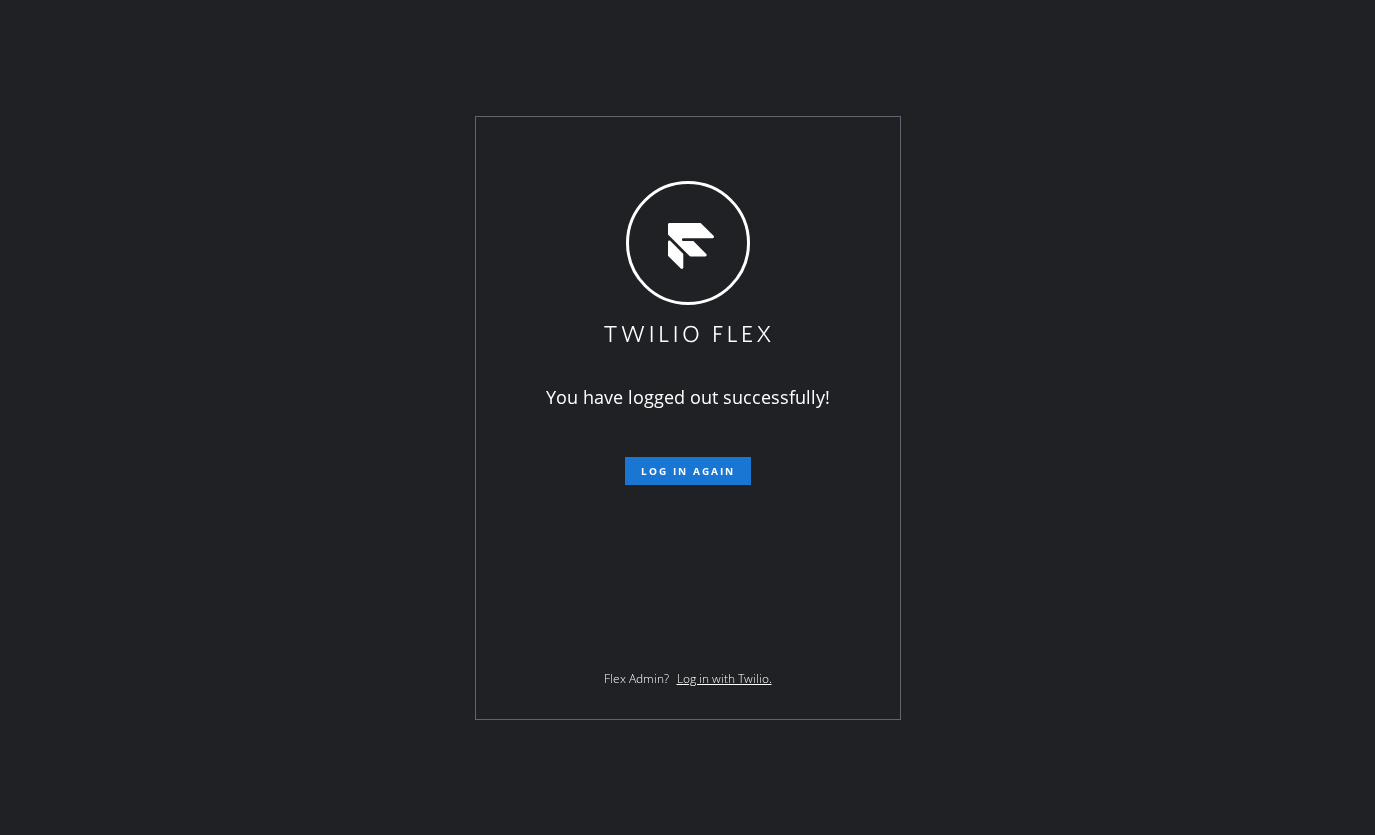 scroll, scrollTop: 0, scrollLeft: 0, axis: both 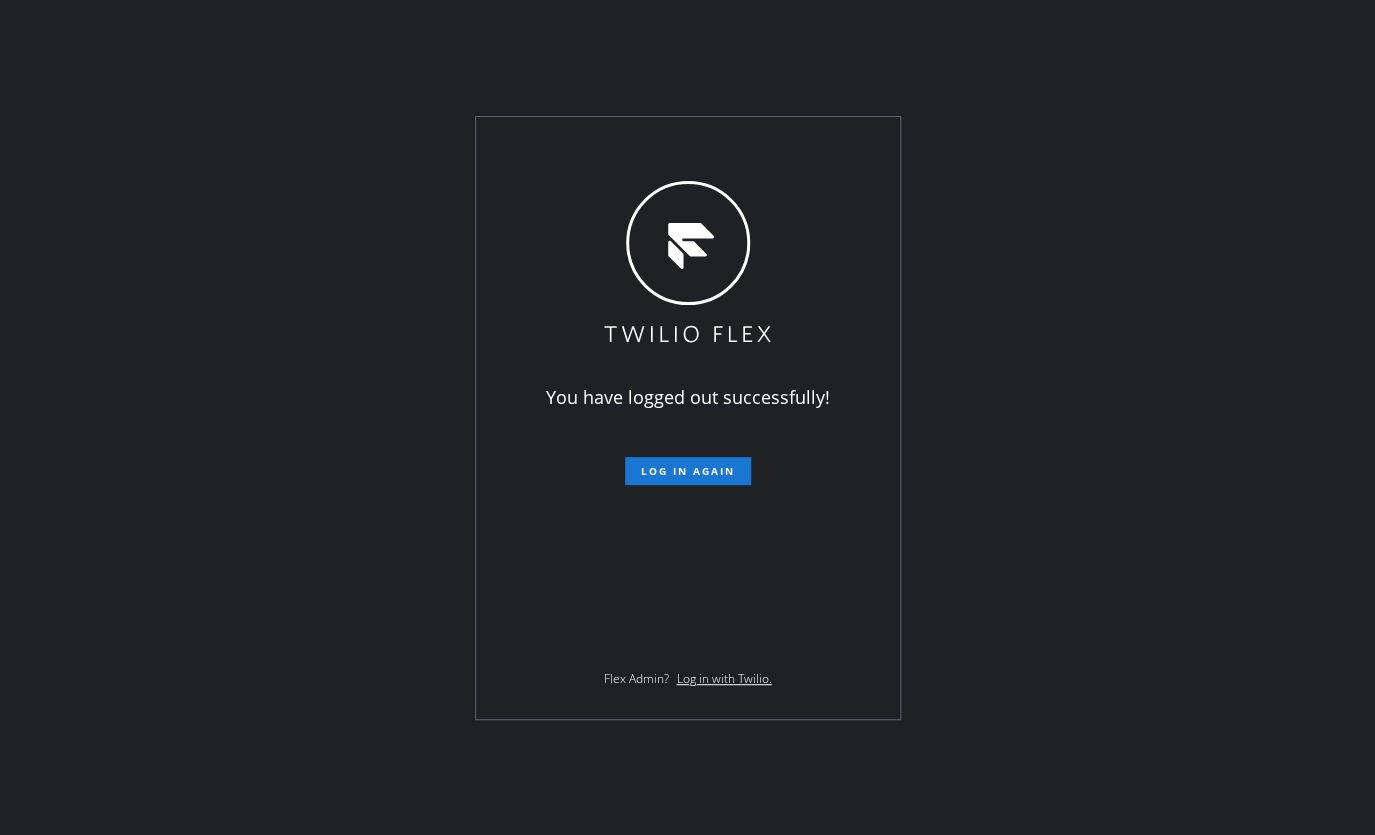 click on "You have logged out successfully! Log in again Flex Admin? Log in with Twilio." at bounding box center [687, 417] 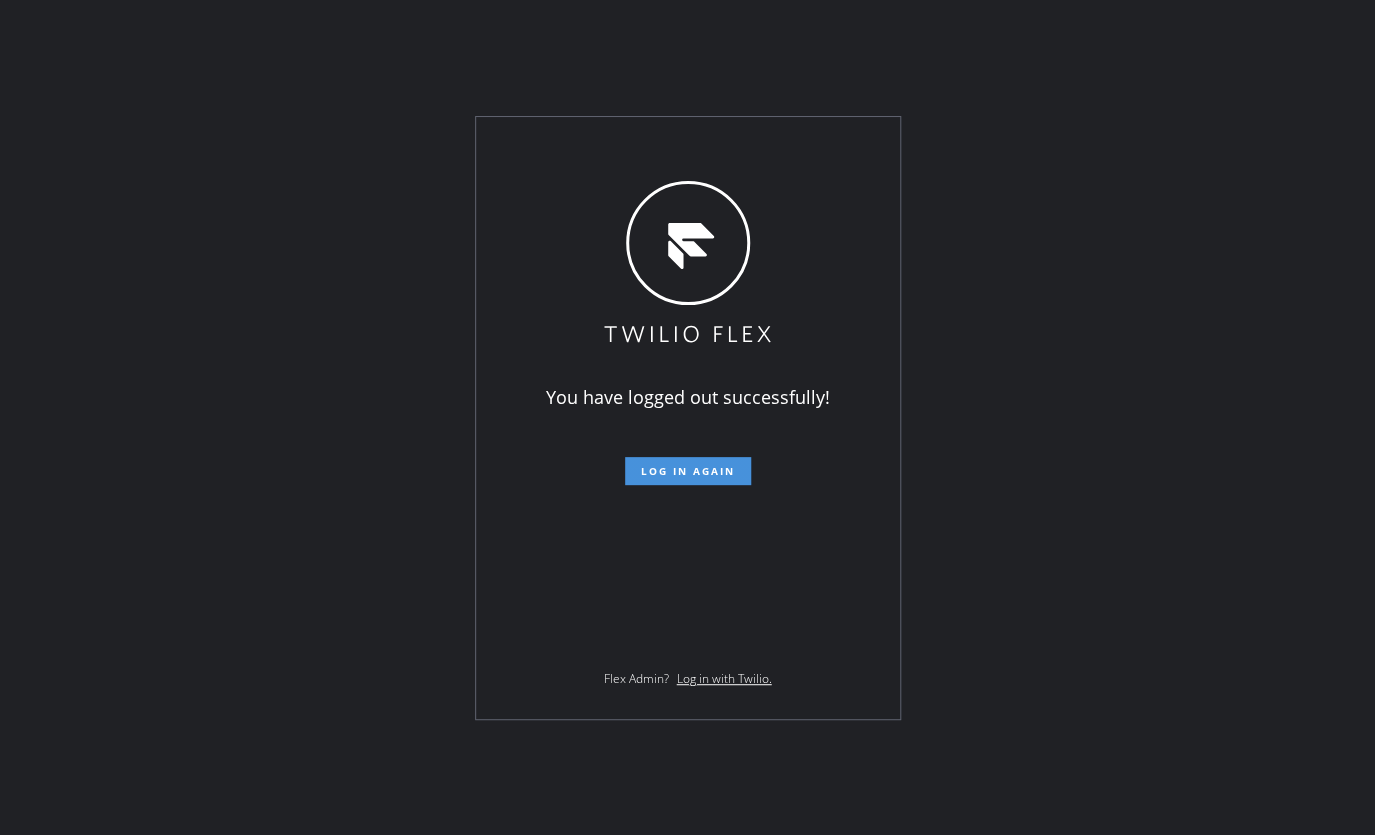 click on "Log in again" at bounding box center (688, 471) 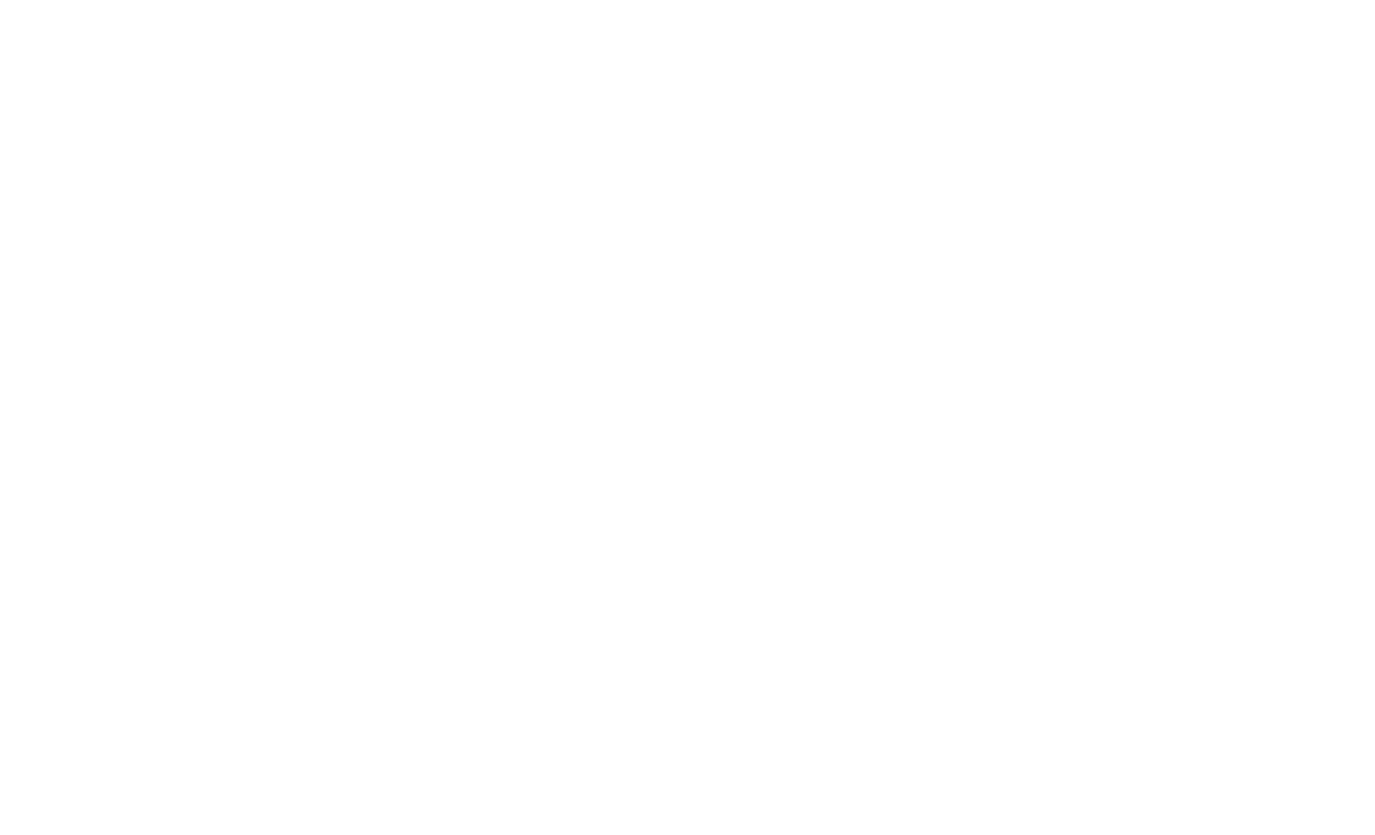 scroll, scrollTop: 0, scrollLeft: 0, axis: both 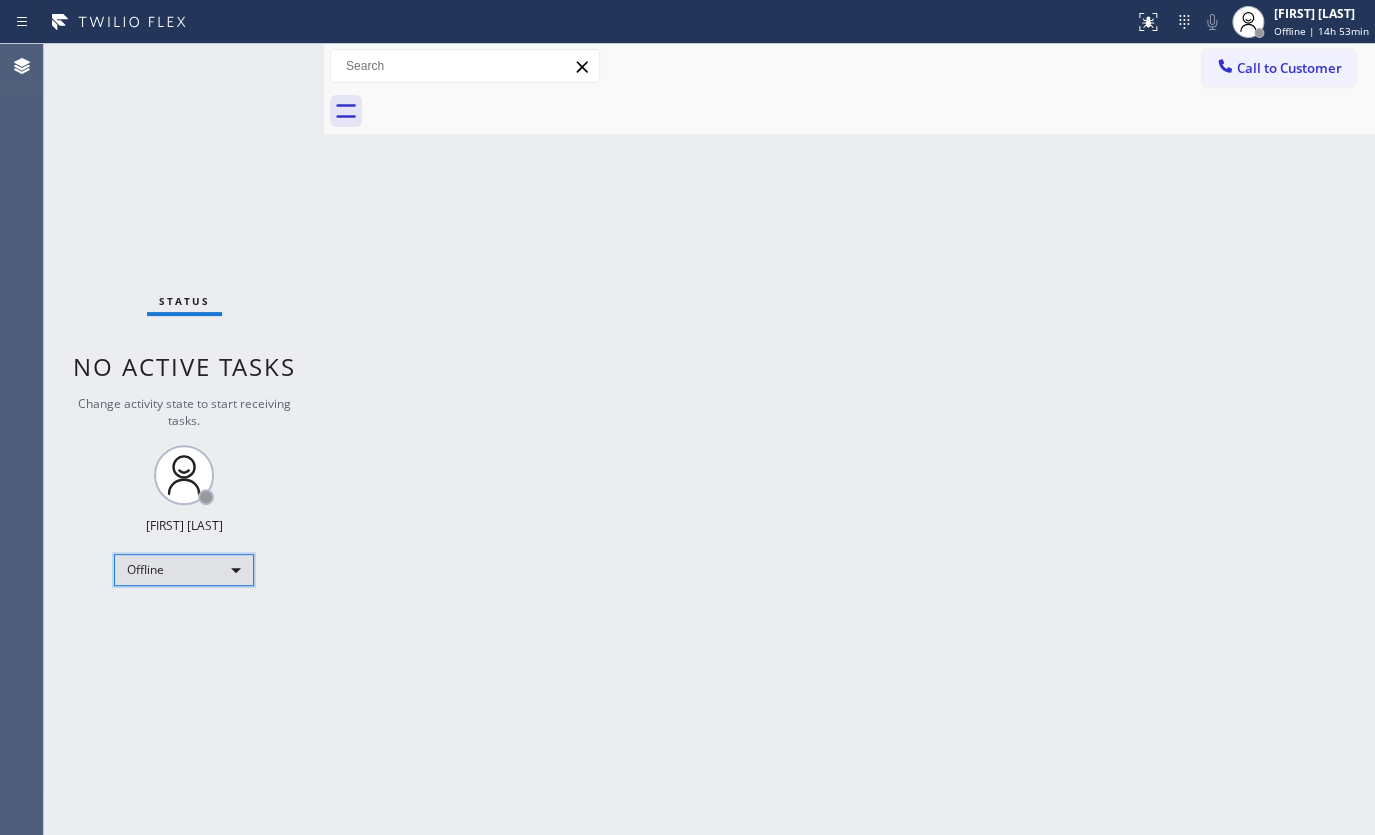 click on "Offline" at bounding box center [184, 570] 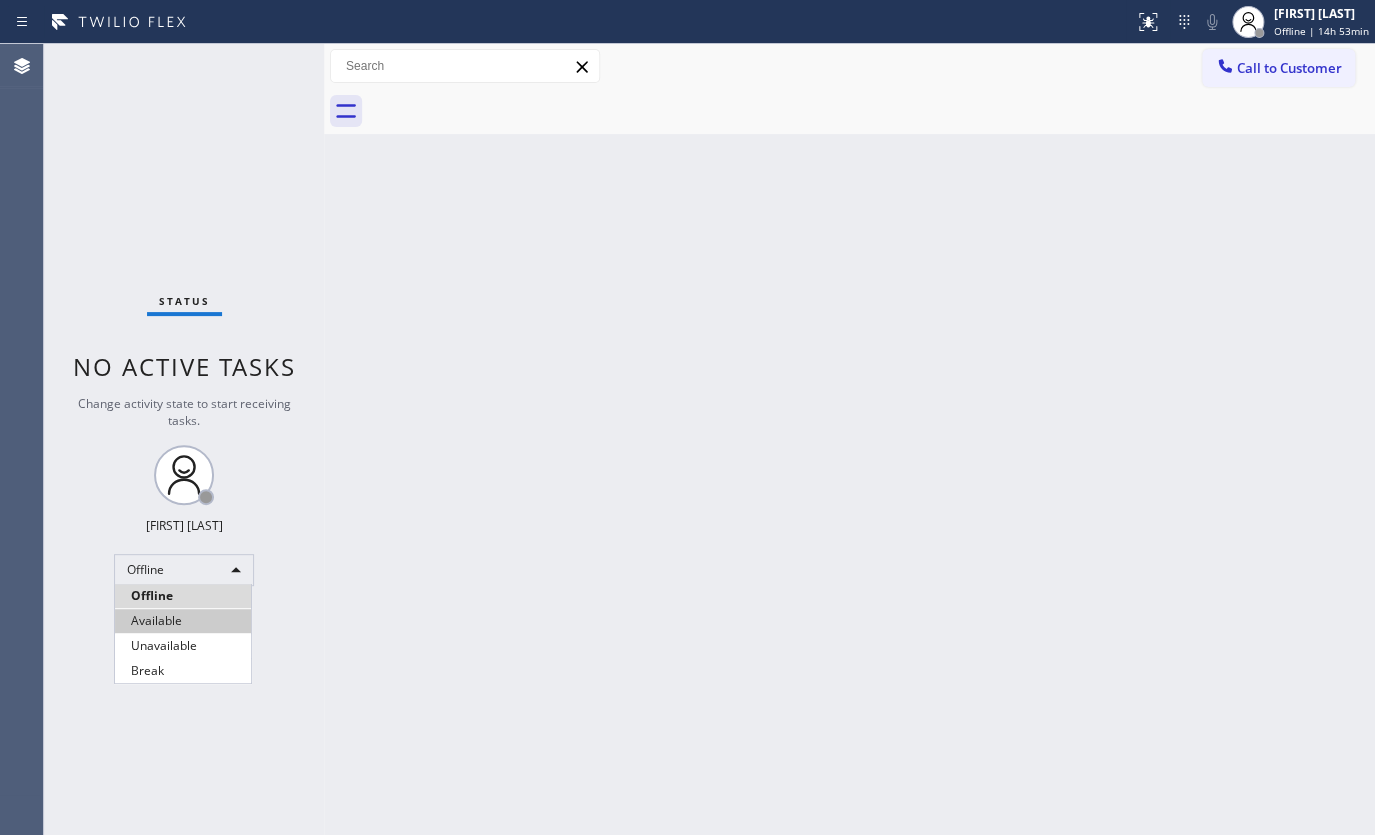 click on "Available" at bounding box center (183, 621) 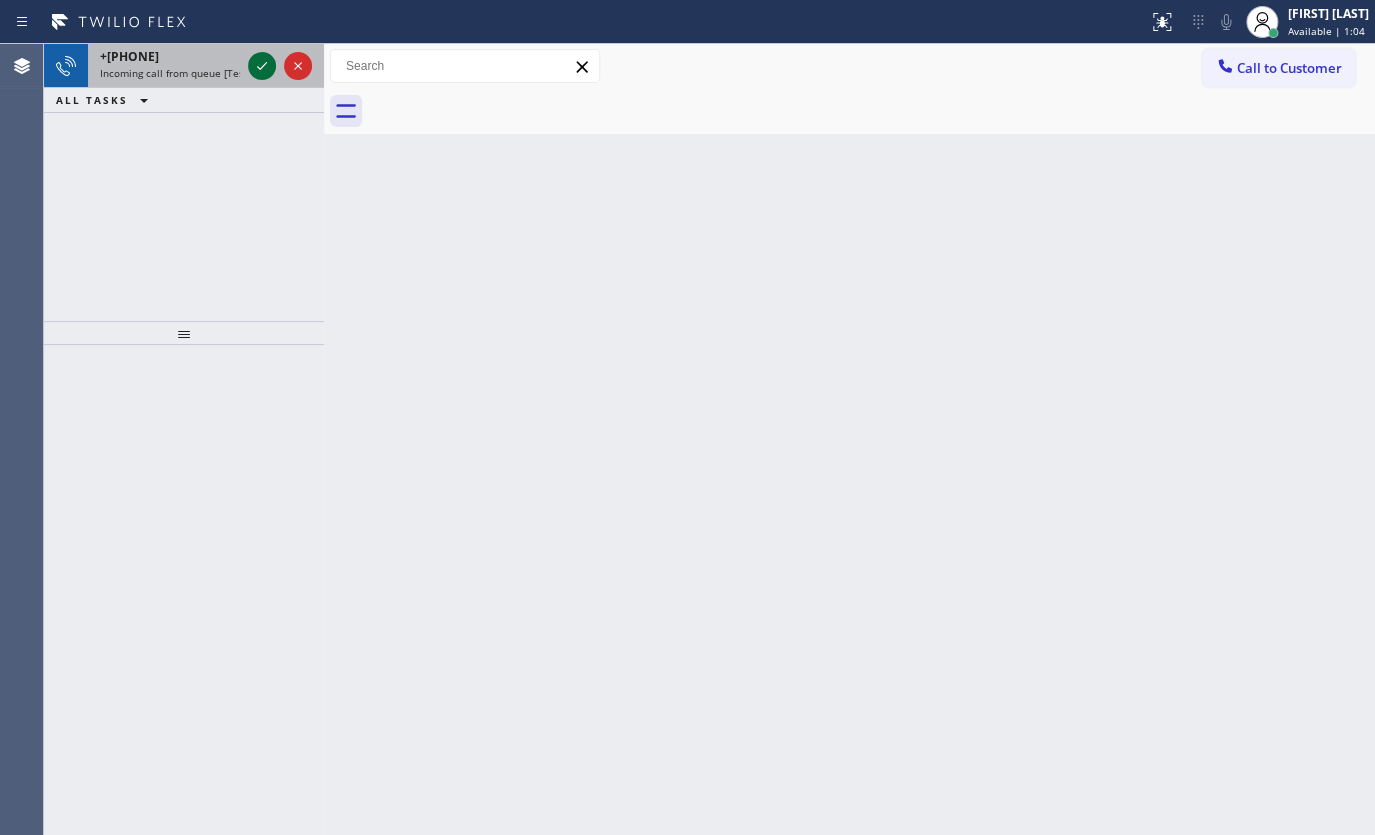 click 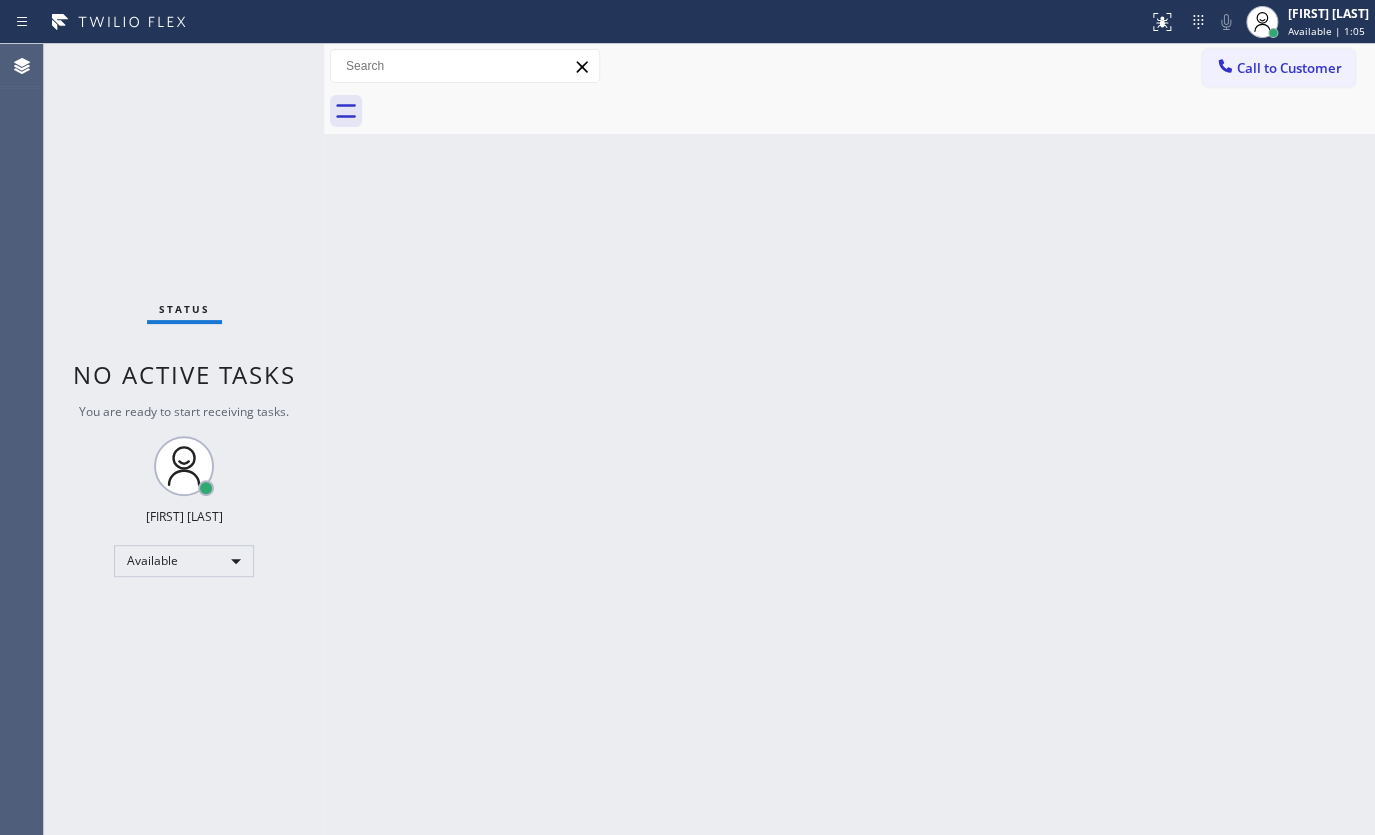 click on "Status   No active tasks     You are ready to start receiving tasks.   JENIZA ALCAYDE Available" at bounding box center (184, 439) 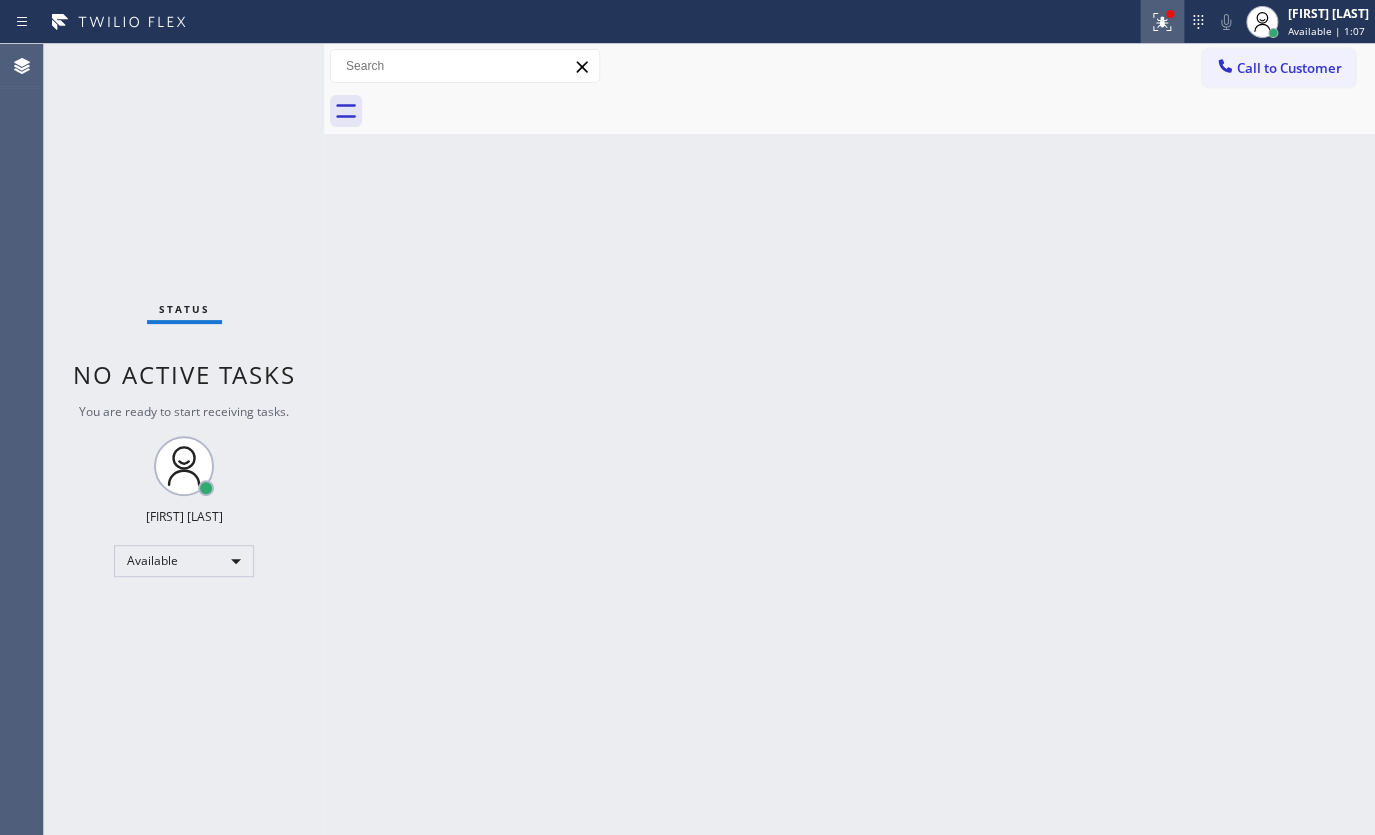 click 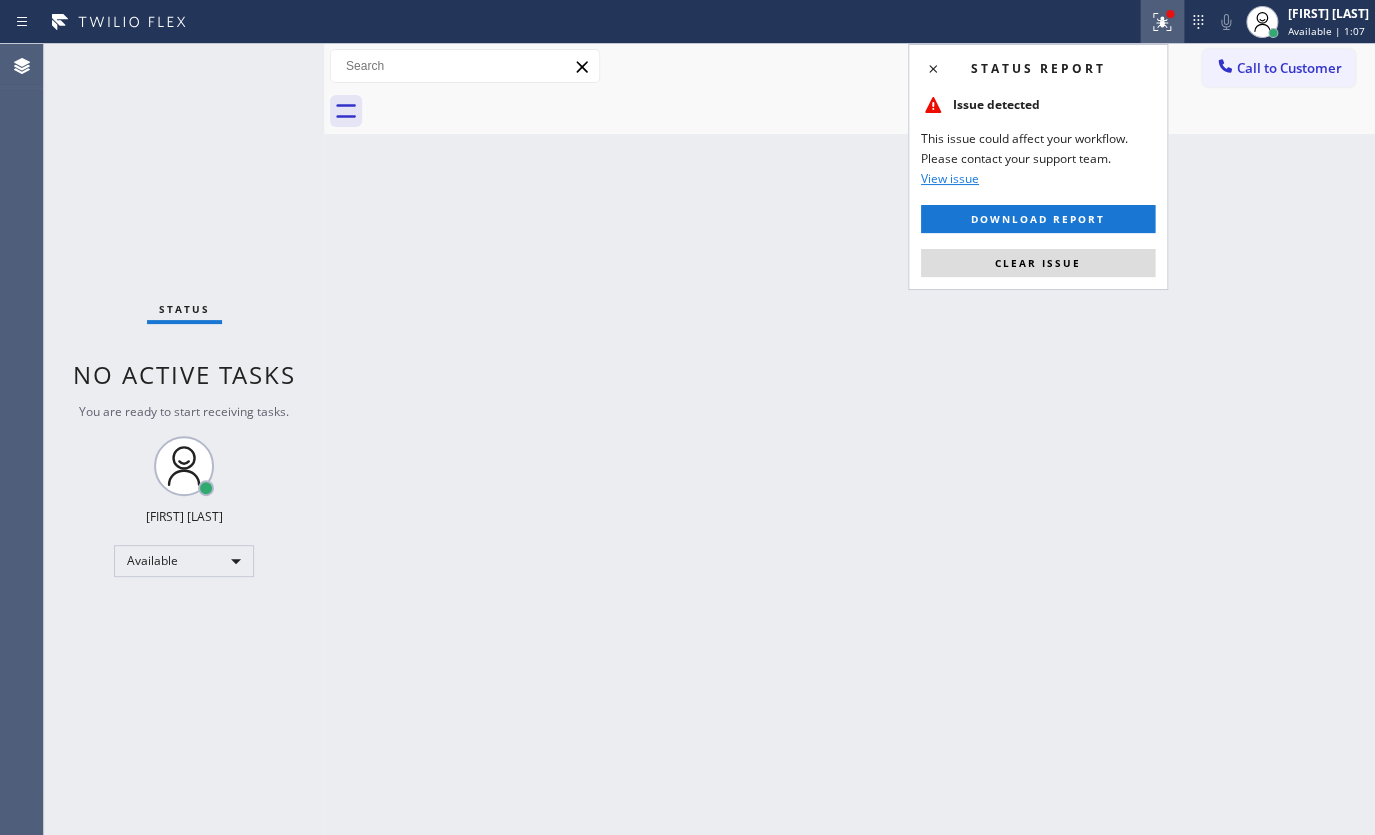 click on "Clear issue" at bounding box center (1038, 263) 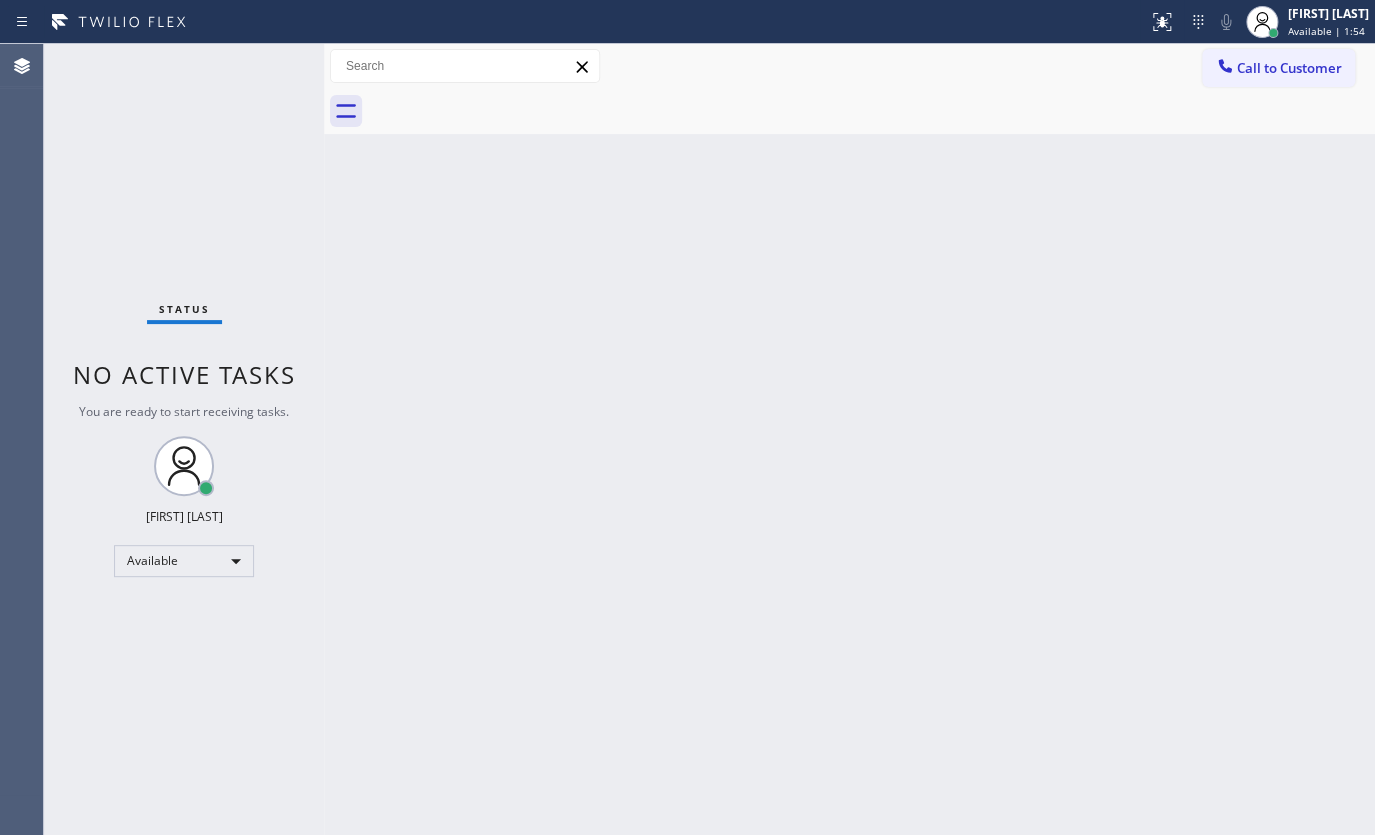 click on "Status   No active tasks     You are ready to start receiving tasks.   JENIZA ALCAYDE Available" at bounding box center (184, 439) 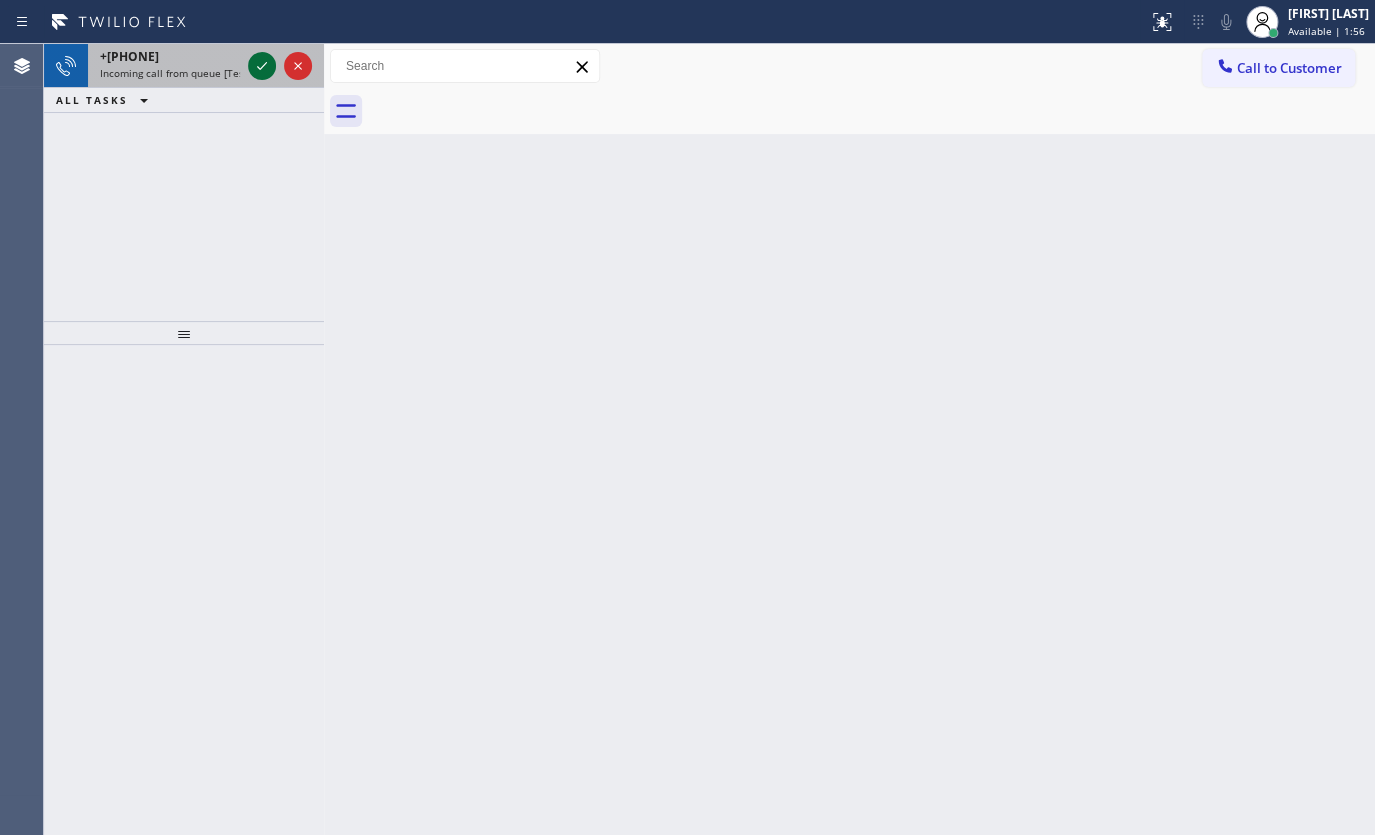 click 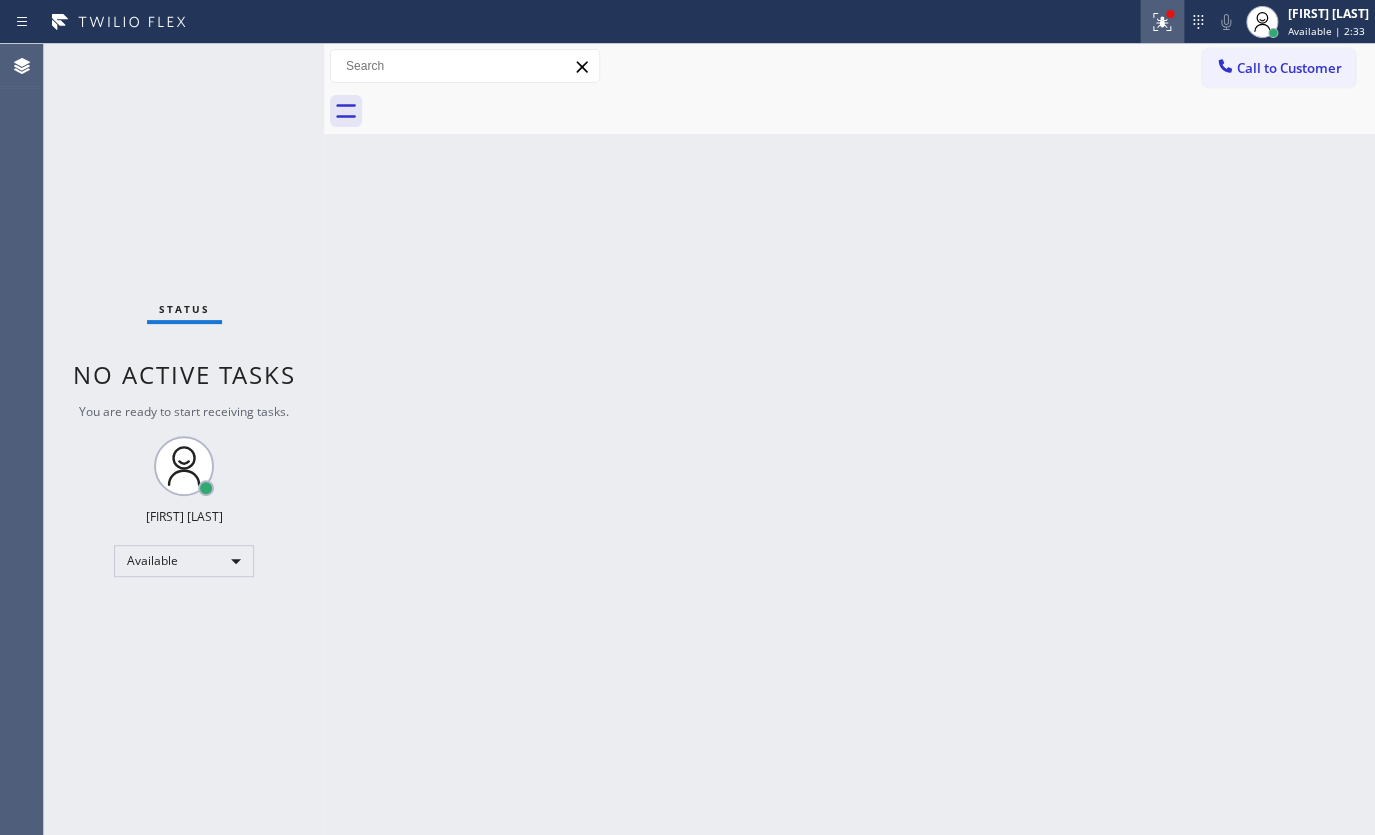 click 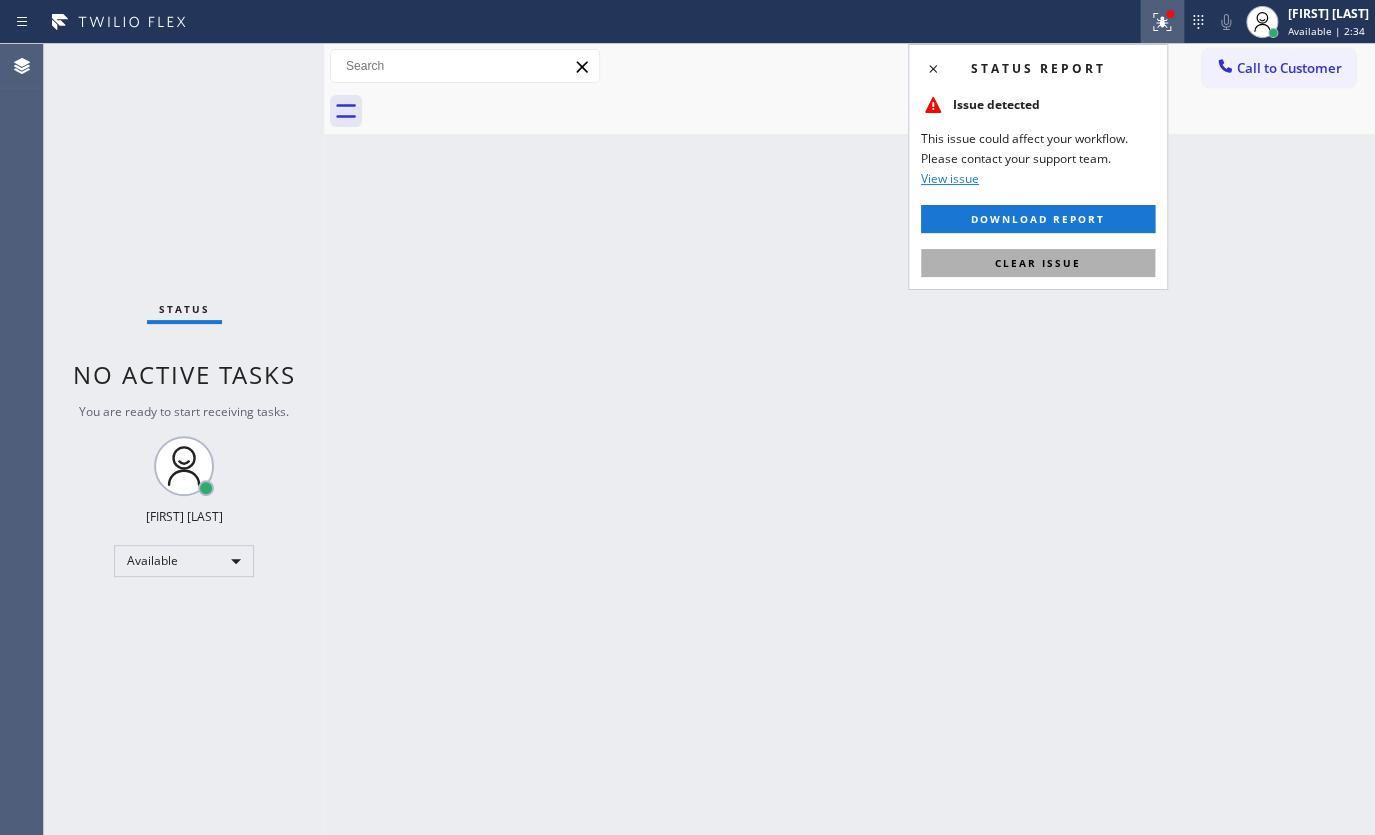click on "Clear issue" at bounding box center [1038, 263] 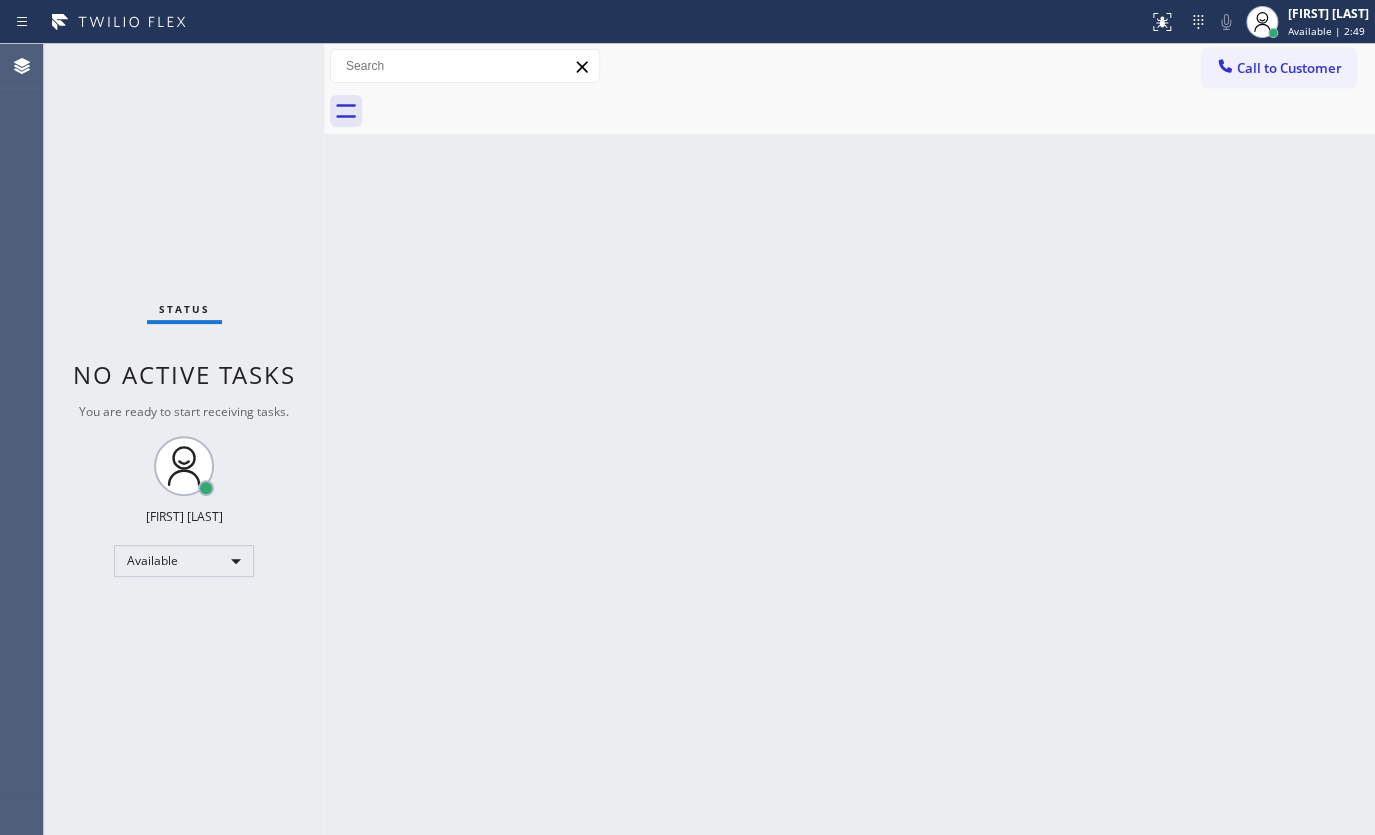 click on "Status   No active tasks     You are ready to start receiving tasks.   JENIZA ALCAYDE Available" at bounding box center (184, 439) 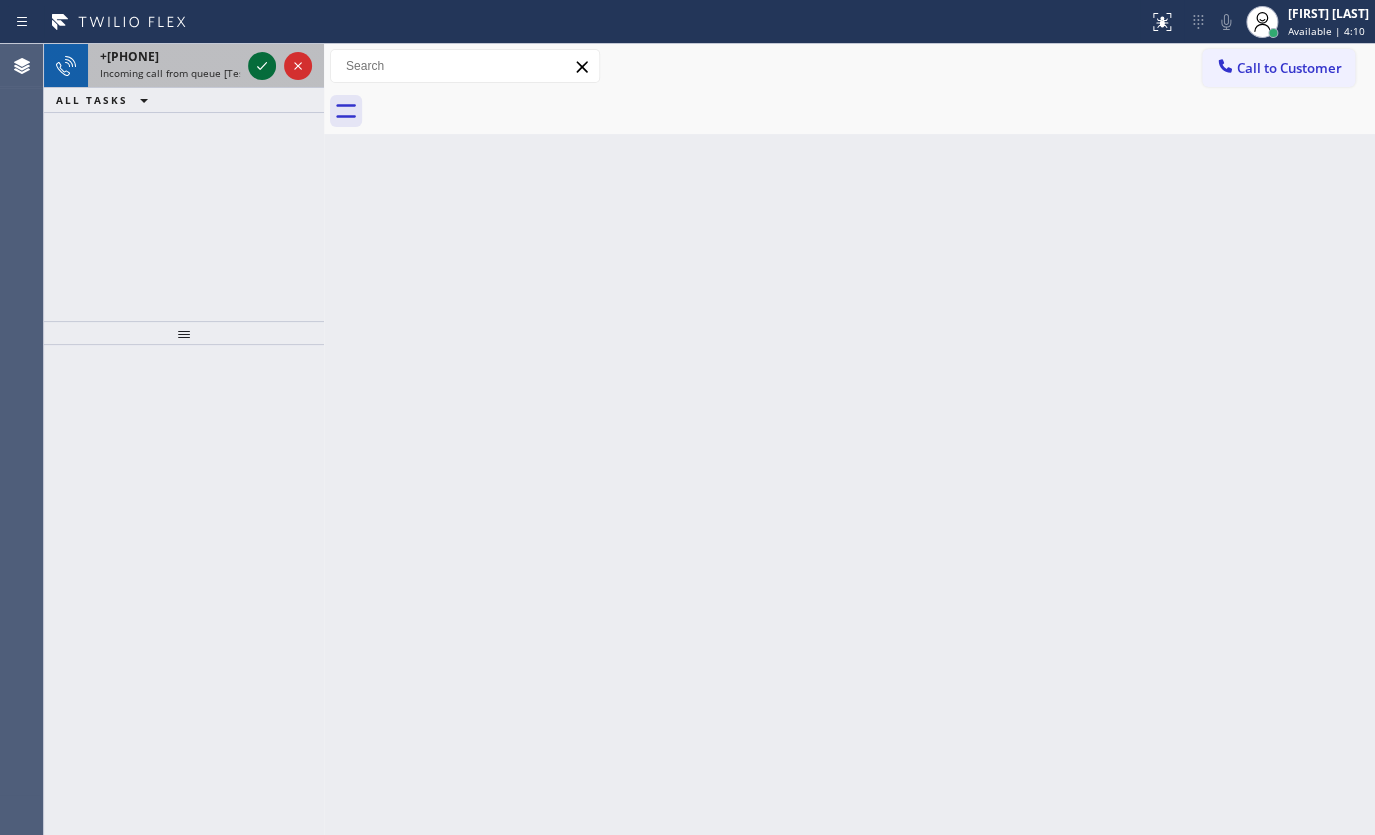 click 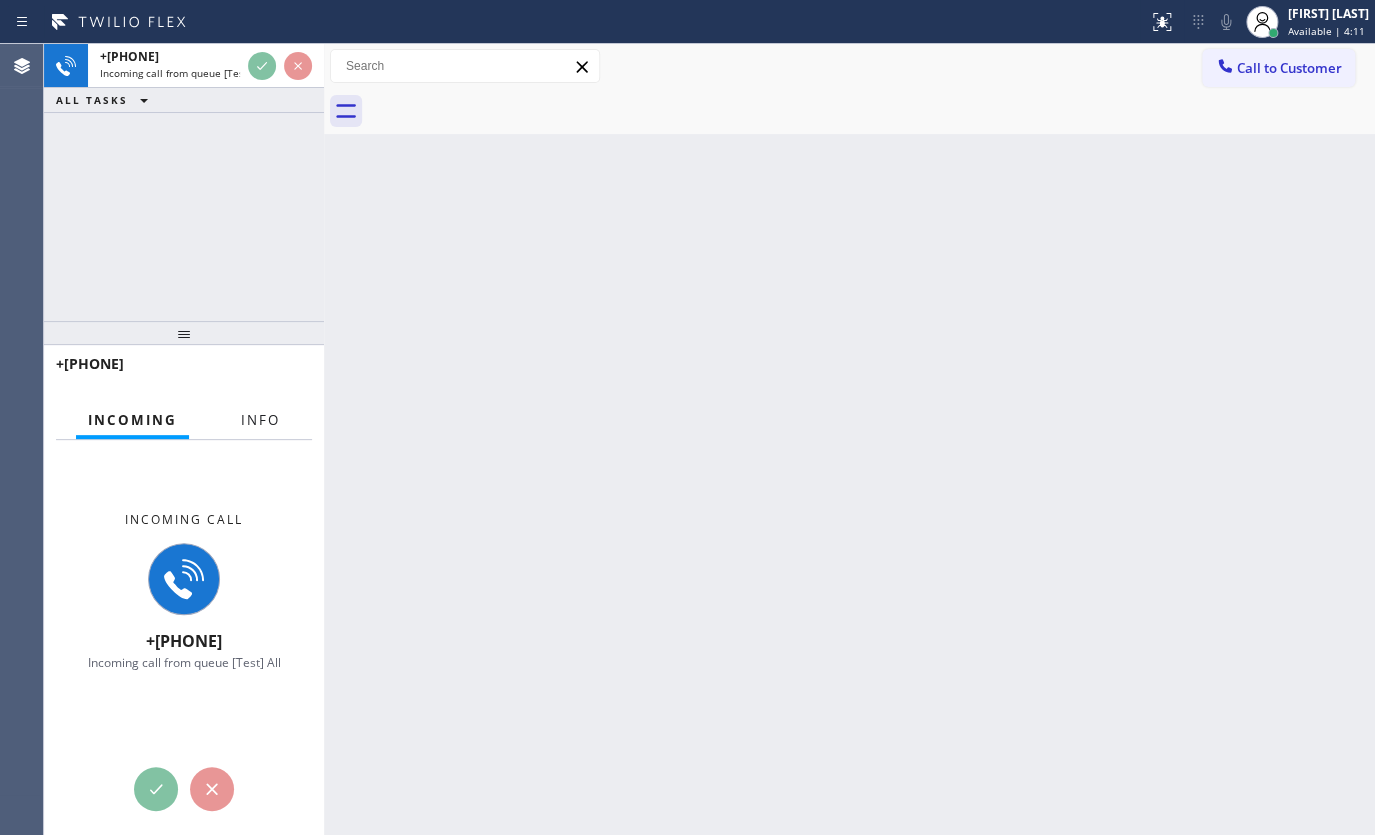 click on "Info" at bounding box center (260, 420) 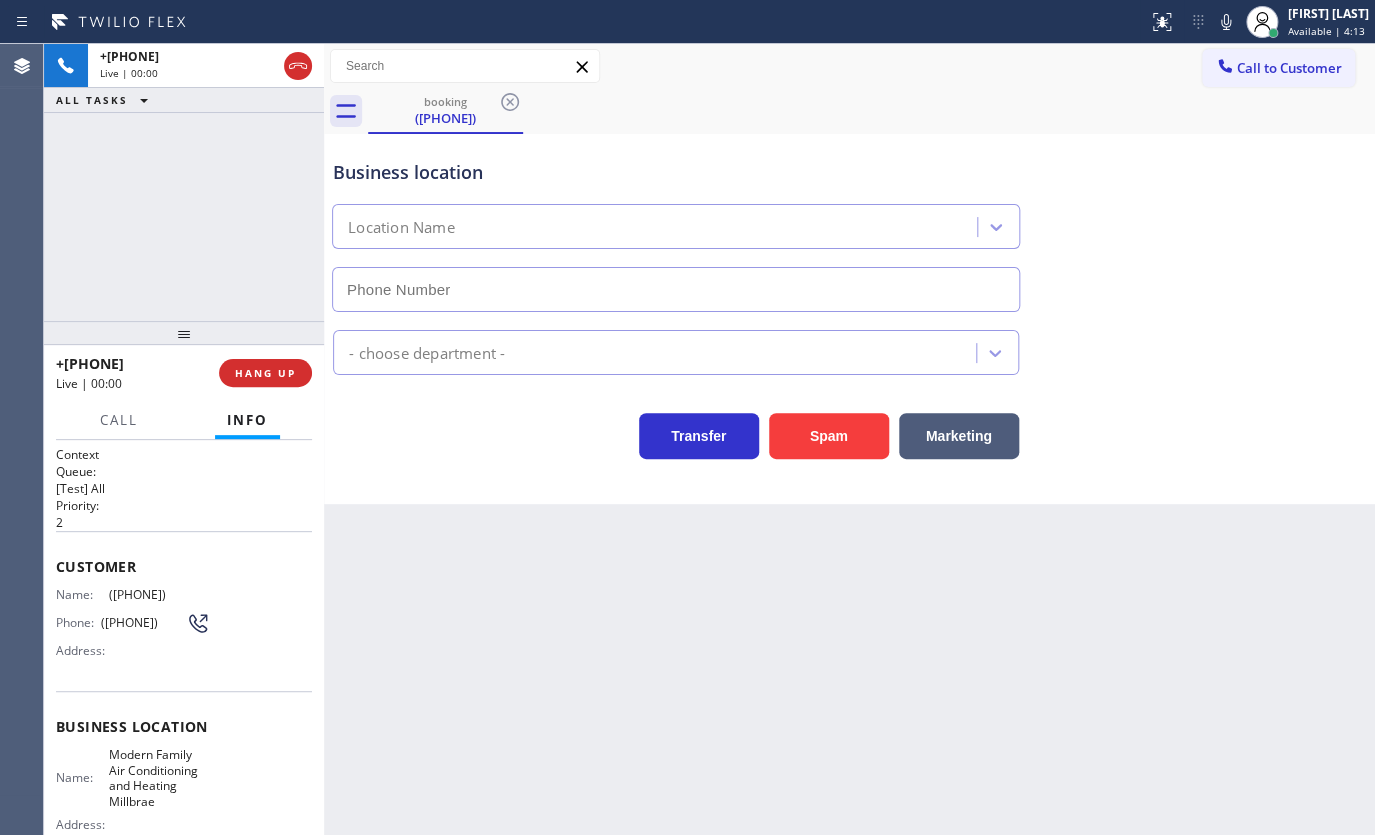 type on "(650) 334-1711" 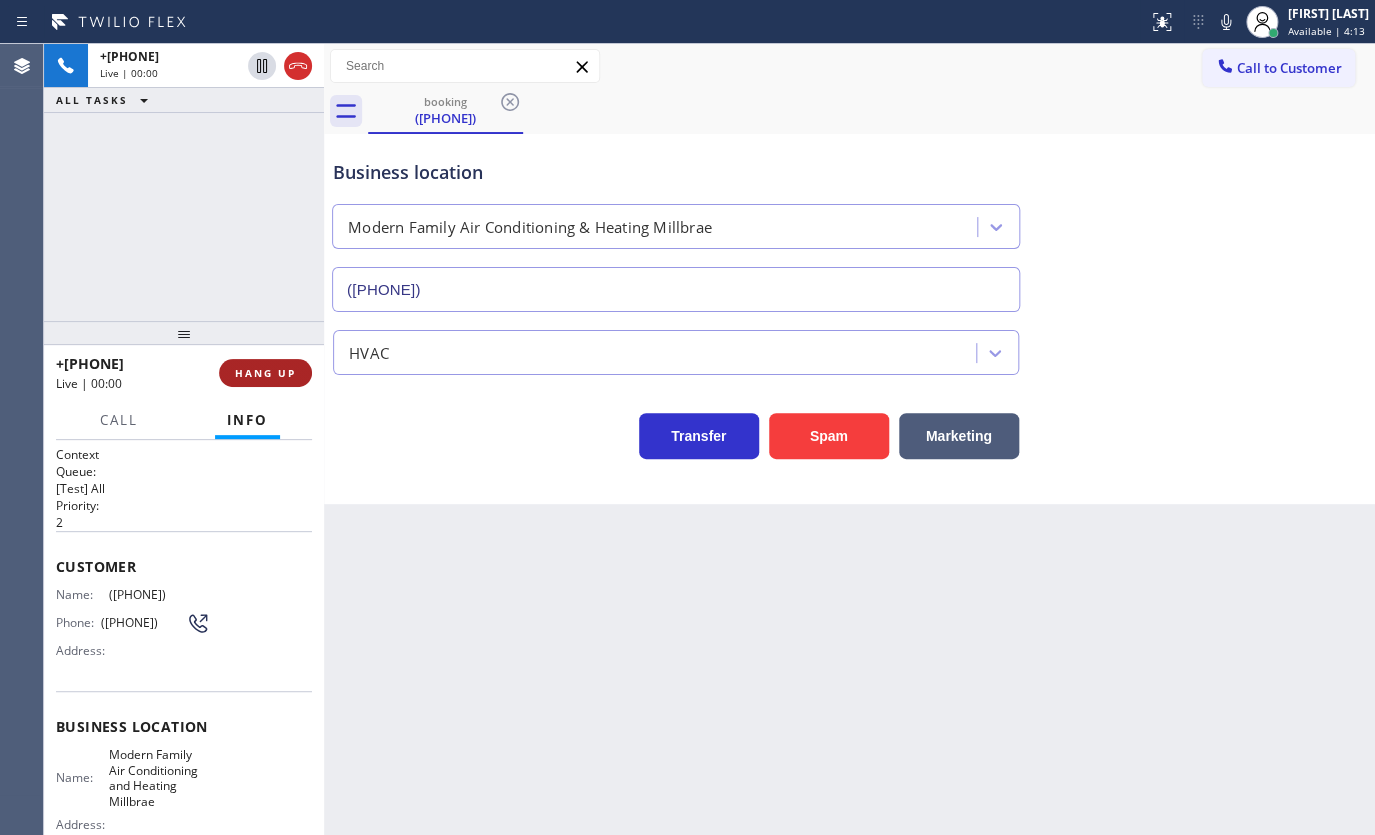 click on "HANG UP" at bounding box center (265, 373) 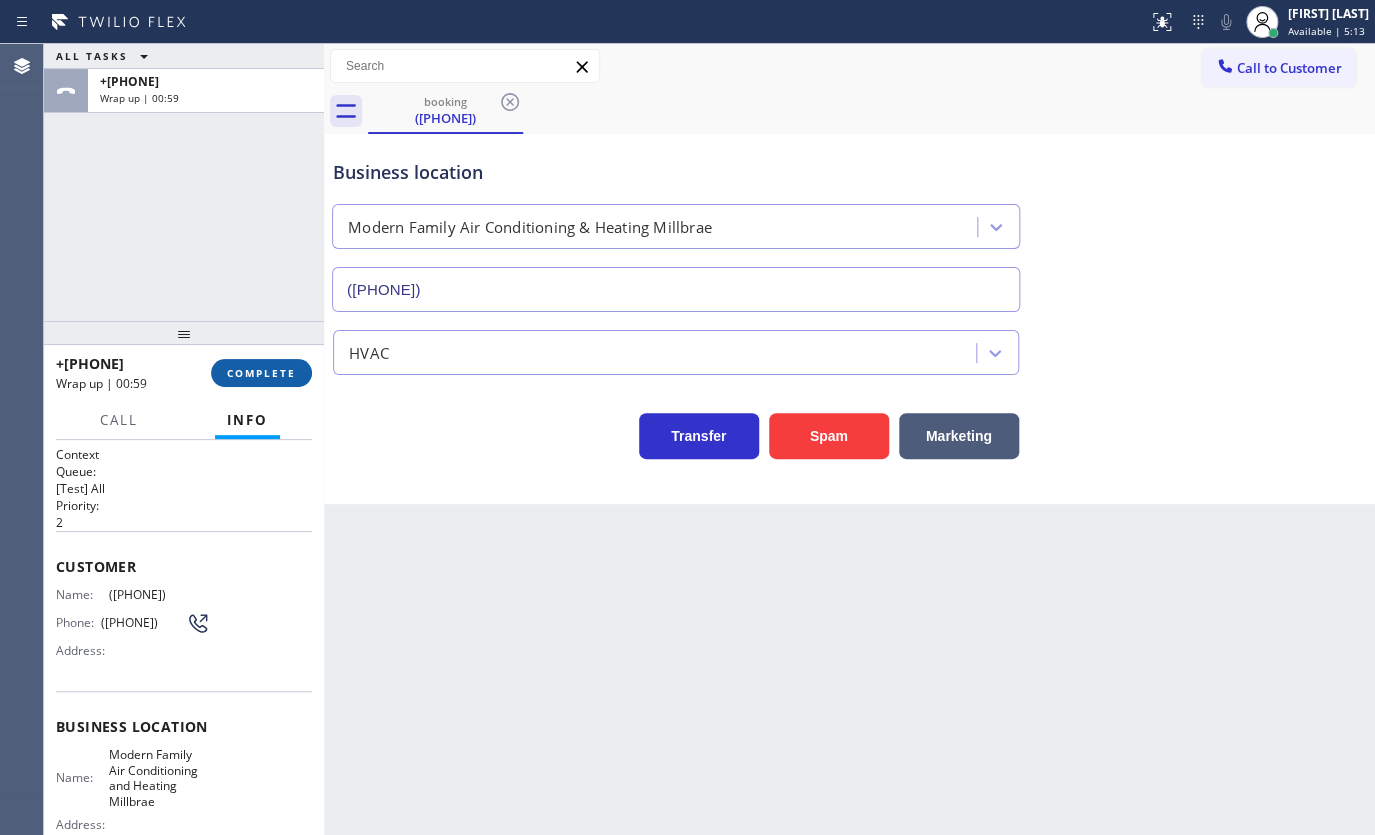 click on "COMPLETE" at bounding box center (261, 373) 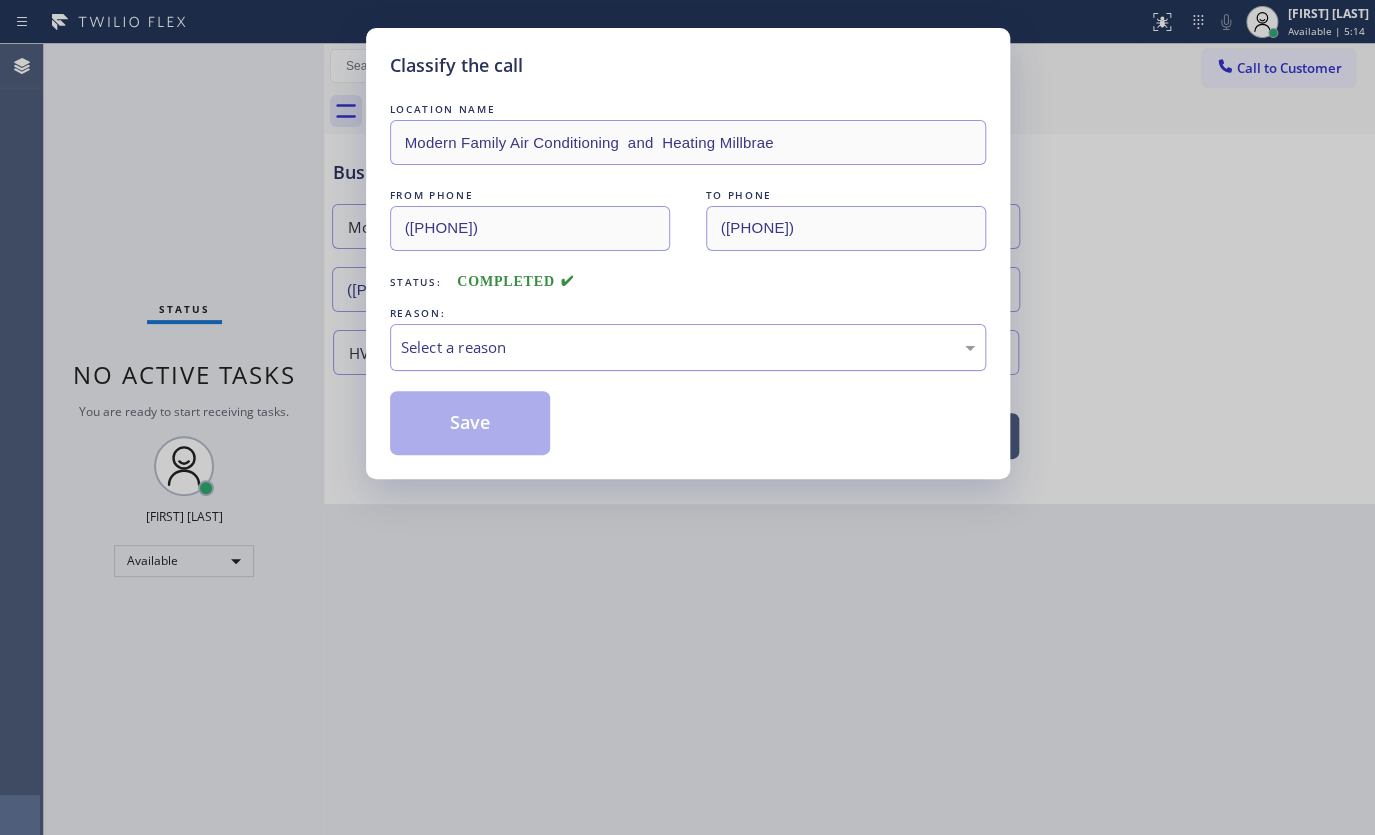 click on "Select a reason" at bounding box center (688, 347) 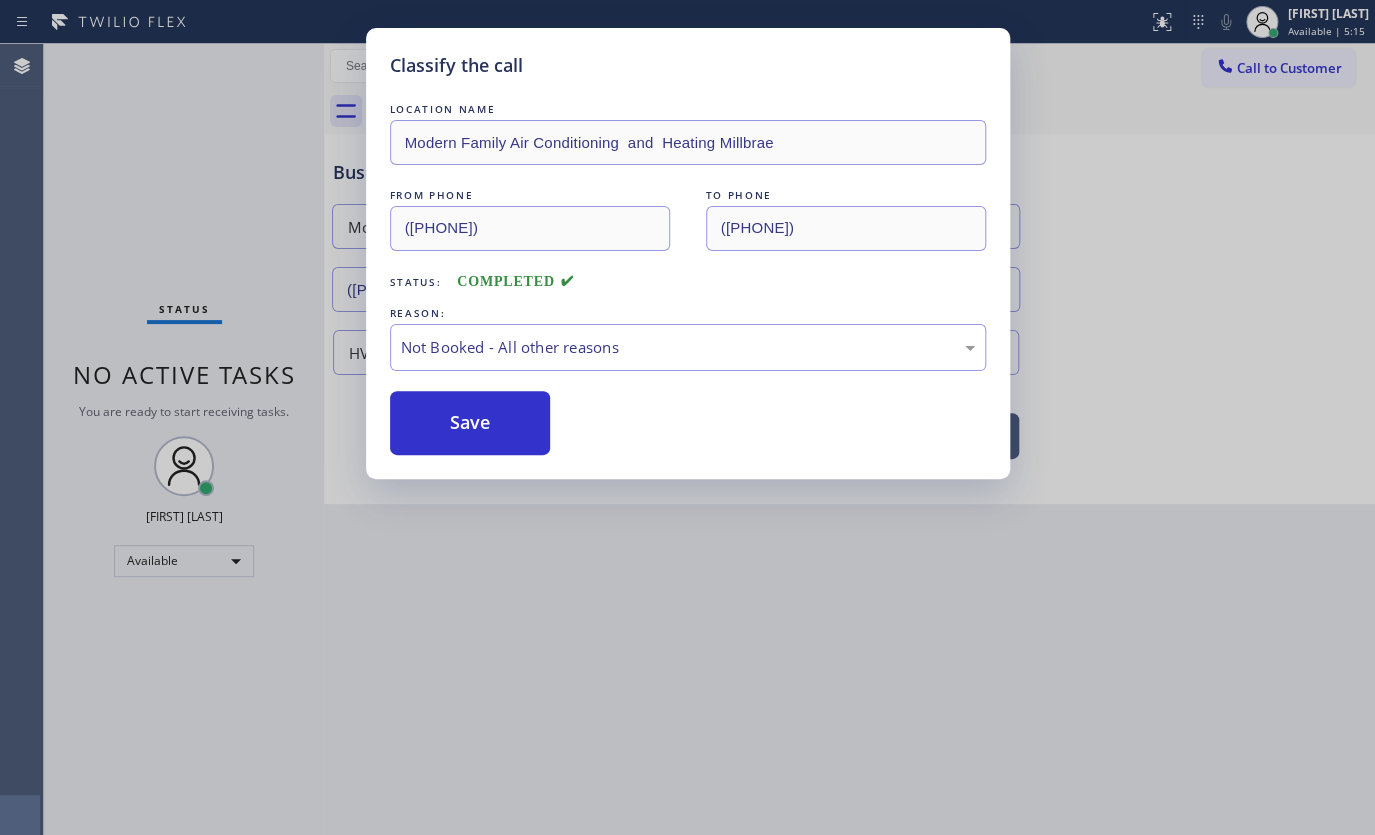 click on "Save" at bounding box center (470, 423) 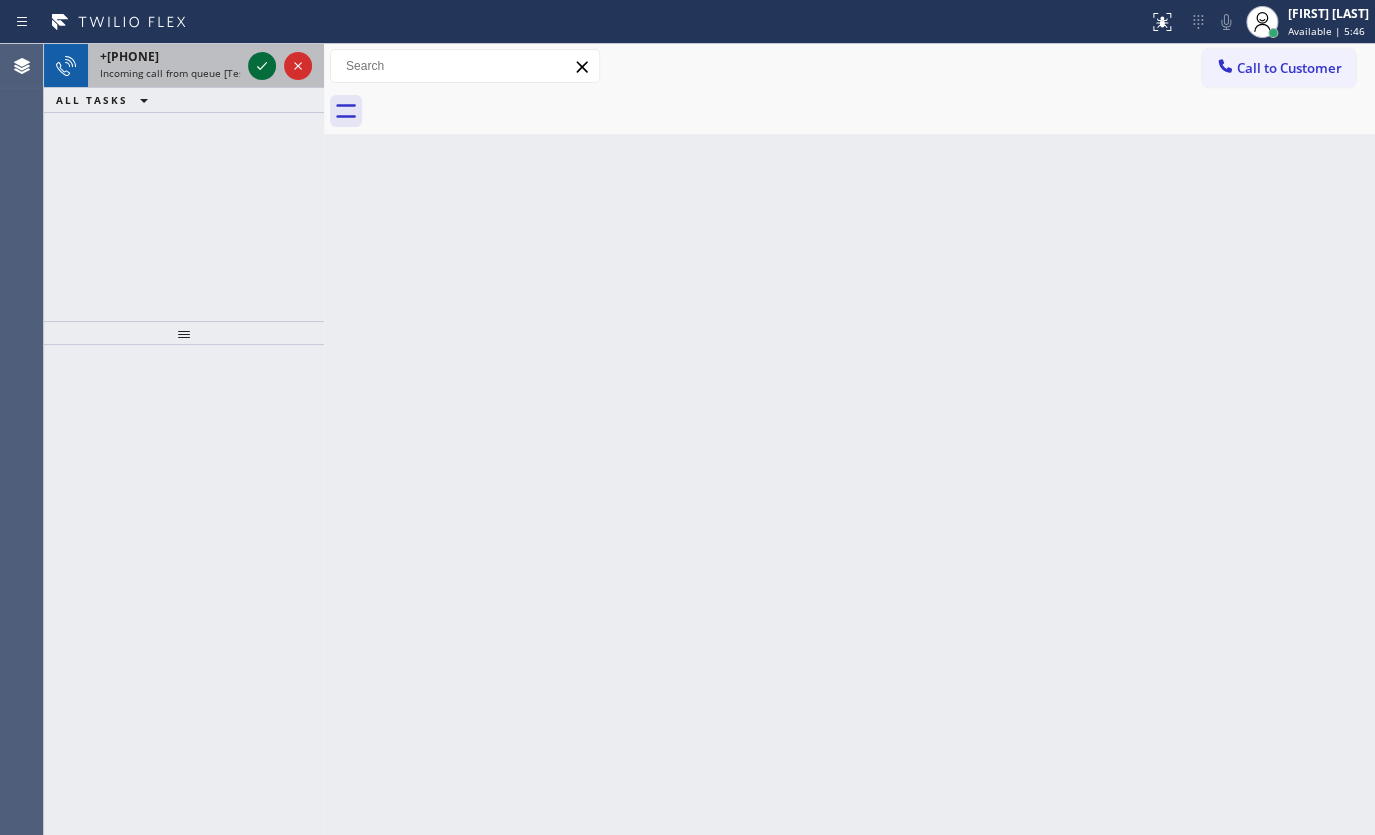 click 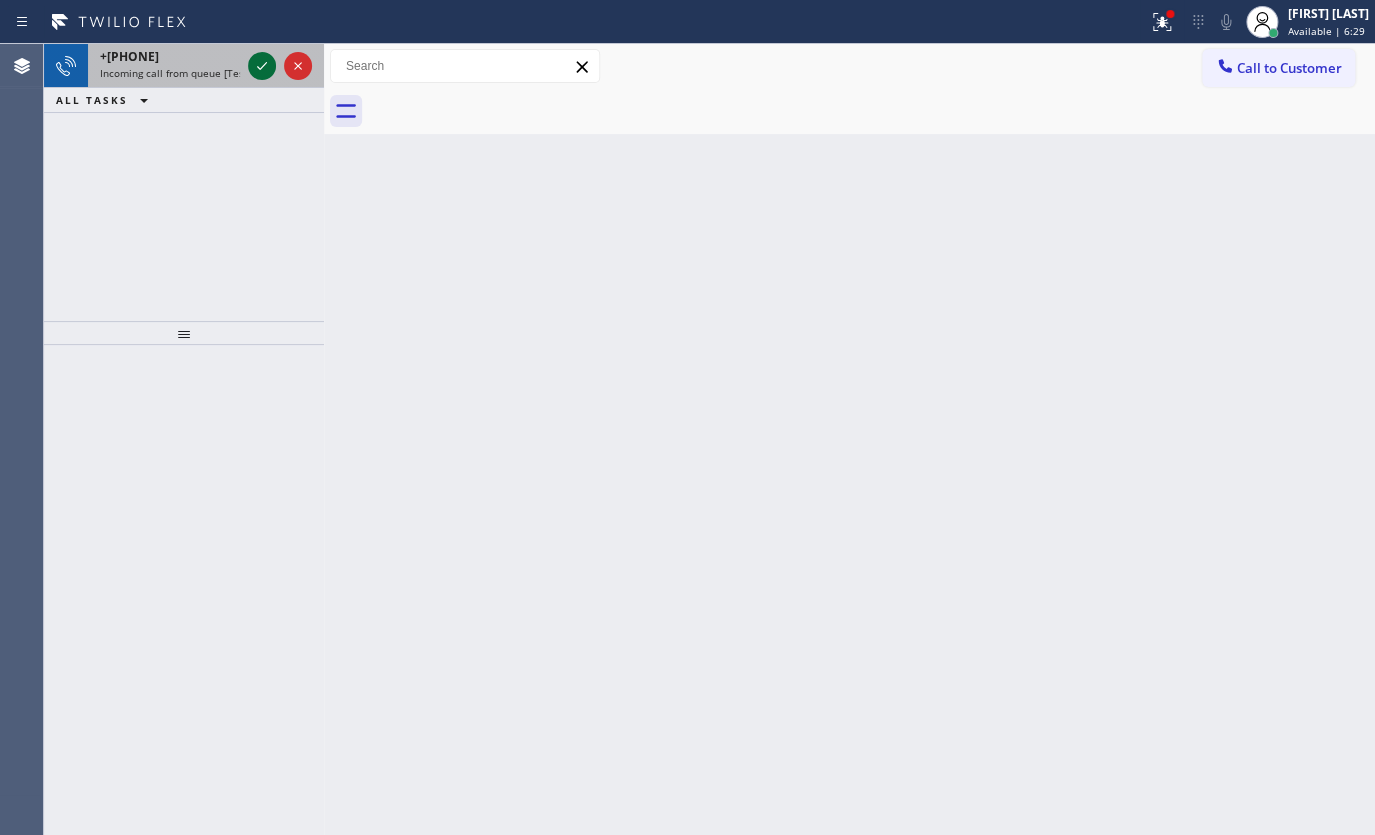 click 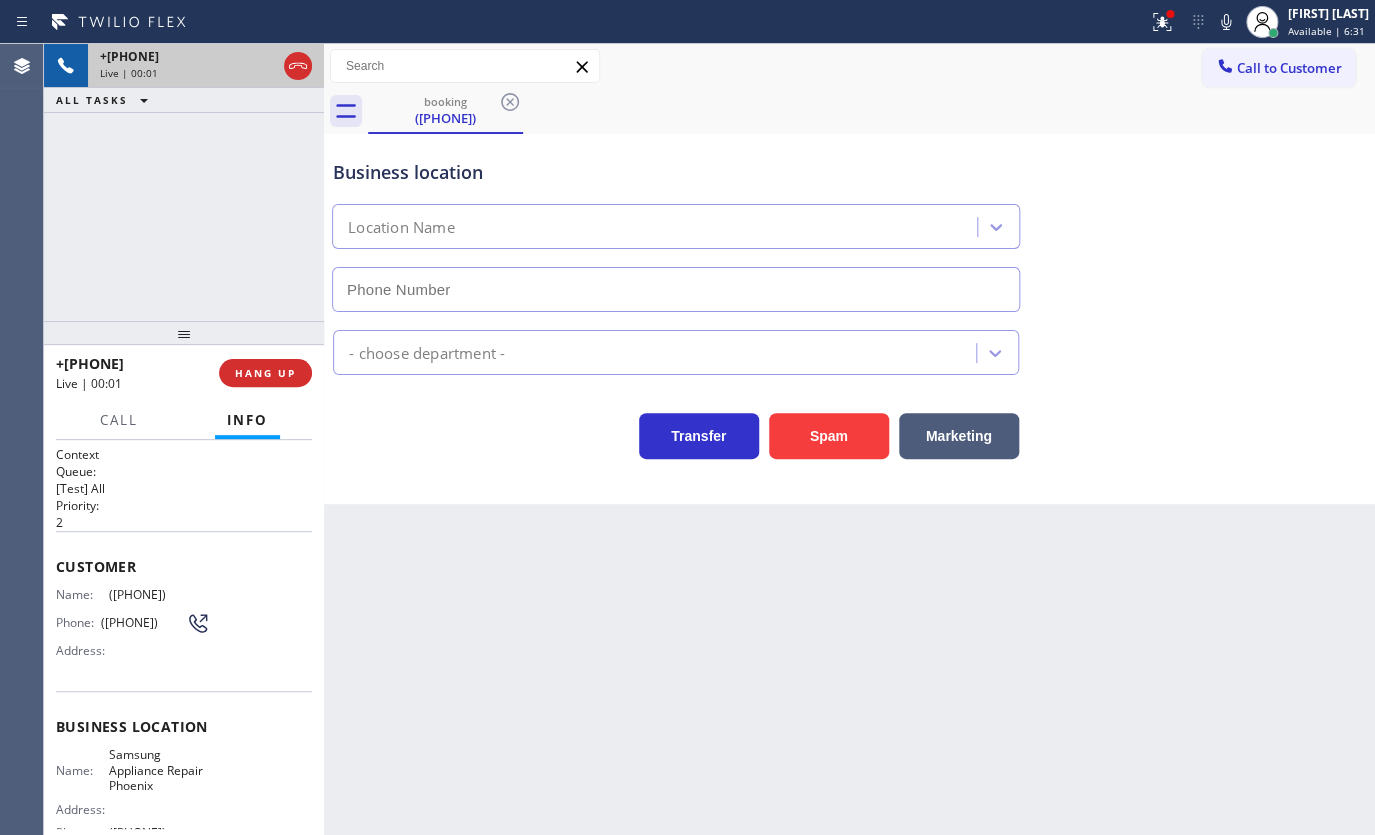type on "(602) 755-6525" 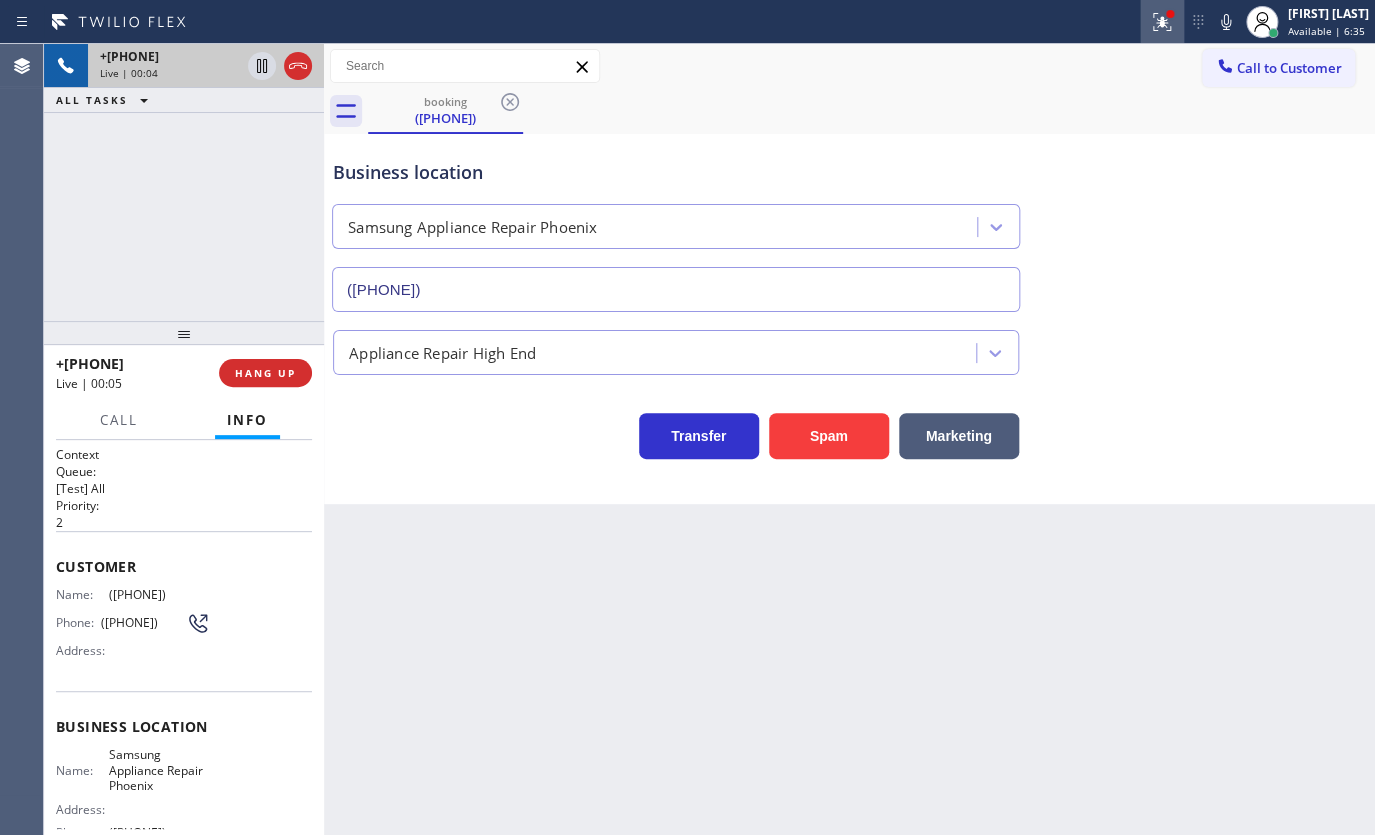 click 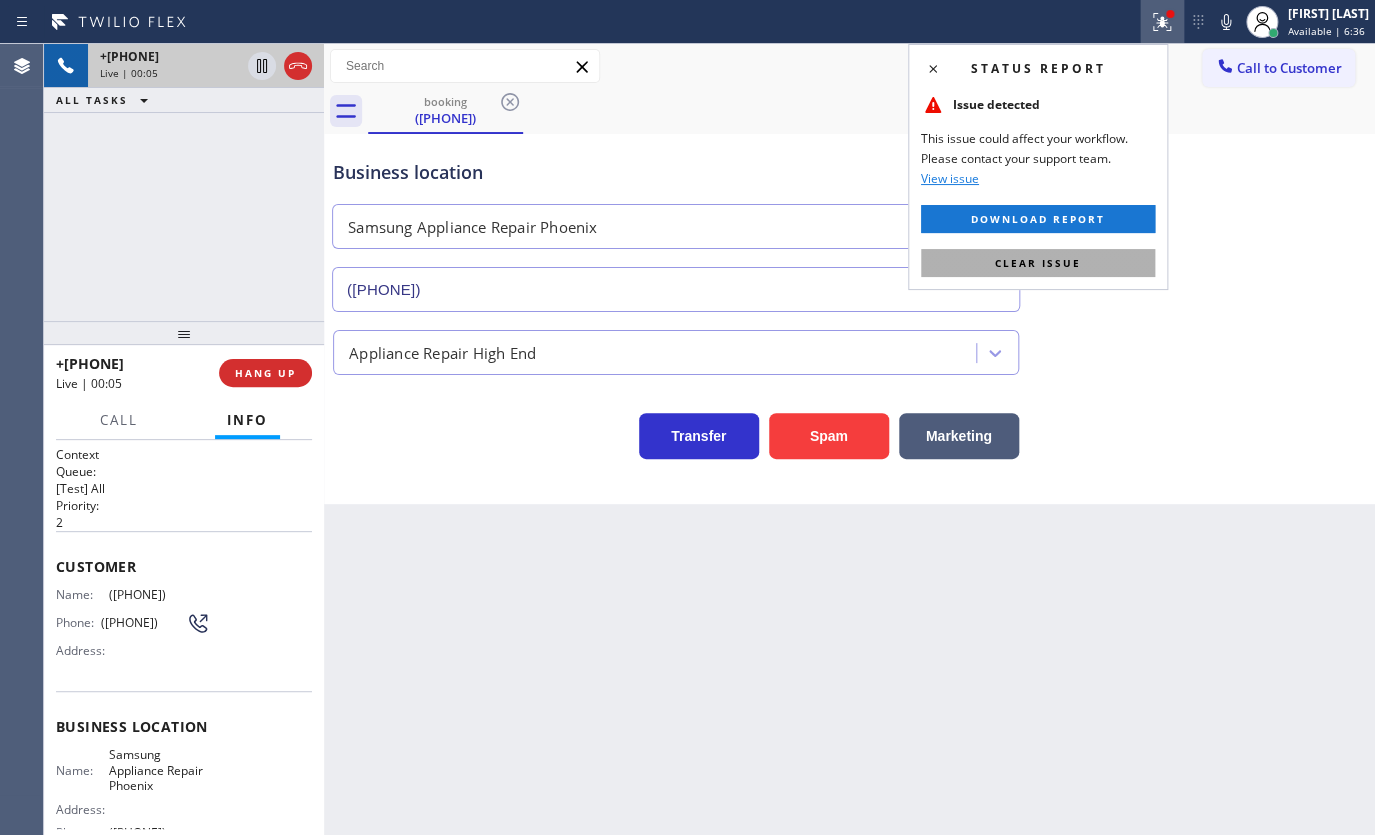 click on "Clear issue" at bounding box center (1038, 263) 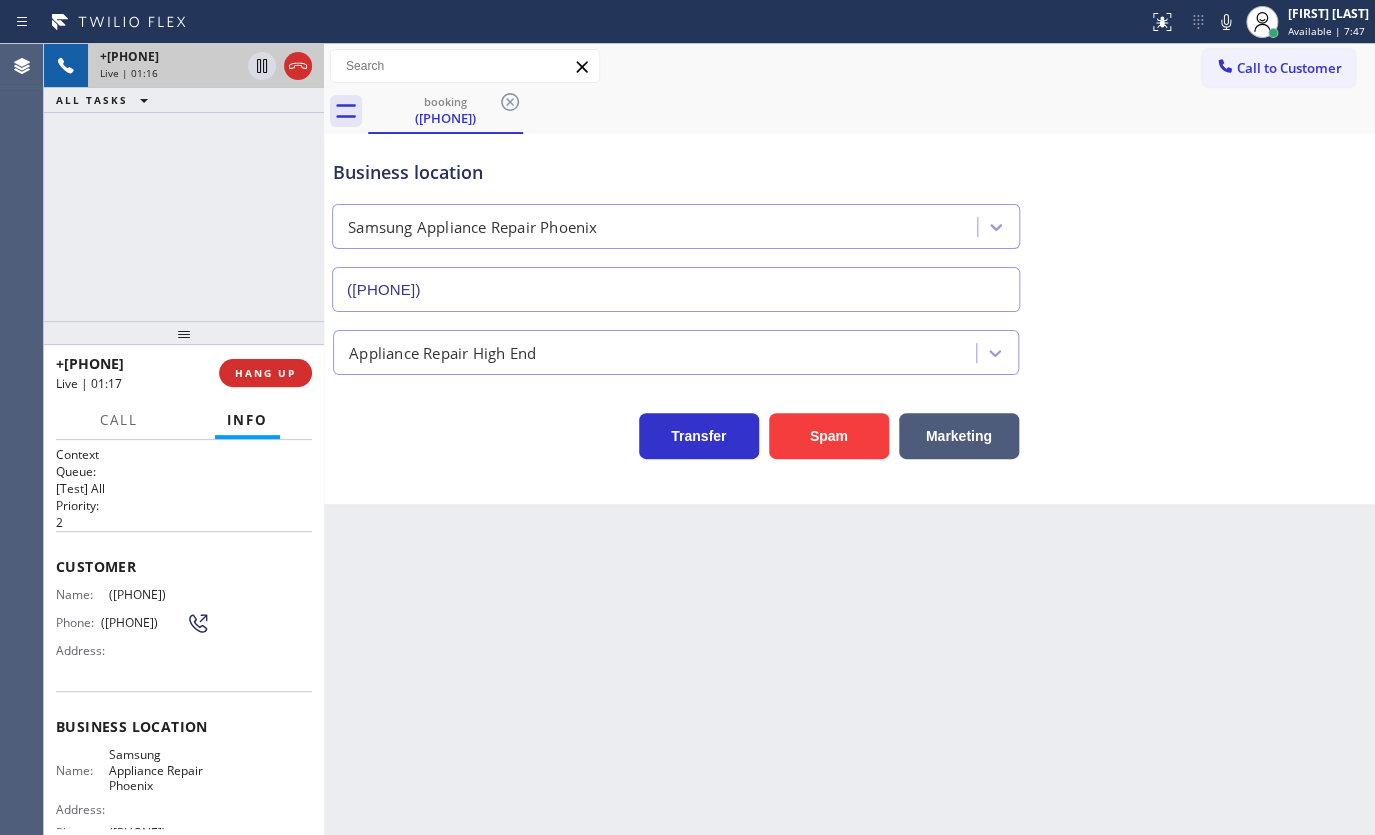 drag, startPoint x: 98, startPoint y: 582, endPoint x: 206, endPoint y: 594, distance: 108.66462 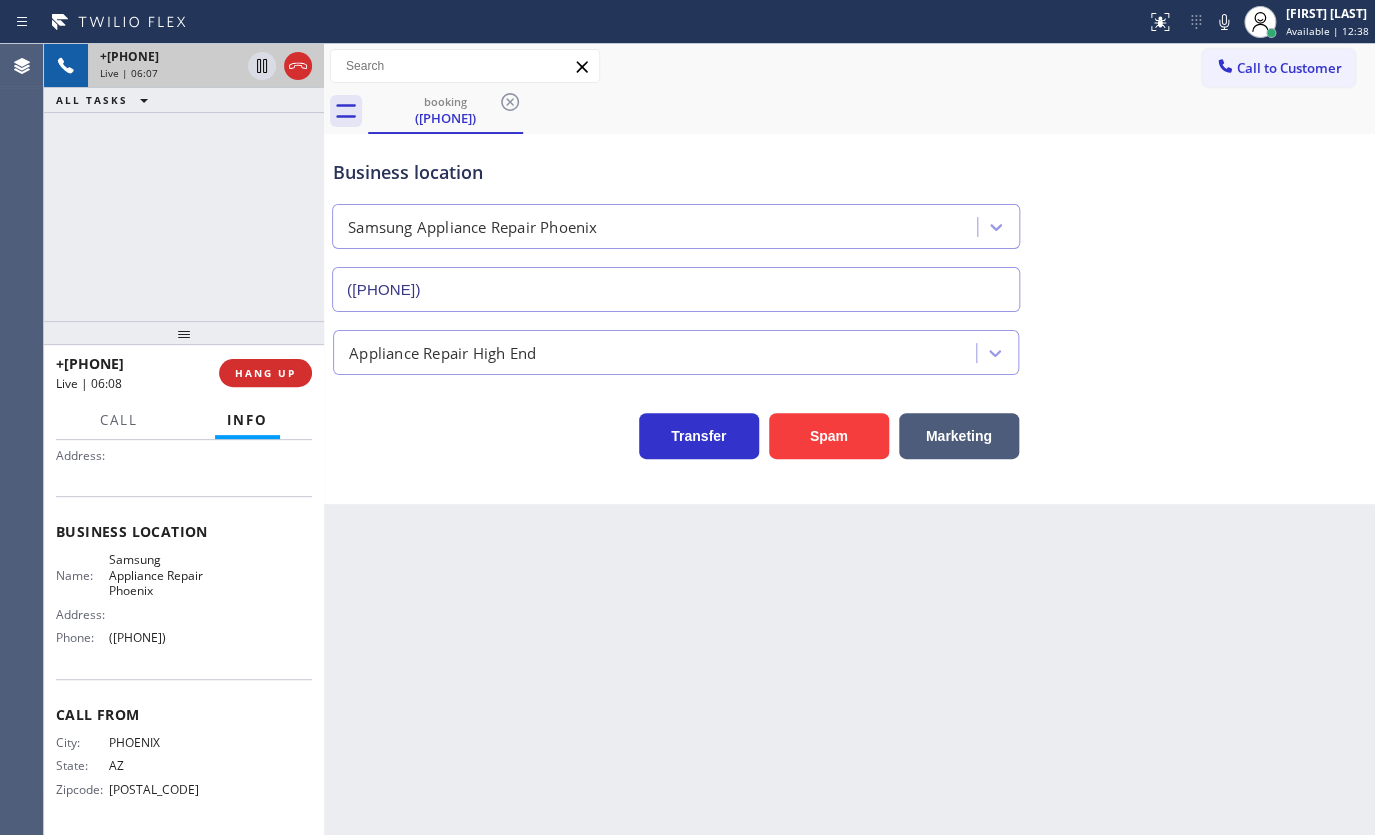 scroll, scrollTop: 200, scrollLeft: 0, axis: vertical 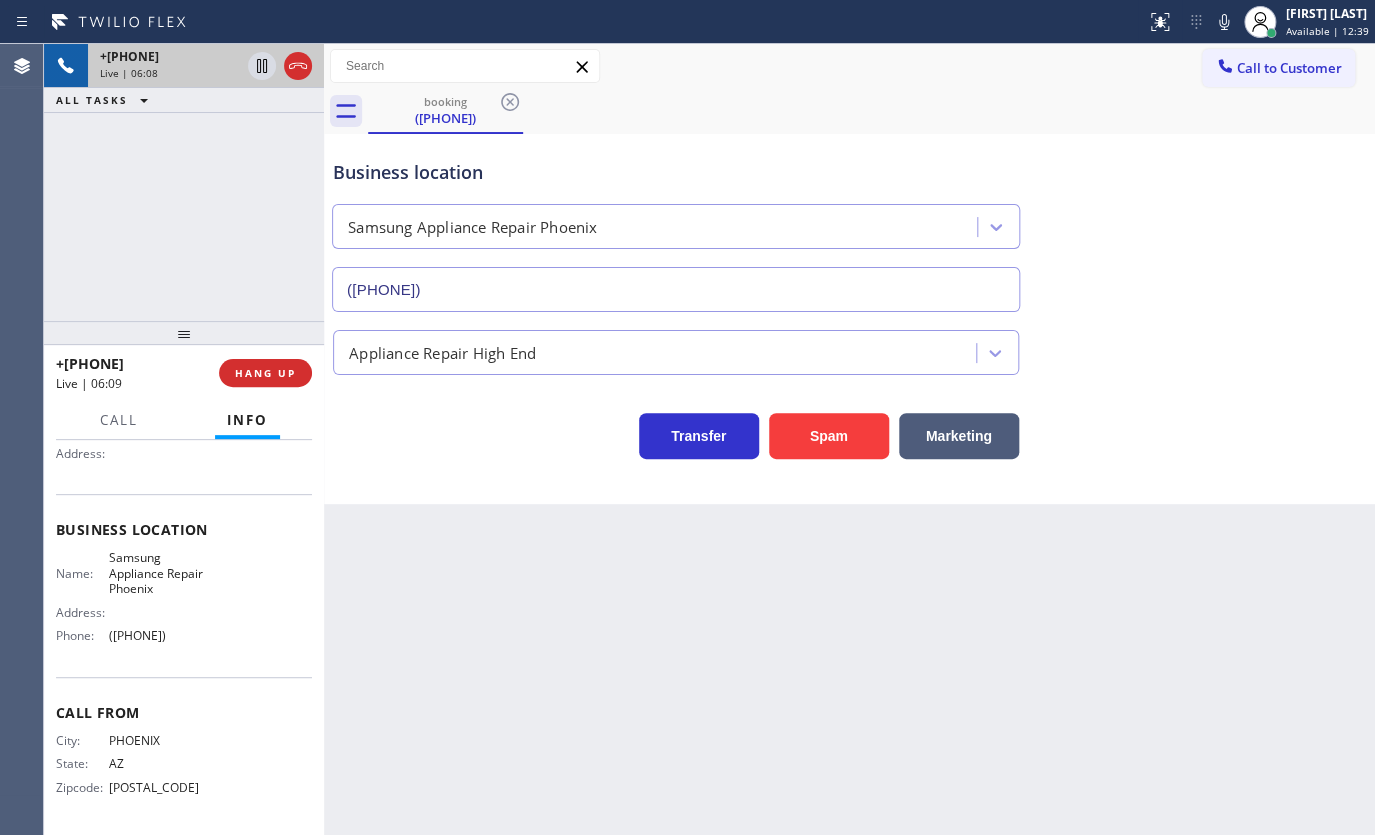 drag, startPoint x: 136, startPoint y: 641, endPoint x: 221, endPoint y: 641, distance: 85 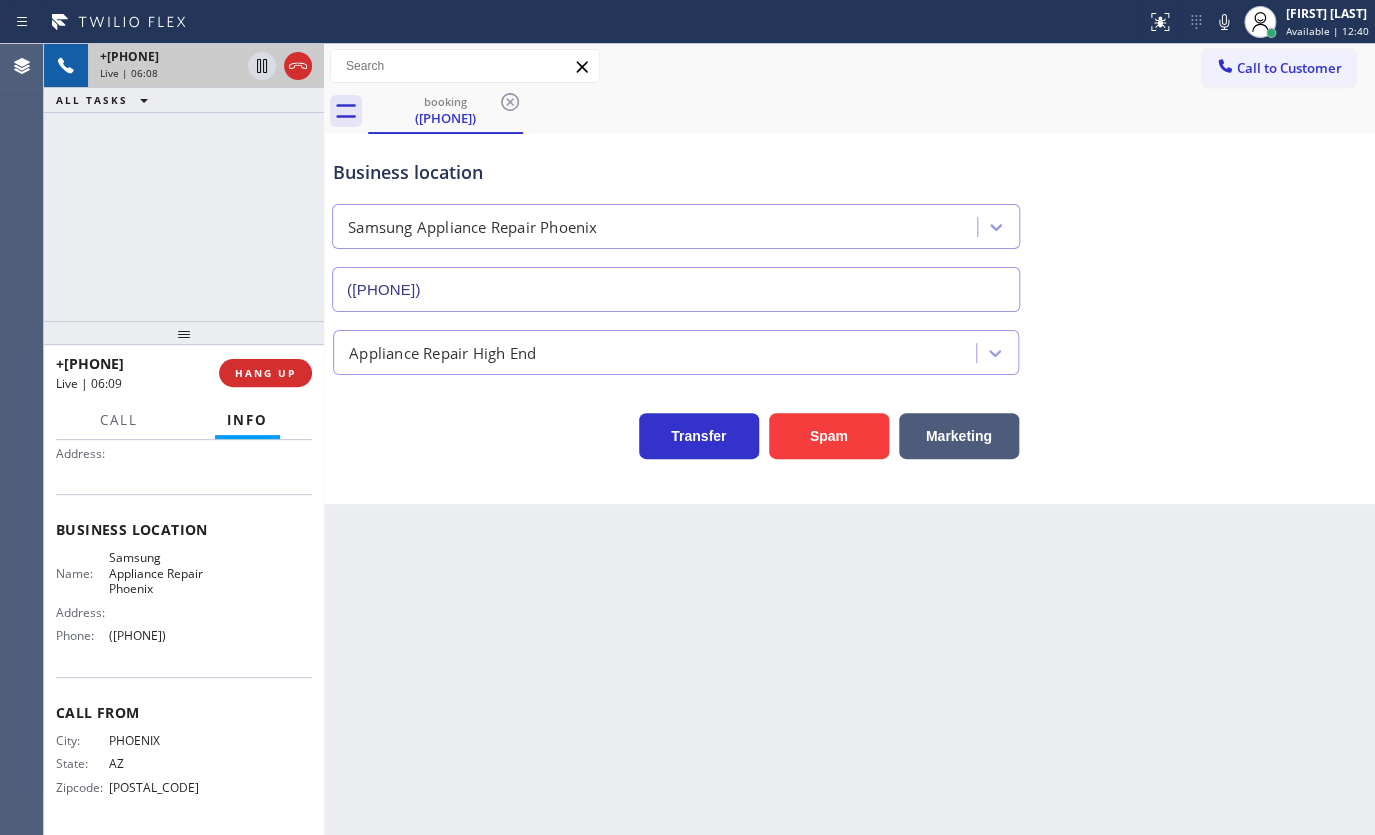 copy on "(602) 755-6525" 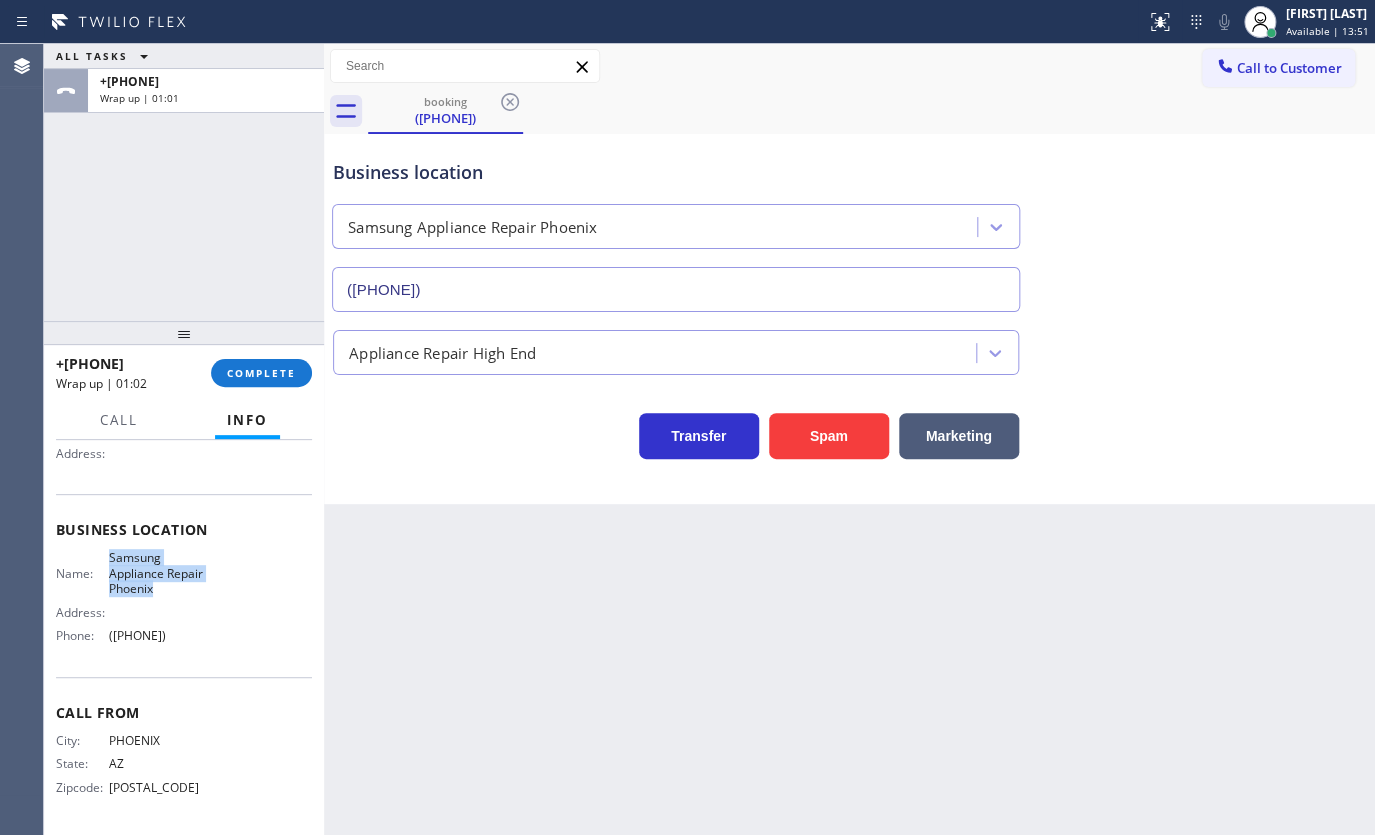 drag, startPoint x: 92, startPoint y: 554, endPoint x: 161, endPoint y: 589, distance: 77.36925 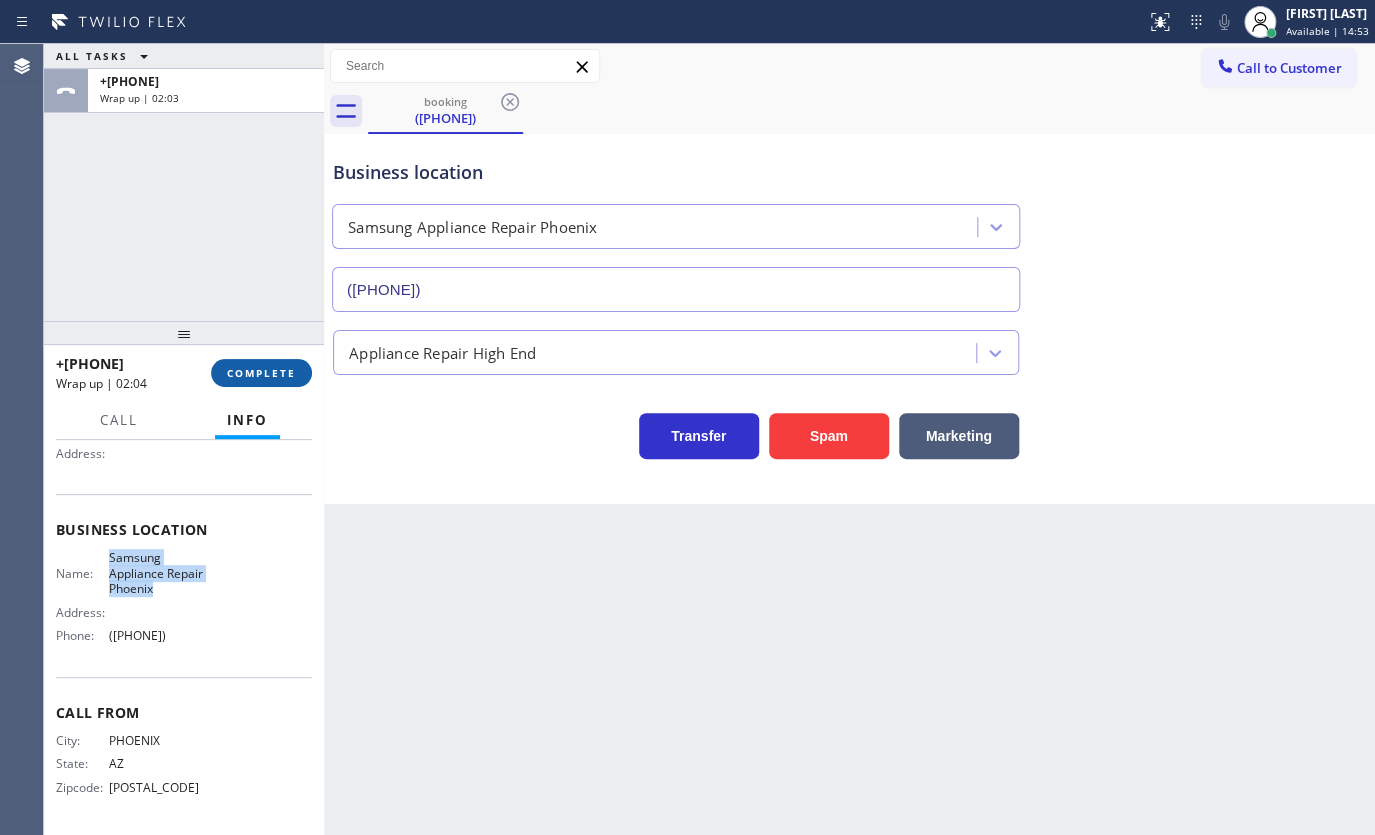 click on "COMPLETE" at bounding box center (261, 373) 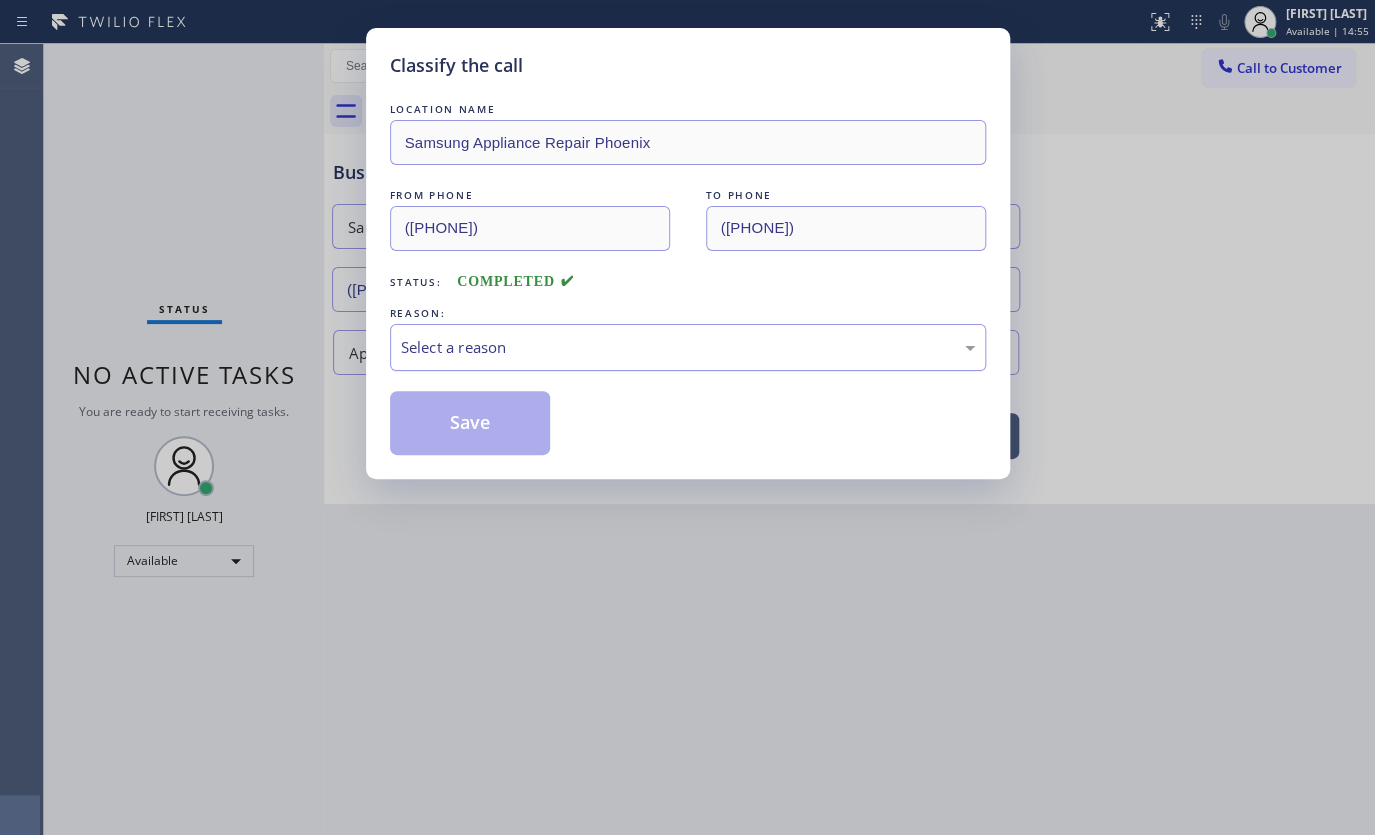 click on "Select a reason" at bounding box center [688, 347] 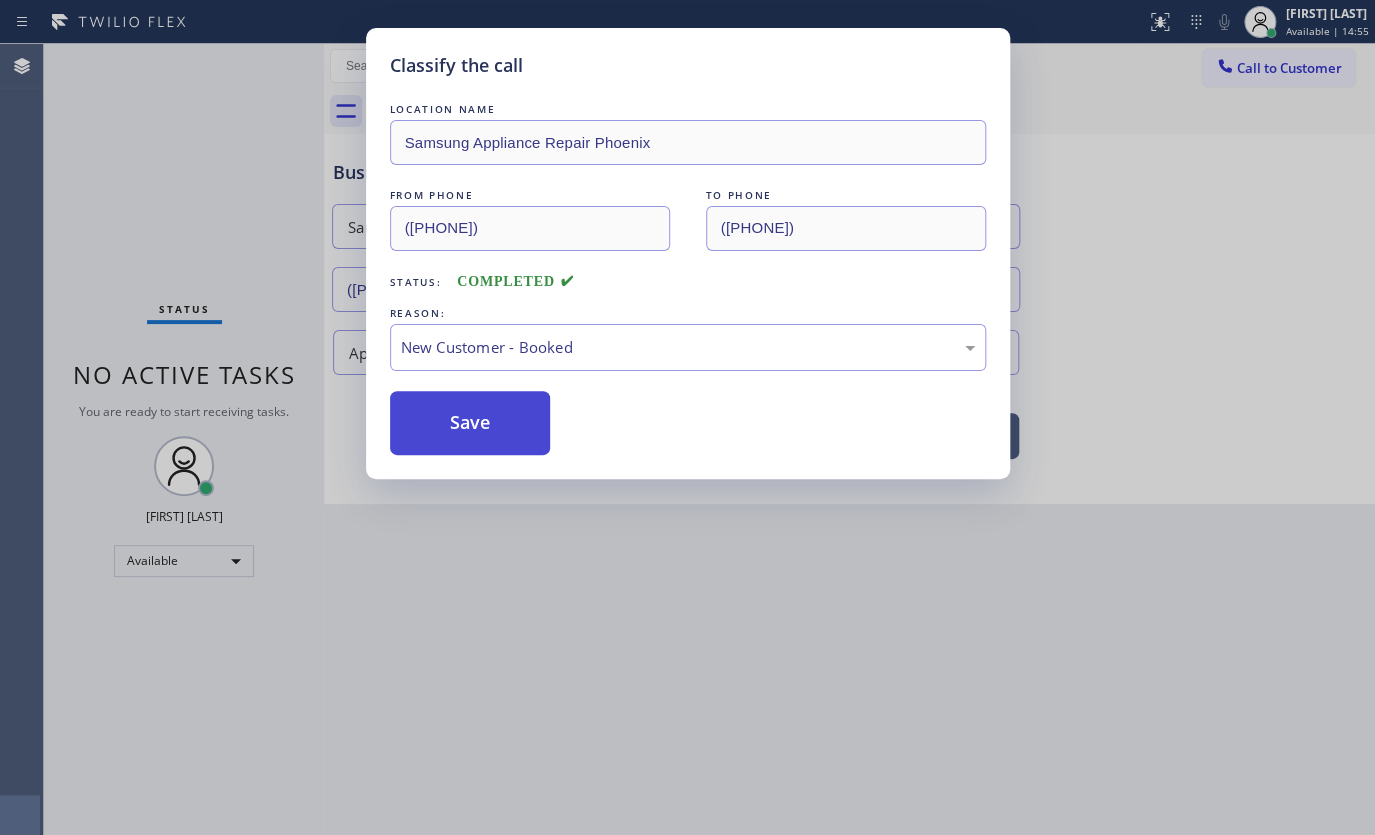 click on "Save" at bounding box center [470, 423] 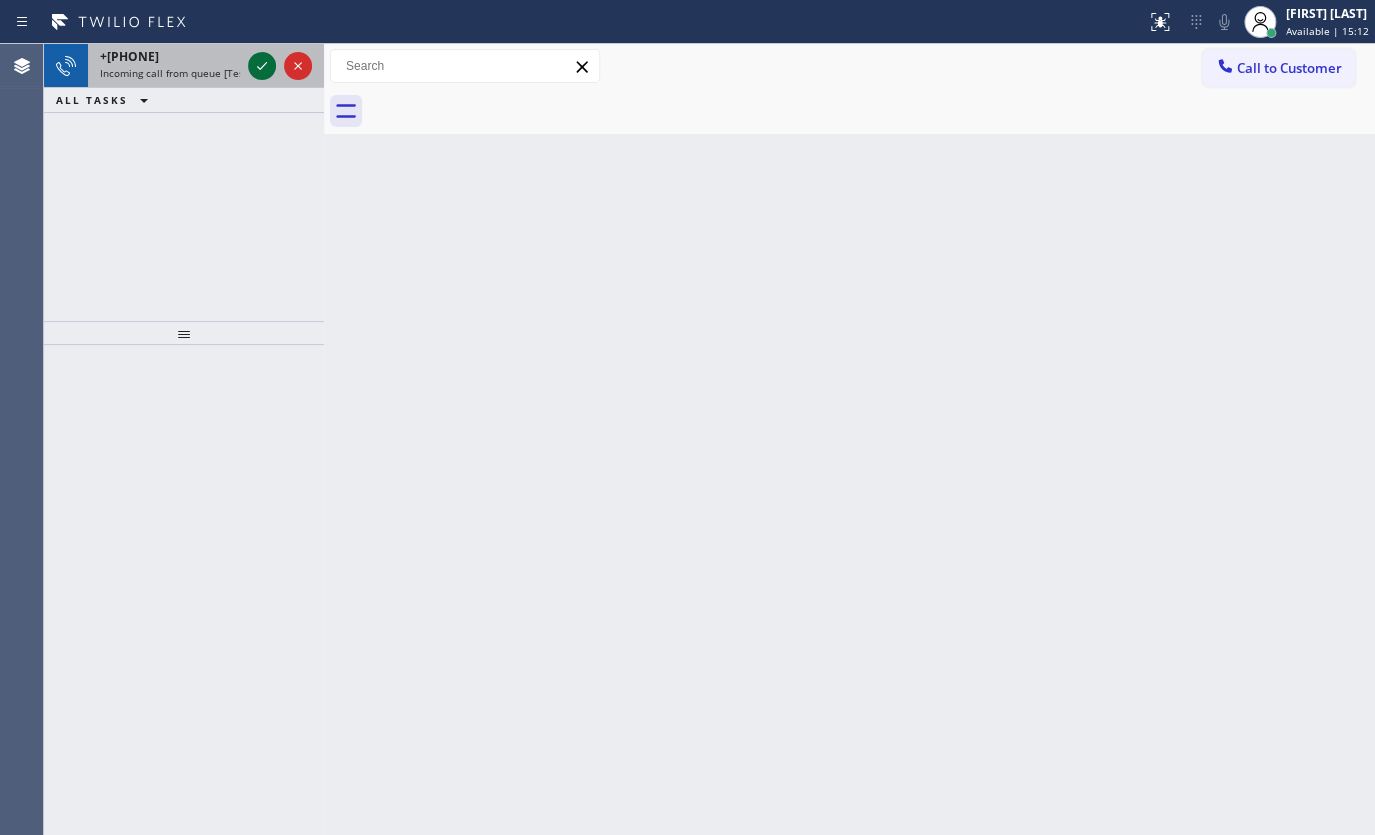 click 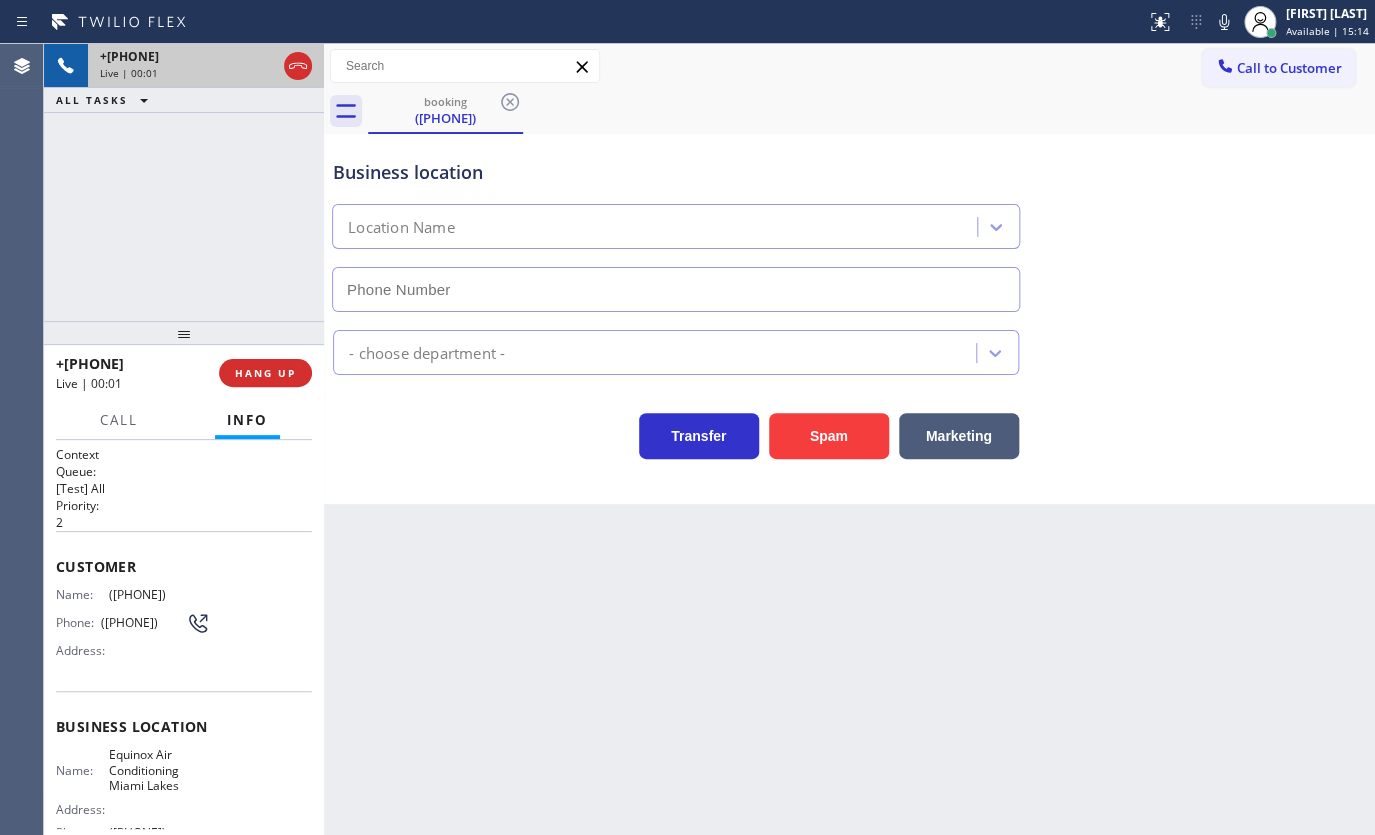 type on "(786) 305-6606" 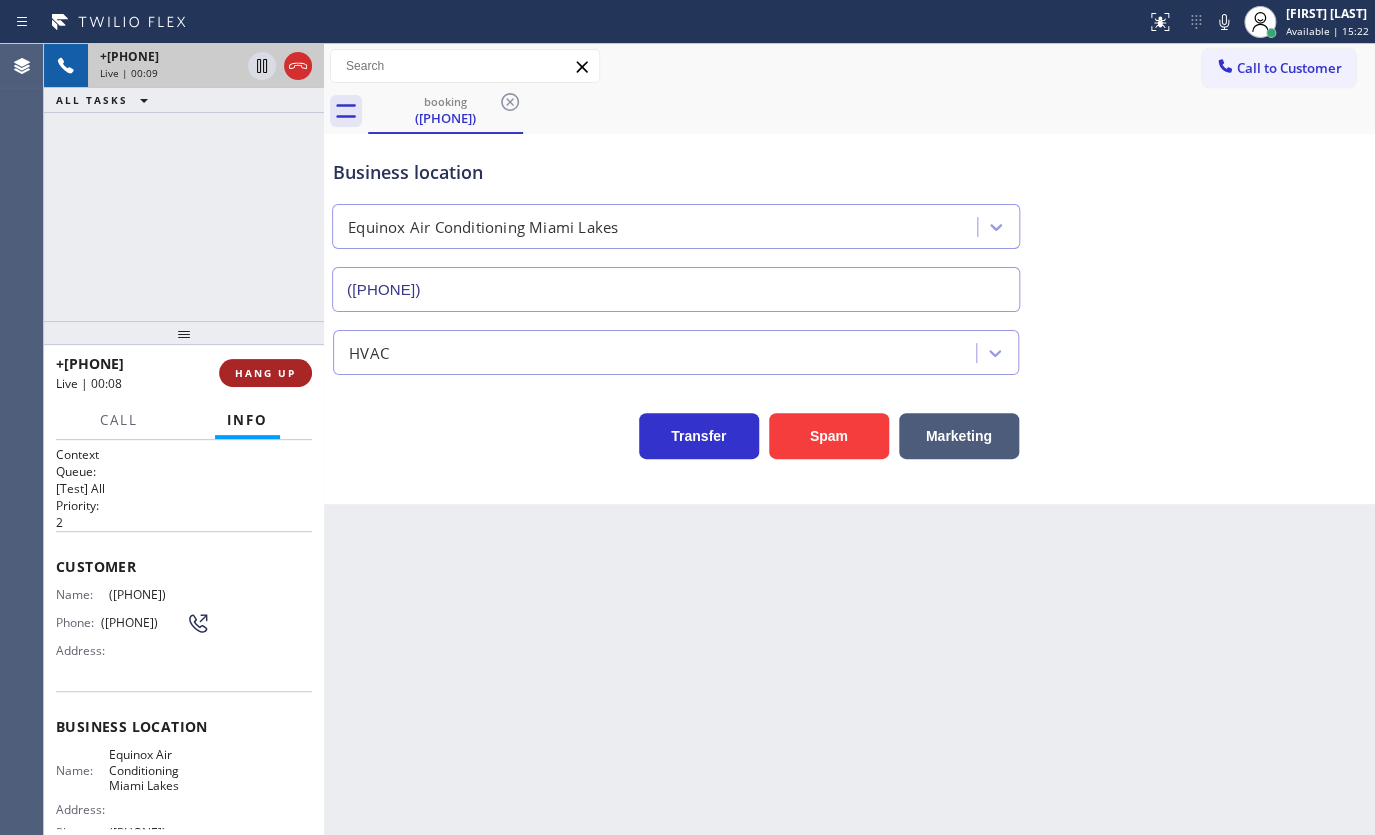 click on "HANG UP" at bounding box center (265, 373) 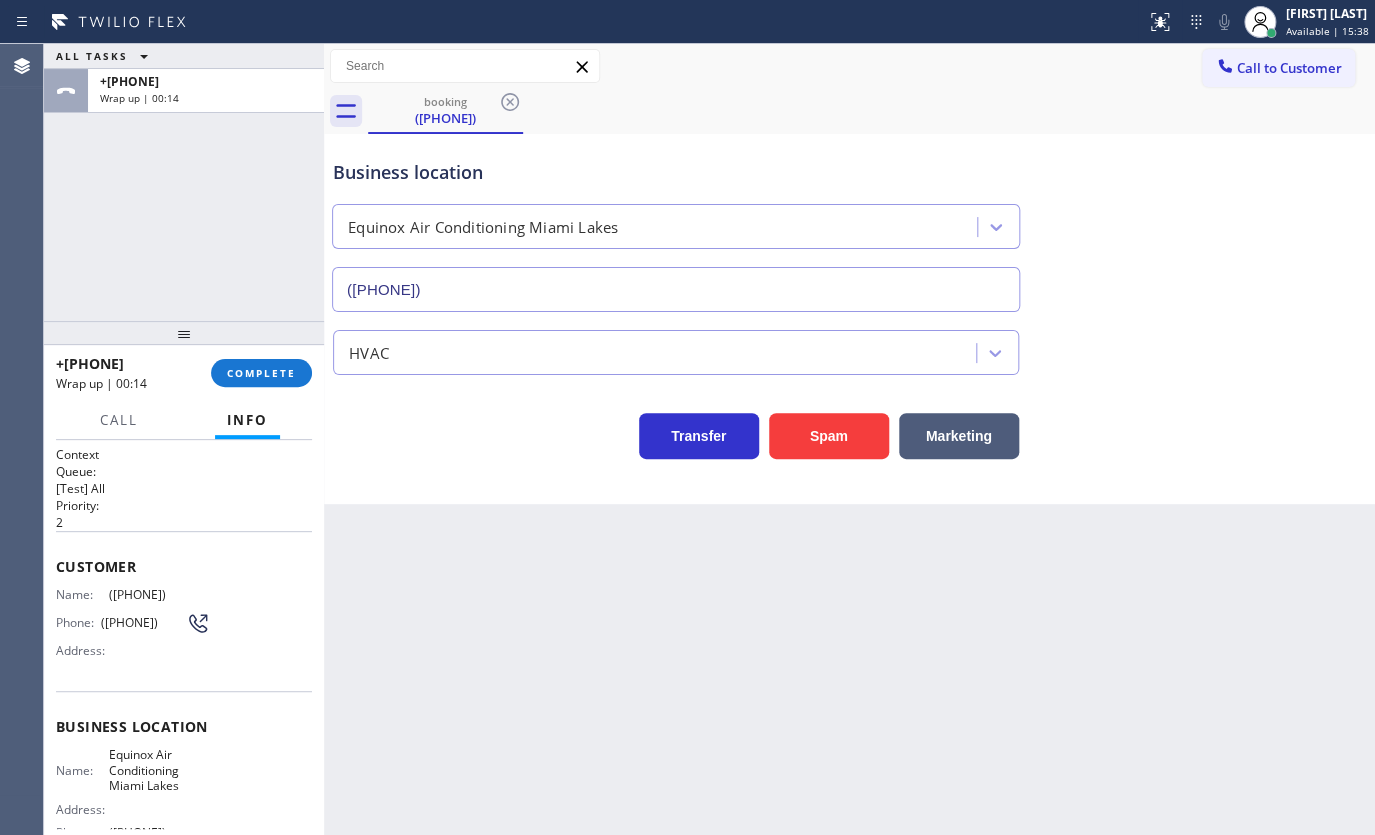 click on "Back to Dashboard Change Sender ID Customers Technicians Select a contact Outbound call Technician Search Technician Your caller id phone number Your caller id phone number Call Technician info Name   Phone none Address none Change Sender ID HVAC +18559994417 5 Star Appliance +18557314952 Appliance Repair +18554611149 Plumbing +18889090120 Air Duct Cleaning +18006865038  Electricians +18005688664 Cancel Change Check personal SMS Reset Change booking (239) 356-6383 Call to Customer Outbound call Location Search location Your caller id phone number Customer number Call Outbound call Technician Search Technician Your caller id phone number Your caller id phone number Call booking (239) 356-6383 Business location Equinox Air Conditioning Miami Lakes (786) 305-6606 HVAC Transfer Spam Marketing" at bounding box center (849, 439) 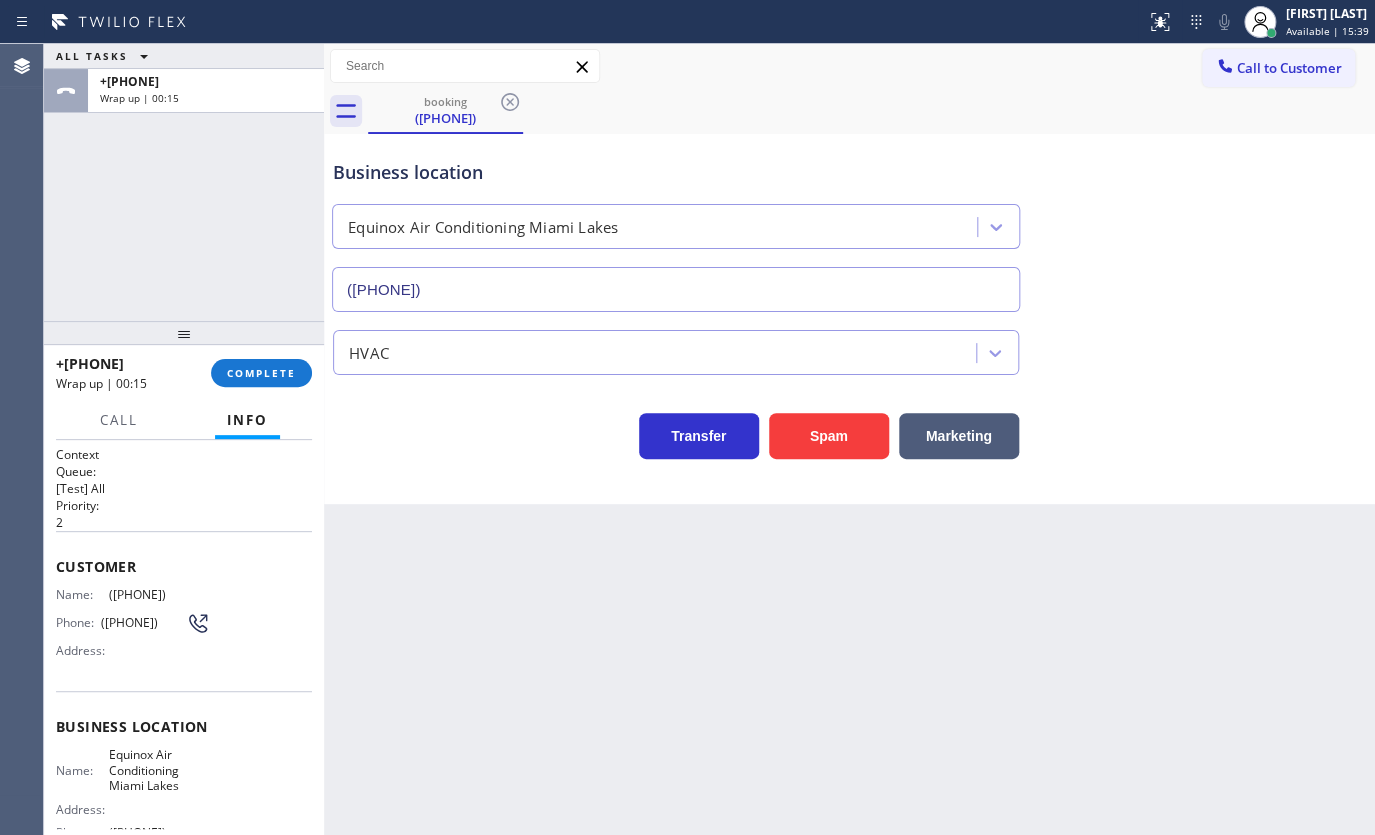 click on "+12393566383 Wrap up | 00:15 COMPLETE" at bounding box center (184, 373) 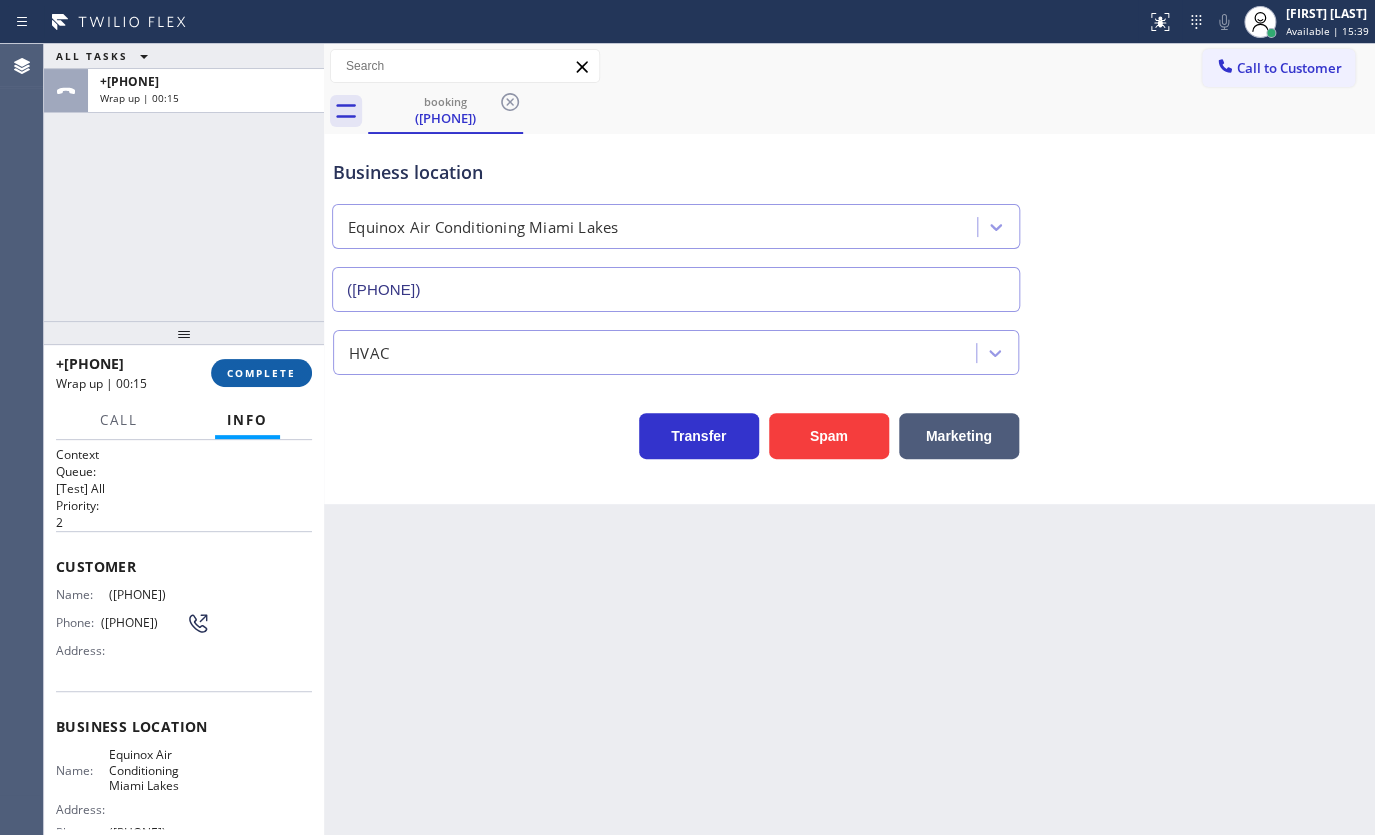 click on "COMPLETE" at bounding box center [261, 373] 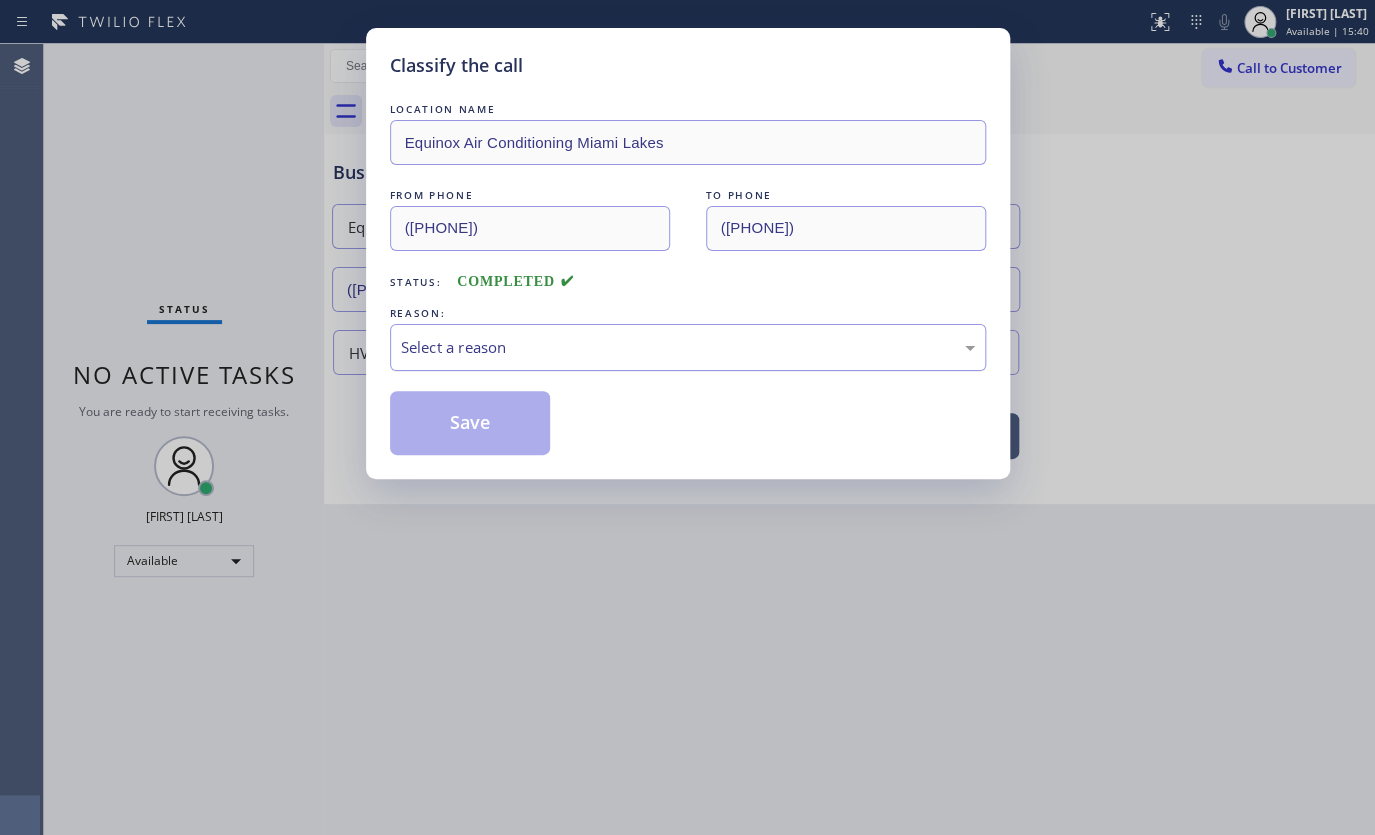 click on "Classify the call LOCATION NAME Equinox Air Conditioning Miami Lakes FROM PHONE (239) 356-6383 TO PHONE (786) 305-6606 Status: COMPLETED REASON: Select a reason Save" at bounding box center (688, 253) 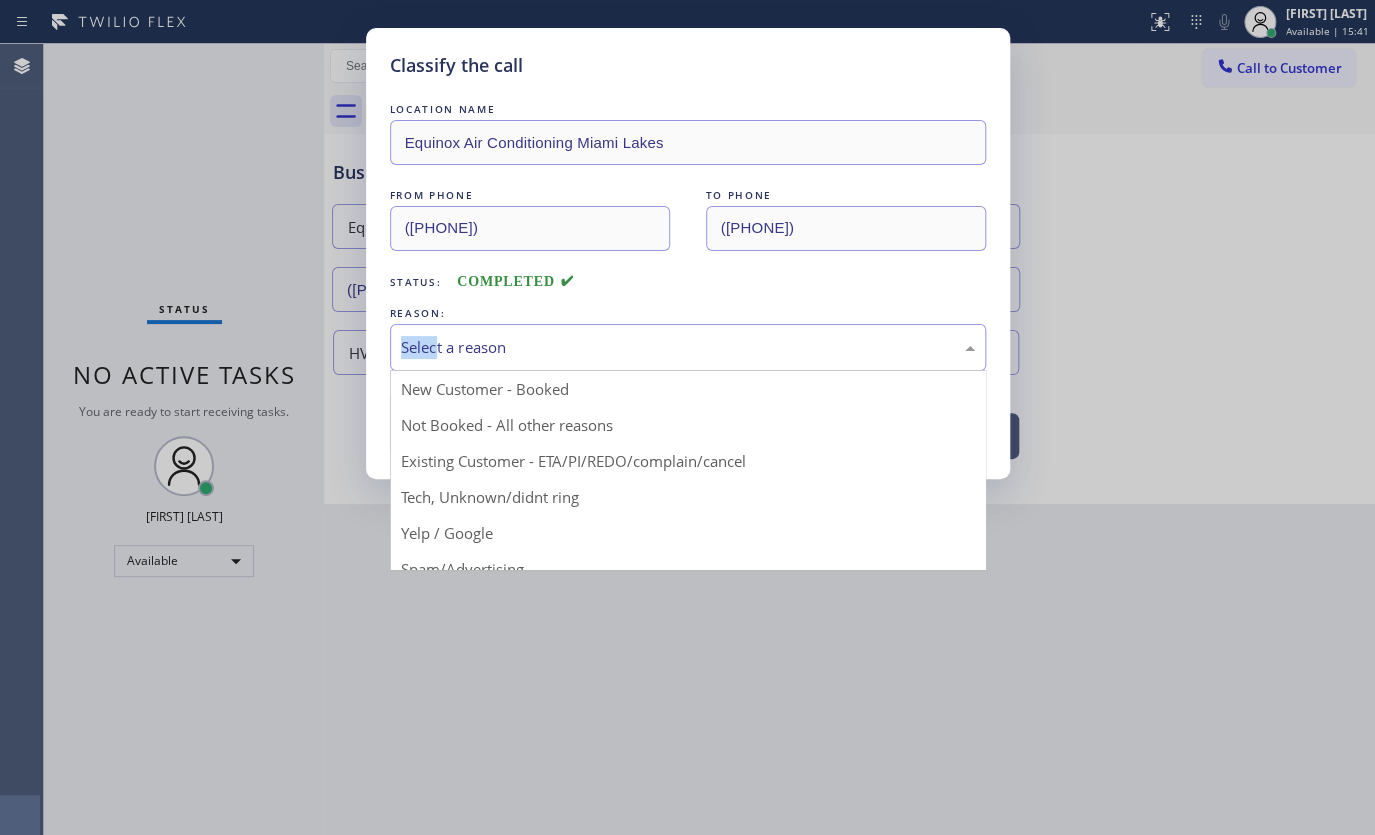 click on "Select a reason" at bounding box center (688, 347) 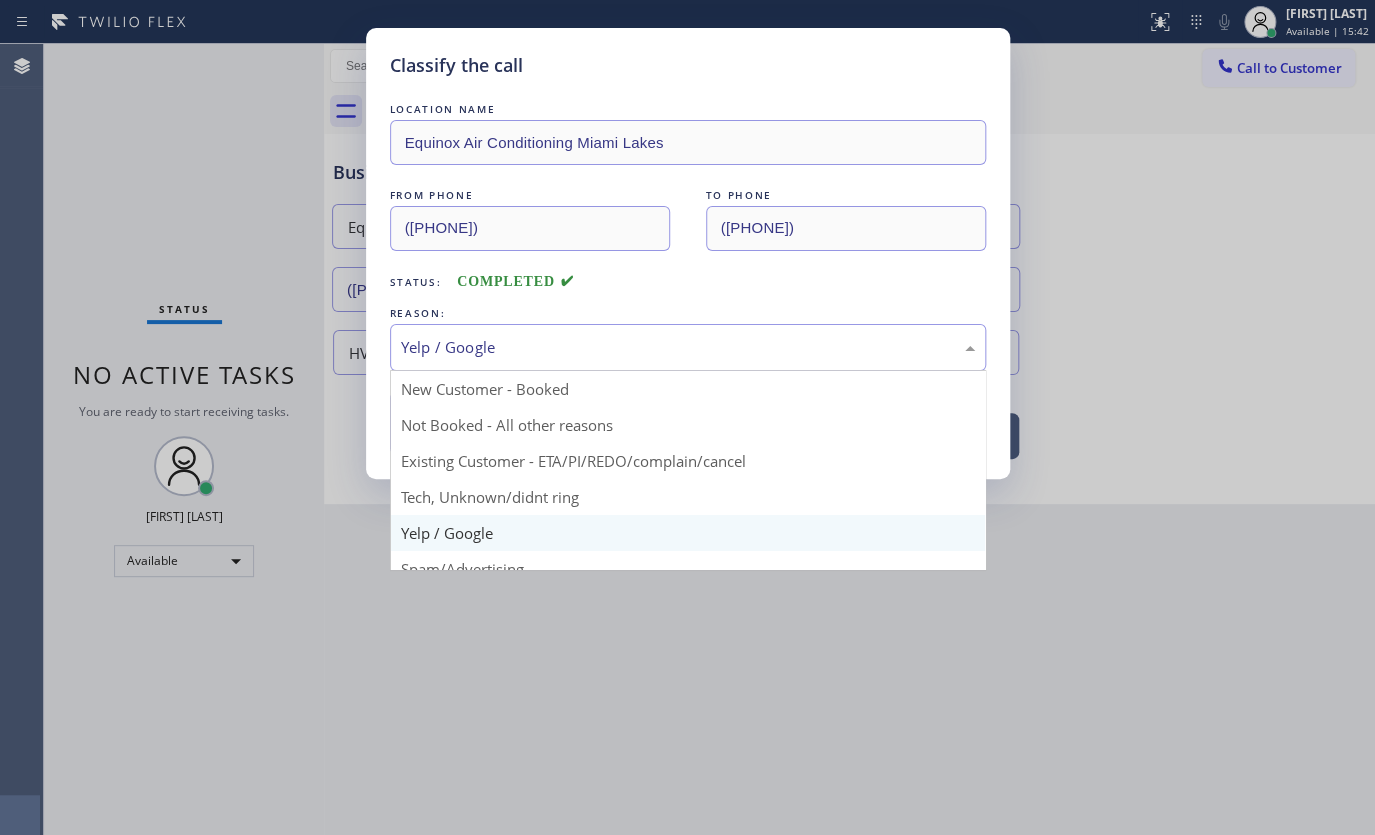 click on "Yelp / Google" at bounding box center [688, 347] 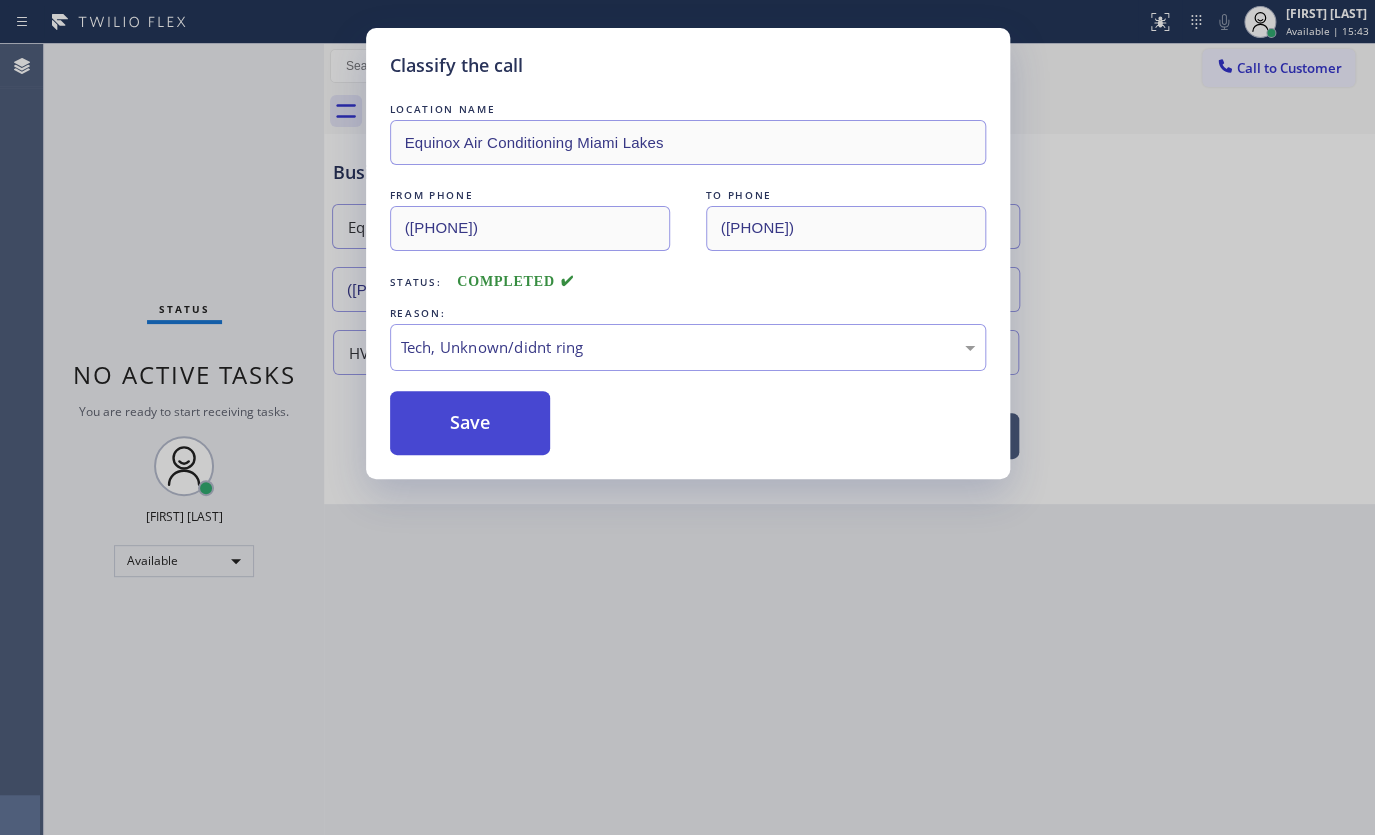 click on "Save" at bounding box center (470, 423) 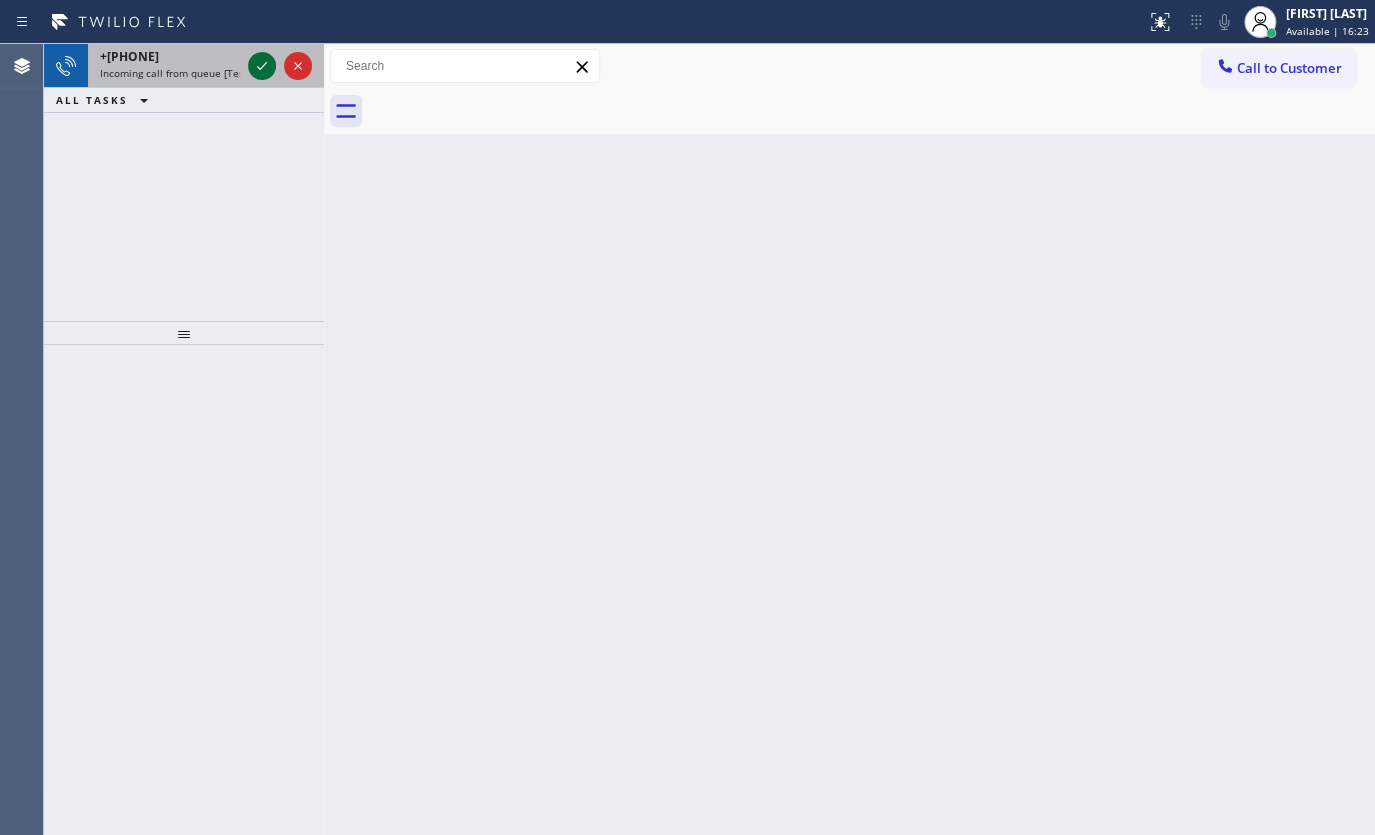 click 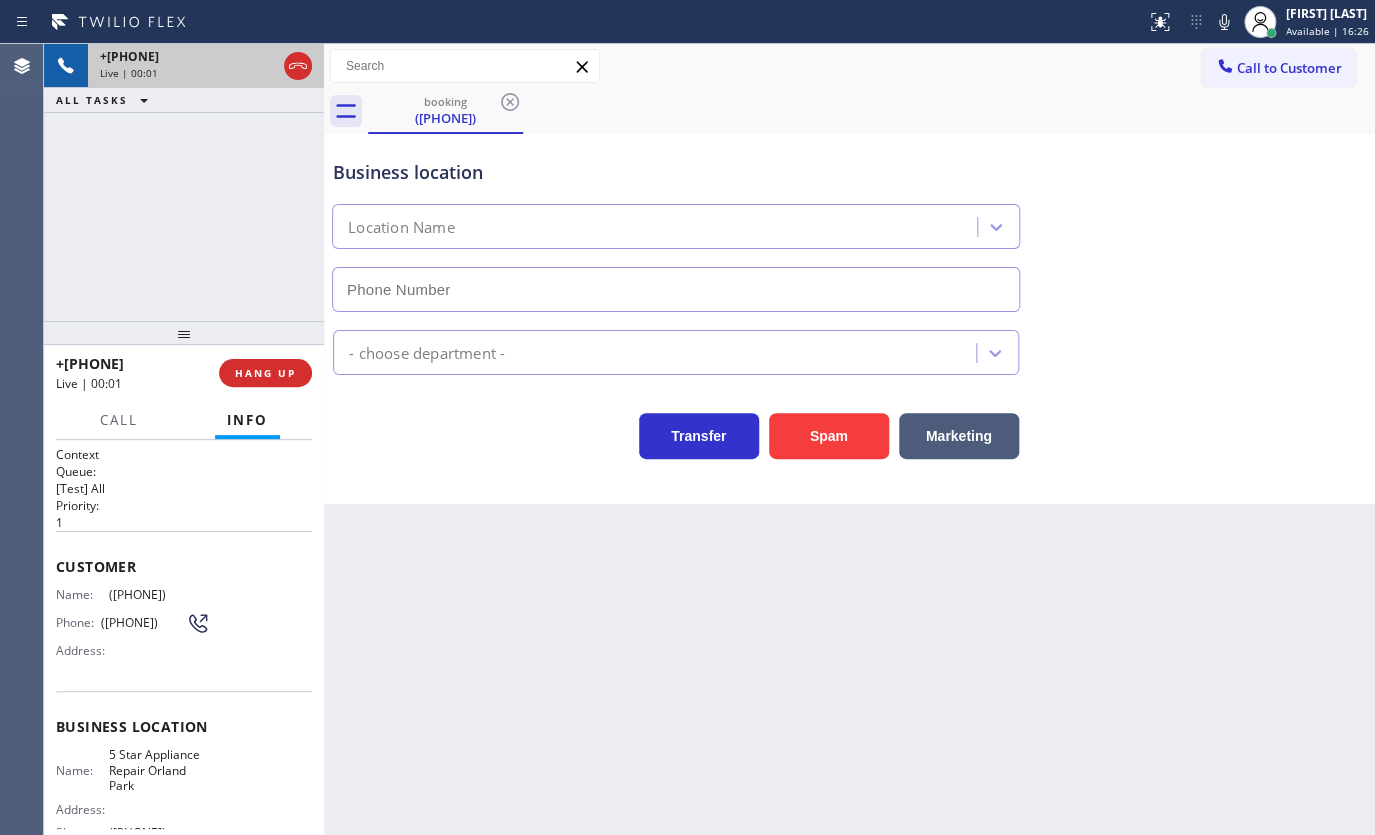 type on "(708) 616-1081" 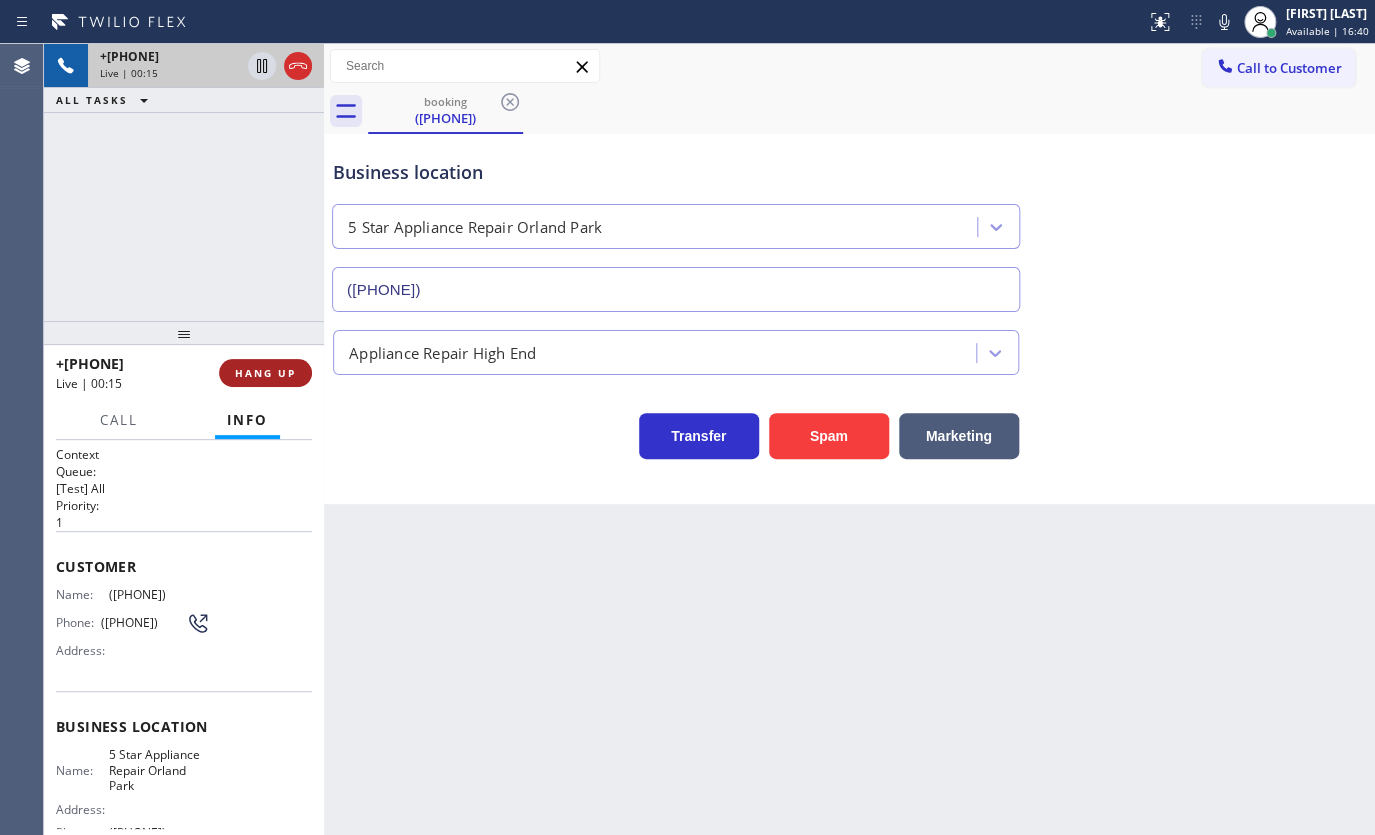click on "HANG UP" at bounding box center (265, 373) 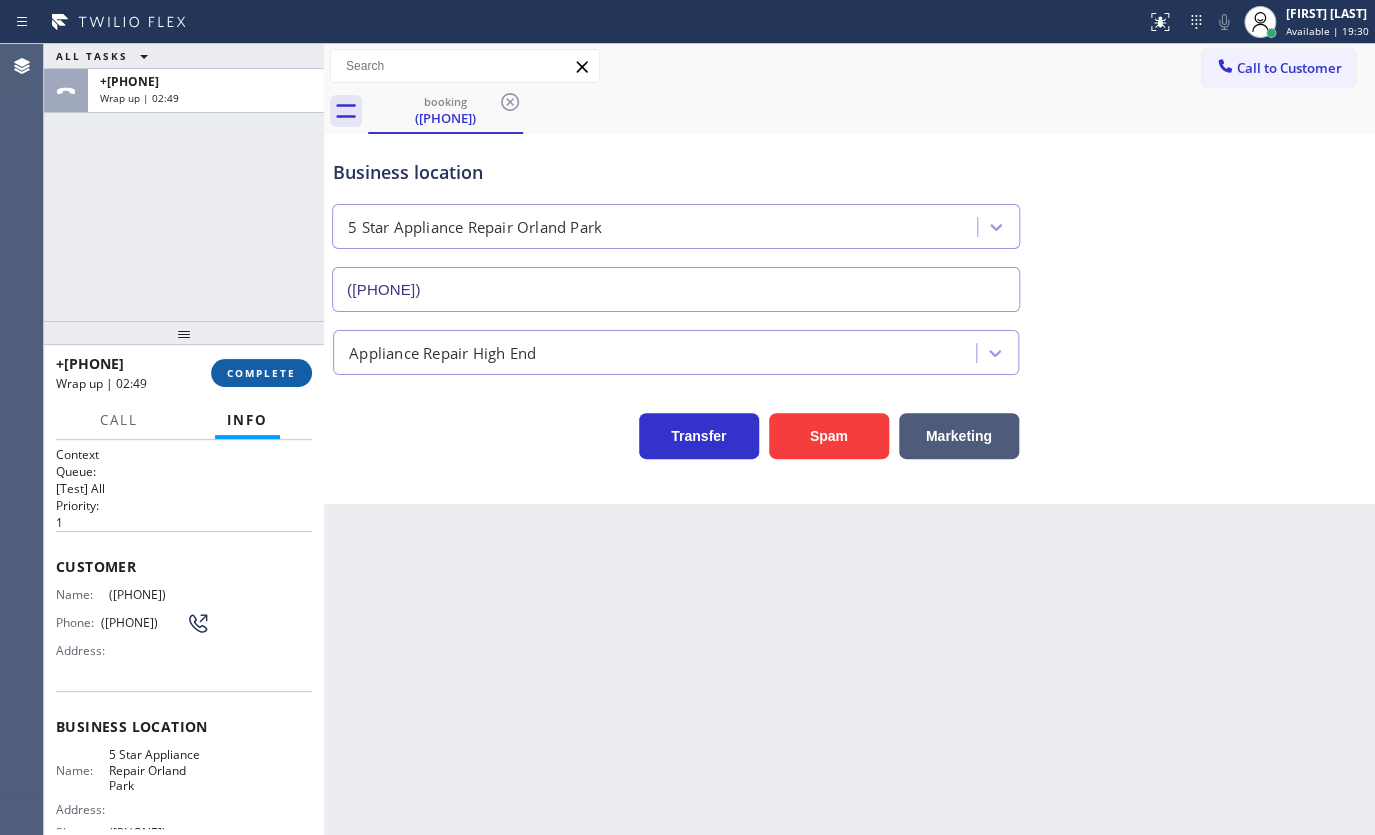 click on "COMPLETE" at bounding box center [261, 373] 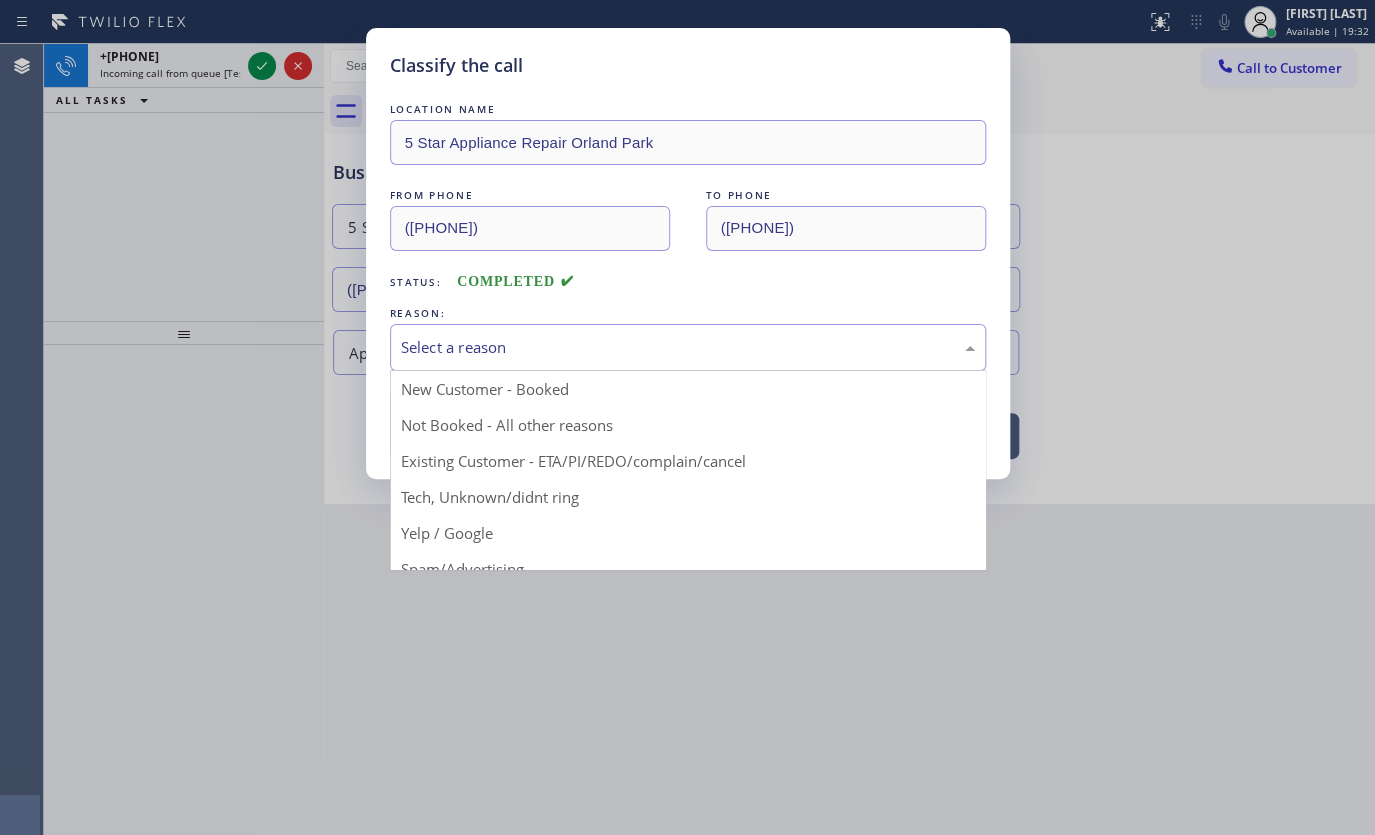 click on "Select a reason" at bounding box center (688, 347) 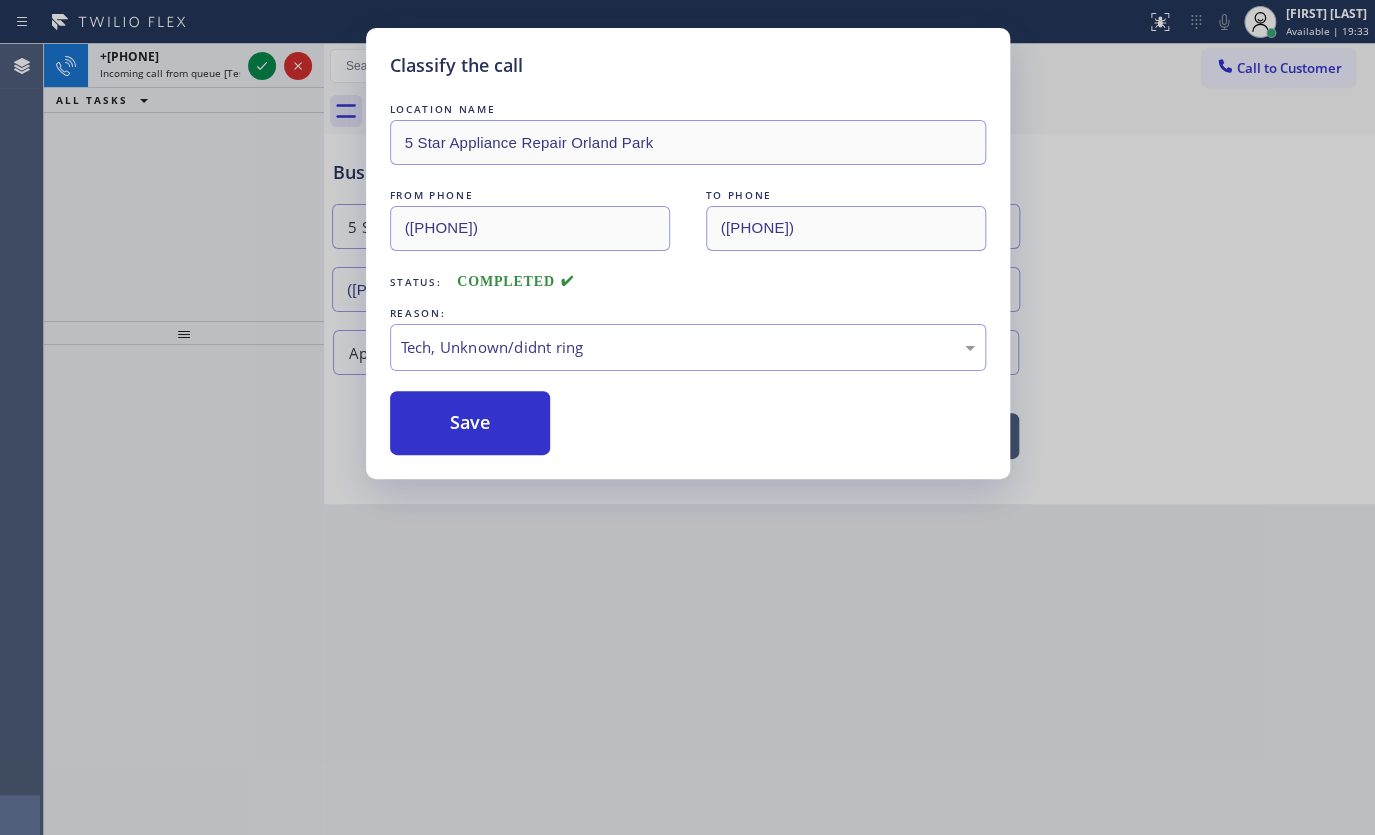 click on "Classify the call LOCATION NAME 5 Star Appliance Repair Orland Park FROM PHONE (870) 641-0965 TO PHONE (708) 616-1081 Status: COMPLETED REASON: Tech, Unknown/didnt ring Save" at bounding box center [688, 253] 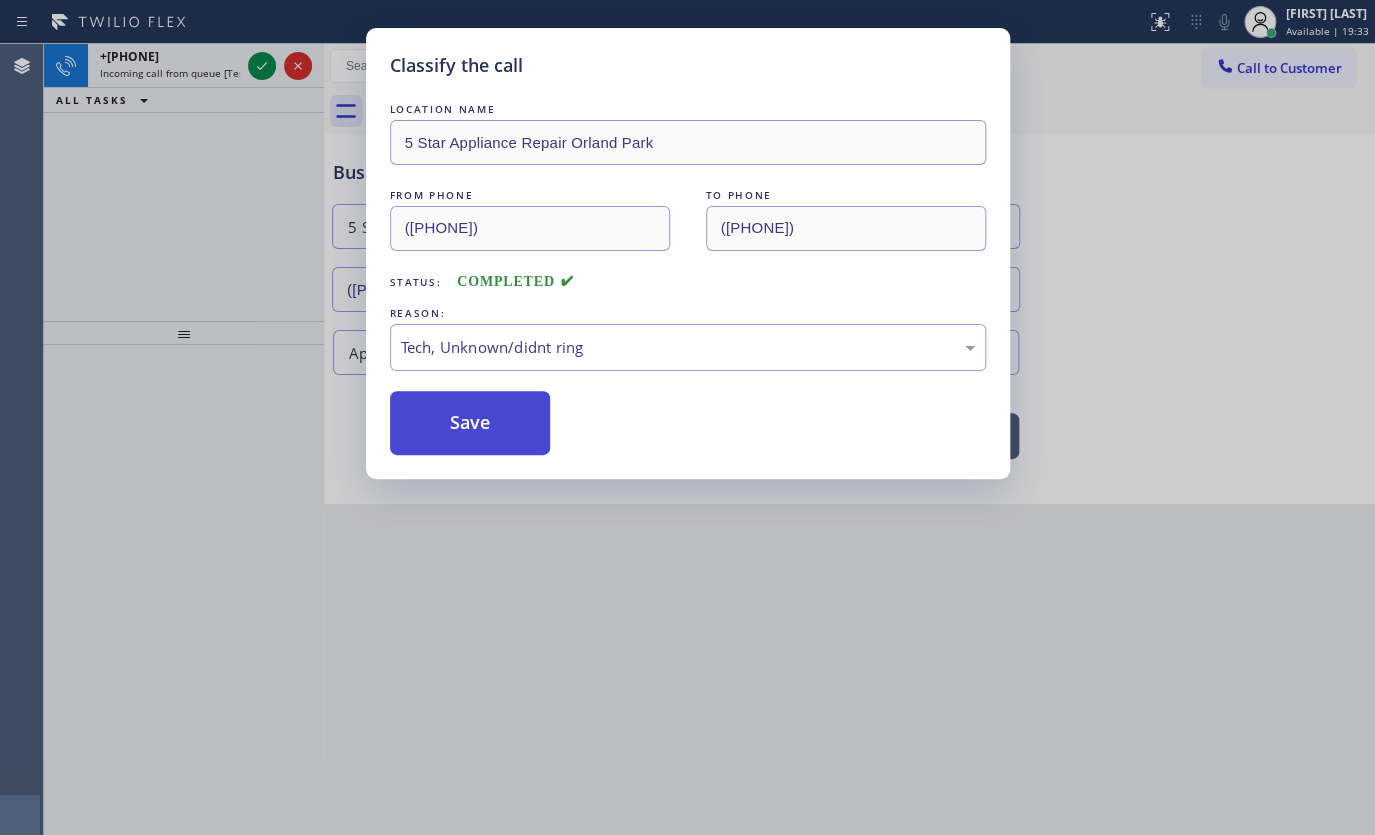click on "Save" at bounding box center [470, 423] 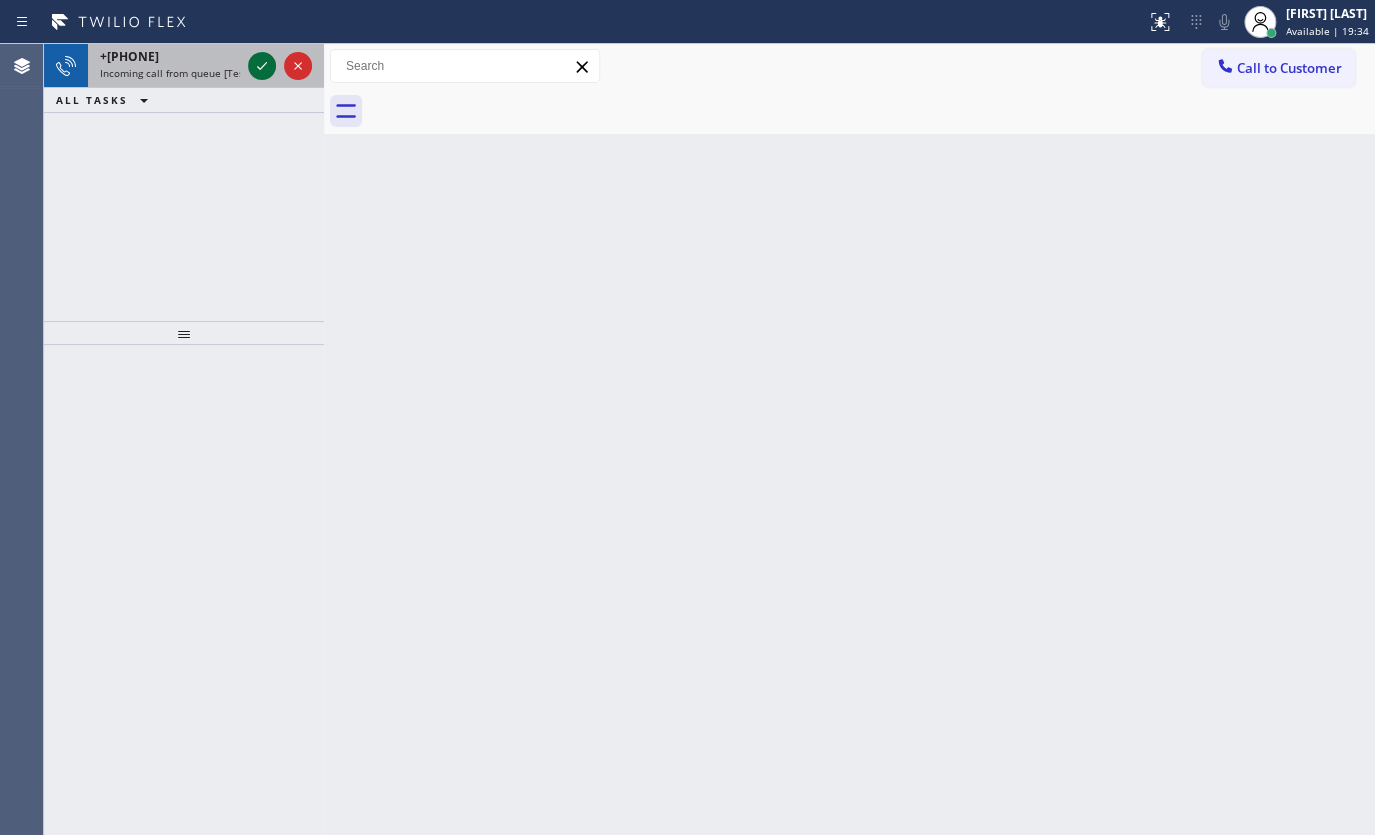 click at bounding box center (262, 66) 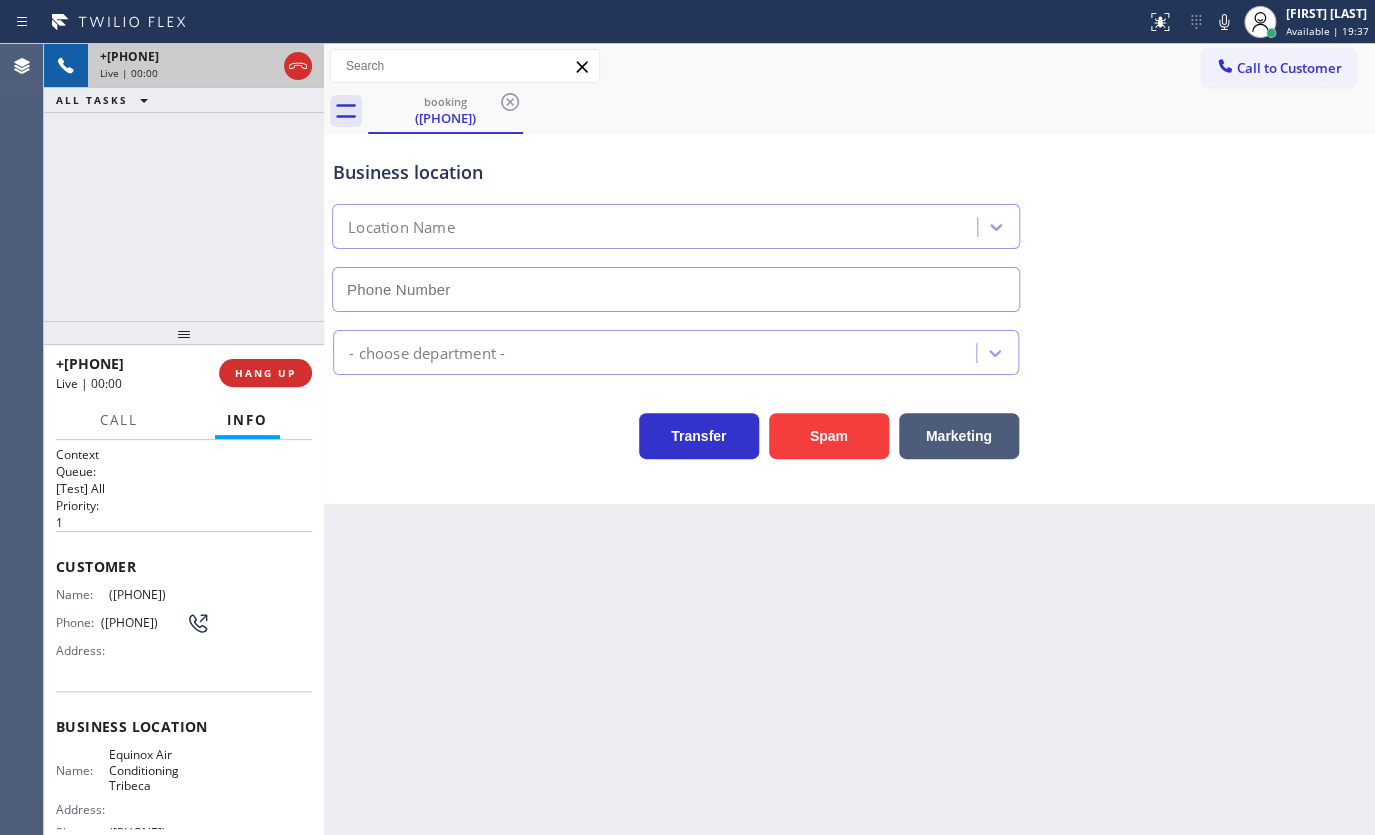 type on "(929) 384-6864" 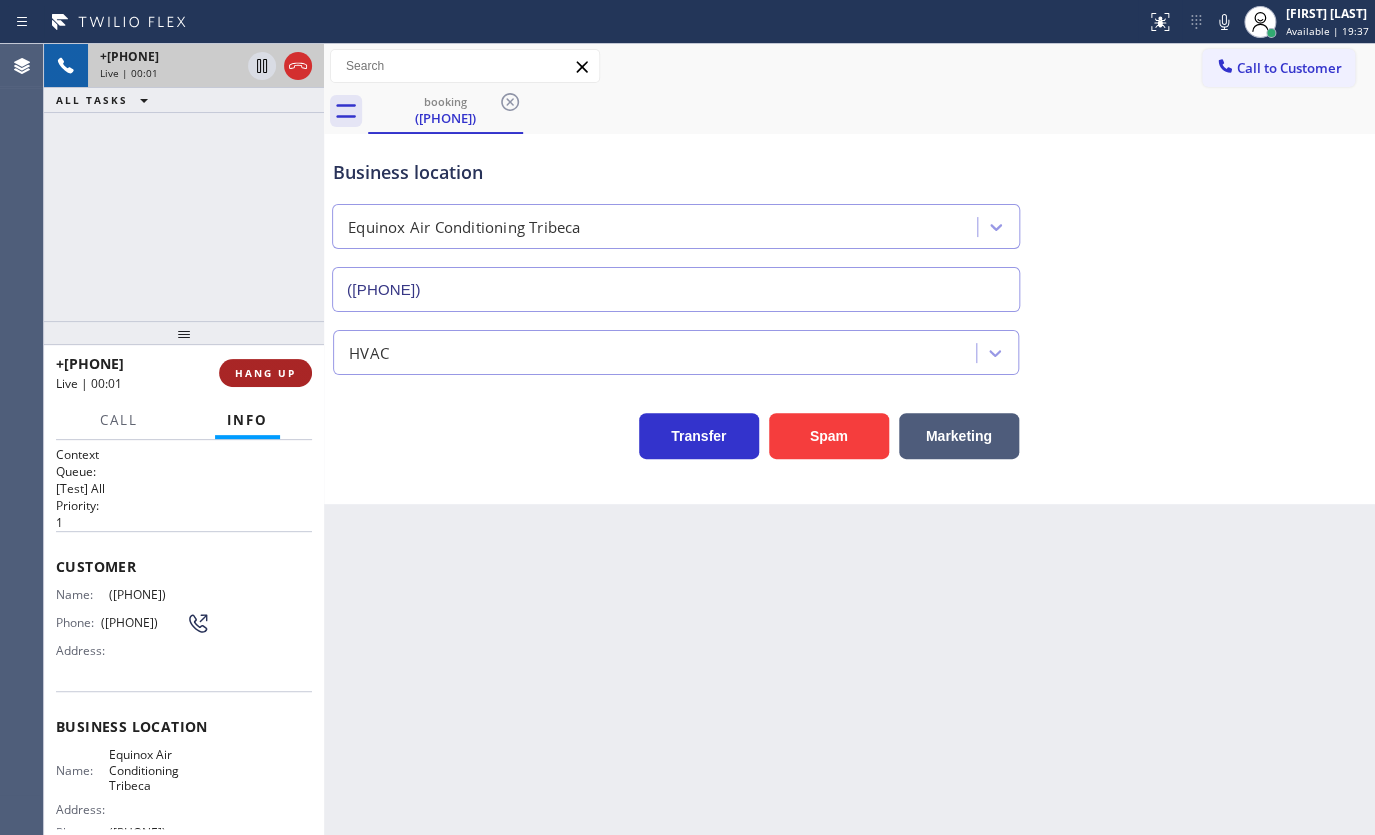 click on "HANG UP" at bounding box center (265, 373) 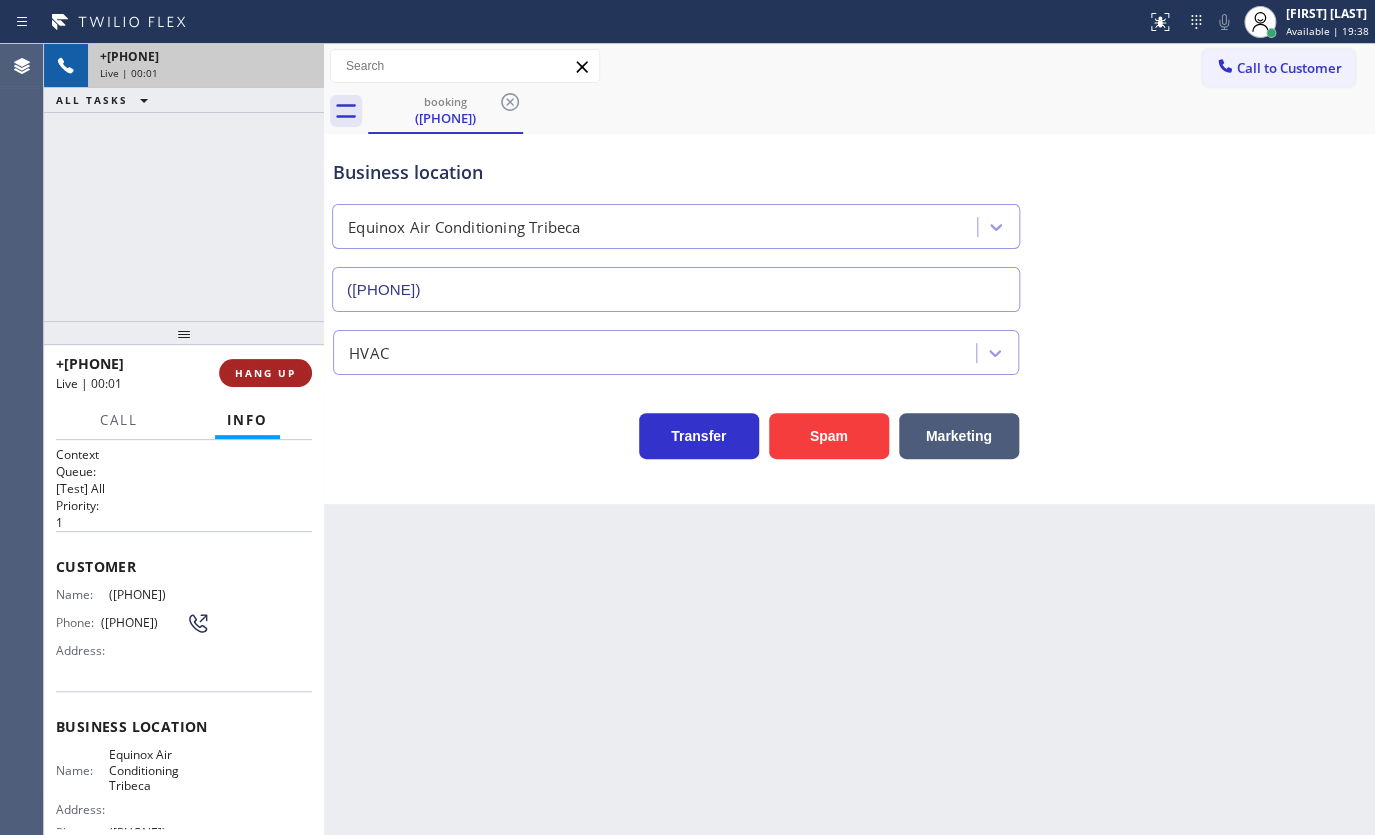 click on "HANG UP" at bounding box center (265, 373) 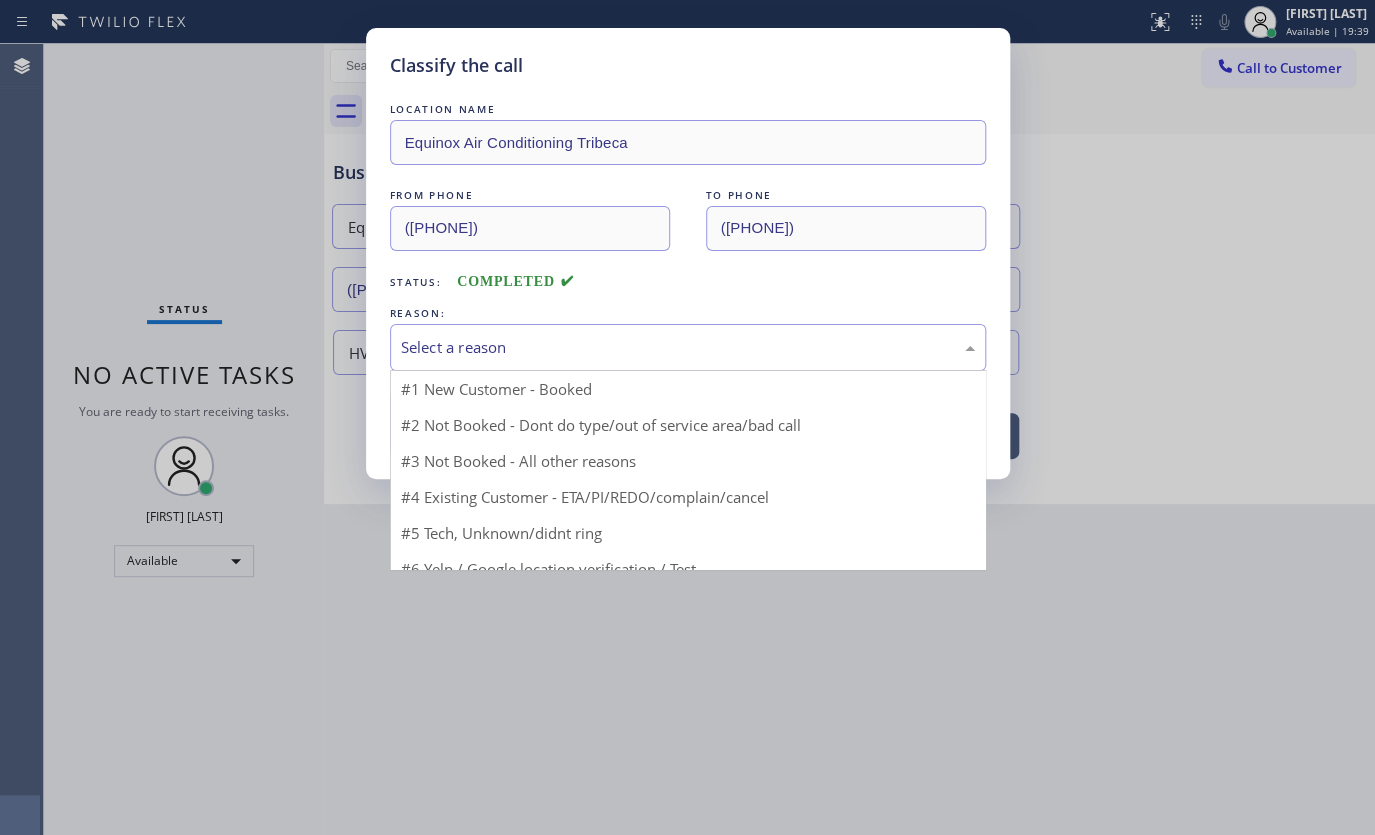 click on "Select a reason" at bounding box center [688, 347] 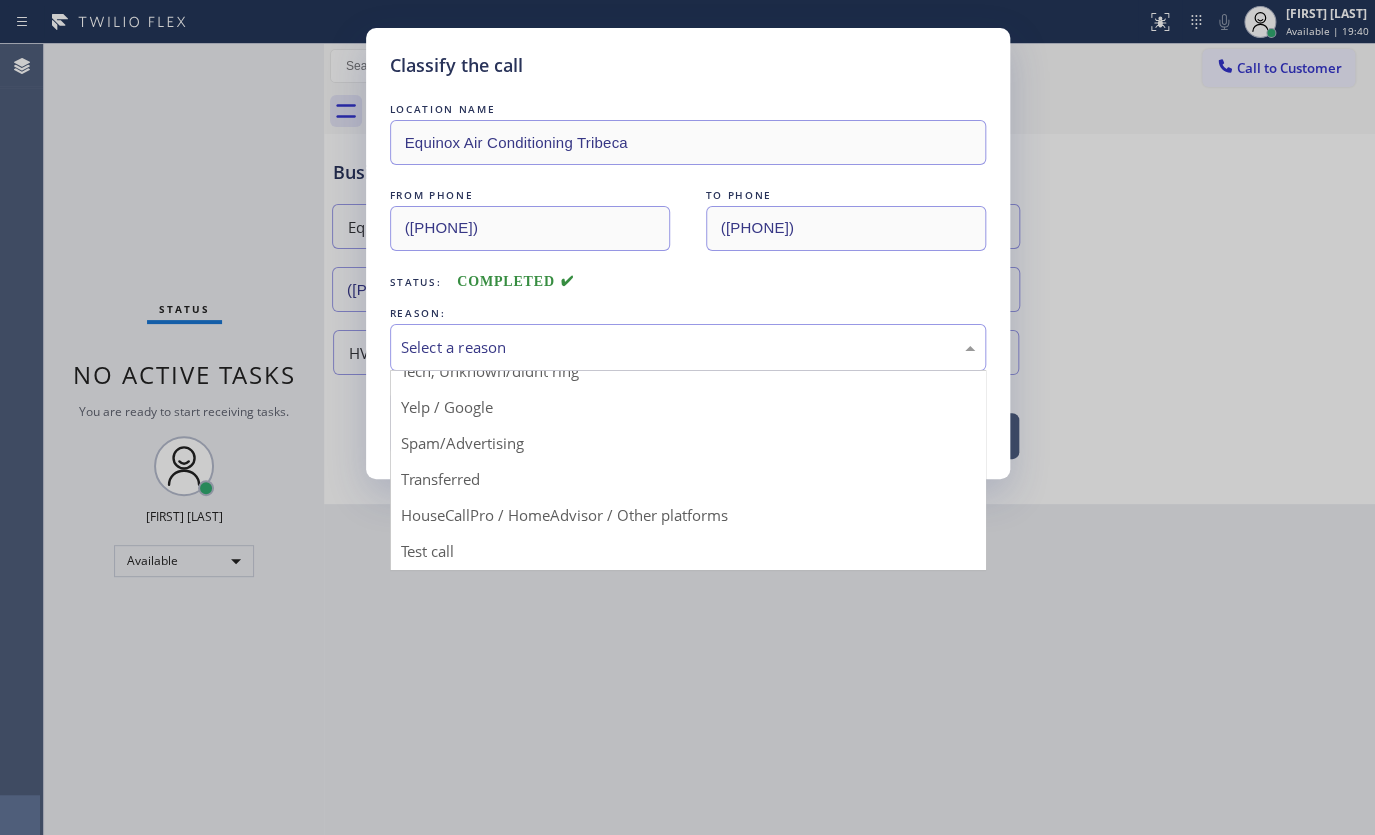 scroll, scrollTop: 133, scrollLeft: 0, axis: vertical 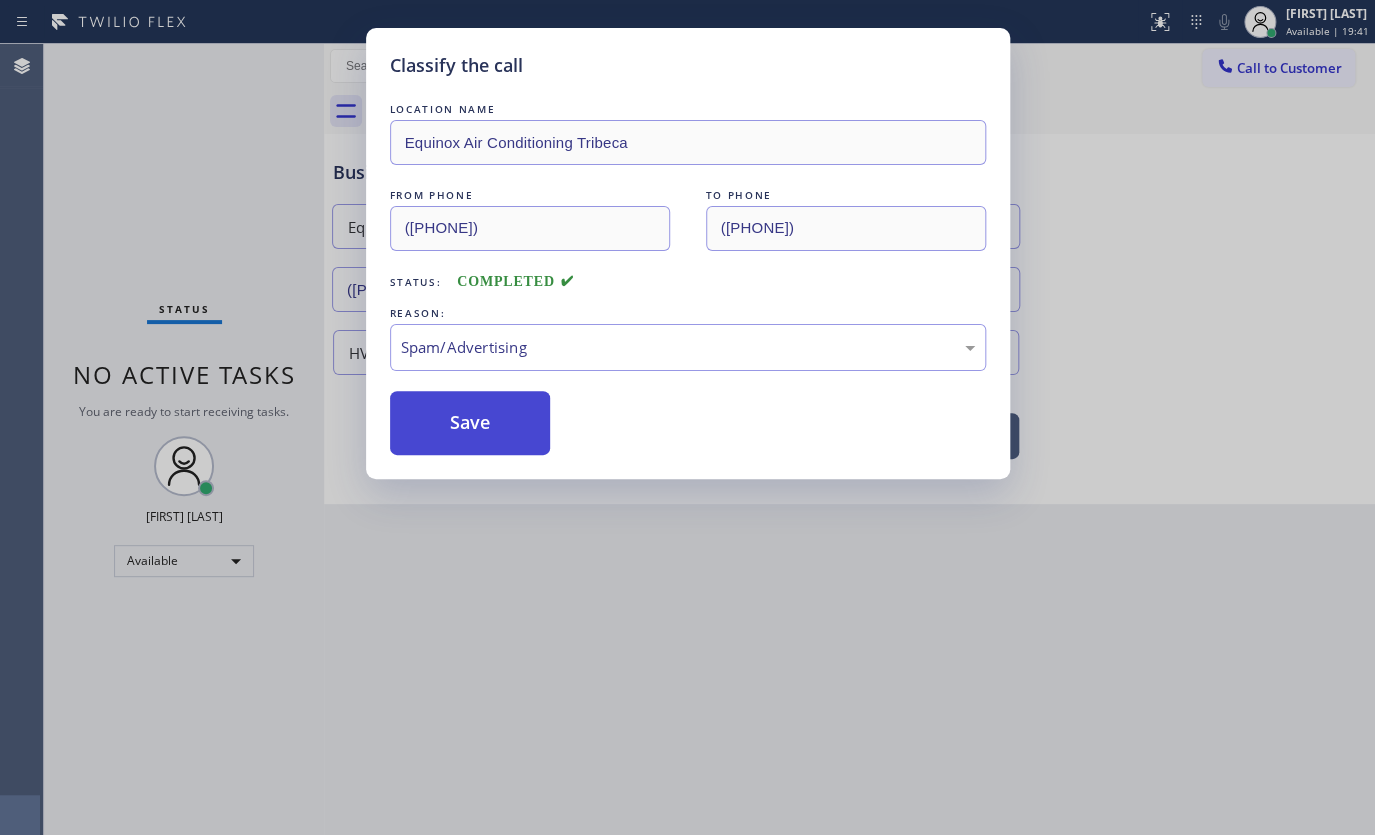 click on "Save" at bounding box center [470, 423] 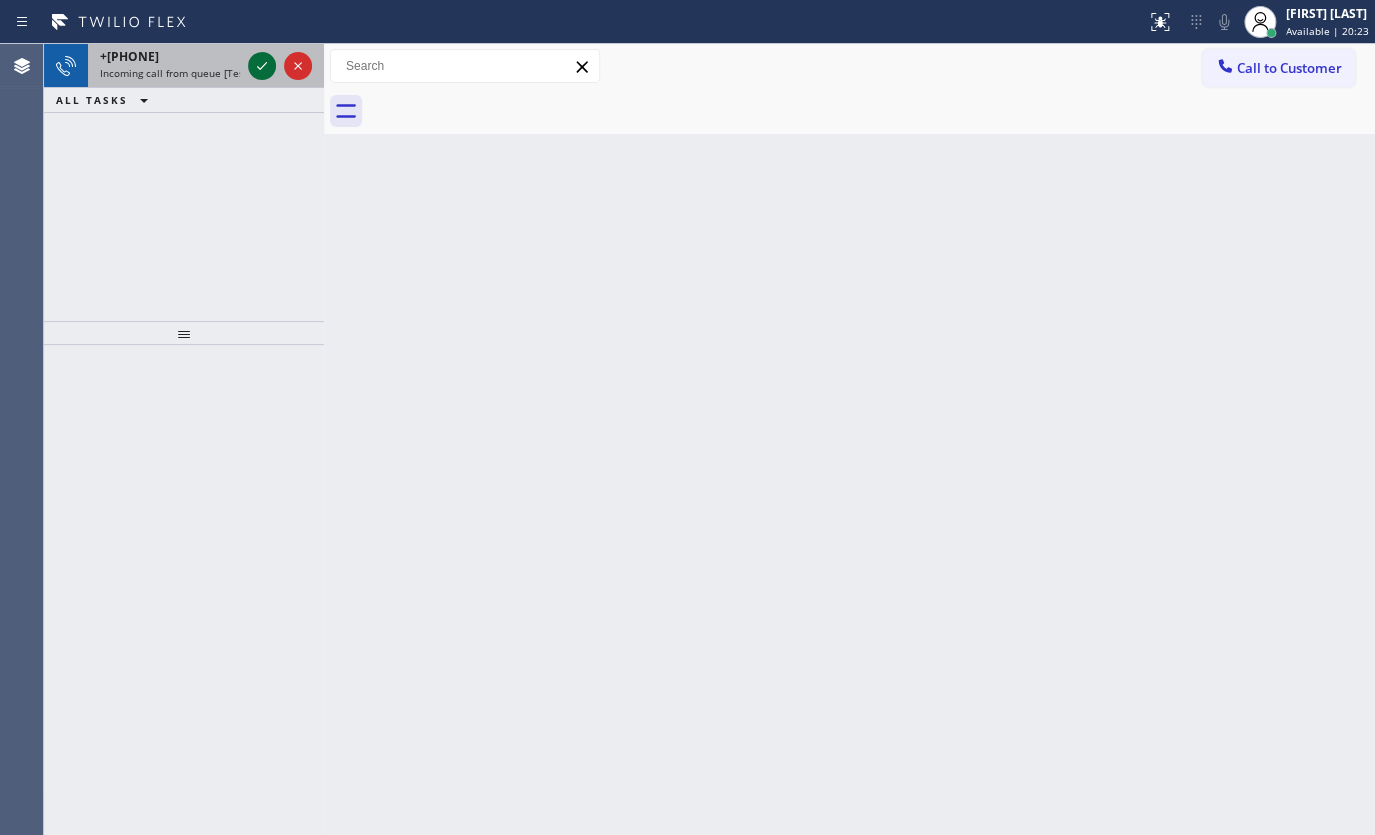 click 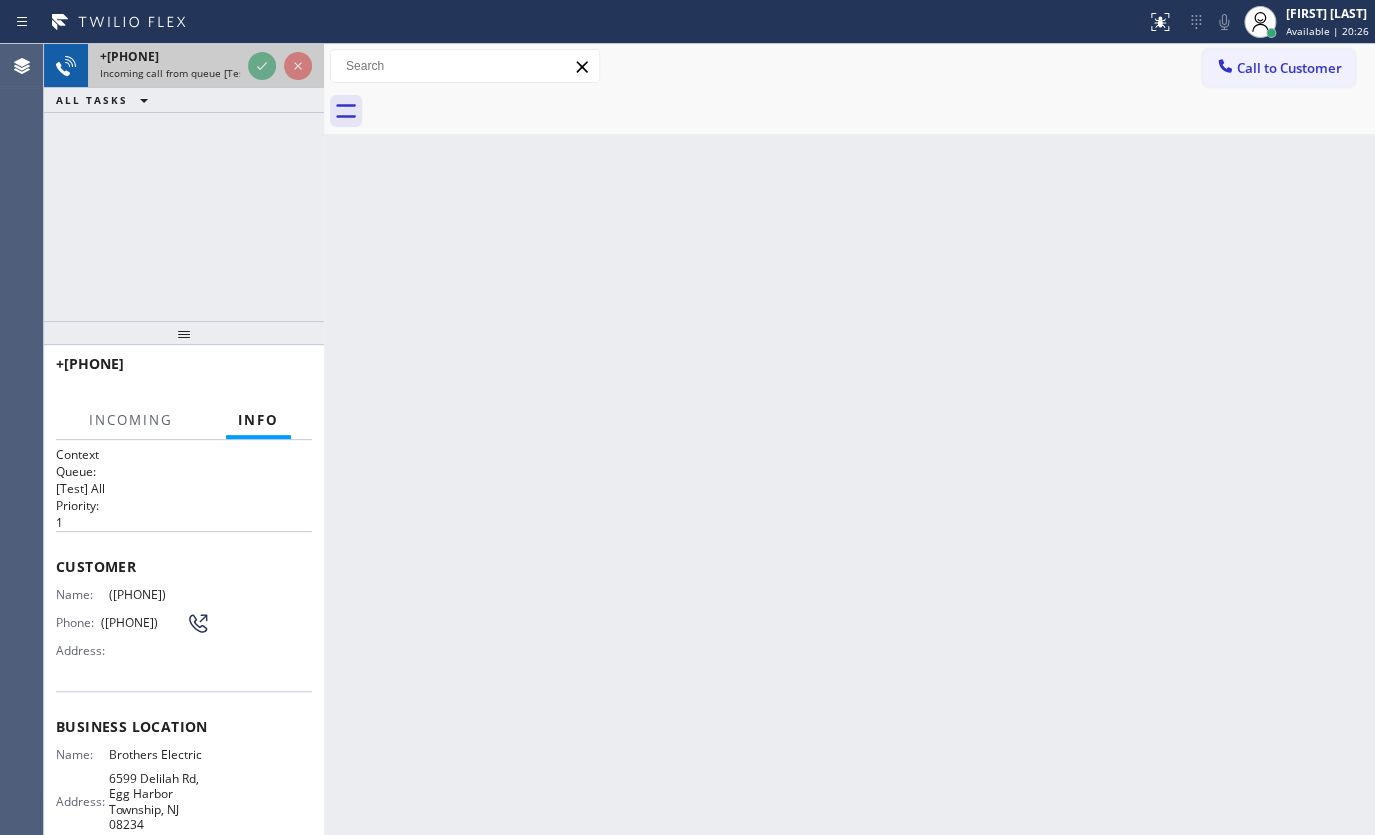 click at bounding box center [280, 66] 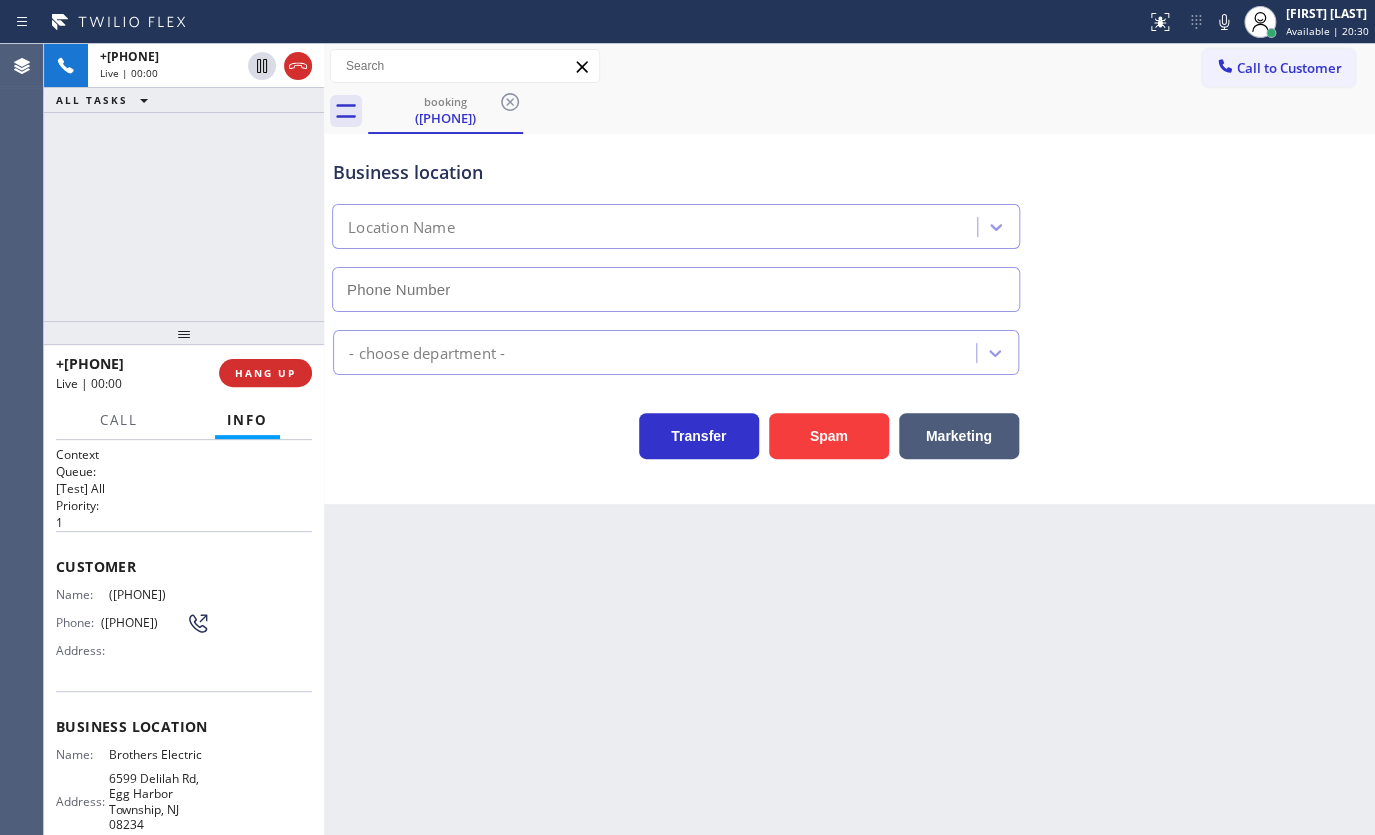 type on "(848) 315-2525" 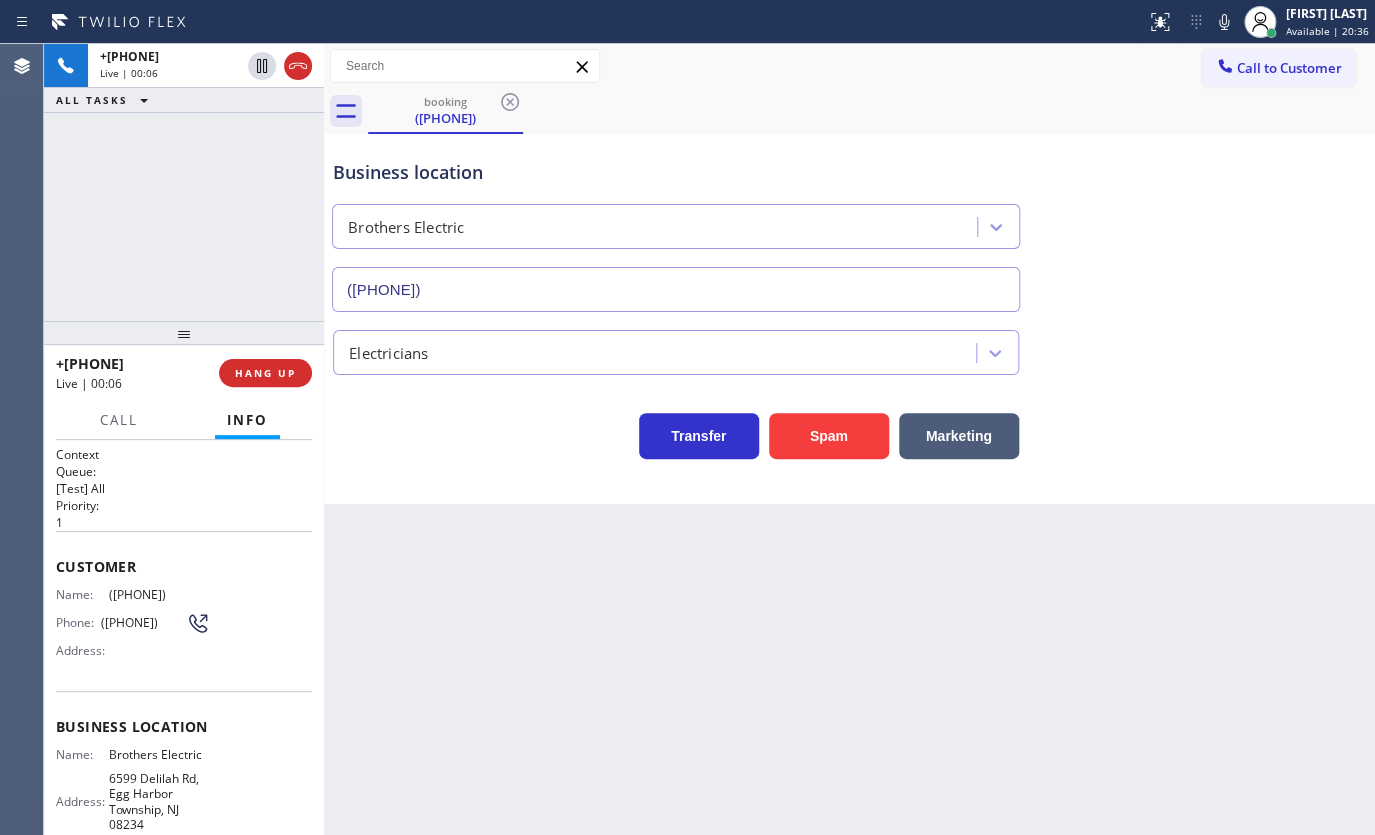 click on "booking (215) 858-8675" at bounding box center [871, 111] 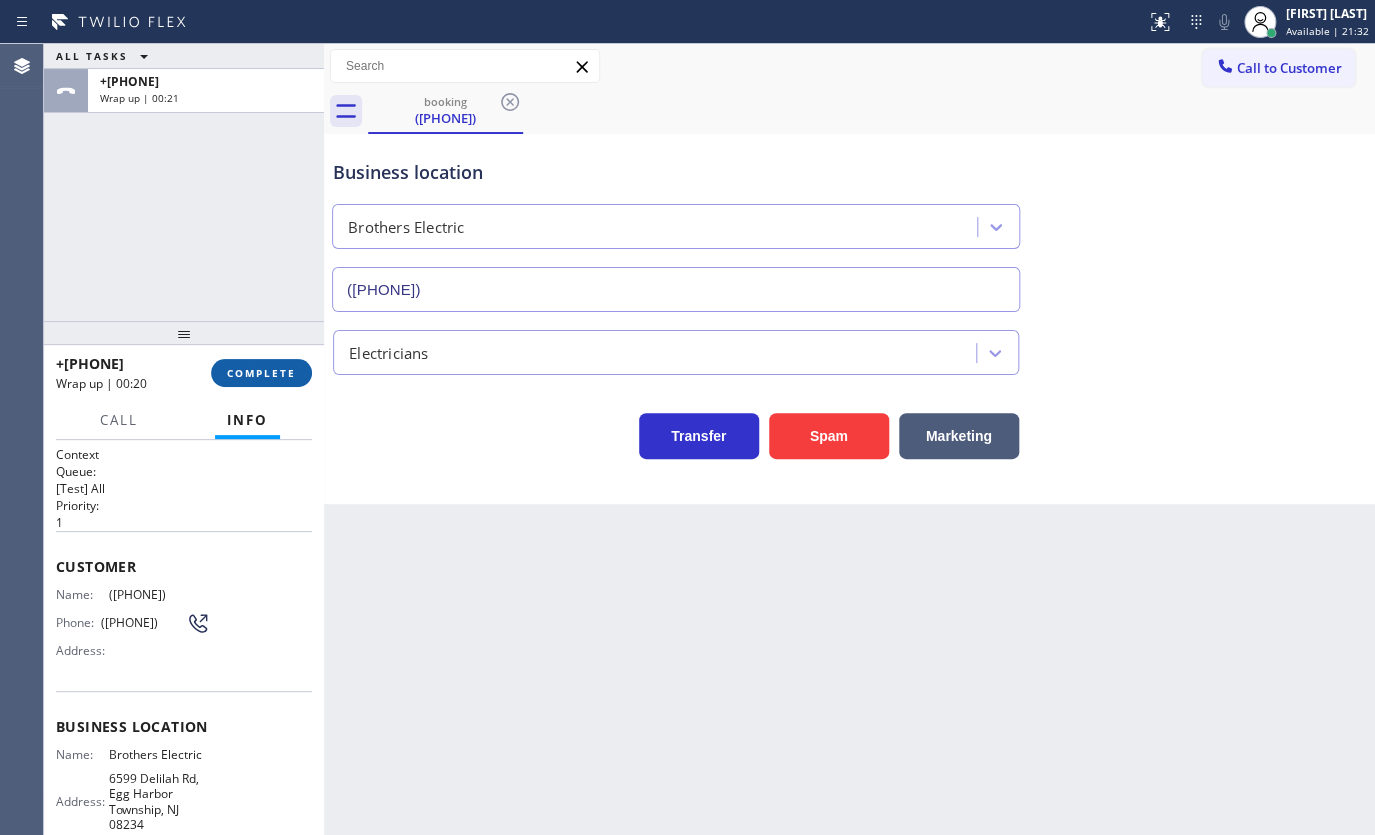 click on "COMPLETE" at bounding box center [261, 373] 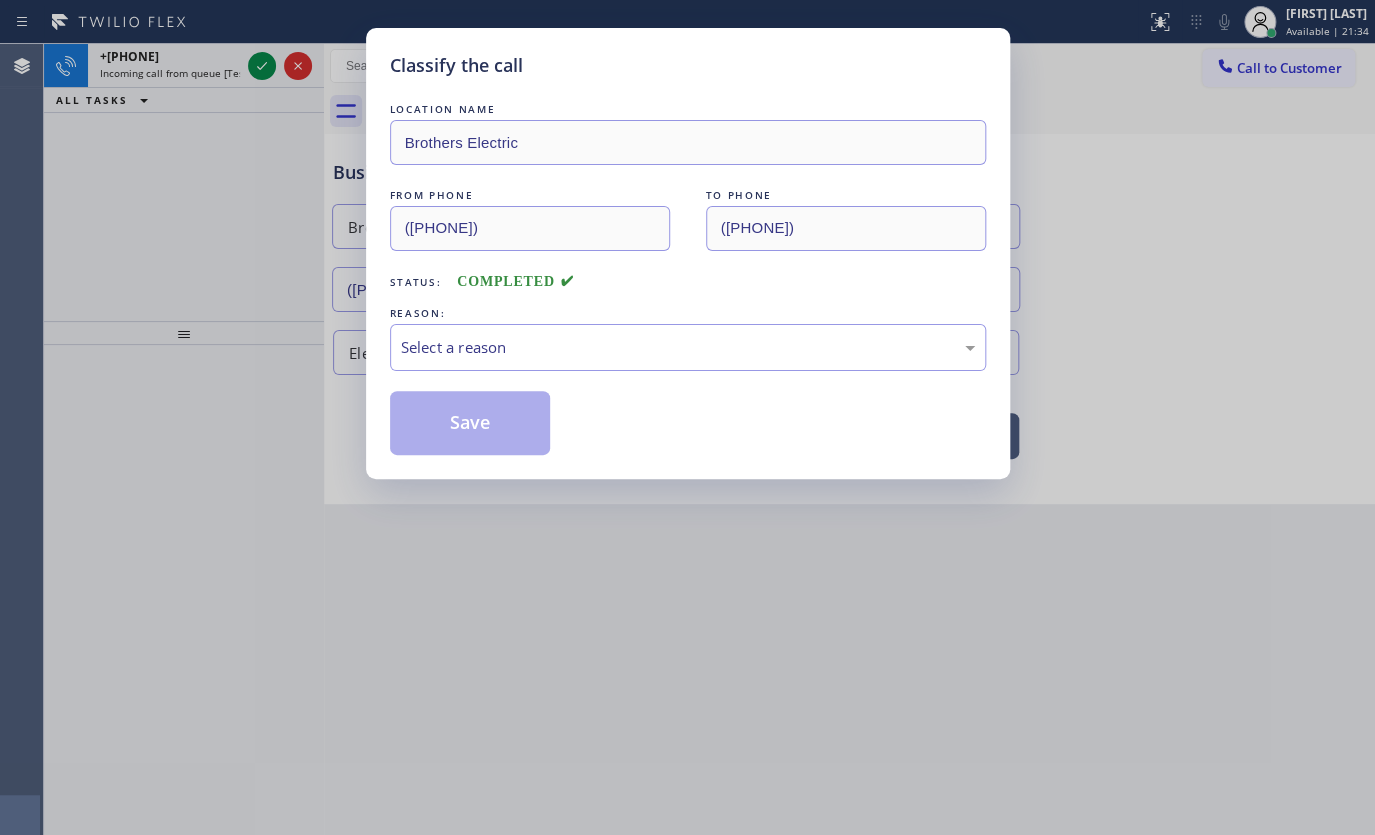 click on "LOCATION NAME Brothers Electric FROM PHONE (215) 858-8675 TO PHONE (848) 315-2525 Status: COMPLETED REASON: Select a reason Save" at bounding box center (688, 277) 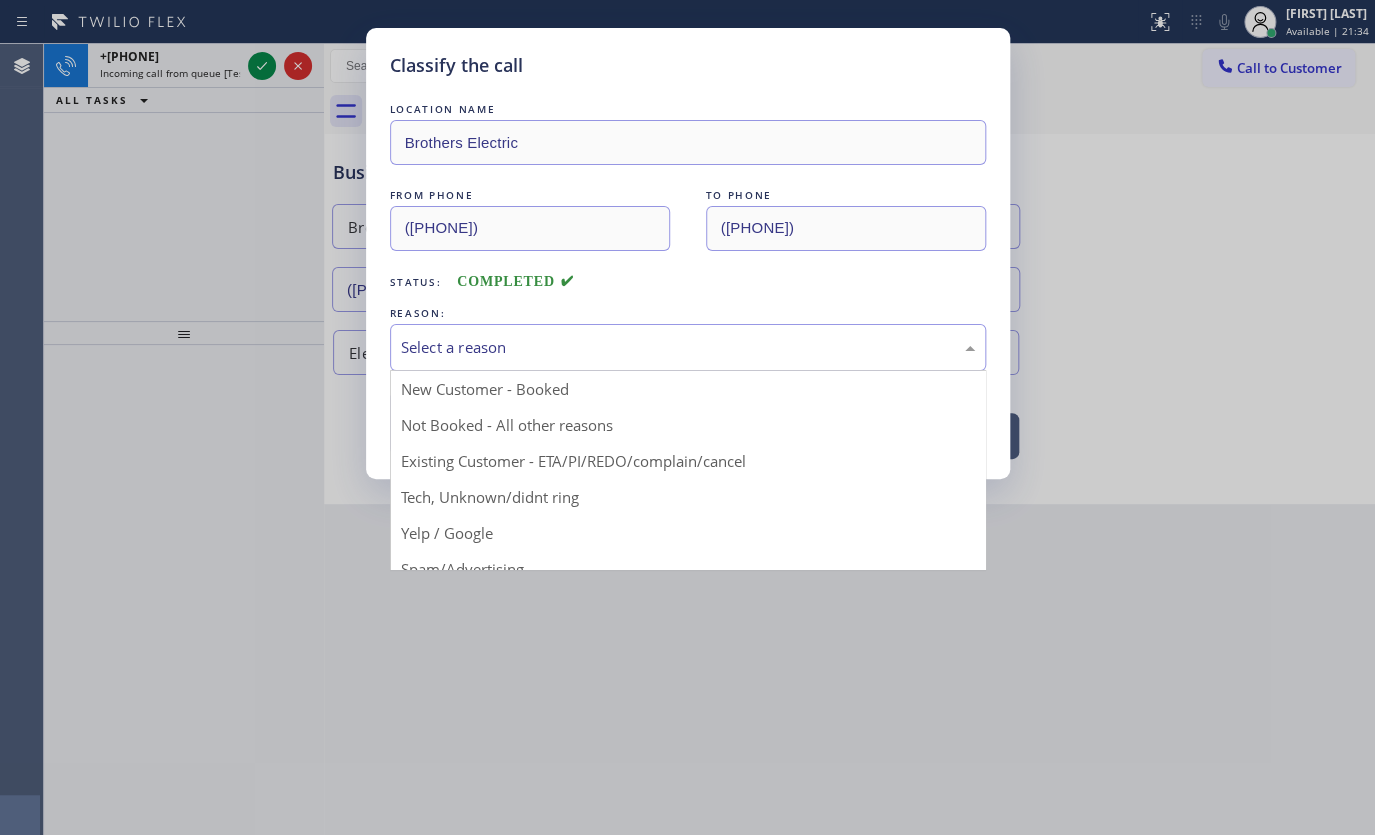 click on "Select a reason" at bounding box center [688, 347] 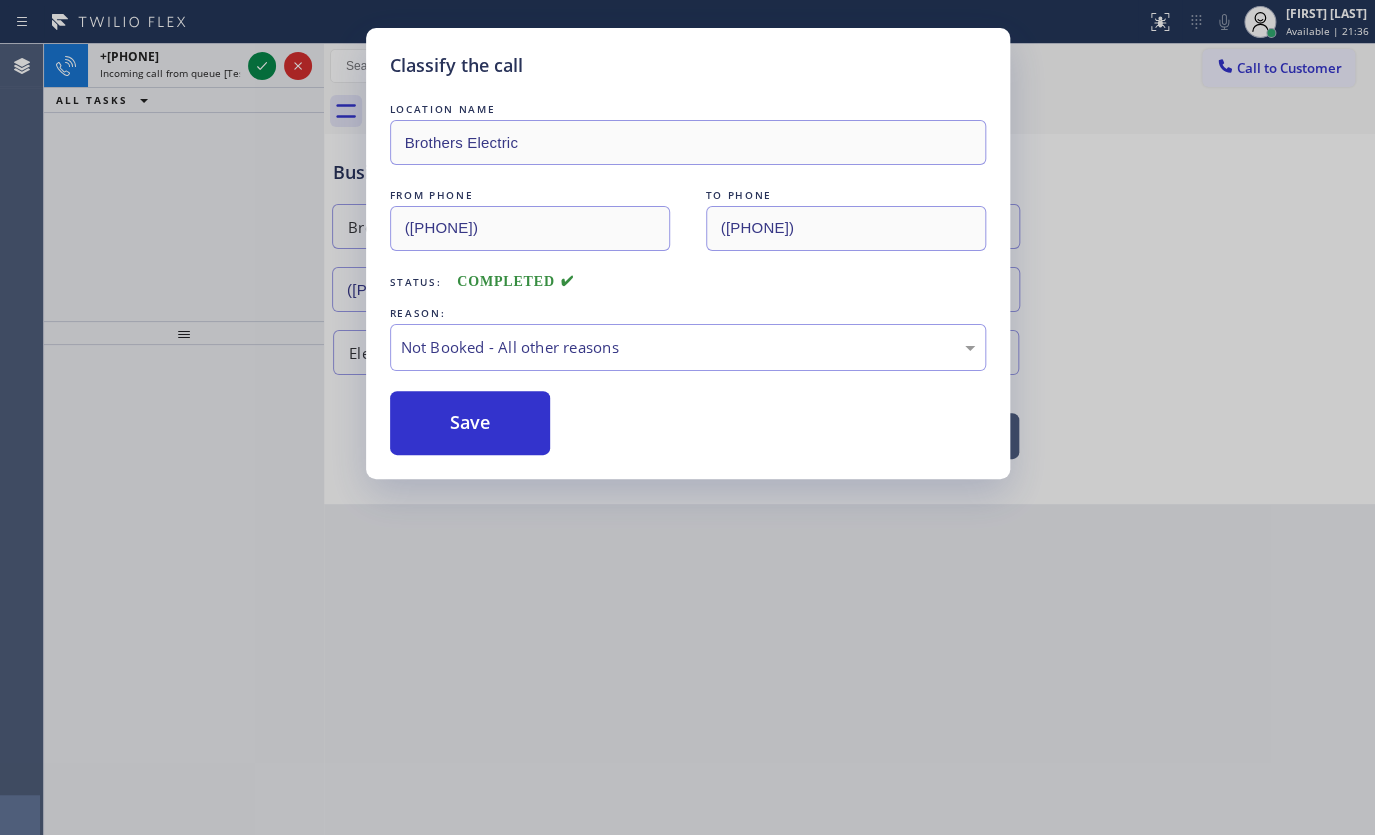 click on "Save" at bounding box center (470, 423) 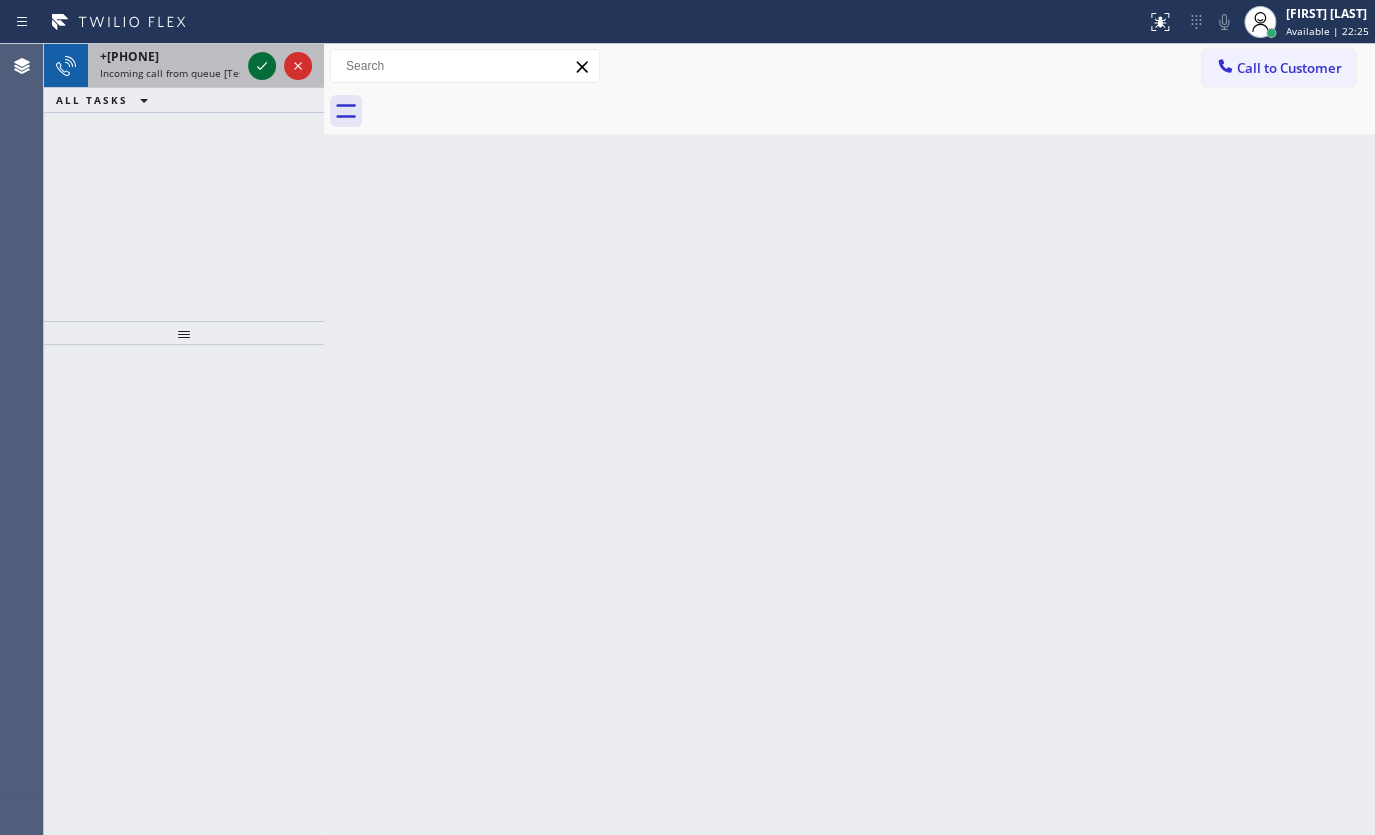 click 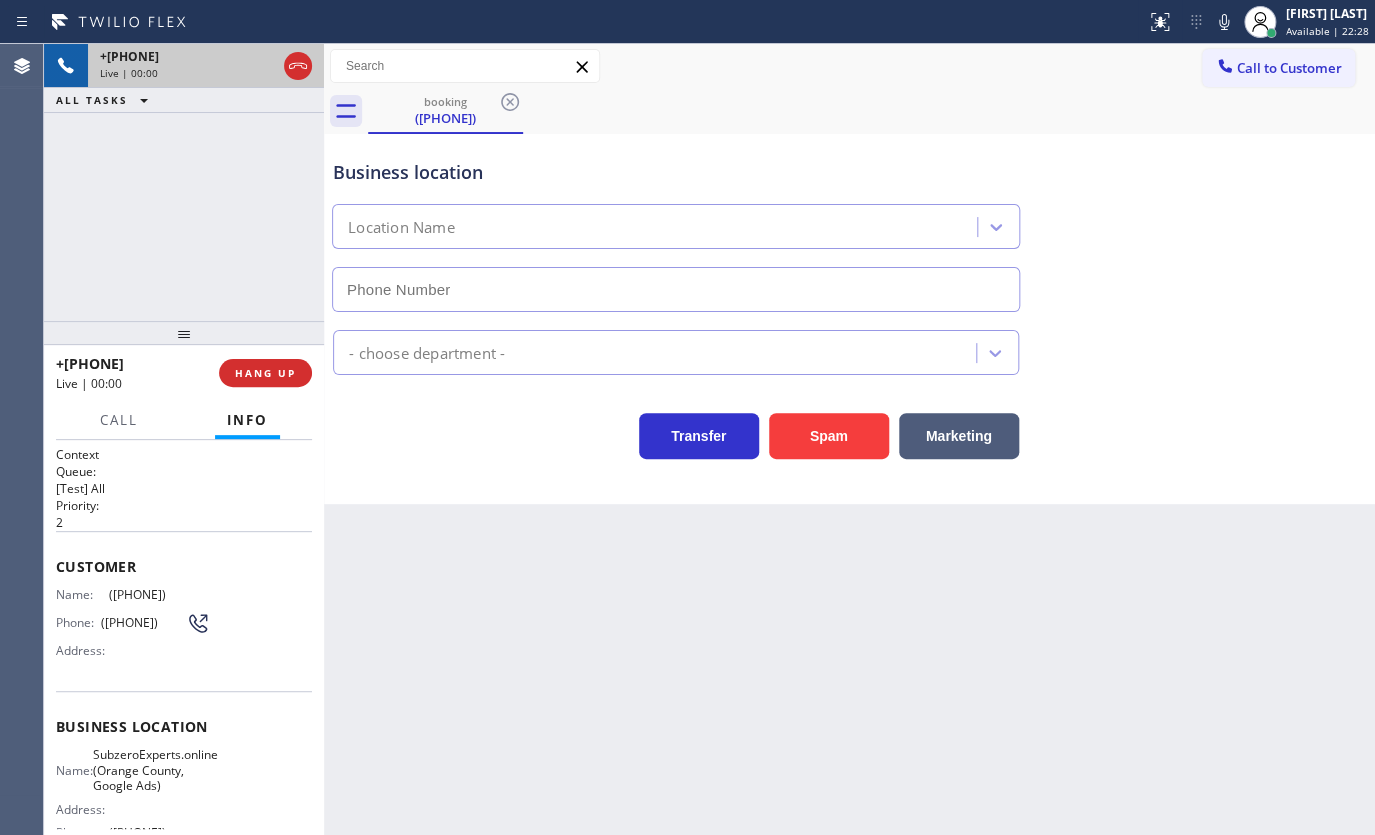 type on "(949) 828-3895" 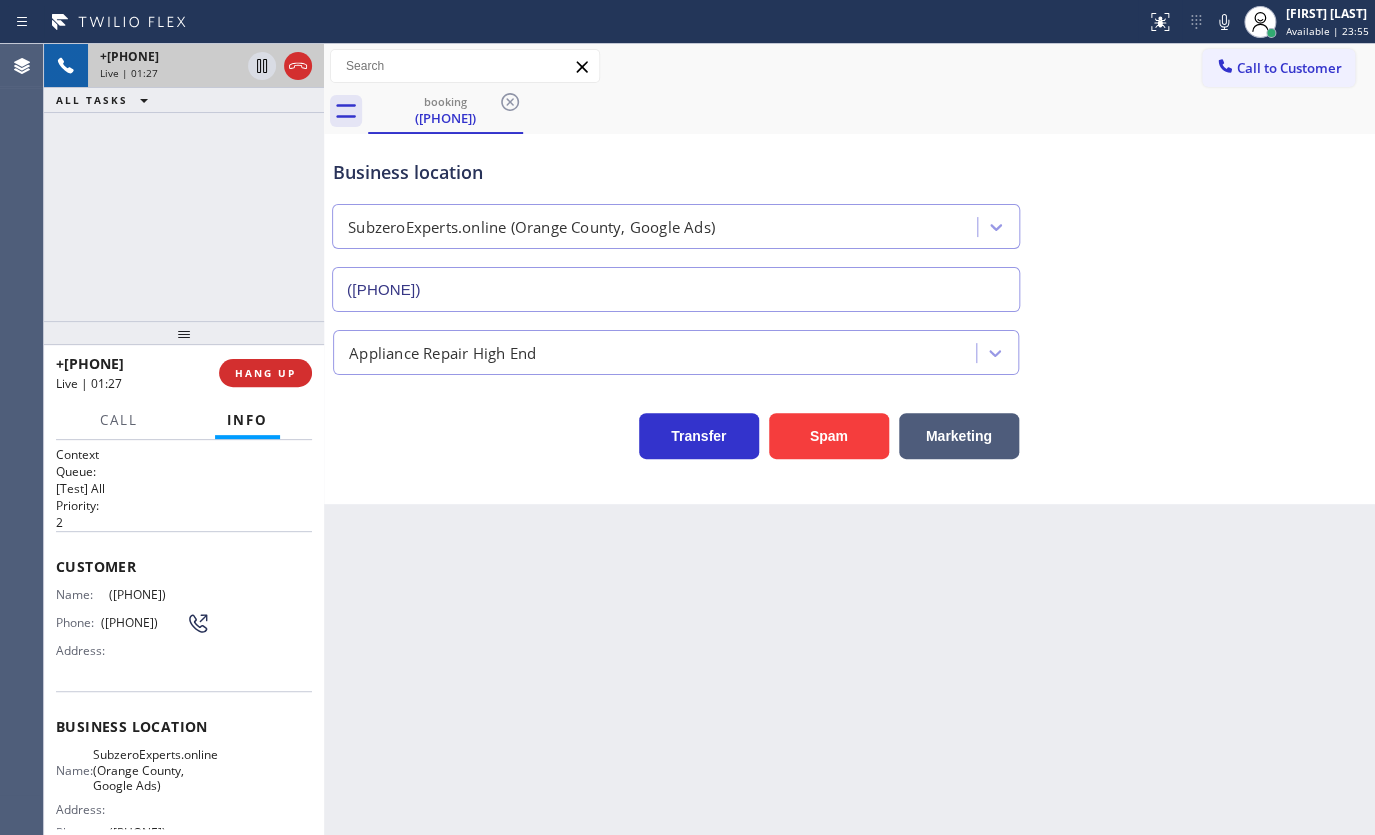 click on "+19499038101 Live | 01:27 ALL TASKS ALL TASKS ACTIVE TASKS TASKS IN WRAP UP" at bounding box center (184, 182) 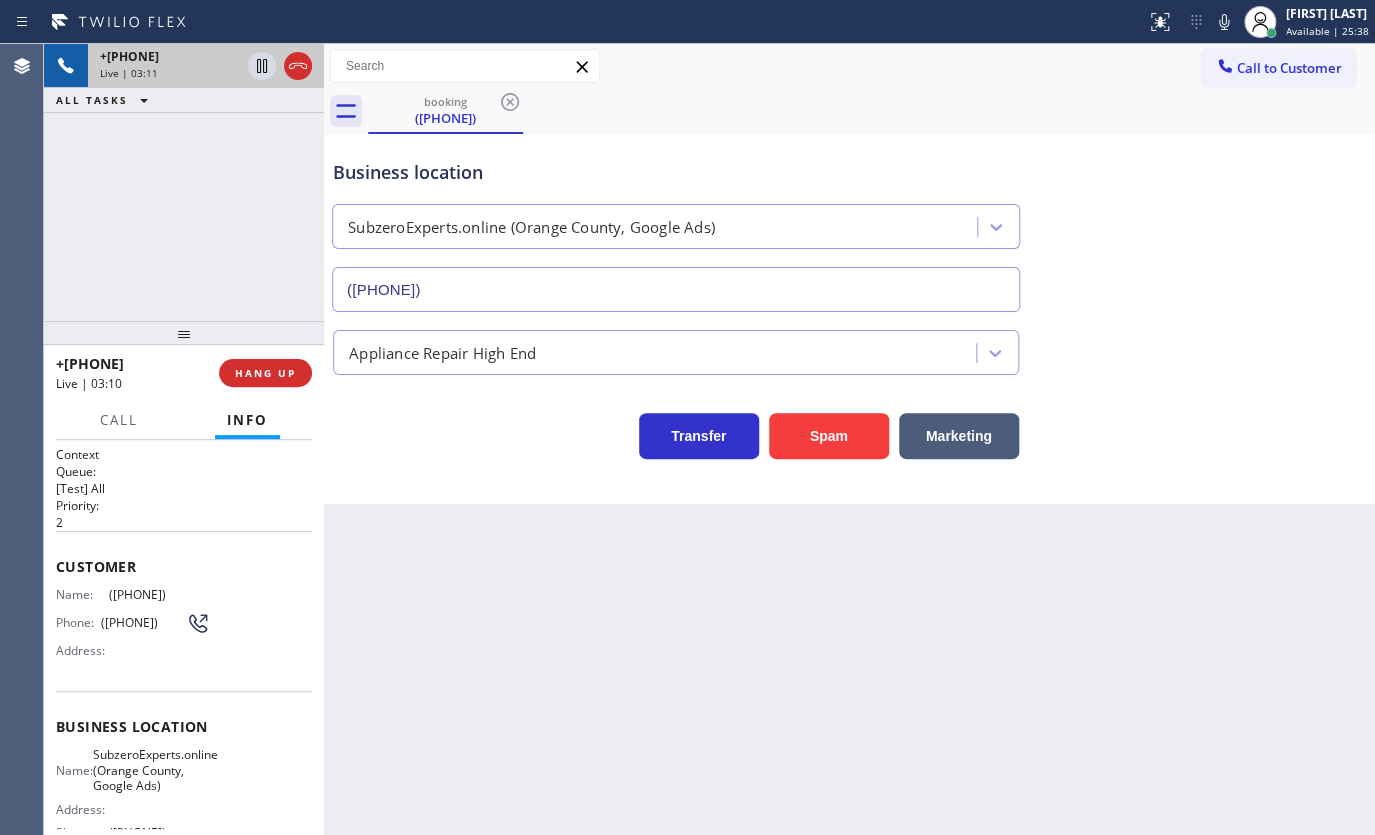 drag, startPoint x: 102, startPoint y: 588, endPoint x: 207, endPoint y: 593, distance: 105.11898 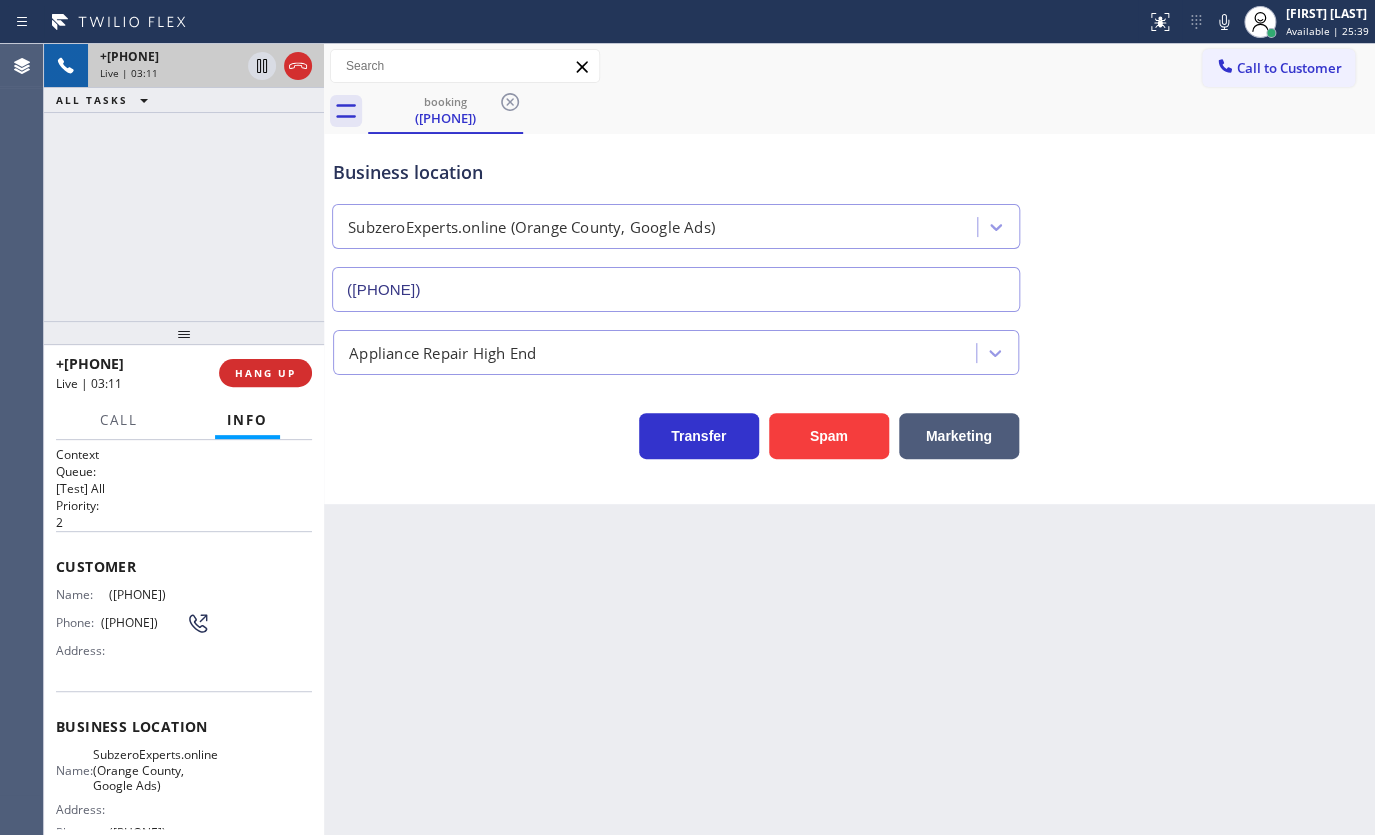 copy on "(949) 903-8101" 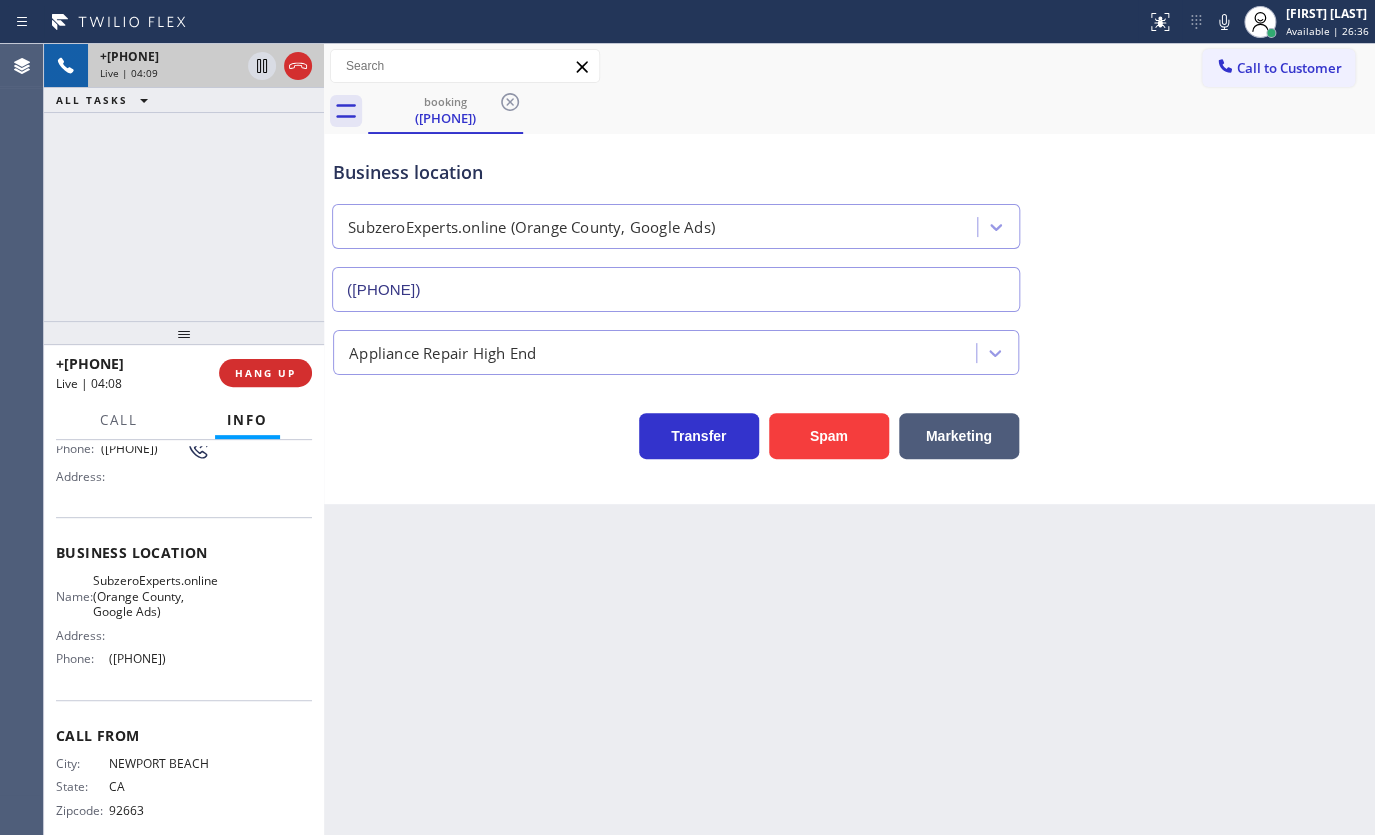 scroll, scrollTop: 181, scrollLeft: 0, axis: vertical 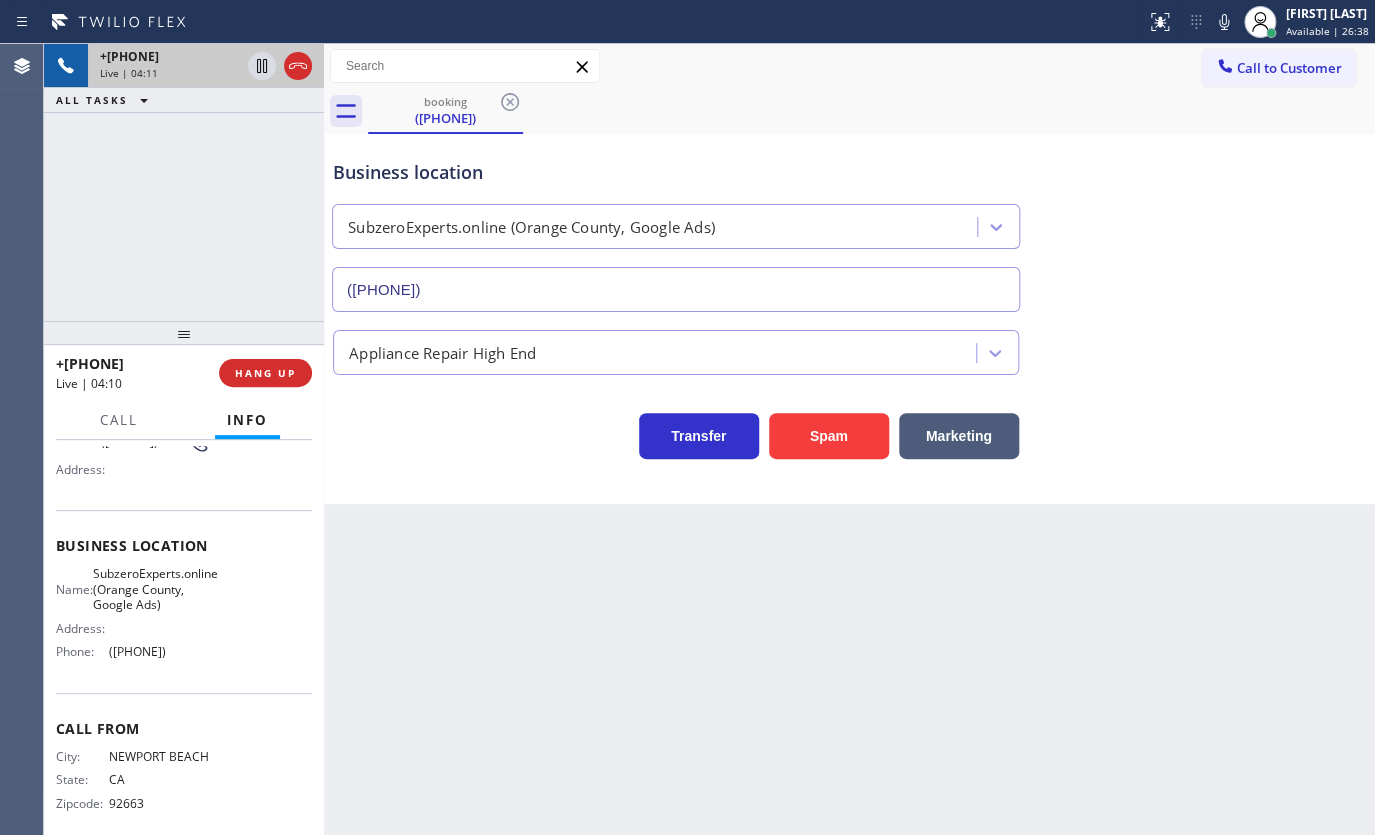 drag, startPoint x: 102, startPoint y: 650, endPoint x: 203, endPoint y: 654, distance: 101.07918 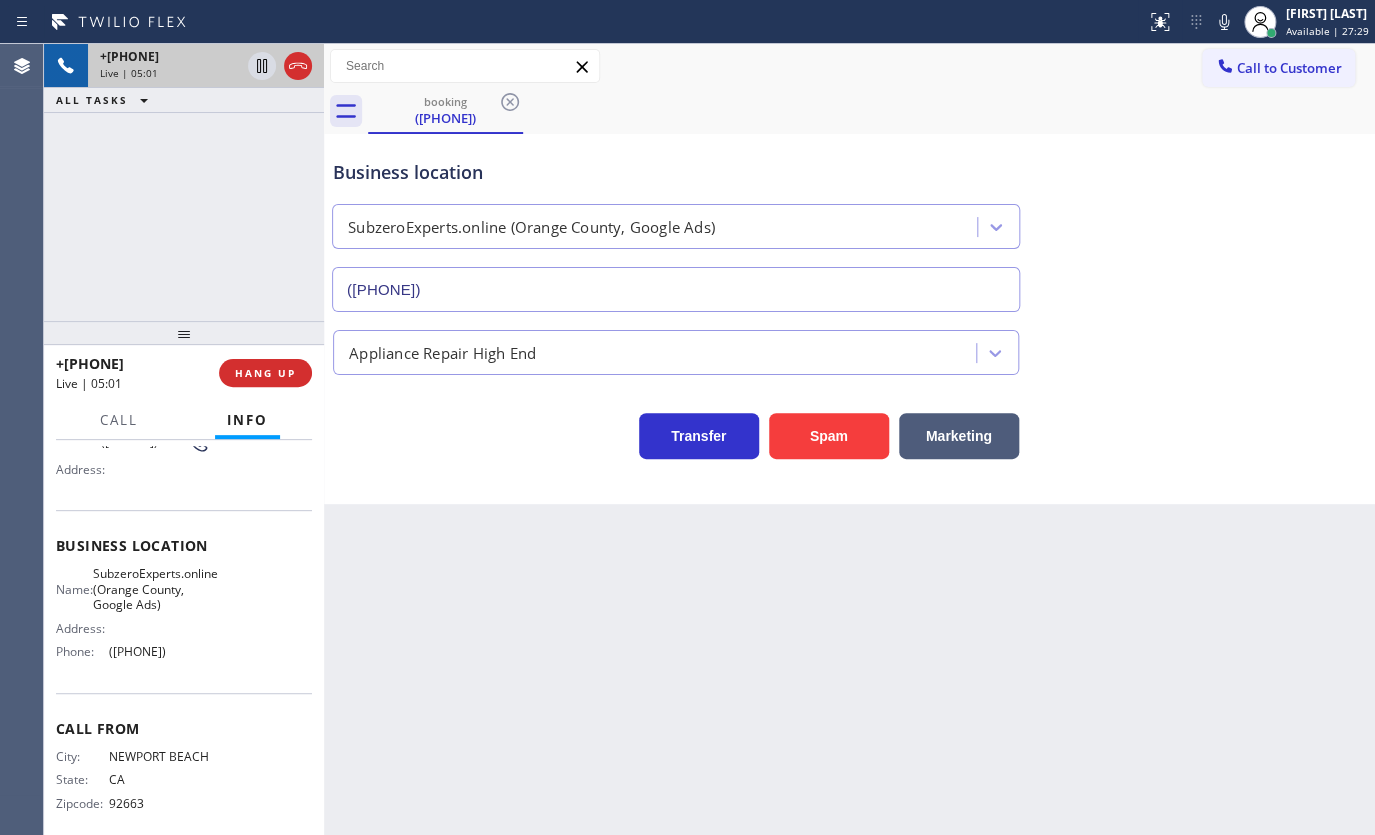 click on "+19499038101 Live | 05:01 ALL TASKS ALL TASKS ACTIVE TASKS TASKS IN WRAP UP" at bounding box center (184, 182) 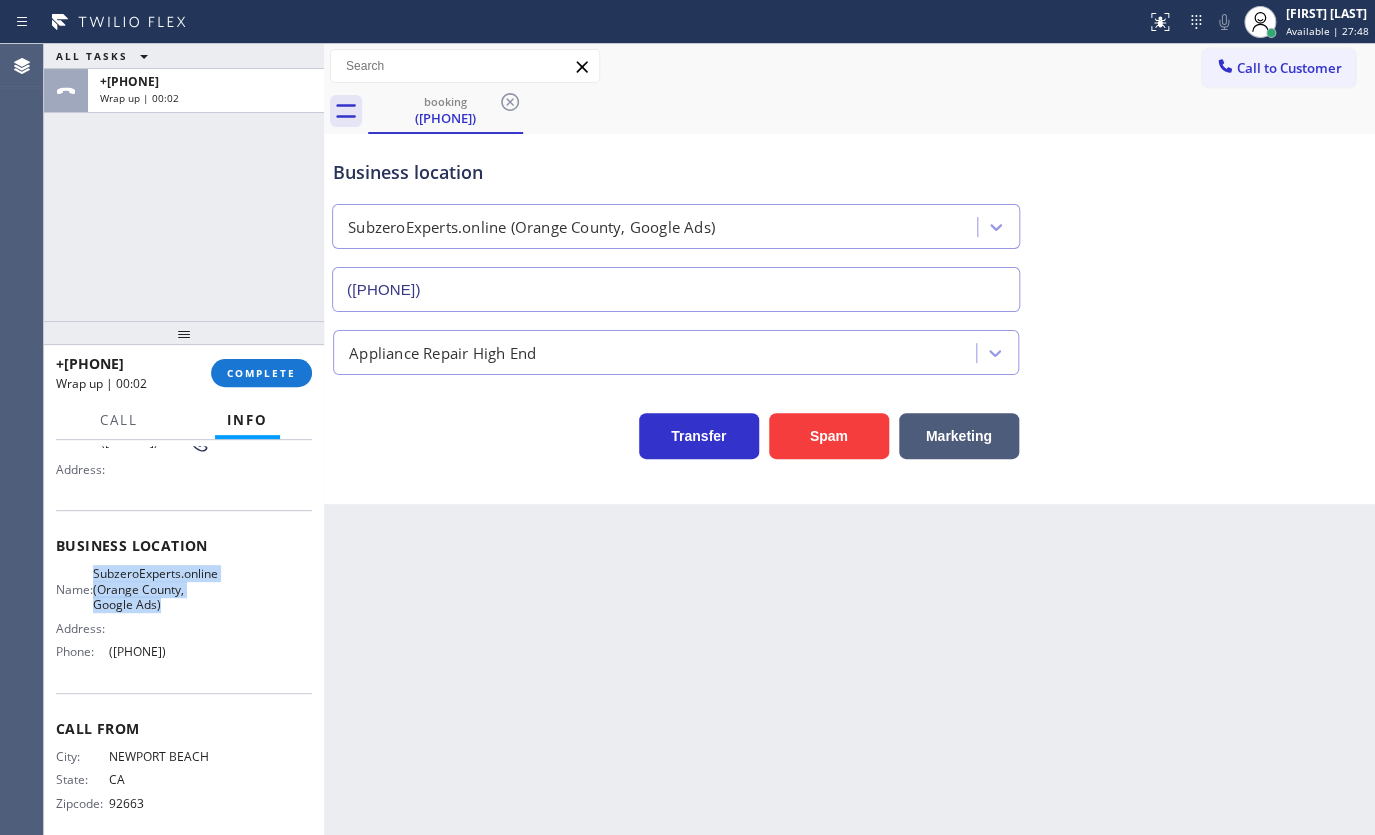 drag, startPoint x: 91, startPoint y: 575, endPoint x: 179, endPoint y: 612, distance: 95.462036 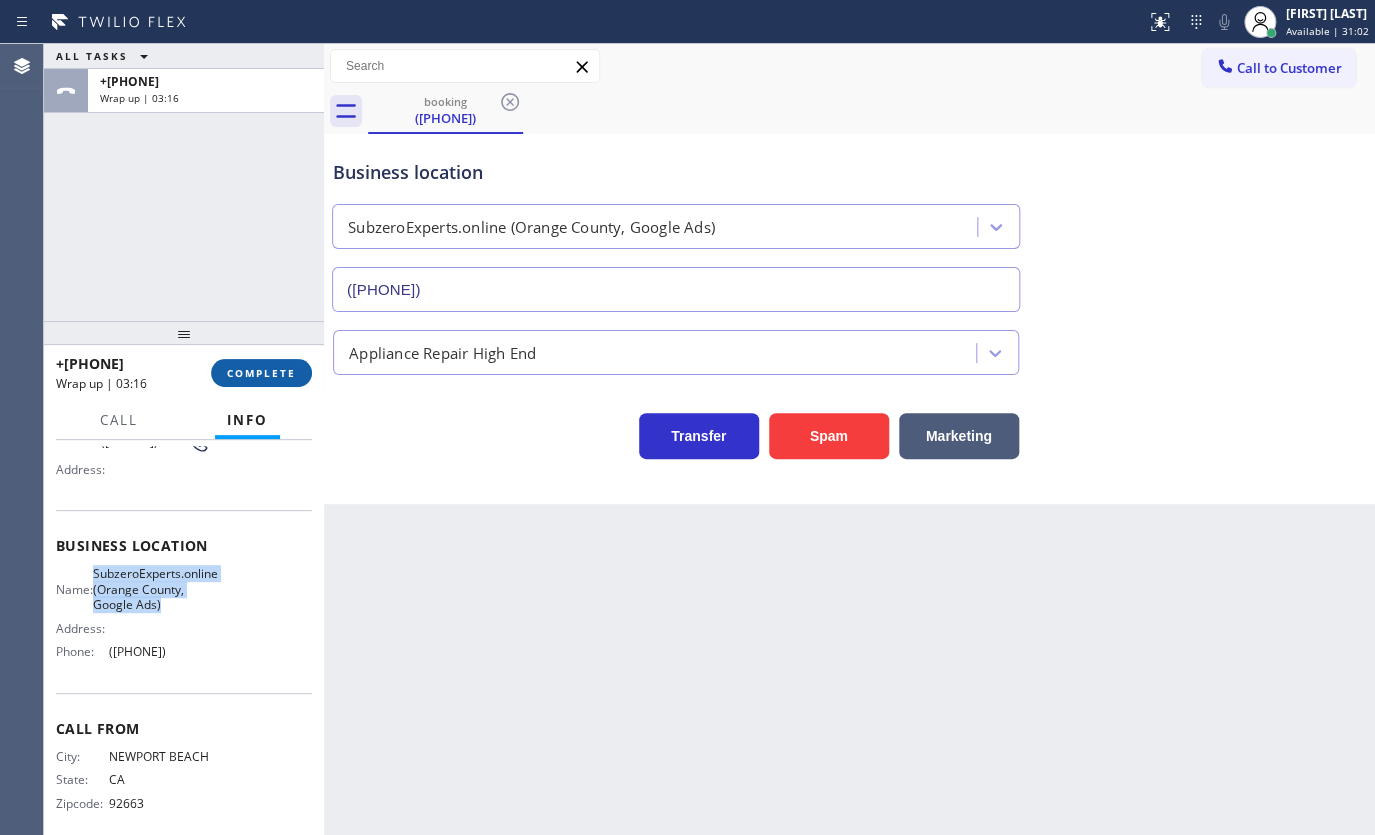 click on "COMPLETE" at bounding box center (261, 373) 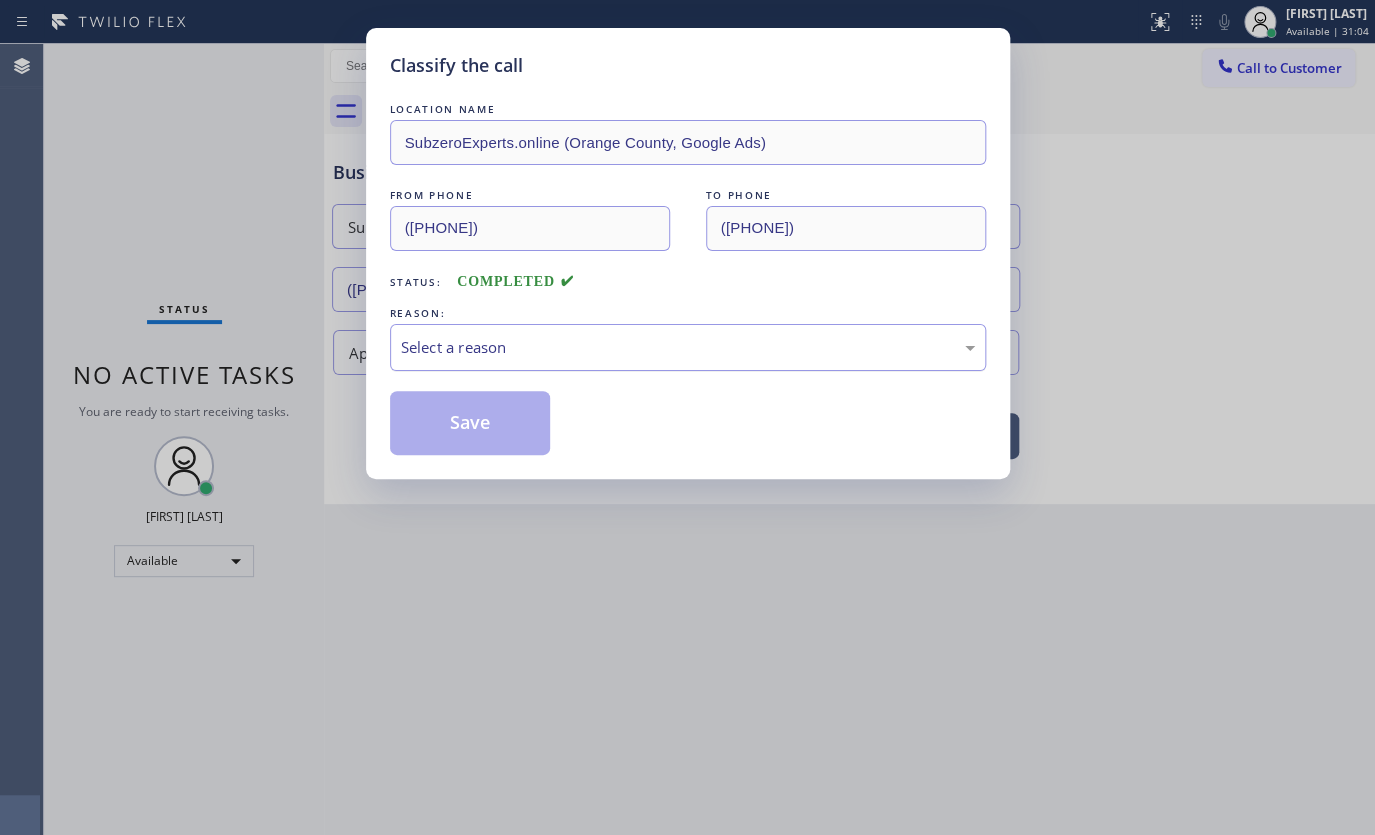 click on "Select a reason" at bounding box center (688, 347) 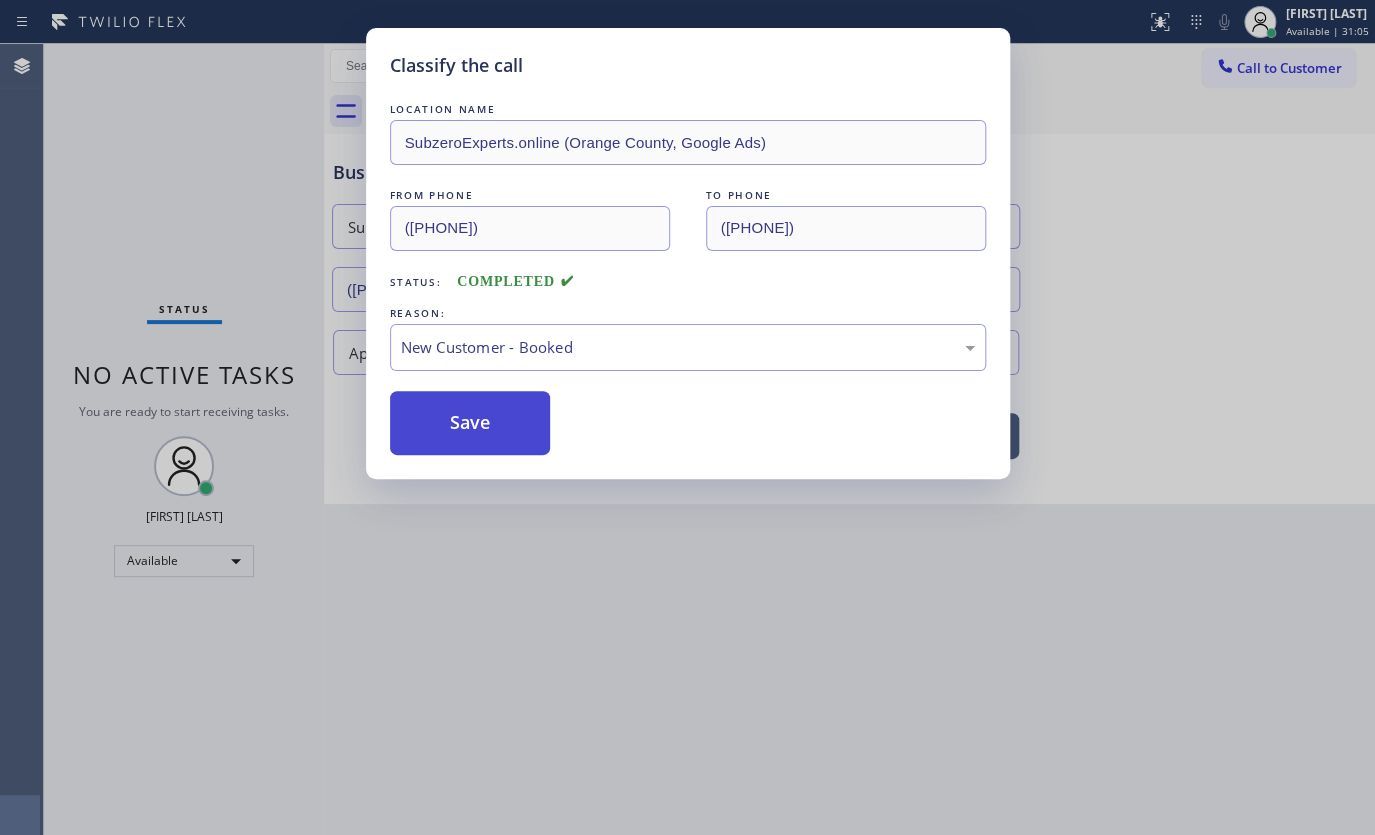 click on "Save" at bounding box center (470, 423) 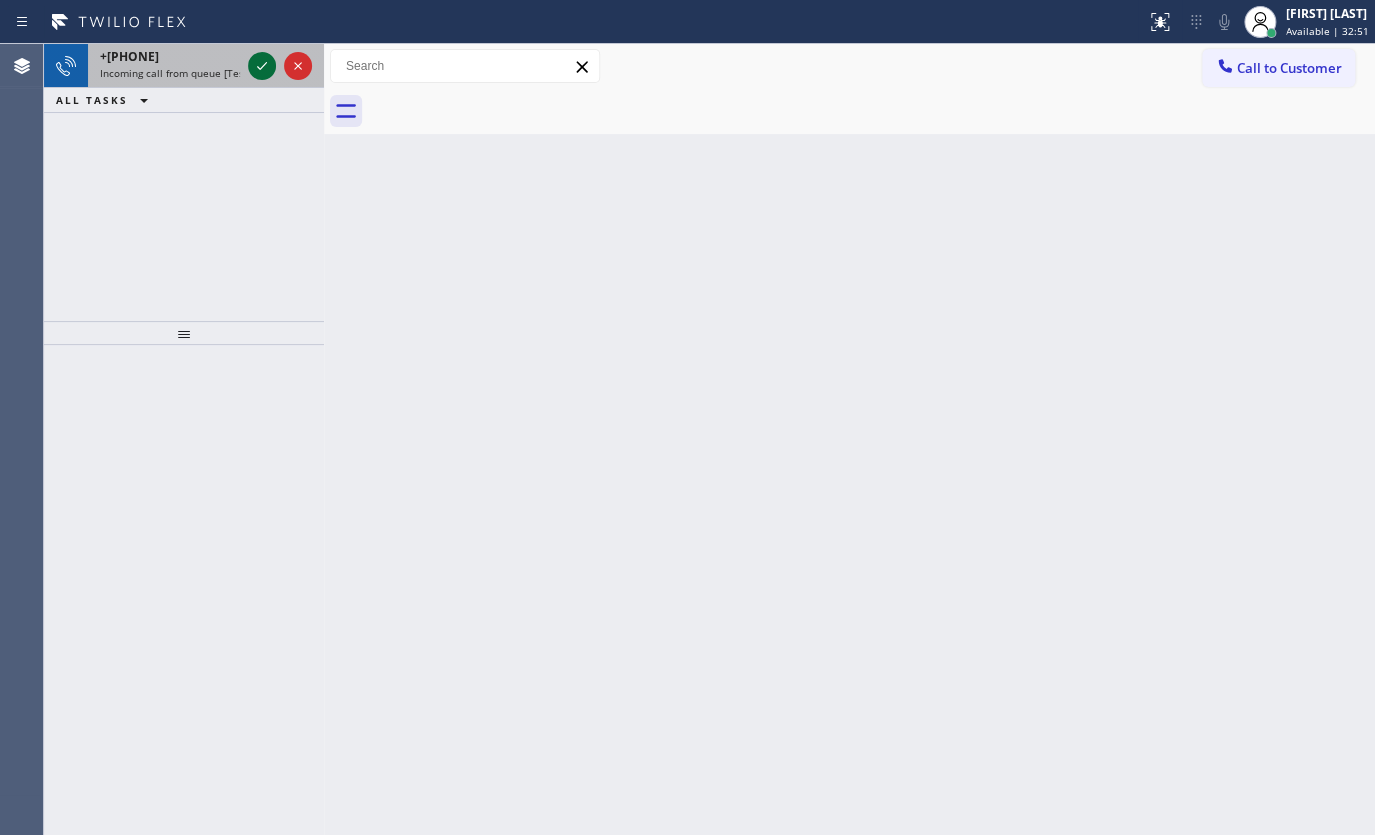 click at bounding box center (262, 66) 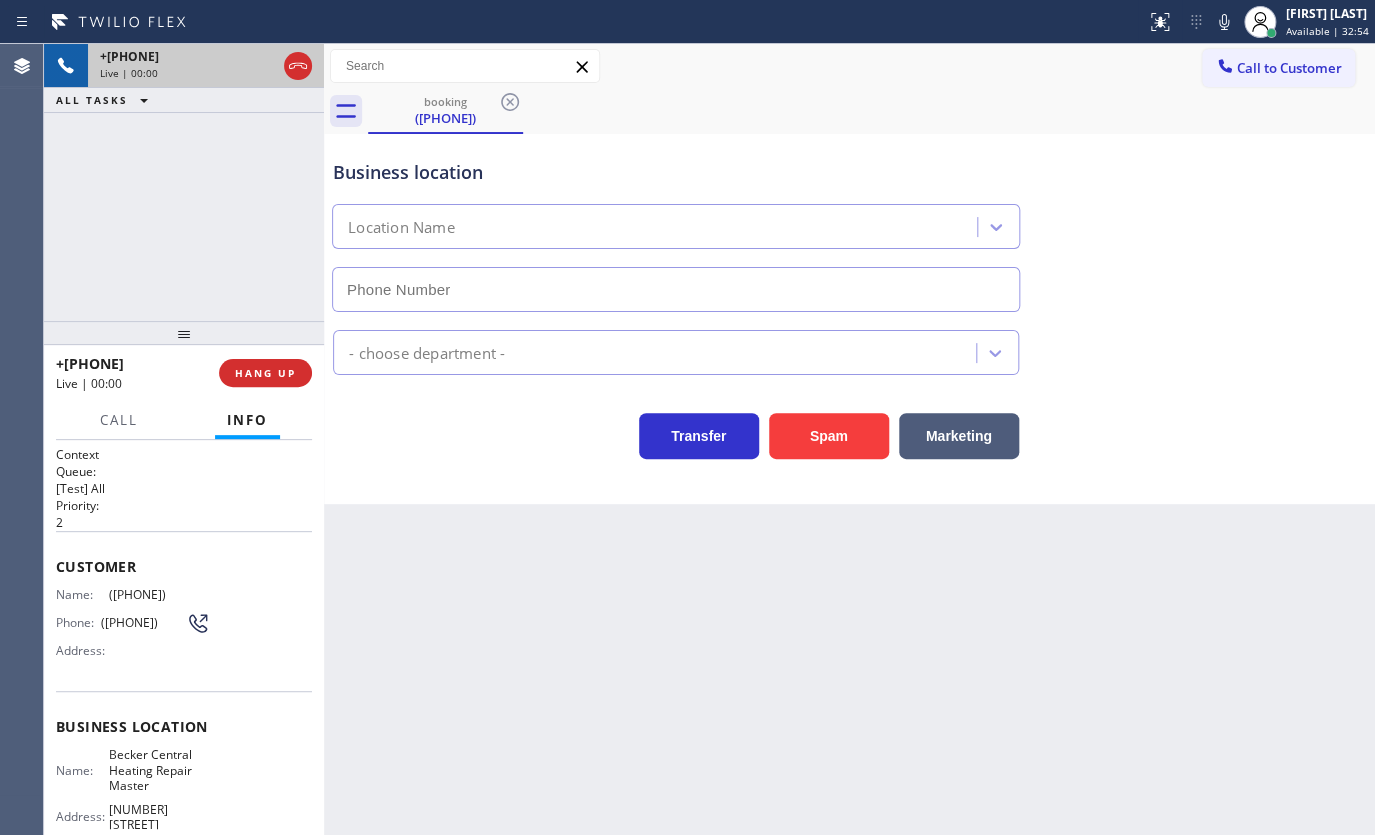 type on "(305) 770-6971" 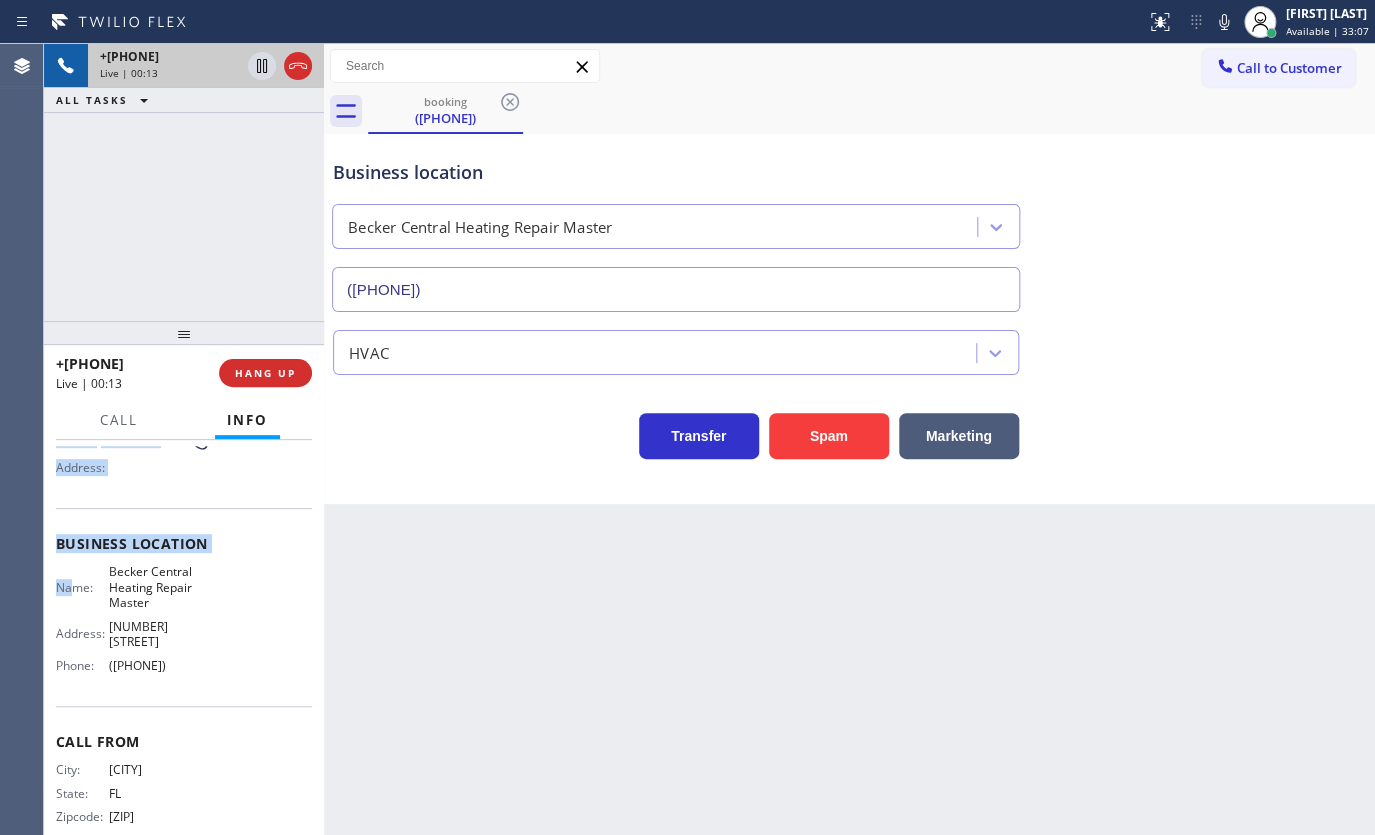 scroll, scrollTop: 200, scrollLeft: 0, axis: vertical 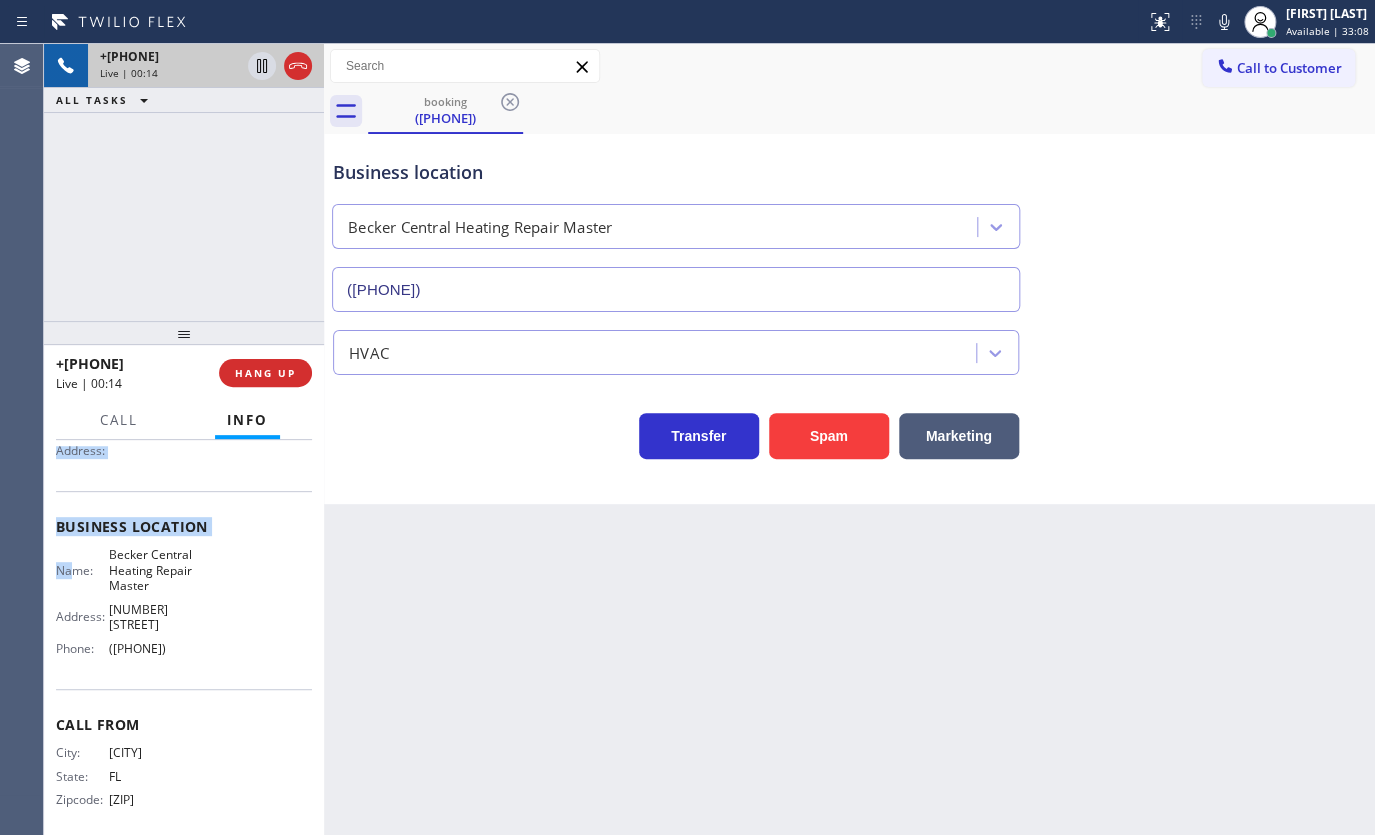 drag, startPoint x: 55, startPoint y: 561, endPoint x: 229, endPoint y: 646, distance: 193.65175 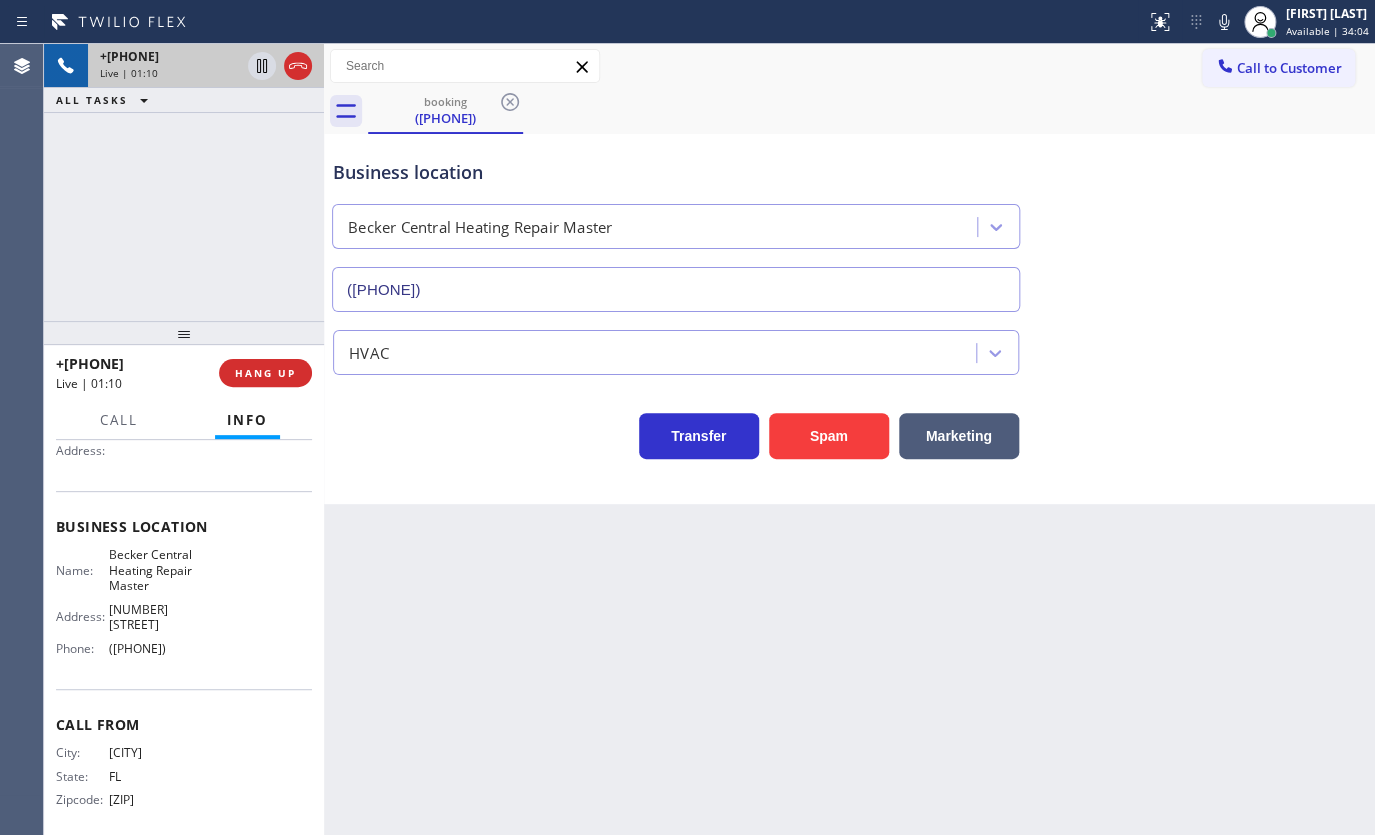 click on "+13052402639 Live | 01:10 ALL TASKS ALL TASKS ACTIVE TASKS TASKS IN WRAP UP" at bounding box center [184, 182] 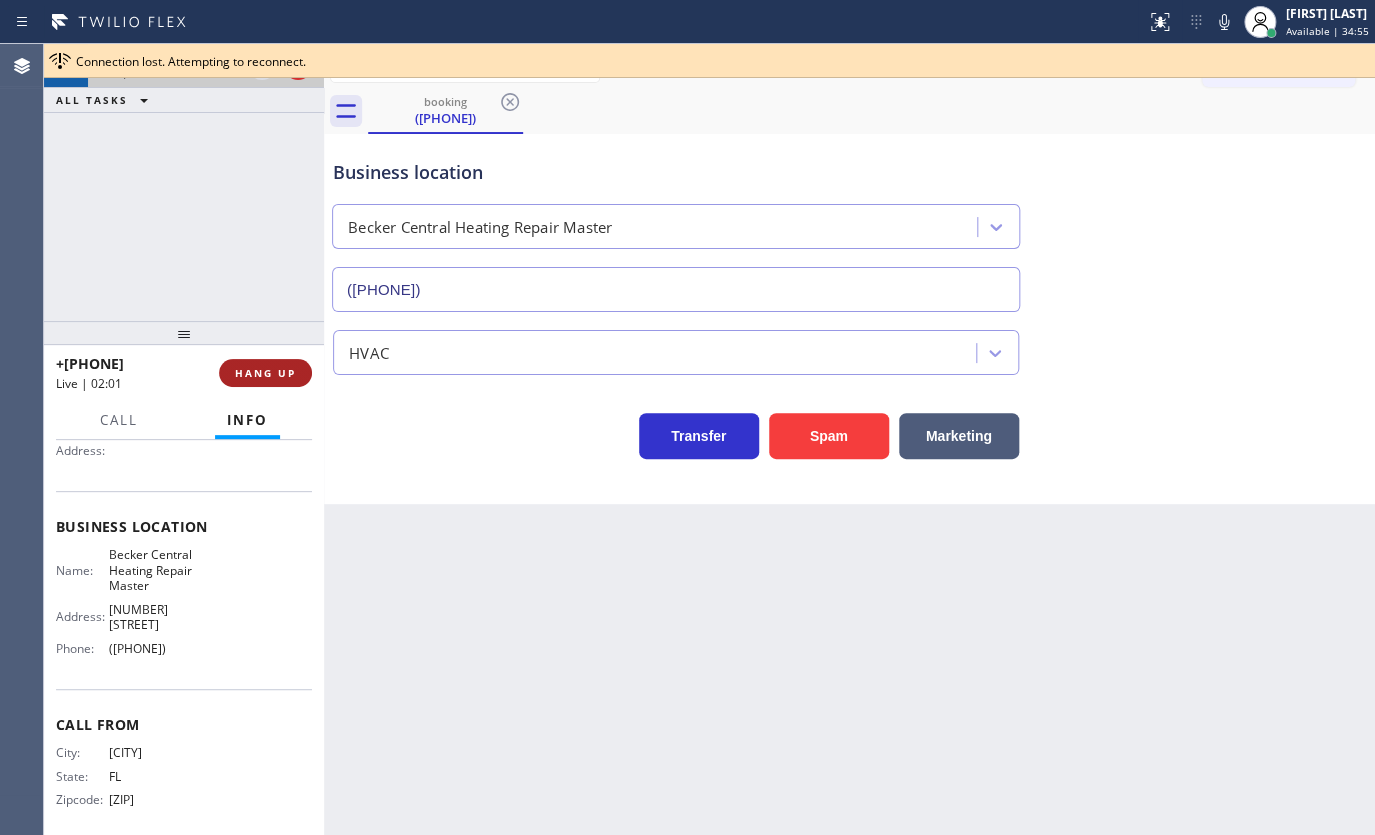 click on "HANG UP" at bounding box center [265, 373] 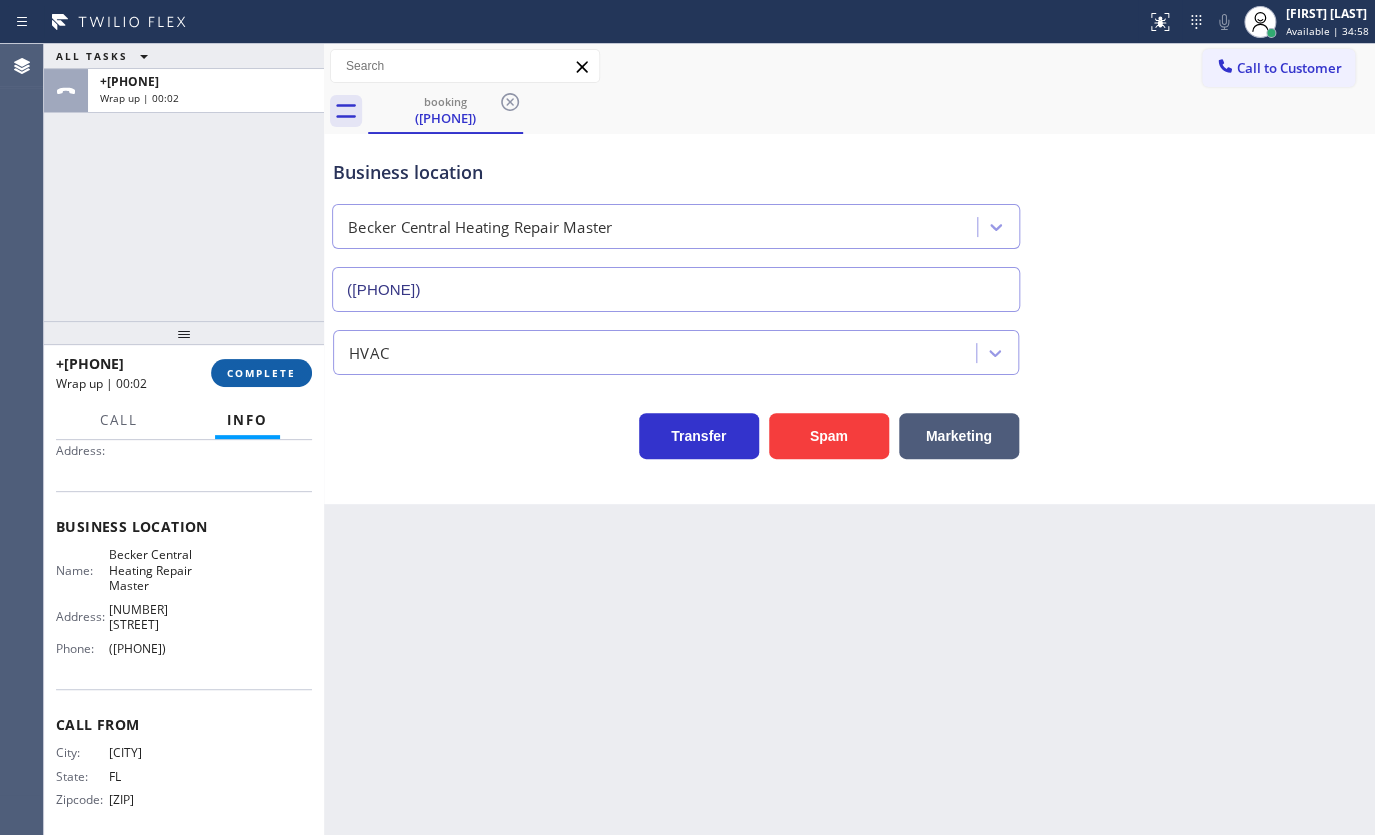 click on "COMPLETE" at bounding box center [261, 373] 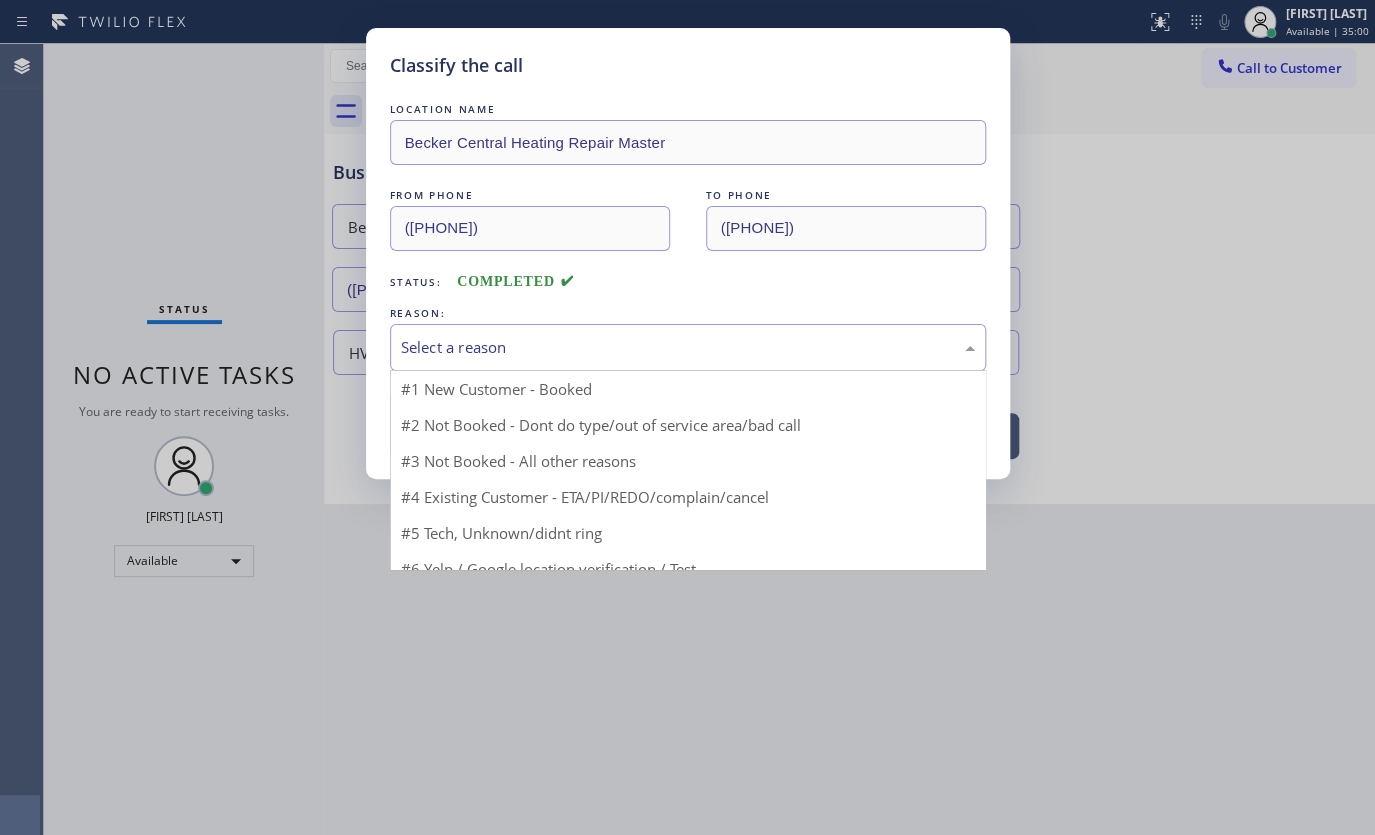 click on "Select a reason" at bounding box center [688, 347] 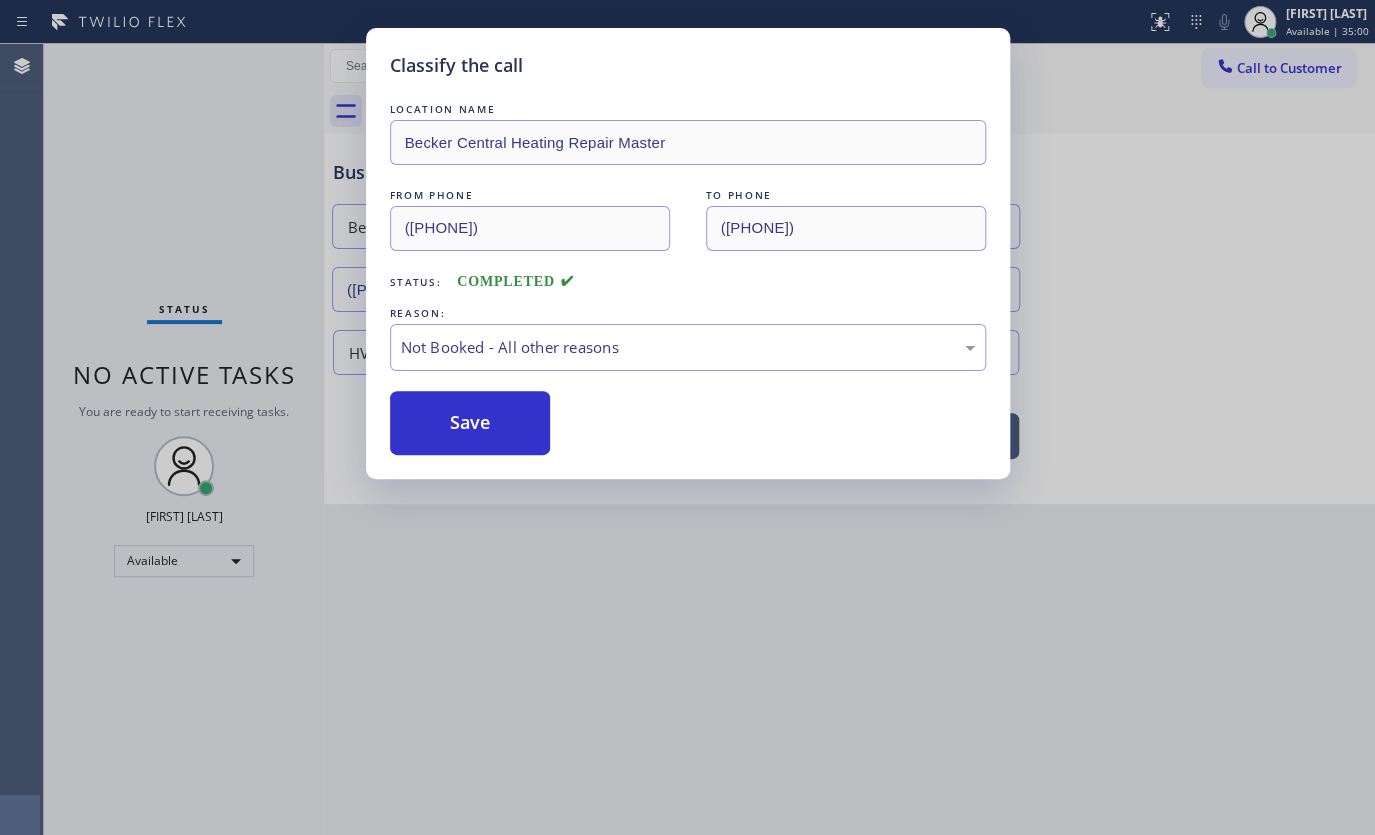 click on "Save" at bounding box center [470, 423] 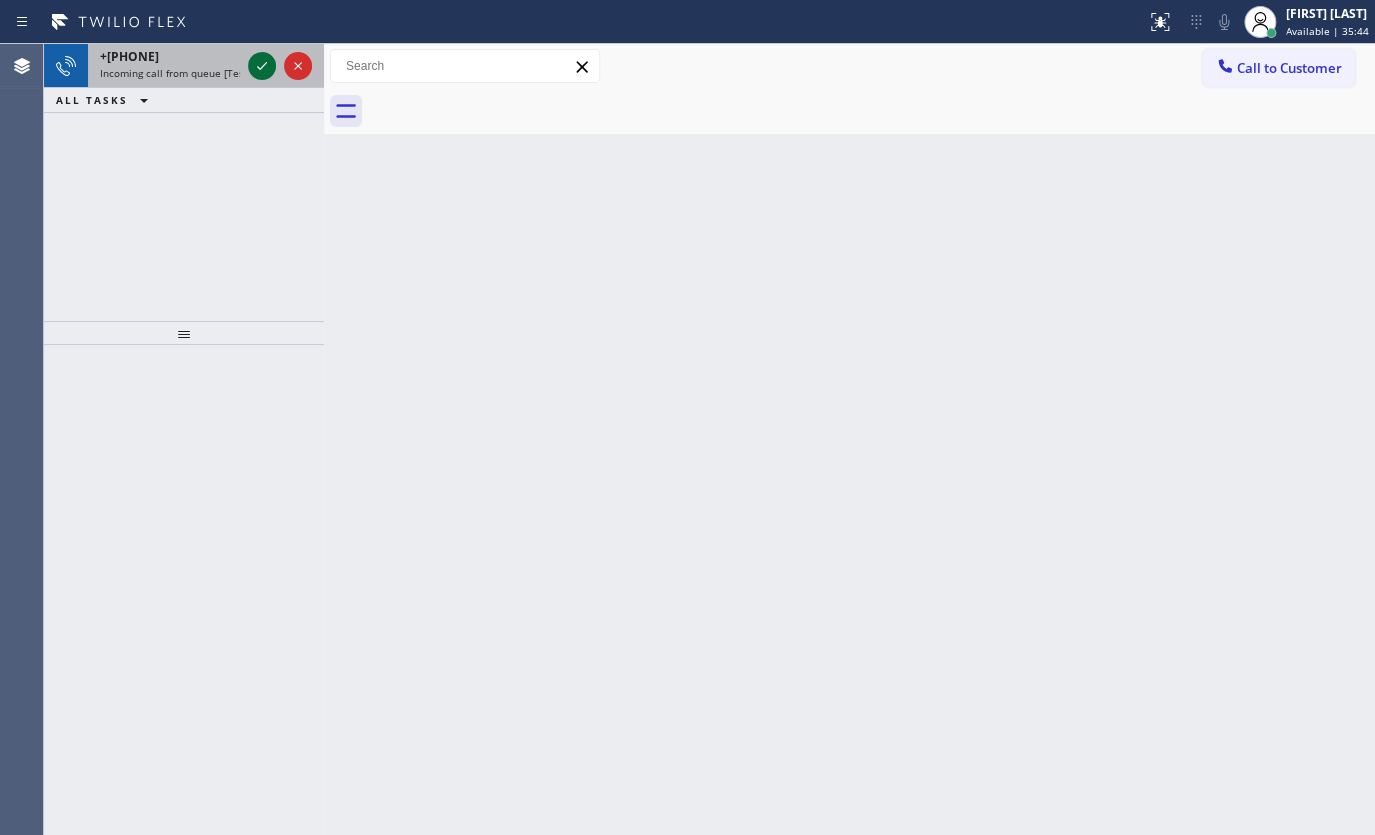 click 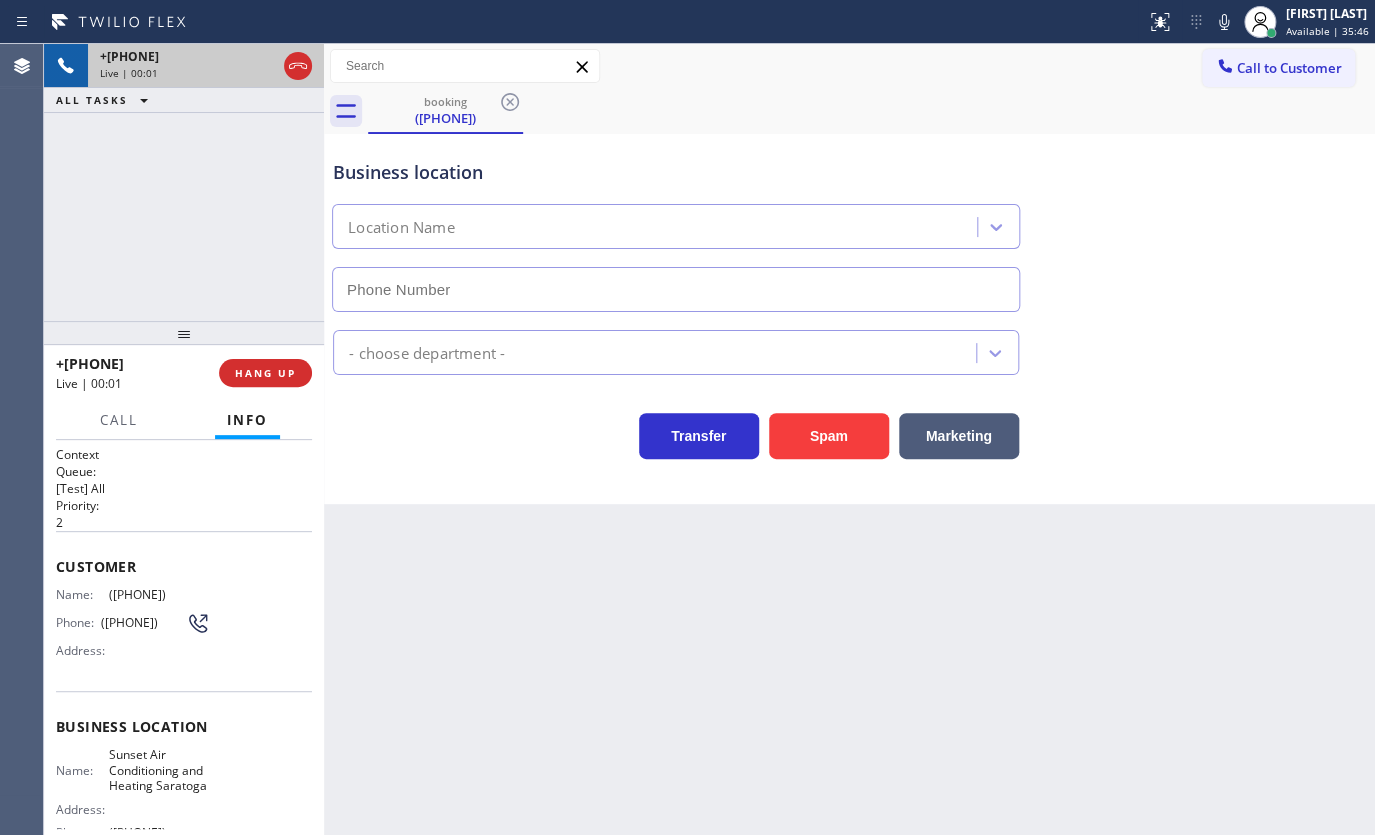 type on "(408) 676-2281" 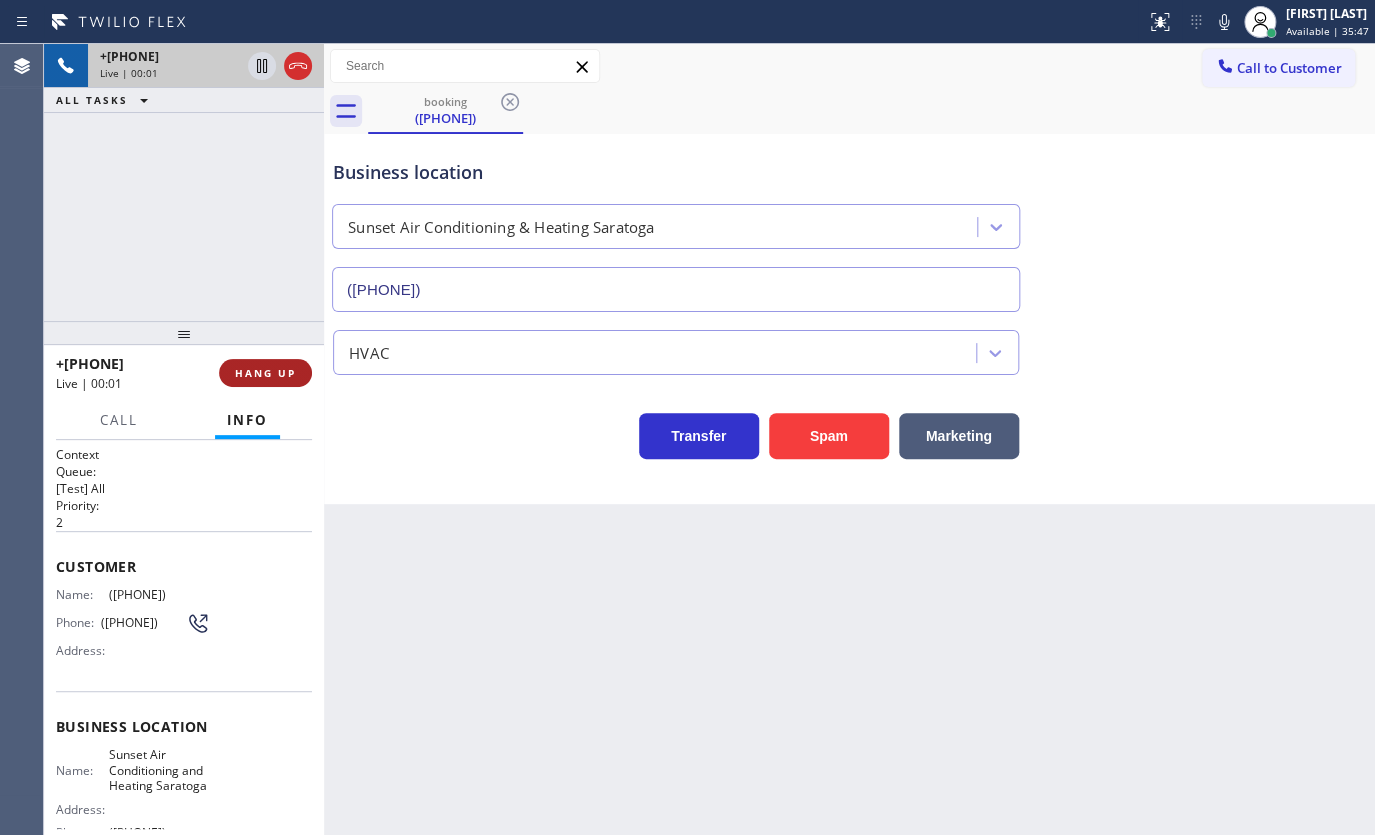click on "HANG UP" at bounding box center (265, 373) 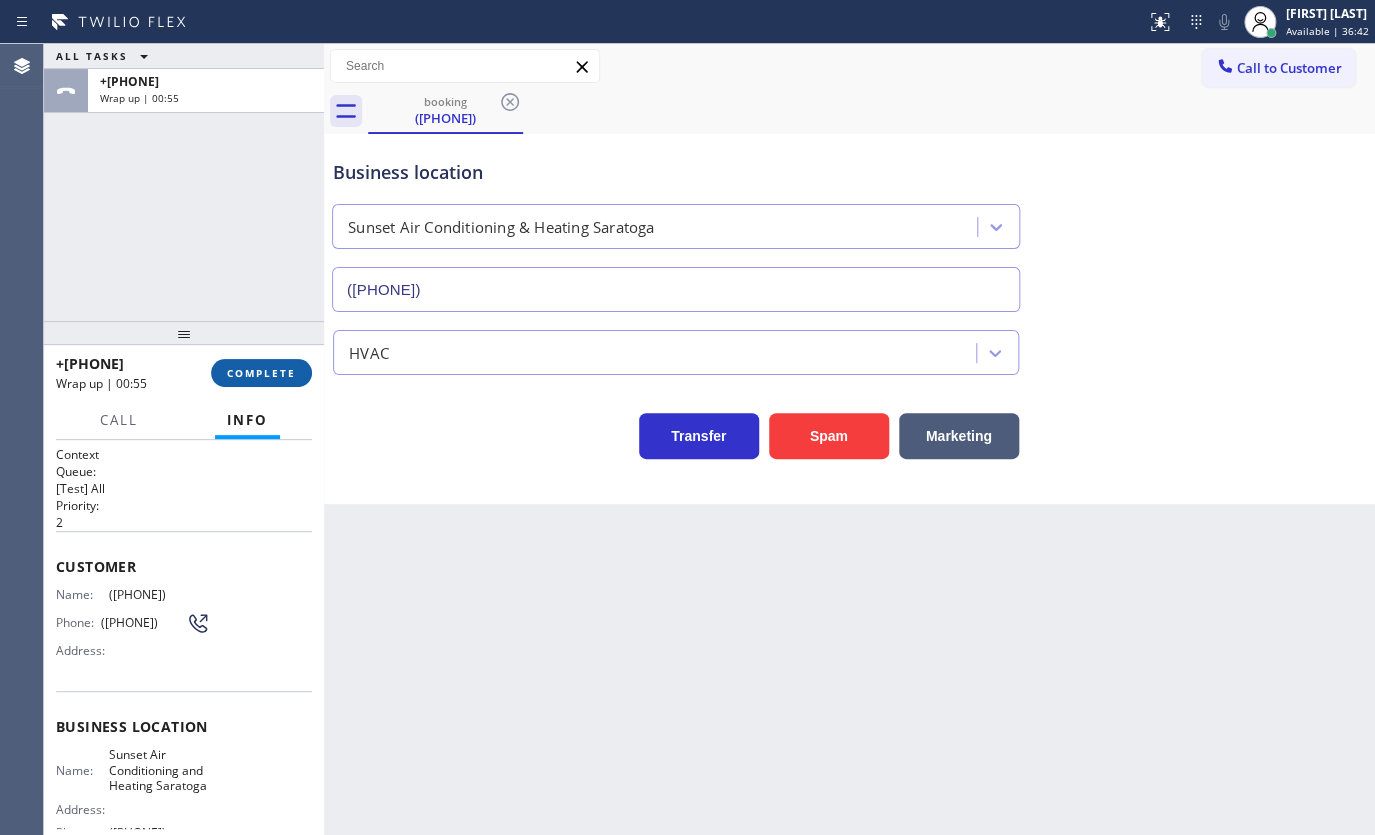 click on "COMPLETE" at bounding box center [261, 373] 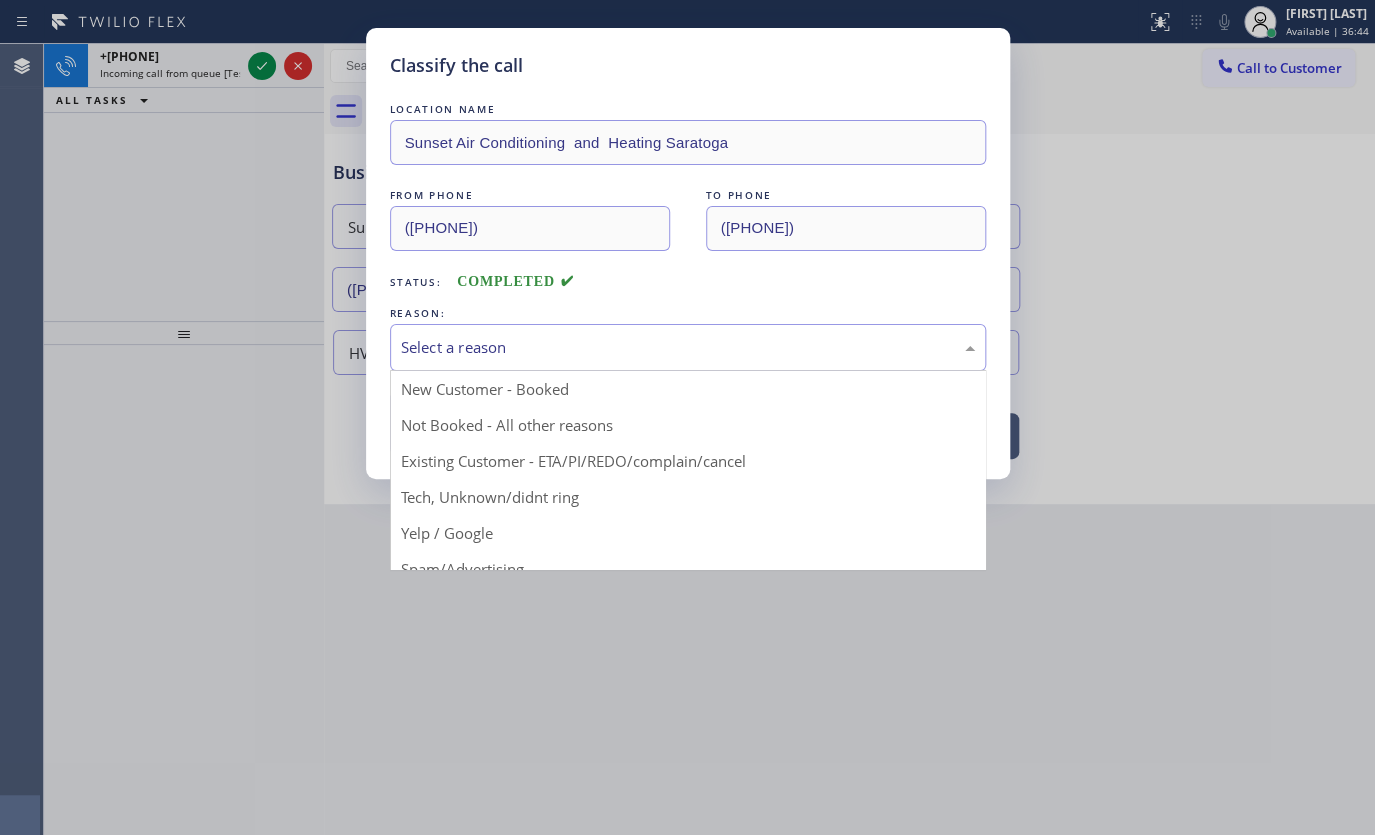click on "Select a reason" at bounding box center (688, 347) 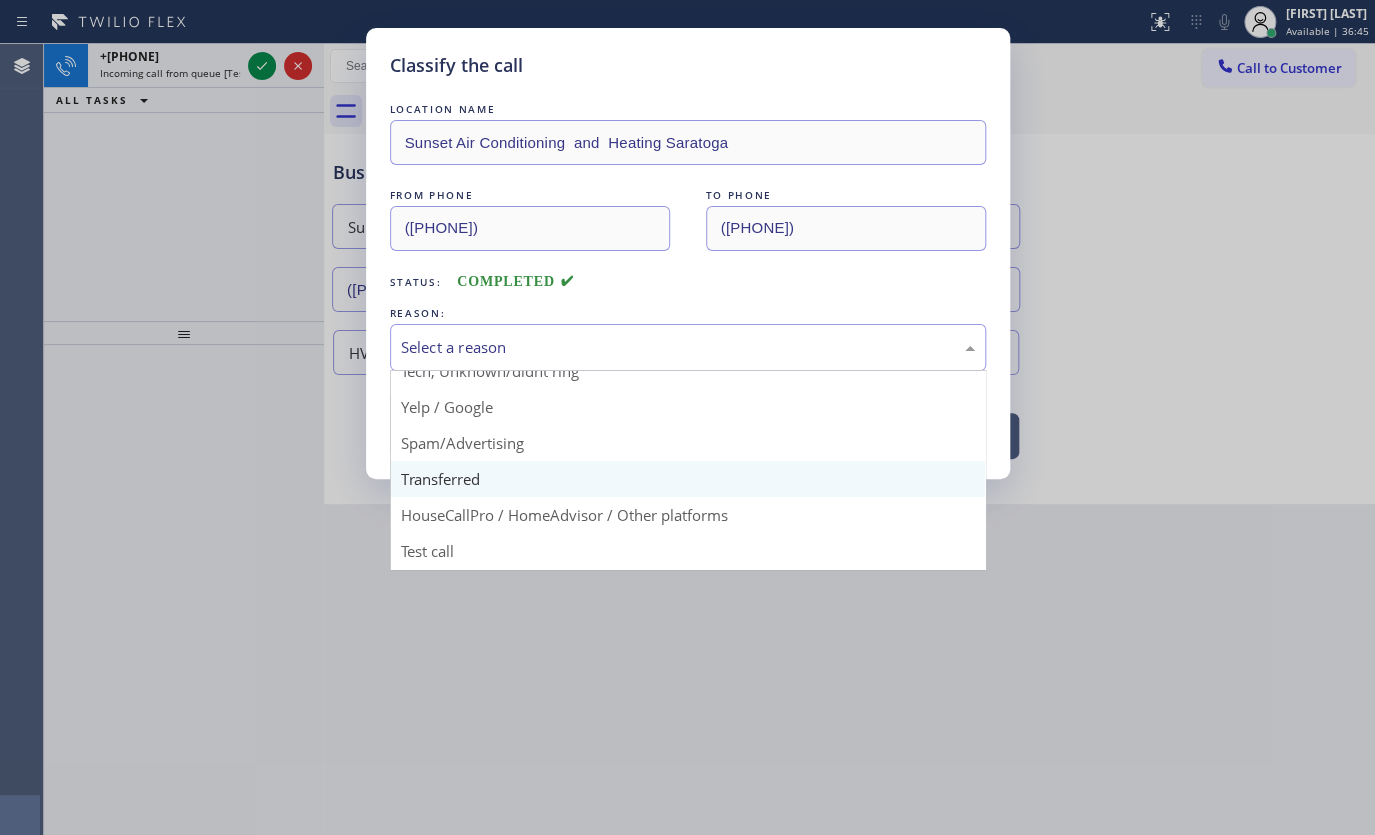 scroll, scrollTop: 133, scrollLeft: 0, axis: vertical 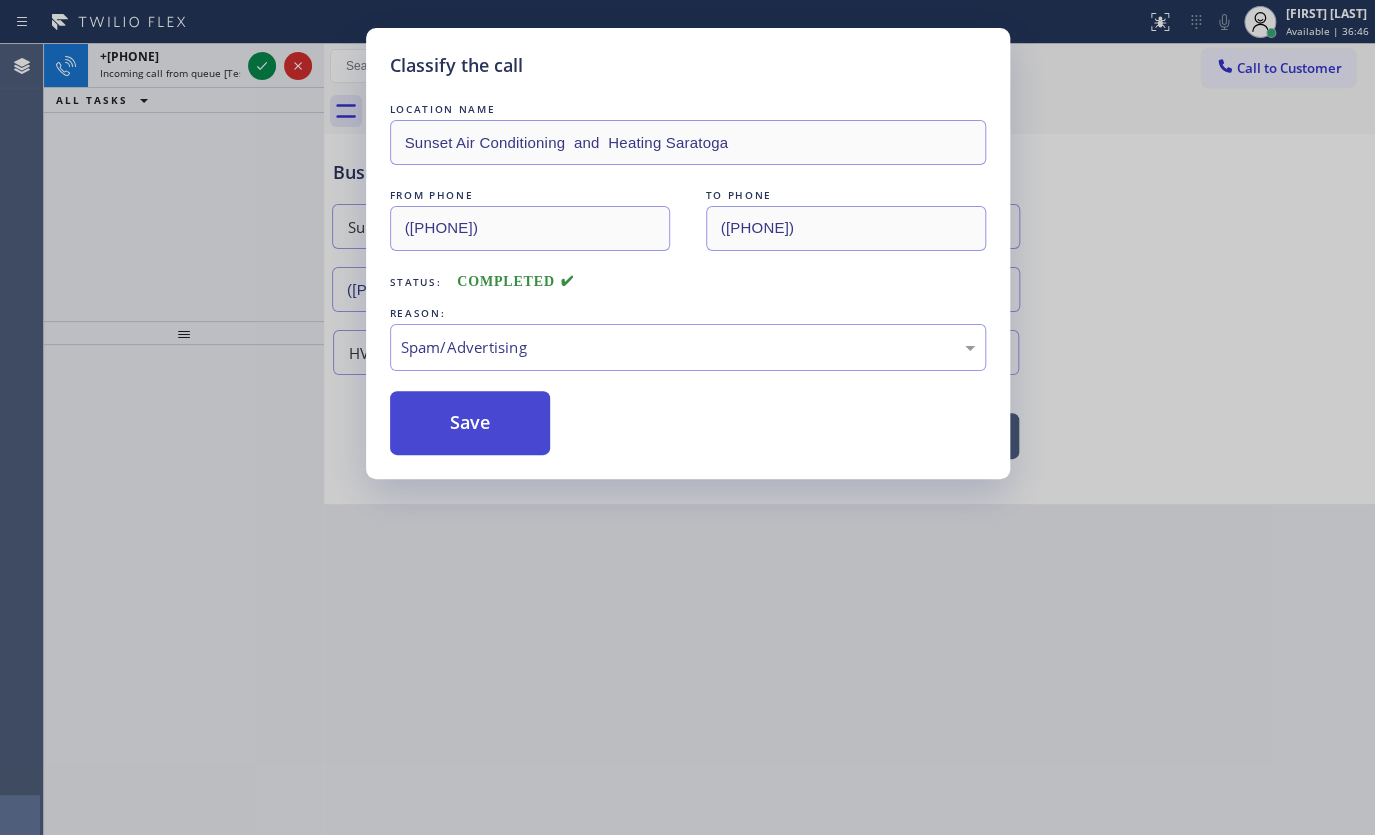 click on "Save" at bounding box center [470, 423] 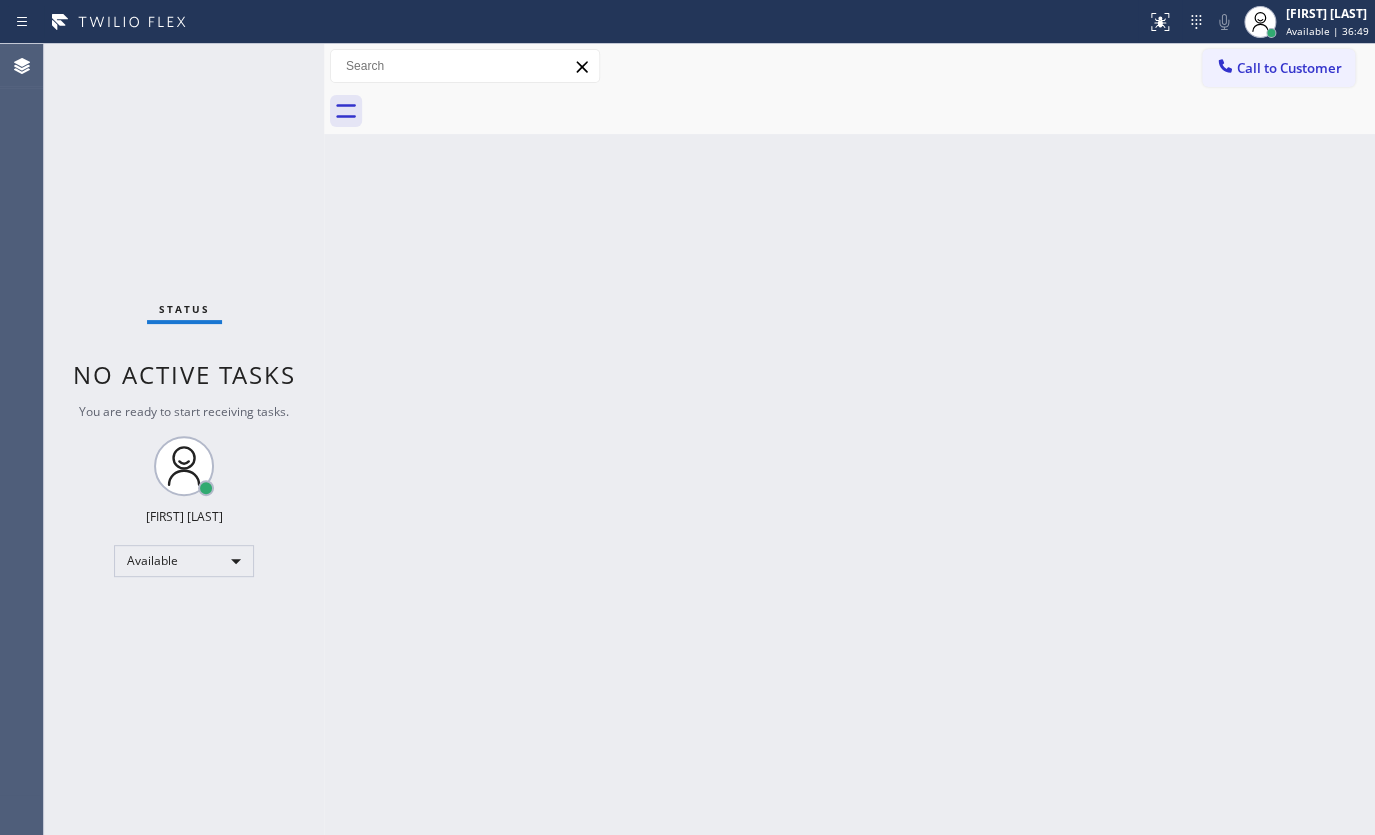 click on "Status   No active tasks     You are ready to start receiving tasks.   JENIZA ALCAYDE Available" at bounding box center (184, 439) 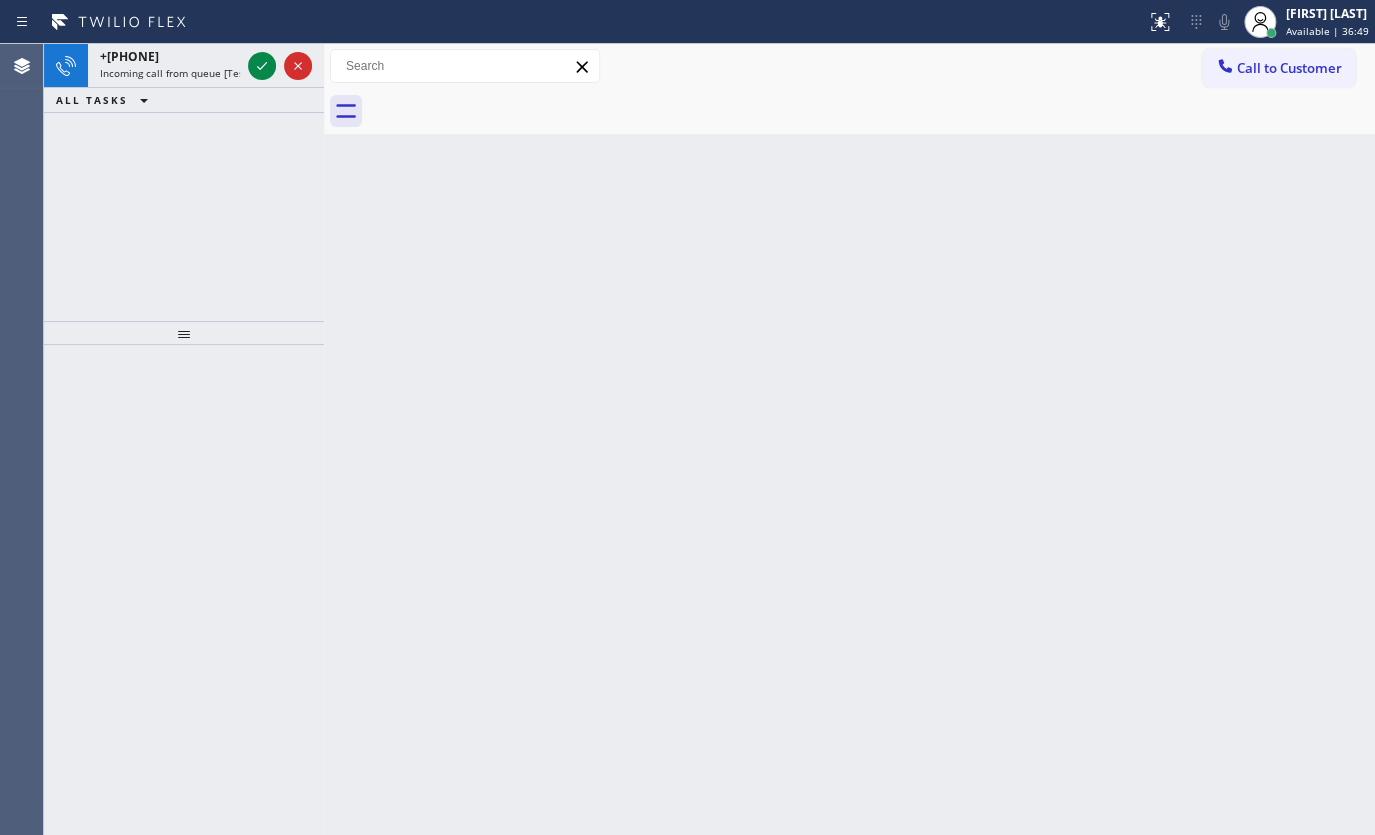 click 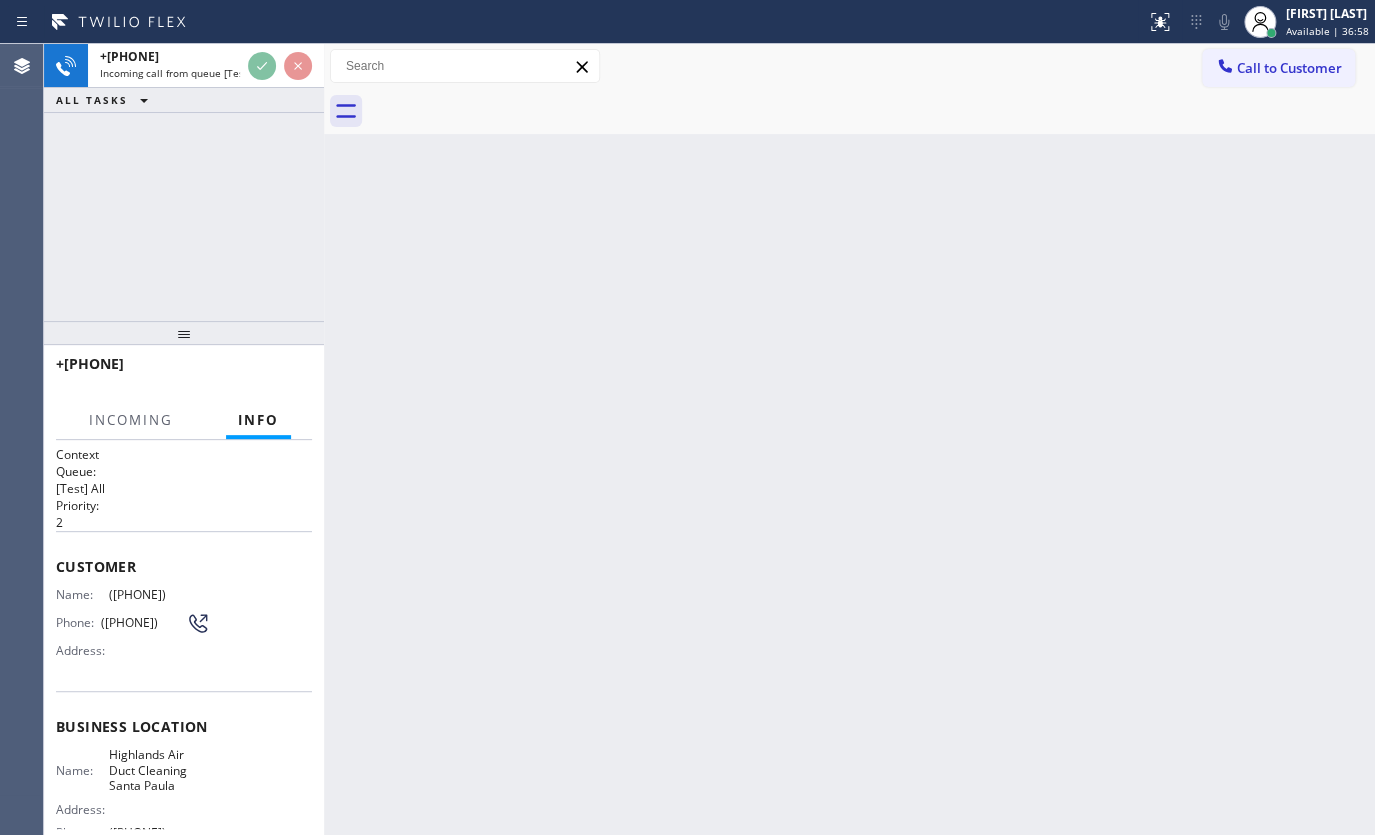 click on "ALL TASKS ALL TASKS ACTIVE TASKS TASKS IN WRAP UP" at bounding box center [184, 100] 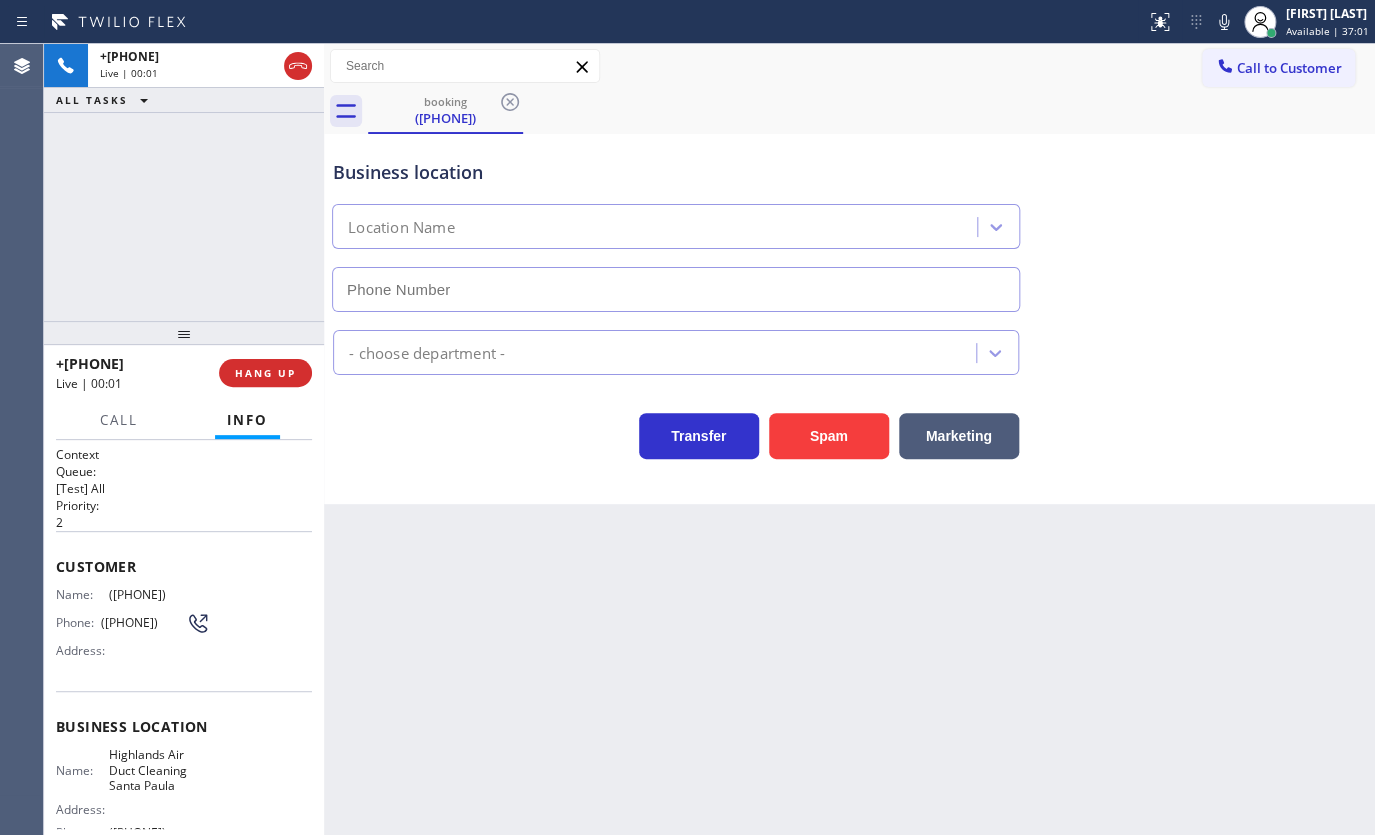 type on "(805) 608-3959" 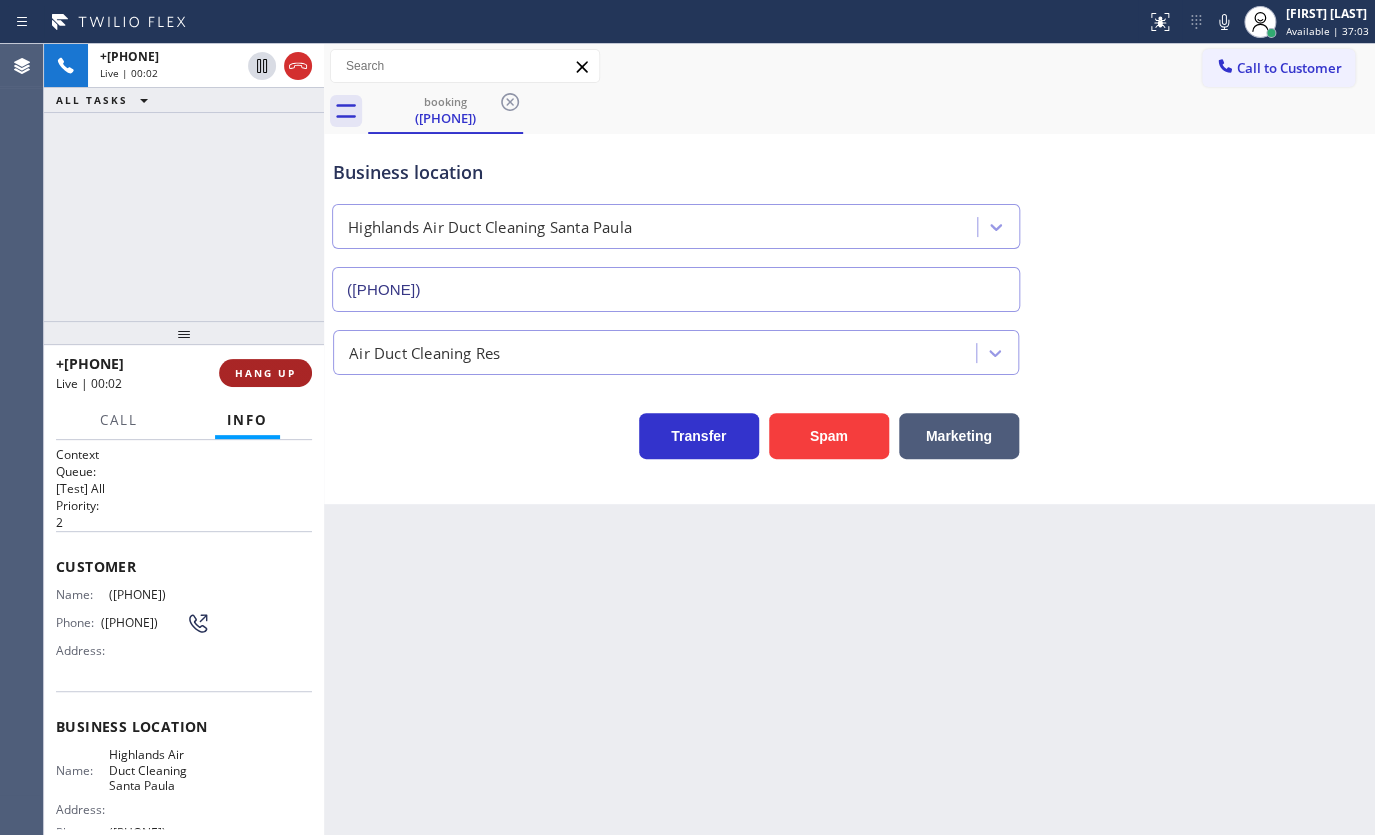 click on "HANG UP" at bounding box center [265, 373] 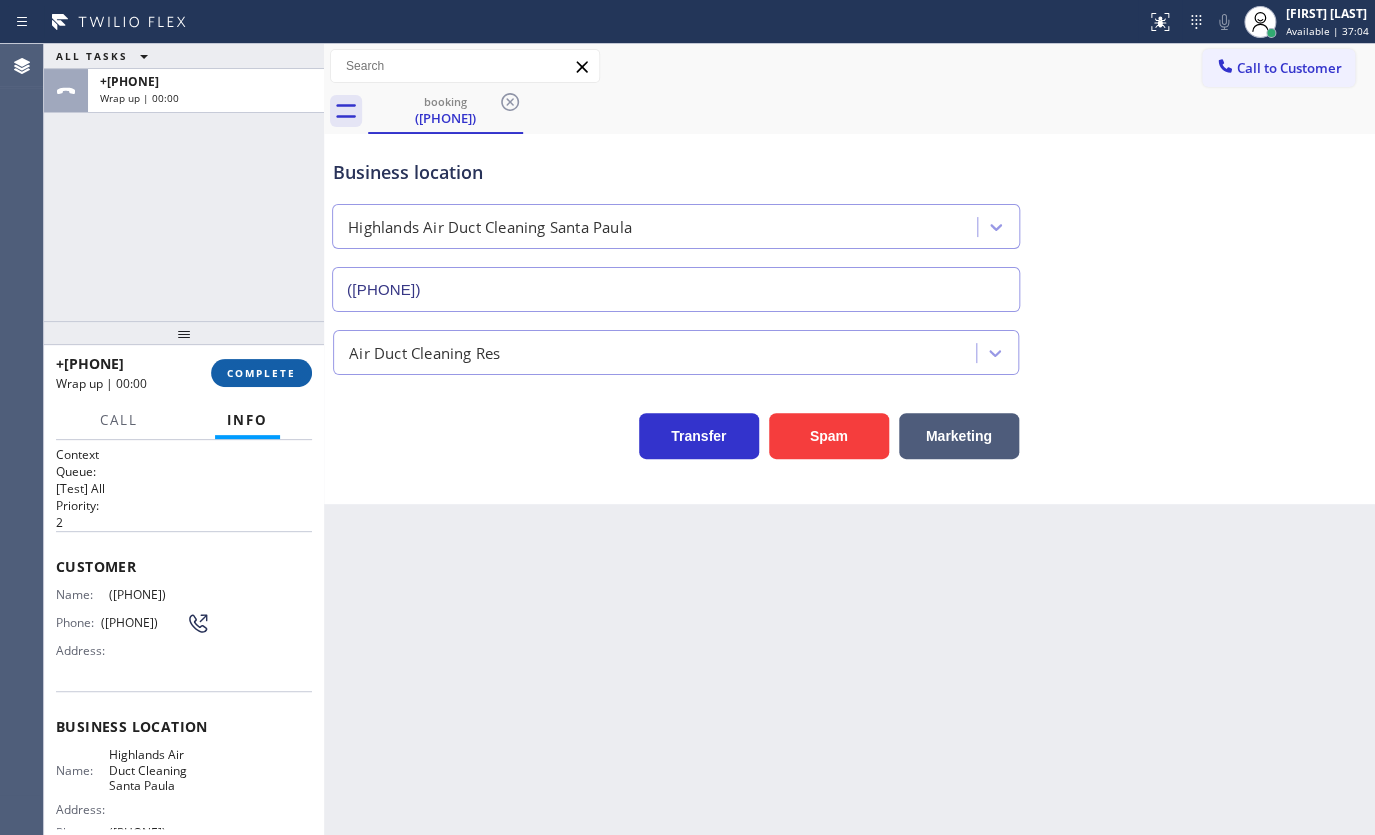 click on "COMPLETE" at bounding box center [261, 373] 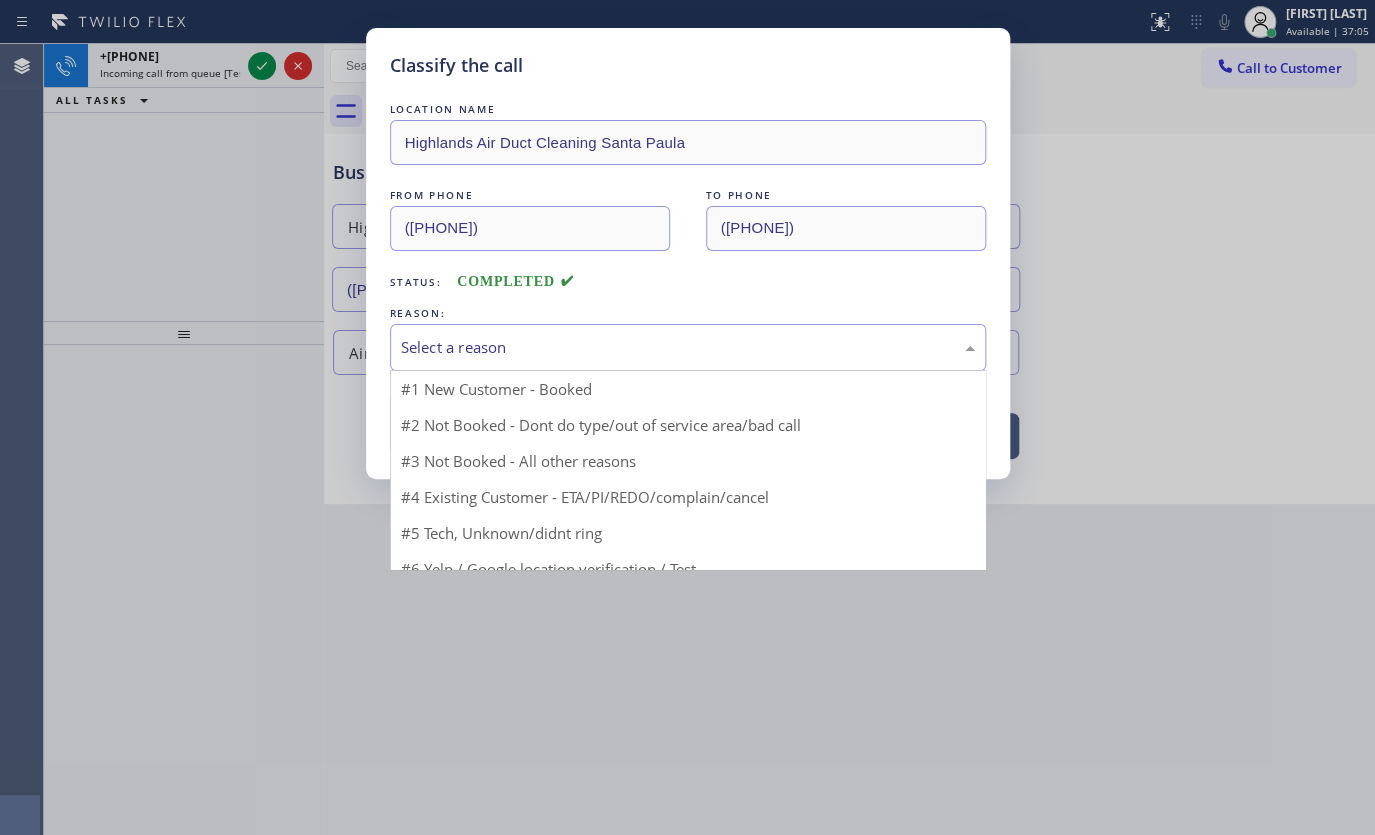 click on "Select a reason" at bounding box center (688, 347) 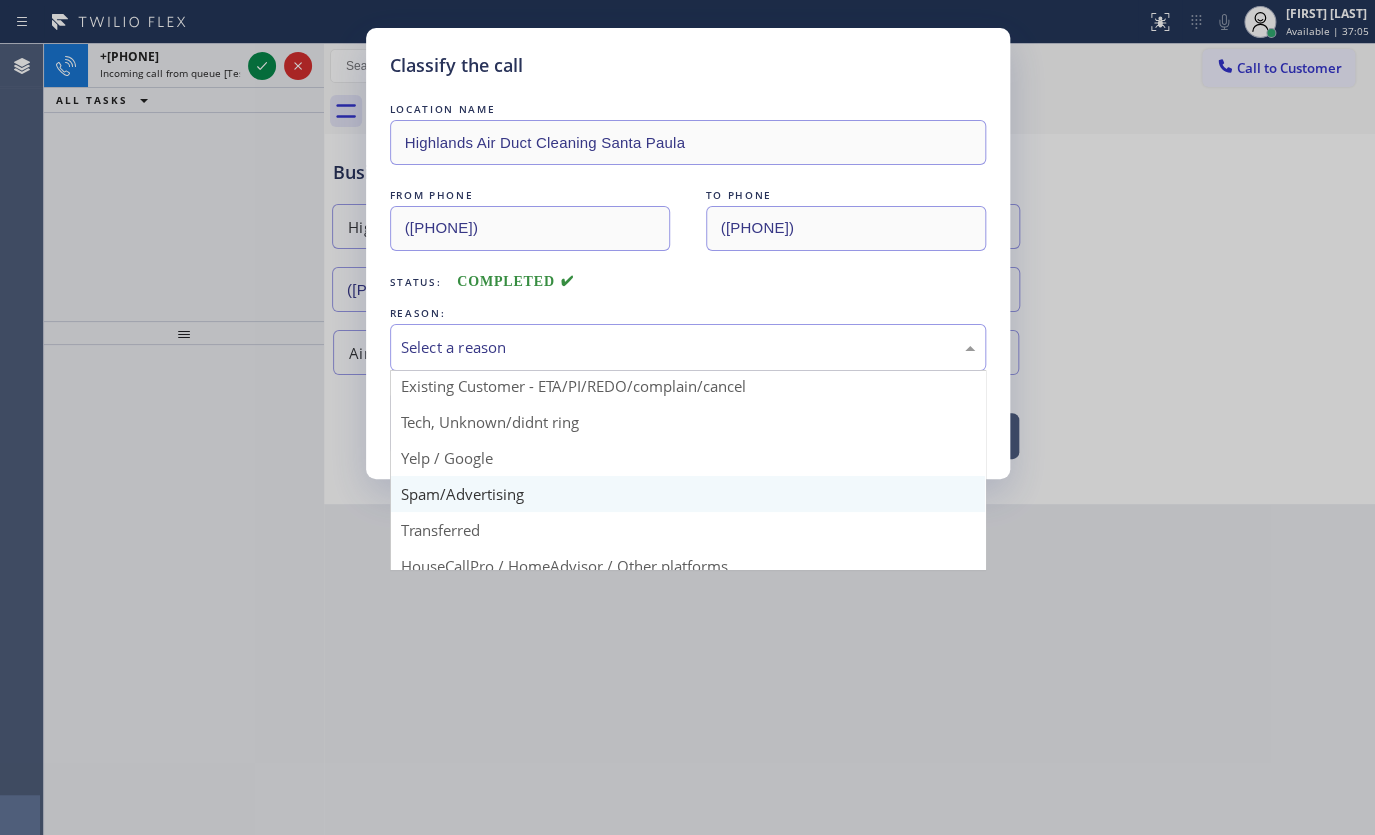 scroll, scrollTop: 133, scrollLeft: 0, axis: vertical 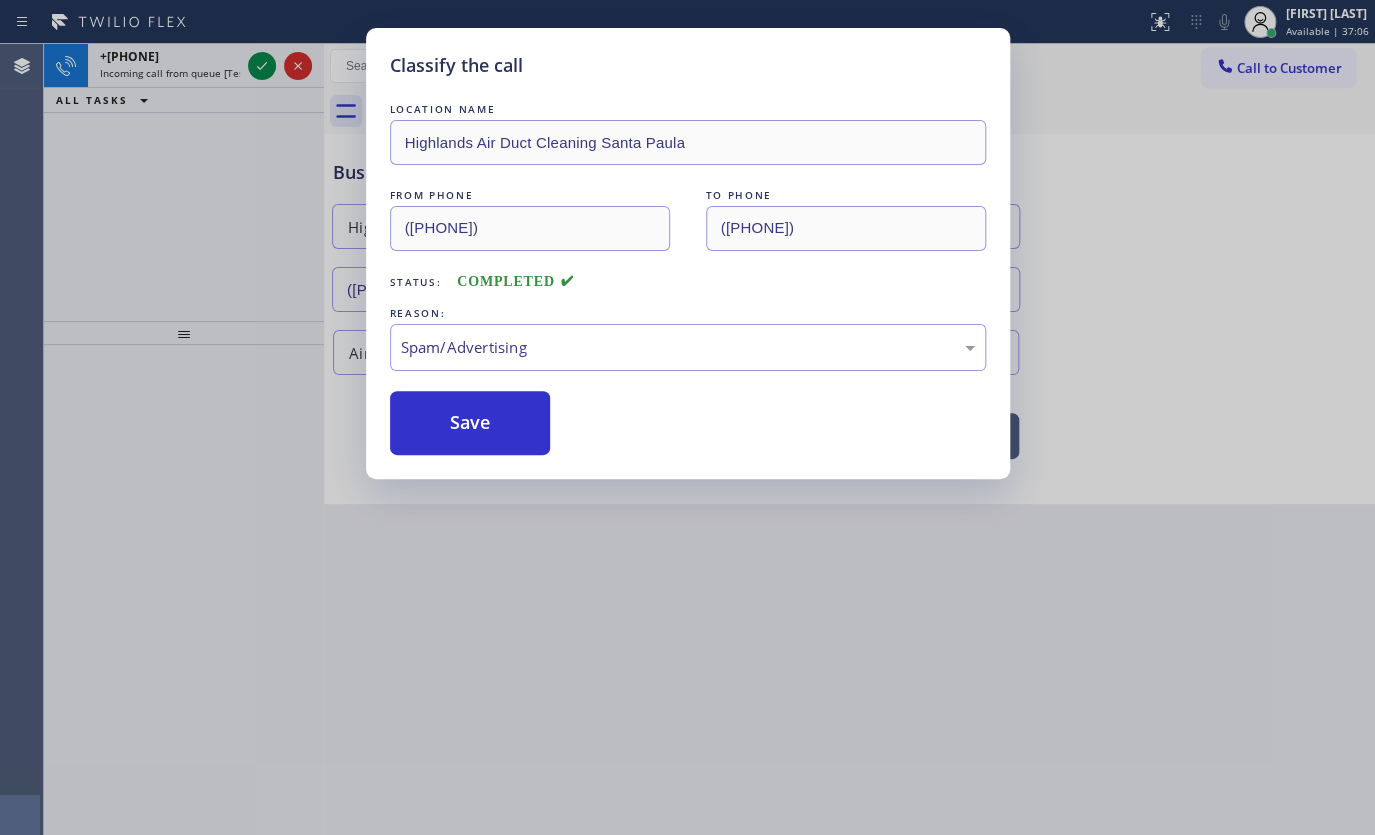 click on "Save" at bounding box center [470, 423] 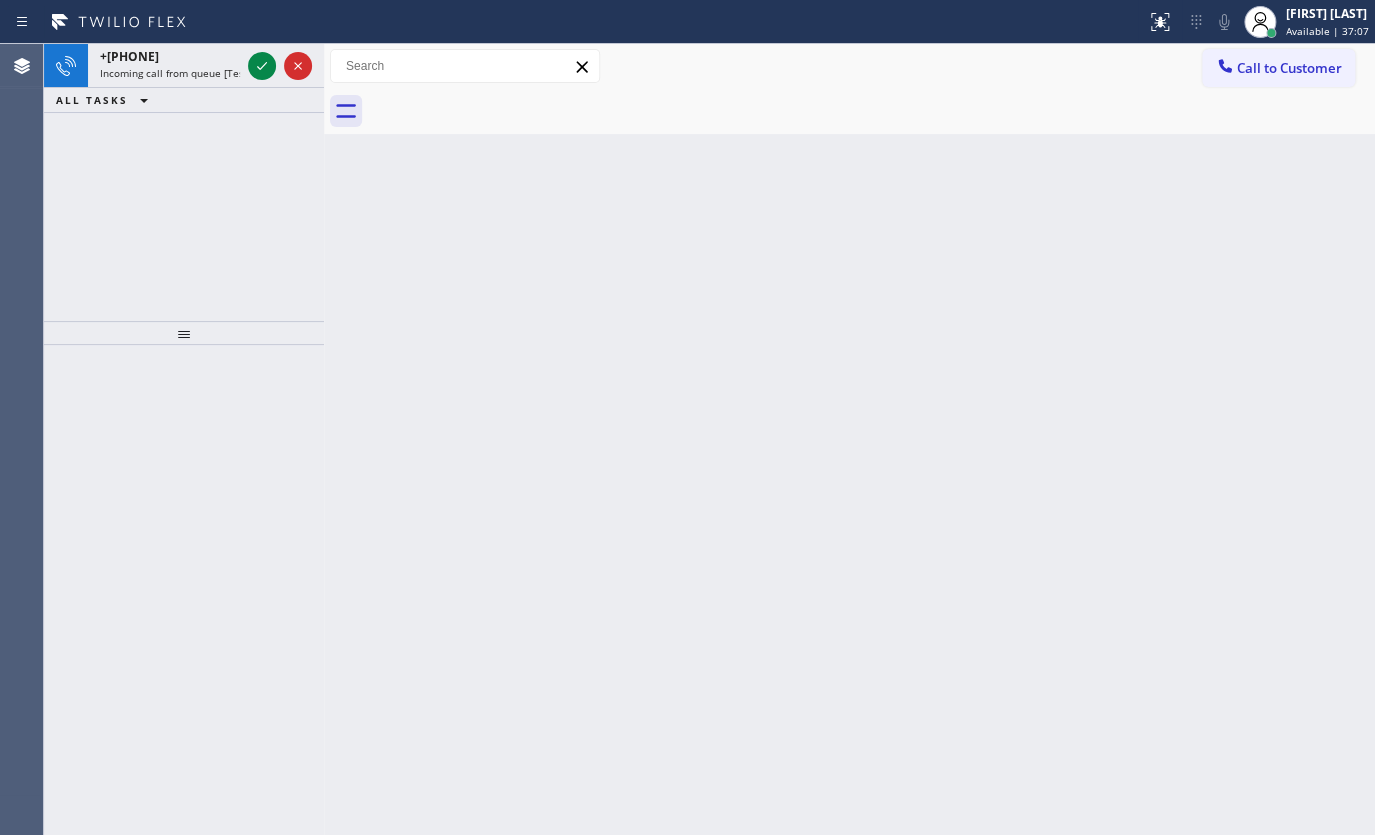 click 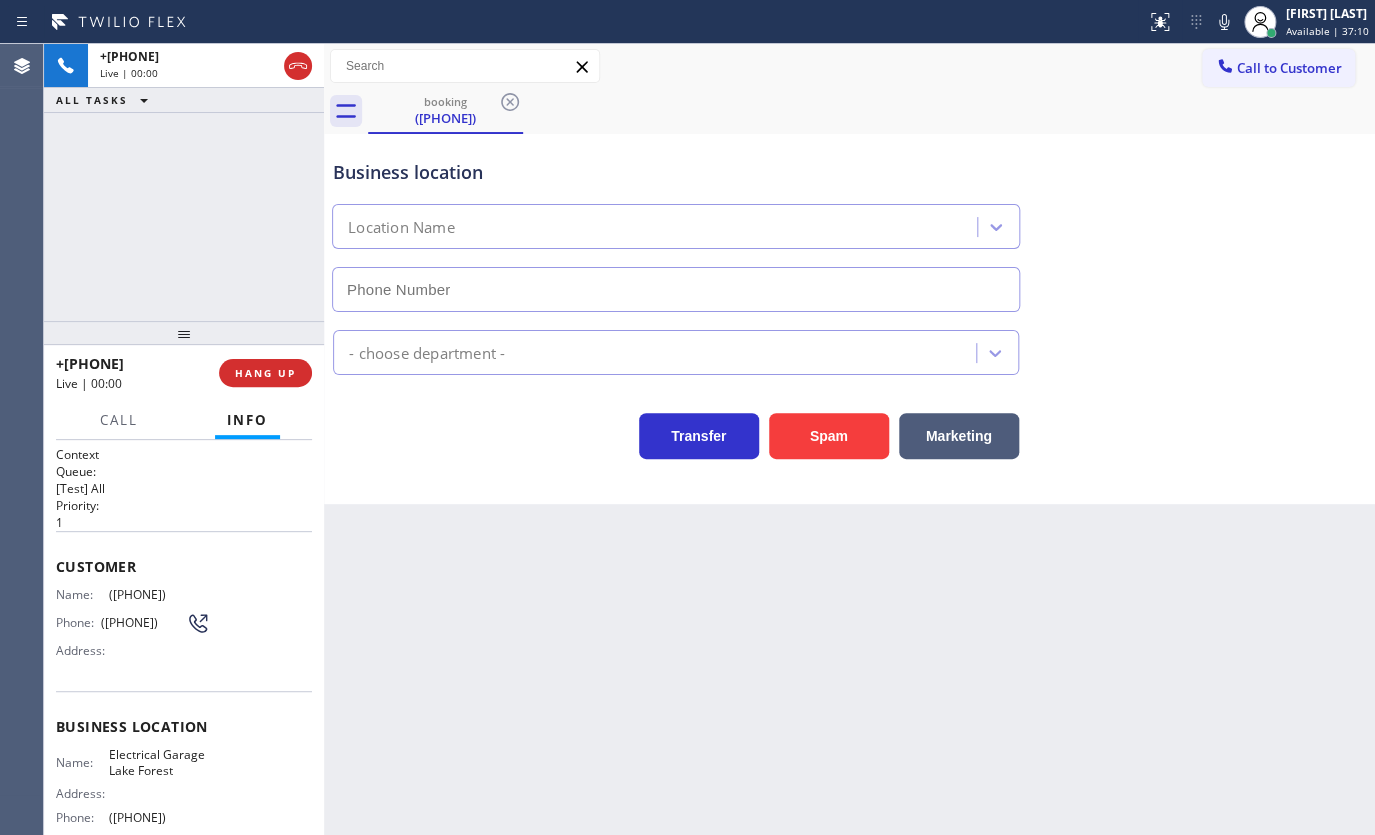 type on "(949) 541-6016" 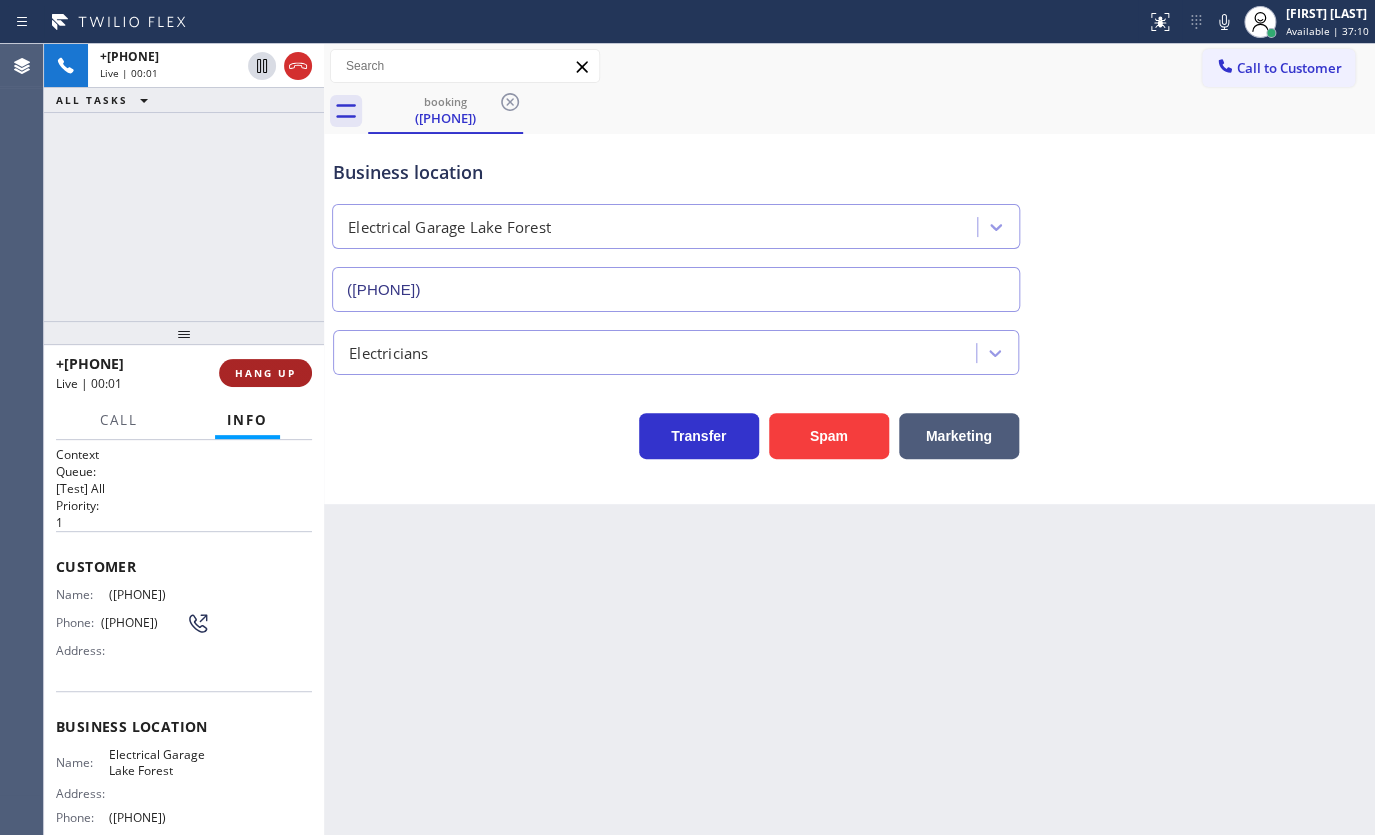 click on "HANG UP" at bounding box center (265, 373) 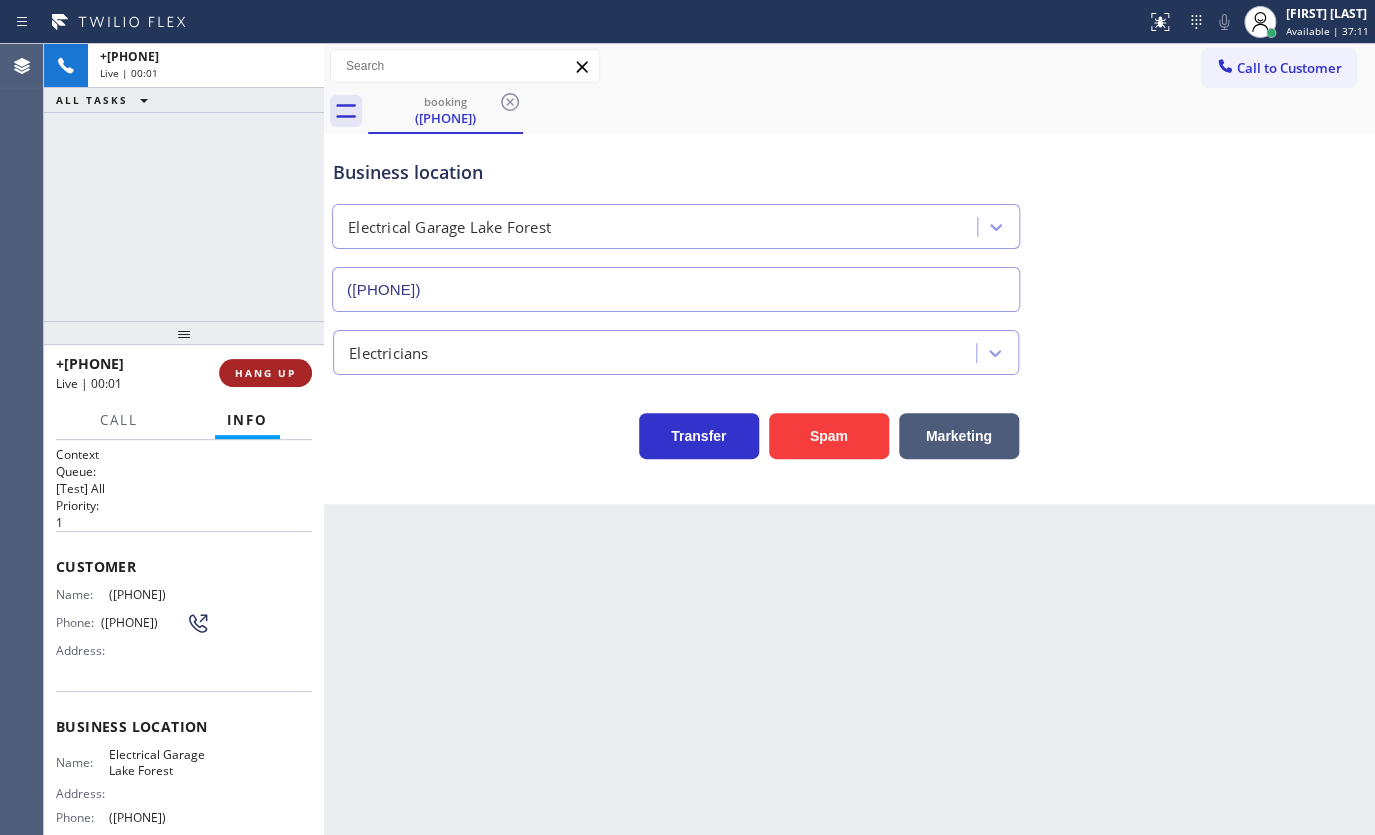 click on "HANG UP" at bounding box center [265, 373] 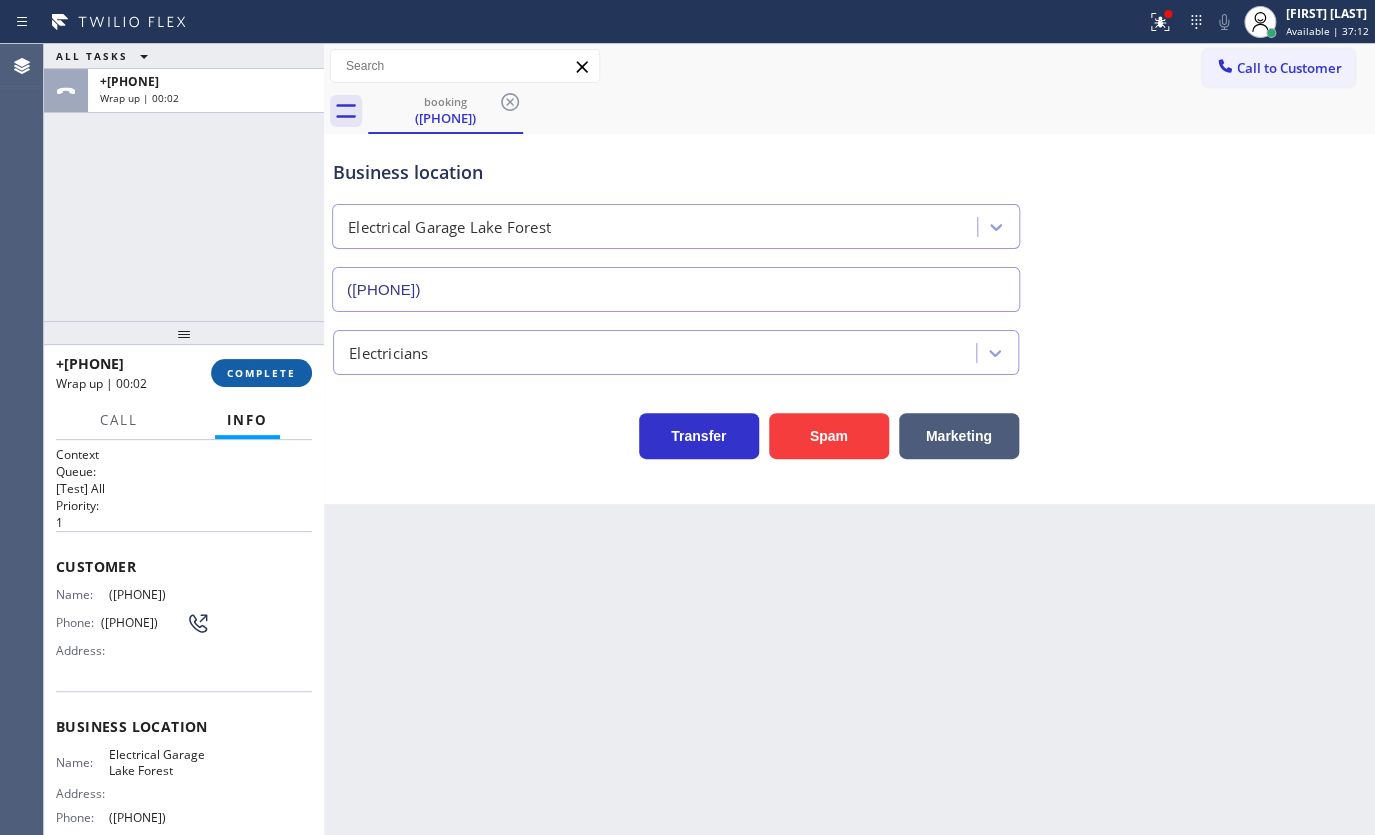 click on "COMPLETE" at bounding box center (261, 373) 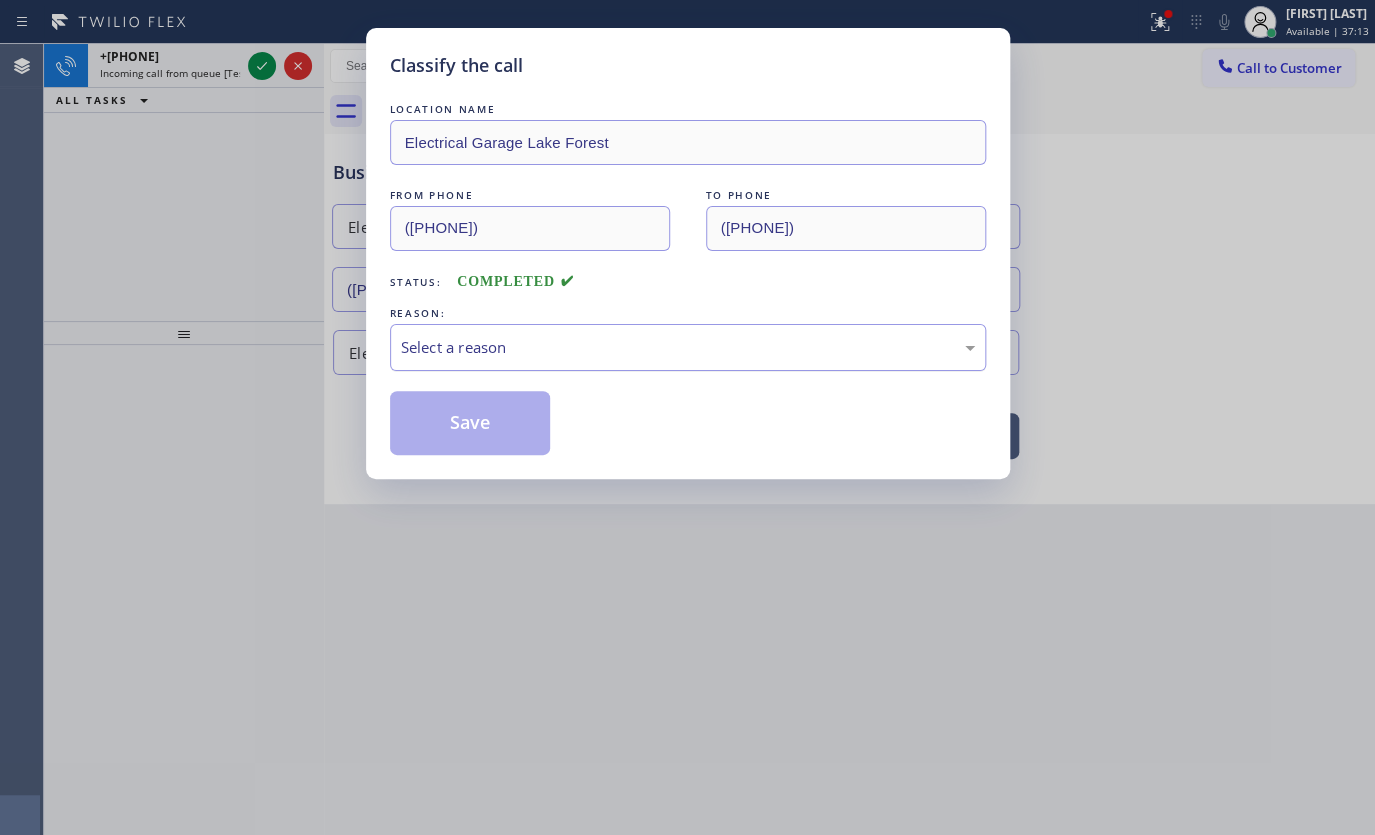 click on "Select a reason" at bounding box center (688, 347) 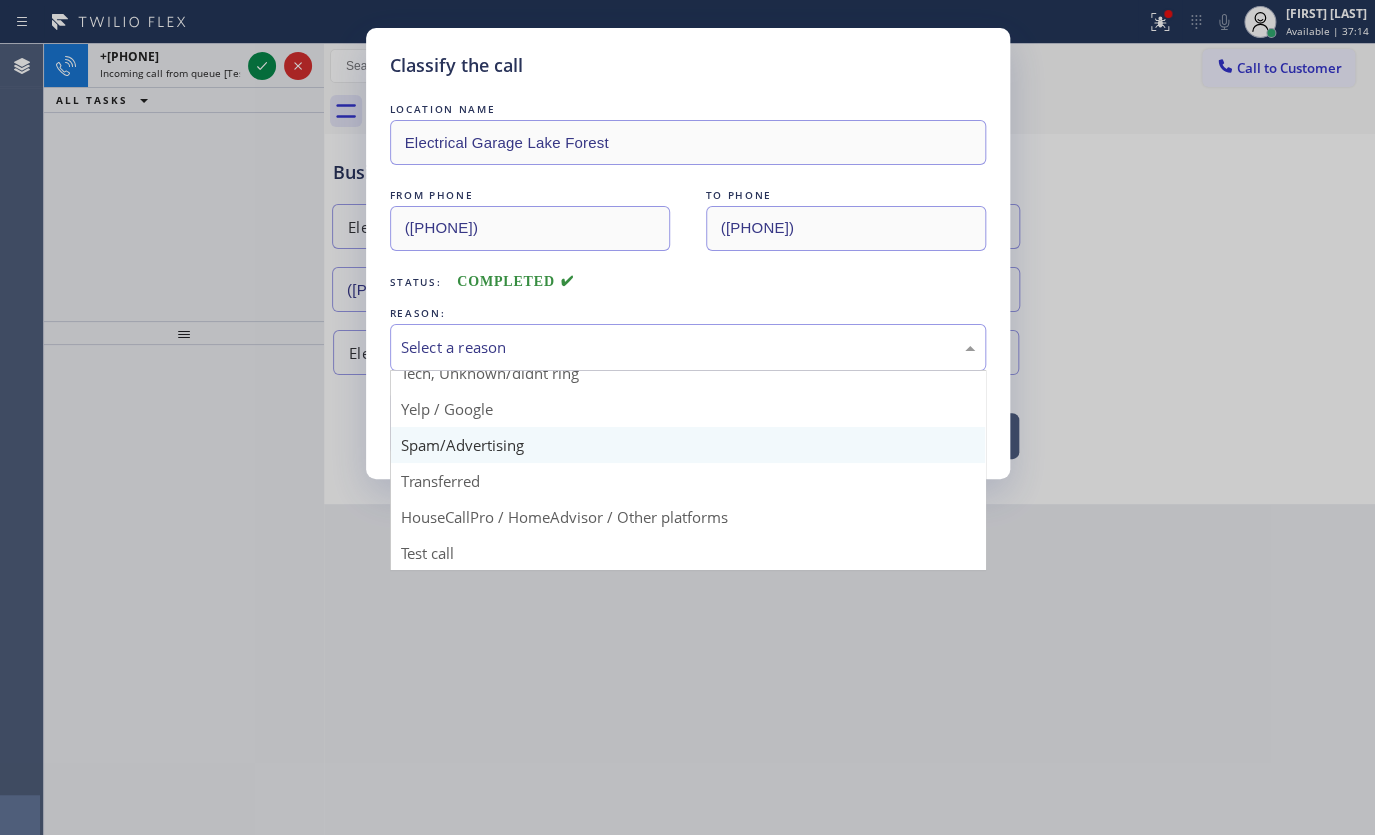 scroll, scrollTop: 133, scrollLeft: 0, axis: vertical 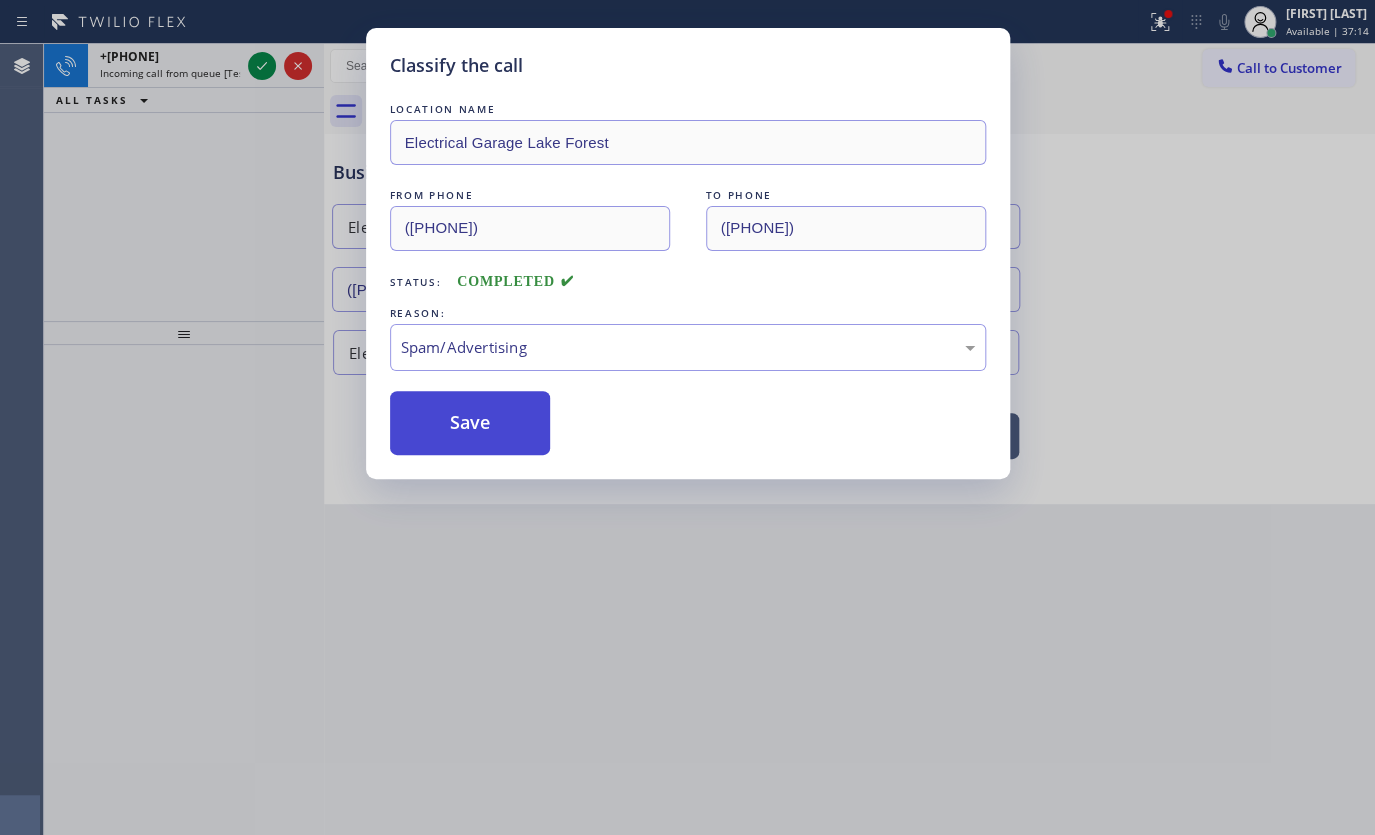 click on "Save" at bounding box center (470, 423) 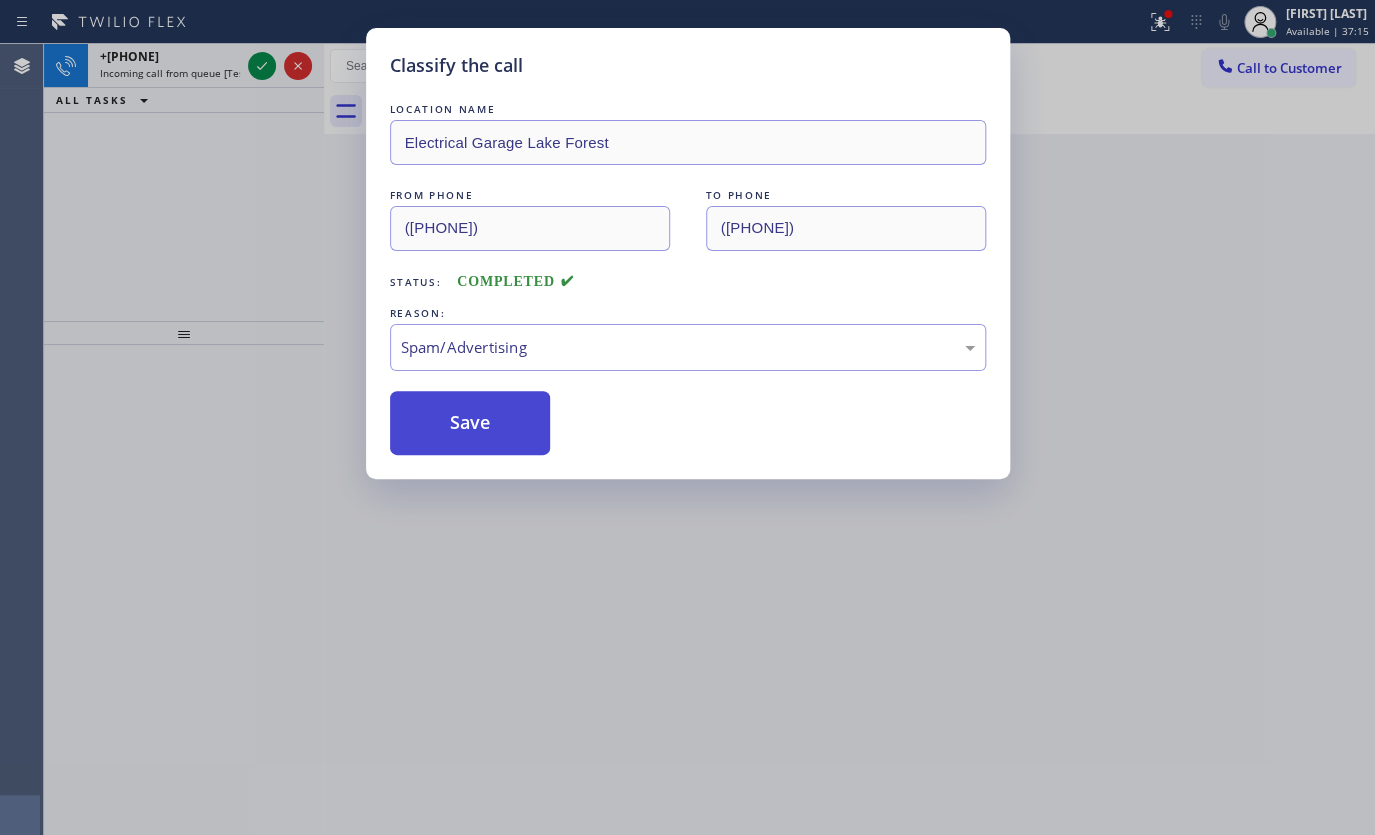 click on "Save" at bounding box center (470, 423) 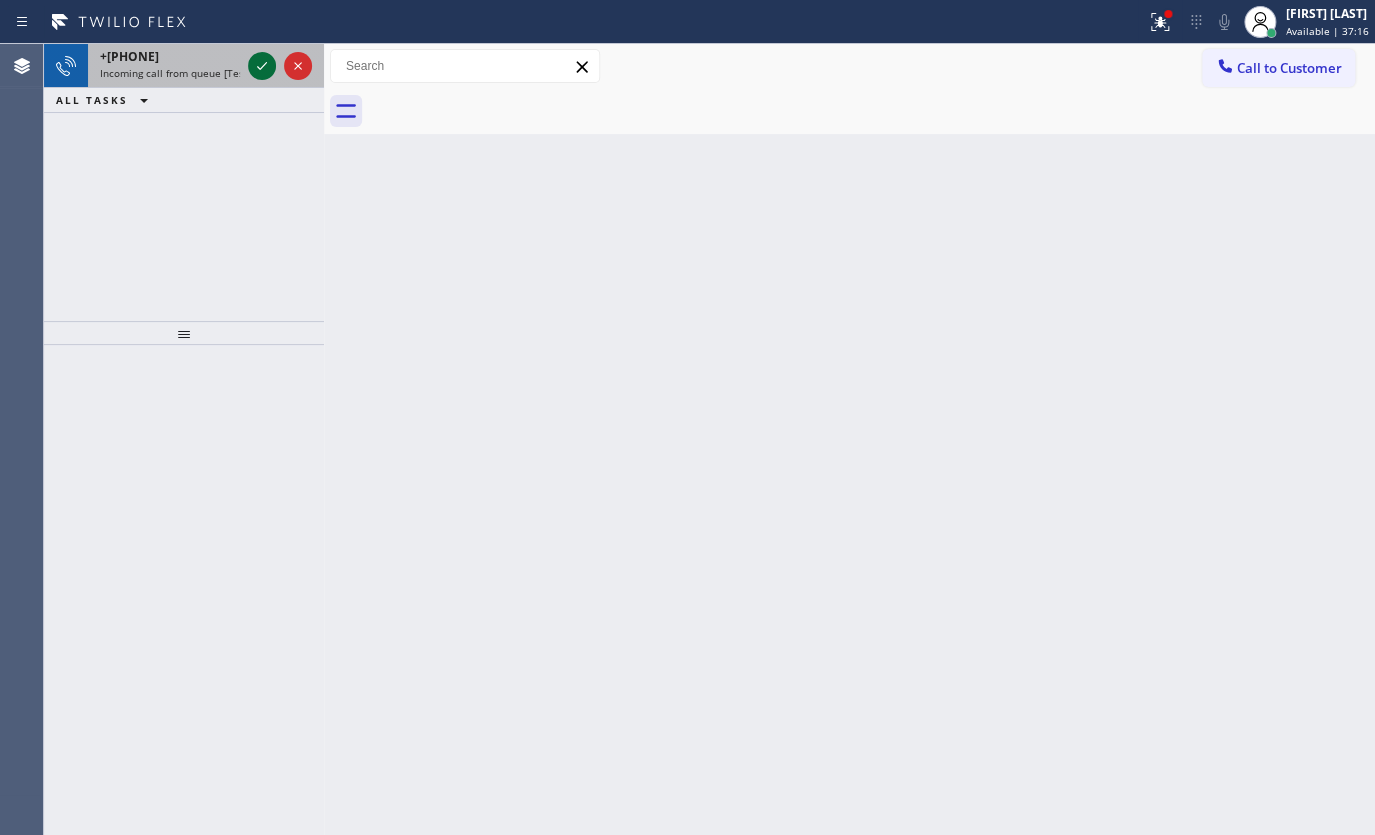 click 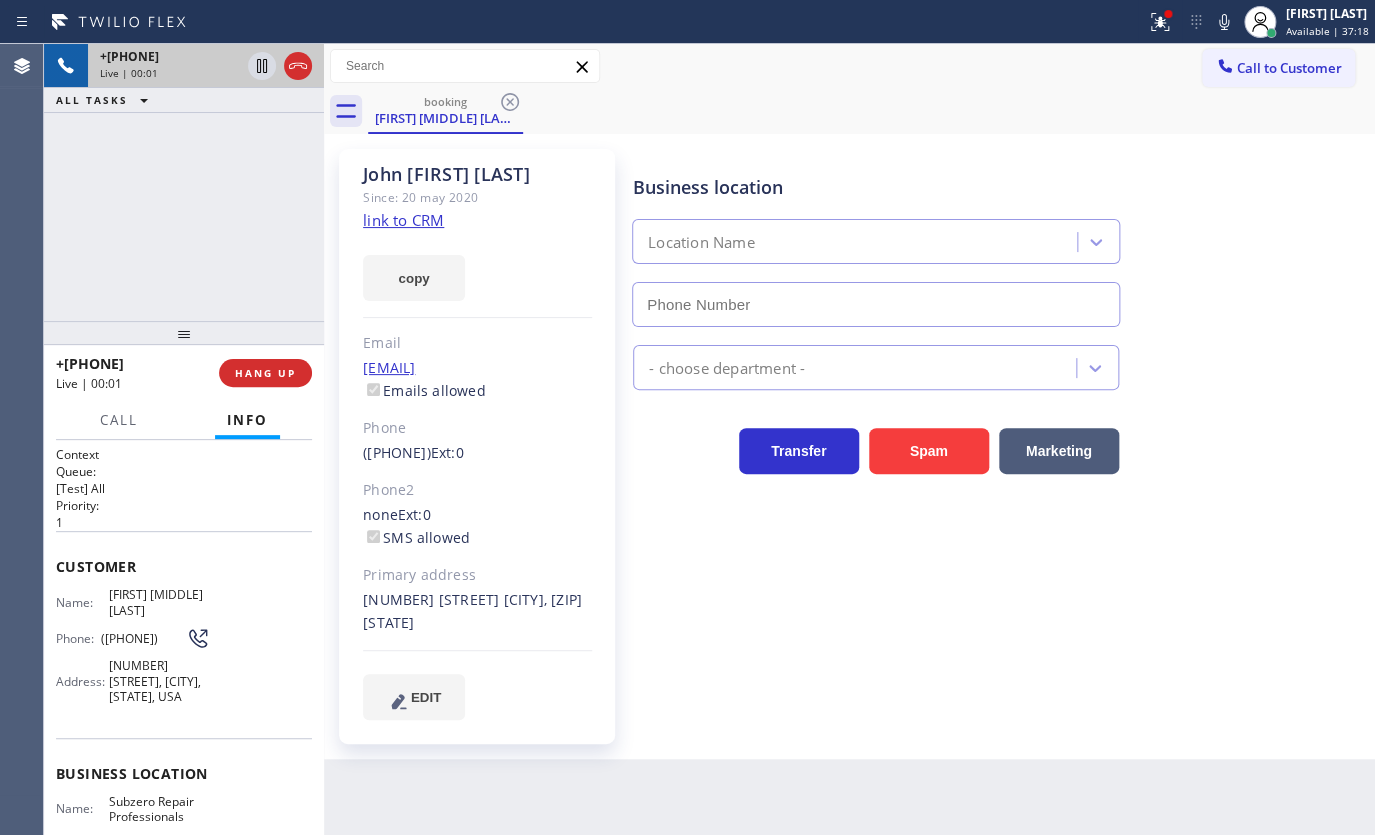 type on "(630) 394-6070" 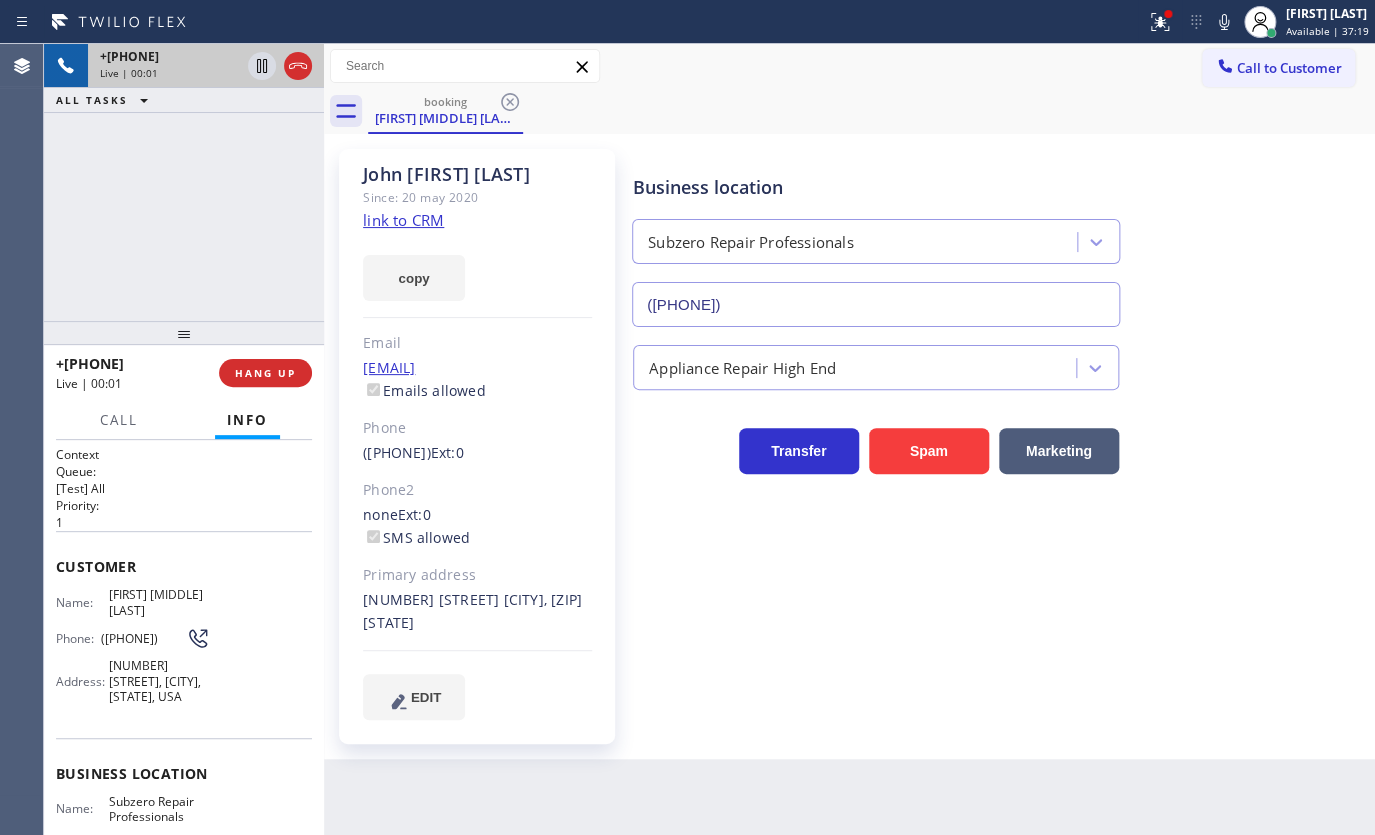 click on "link to CRM" 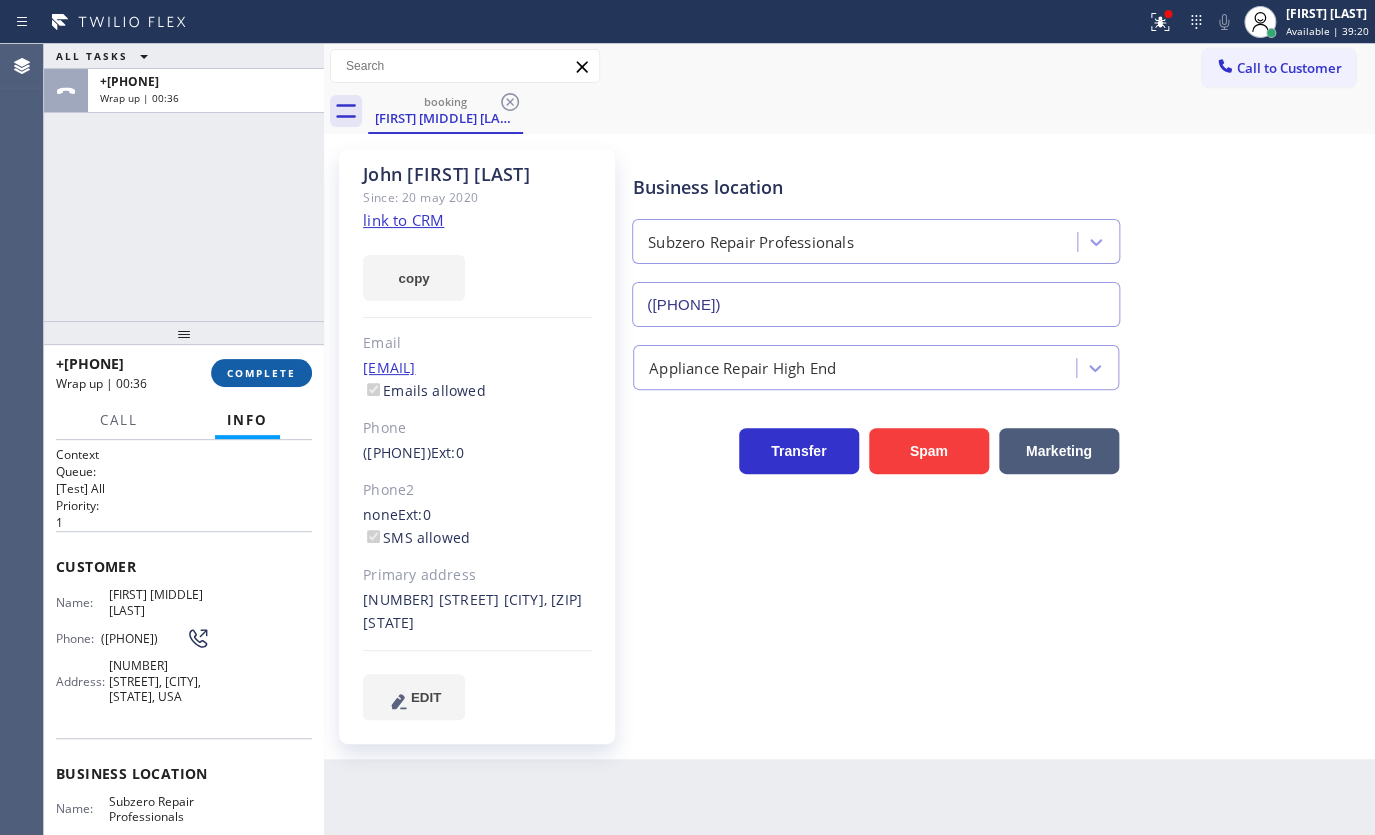 click on "COMPLETE" at bounding box center [261, 373] 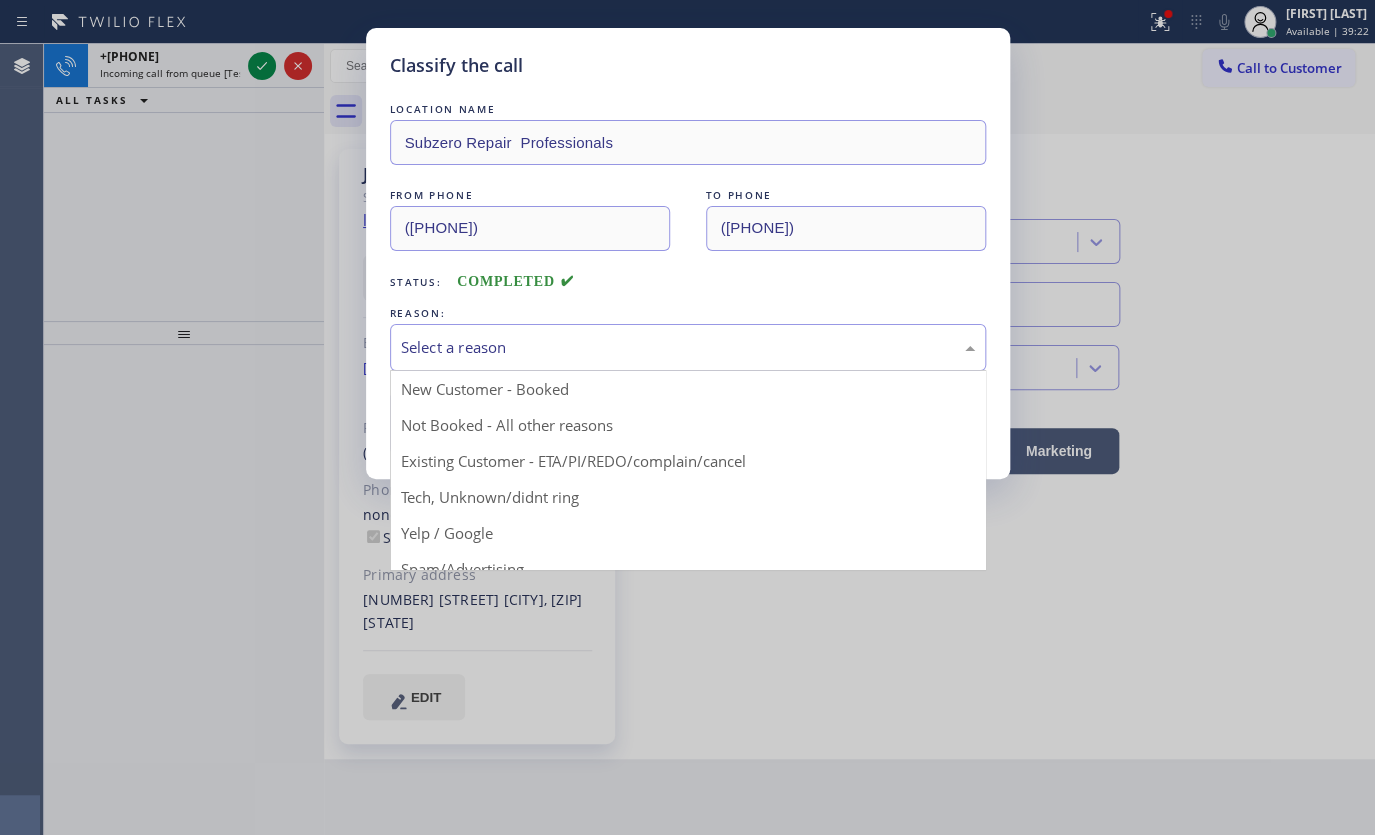 click on "Select a reason" at bounding box center (688, 347) 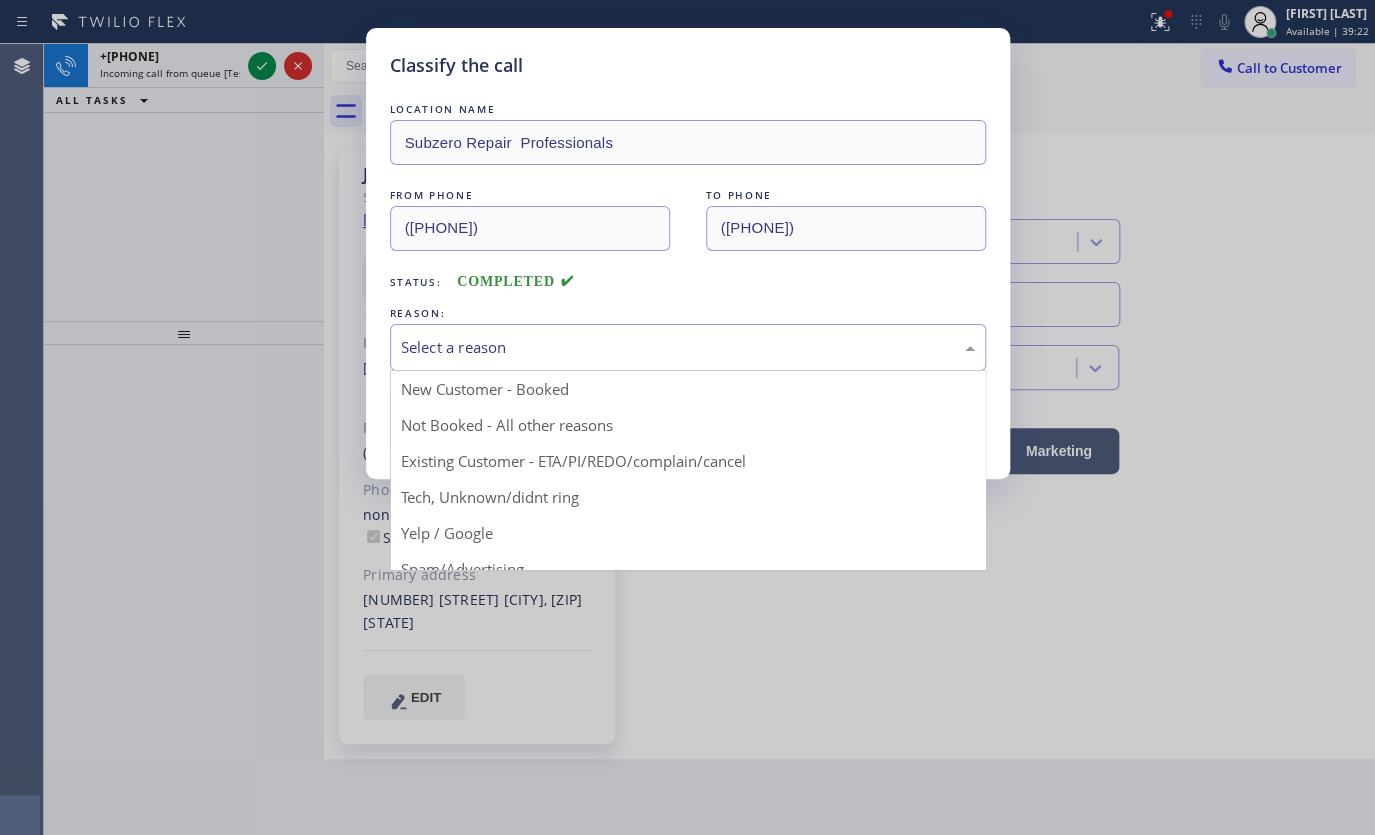 drag, startPoint x: 462, startPoint y: 455, endPoint x: 468, endPoint y: 409, distance: 46.389652 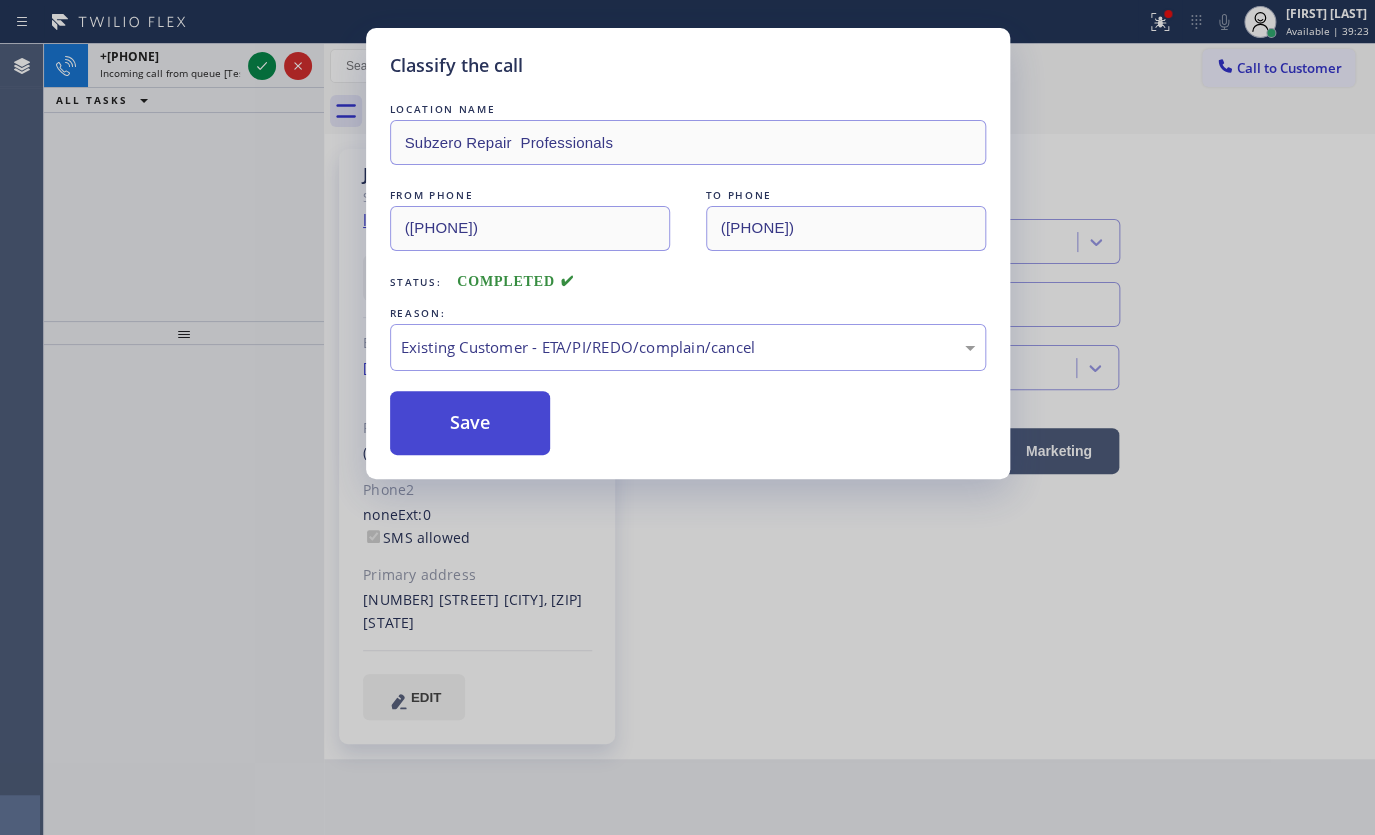 click on "Save" at bounding box center [470, 423] 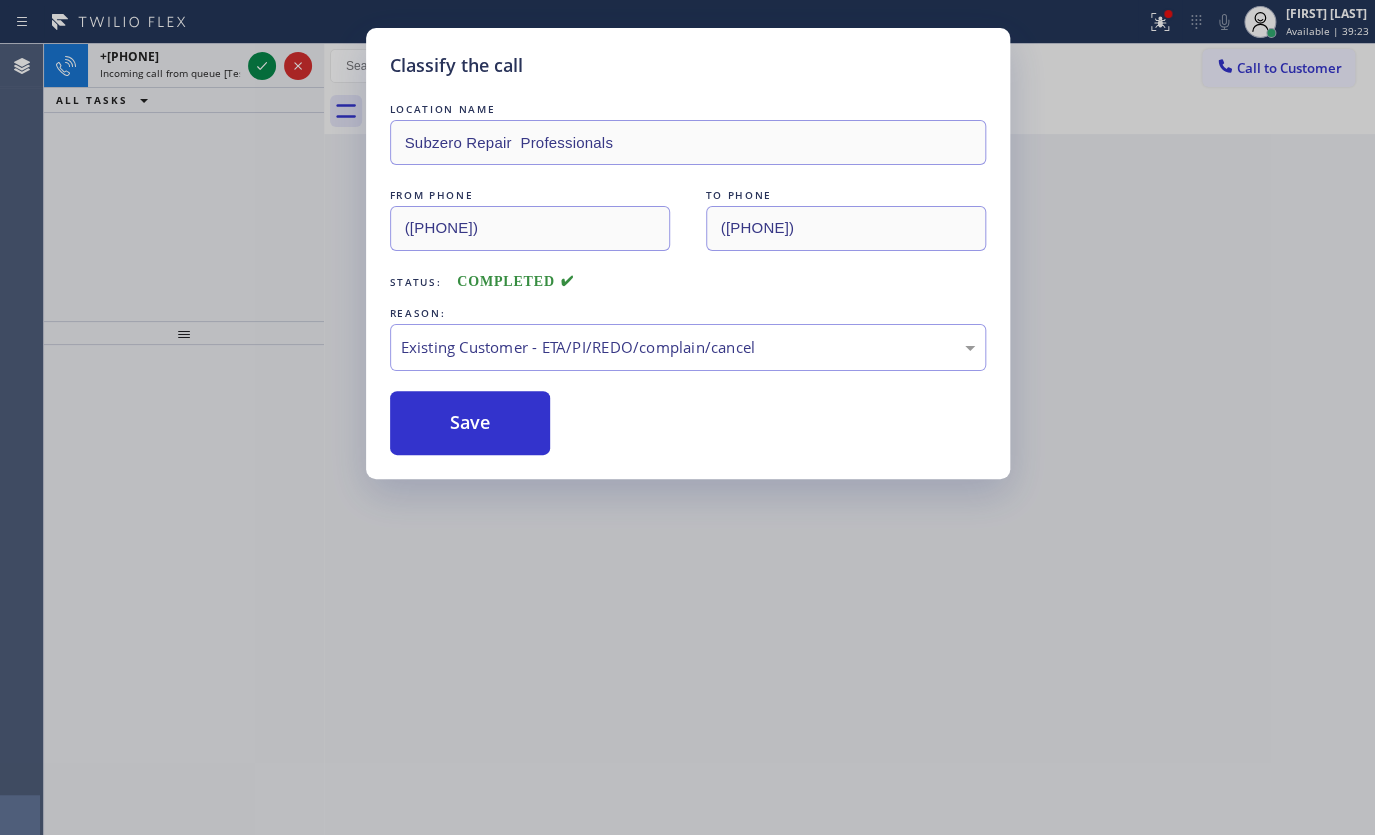 click on "Classify the call LOCATION NAME Subzero Repair  Professionals FROM PHONE (630) 936-9216 TO PHONE (630) 394-6070 Status: COMPLETED REASON: Existing Customer - ETA/PI/REDO/complain/cancel Save" at bounding box center (687, 417) 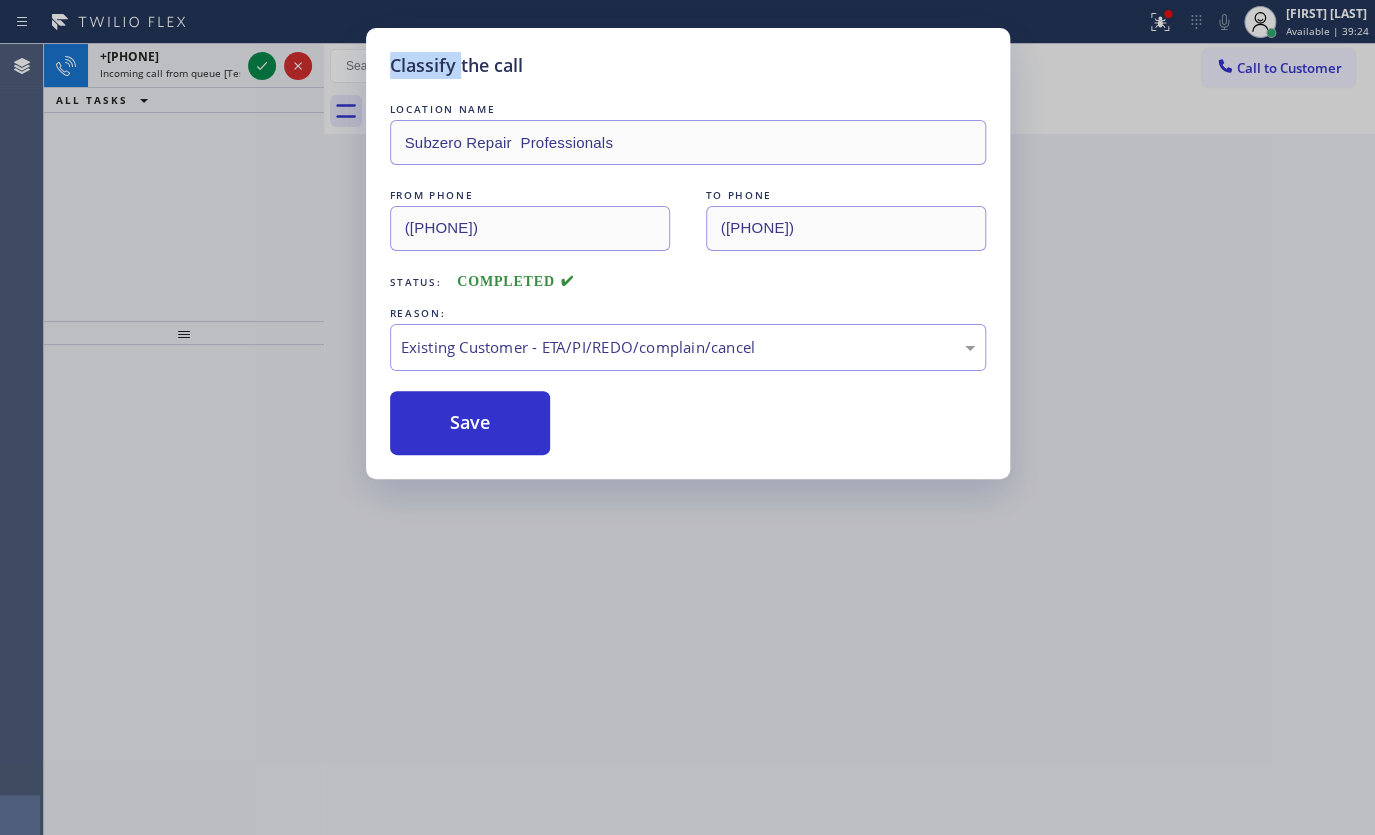 click on "Classify the call LOCATION NAME Subzero Repair  Professionals FROM PHONE (630) 936-9216 TO PHONE (630) 394-6070 Status: COMPLETED REASON: Existing Customer - ETA/PI/REDO/complain/cancel Save" at bounding box center [687, 417] 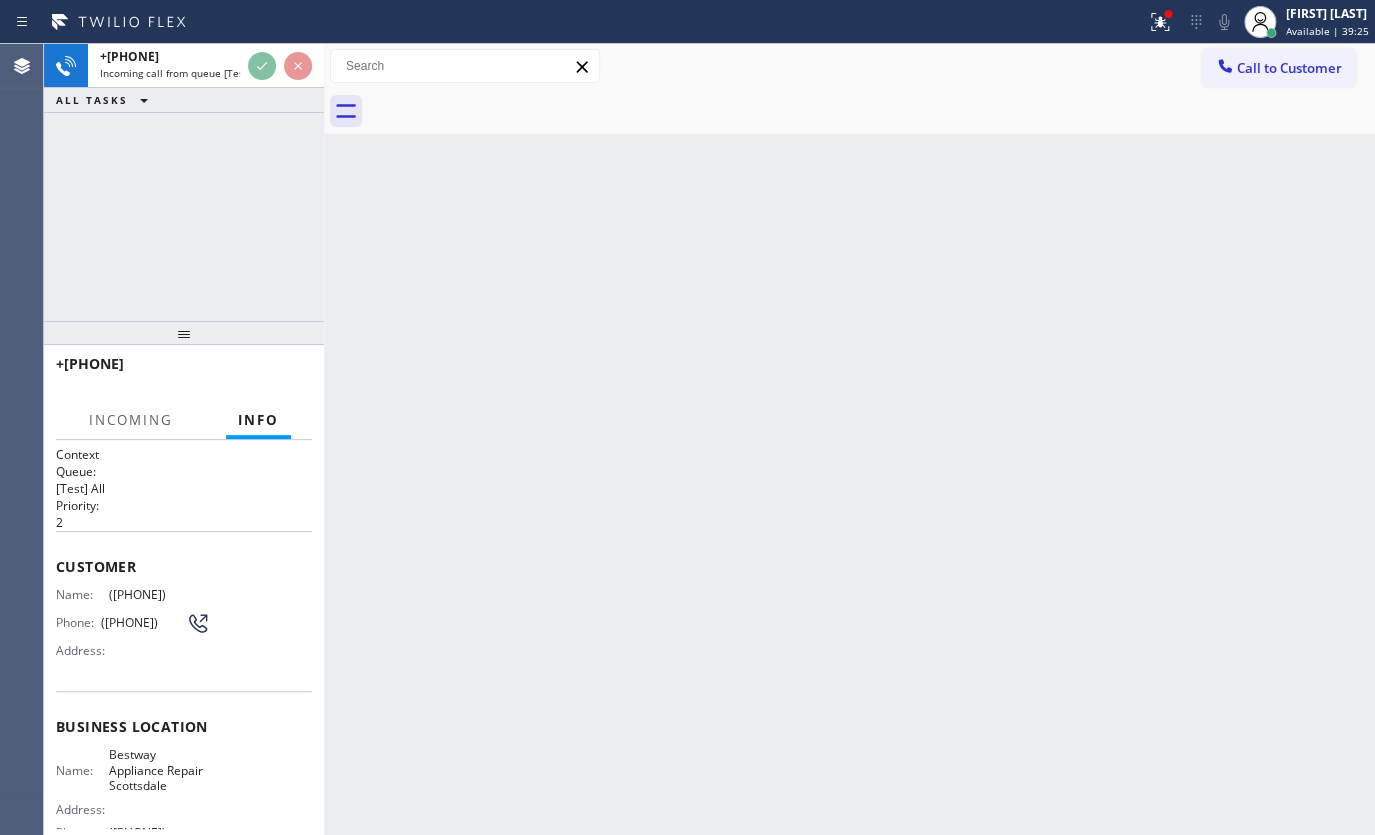 click on "ALL TASKS ALL TASKS ACTIVE TASKS TASKS IN WRAP UP" at bounding box center [184, 100] 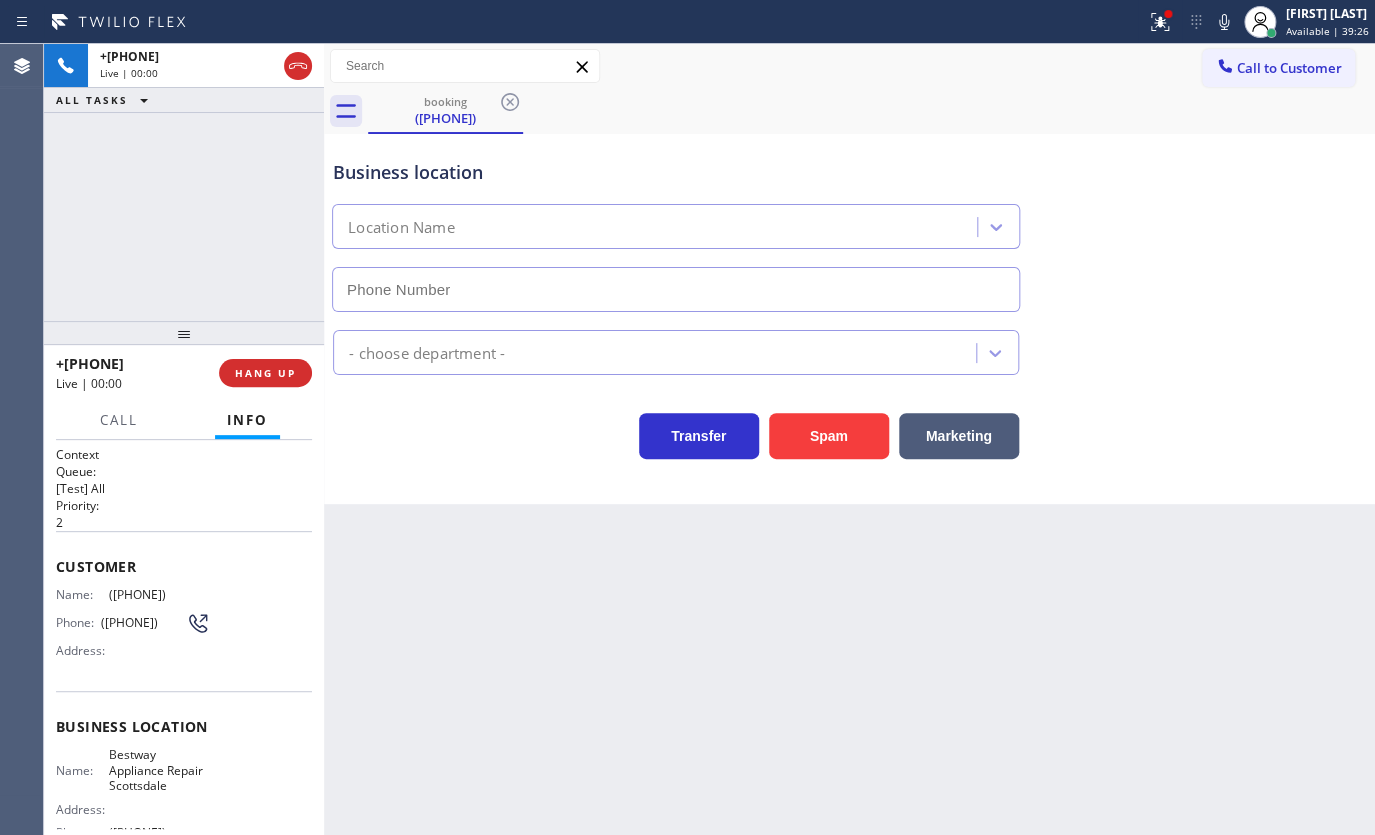 type on "(602) 671-3622" 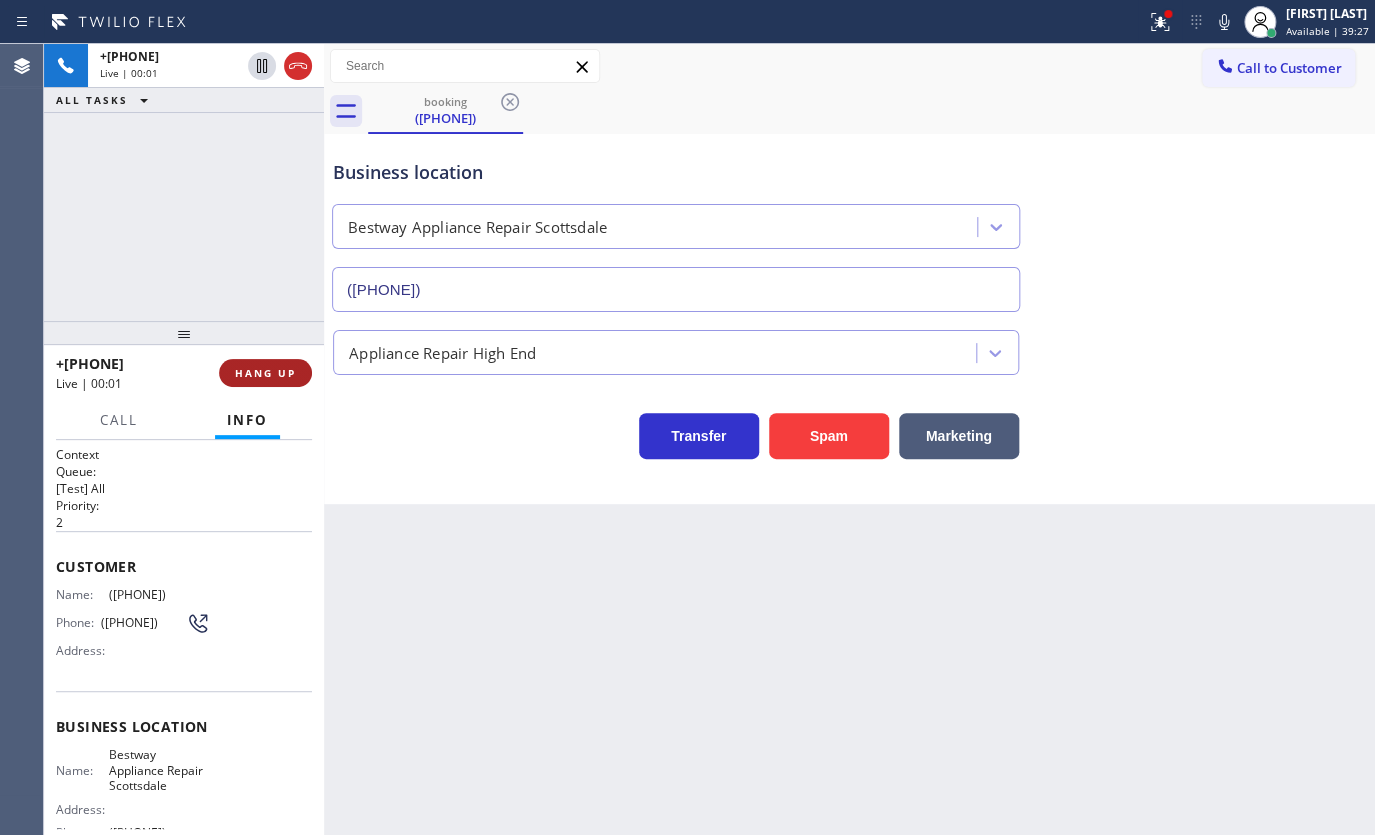 click on "HANG UP" at bounding box center (265, 373) 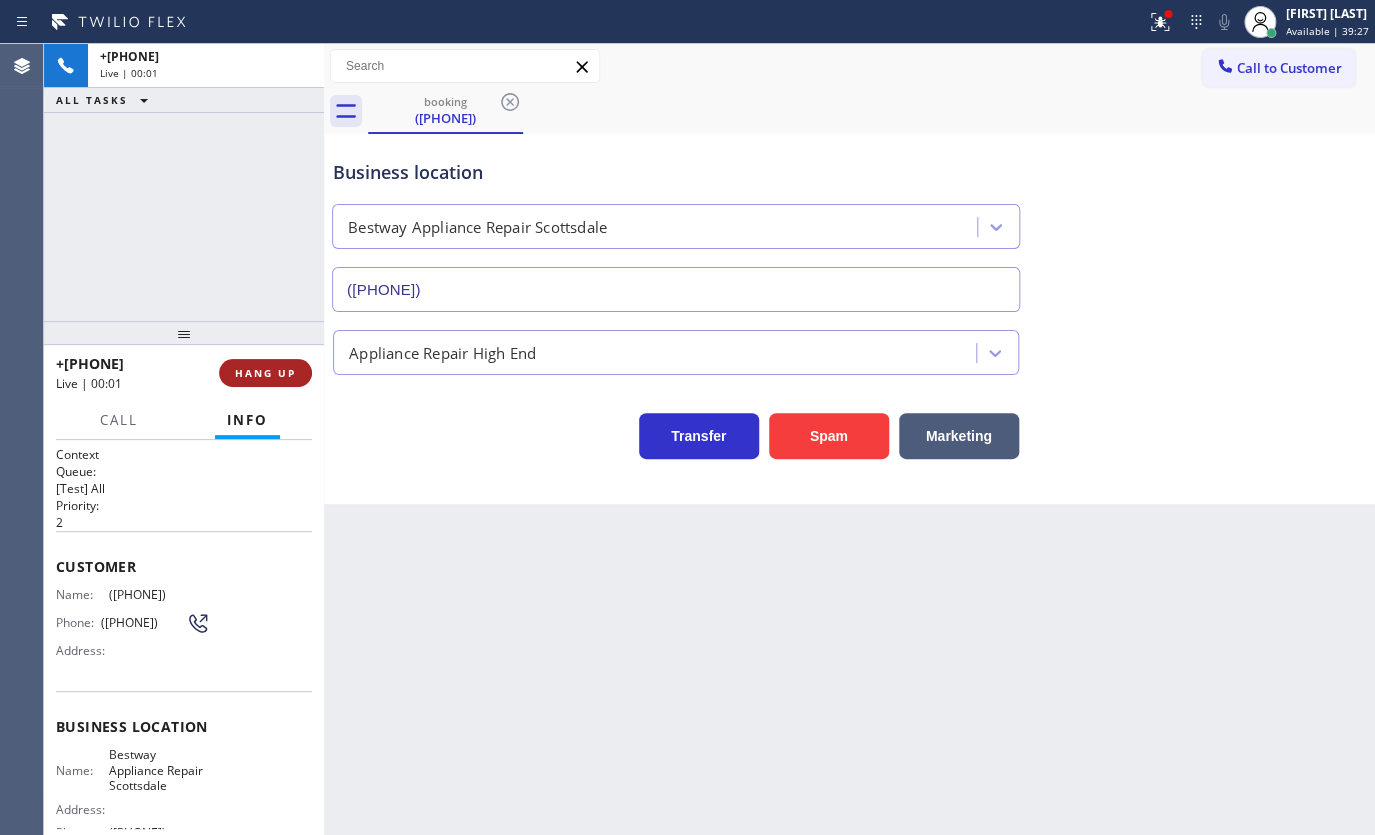 click on "HANG UP" at bounding box center (265, 373) 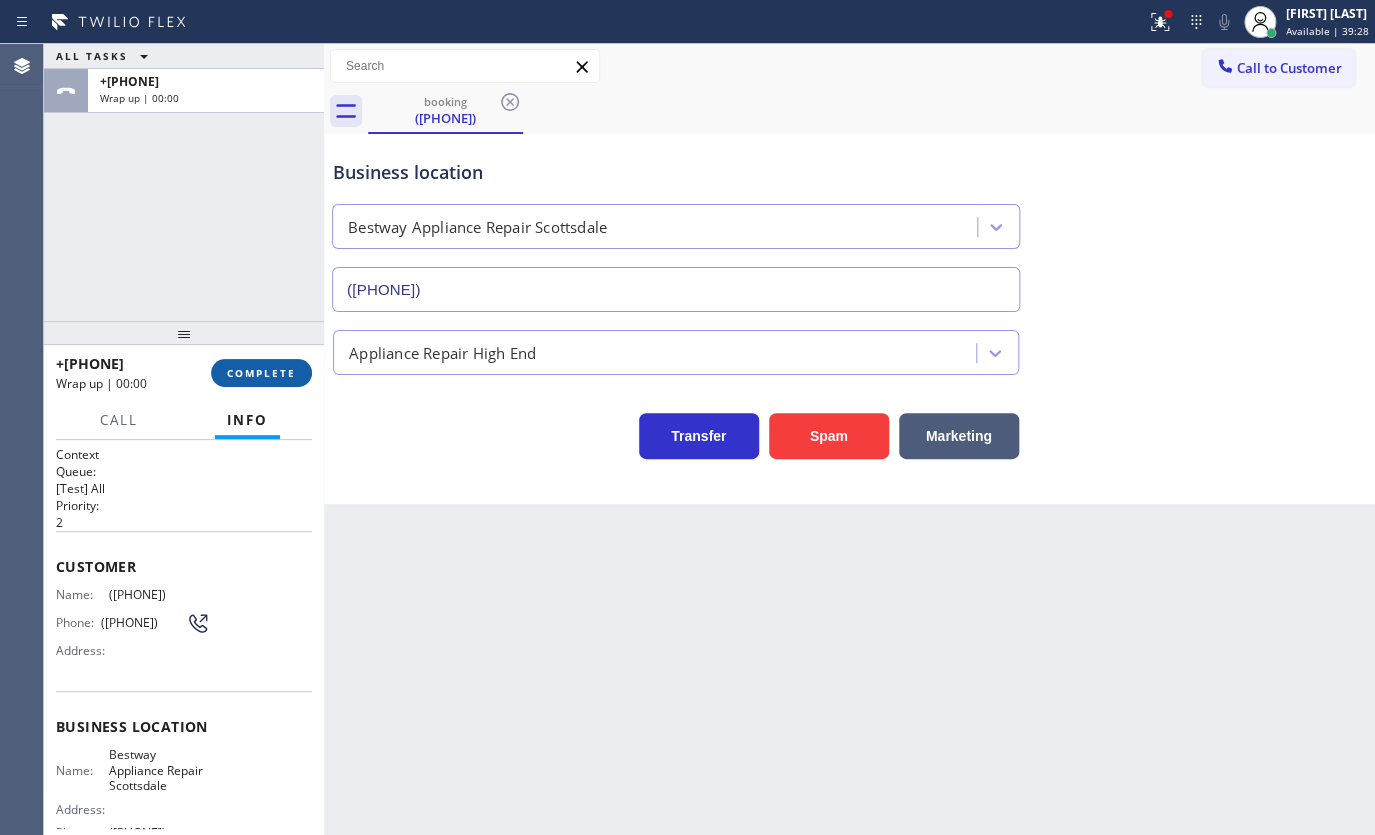 click on "COMPLETE" at bounding box center (261, 373) 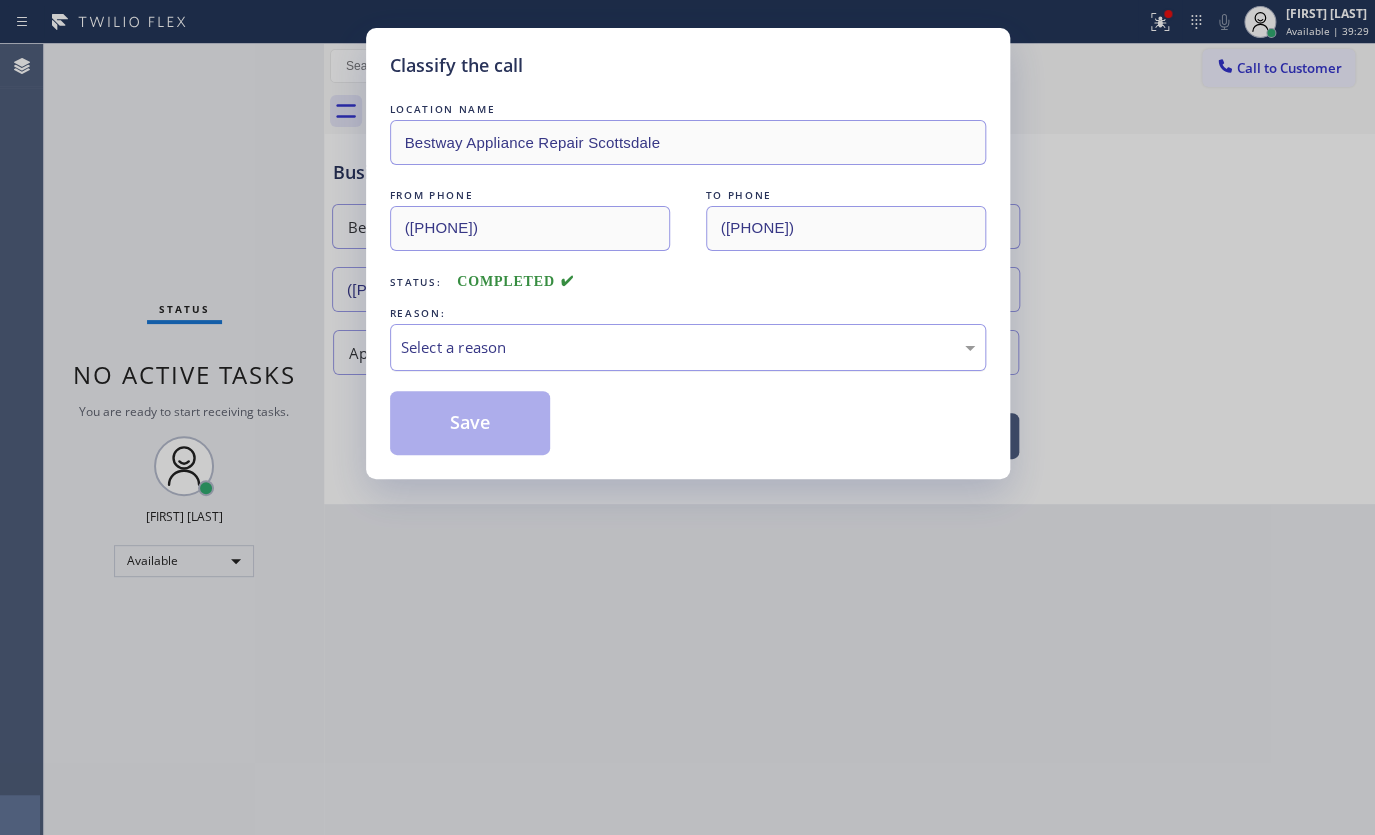 click on "Select a reason" at bounding box center (688, 347) 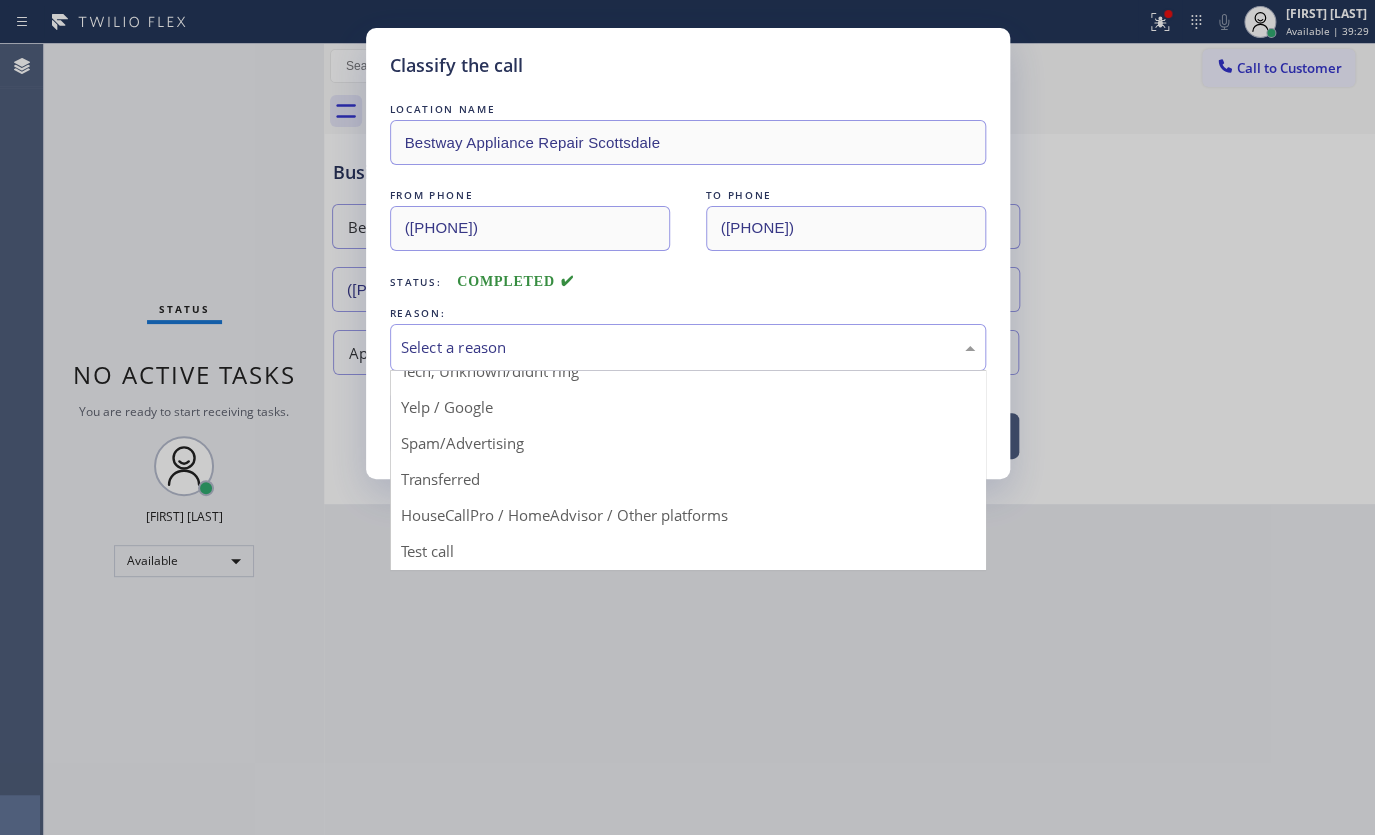 scroll, scrollTop: 133, scrollLeft: 0, axis: vertical 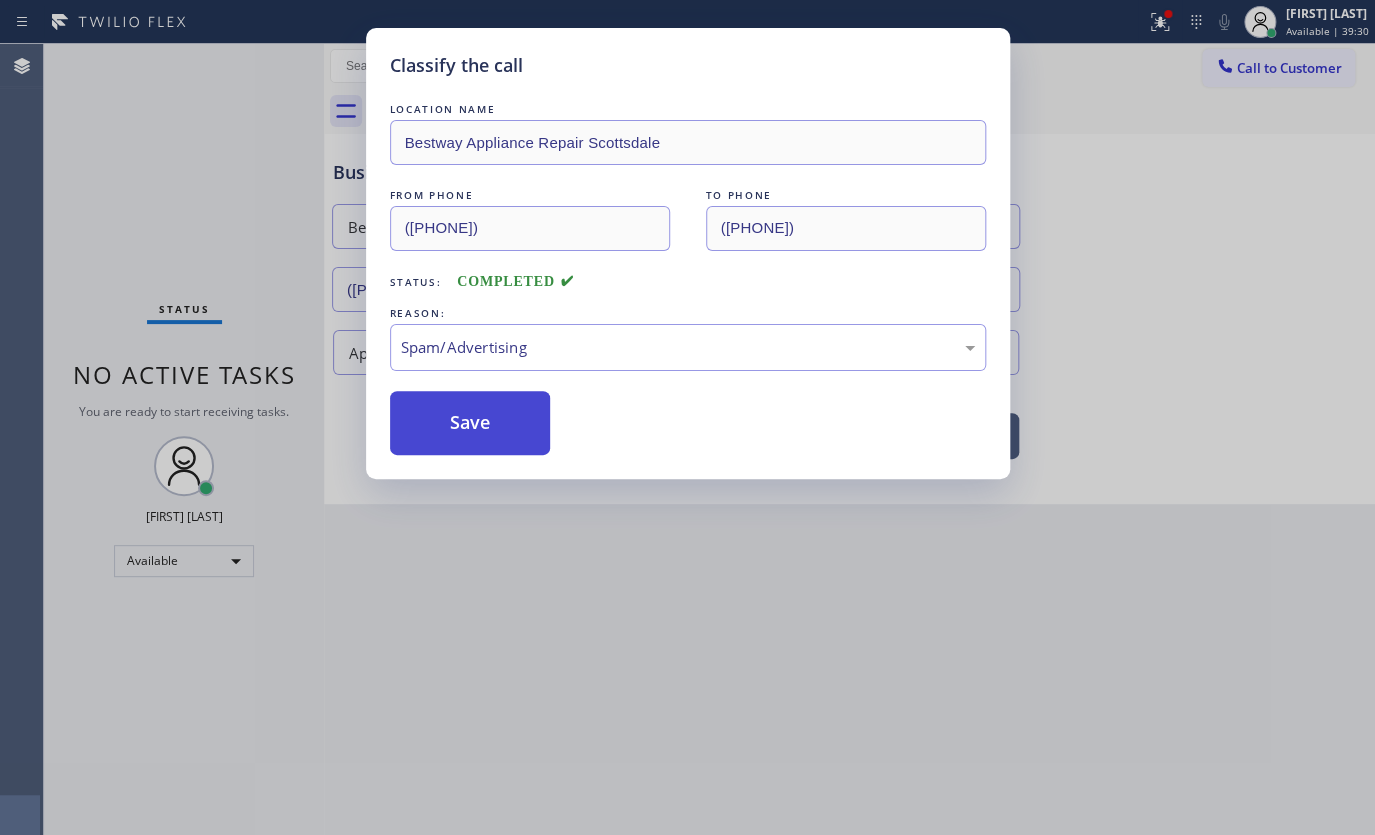 click on "Save" at bounding box center (470, 423) 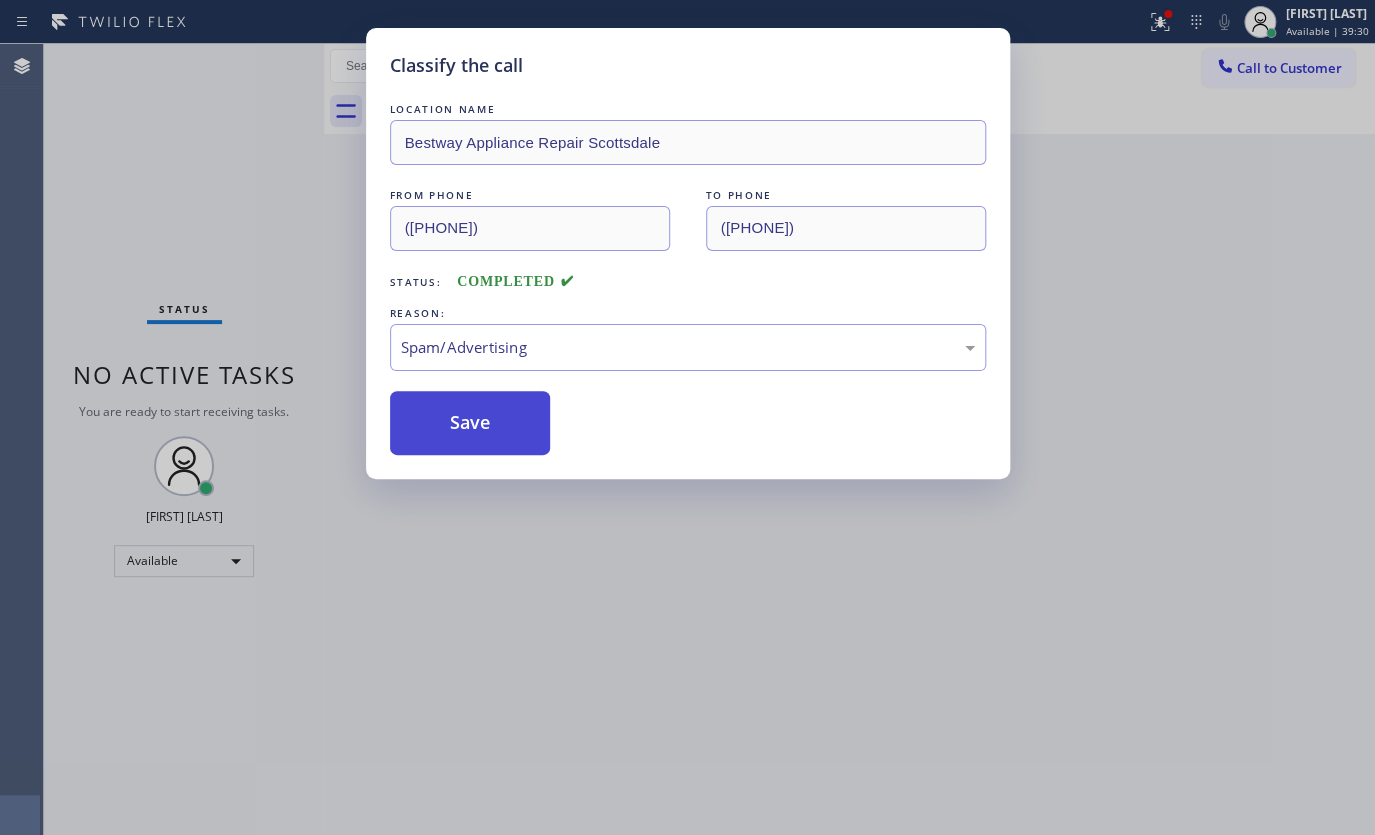 click on "Save" at bounding box center (470, 423) 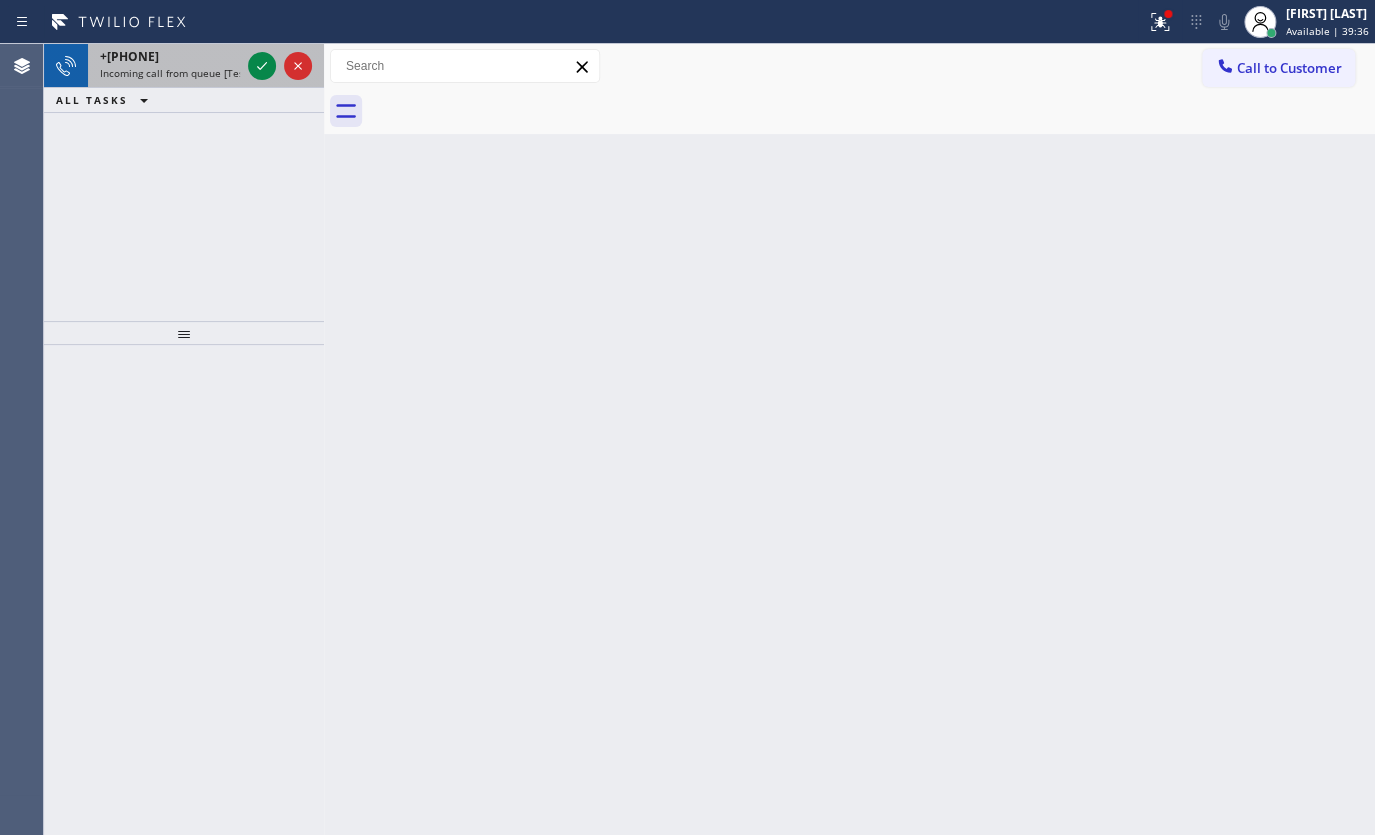 click at bounding box center [280, 66] 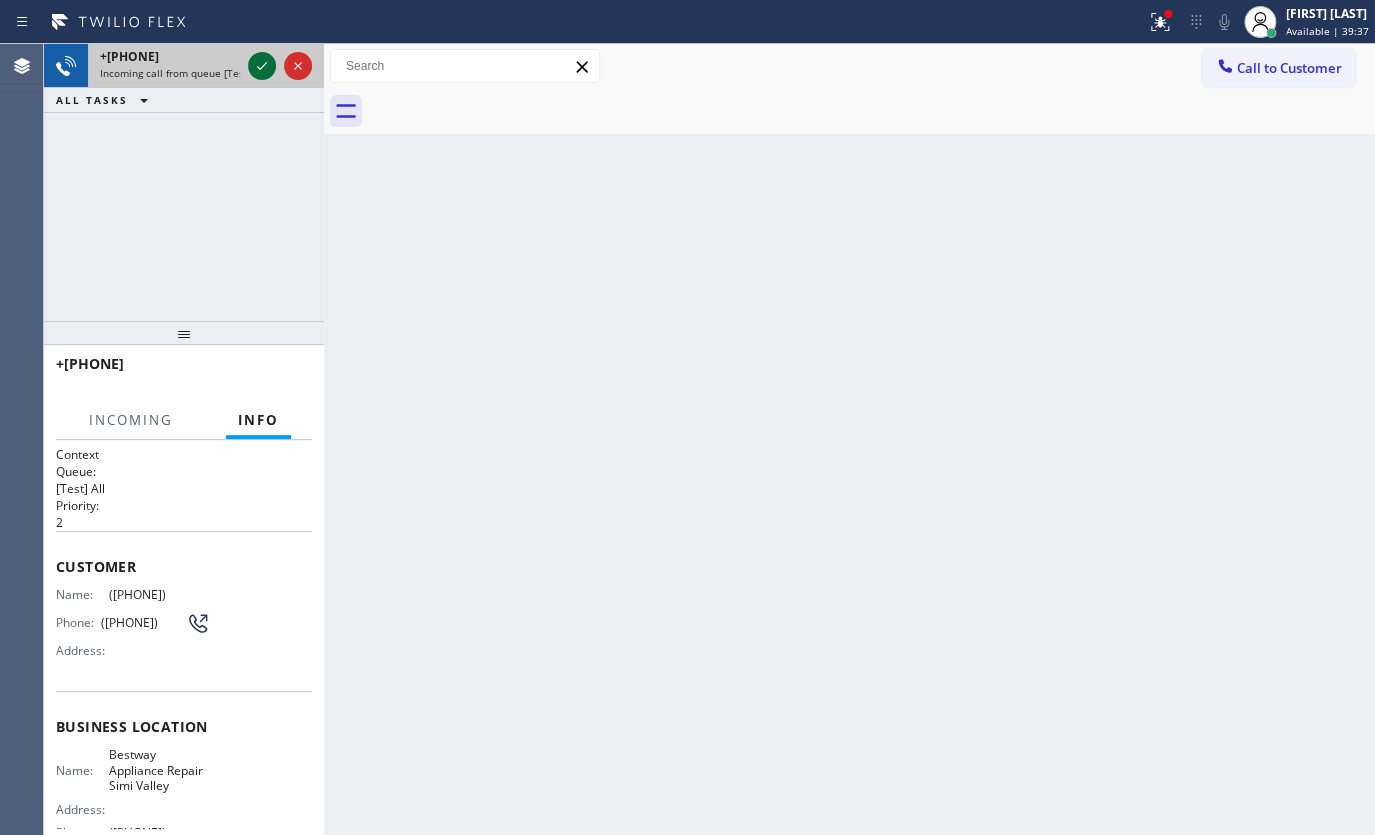 click 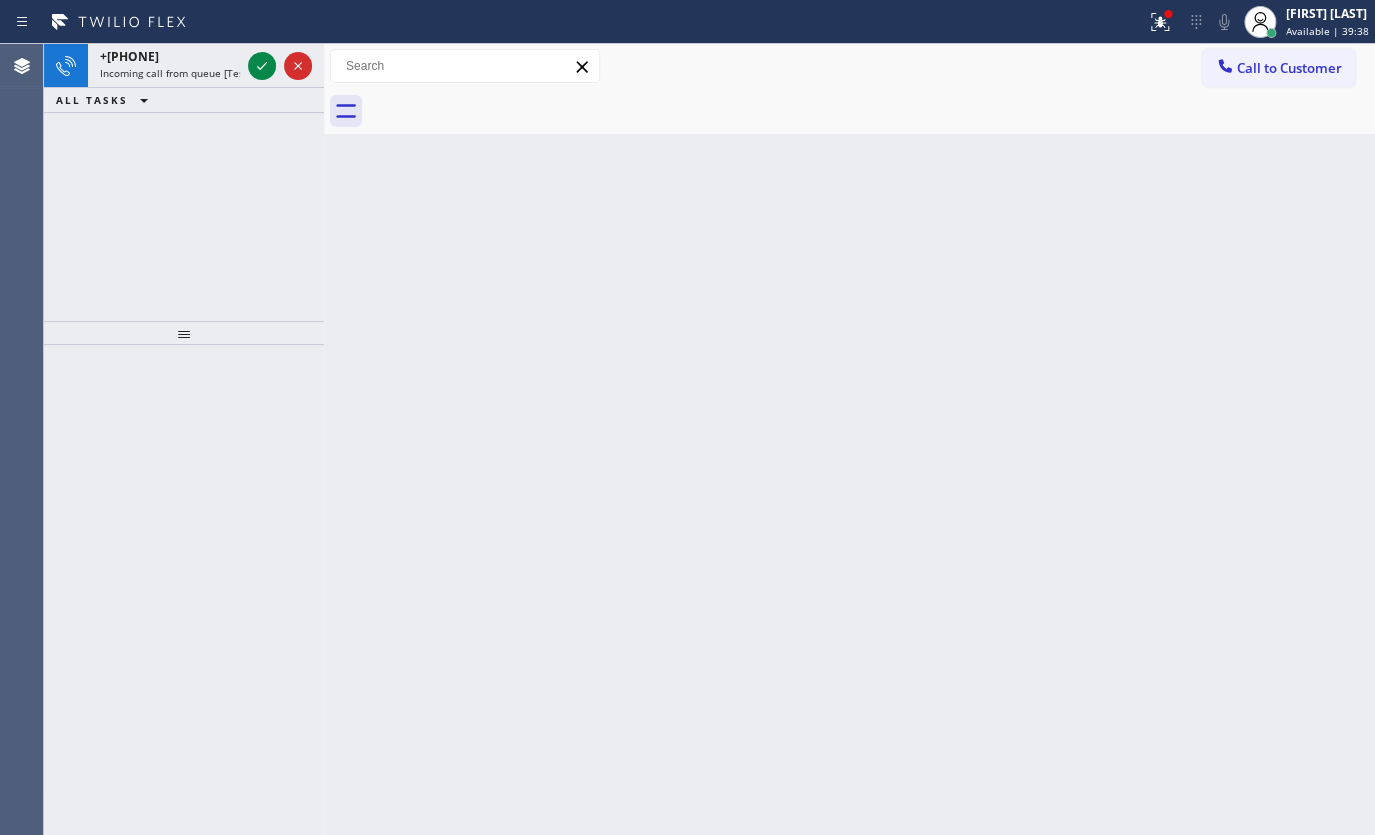 click 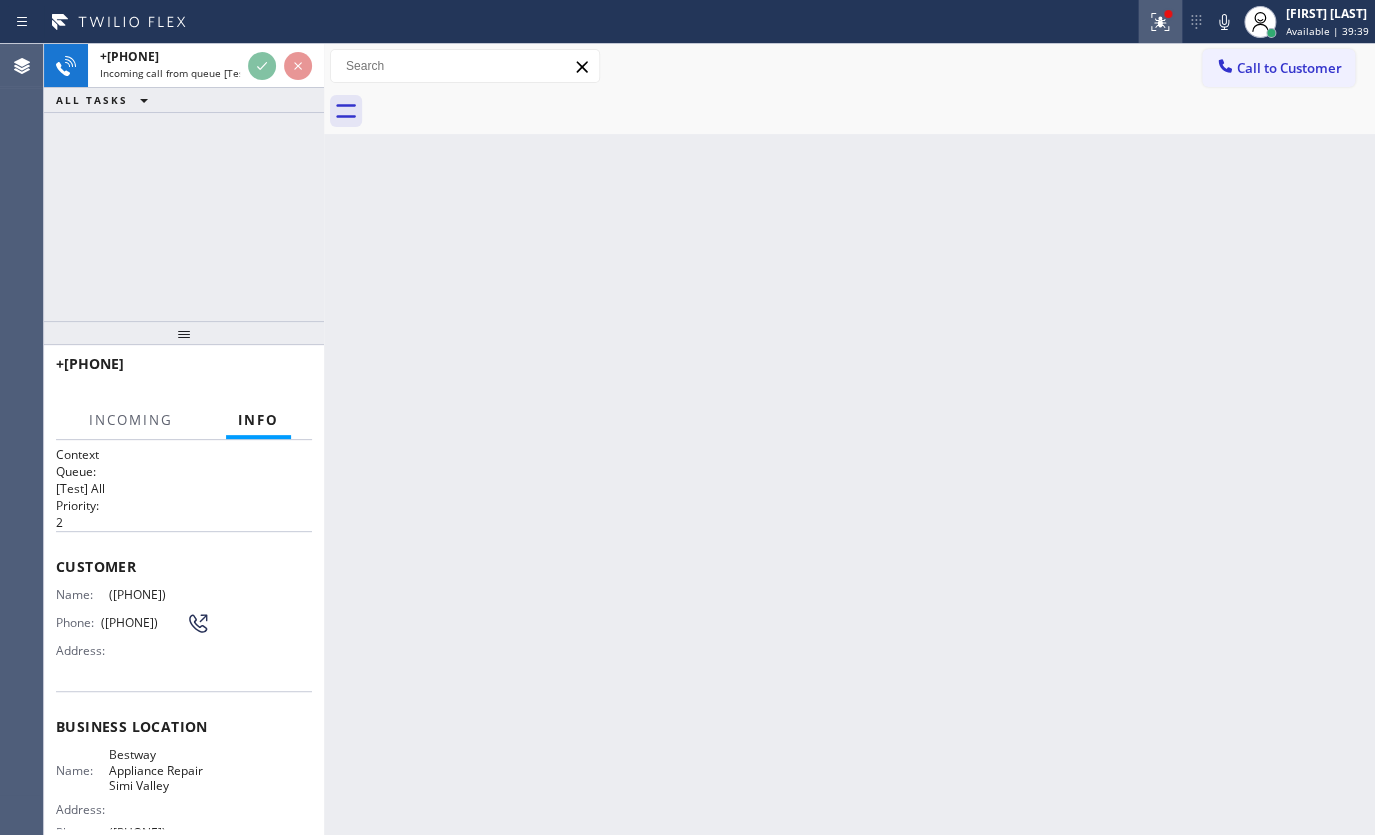 click 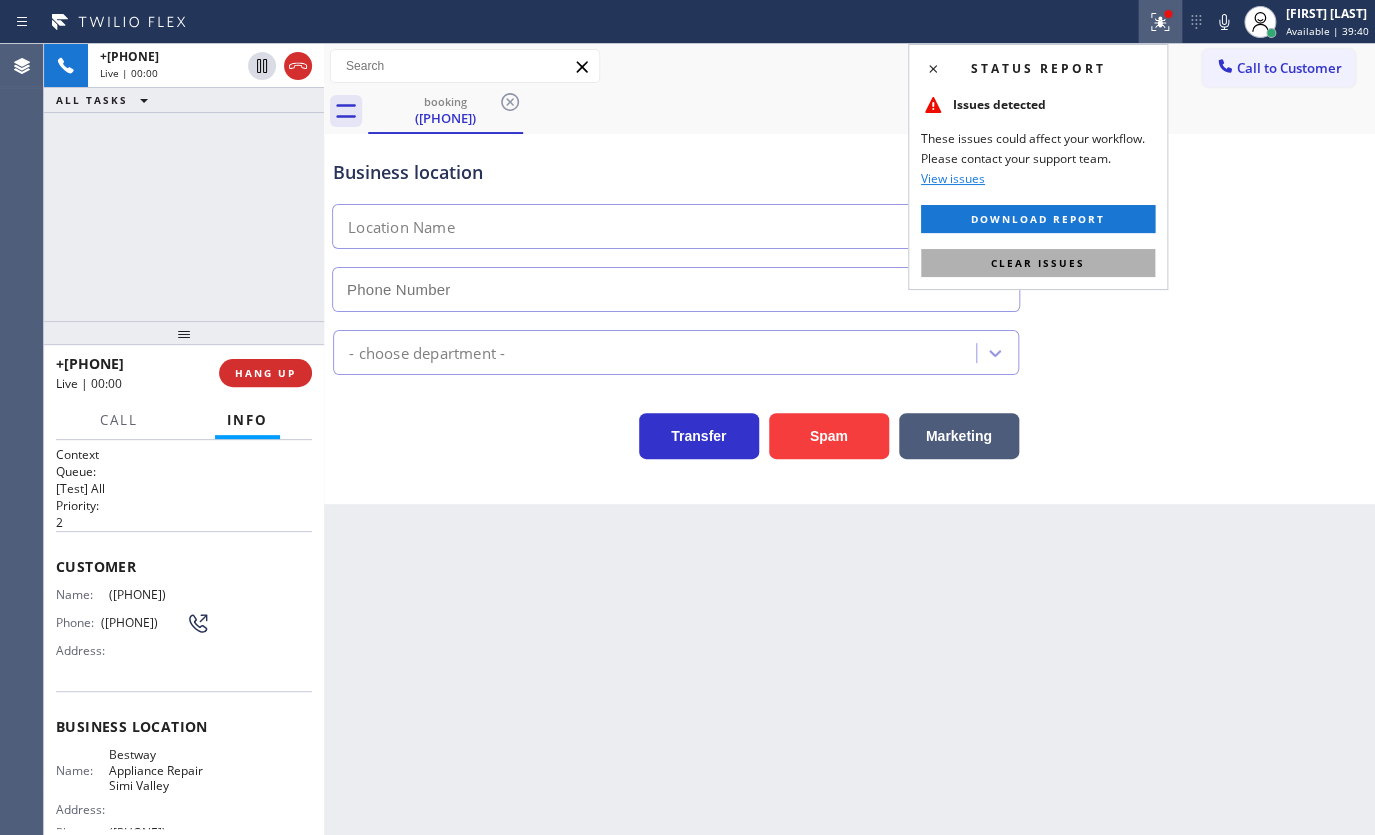 click on "Clear issues" at bounding box center [1038, 263] 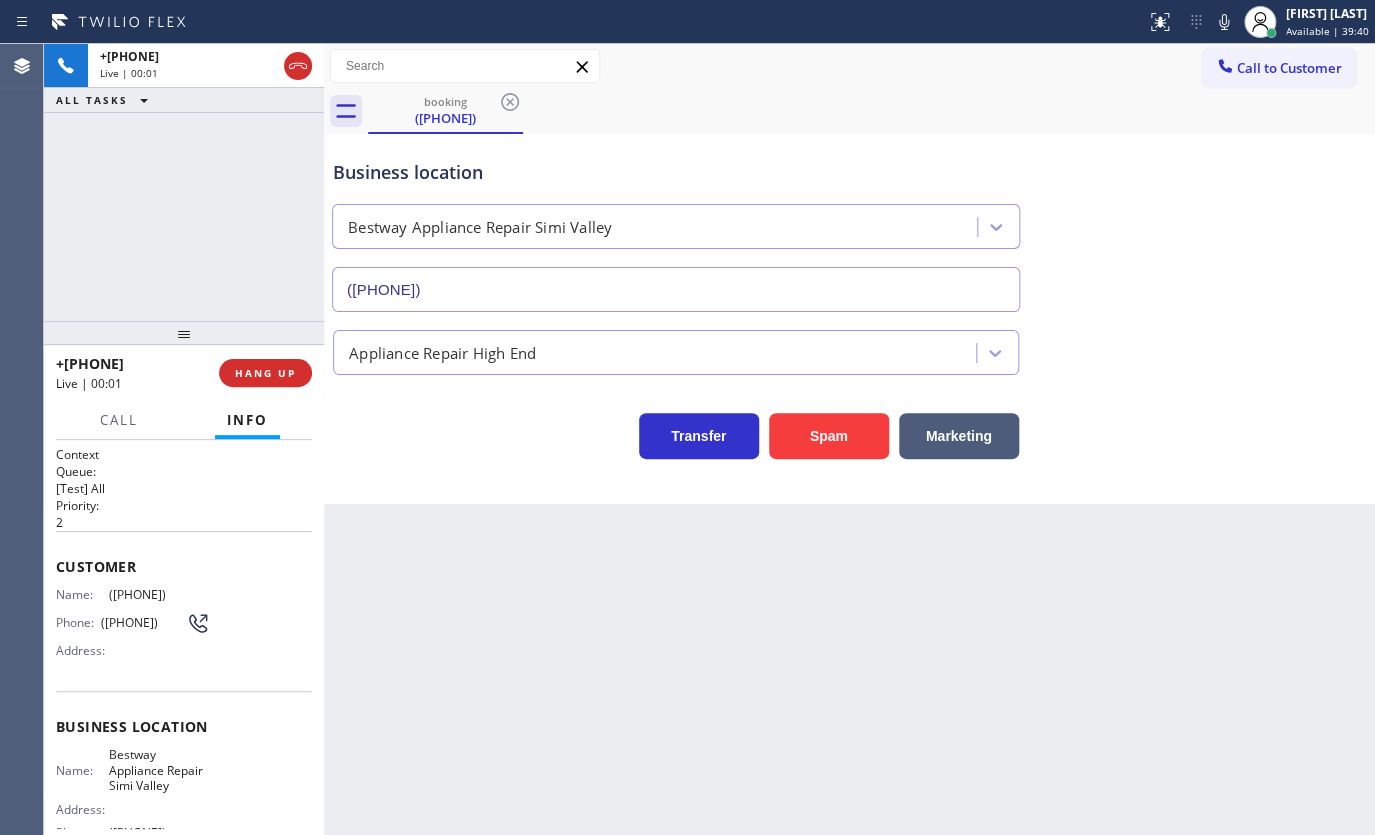 type on "(805) 519-7279" 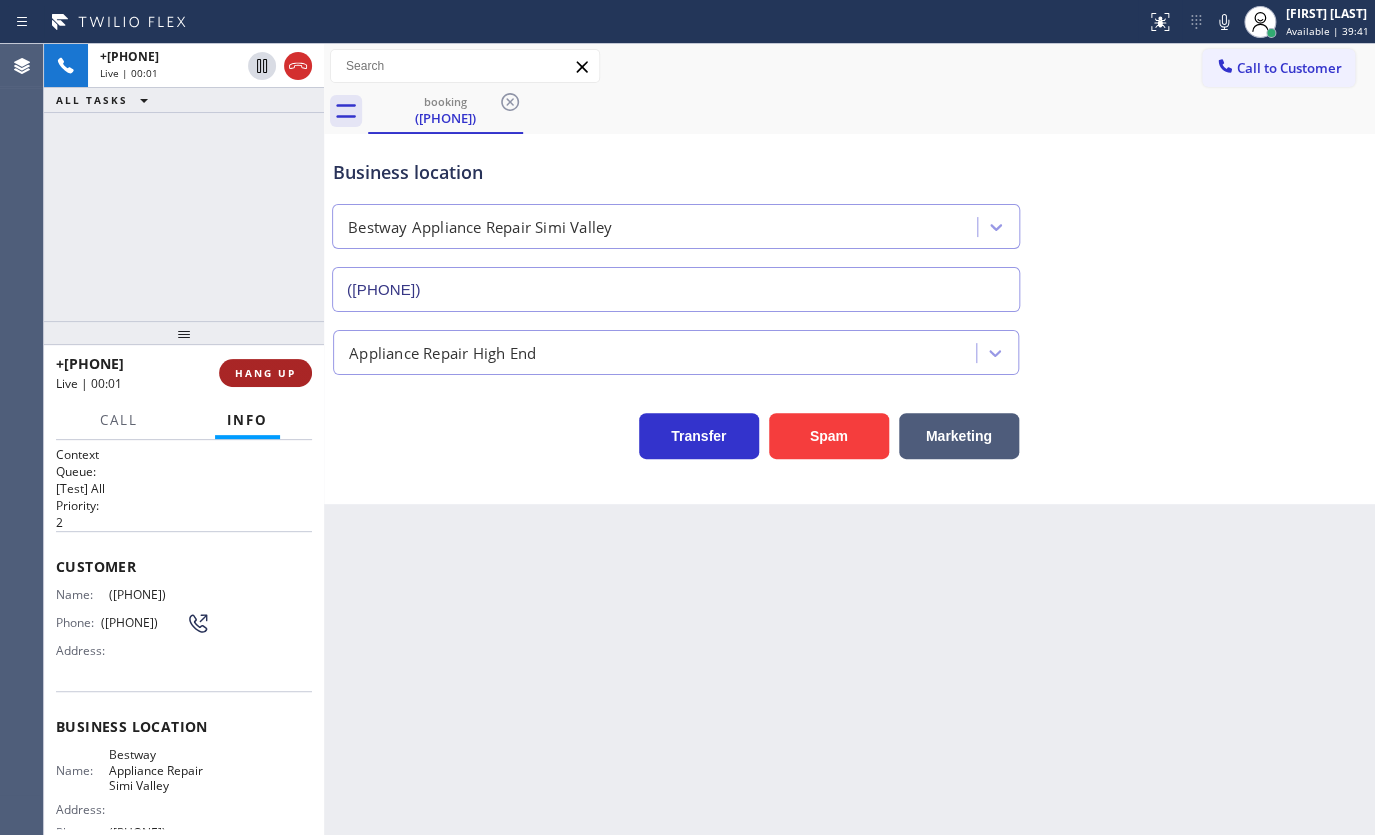 click on "HANG UP" at bounding box center [265, 373] 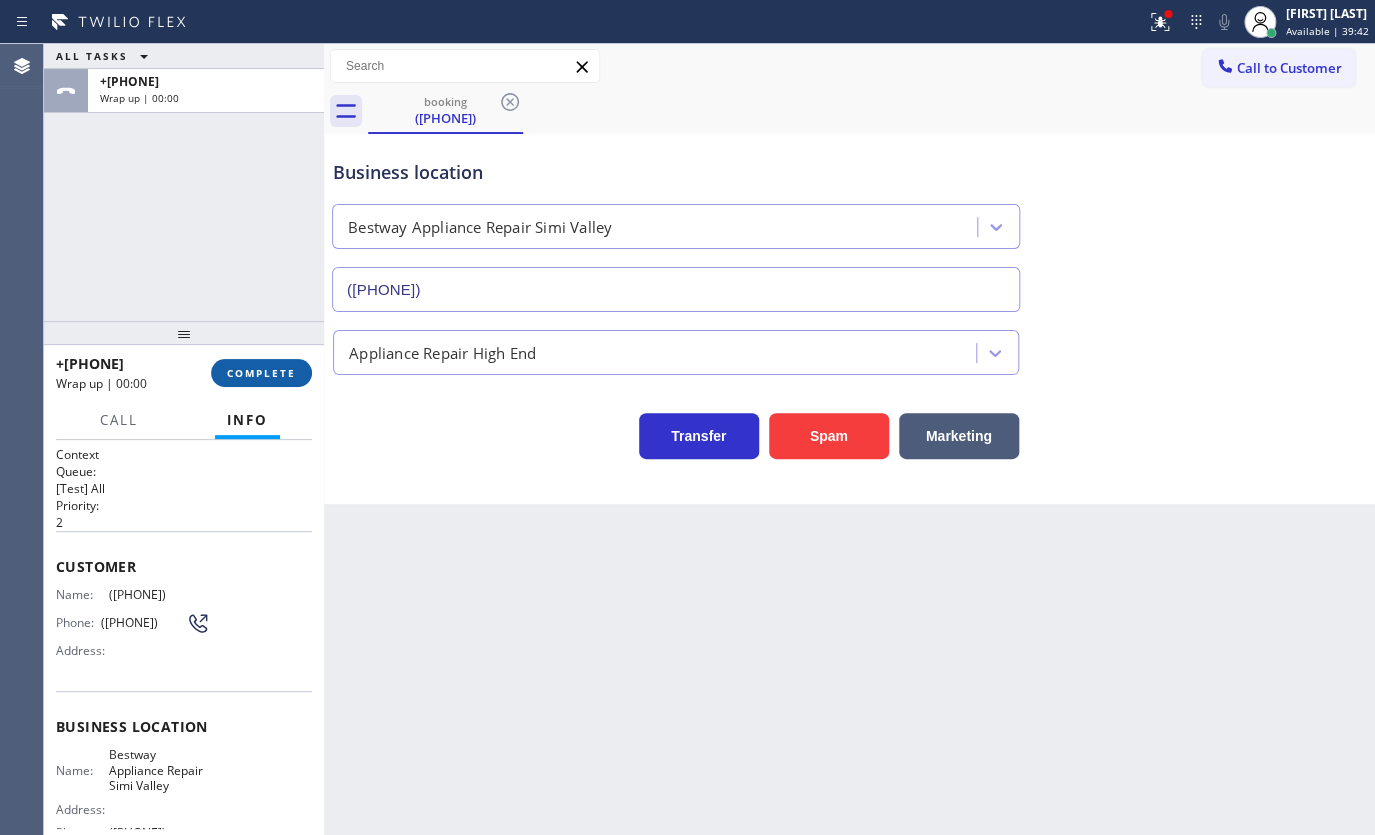 click on "COMPLETE" at bounding box center [261, 373] 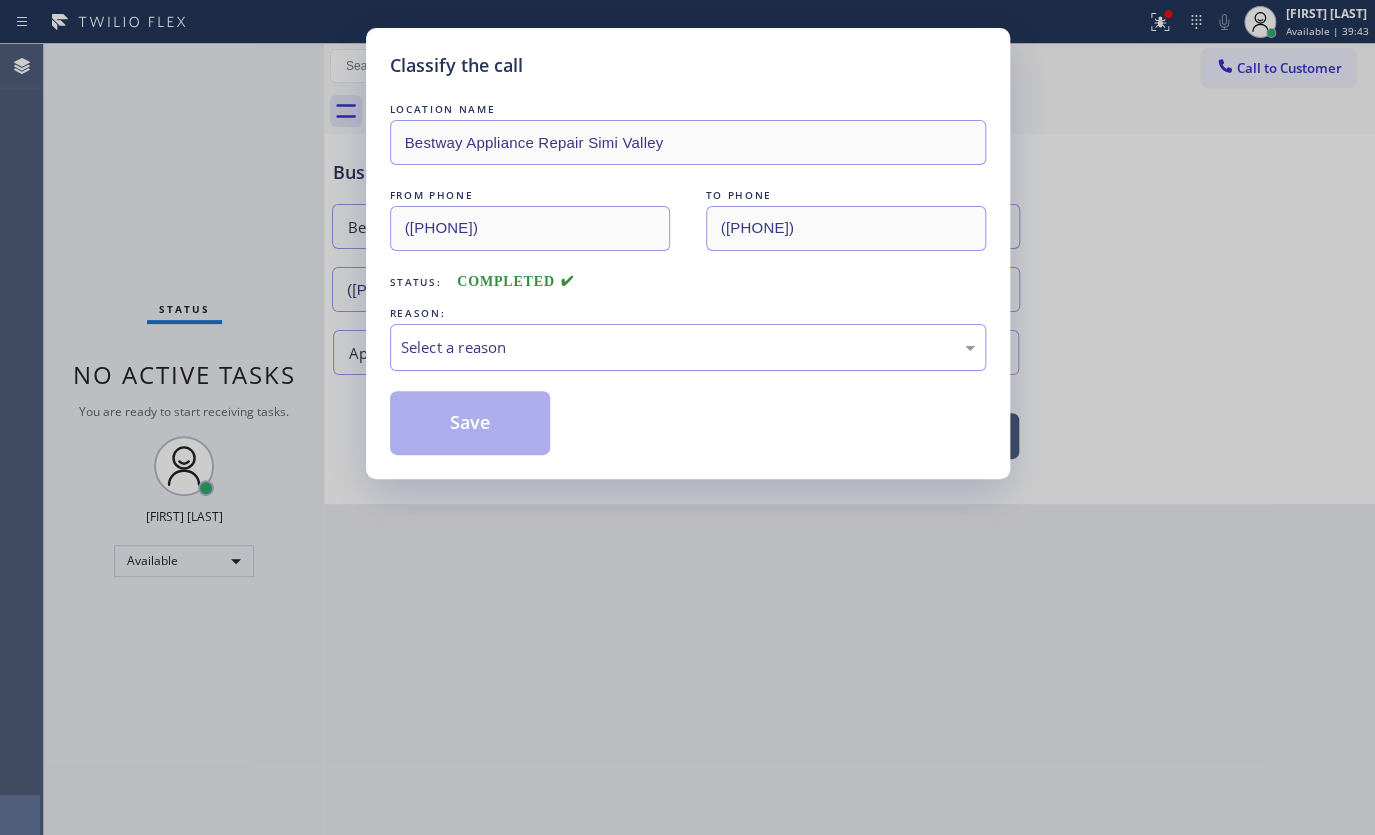 click on "Select a reason" at bounding box center (688, 347) 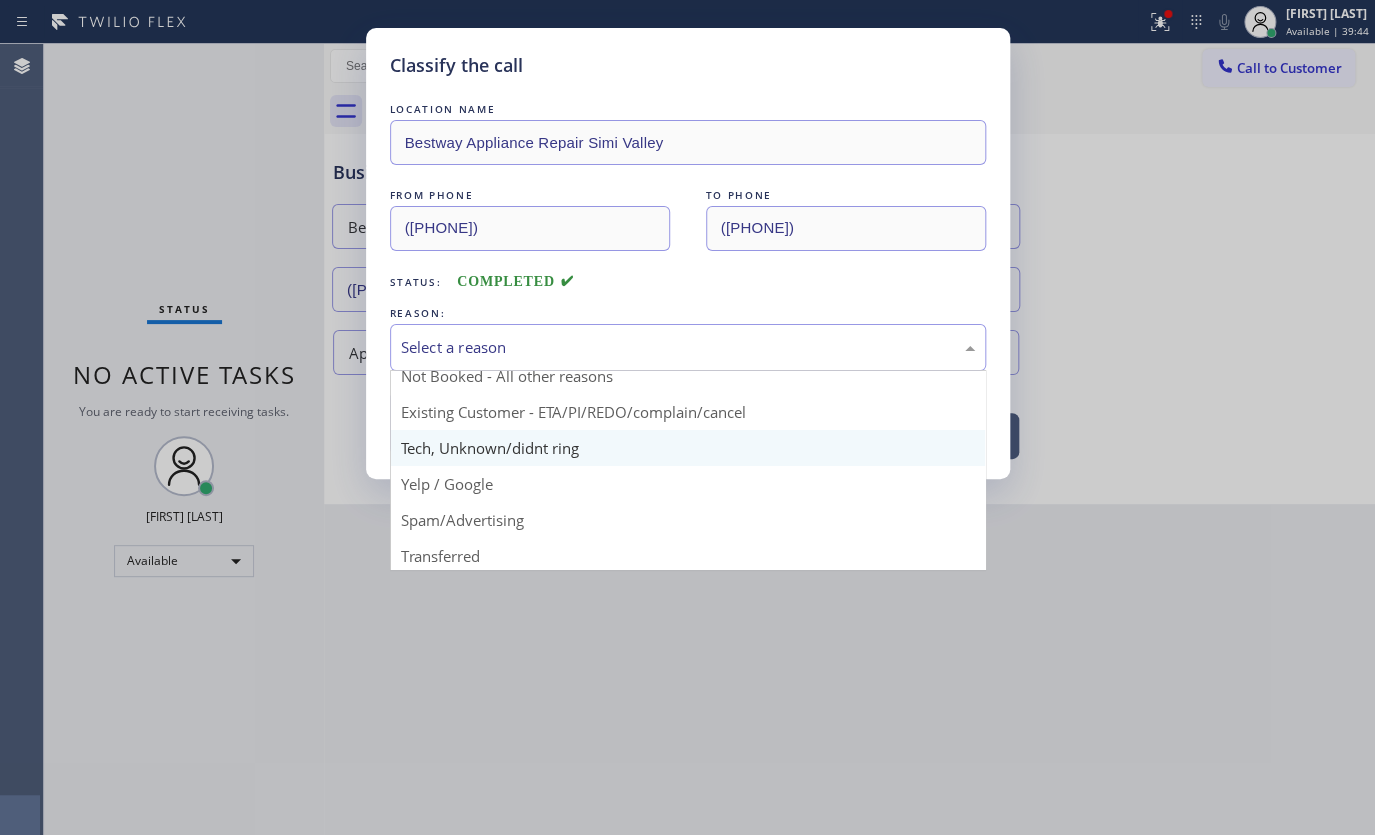 scroll, scrollTop: 90, scrollLeft: 0, axis: vertical 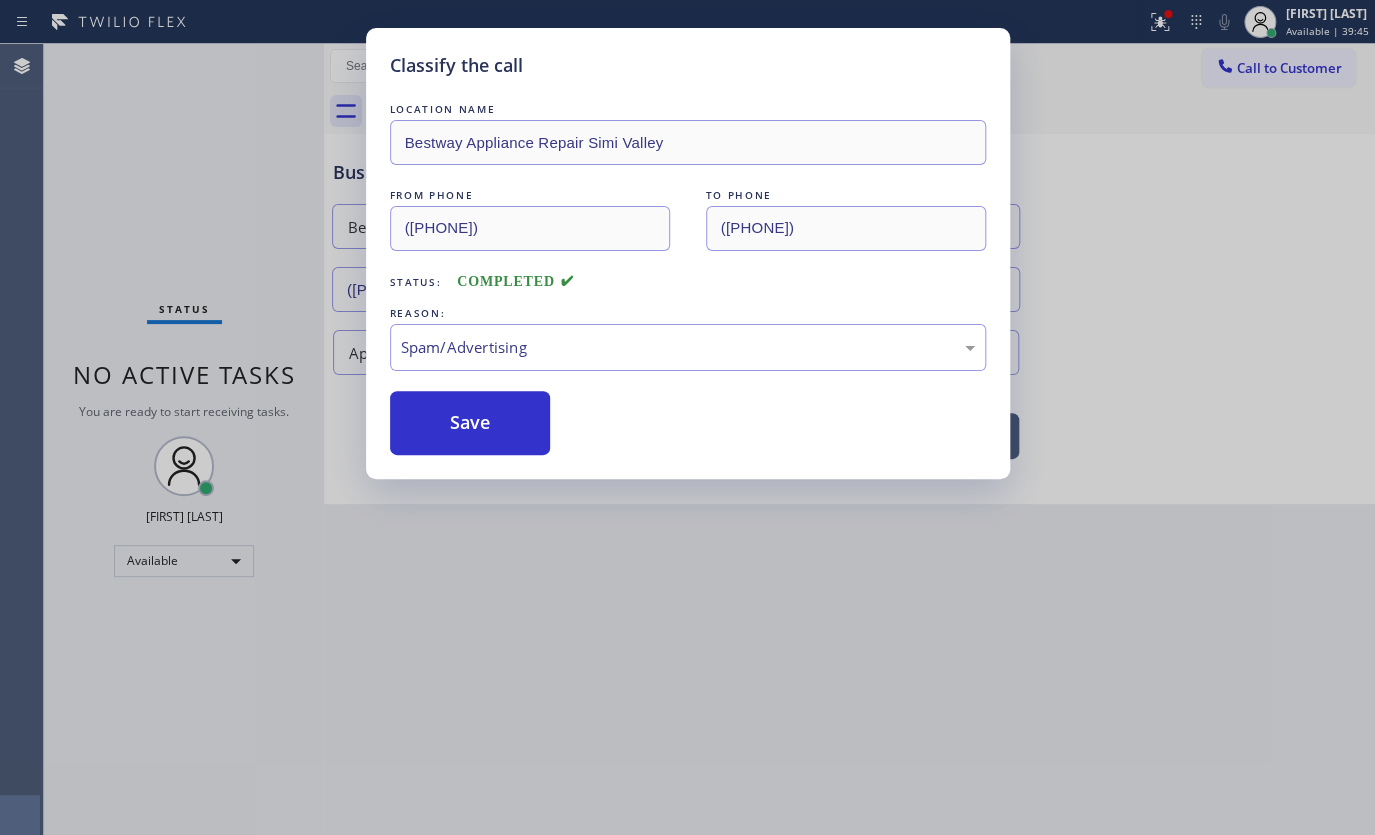 click on "Classify the call LOCATION NAME Bestway Appliance Repair Simi Valley FROM PHONE (805) 625-7562 TO PHONE (805) 519-7279 Status: COMPLETED REASON: Spam/Advertising Save" at bounding box center [687, 417] 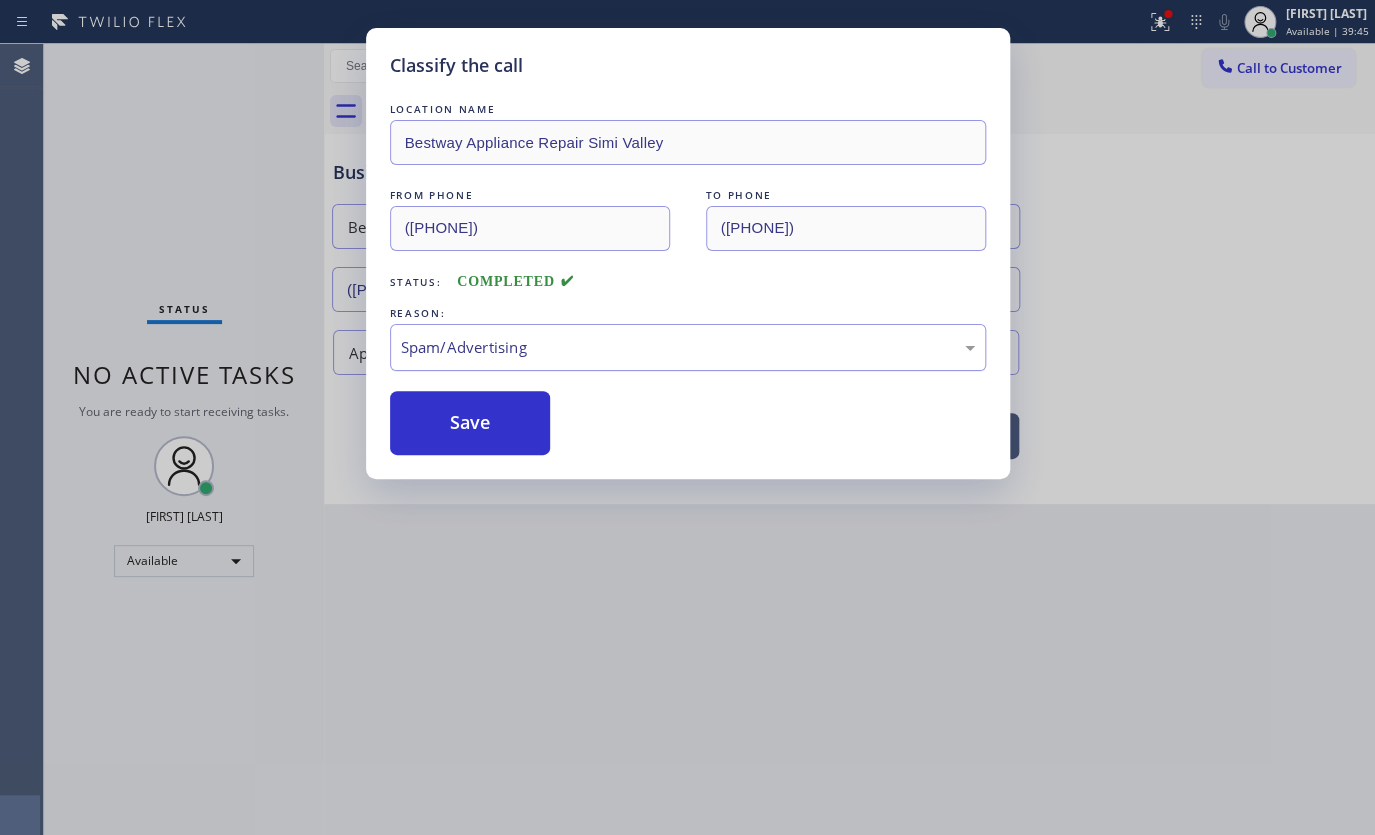 click on "Spam/Advertising" at bounding box center (688, 347) 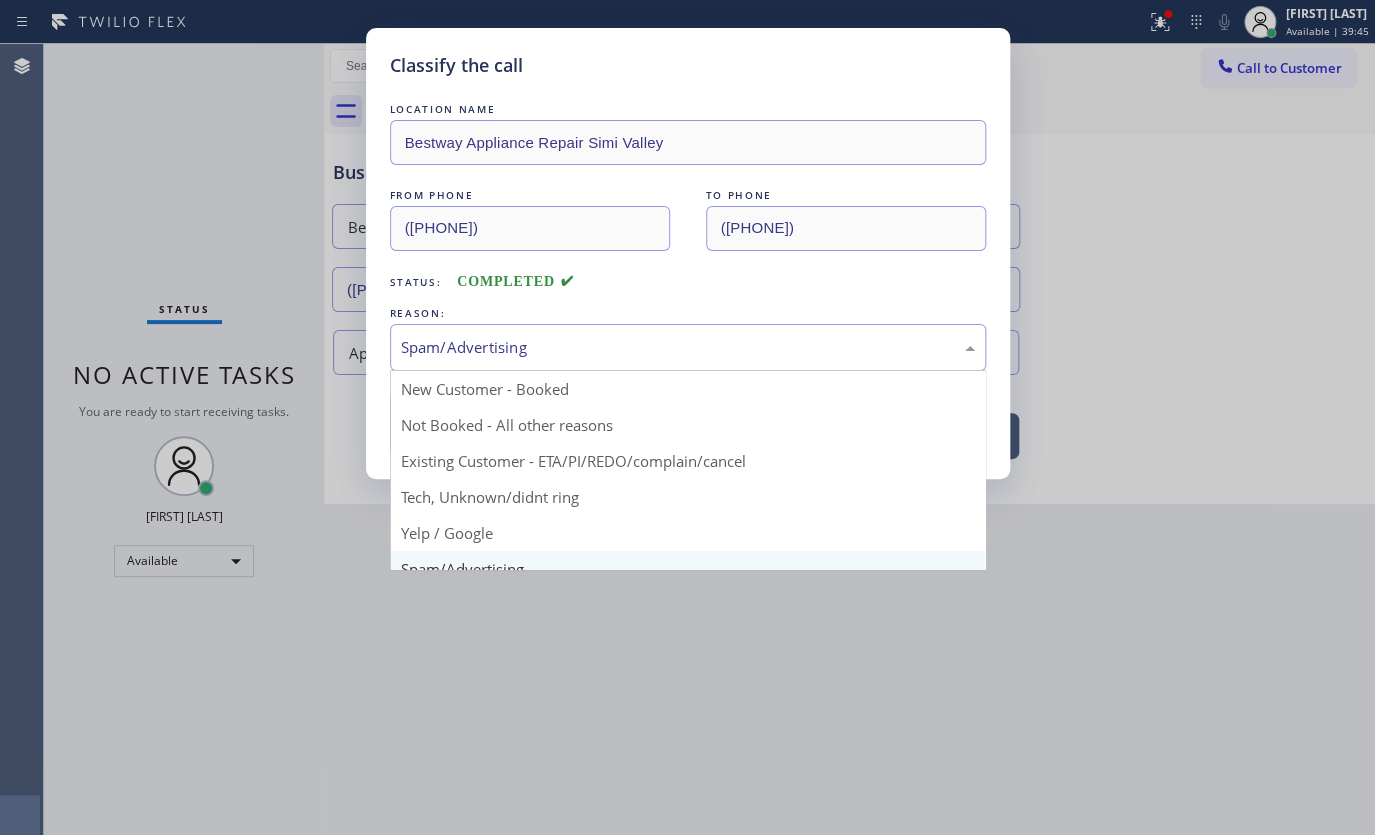 click on "Spam/Advertising" at bounding box center (688, 347) 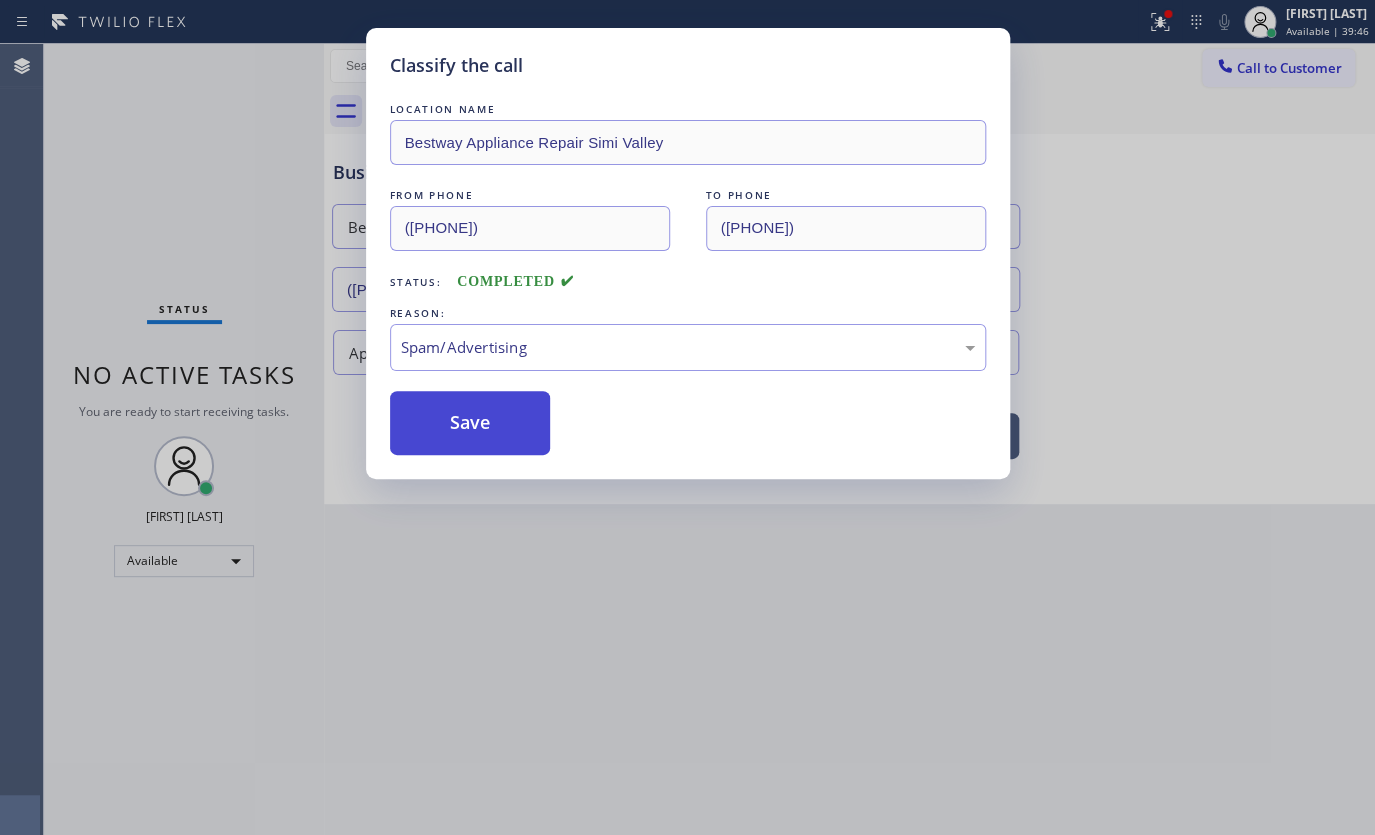 click on "Save" at bounding box center (470, 423) 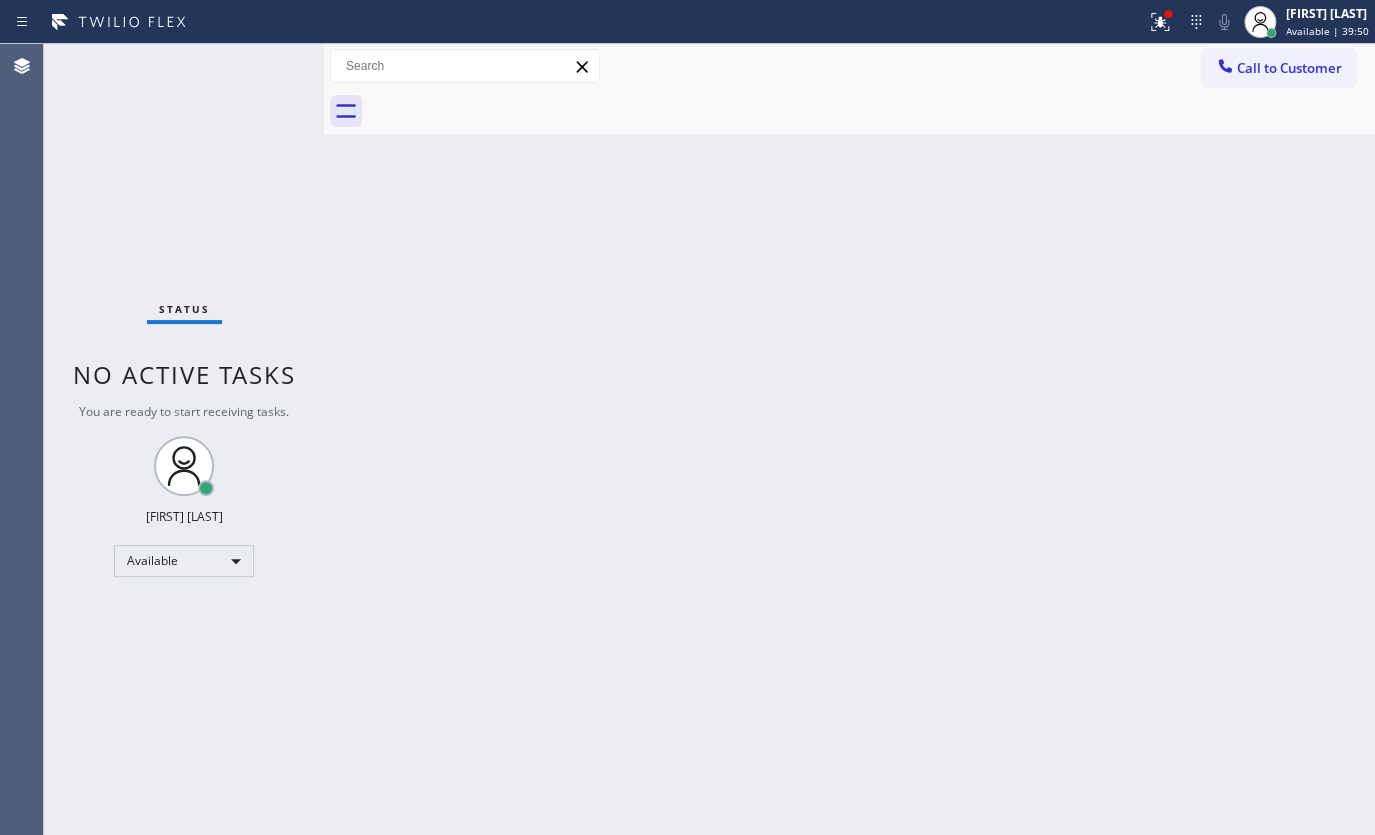 click on "Back to Dashboard Change Sender ID Customers Technicians Select a contact Outbound call Technician Search Technician Your caller id phone number Your caller id phone number Call Technician info Name   Phone none Address none Change Sender ID HVAC +18559994417 5 Star Appliance +18557314952 Appliance Repair +18554611149 Plumbing +18889090120 Air Duct Cleaning +18006865038  Electricians +18005688664 Cancel Change Check personal SMS Reset Change No tabs Call to Customer Outbound call Location Search location Your caller id phone number Customer number Call Outbound call Technician Search Technician Your caller id phone number Your caller id phone number Call" at bounding box center (849, 439) 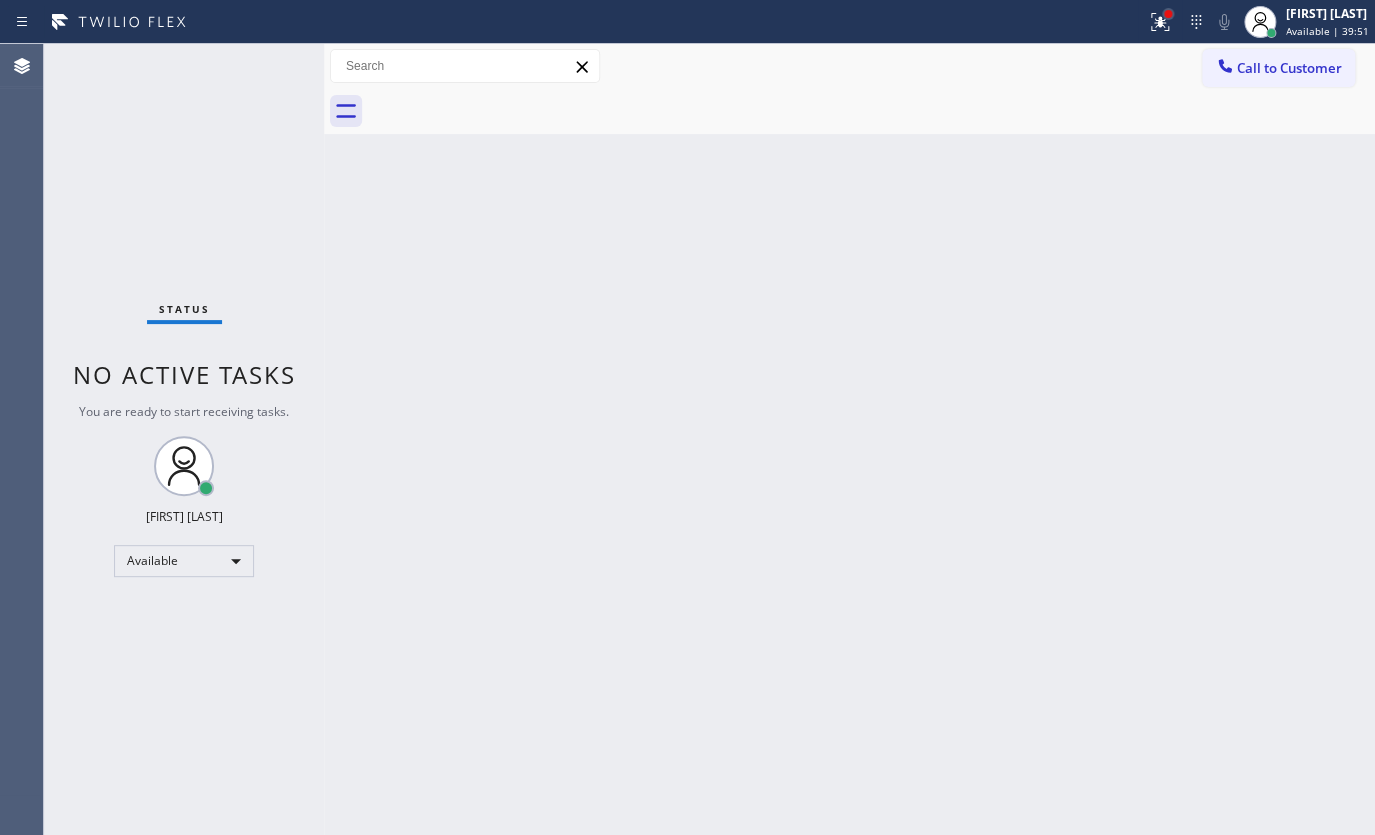 click at bounding box center (1168, 14) 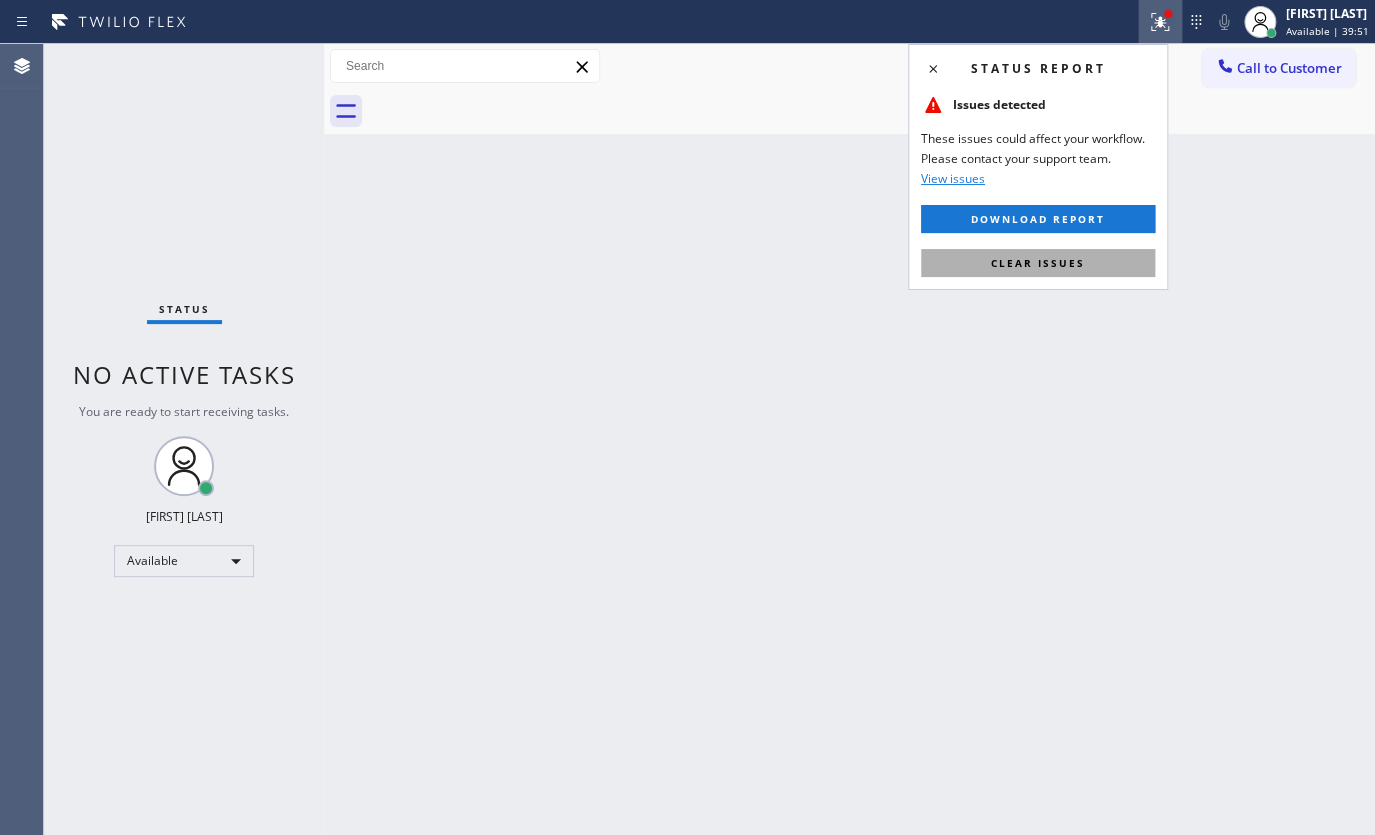 click on "Clear issues" at bounding box center [1038, 263] 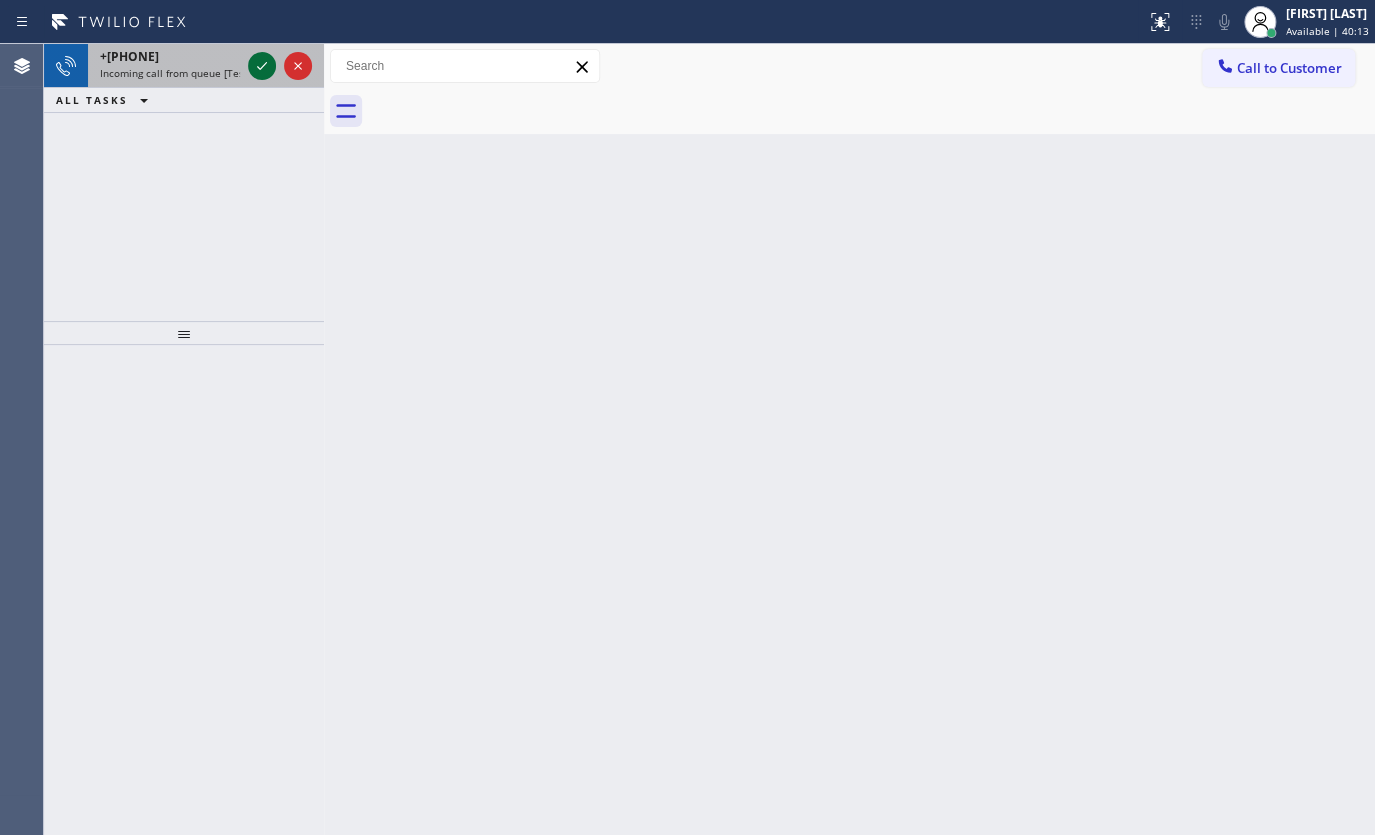 click 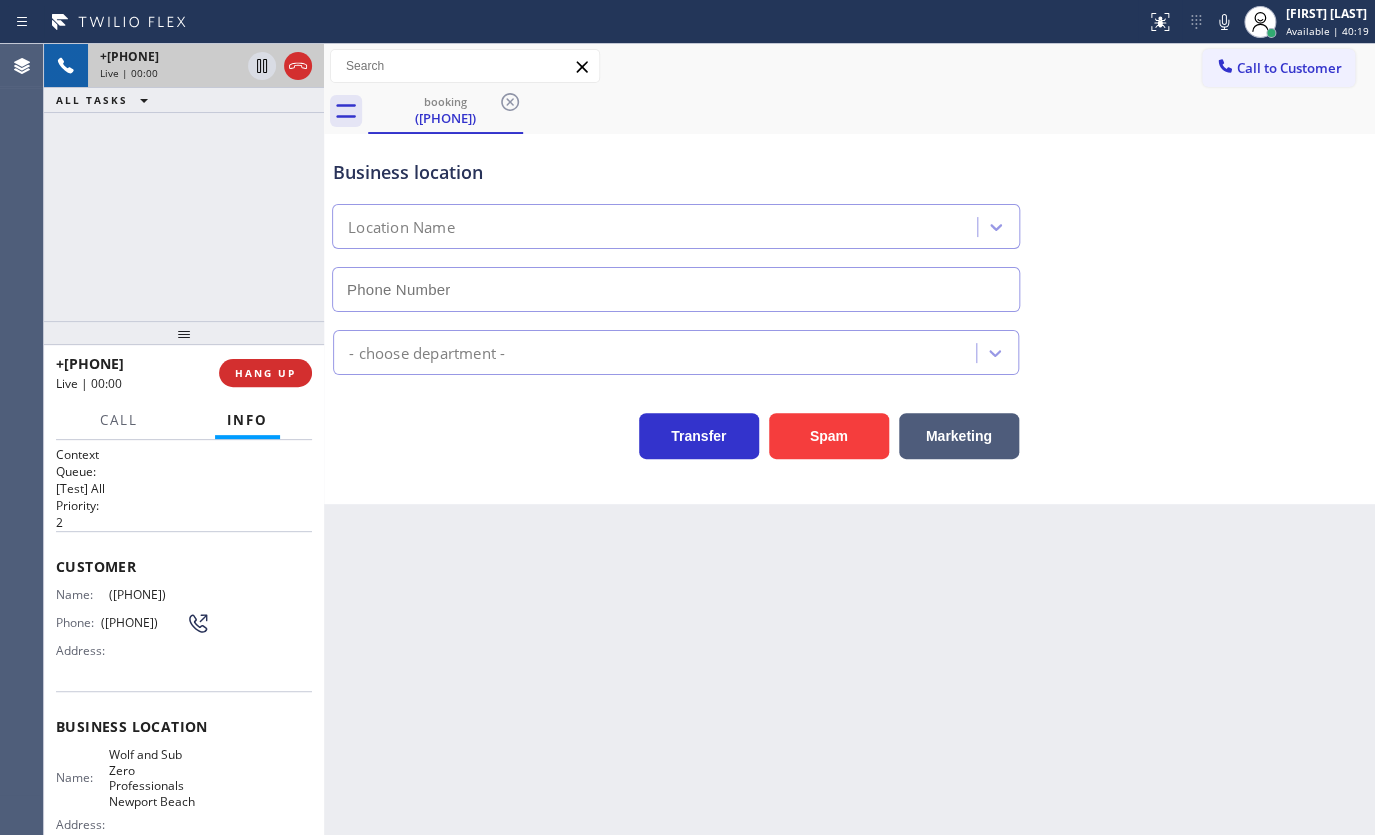 type on "(949) 538-2898" 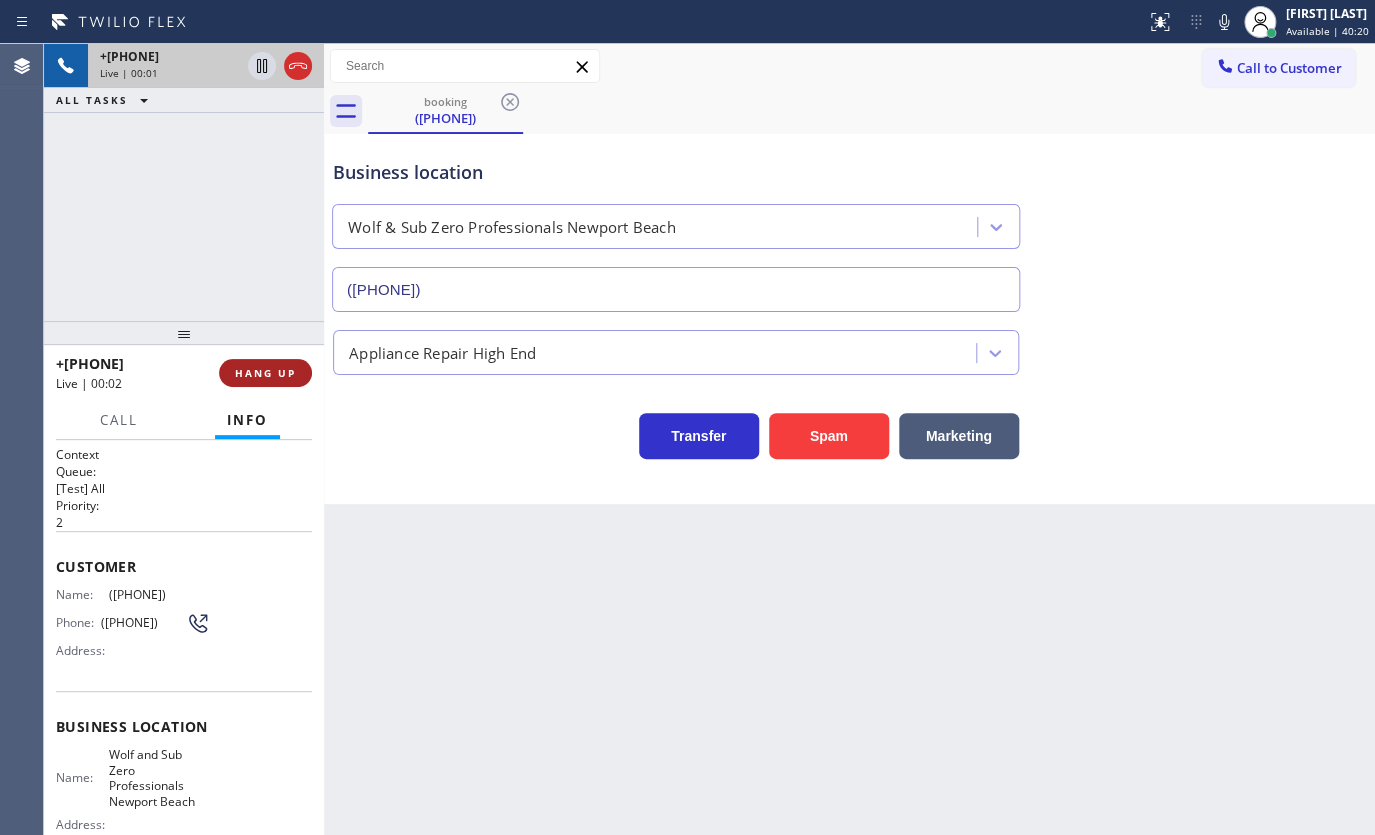 drag, startPoint x: 290, startPoint y: 394, endPoint x: 279, endPoint y: 362, distance: 33.83785 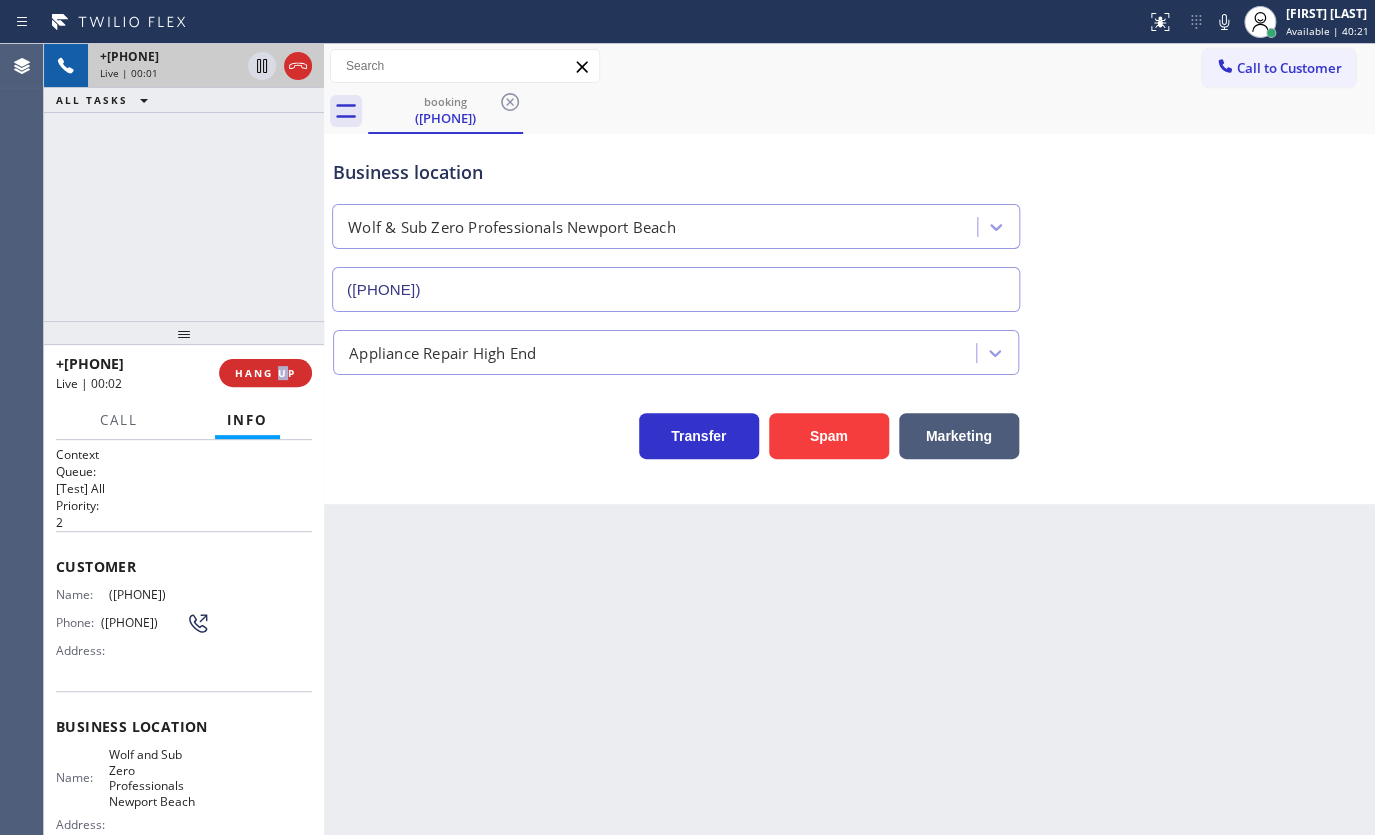 click on "+12093023973 Live | 00:02 HANG UP" at bounding box center [184, 373] 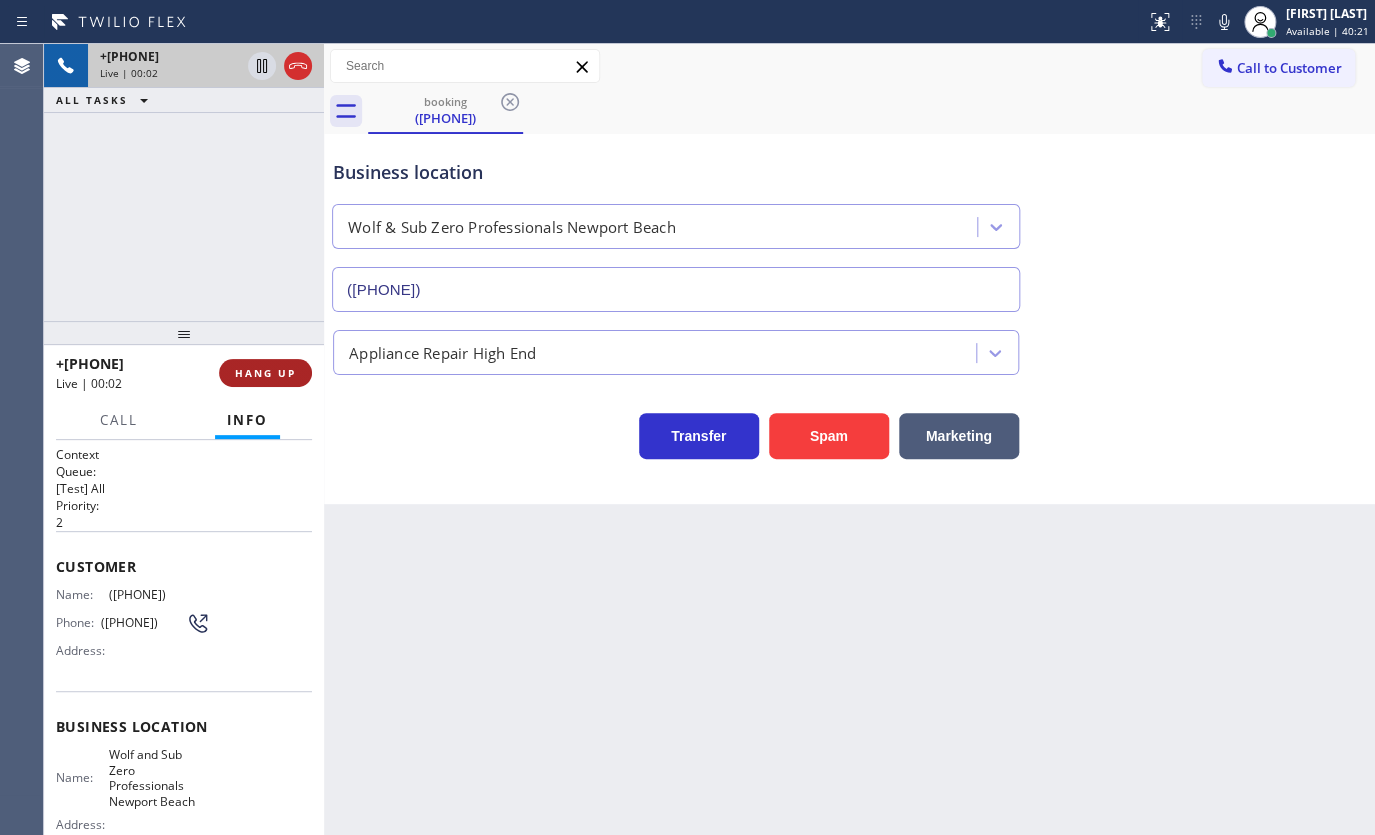 click on "HANG UP" at bounding box center [265, 373] 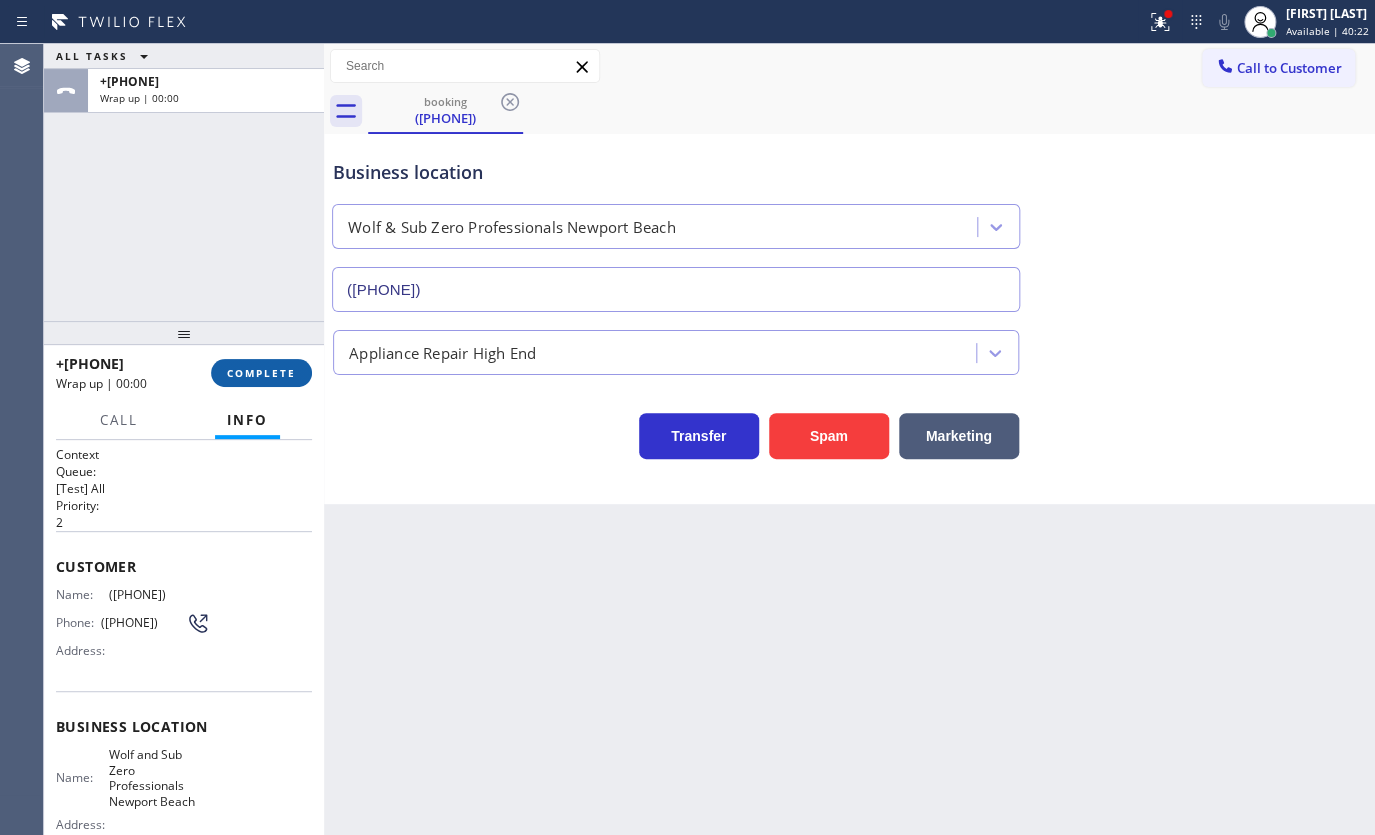click on "COMPLETE" at bounding box center (261, 373) 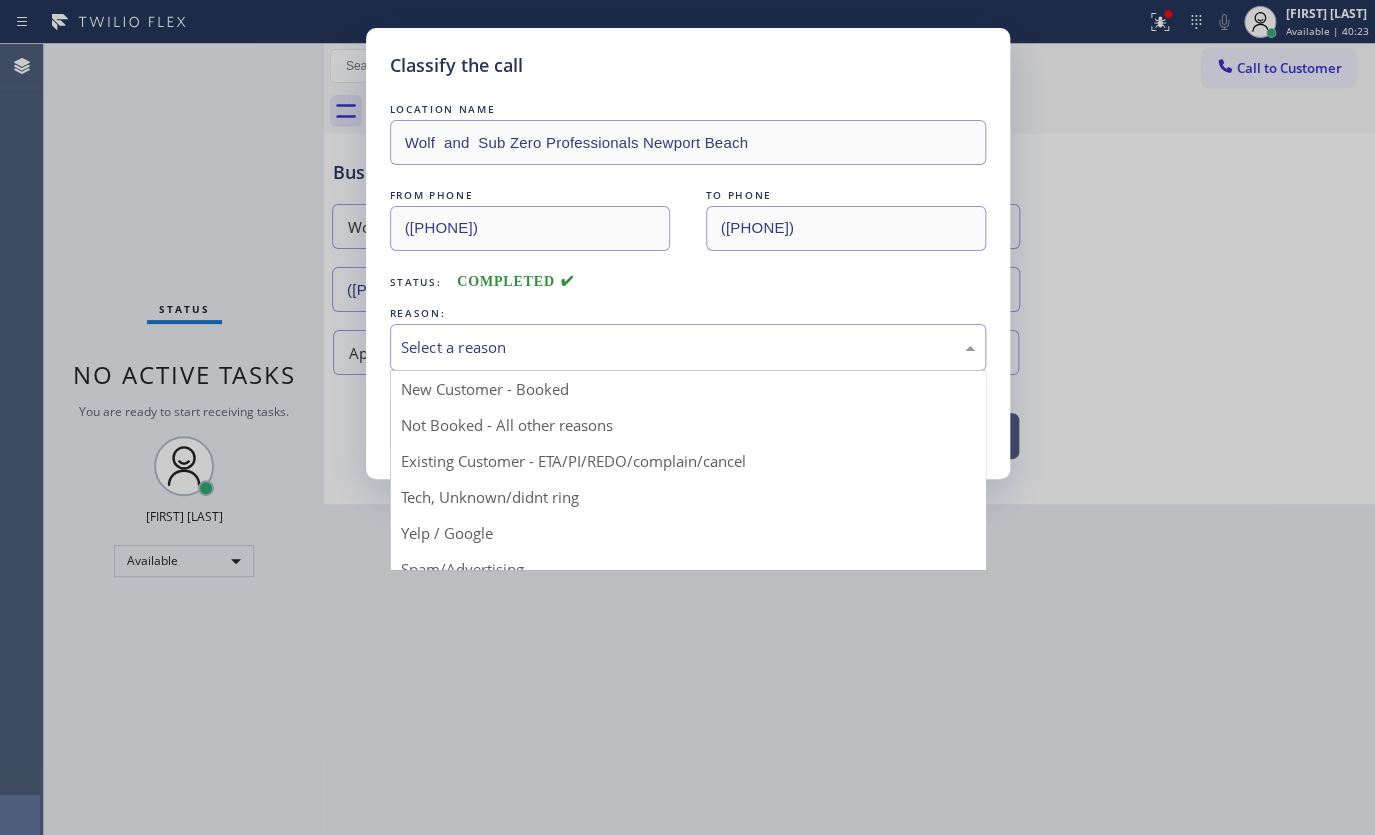 click on "Select a reason" at bounding box center (688, 347) 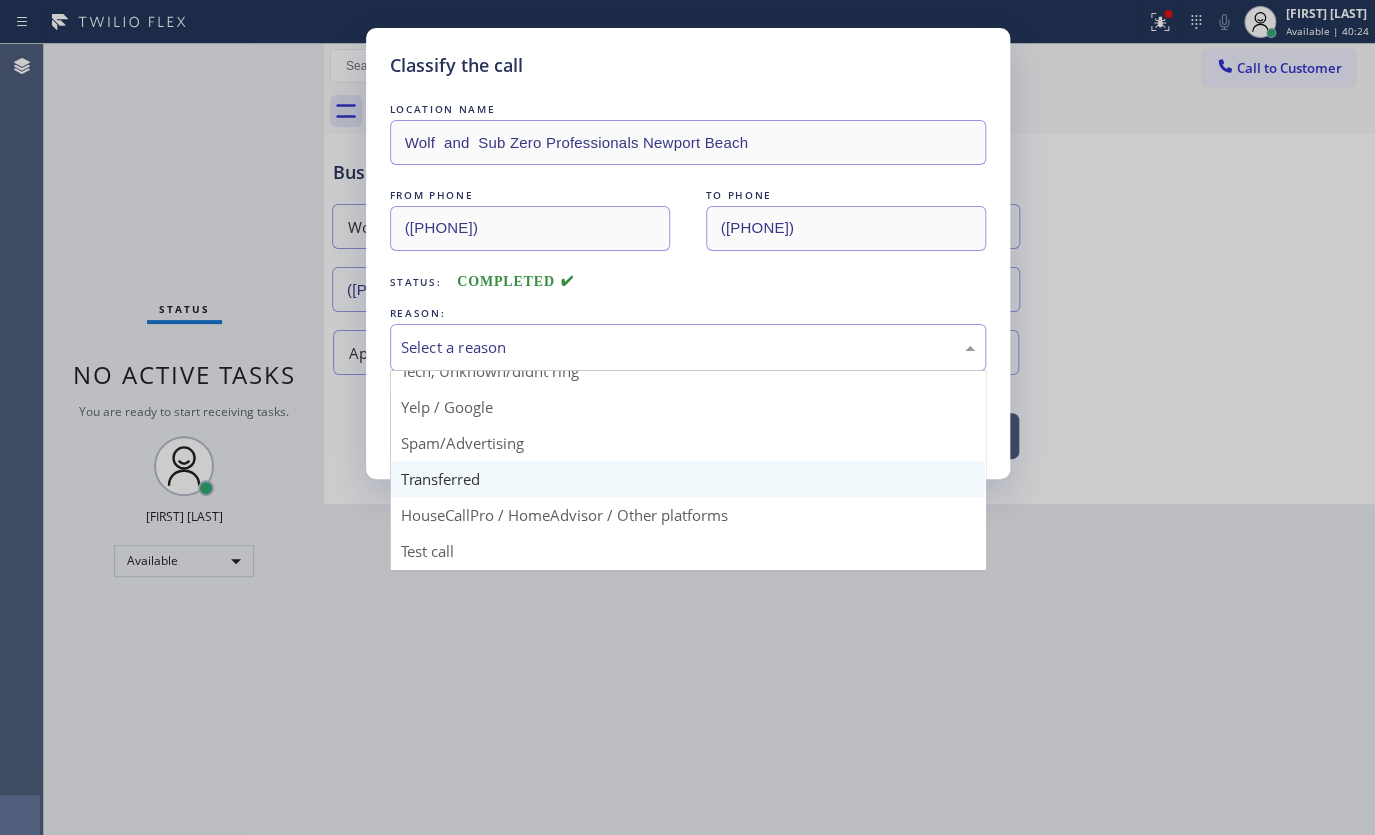 scroll, scrollTop: 133, scrollLeft: 0, axis: vertical 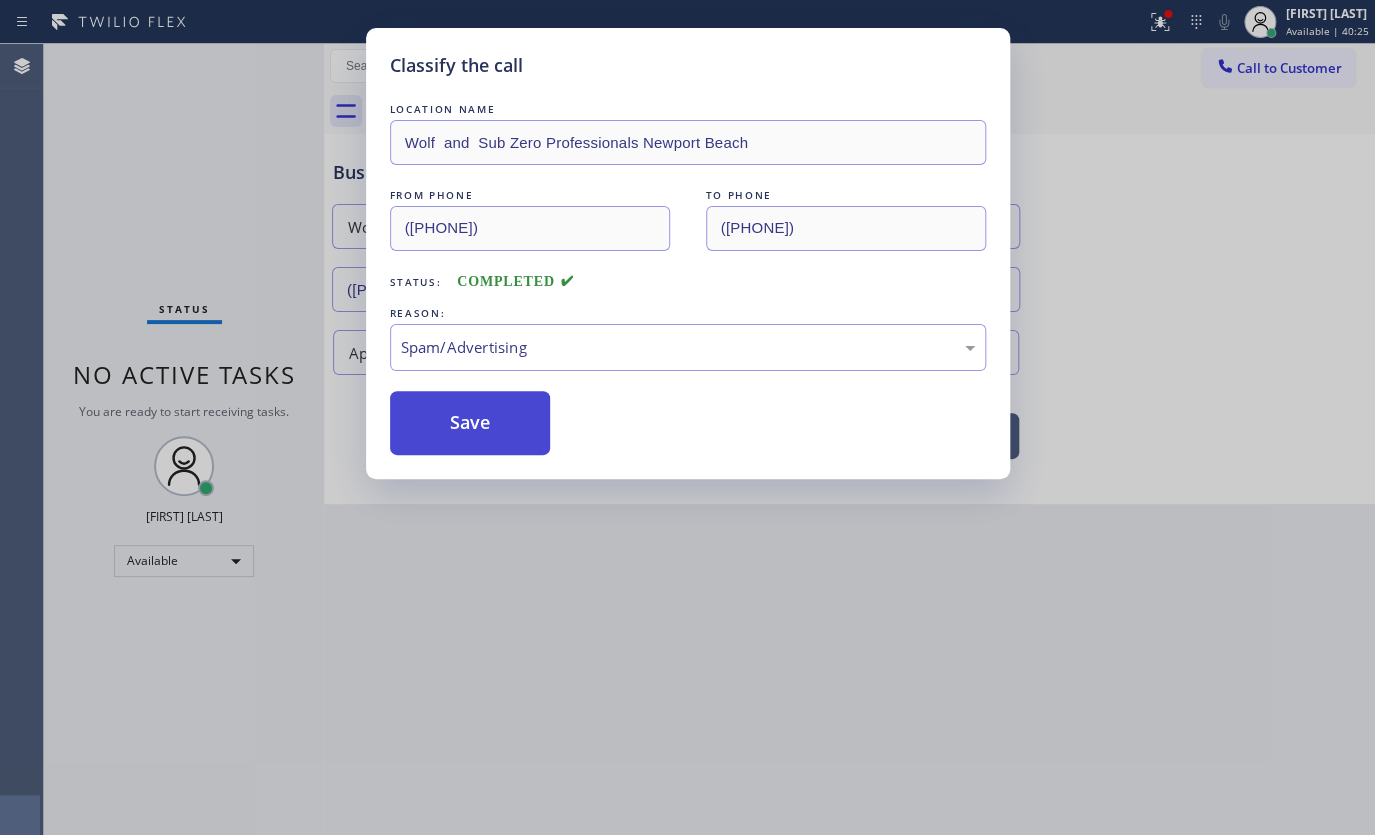 click on "Save" at bounding box center (470, 423) 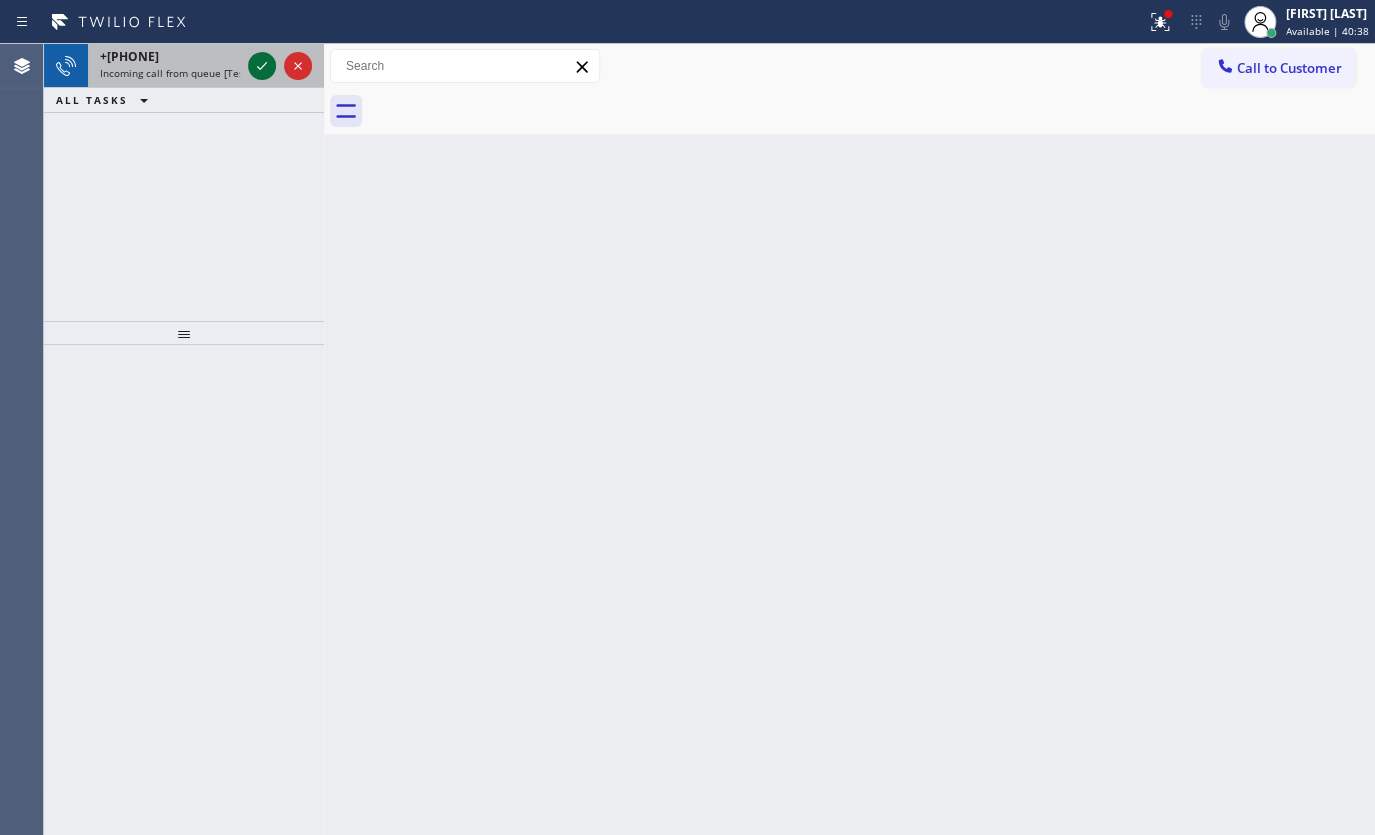 click 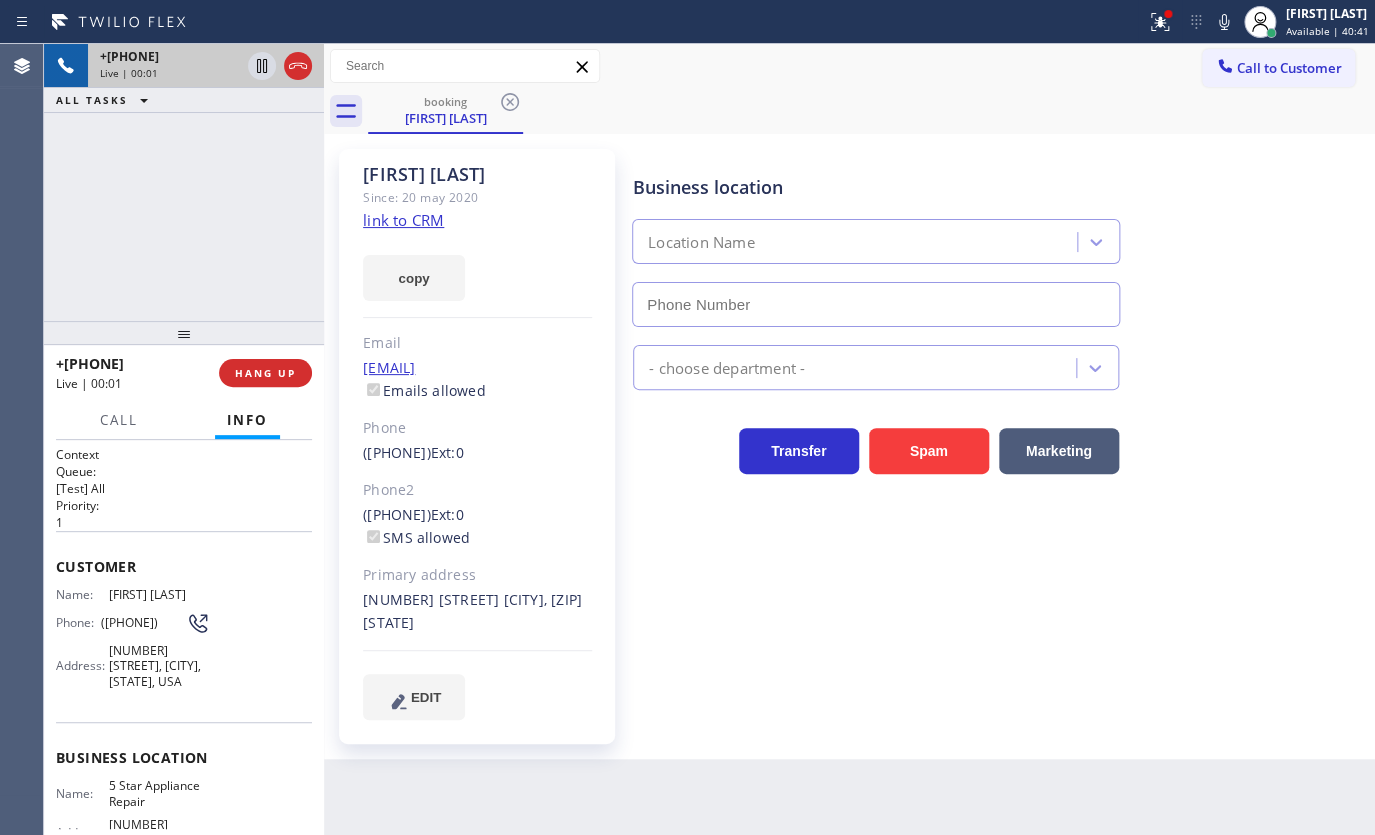 type on "(855) 731-4952" 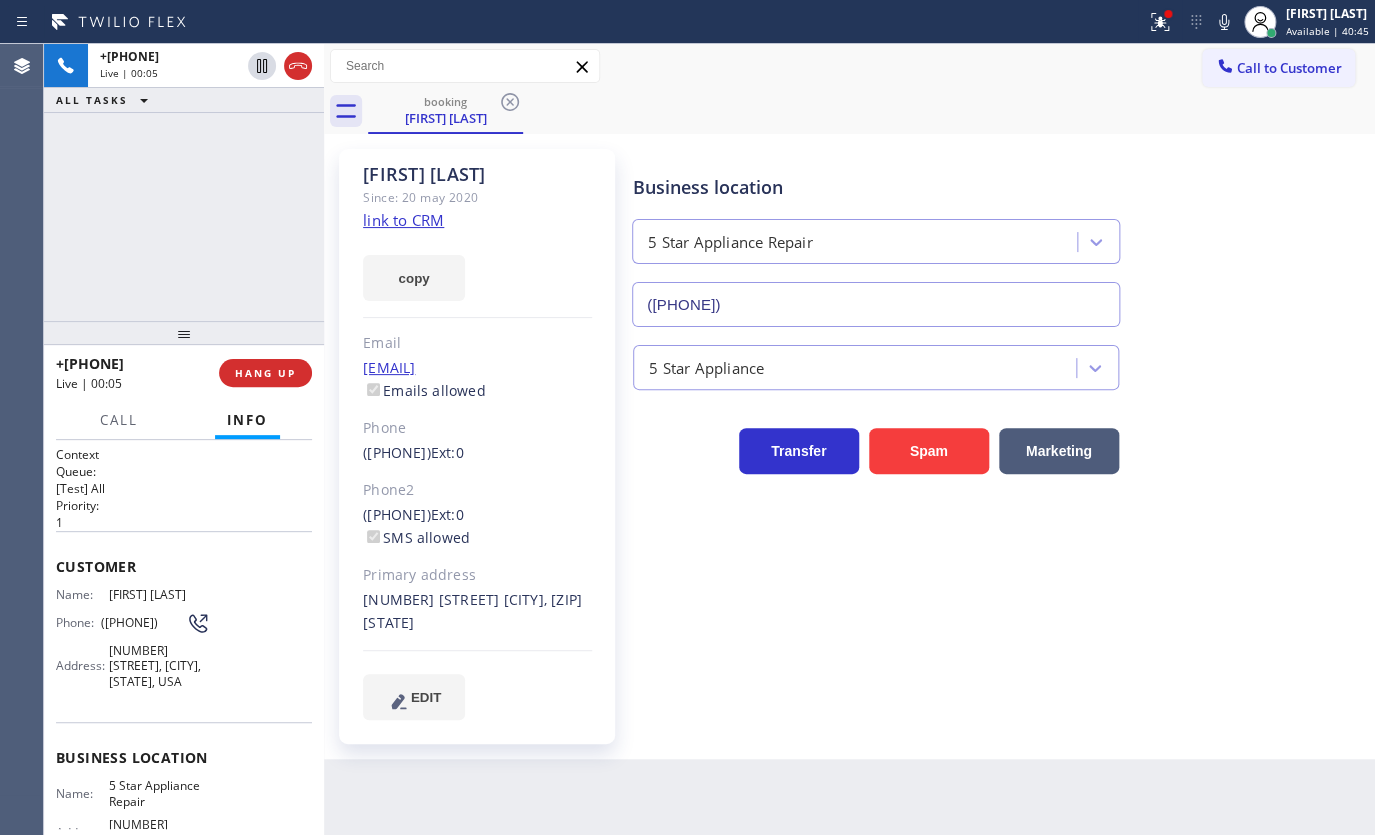 click on "link to CRM" 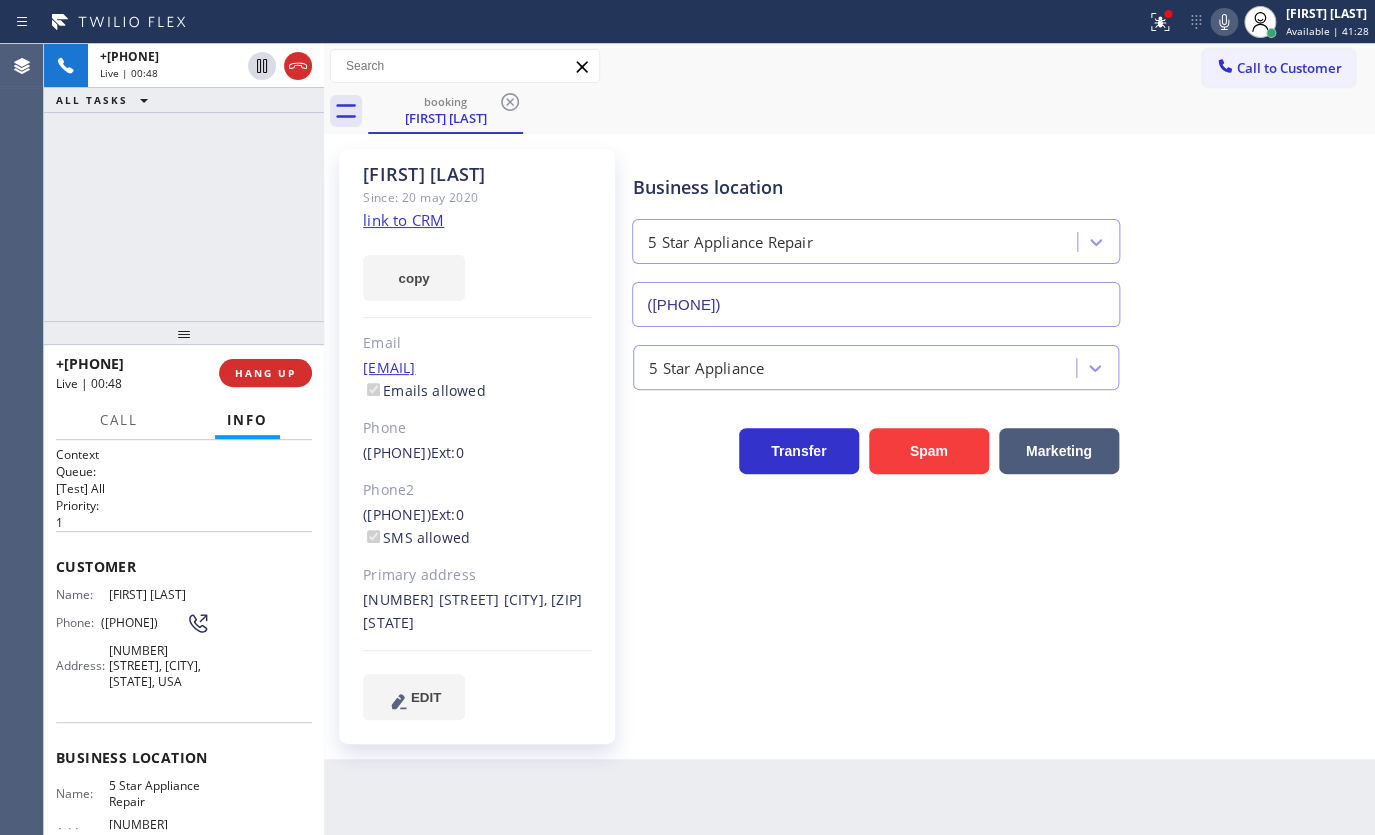 click 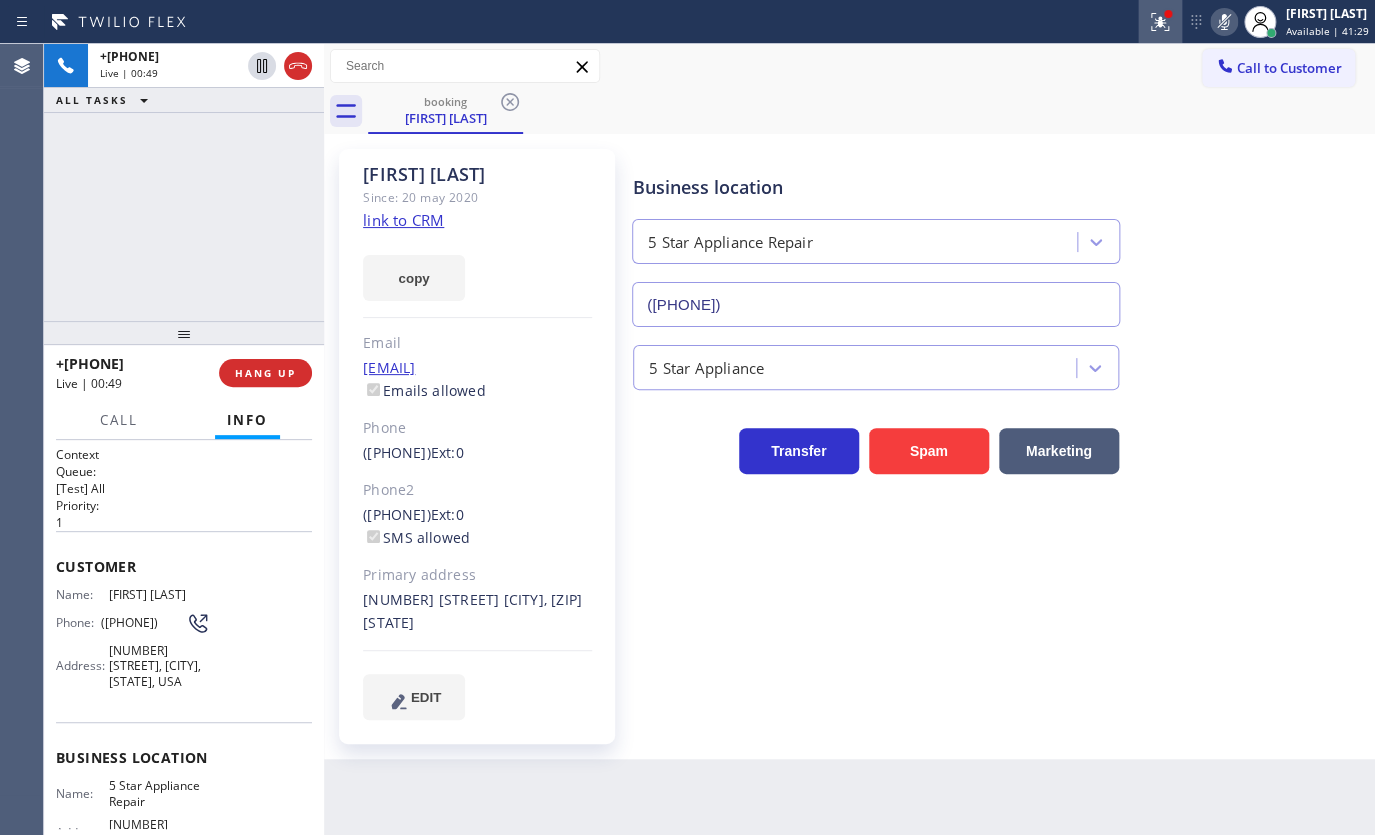 click 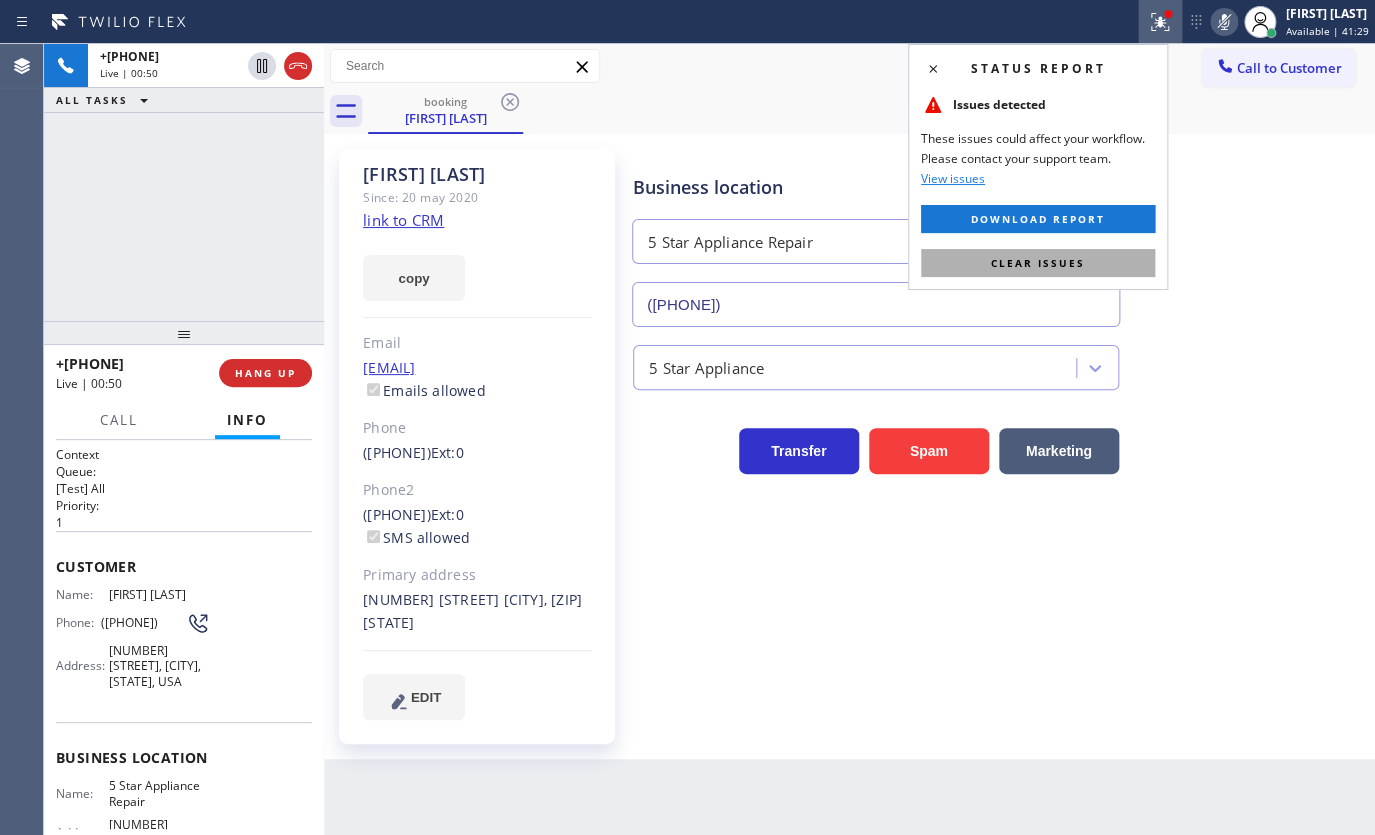 click on "Clear issues" at bounding box center [1038, 263] 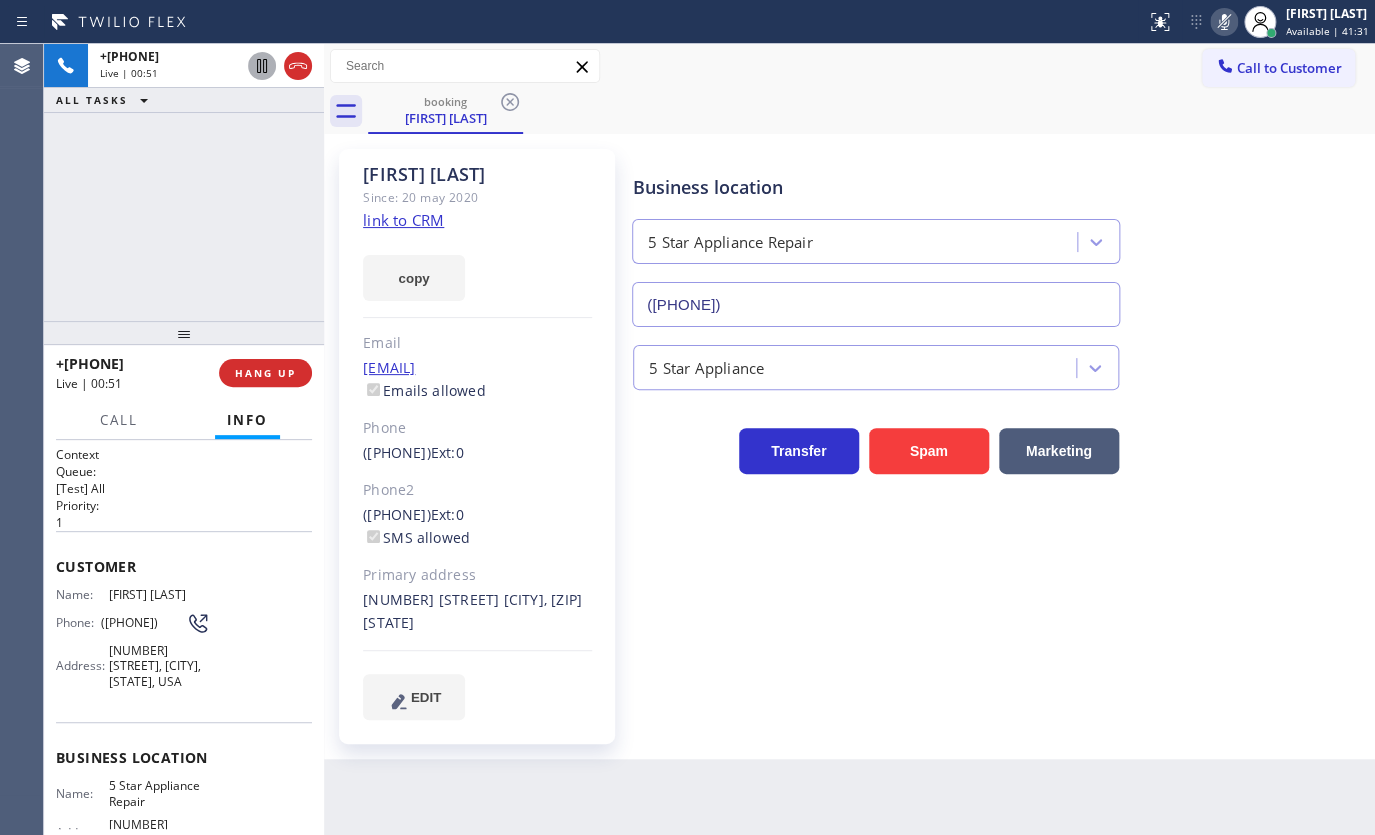 click 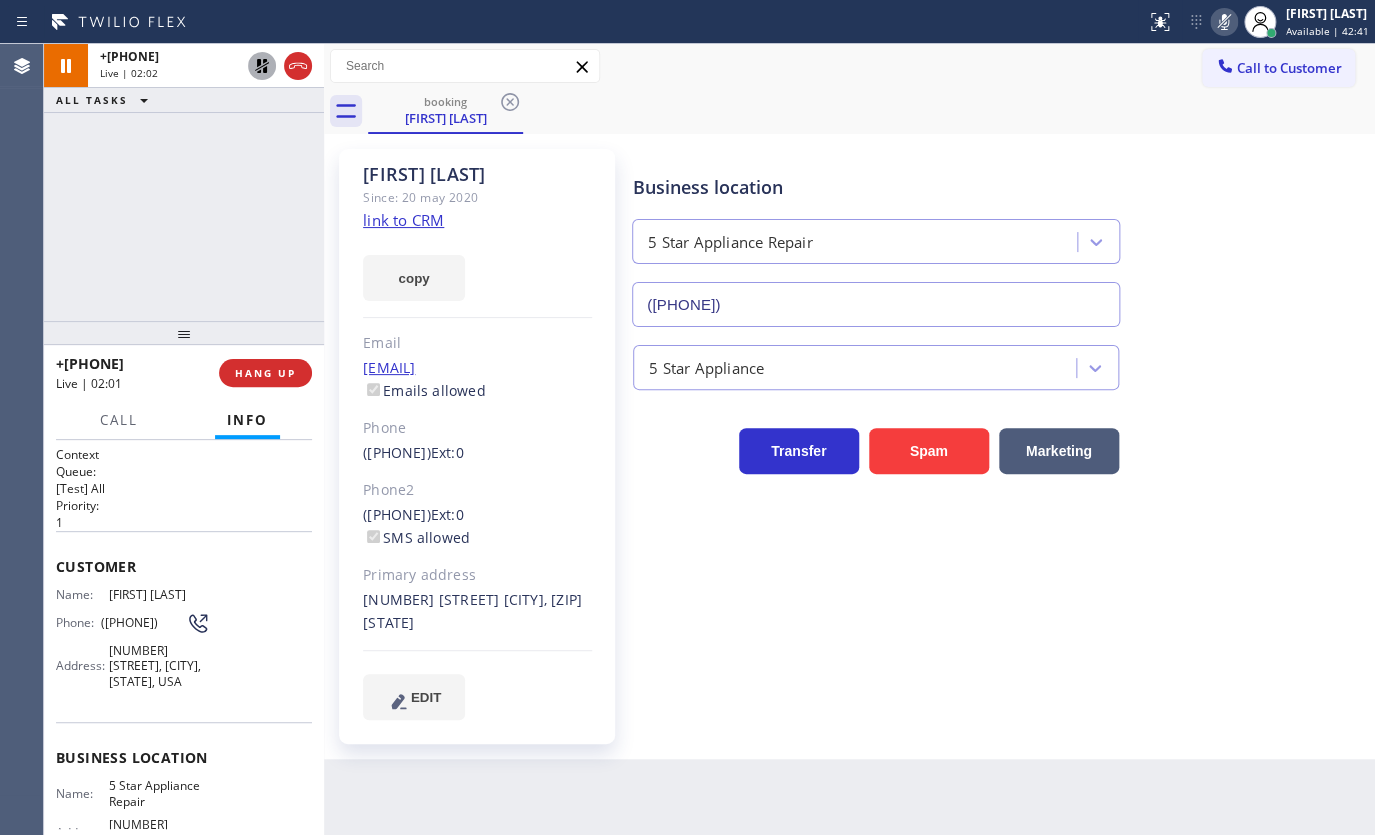 click 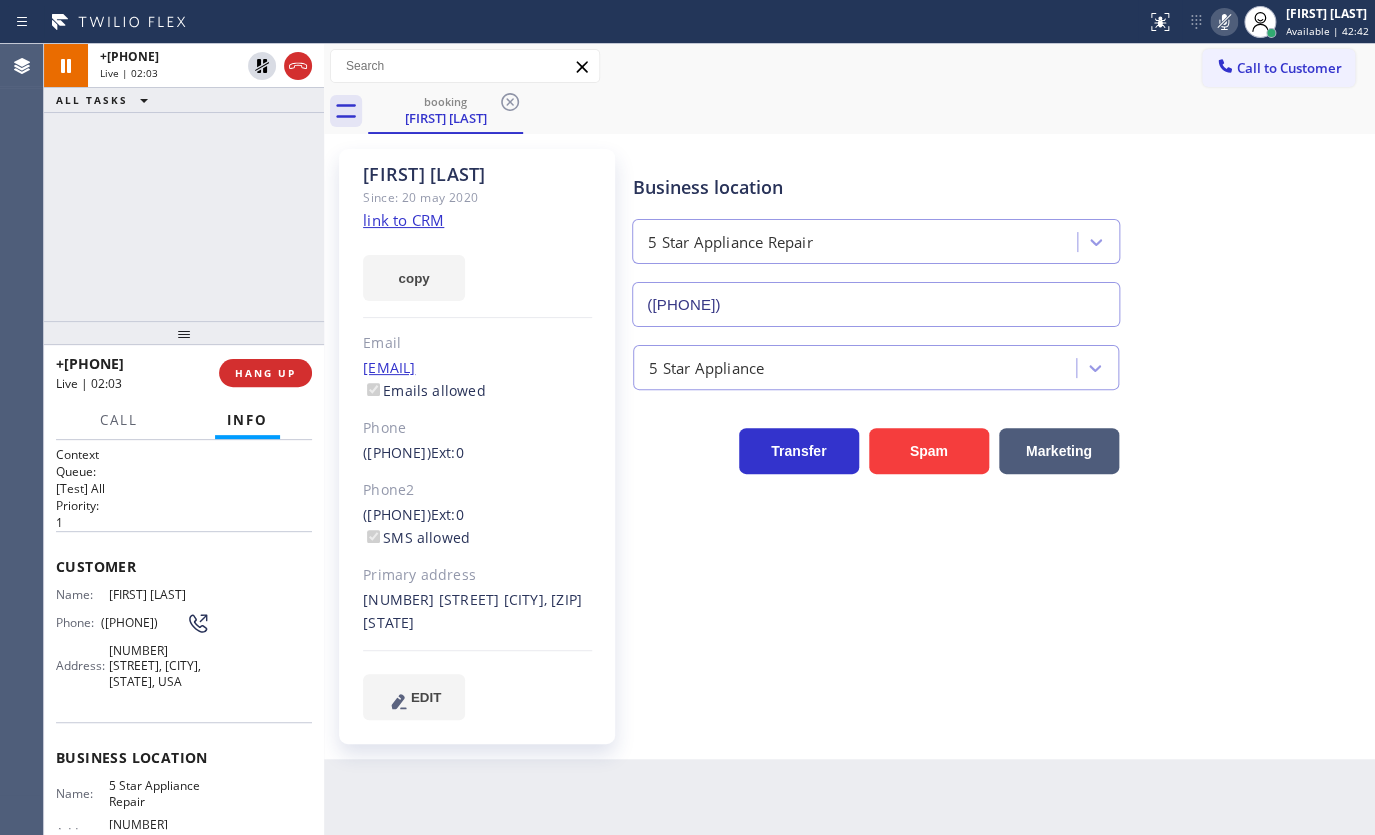 click 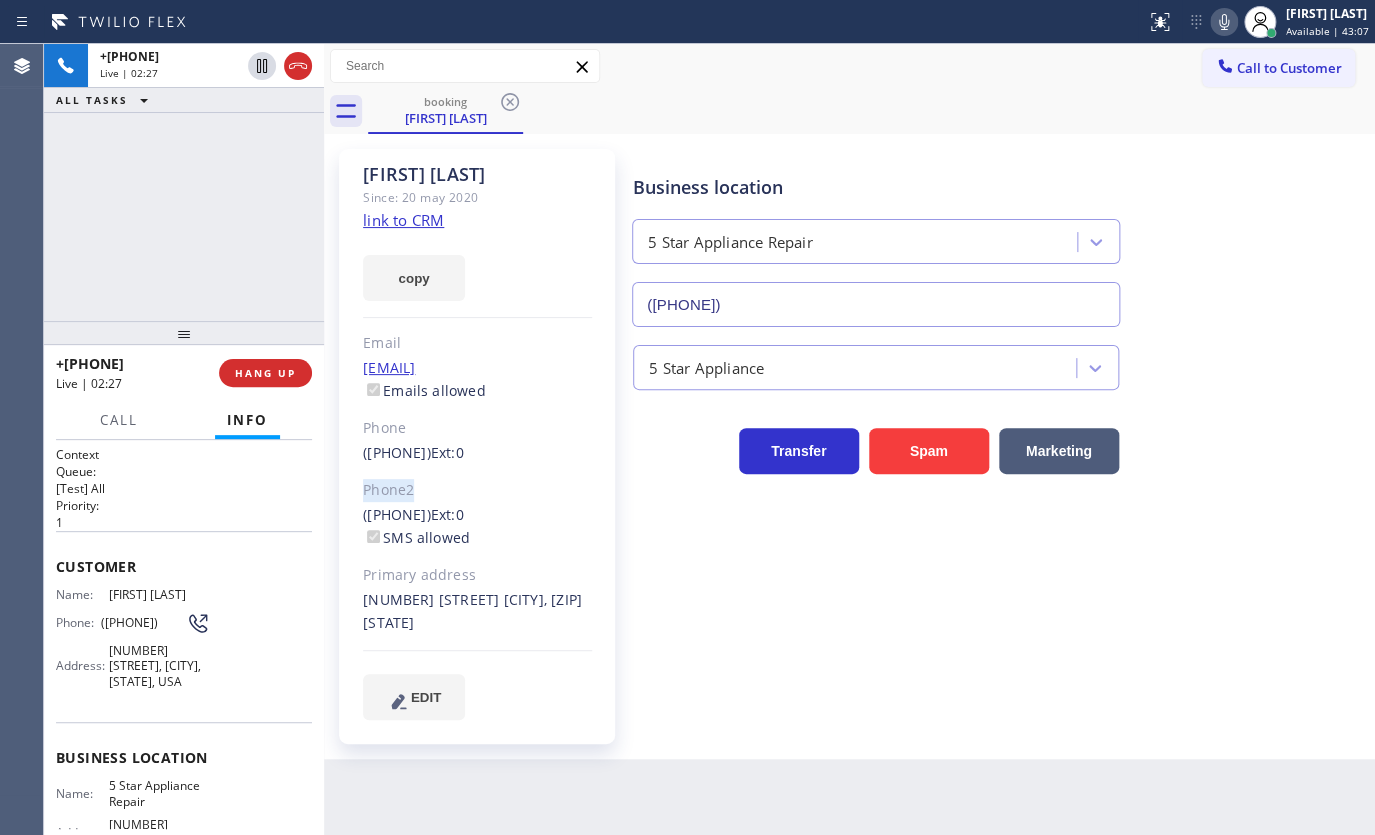 drag, startPoint x: 357, startPoint y: 469, endPoint x: 449, endPoint y: 477, distance: 92.34717 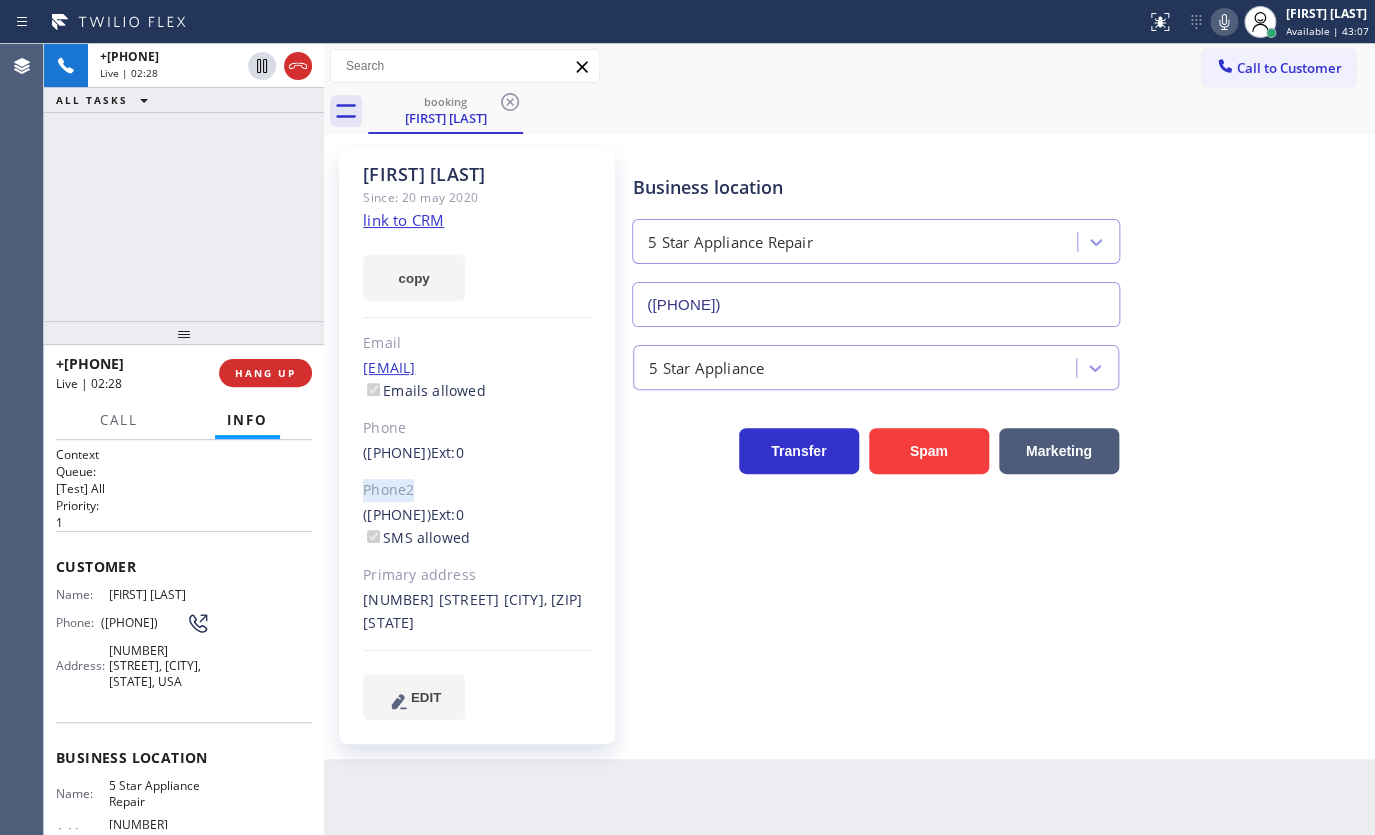 click on "Greg   Terarut Since: 20 may 2020 link to CRM copy Email greg@quartersawndesign.com  Emails allowed Phone (312) 545-4754  Ext:  0 Phone2 (224) 427-9939  Ext:  0  SMS allowed Primary address 3 1455 West Erie Street Chicago, 60642 IL EDIT" at bounding box center (477, 446) 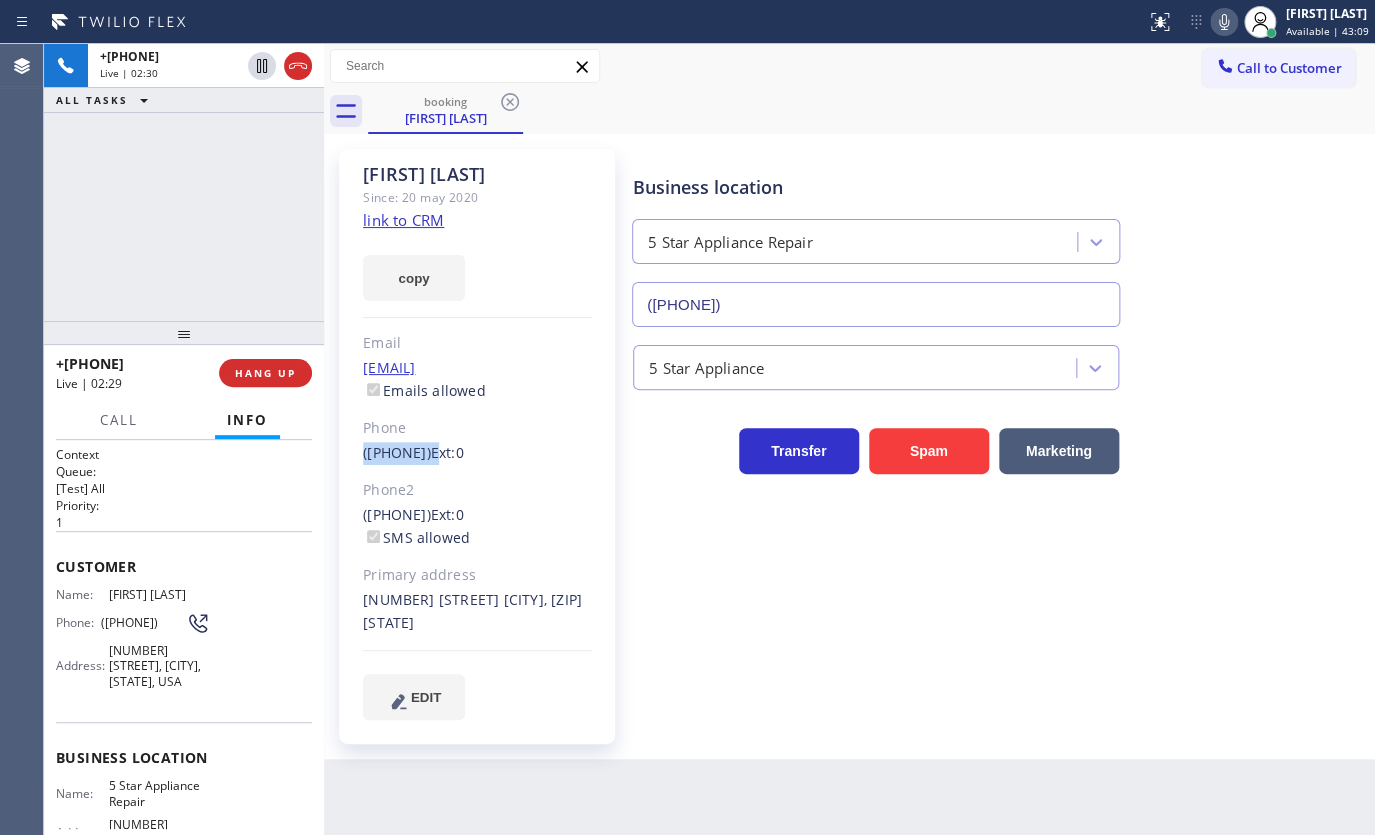 drag, startPoint x: 347, startPoint y: 445, endPoint x: 464, endPoint y: 450, distance: 117.10679 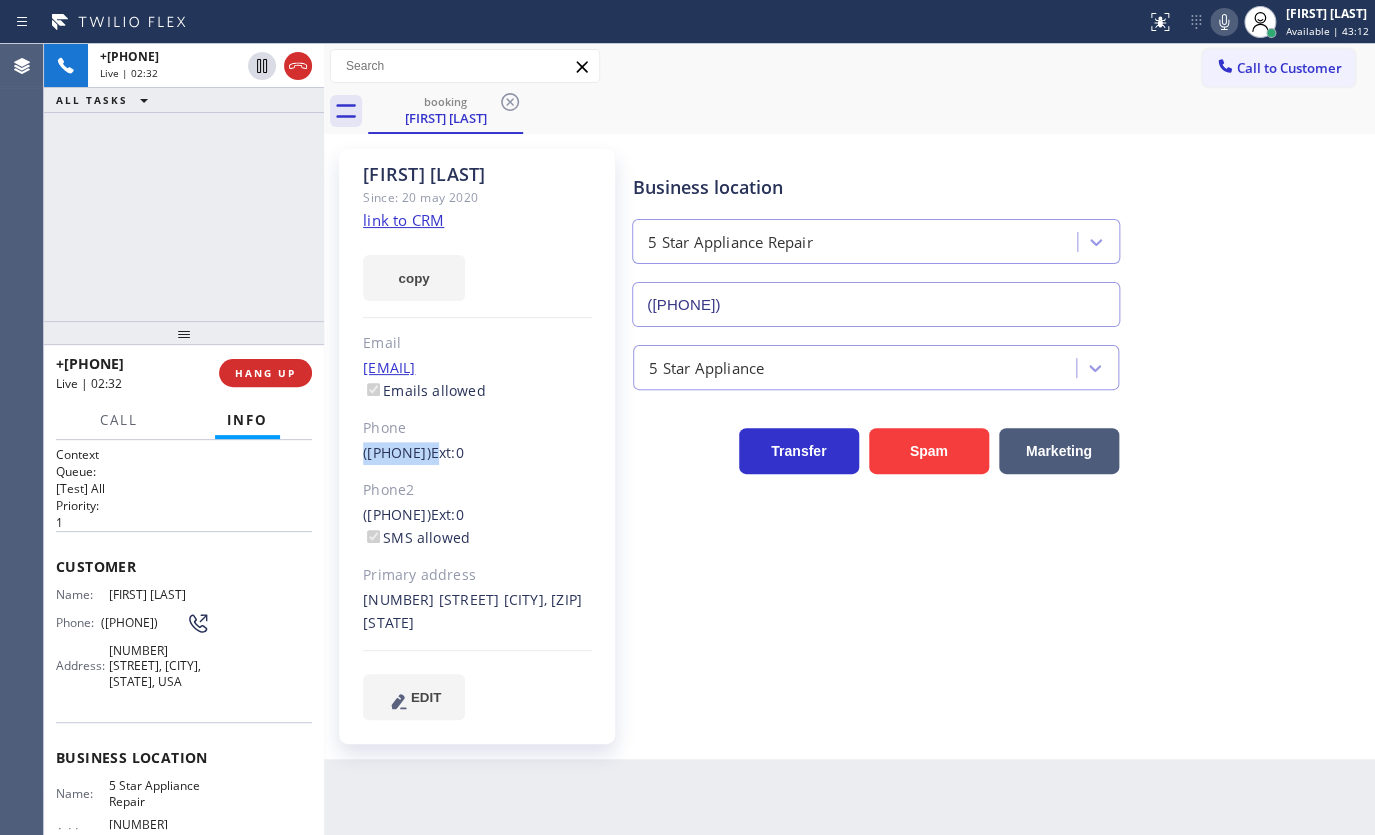 copy on "(312) 545-4754" 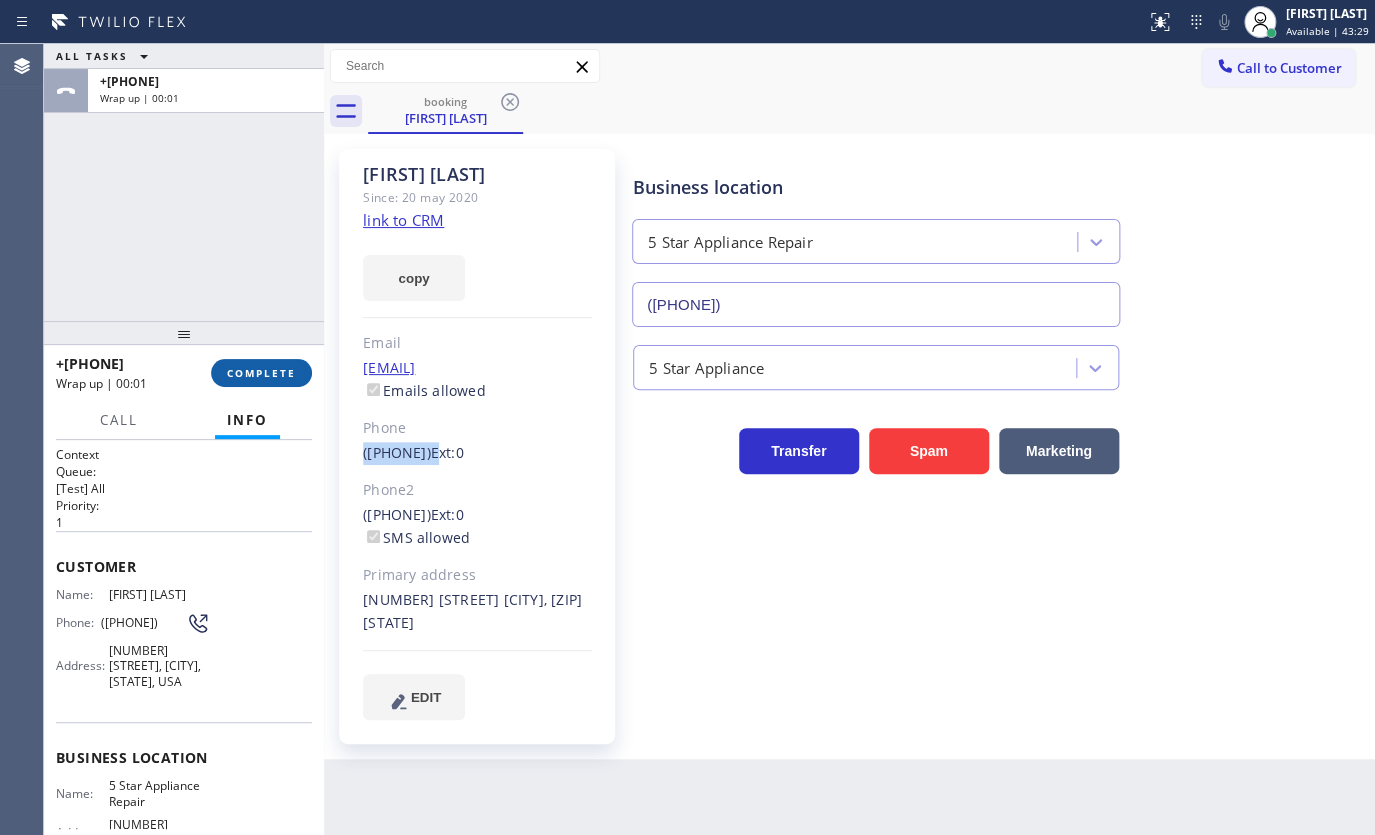 click on "COMPLETE" at bounding box center (261, 373) 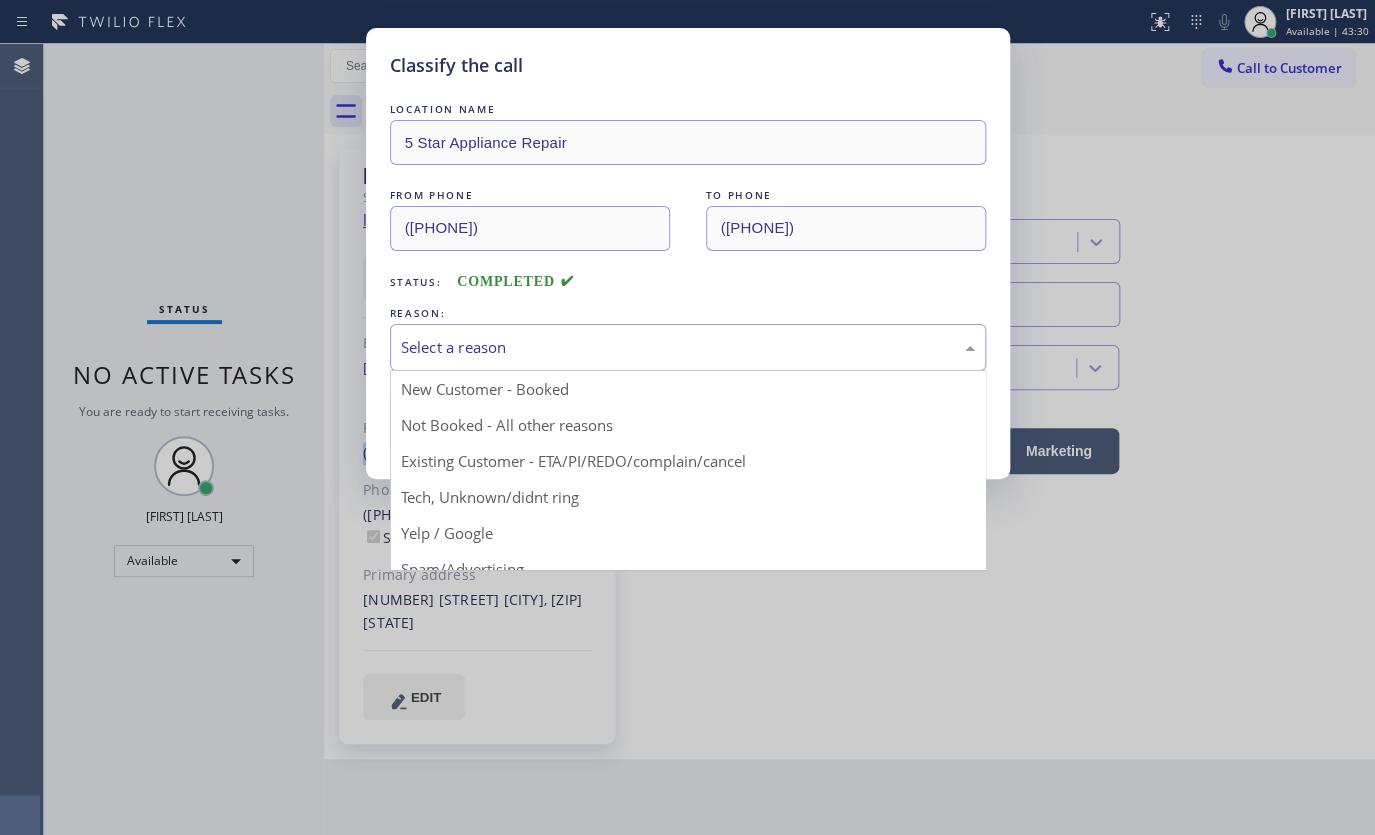 click on "Select a reason" at bounding box center [688, 347] 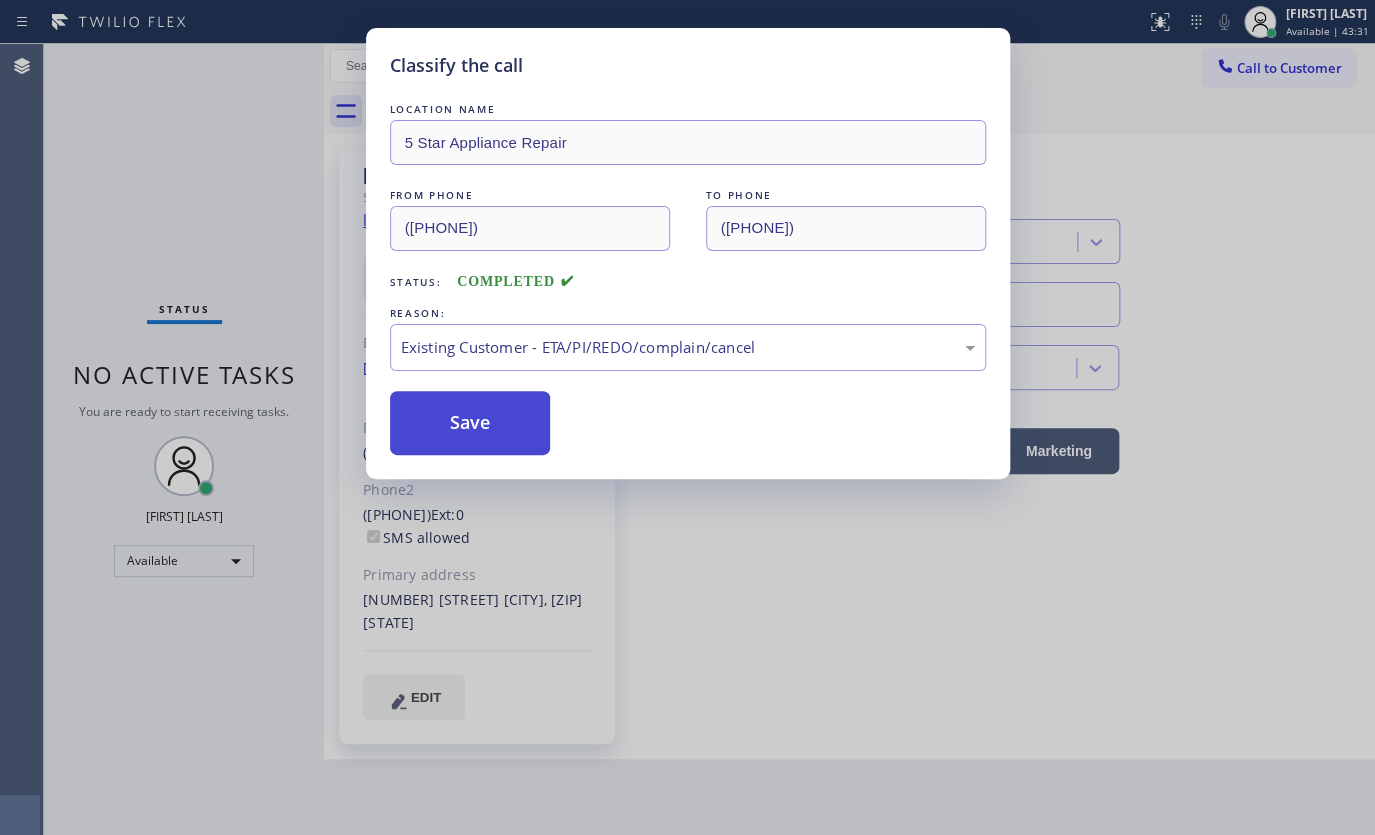click on "Save" at bounding box center (470, 423) 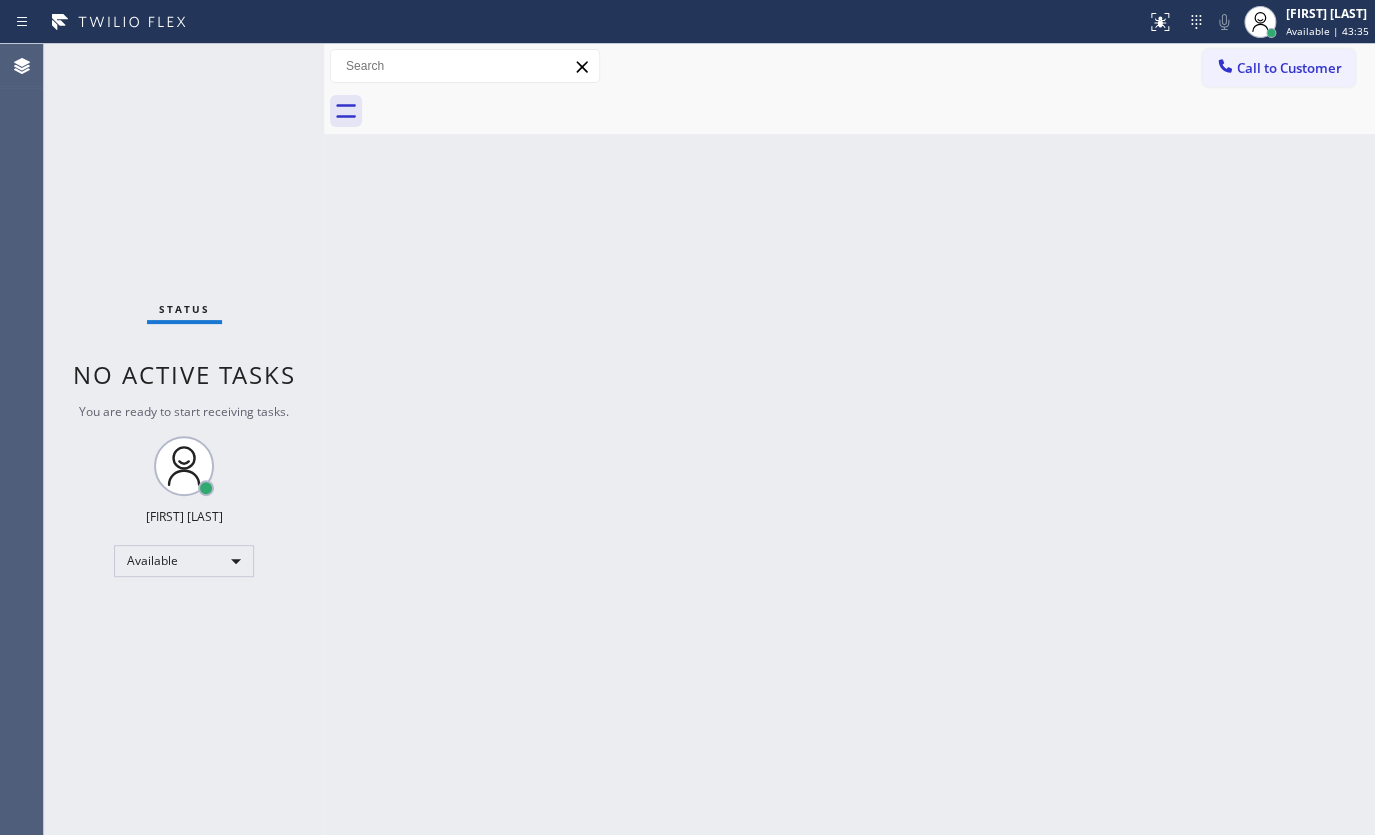 click on "Back to Dashboard Change Sender ID Customers Technicians Select a contact Outbound call Technician Search Technician Your caller id phone number Your caller id phone number Call Technician info Name   Phone none Address none Change Sender ID HVAC +18559994417 5 Star Appliance +18557314952 Appliance Repair +18554611149 Plumbing +18889090120 Air Duct Cleaning +18006865038  Electricians +18005688664 Cancel Change Check personal SMS Reset Change No tabs Call to Customer Outbound call Location Search location Your caller id phone number Customer number Call Outbound call Technician Search Technician Your caller id phone number Your caller id phone number Call" at bounding box center [849, 439] 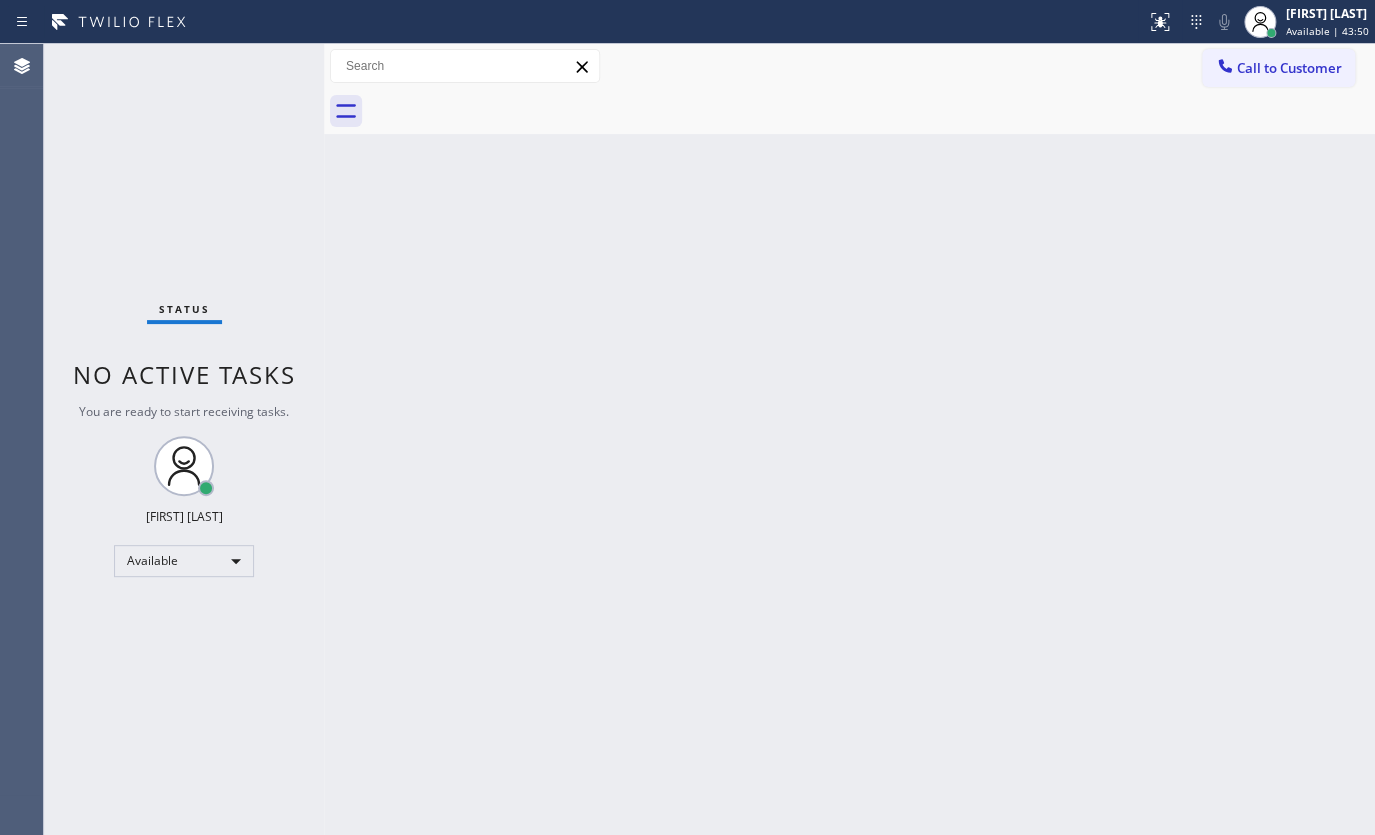 click on "Status   No active tasks     You are ready to start receiving tasks.   JENIZA ALCAYDE Available" at bounding box center (184, 439) 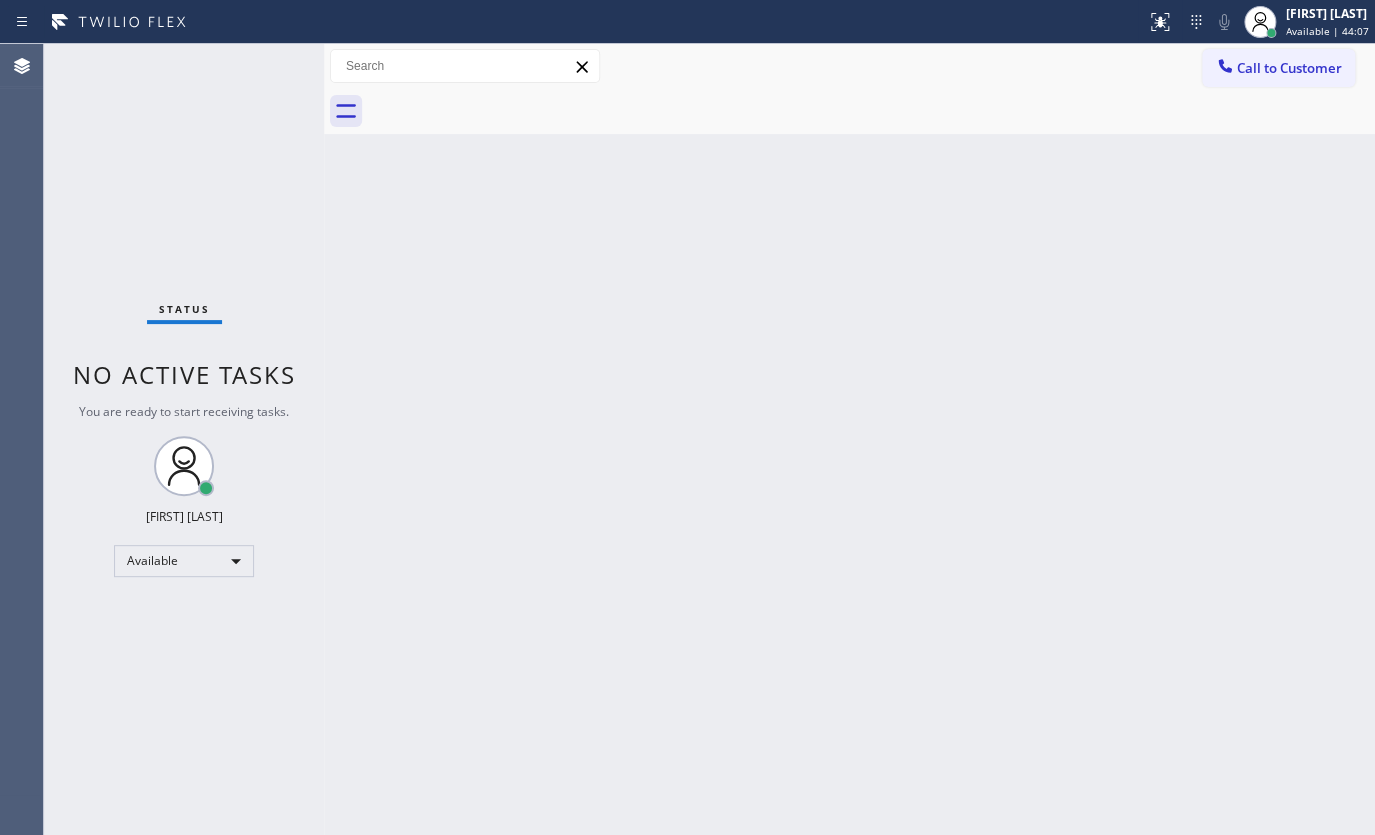 click on "Status   No active tasks     You are ready to start receiving tasks.   JENIZA ALCAYDE Available" at bounding box center (184, 439) 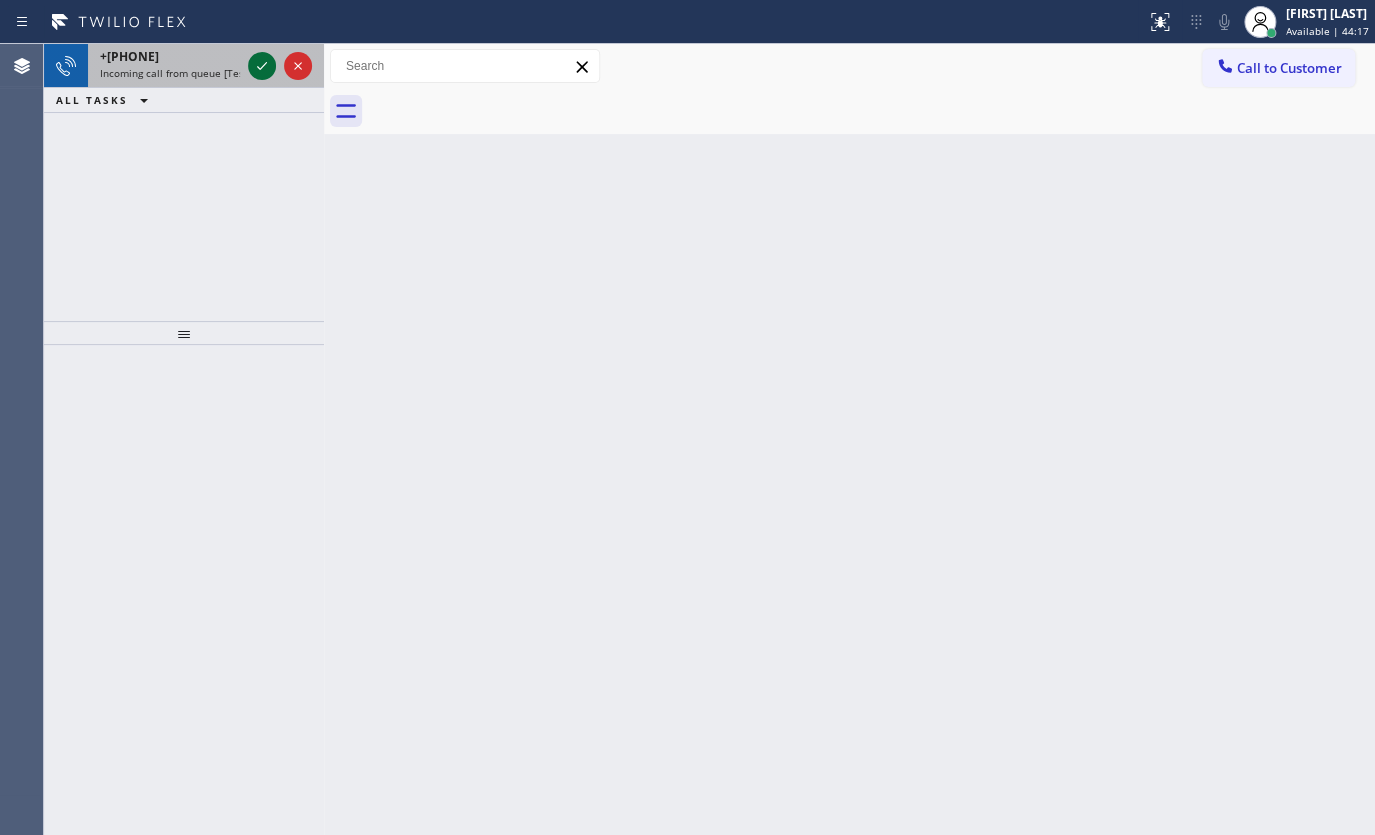 click 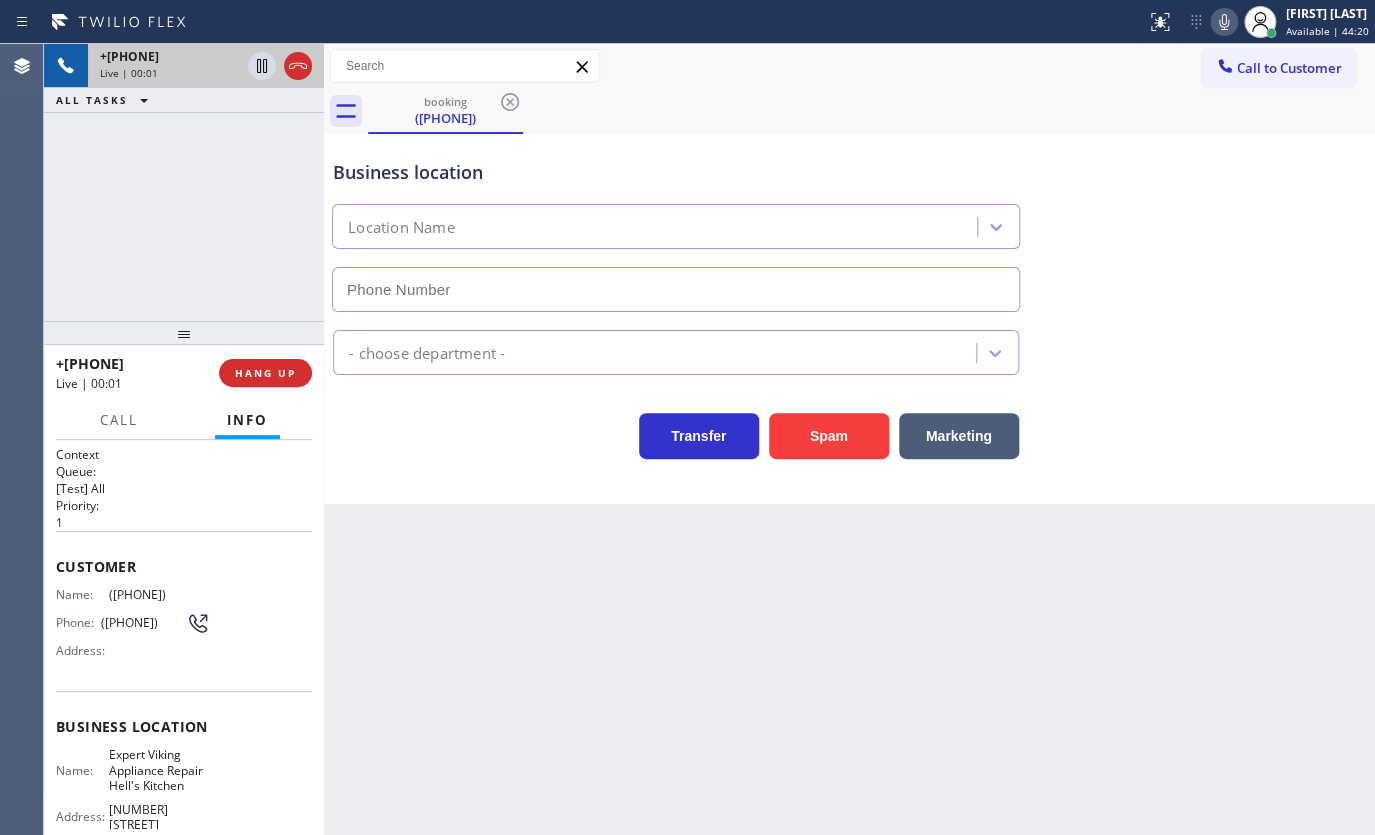 type on "(917) 924-8804" 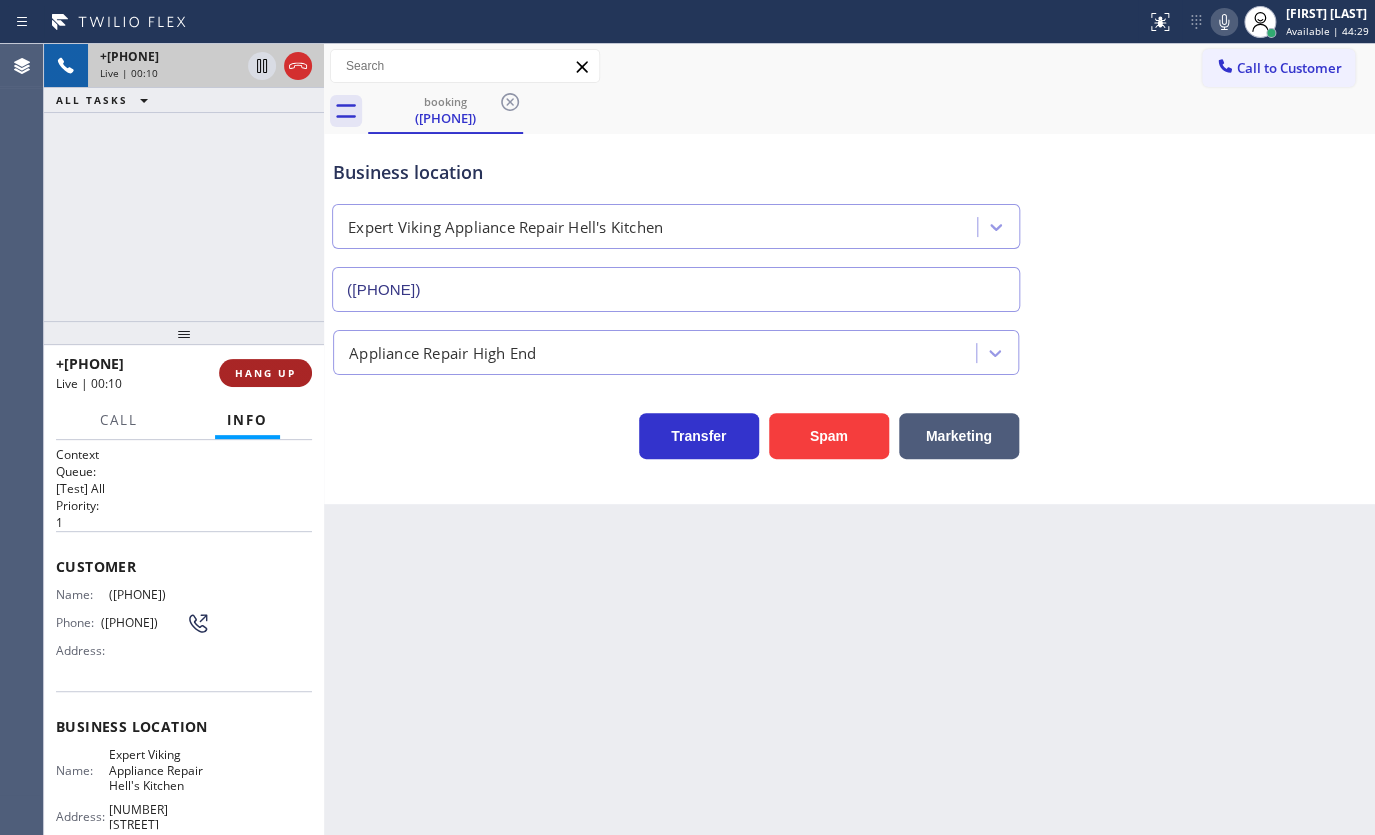 click on "HANG UP" at bounding box center (265, 373) 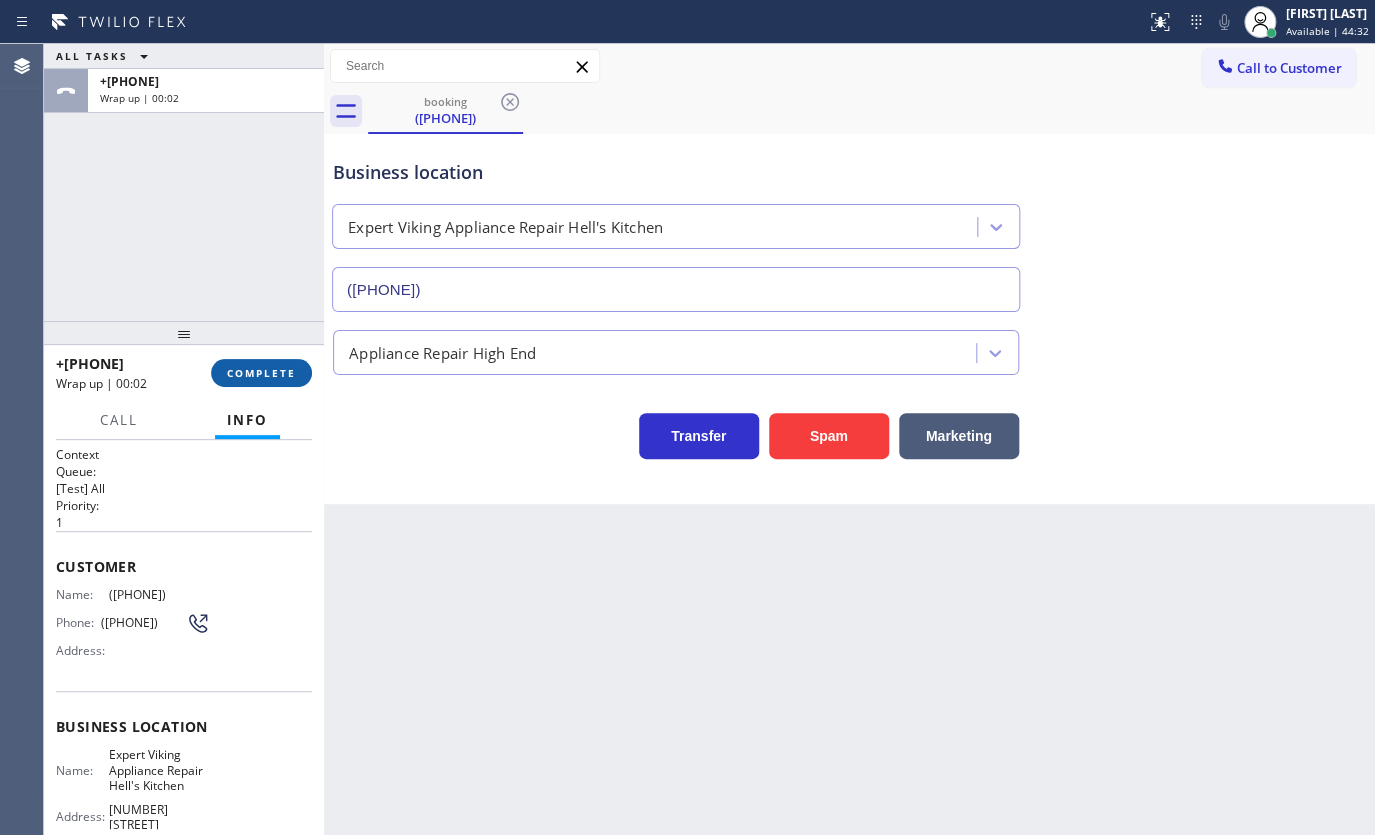 click on "COMPLETE" at bounding box center (261, 373) 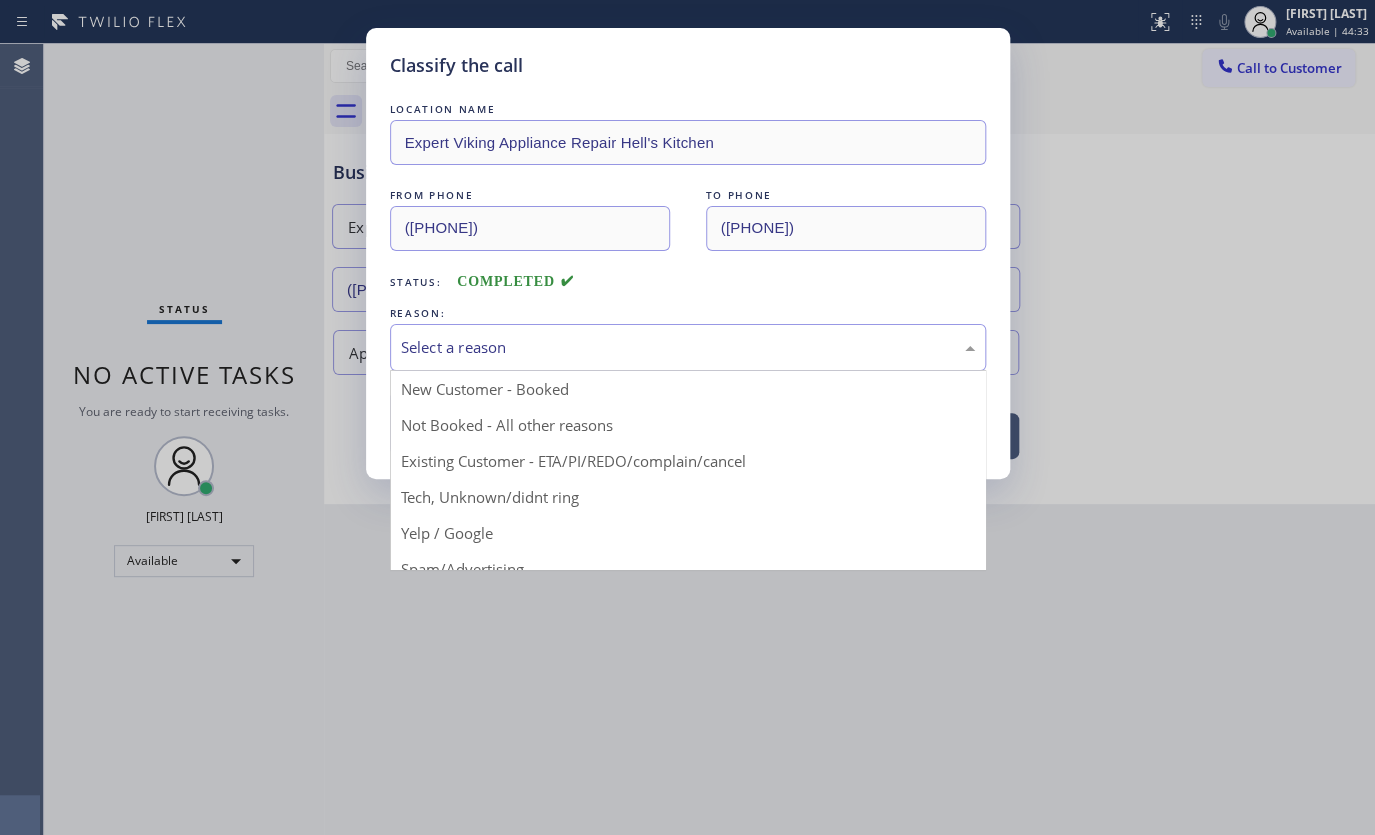 click on "Select a reason" at bounding box center (688, 347) 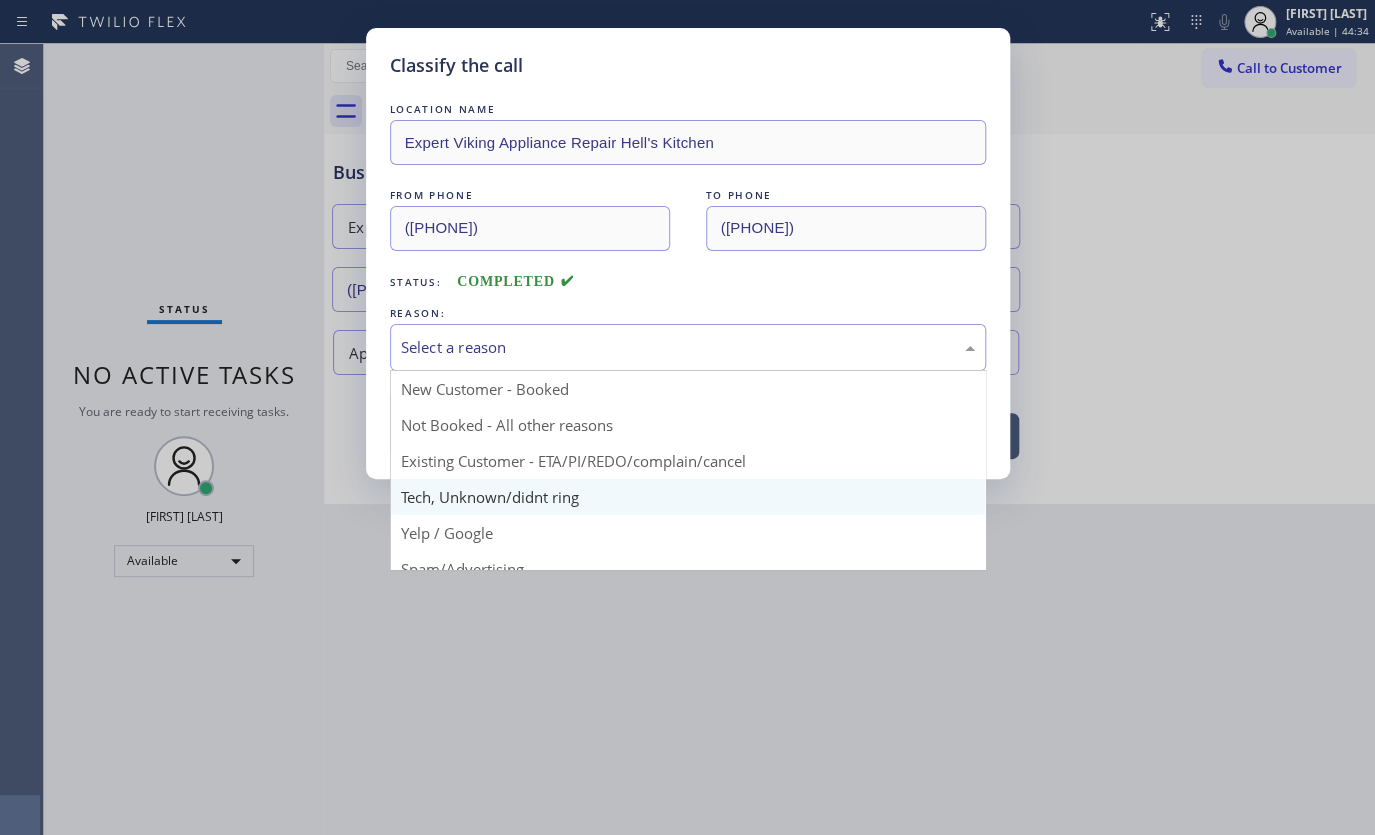 scroll, scrollTop: 90, scrollLeft: 0, axis: vertical 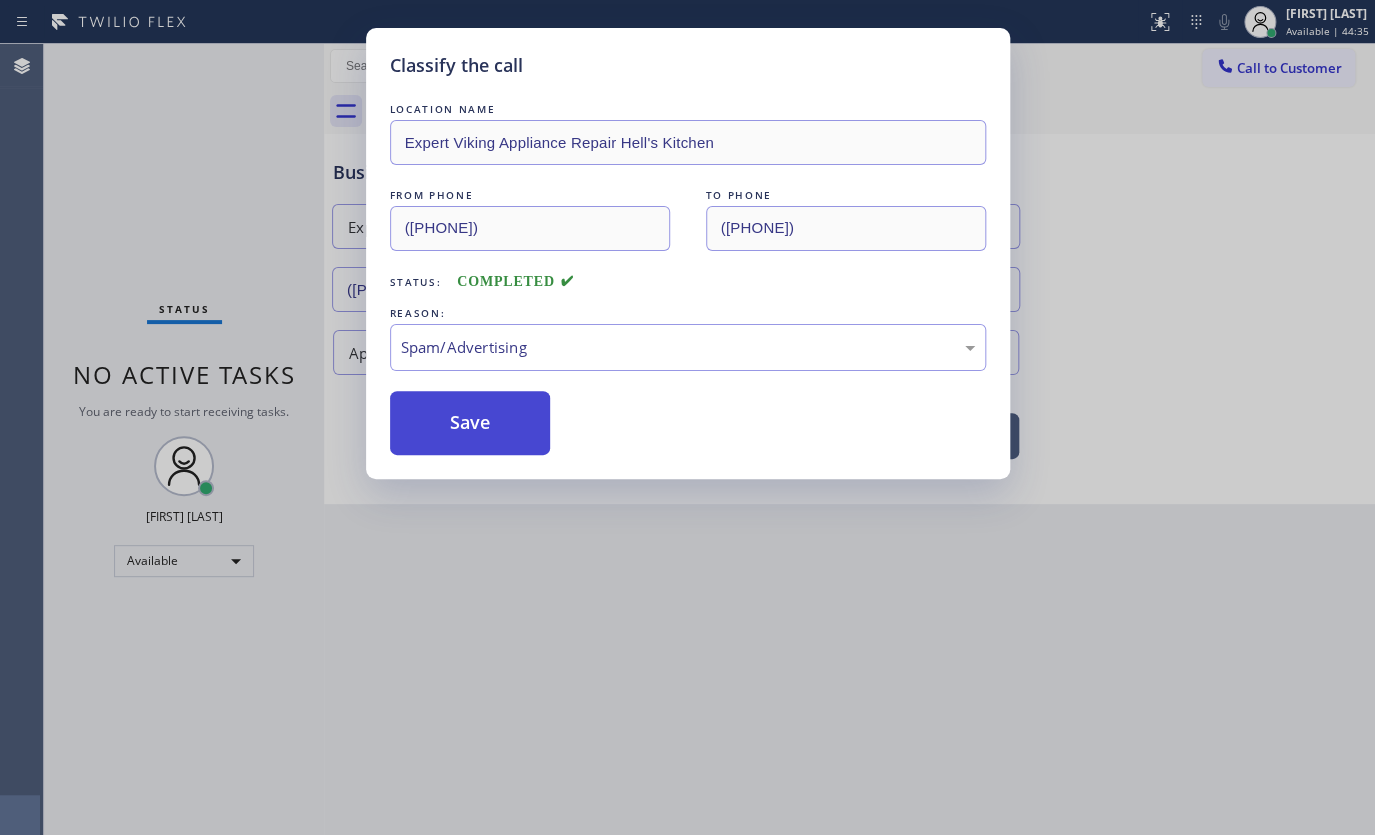 click on "Save" at bounding box center (470, 423) 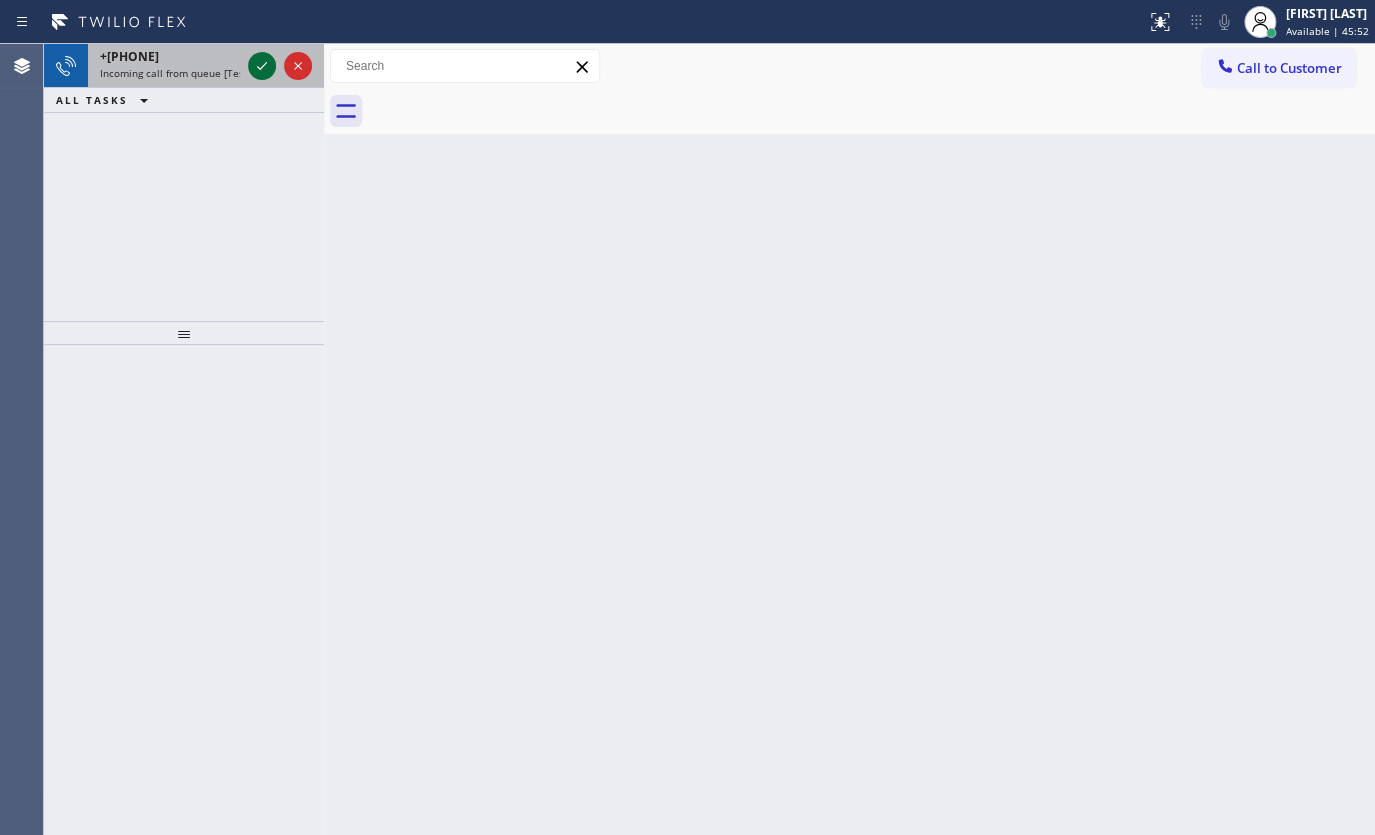 click at bounding box center [262, 66] 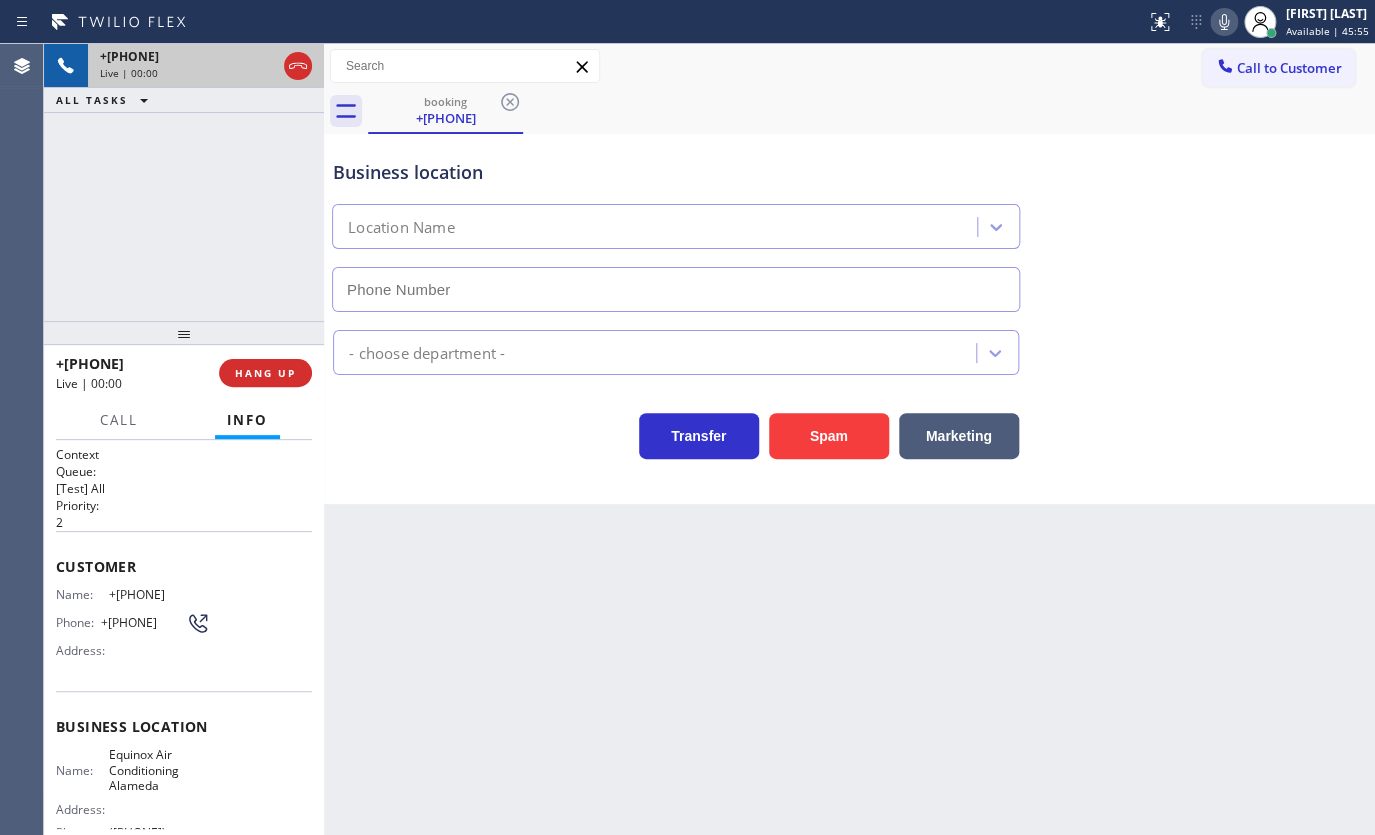 type on "(510) 781-9636" 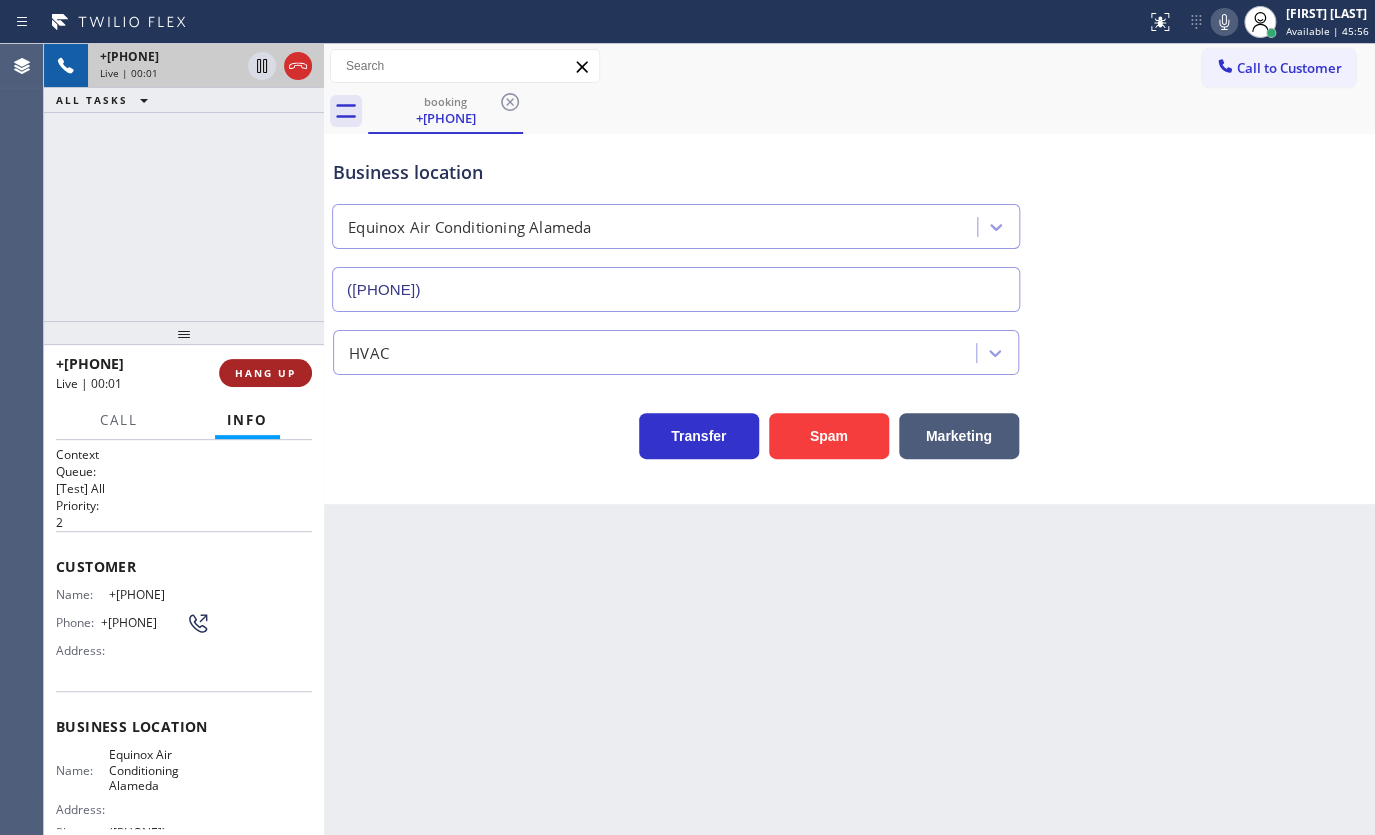 click on "HANG UP" at bounding box center [265, 373] 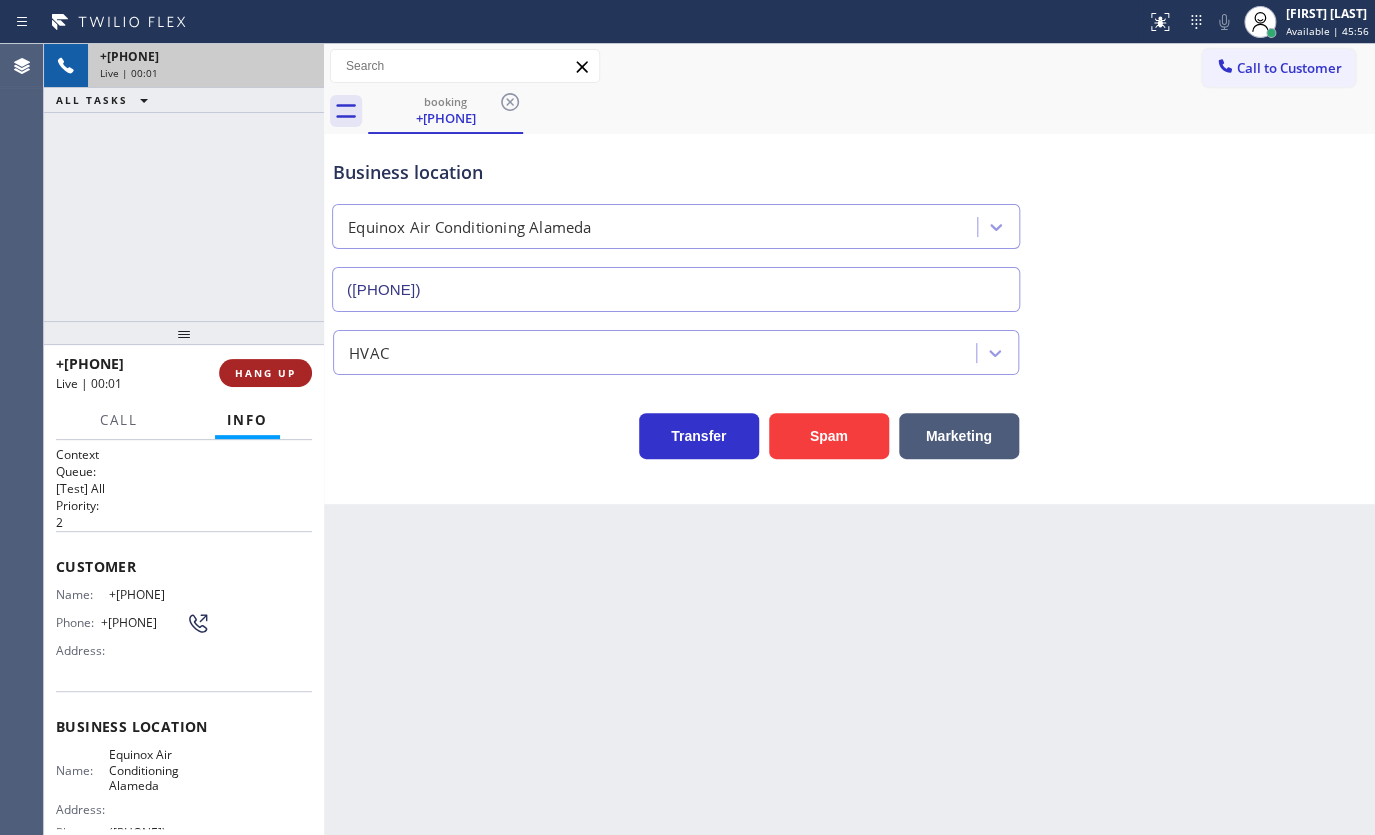 click on "HANG UP" at bounding box center (265, 373) 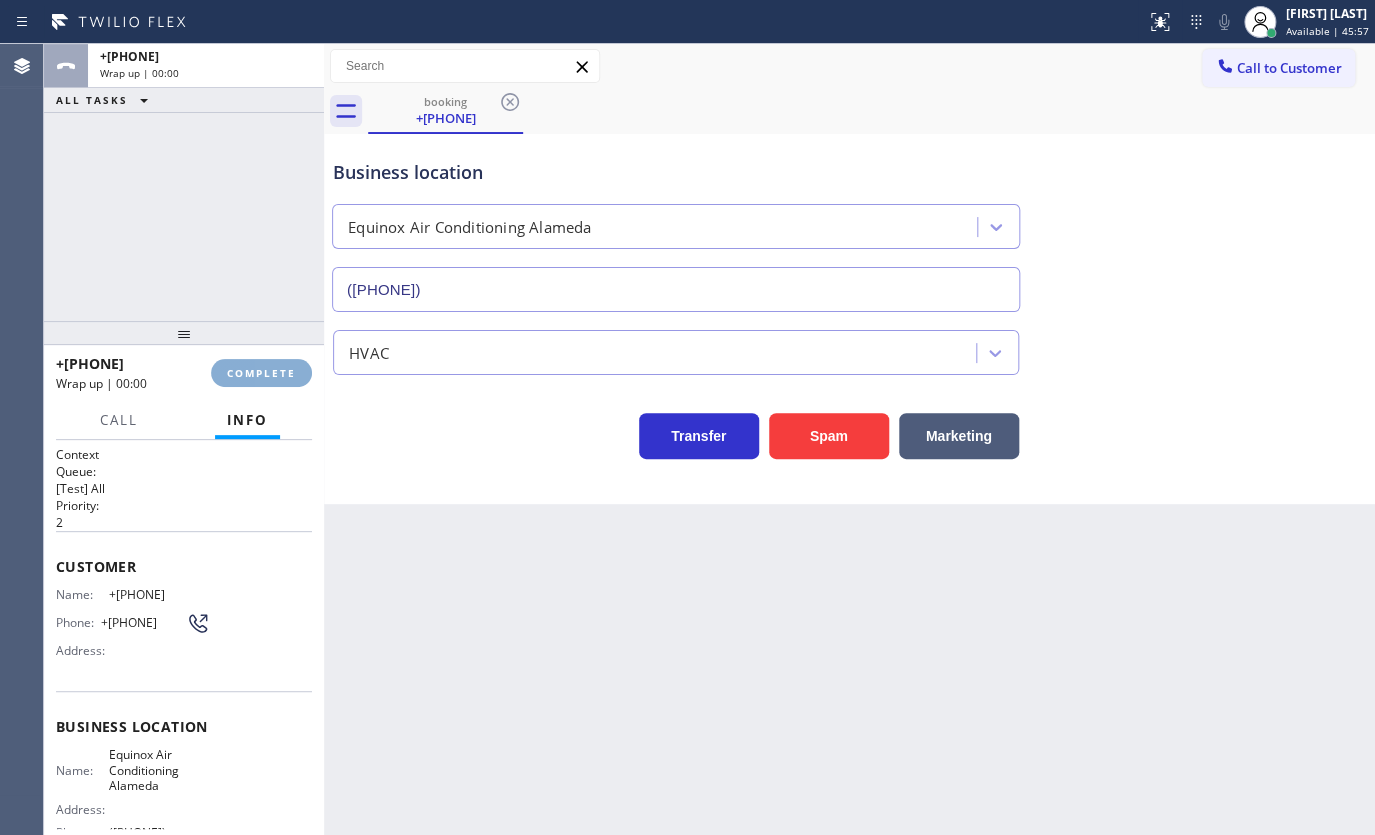 click on "COMPLETE" at bounding box center [261, 373] 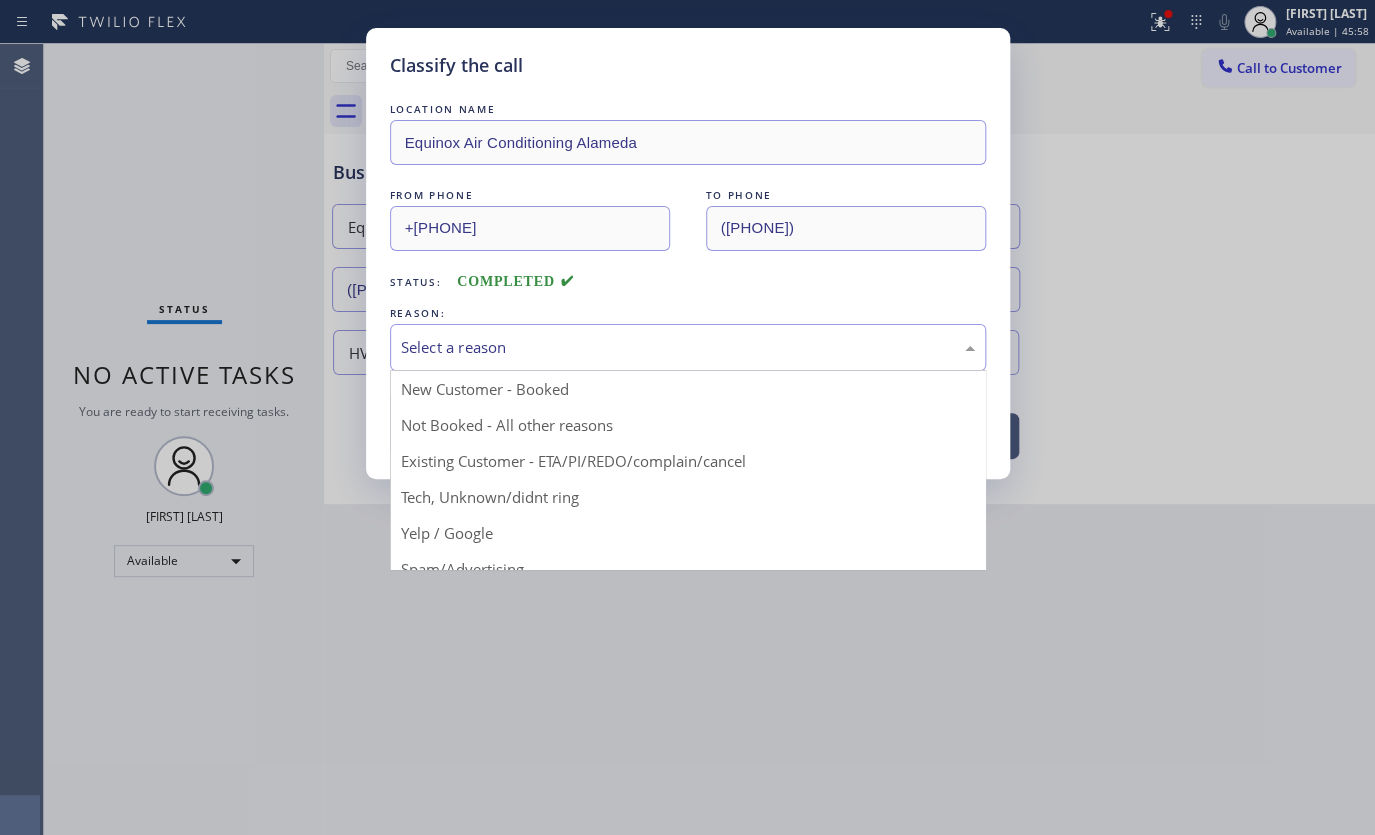 click on "Select a reason" at bounding box center [688, 347] 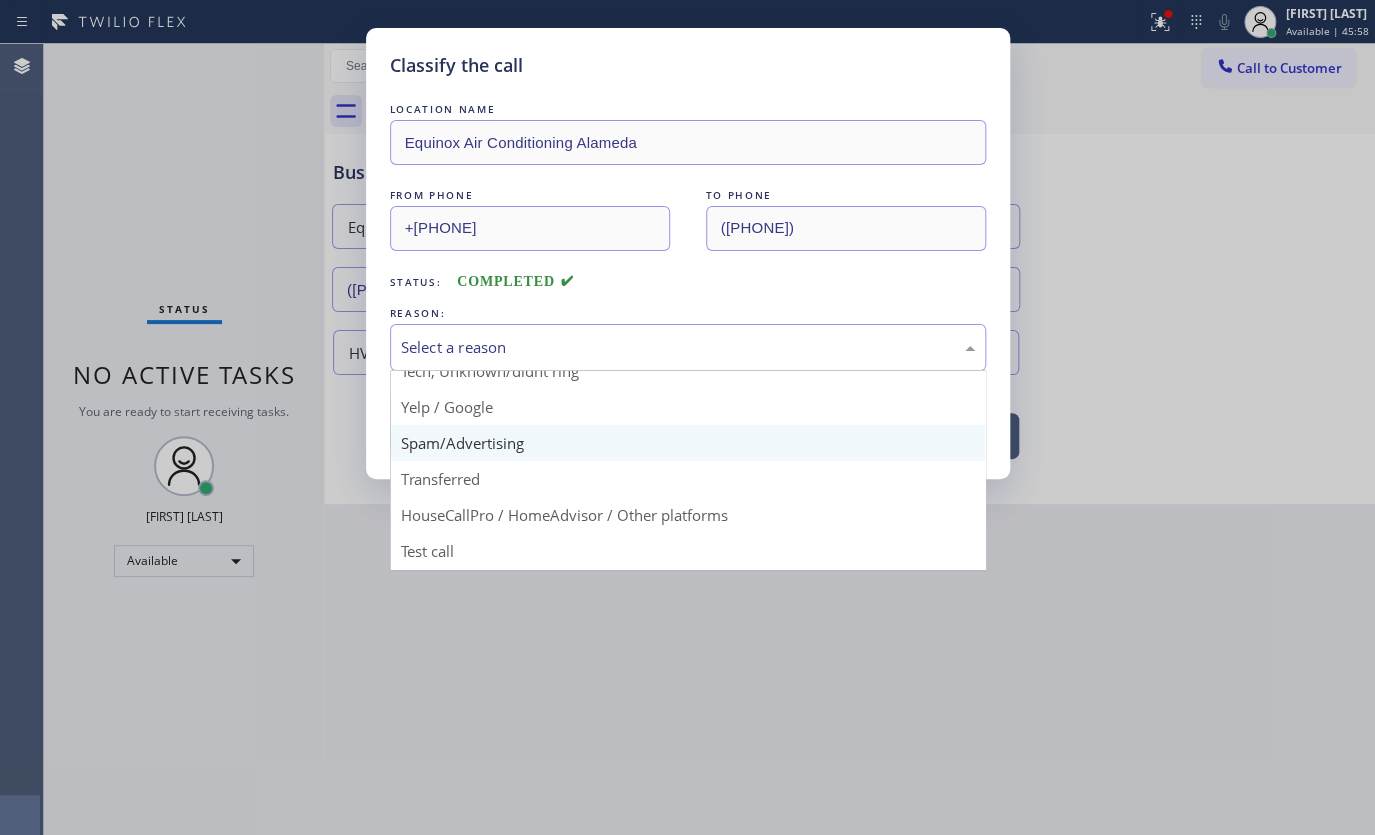 scroll, scrollTop: 133, scrollLeft: 0, axis: vertical 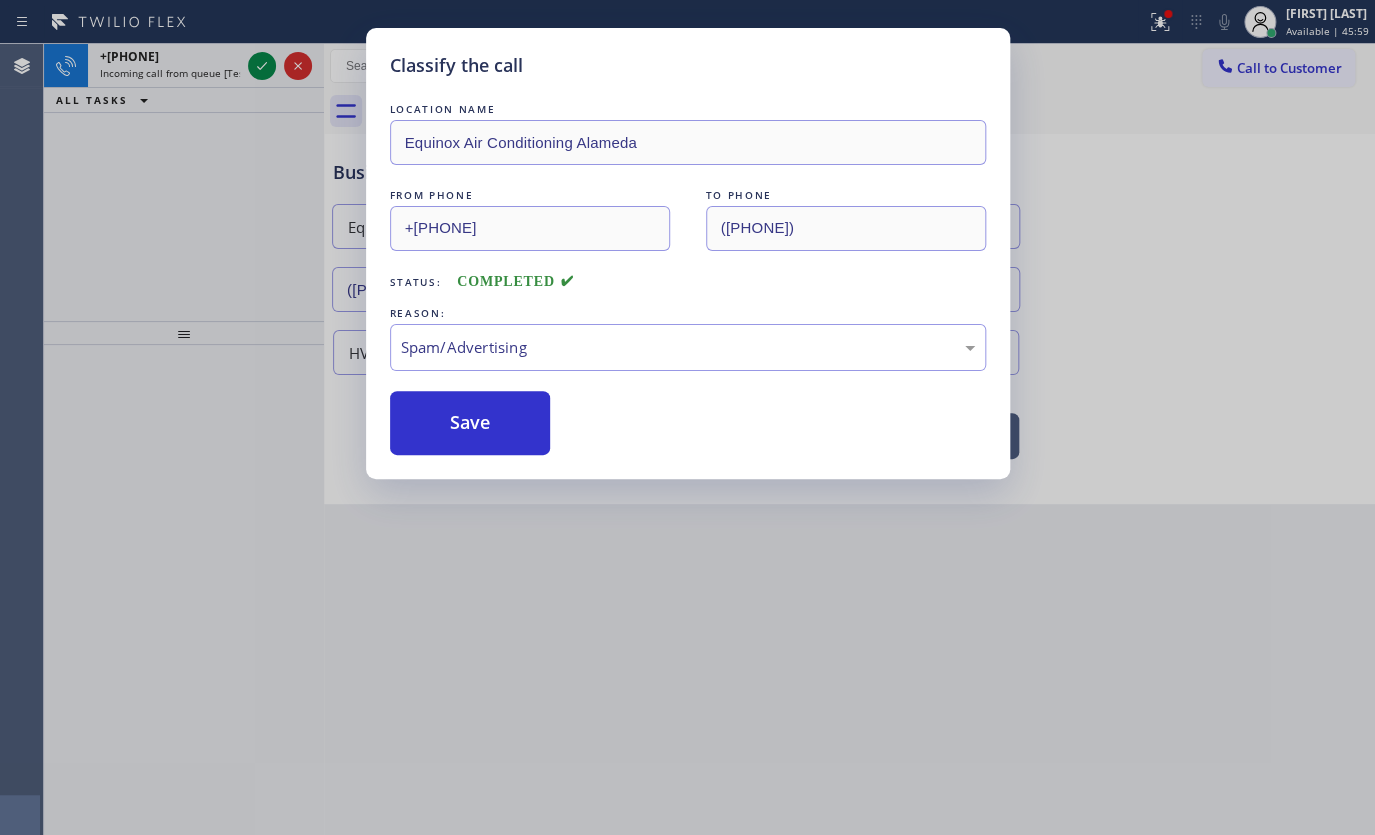 click on "Save" at bounding box center (470, 423) 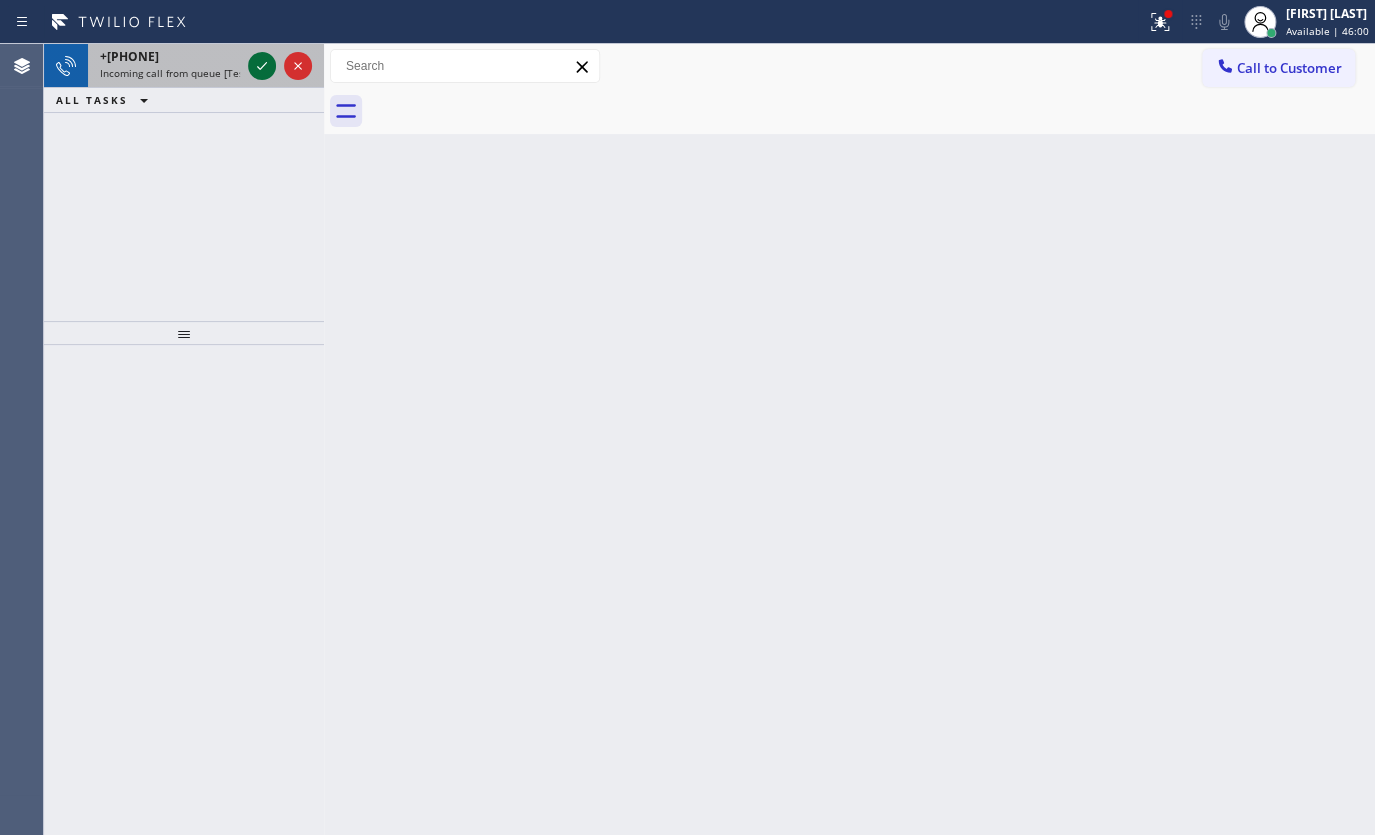 click 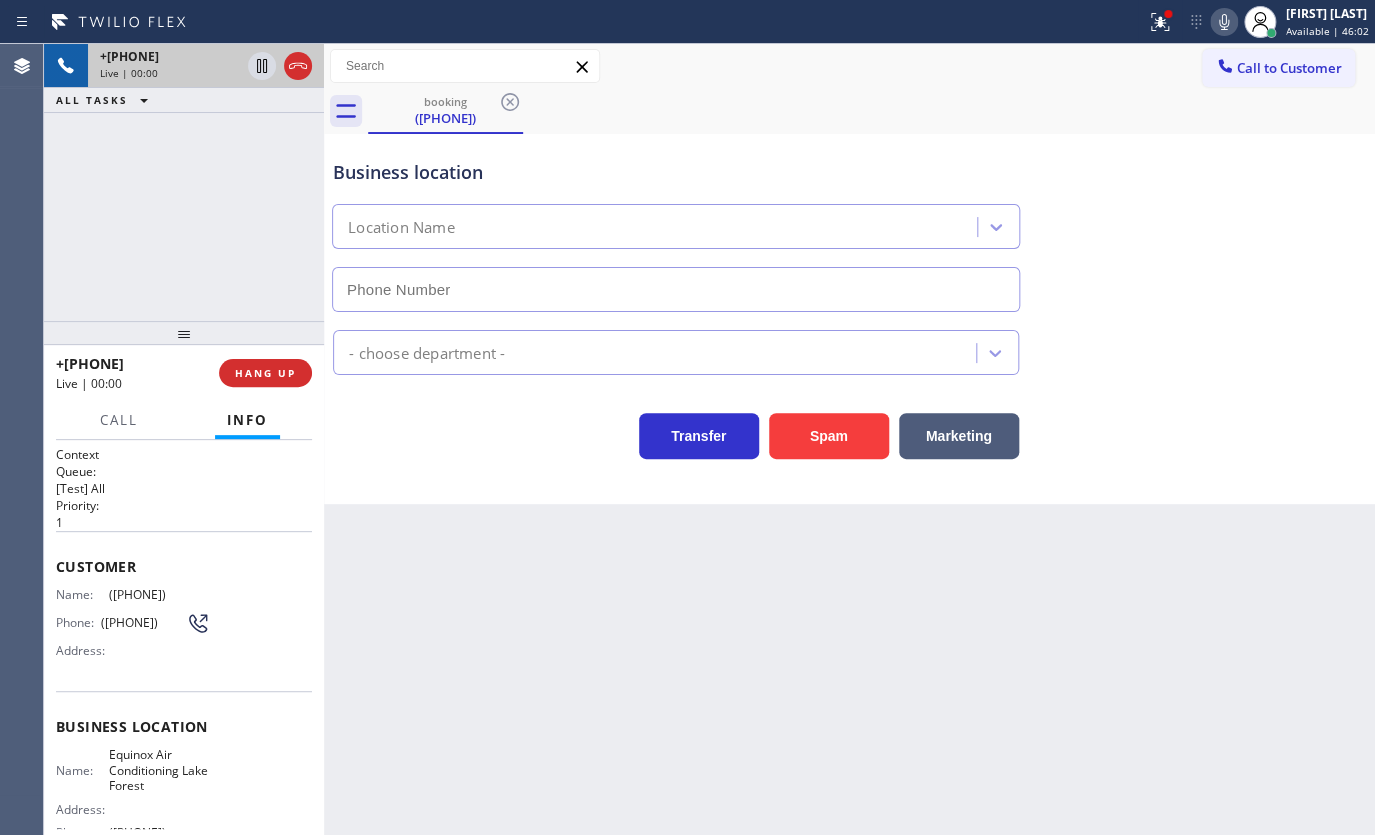 type on "(949) 569-5809" 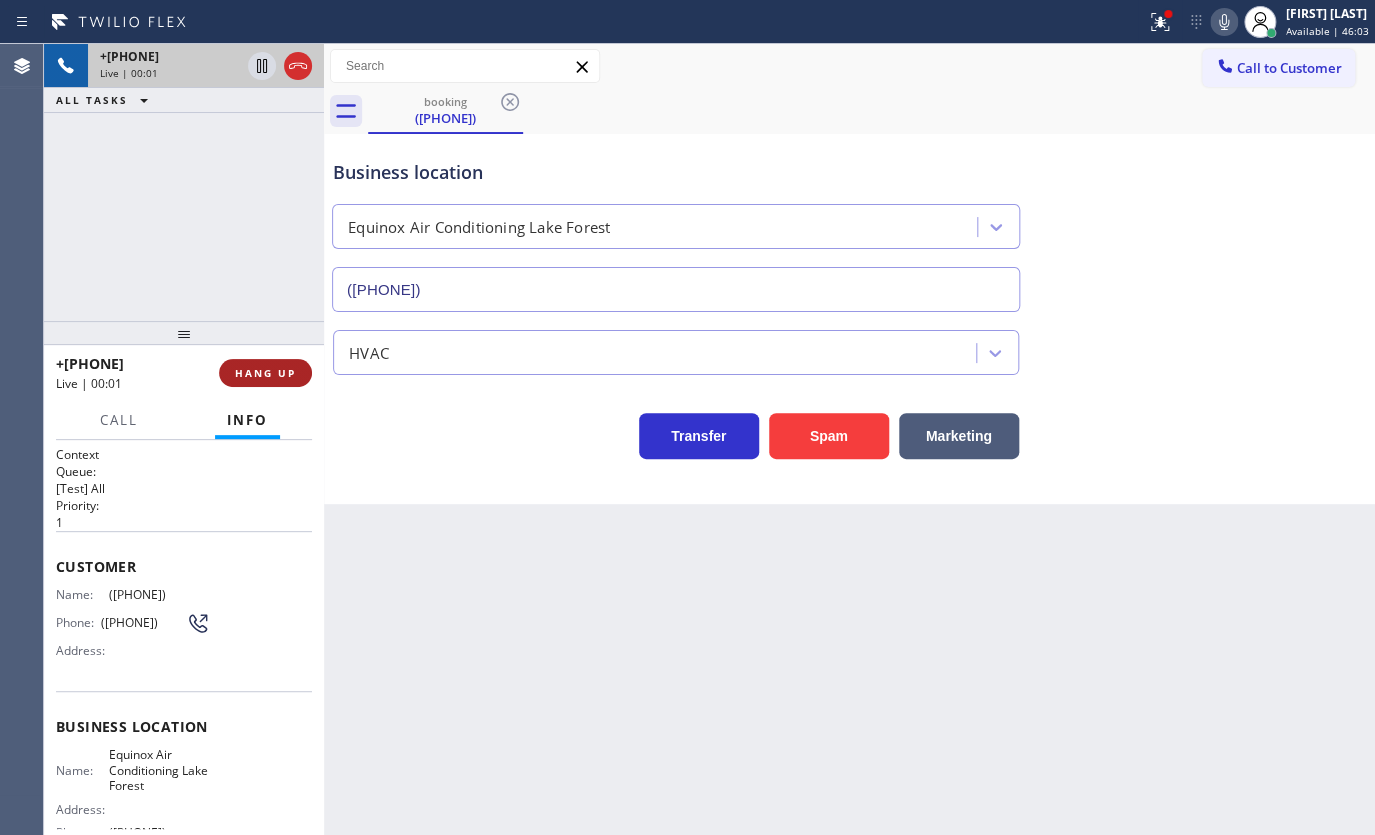 click on "HANG UP" at bounding box center [265, 373] 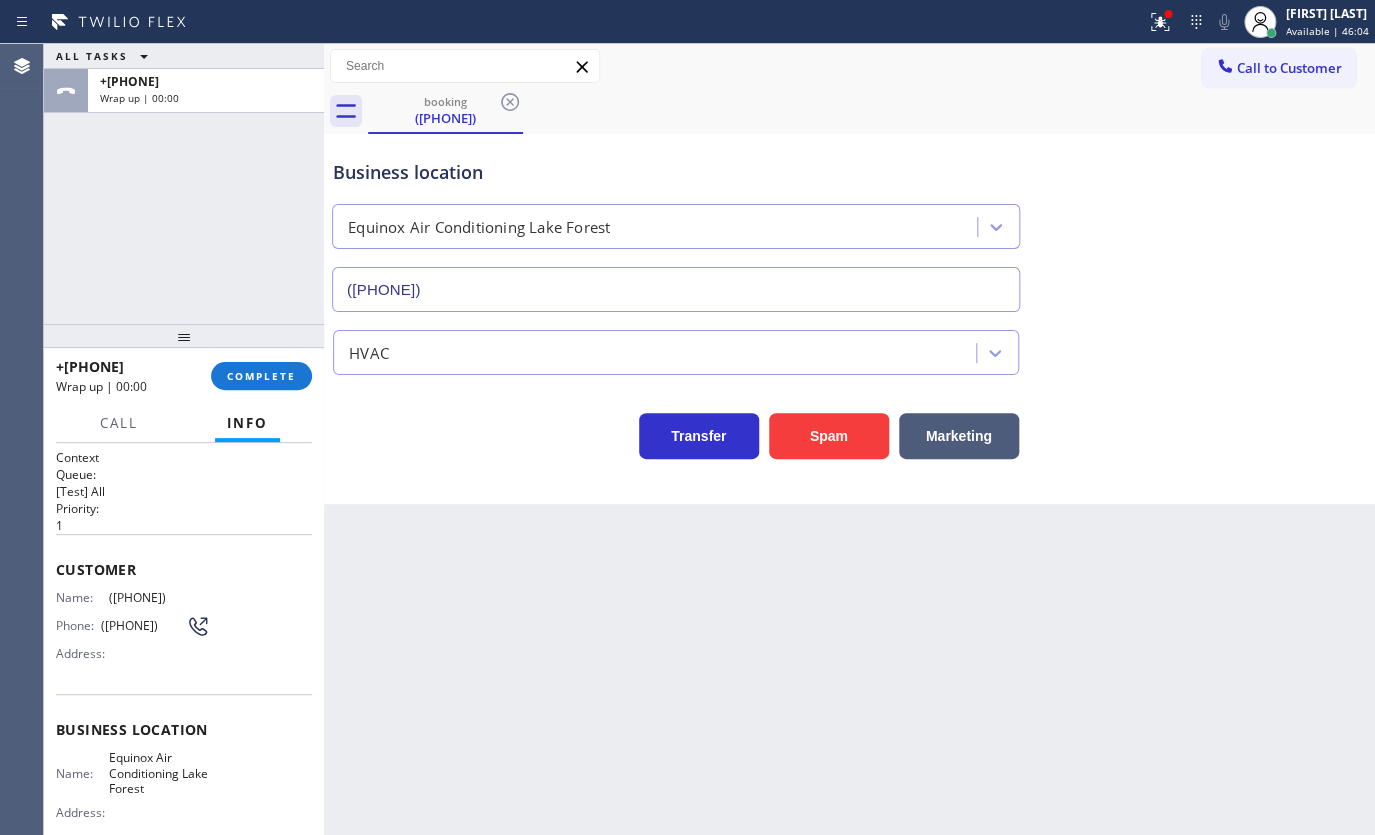 drag, startPoint x: 300, startPoint y: 347, endPoint x: 294, endPoint y: 357, distance: 11.661903 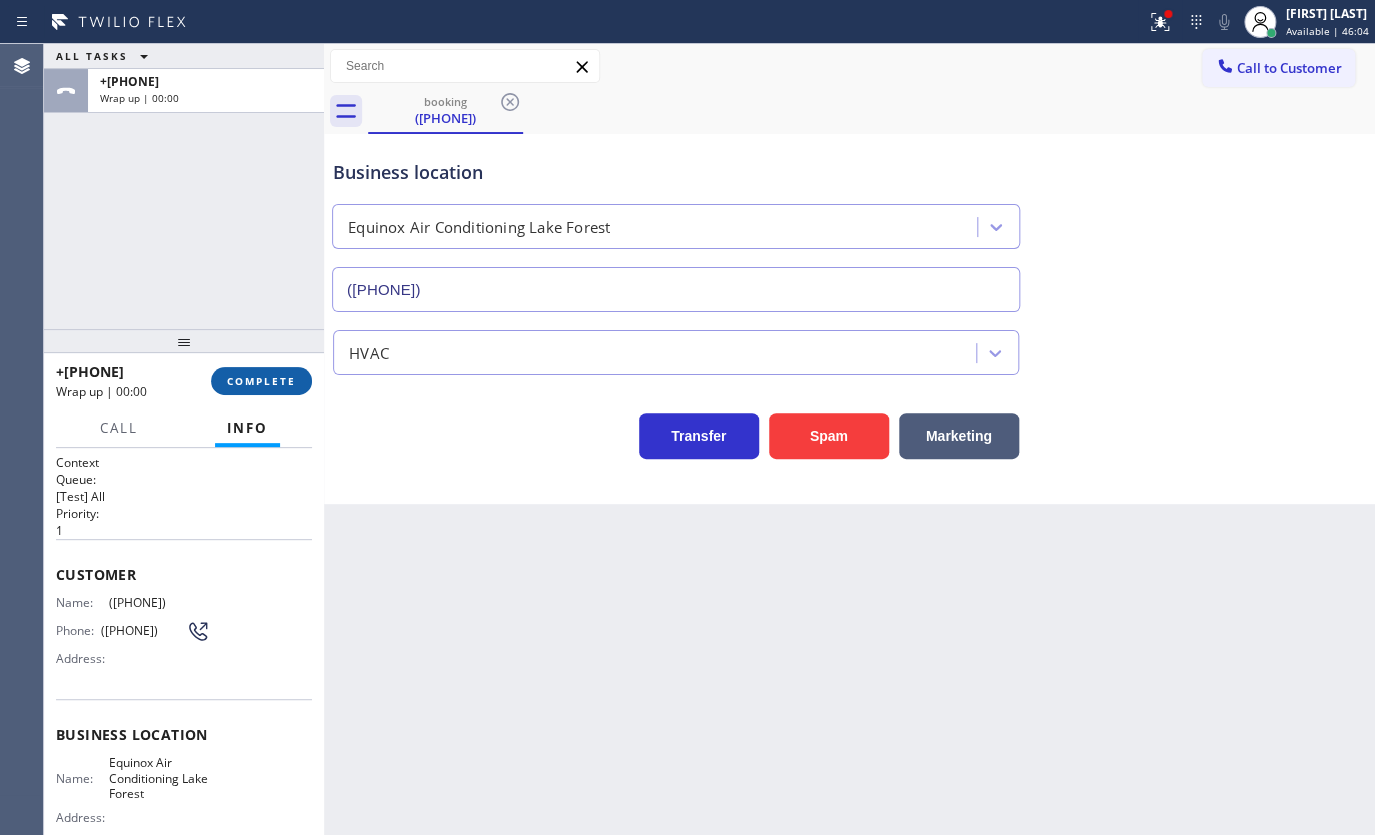 drag, startPoint x: 293, startPoint y: 363, endPoint x: 290, endPoint y: 373, distance: 10.440307 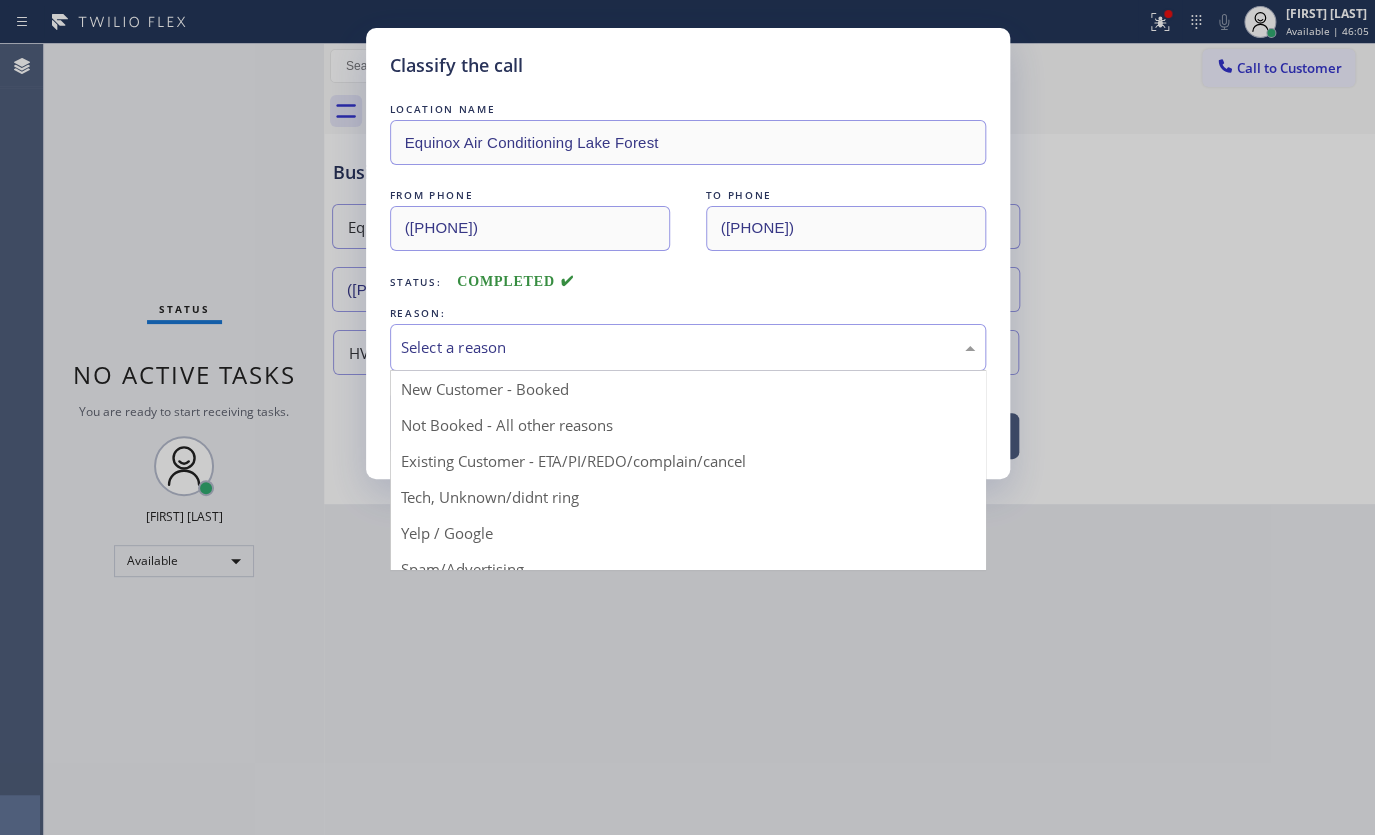 click on "Select a reason" at bounding box center [688, 347] 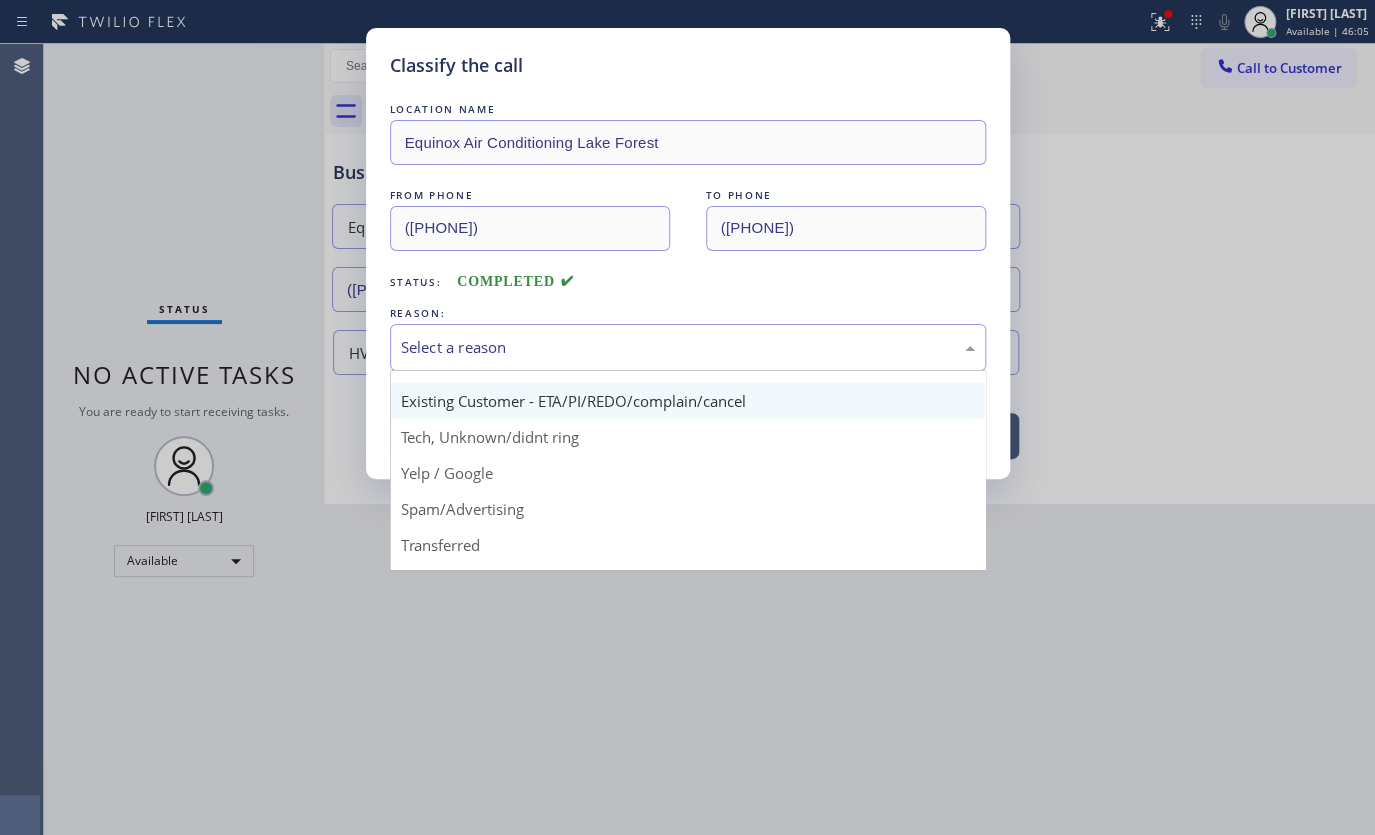 scroll, scrollTop: 133, scrollLeft: 0, axis: vertical 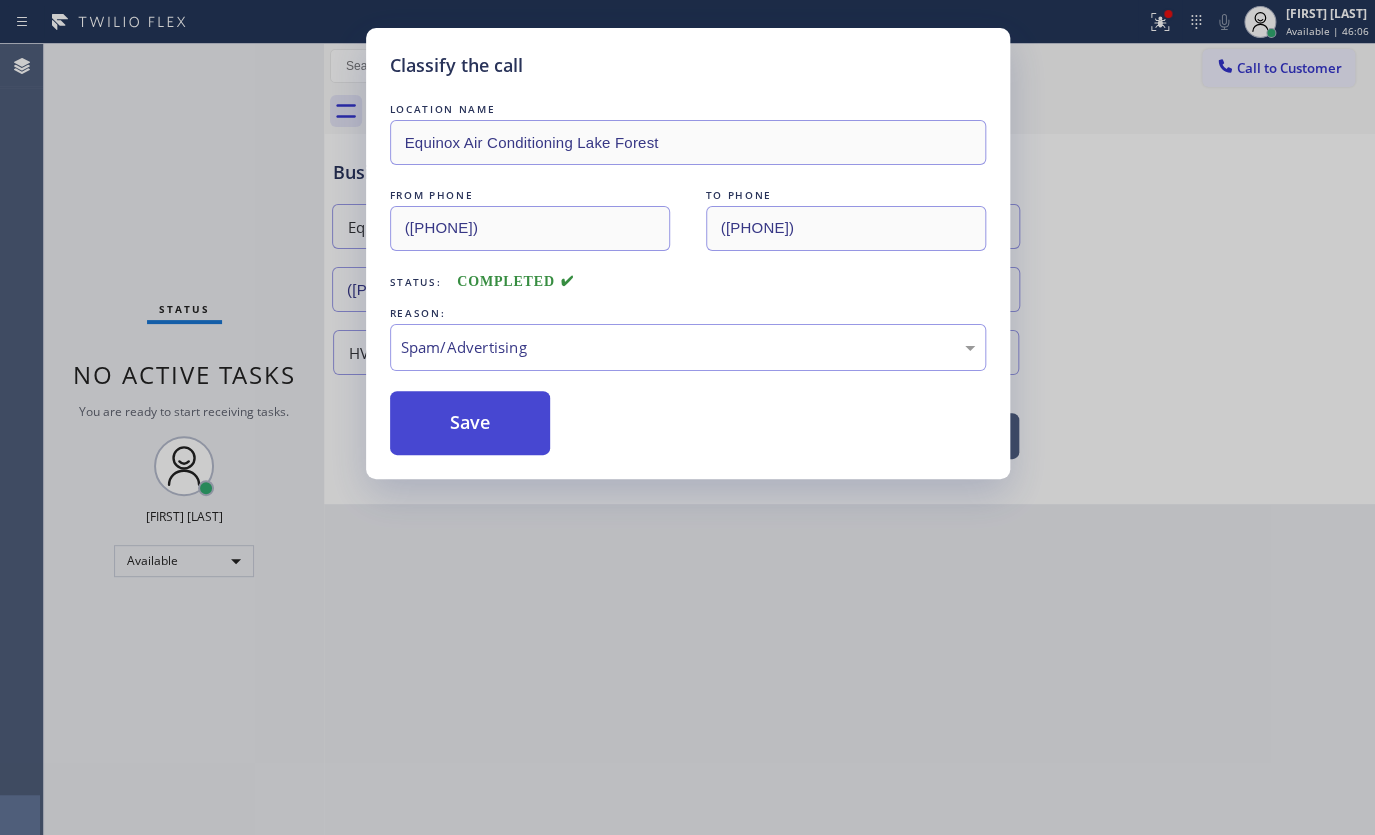 click on "Save" at bounding box center [470, 423] 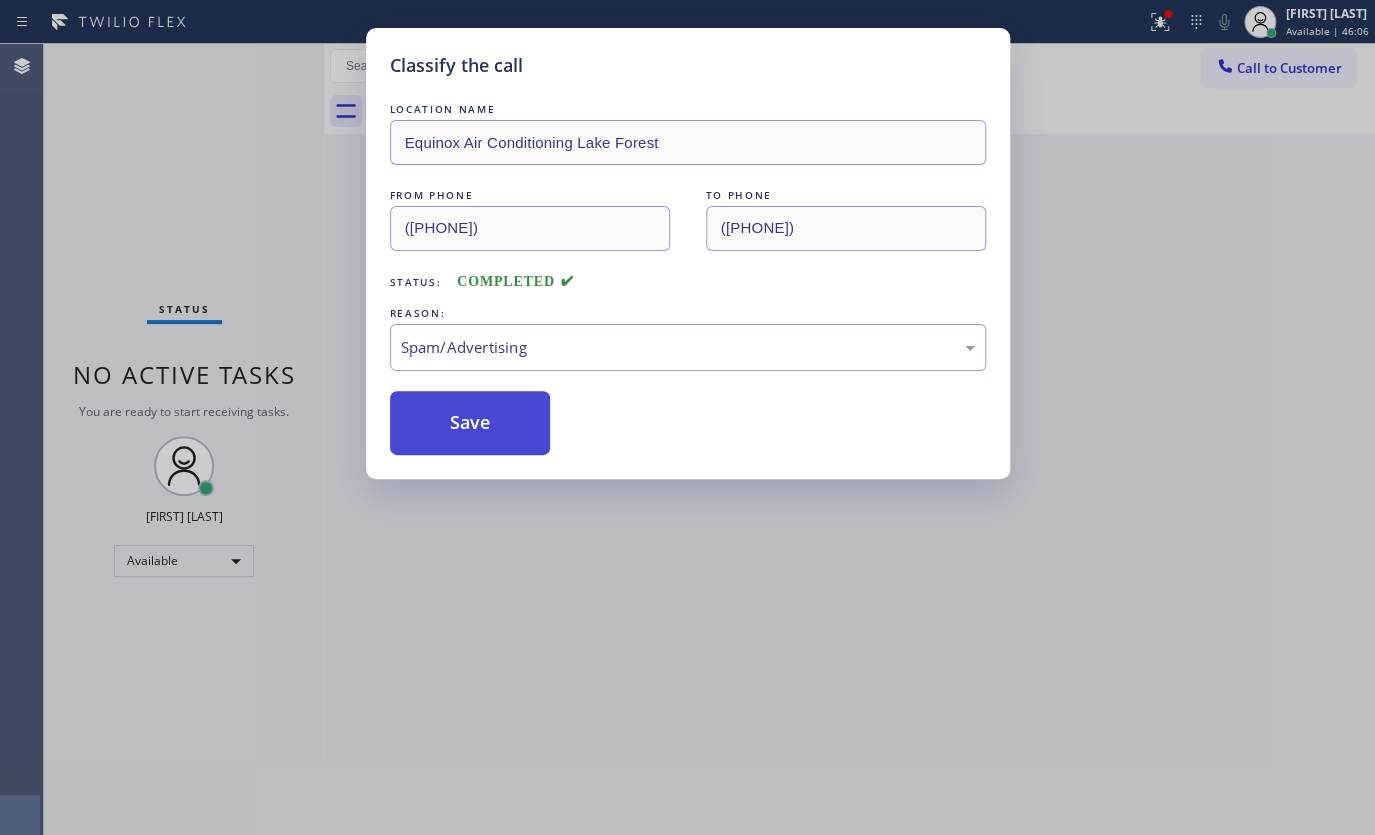 click on "Save" at bounding box center [470, 423] 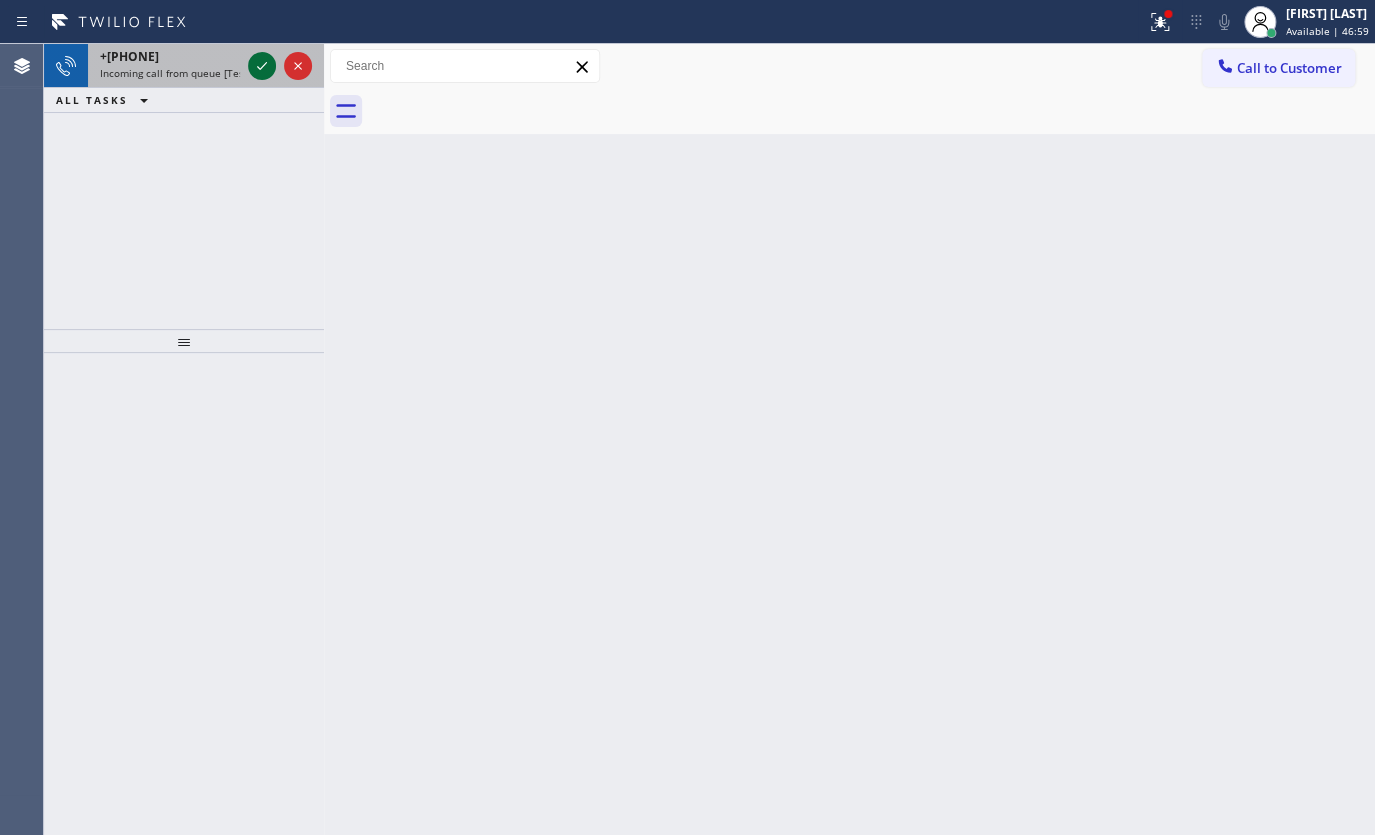 click 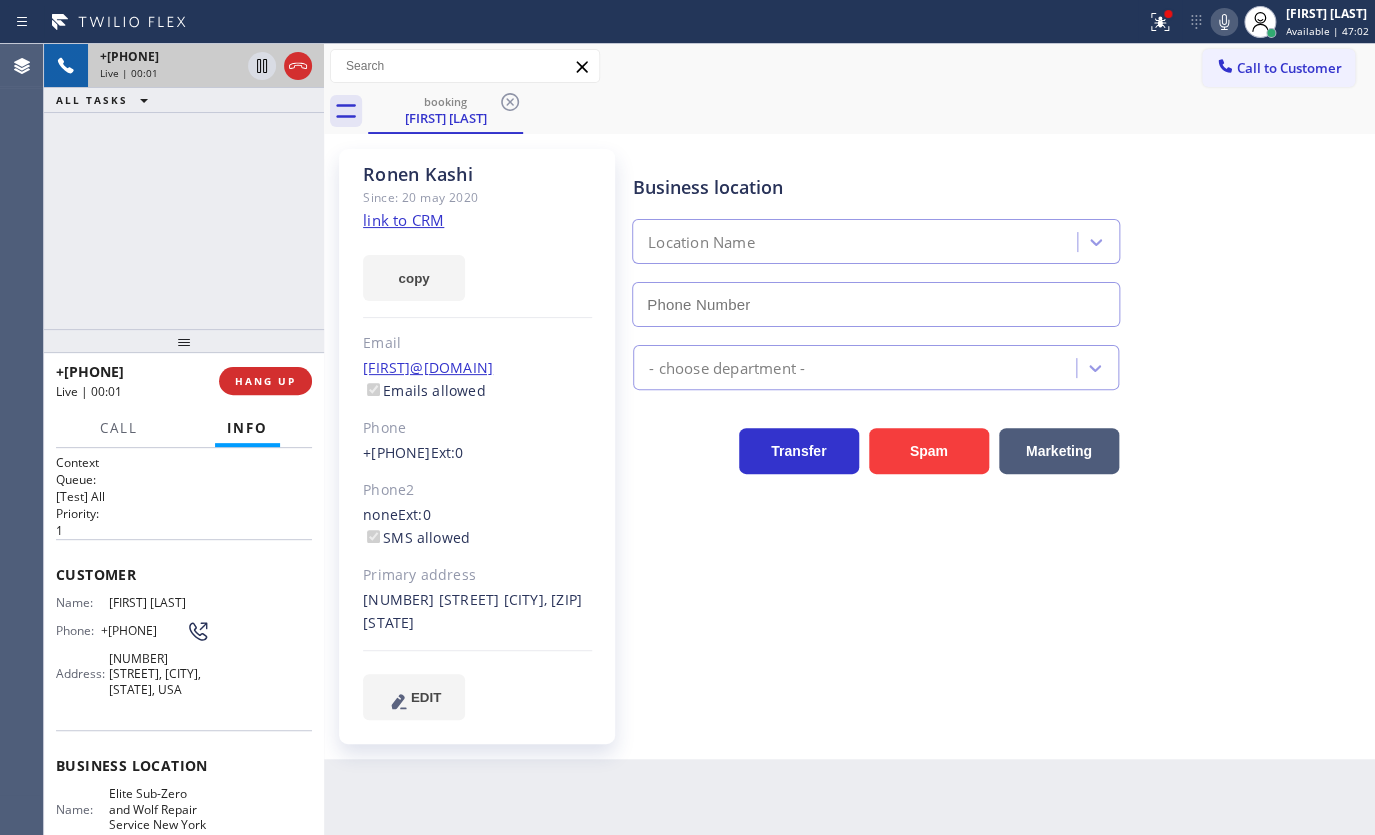 type on "(917) 920-9568" 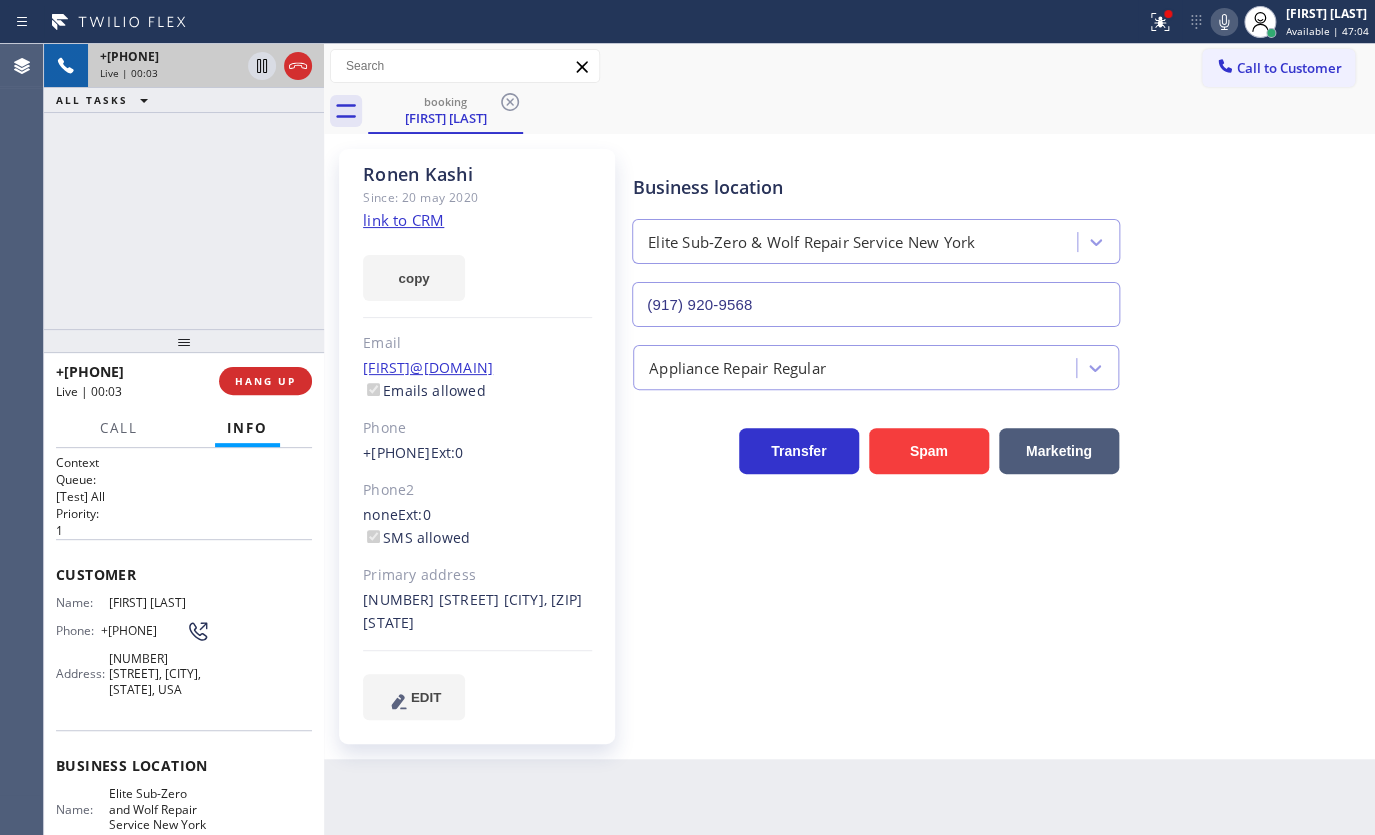 click on "link to CRM" 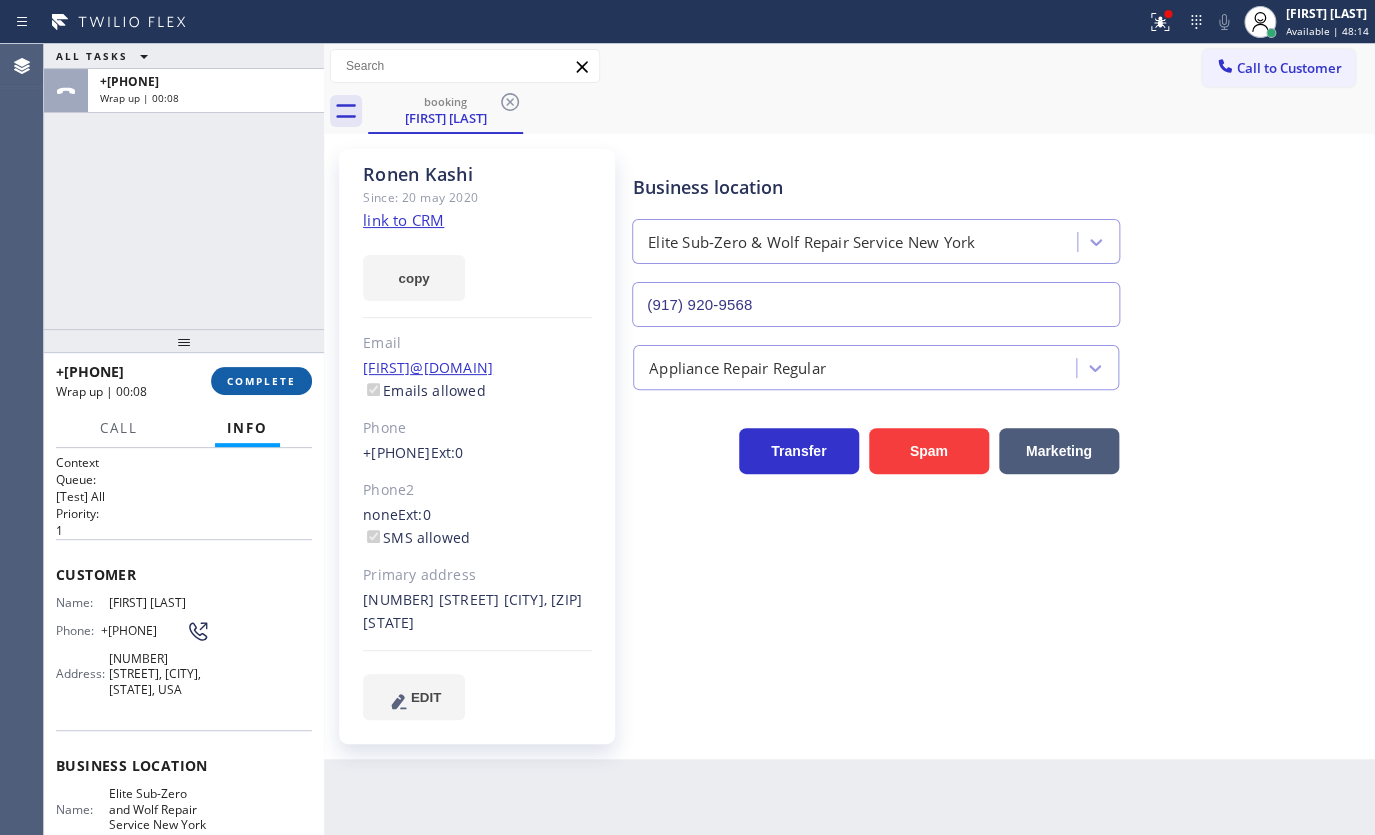 click on "COMPLETE" at bounding box center (261, 381) 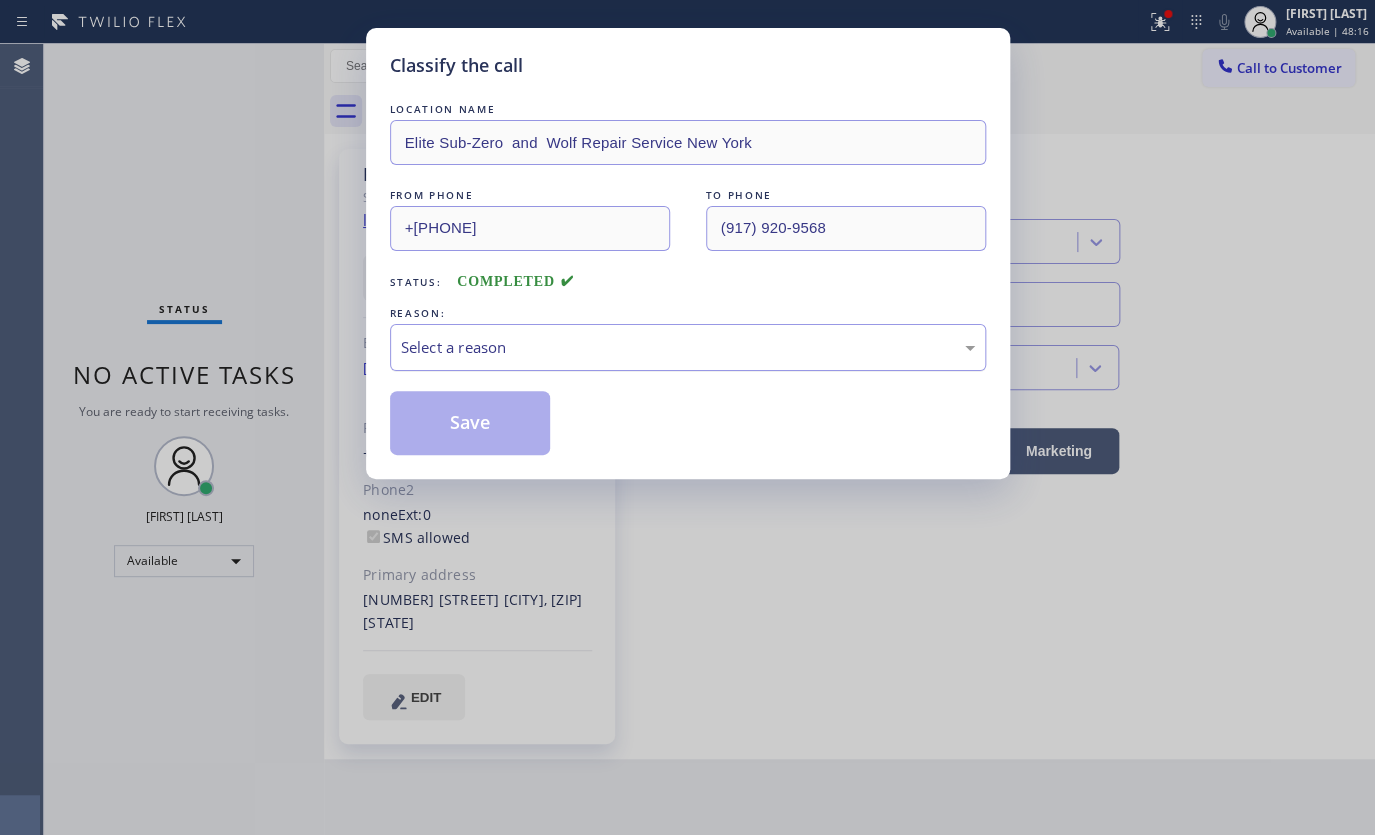 drag, startPoint x: 439, startPoint y: 336, endPoint x: 439, endPoint y: 362, distance: 26 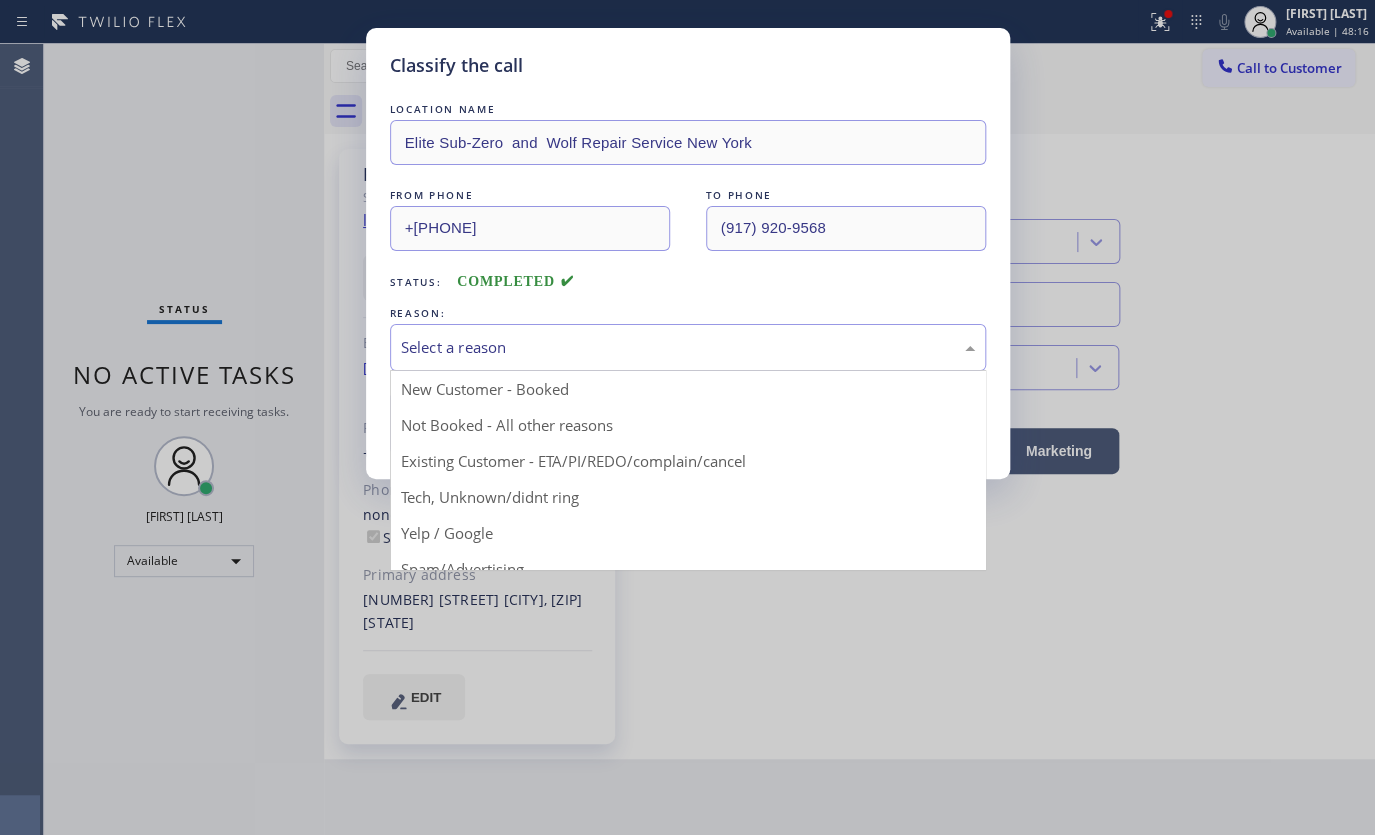 drag, startPoint x: 468, startPoint y: 453, endPoint x: 465, endPoint y: 442, distance: 11.401754 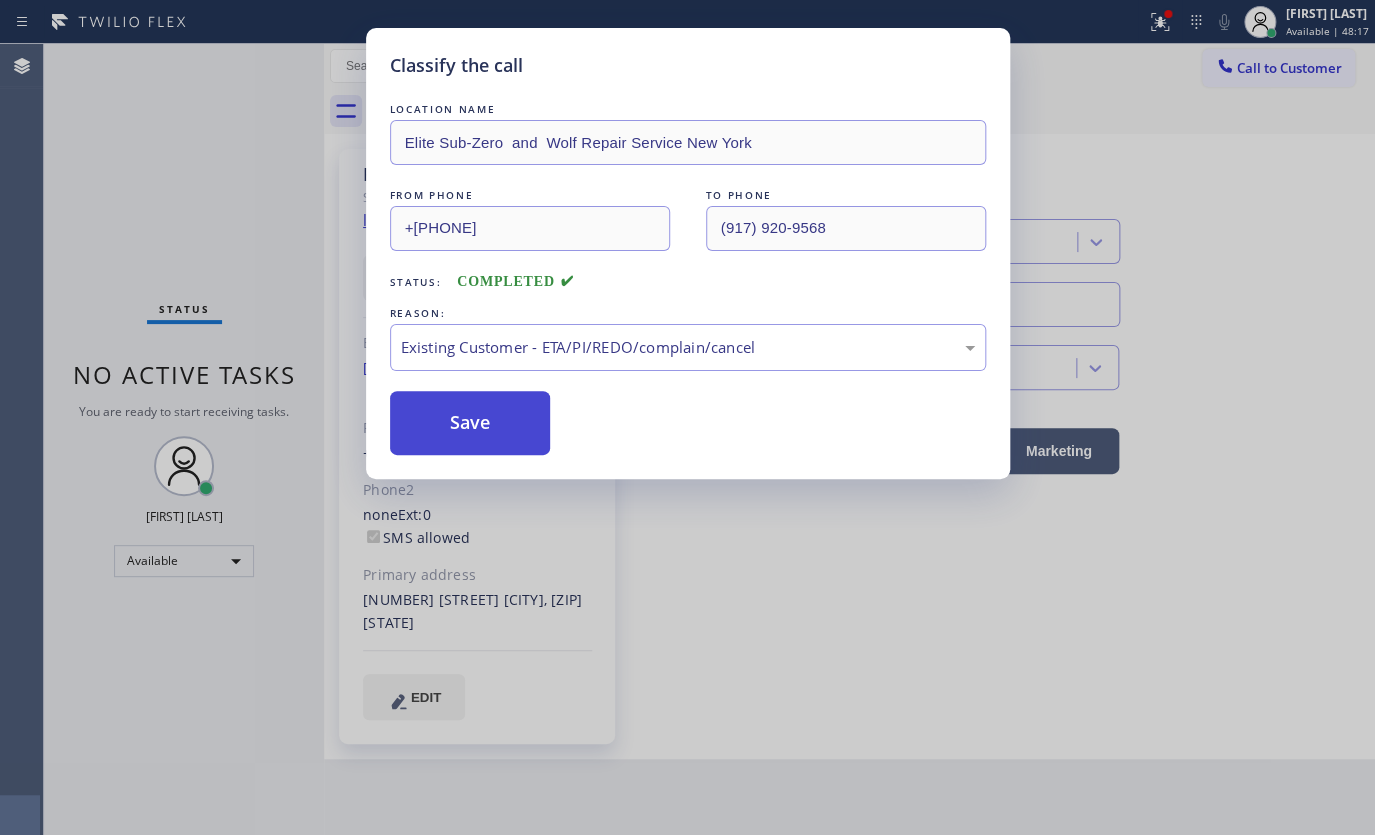click on "Save" at bounding box center (470, 423) 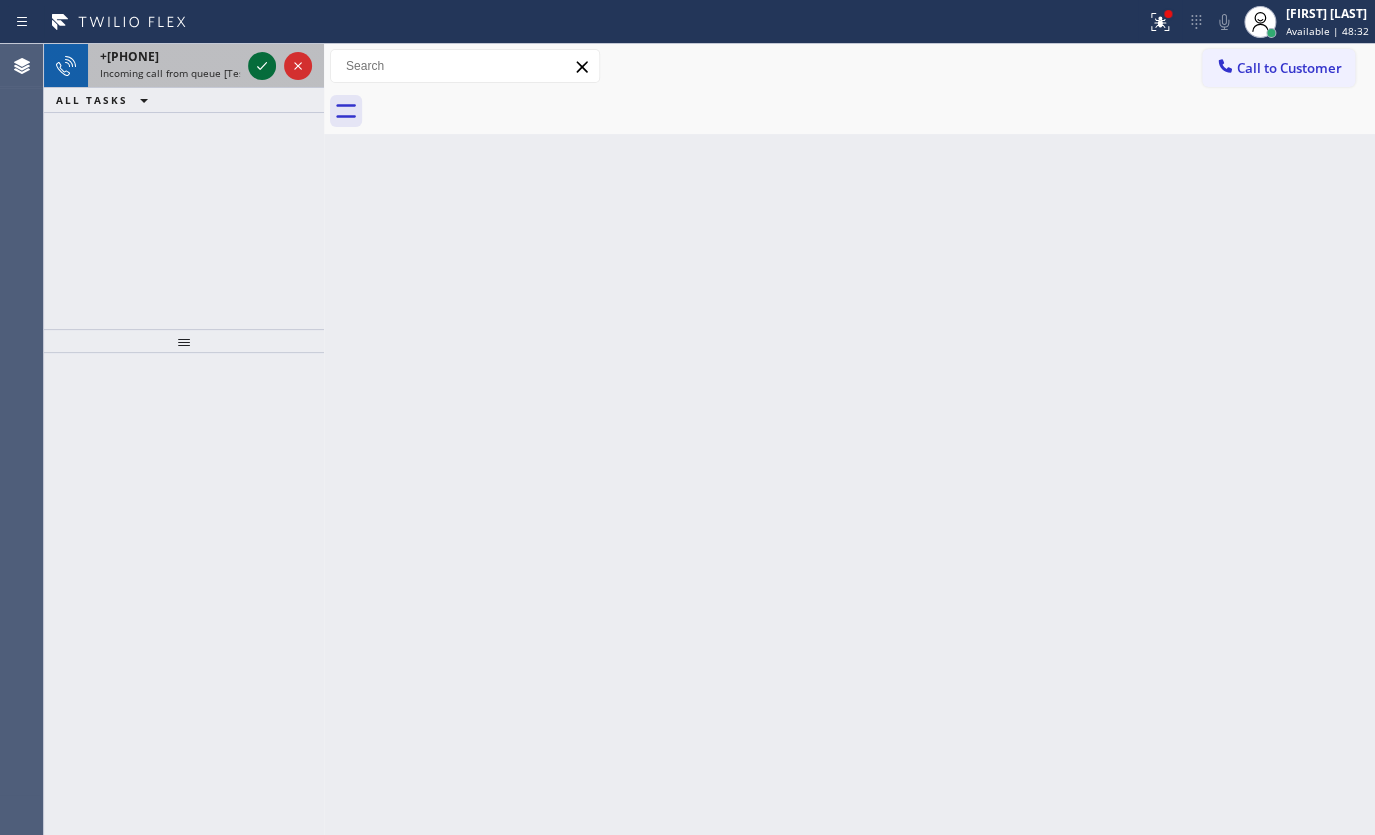 drag, startPoint x: 239, startPoint y: 69, endPoint x: 251, endPoint y: 62, distance: 13.892444 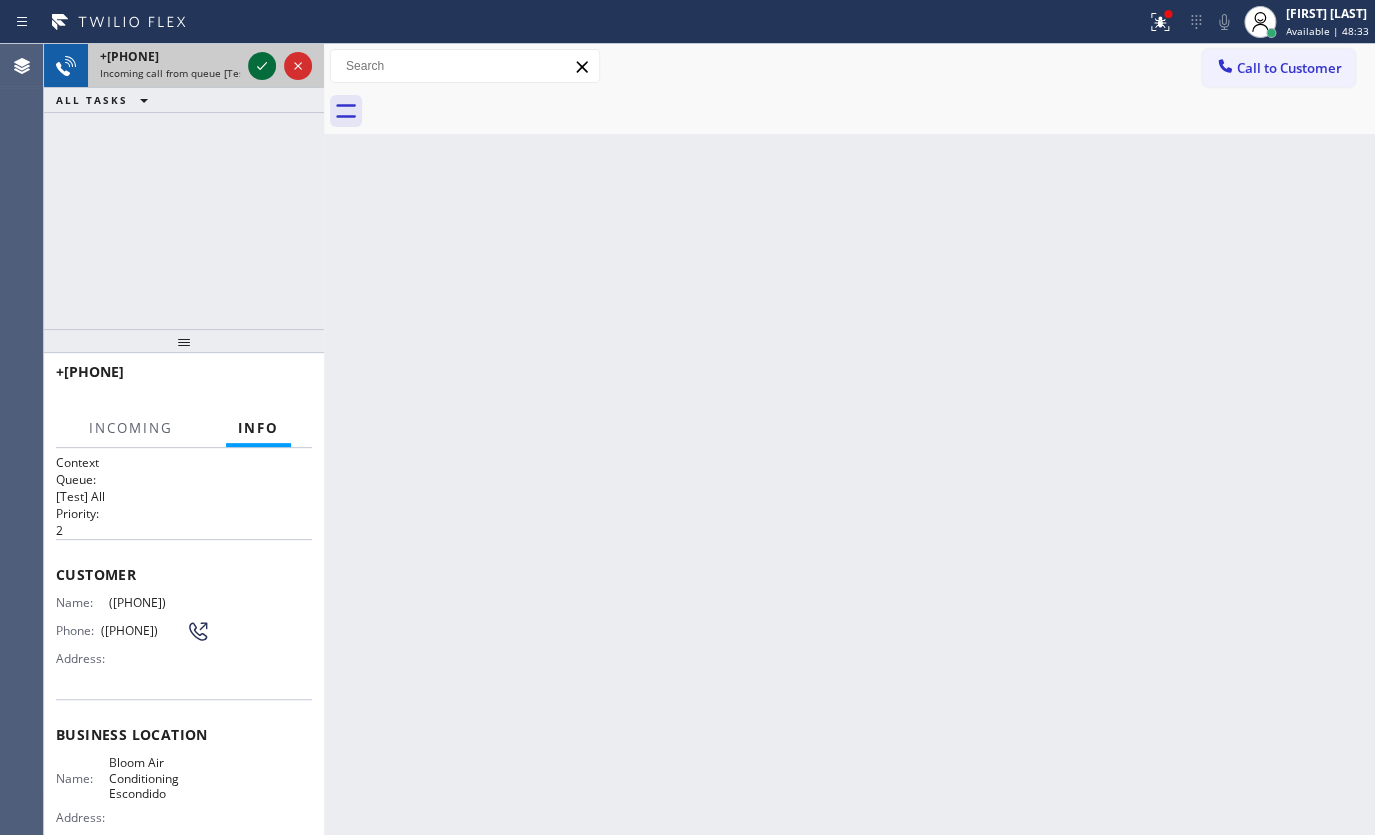 click 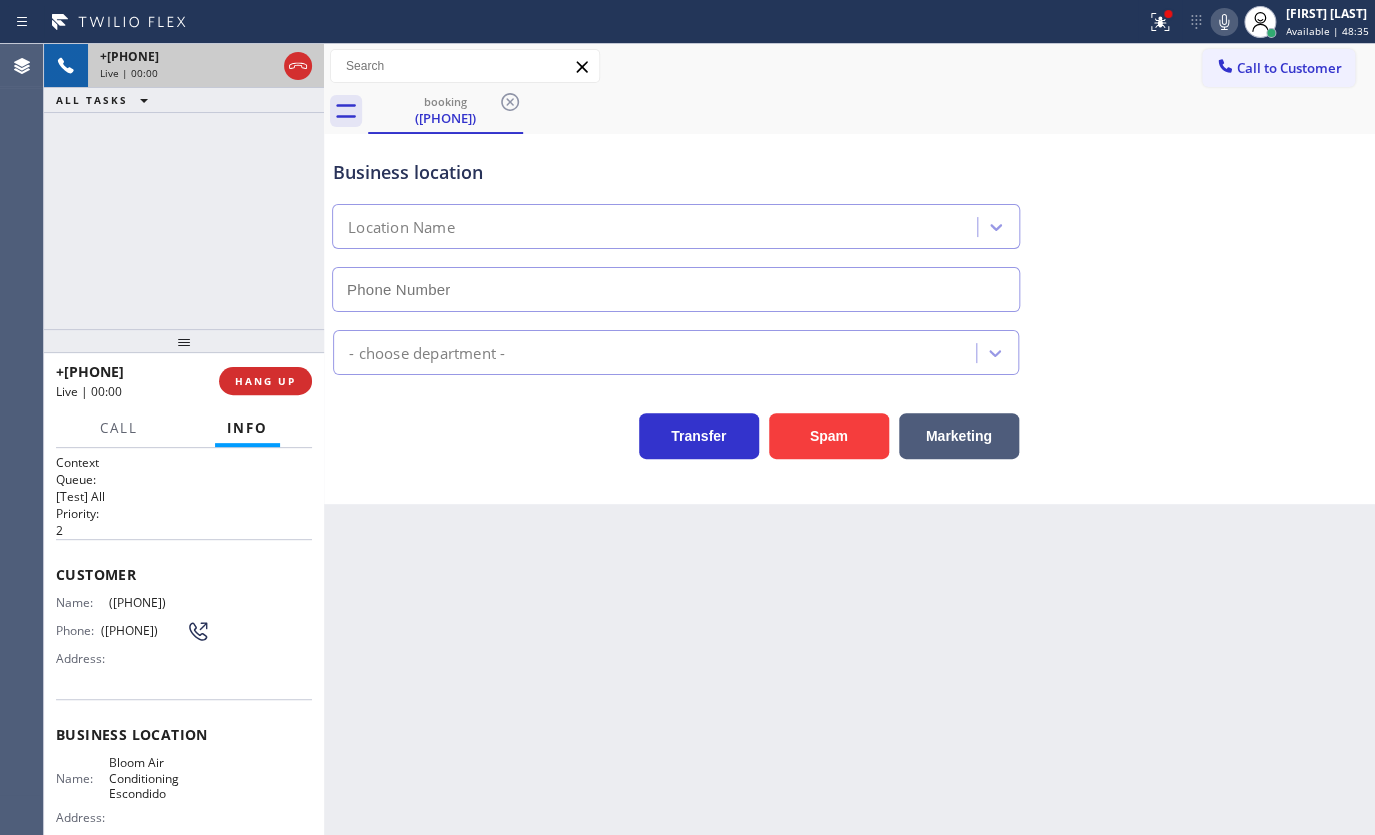 type on "(760) 493-6060" 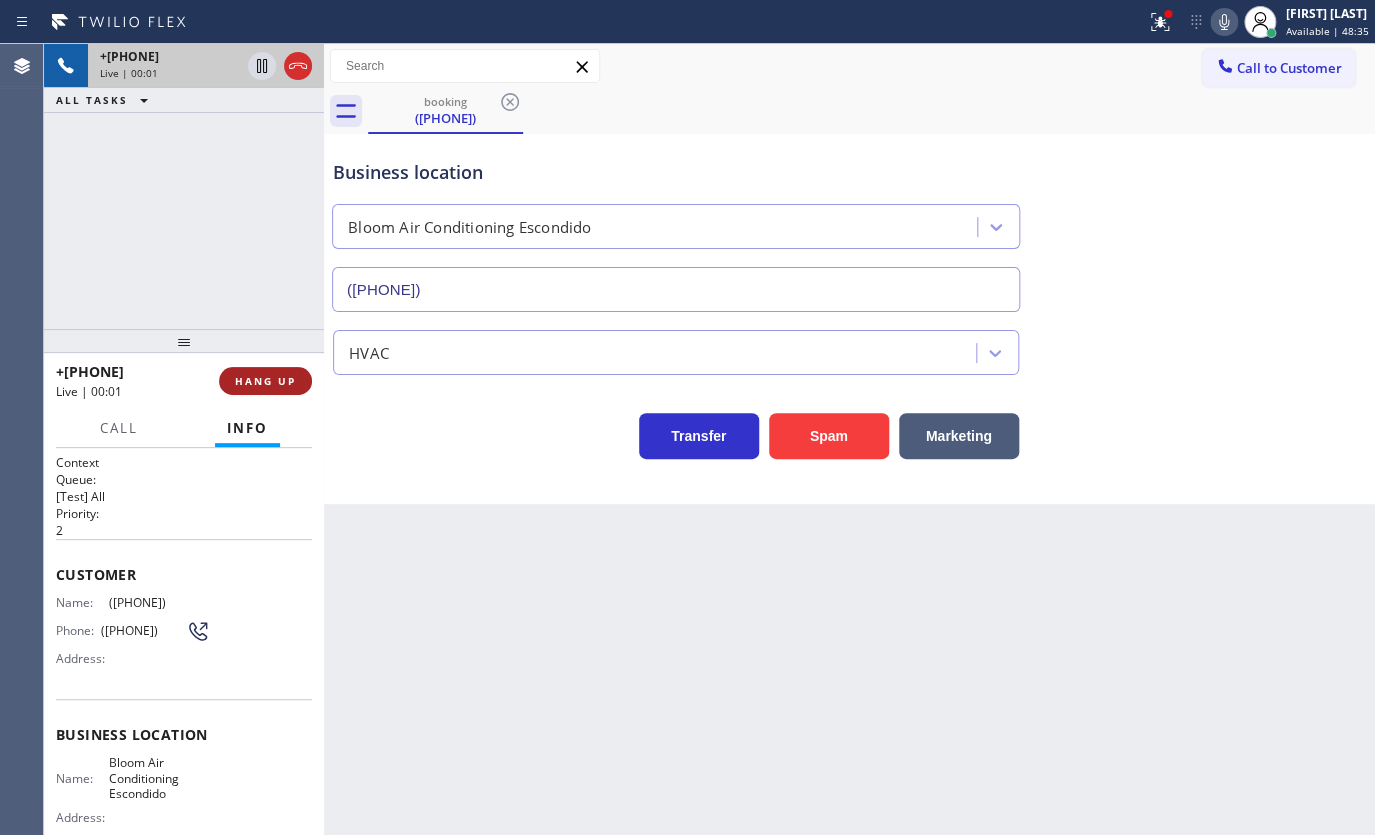 click on "HANG UP" at bounding box center [265, 381] 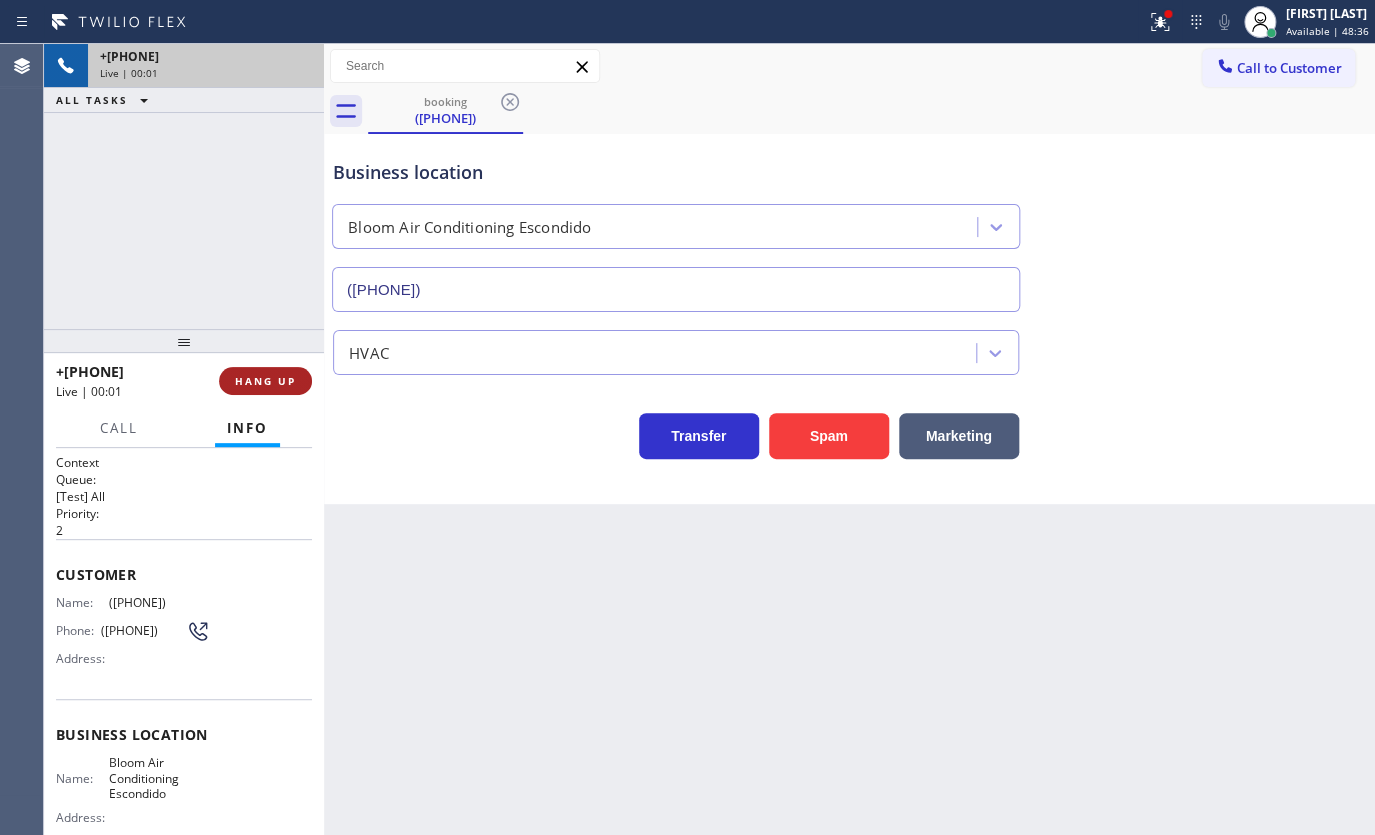click on "HANG UP" at bounding box center (265, 381) 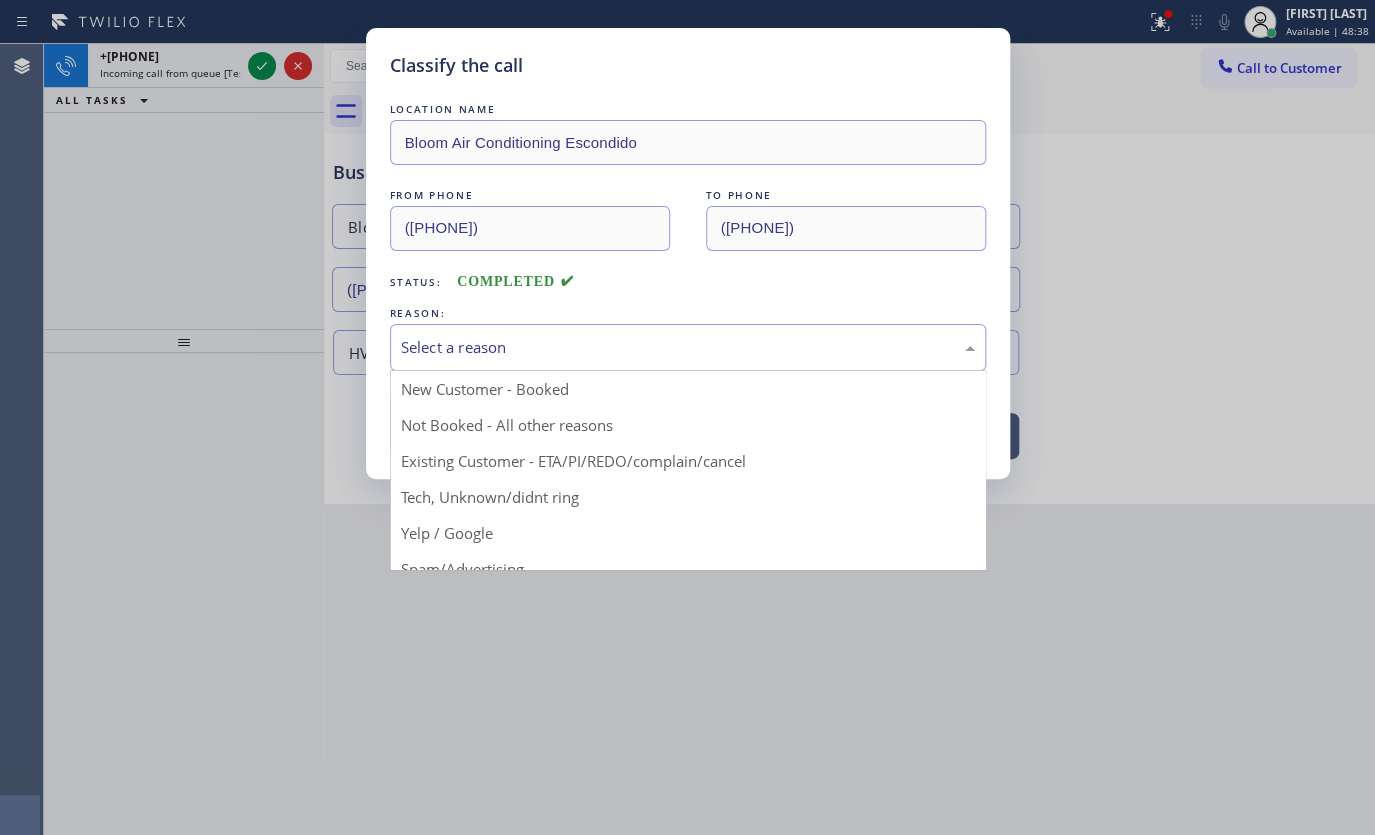 click on "Select a reason" at bounding box center (688, 347) 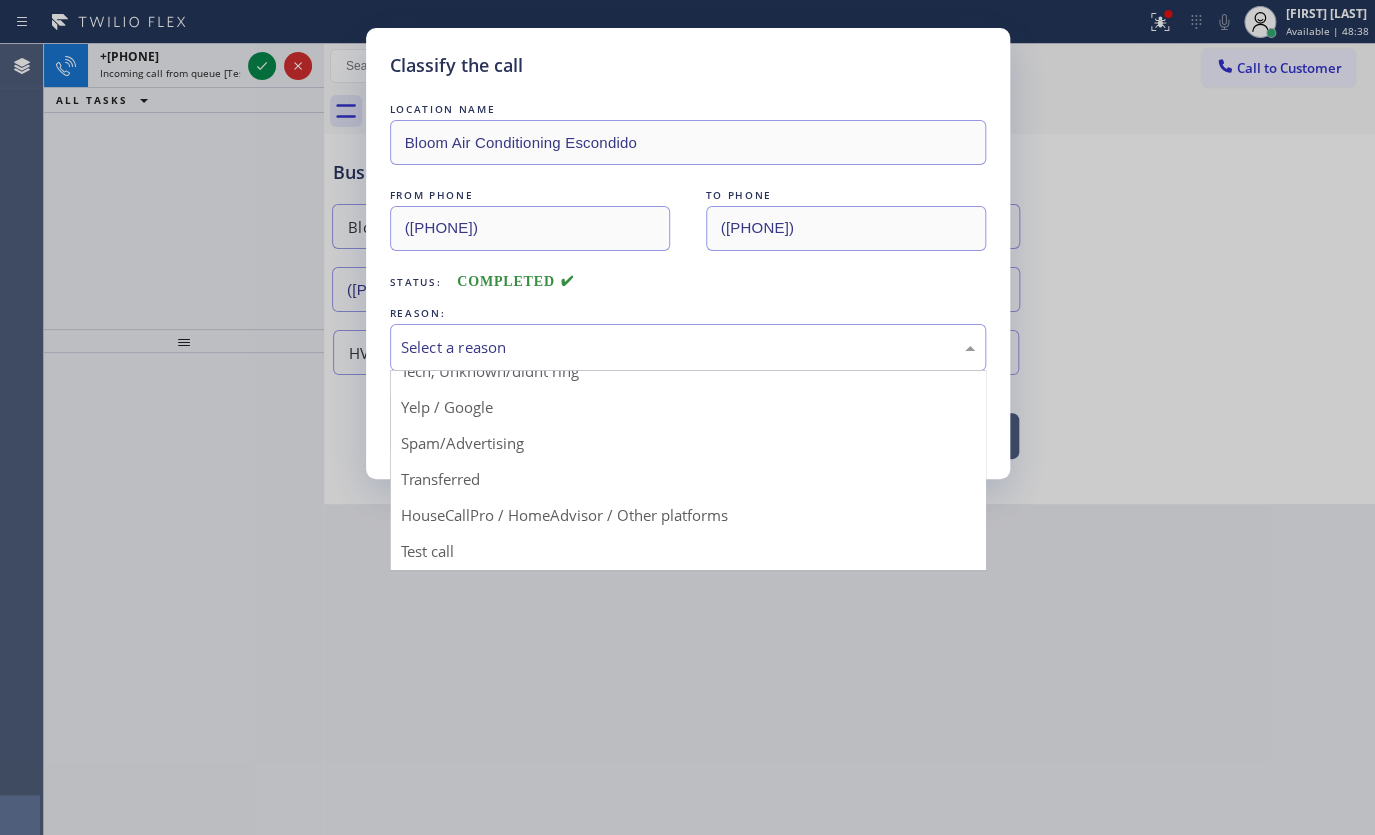 scroll, scrollTop: 133, scrollLeft: 0, axis: vertical 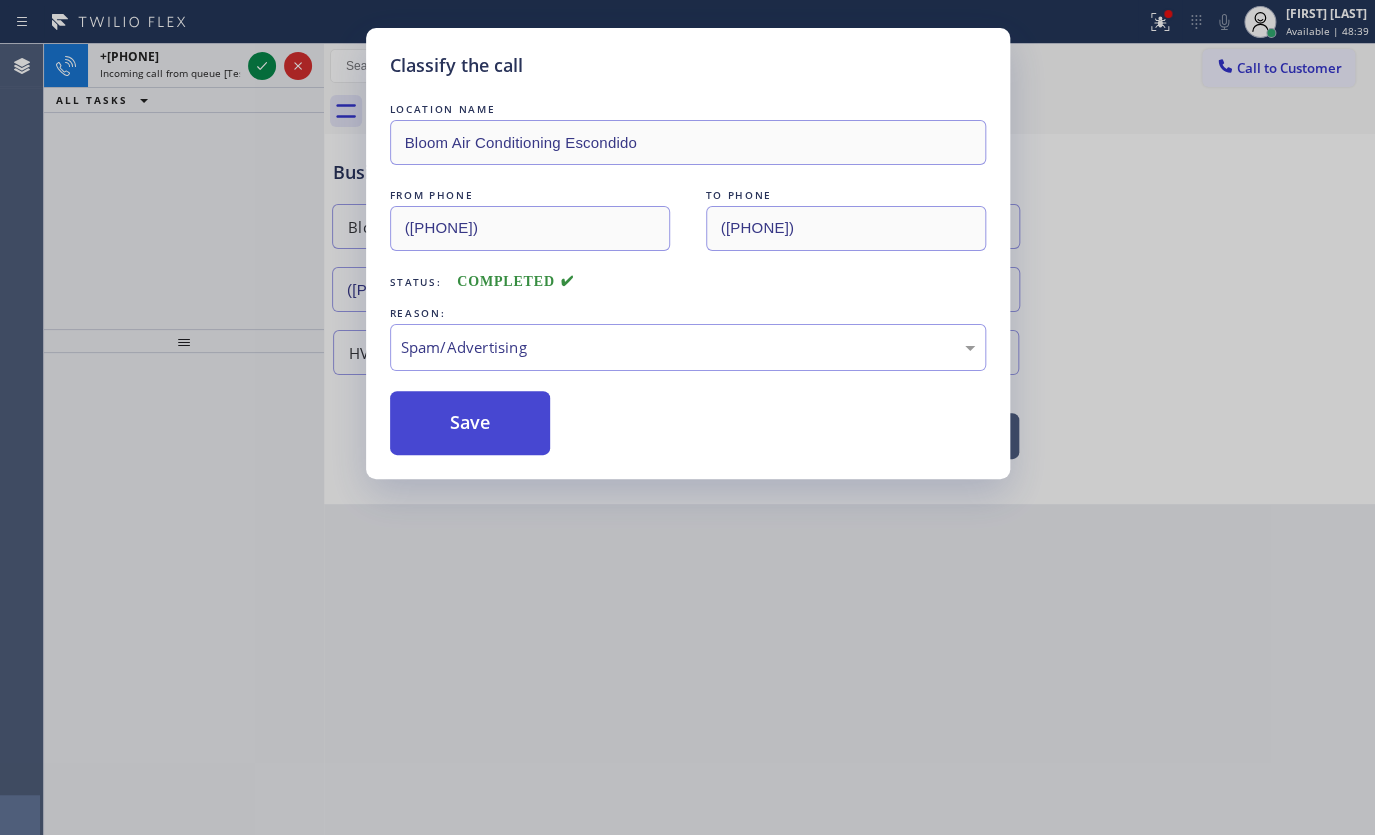 click on "Save" at bounding box center (470, 423) 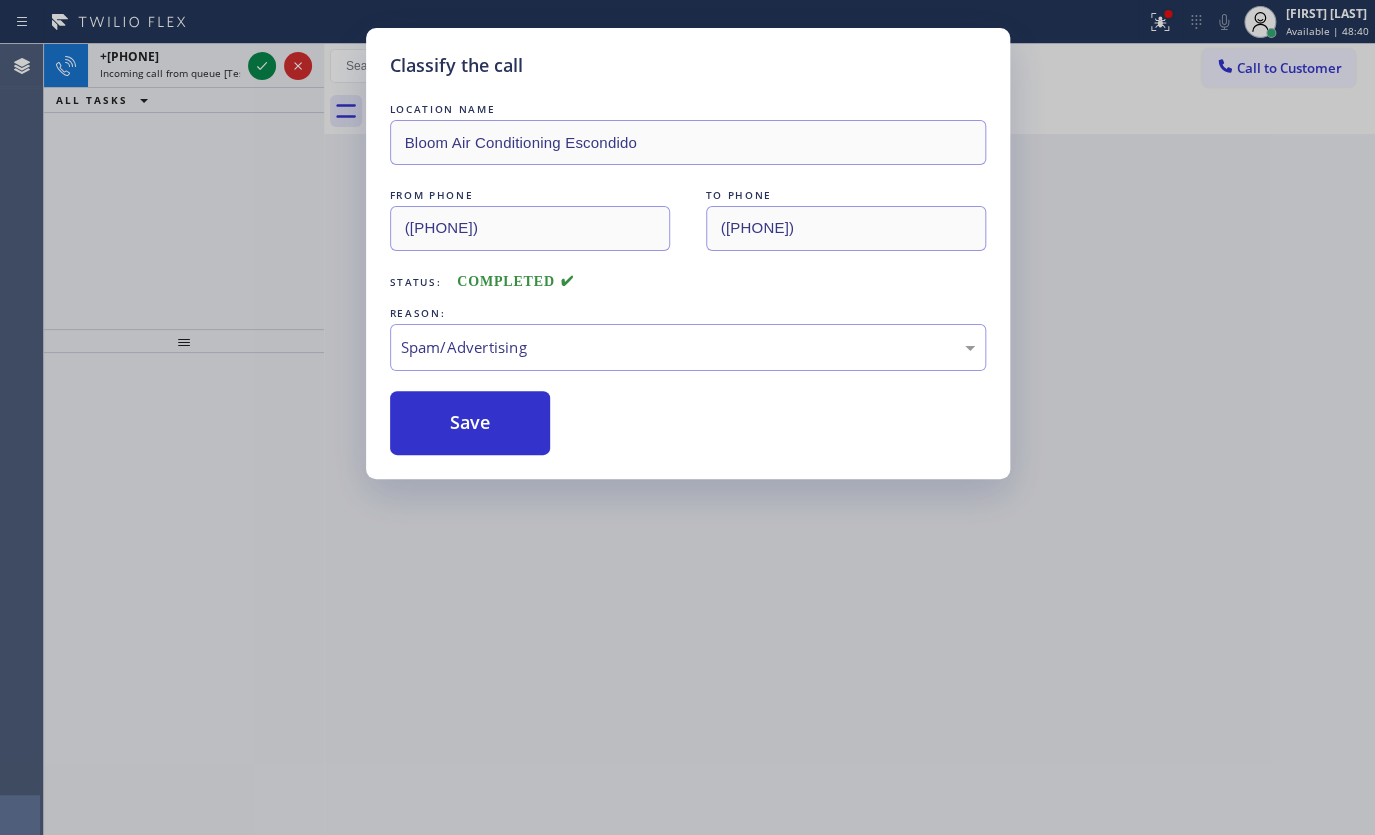 click on "Classify the call LOCATION NAME Modern Family Air Conditioning  and  Heating Millbrae FROM PHONE (650) 356-2732 TO PHONE (650) 334-1711 Status: COMPLETED REASON: Not Booked - All other reasons Save Classify the call LOCATION NAME Samsung Appliance Repair Phoenix FROM PHONE (602) 909-8022 TO PHONE (602) 755-6525 Status: COMPLETED REASON: New Customer - Booked Save Classify the call LOCATION NAME Equinox Air Conditioning Miami Lakes FROM PHONE (239) 356-6383 TO PHONE (786) 305-6606 Status: COMPLETED REASON: Tech, Unknown/didnt ring Save Classify the call LOCATION NAME 5 Star Appliance Repair Orland Park FROM PHONE (870) 641-0965 TO PHONE (708) 616-1081 Status: COMPLETED REASON: Tech, Unknown/didnt ring Save Classify the call LOCATION NAME Equinox Air Conditioning Tribeca FROM PHONE (315) 207-9274 TO PHONE (929) 384-6864 Status: COMPLETED REASON: Spam/Advertising Save Classify the call LOCATION NAME Brothers Electric FROM PHONE (215) 858-8675 TO PHONE (848) 315-2525 Status: COMPLETED REASON: Save LOCATION NAME" at bounding box center (709, 439) 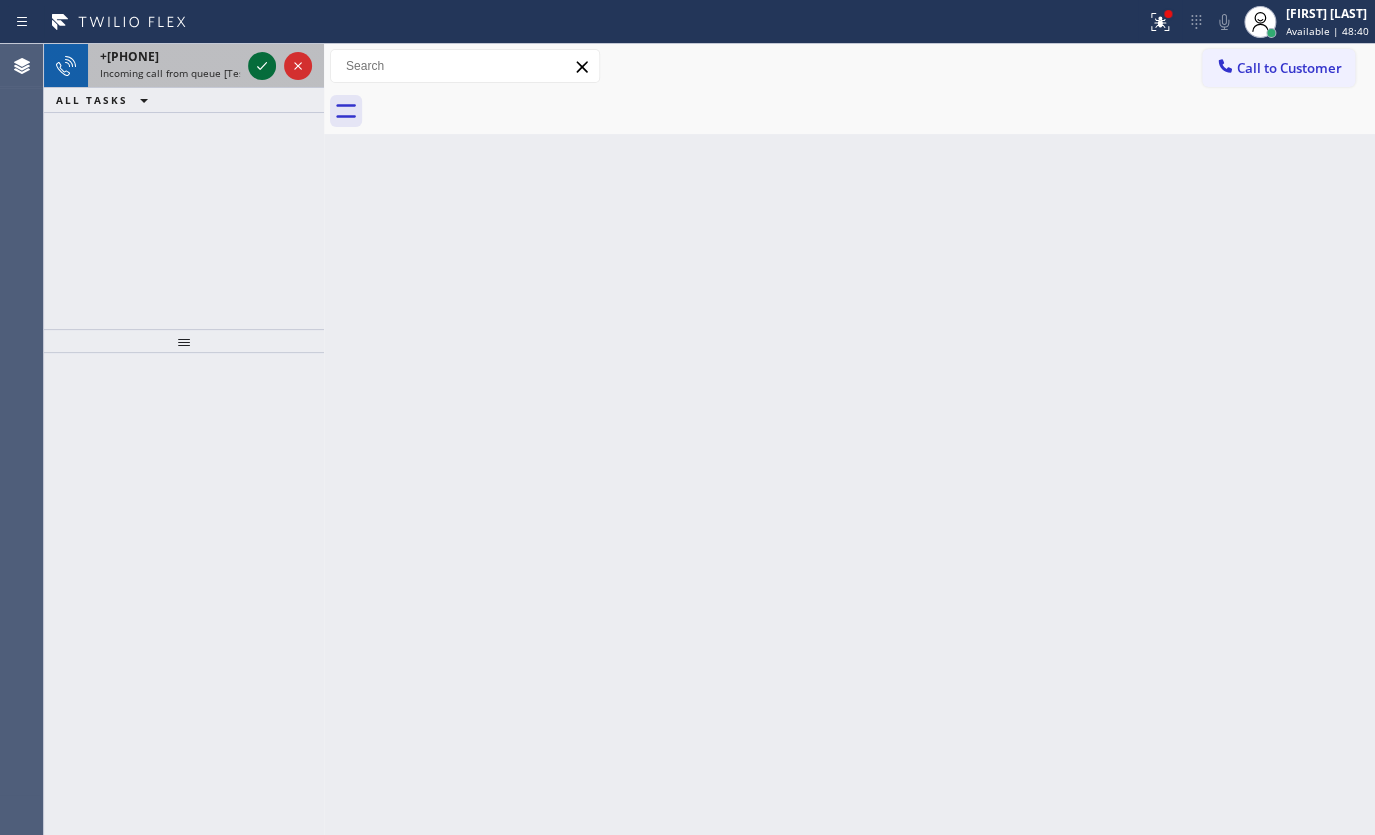 click 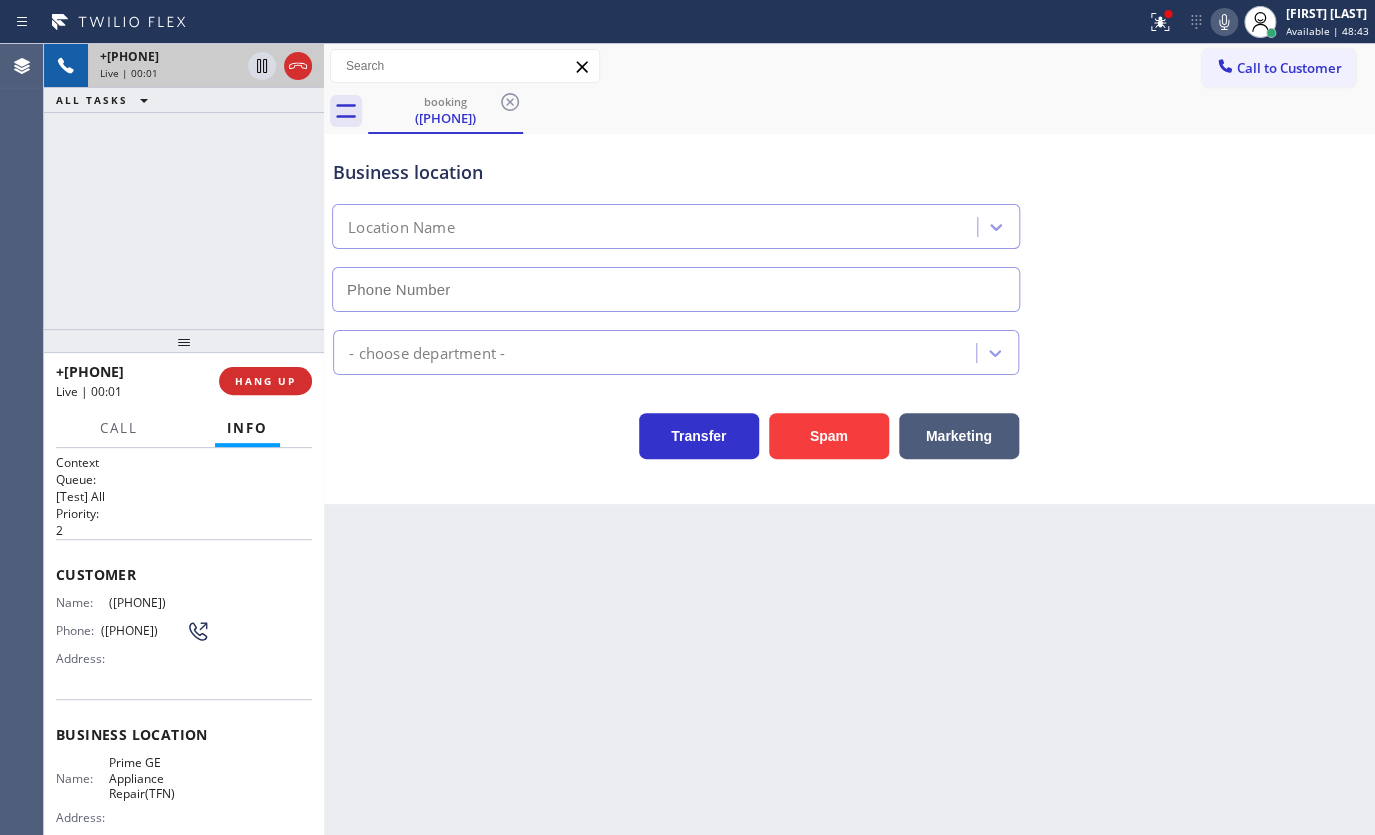 type on "(855) 976-8572" 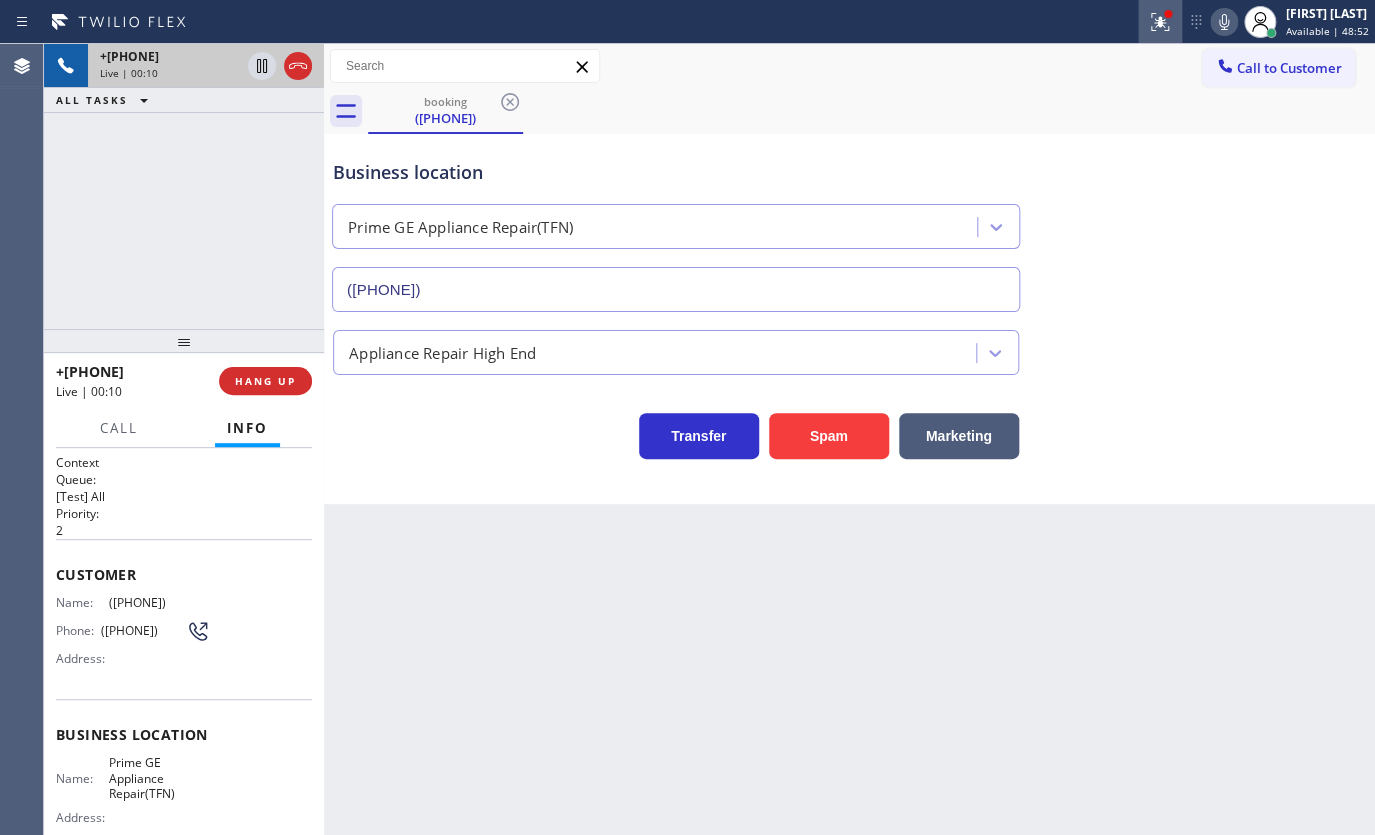 click 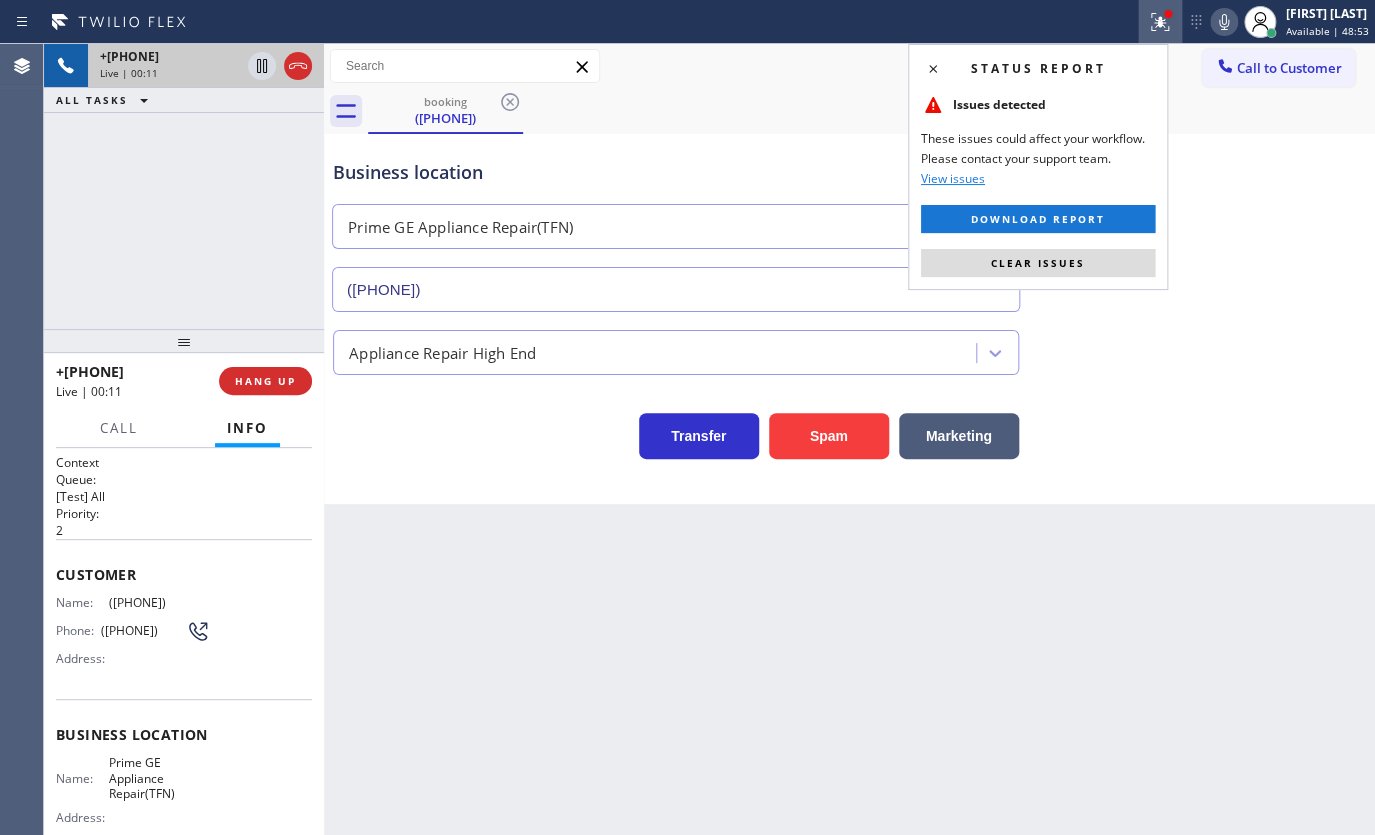 click on "Status report Issues detected These issues could affect your workflow. Please contact your support team. View issues Download report Clear issues" at bounding box center [1038, 167] 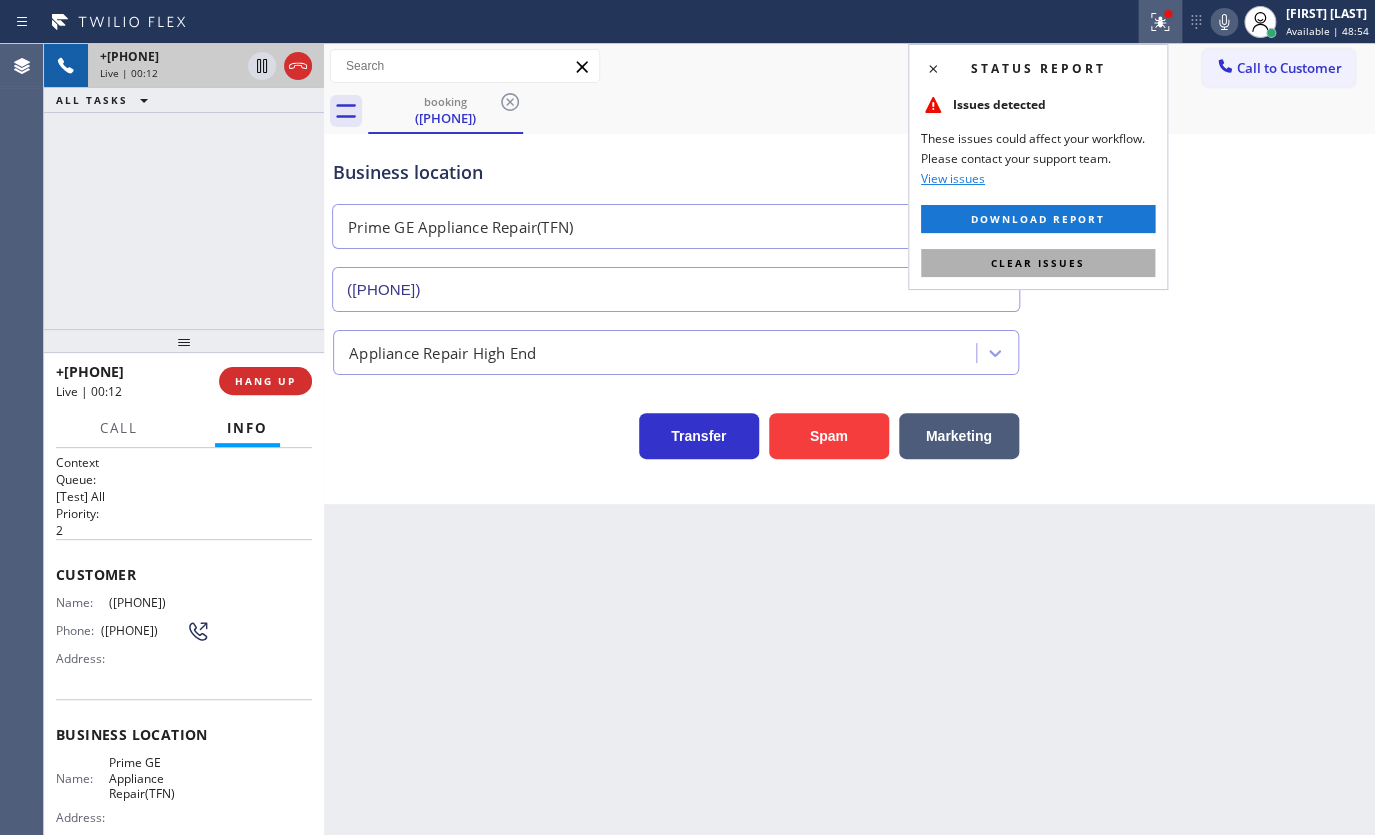 click on "Clear issues" at bounding box center [1038, 263] 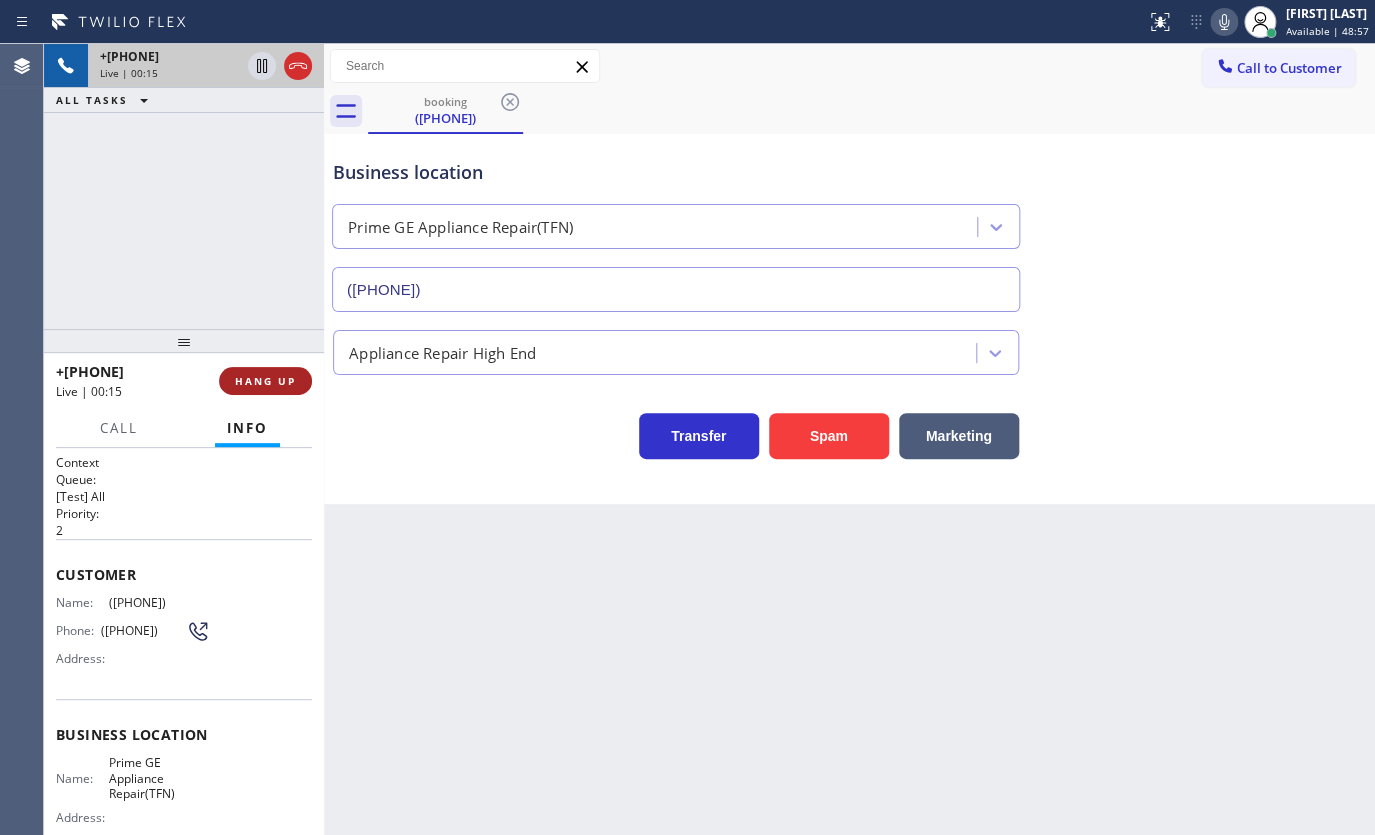 click on "HANG UP" at bounding box center (265, 381) 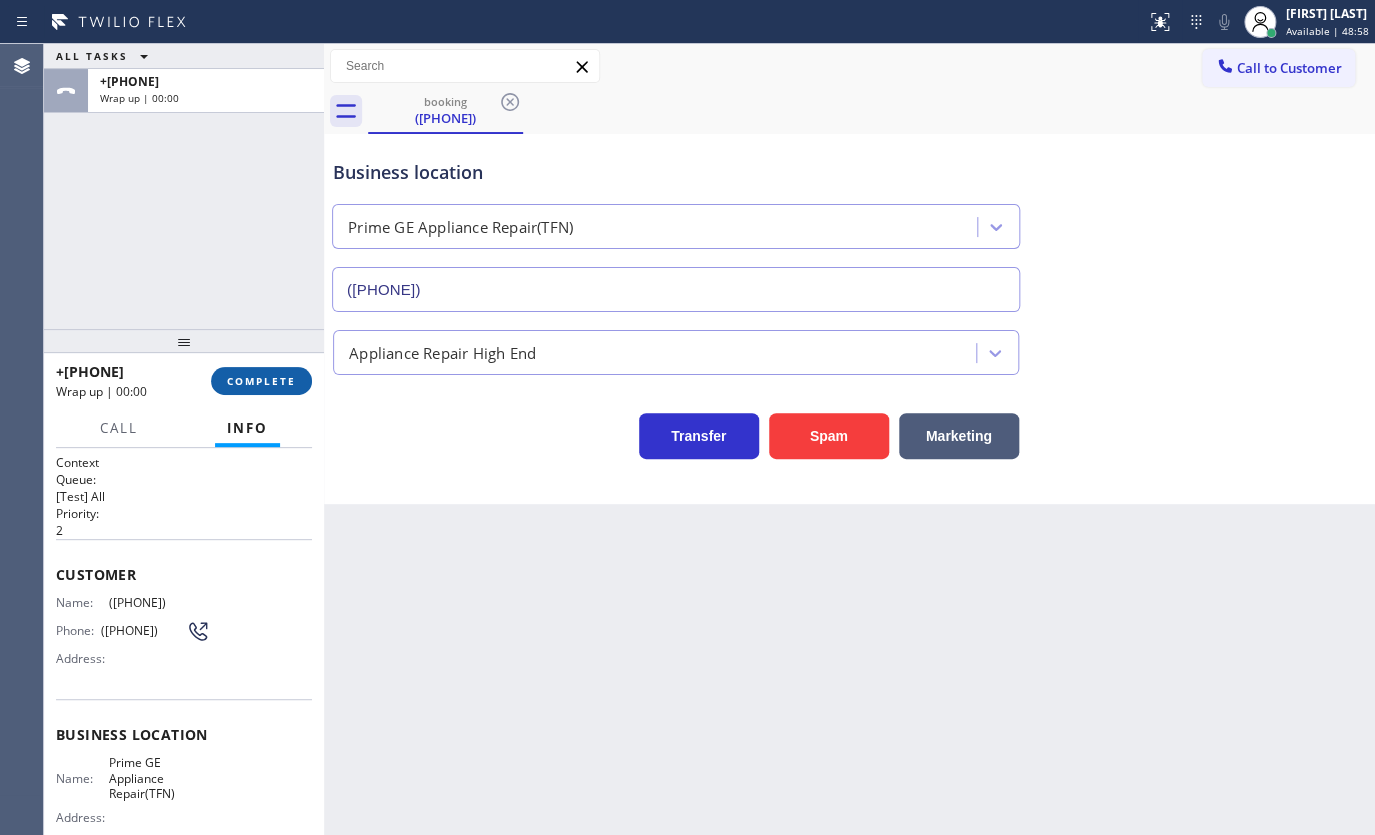 click on "COMPLETE" at bounding box center (261, 381) 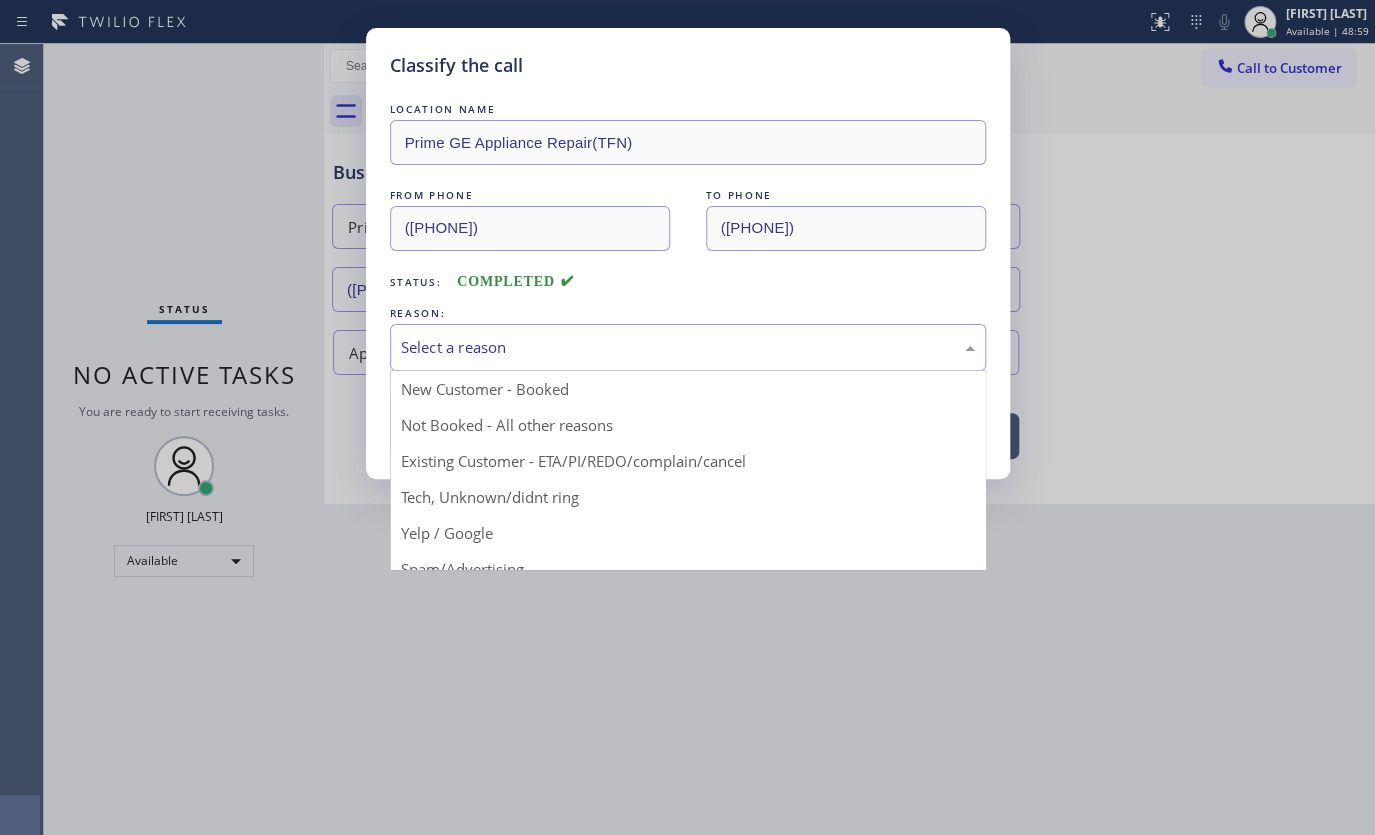 click on "Select a reason" at bounding box center [688, 347] 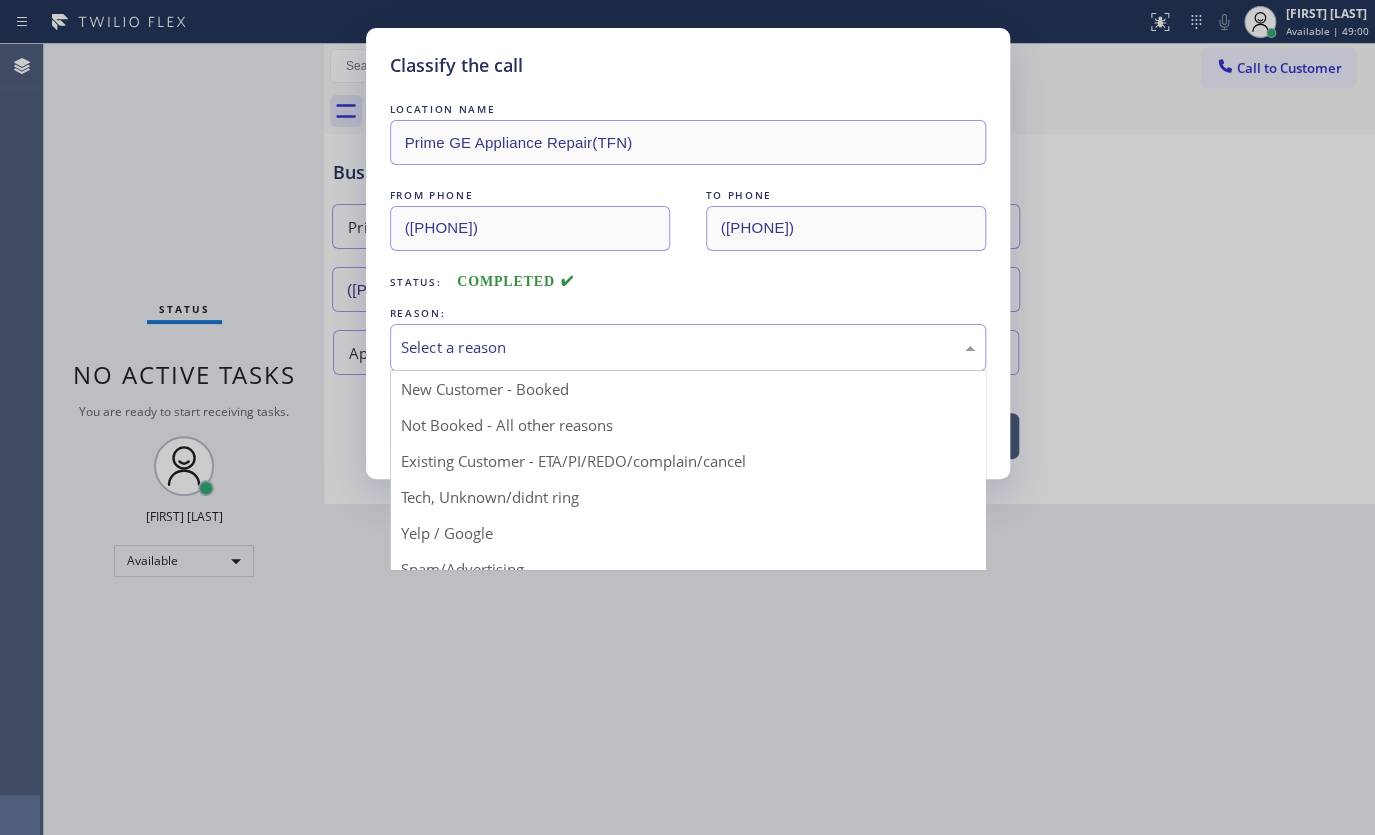 drag, startPoint x: 499, startPoint y: 489, endPoint x: 499, endPoint y: 463, distance: 26 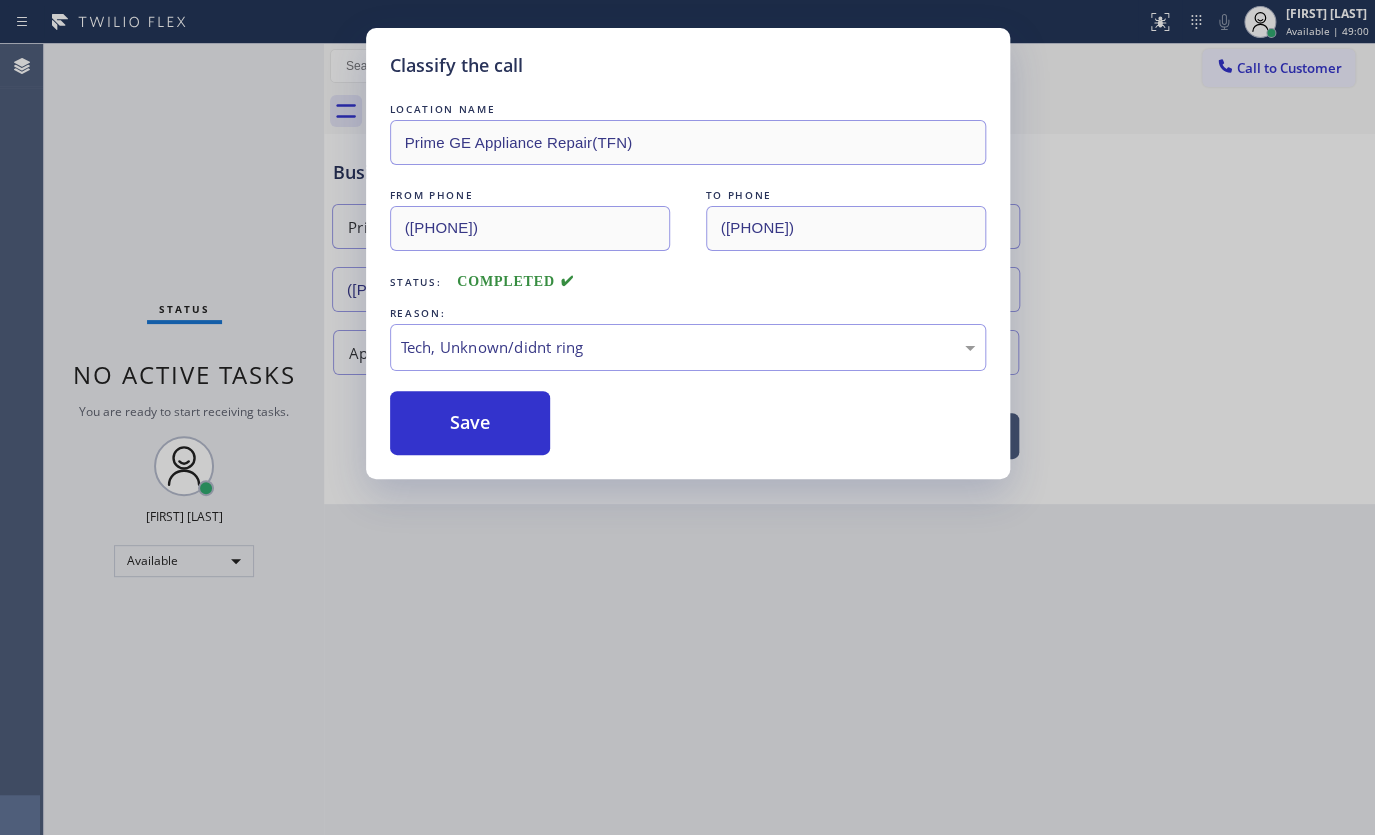 click on "Classify the call LOCATION NAME Prime GE Appliance Repair(TFN) FROM PHONE (386) 230-4540 TO PHONE (855) 976-8572 Status: COMPLETED REASON: Tech, Unknown/didnt ring Save" at bounding box center [688, 253] 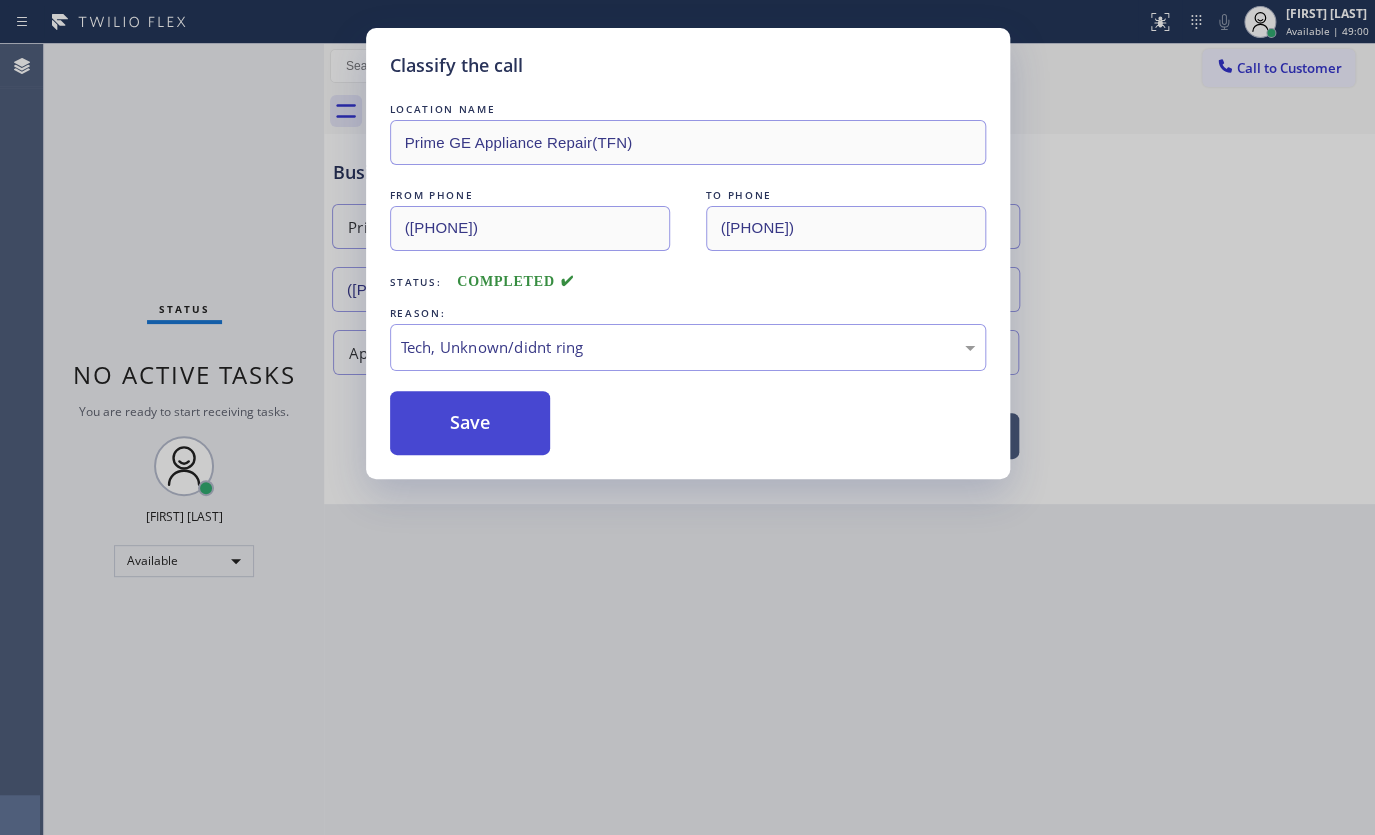 click on "Save" at bounding box center (470, 423) 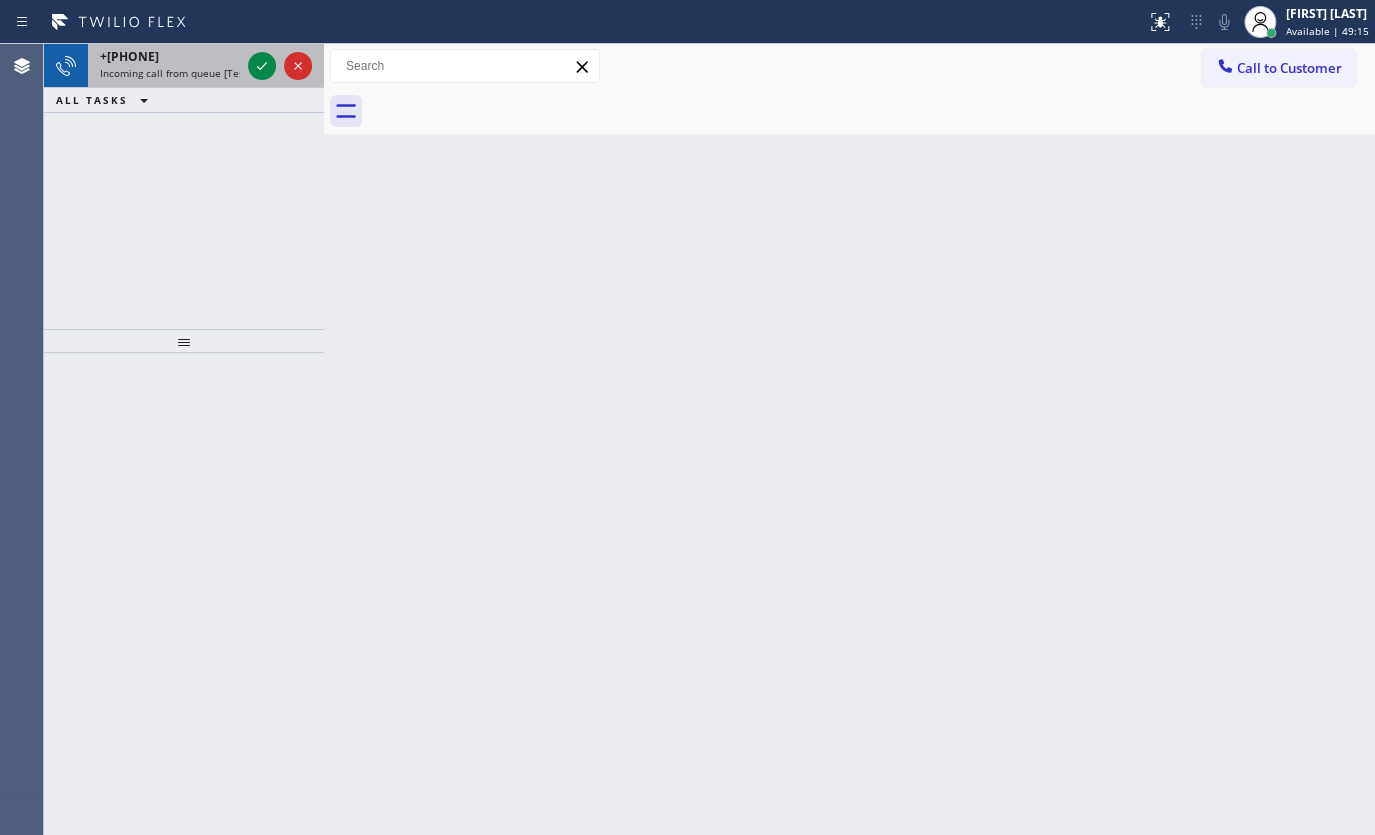 click at bounding box center [280, 66] 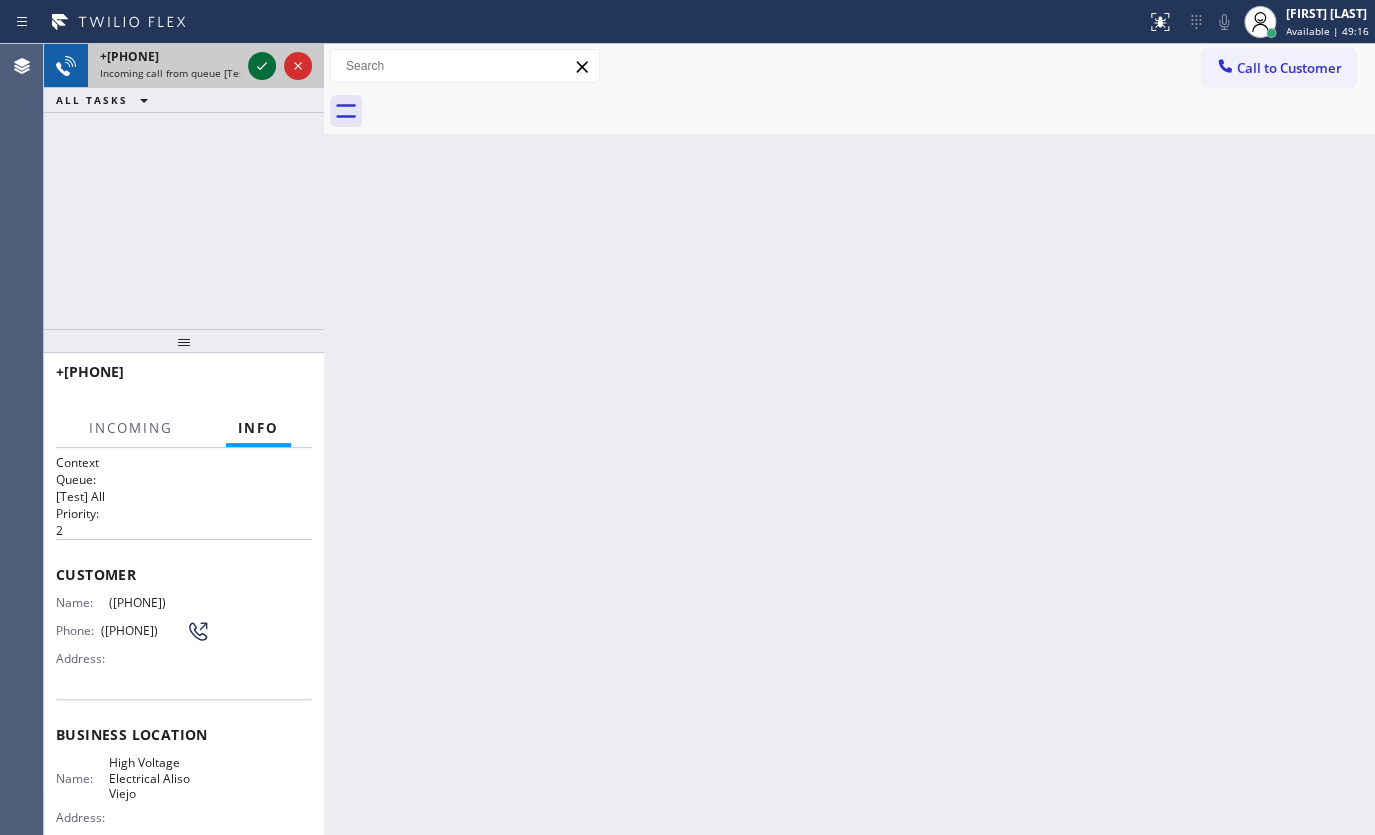 click 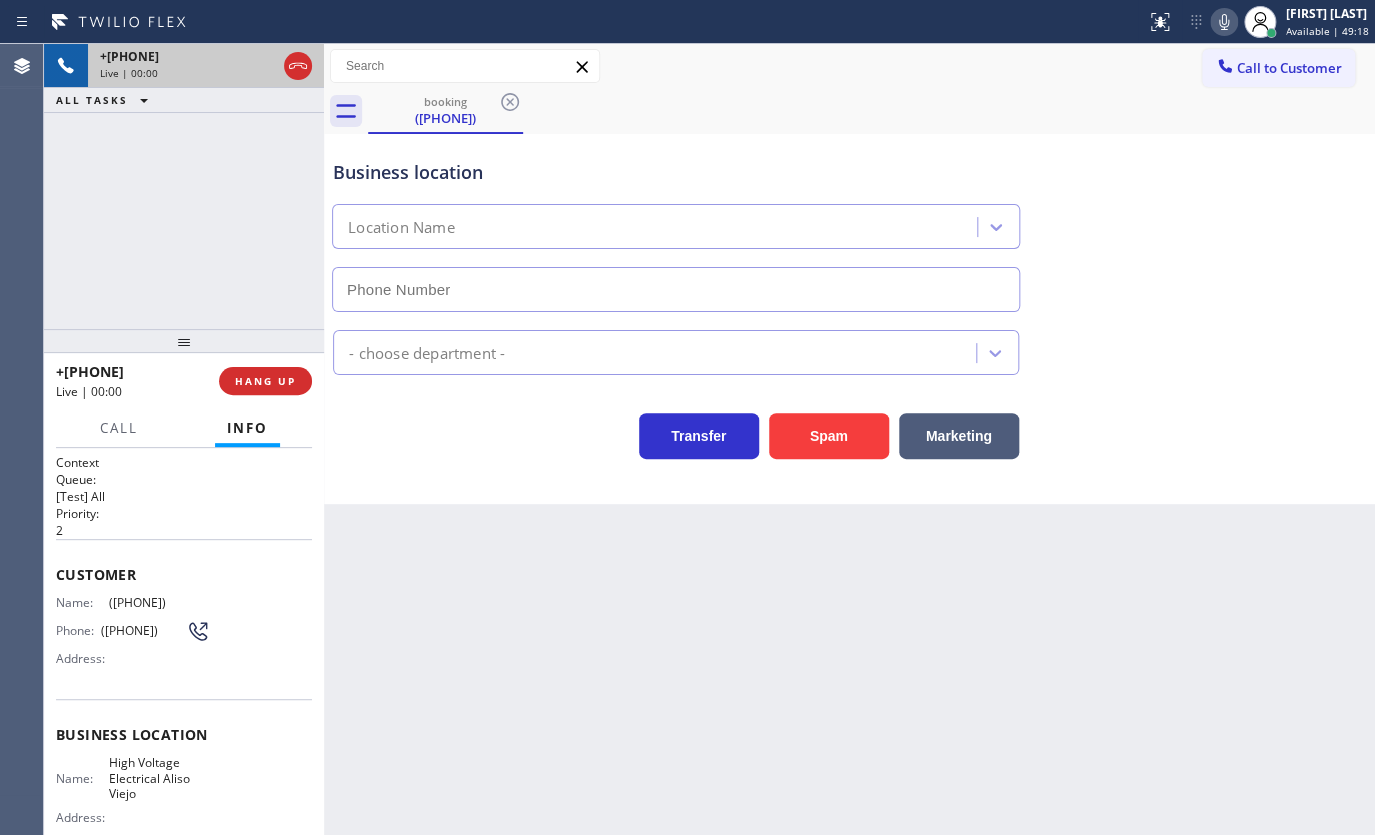 type on "(949) 334-2295" 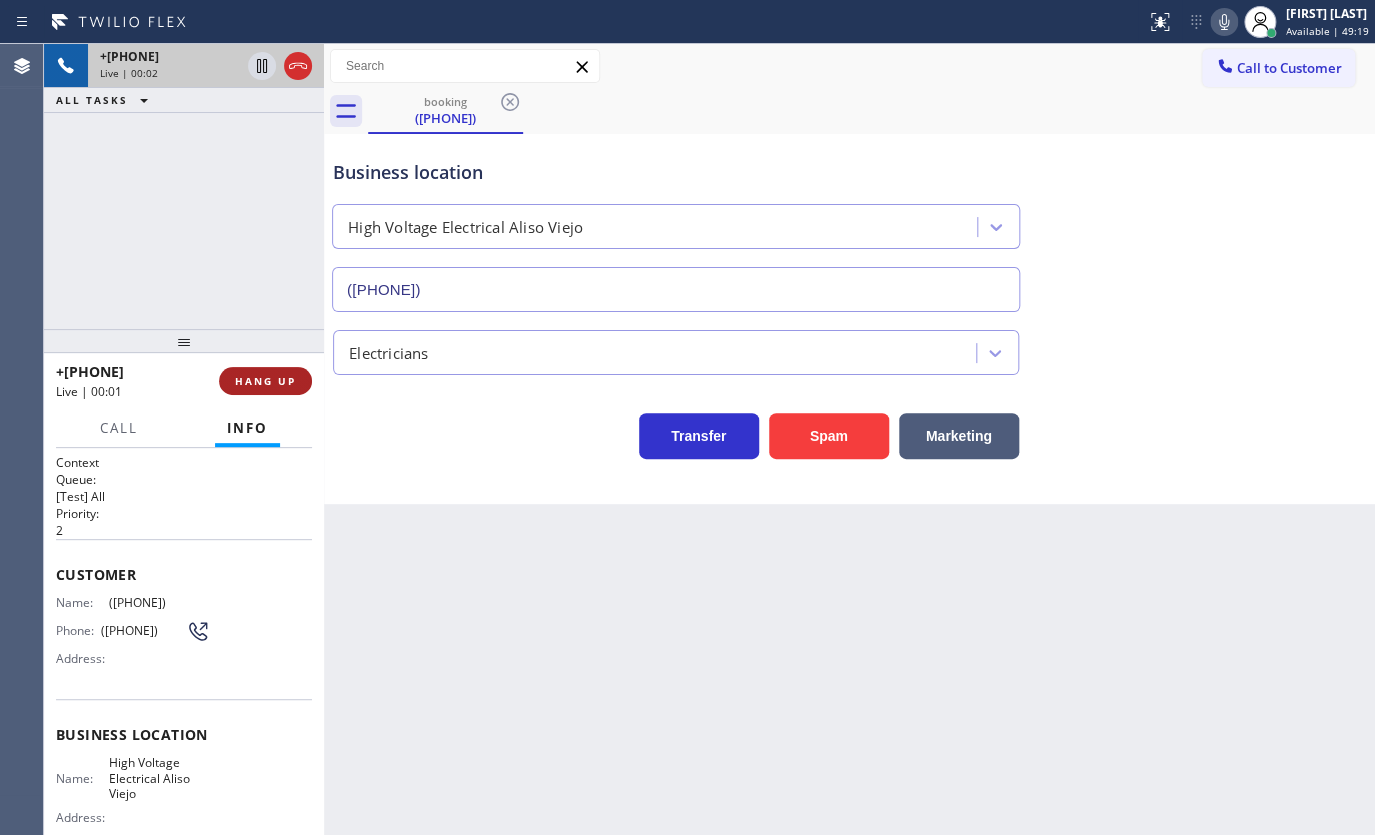 click on "HANG UP" at bounding box center (265, 381) 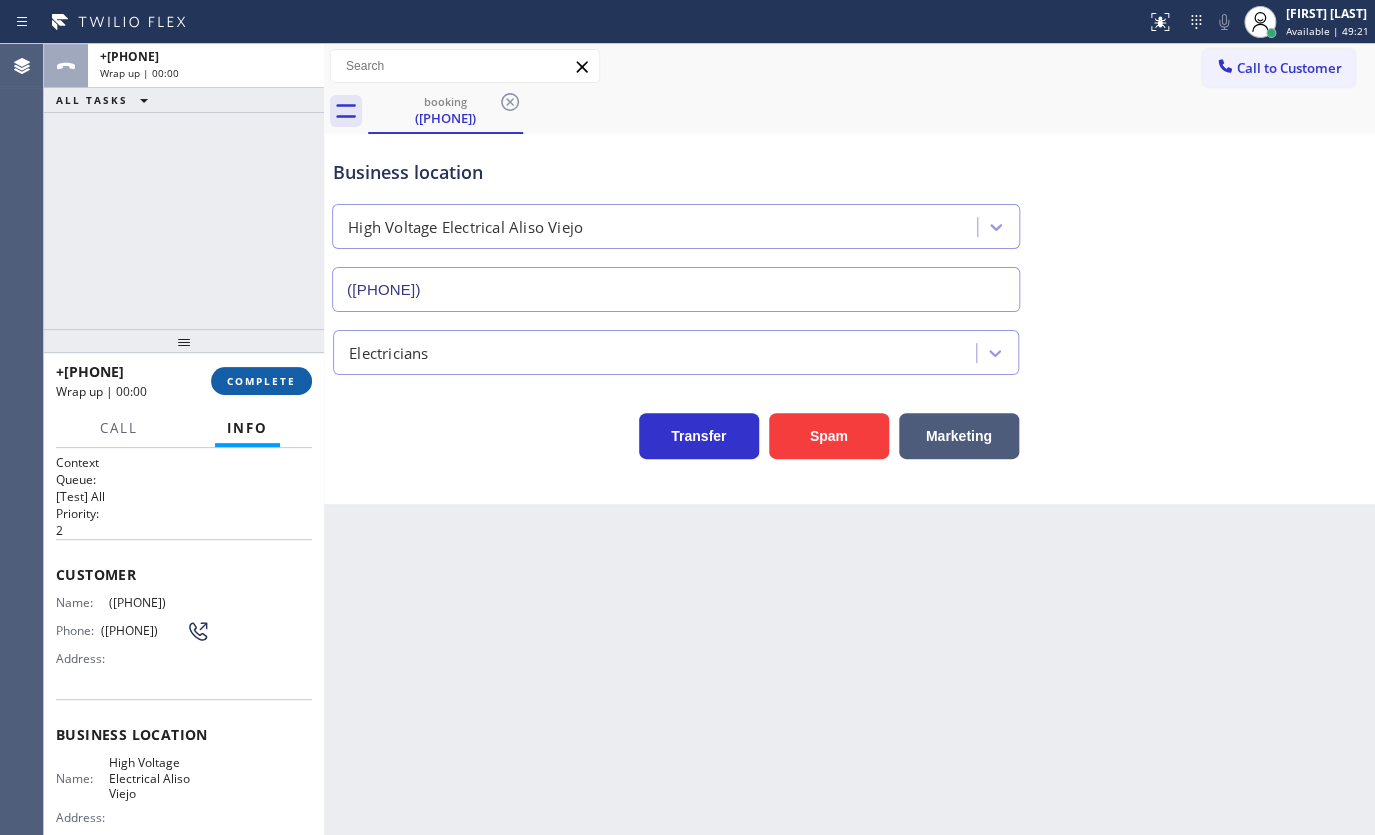 click on "COMPLETE" at bounding box center (261, 381) 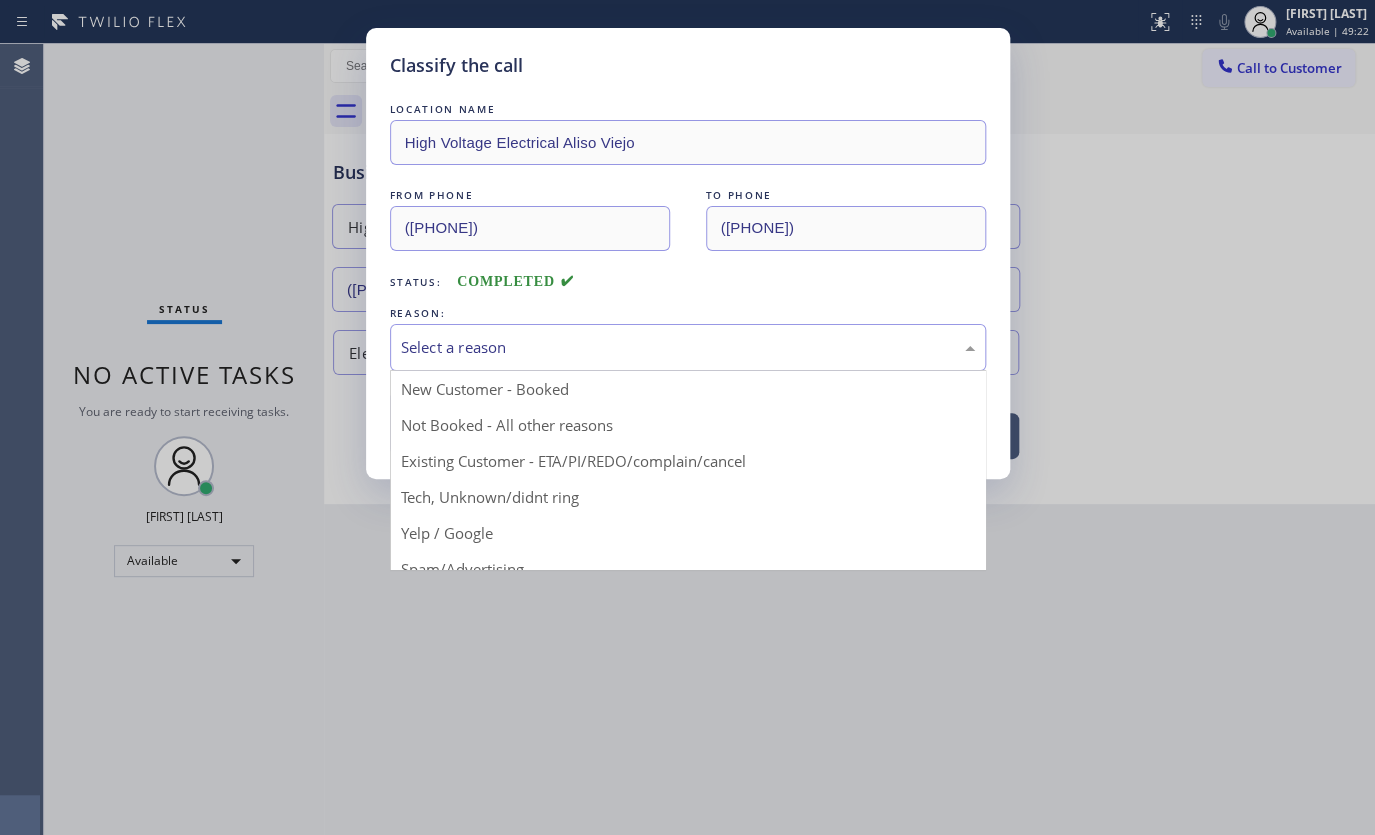 click on "Select a reason" at bounding box center (688, 347) 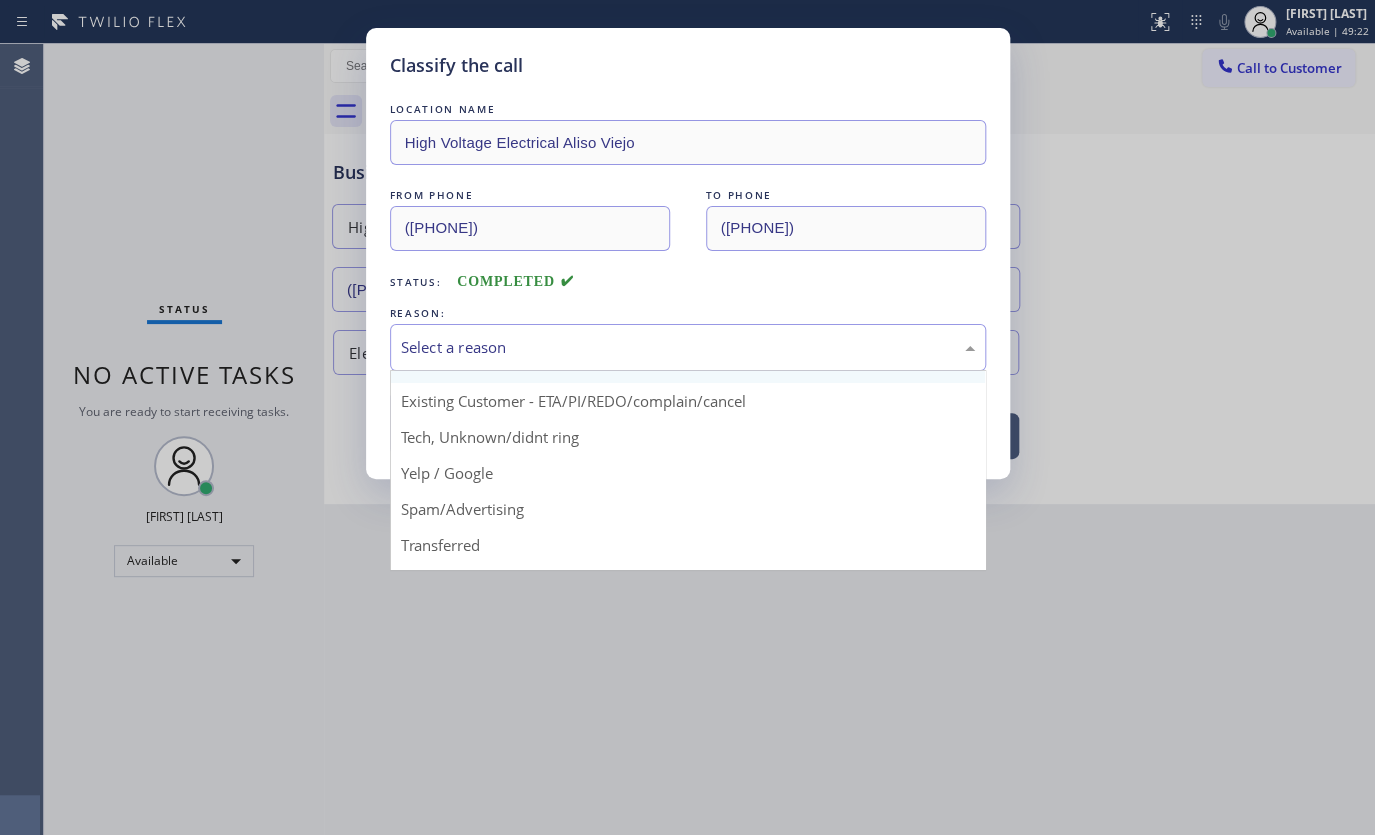 scroll, scrollTop: 133, scrollLeft: 0, axis: vertical 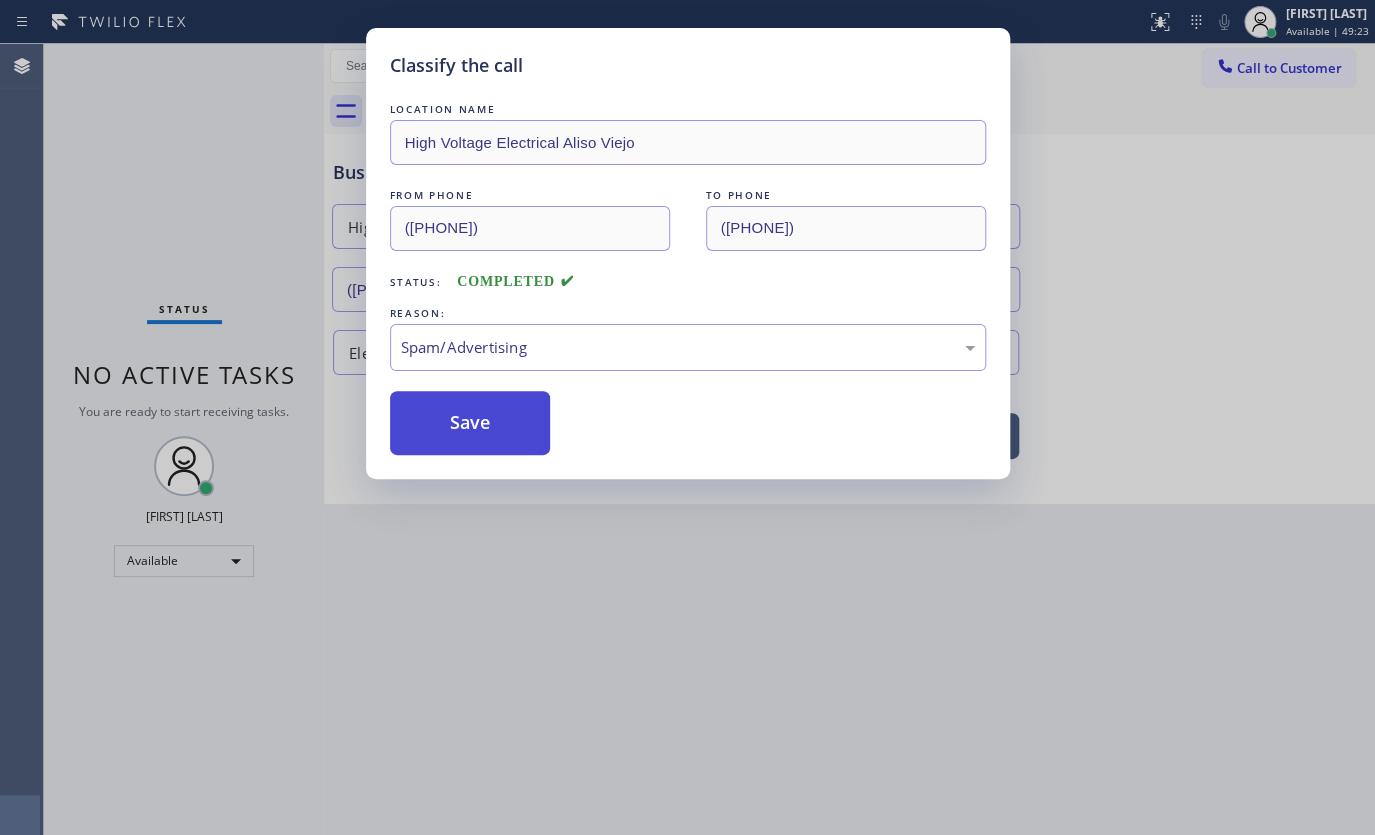 click on "Save" at bounding box center [470, 423] 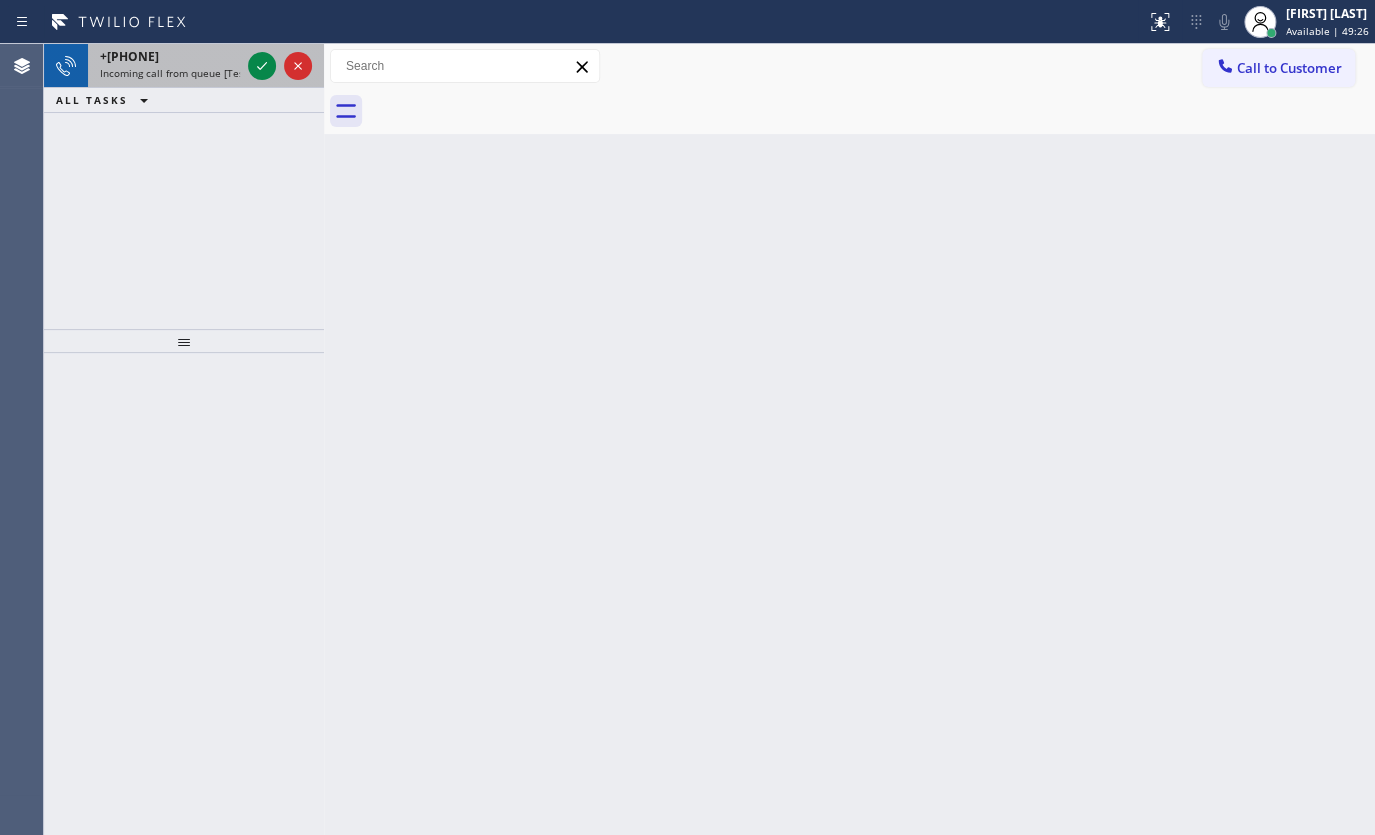 click at bounding box center (280, 66) 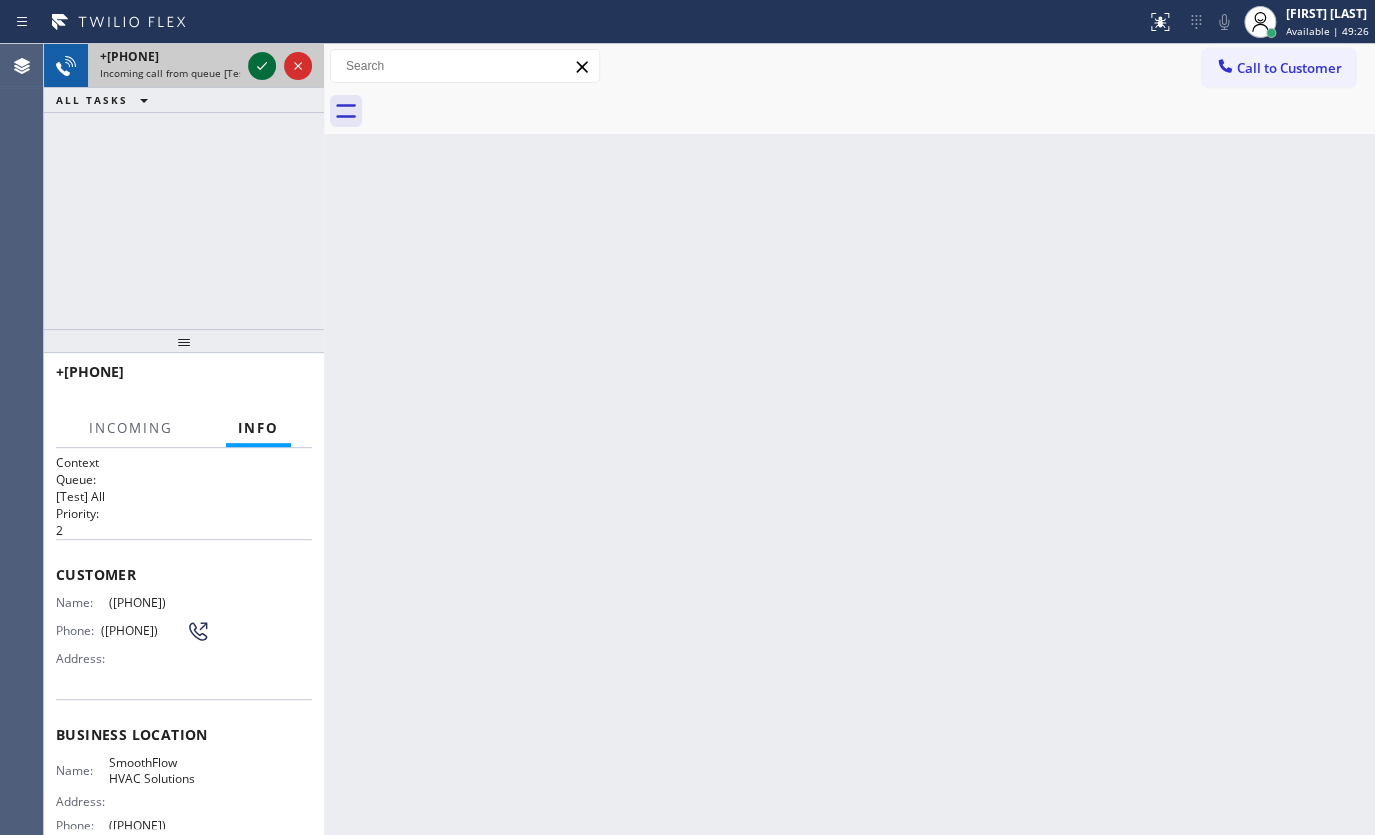 click 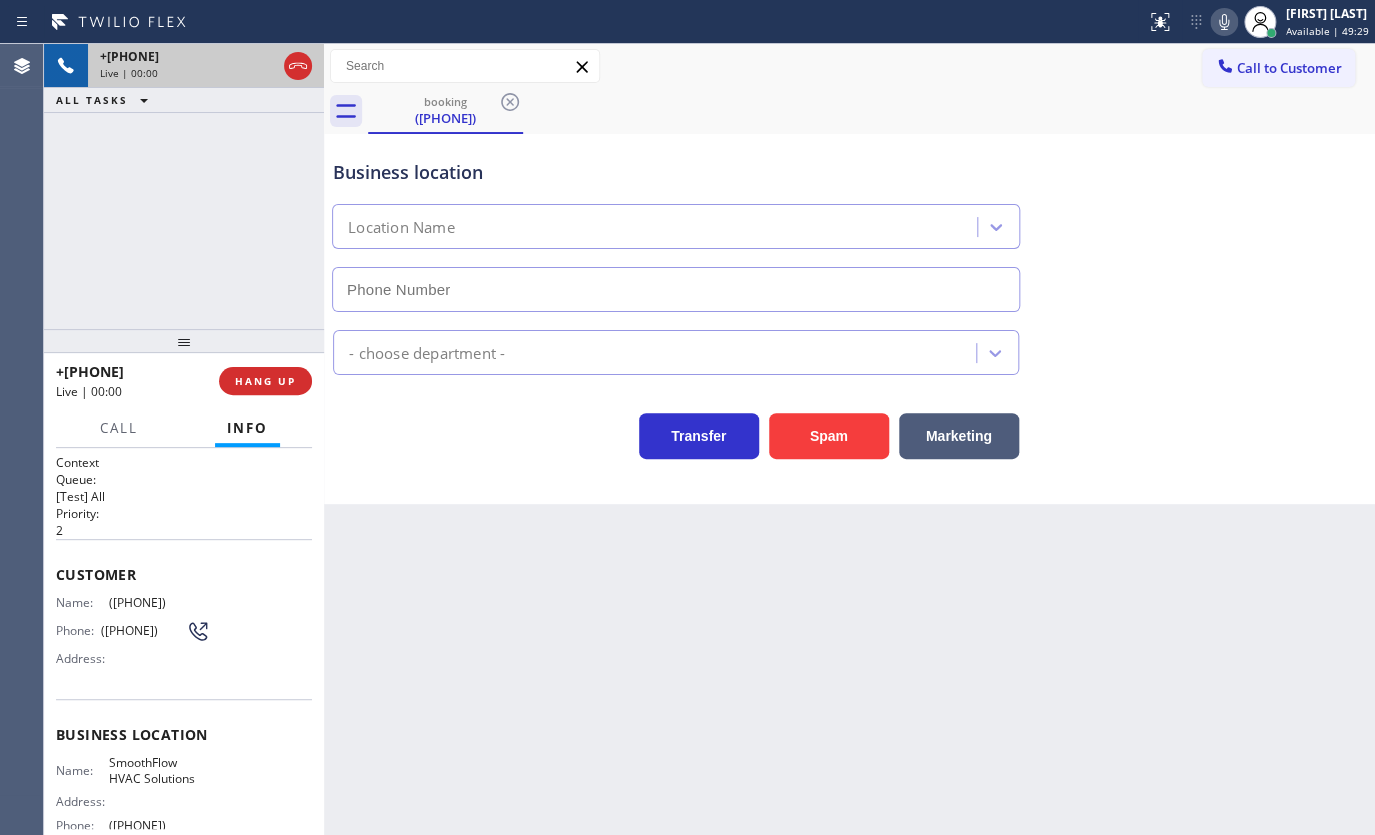 type on "(747) 588-6921" 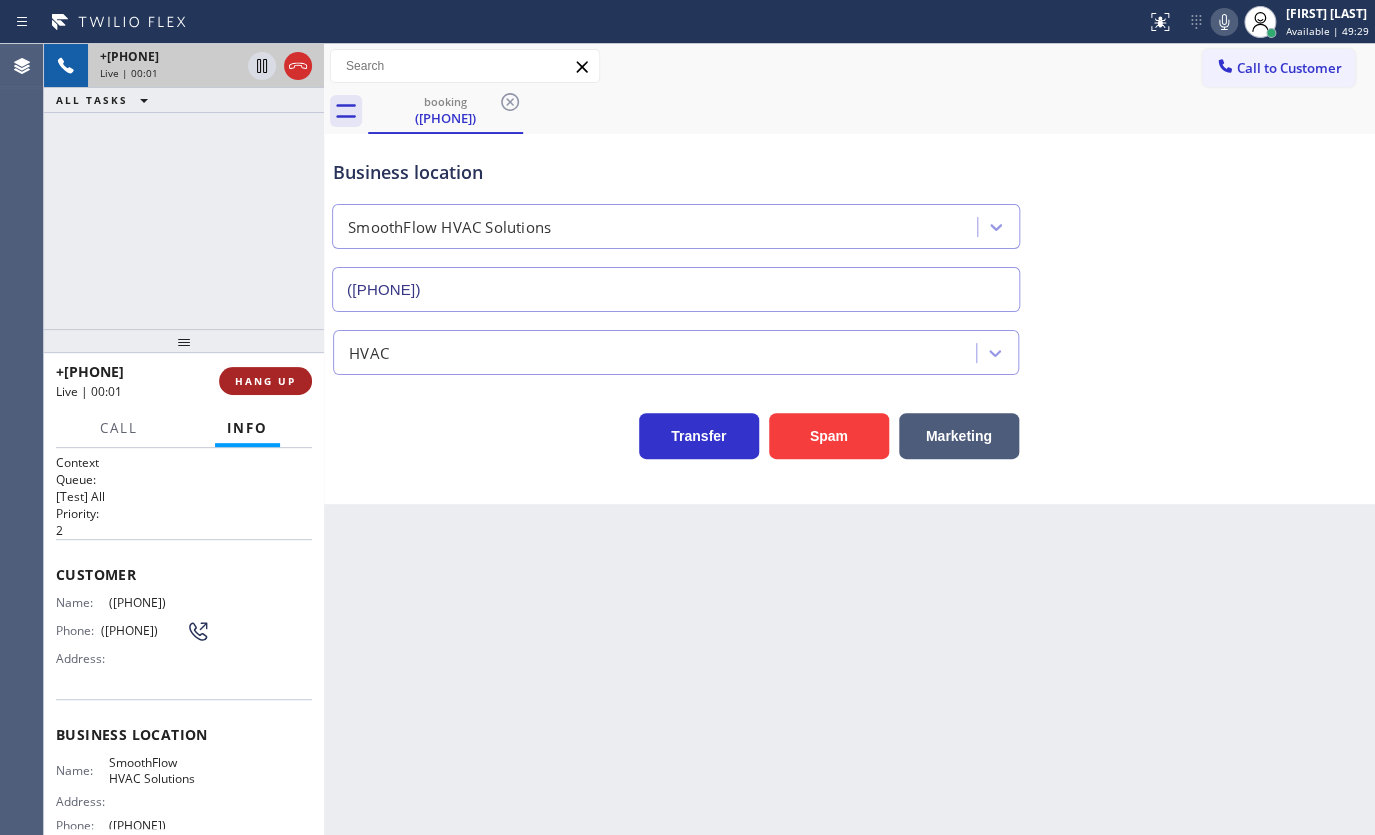 click on "HANG UP" at bounding box center [265, 381] 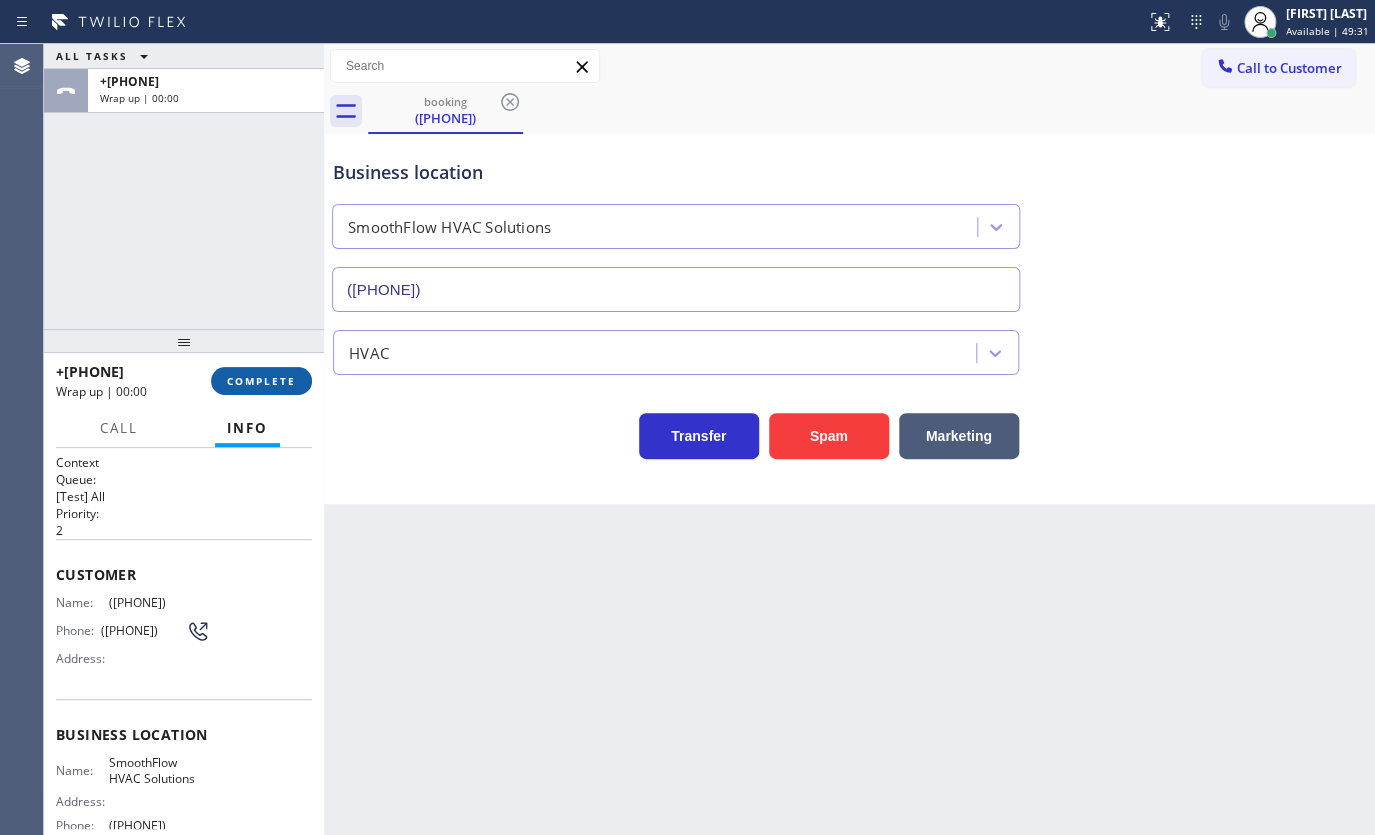 click on "COMPLETE" at bounding box center (261, 381) 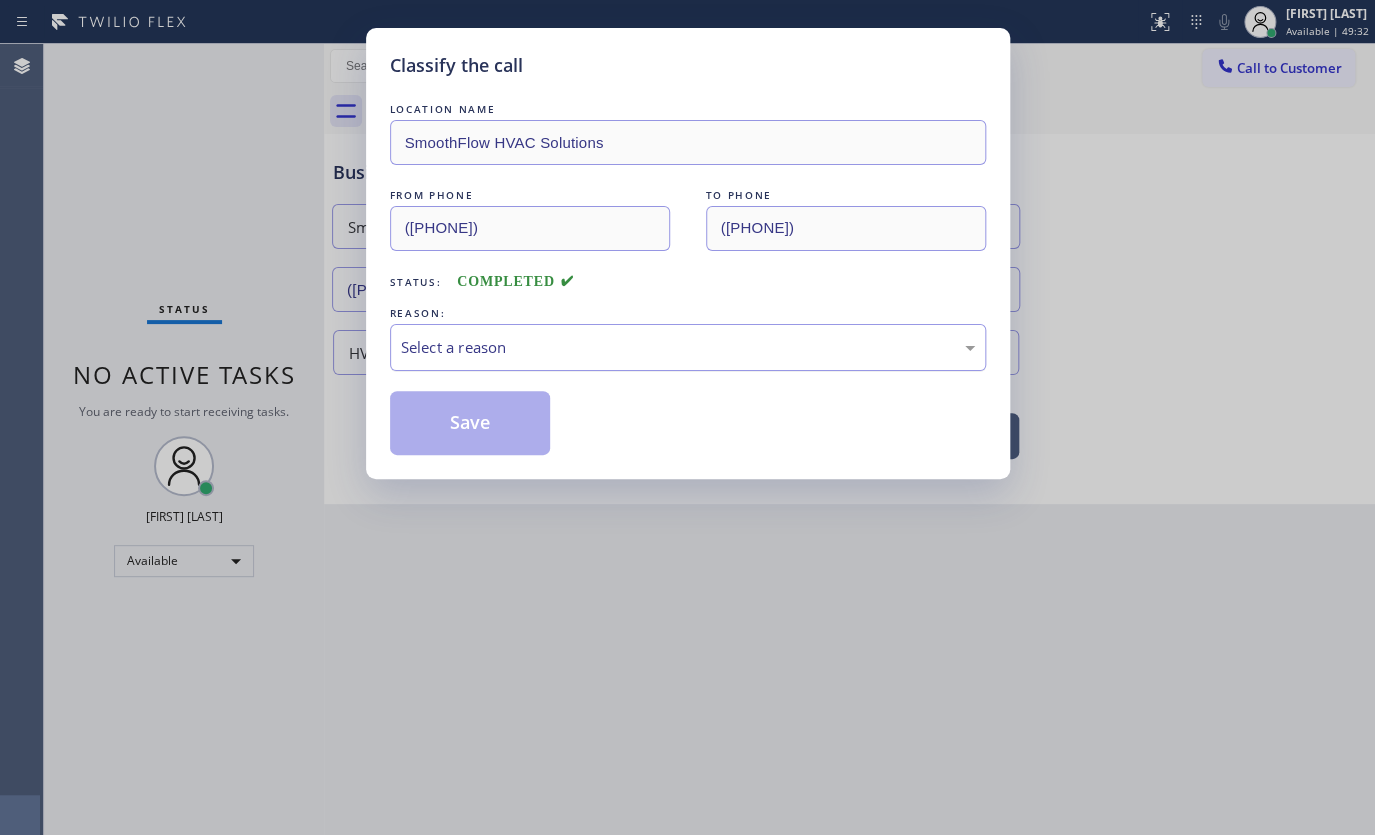 click on "Select a reason" at bounding box center [688, 347] 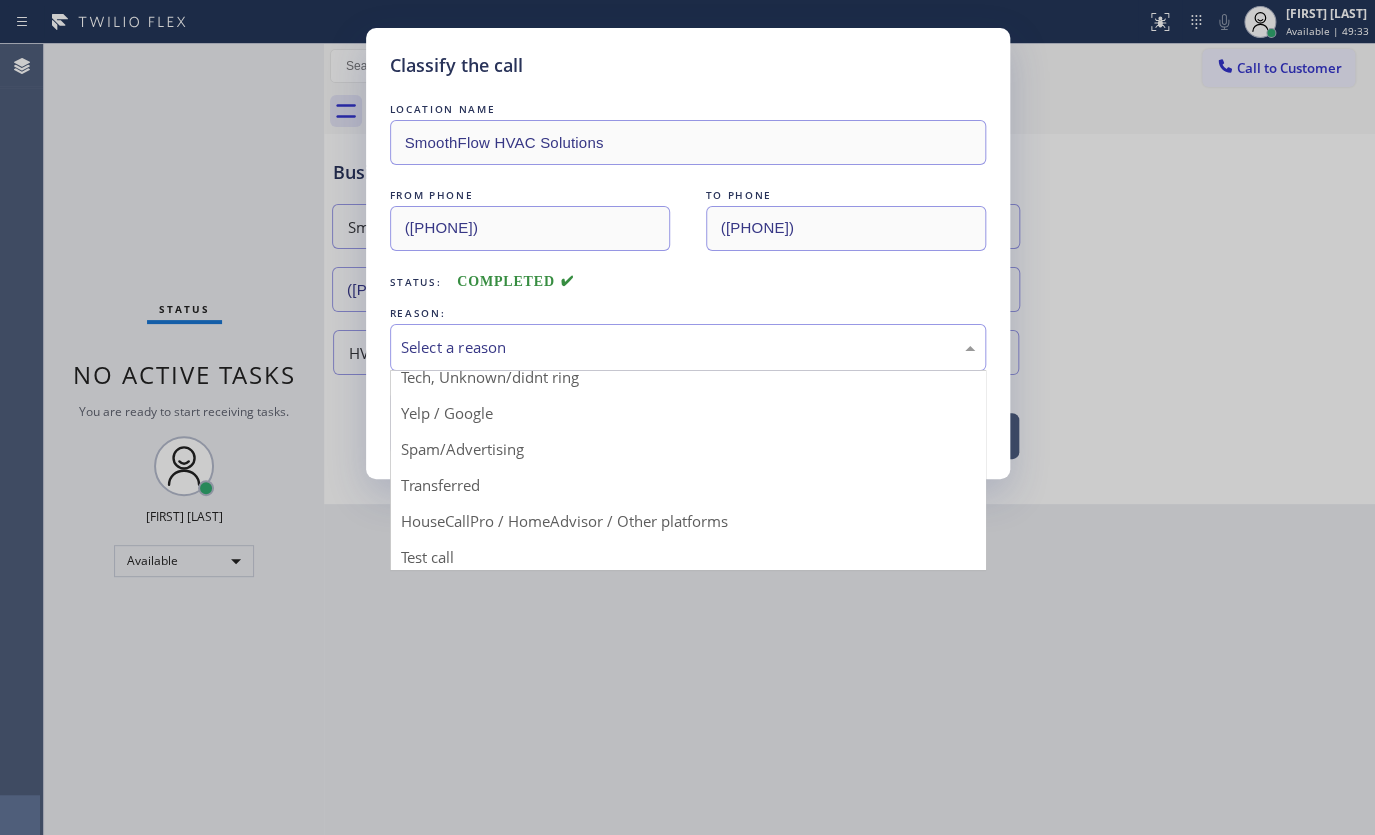 scroll, scrollTop: 133, scrollLeft: 0, axis: vertical 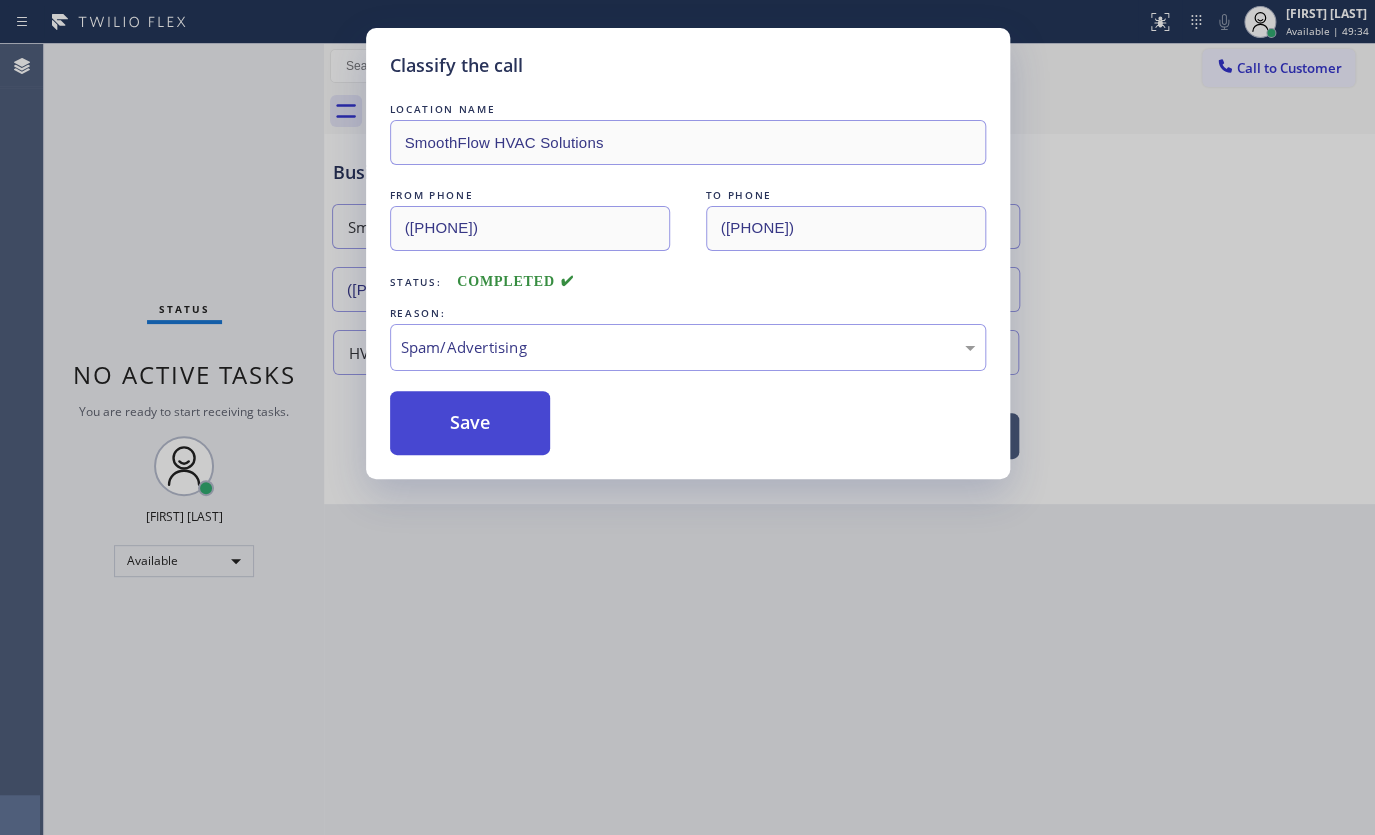 click on "Save" at bounding box center (470, 423) 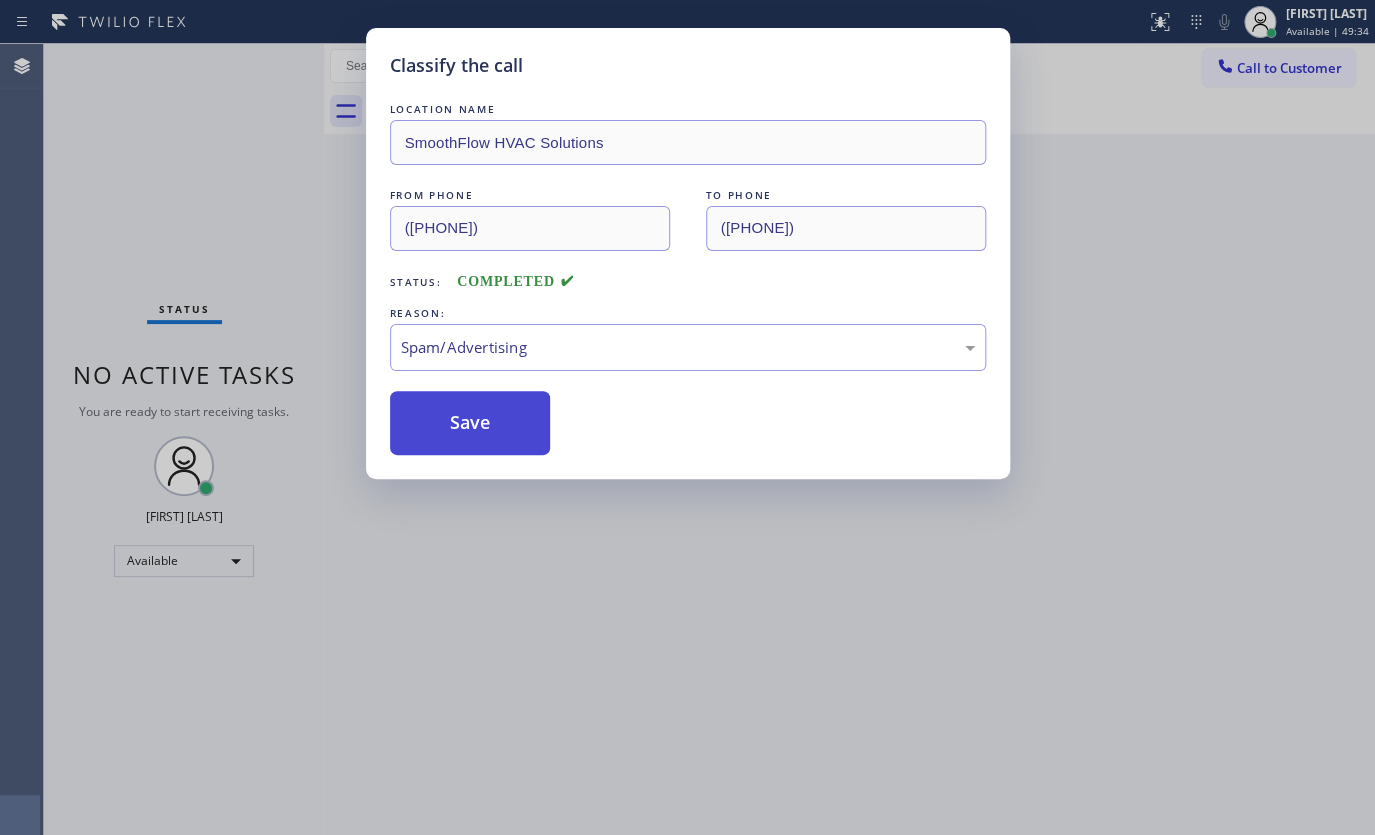 click on "Save" at bounding box center [470, 423] 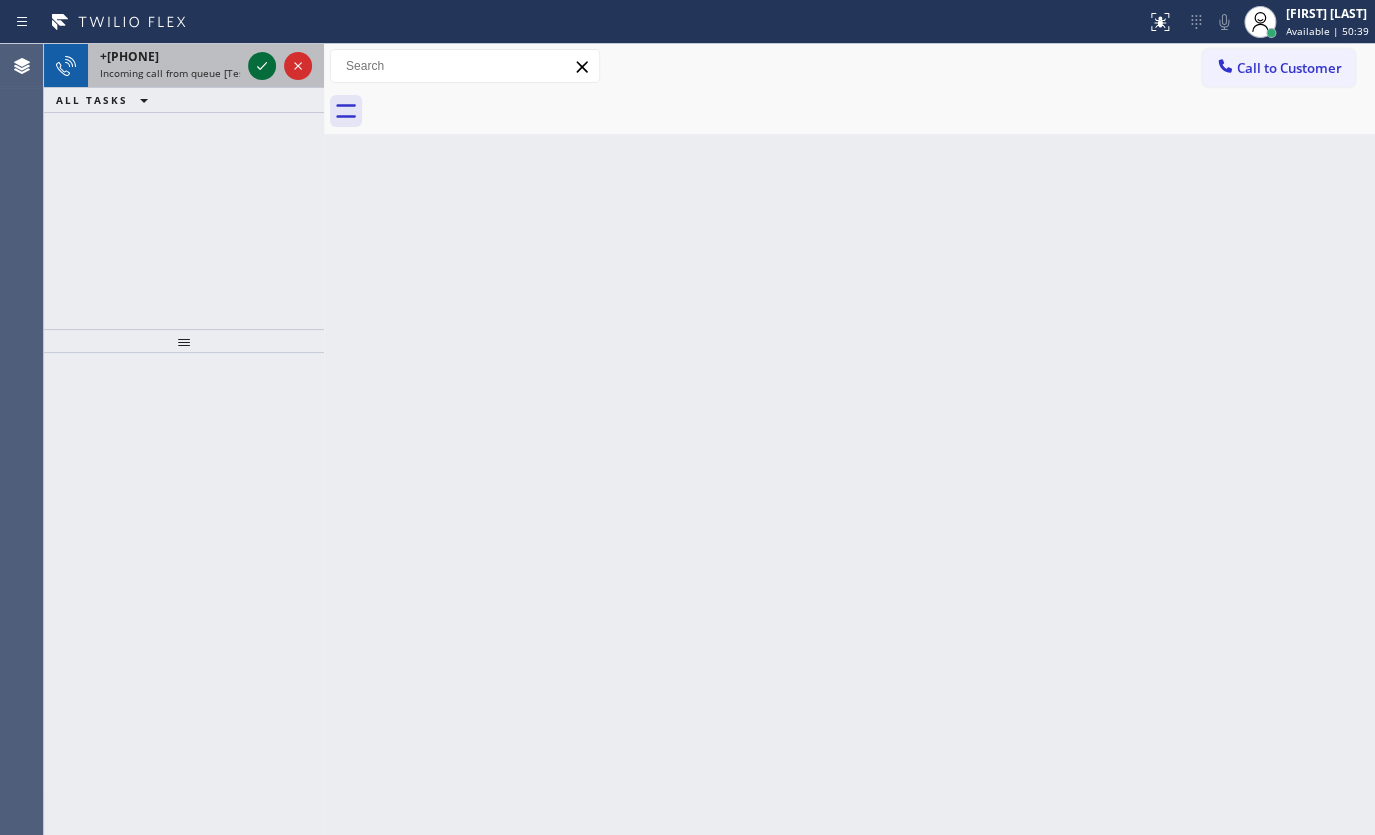 click 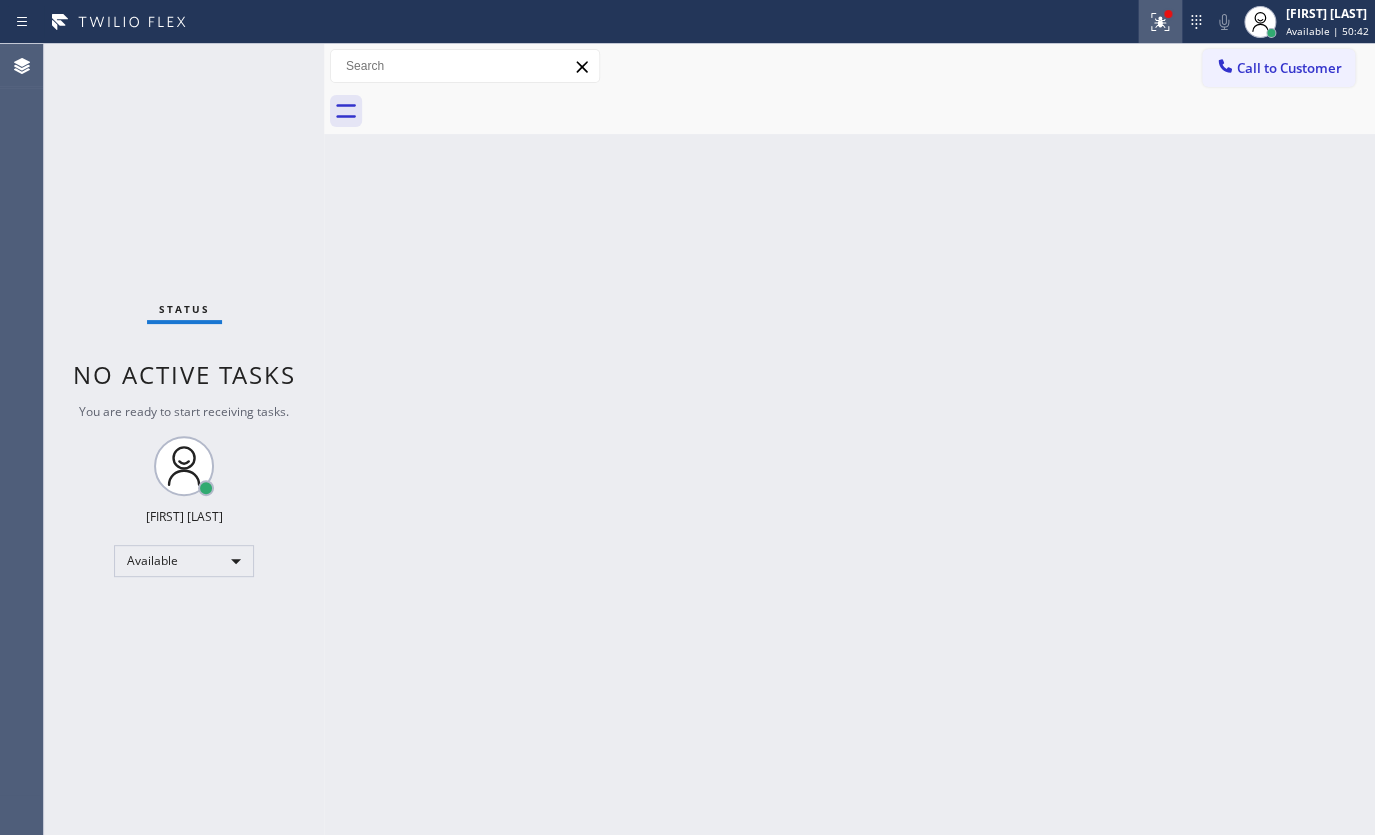 click at bounding box center [1160, 22] 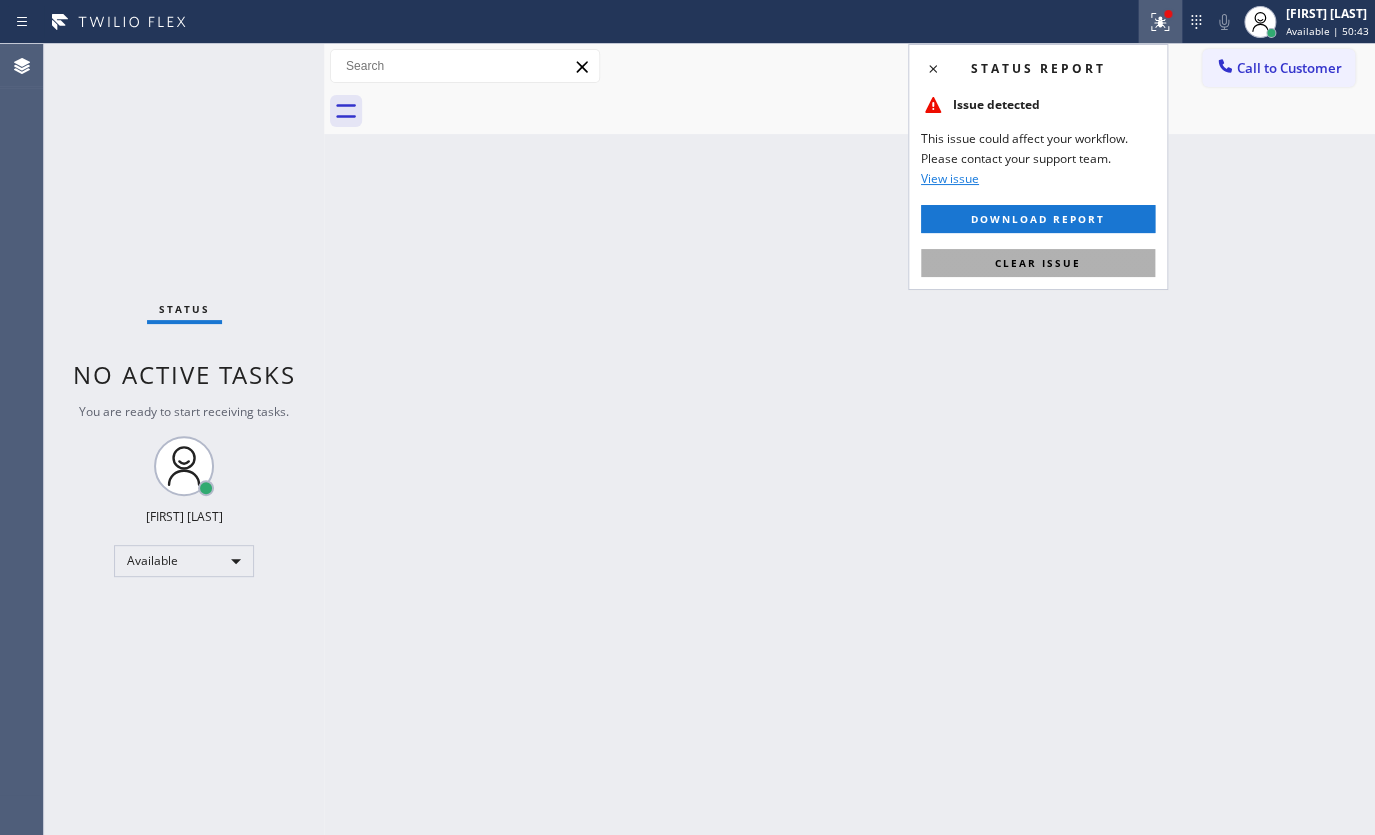 click on "Clear issue" at bounding box center [1038, 263] 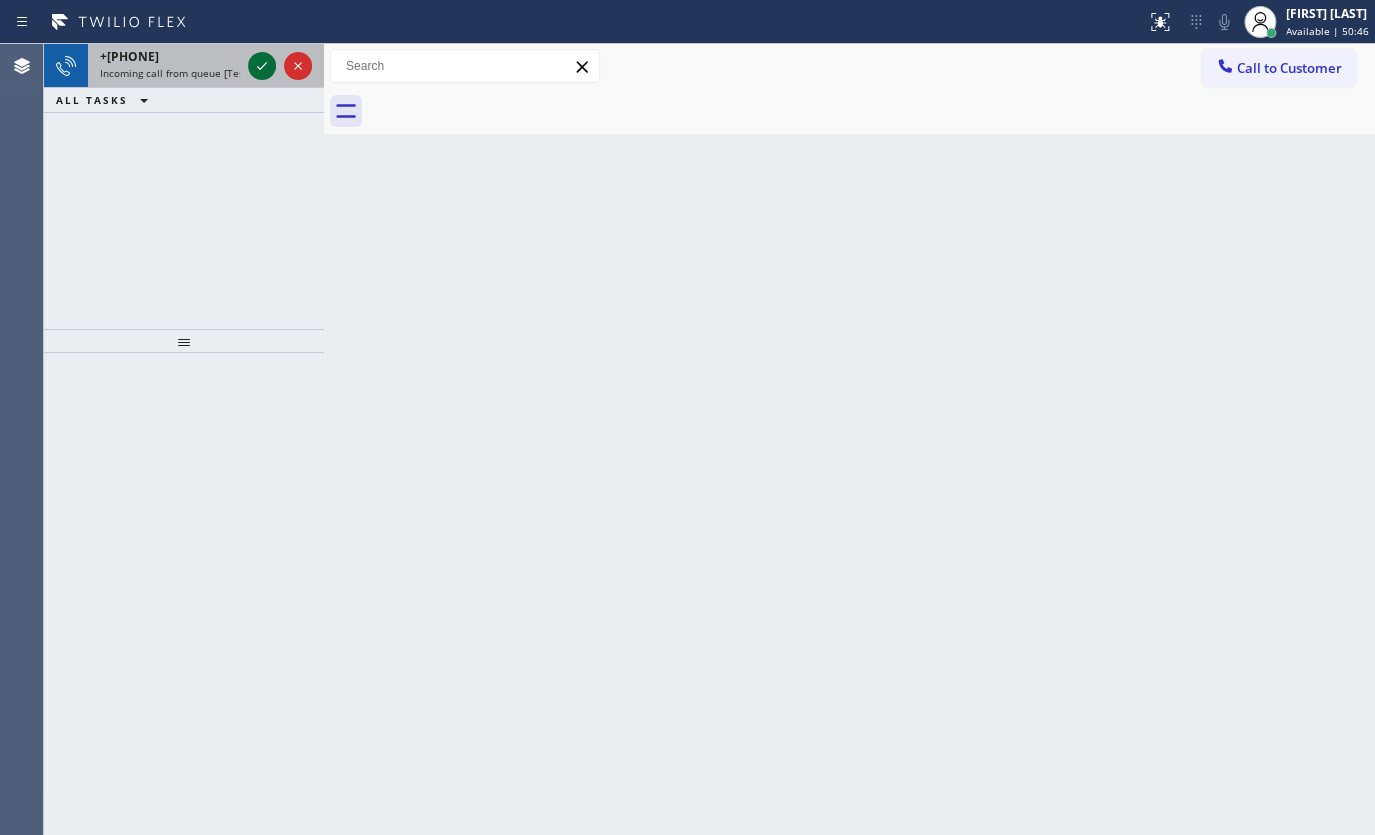 click 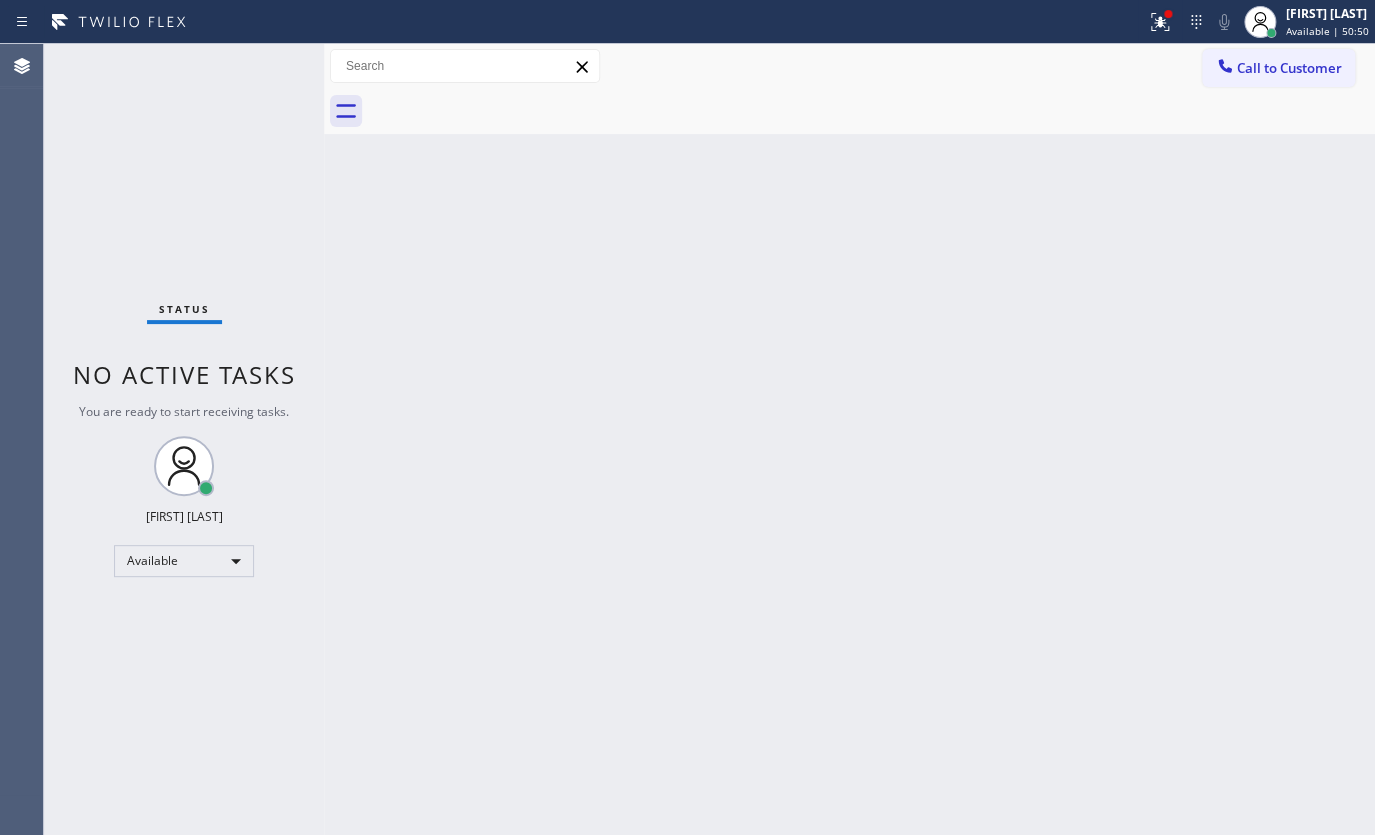drag, startPoint x: 1145, startPoint y: 11, endPoint x: 1115, endPoint y: 201, distance: 192.35384 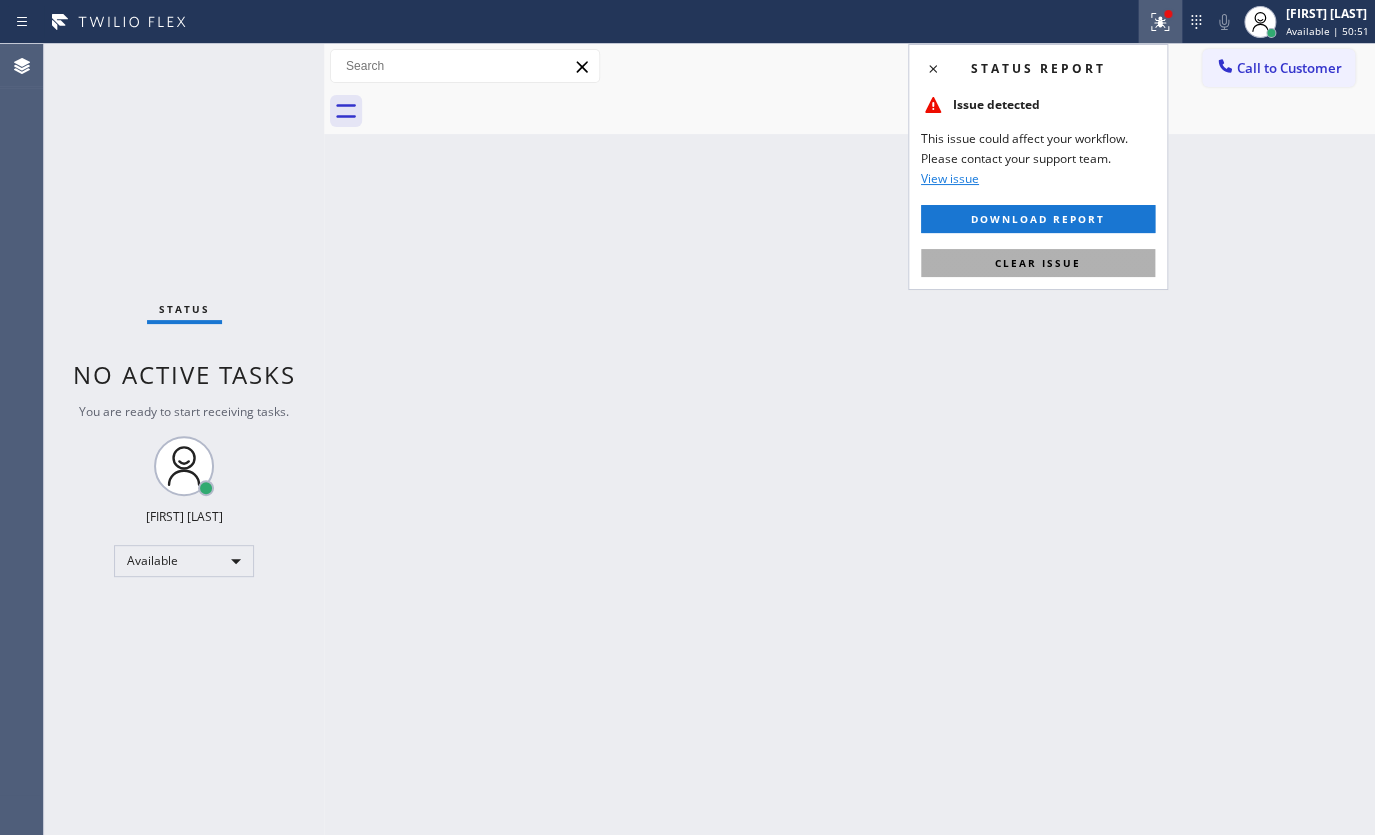 click on "Clear issue" at bounding box center (1038, 263) 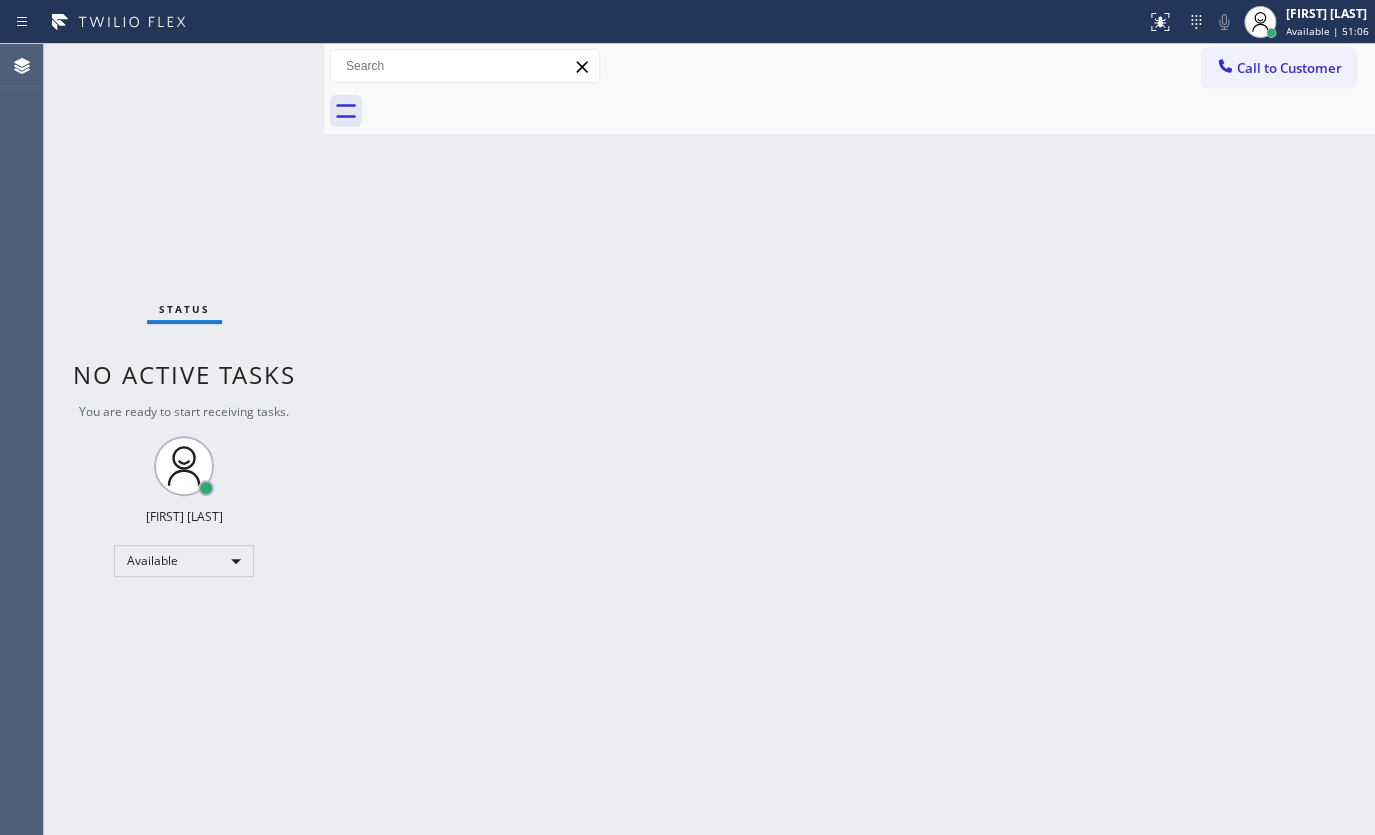 click on "Status   No active tasks     You are ready to start receiving tasks.   JENIZA ALCAYDE Available" at bounding box center [184, 439] 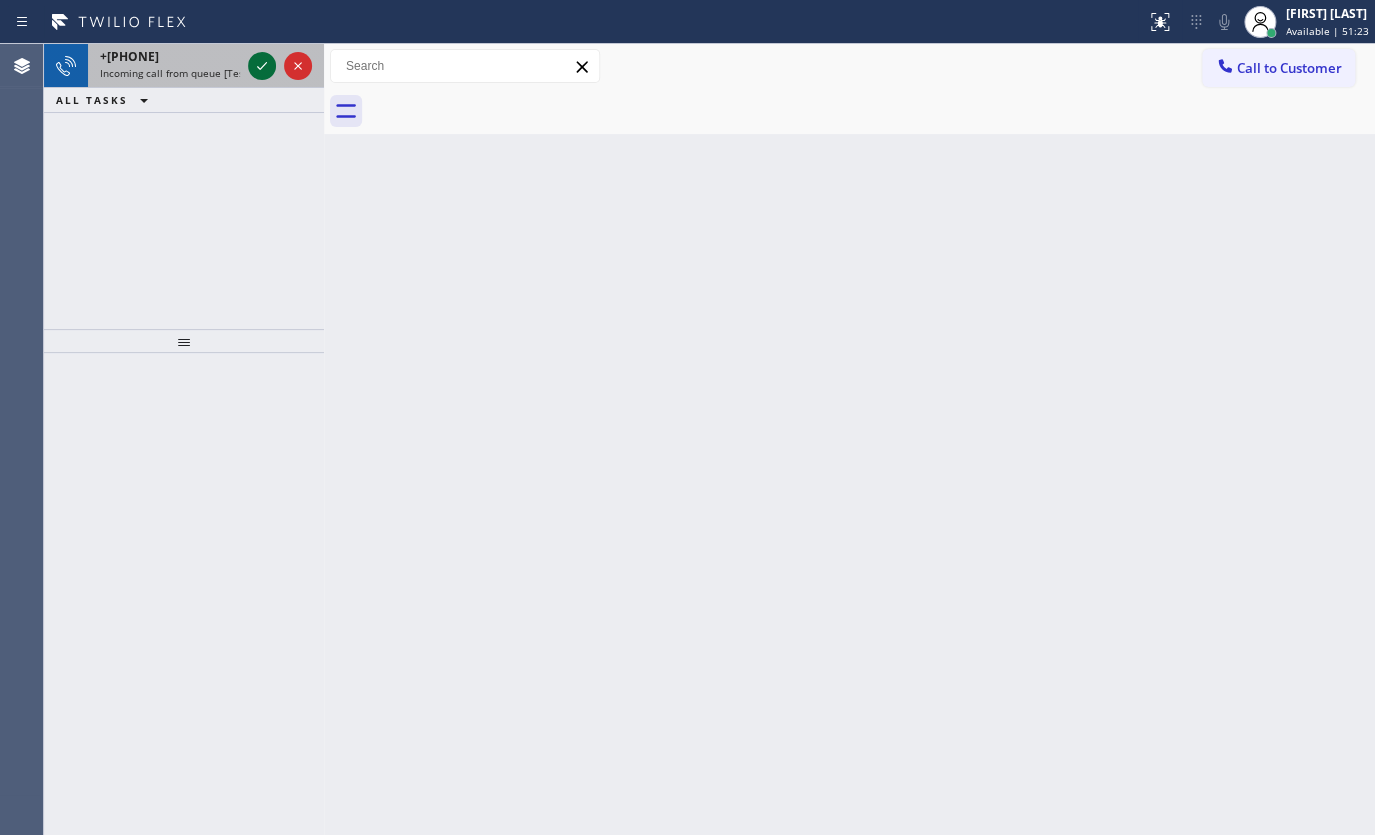 click 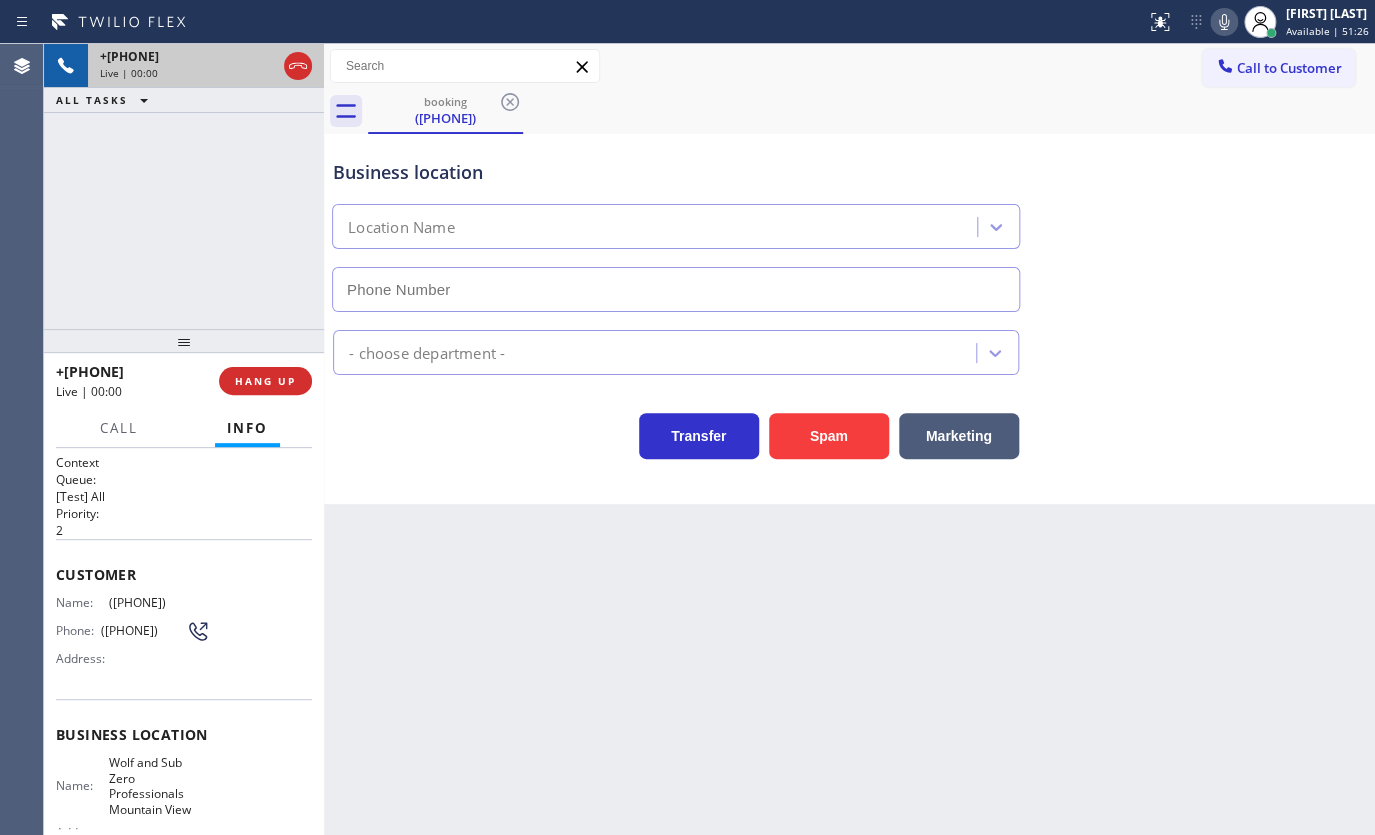type on "(650) 699-6939" 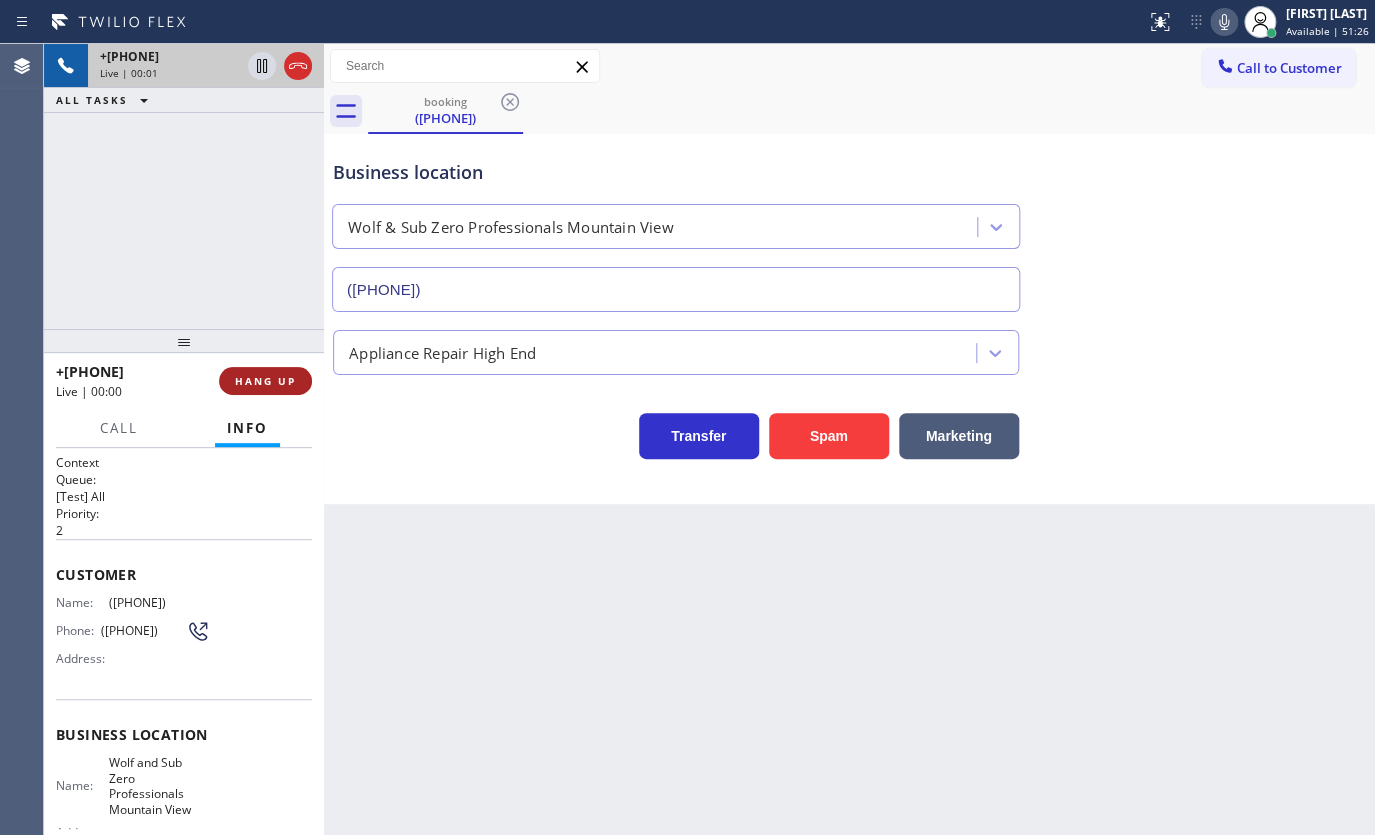 click on "HANG UP" at bounding box center (265, 381) 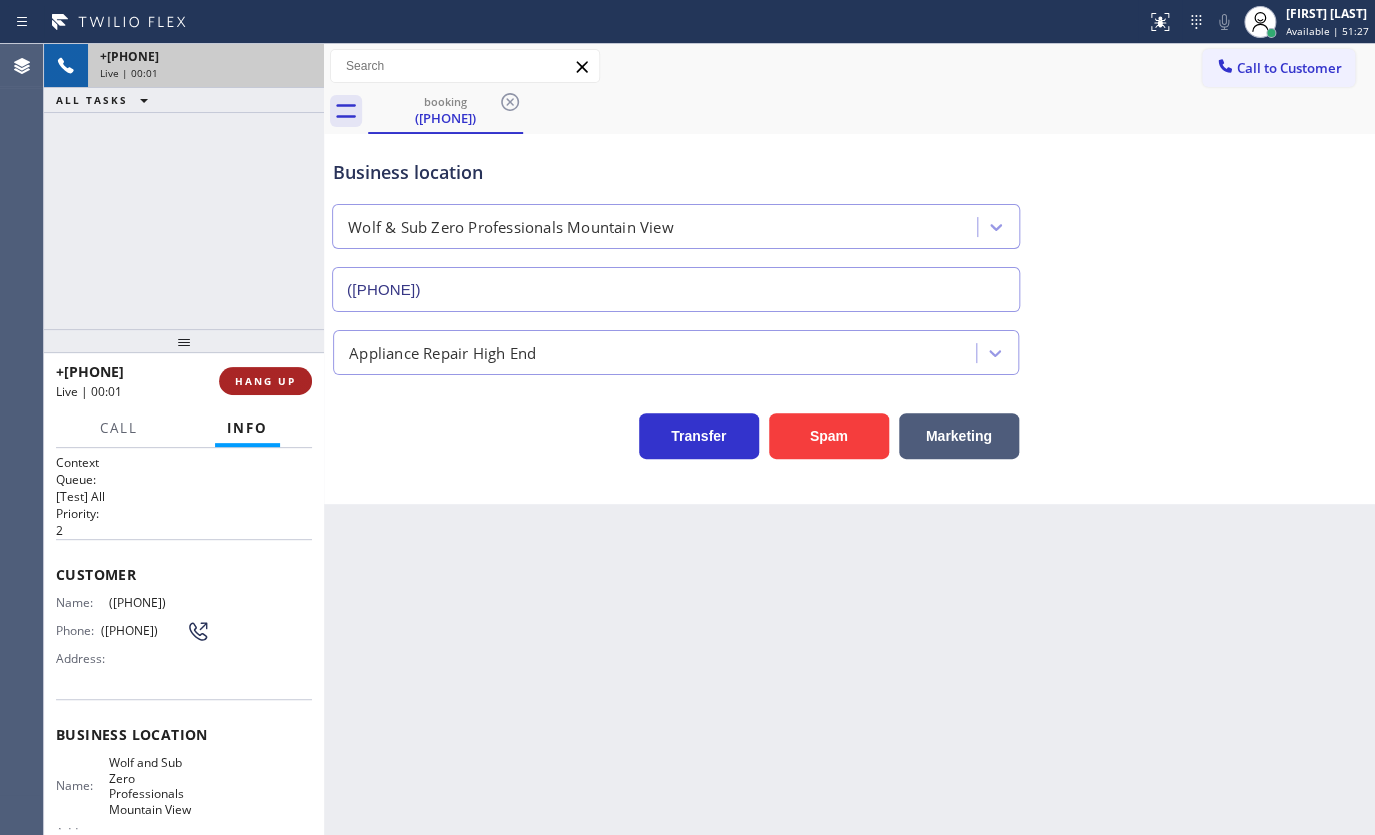 click on "HANG UP" at bounding box center [265, 381] 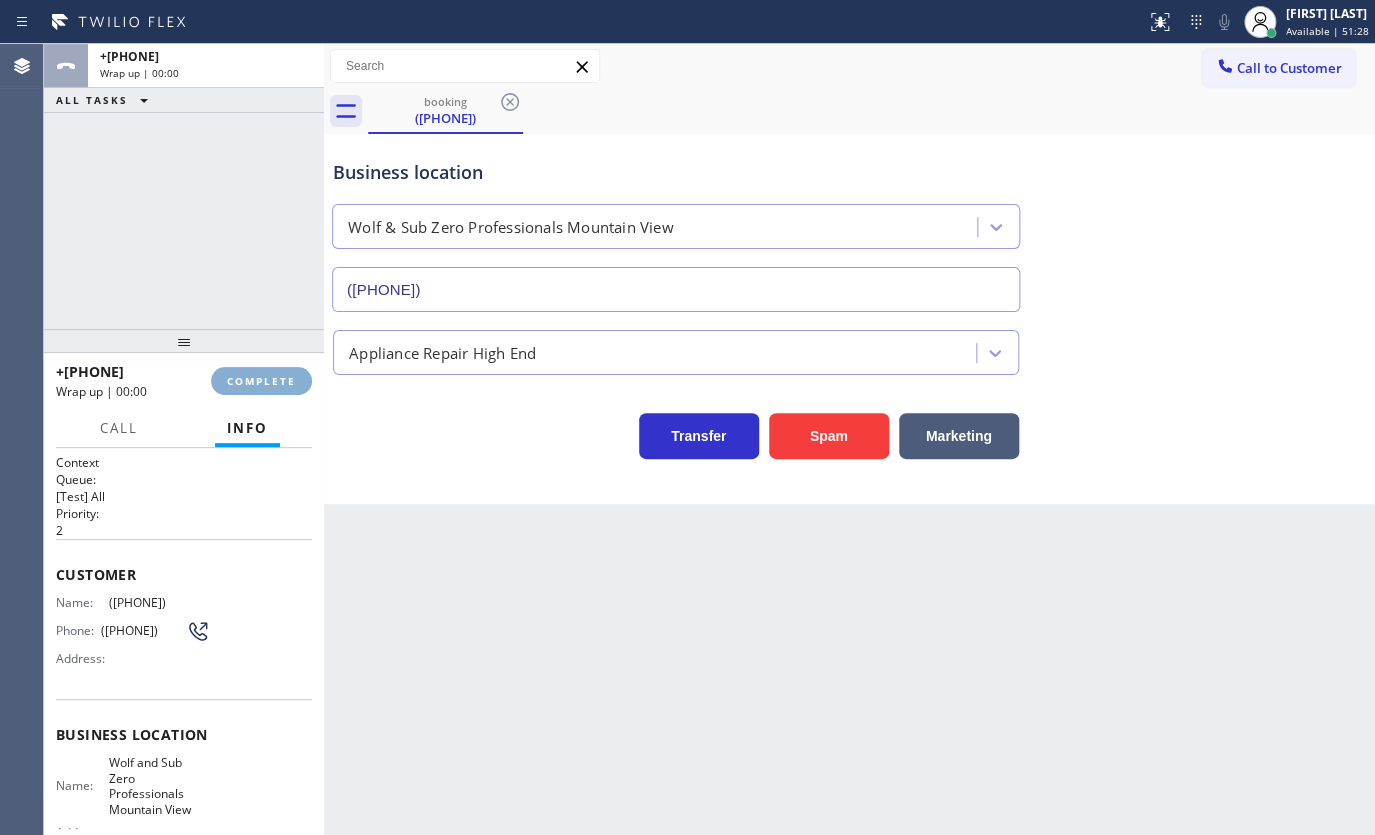click on "COMPLETE" at bounding box center [261, 381] 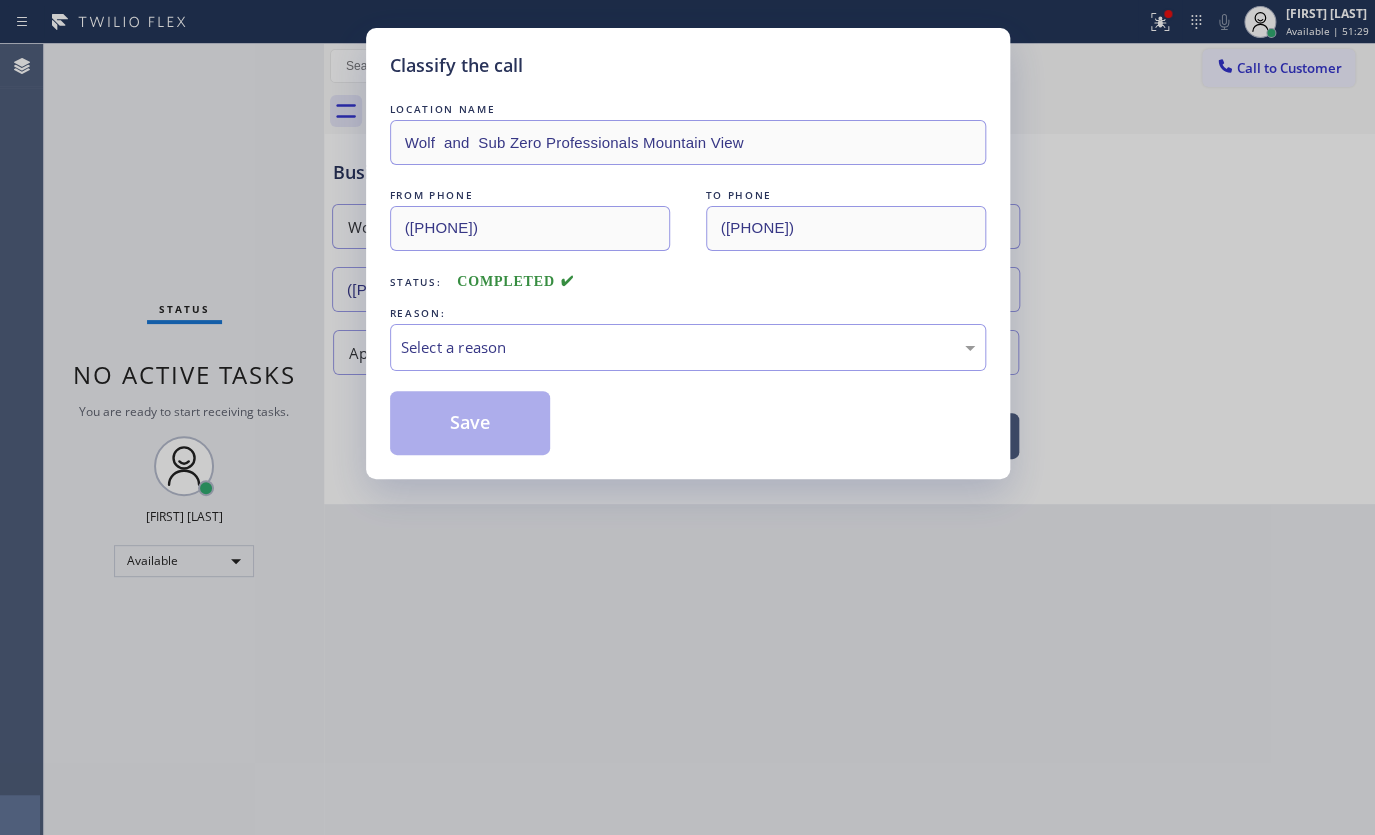 click on "LOCATION NAME Wolf  and  Sub Zero Professionals Mountain View FROM PHONE (650) 813-9797 TO PHONE (650) 699-6939 Status: COMPLETED REASON: Select a reason Save" at bounding box center [688, 277] 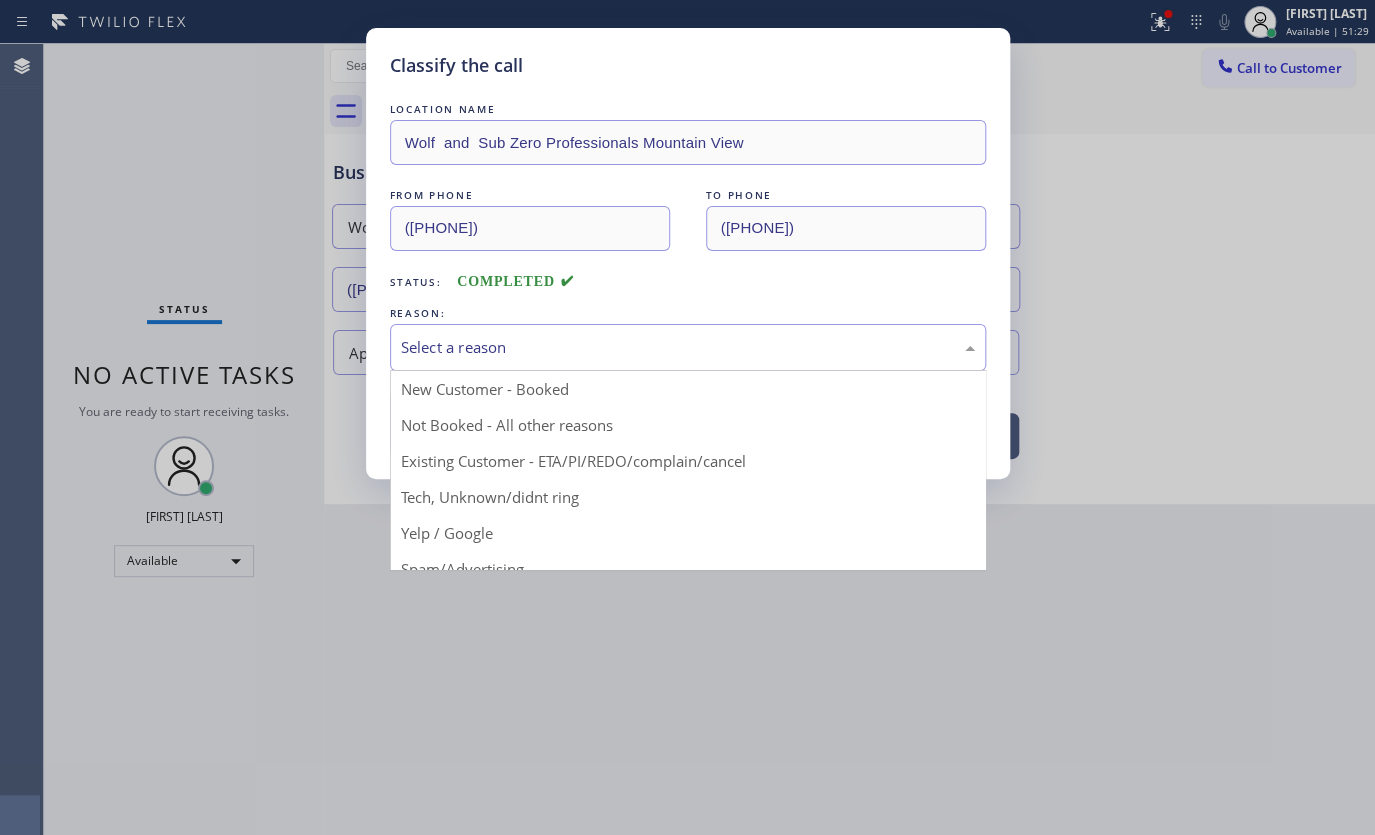 click on "Select a reason" at bounding box center [688, 347] 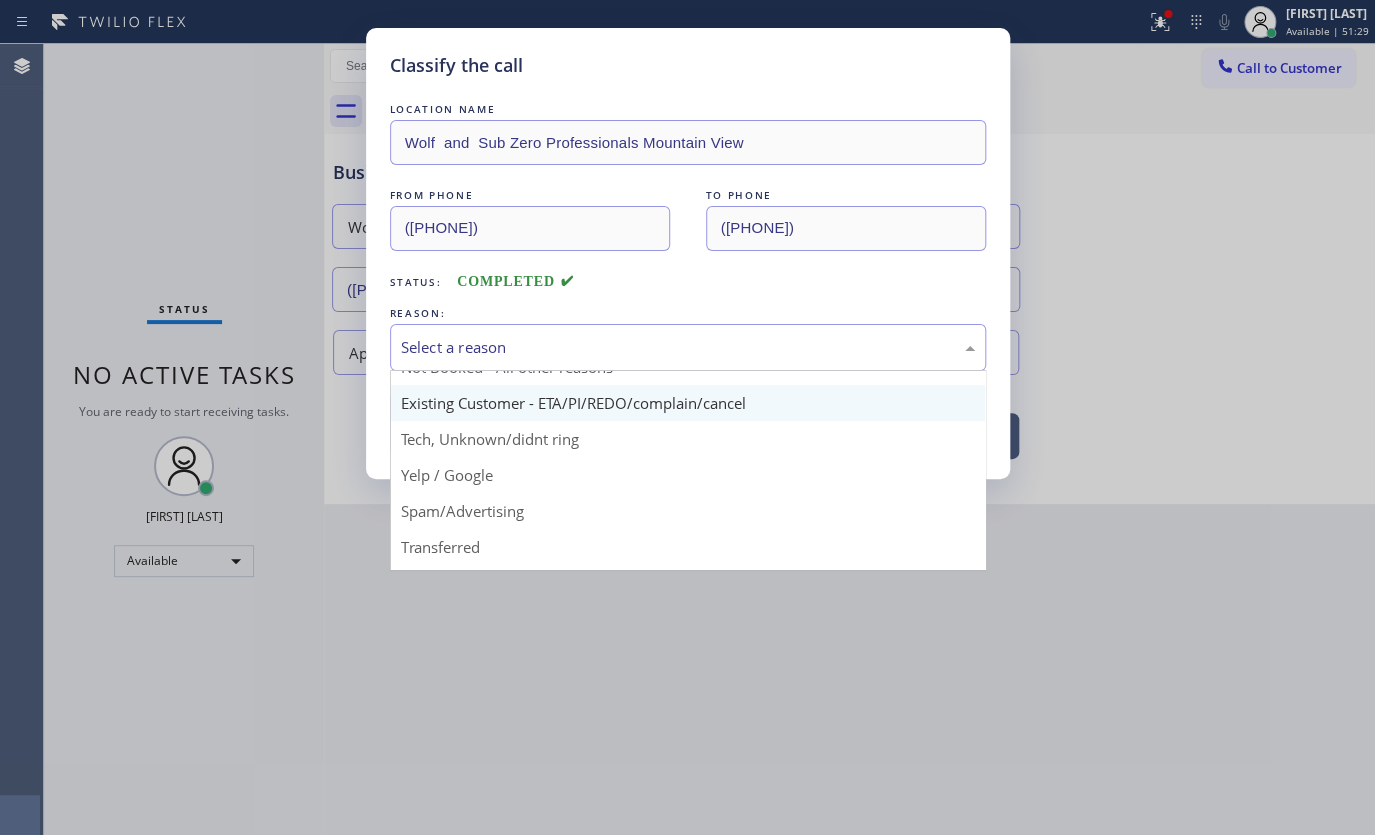 scroll, scrollTop: 90, scrollLeft: 0, axis: vertical 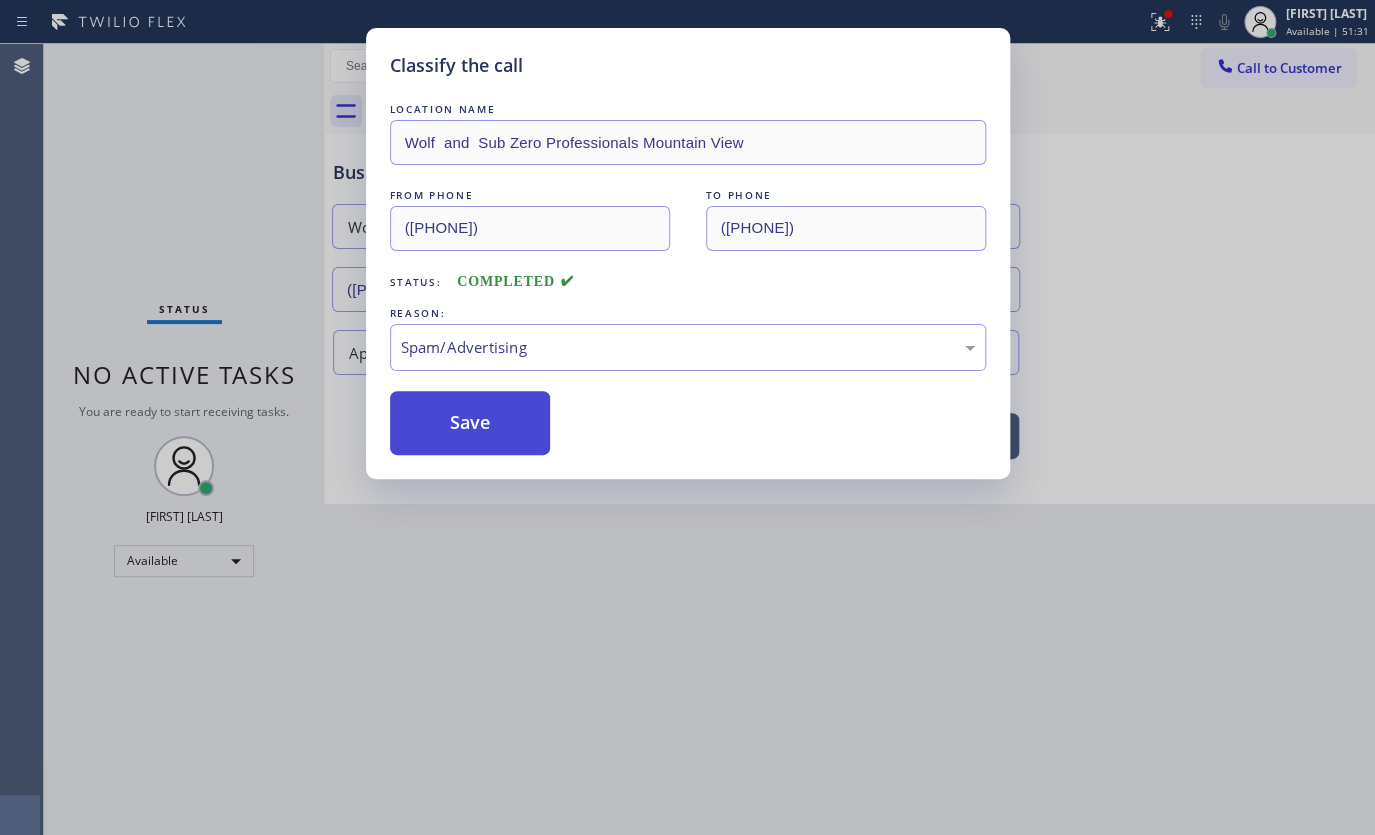 click on "Save" at bounding box center [470, 423] 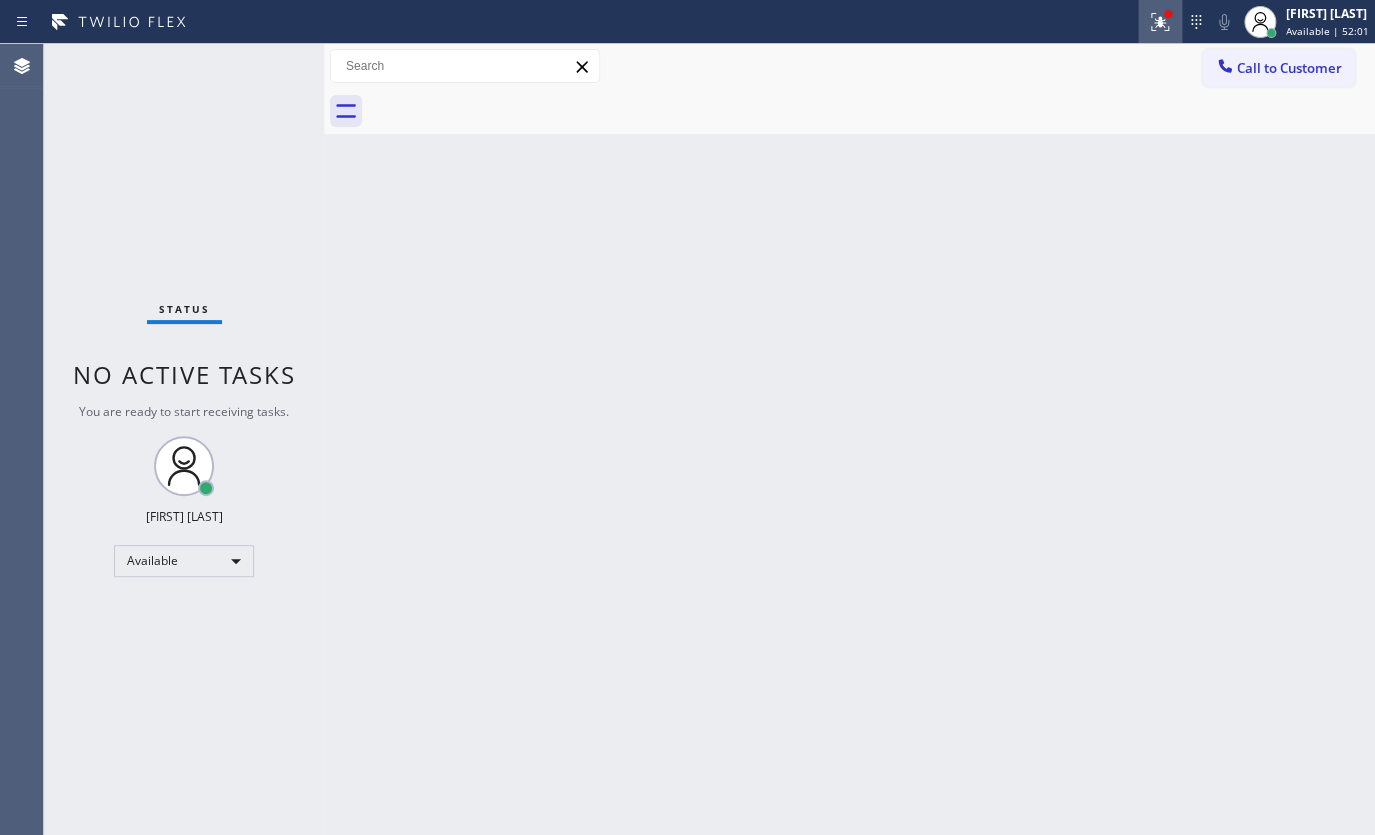 click 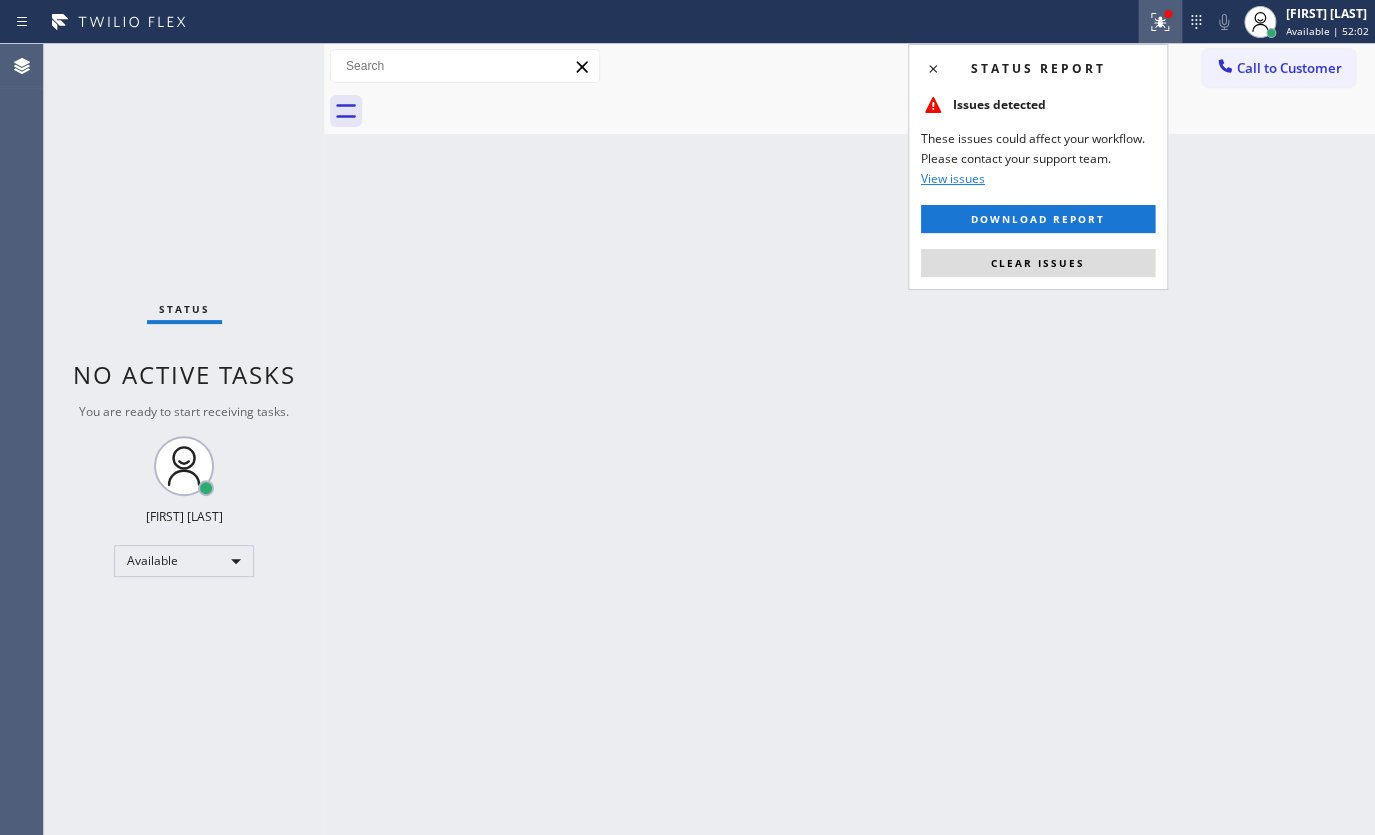 click on "Status report Issues detected These issues could affect your workflow. Please contact your support team. View issues Download report Clear issues" at bounding box center (1038, 167) 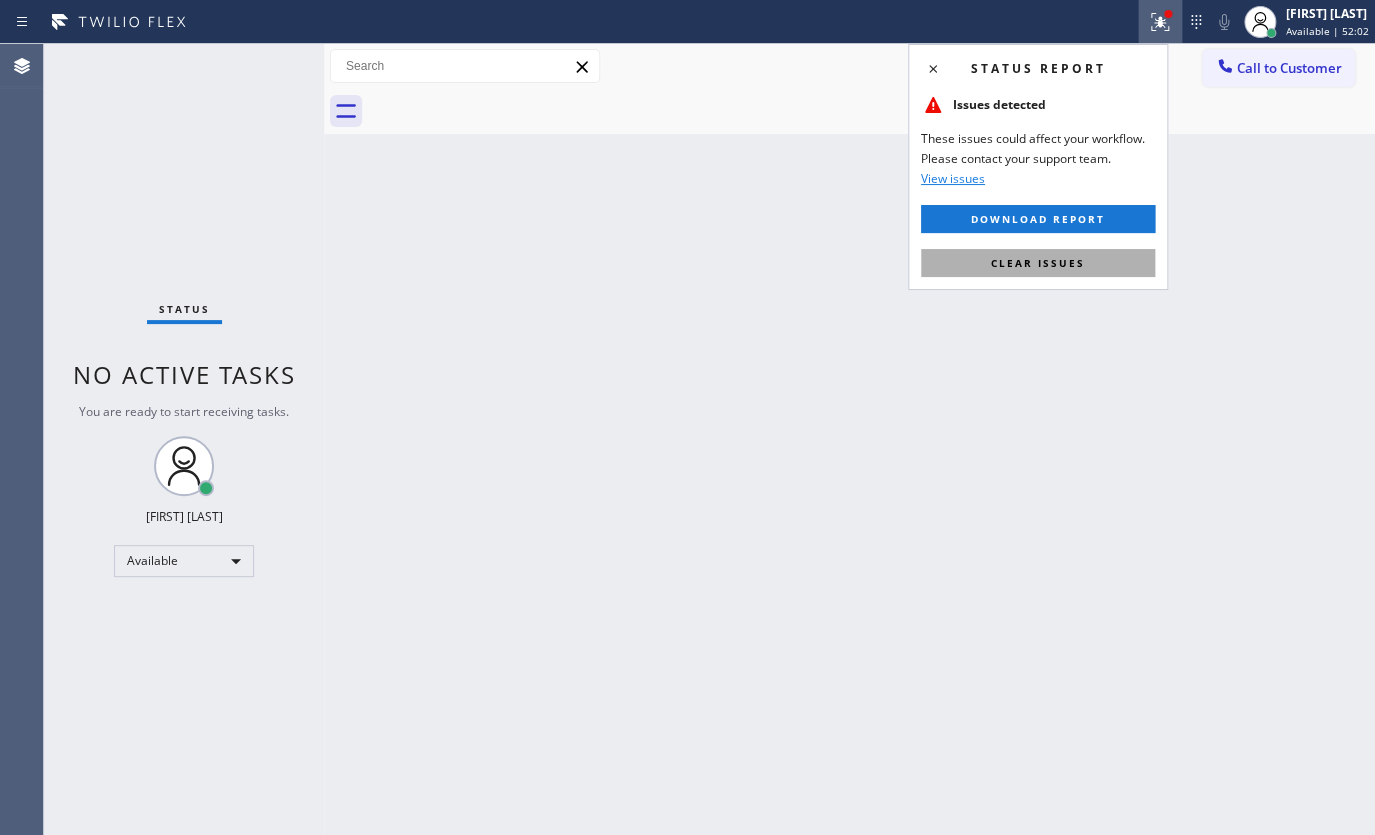 click on "Clear issues" at bounding box center (1038, 263) 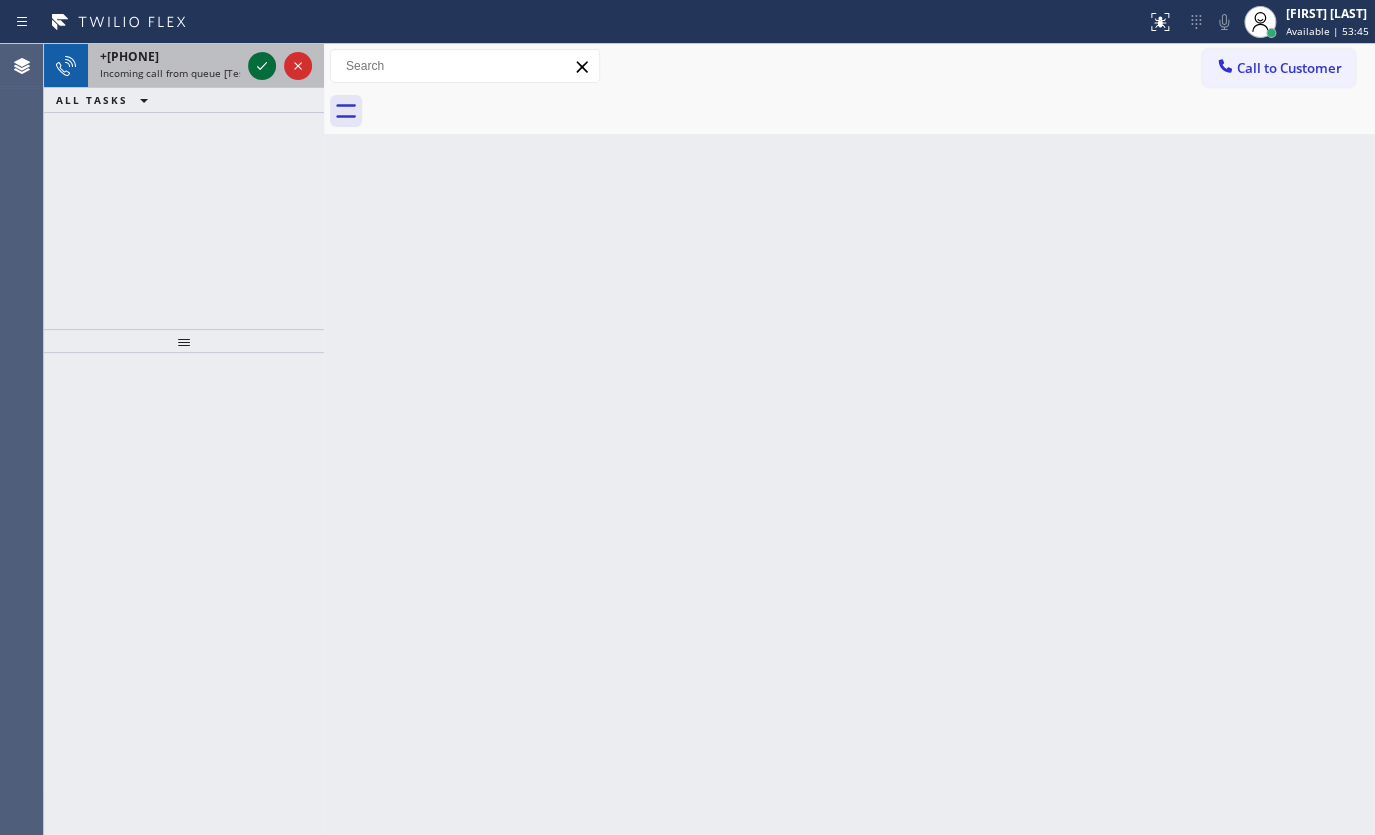 drag, startPoint x: 255, startPoint y: 42, endPoint x: 250, endPoint y: 63, distance: 21.587032 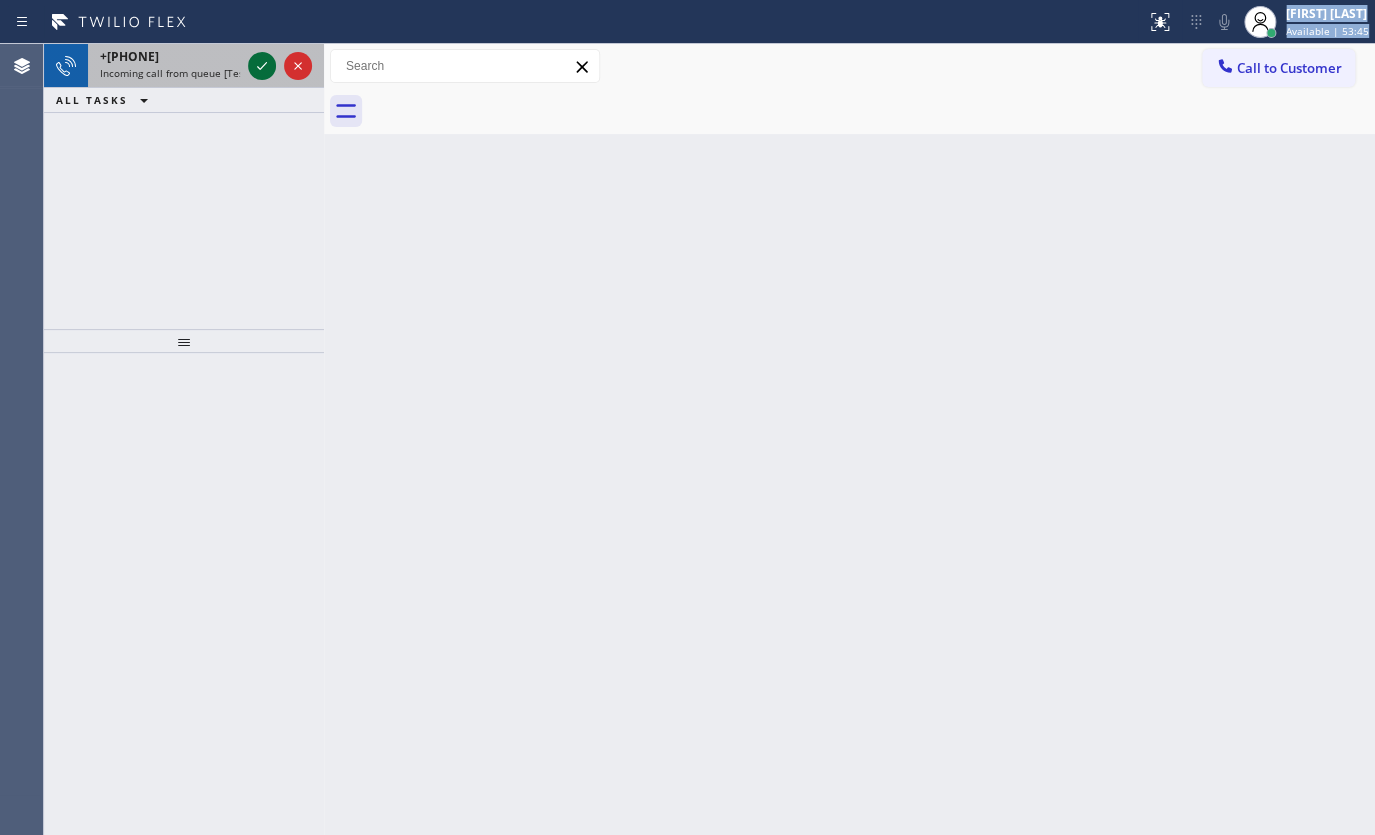 click 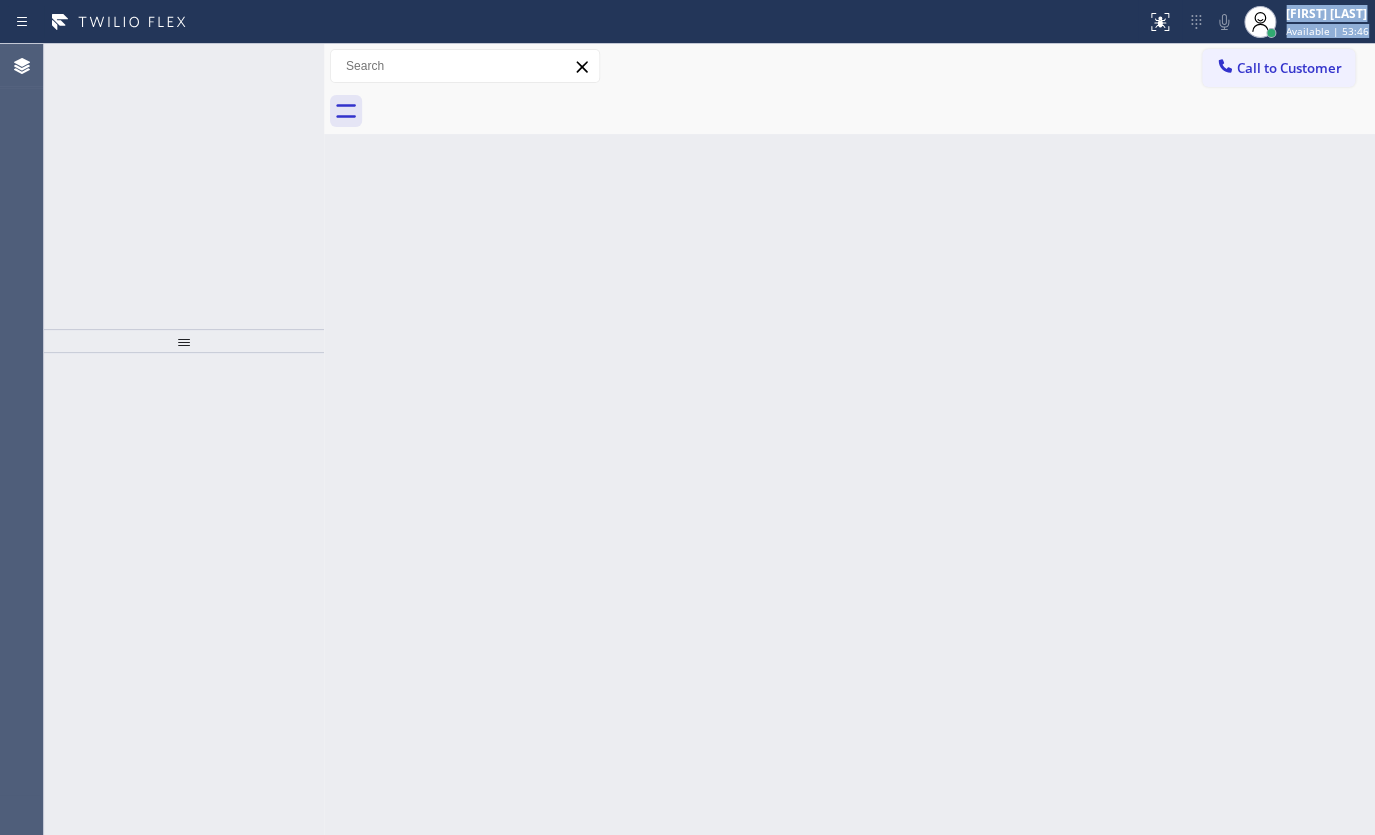 click 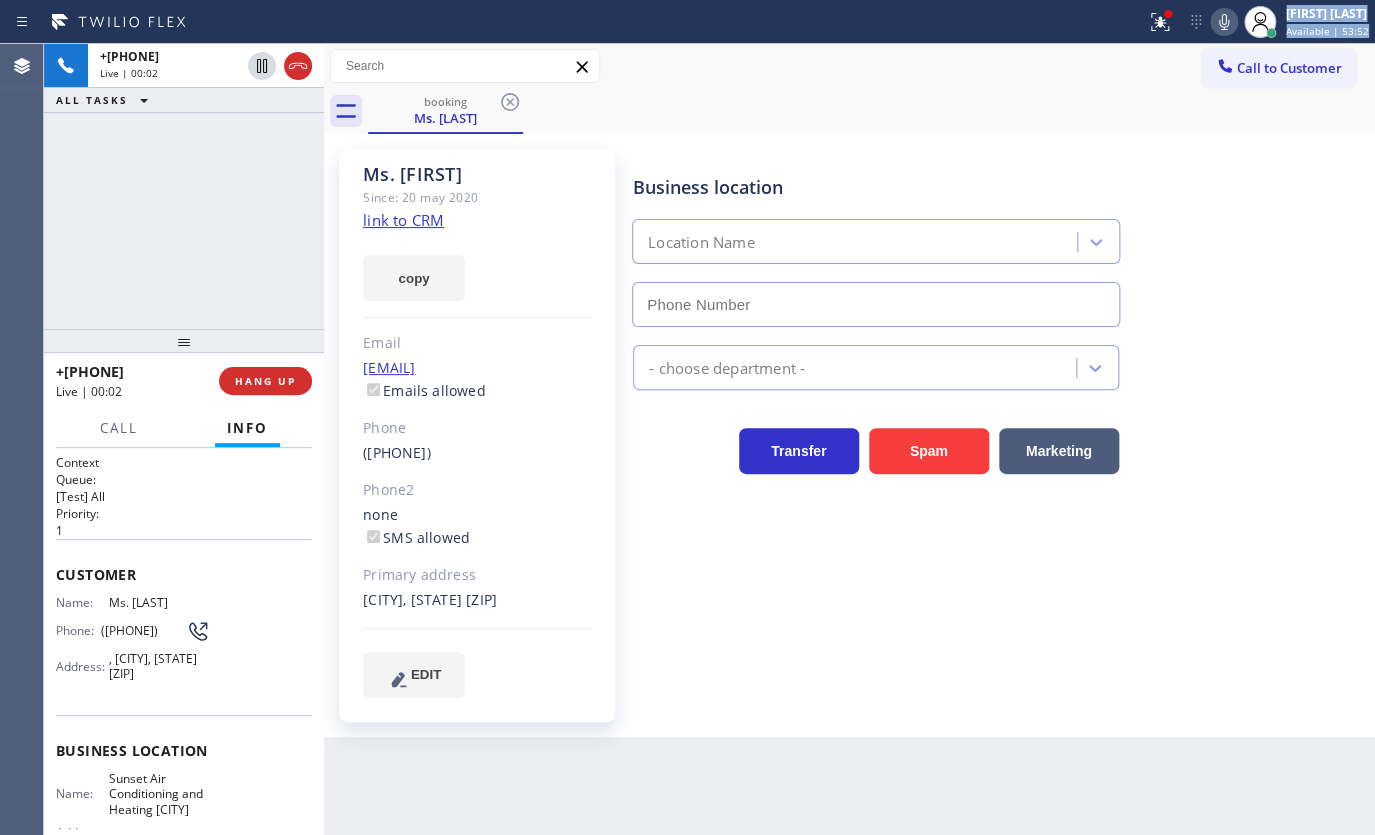 type on "(408) 676-2720" 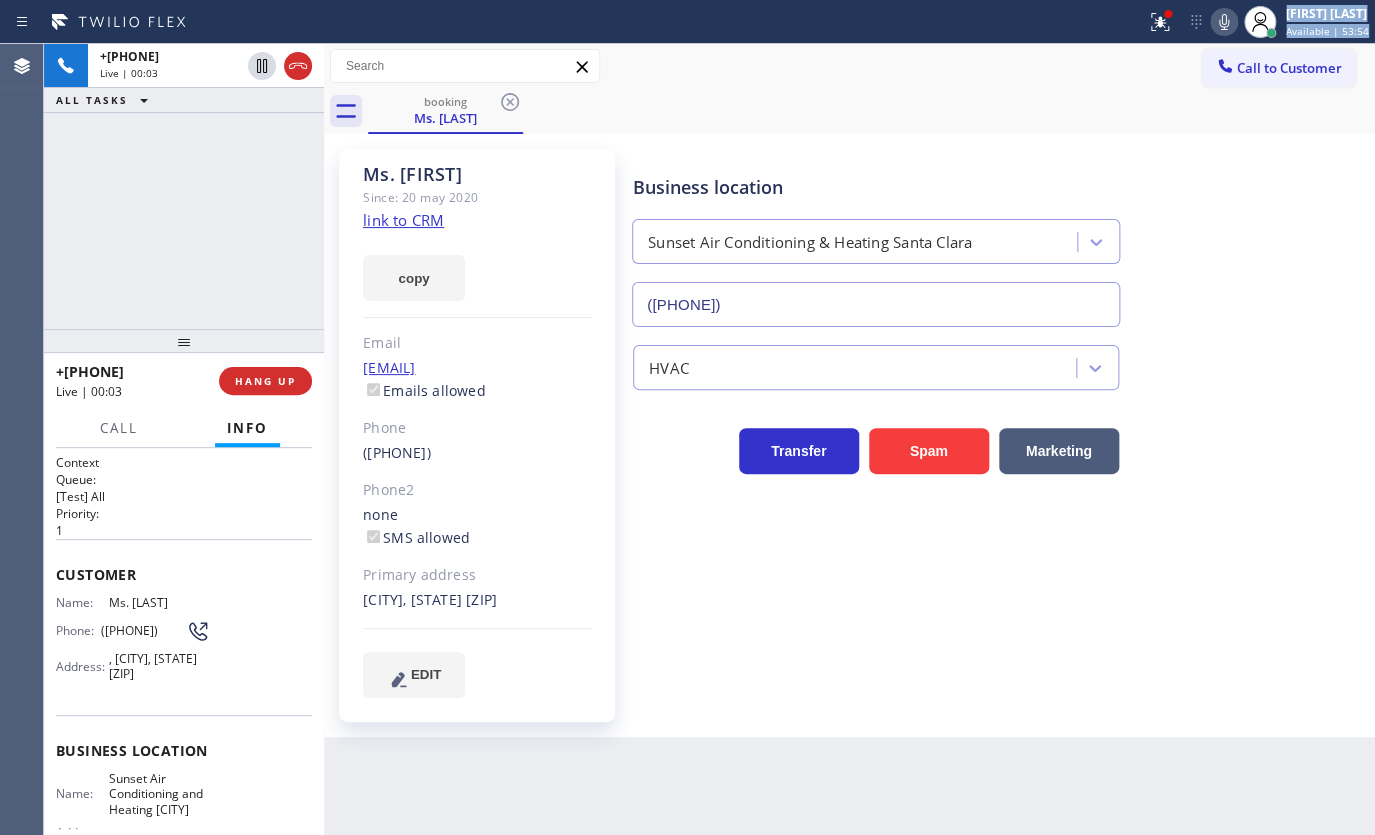 click on "link to CRM" 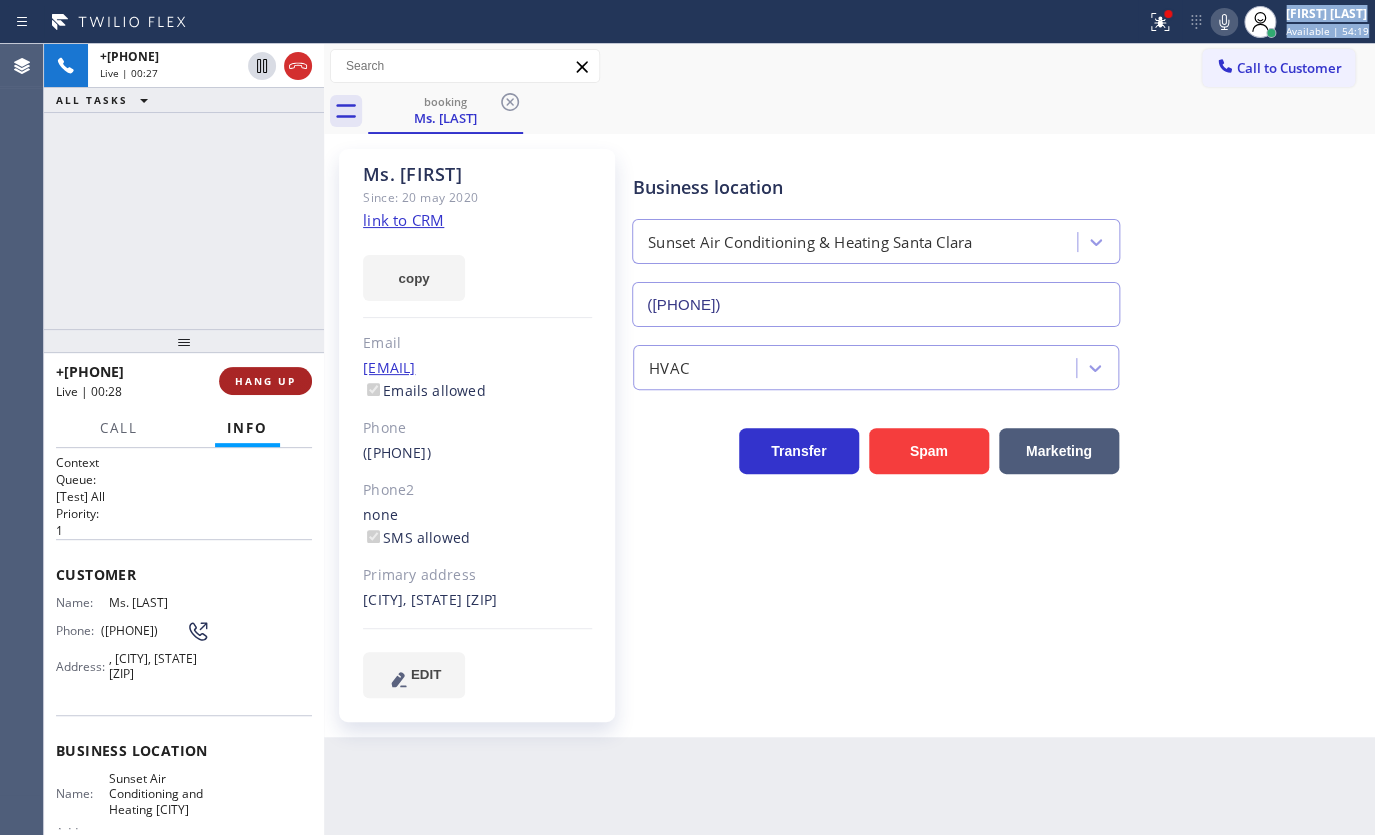 click on "HANG UP" at bounding box center [265, 381] 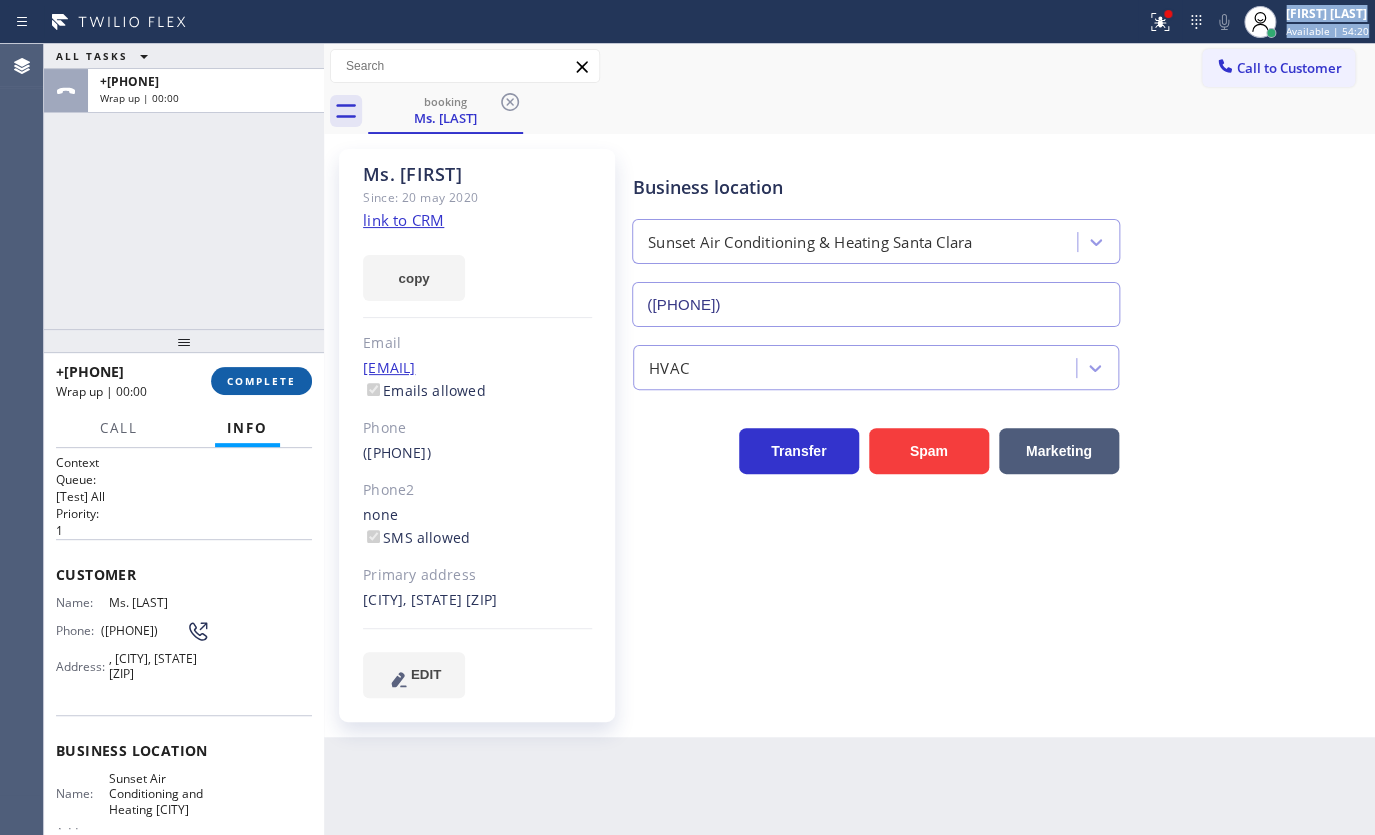 click on "COMPLETE" at bounding box center [261, 381] 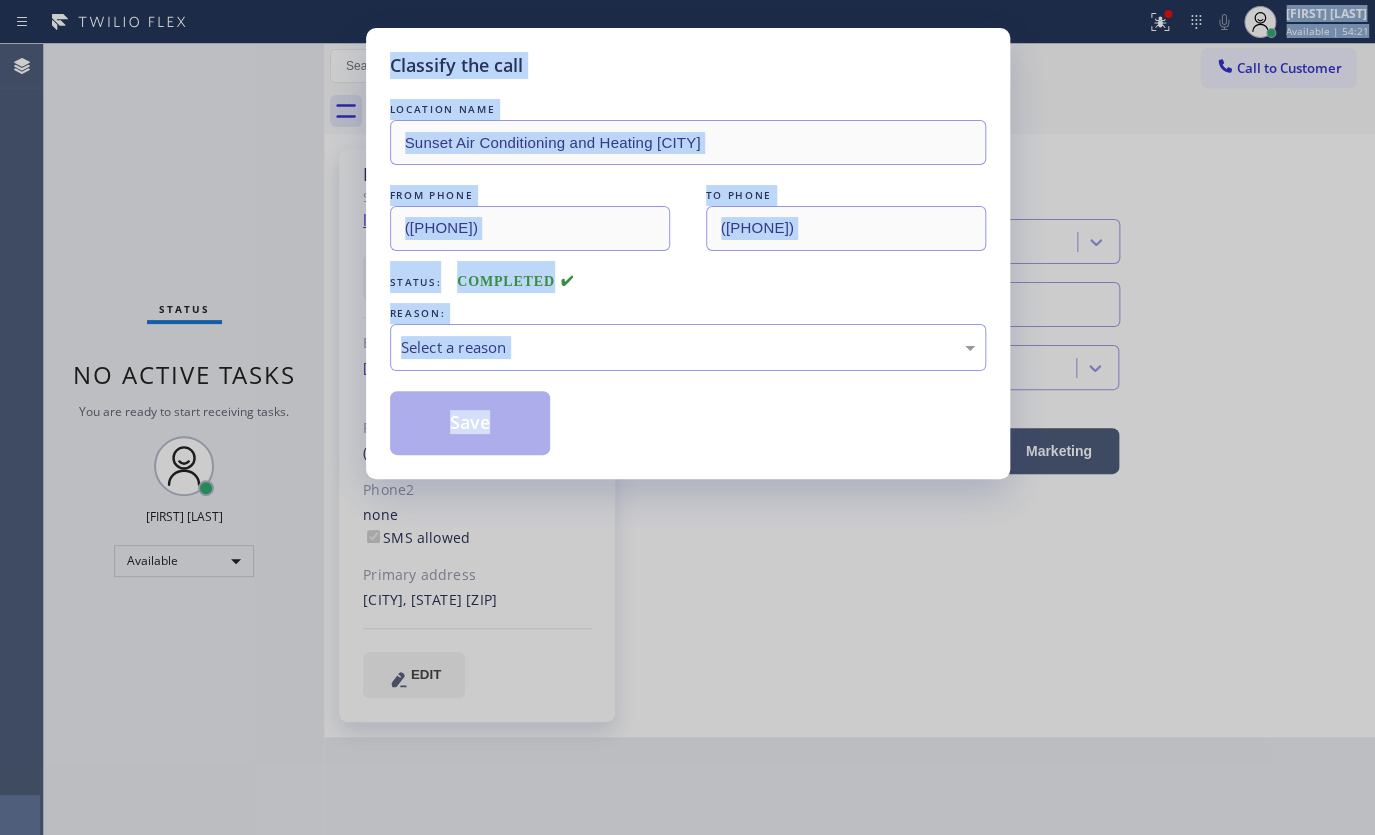 click on "LOCATION NAME Sunset Air Conditioning  and  Heating Santa Clara FROM PHONE (346) 248-2230 TO PHONE (408) 676-2720 Status: COMPLETED REASON: Select a reason Save" at bounding box center (688, 277) 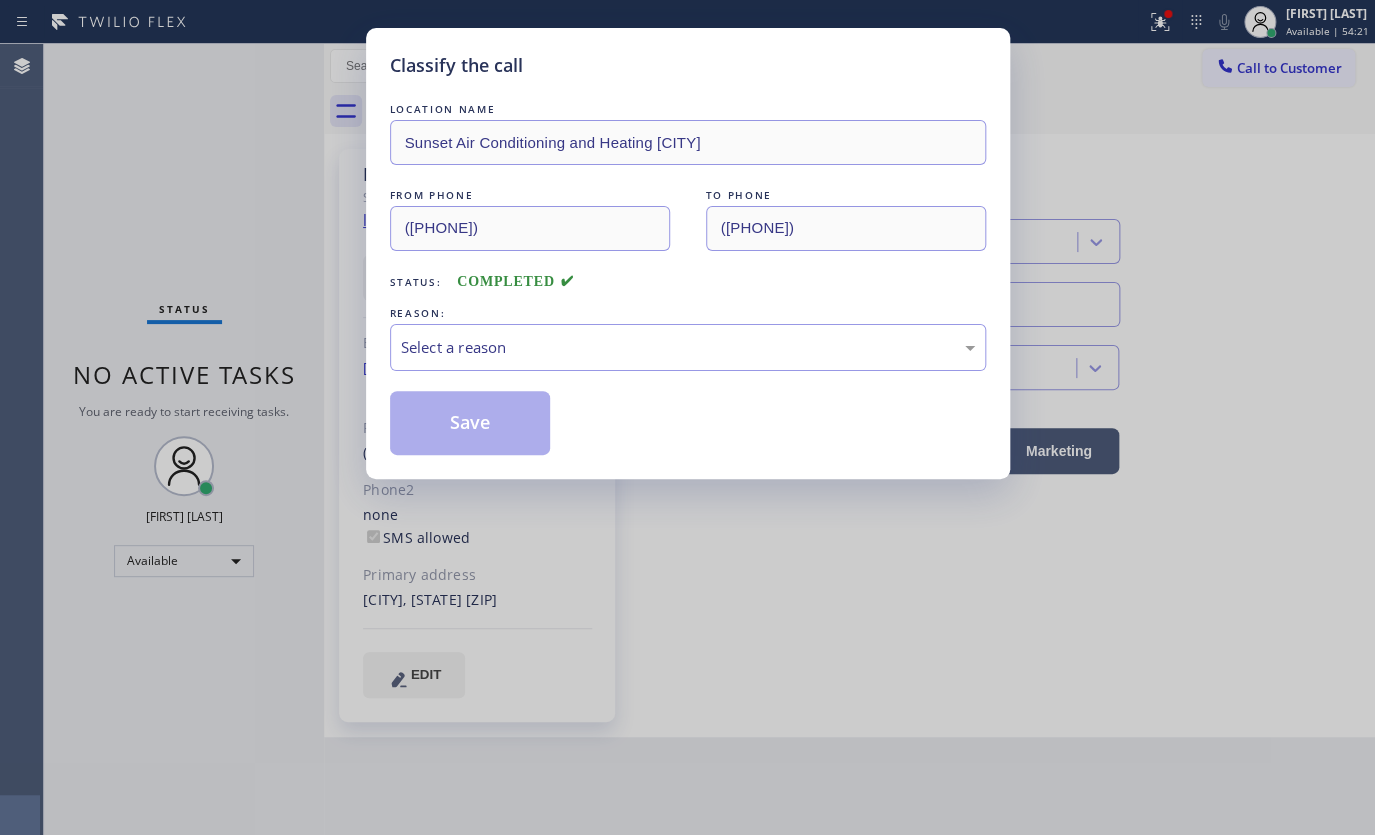 click on "LOCATION NAME Sunset Air Conditioning  and  Heating Santa Clara FROM PHONE (346) 248-2230 TO PHONE (408) 676-2720 Status: COMPLETED REASON: Select a reason Save" at bounding box center (688, 277) 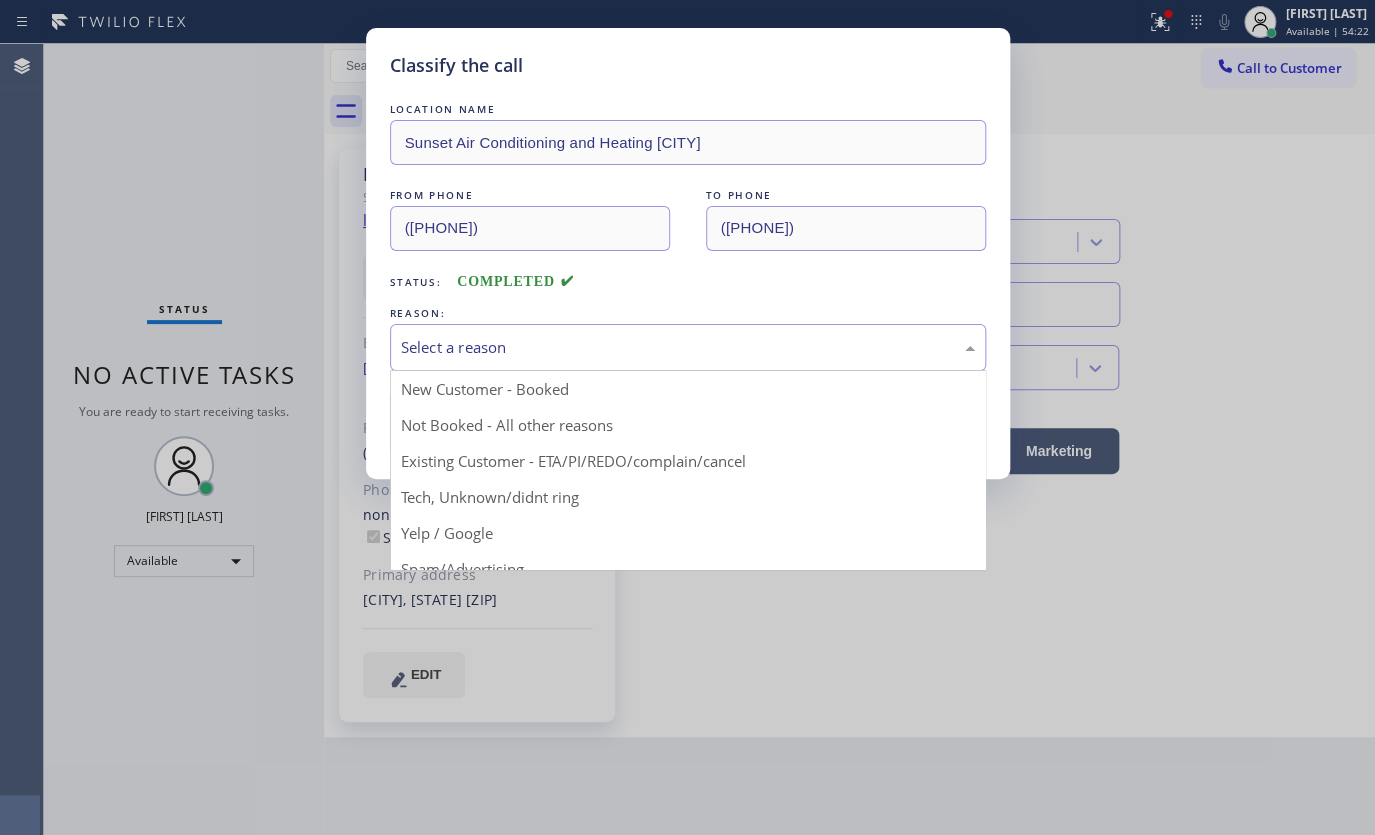 click on "Select a reason" at bounding box center (688, 347) 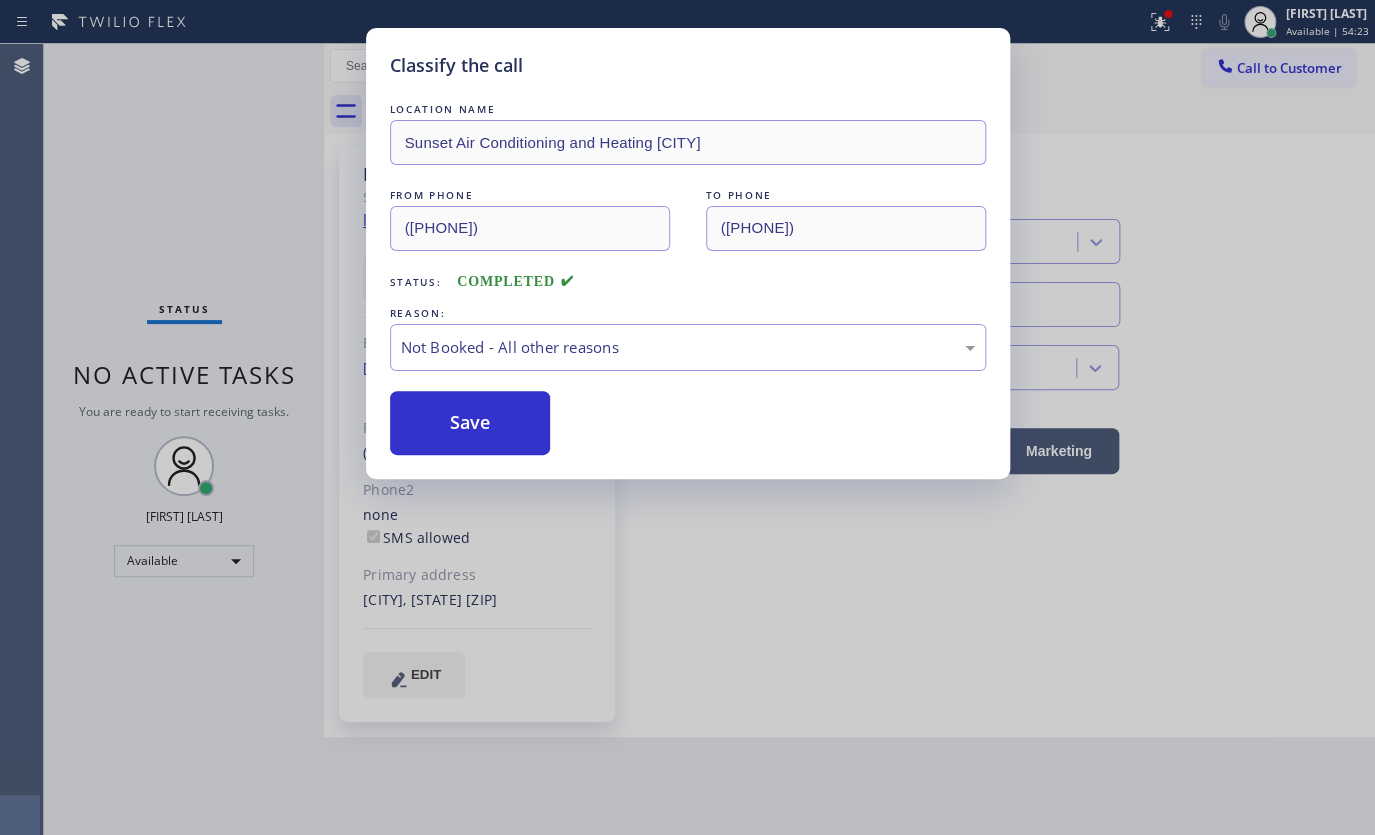 click on "Save" at bounding box center [470, 423] 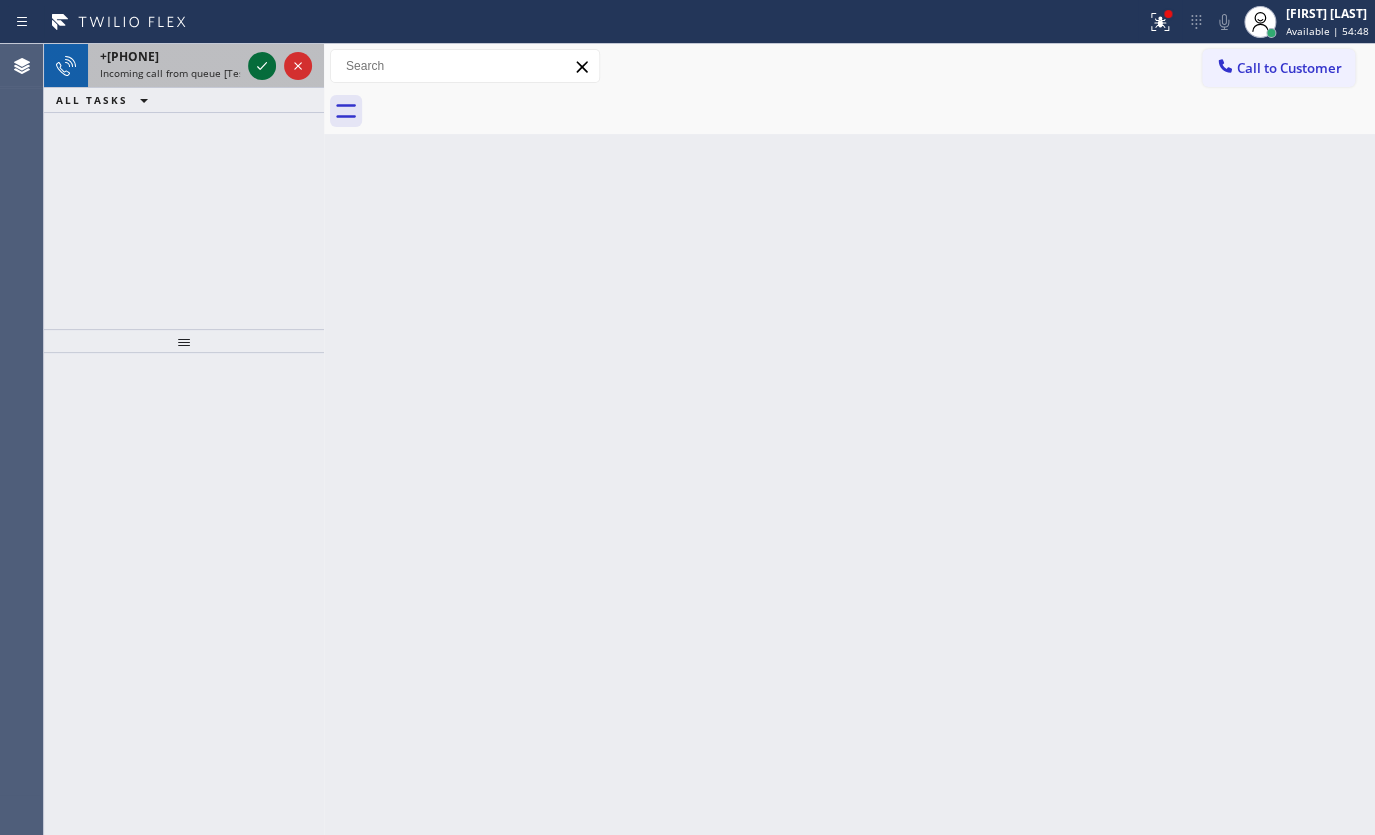 click at bounding box center [280, 66] 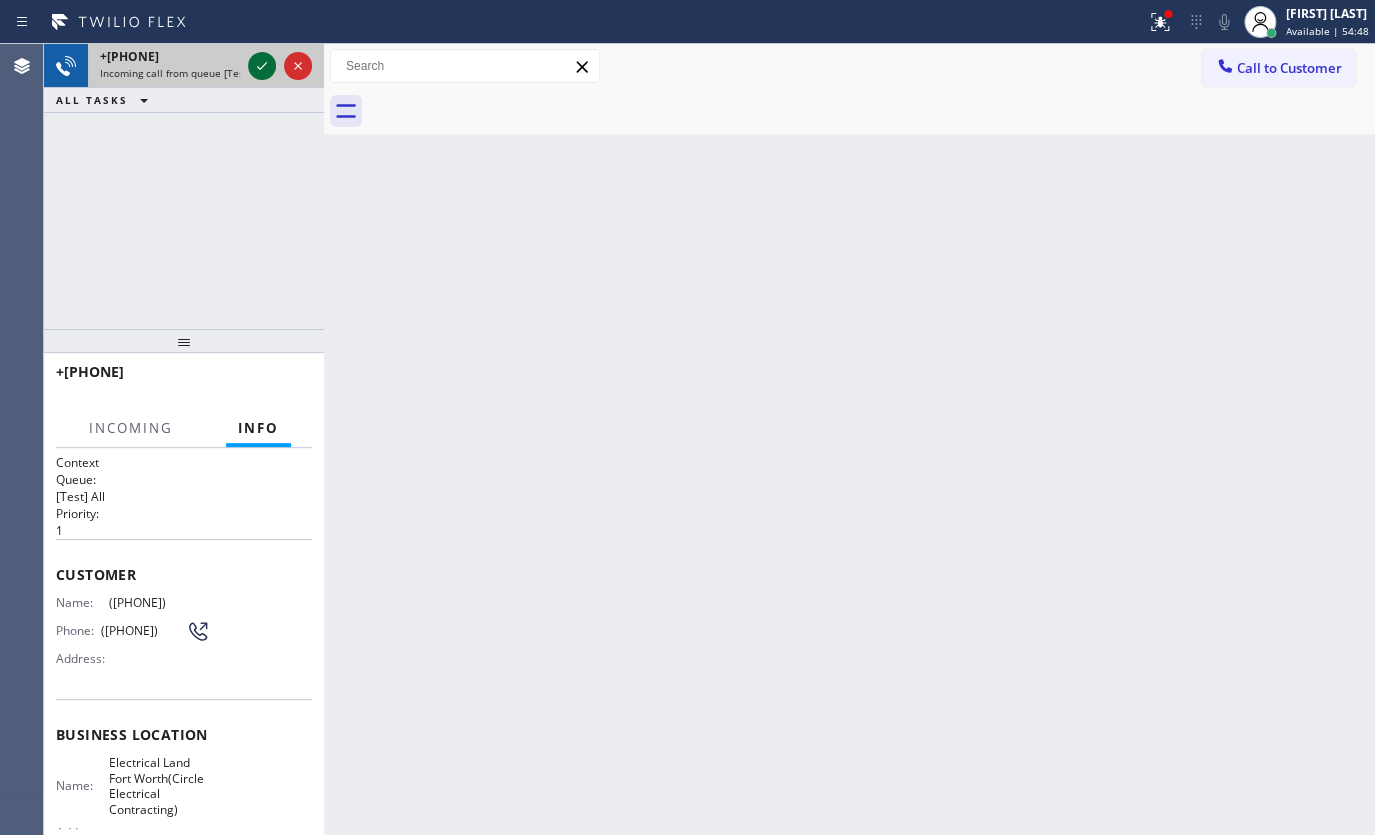 click 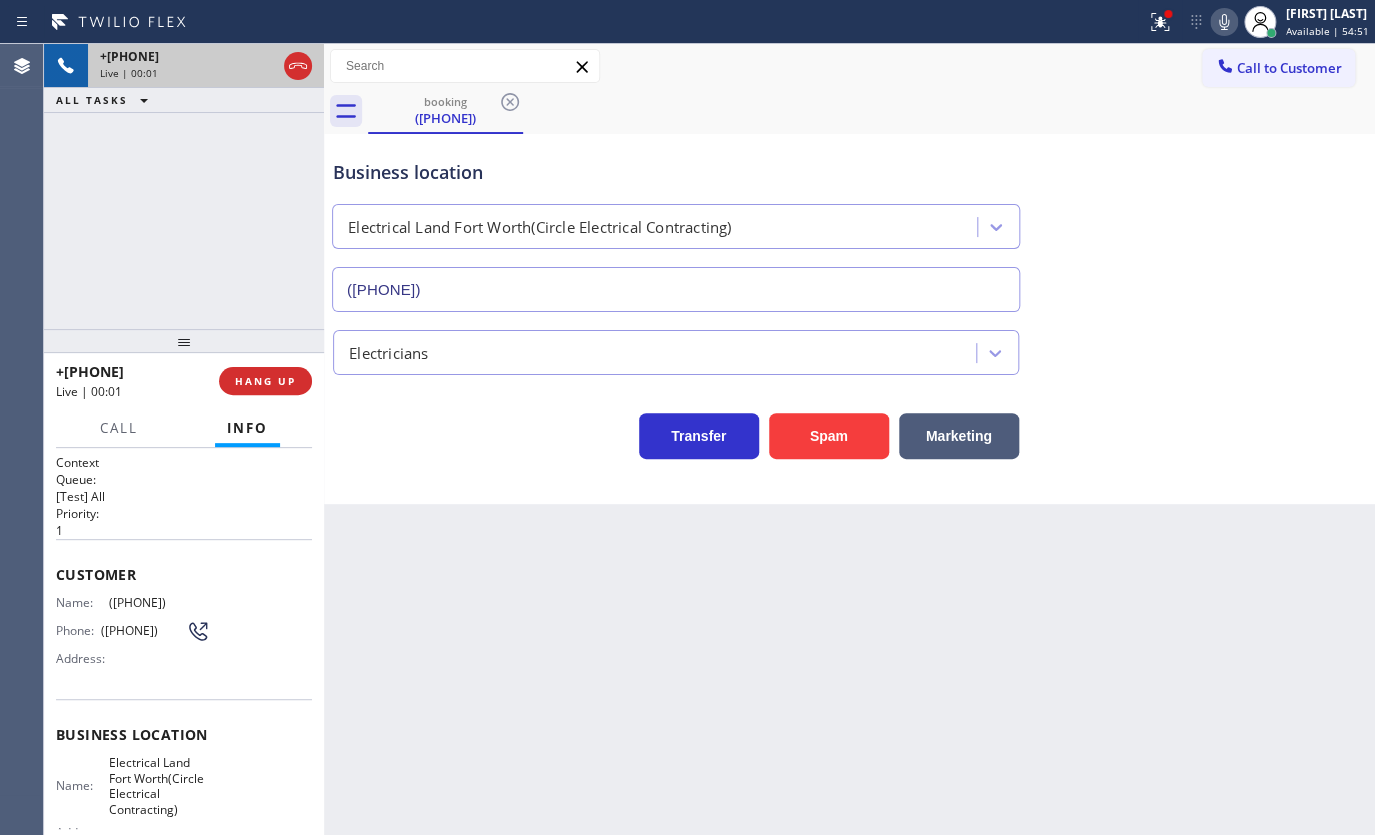 type on "(682) 337-6753" 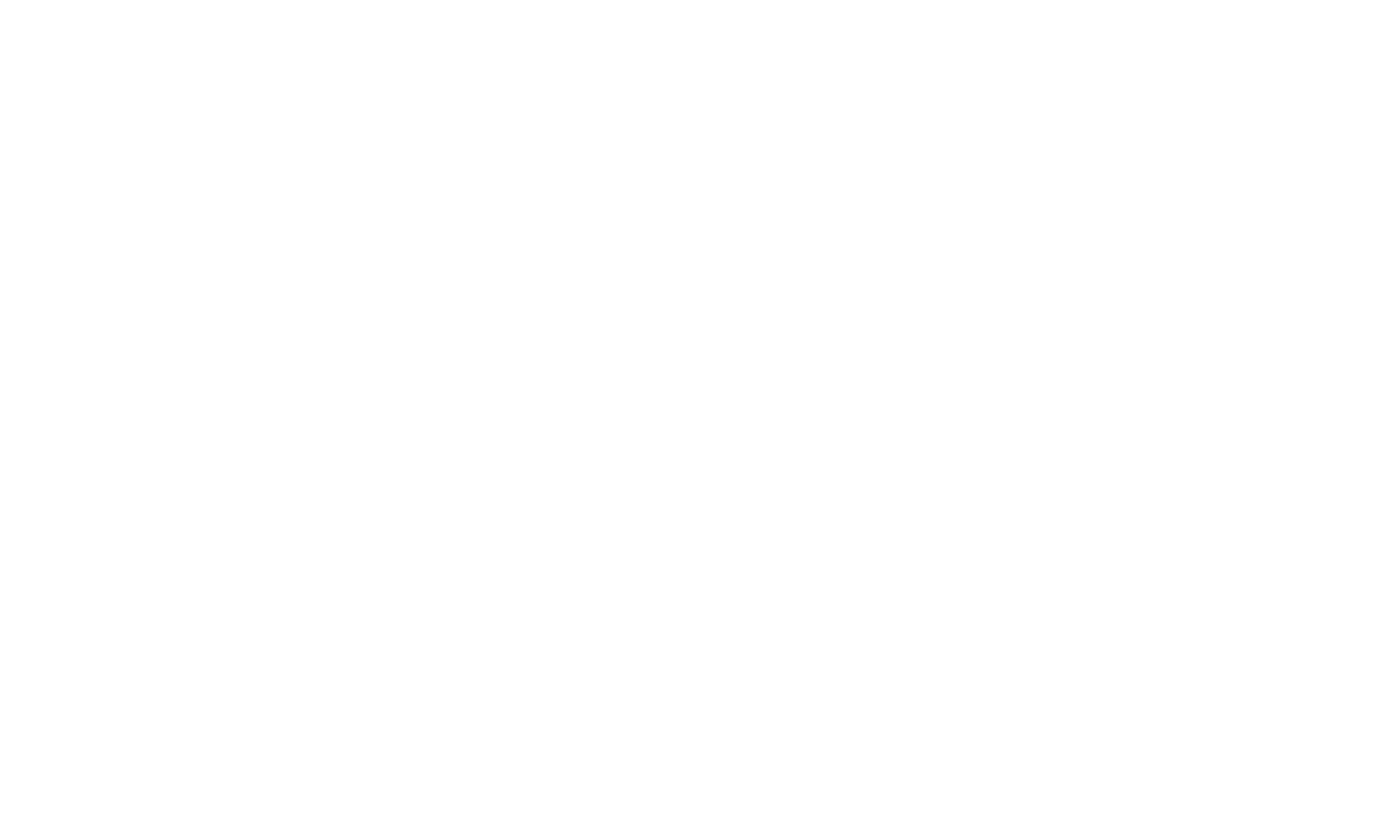 scroll, scrollTop: 0, scrollLeft: 0, axis: both 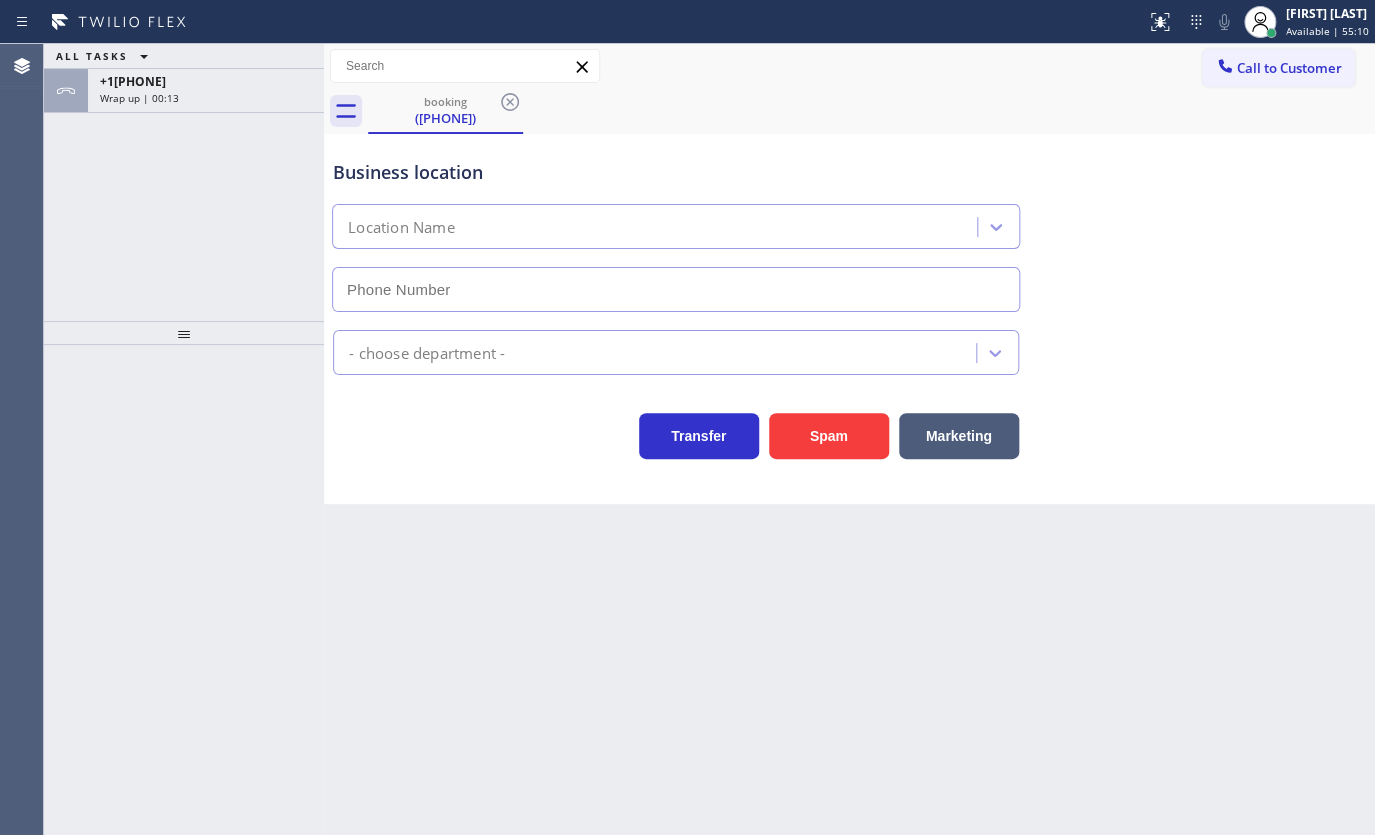 type on "([PHONE])" 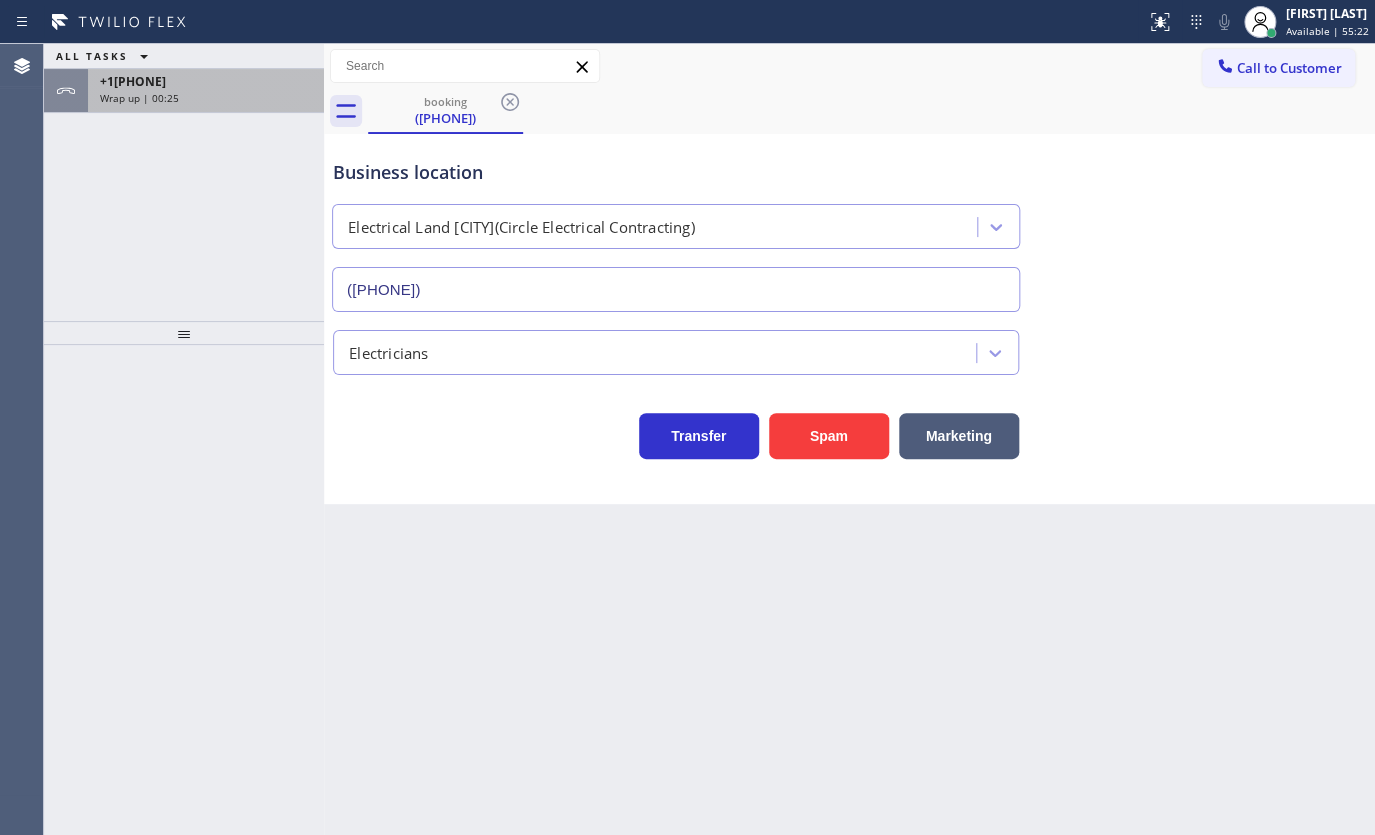 click on "Wrap up | 00:25" at bounding box center (139, 98) 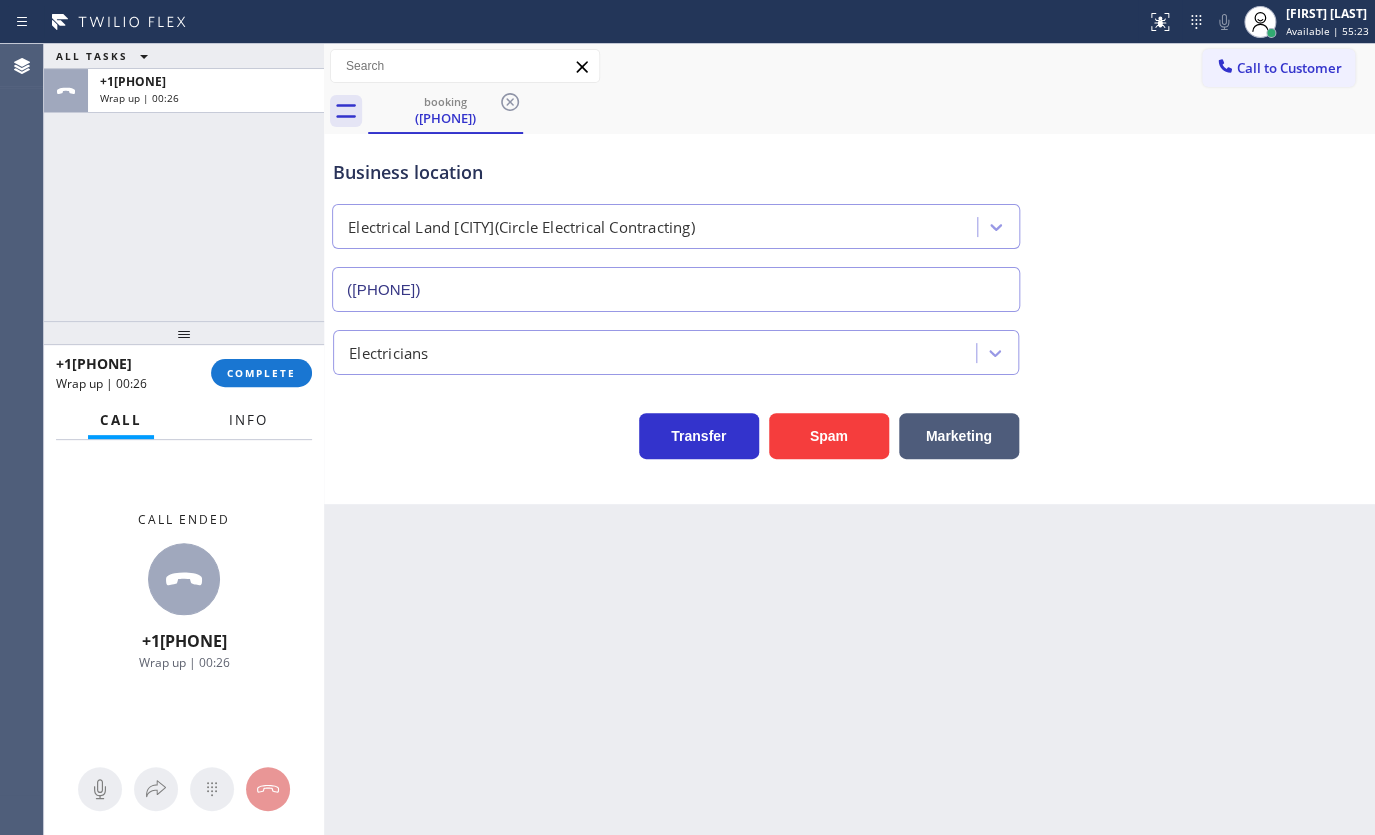 click on "Info" at bounding box center (248, 420) 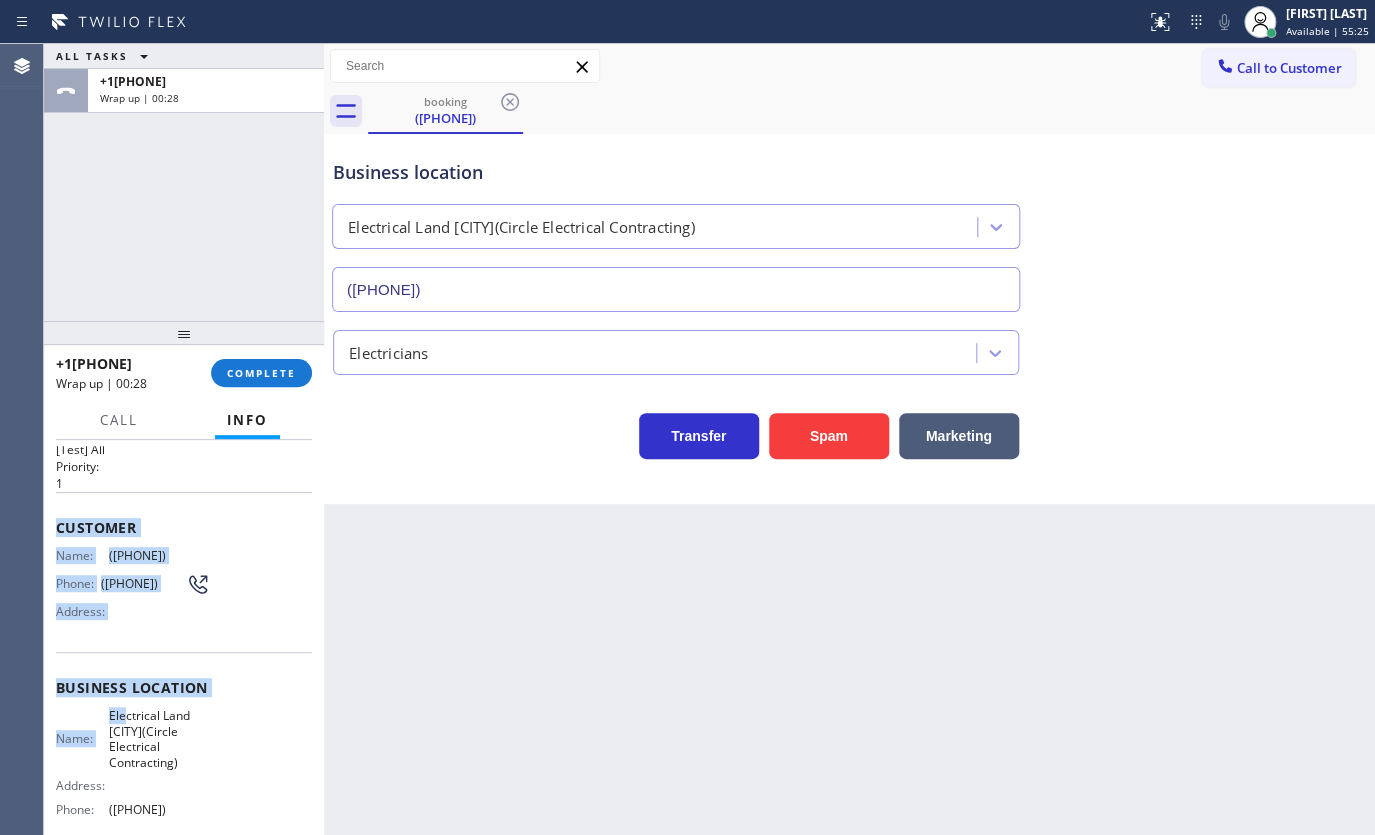 scroll, scrollTop: 215, scrollLeft: 0, axis: vertical 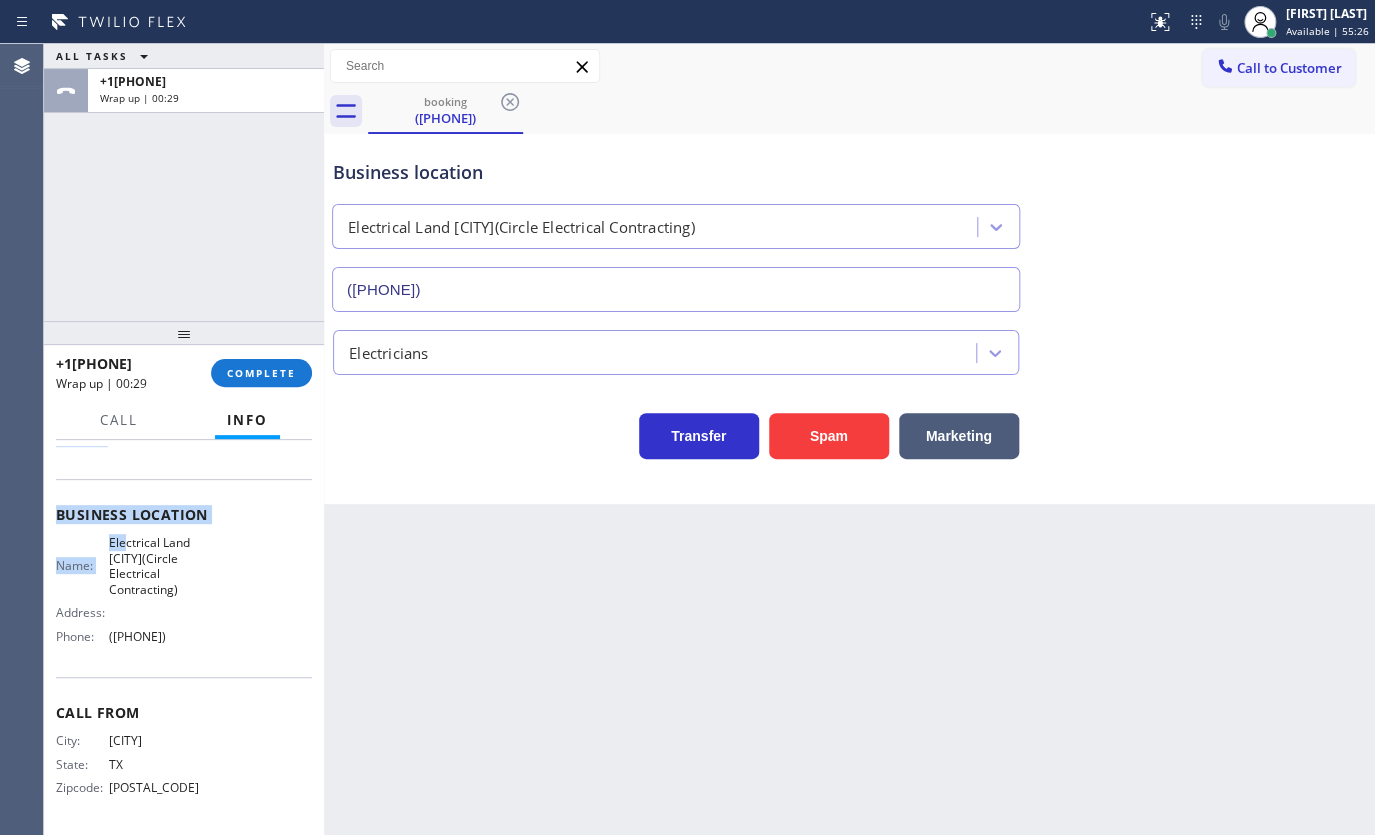 drag, startPoint x: 57, startPoint y: 543, endPoint x: 198, endPoint y: 637, distance: 169.4609 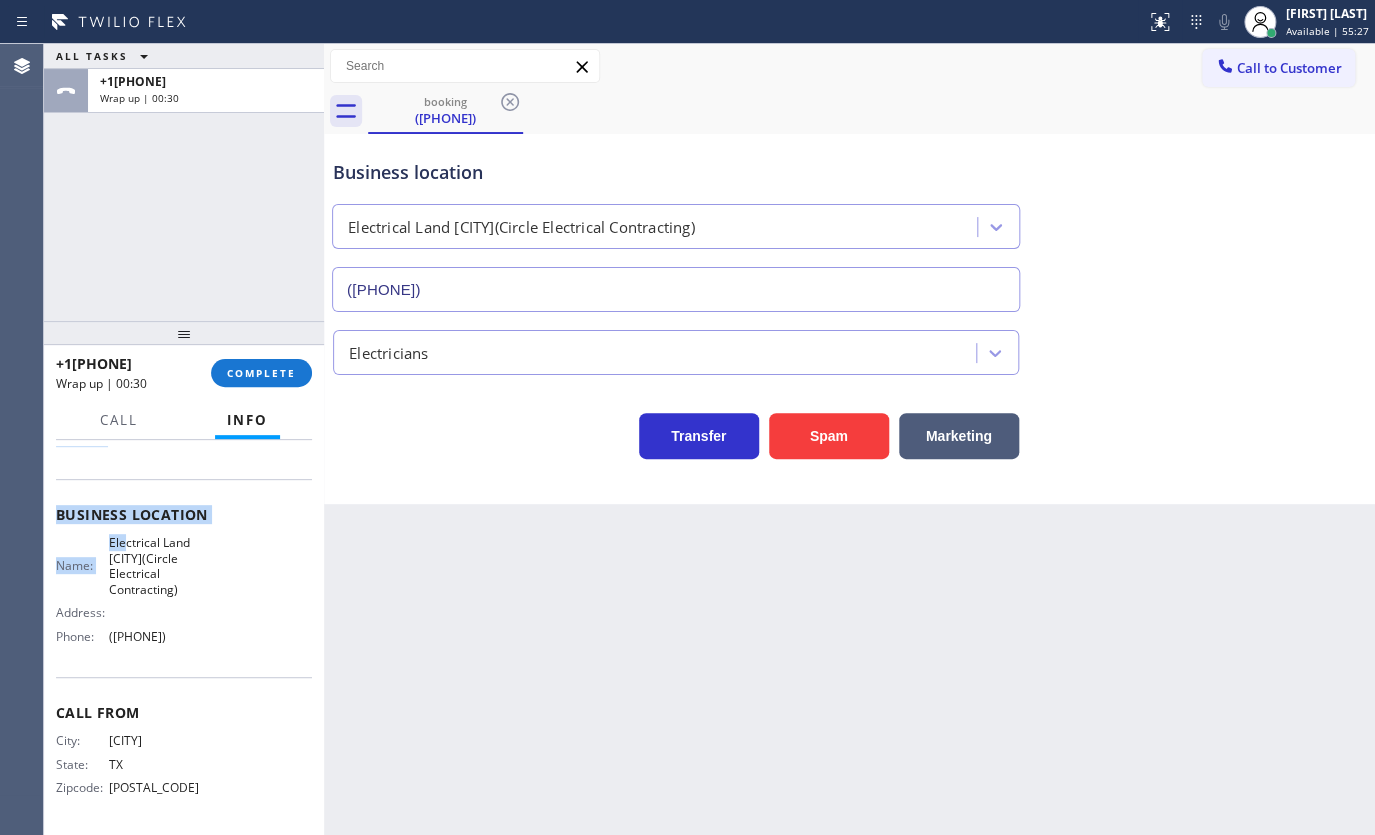 copy on "Customer Name: ([PHONE]) Phone: ([PHONE]) Address: Business location Name: Electrical Land Fort Worth(Circle Electrical Contracting) Address:   Phone: ([PHONE])" 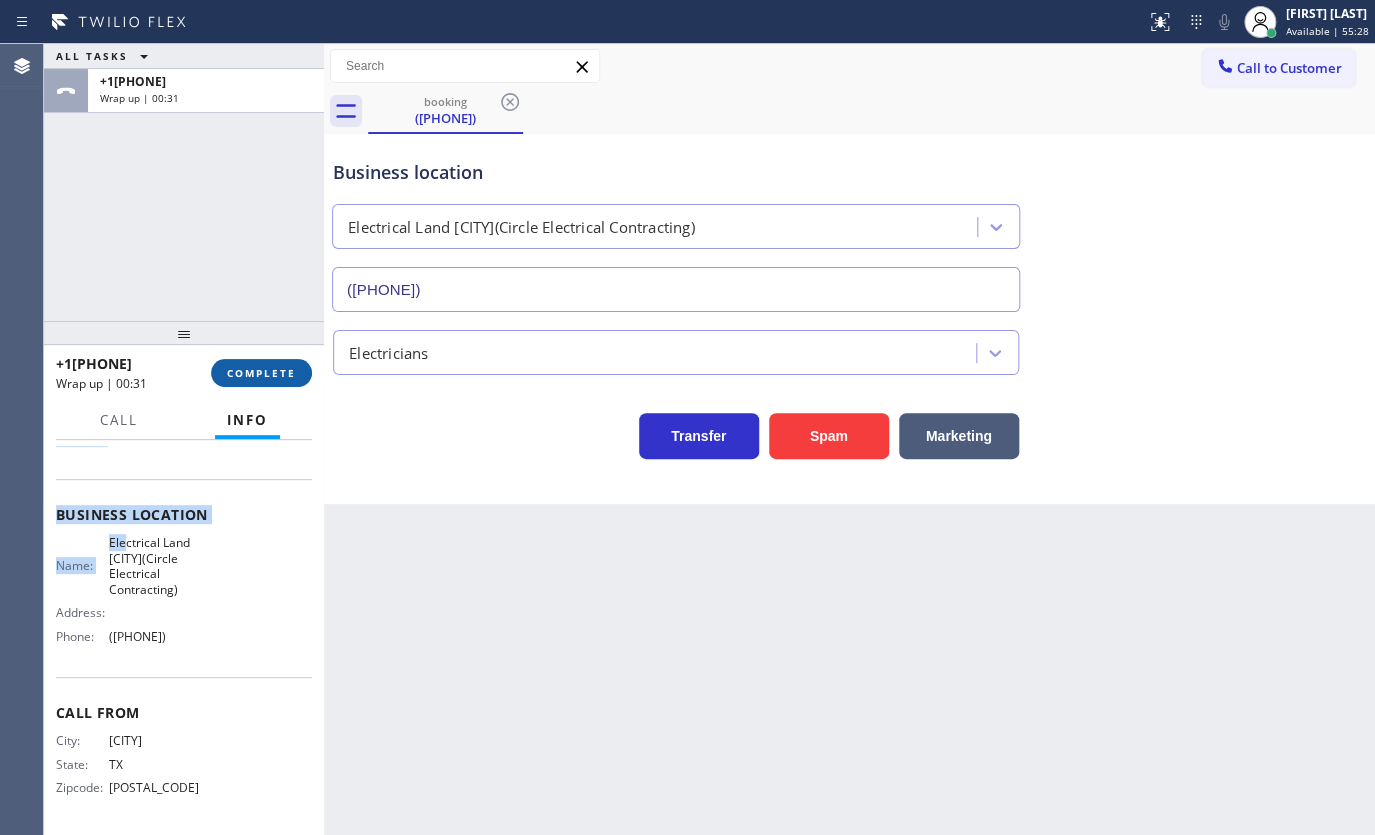 click on "COMPLETE" at bounding box center [261, 373] 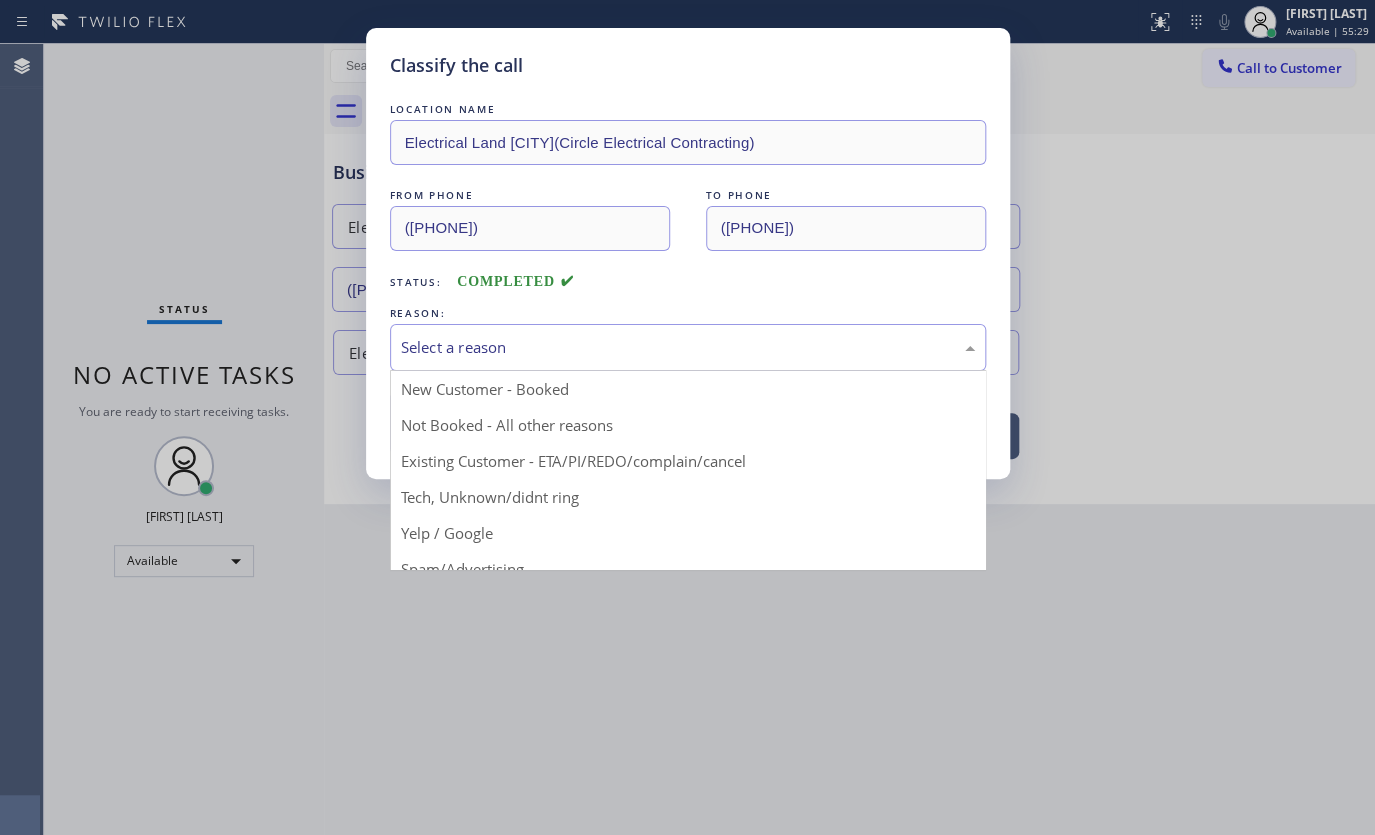 click on "Select a reason" at bounding box center [688, 347] 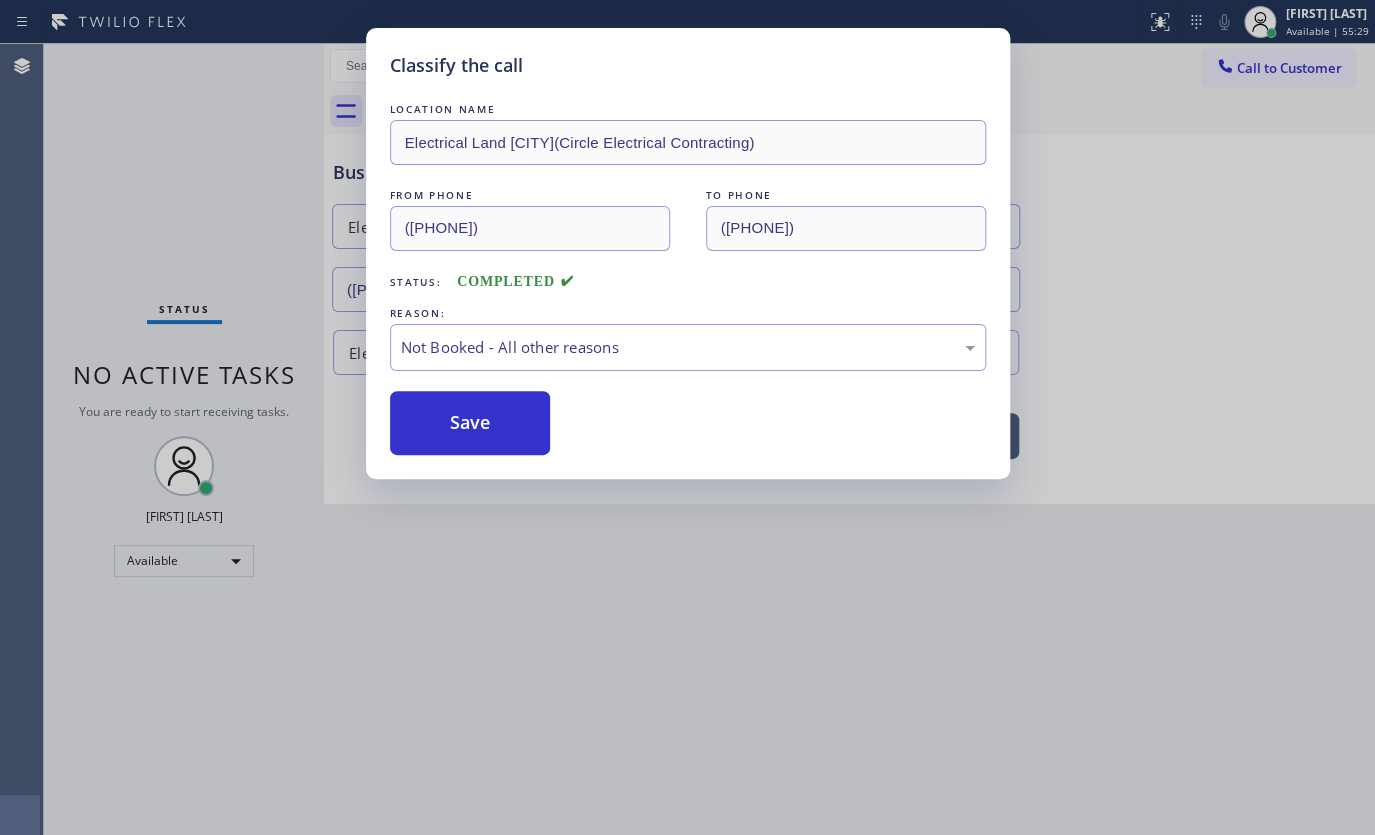 click on "Save" at bounding box center [470, 423] 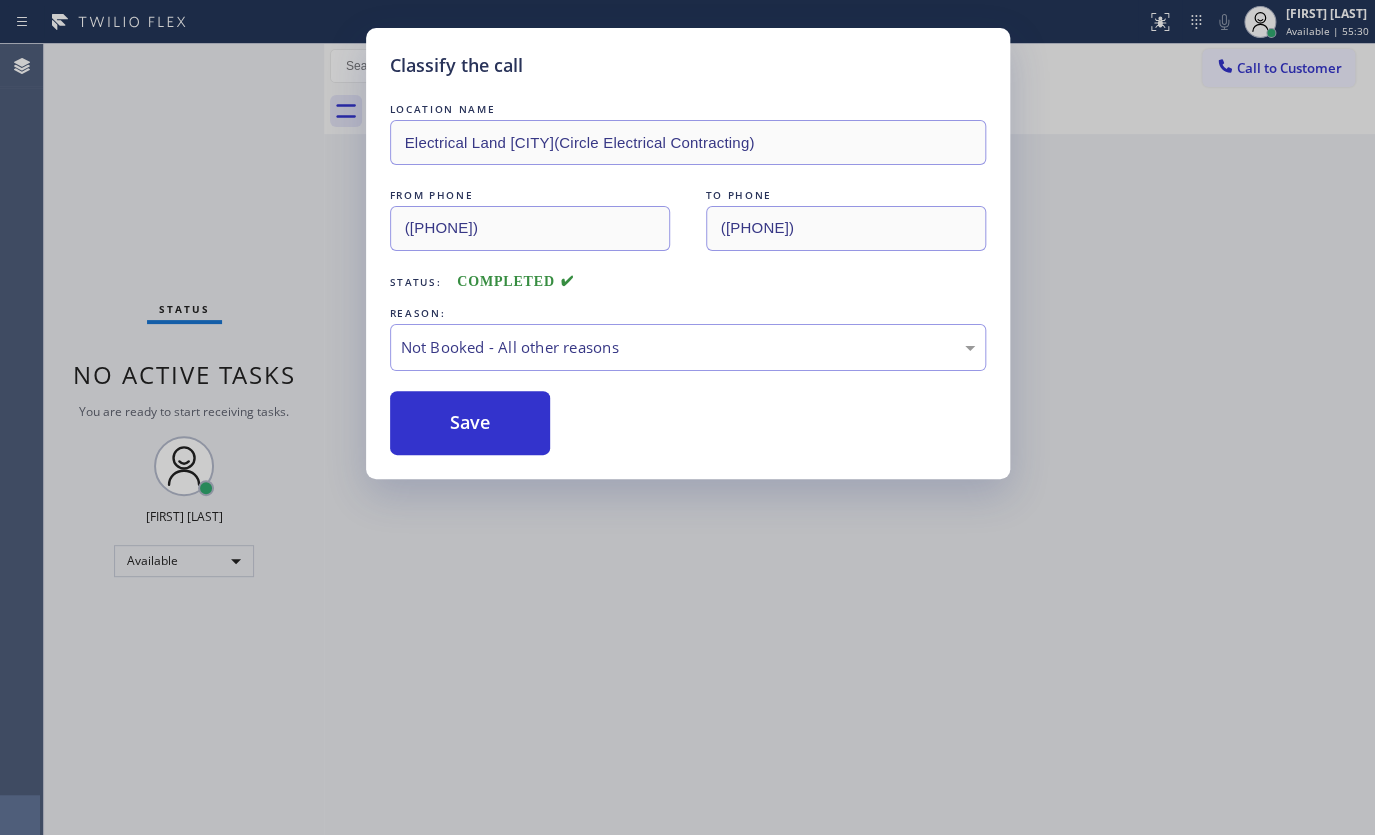 click on "Save" at bounding box center (470, 423) 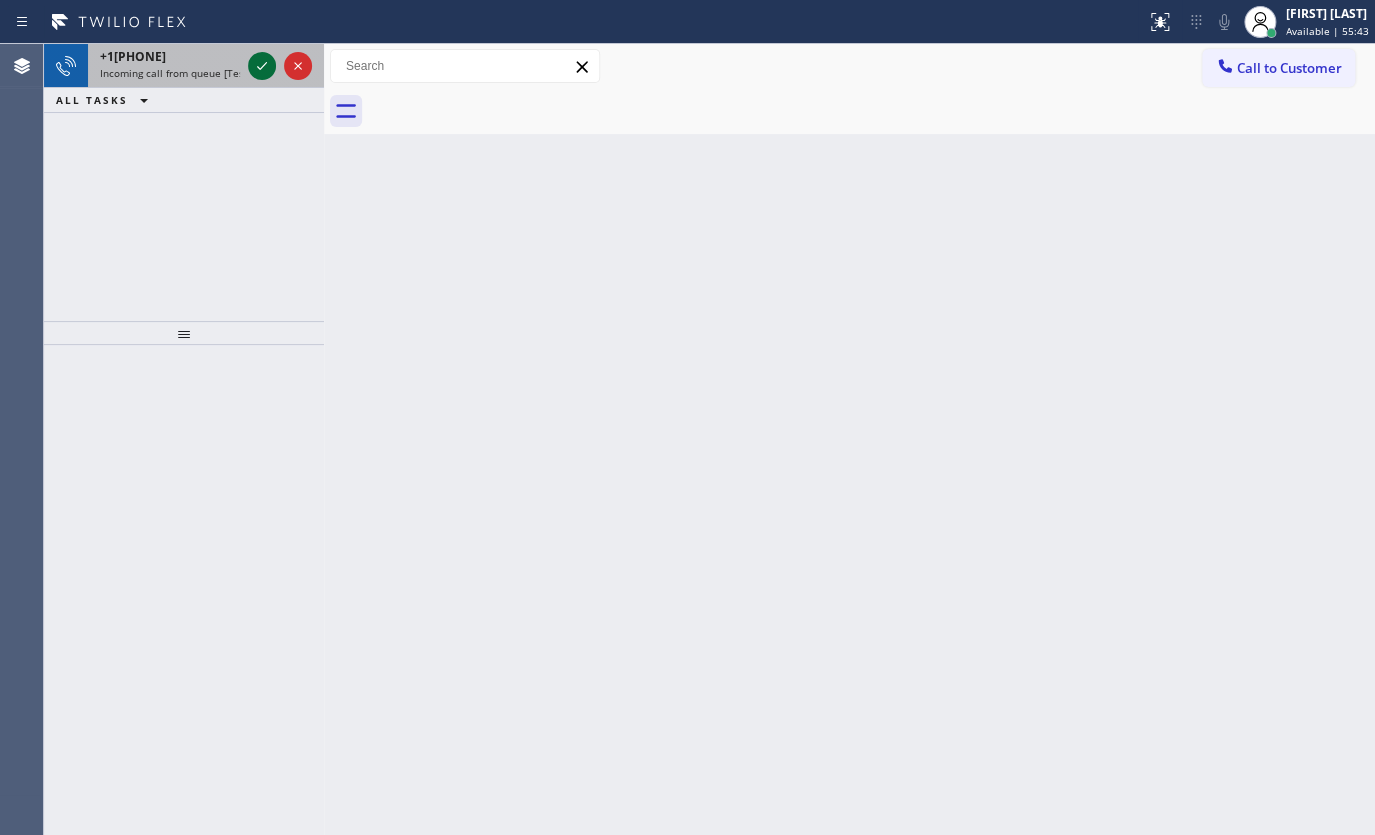 click 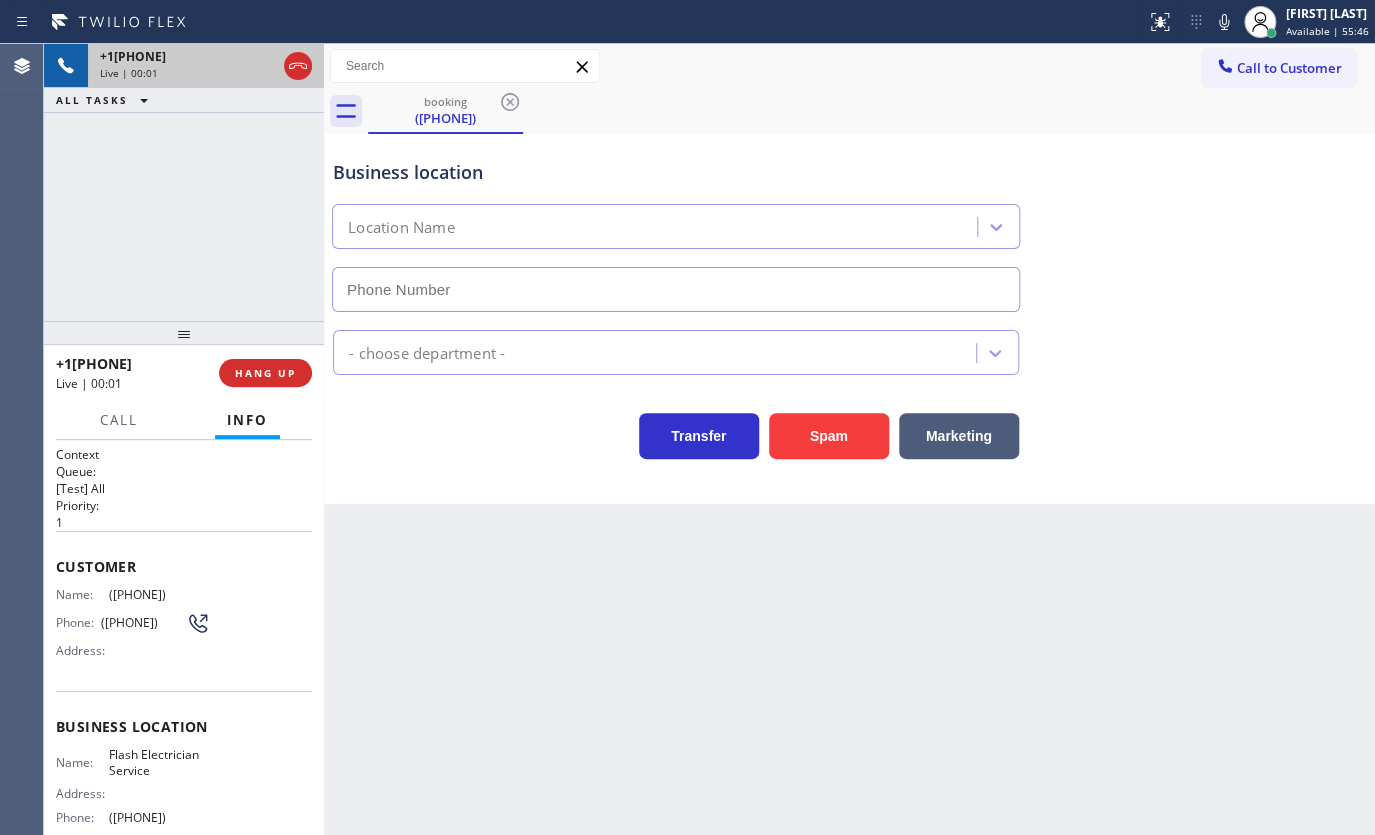 type on "([PHONE])" 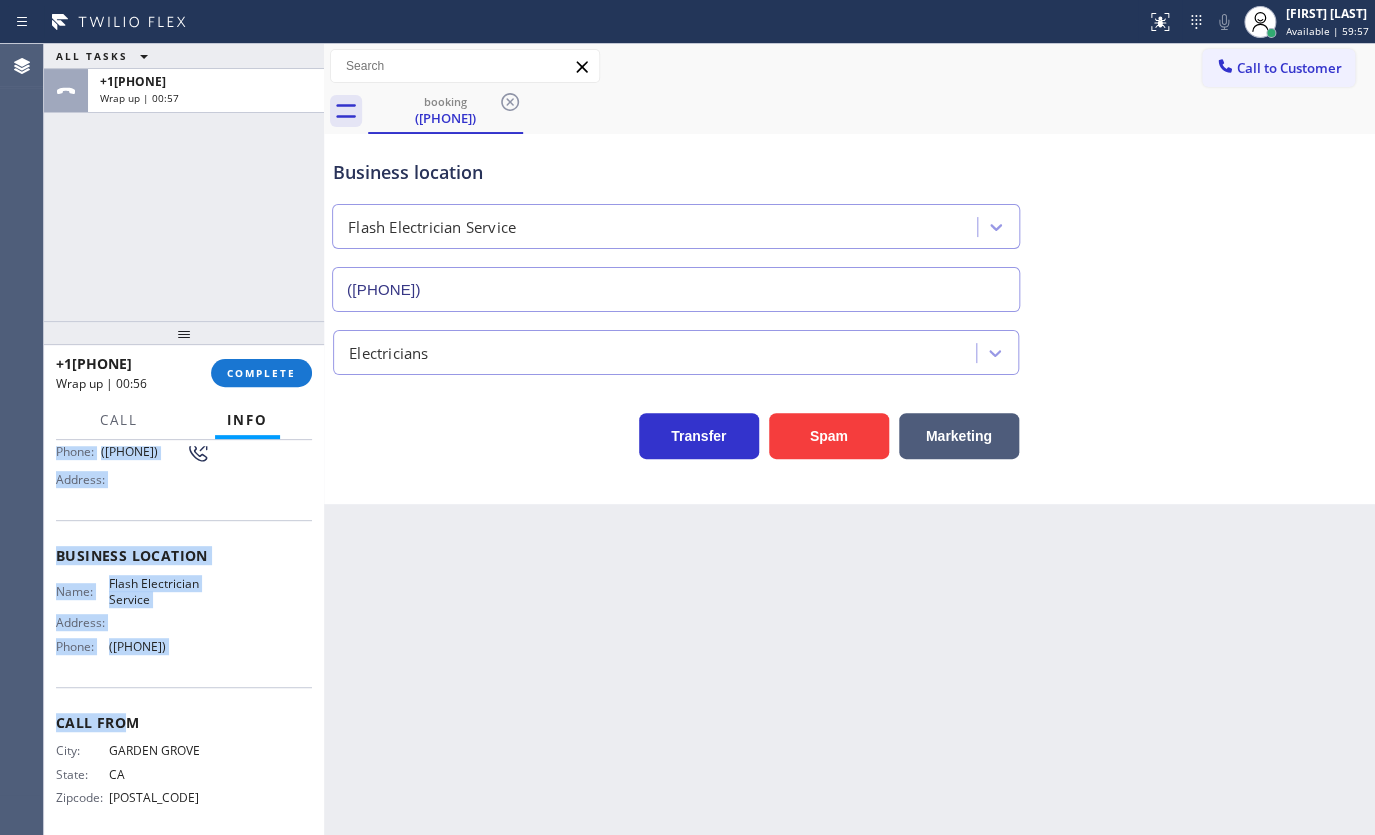 scroll, scrollTop: 181, scrollLeft: 0, axis: vertical 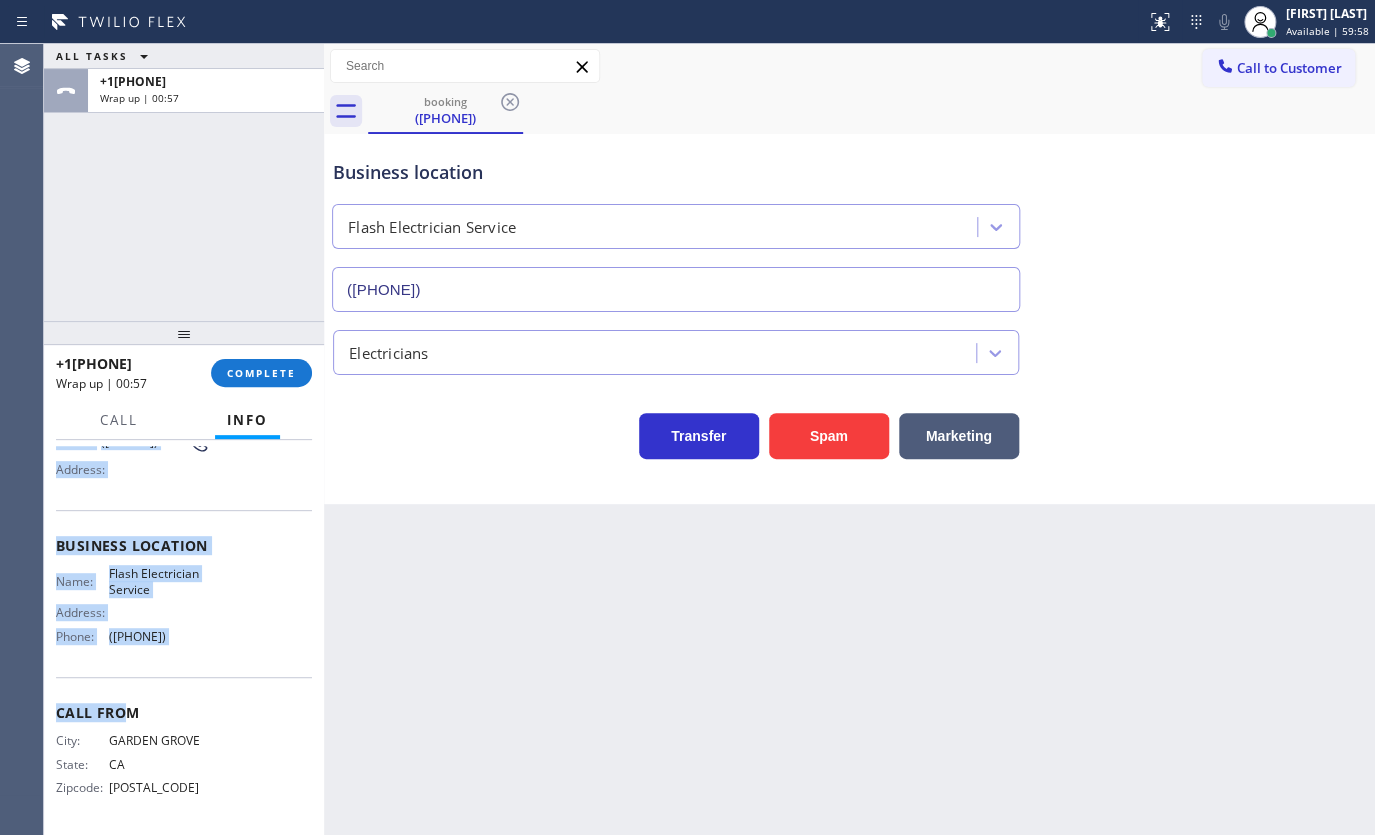 drag, startPoint x: 55, startPoint y: 556, endPoint x: 253, endPoint y: 648, distance: 218.33003 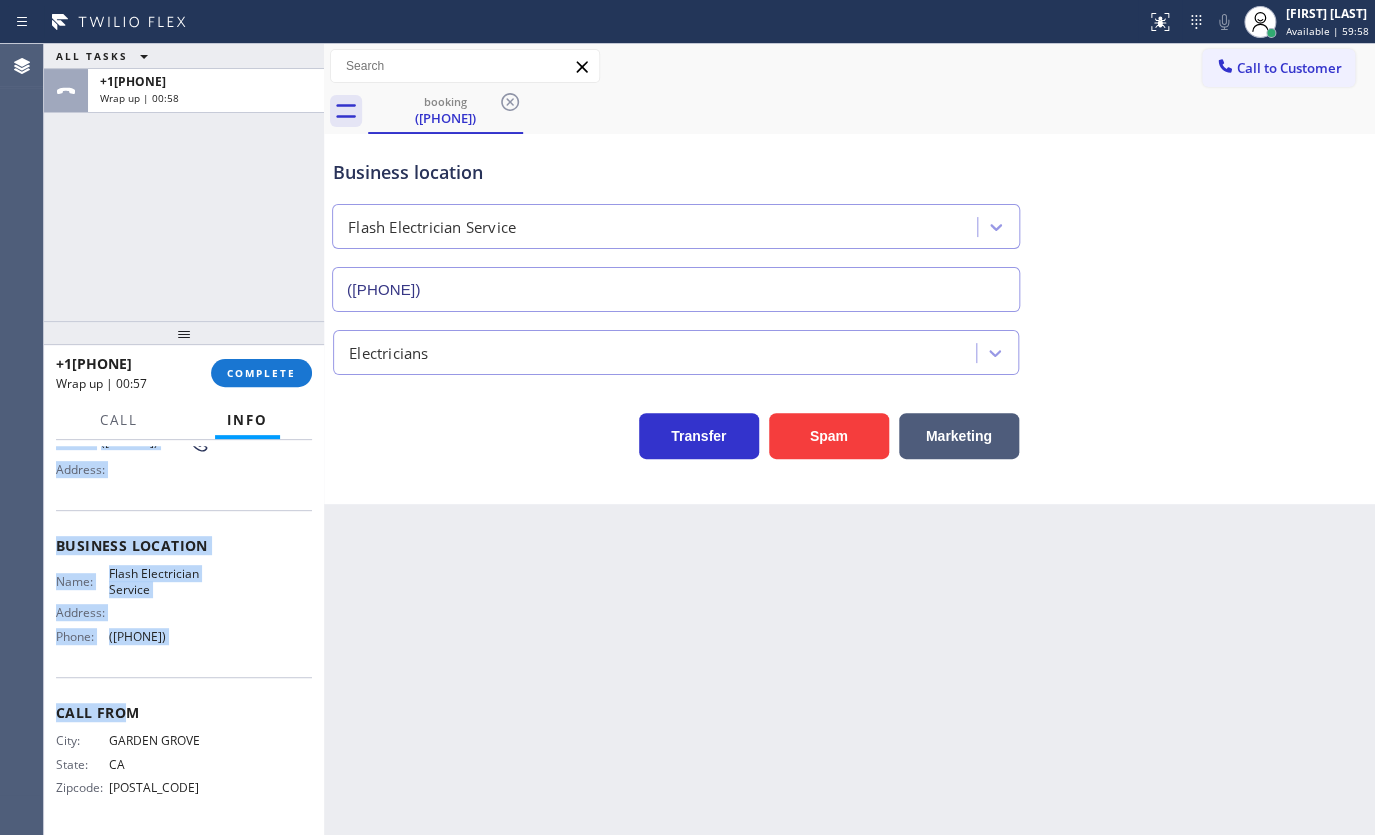 copy on "Customer Name: ([PHONE]) Phone: ([PHONE]) Address: Business location Name: Flash Electrician Service Address:   Phone: ([PHONE])" 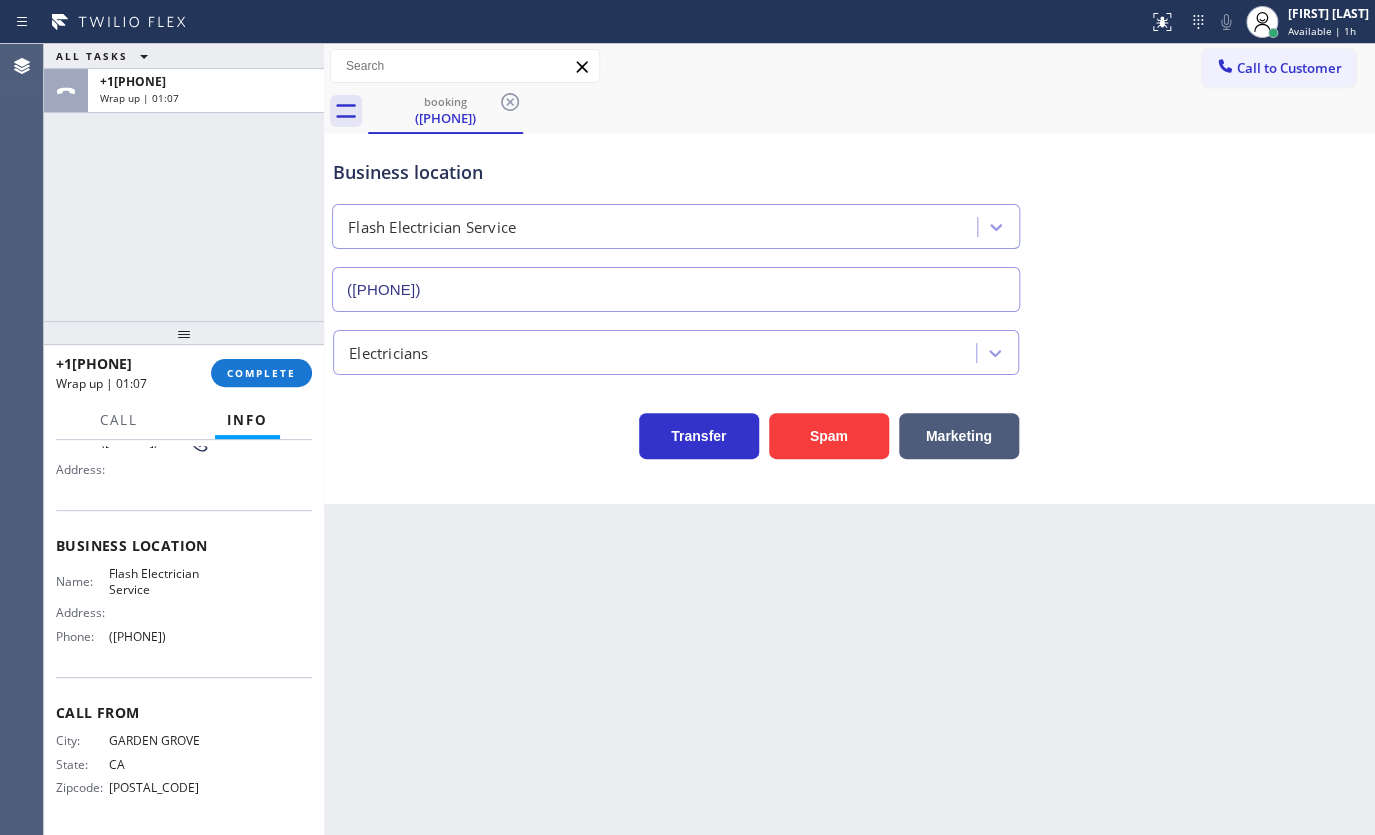 drag, startPoint x: 92, startPoint y: 275, endPoint x: 328, endPoint y: 198, distance: 248.24384 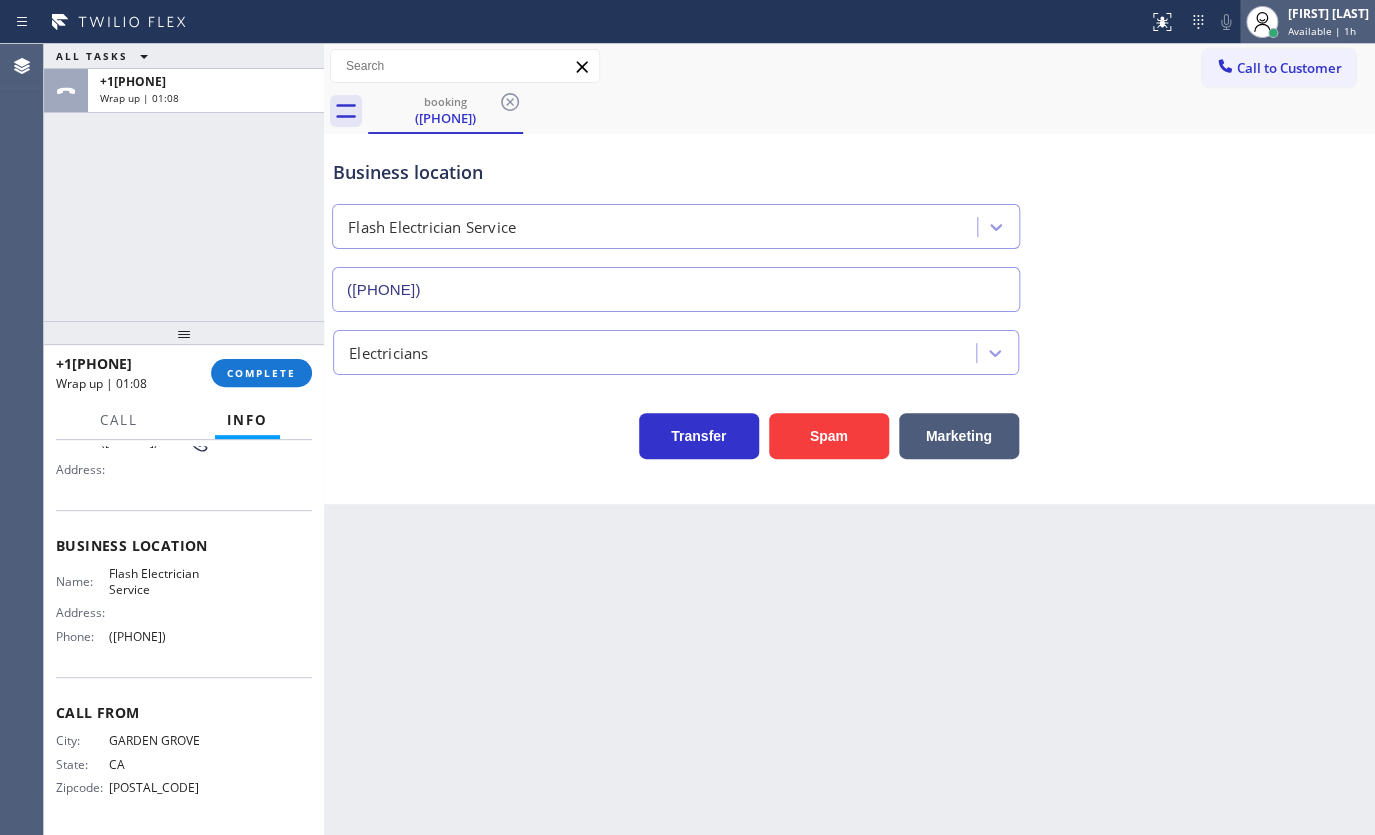 click on "Available | 1h" at bounding box center [1322, 31] 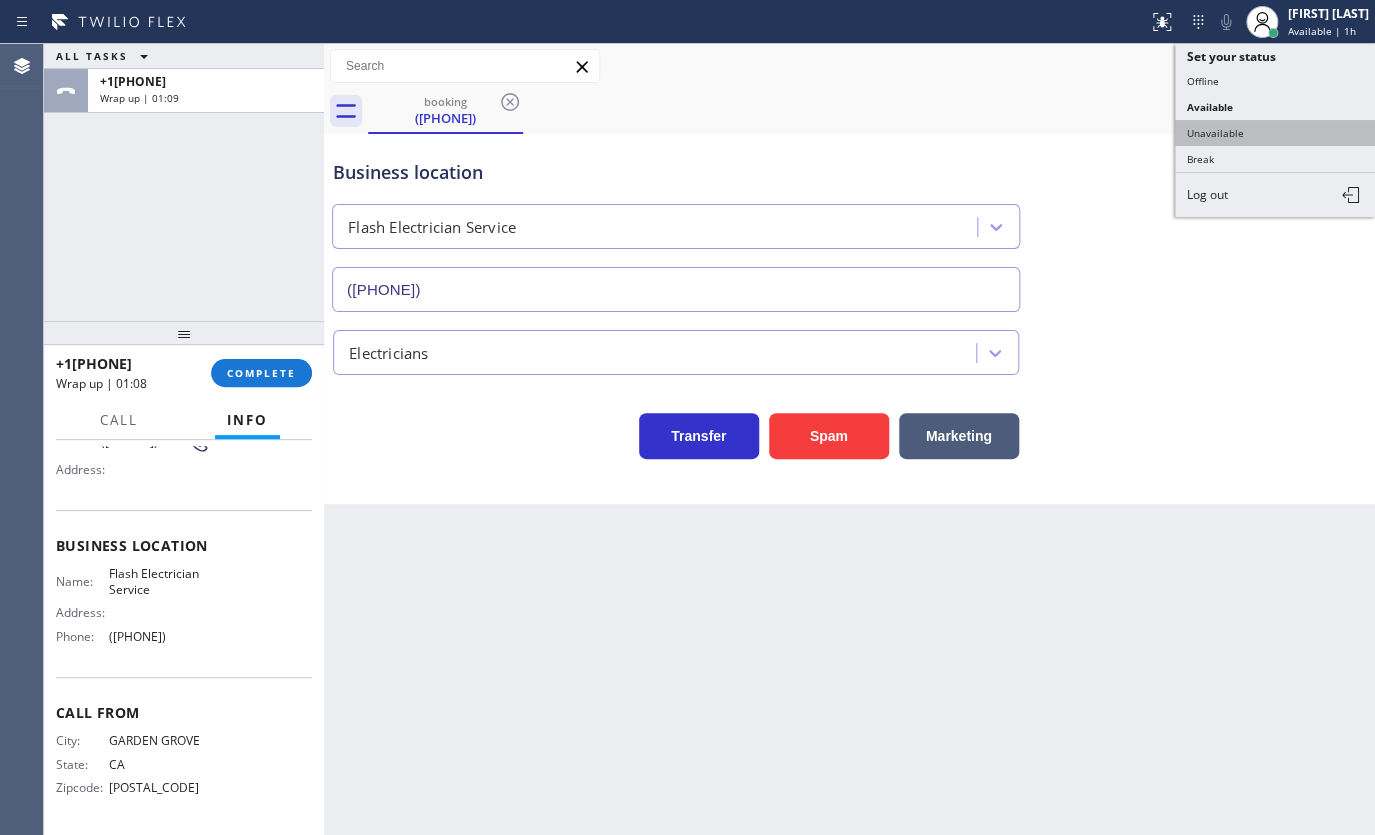 click on "Unavailable" at bounding box center (1275, 133) 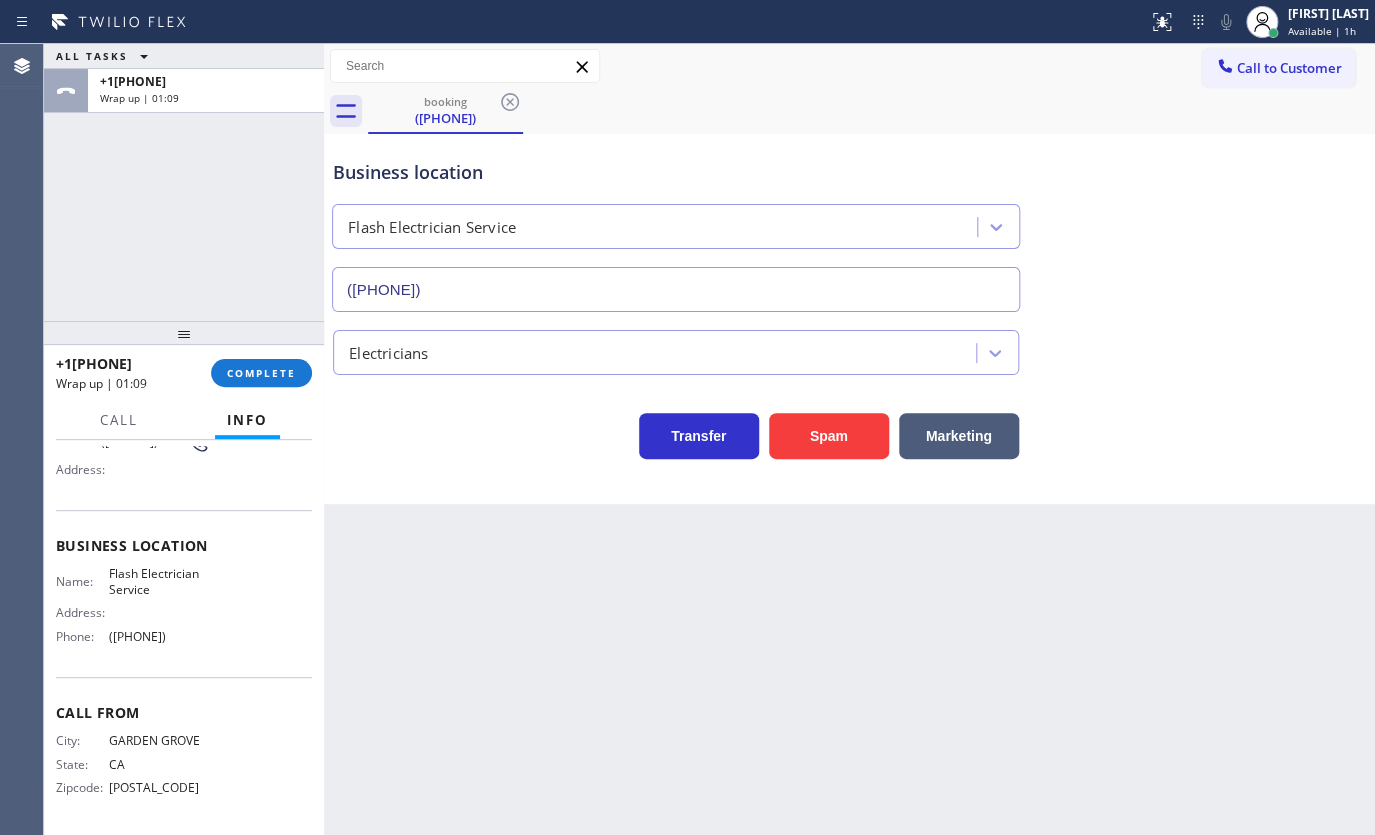 click on "booking ([PHONE])" at bounding box center [871, 111] 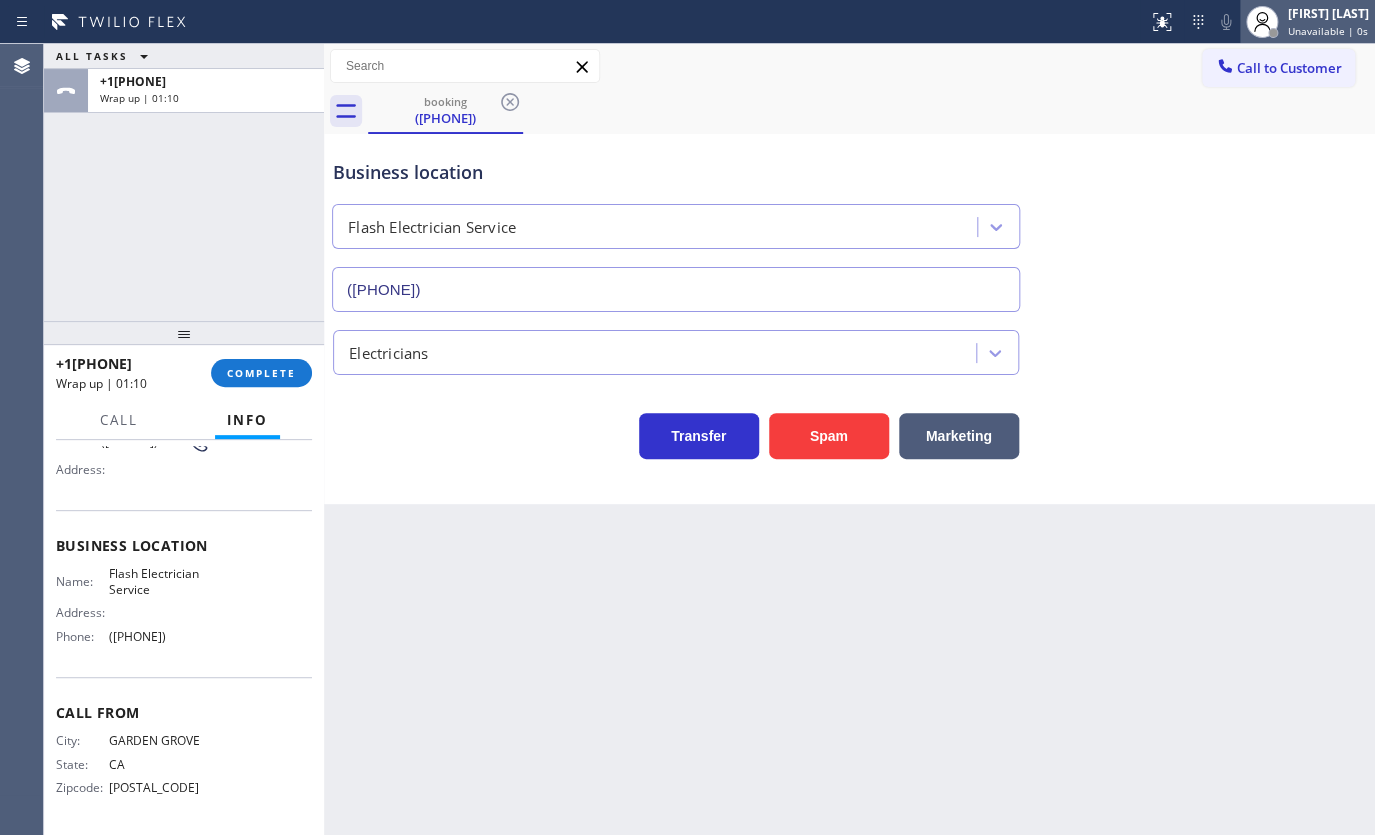 click on "[FIRST] [LAST] Unavailable | 0s" at bounding box center (1329, 21) 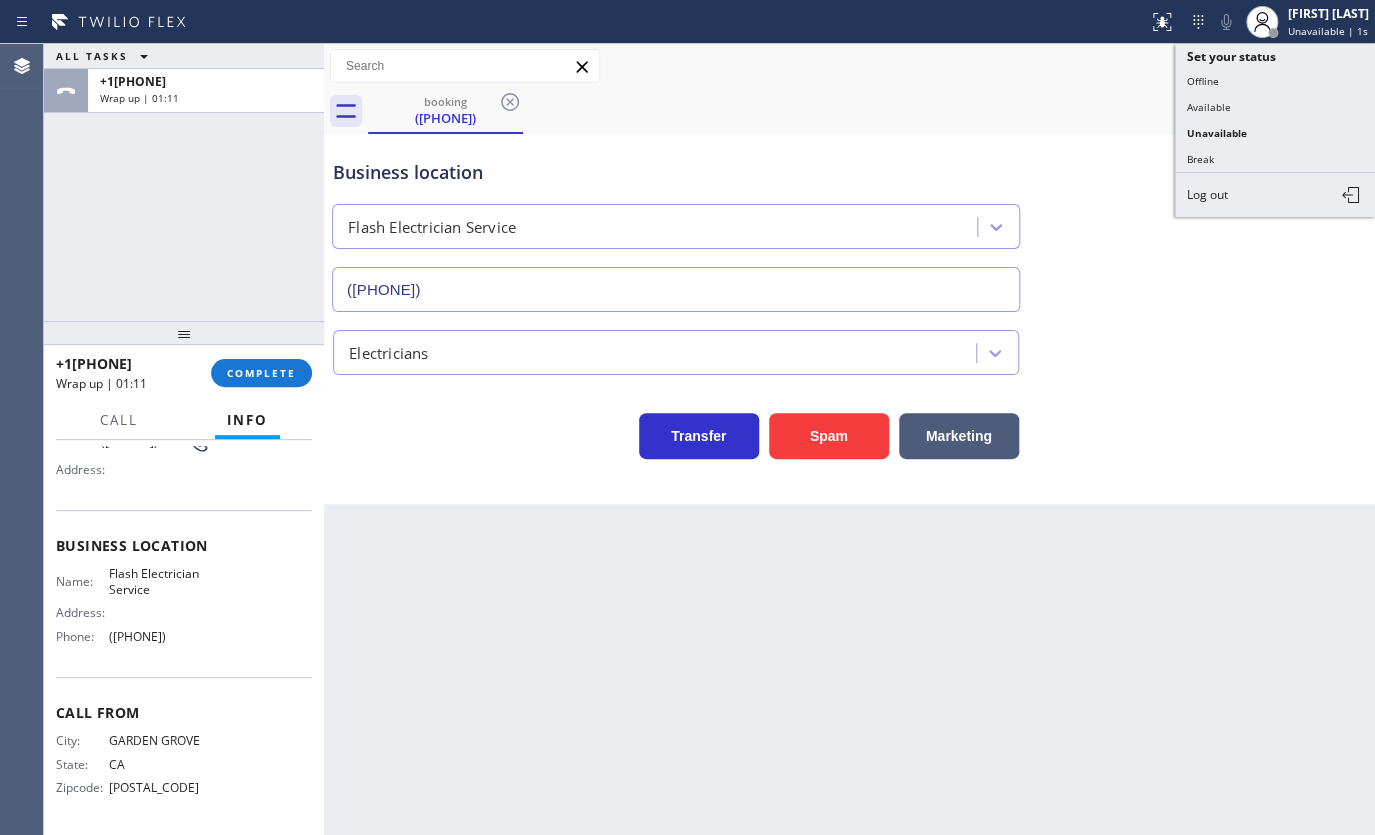 click on "Name: [PHONE] Phone: [PHONE] Address:" at bounding box center [133, 445] 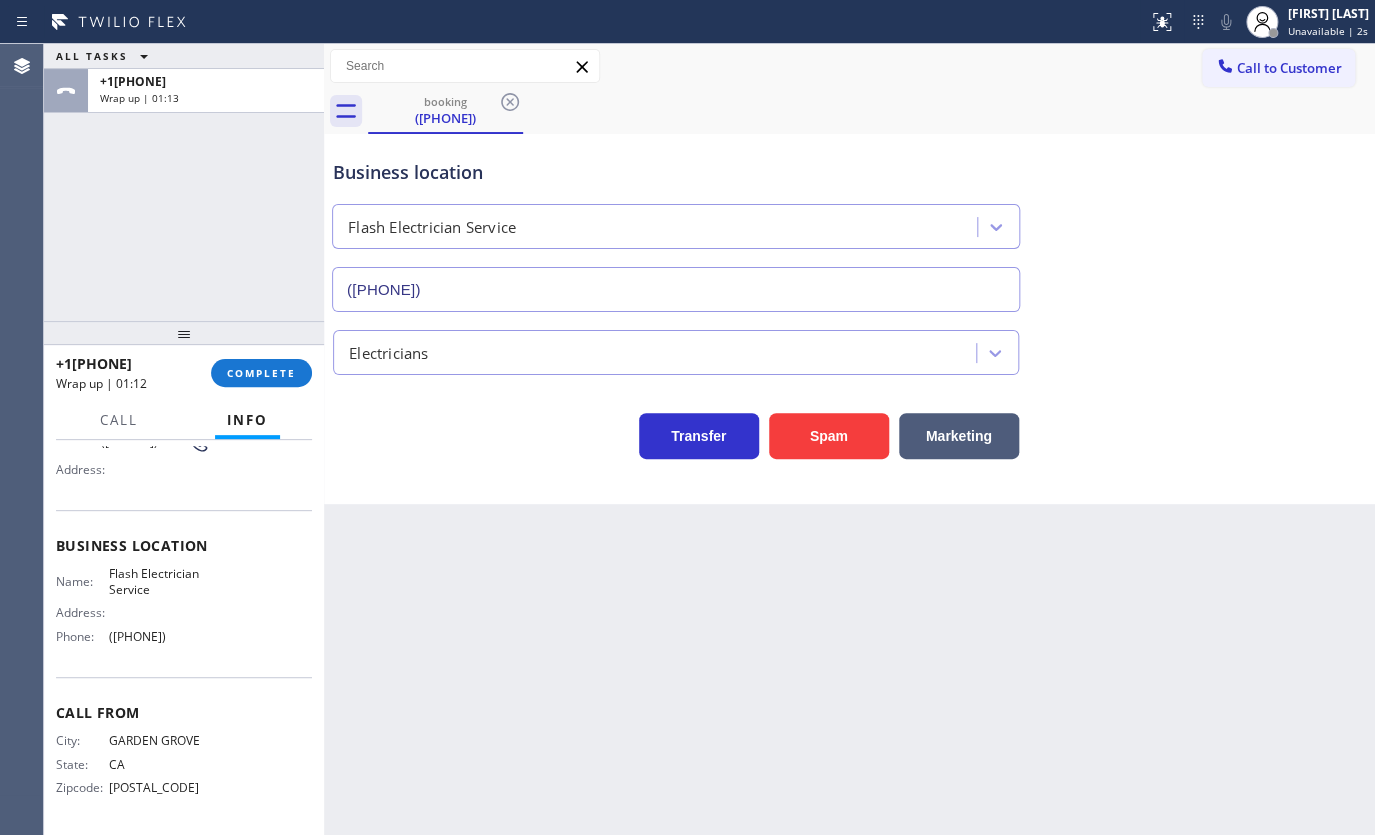 drag, startPoint x: 105, startPoint y: 643, endPoint x: 217, endPoint y: 645, distance: 112.01785 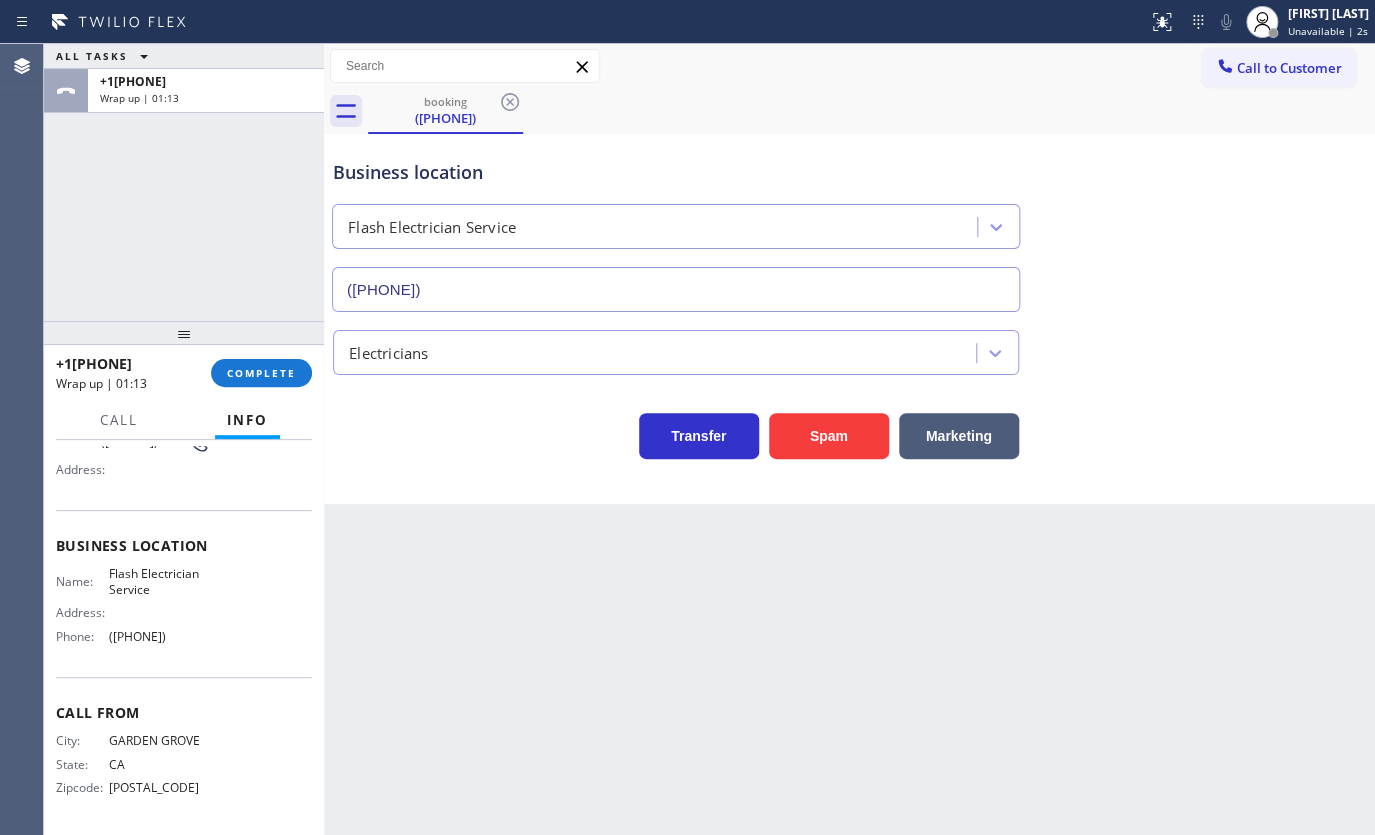 copy on "([PHONE])" 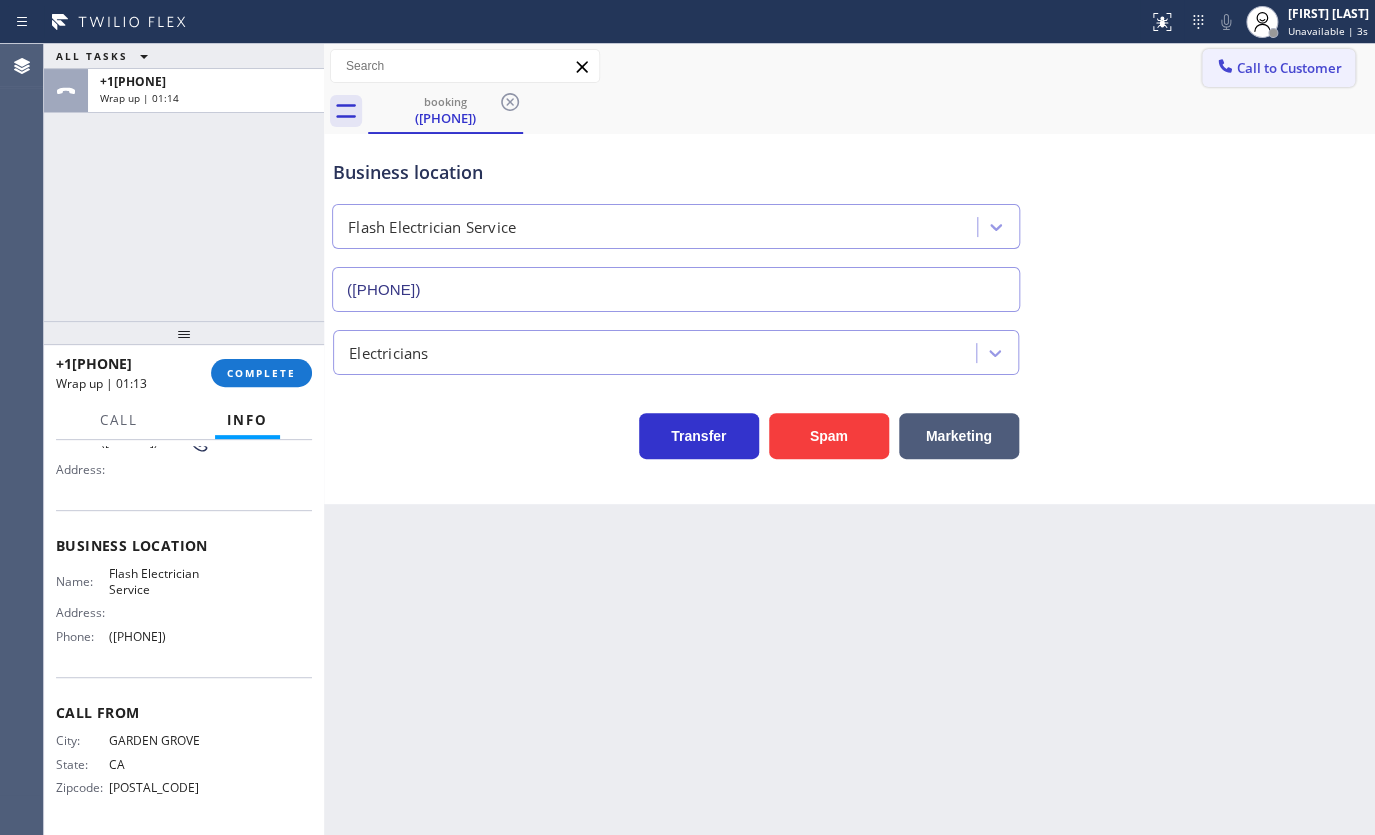 click at bounding box center [1225, 68] 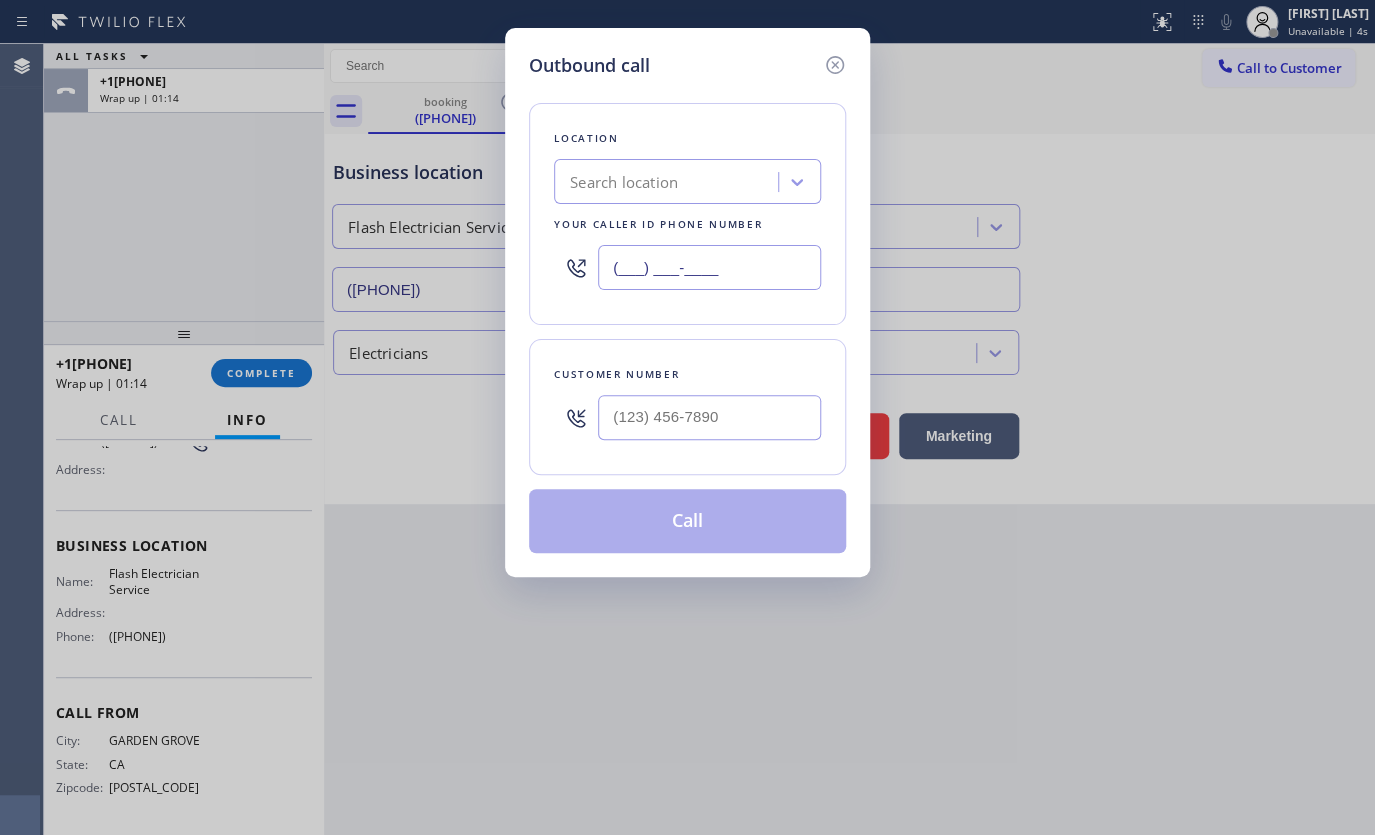 click on "(___) ___-____" at bounding box center [709, 267] 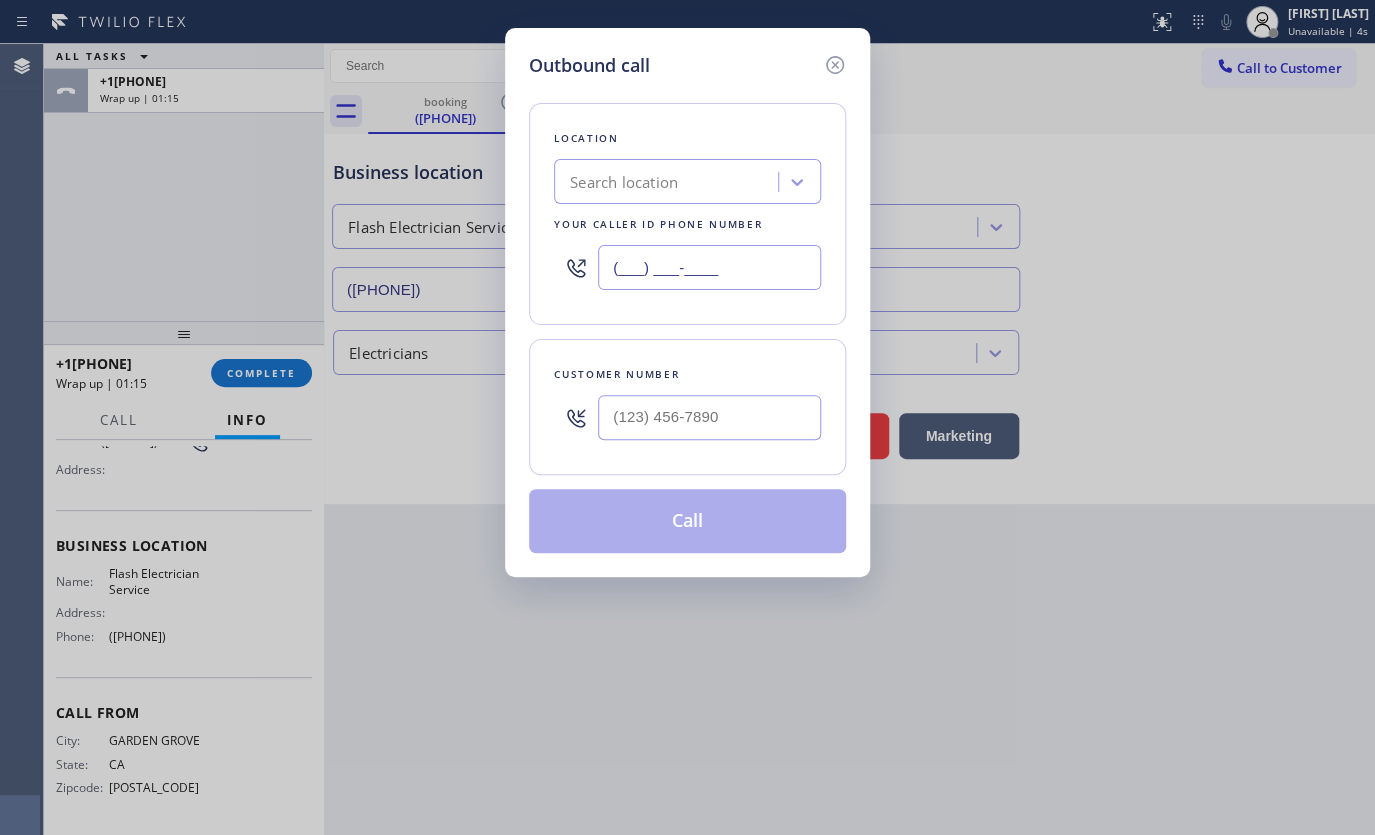 paste on "([PHONE])" 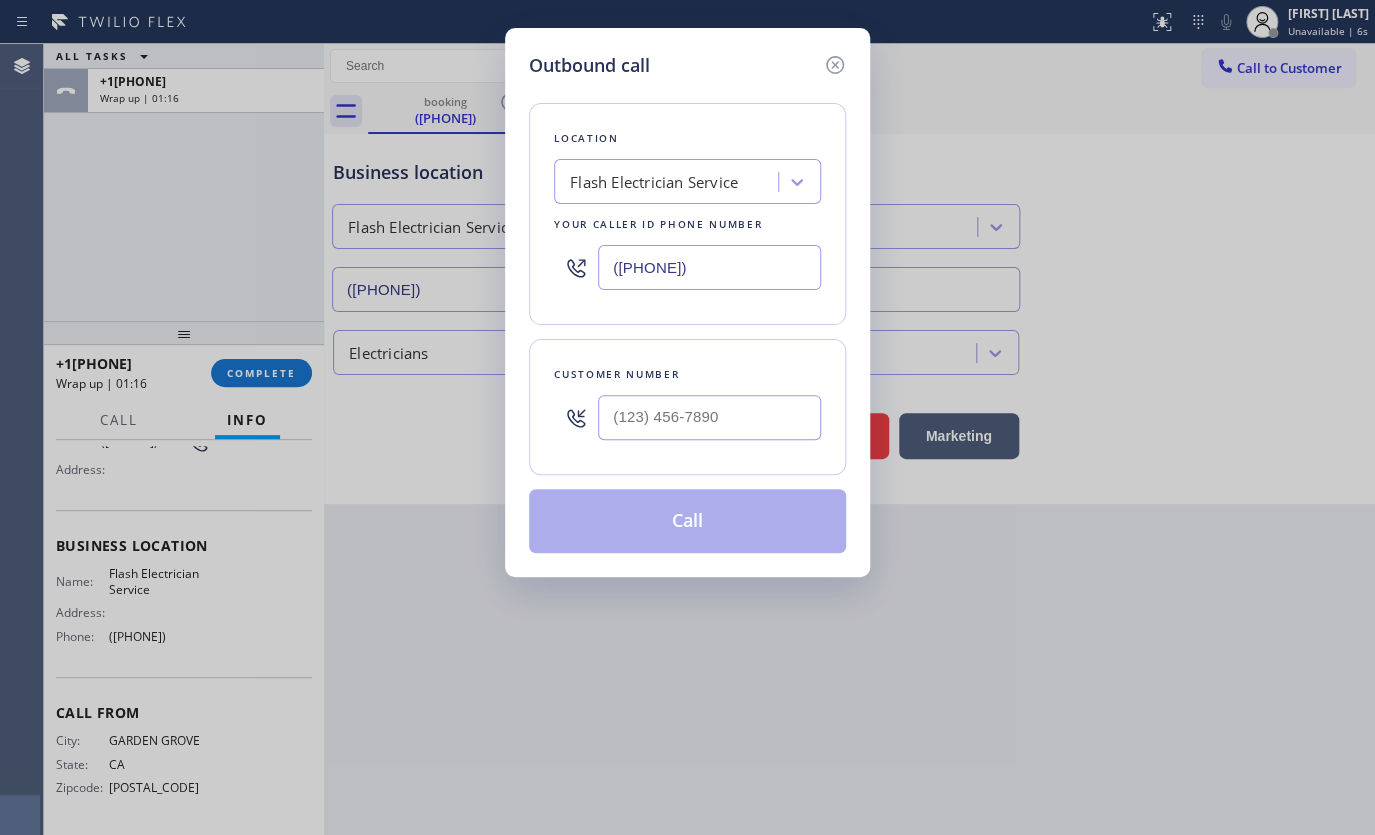 type on "([PHONE])" 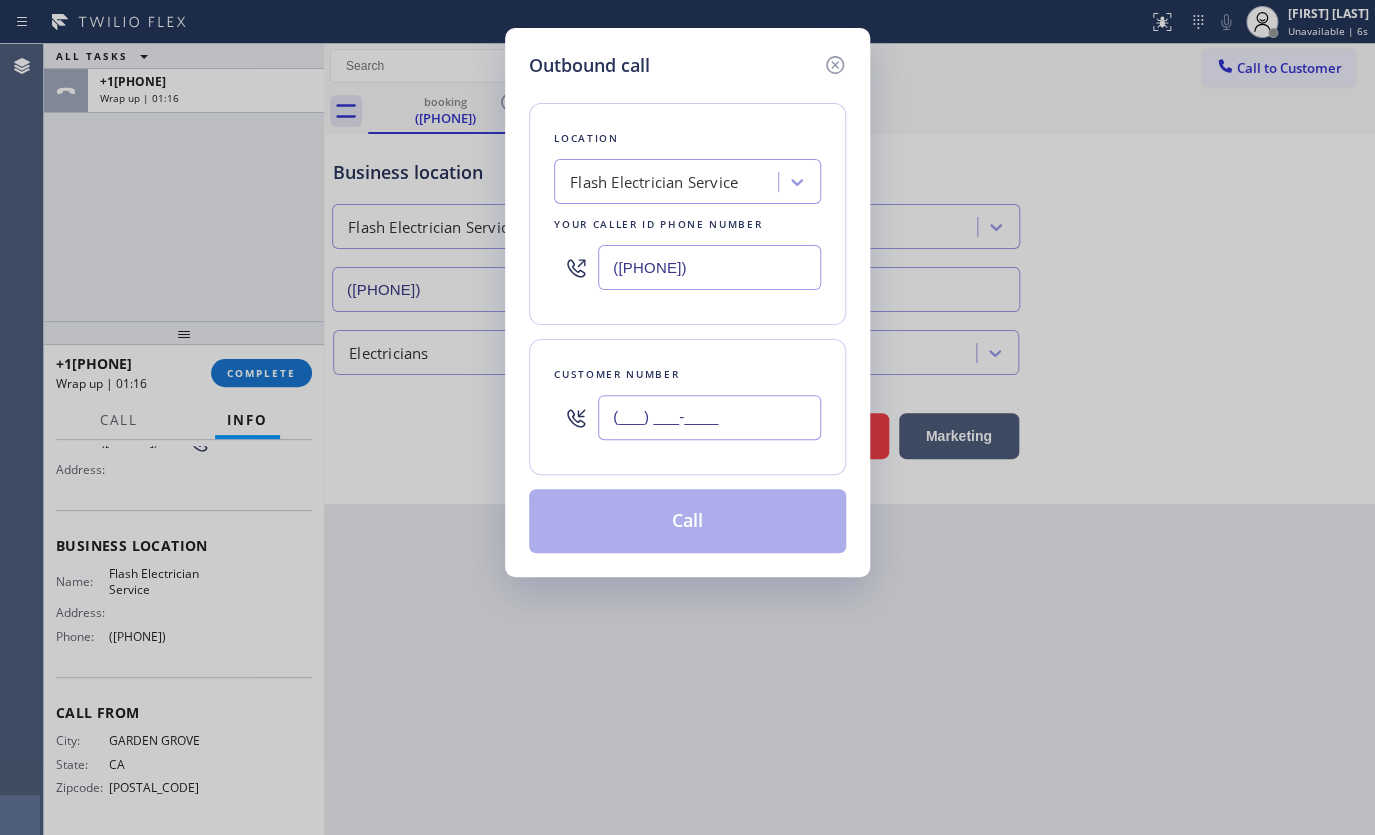 click on "(___) ___-____" at bounding box center [709, 417] 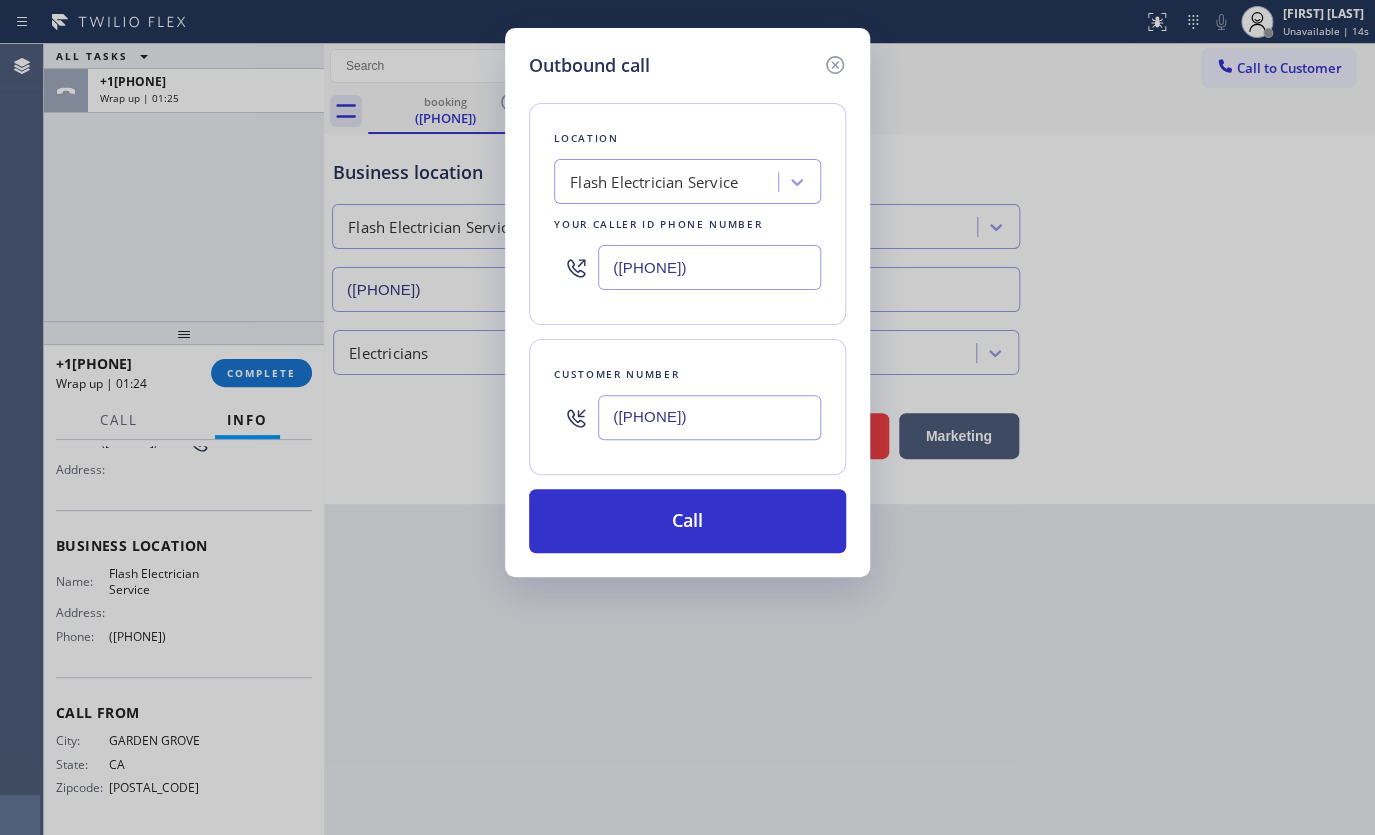 type on "([PHONE])" 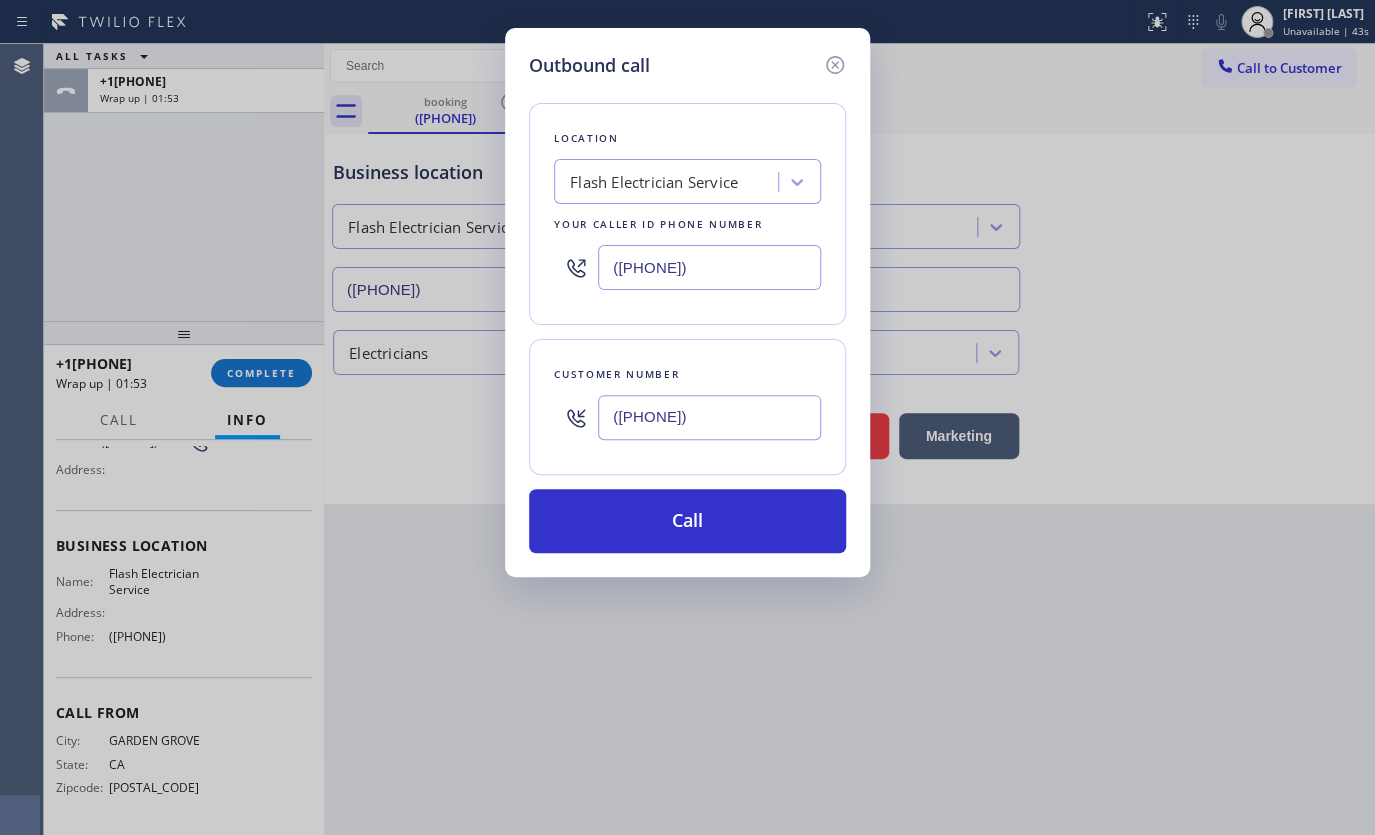 click on "Outbound call Location Flash Electrician Service Your caller id phone number ([PHONE]) Customer number ([PHONE]) Call" at bounding box center [687, 417] 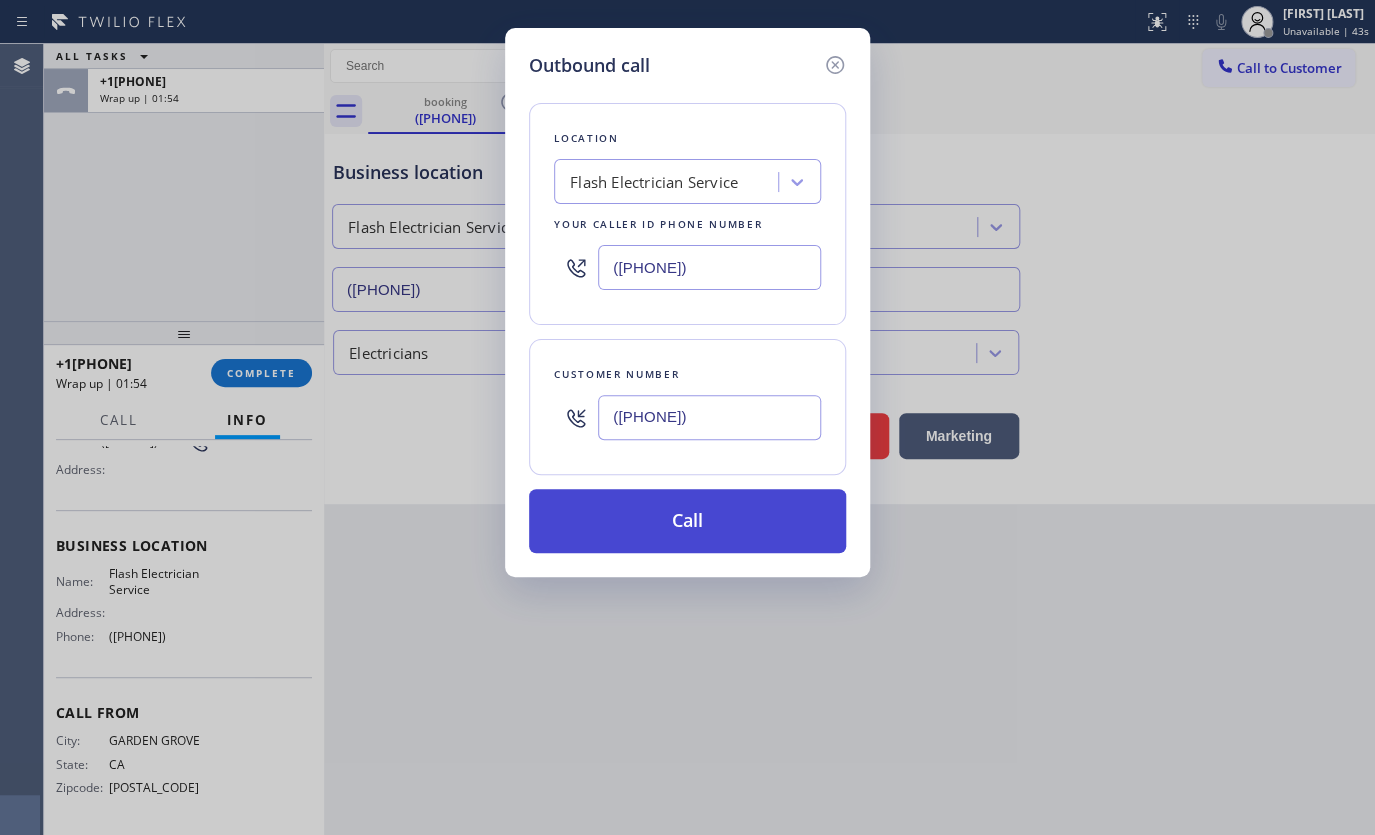 click on "Call" at bounding box center (687, 521) 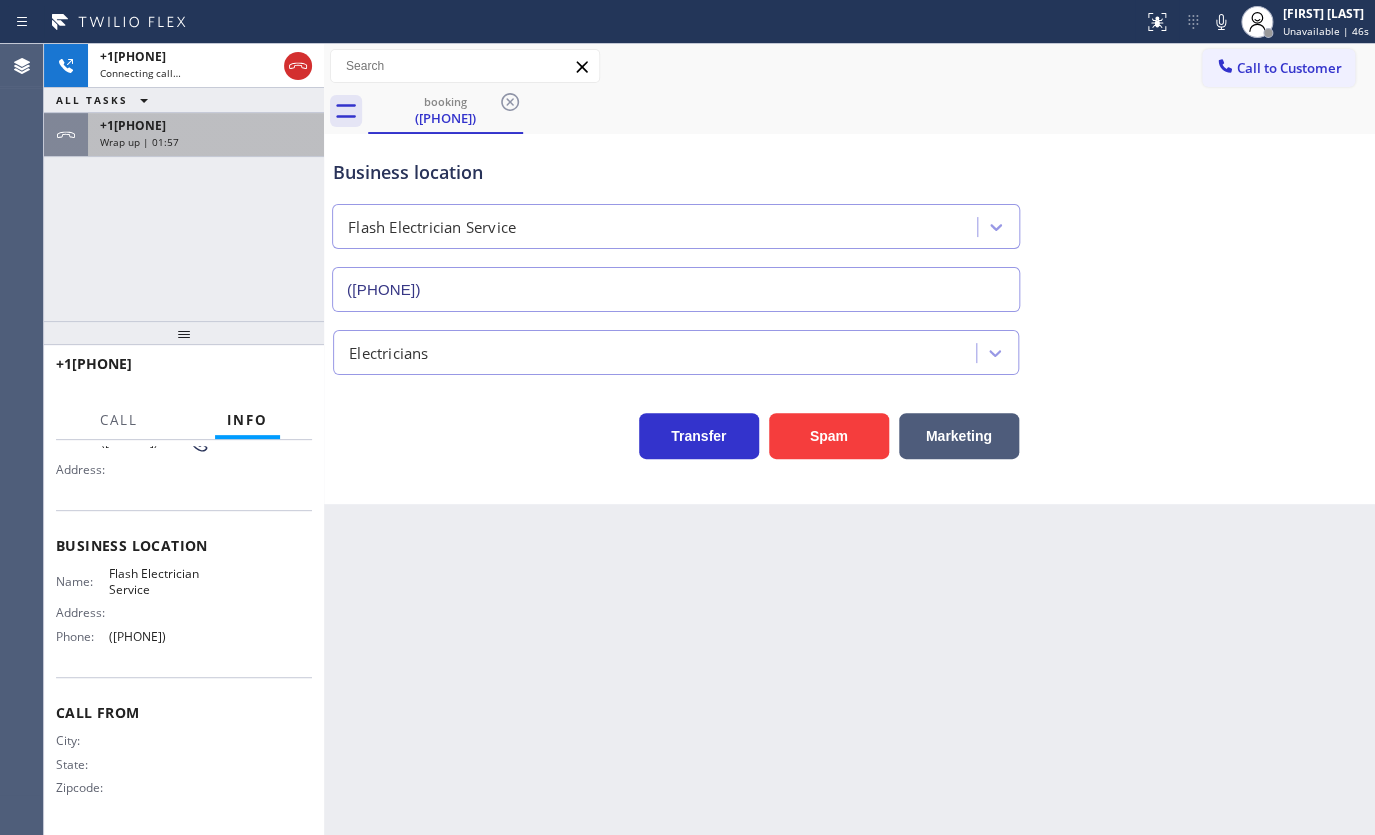 click on "Wrap up | 01:57" at bounding box center (139, 142) 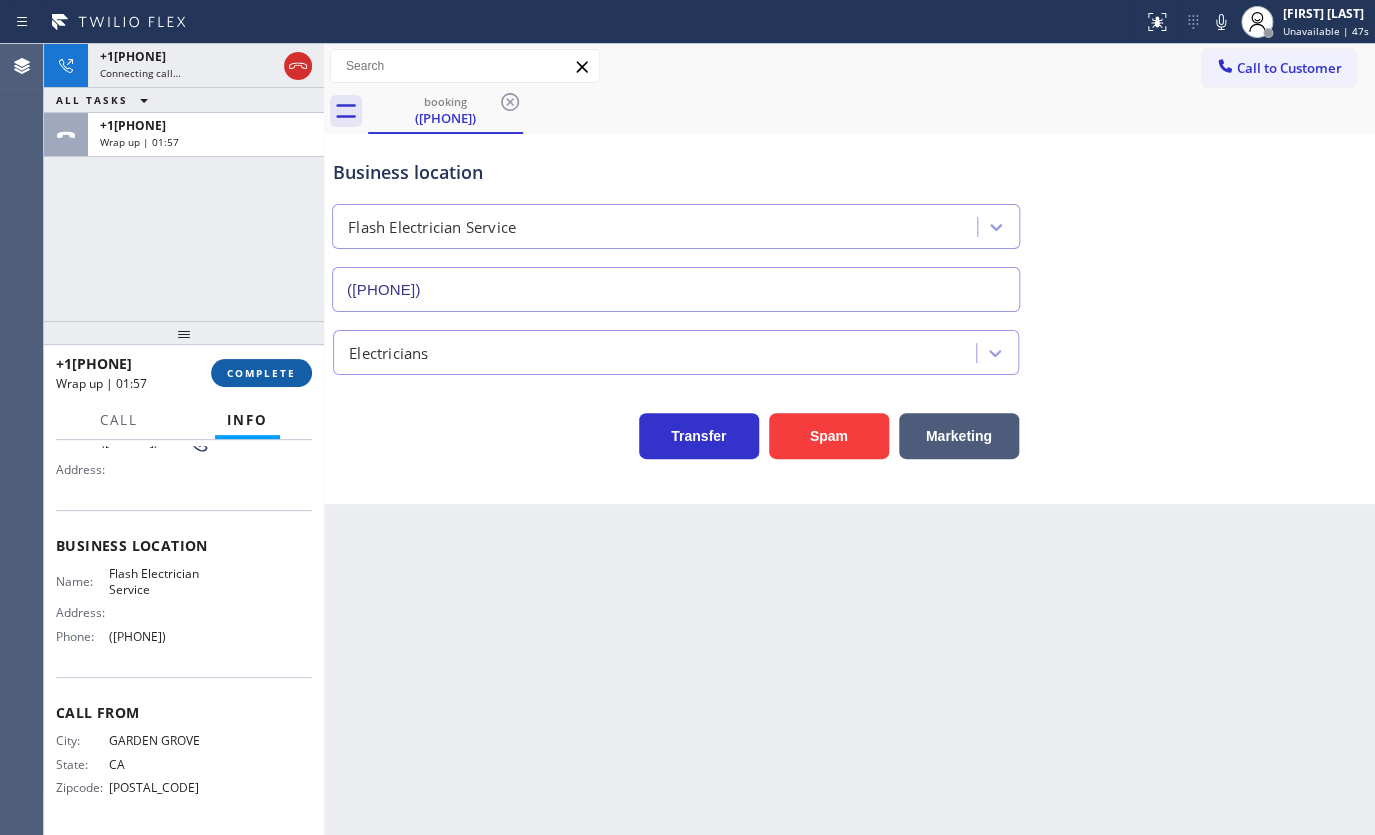 click on "COMPLETE" at bounding box center [261, 373] 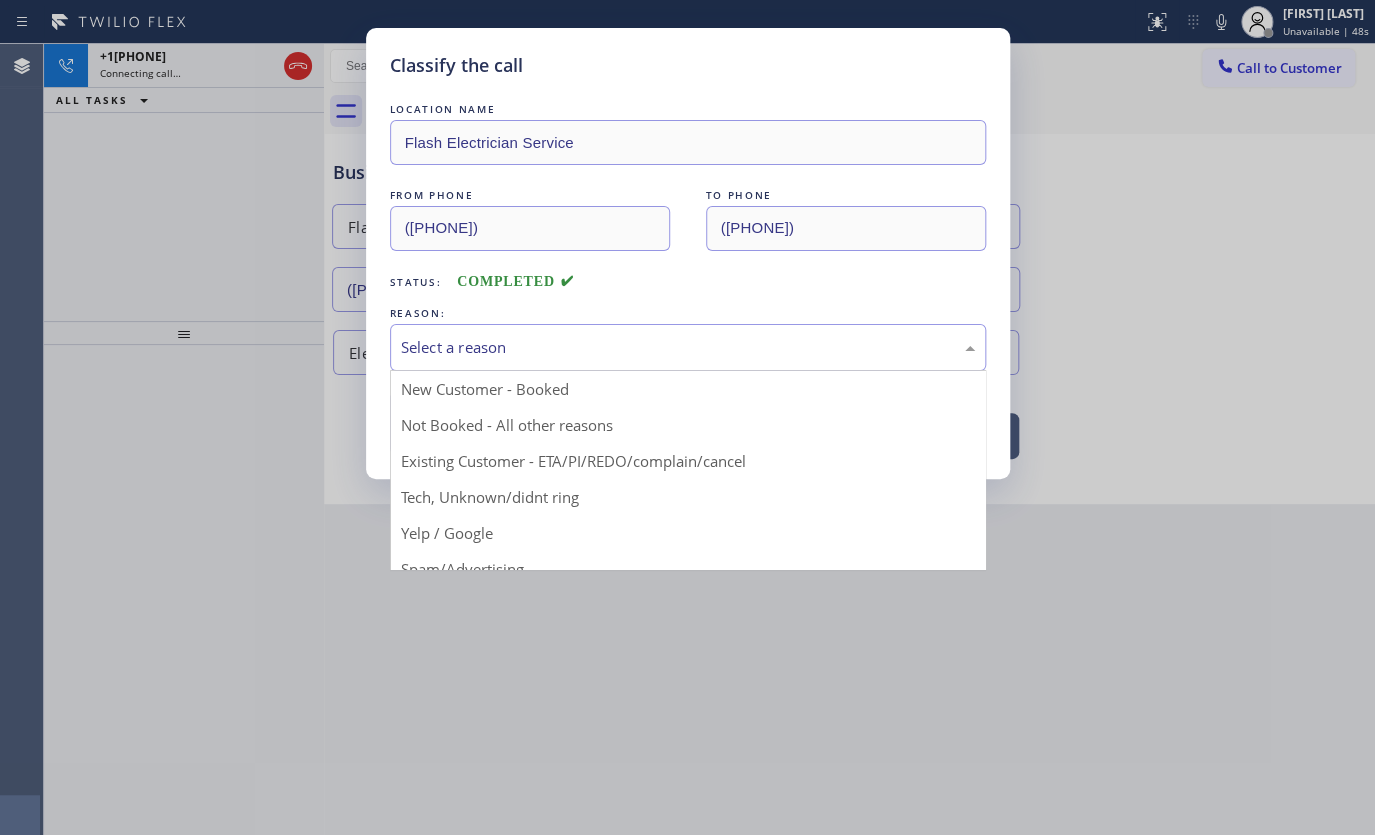 click on "Select a reason" at bounding box center [688, 347] 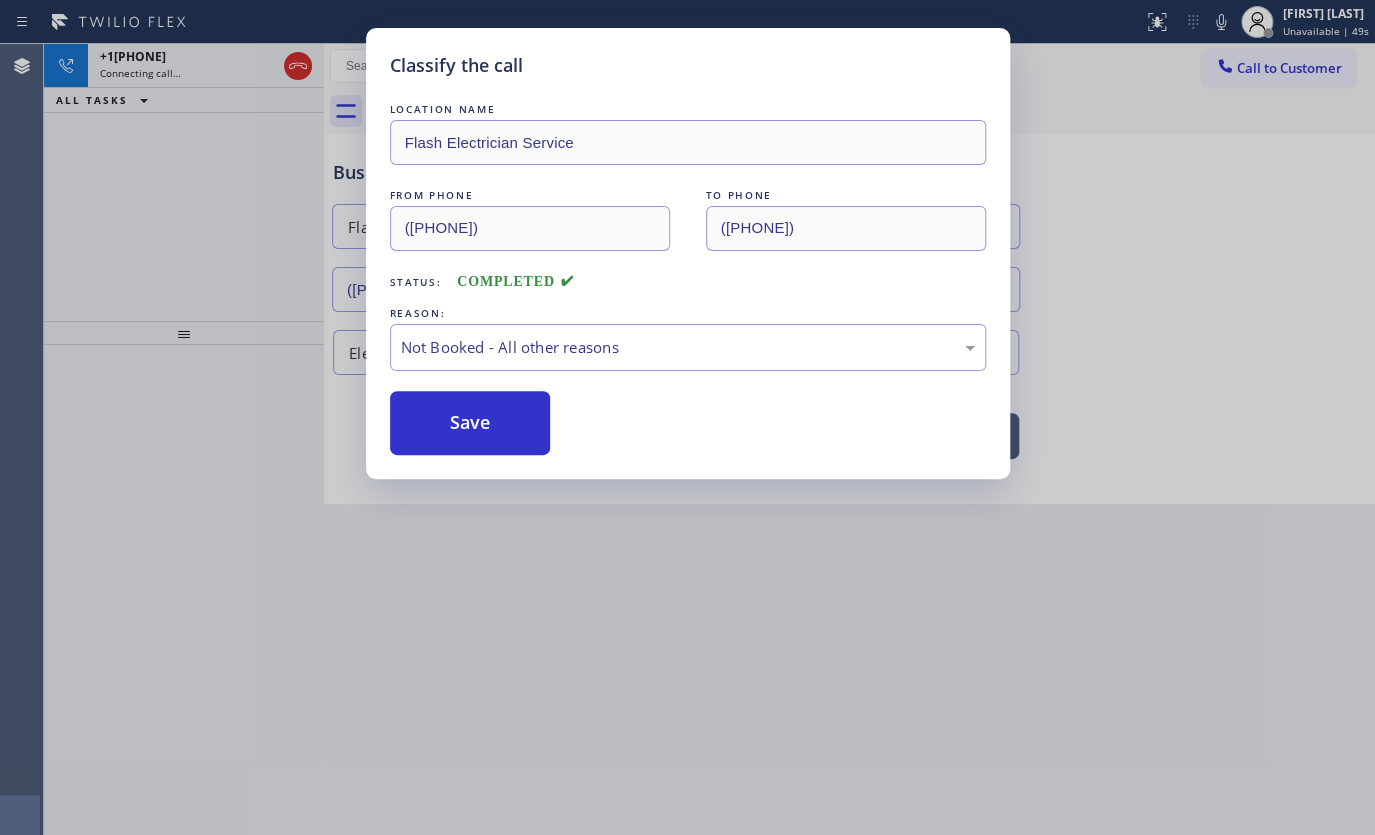 click on "Save" at bounding box center [470, 423] 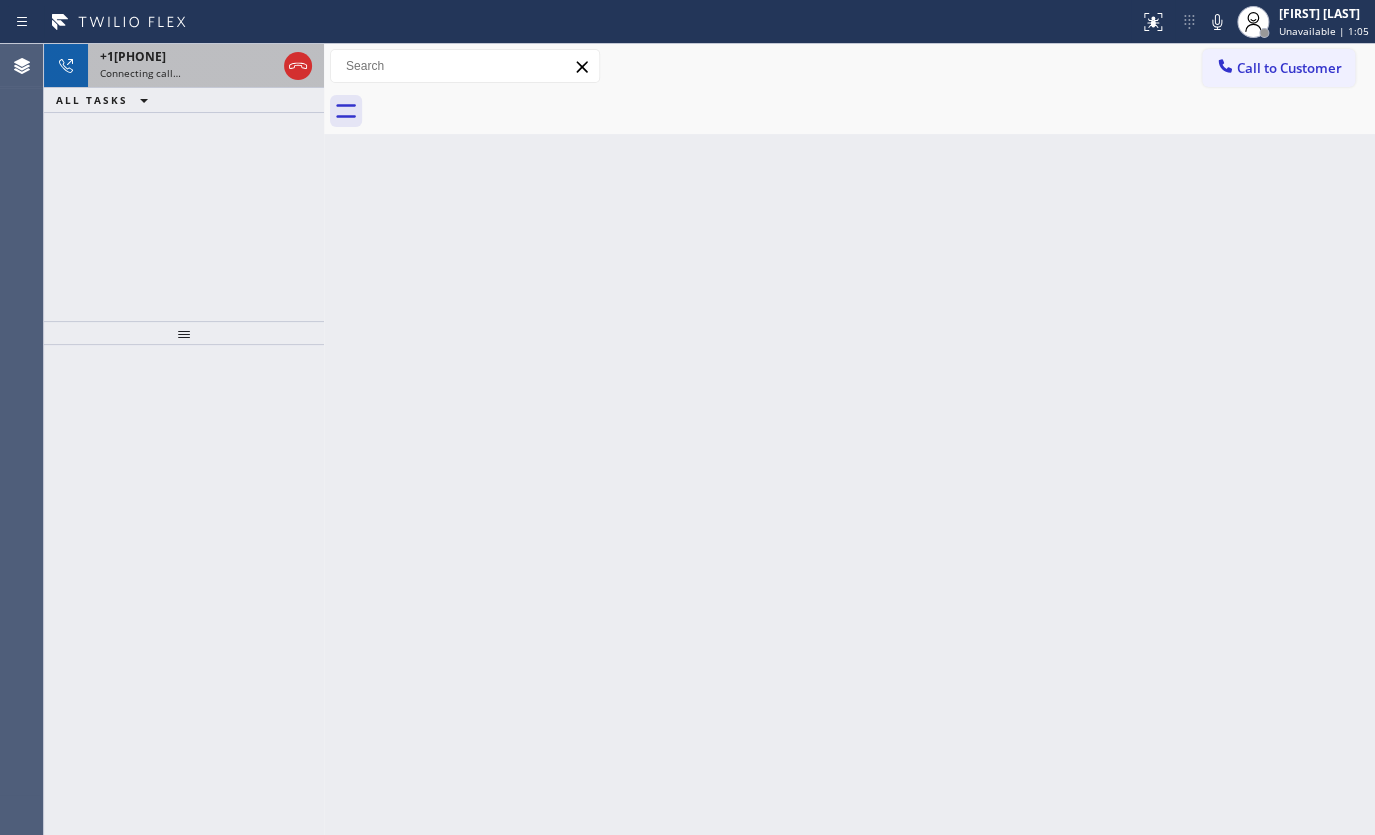 click on "+1[PHONE]" at bounding box center [188, 56] 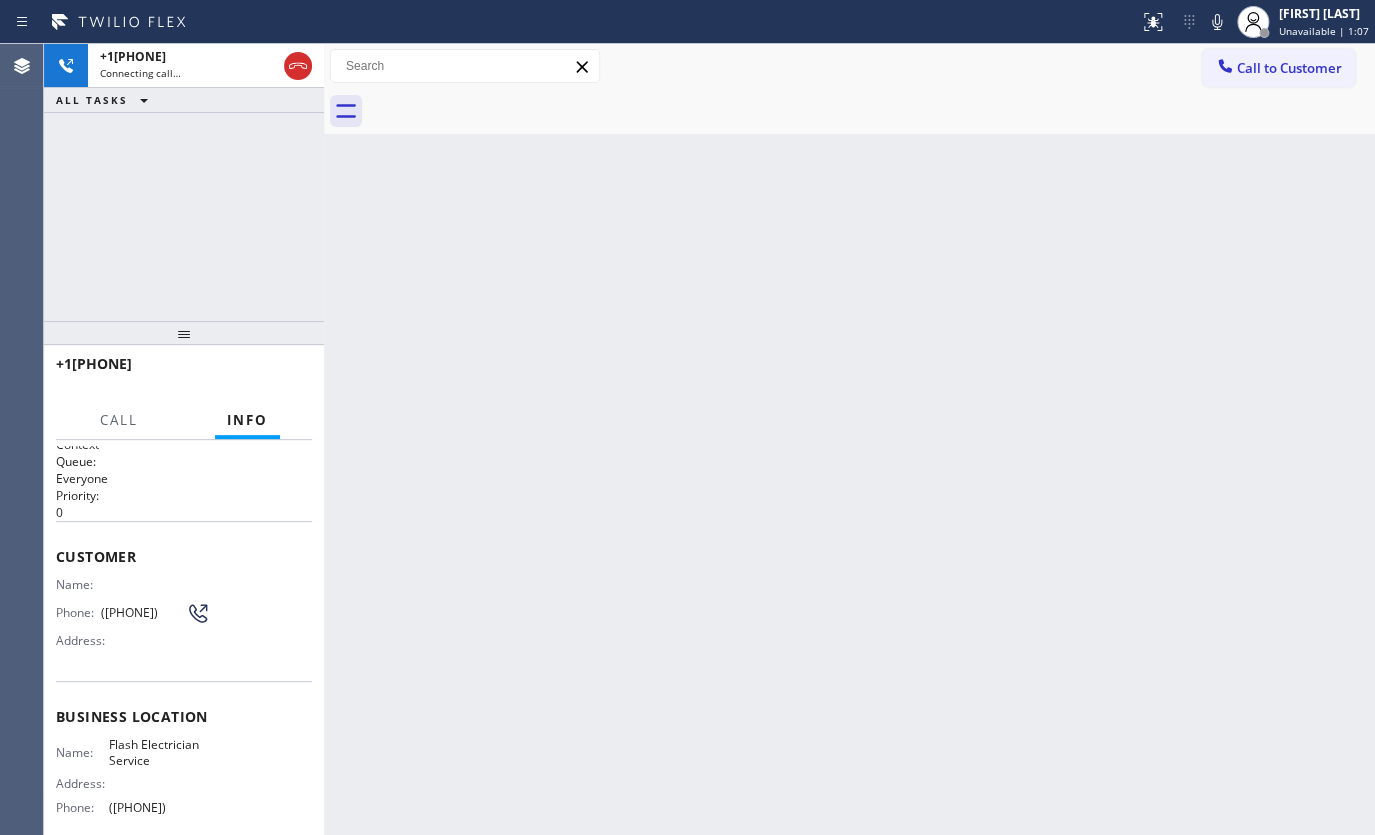 scroll, scrollTop: 2, scrollLeft: 0, axis: vertical 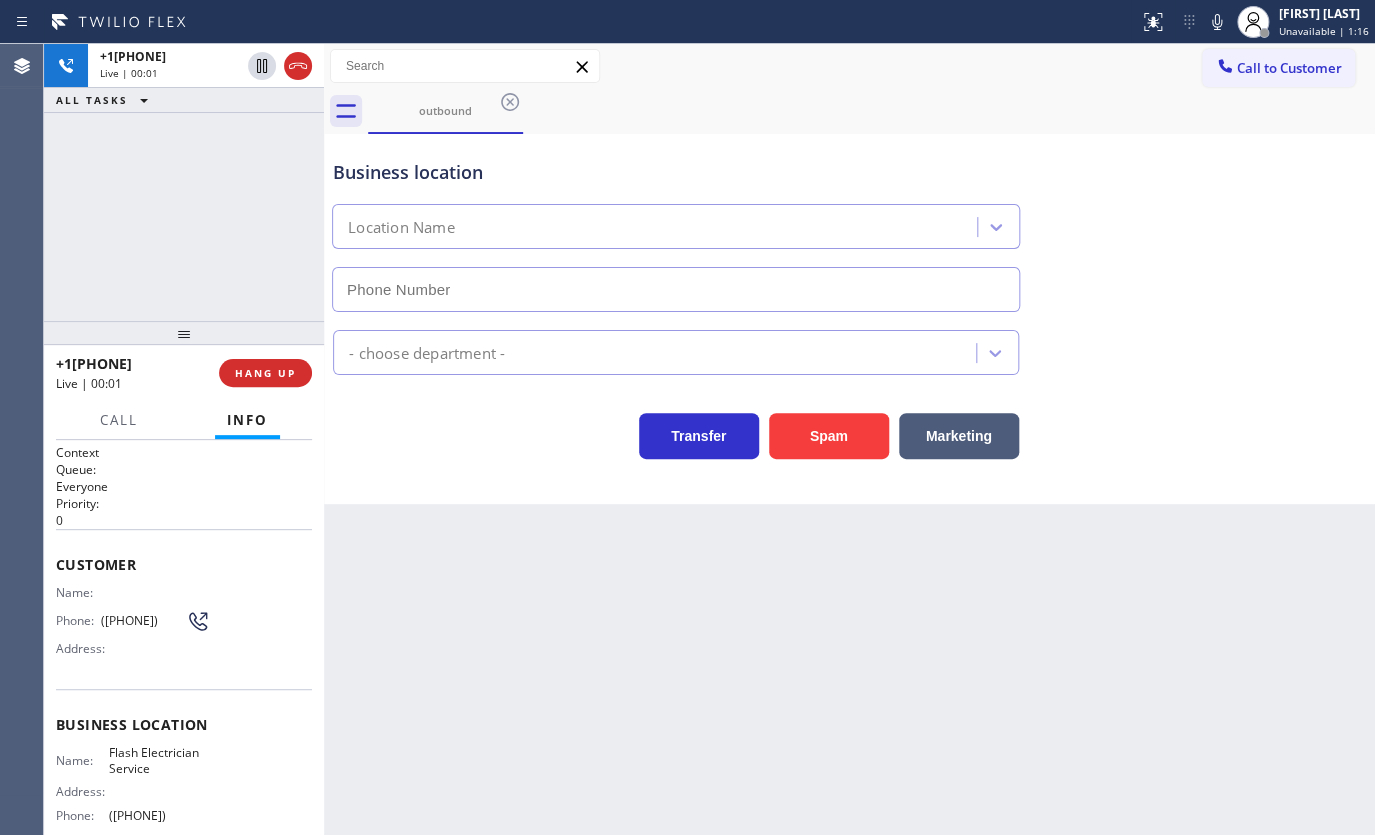 type on "([PHONE])" 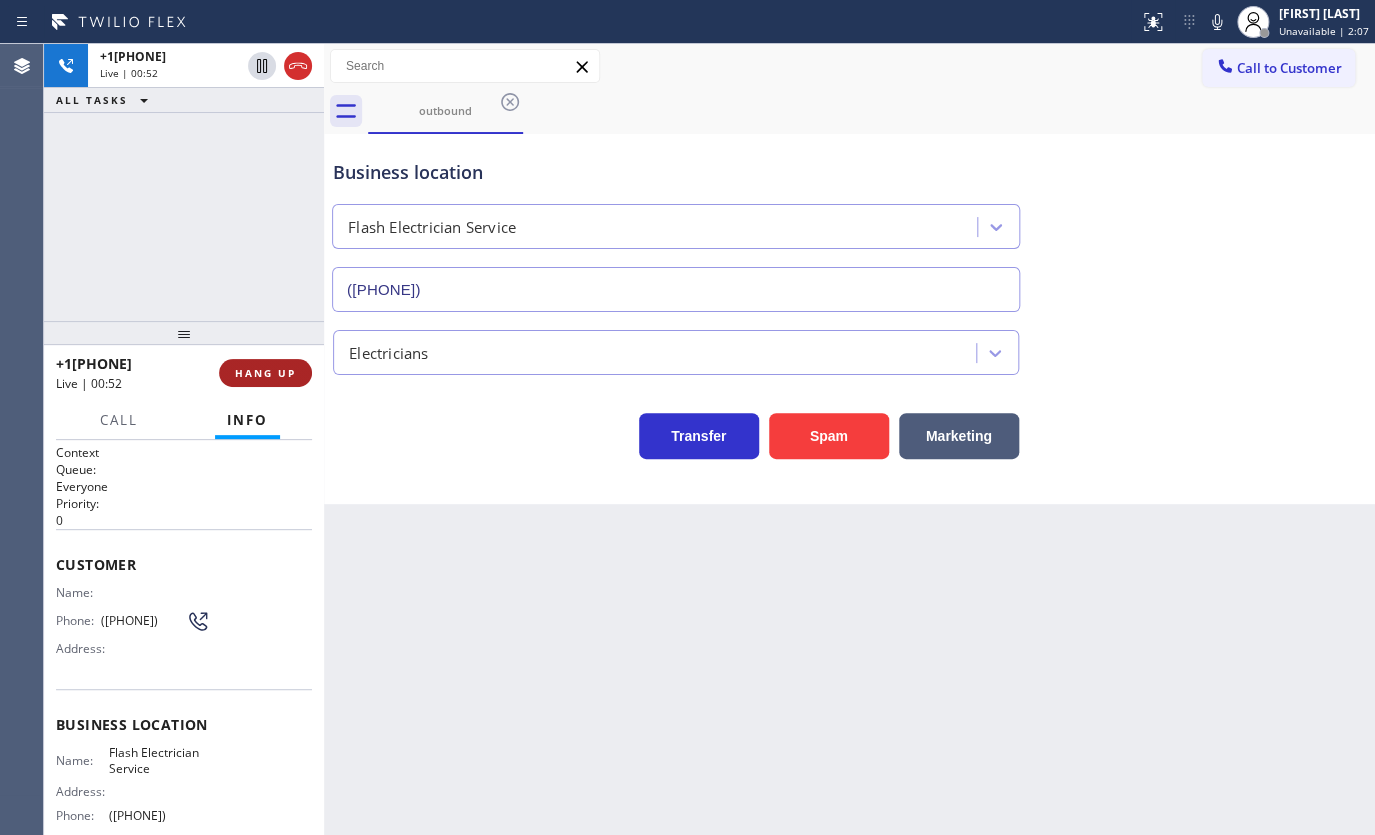 click on "HANG UP" at bounding box center (265, 373) 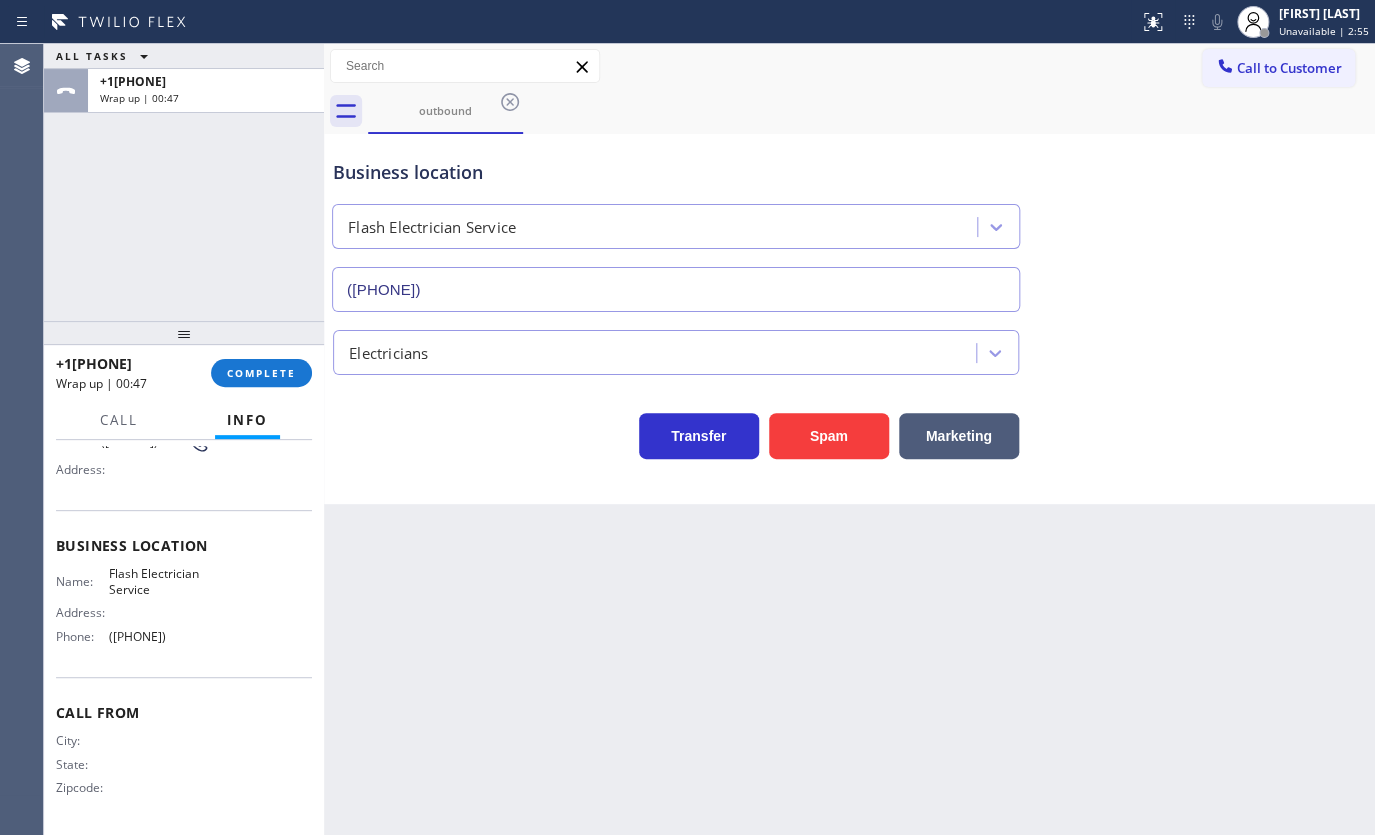 scroll, scrollTop: 2, scrollLeft: 0, axis: vertical 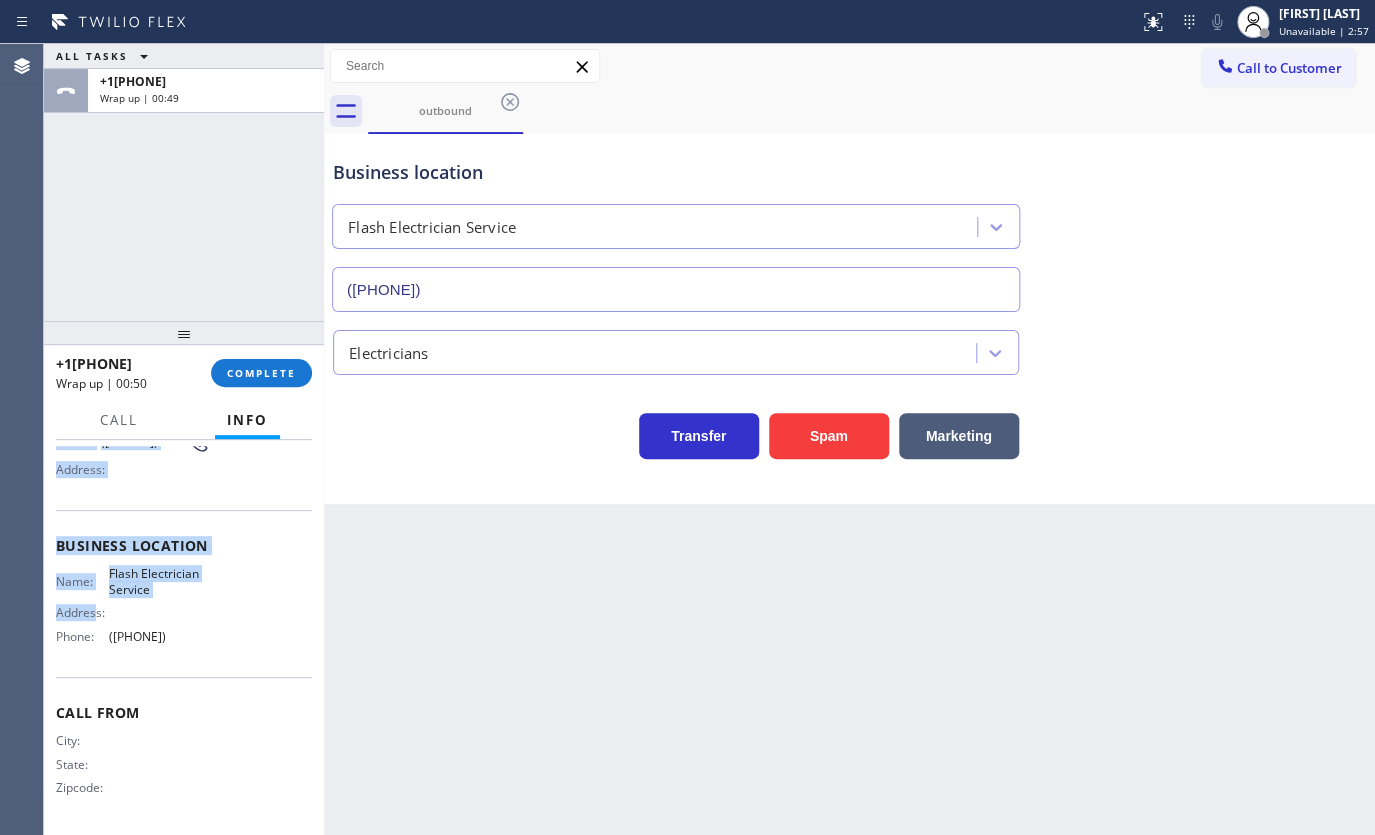 drag, startPoint x: 57, startPoint y: 549, endPoint x: 243, endPoint y: 640, distance: 207.06763 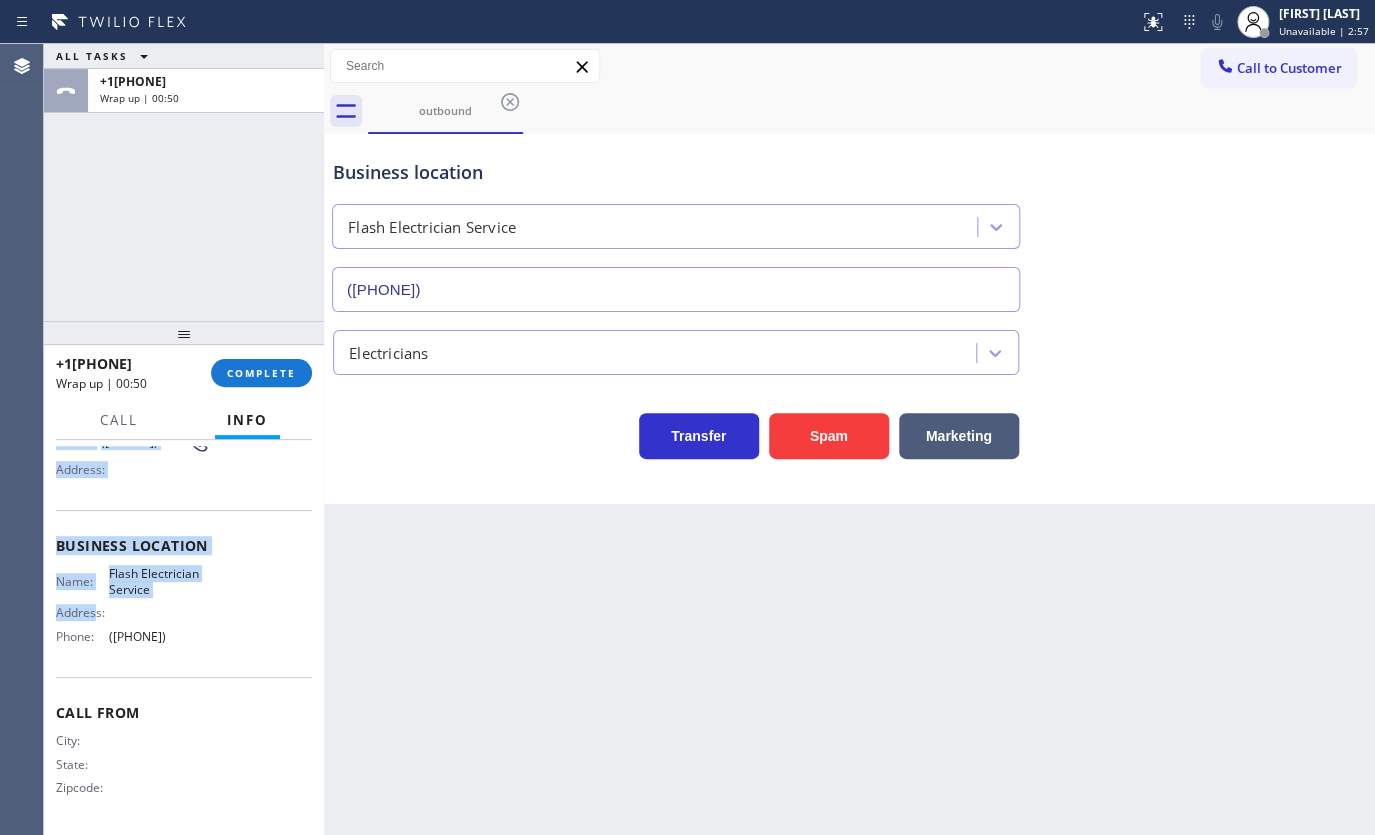 copy on "Customer Name: Phone: ([PHONE]) Address: Business location Name: Flash Electrician Service Address:   Phone: ([PHONE])" 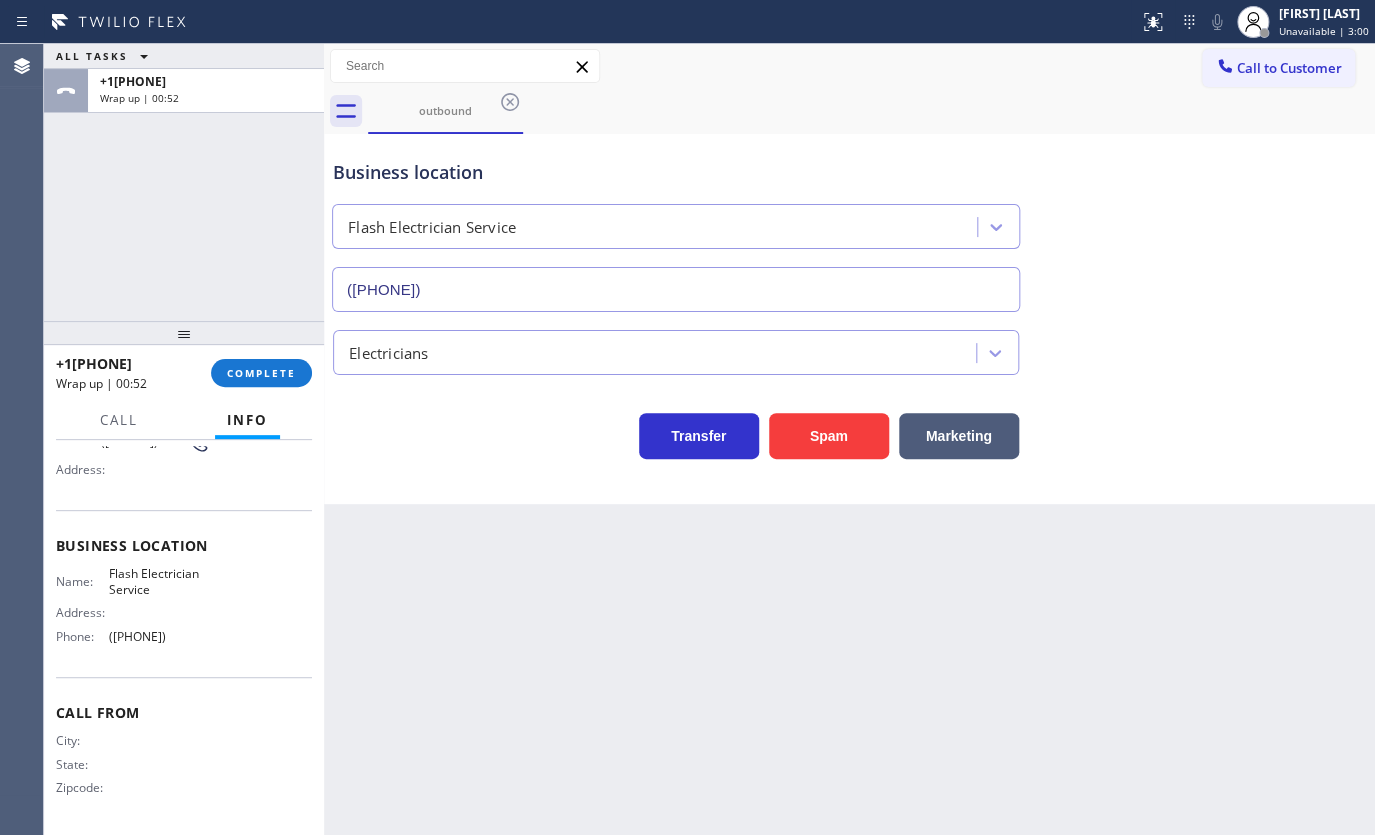 click on "Back to Dashboard Change Sender ID Customers Technicians Select a contact Outbound call Technician Search Technician Your caller id phone number Your caller id phone number Call Technician info Name   Phone none Address none Change Sender ID HVAC +1[PHONE] 5 Star Appliance +1[PHONE] Appliance Repair +1[PHONE] Plumbing +1[PHONE] Air Duct Cleaning +1[PHONE]  Electricians +1[PHONE] Cancel Change Check personal SMS Reset Change outbound Call to Customer Outbound call Location Flash Electrician Service Your caller id phone number ([PHONE]) Customer number Call Outbound call Technician Search Technician Your caller id phone number Your caller id phone number Call outbound Business location Flash Electrician Service ([PHONE]) Electricians Transfer Spam Marketing" at bounding box center [849, 439] 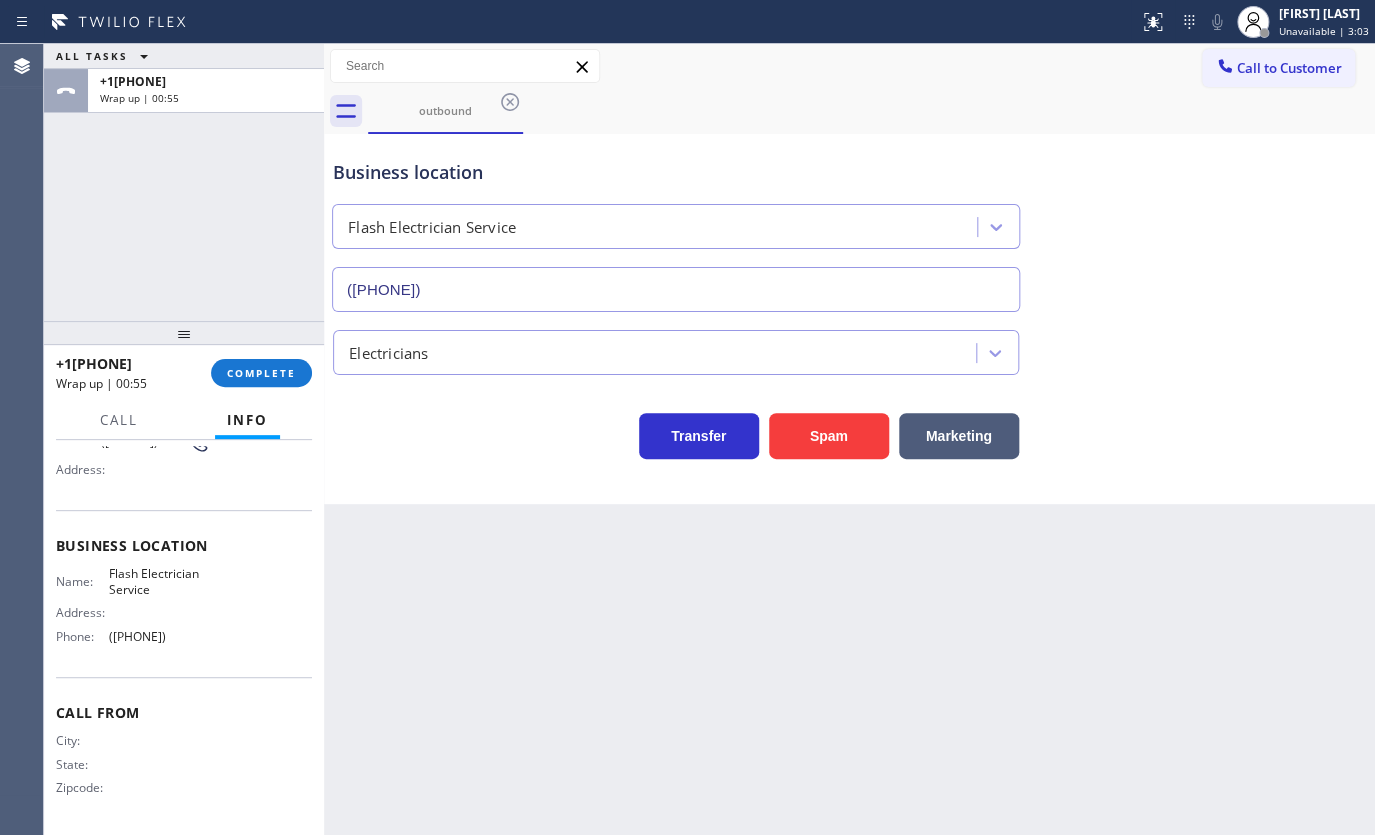 drag, startPoint x: 108, startPoint y: 637, endPoint x: 203, endPoint y: 646, distance: 95.42536 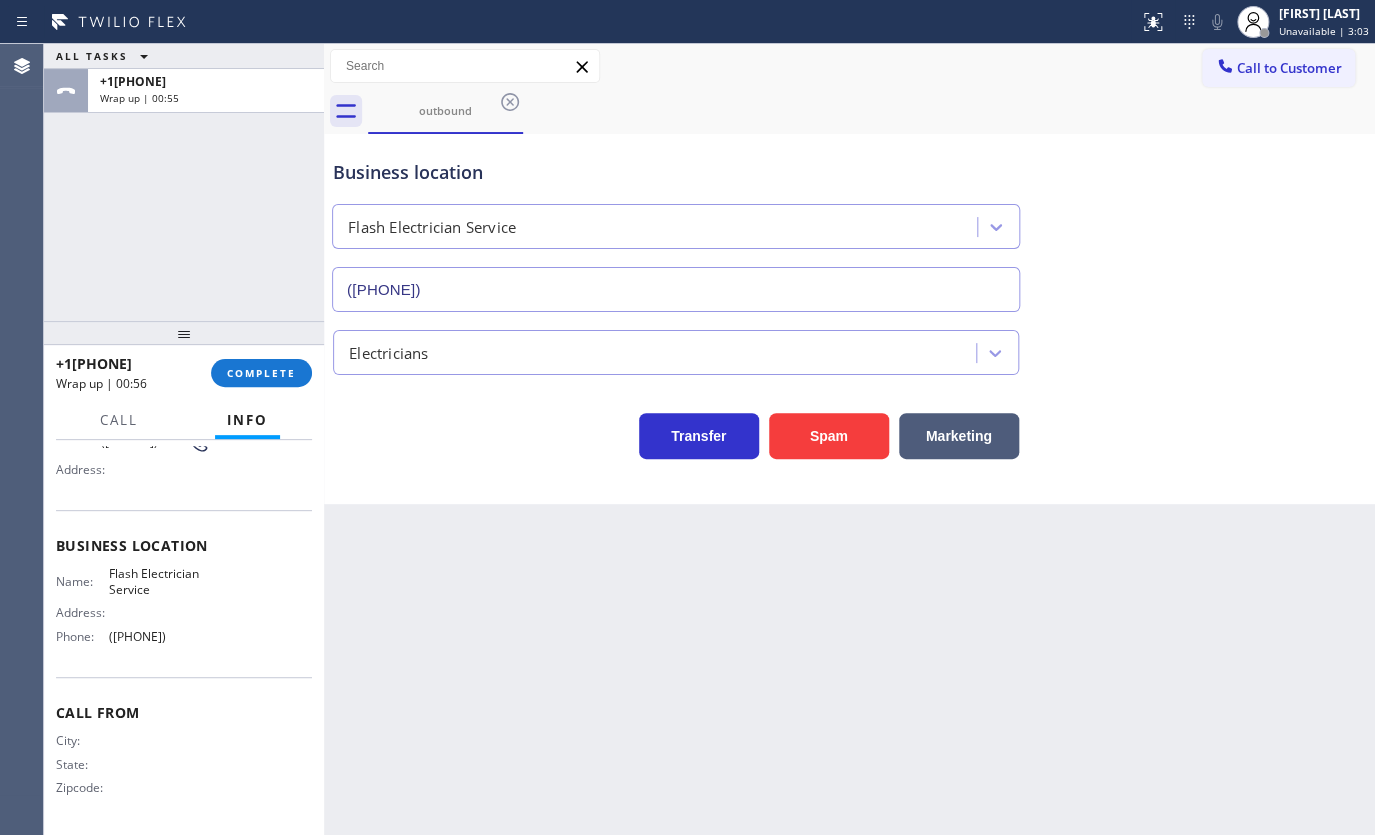 copy on "([PHONE])" 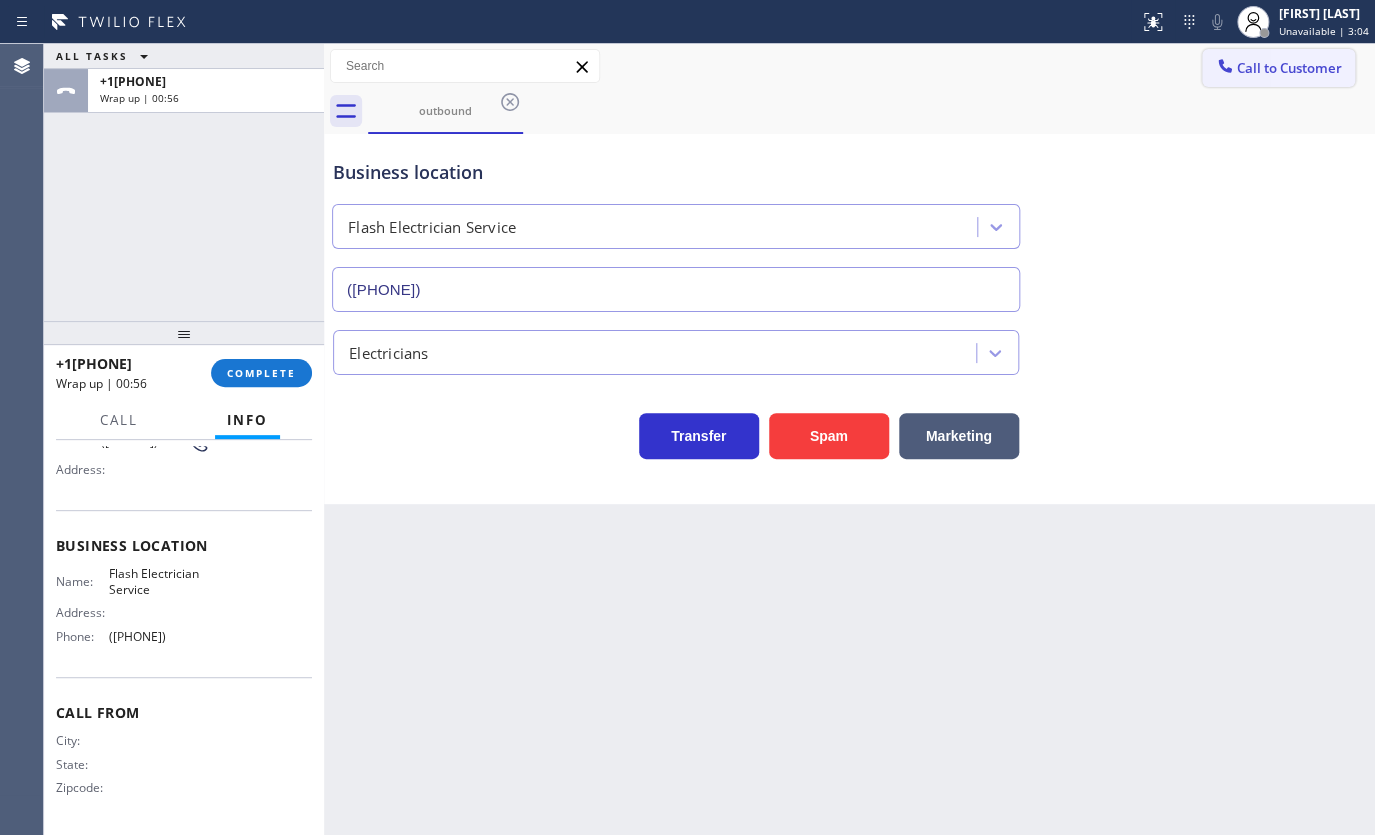 click on "Call to Customer" at bounding box center [1278, 68] 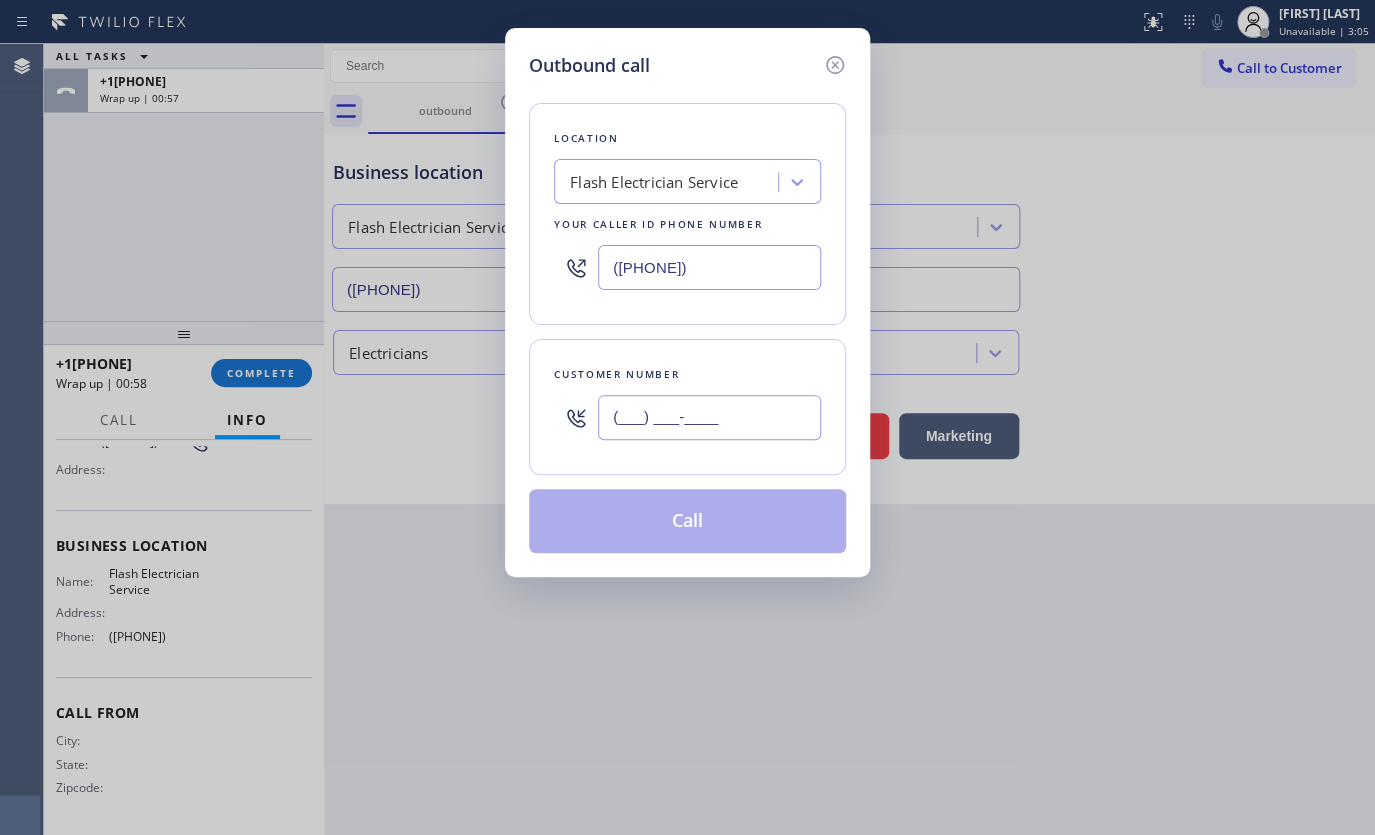 click on "(___) ___-____" at bounding box center [709, 417] 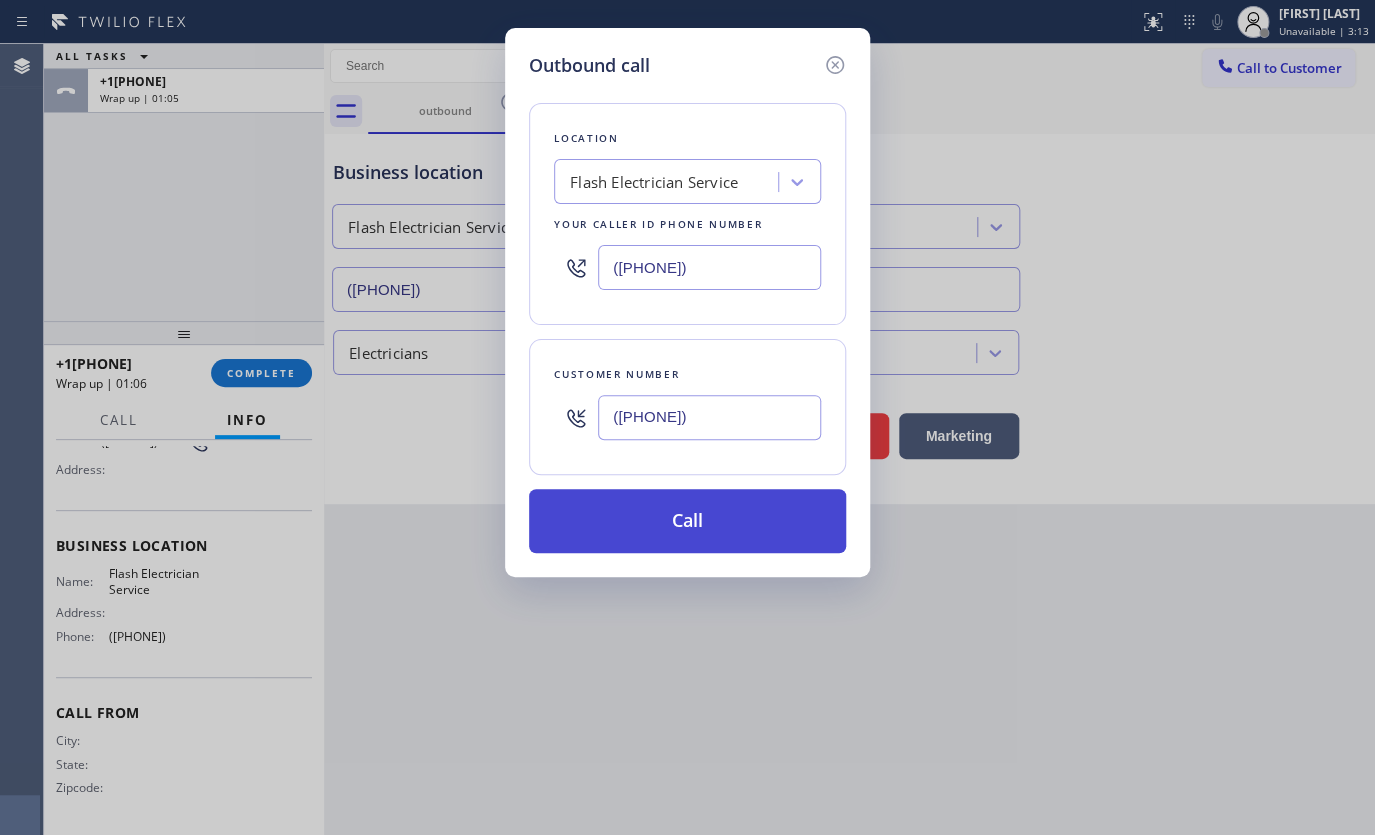 type on "([PHONE])" 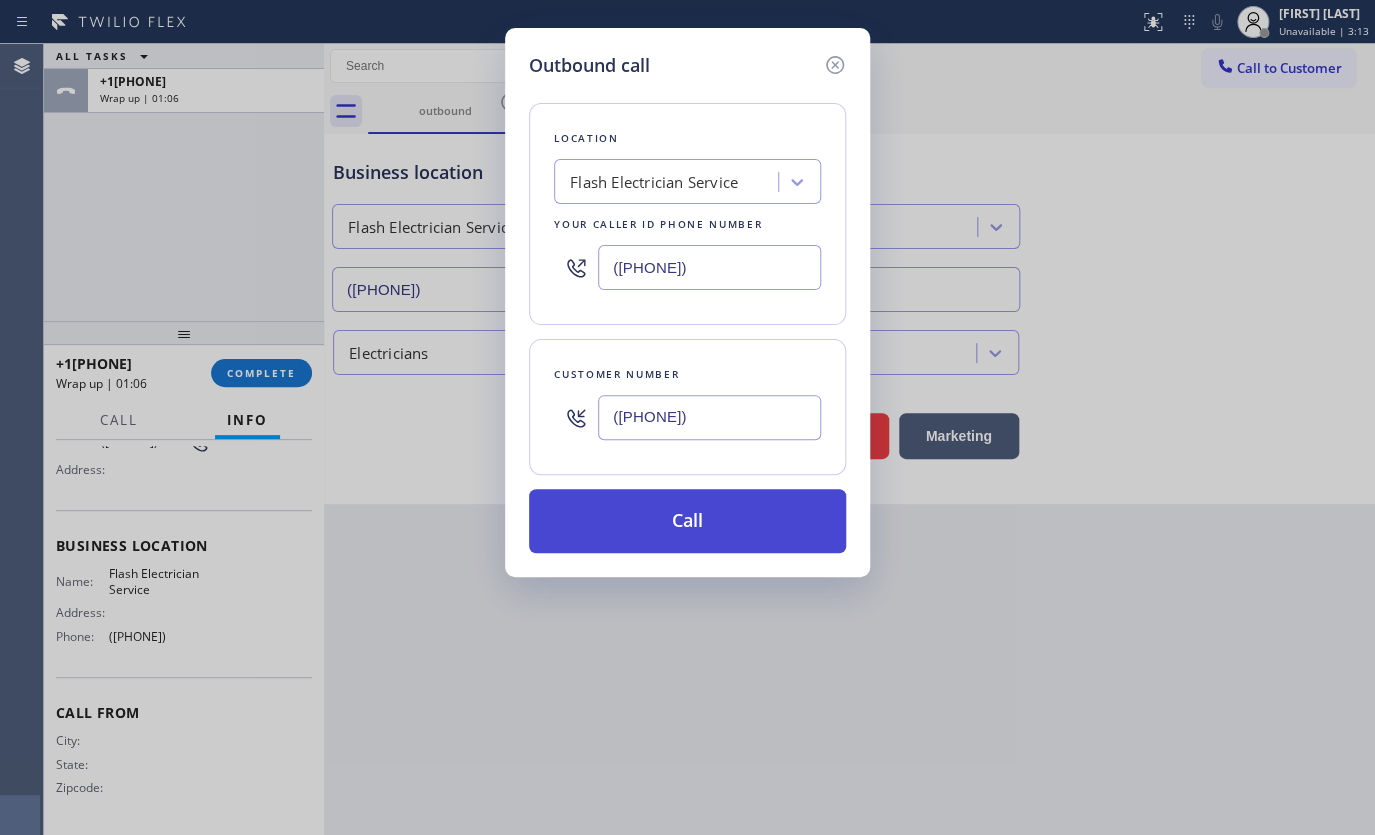 click on "Call" at bounding box center (687, 521) 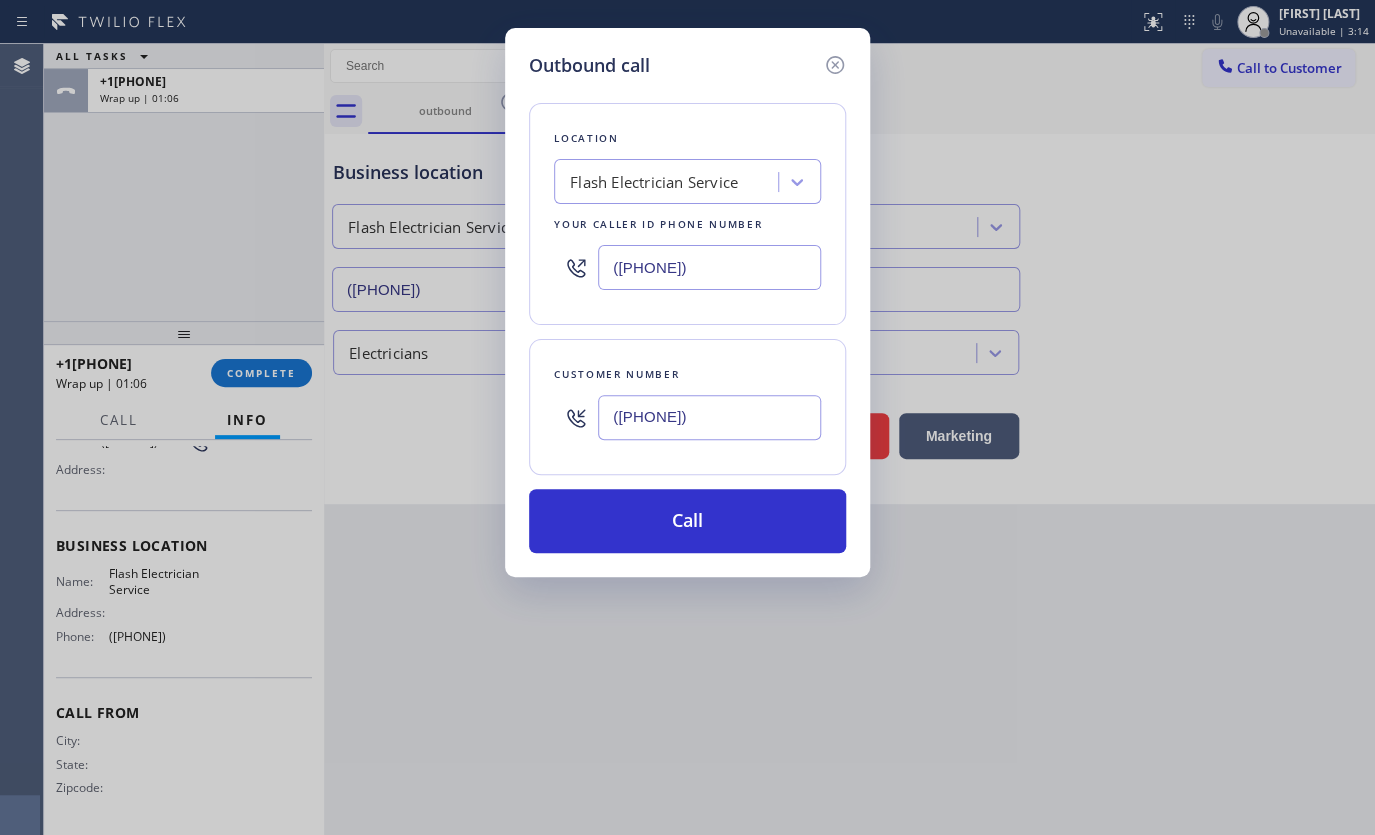 drag, startPoint x: 681, startPoint y: 520, endPoint x: 838, endPoint y: 85, distance: 462.46515 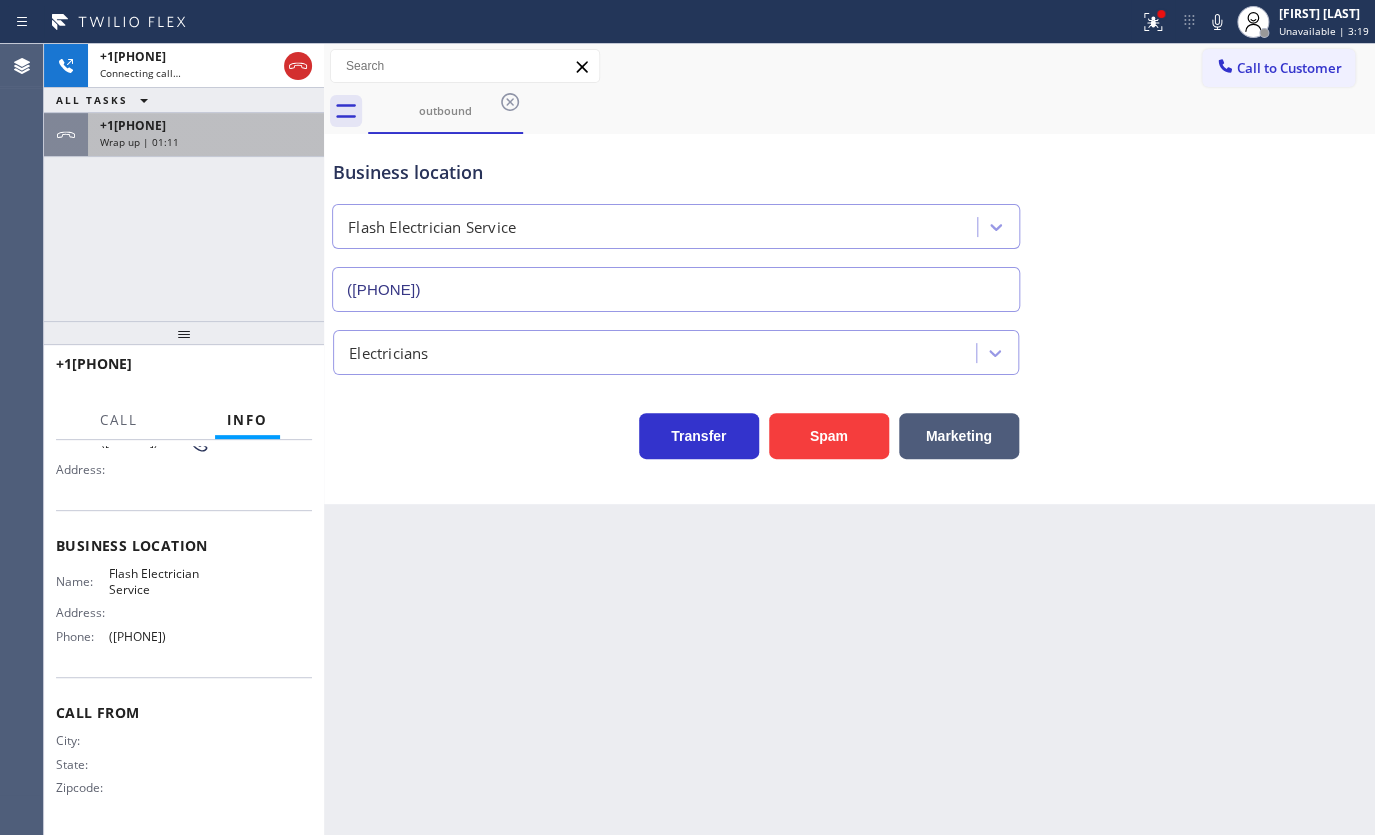 click on "Wrap up | 01:11" at bounding box center [139, 142] 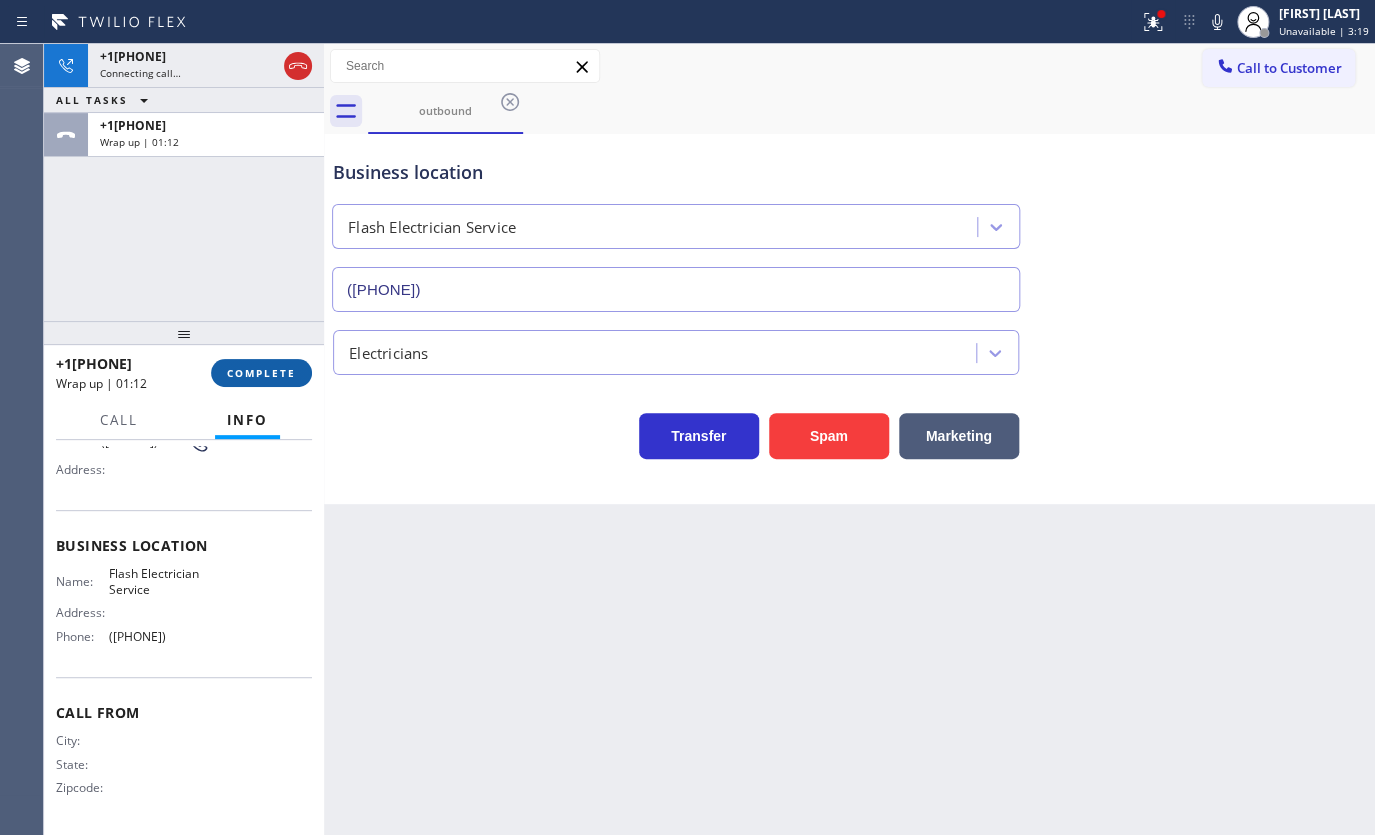 click on "COMPLETE" at bounding box center [261, 373] 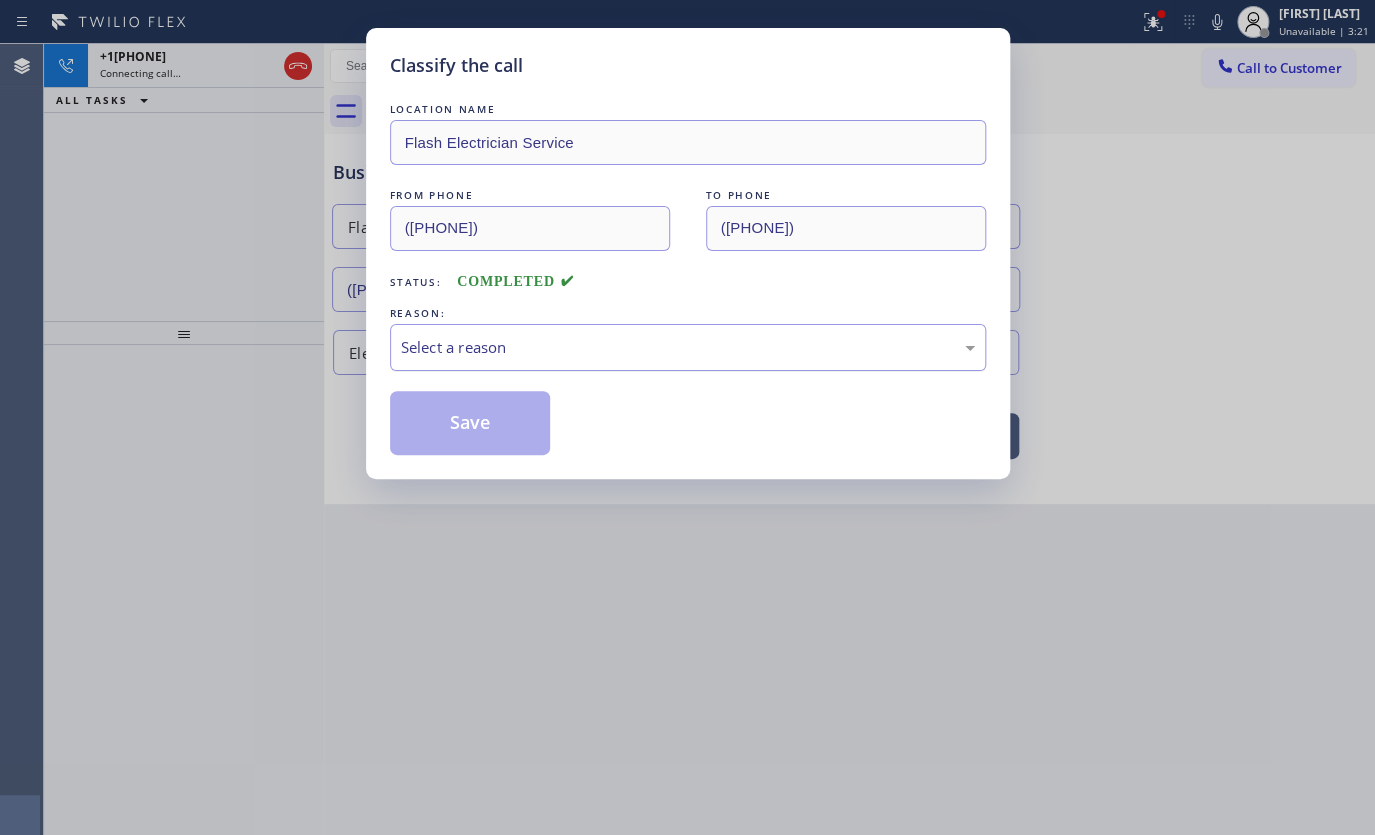 click on "Select a reason" at bounding box center (688, 347) 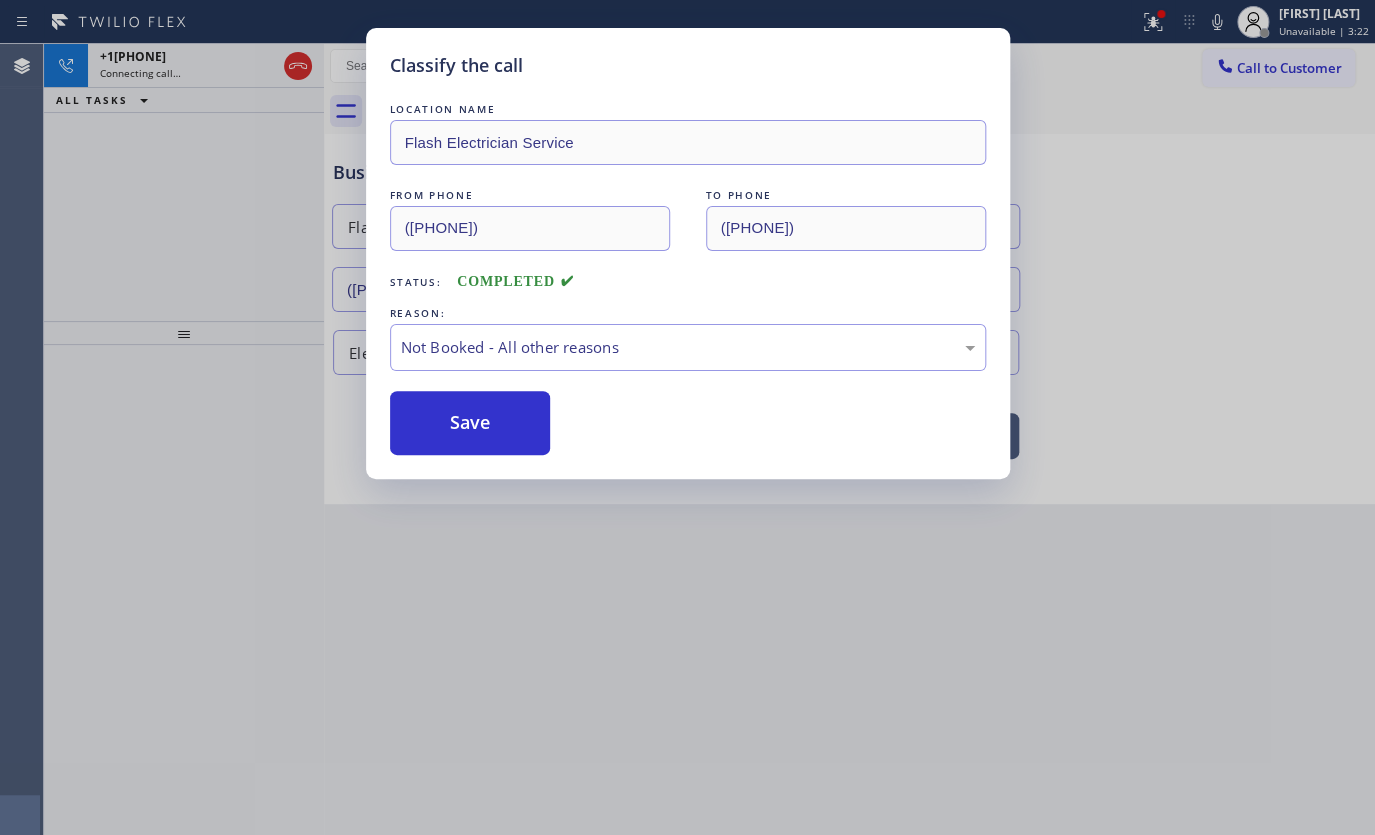click on "Save" at bounding box center [470, 423] 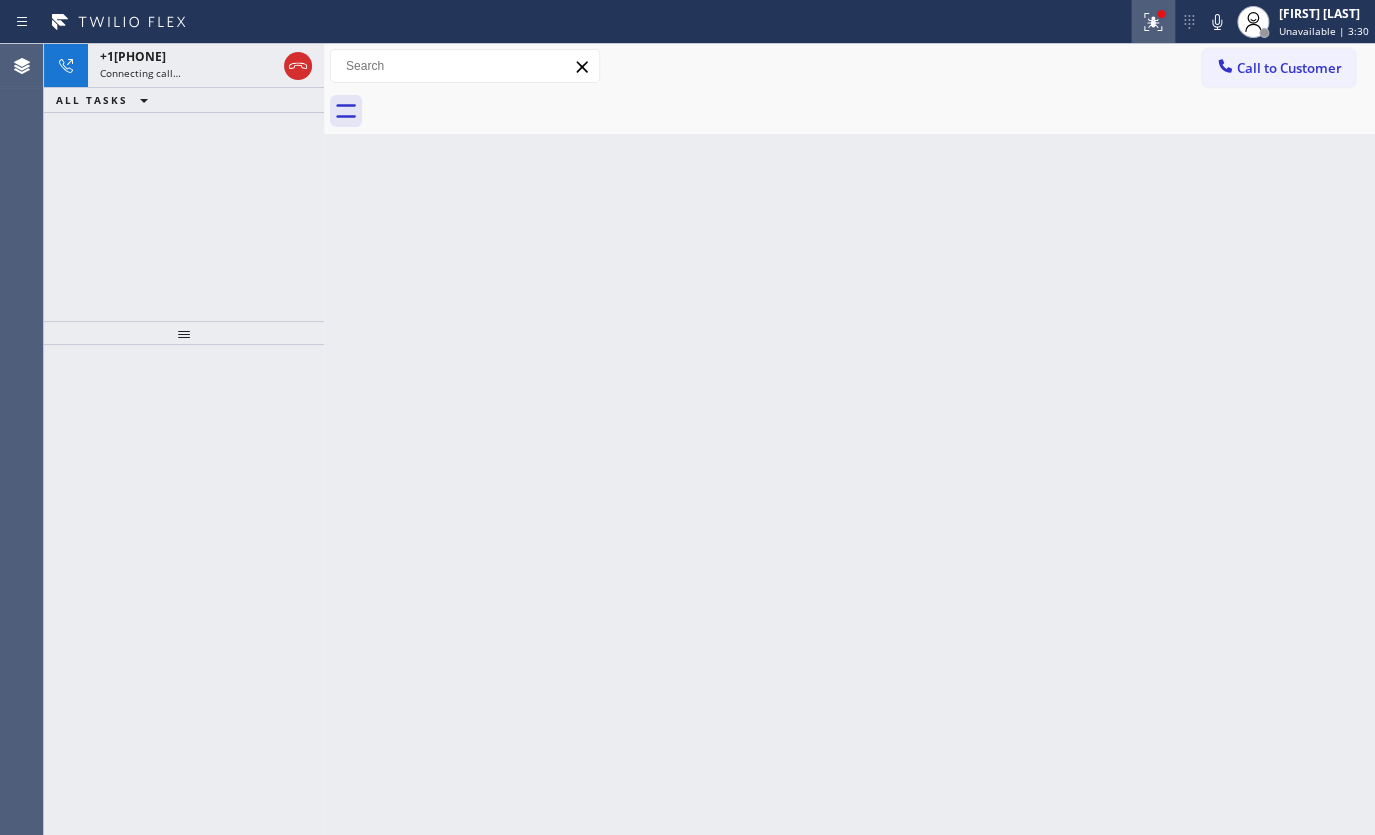 click at bounding box center [1153, 22] 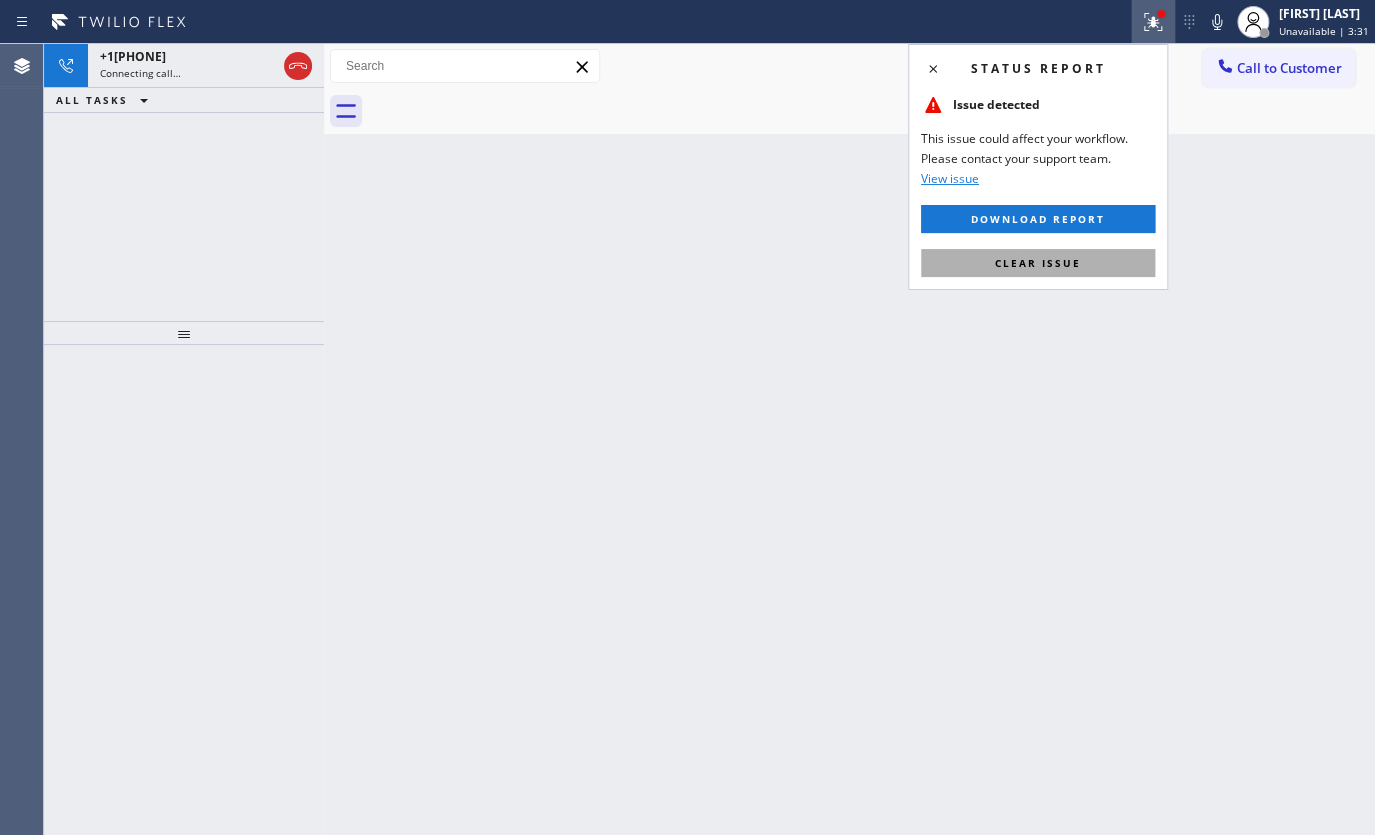 click on "Clear issue" at bounding box center [1038, 263] 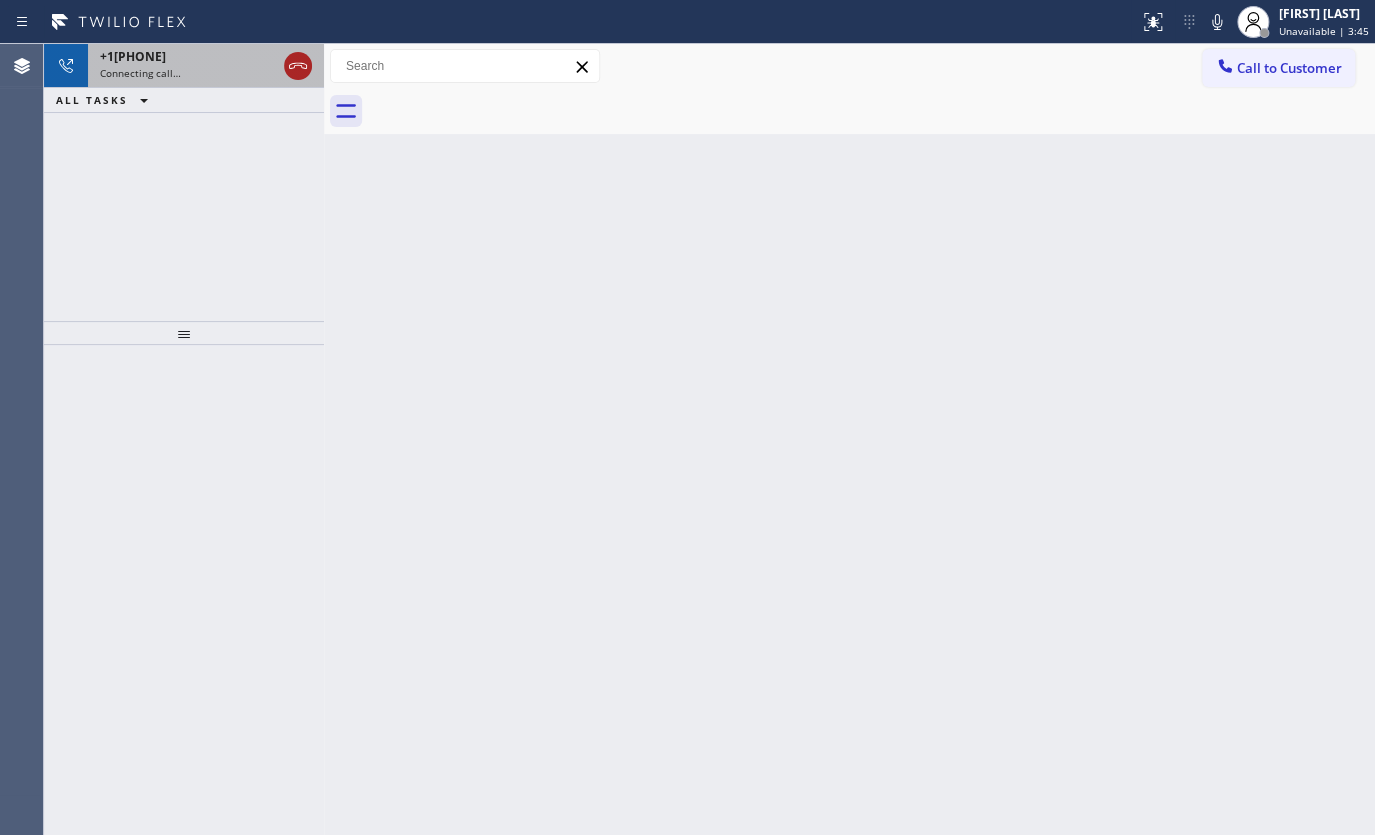 click 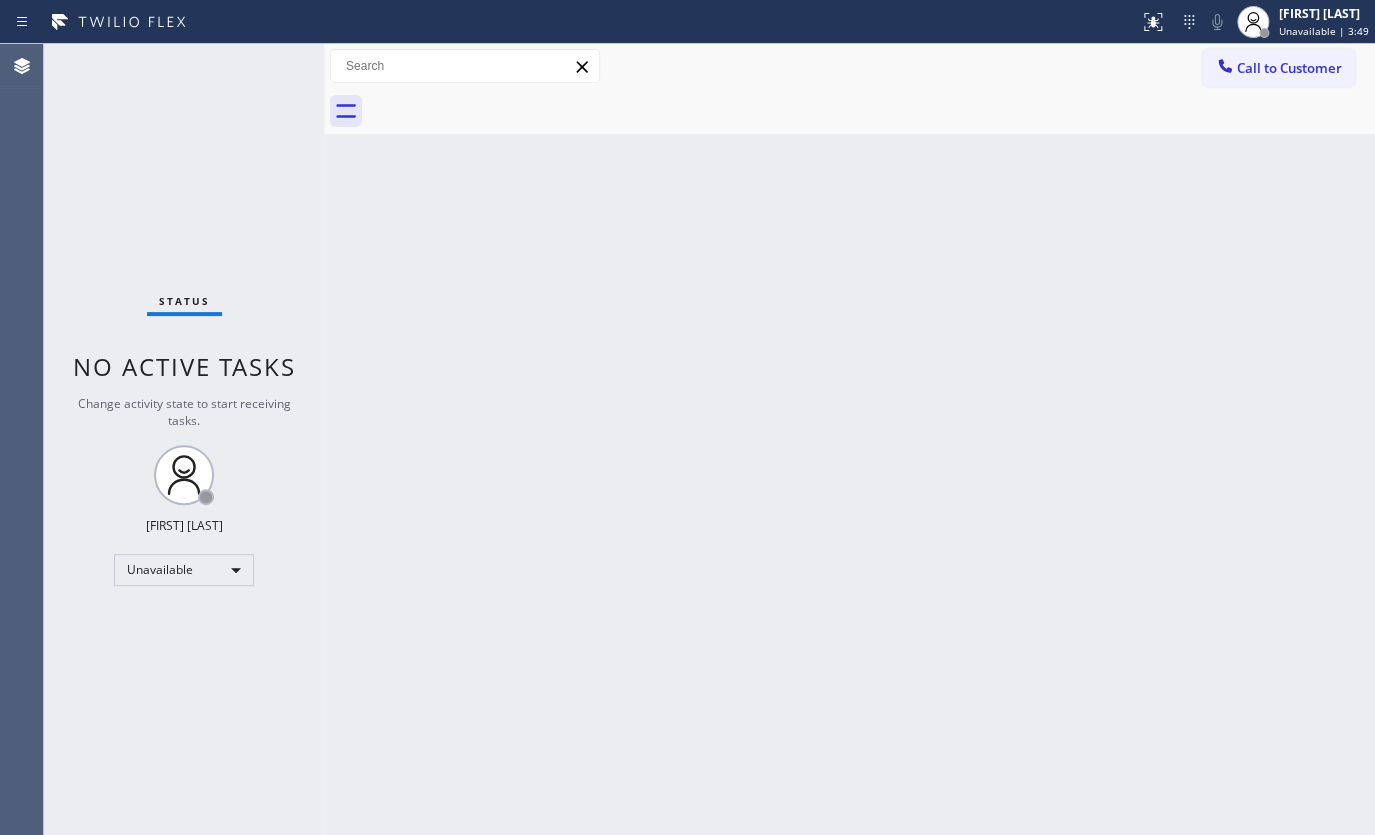 click on "Back to Dashboard Change Sender ID Customers Technicians Select a contact Outbound call Technician Search Technician Your caller id phone number Your caller id phone number Call Technician info Name   Phone none Address none Change Sender ID HVAC +18559994417 5 Star Appliance +18557314952 Appliance Repair +18554611149 Plumbing +18889090120 Air Duct Cleaning +18006865038  Electricians +18005688664 Cancel Change Check personal SMS Reset Change No tabs Call to Customer Outbound call Location Flash Electrician Service Your caller id phone number (844) 760-2924 Customer number Call Outbound call Technician Search Technician Your caller id phone number Your caller id phone number Call" at bounding box center (849, 439) 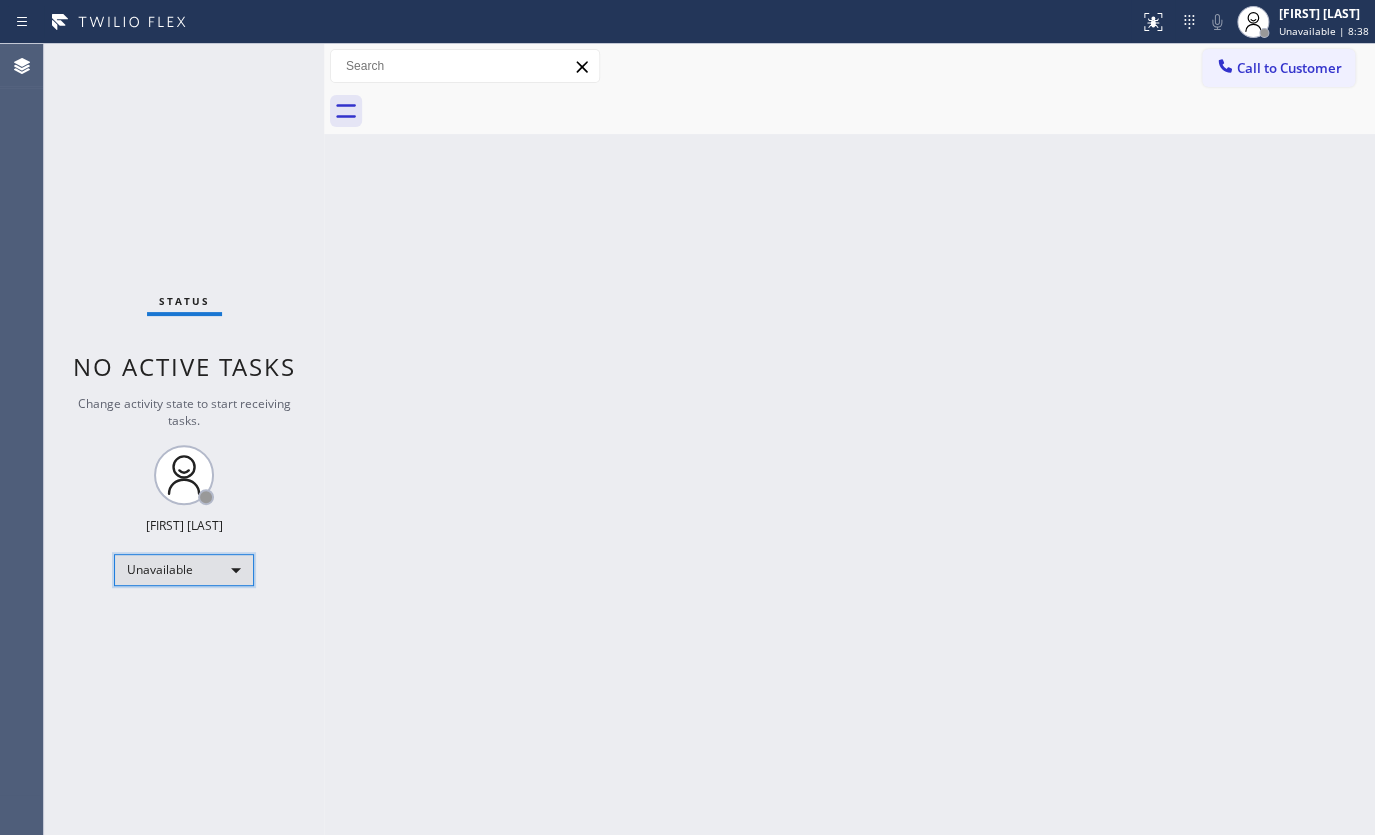 click on "Unavailable" at bounding box center [184, 570] 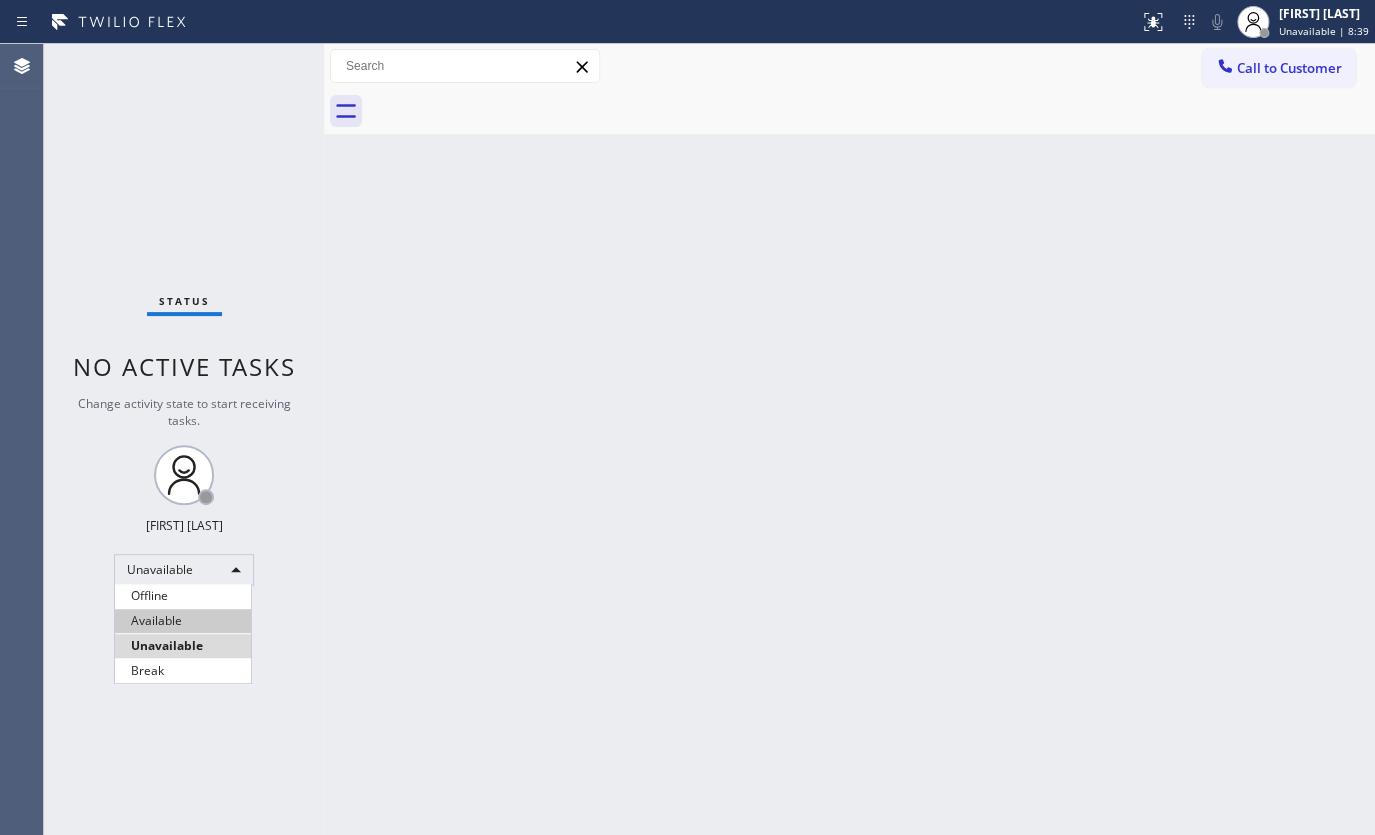 click on "Available" at bounding box center (183, 621) 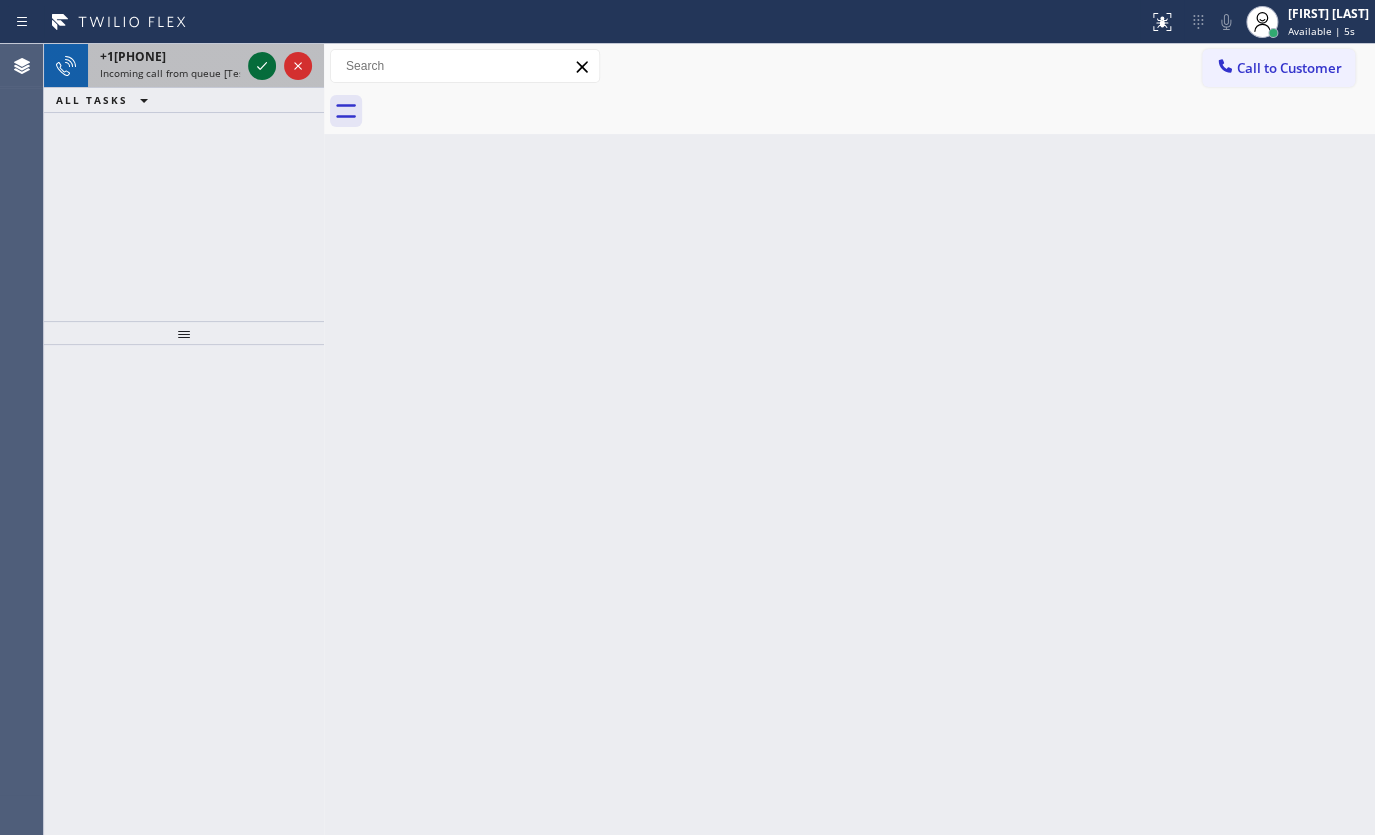 click 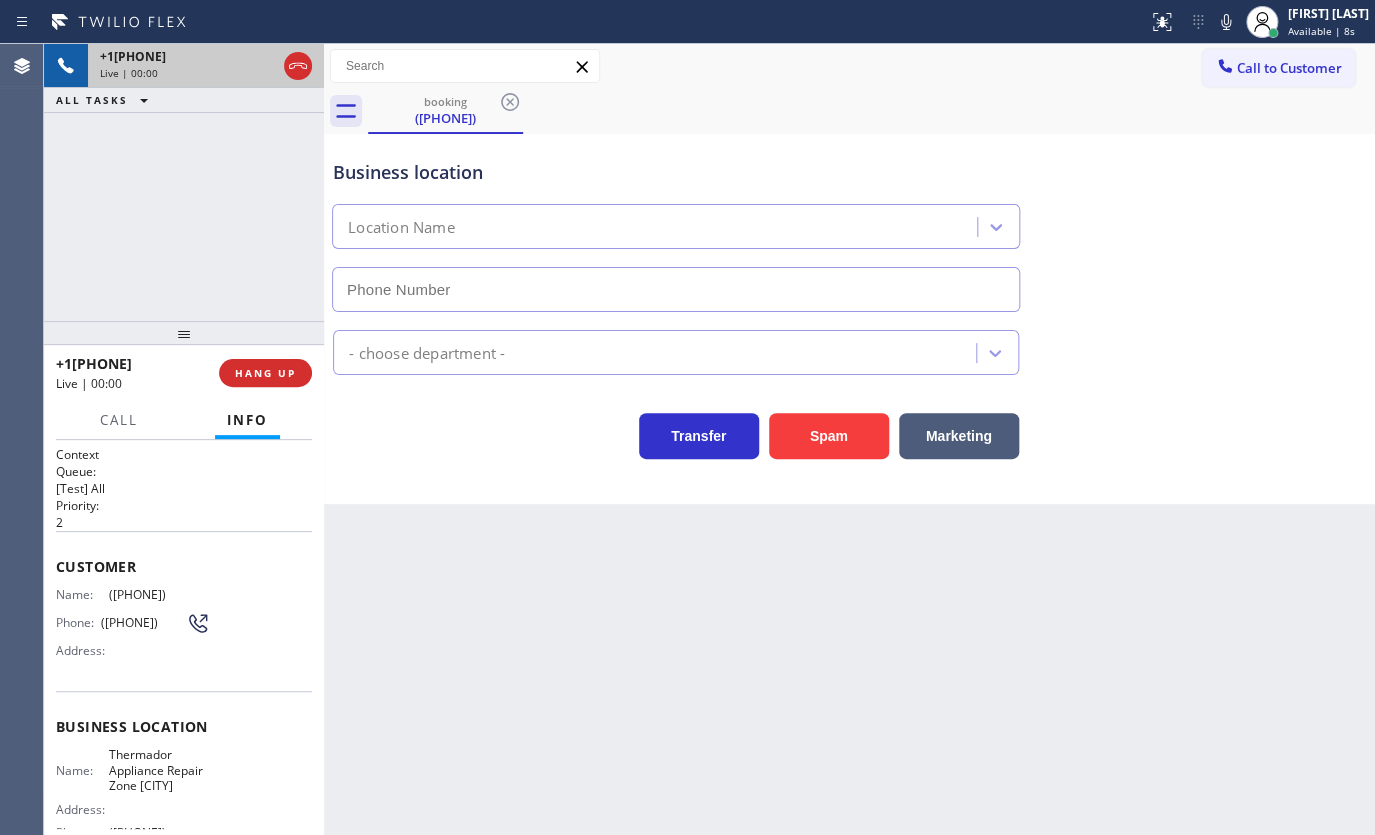 type on "(425) 242-3989" 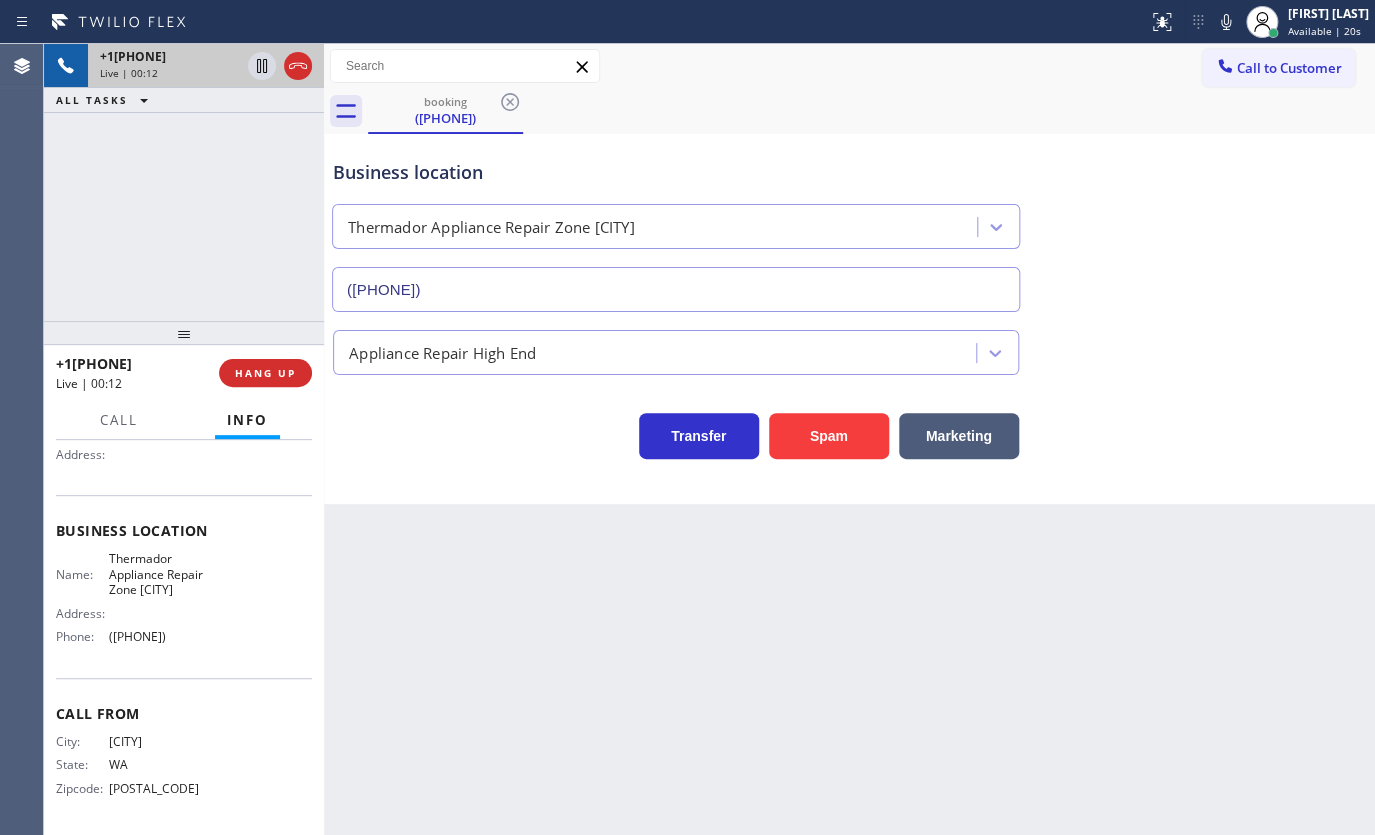 scroll, scrollTop: 200, scrollLeft: 0, axis: vertical 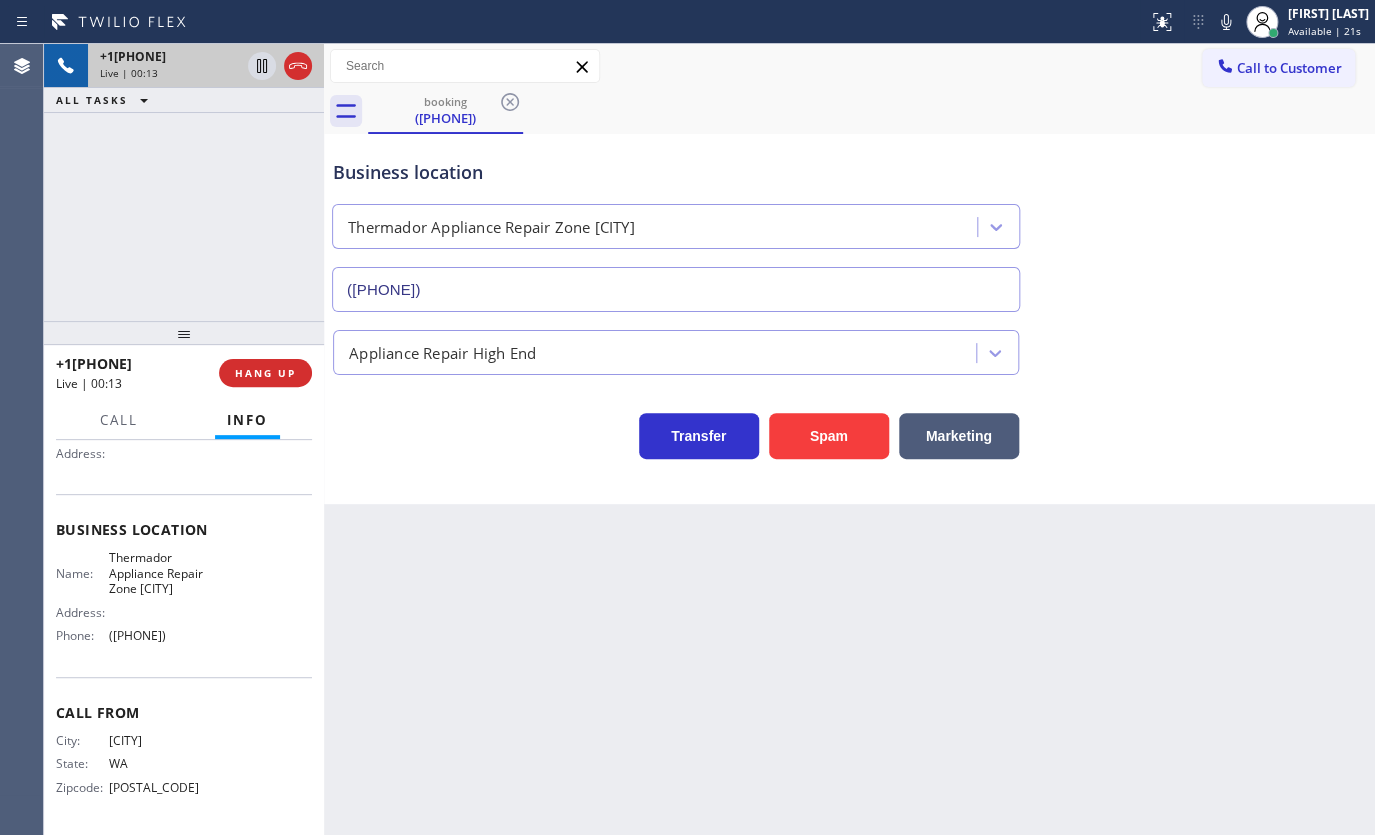 drag, startPoint x: 59, startPoint y: 553, endPoint x: 239, endPoint y: 647, distance: 203.0665 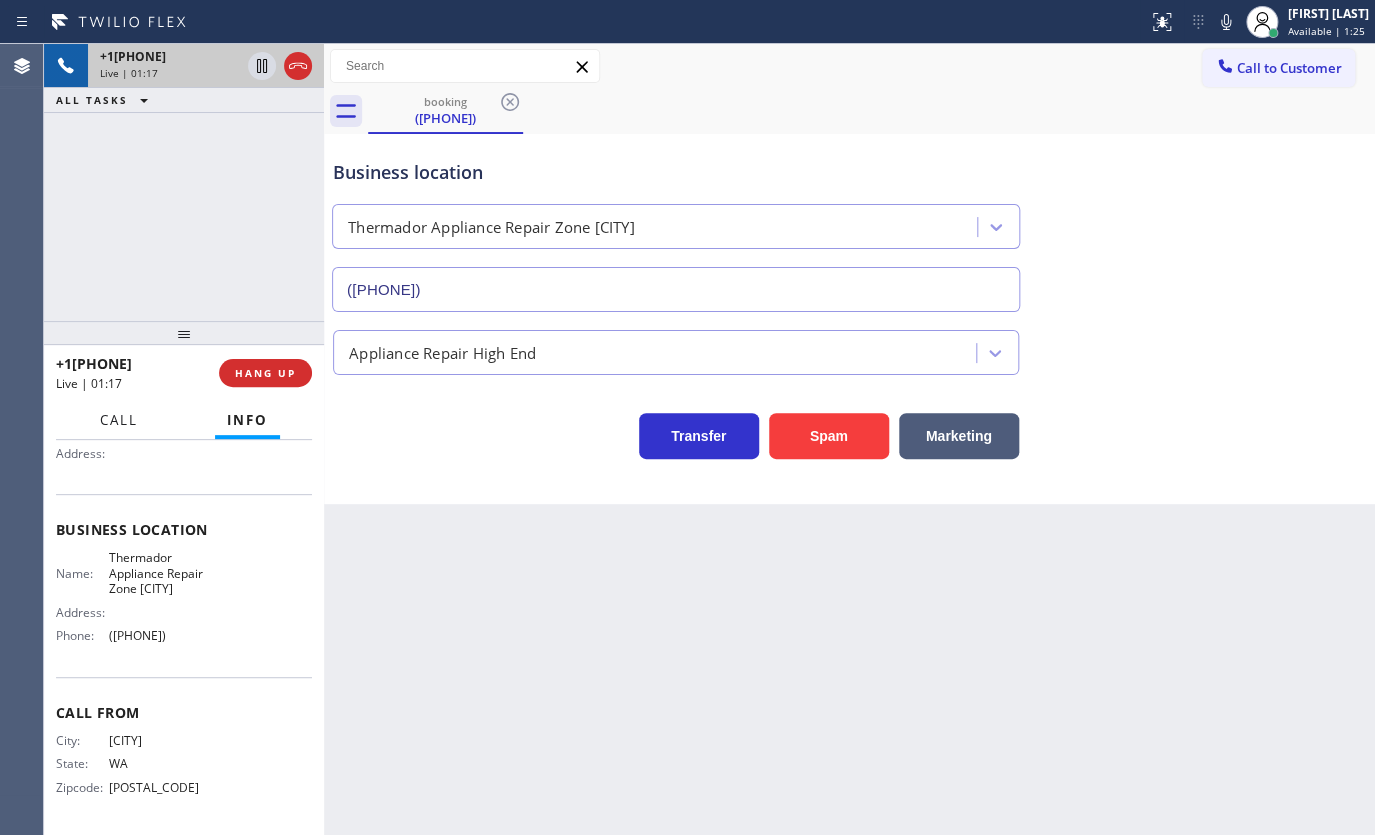 click on "Call" at bounding box center [119, 420] 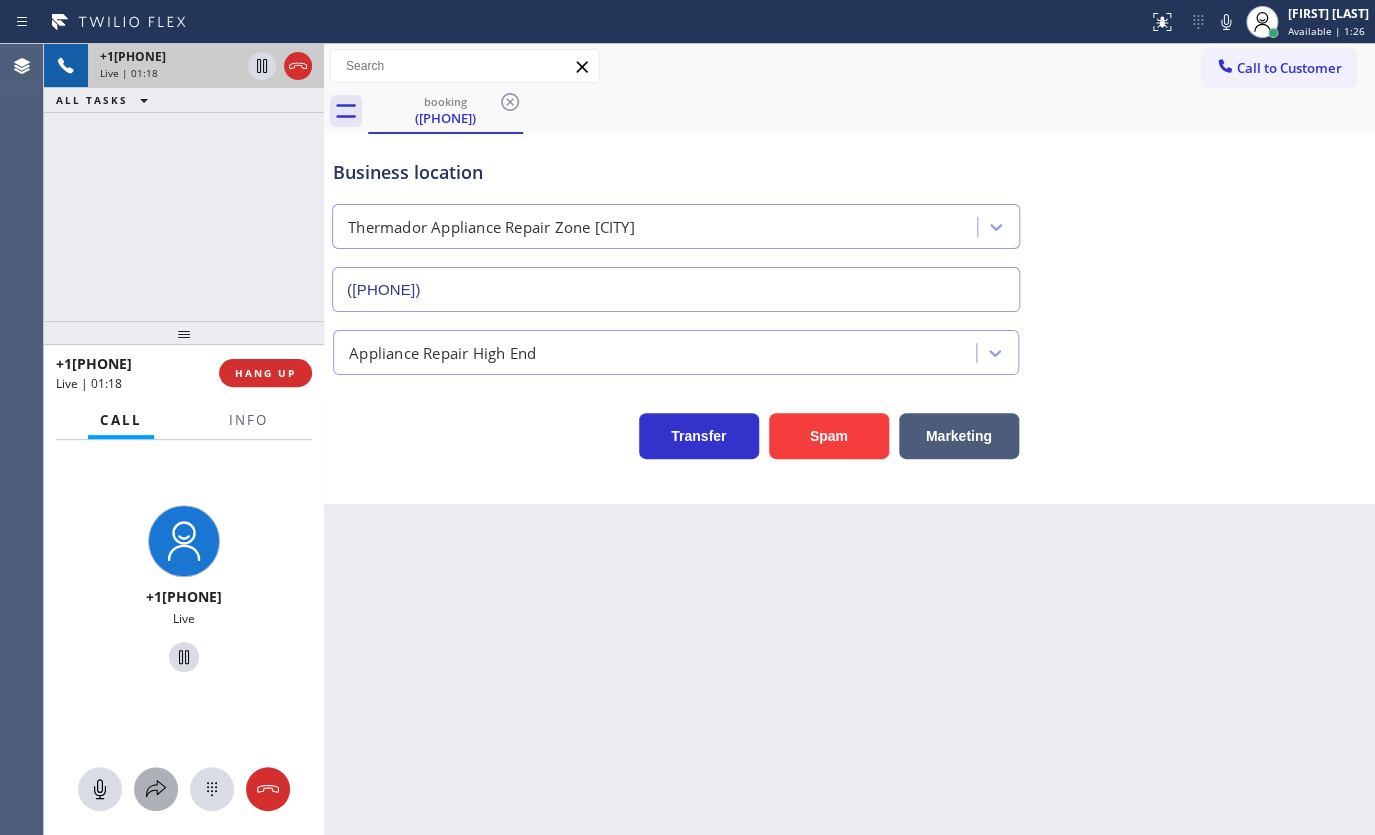 click 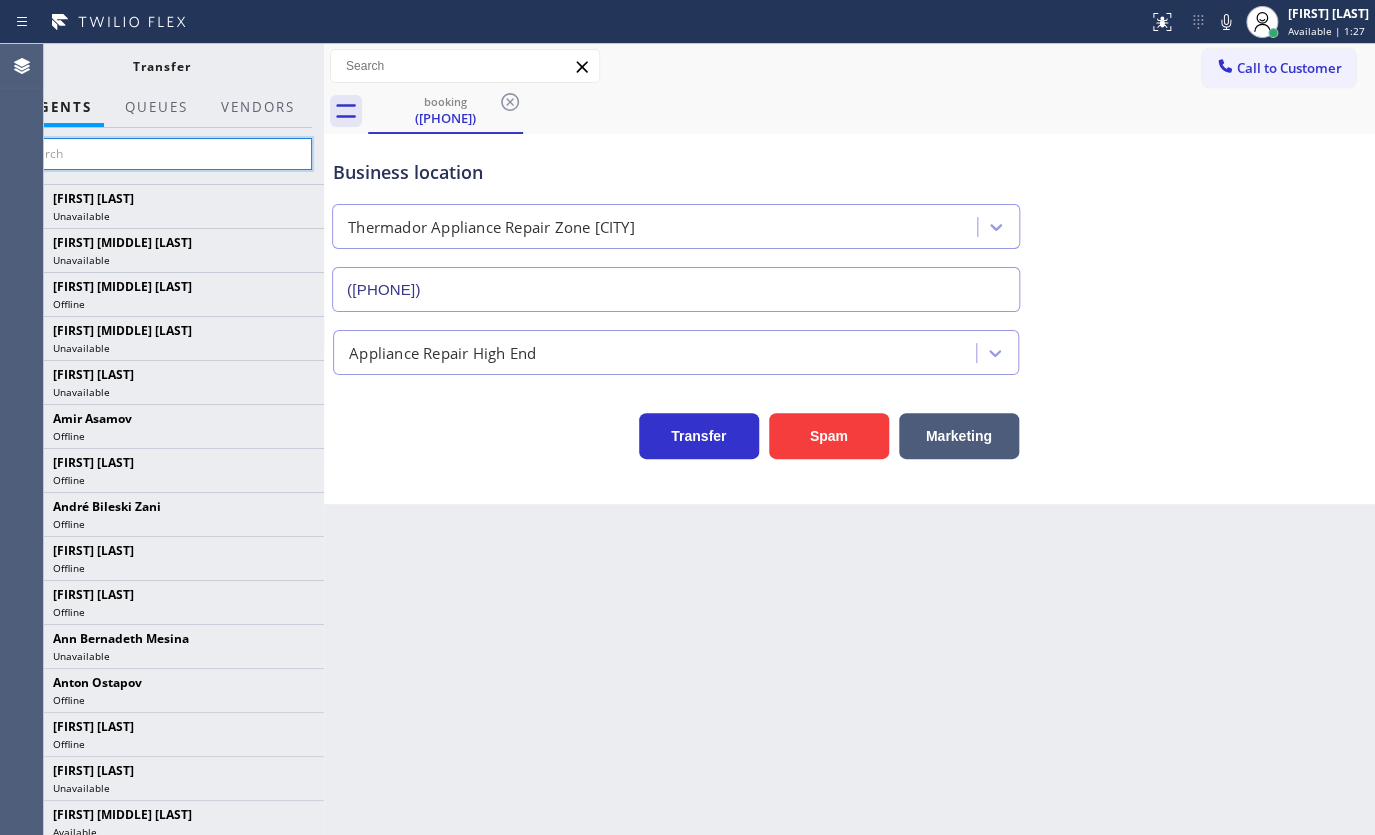 click at bounding box center [161, 154] 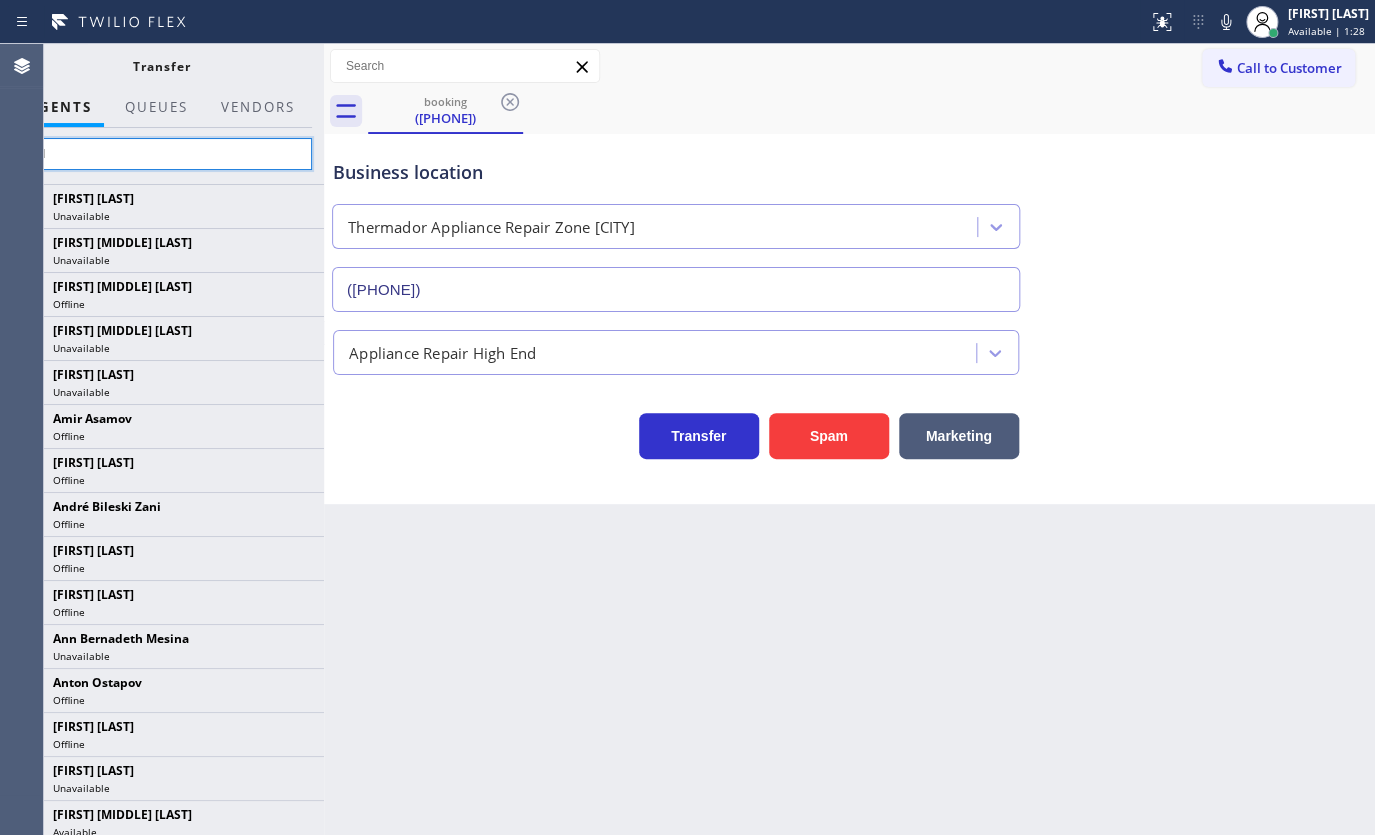 type on "padi" 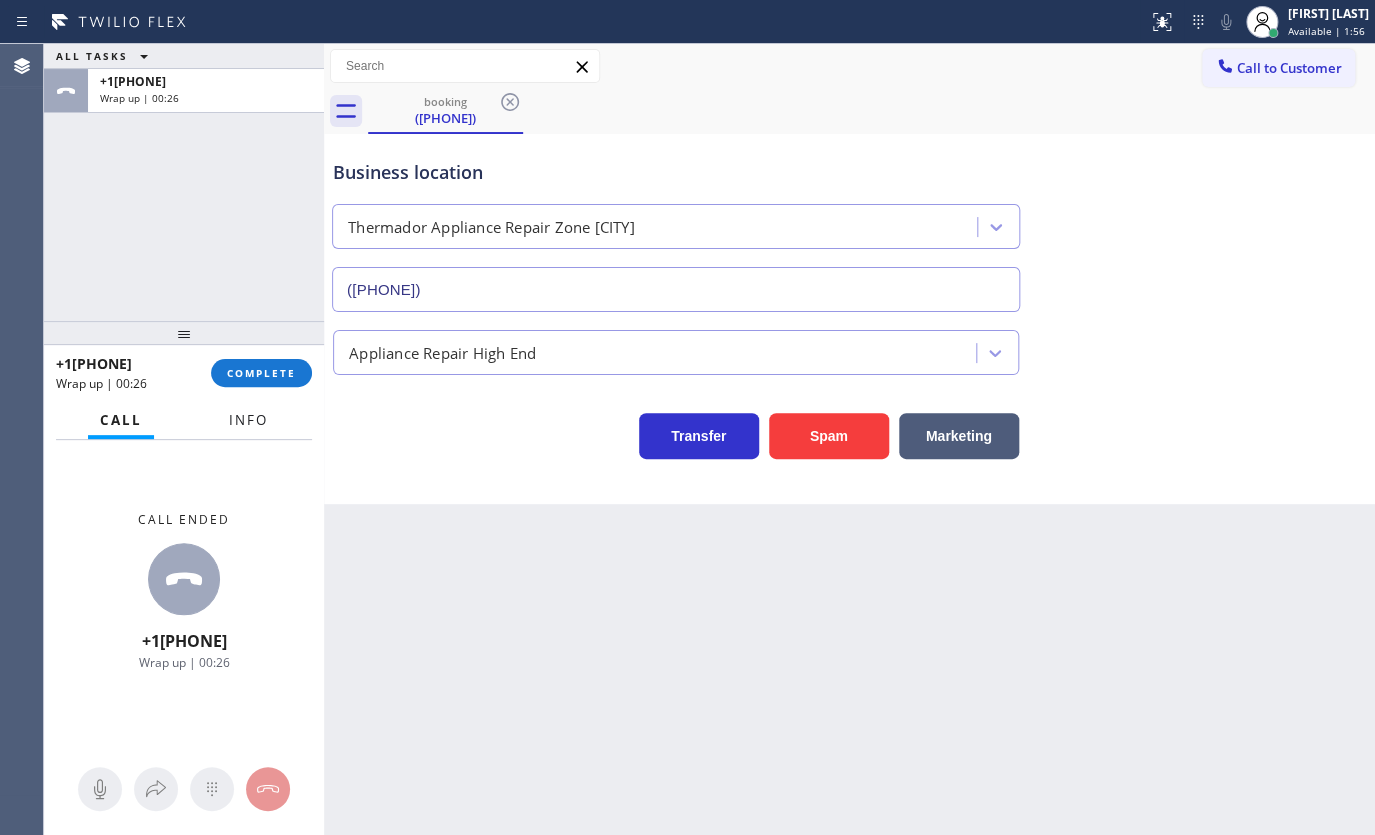 click on "Info" at bounding box center (248, 420) 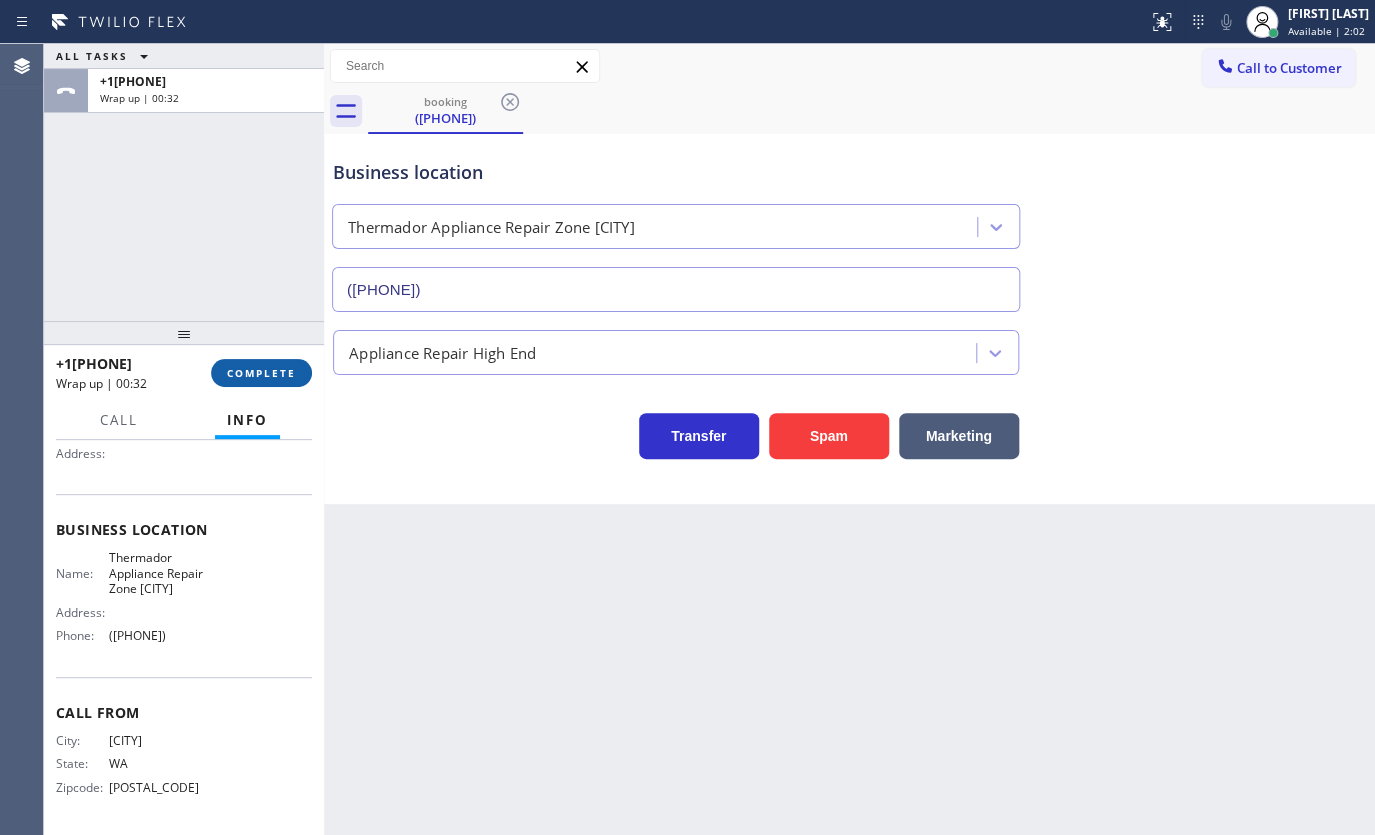 click on "COMPLETE" at bounding box center (261, 373) 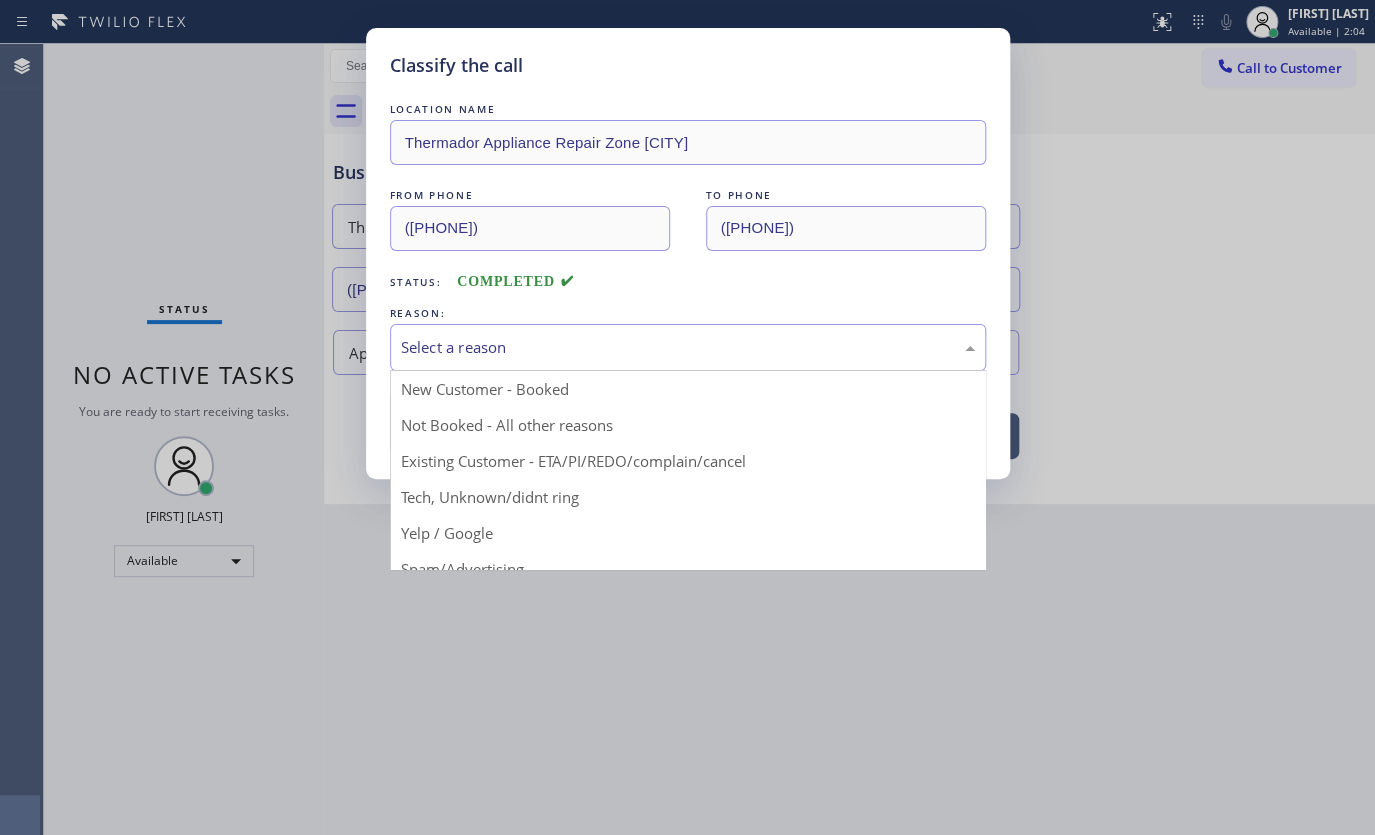 click on "Select a reason" at bounding box center [688, 347] 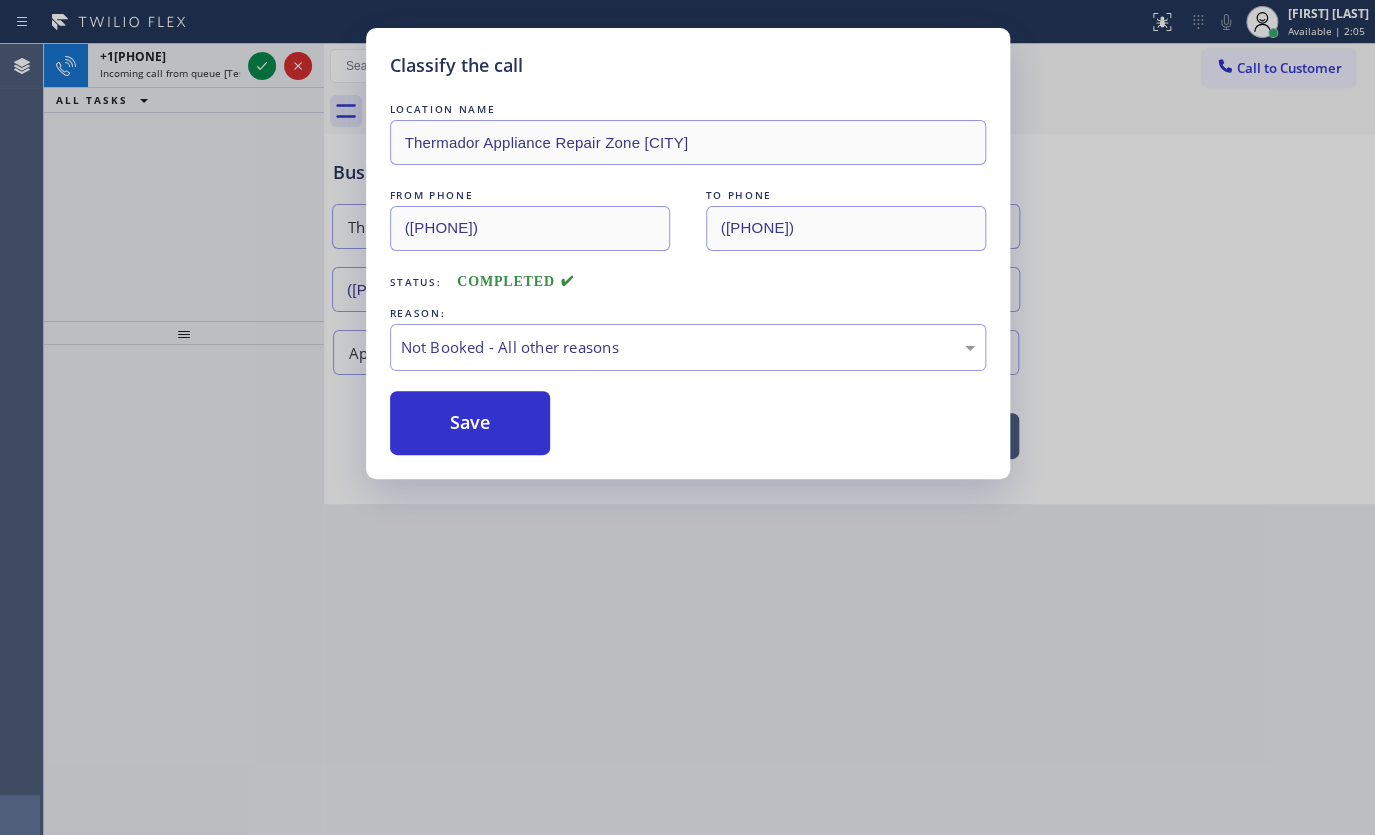 click on "Save" at bounding box center (470, 423) 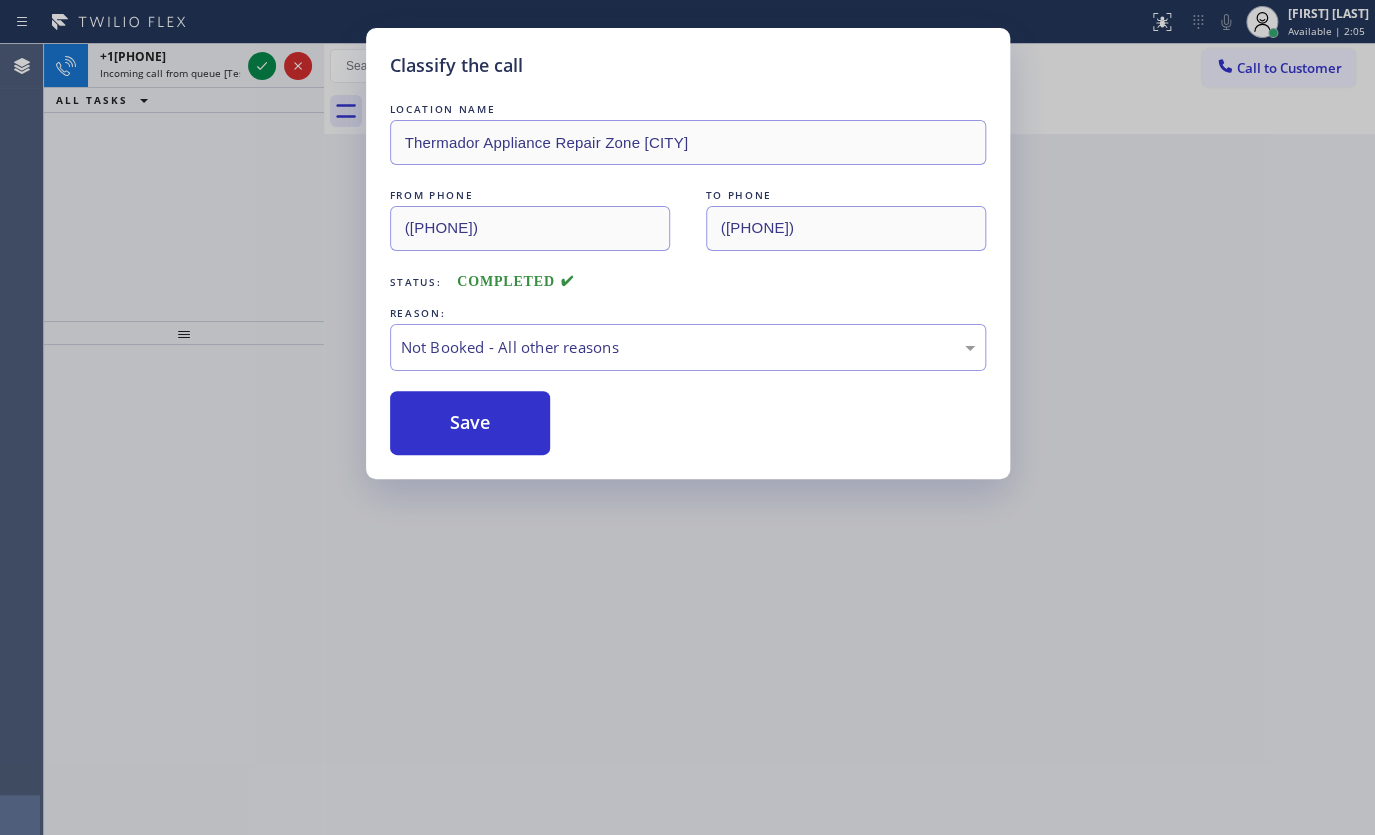 click 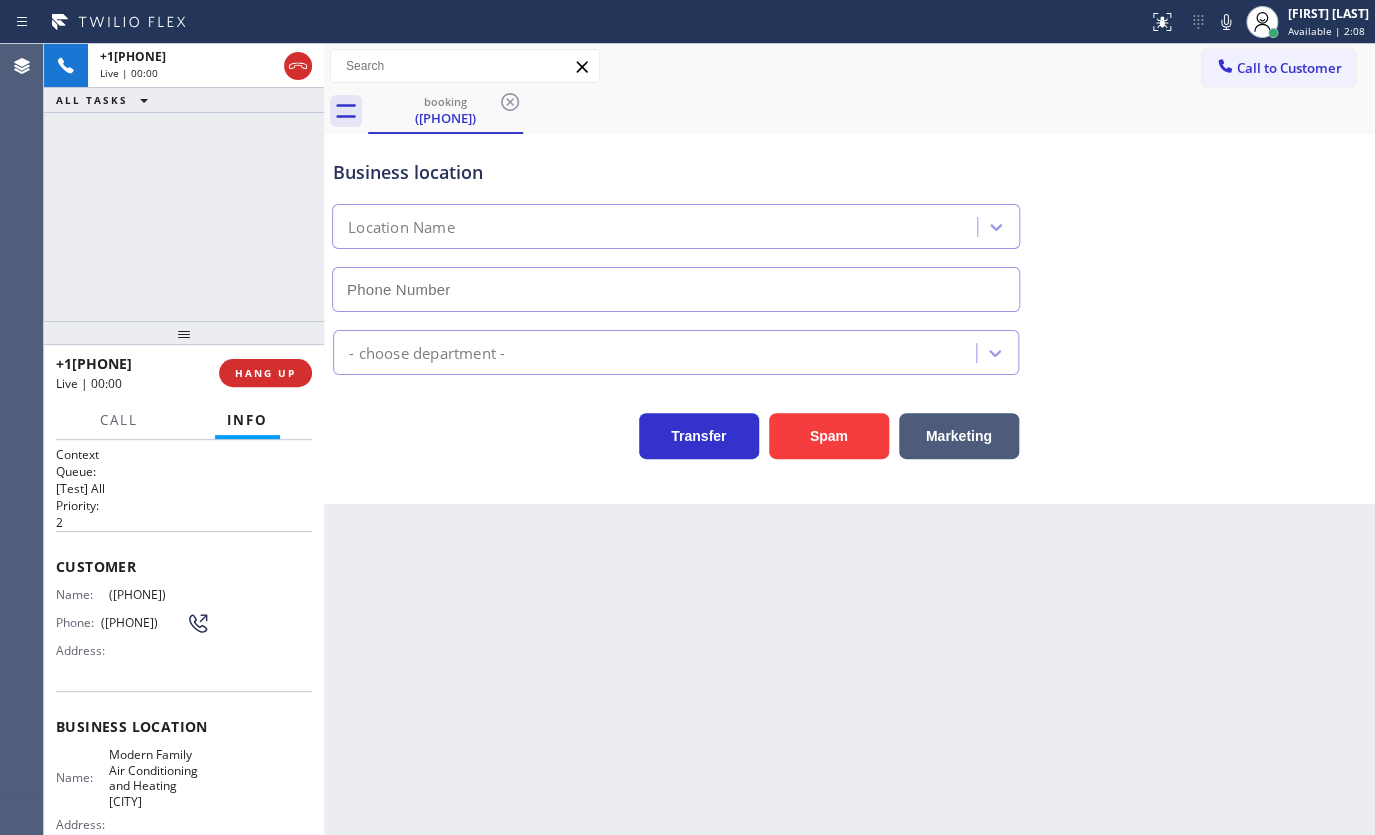 type on "(510) 781-9664" 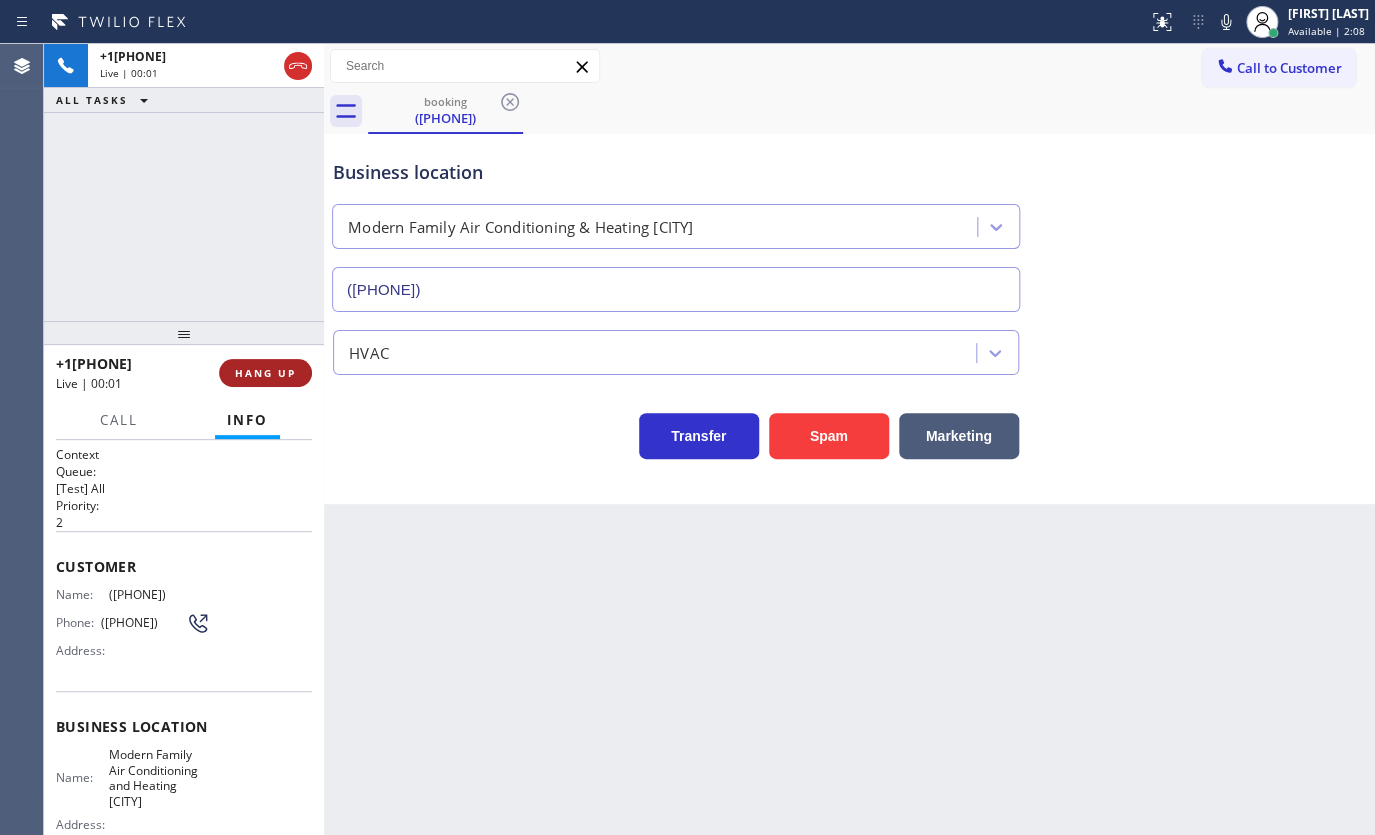 click on "+15103370479 Live | 00:01 HANG UP" at bounding box center (184, 373) 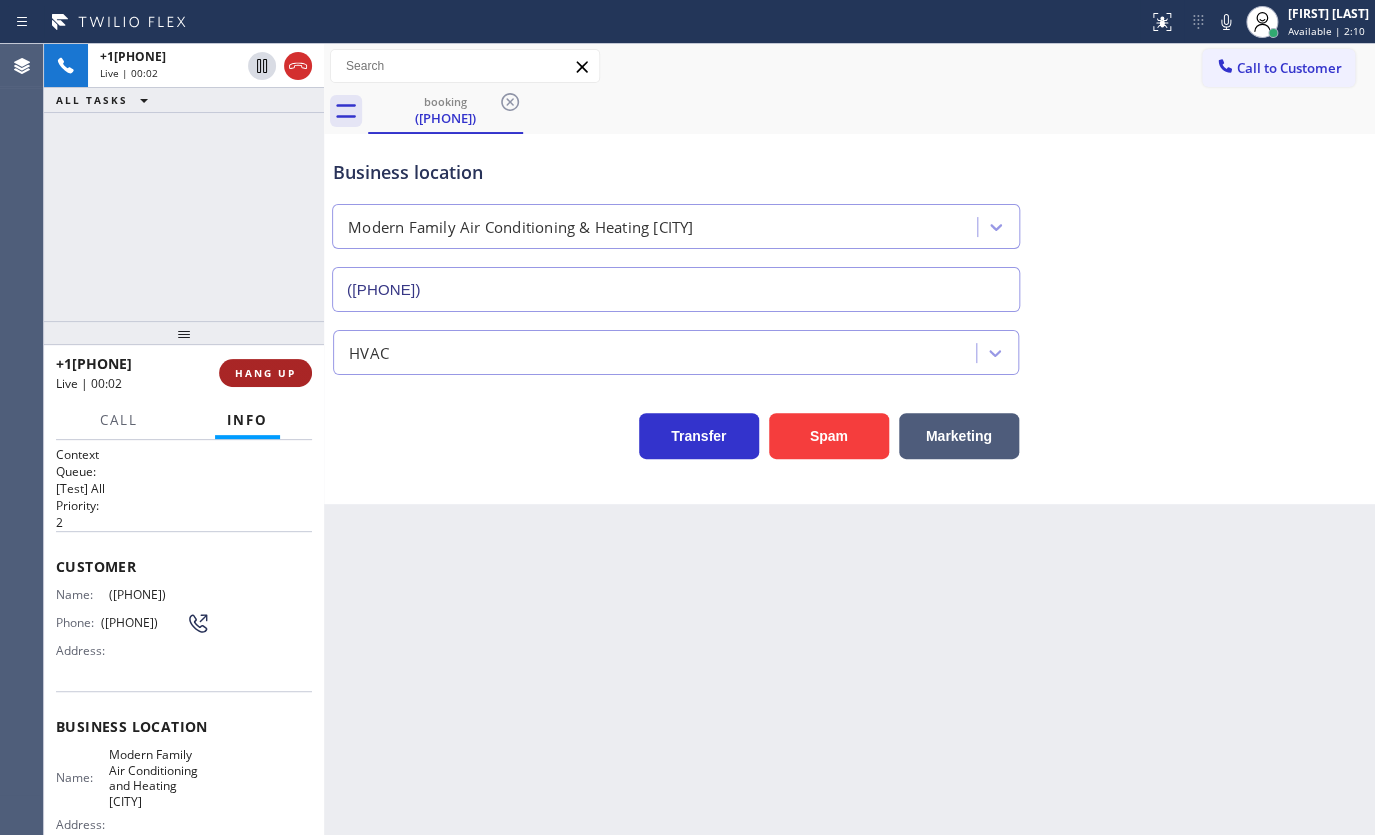 click on "HANG UP" at bounding box center [265, 373] 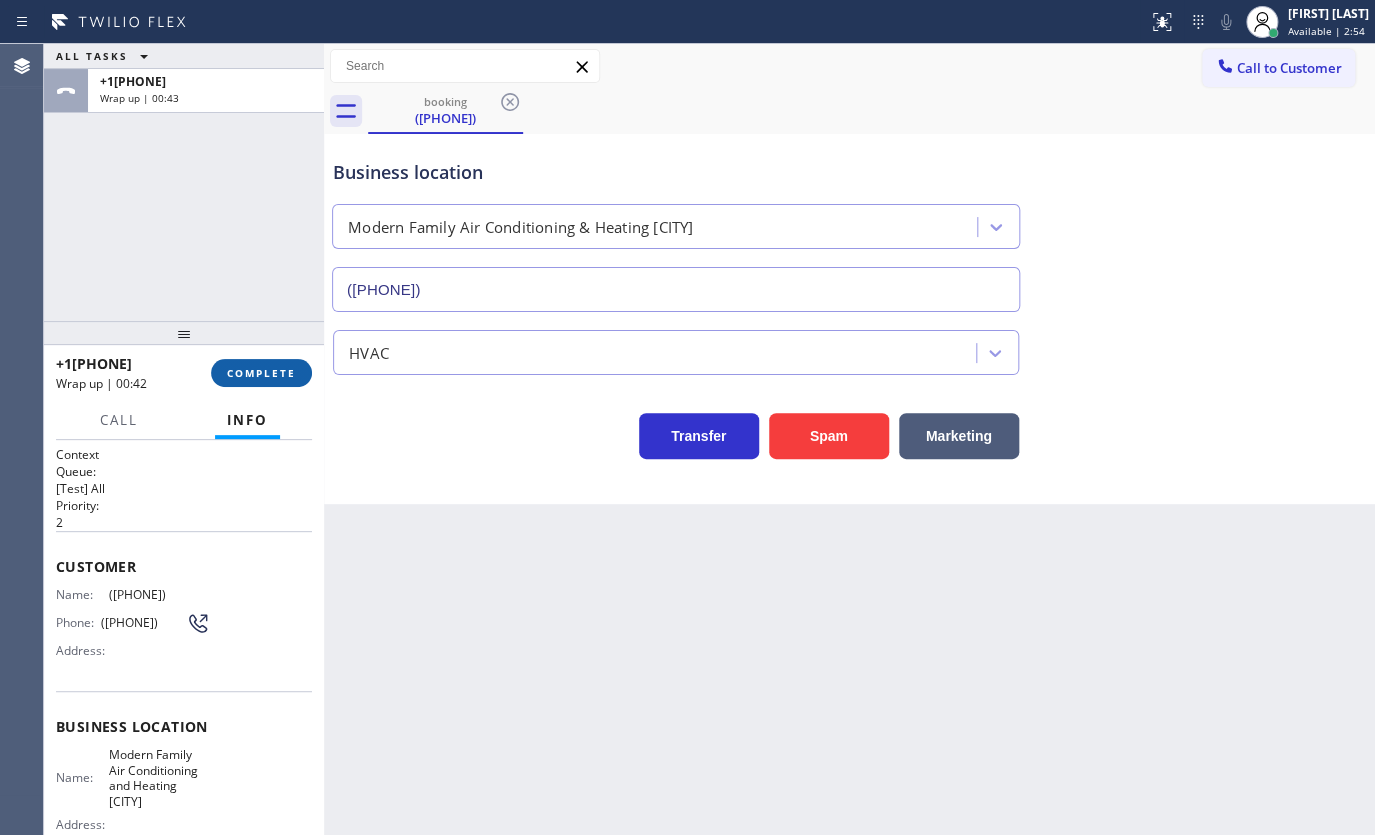 click on "COMPLETE" at bounding box center [261, 373] 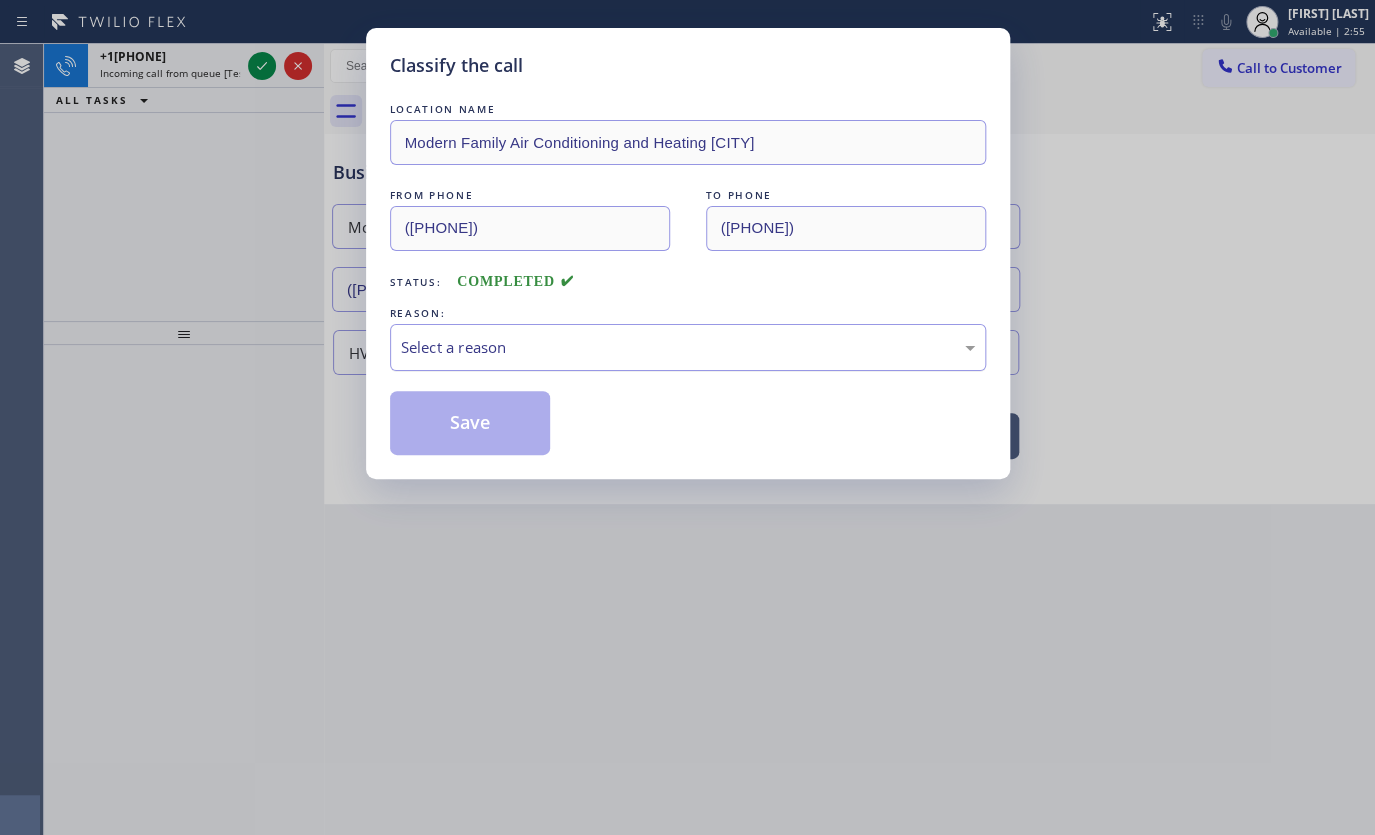 click on "Select a reason" at bounding box center [688, 347] 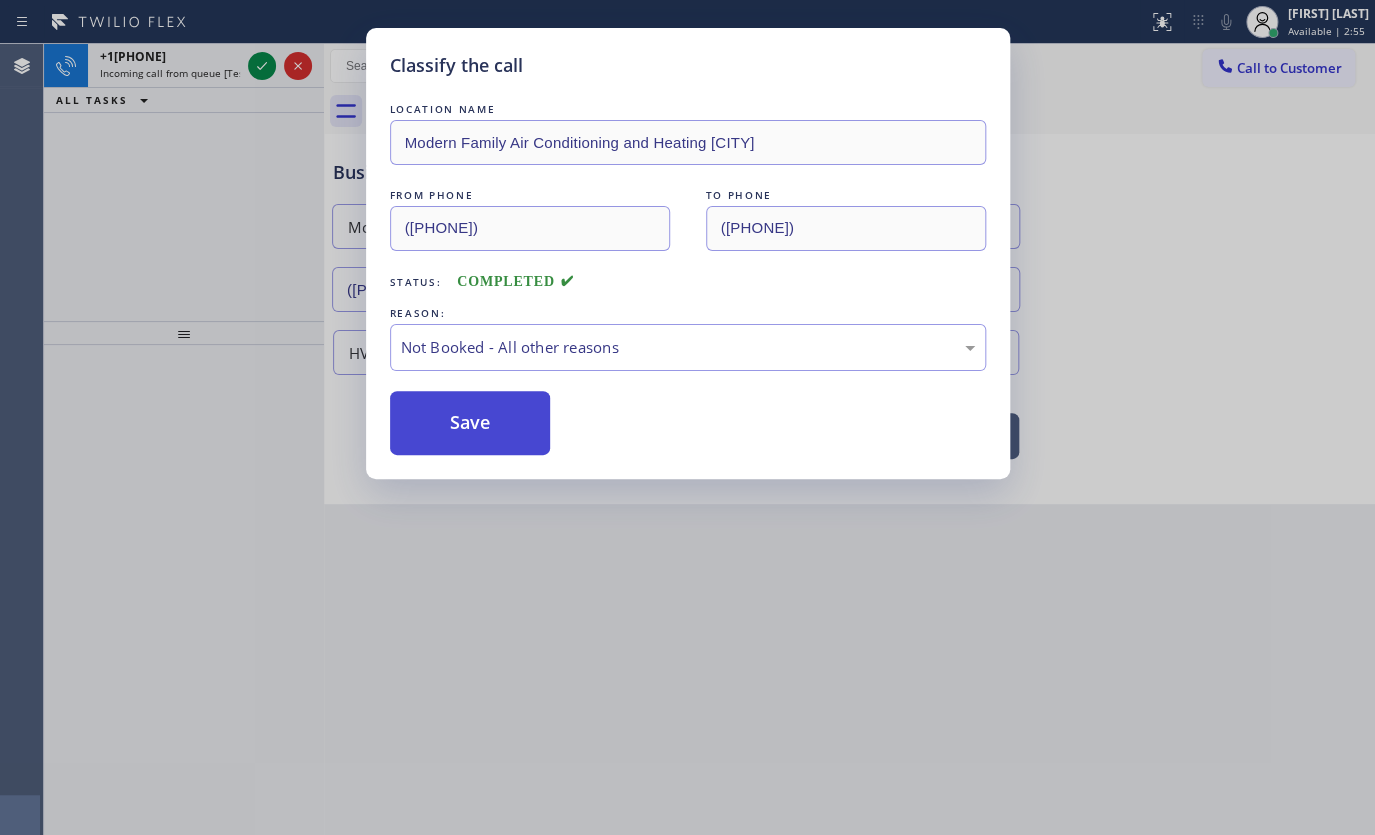 click on "Save" at bounding box center [470, 423] 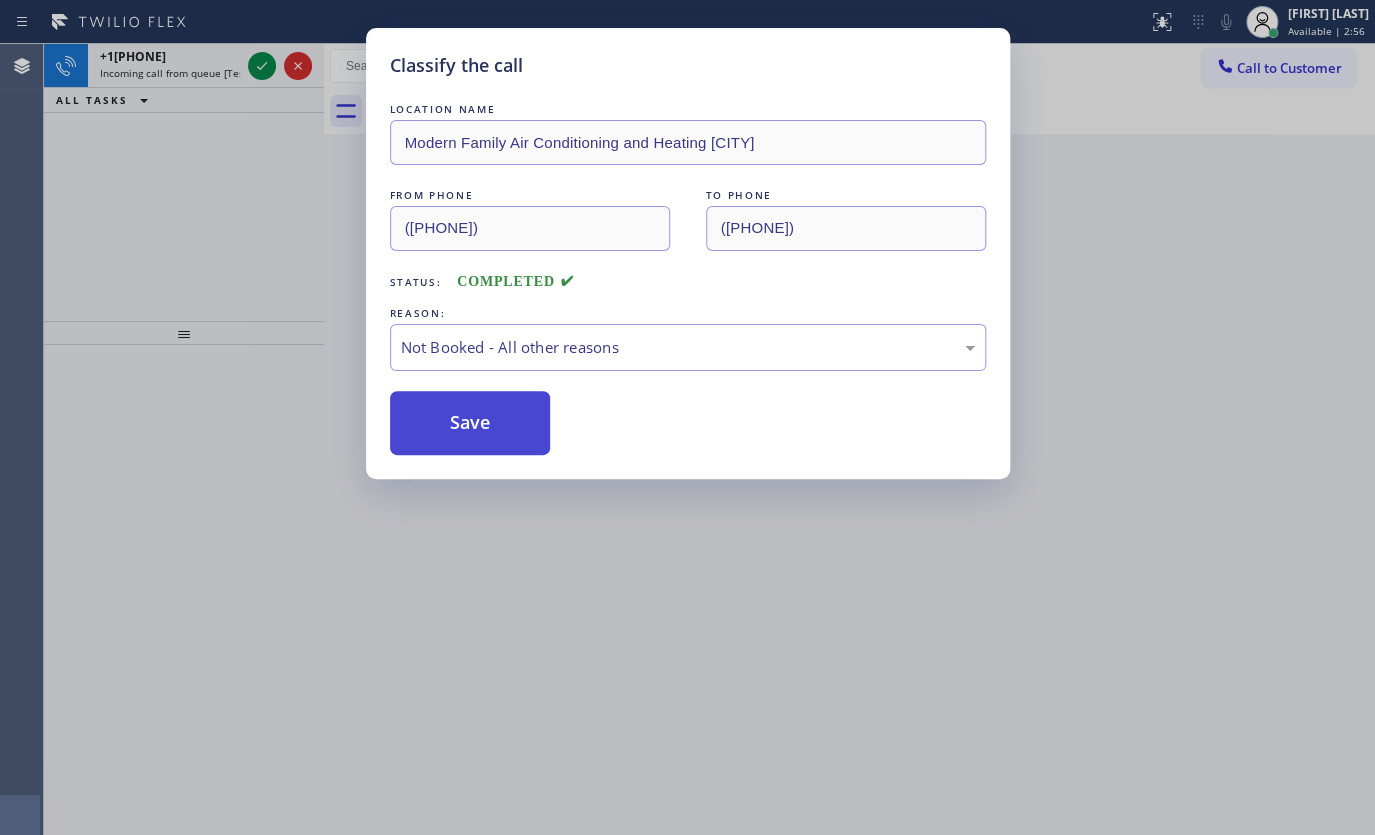 click on "Save" at bounding box center [470, 423] 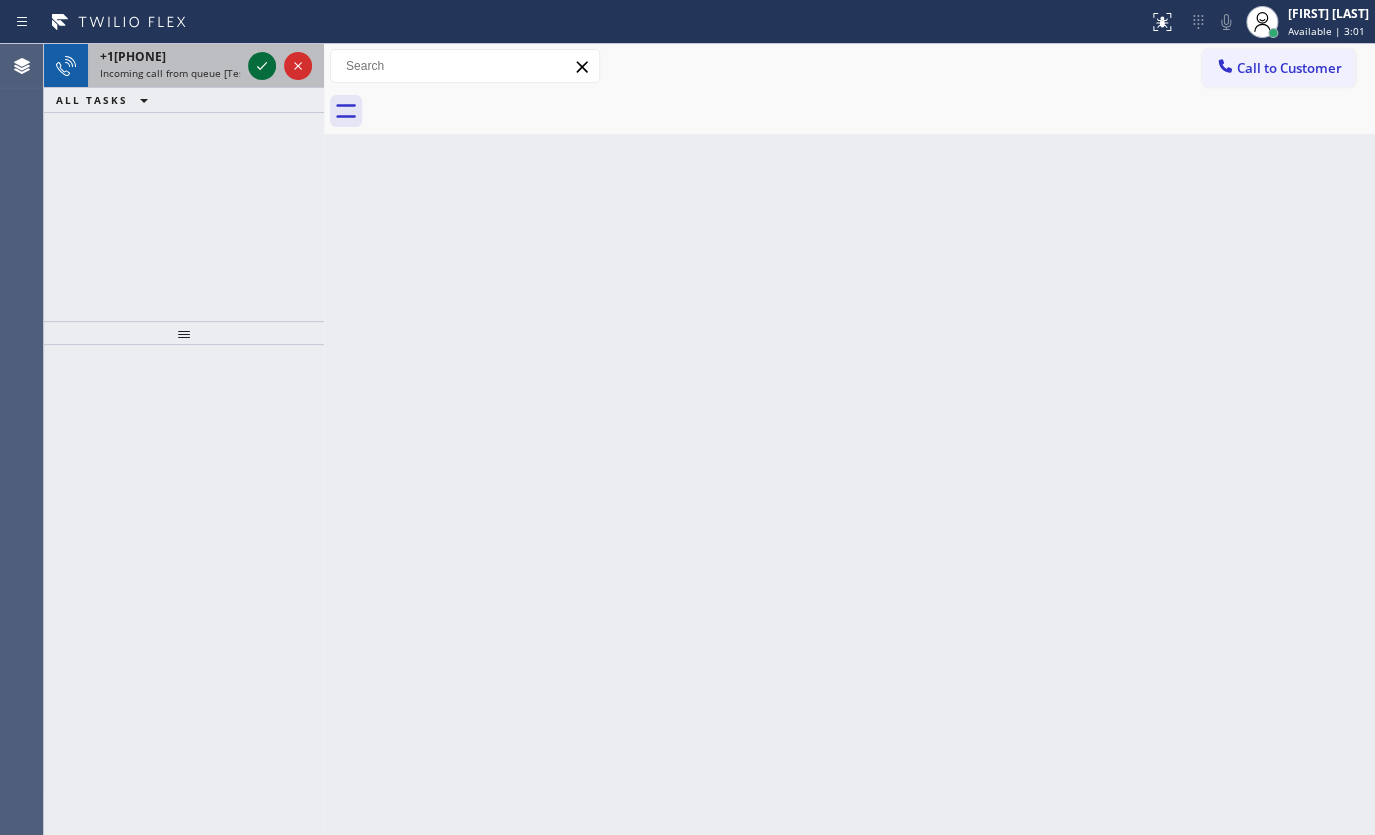 click 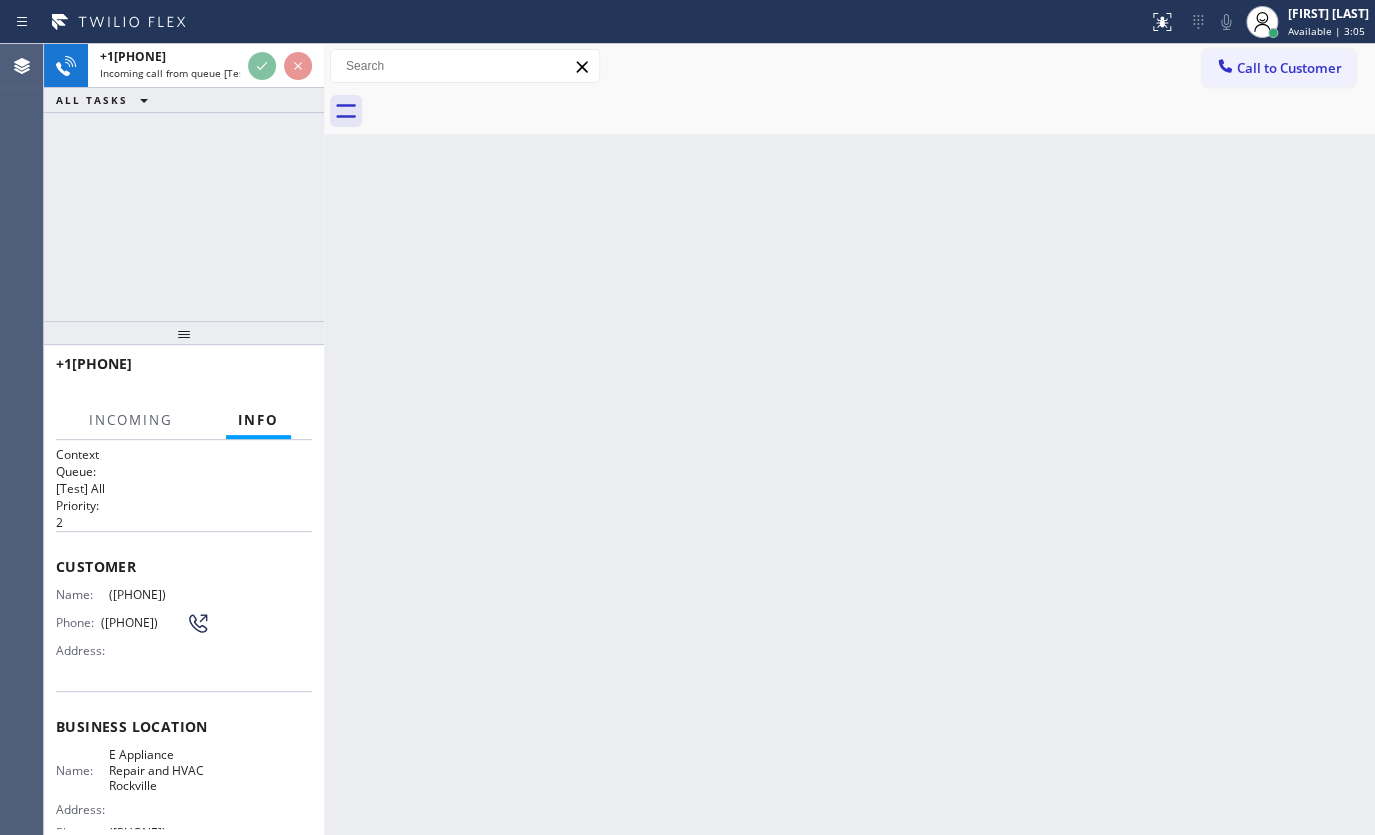 click on "ALL TASKS ALL TASKS ACTIVE TASKS TASKS IN WRAP UP" at bounding box center [184, 100] 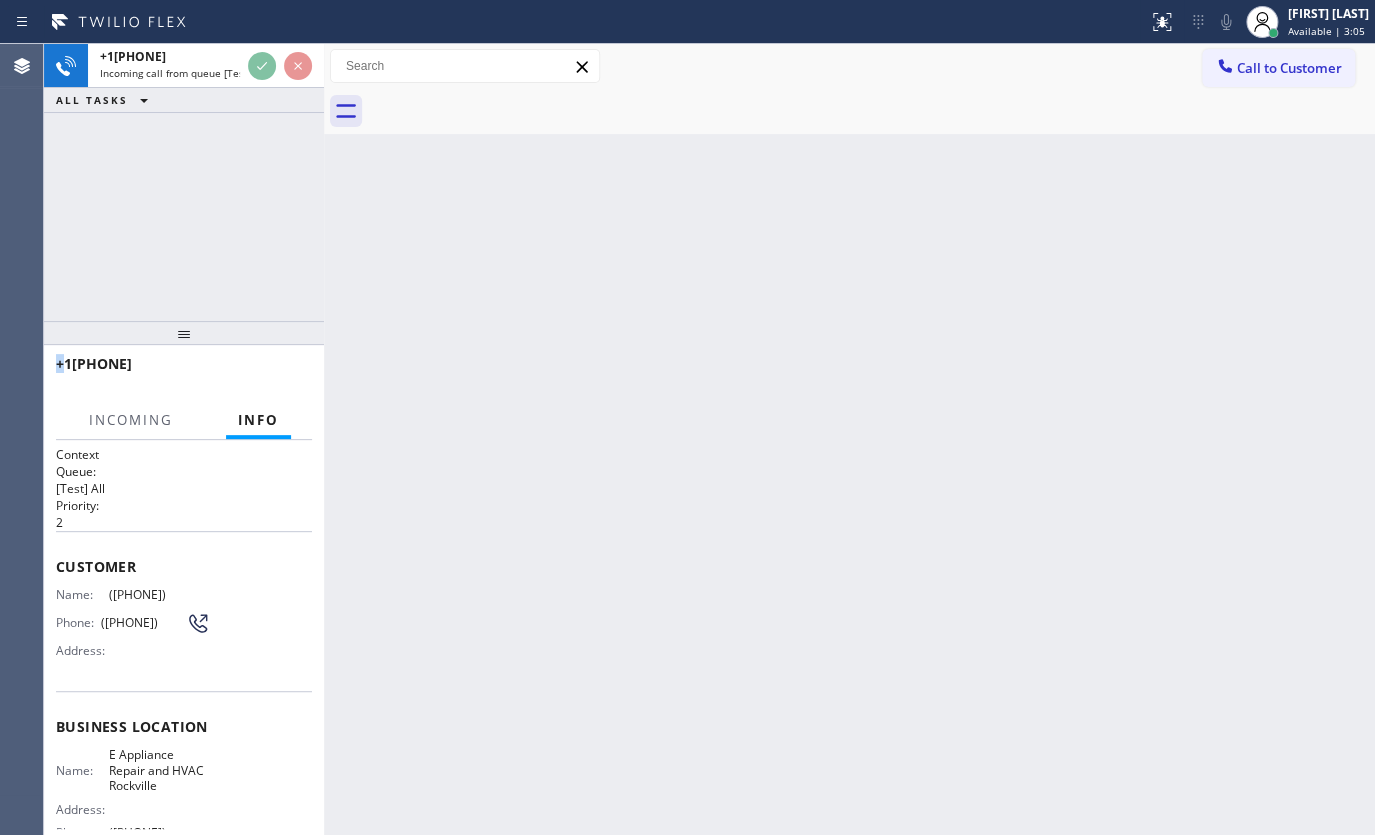 click on "ALL TASKS ALL TASKS ACTIVE TASKS TASKS IN WRAP UP" at bounding box center [184, 100] 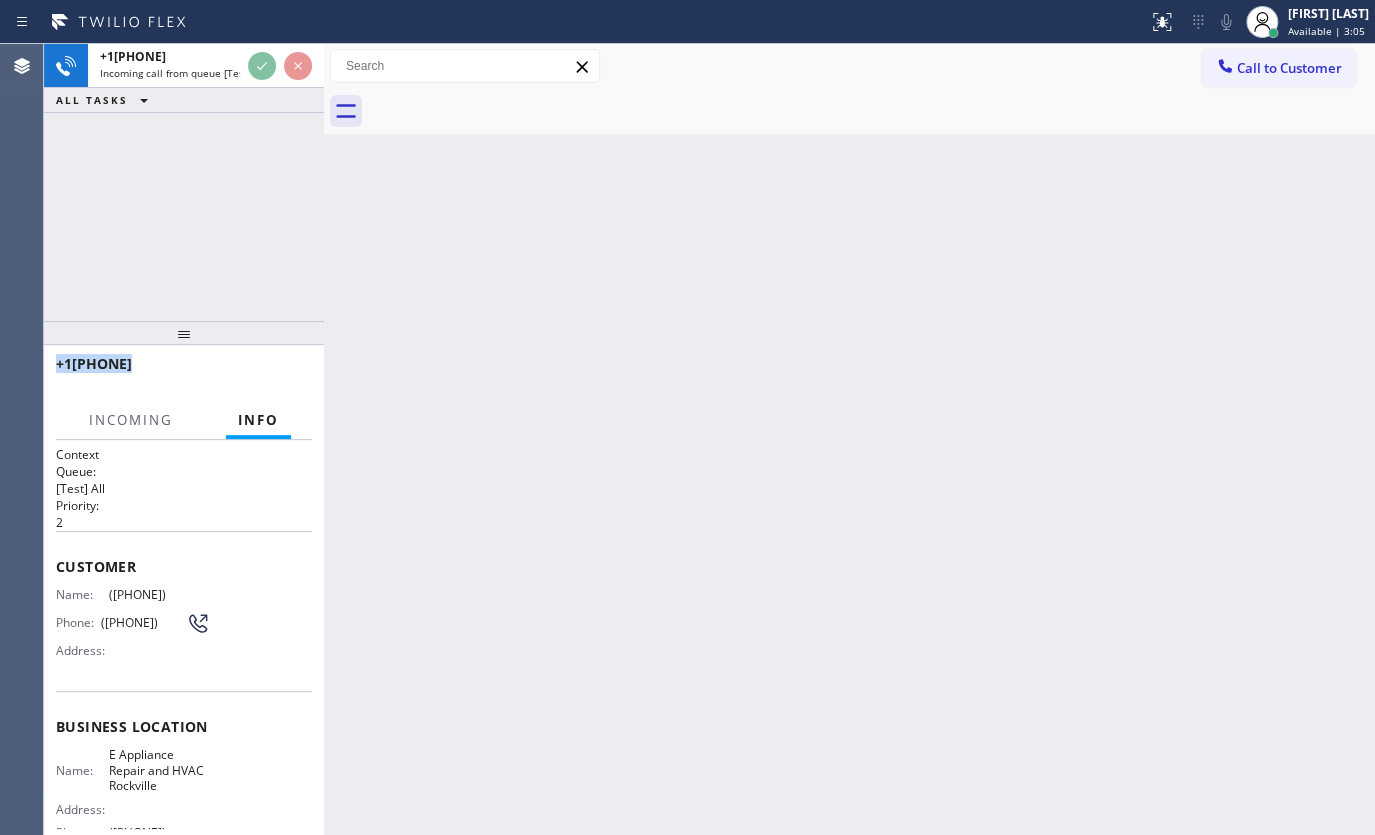 click on "ALL TASKS ALL TASKS ACTIVE TASKS TASKS IN WRAP UP" at bounding box center [184, 100] 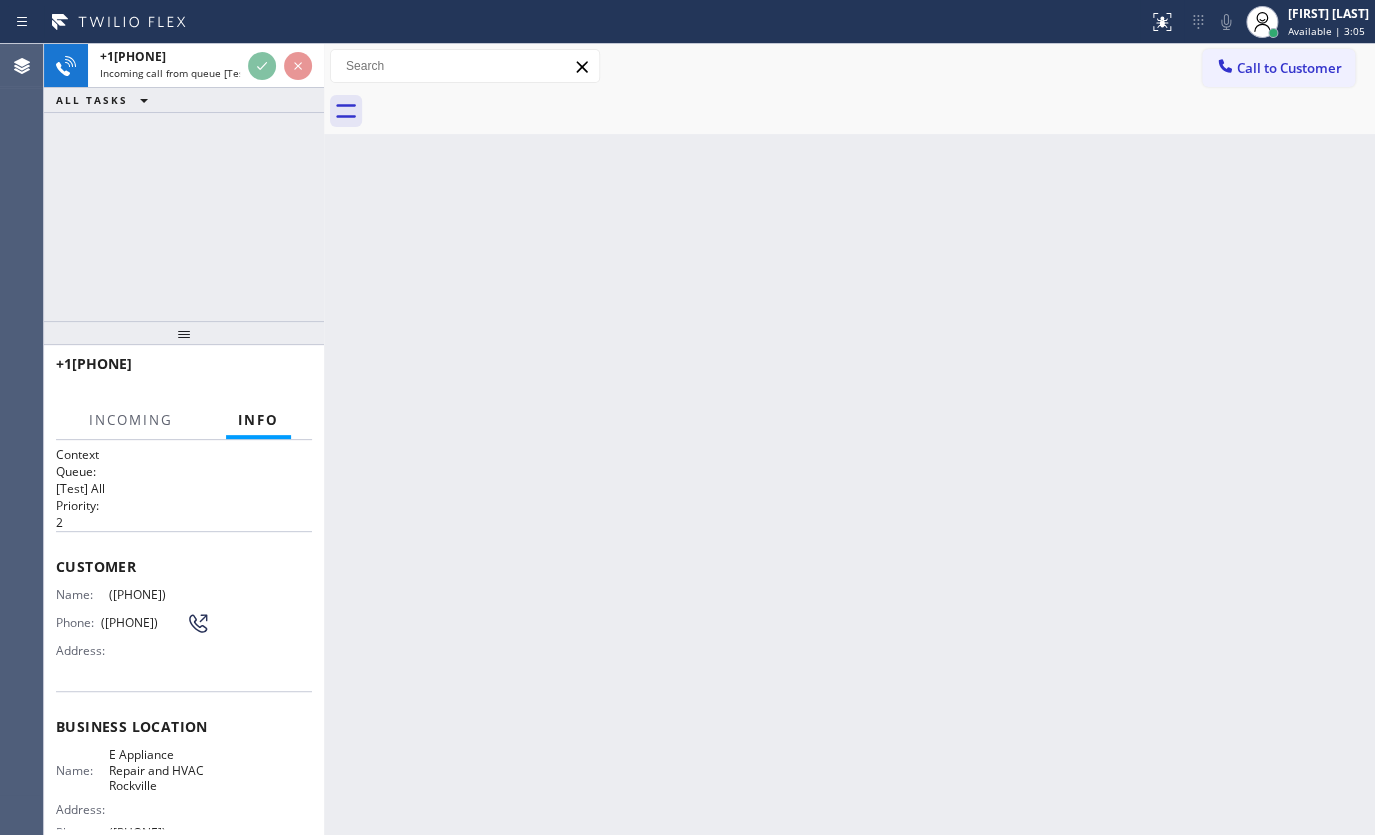 click on "ALL TASKS ALL TASKS ACTIVE TASKS TASKS IN WRAP UP" at bounding box center (184, 100) 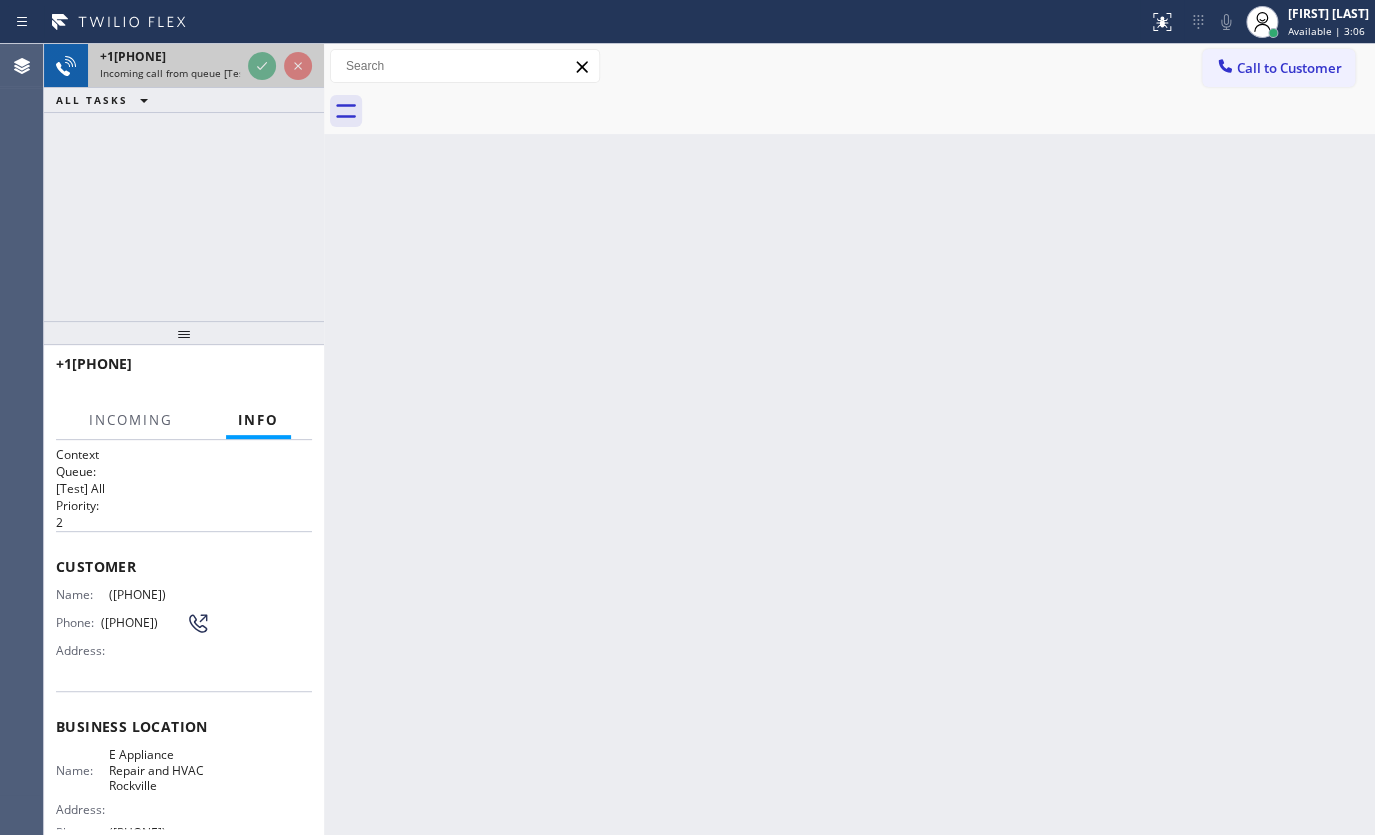 click at bounding box center (280, 66) 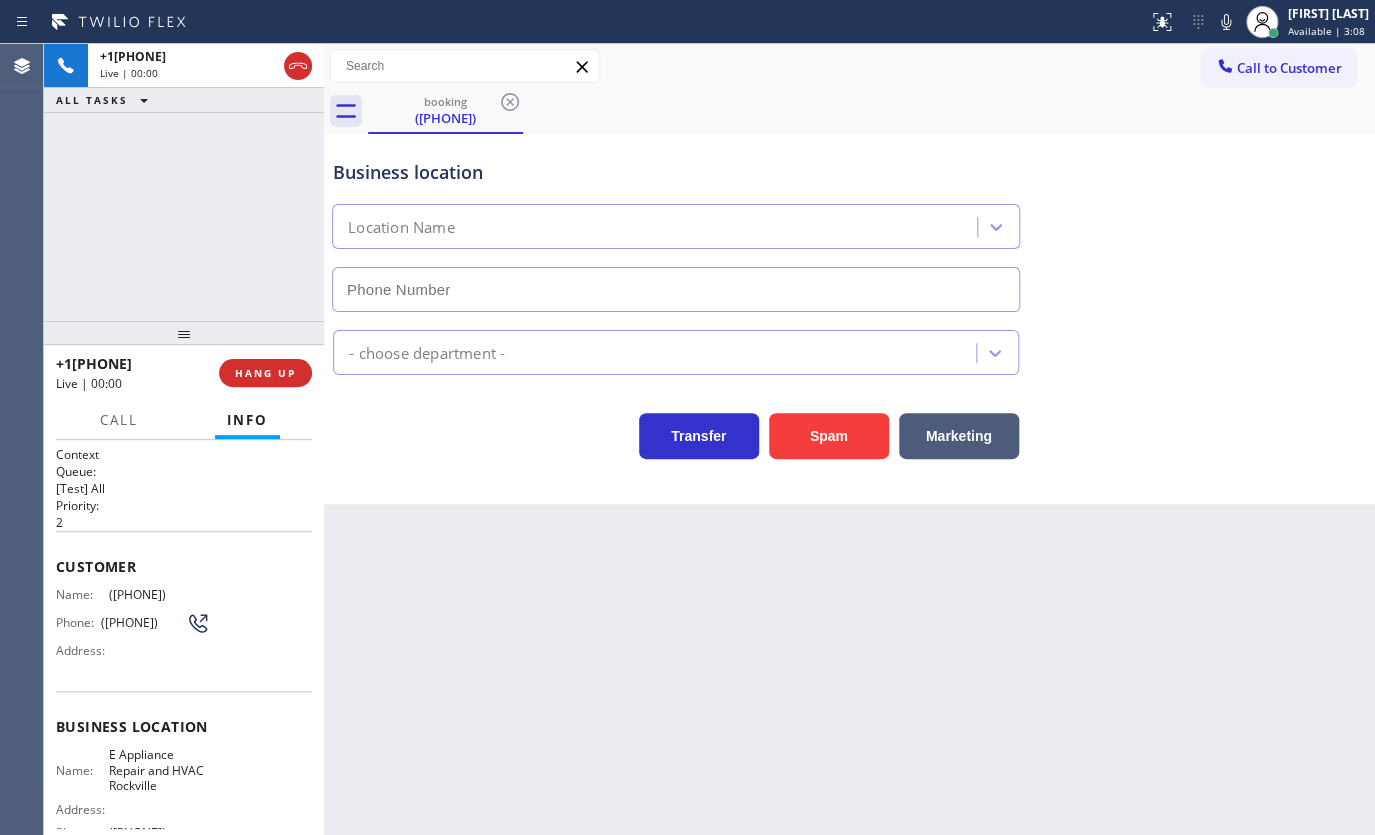type on "(240) 335-8532" 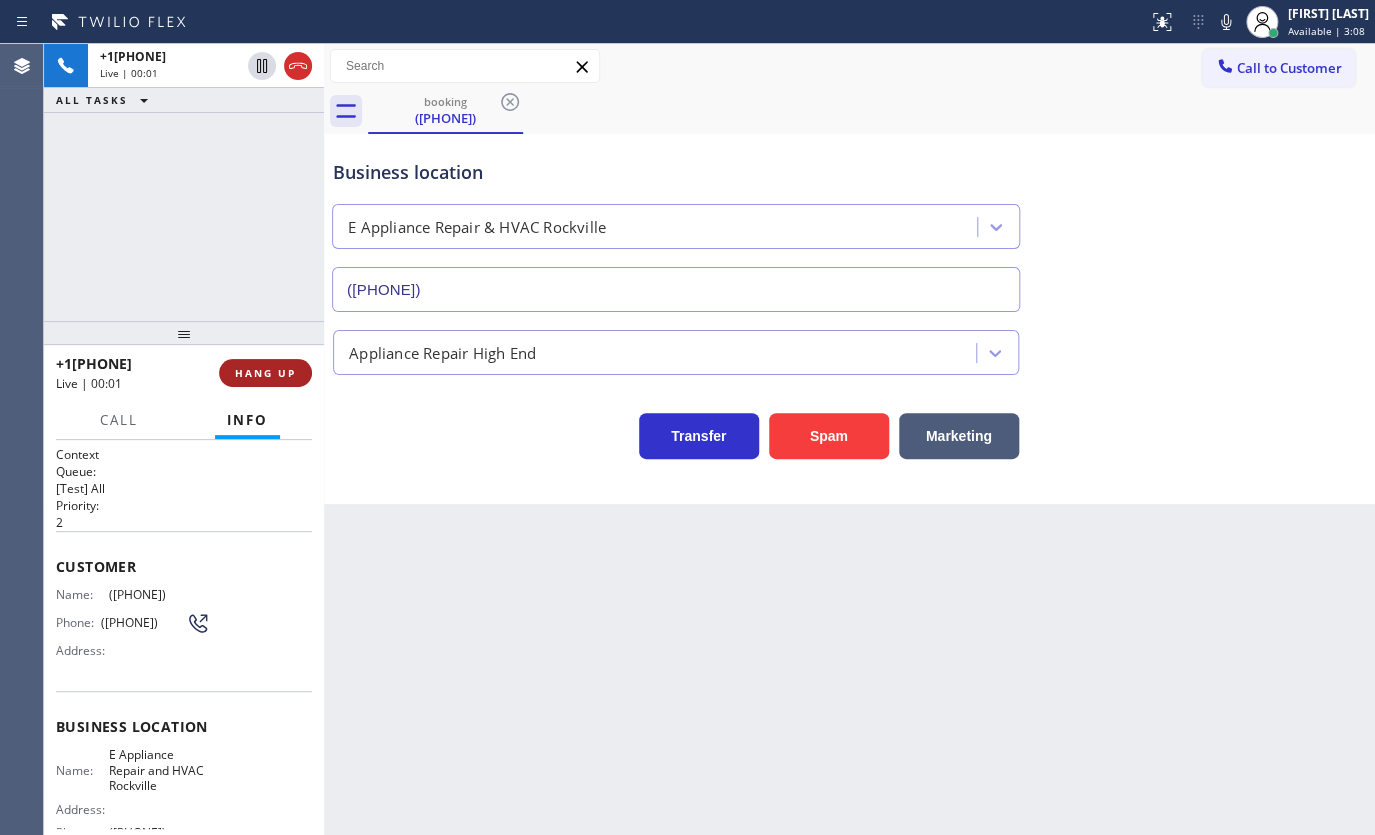 click on "+12402902389 Live | 00:01 HANG UP" at bounding box center (184, 373) 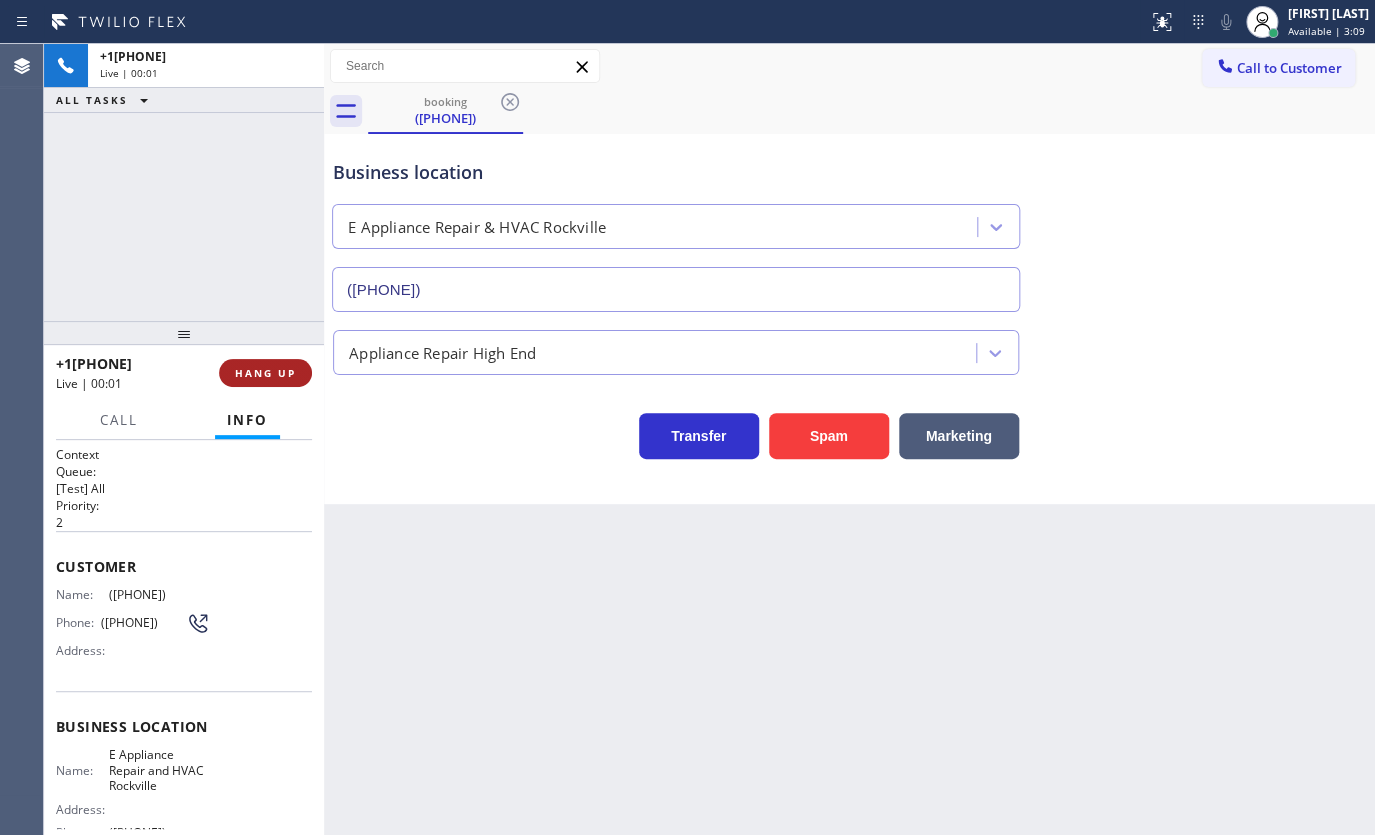 drag, startPoint x: 267, startPoint y: 372, endPoint x: 273, endPoint y: 363, distance: 10.816654 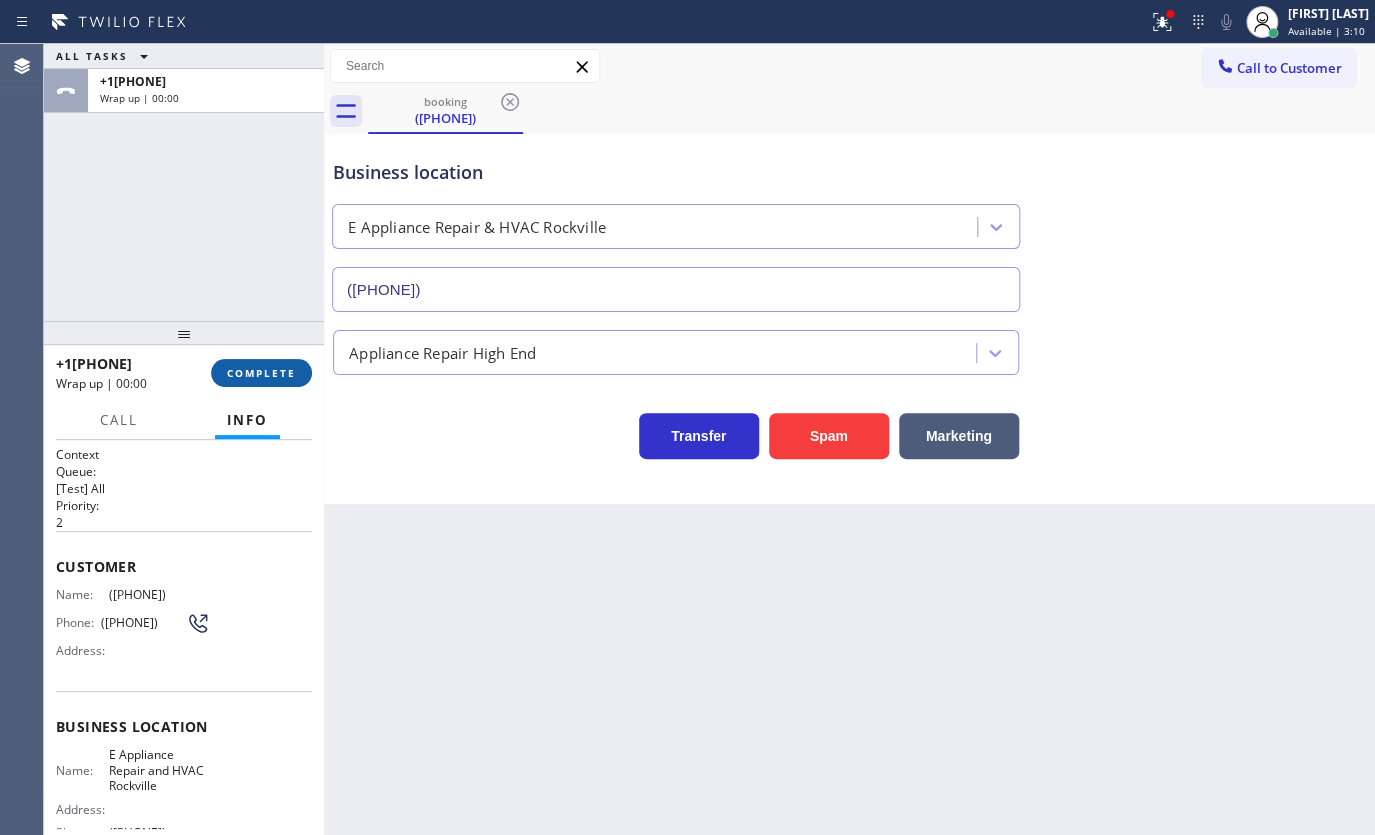 click on "COMPLETE" at bounding box center [261, 373] 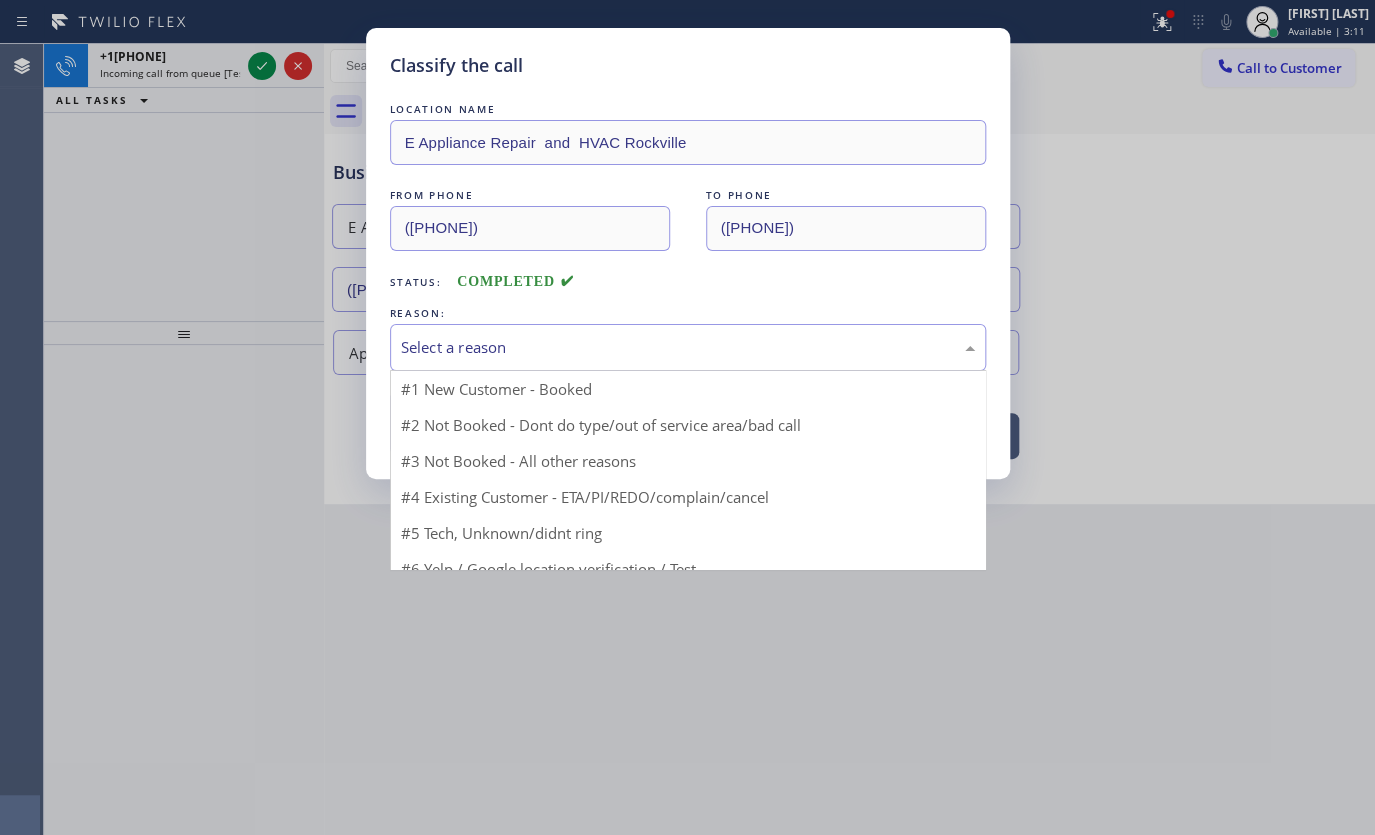 click on "Select a reason" at bounding box center (688, 347) 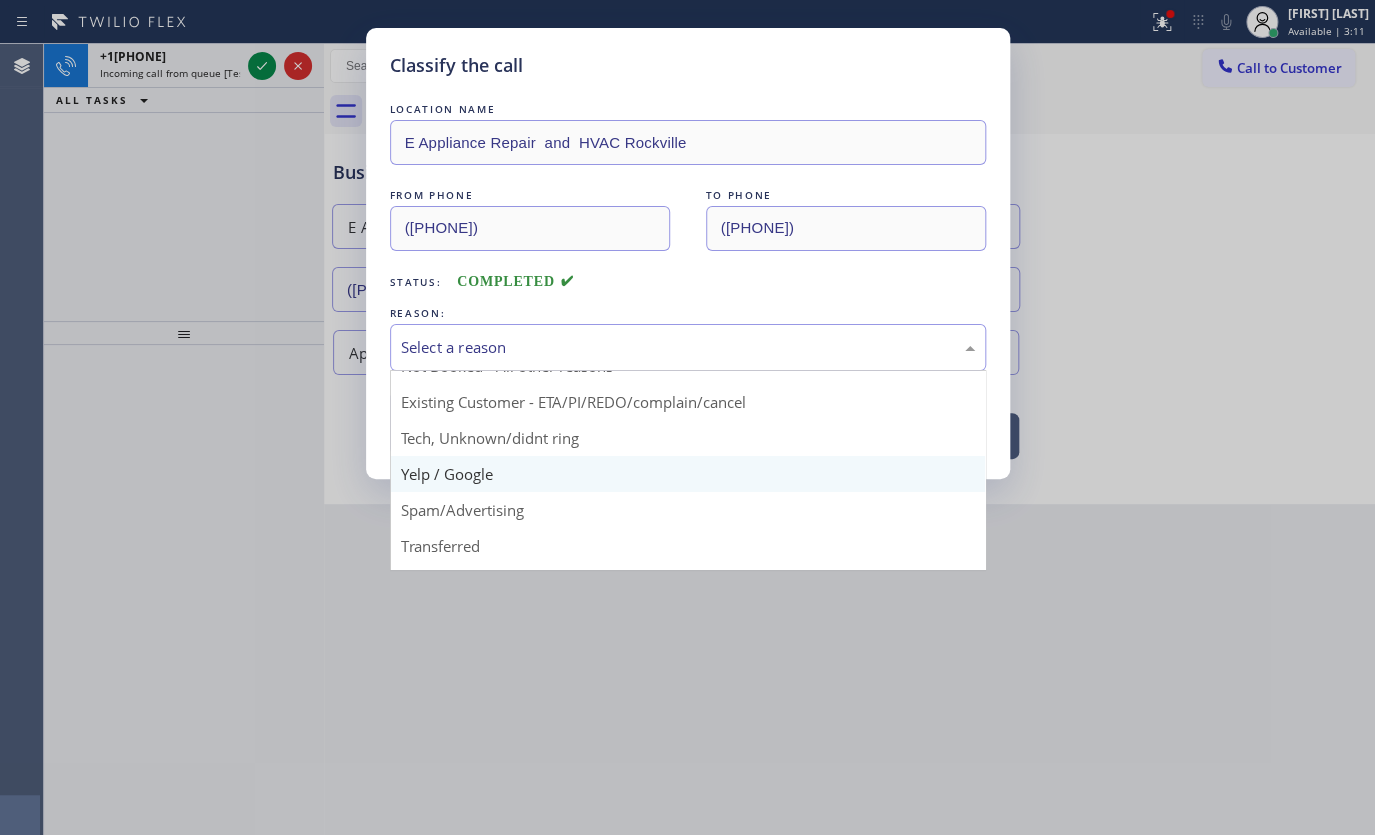 scroll, scrollTop: 90, scrollLeft: 0, axis: vertical 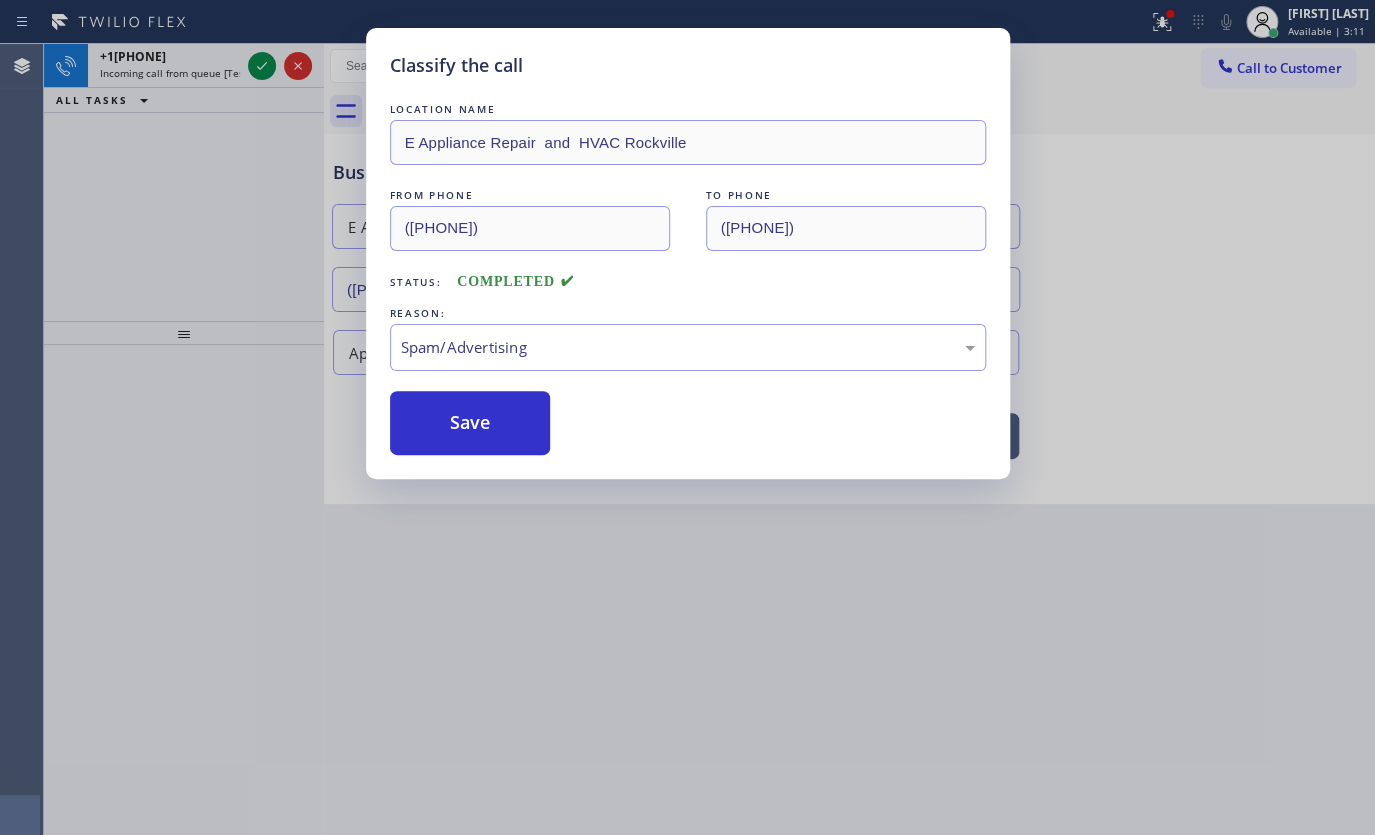 click on "Classify the call LOCATION NAME E Appliance Repair  and  HVAC Rockville FROM PHONE (240) 290-2389 TO PHONE (240) 335-8532 Status: COMPLETED REASON: Spam/Advertising Save" at bounding box center [688, 253] 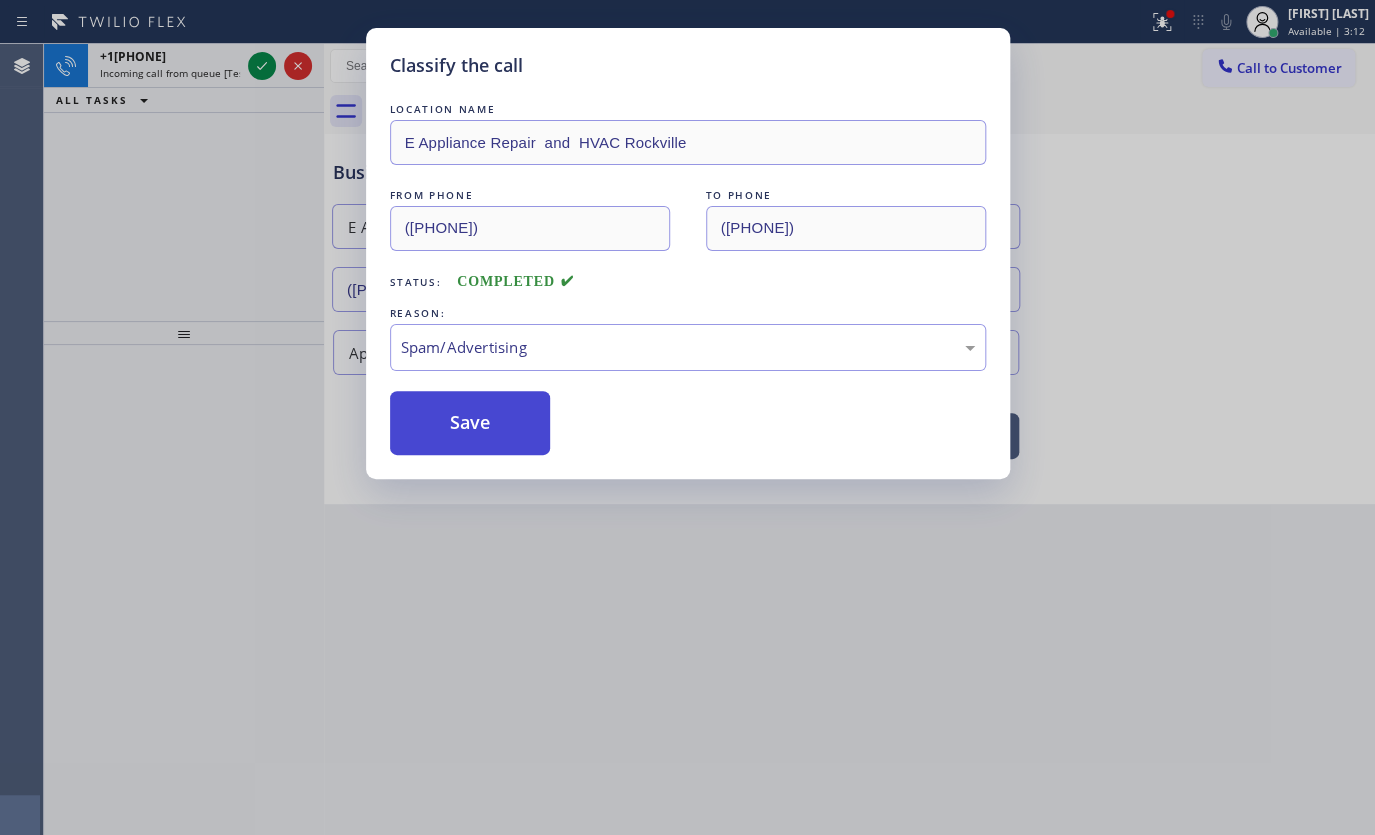 click on "Save" at bounding box center (470, 423) 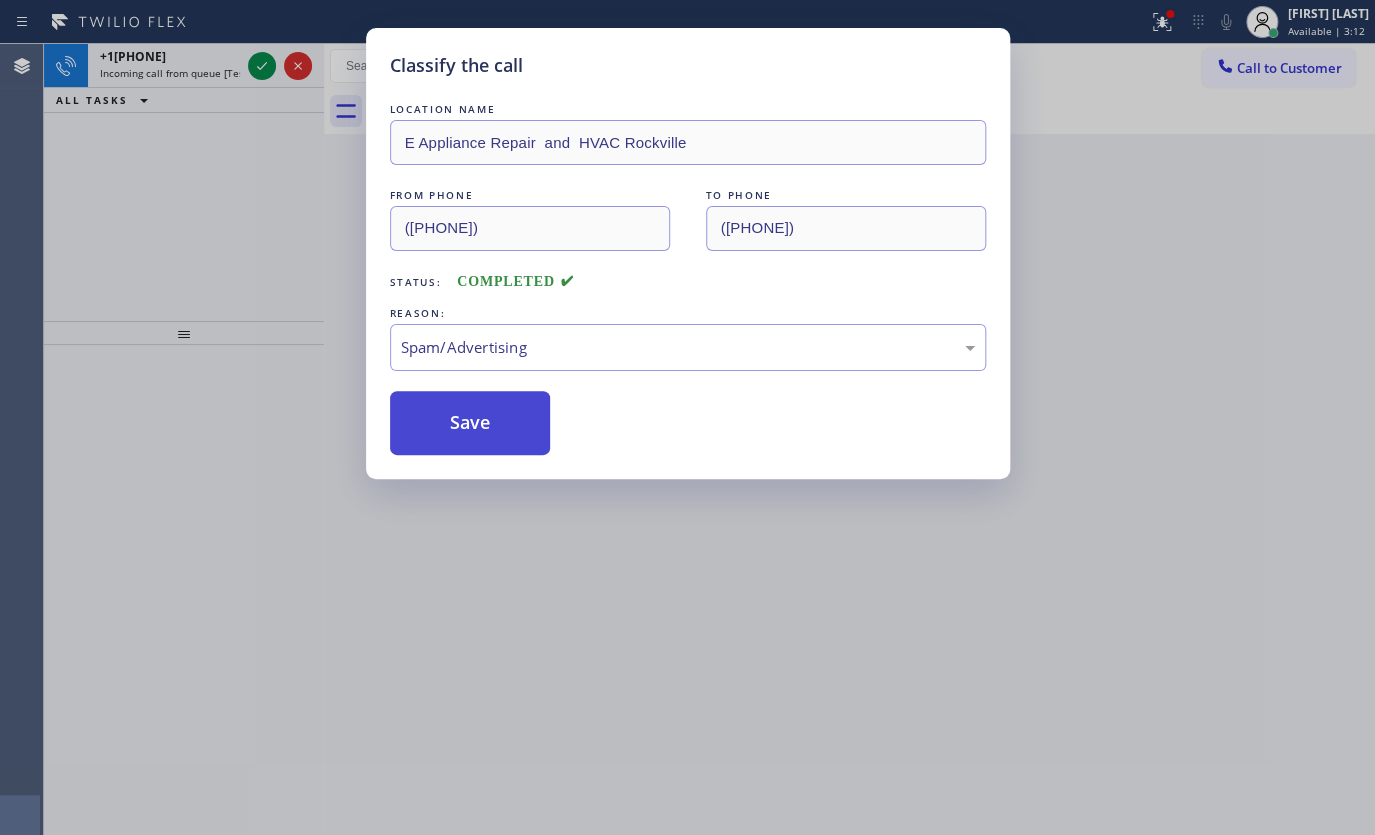 click on "Save" at bounding box center [470, 423] 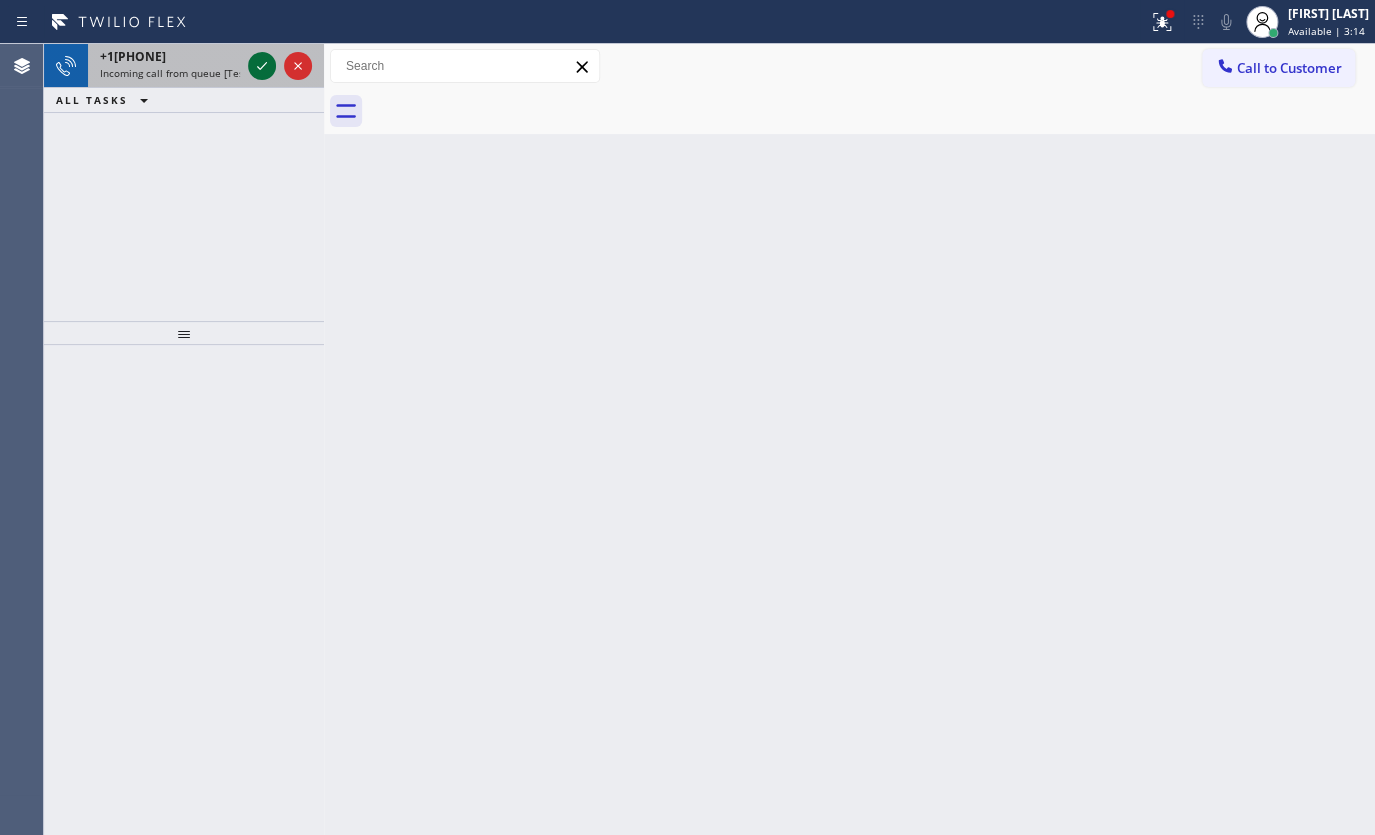 click at bounding box center [280, 66] 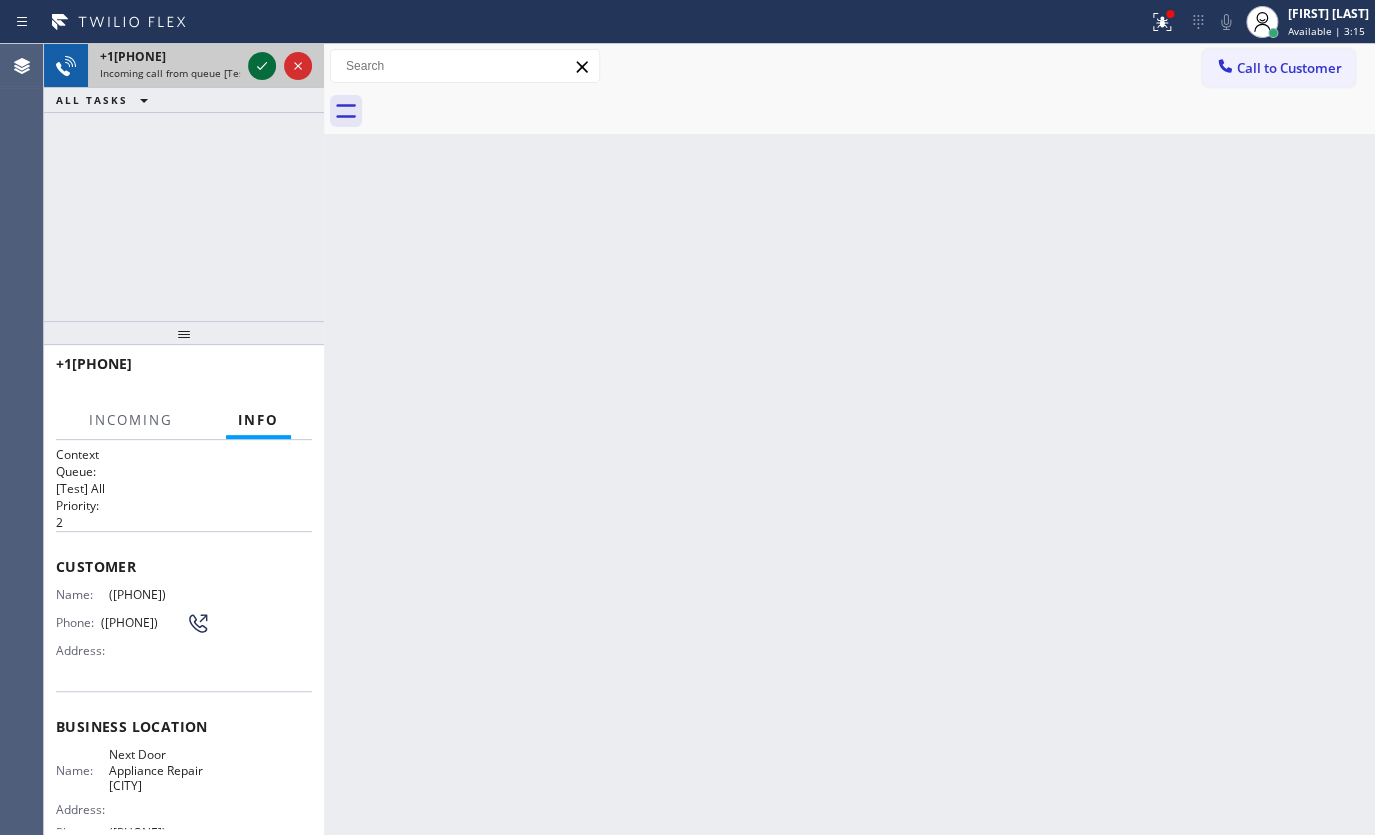 click 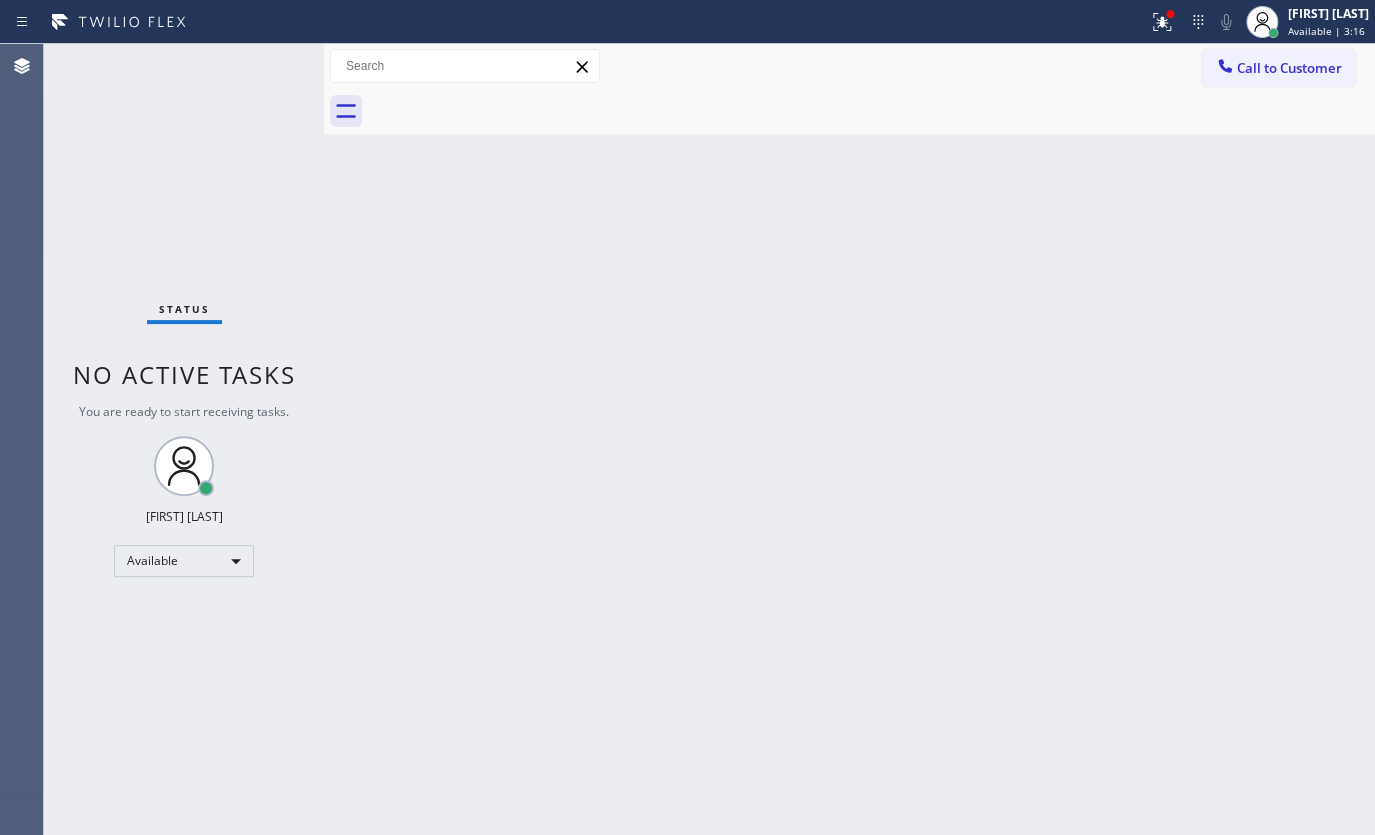 click on "Status   No active tasks     You are ready to start receiving tasks.   JENIZA ALCAYDE Available" at bounding box center (184, 439) 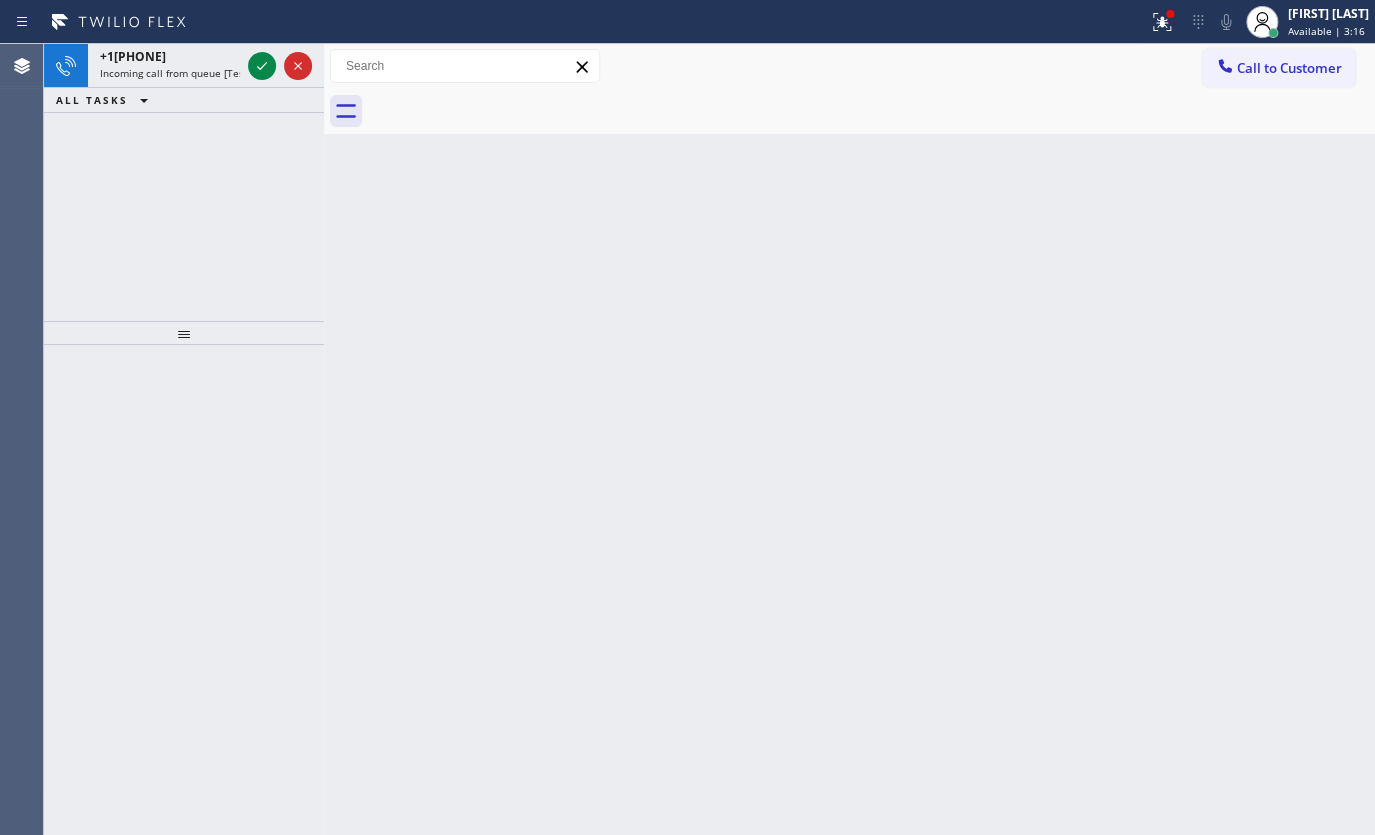 click 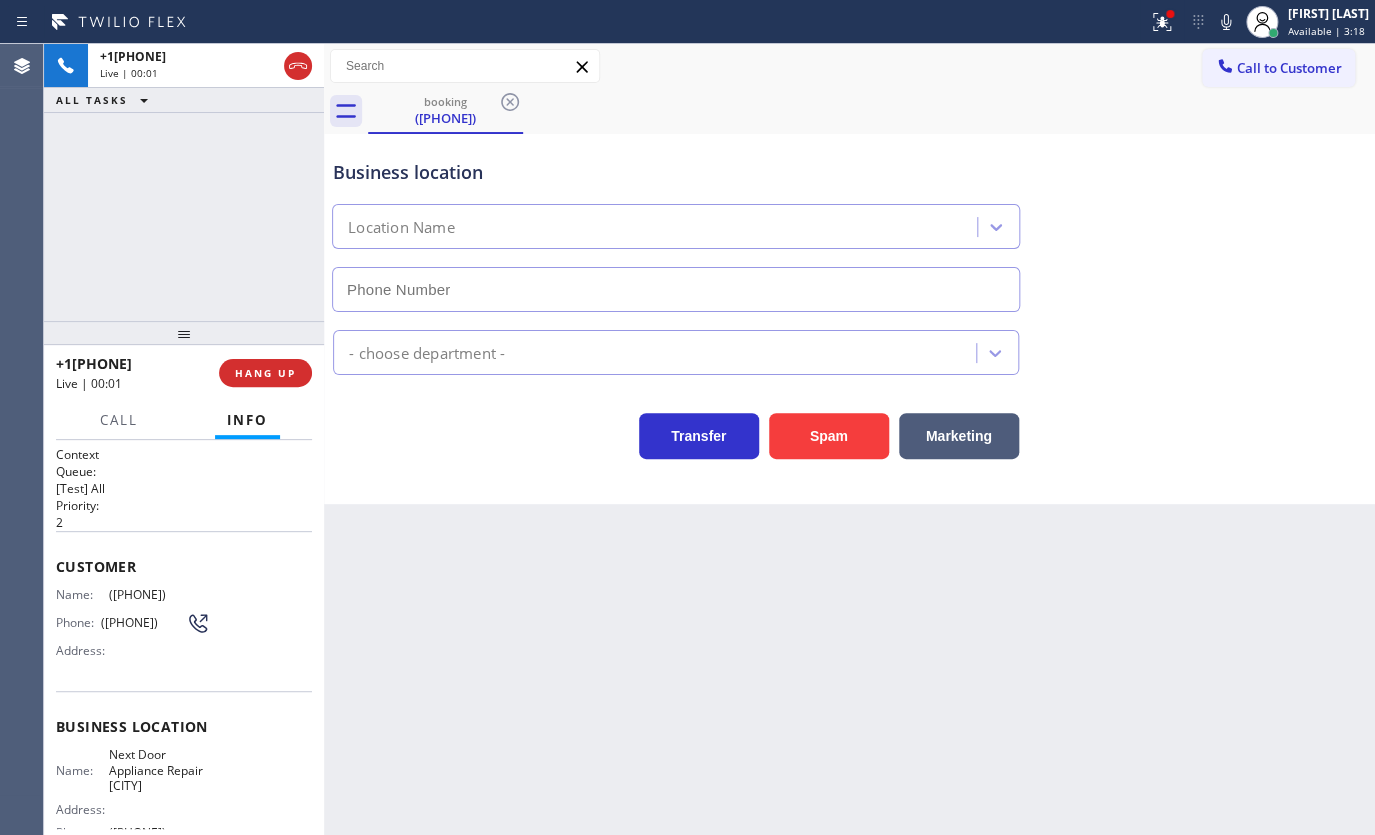 type on "(725) 234-6020" 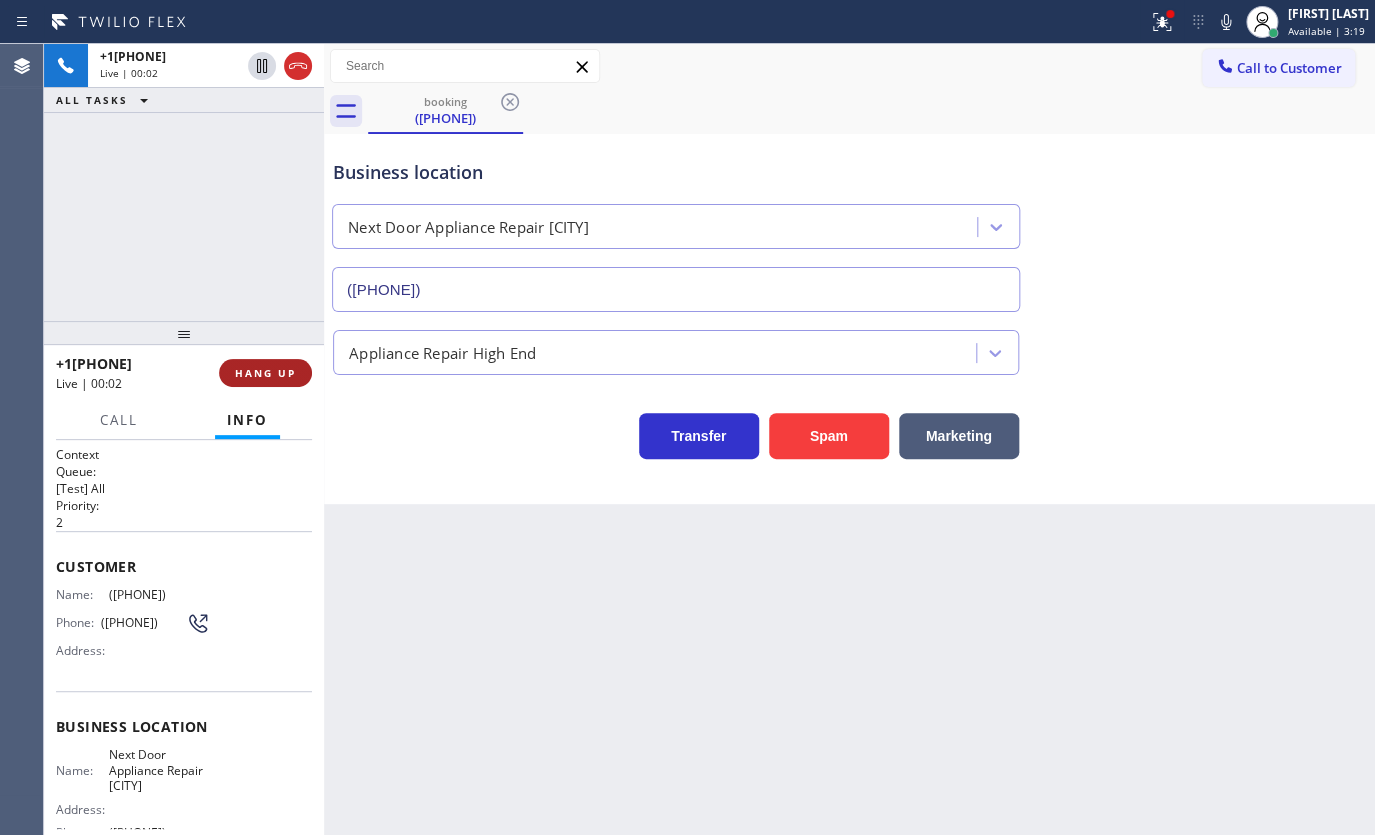 click on "HANG UP" at bounding box center [265, 373] 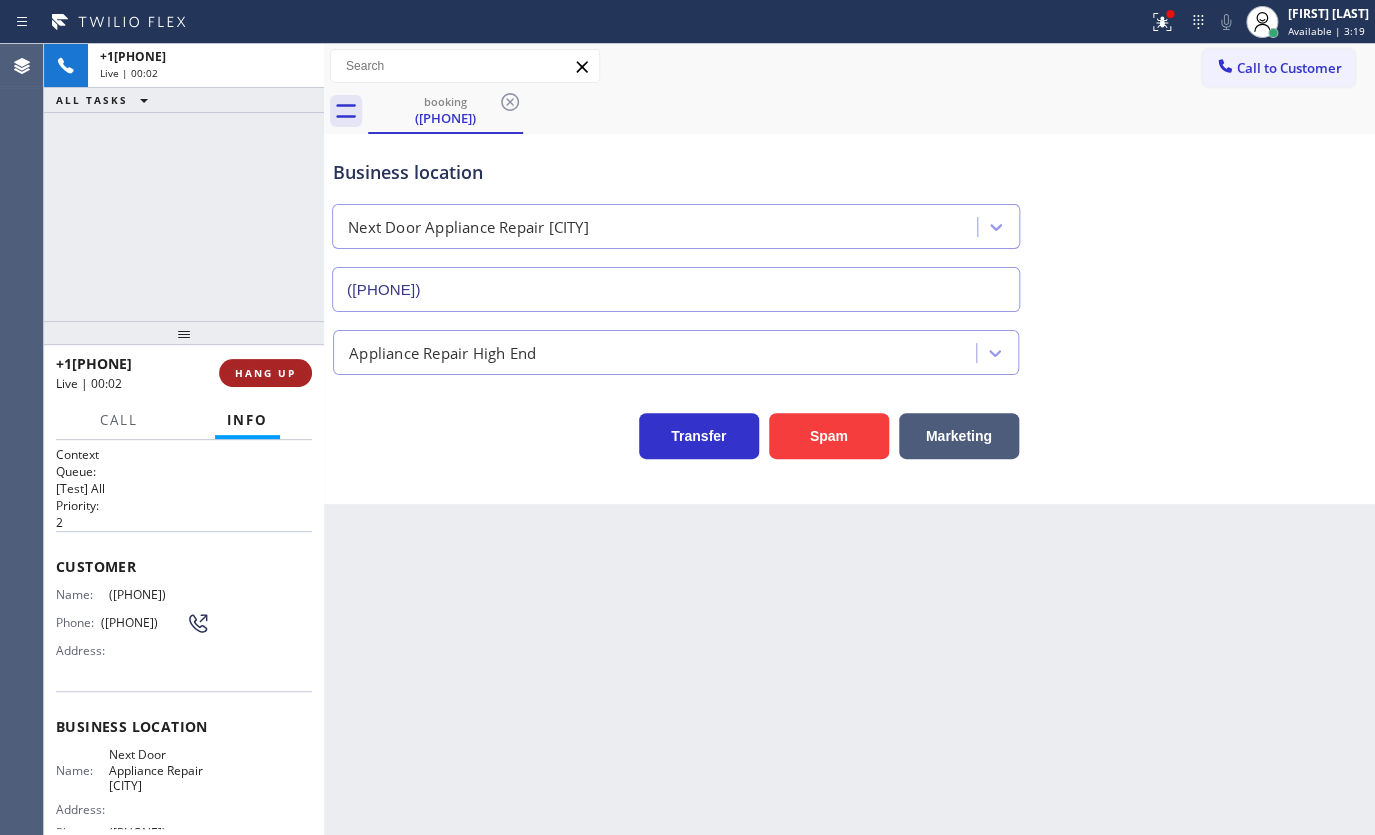 click on "HANG UP" at bounding box center [265, 373] 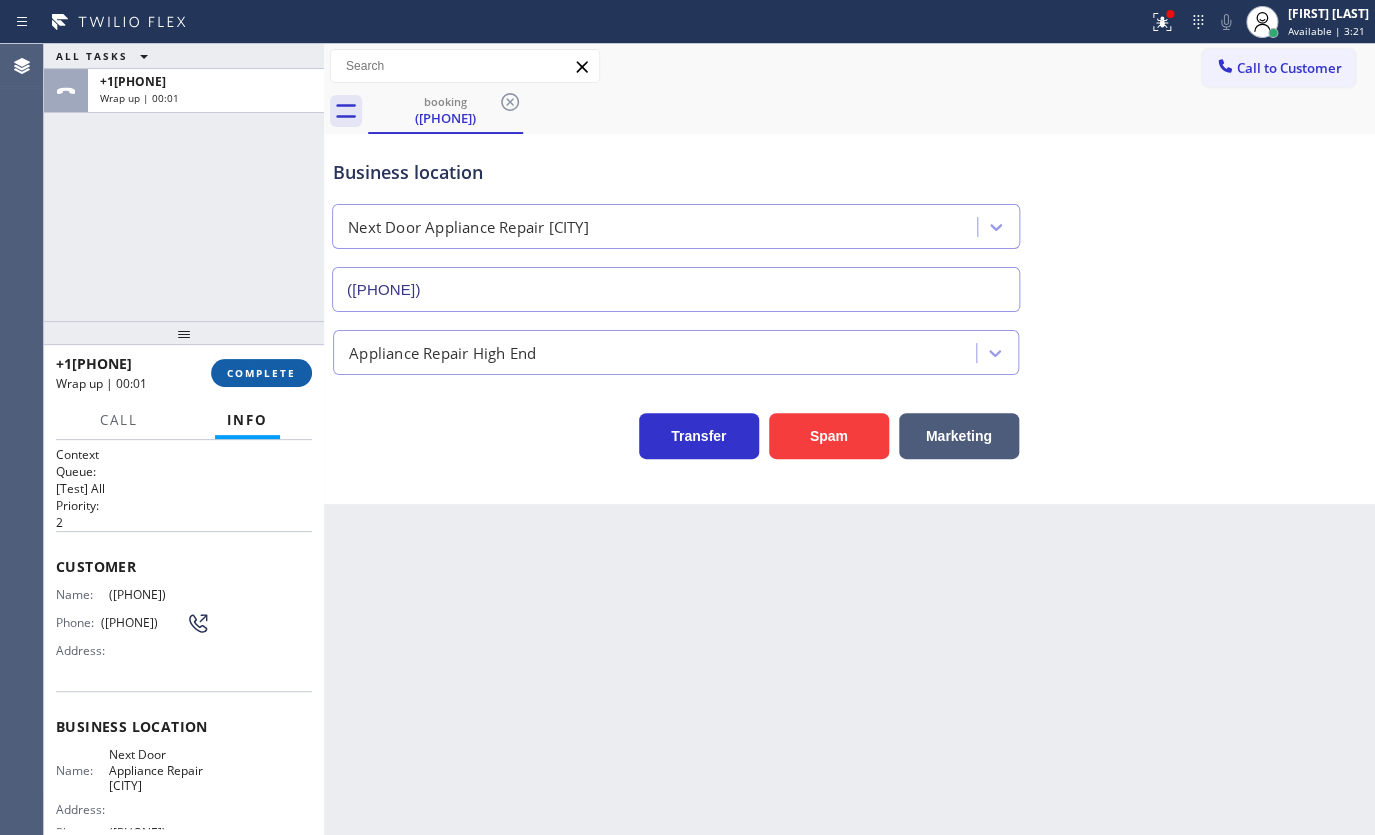 click on "COMPLETE" at bounding box center [261, 373] 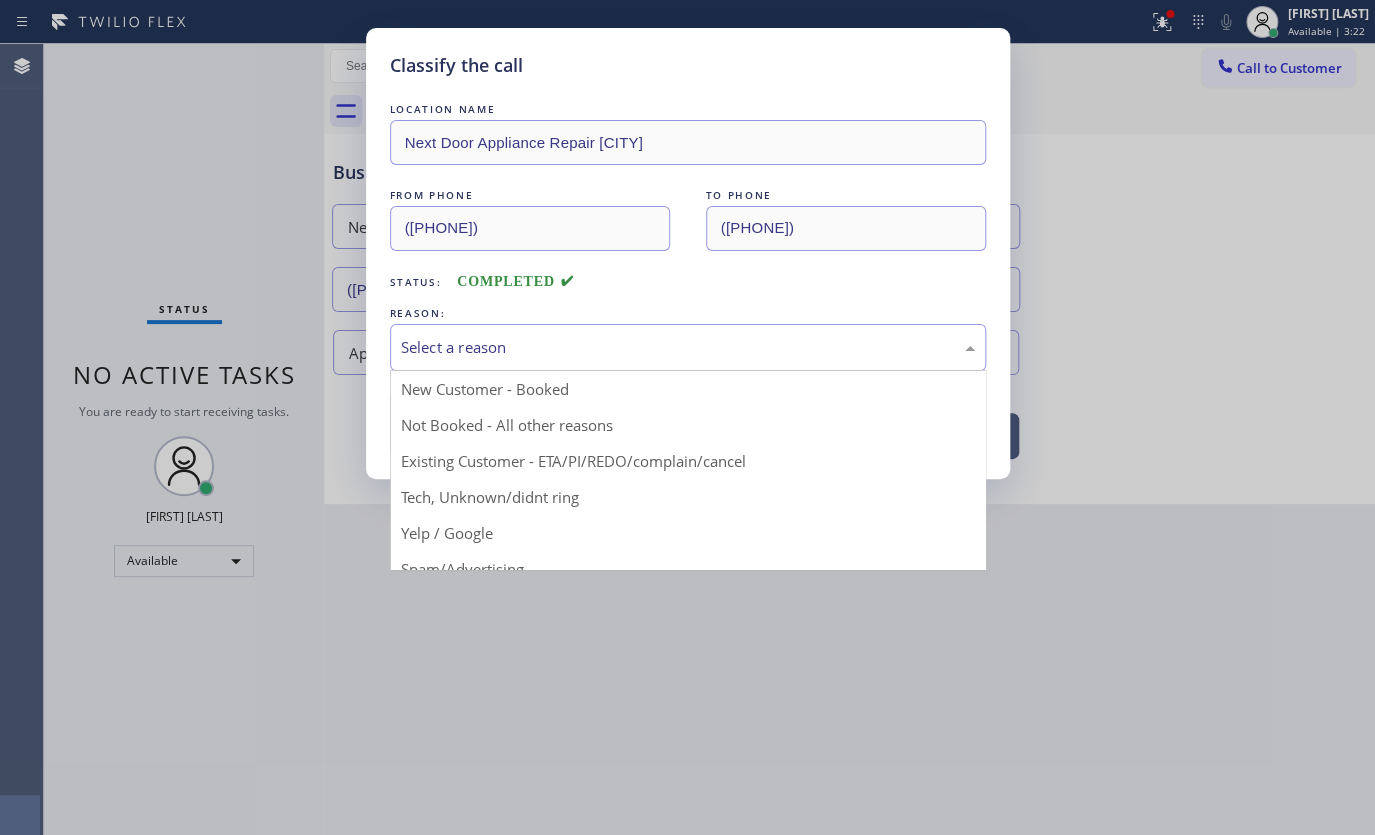 click on "Select a reason" at bounding box center [688, 347] 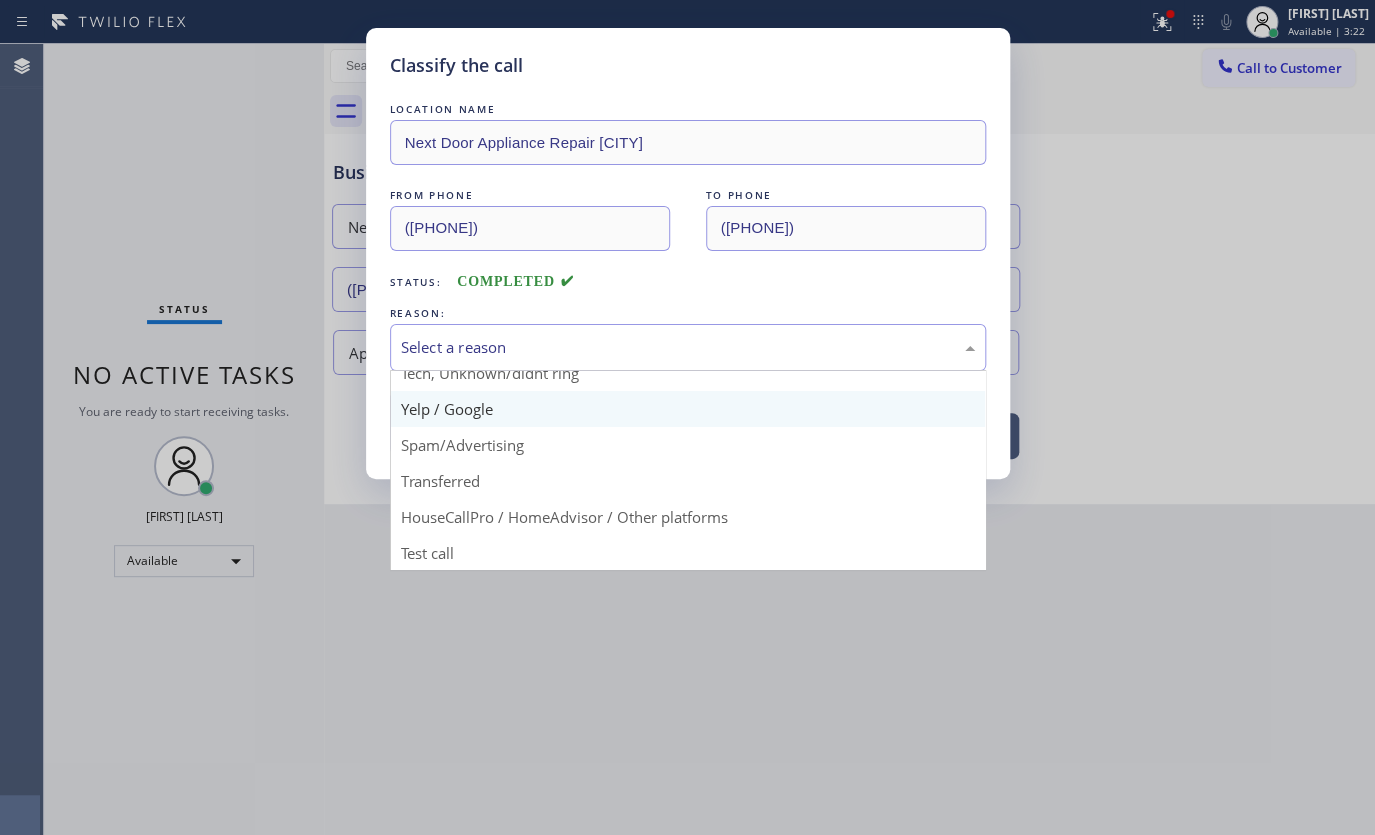 scroll, scrollTop: 133, scrollLeft: 0, axis: vertical 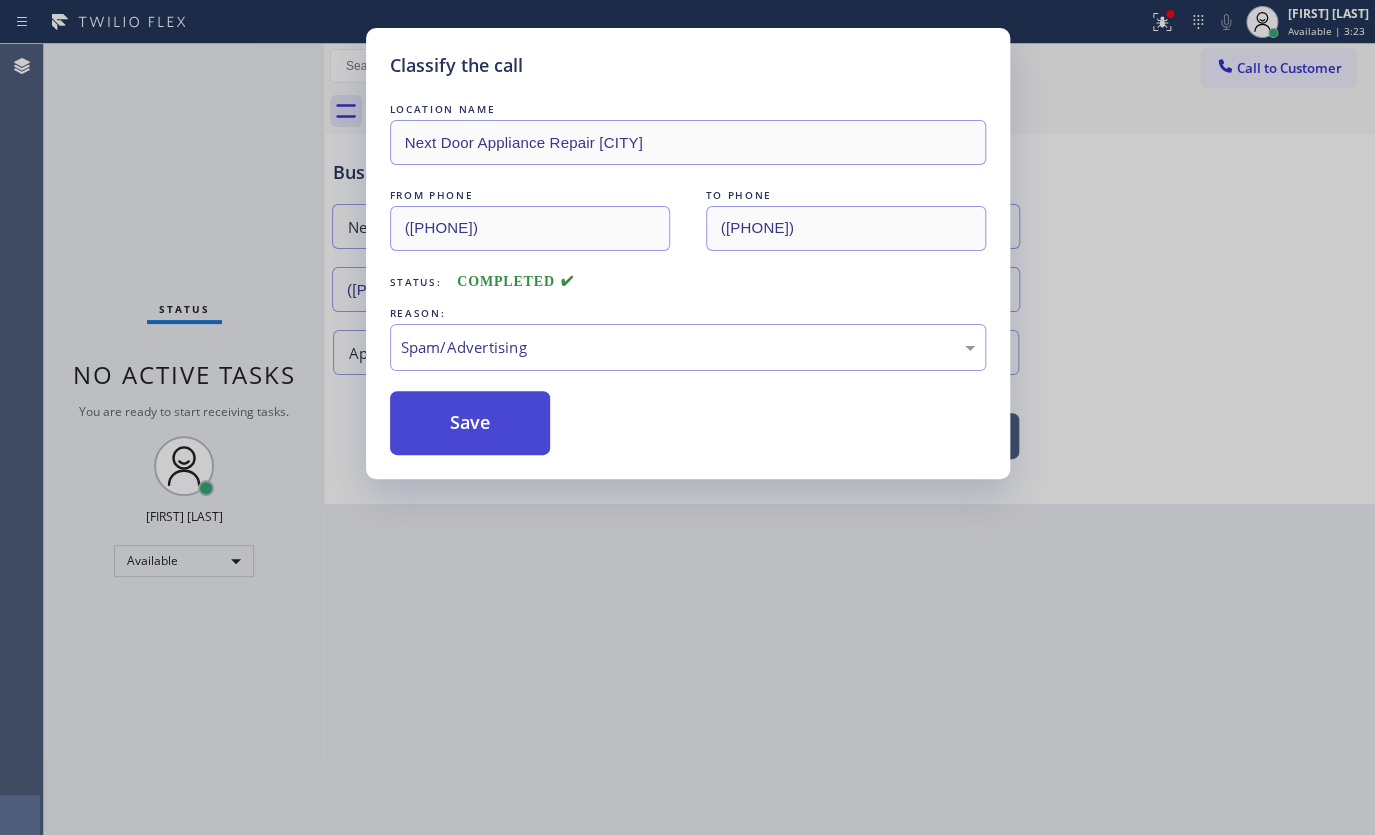 click on "Save" at bounding box center (470, 423) 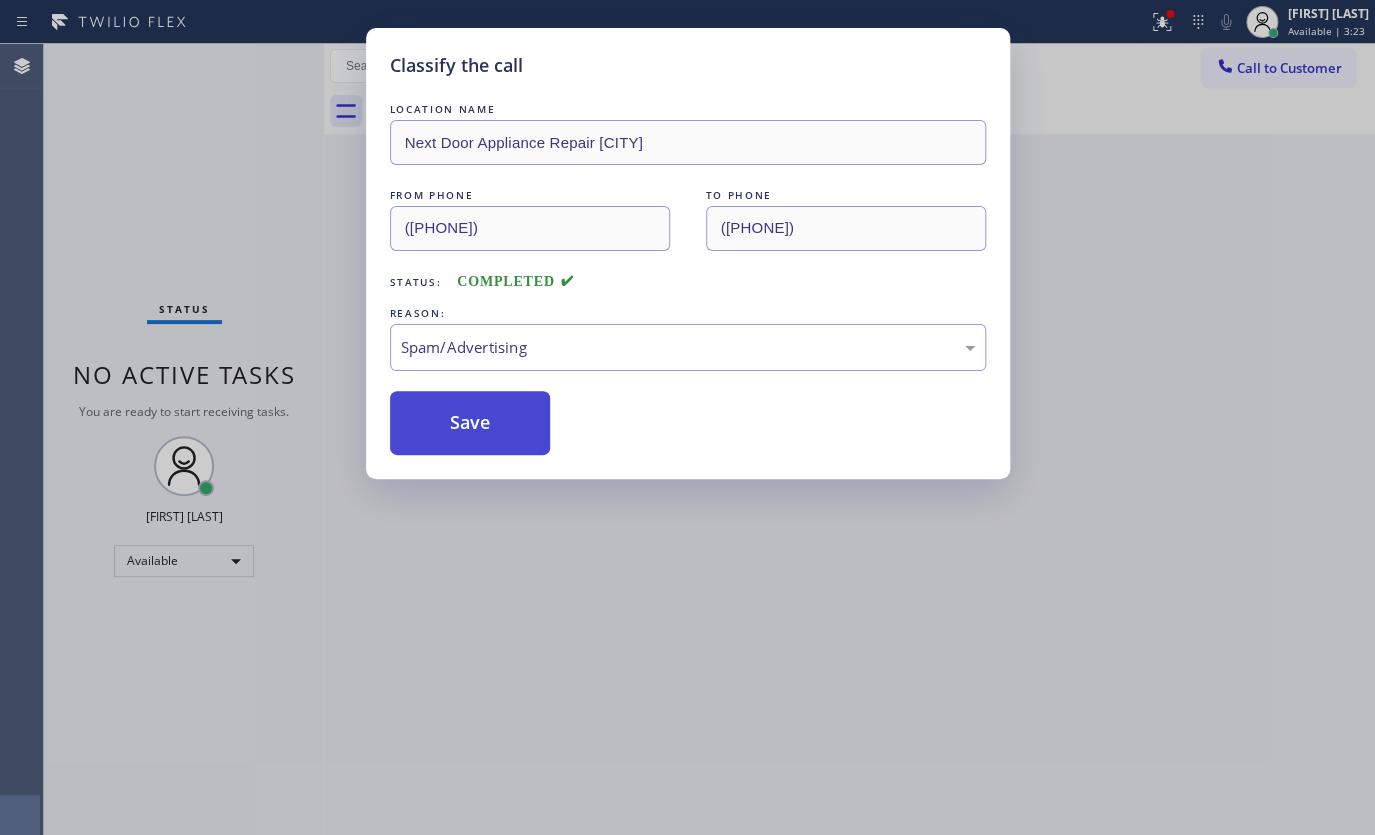 click on "Save" at bounding box center (470, 423) 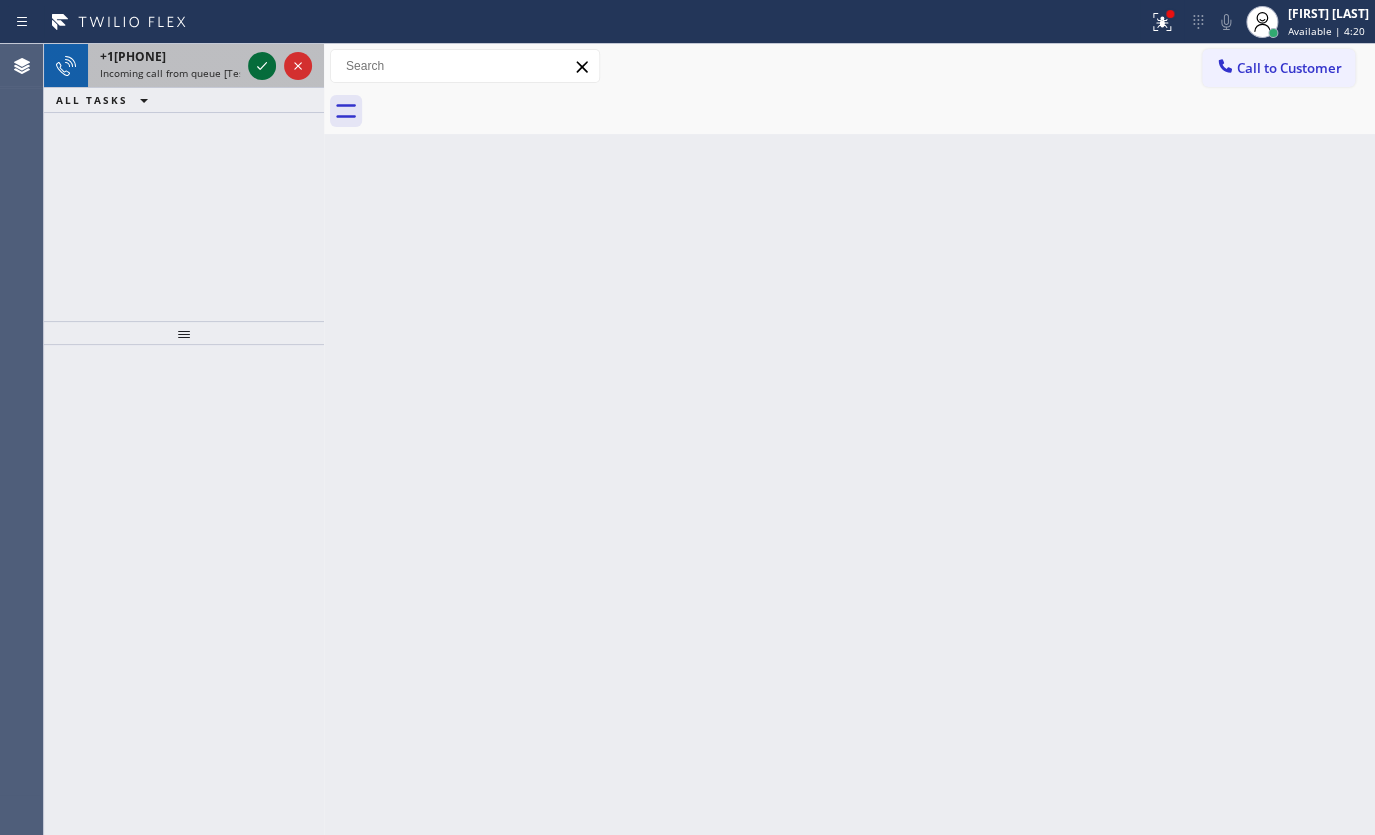 click 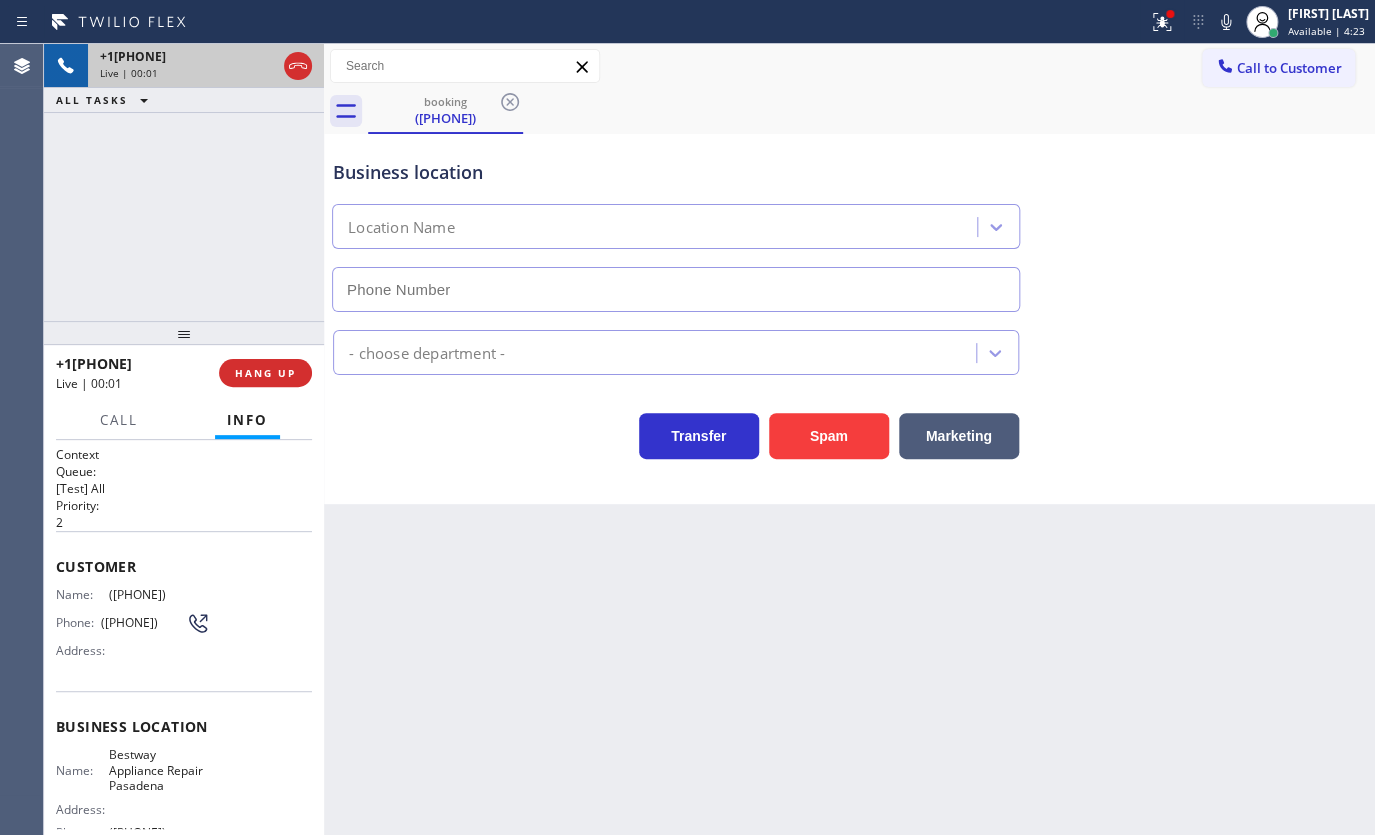 type on "(323) 515-1161" 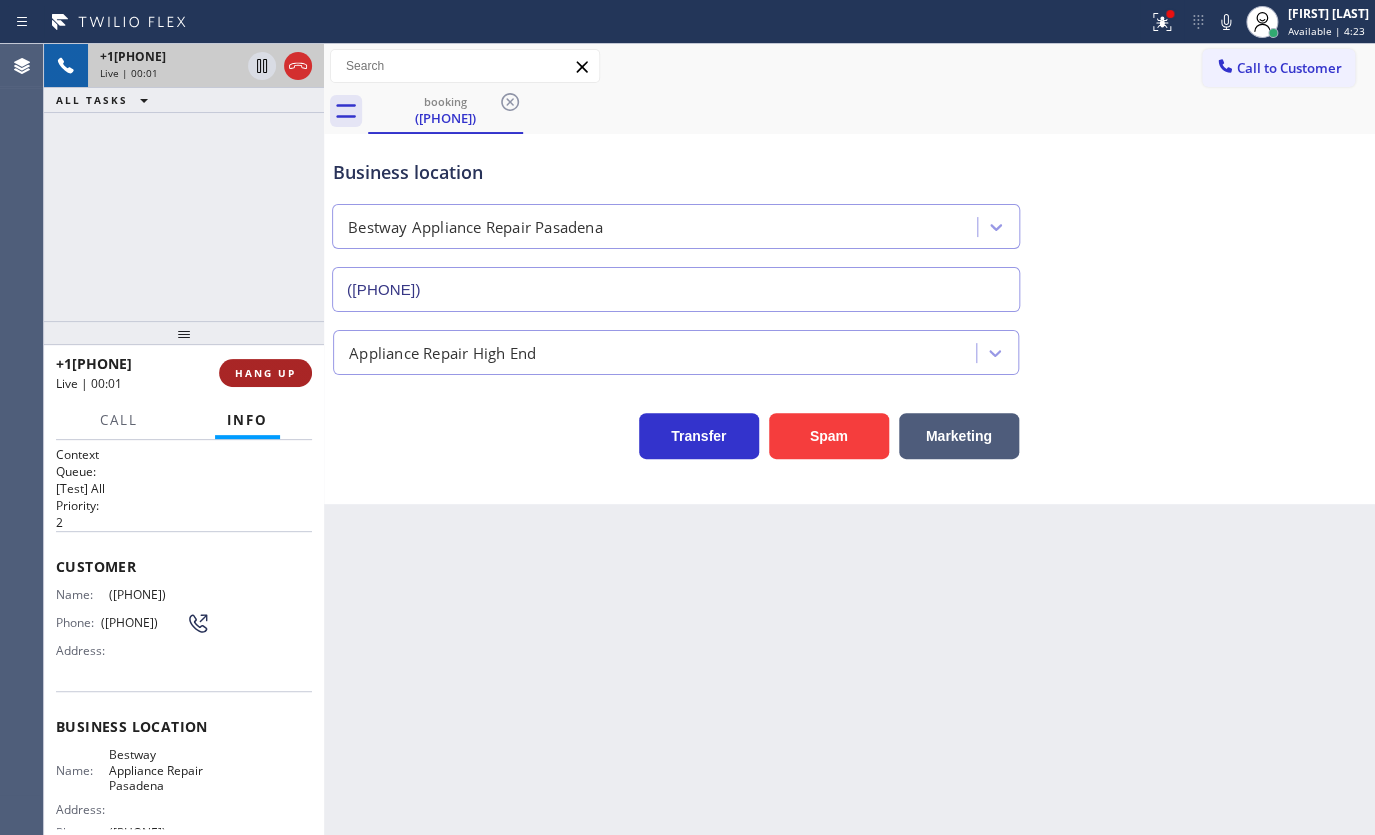 drag, startPoint x: 272, startPoint y: 360, endPoint x: 274, endPoint y: 370, distance: 10.198039 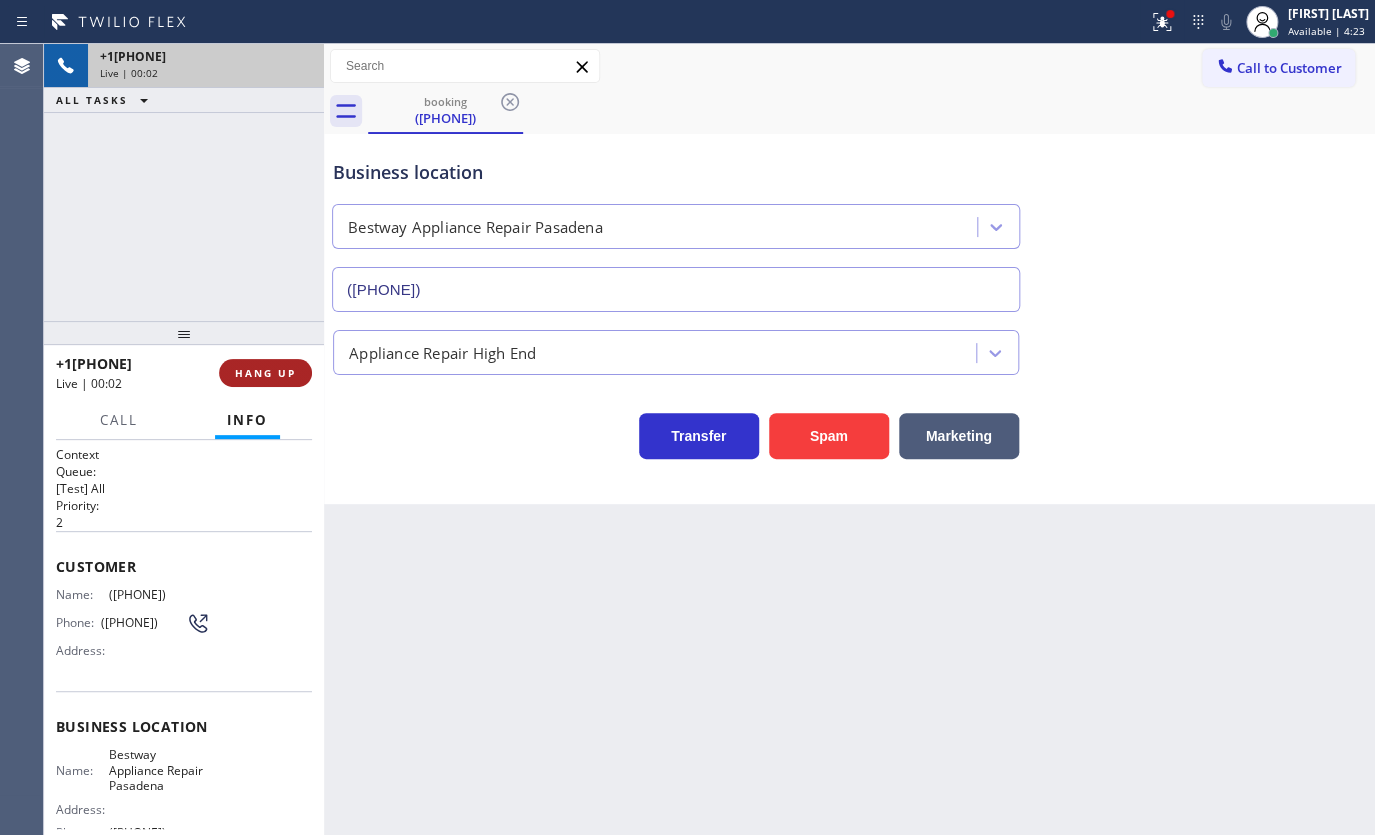 click on "HANG UP" at bounding box center [265, 373] 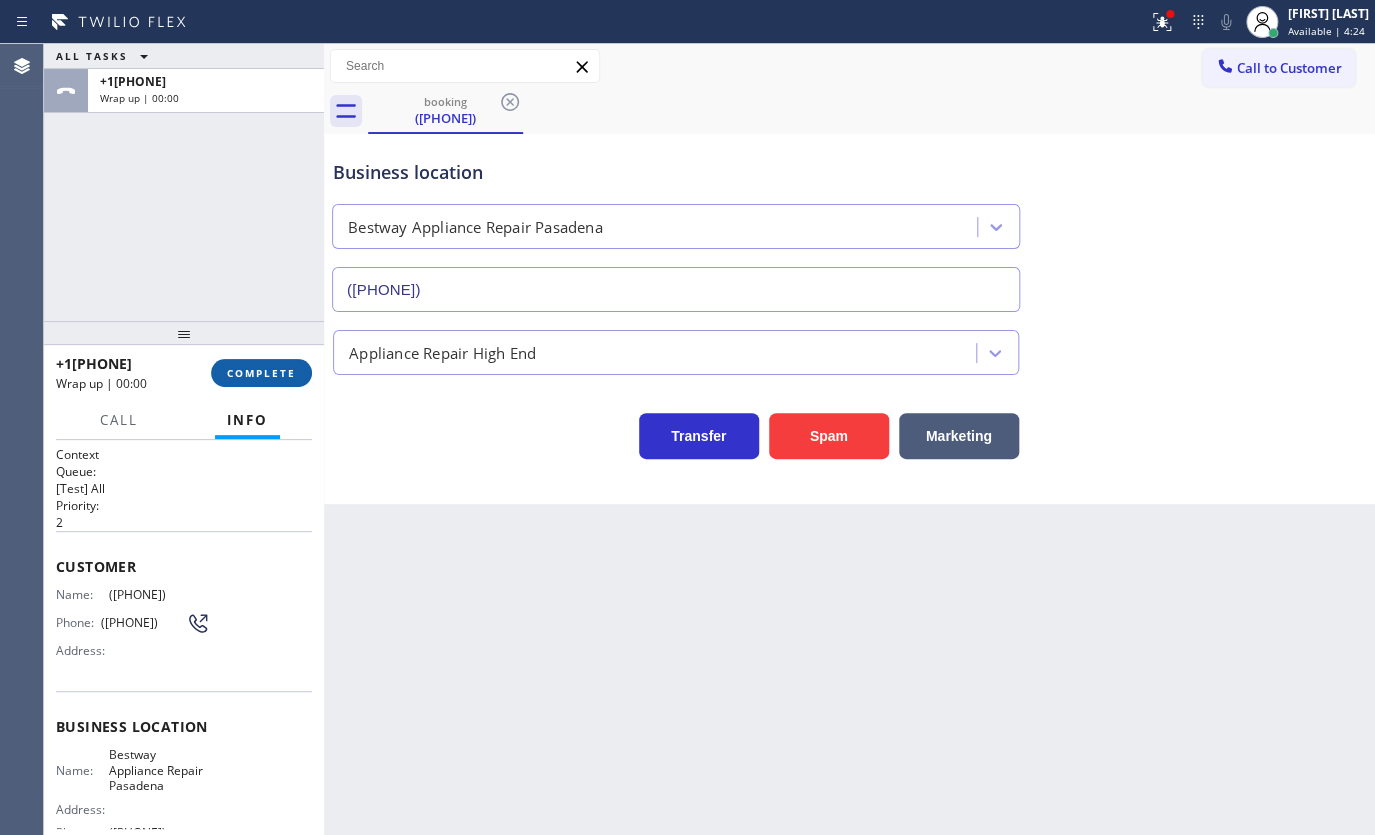 click on "COMPLETE" at bounding box center [261, 373] 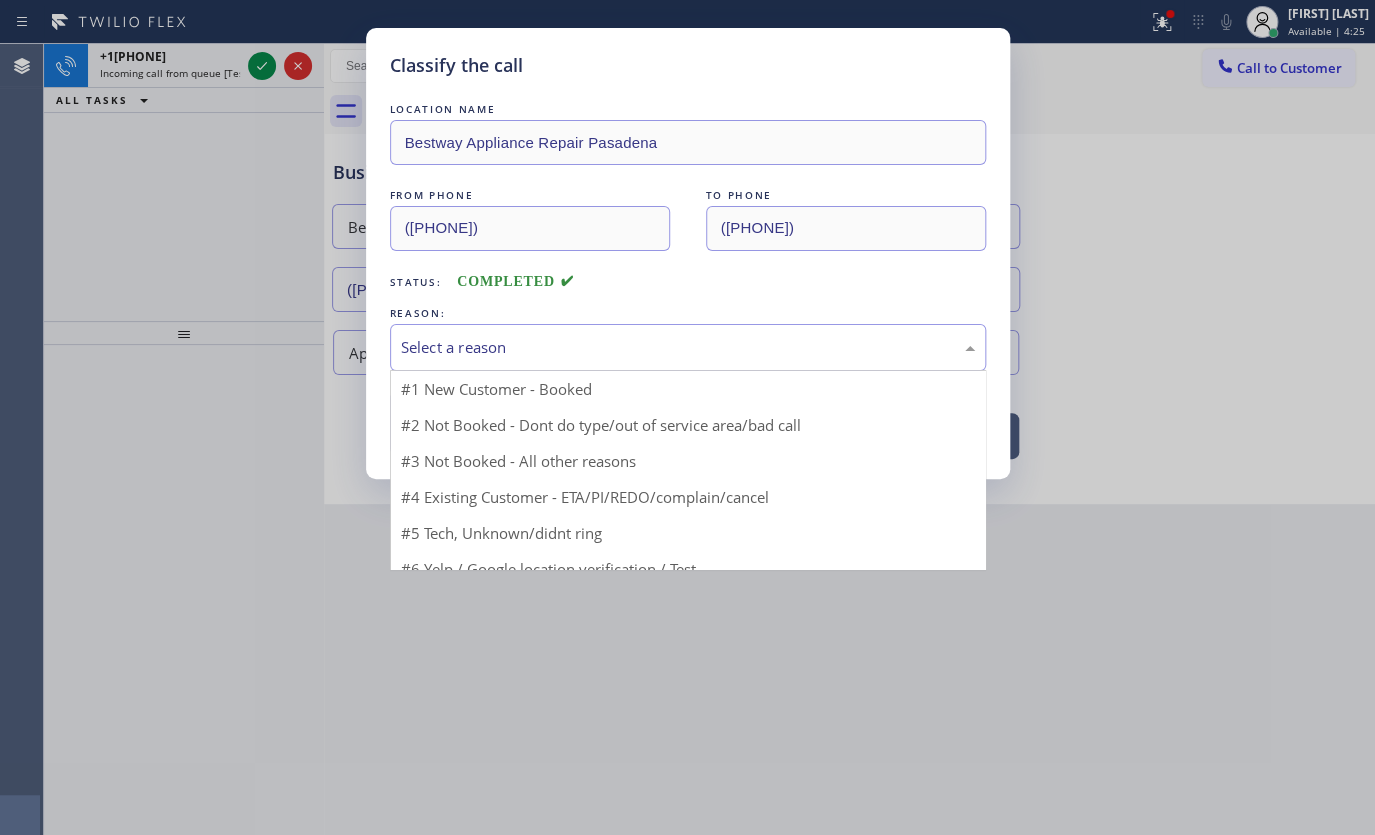click on "Select a reason" at bounding box center [688, 347] 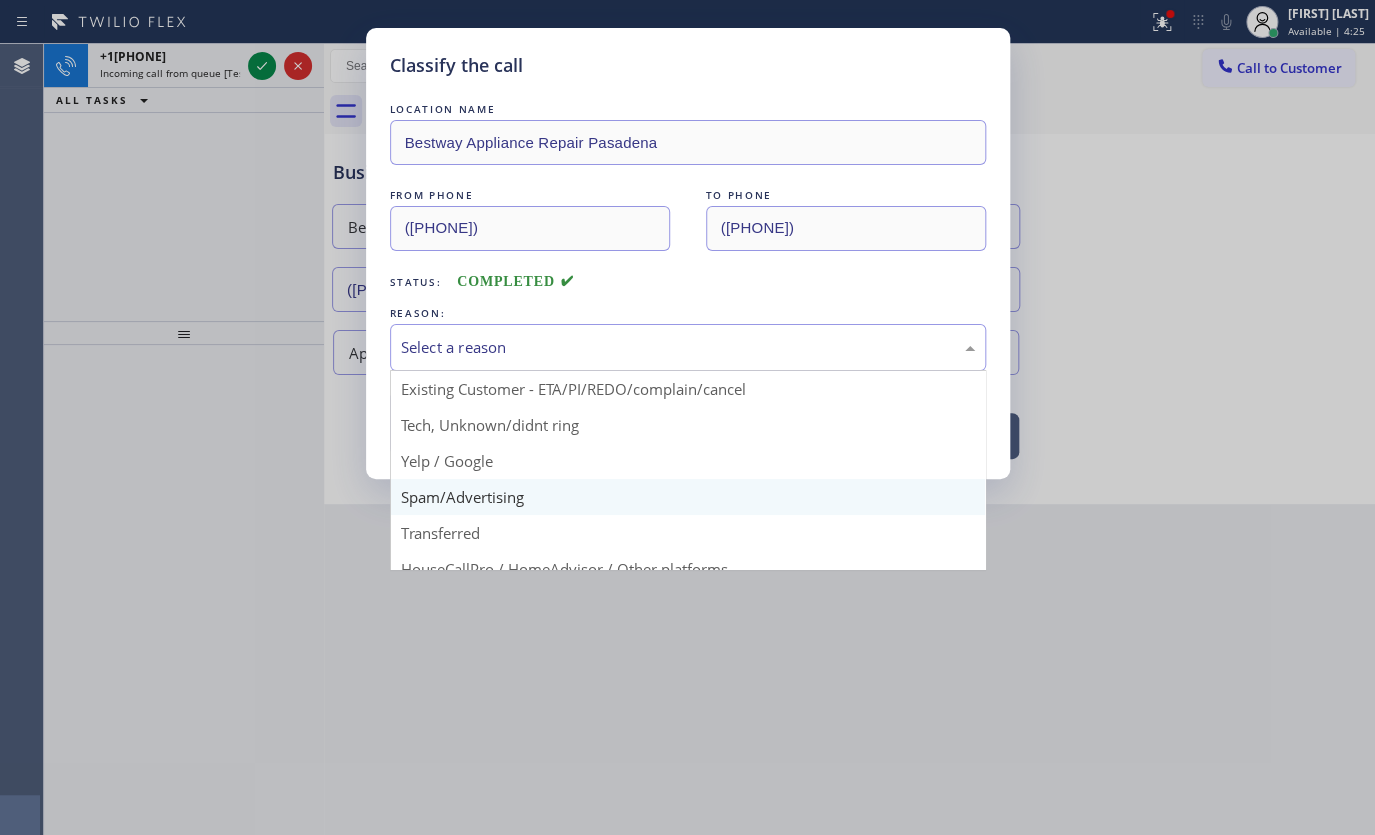 scroll, scrollTop: 133, scrollLeft: 0, axis: vertical 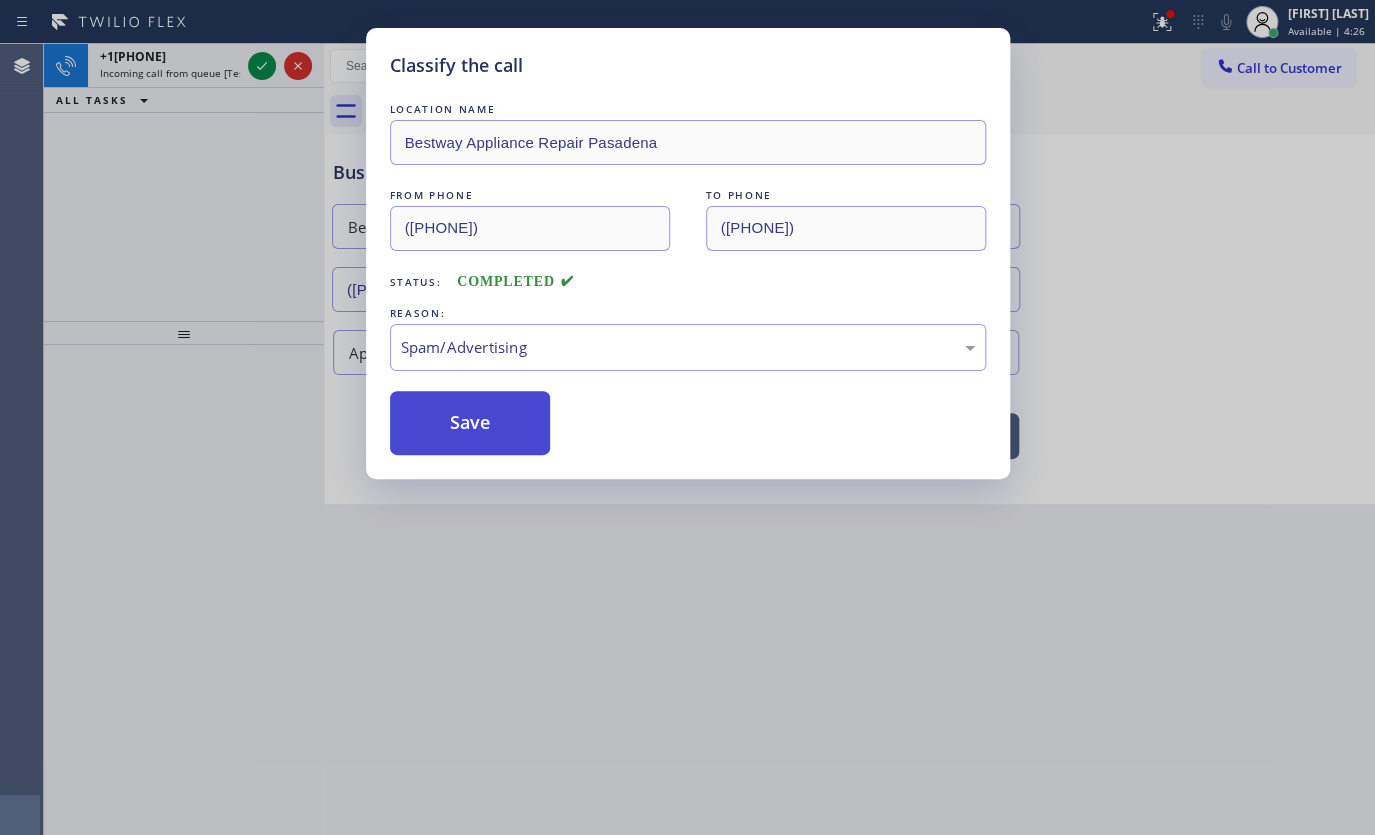 click on "Save" at bounding box center (470, 423) 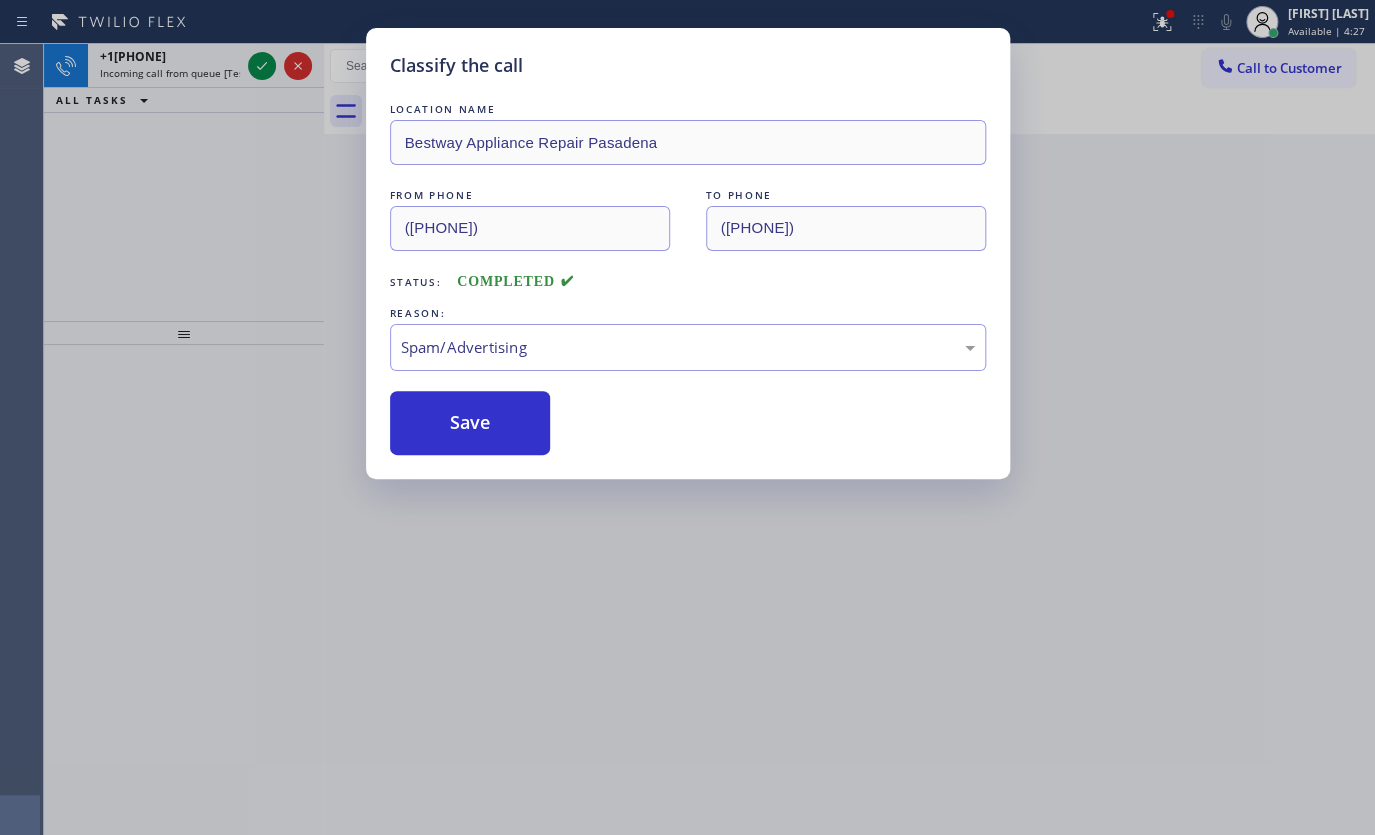 click on "Classify the call LOCATION NAME Bestway Appliance Repair Pasadena FROM PHONE (323) 544-6553 TO PHONE (323) 515-1161 Status: COMPLETED REASON: Spam/Advertising Save" at bounding box center (687, 417) 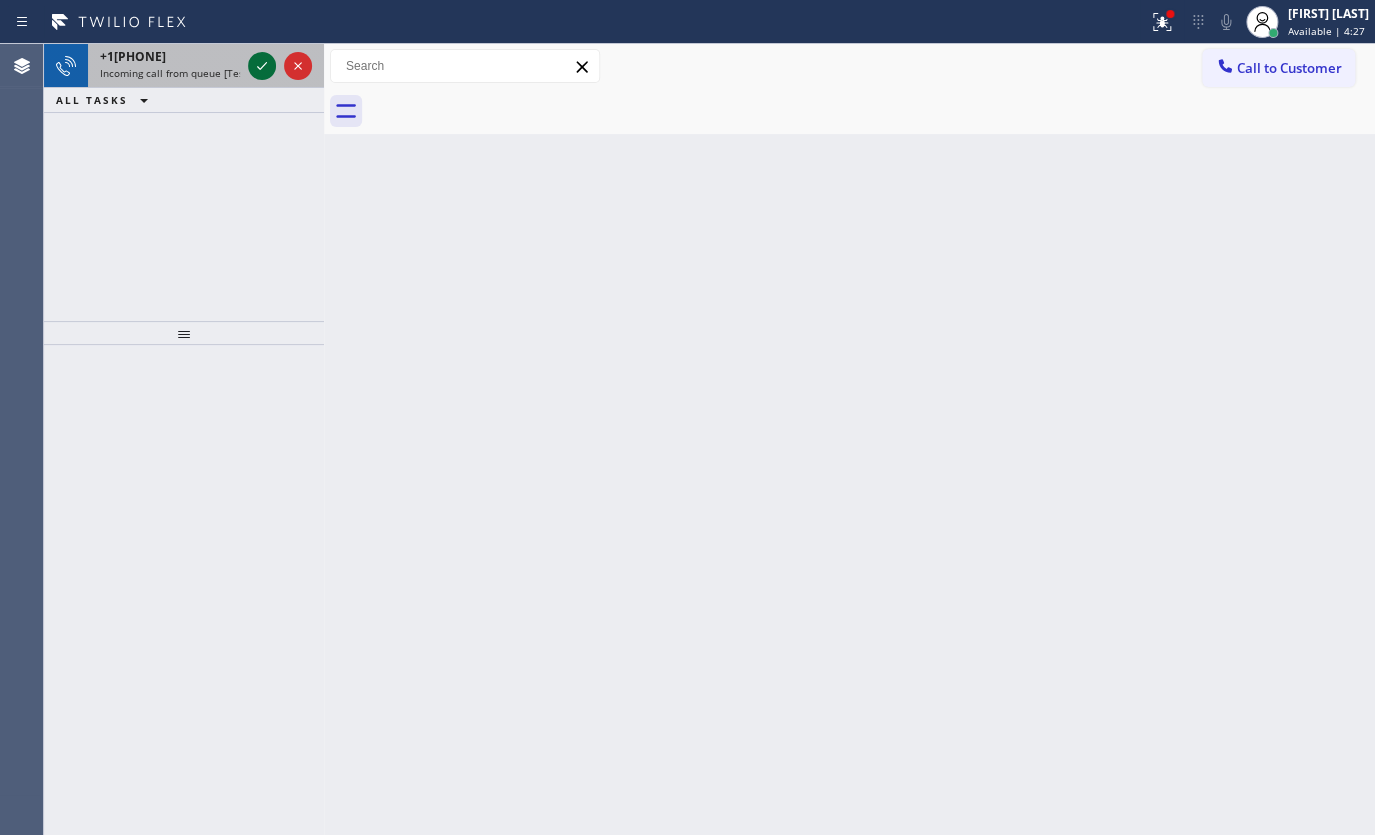 click 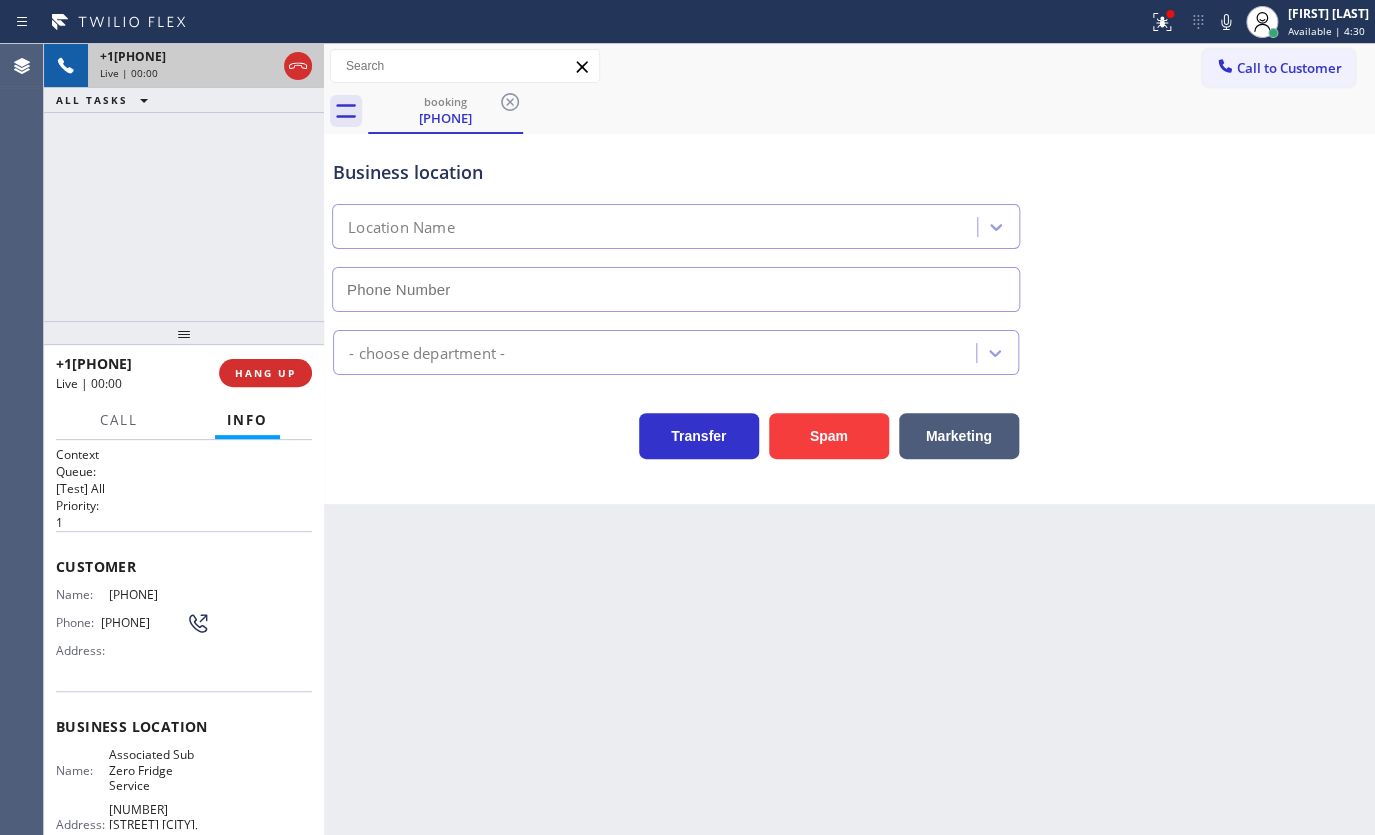 type on "(804) 621-7123" 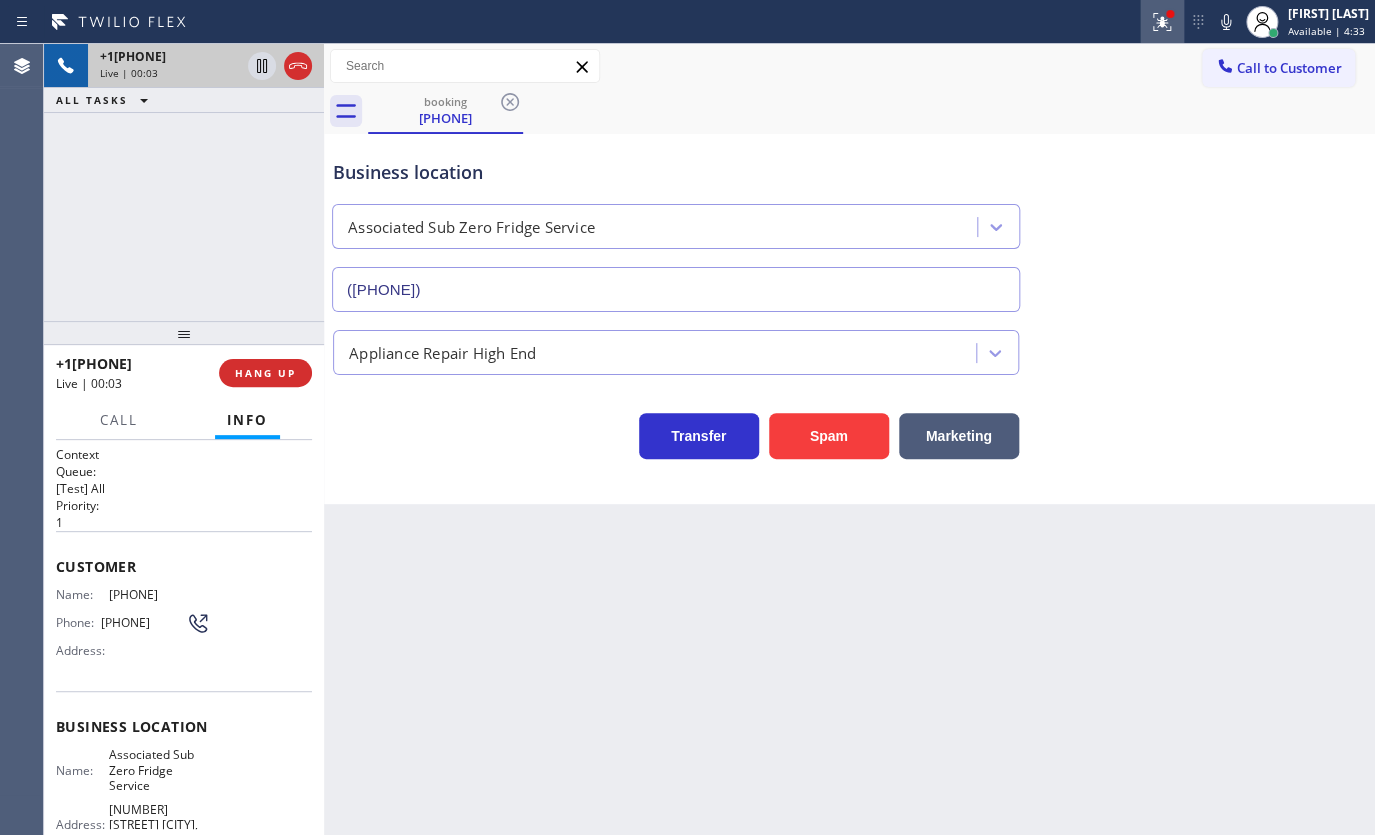 click 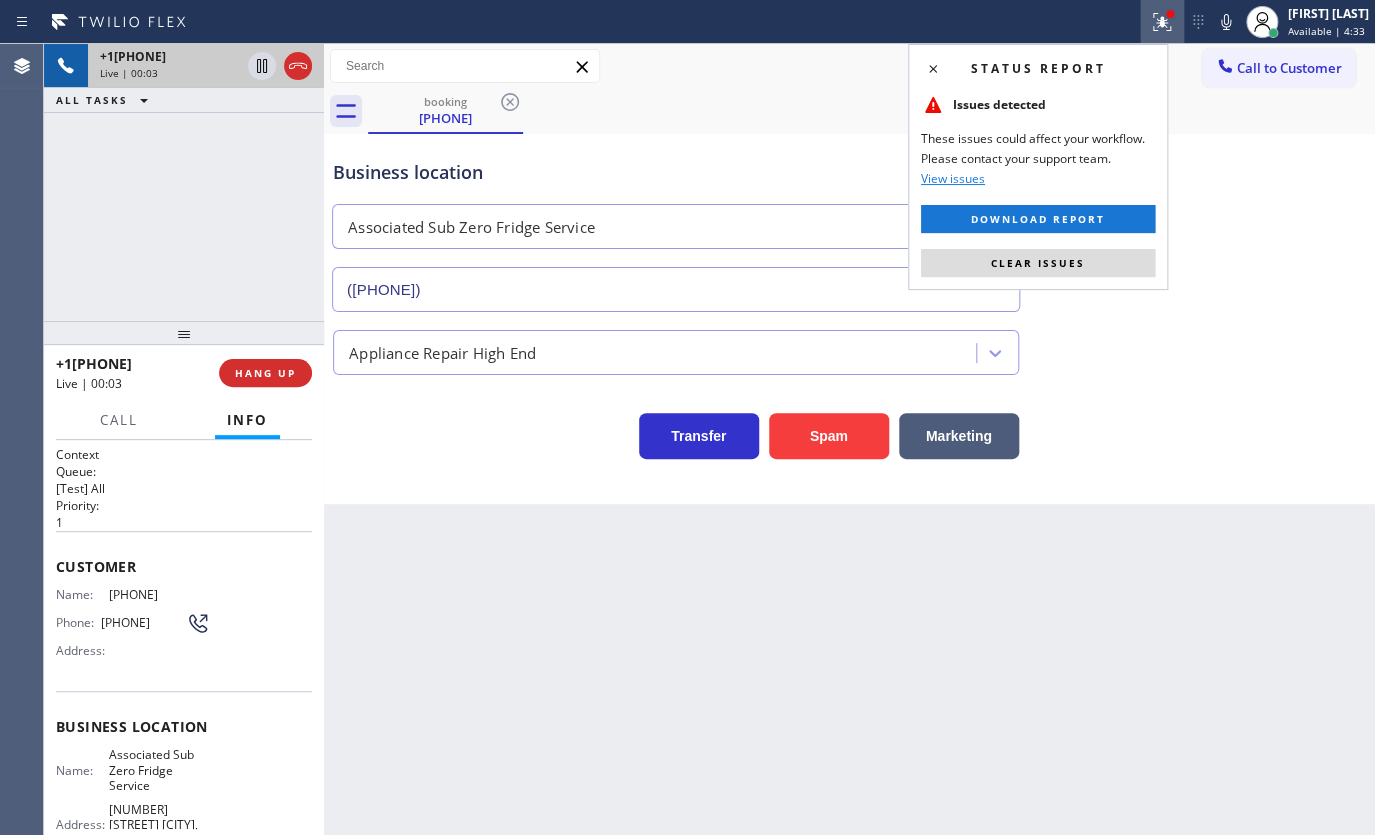 click on "Clear issues" at bounding box center [1038, 263] 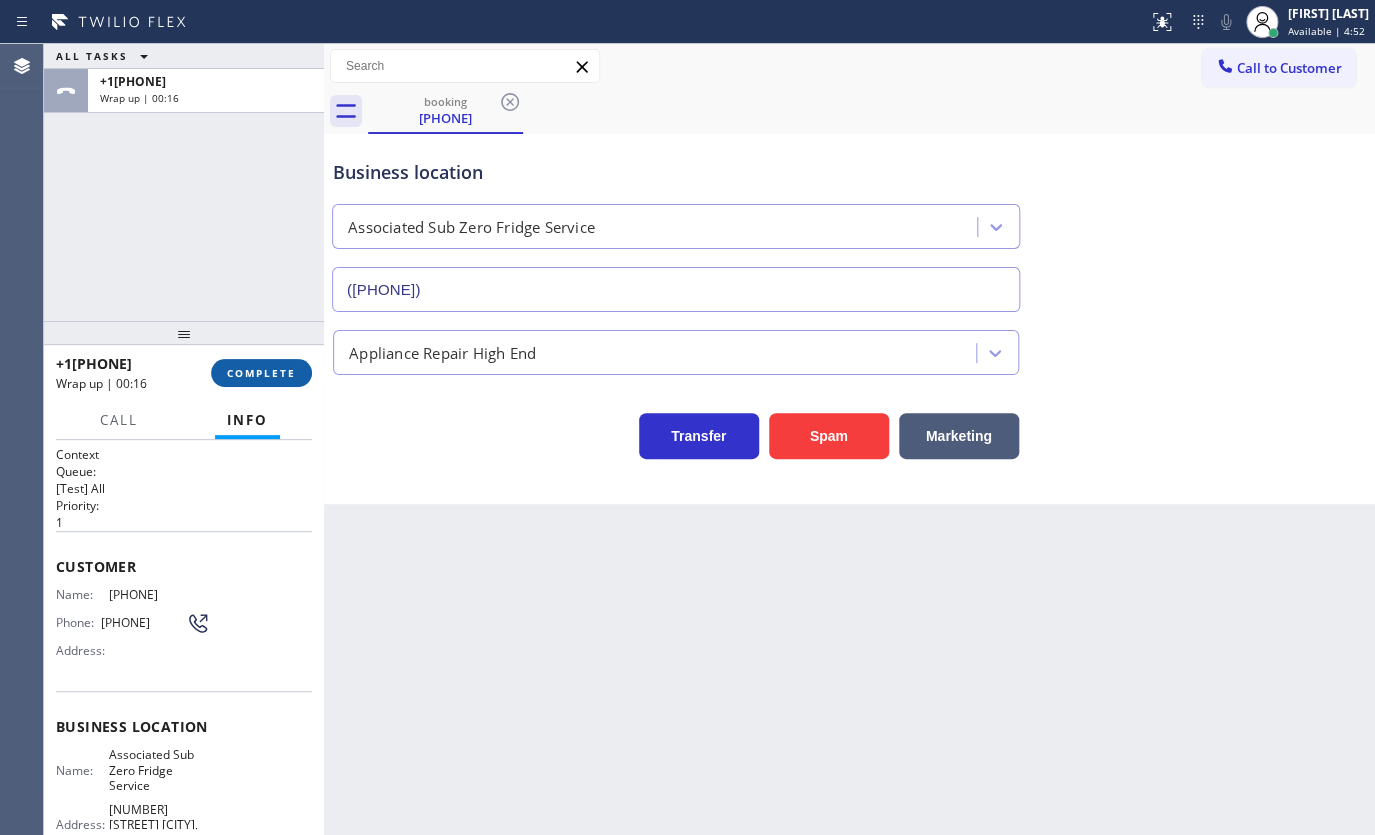 click on "COMPLETE" at bounding box center [261, 373] 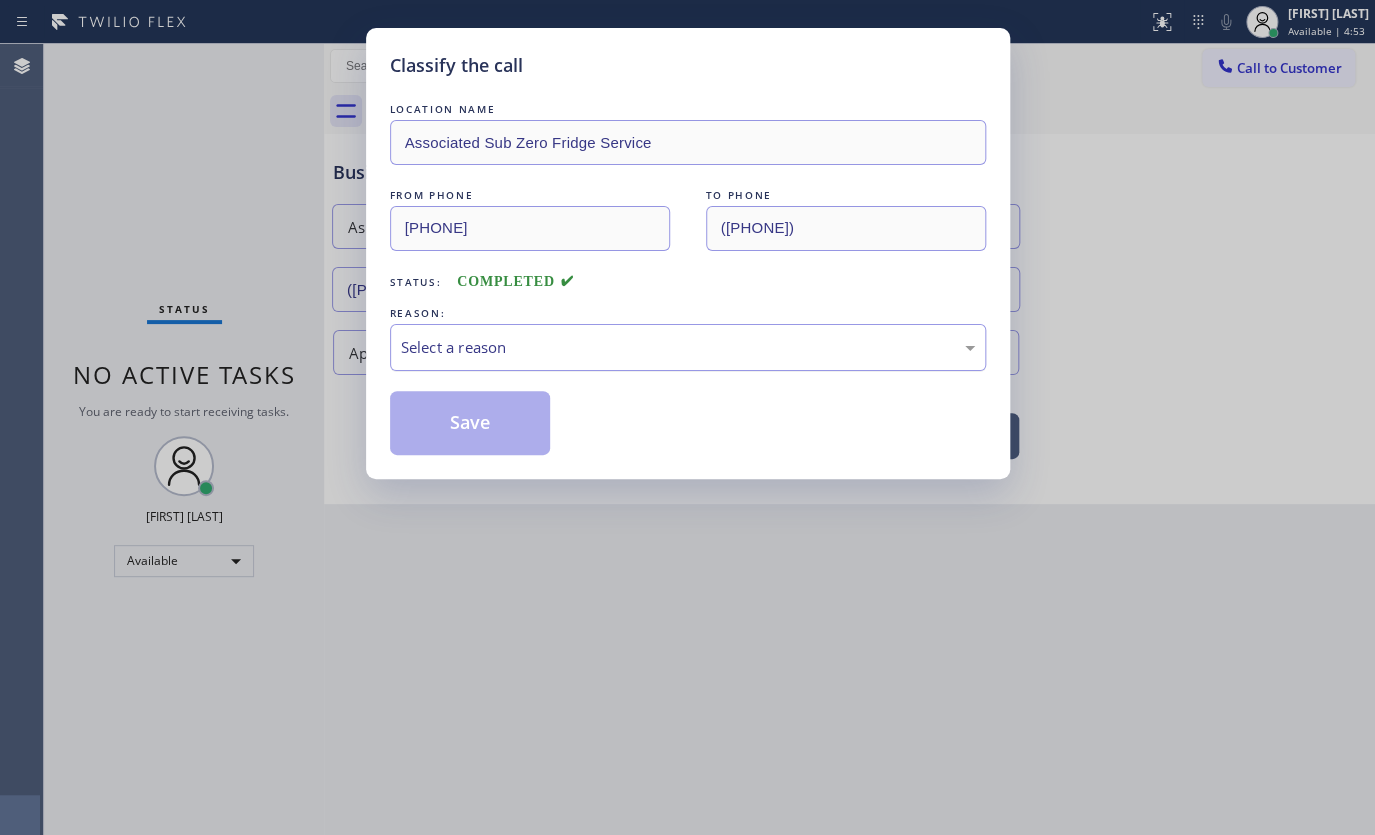 click on "Select a reason" at bounding box center [688, 347] 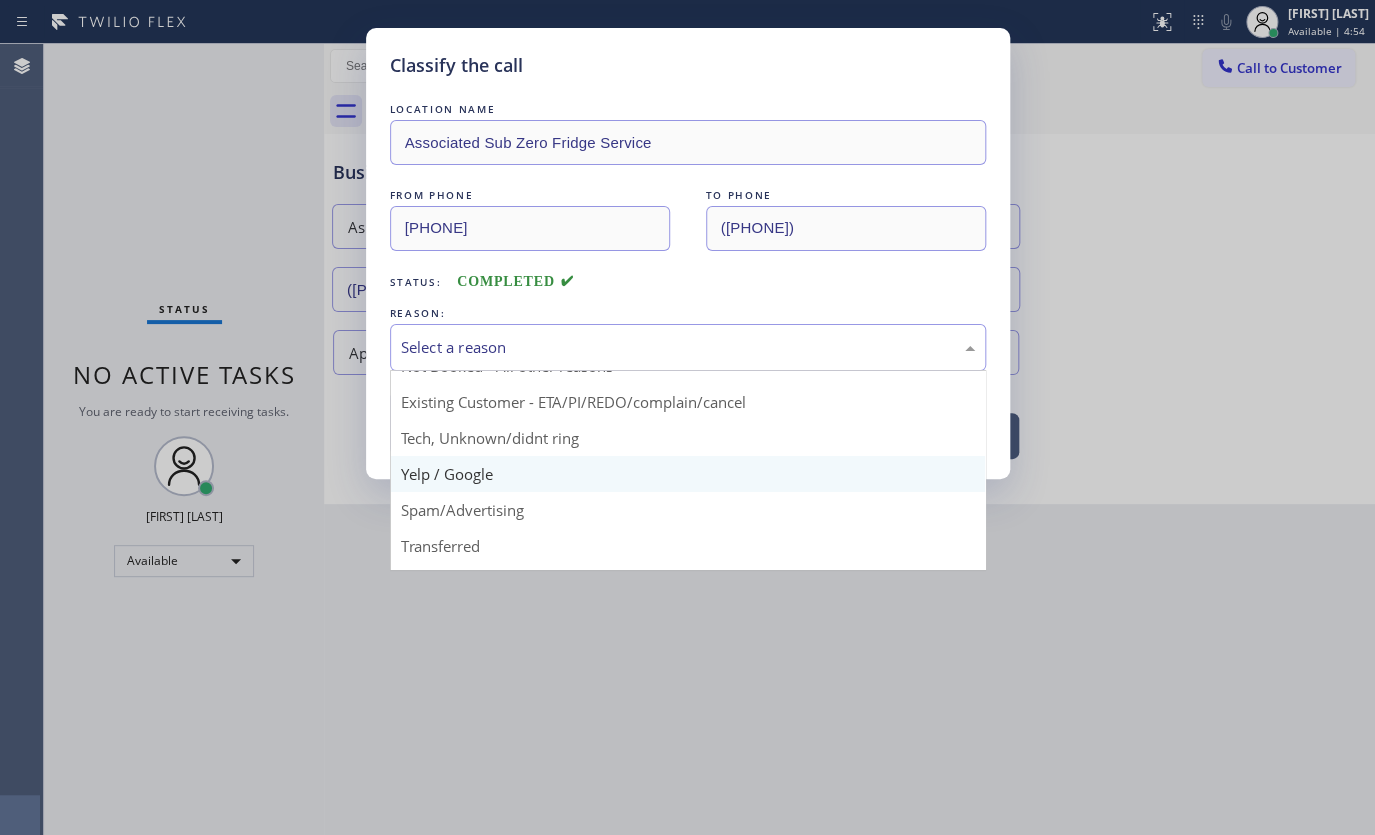 scroll, scrollTop: 90, scrollLeft: 0, axis: vertical 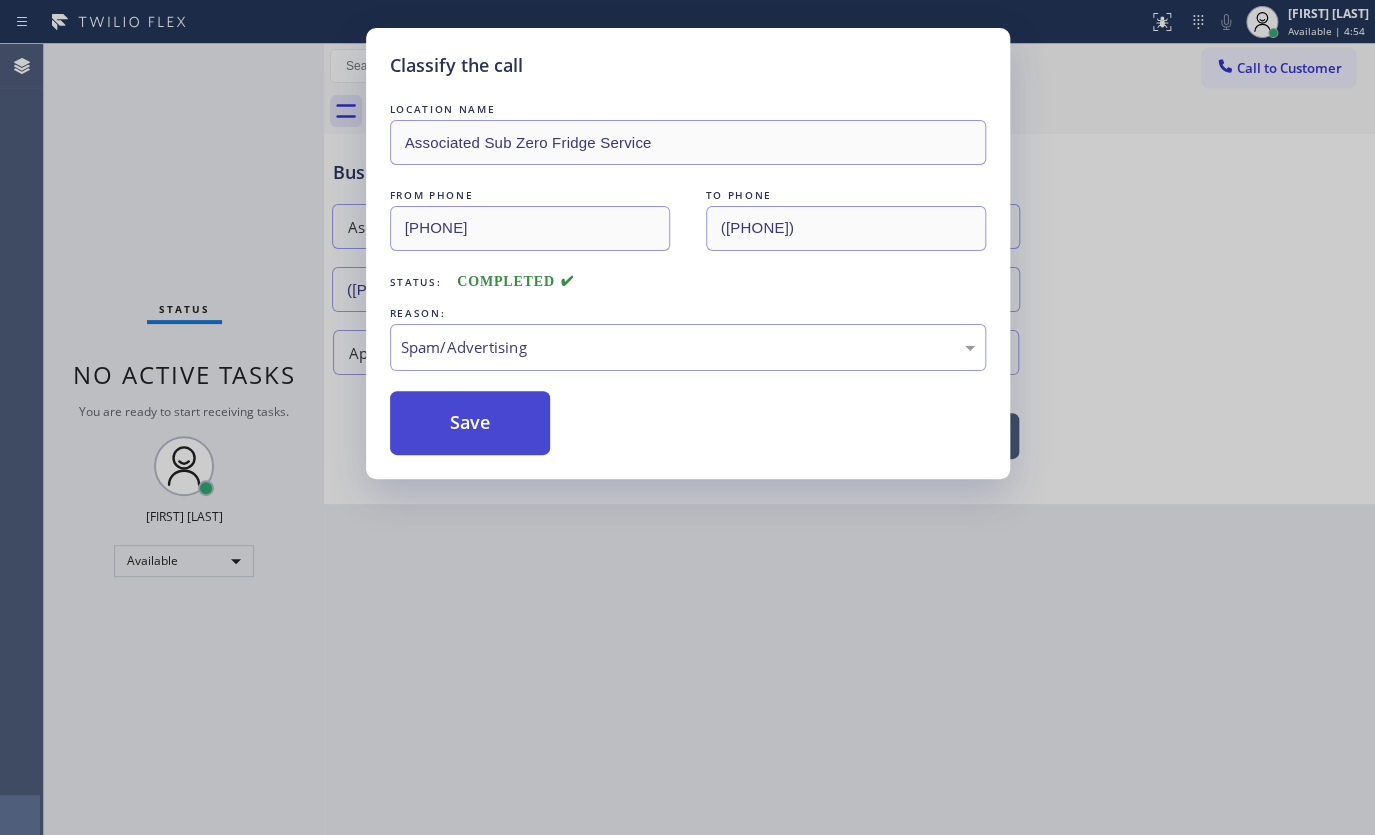 click on "Save" at bounding box center (470, 423) 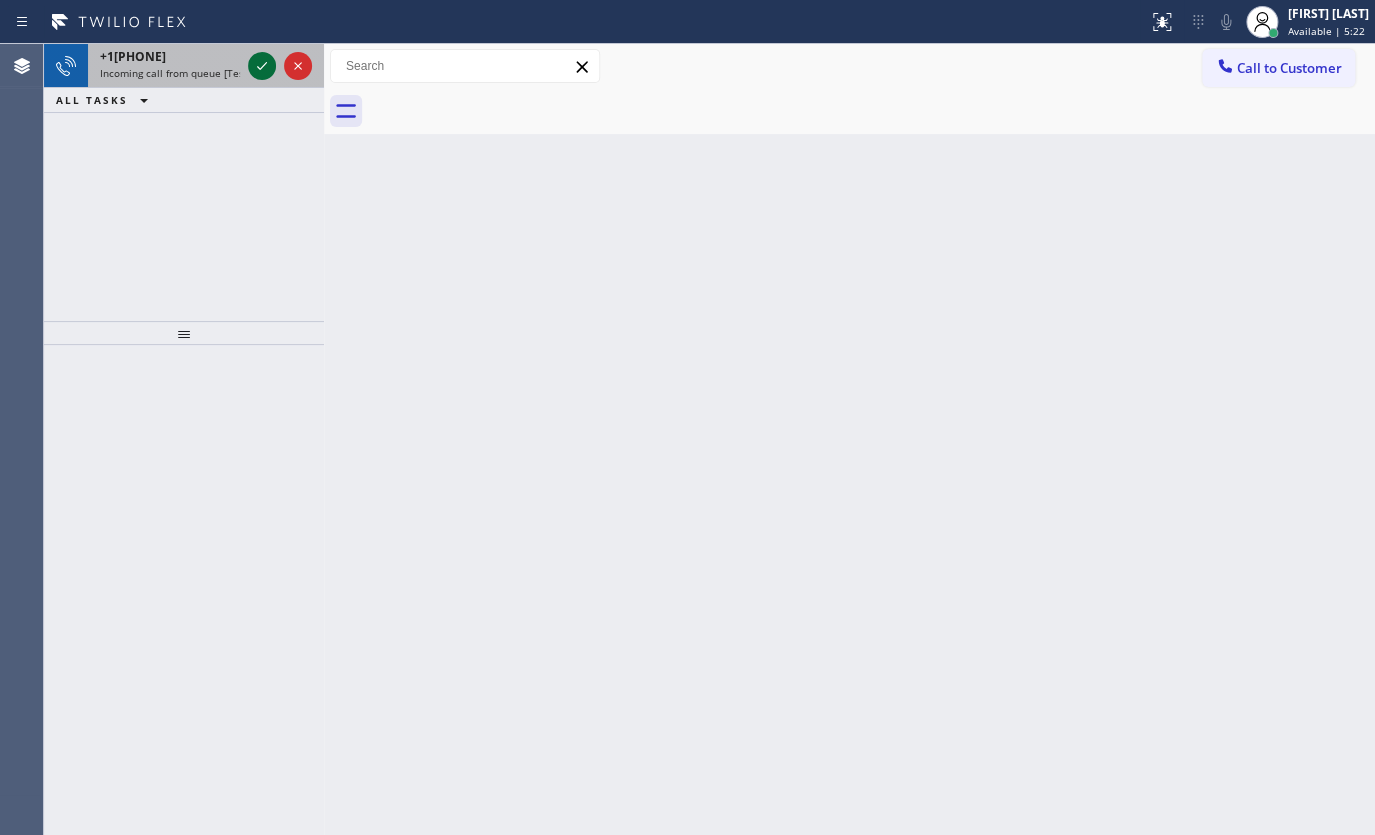 drag, startPoint x: 243, startPoint y: 68, endPoint x: 265, endPoint y: 71, distance: 22.203604 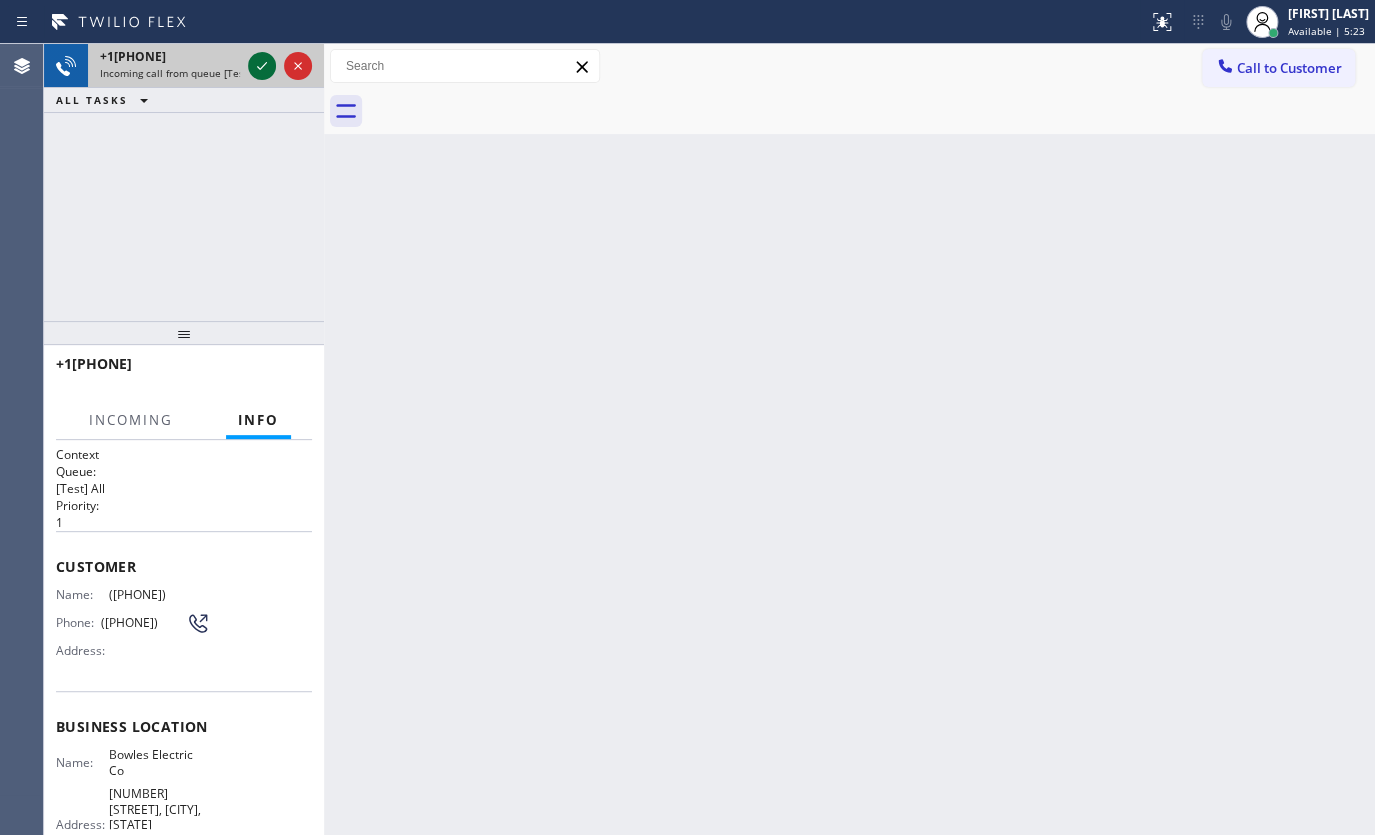 drag, startPoint x: 265, startPoint y: 71, endPoint x: 261, endPoint y: 57, distance: 14.56022 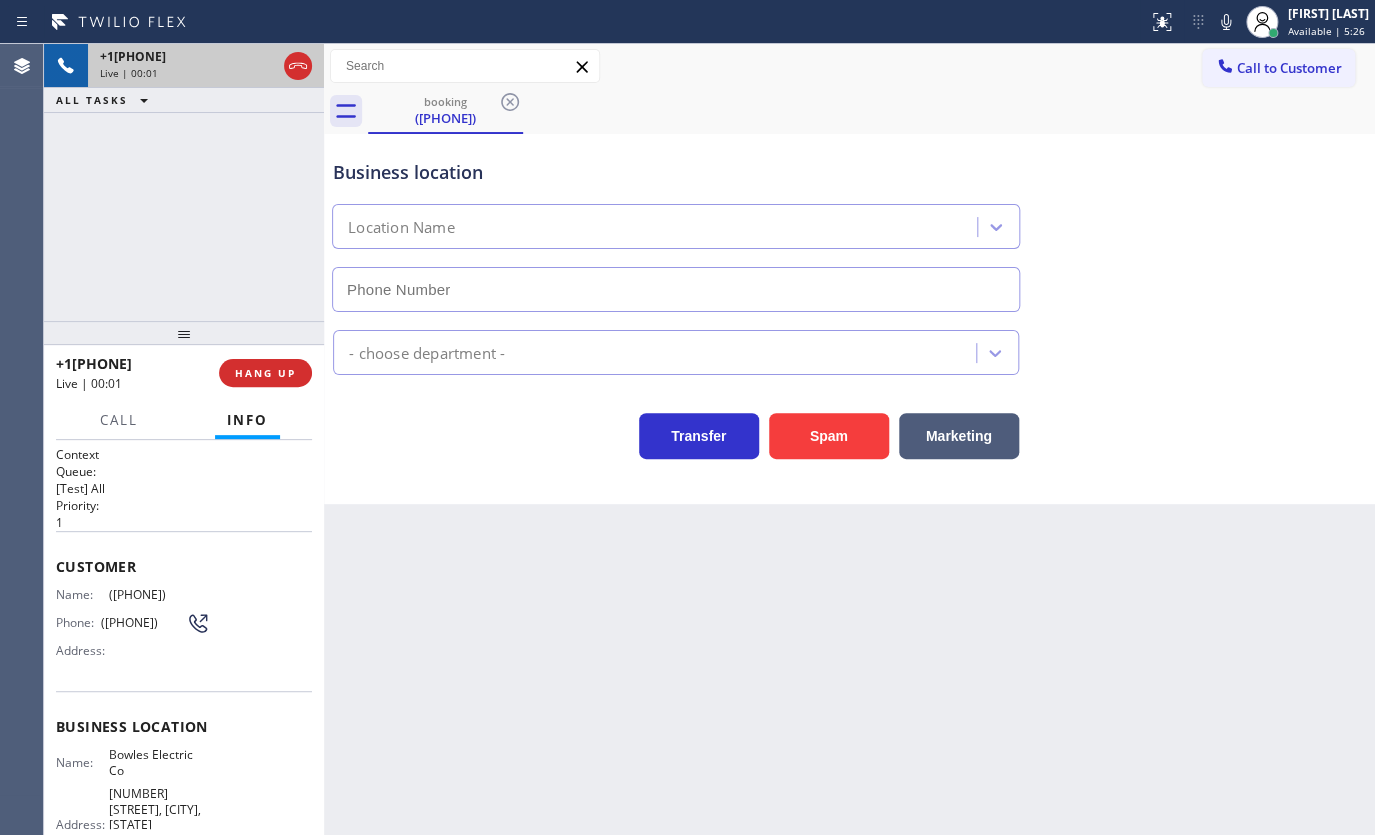 type on "(561) 767-8595" 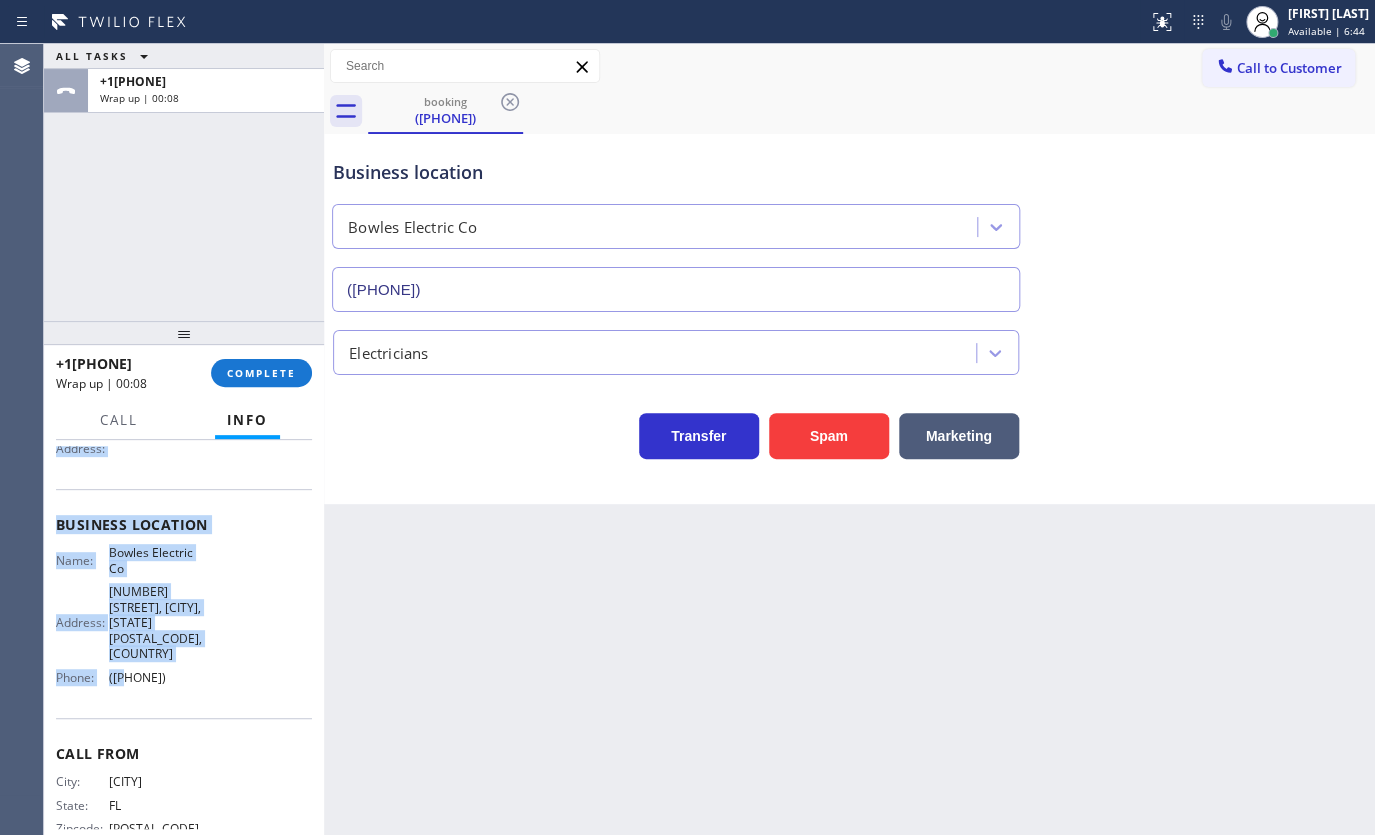 scroll, scrollTop: 246, scrollLeft: 0, axis: vertical 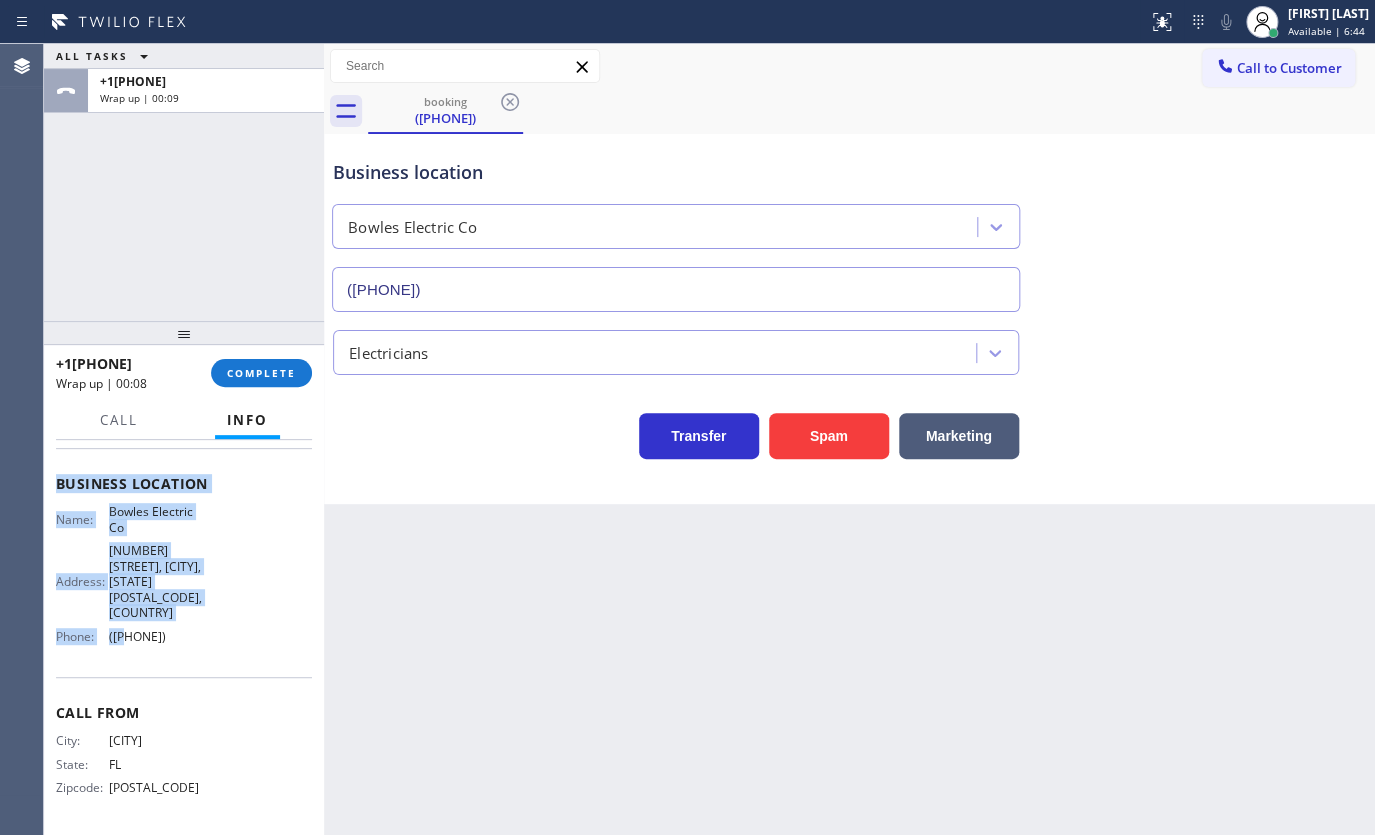 drag, startPoint x: 52, startPoint y: 550, endPoint x: 216, endPoint y: 628, distance: 181.60396 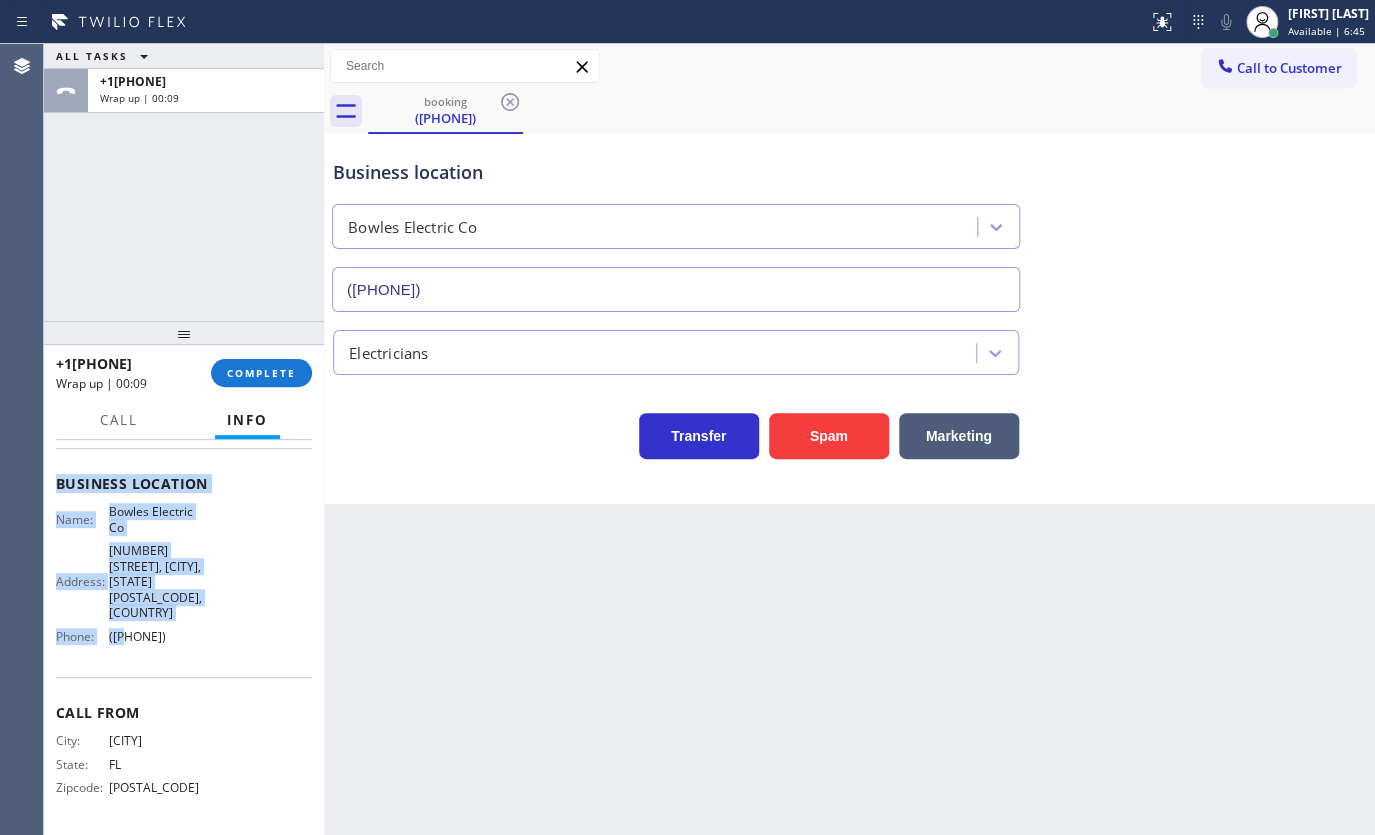 copy on "Customer Name: (754) 235-8206 Phone: (754) 235-8206 Address: Business location Name: Bowles Electric Co Address: 413 NE 3rd Ave, Boynton Beach, FL 33435, United States  Phone: (561) 767-8595" 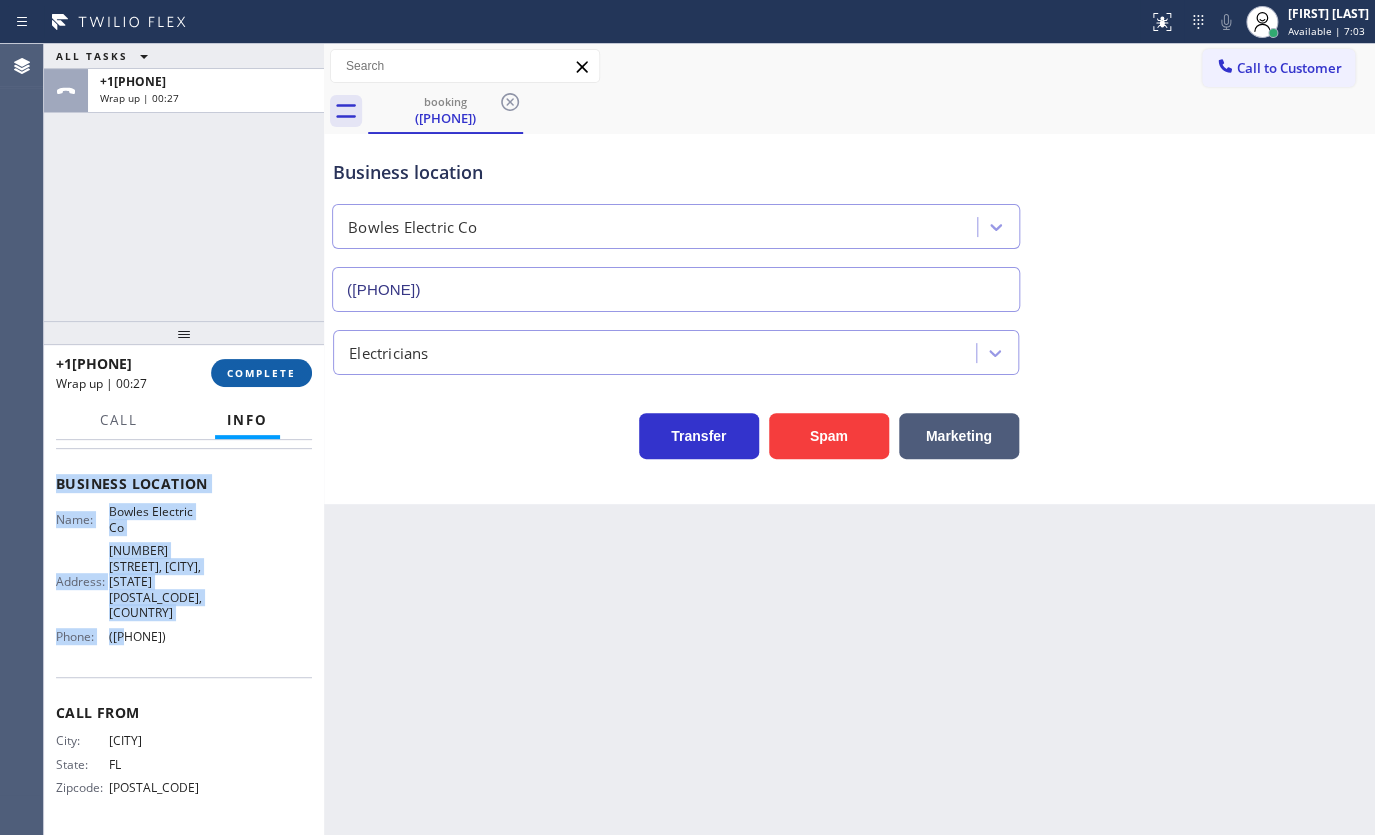 click on "COMPLETE" at bounding box center [261, 373] 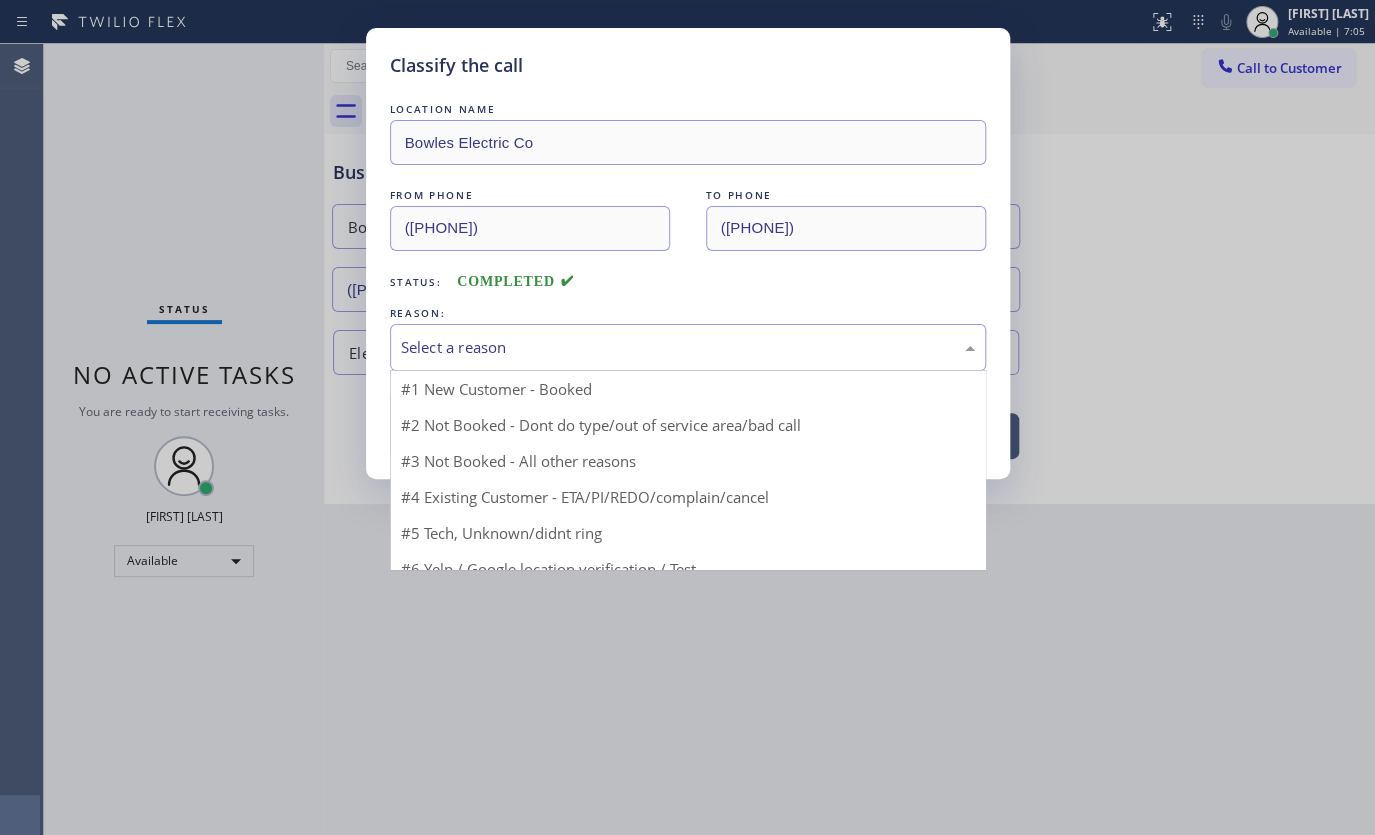 click on "Select a reason" at bounding box center (688, 347) 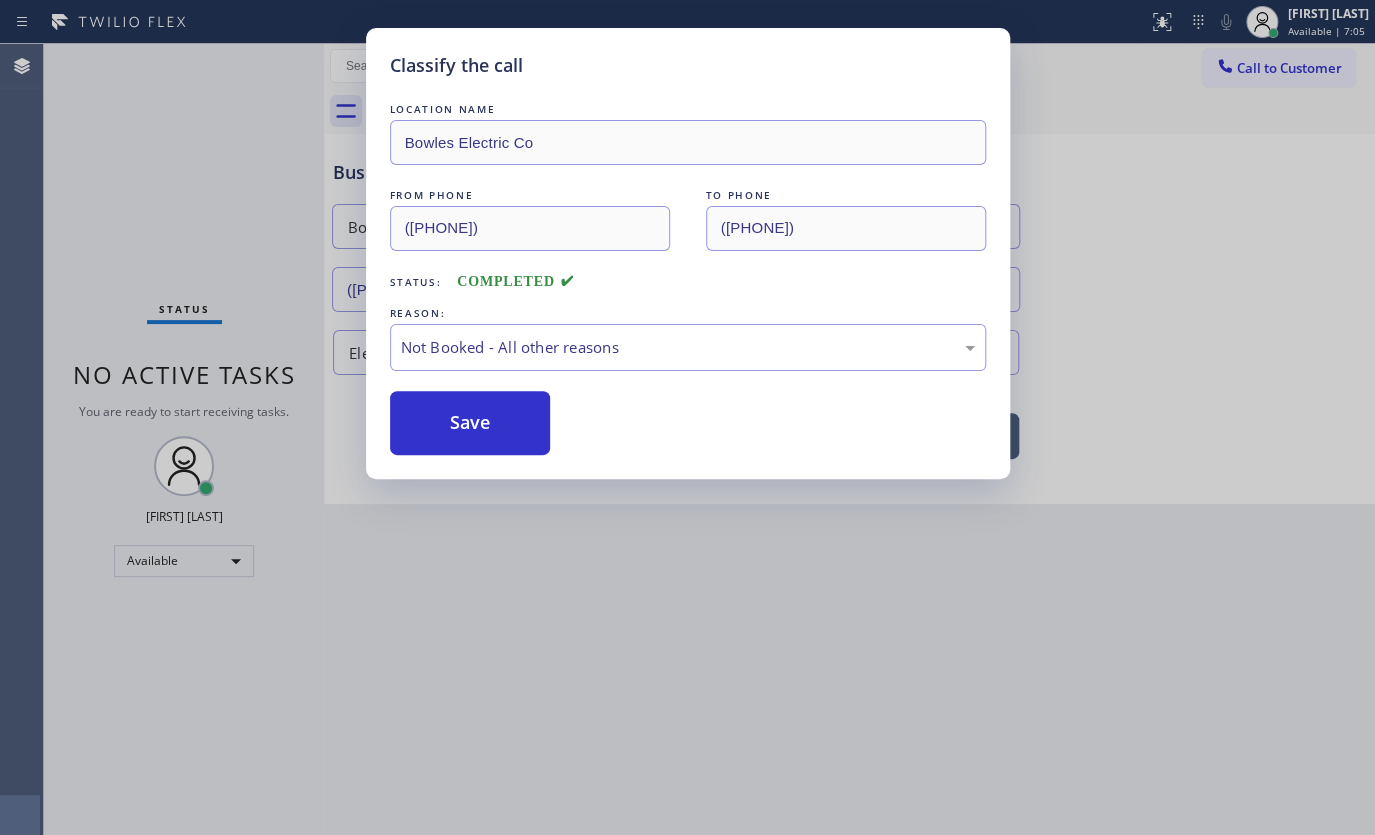 click on "Save" at bounding box center (470, 423) 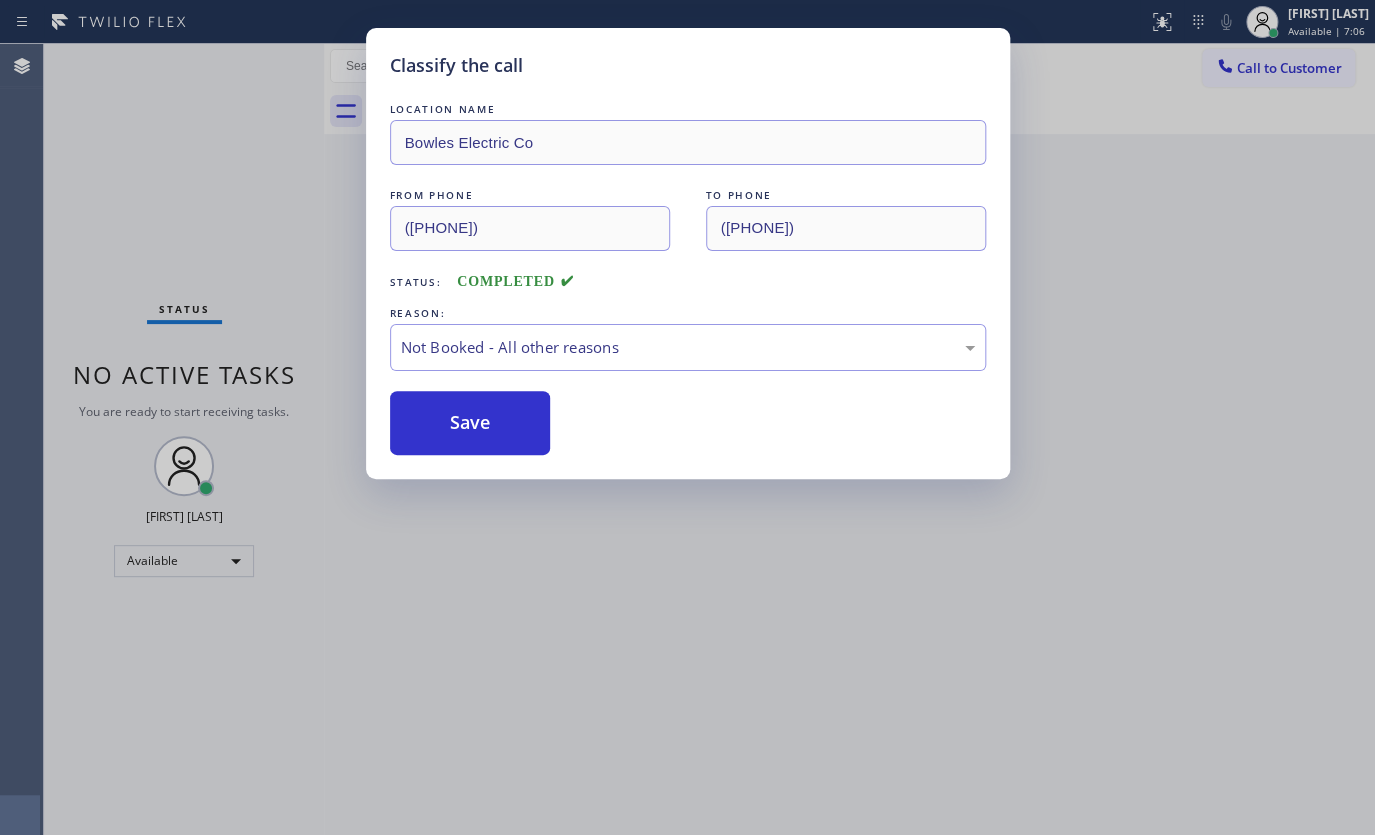 drag, startPoint x: 379, startPoint y: 803, endPoint x: 390, endPoint y: 833, distance: 31.95309 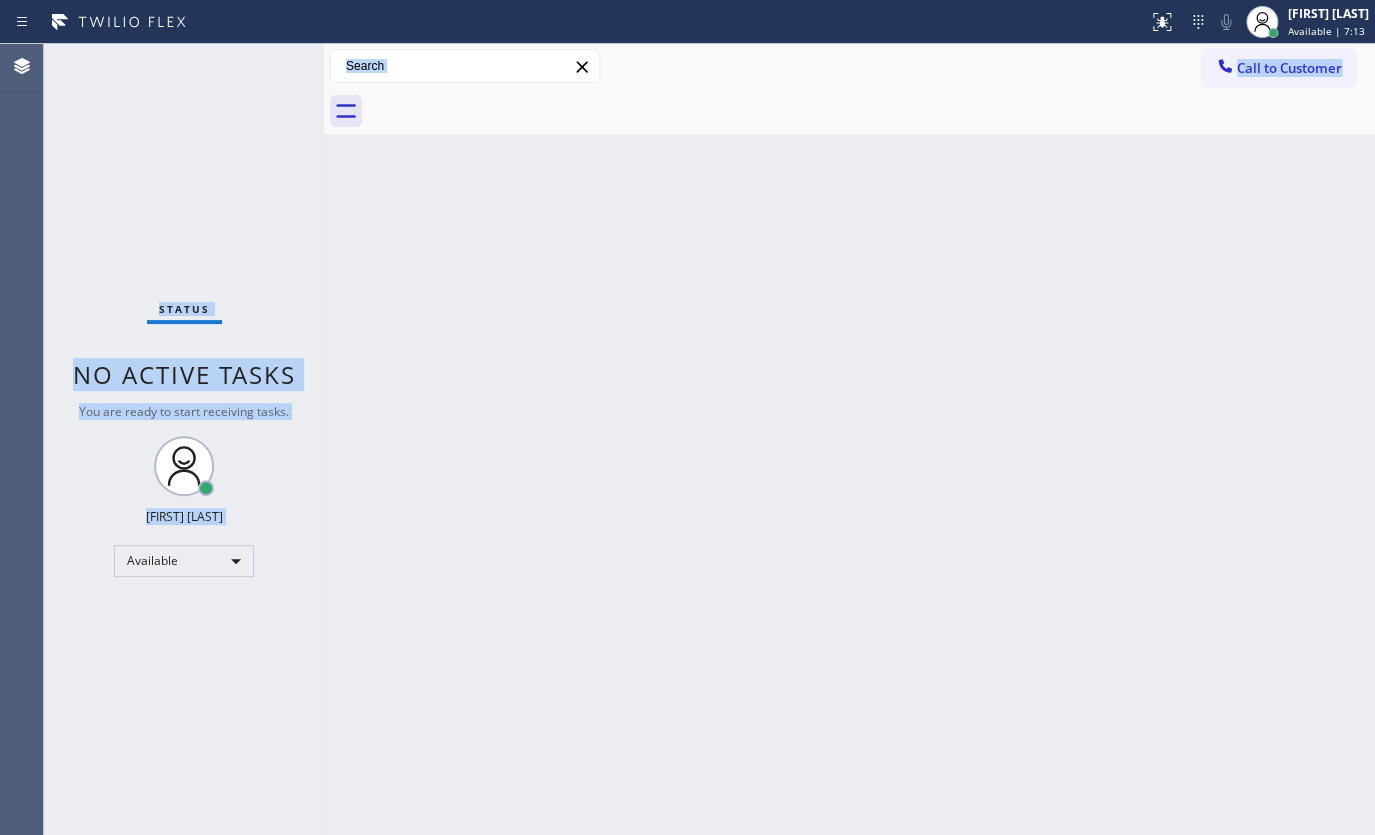 click on "Status   No active tasks     You are ready to start receiving tasks.   JENIZA ALCAYDE Available" at bounding box center (184, 439) 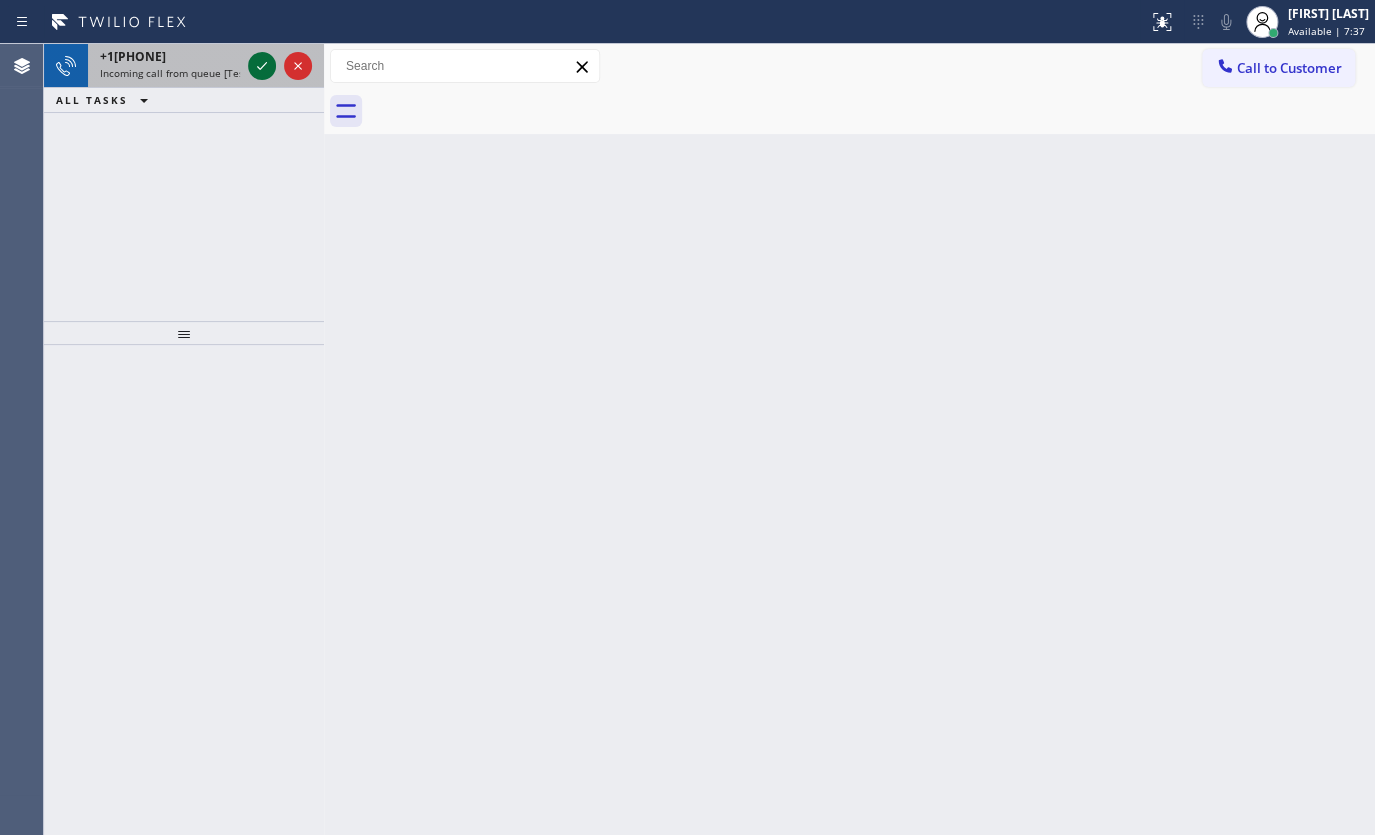 click 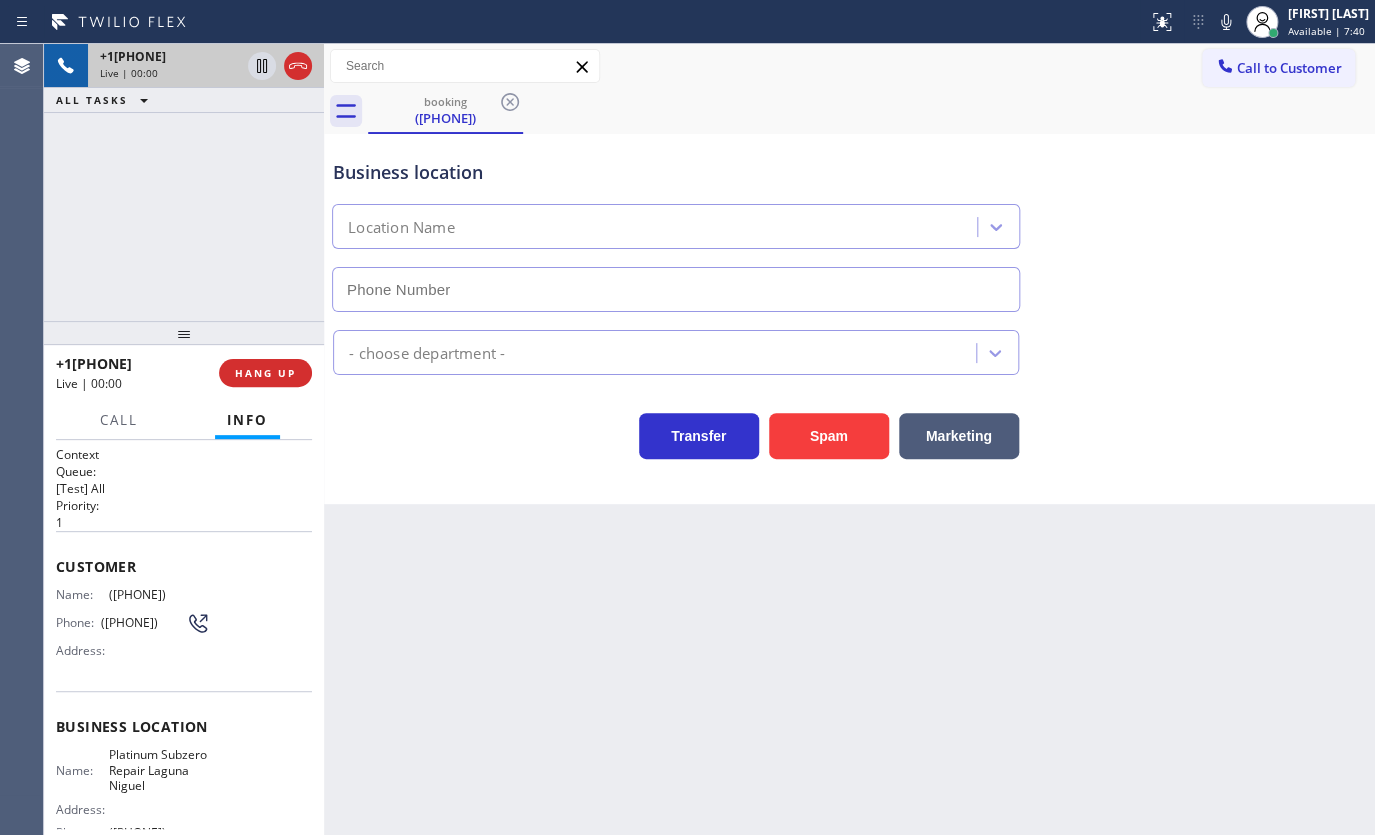 type on "(949) 325-8434" 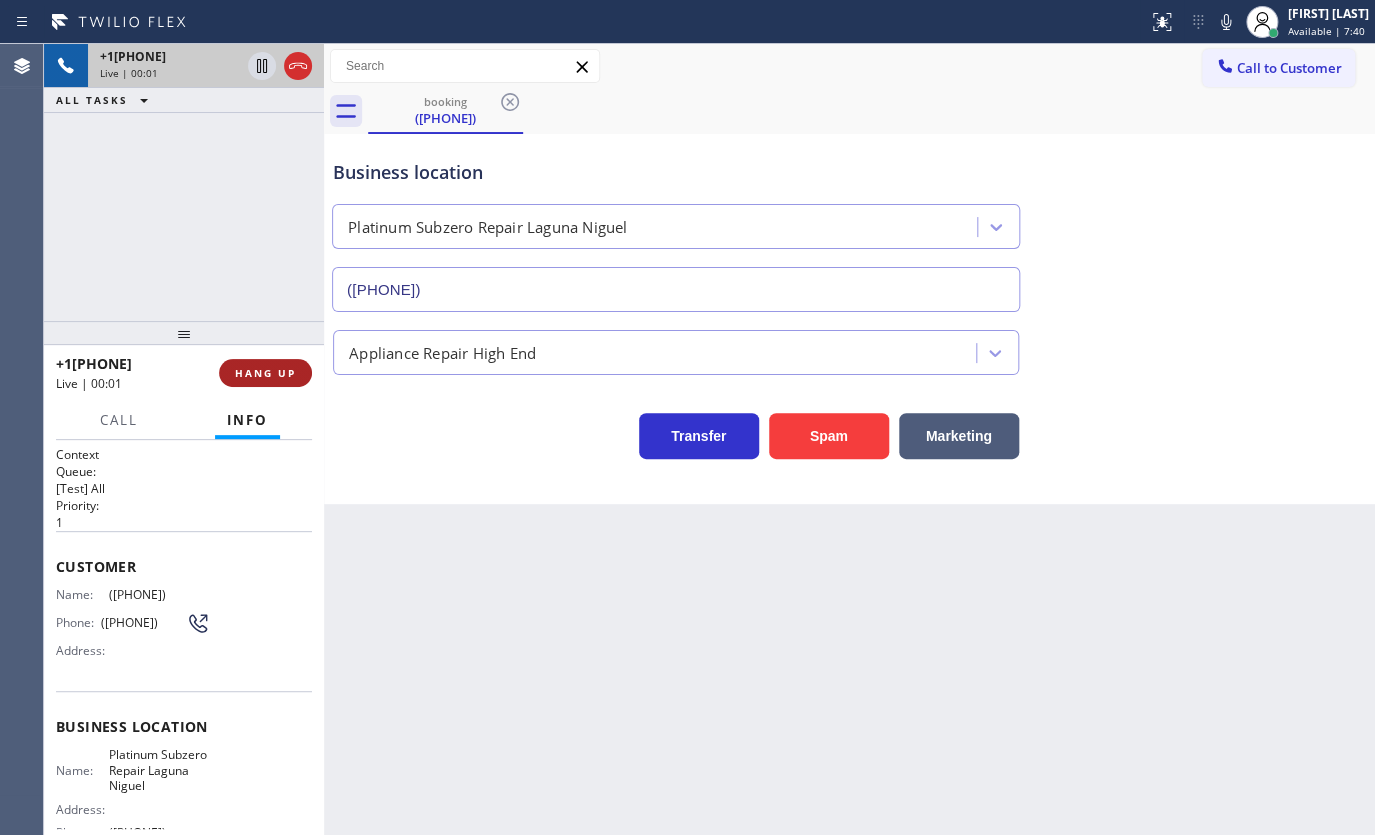click on "HANG UP" at bounding box center [265, 373] 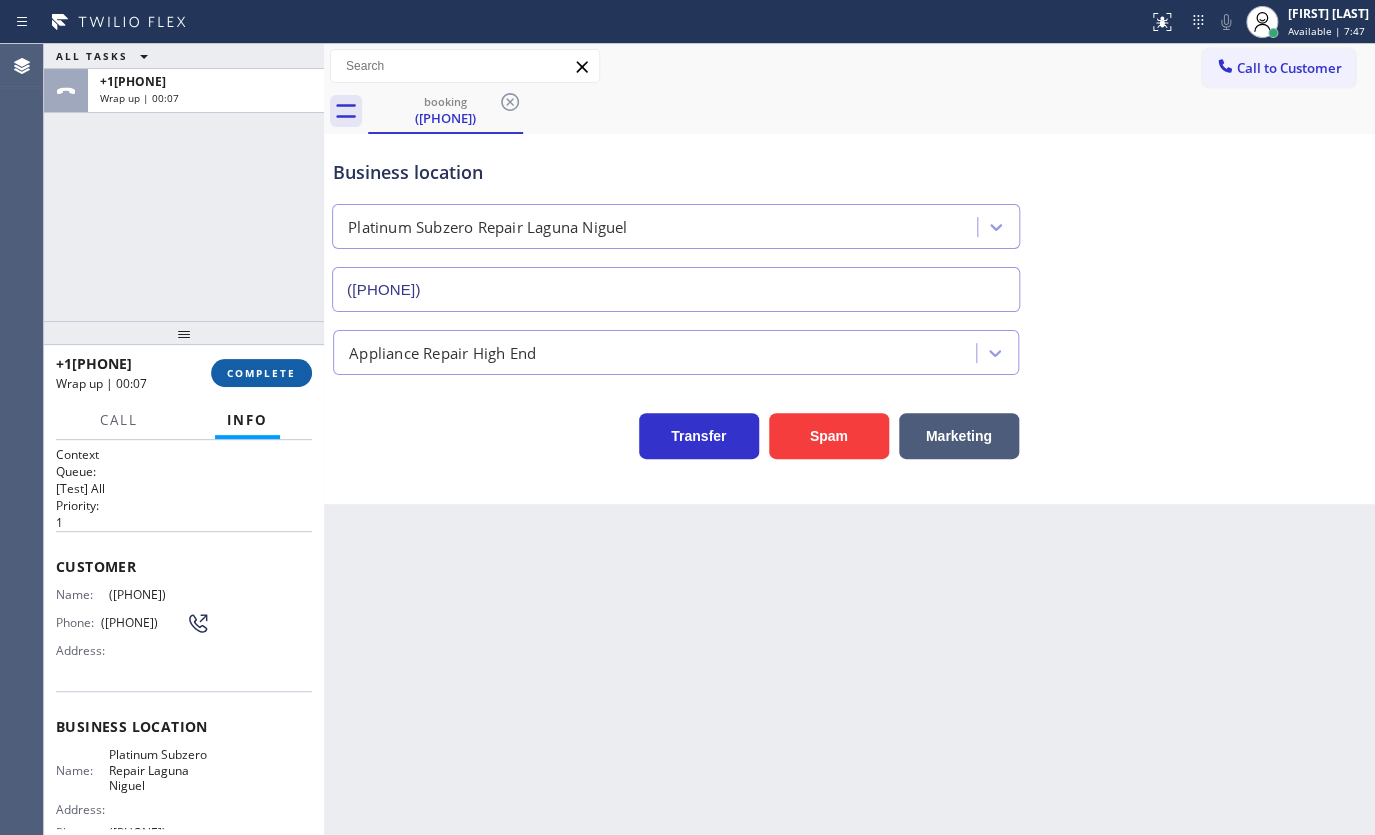 click on "COMPLETE" at bounding box center [261, 373] 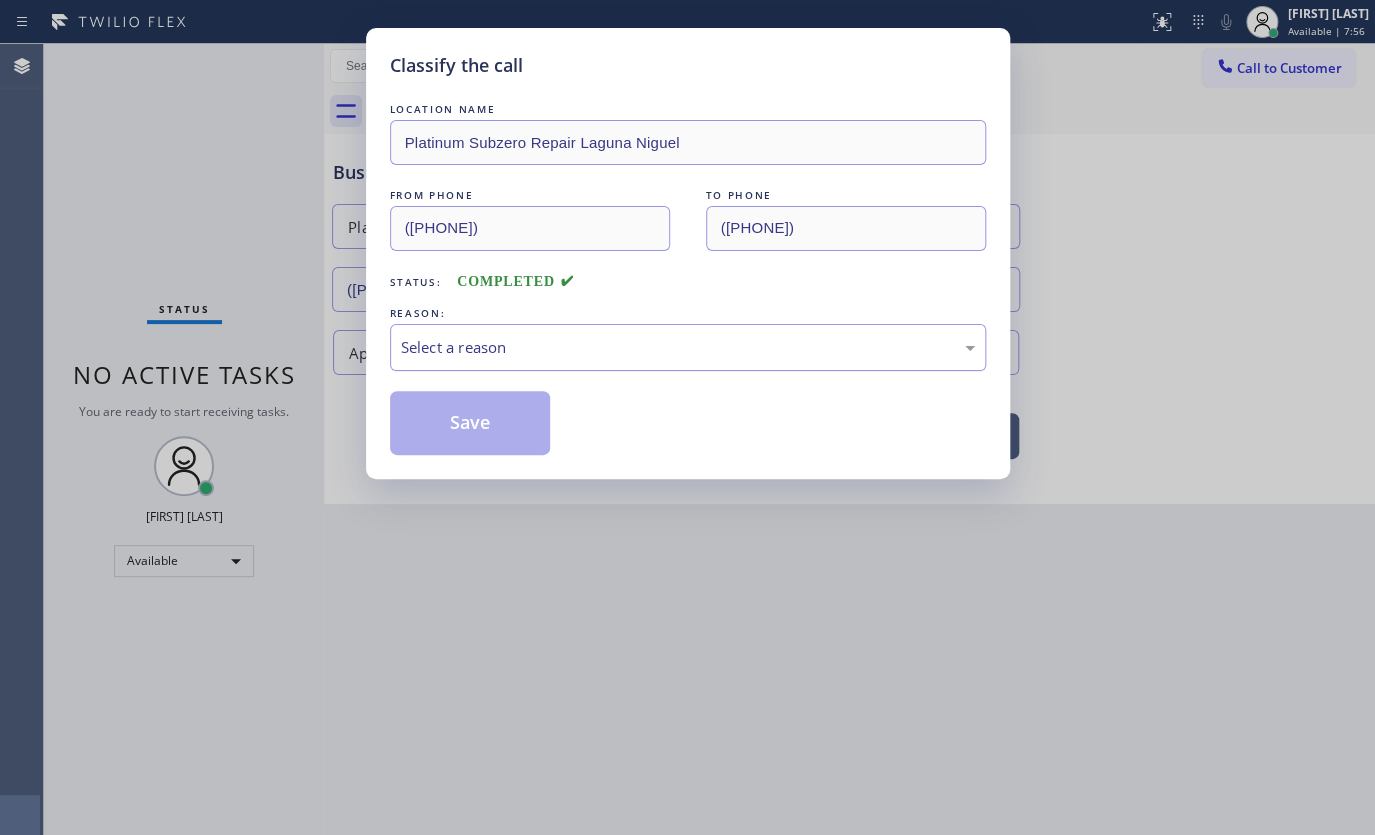 click on "Select a reason" at bounding box center [688, 347] 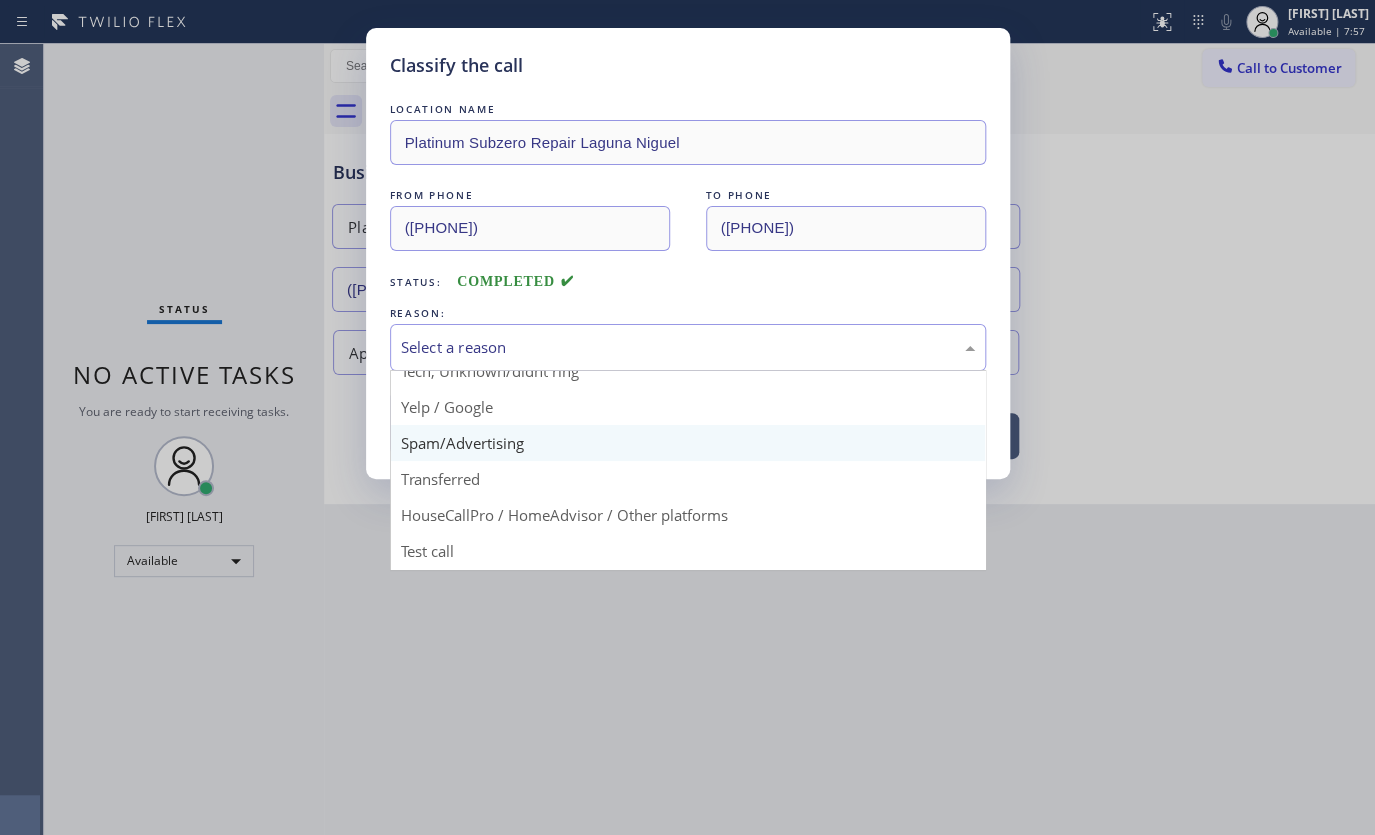 scroll, scrollTop: 133, scrollLeft: 0, axis: vertical 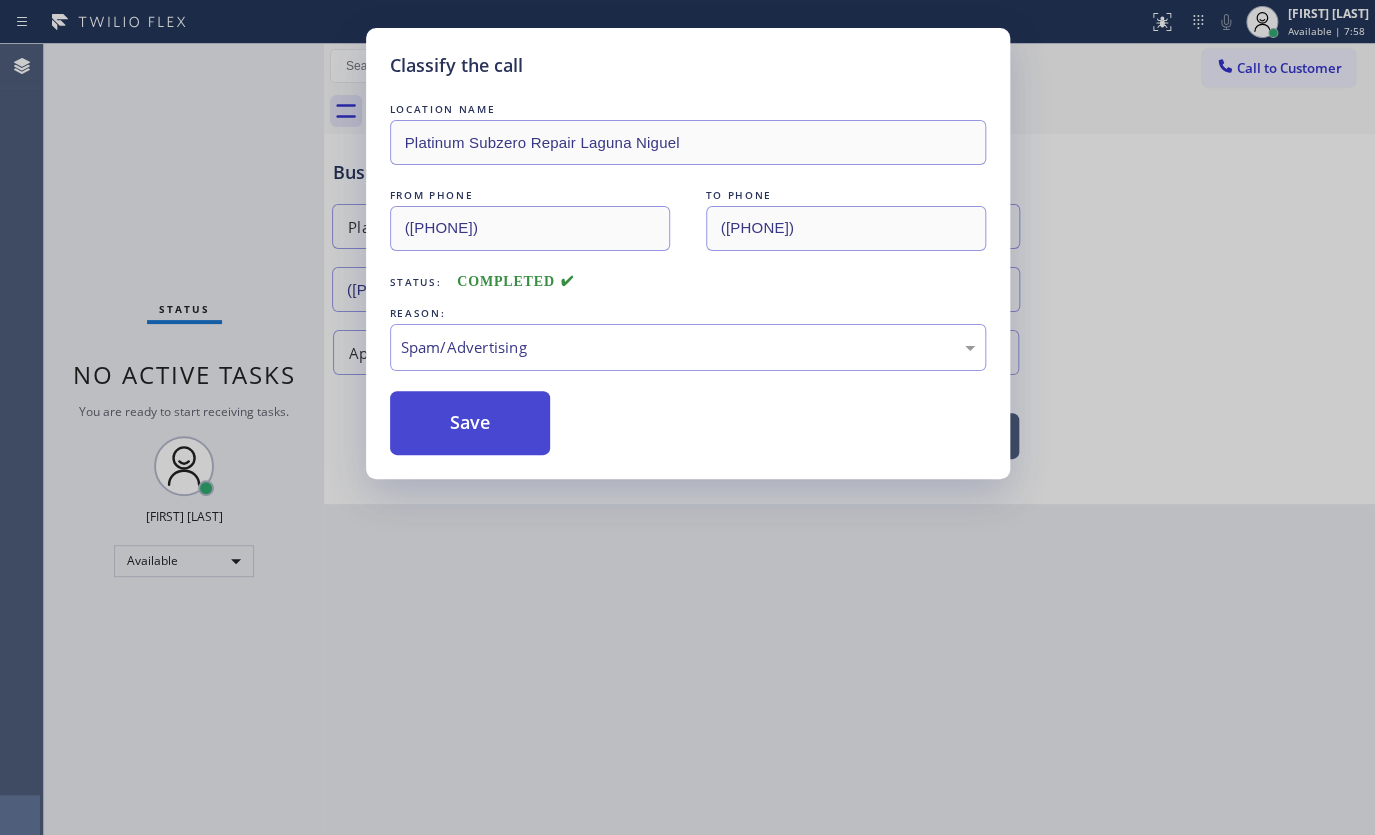 click on "Save" at bounding box center (470, 423) 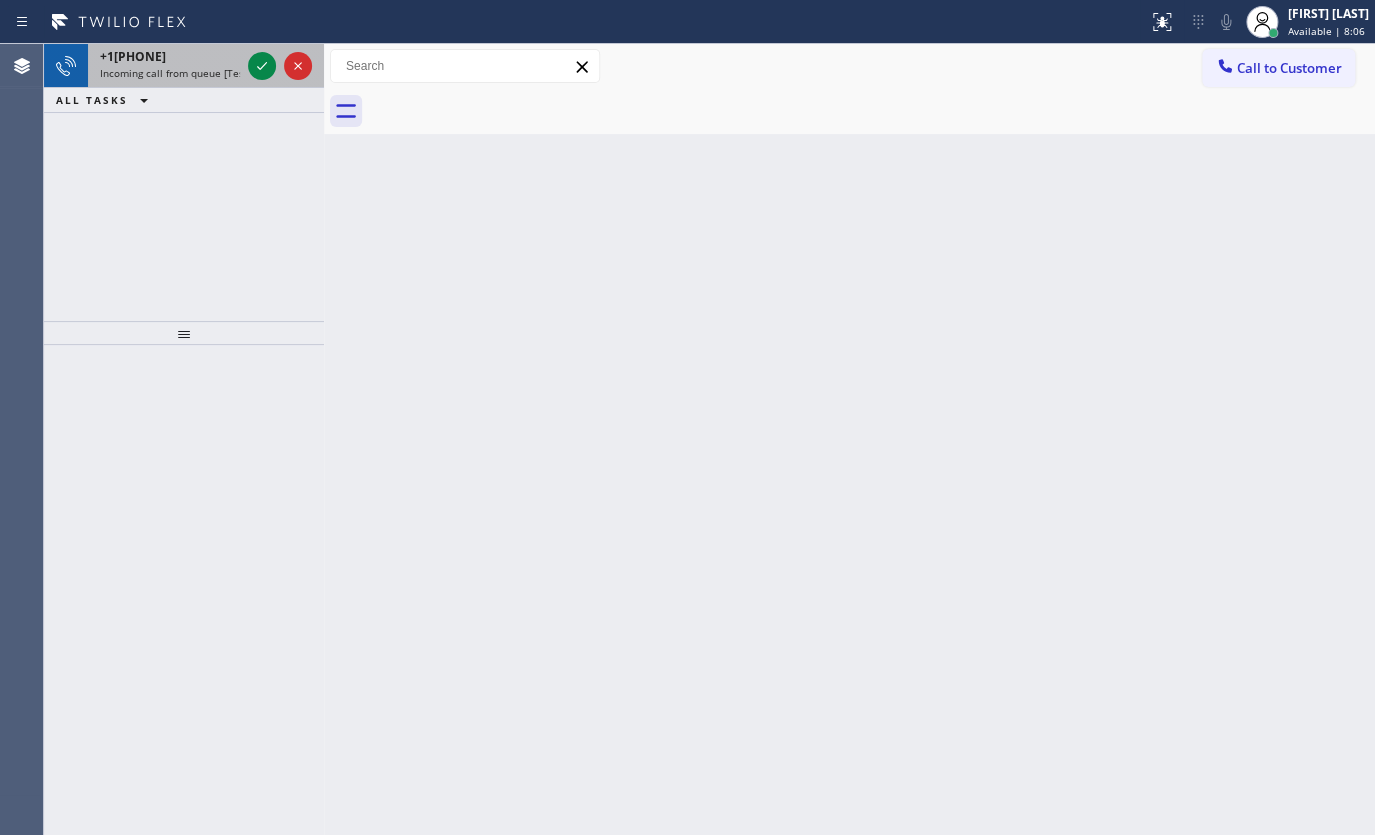 click at bounding box center [280, 66] 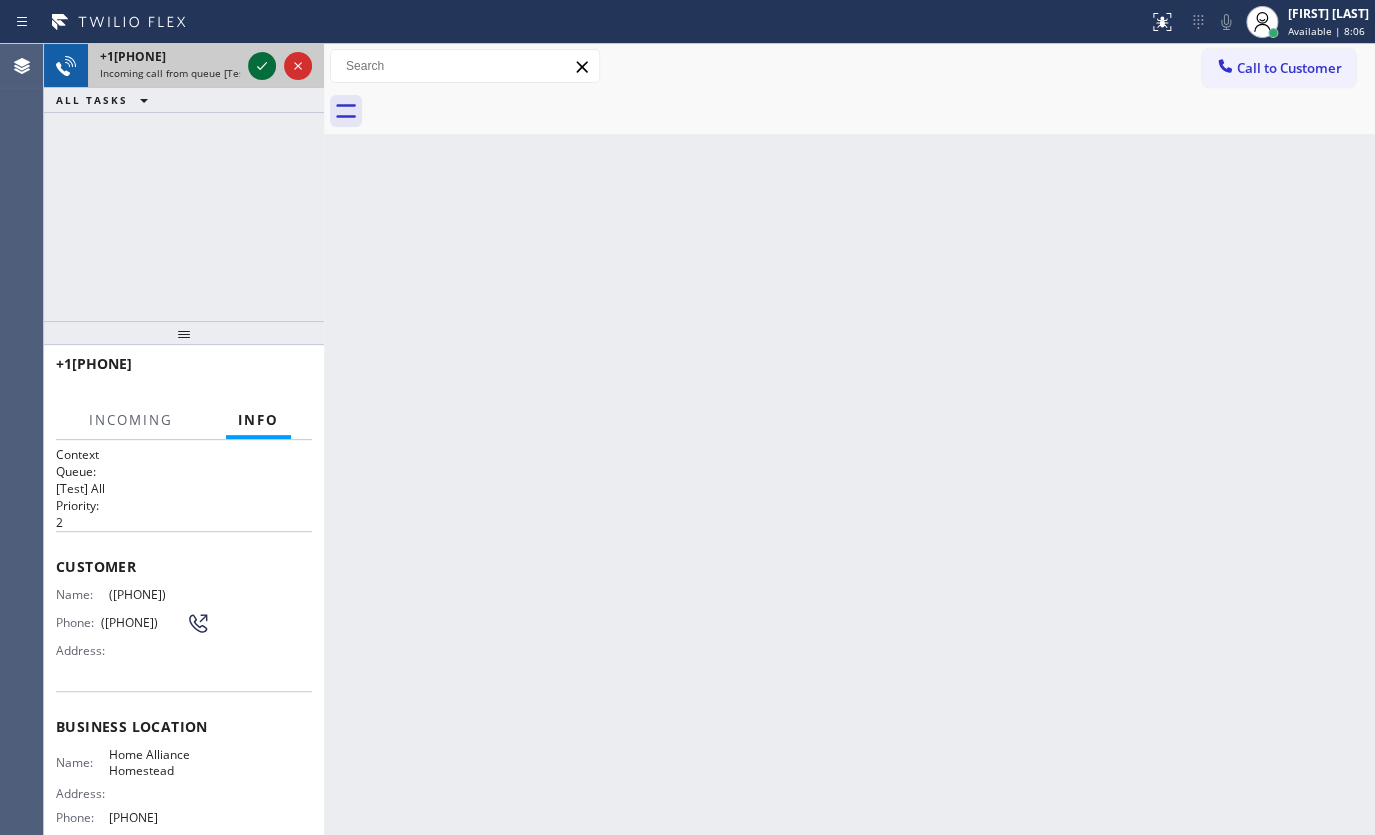 click at bounding box center (280, 66) 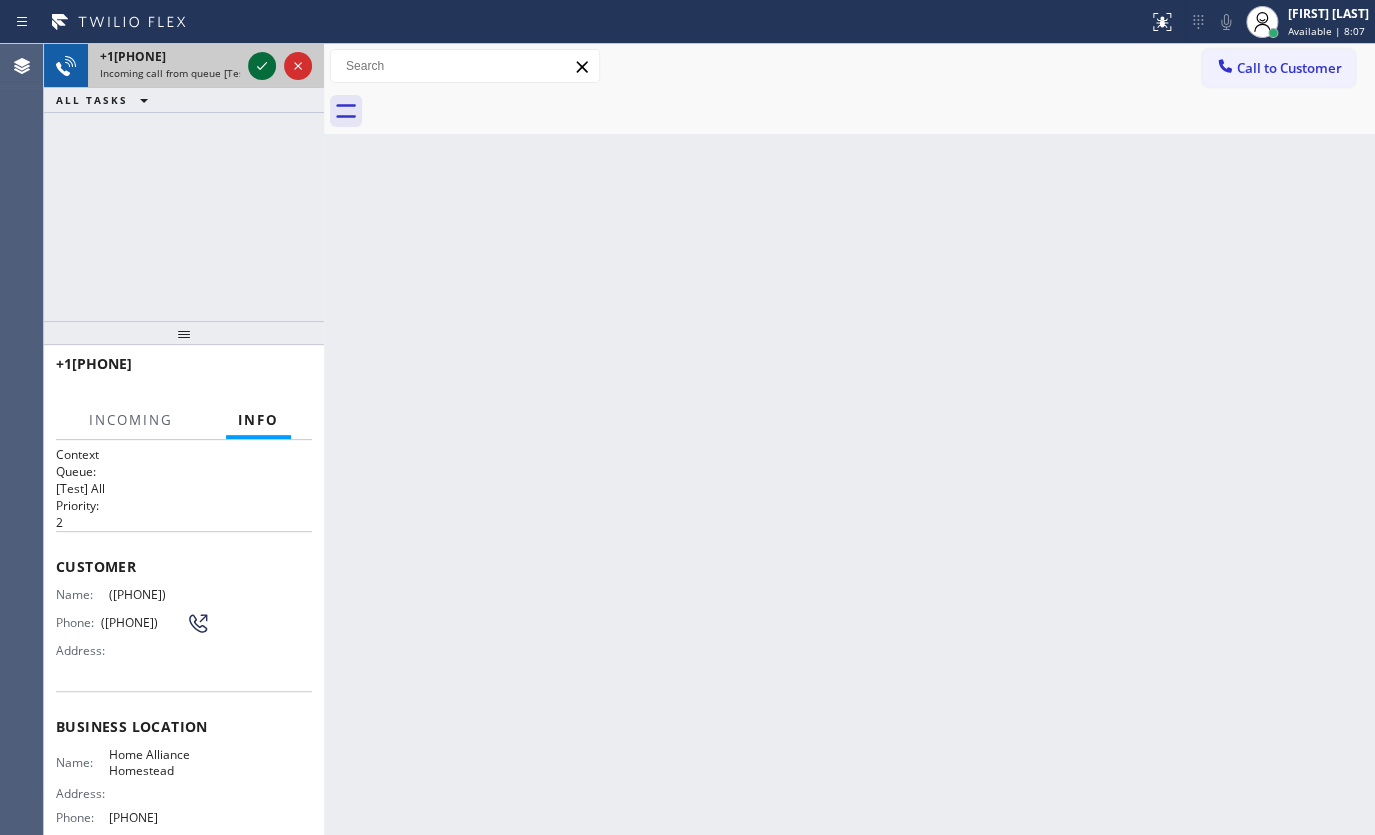 click 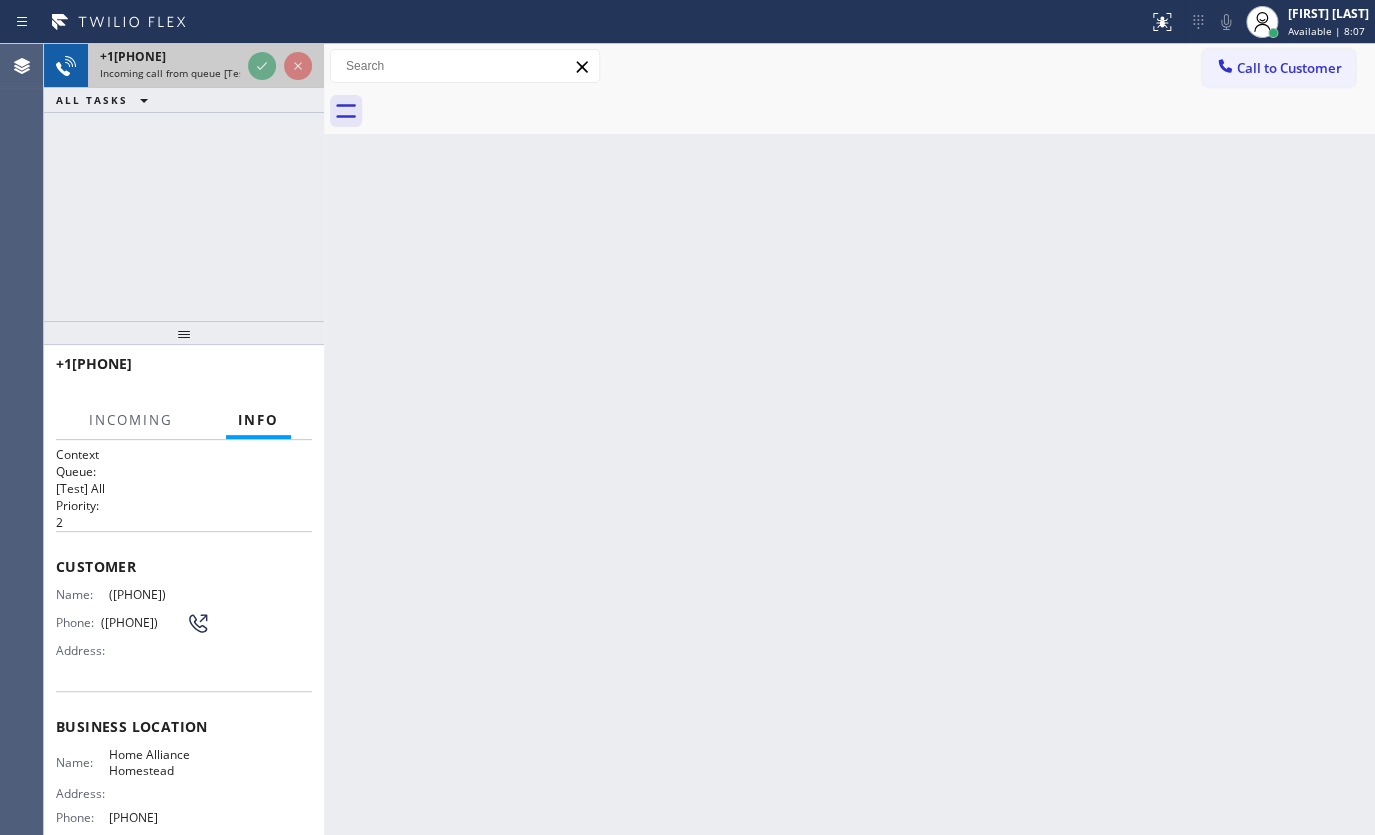click 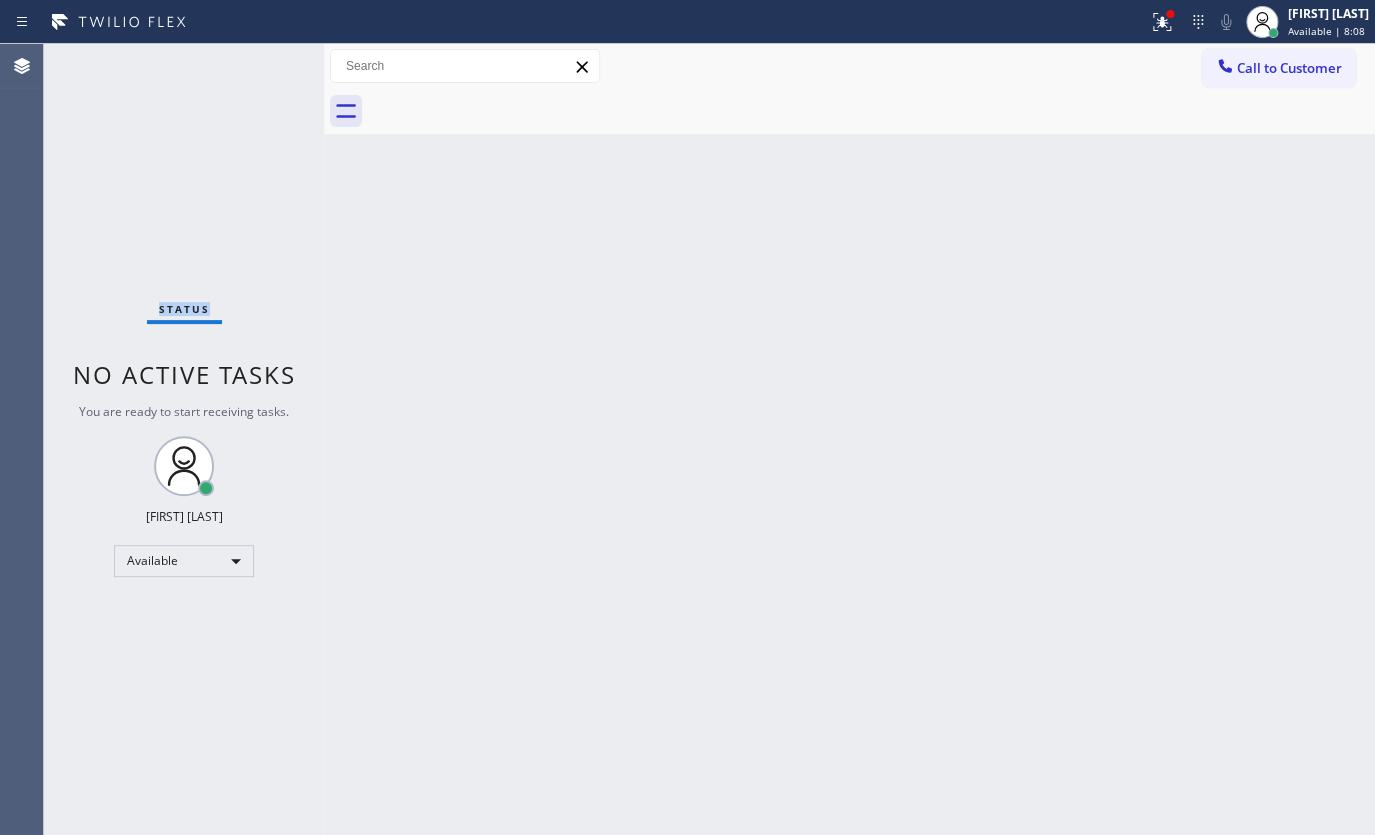 click on "Status   No active tasks     You are ready to start receiving tasks.   JENIZA ALCAYDE Available" at bounding box center (184, 439) 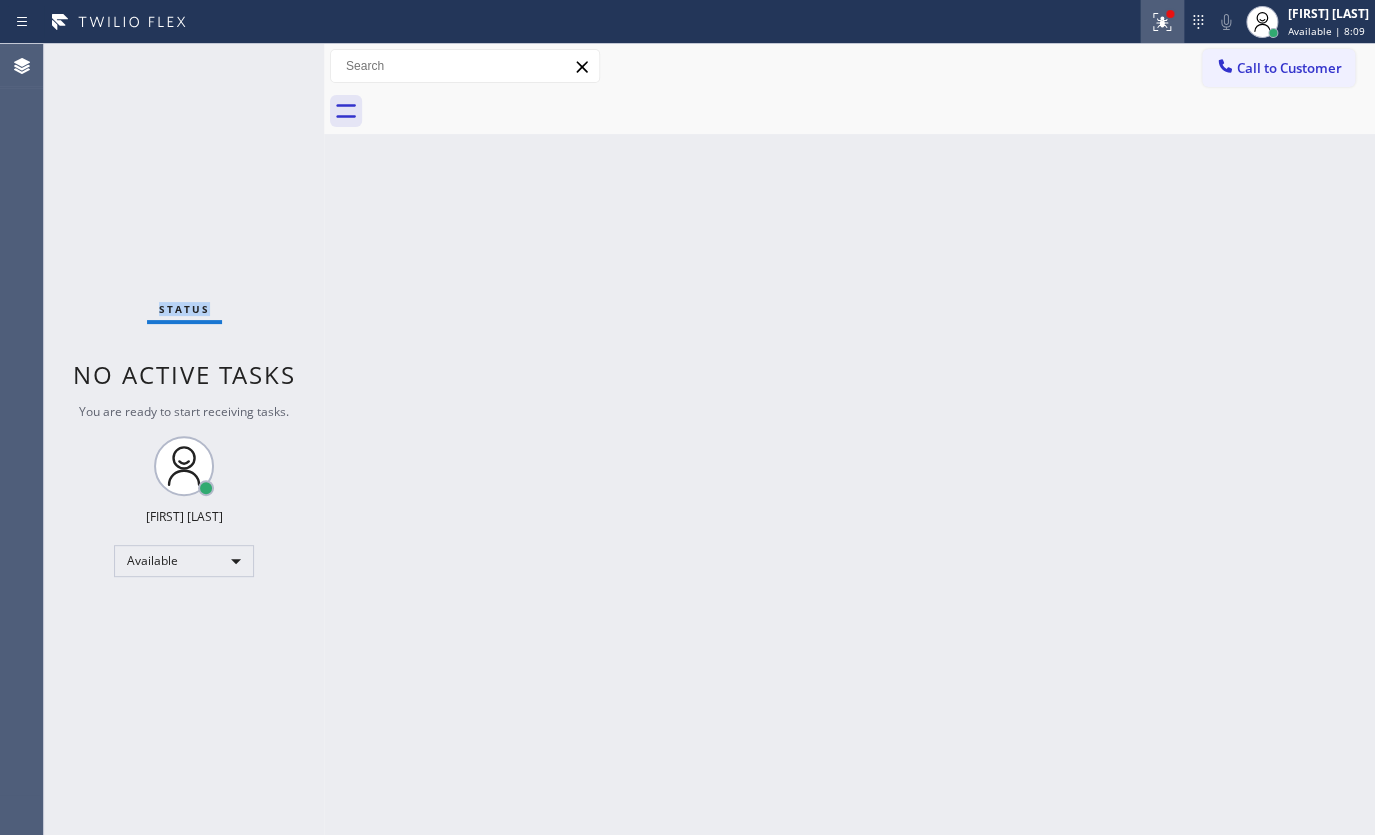 click at bounding box center [1162, 22] 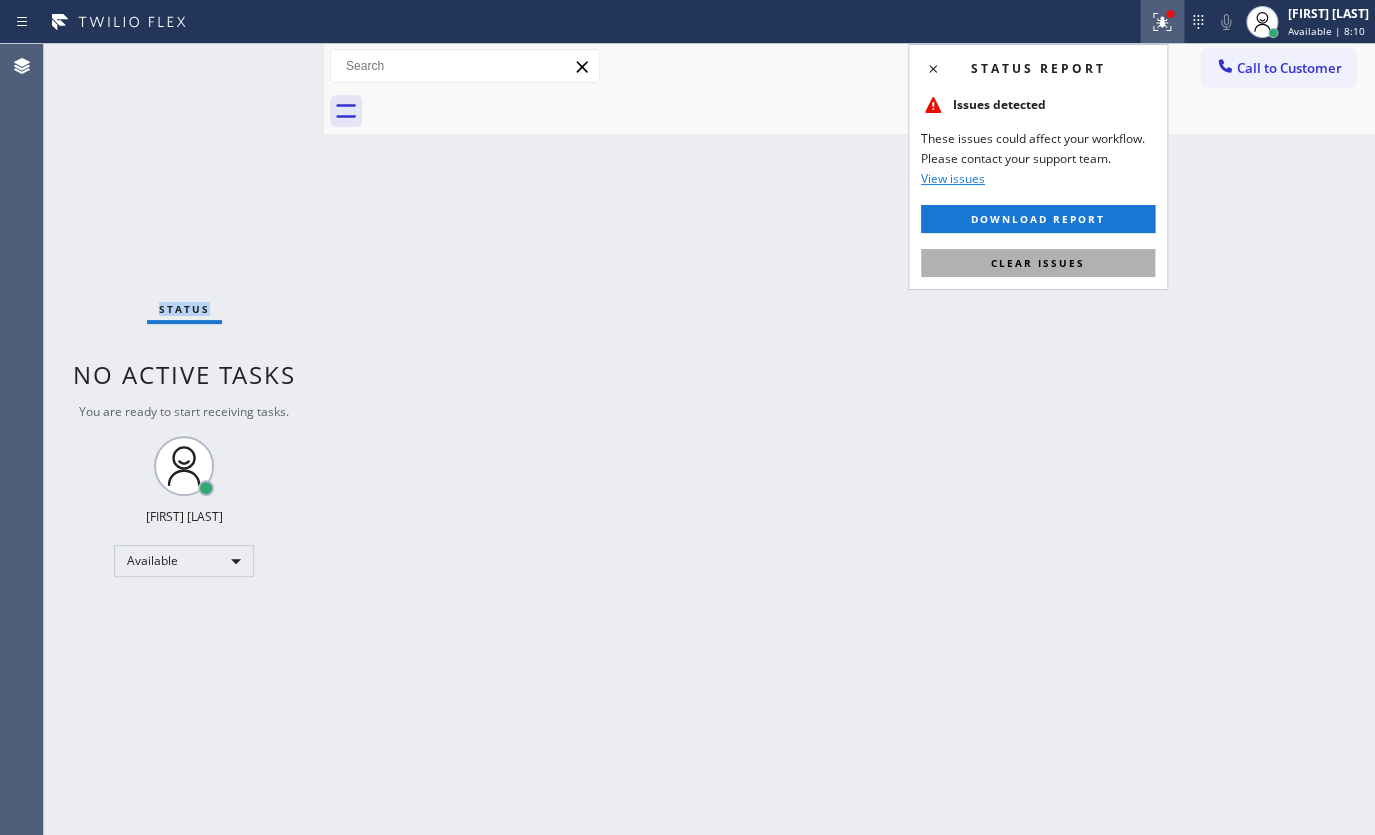 click on "Clear issues" at bounding box center [1038, 263] 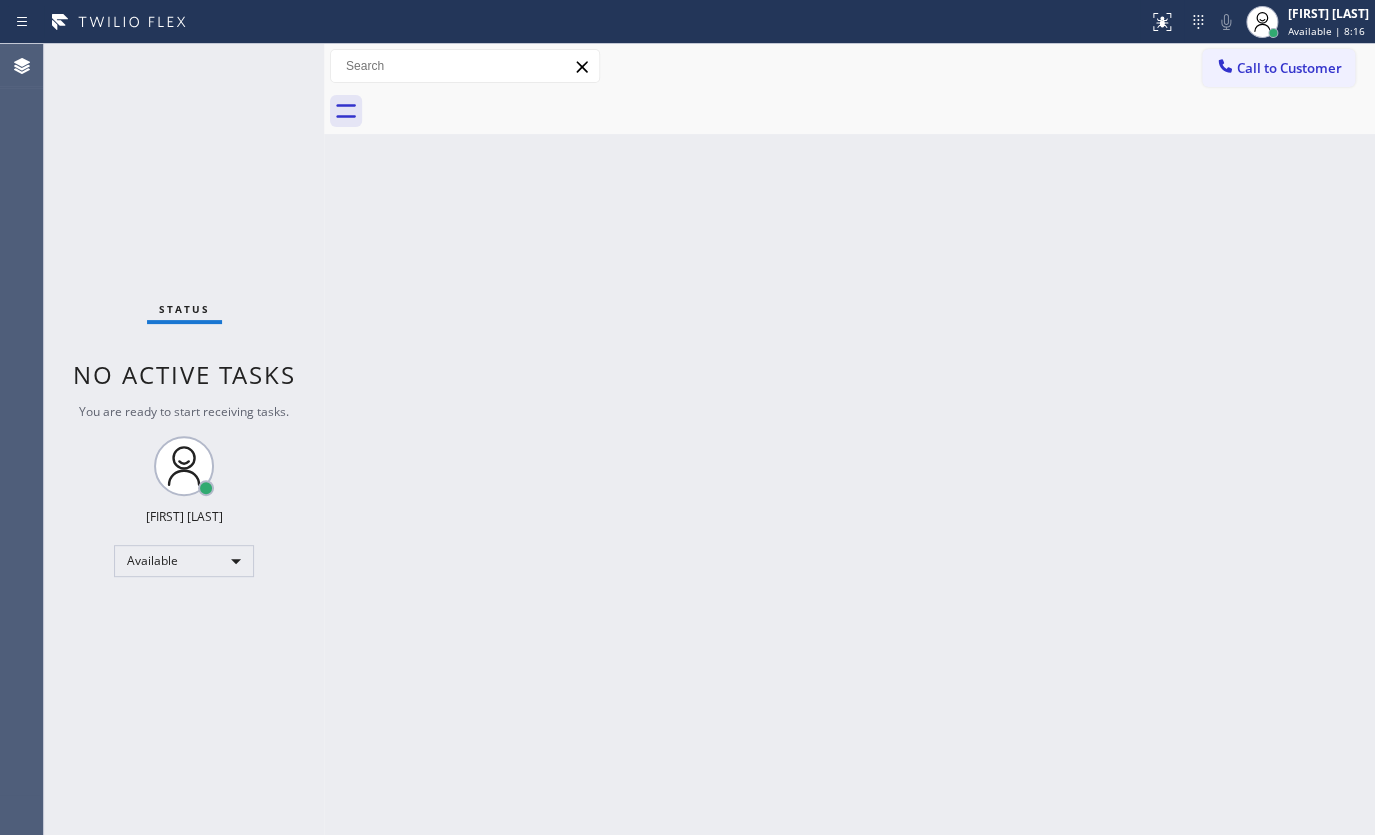 click on "Status   No active tasks     You are ready to start receiving tasks.   JENIZA ALCAYDE Available" at bounding box center [184, 439] 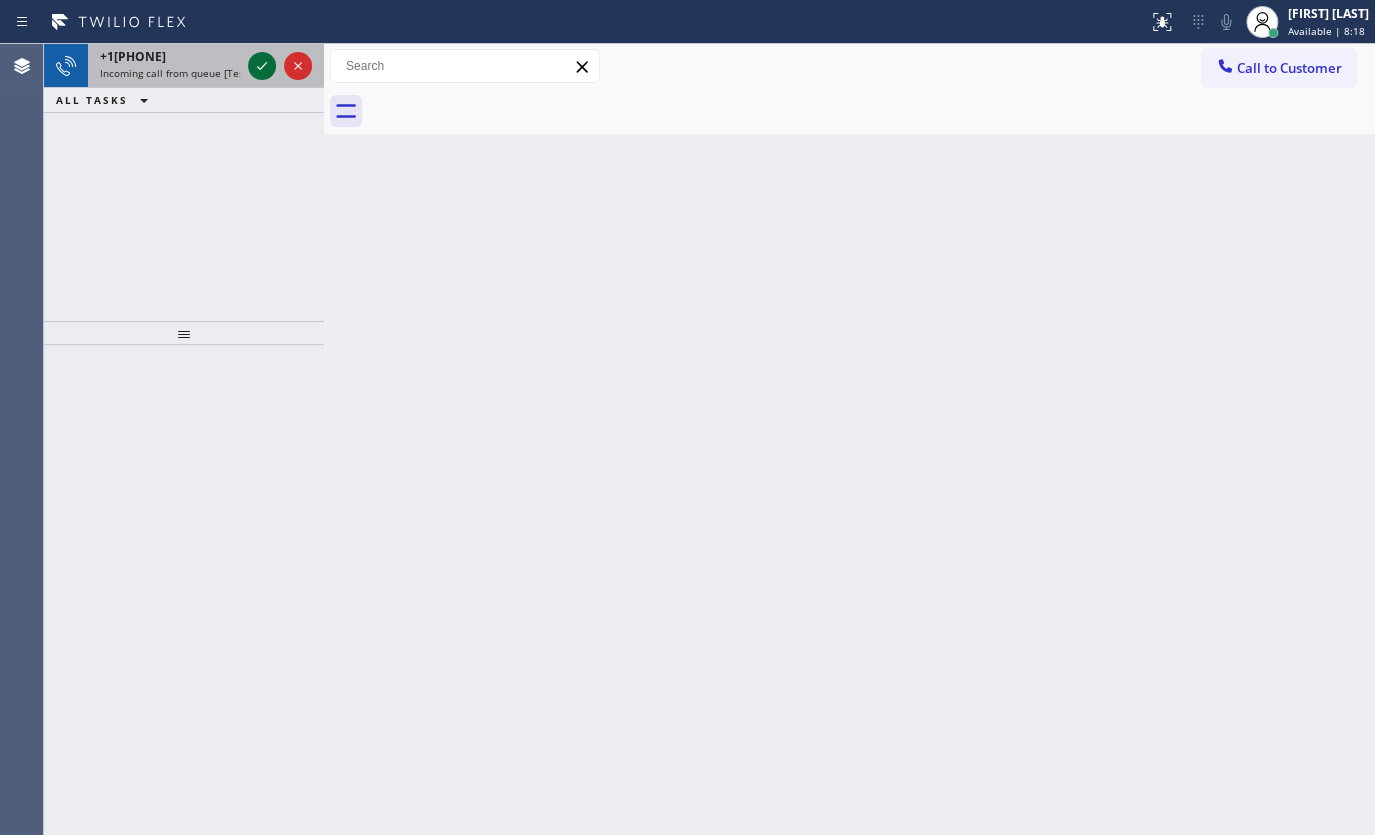 click 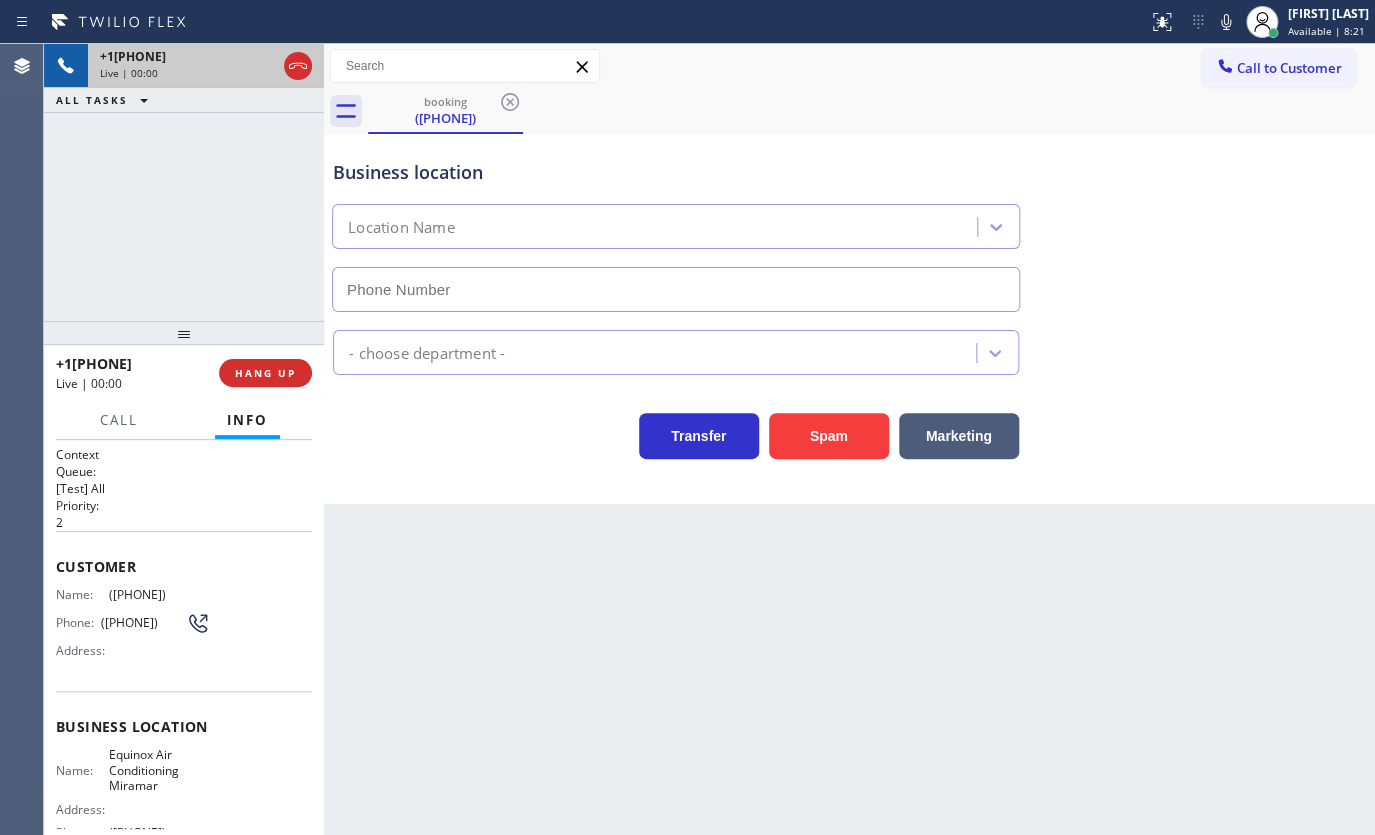 type on "(754) 714-7717" 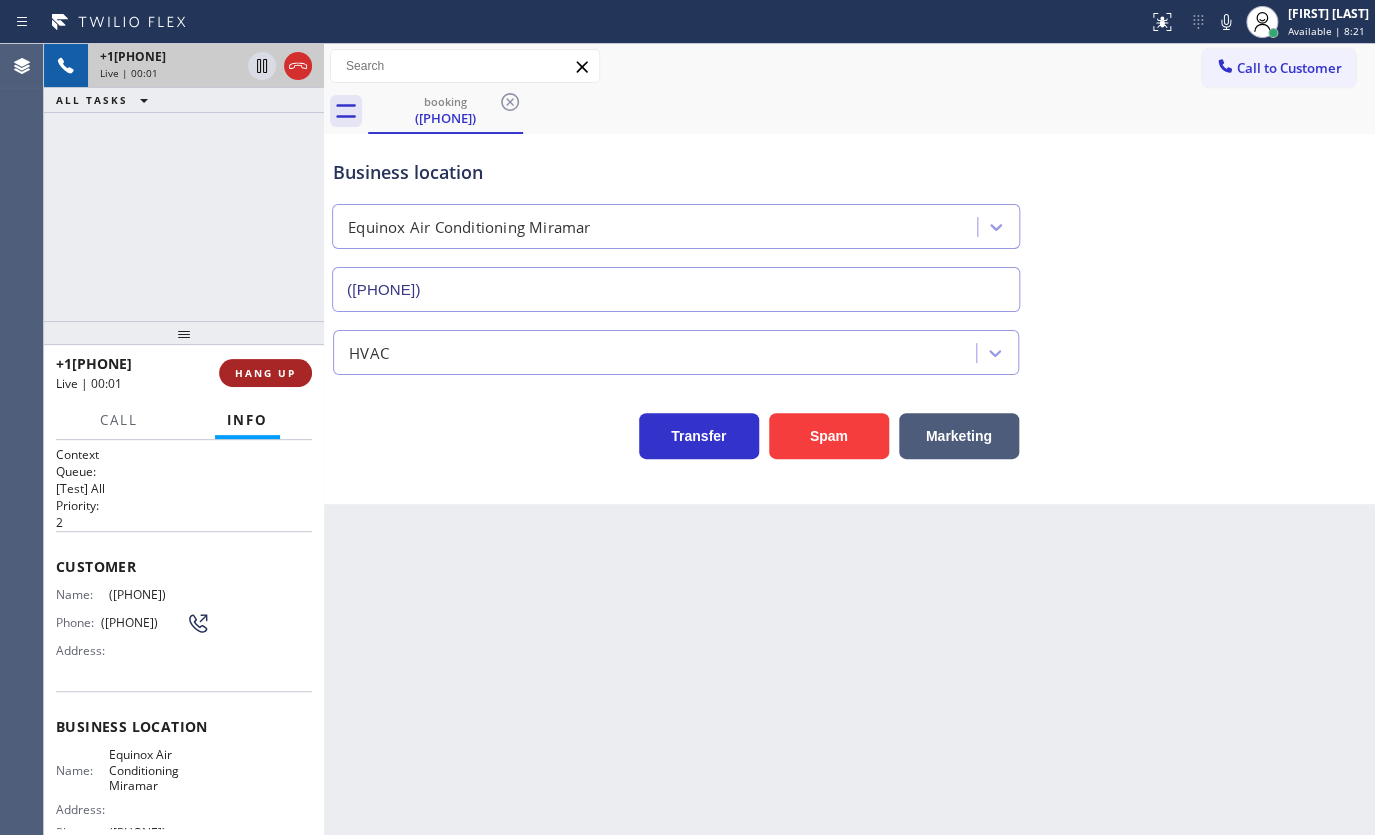click on "HANG UP" at bounding box center (265, 373) 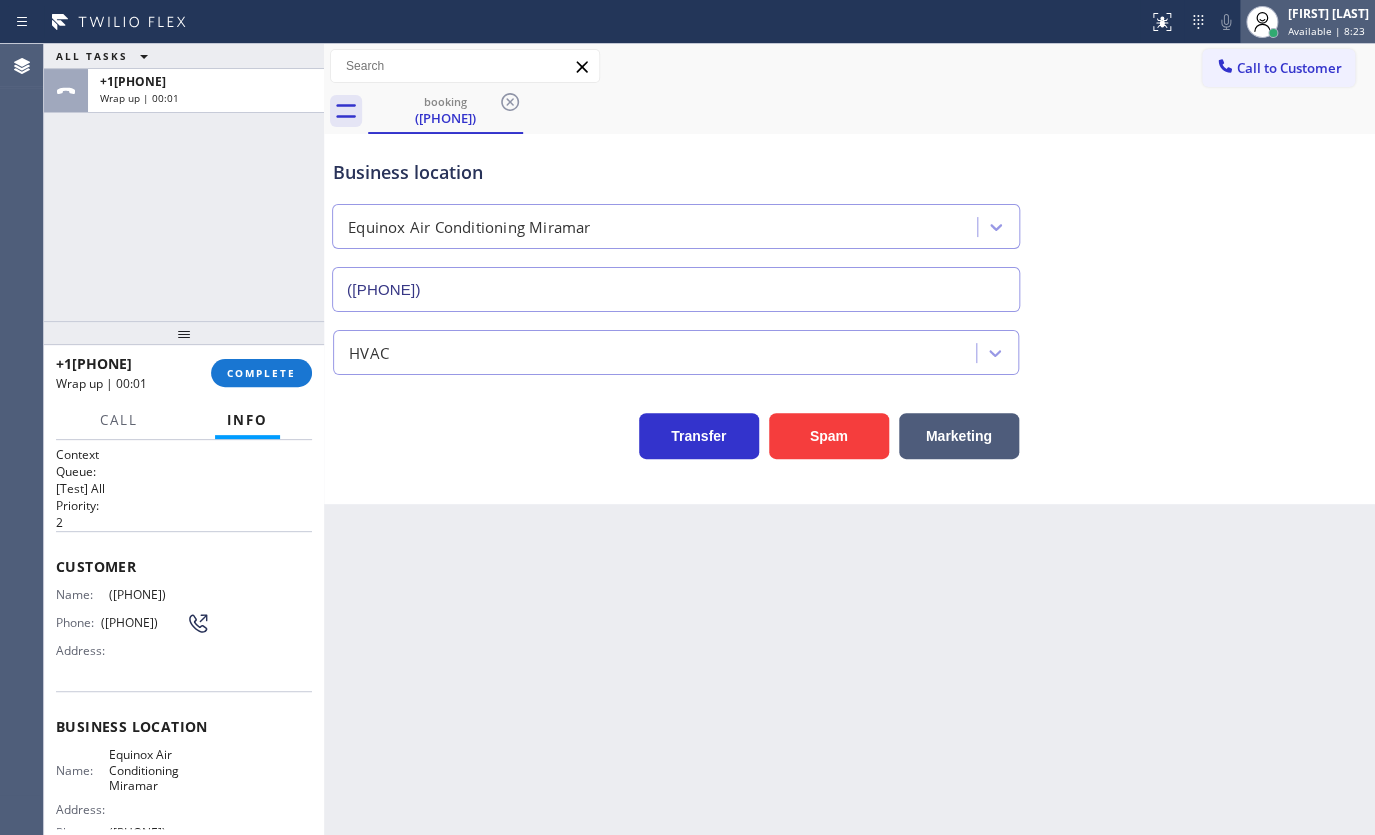 click at bounding box center (1262, 22) 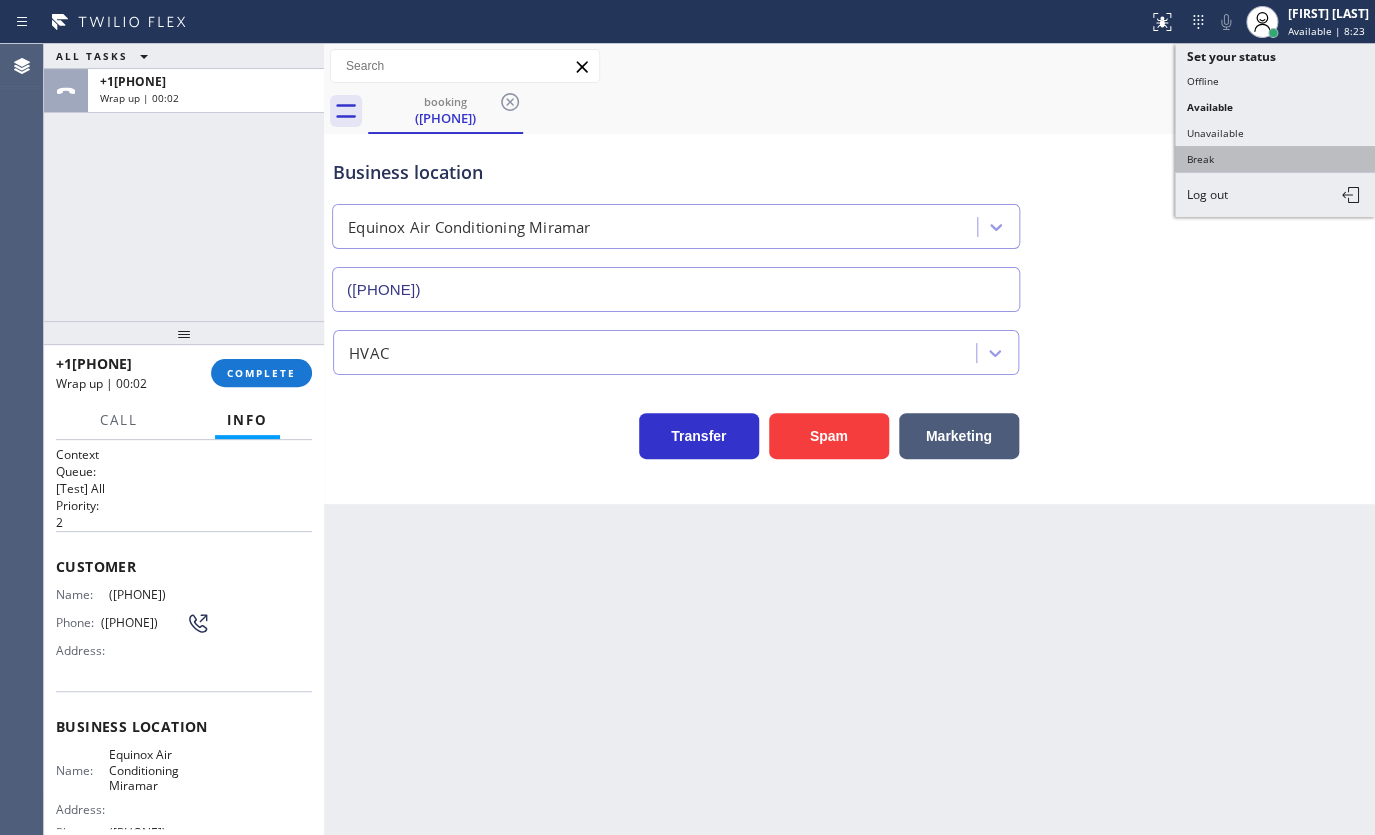 click on "Break" at bounding box center [1275, 159] 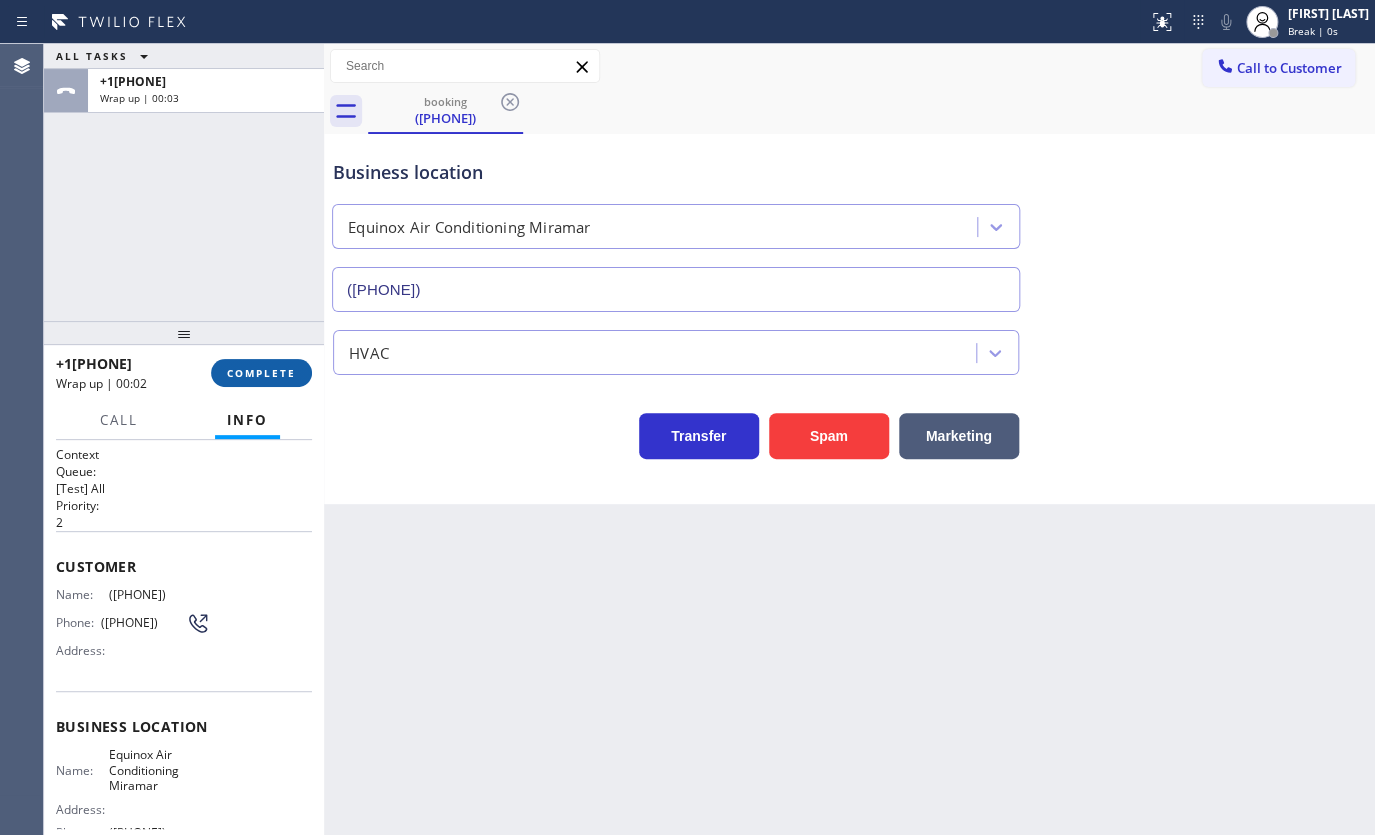 click on "COMPLETE" at bounding box center [261, 373] 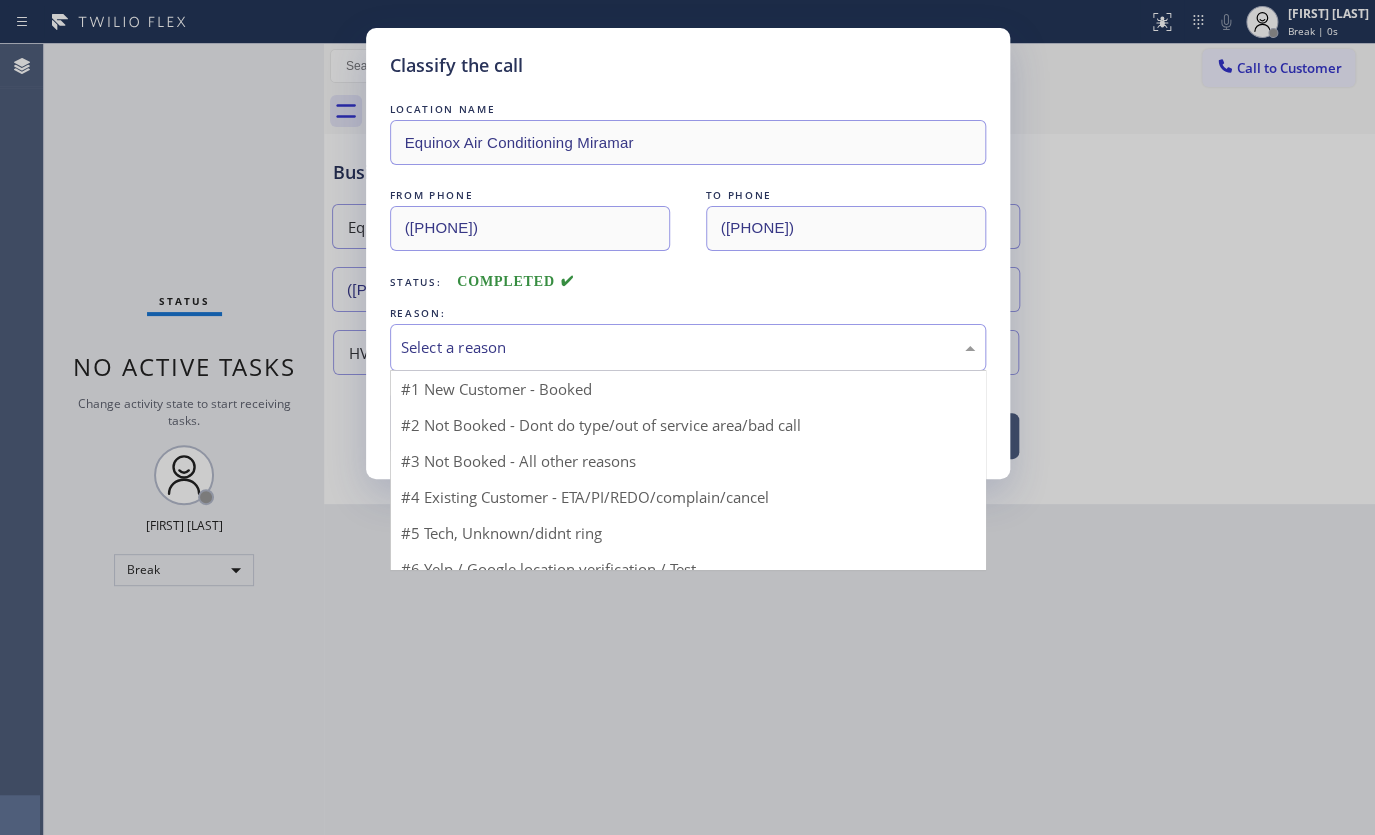 click on "Select a reason" at bounding box center (688, 347) 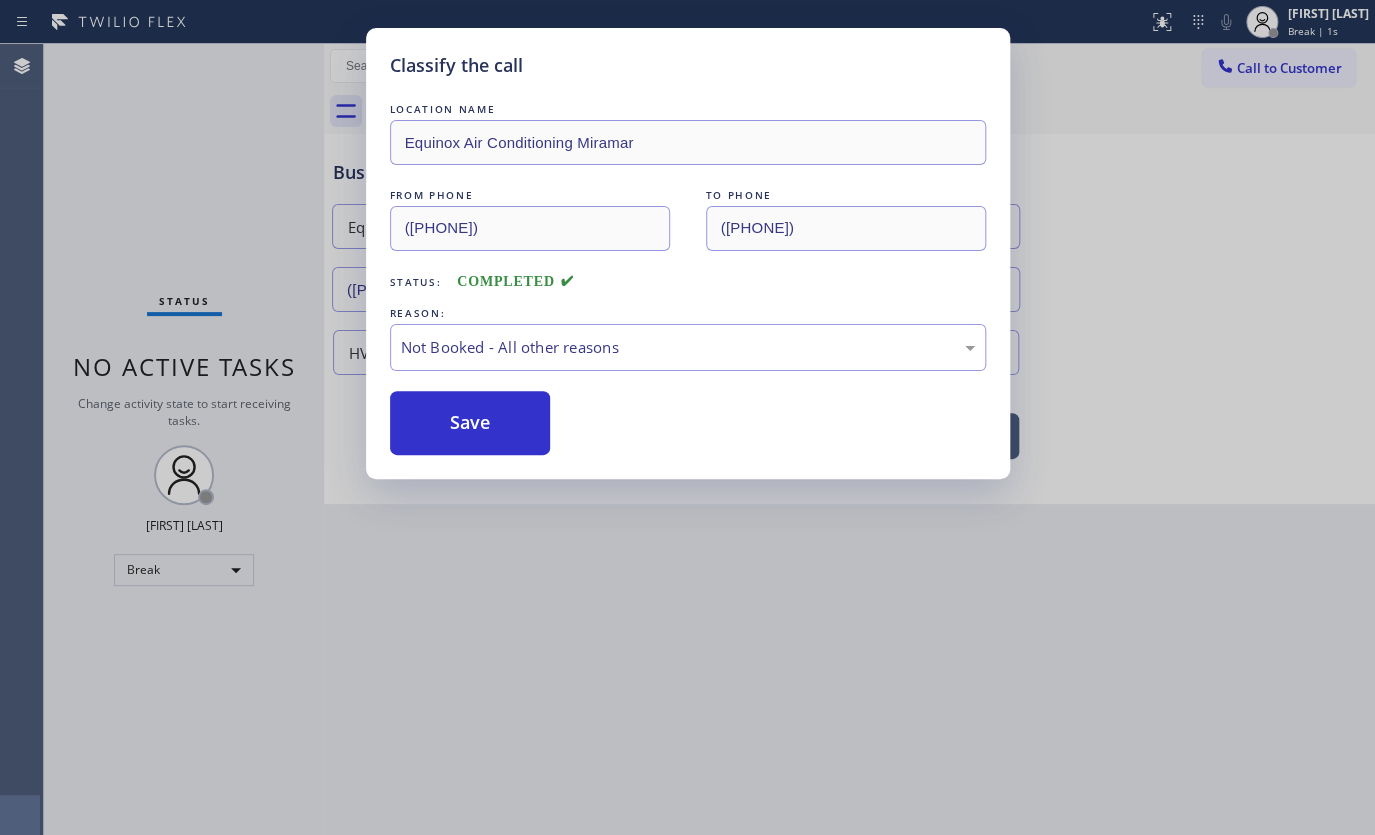 click on "Save" at bounding box center (470, 423) 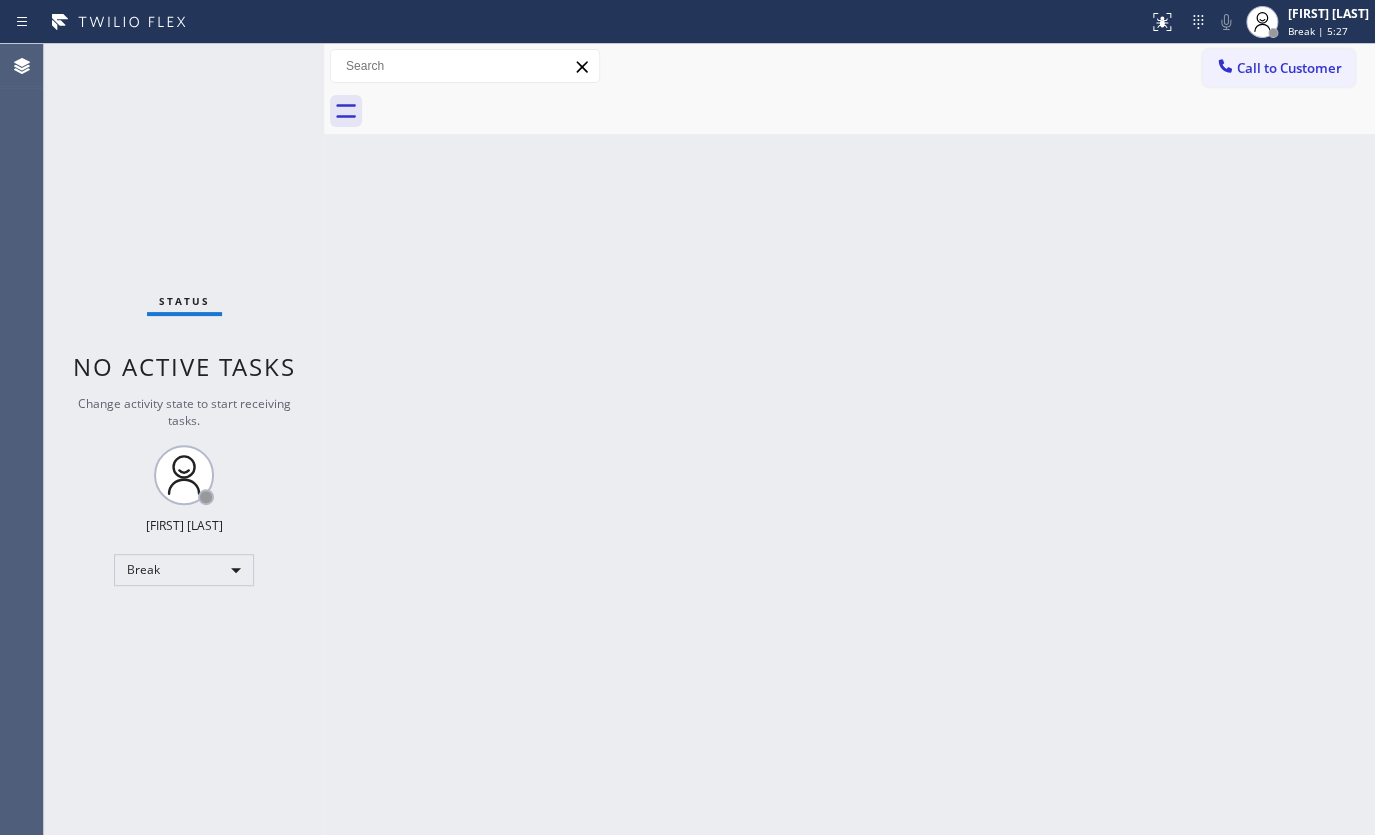 click on "No active tasks" at bounding box center (184, 366) 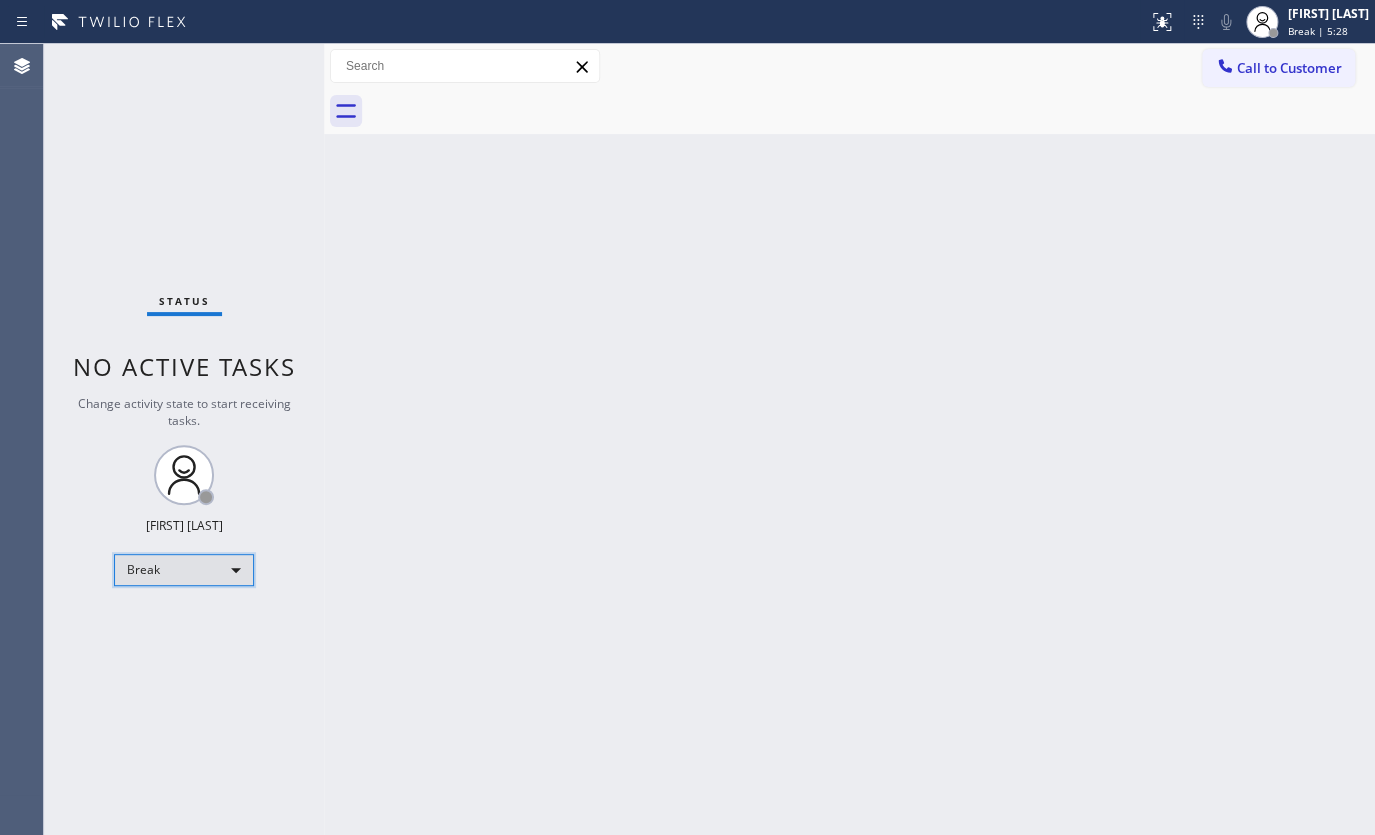 click on "Break" at bounding box center (184, 570) 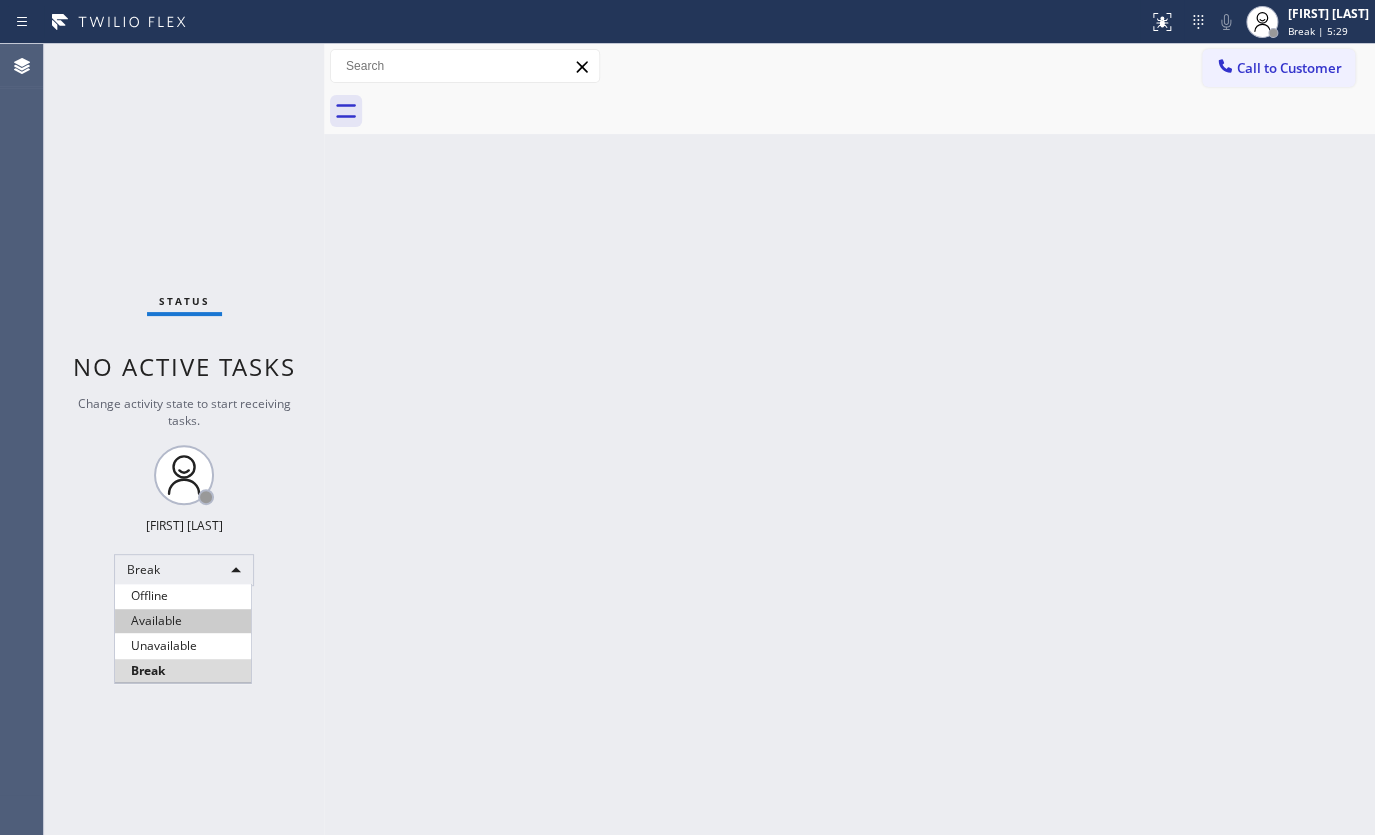 click on "Available" at bounding box center [183, 621] 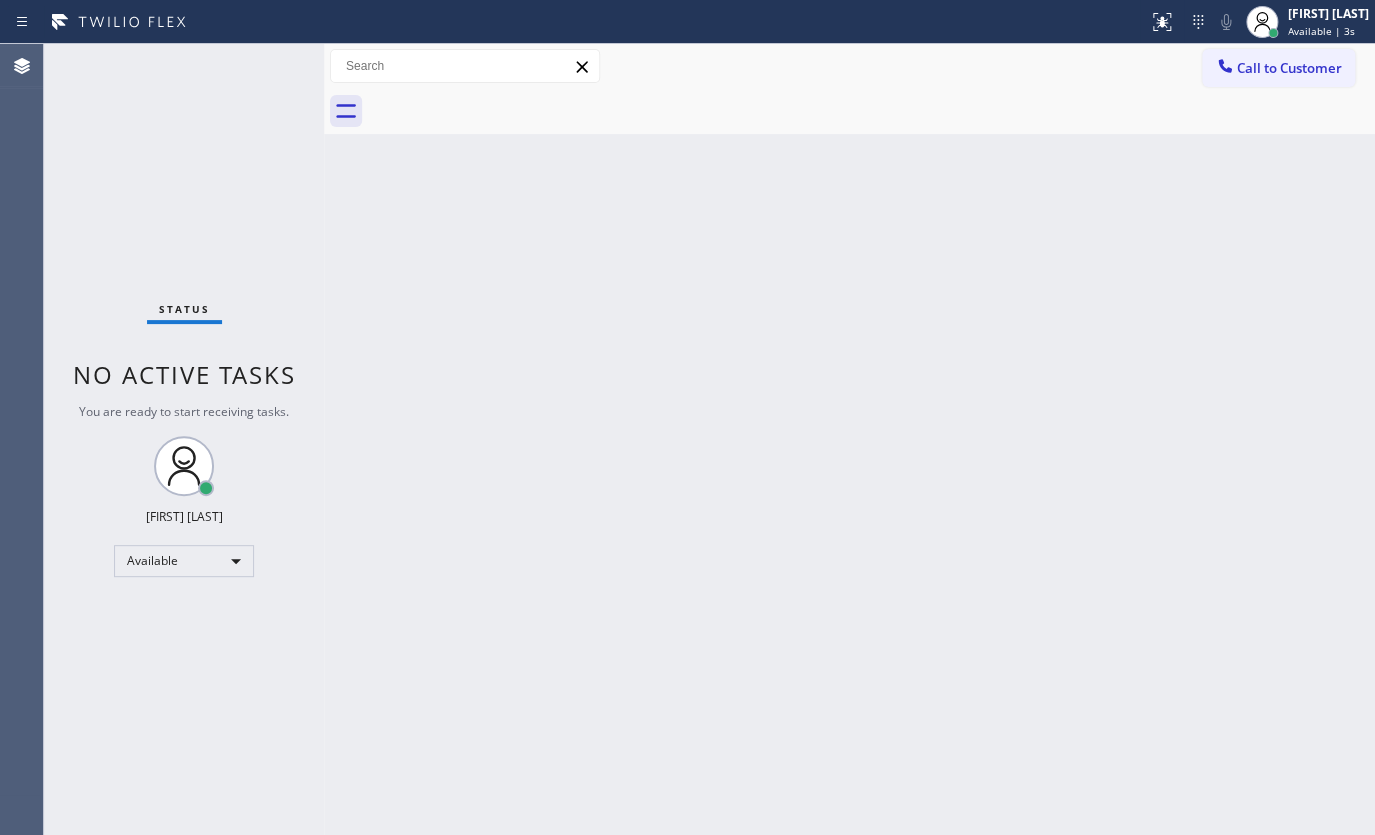click on "Status   No active tasks     You are ready to start receiving tasks.   JENIZA ALCAYDE Available" at bounding box center [184, 439] 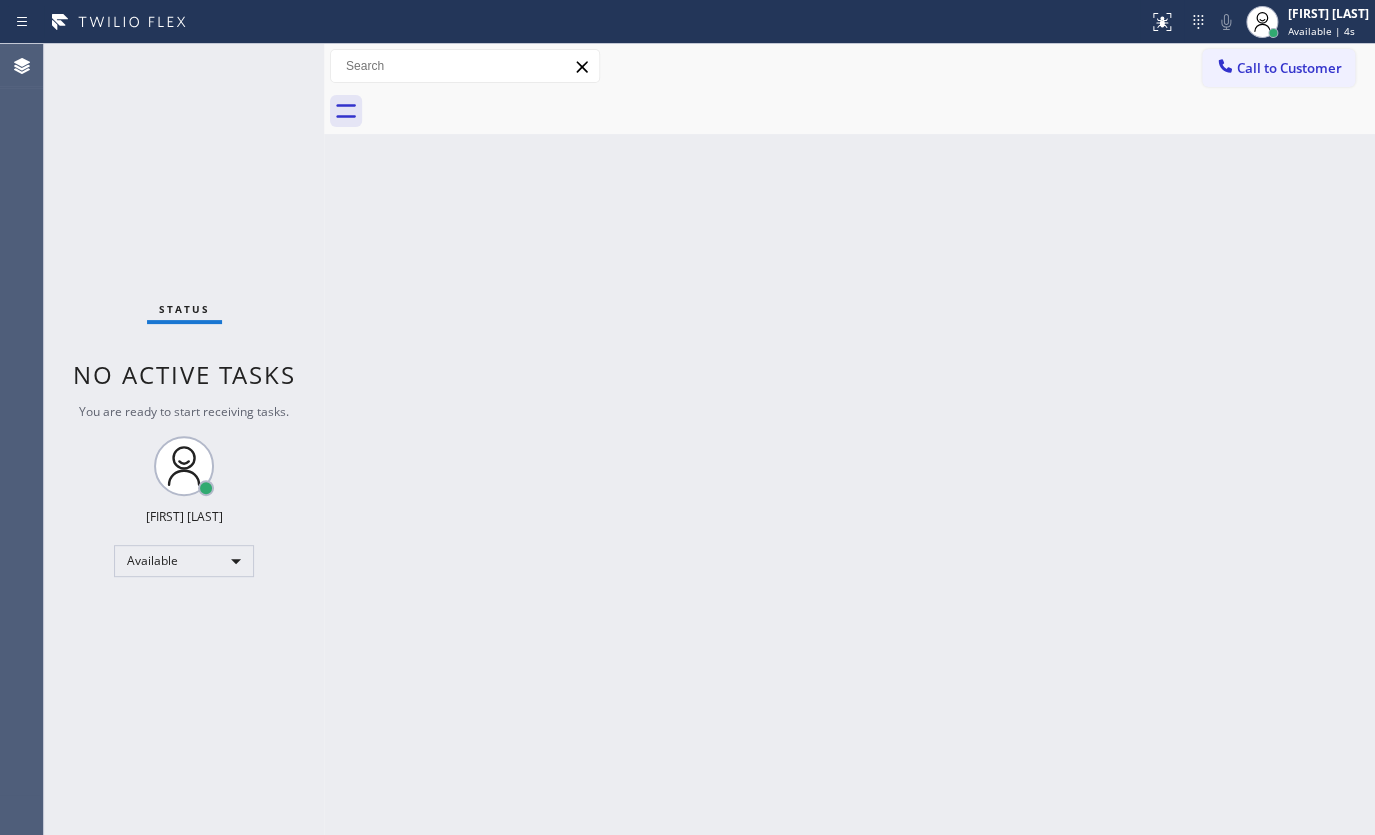 click on "Back to Dashboard Change Sender ID Customers Technicians Select a contact Outbound call Technician Search Technician Your caller id phone number Your caller id phone number Call Technician info Name   Phone none Address none Change Sender ID HVAC +18559994417 5 Star Appliance +18557314952 Appliance Repair +18554611149 Plumbing +18889090120 Air Duct Cleaning +18006865038  Electricians +18005688664 Cancel Change Check personal SMS Reset Change No tabs Call to Customer Outbound call Location Flash Electrician Service Your caller id phone number (844) 760-2924 Customer number Call Outbound call Technician Search Technician Your caller id phone number Your caller id phone number Call" at bounding box center (849, 439) 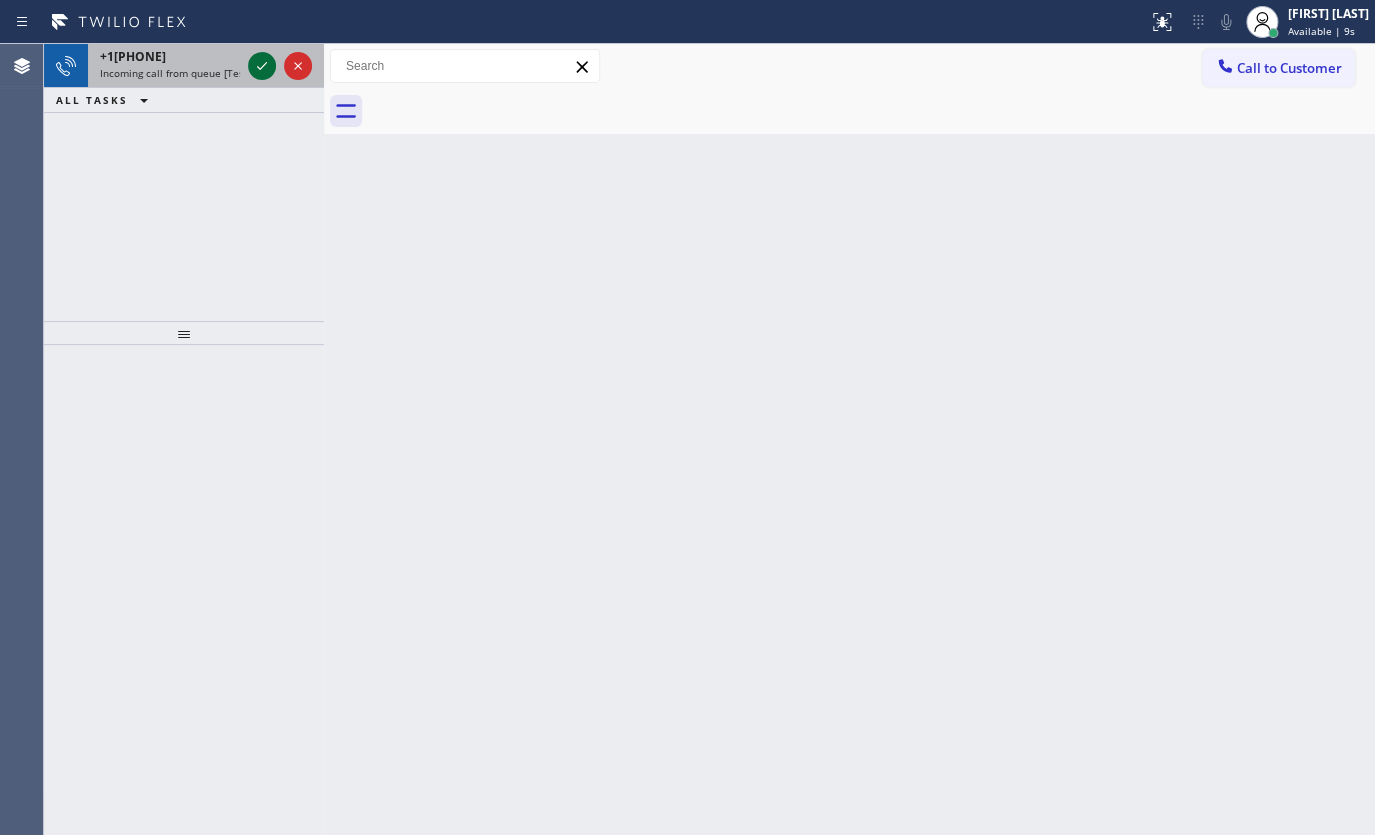 click 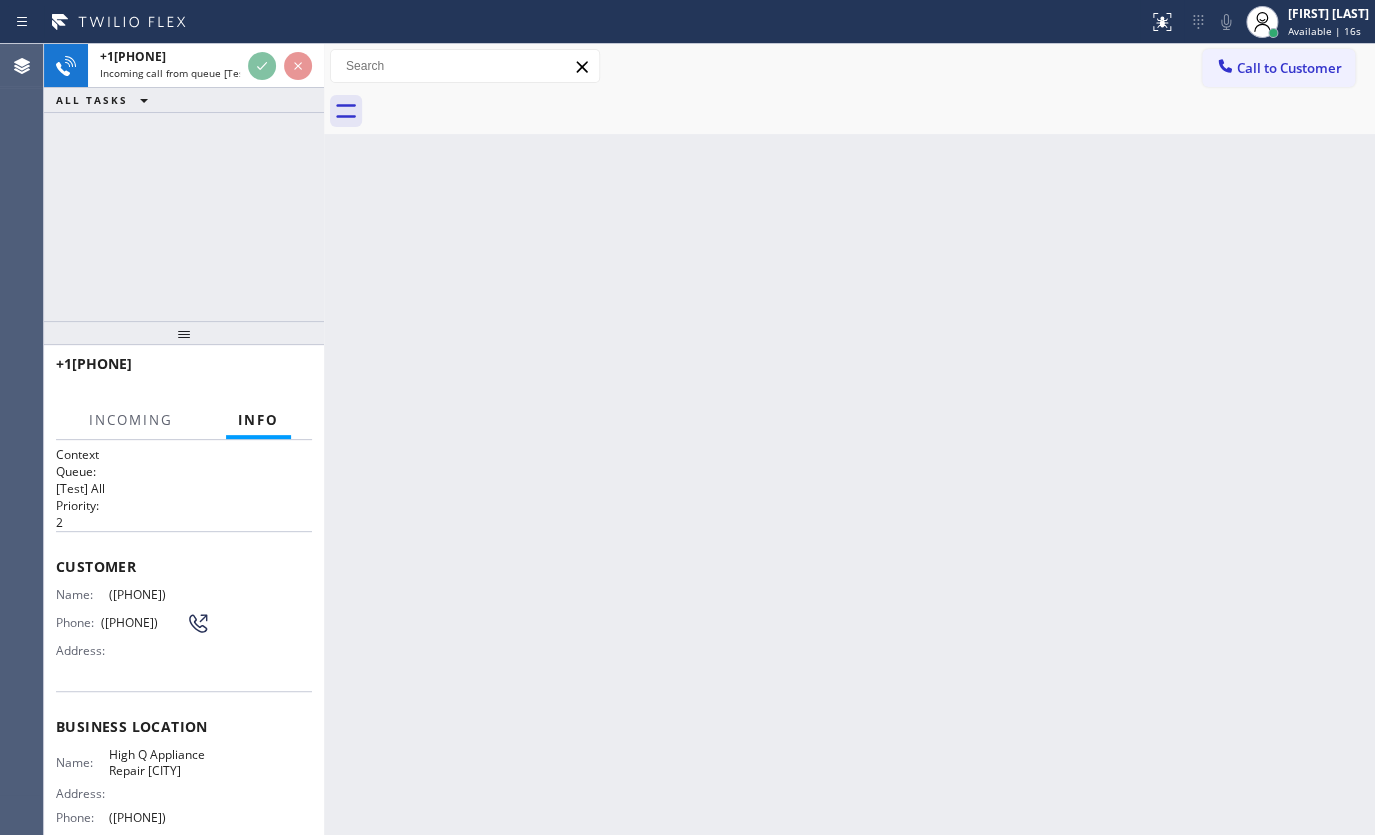 click on "Back to Dashboard Change Sender ID Customers Technicians Select a contact Outbound call Technician Search Technician Your caller id phone number Your caller id phone number Call Technician info Name   Phone none Address none Change Sender ID HVAC +18559994417 5 Star Appliance +18557314952 Appliance Repair +18554611149 Plumbing +18889090120 Air Duct Cleaning +18006865038  Electricians +18005688664 Cancel Change Check personal SMS Reset Change No tabs Call to Customer Outbound call Location Flash Electrician Service Your caller id phone number (844) 760-2924 Customer number Call Outbound call Technician Search Technician Your caller id phone number Your caller id phone number Call" at bounding box center (849, 439) 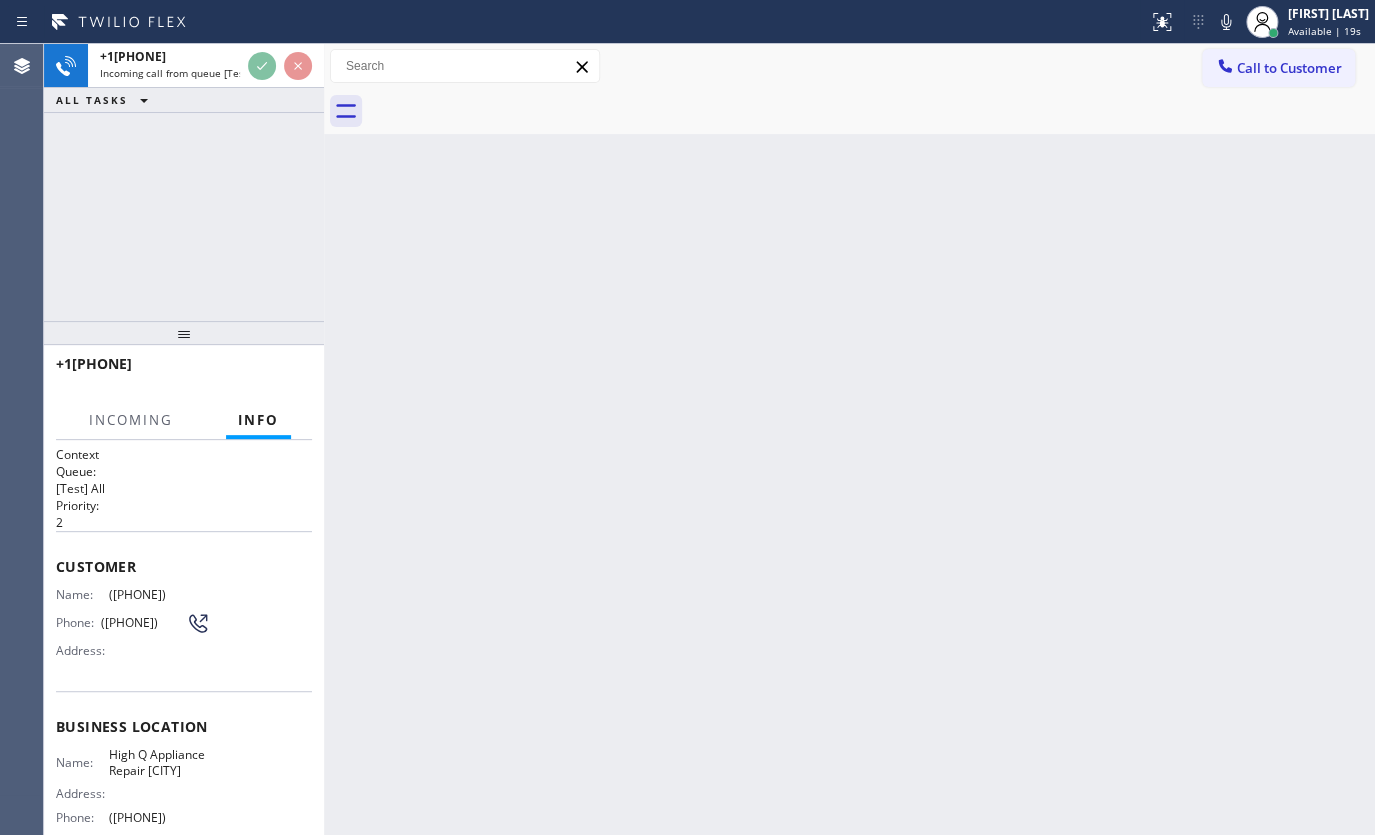 click on "ALL TASKS ALL TASKS ACTIVE TASKS TASKS IN WRAP UP" at bounding box center [184, 100] 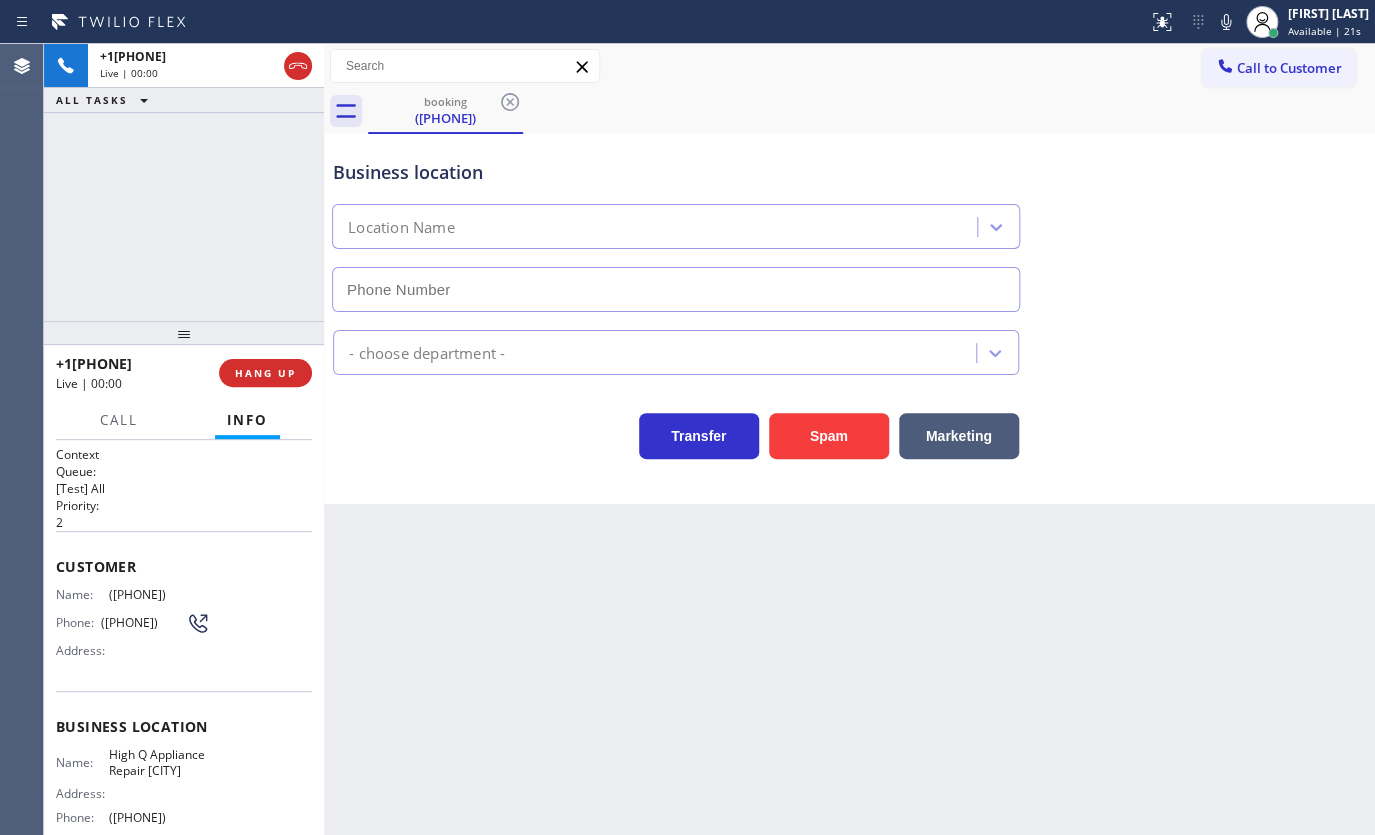 type on "(408) 351-4101" 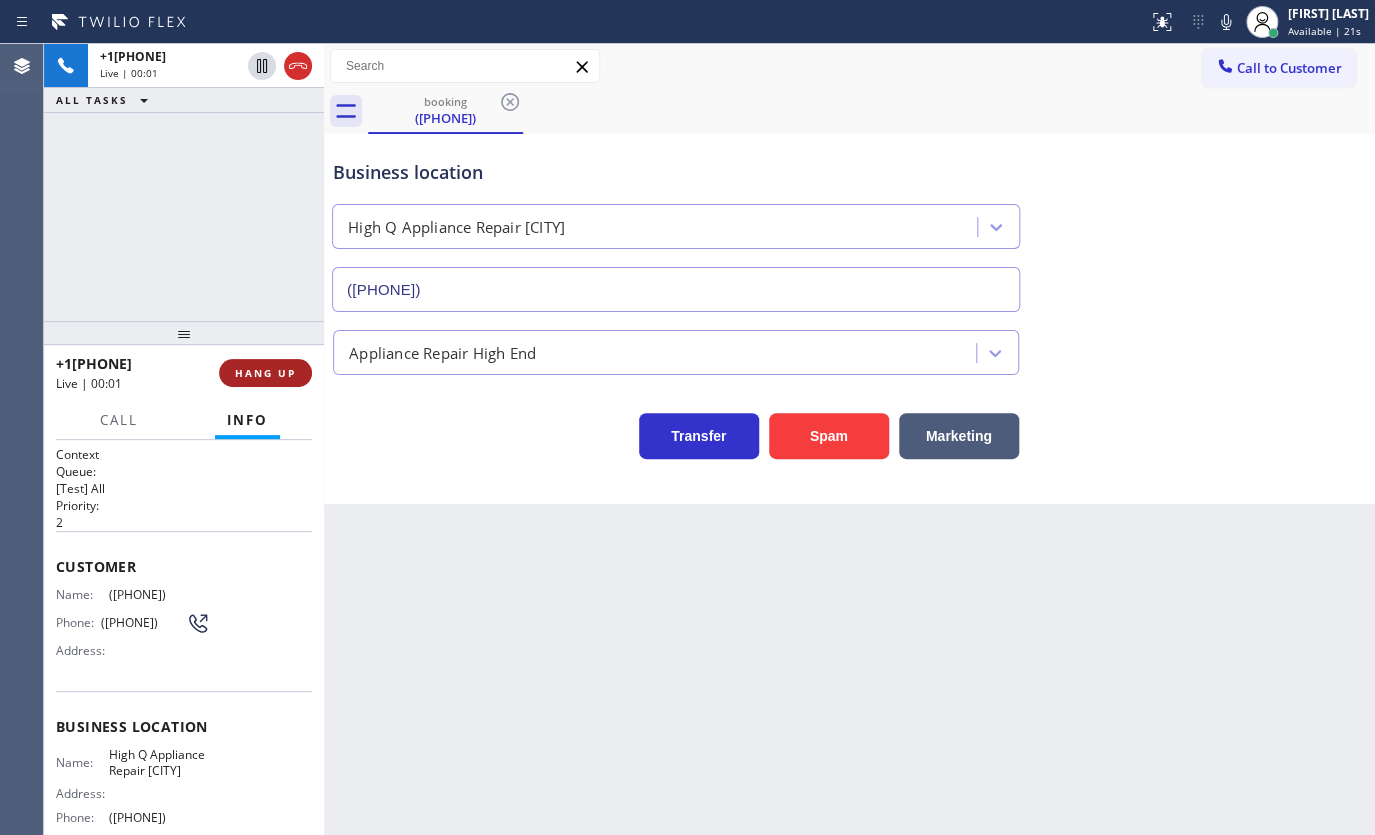click on "HANG UP" at bounding box center (265, 373) 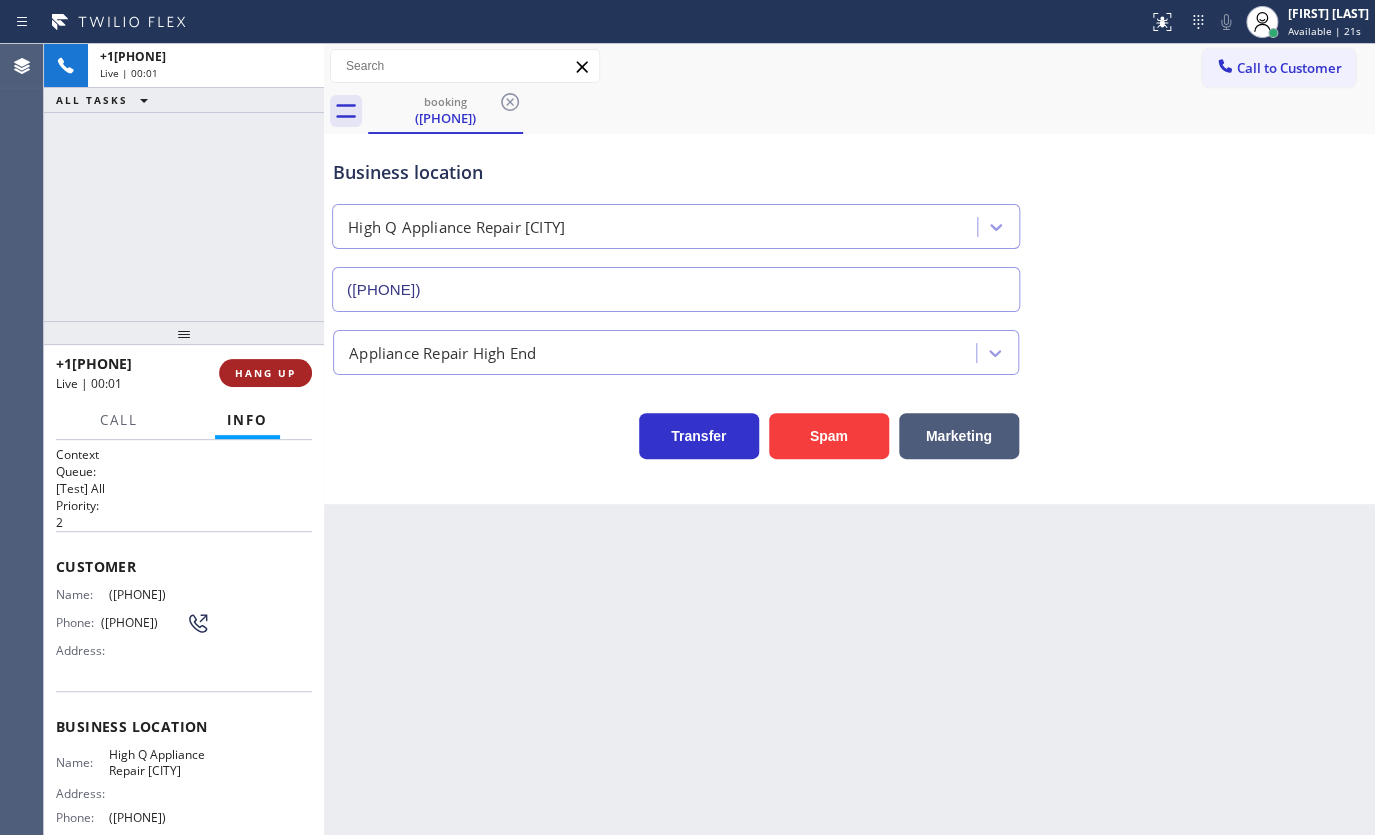 click on "HANG UP" at bounding box center (265, 373) 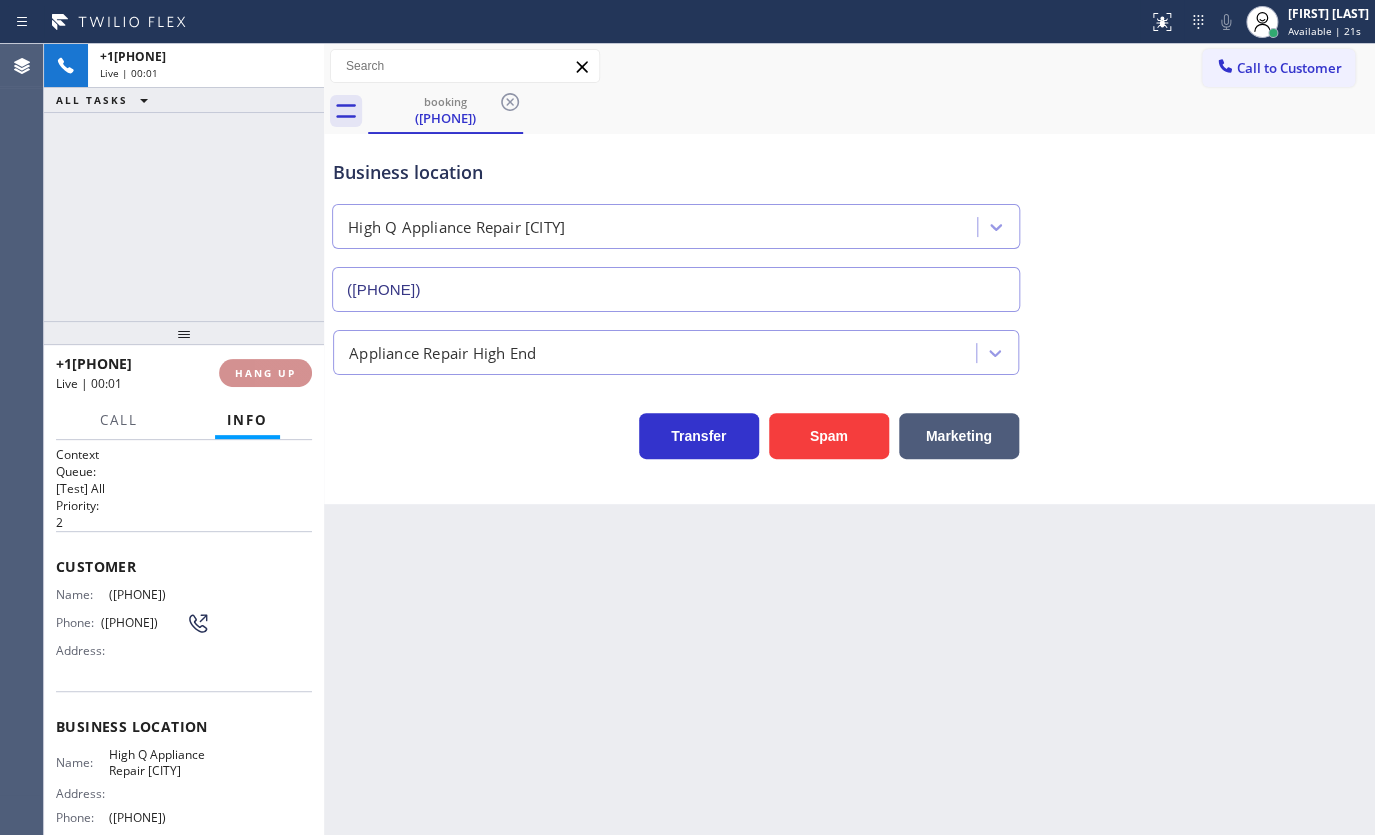 click on "HANG UP" at bounding box center (265, 373) 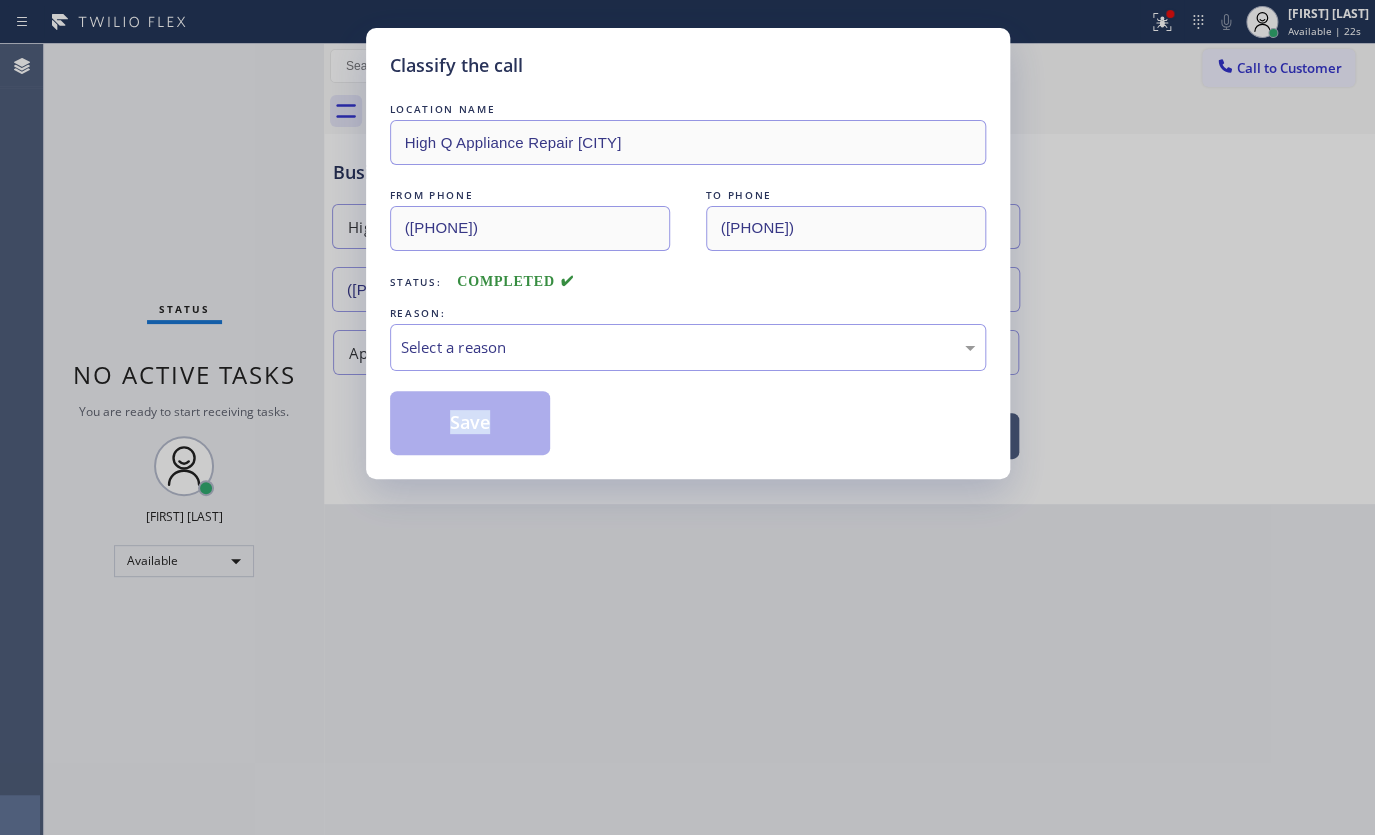click on "Classify the call LOCATION NAME High Q Appliance Repair Santa Clara FROM PHONE (408) 855-9383 TO PHONE (408) 351-4101 Status: COMPLETED REASON: Select a reason Save" at bounding box center (687, 417) 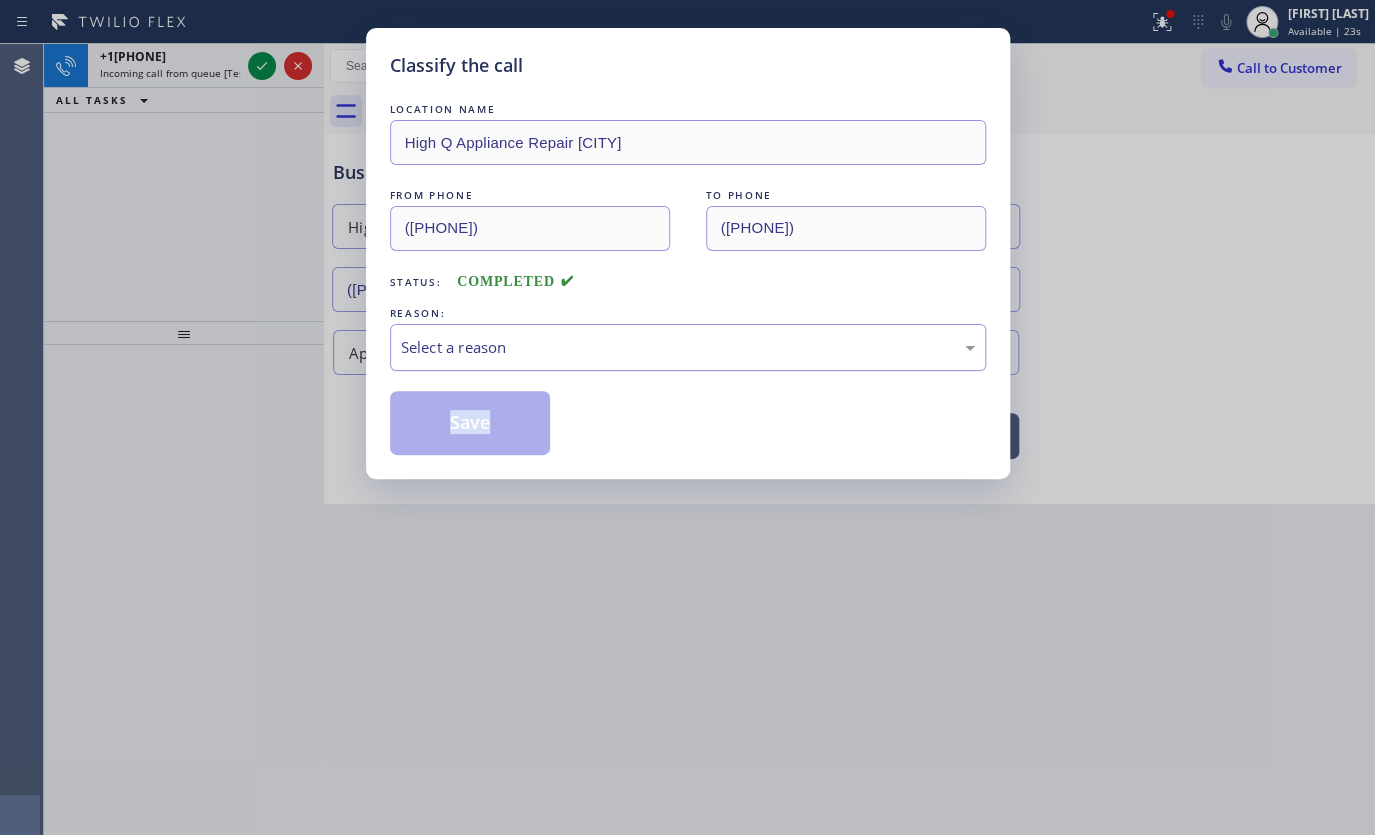 click on "Select a reason" at bounding box center [688, 347] 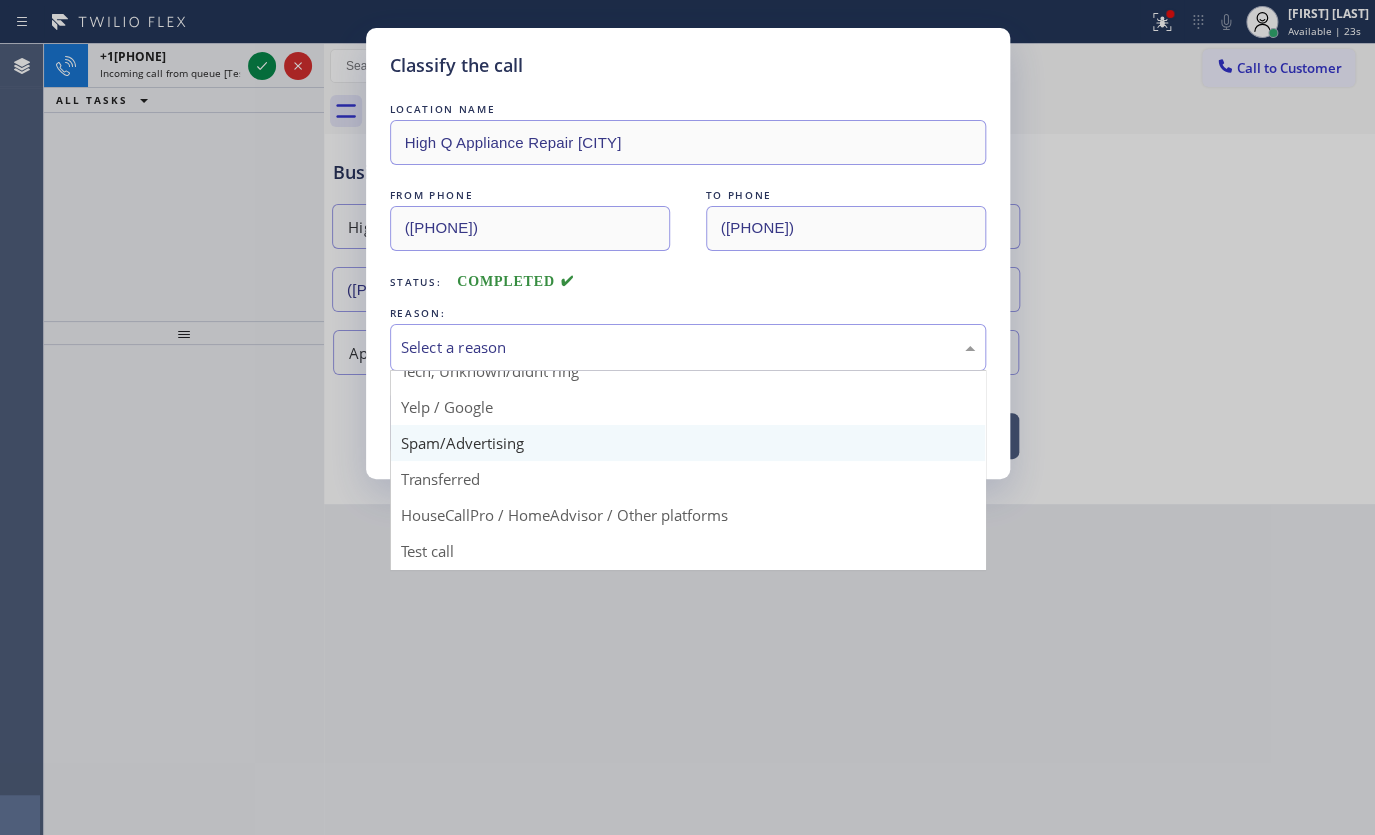 scroll, scrollTop: 133, scrollLeft: 0, axis: vertical 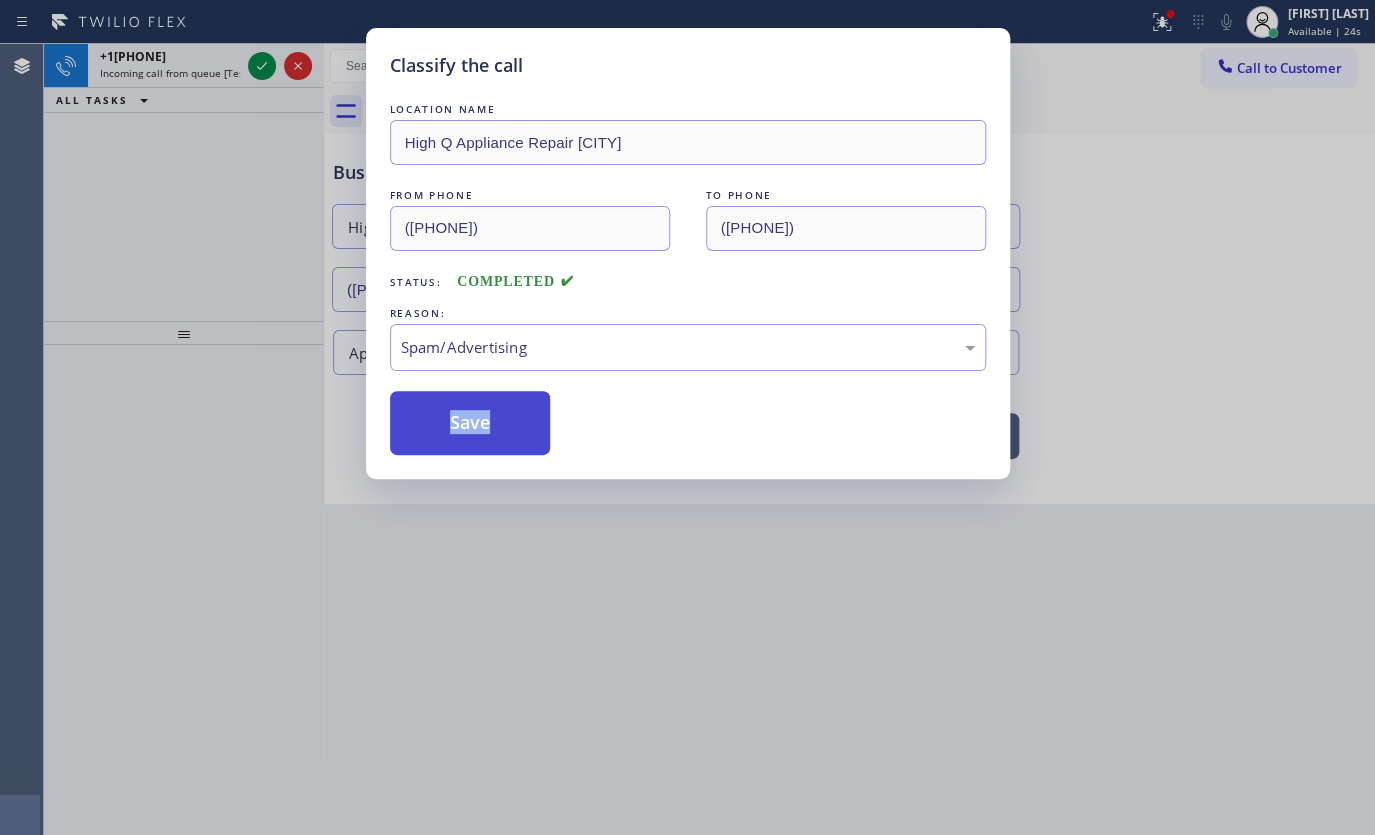 click on "Save" at bounding box center (470, 423) 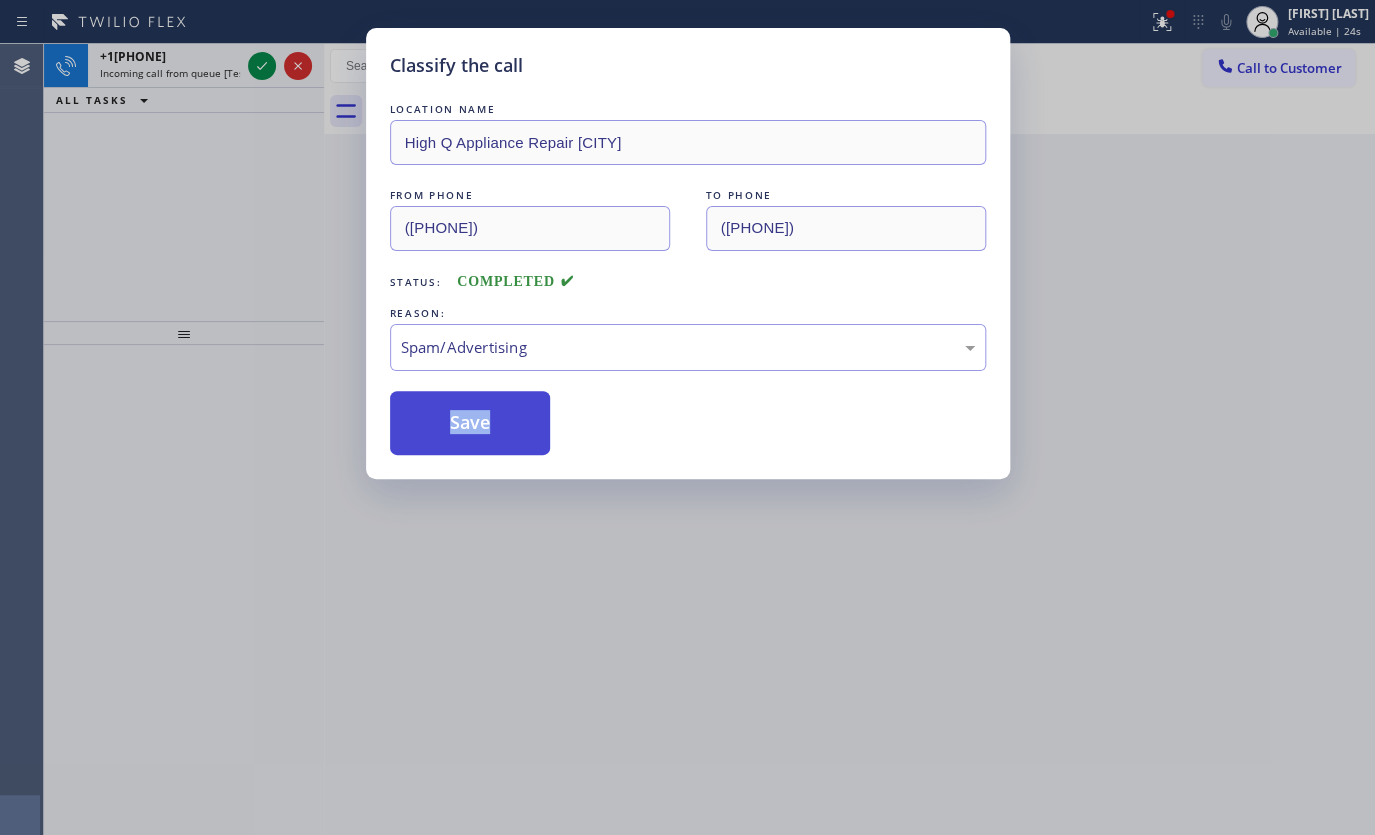 click on "Save" at bounding box center [470, 423] 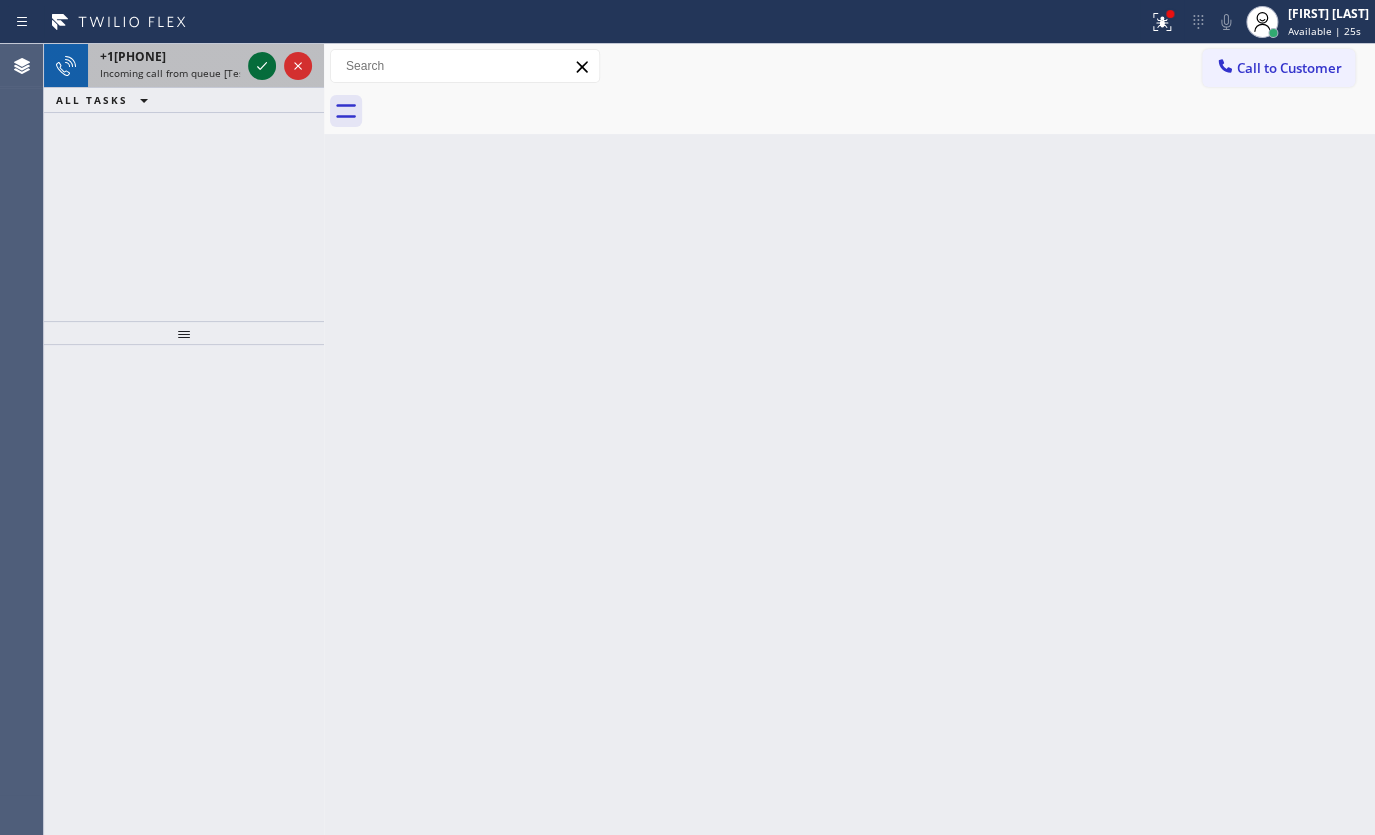click 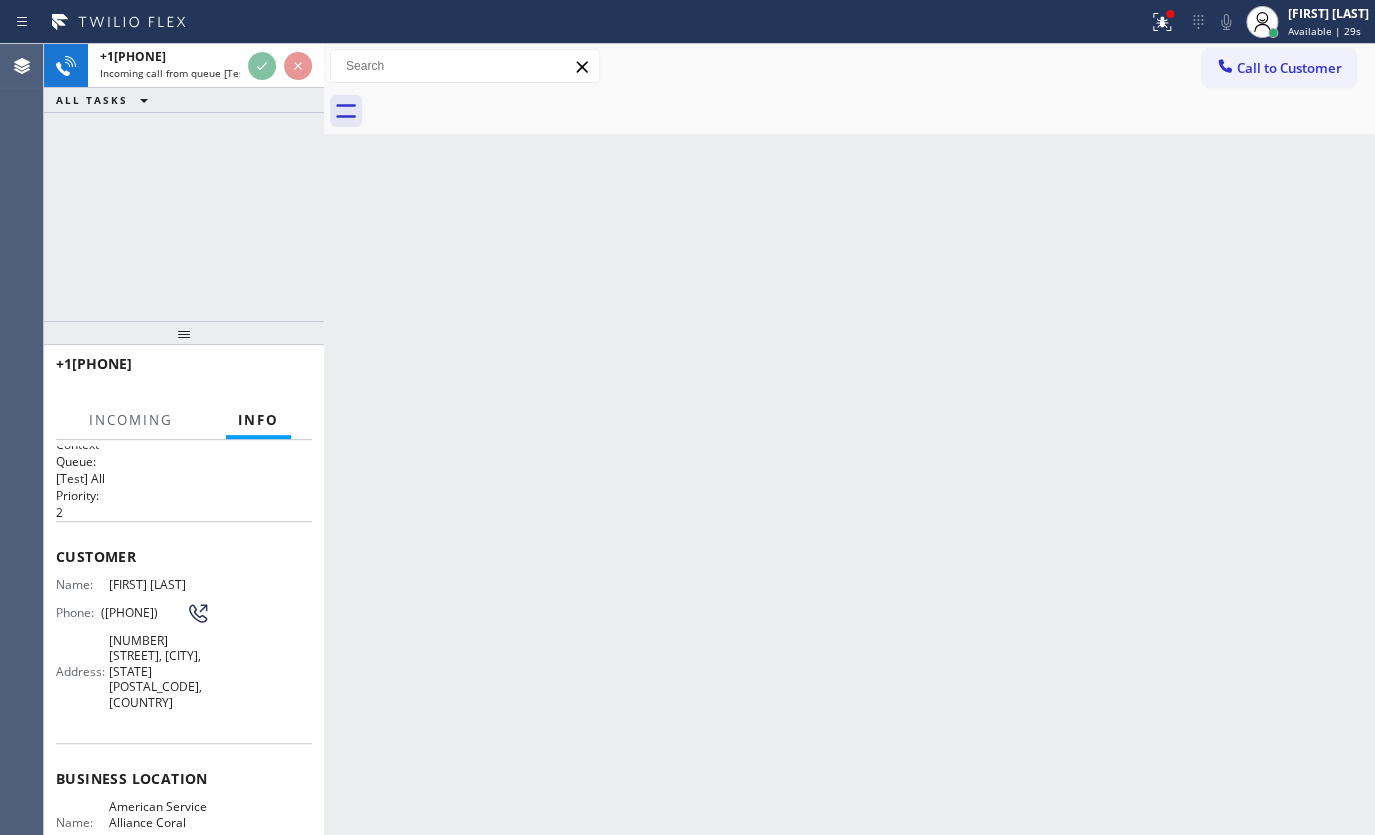 scroll, scrollTop: 0, scrollLeft: 0, axis: both 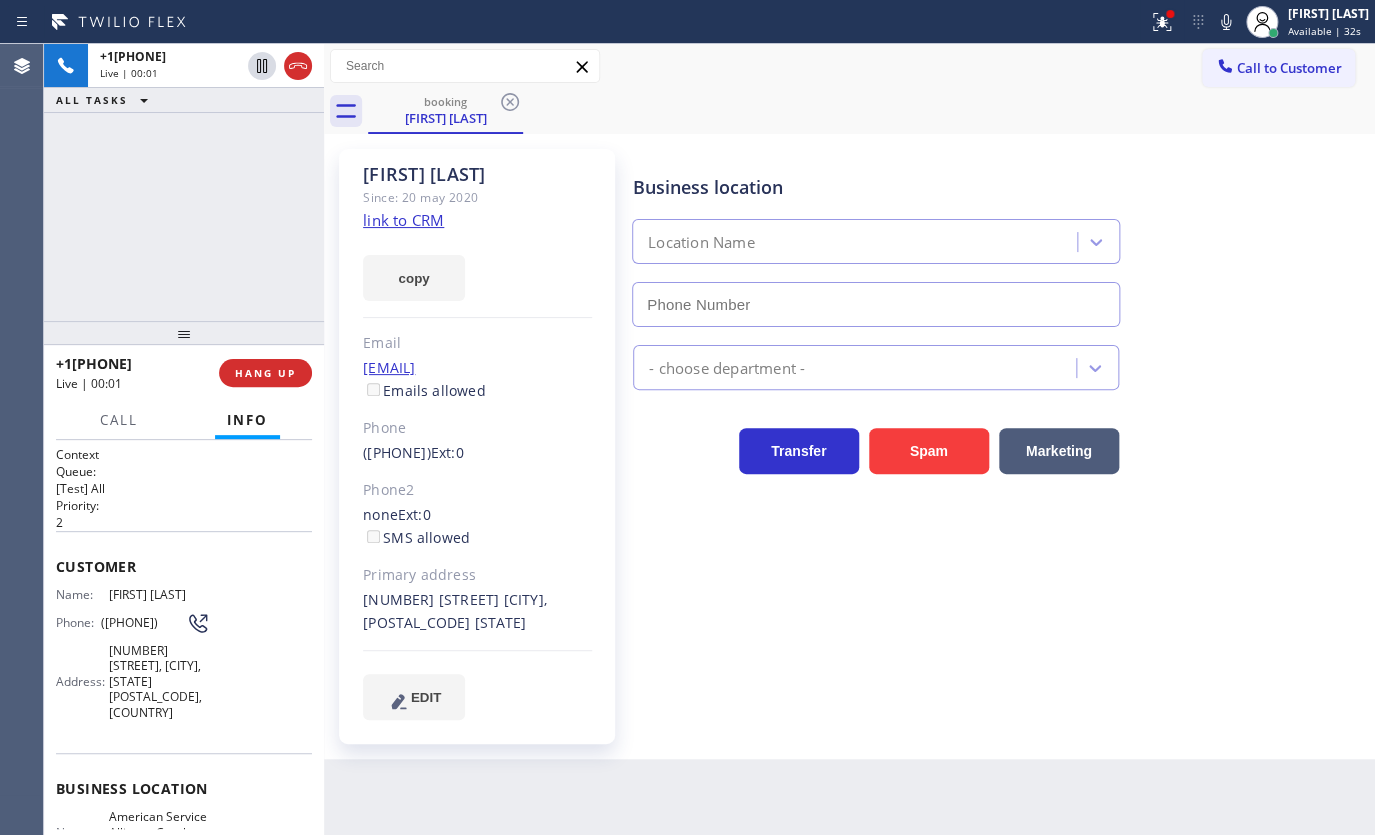 type on "(954) 835-4535" 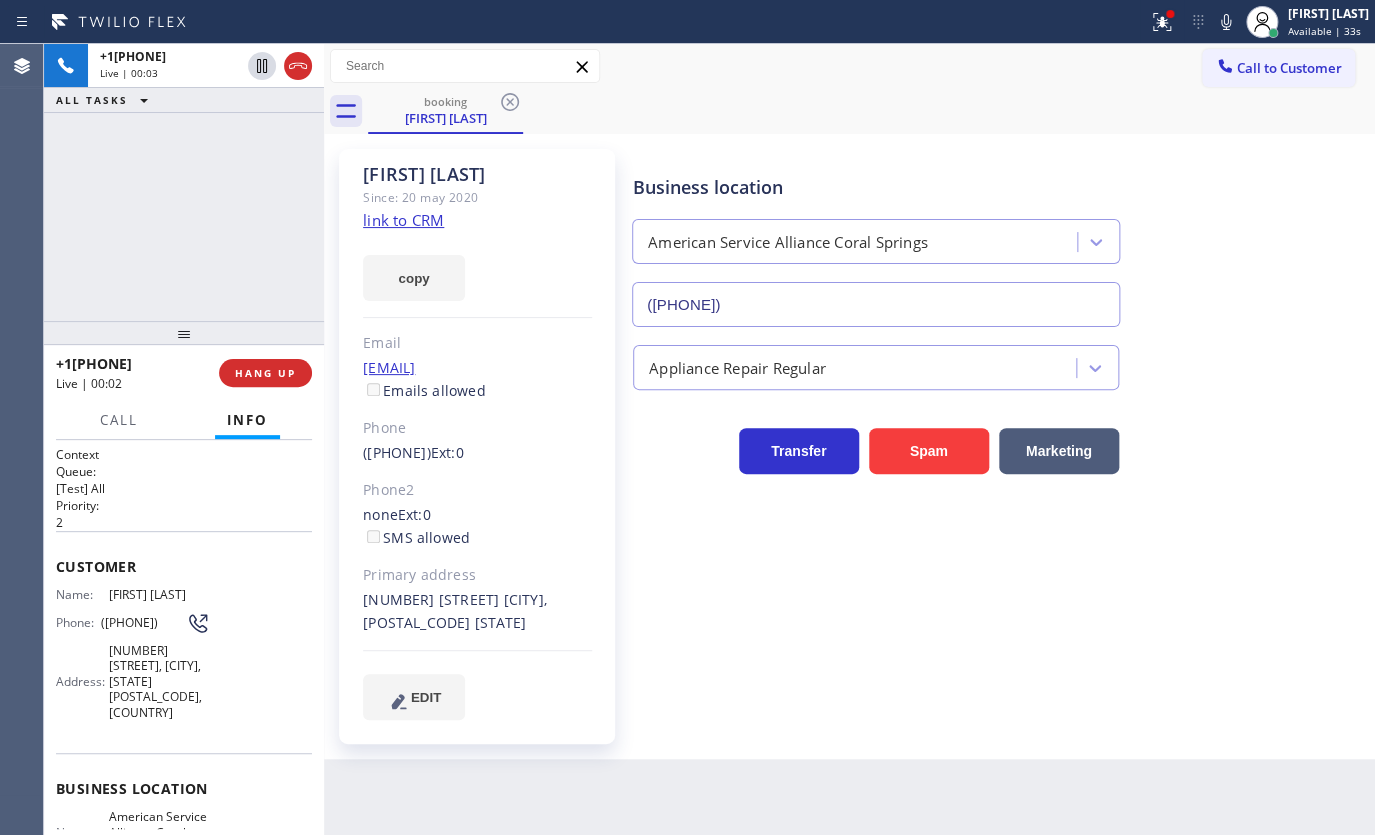 click on "link to CRM" 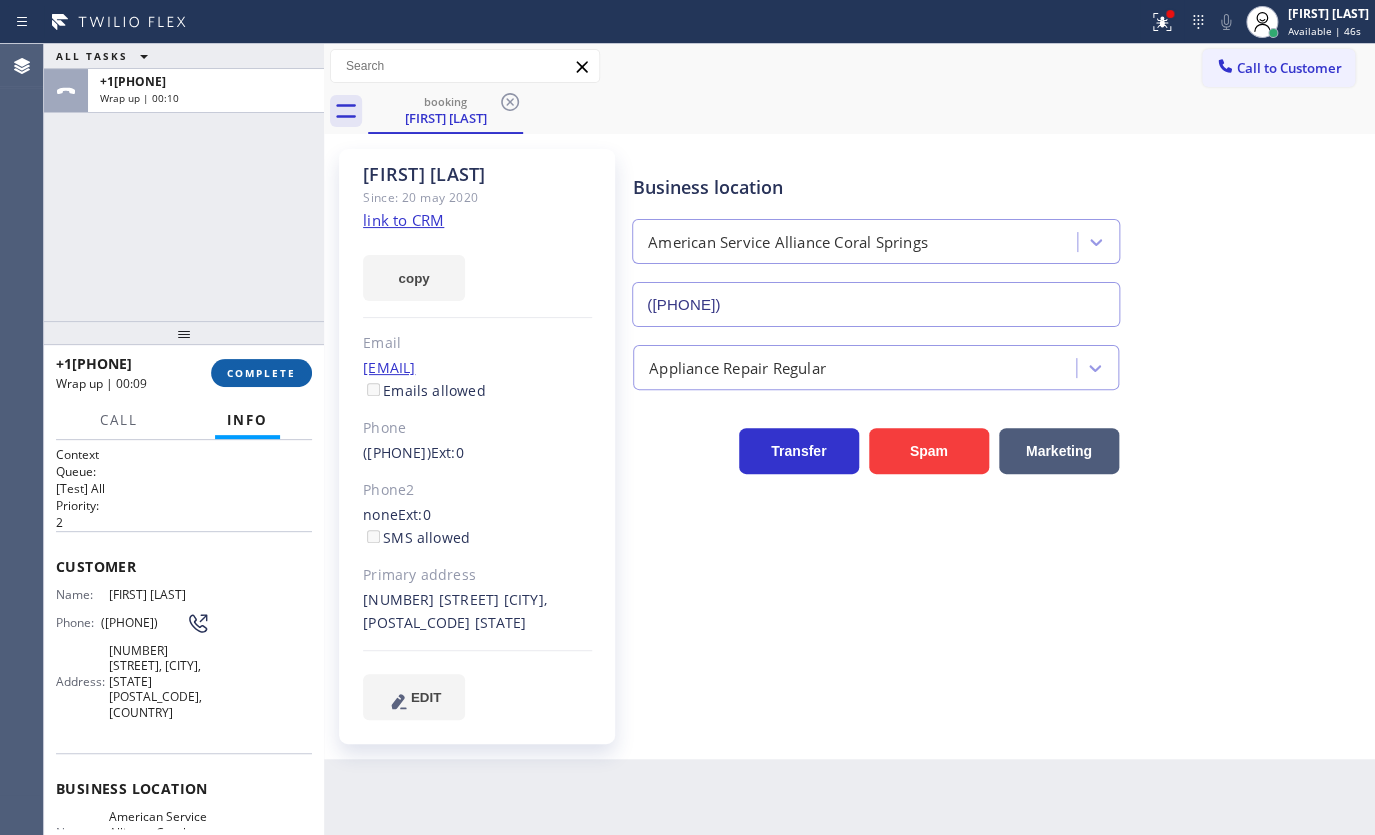 click on "COMPLETE" at bounding box center [261, 373] 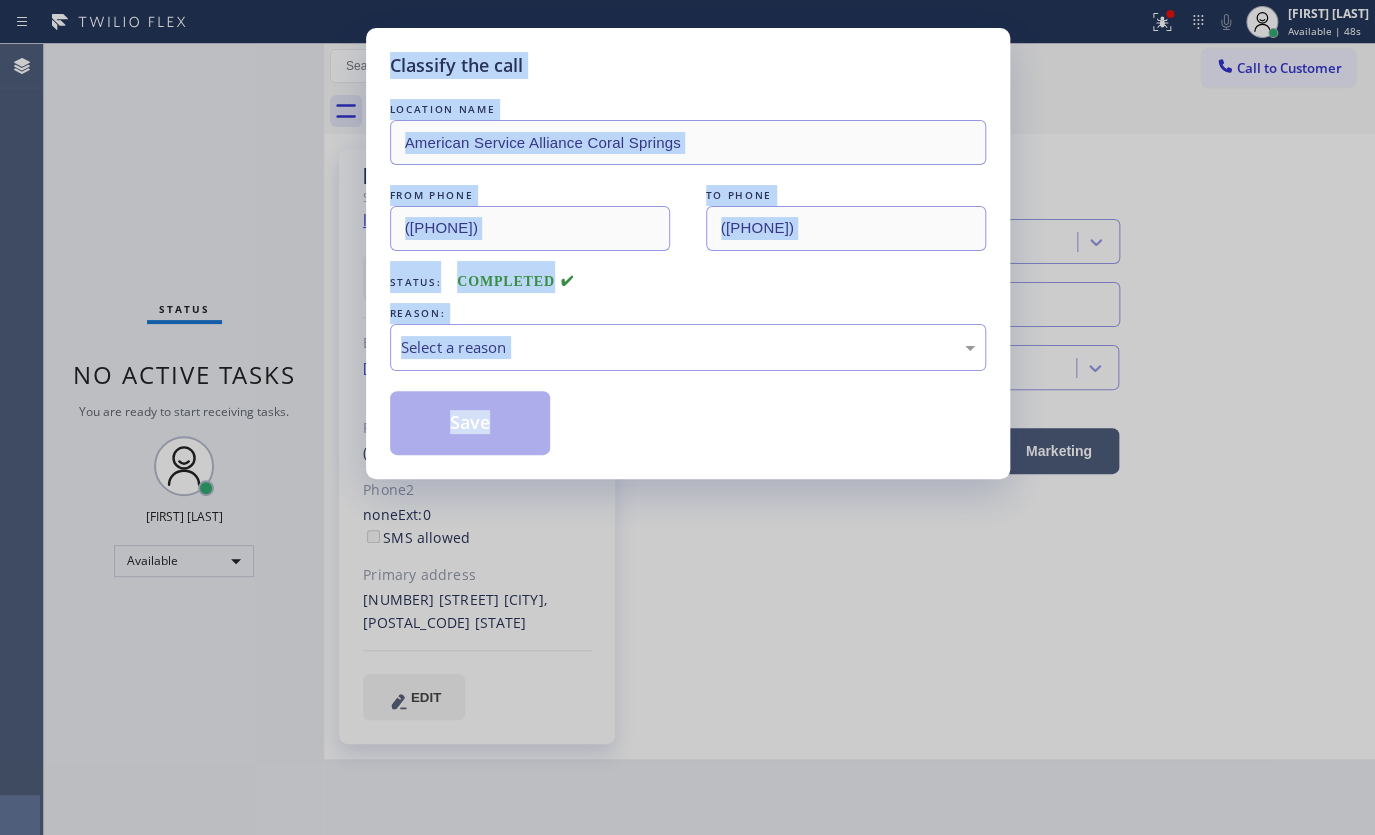 click on "Status: COMPLETED" at bounding box center (688, 277) 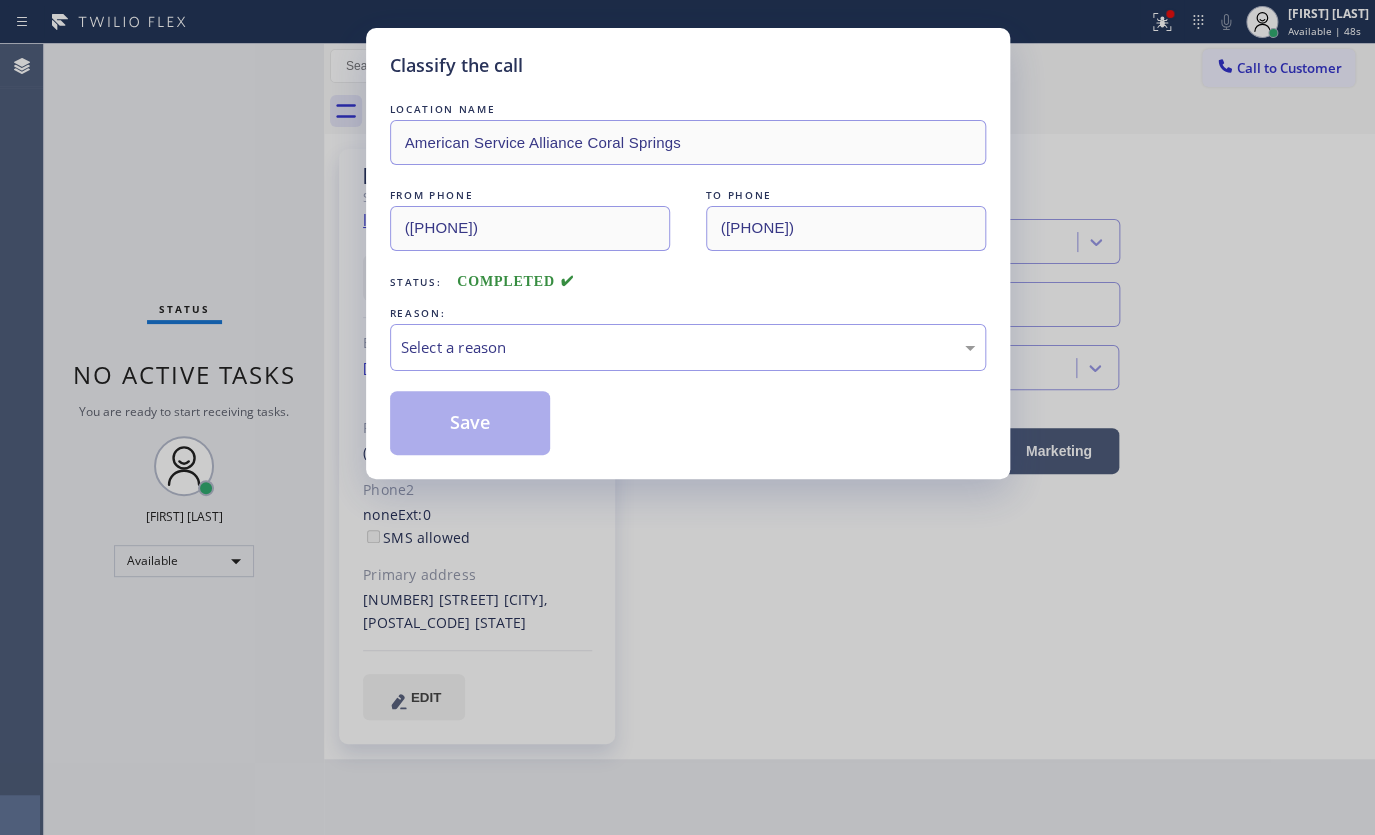 click on "Status: COMPLETED" at bounding box center [688, 277] 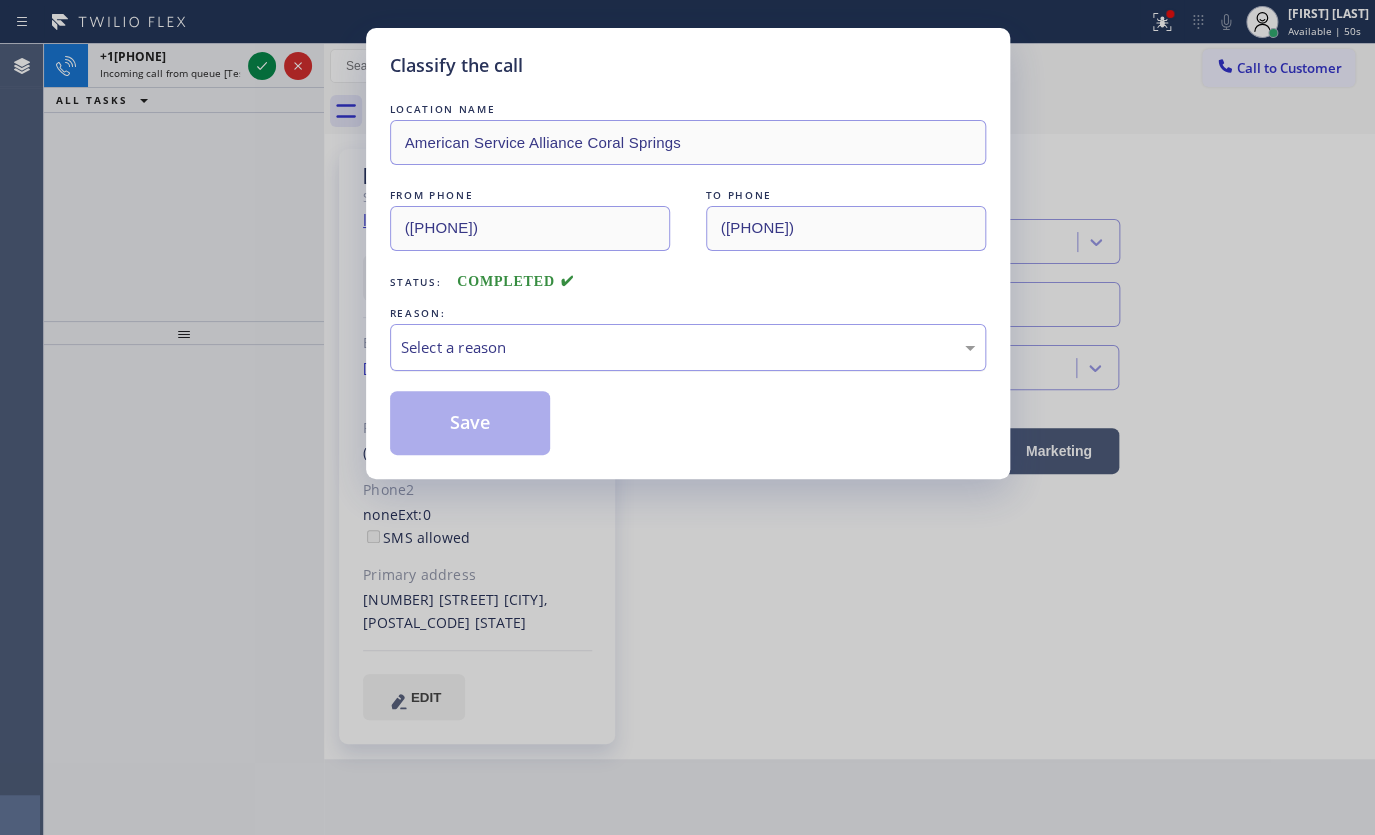 click on "Select a reason" at bounding box center (688, 347) 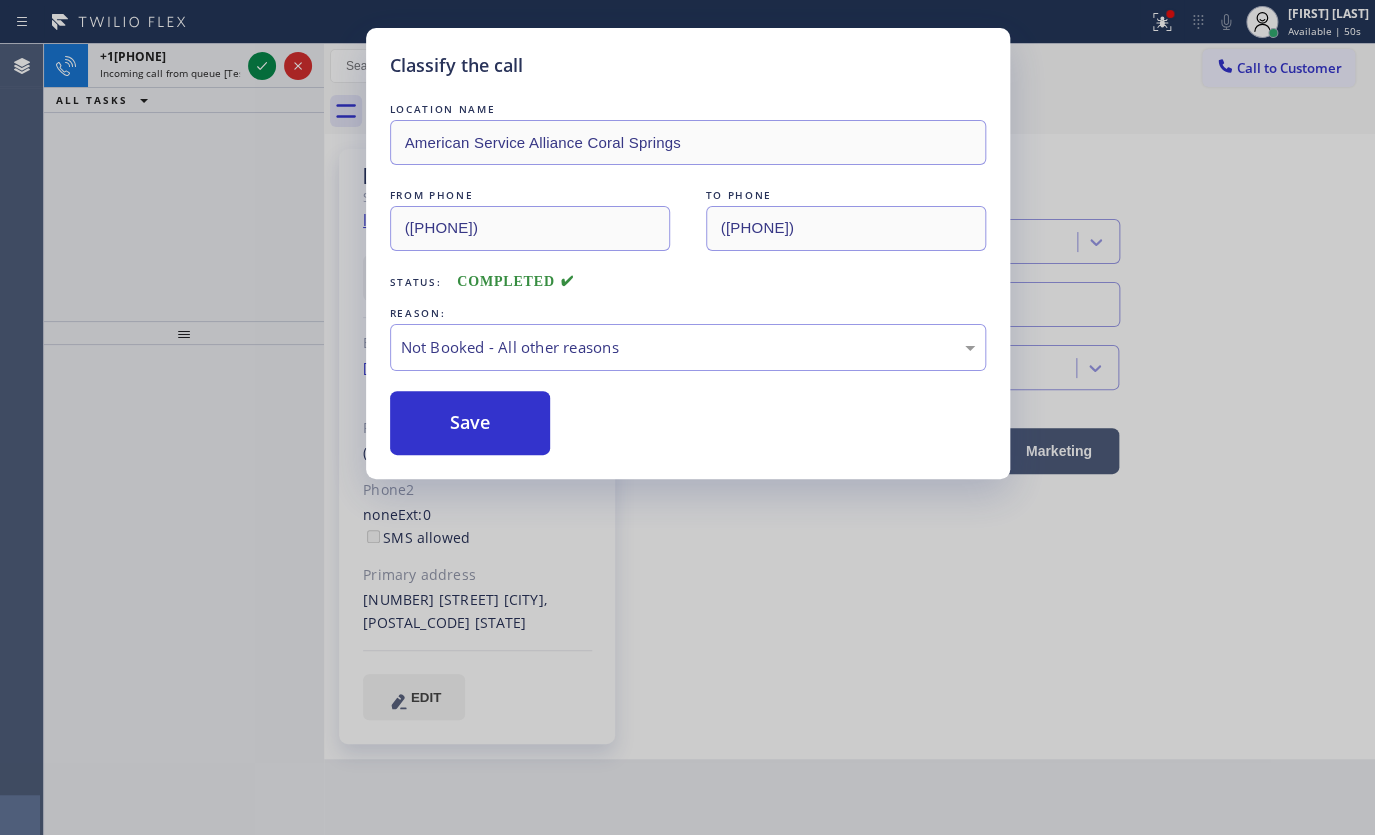 click on "Save" at bounding box center (470, 423) 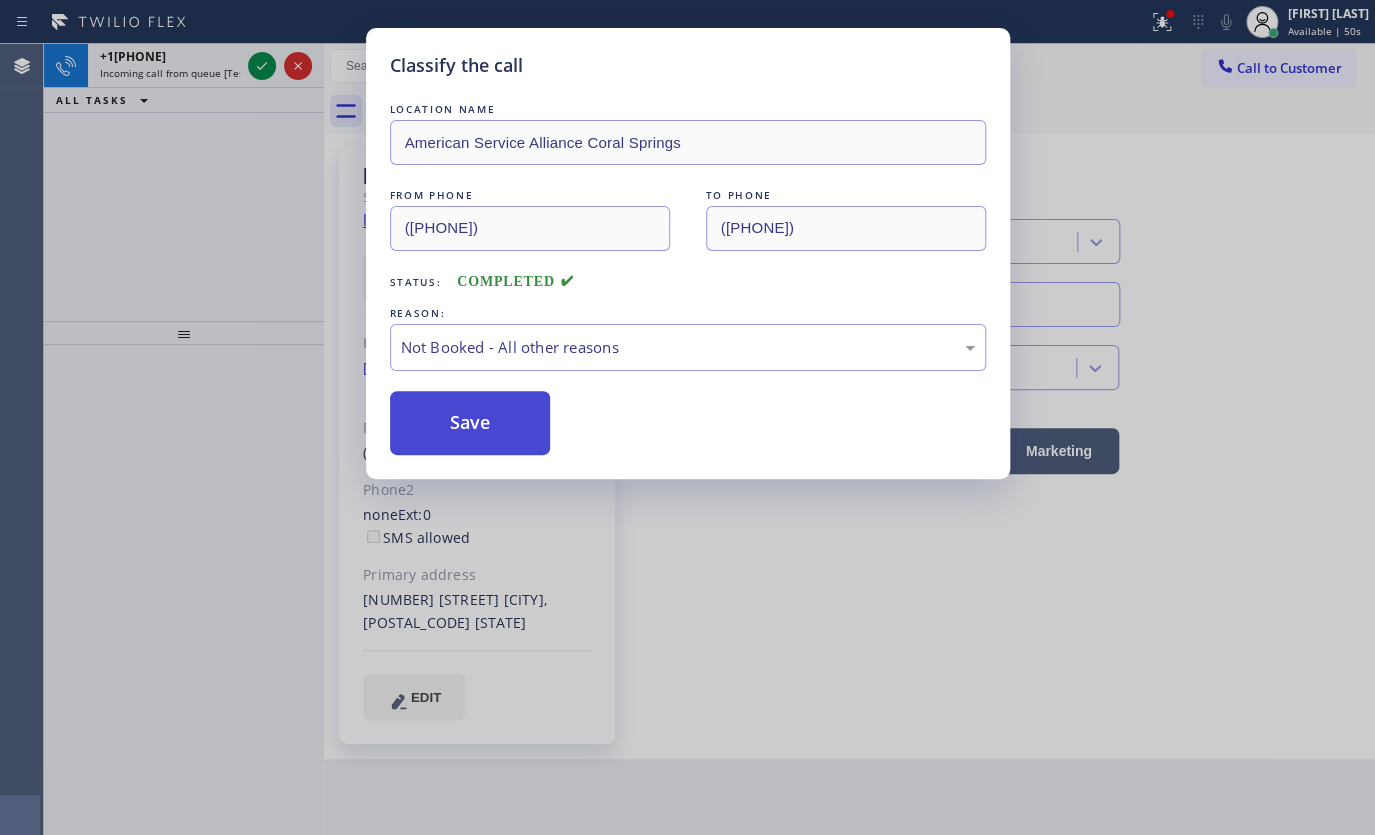 click on "Save" at bounding box center (470, 423) 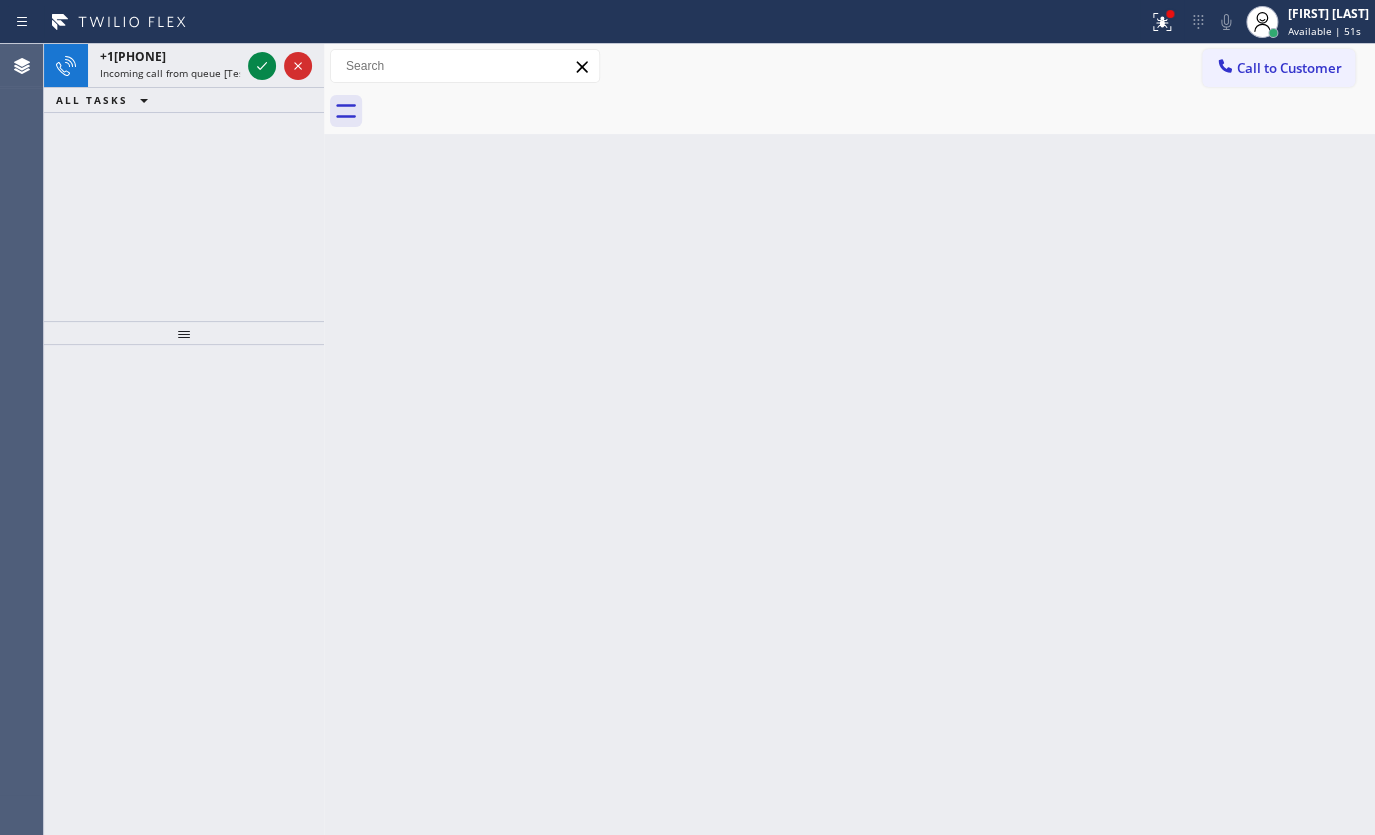 click on "Classify the call LOCATION NAME Electrical Land Fort Worth(Circle Electrical Contracting) FROM PHONE (817) 443-2335 TO PHONE (682) 337-6753 Status: COMPLETED REASON: Not Booked - All other reasons Save Classify the call LOCATION NAME Flash Electrician Service FROM PHONE (714) 980-1676 TO PHONE (844) 760-2924 Status: COMPLETED REASON: Not Booked - All other reasons Save Classify the call LOCATION NAME Flash Electrician Service FROM PHONE (844) 760-2924 TO PHONE (714) 980-1676 Status: COMPLETED REASON: Not Booked - All other reasons Save Classify the call LOCATION NAME Thermador Appliance Repair Zone Bellevue FROM PHONE (425) 890-7208 TO PHONE (425) 242-3989 Status: COMPLETED REASON: Not Booked - All other reasons Save Classify the call LOCATION NAME Modern Family Air Conditioning  and  Heating Albany FROM PHONE (510) 337-0479 TO PHONE (510) 781-9664 Status: COMPLETED REASON: Not Booked - All other reasons Save Classify the call LOCATION NAME E Appliance Repair  and  HVAC Rockville FROM PHONE (240) 290-2389" at bounding box center (709, 439) 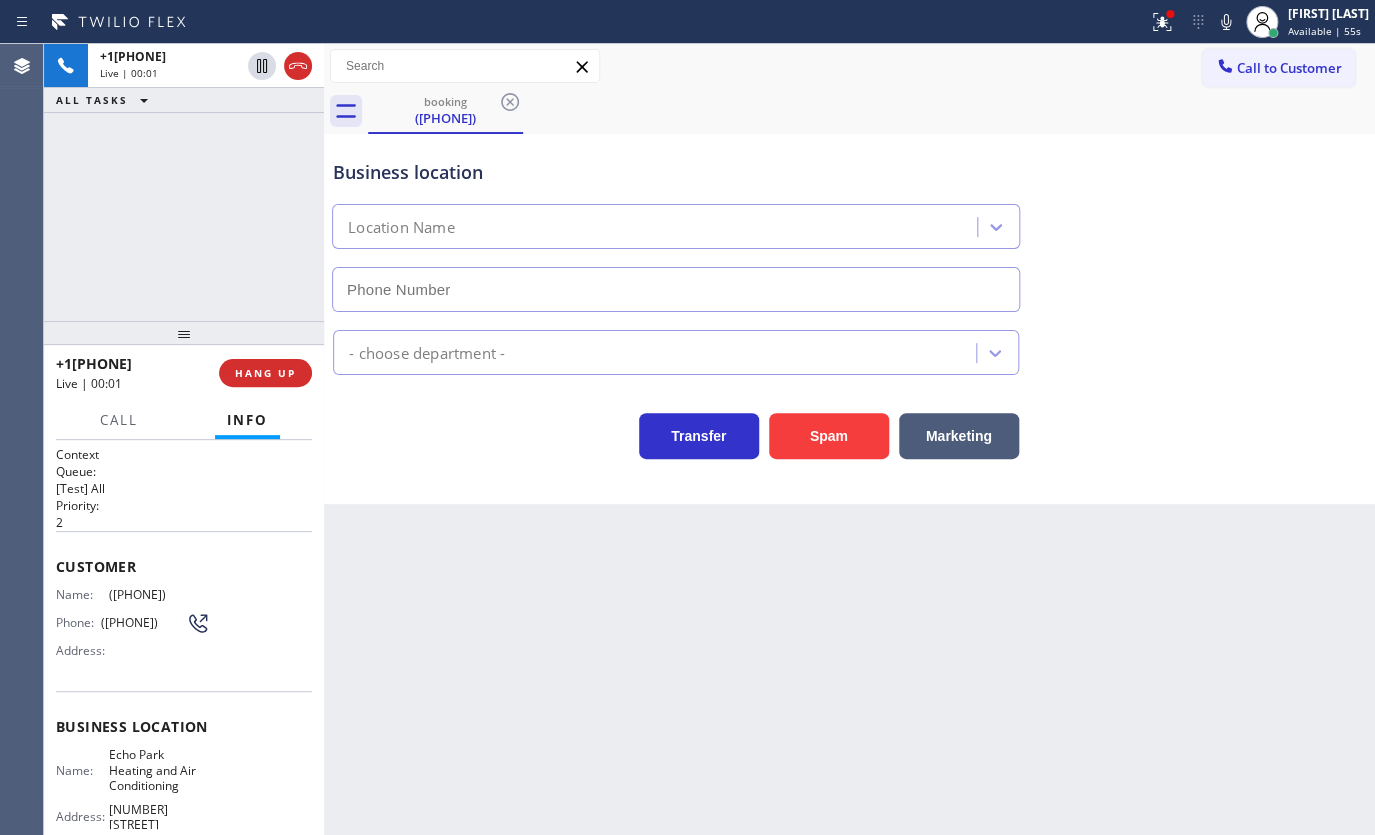 type on "(213) 204-5927" 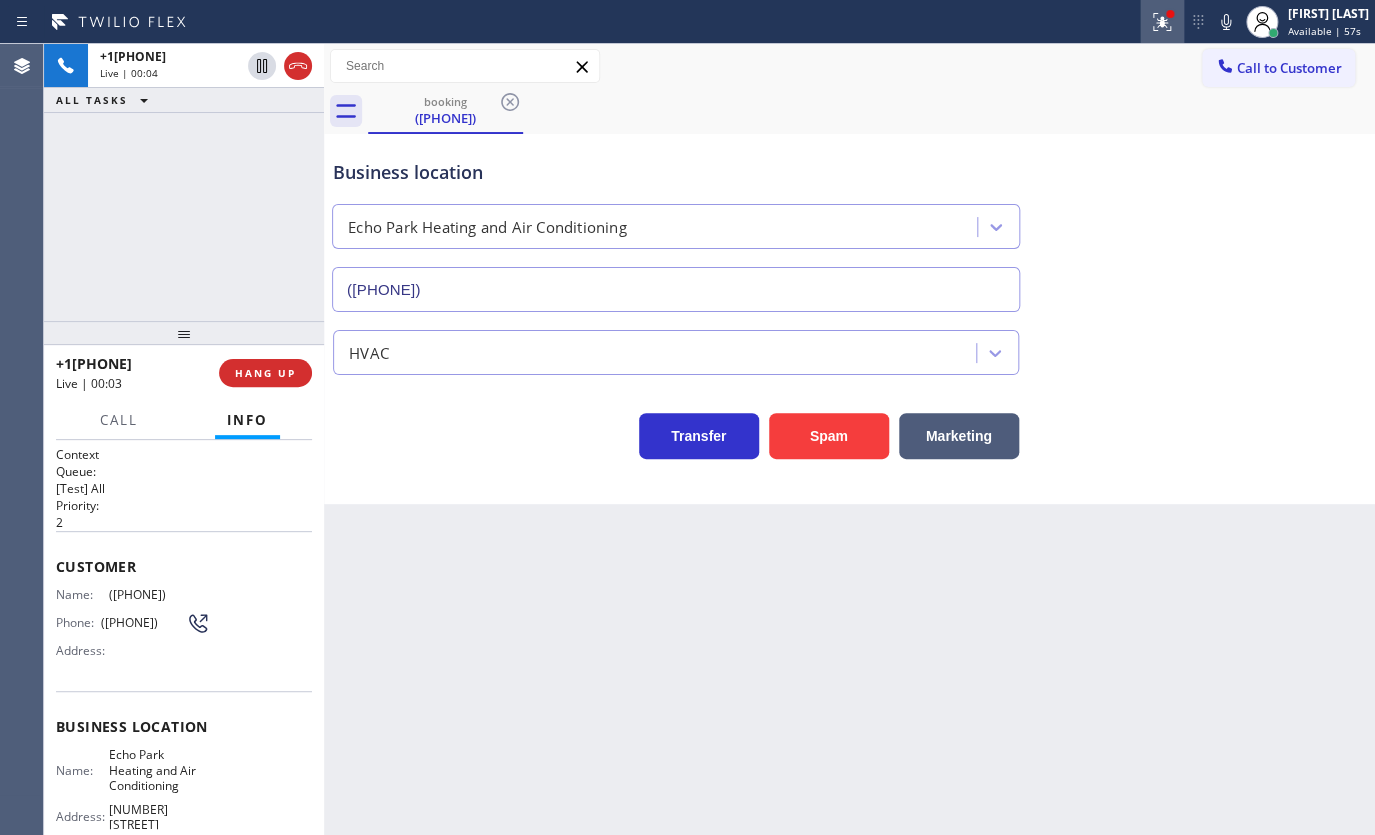 click 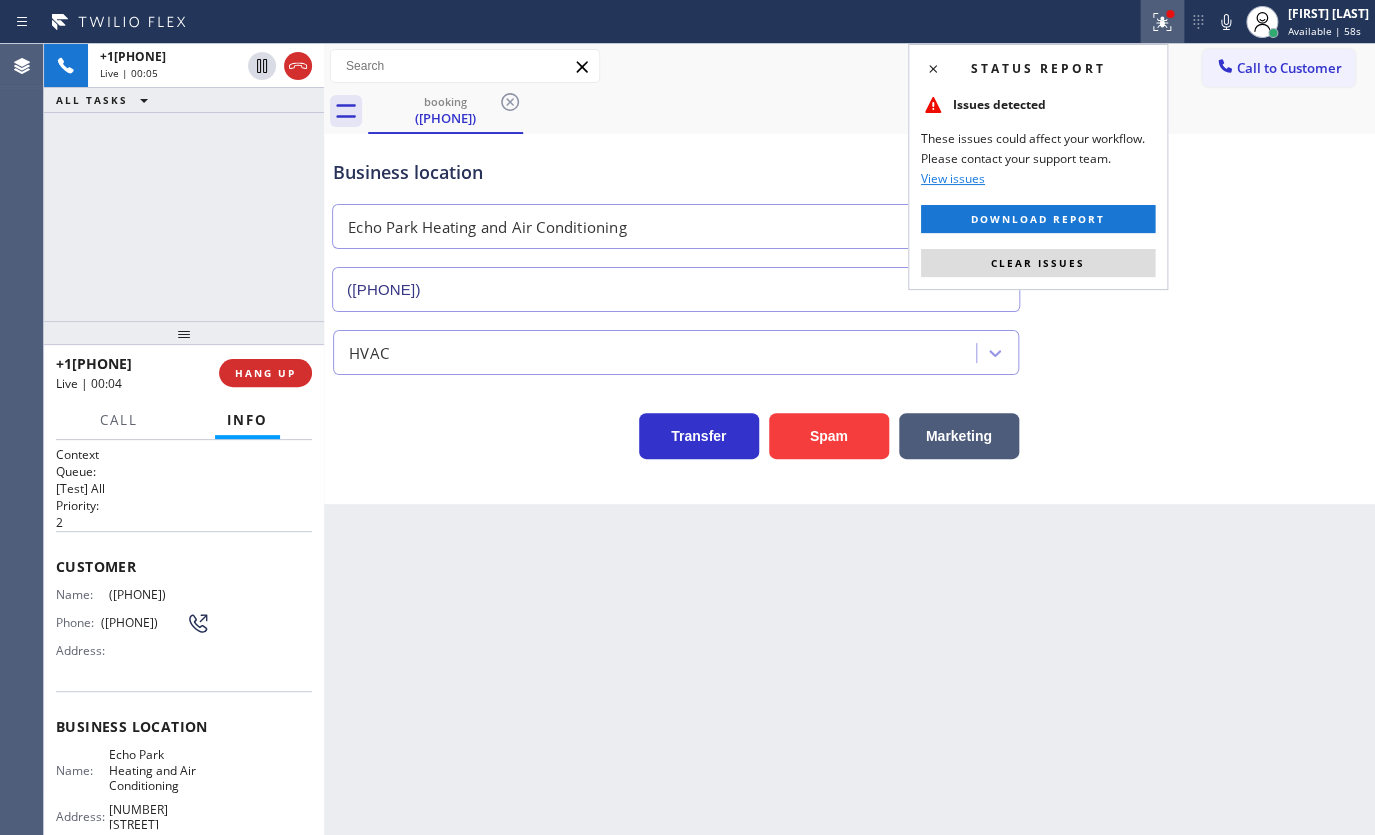 click on "Status report Issues detected These issues could affect your workflow. Please contact your support team. View issues Download report Clear issues" at bounding box center (1038, 167) 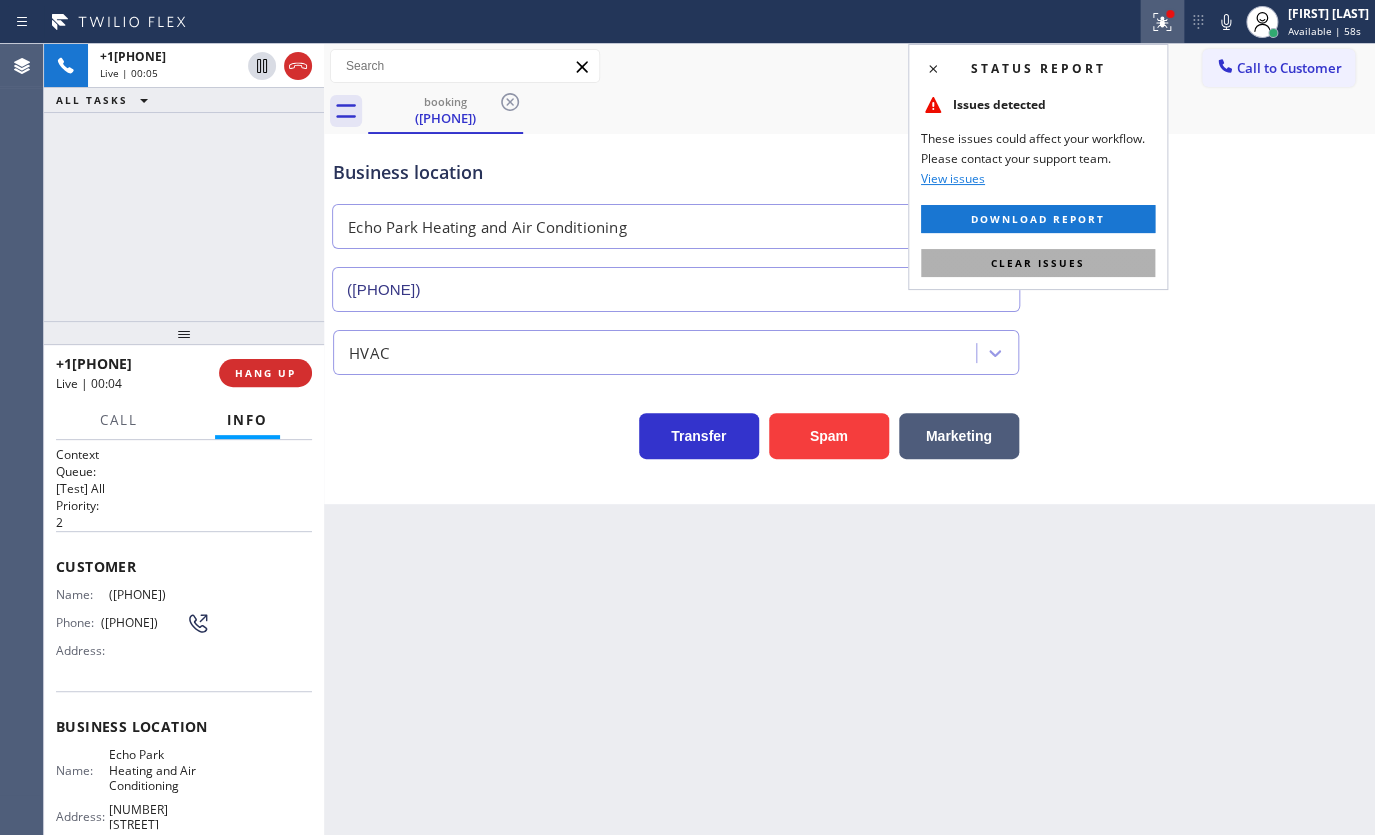 click on "Clear issues" at bounding box center (1038, 263) 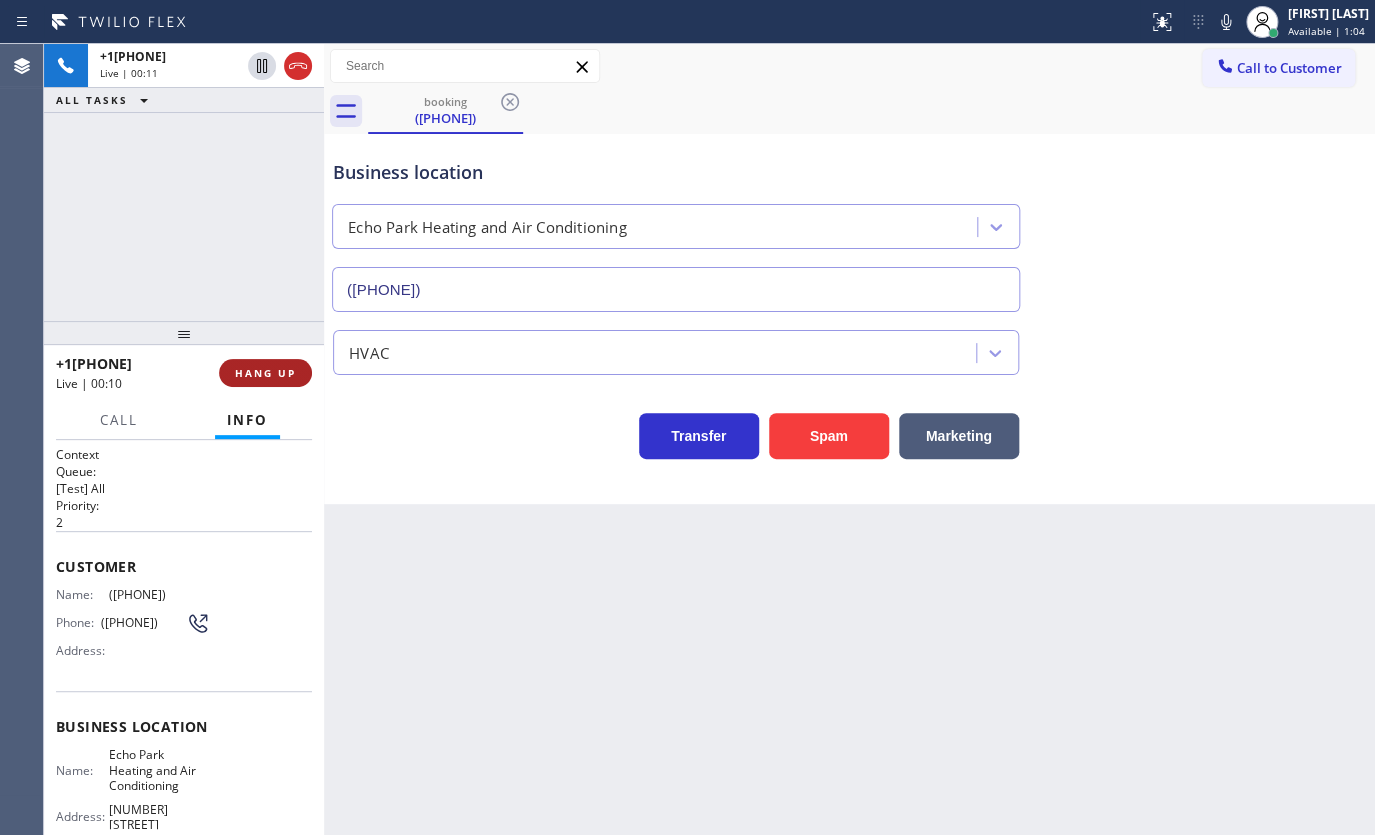click on "HANG UP" at bounding box center (265, 373) 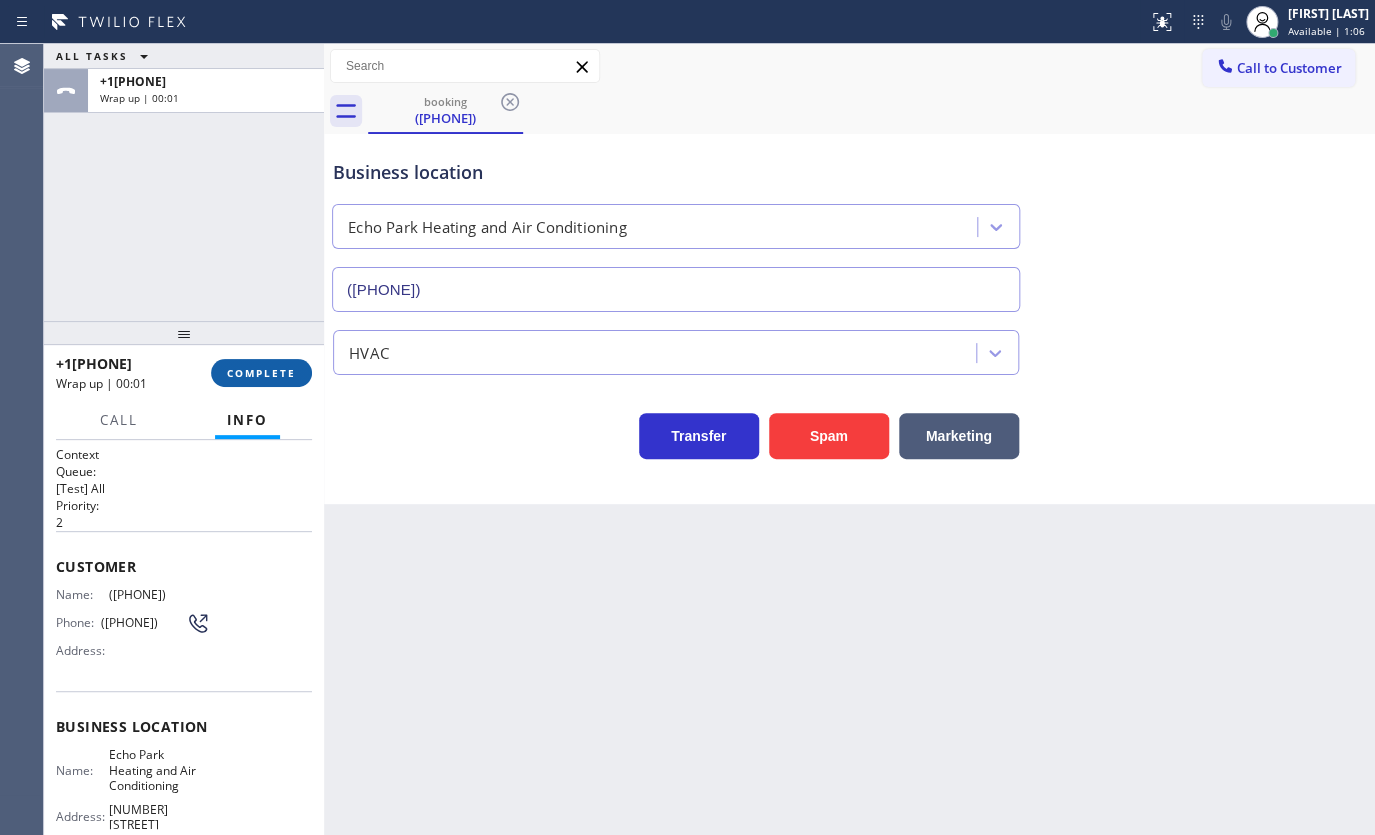 click on "COMPLETE" at bounding box center (261, 373) 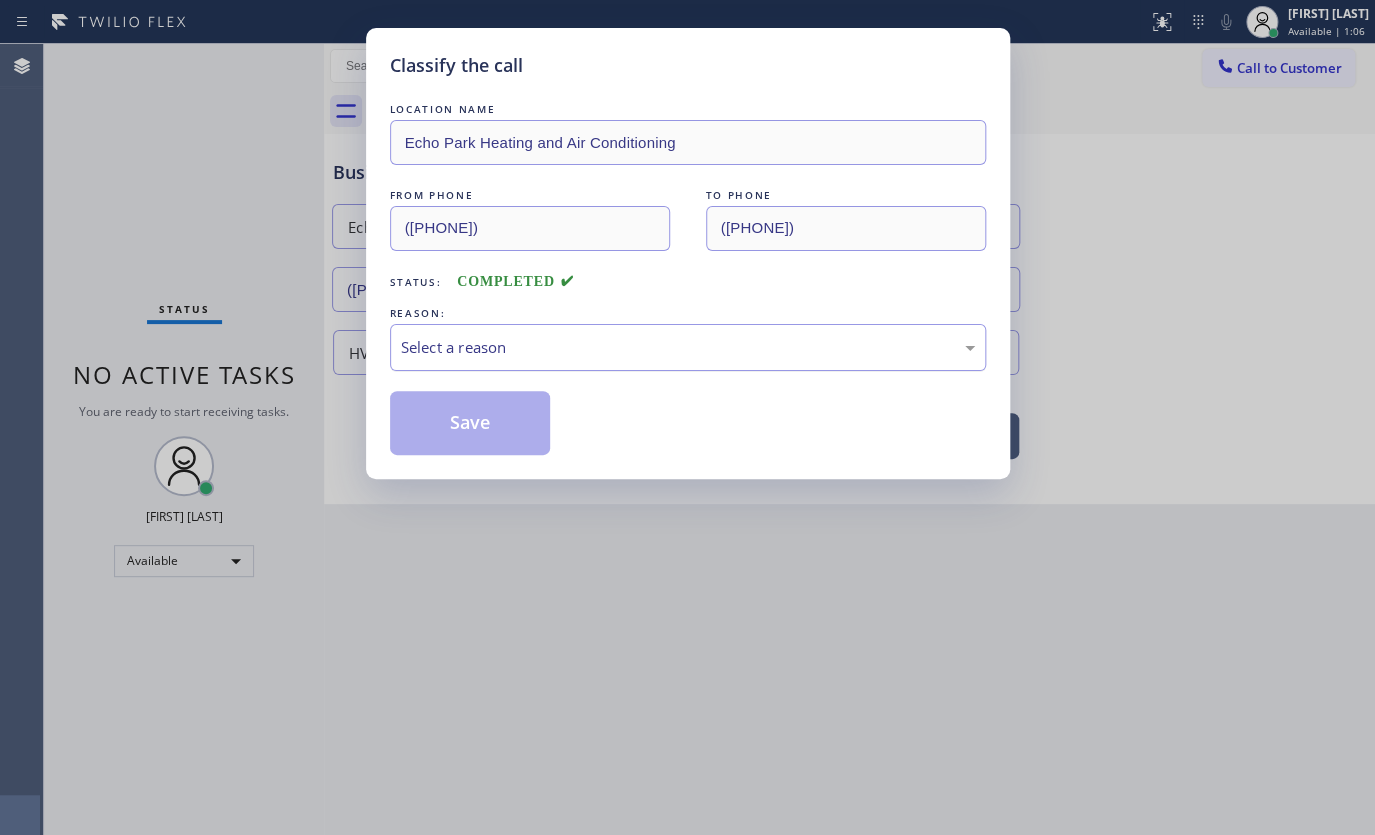 click on "Select a reason" at bounding box center (688, 347) 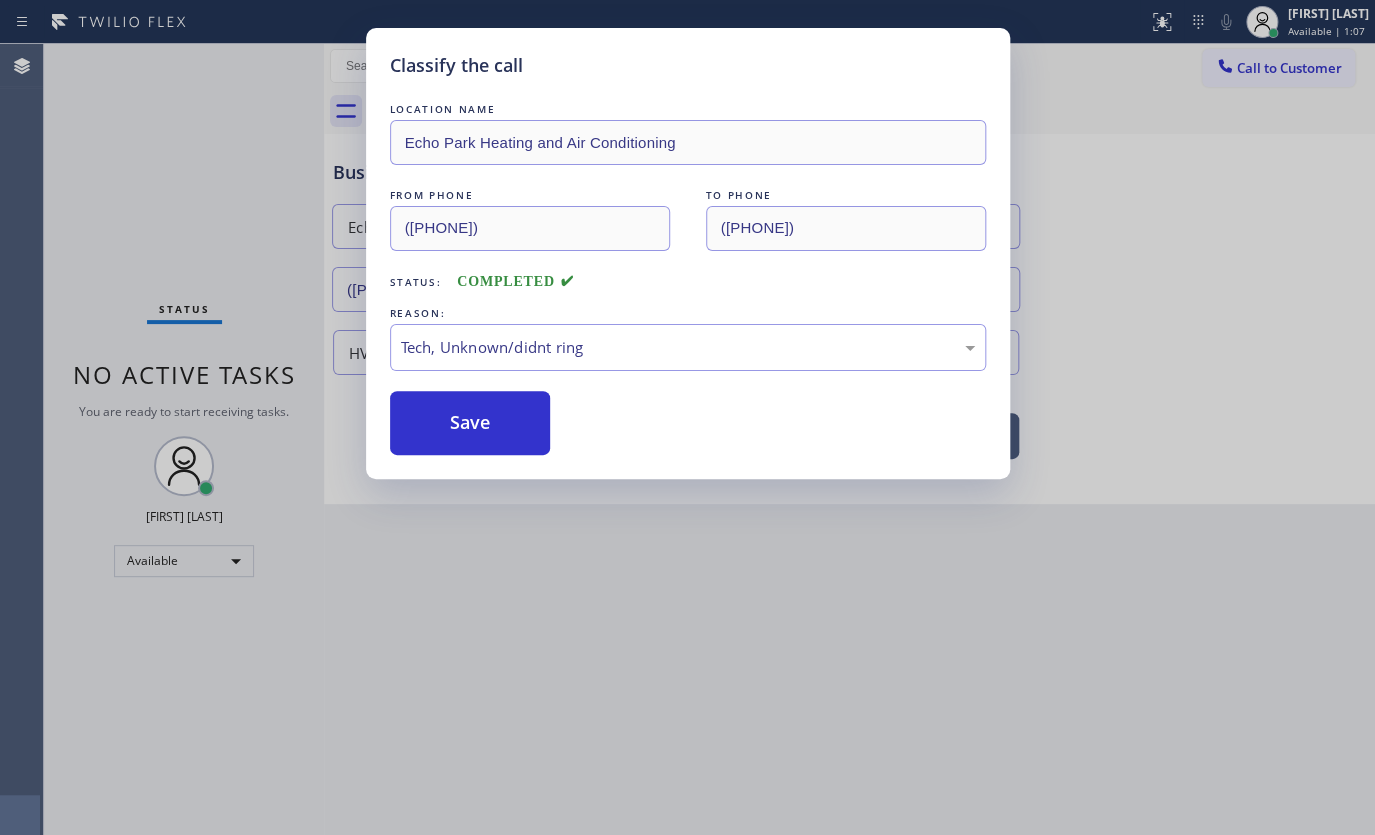 click on "Classify the call LOCATION NAME Echo Park Heating and Air Conditioning FROM PHONE (754) 336-6893 TO PHONE (213) 204-5927 Status: COMPLETED REASON: Tech, Unknown/didnt ring Save" at bounding box center [688, 253] 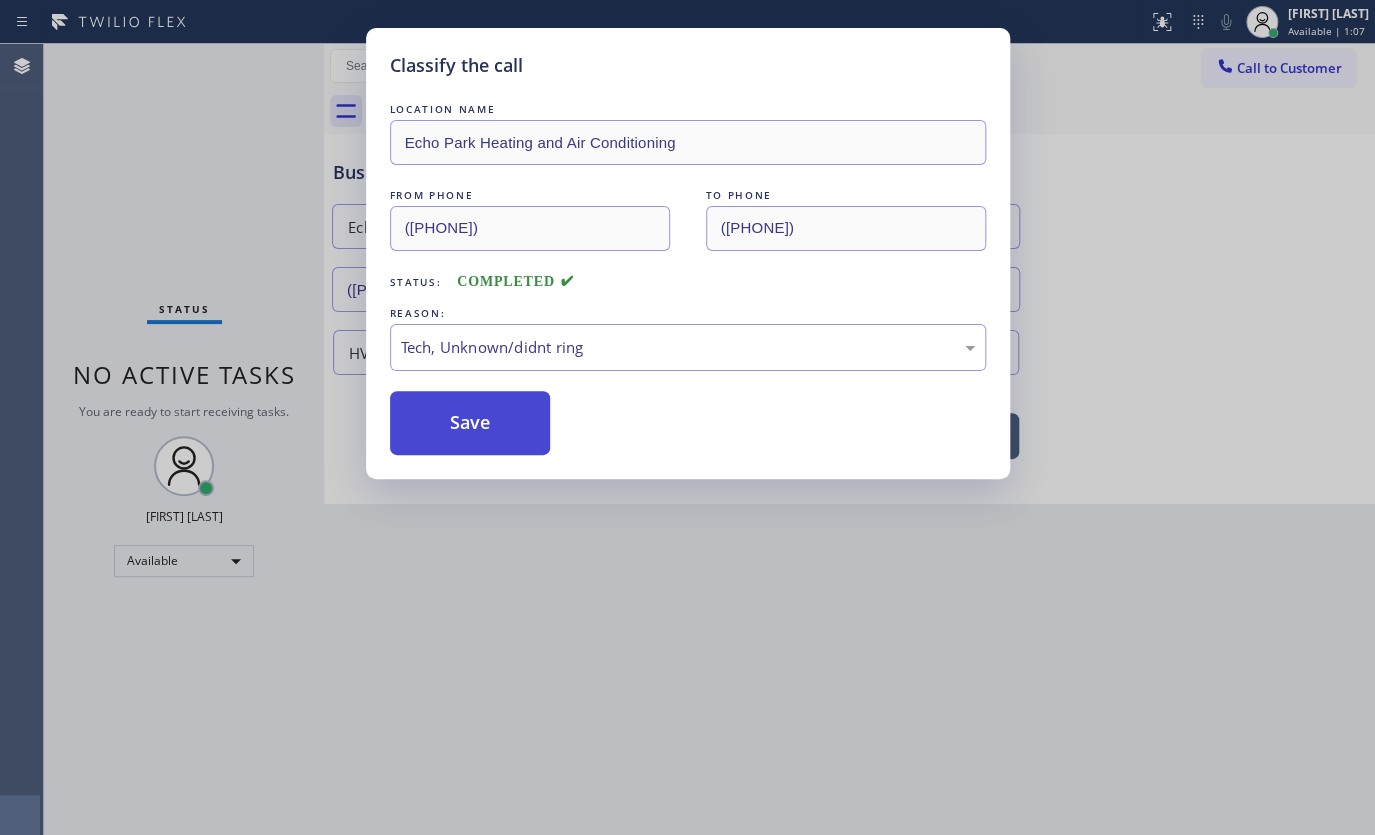 click on "Save" at bounding box center (470, 423) 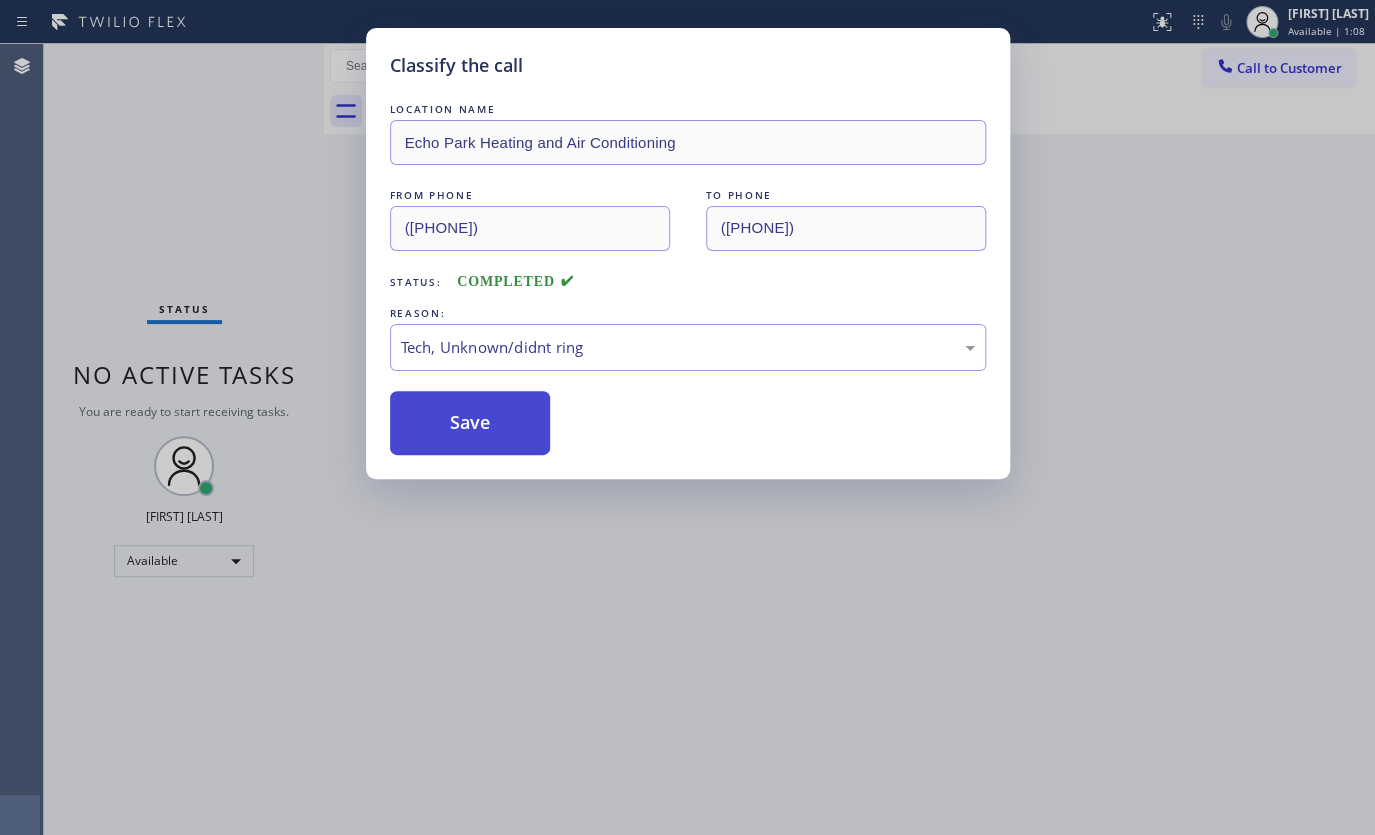 click on "Save" at bounding box center (470, 423) 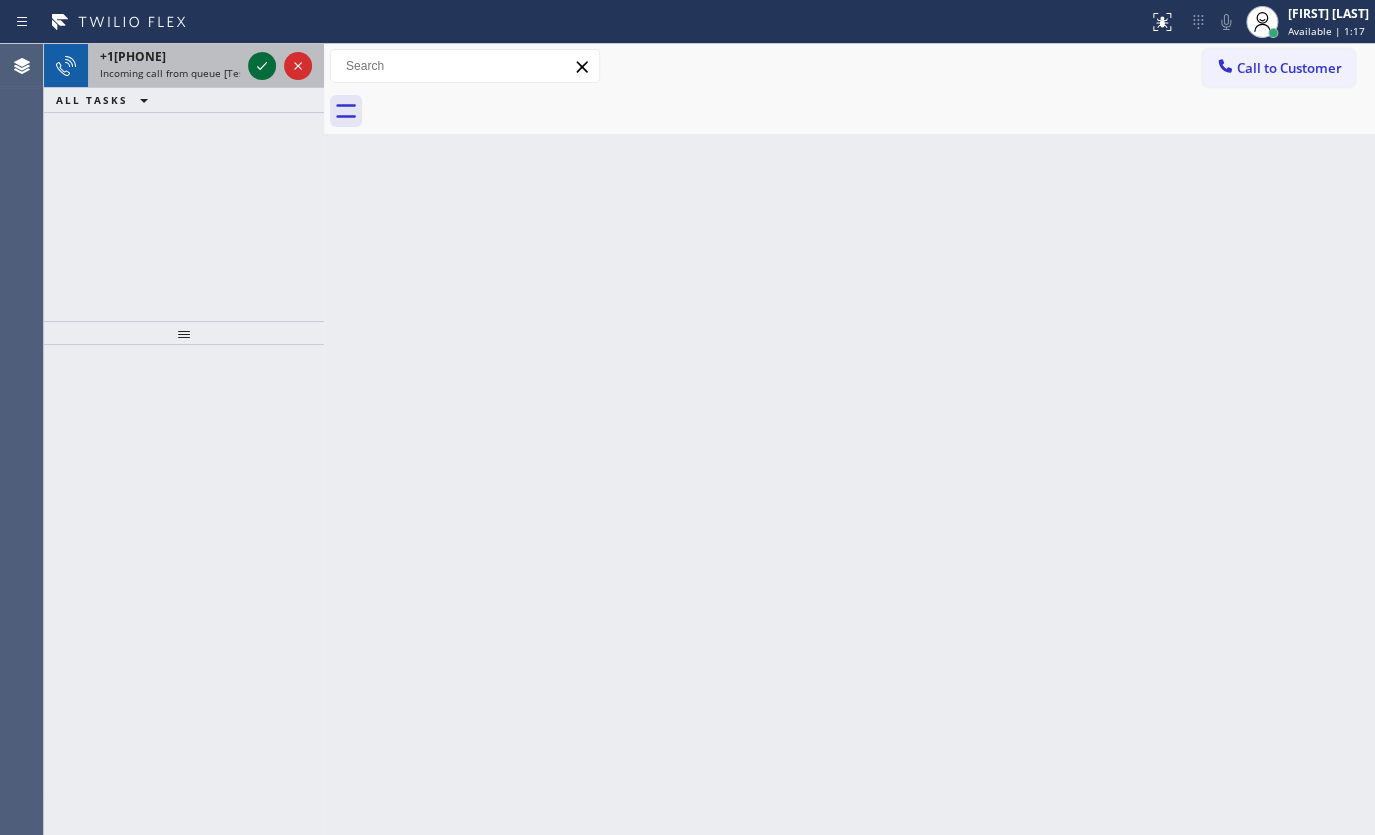 click 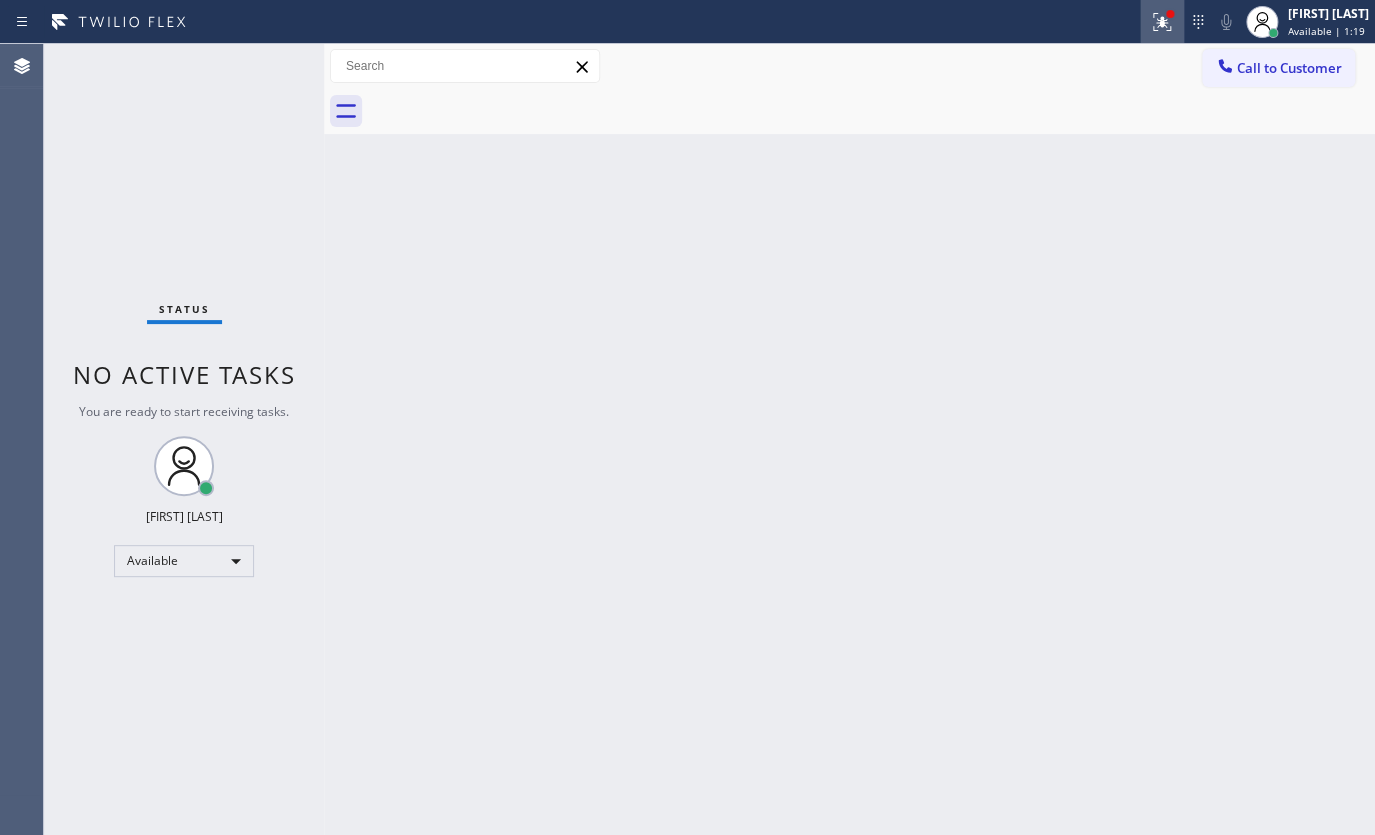 click 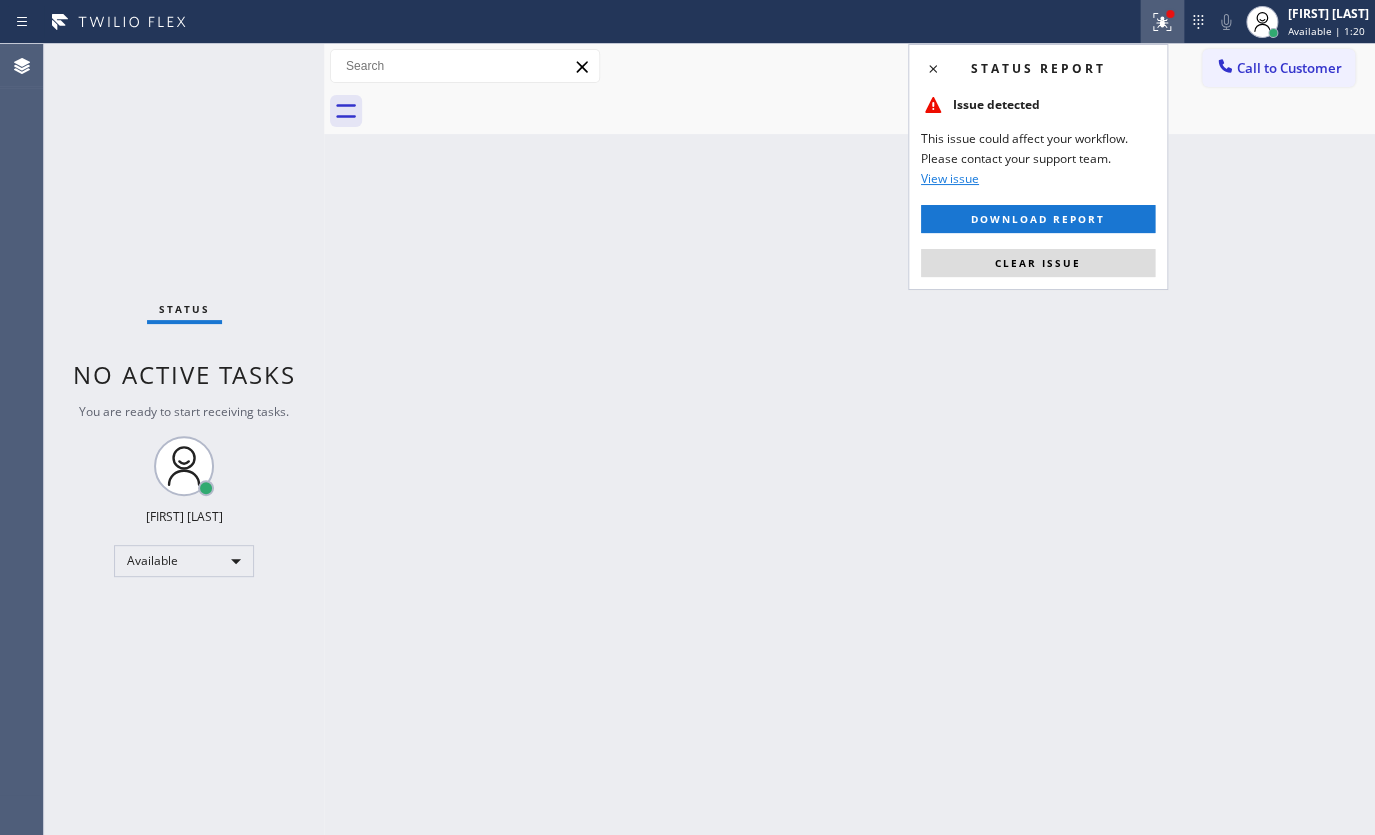 click on "Status report Issue detected This issue could affect your workflow. Please contact your support team. View issue Download report Clear issue" at bounding box center [1038, 167] 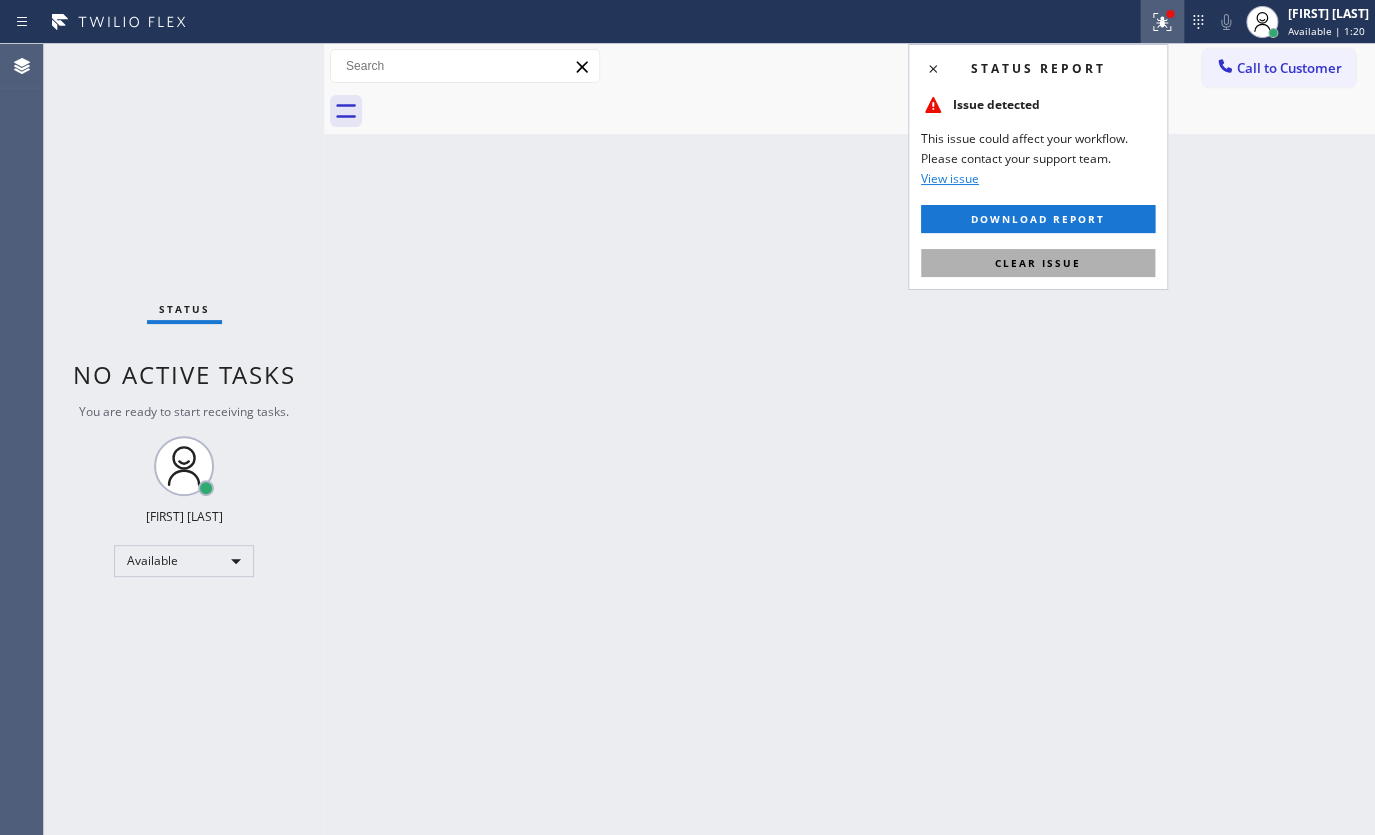 click on "Clear issue" at bounding box center (1038, 263) 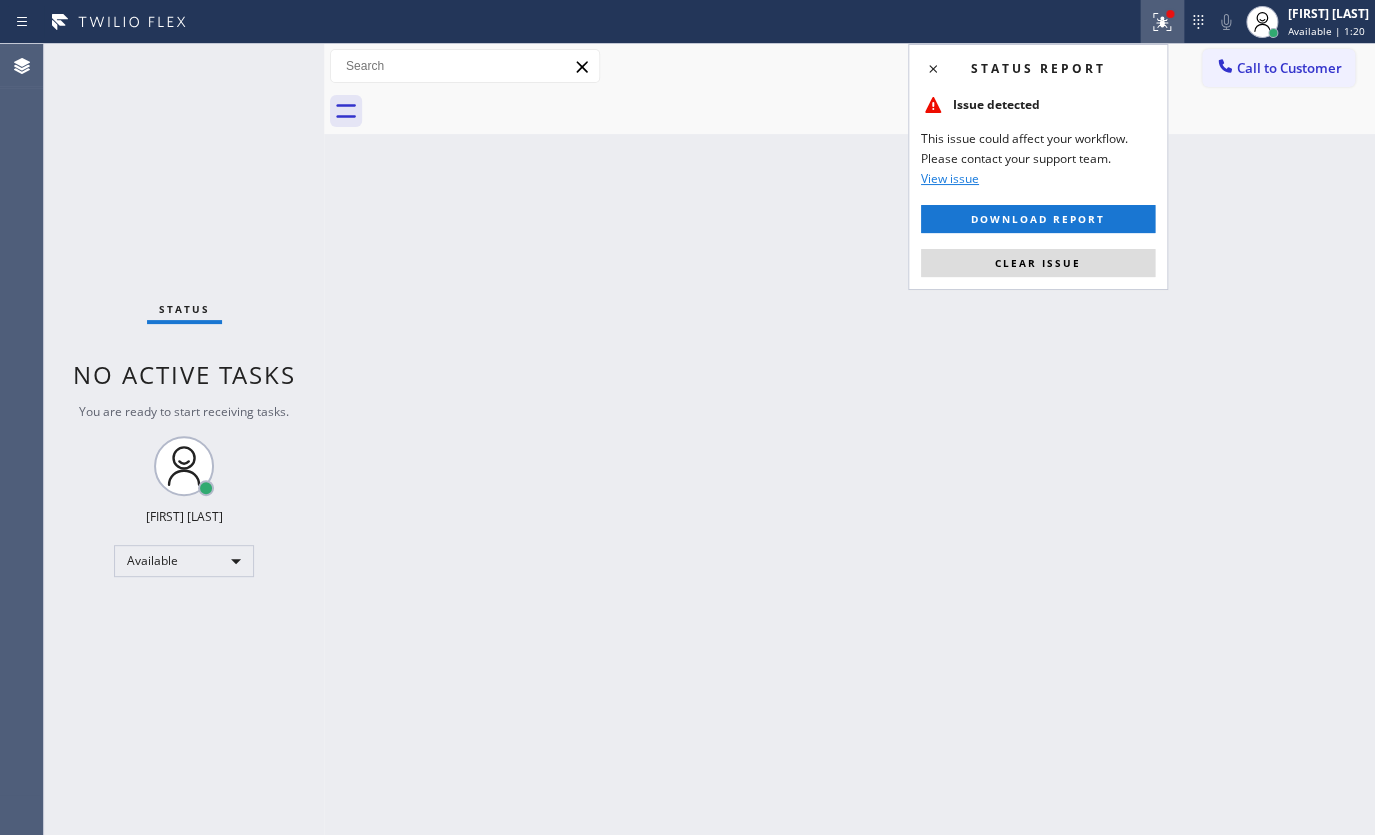 click on "Back to Dashboard Change Sender ID Customers Technicians Select a contact Outbound call Technician Search Technician Your caller id phone number Your caller id phone number Call Technician info Name   Phone none Address none Change Sender ID HVAC +18559994417 5 Star Appliance +18557314952 Appliance Repair +18554611149 Plumbing +18889090120 Air Duct Cleaning +18006865038  Electricians +18005688664 Cancel Change Check personal SMS Reset Change No tabs Call to Customer Outbound call Location Flash Electrician Service Your caller id phone number (844) 760-2924 Customer number Call Outbound call Technician Search Technician Your caller id phone number Your caller id phone number Call" at bounding box center [849, 439] 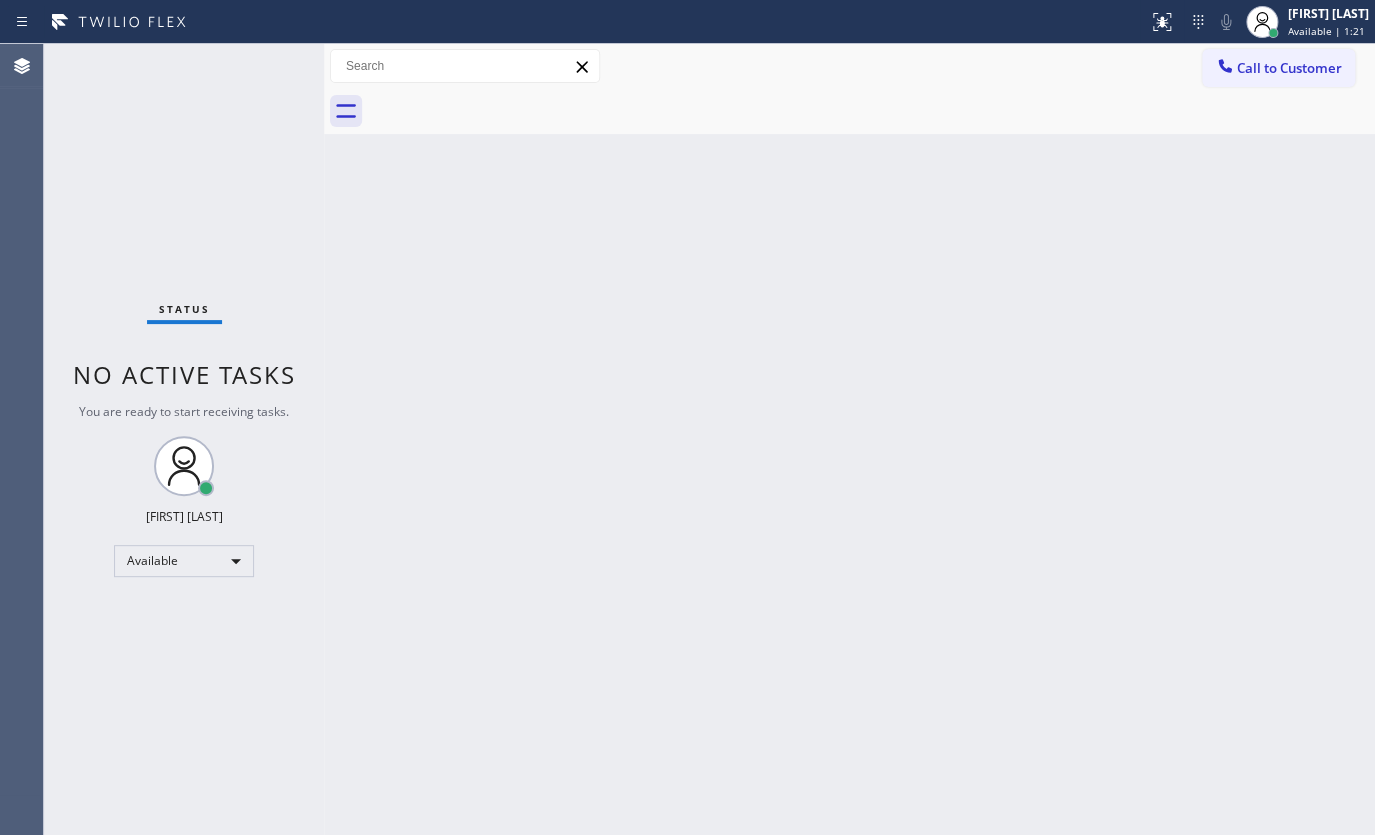 click on "Back to Dashboard Change Sender ID Customers Technicians Select a contact Outbound call Technician Search Technician Your caller id phone number Your caller id phone number Call Technician info Name   Phone none Address none Change Sender ID HVAC +18559994417 5 Star Appliance +18557314952 Appliance Repair +18554611149 Plumbing +18889090120 Air Duct Cleaning +18006865038  Electricians +18005688664 Cancel Change Check personal SMS Reset Change No tabs Call to Customer Outbound call Location Flash Electrician Service Your caller id phone number (844) 760-2924 Customer number Call Outbound call Technician Search Technician Your caller id phone number Your caller id phone number Call" at bounding box center (849, 439) 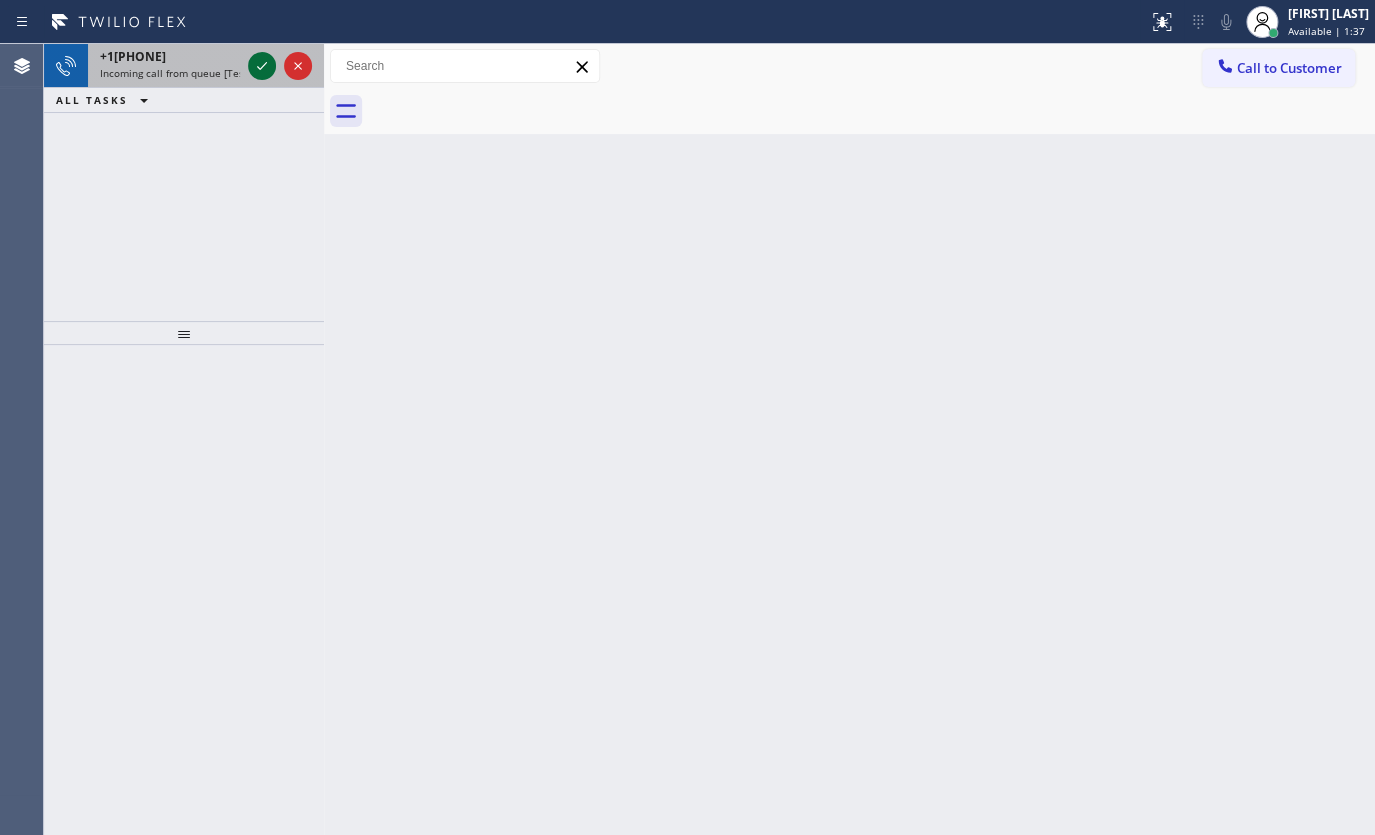 click 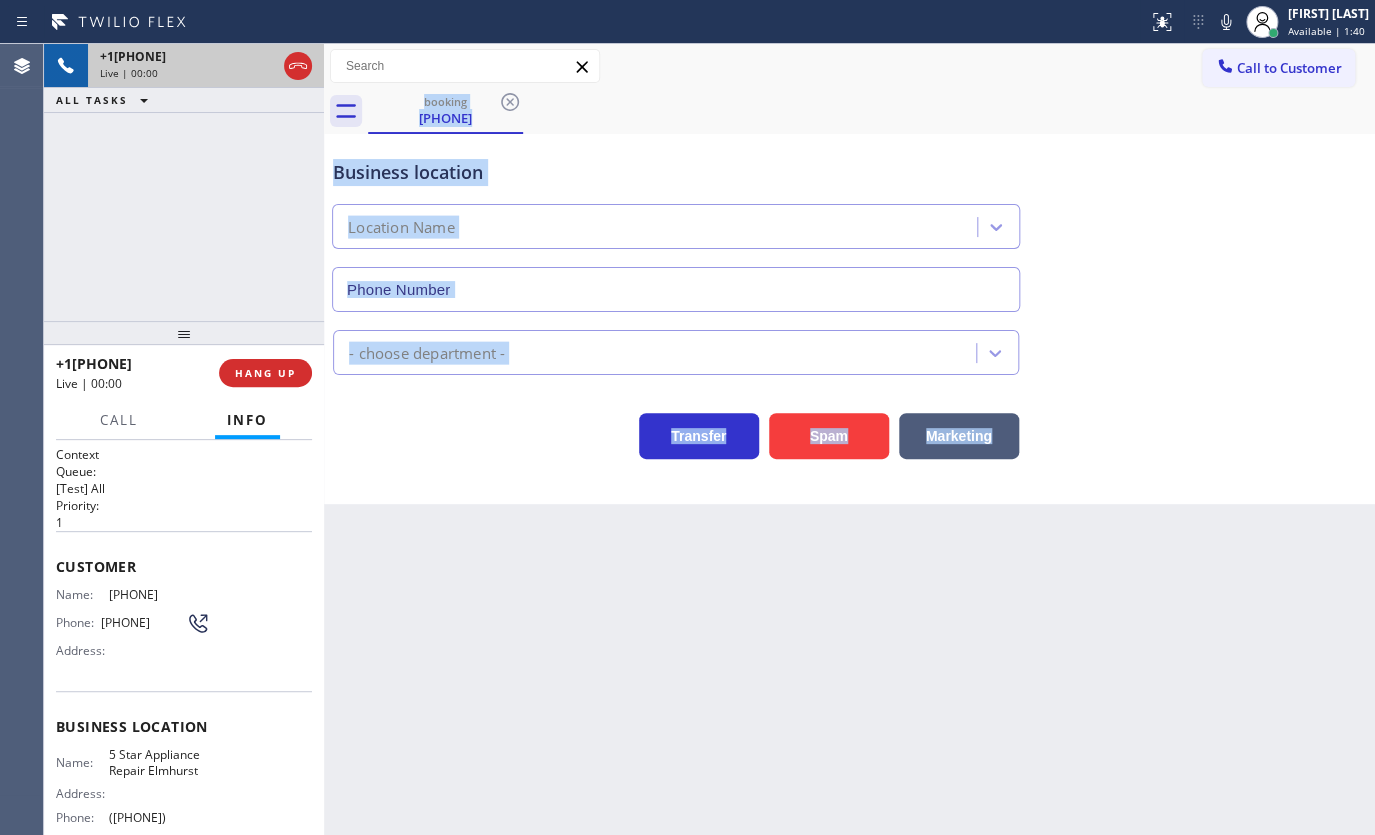 type on "(630) 446-6609" 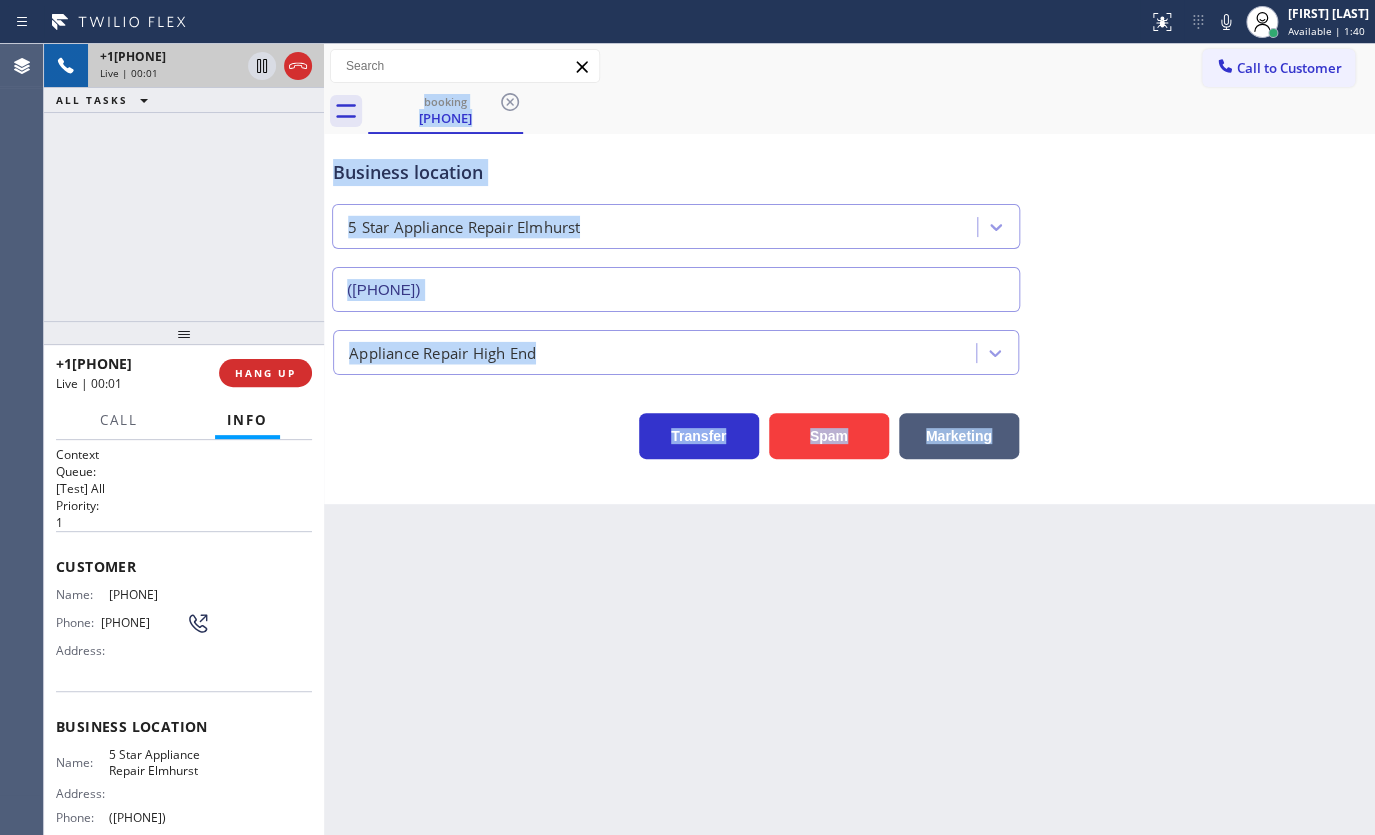 click on "Business location 5 Star Appliance Repair Elmhurst (630) 446-6609 Appliance Repair High End Transfer Spam Marketing" at bounding box center (849, 319) 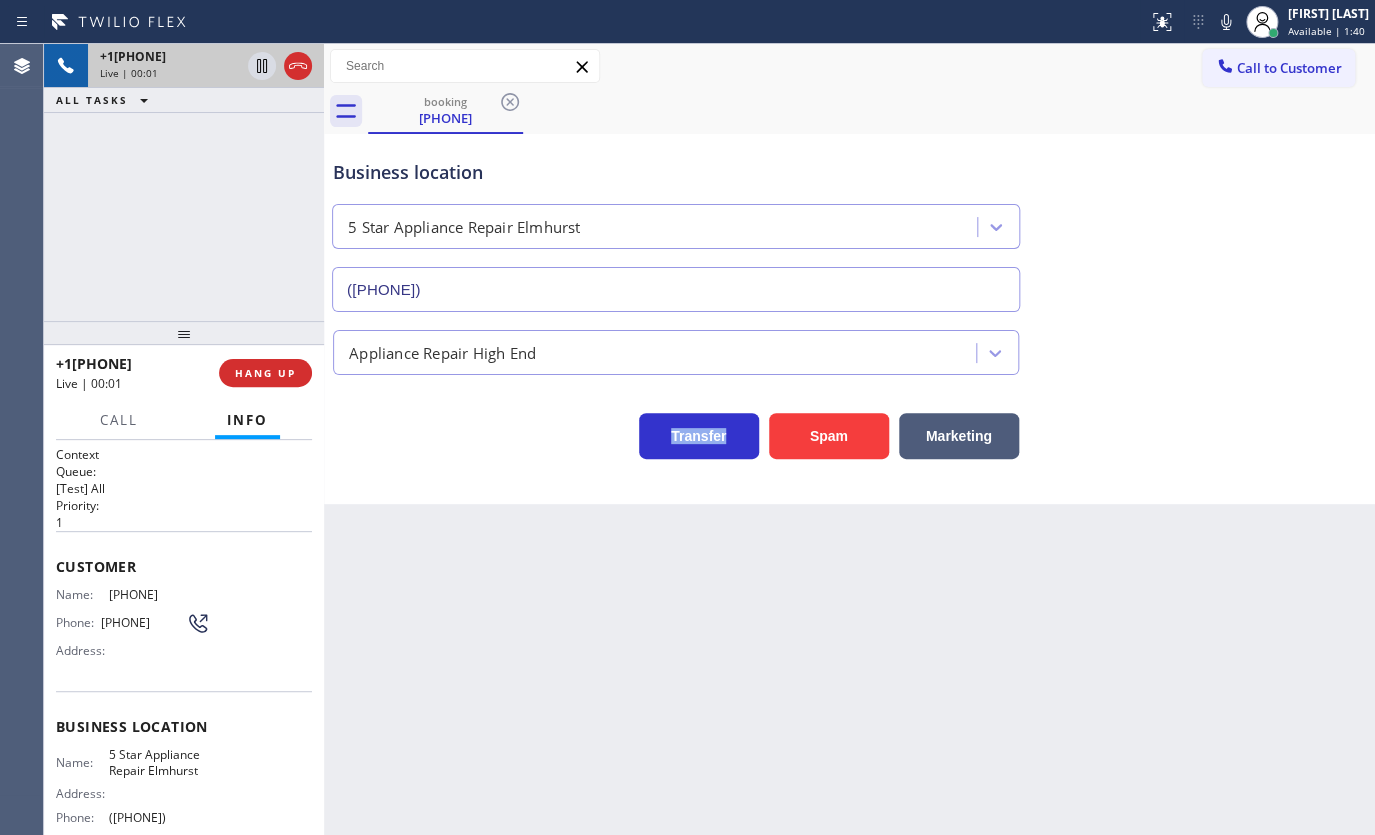 click on "Business location 5 Star Appliance Repair Elmhurst (630) 446-6609 Appliance Repair High End Transfer Spam Marketing" at bounding box center [849, 319] 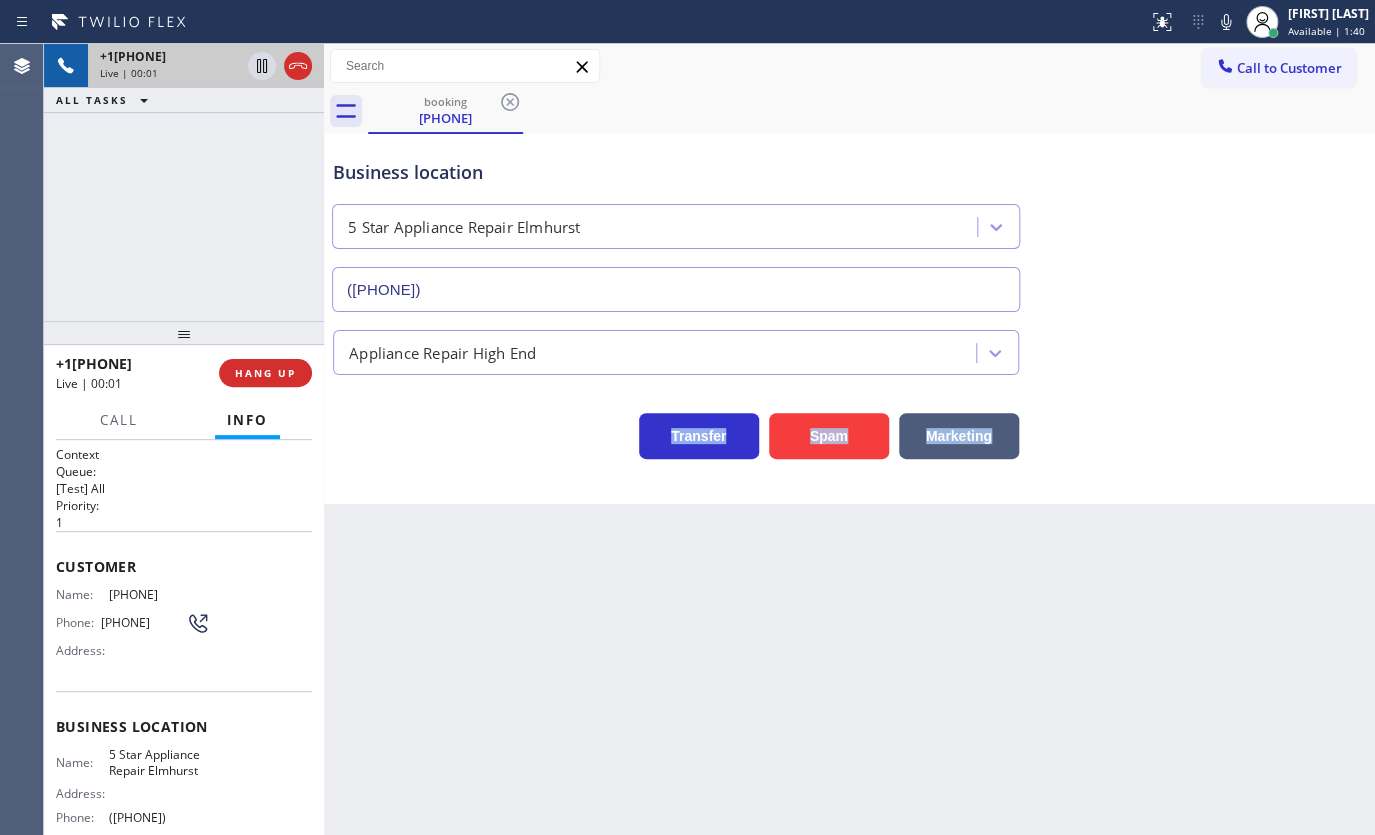 click on "Business location 5 Star Appliance Repair Elmhurst (630) 446-6609 Appliance Repair High End Transfer Spam Marketing" at bounding box center [849, 319] 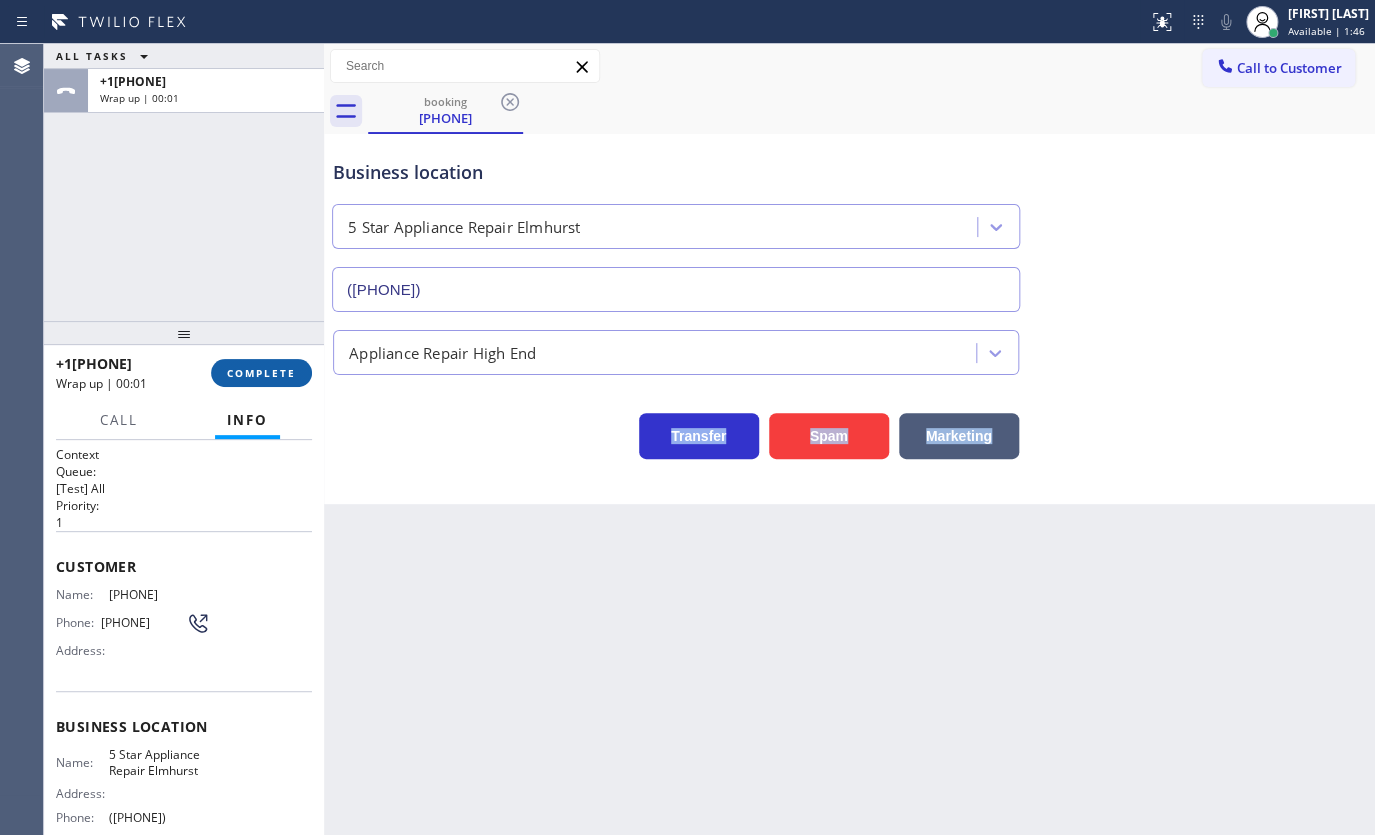 click on "COMPLETE" at bounding box center (261, 373) 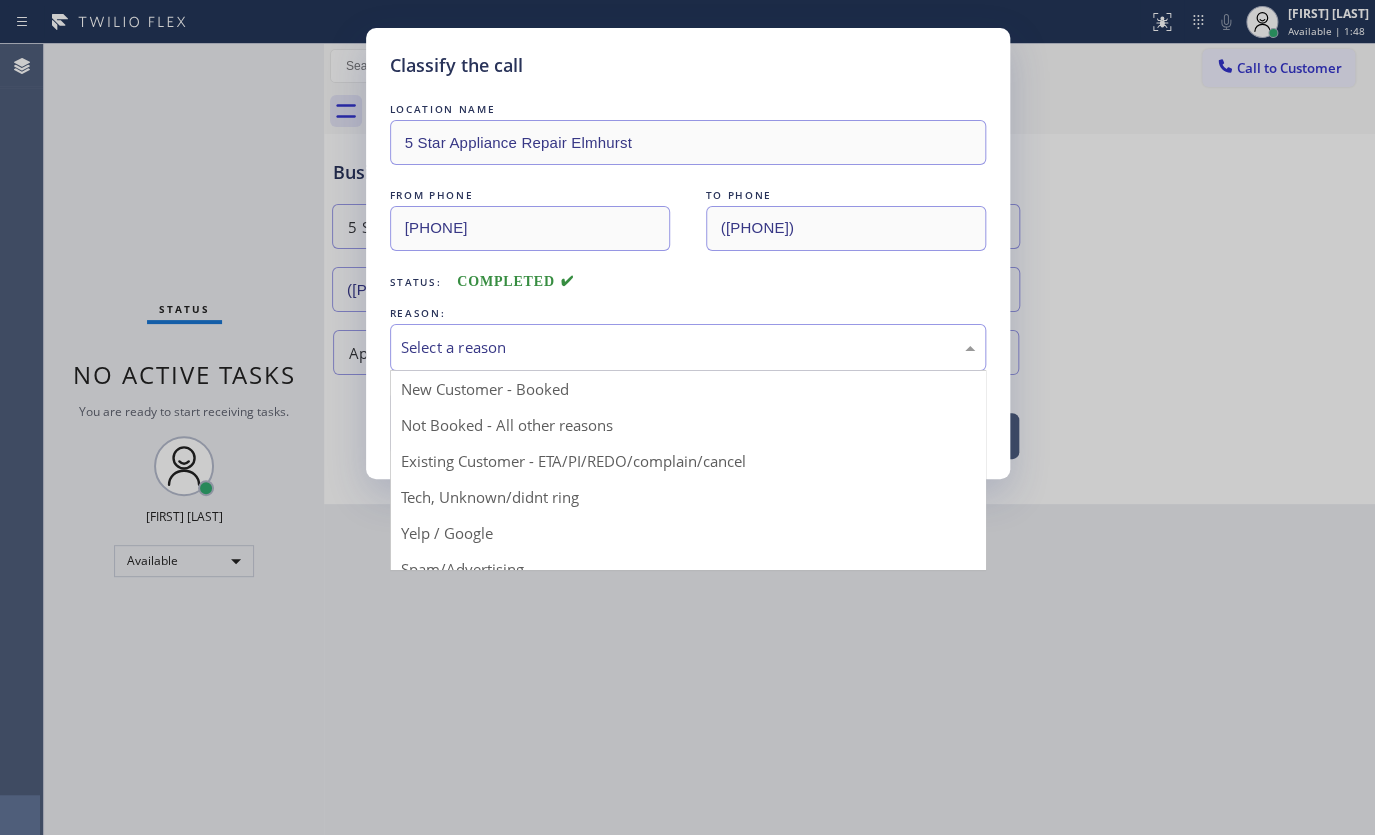 click on "Select a reason" at bounding box center [688, 347] 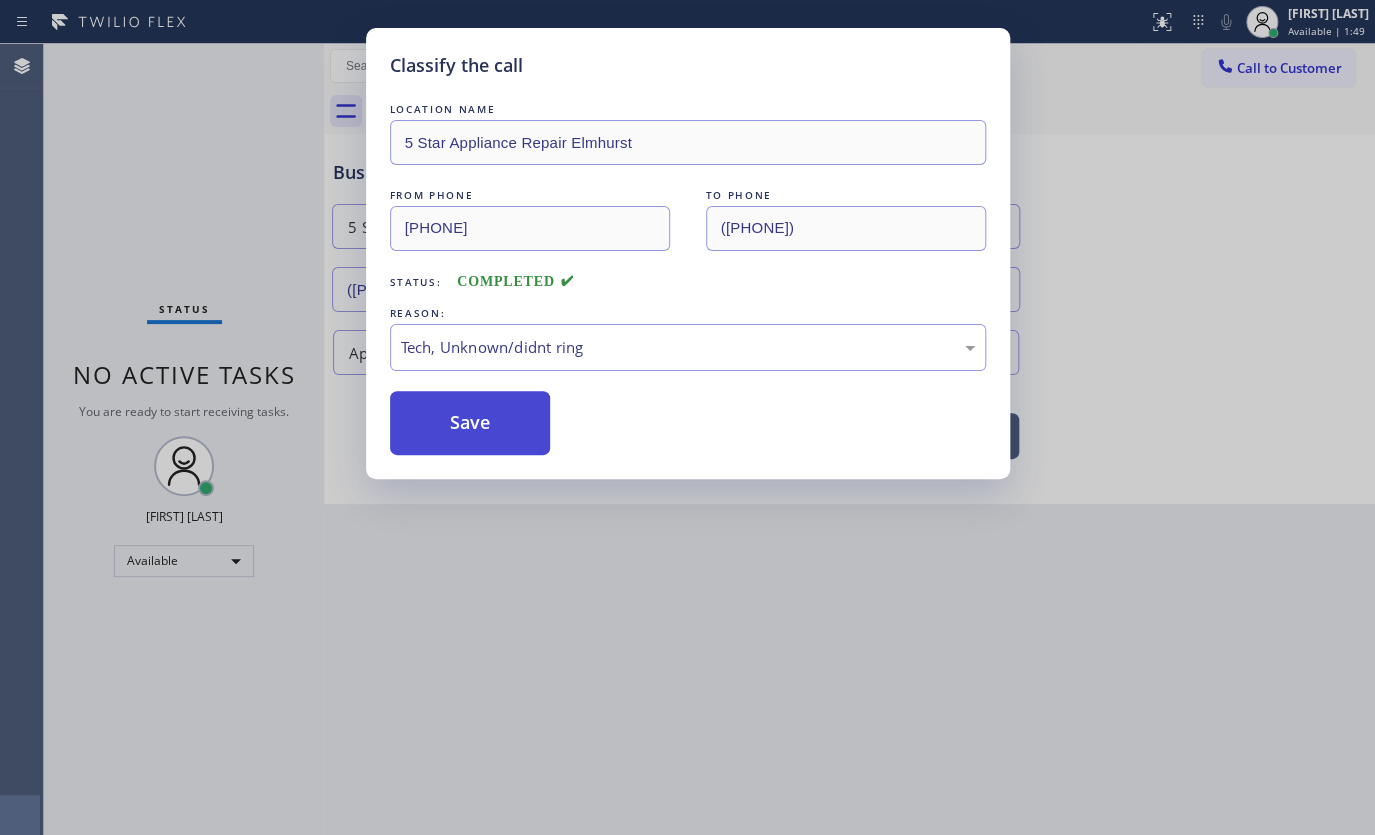 click on "Save" at bounding box center (470, 423) 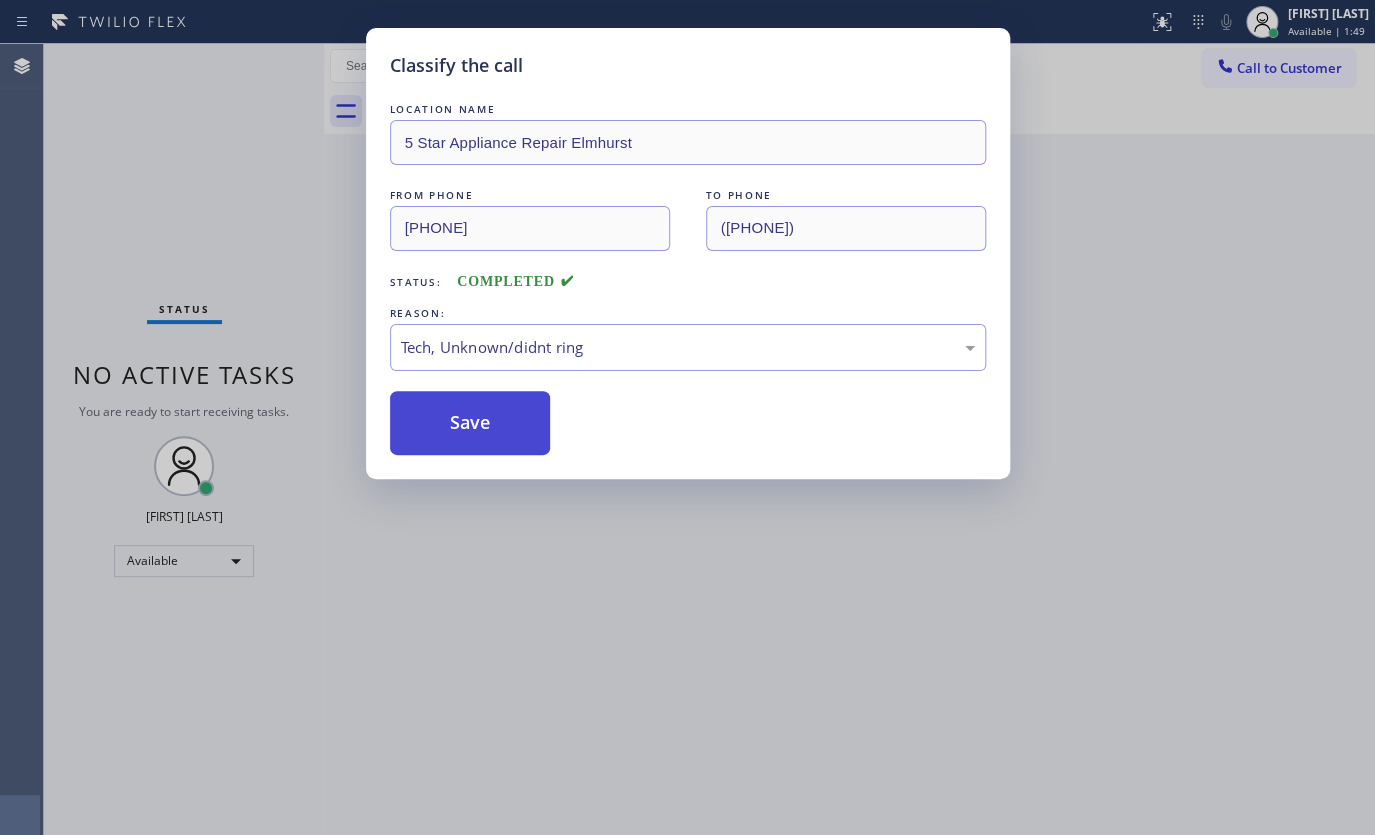 click on "Save" at bounding box center (470, 423) 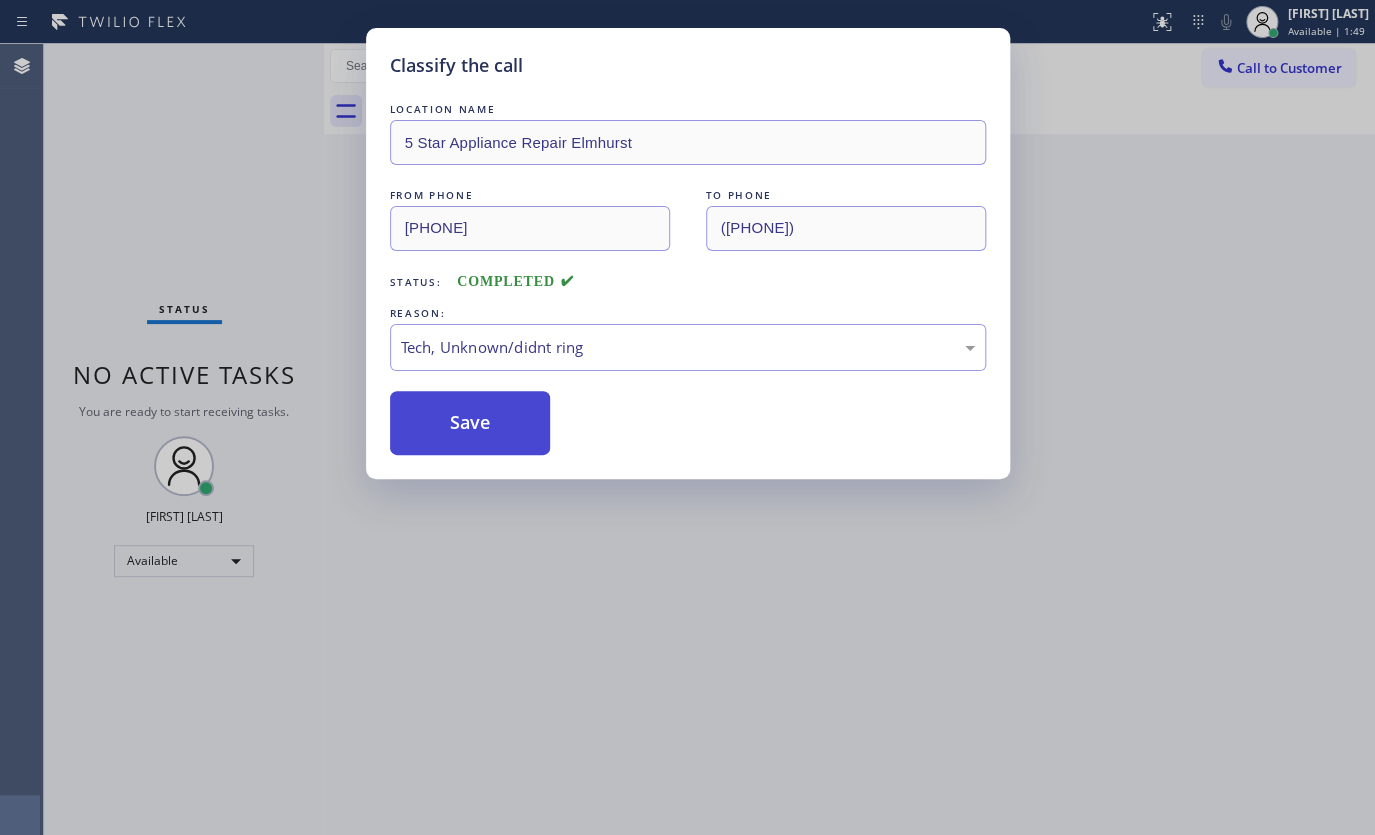 click on "Save" at bounding box center (470, 423) 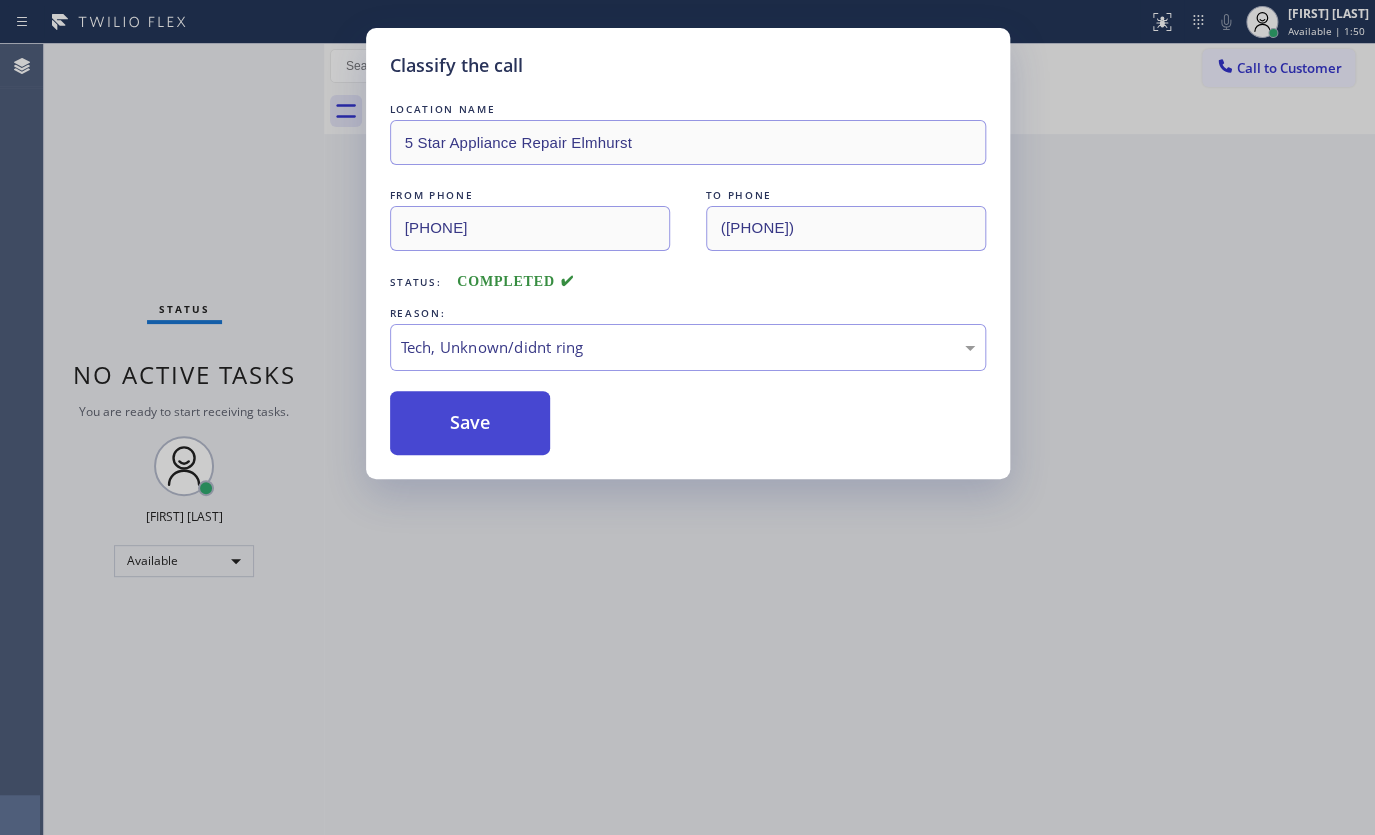 click on "Save" at bounding box center [470, 423] 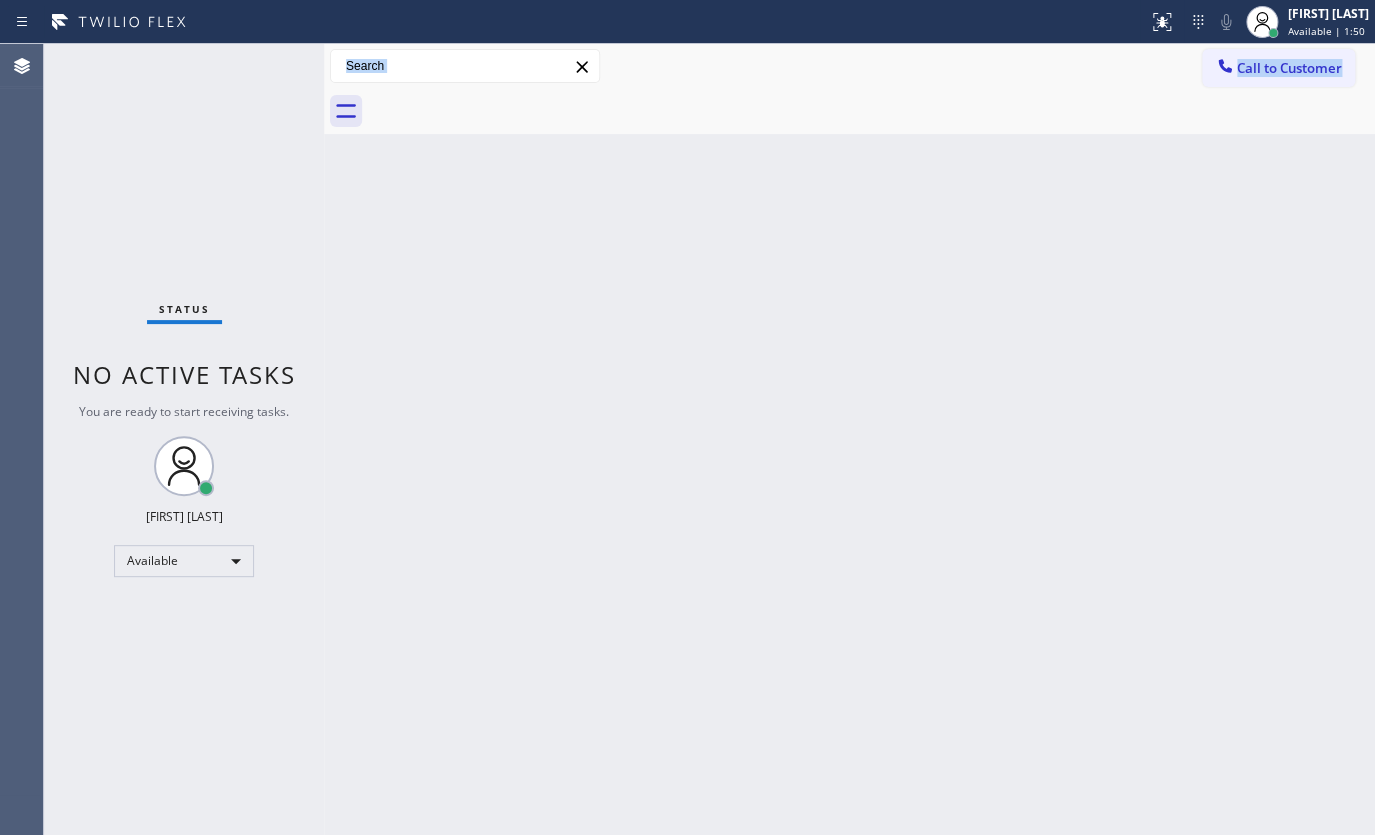 click on "Back to Dashboard Change Sender ID Customers Technicians Select a contact Outbound call Technician Search Technician Your caller id phone number Your caller id phone number Call Technician info Name   Phone none Address none Change Sender ID HVAC +18559994417 5 Star Appliance +18557314952 Appliance Repair +18554611149 Plumbing +18889090120 Air Duct Cleaning +18006865038  Electricians +18005688664 Cancel Change Check personal SMS Reset Change No tabs Call to Customer Outbound call Location Flash Electrician Service Your caller id phone number (844) 760-2924 Customer number Call Outbound call Technician Search Technician Your caller id phone number Your caller id phone number Call" at bounding box center (849, 439) 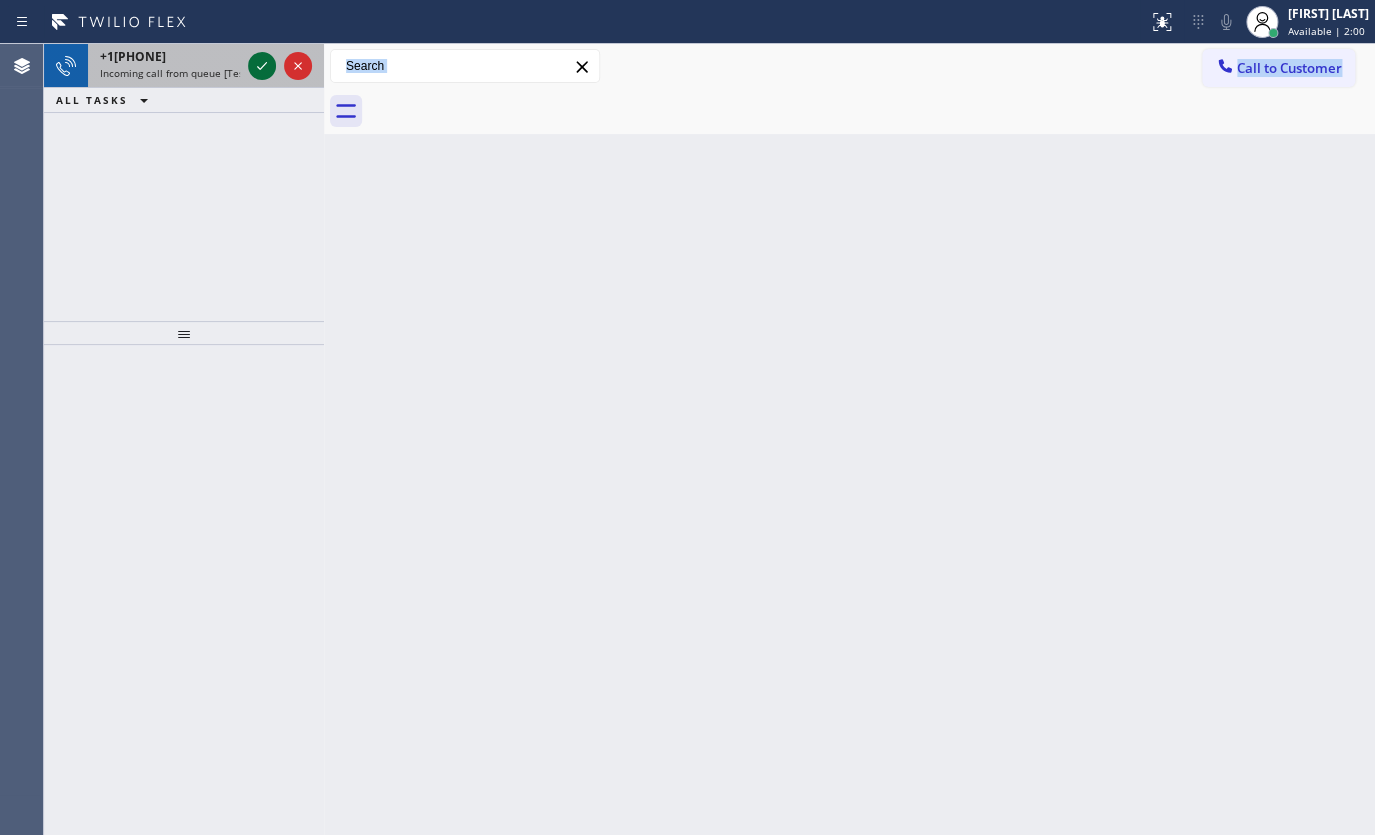 click 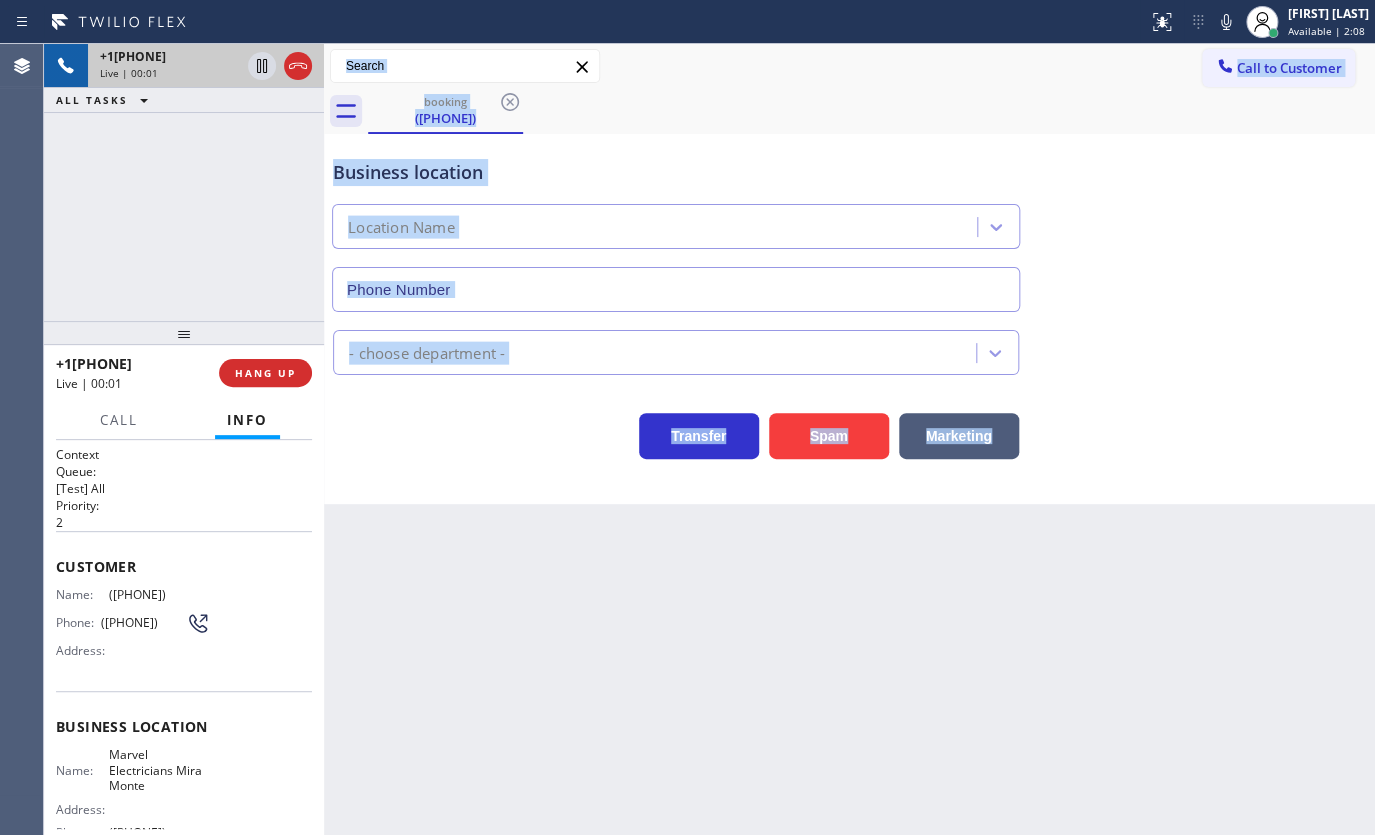 type on "(805) 307-3433" 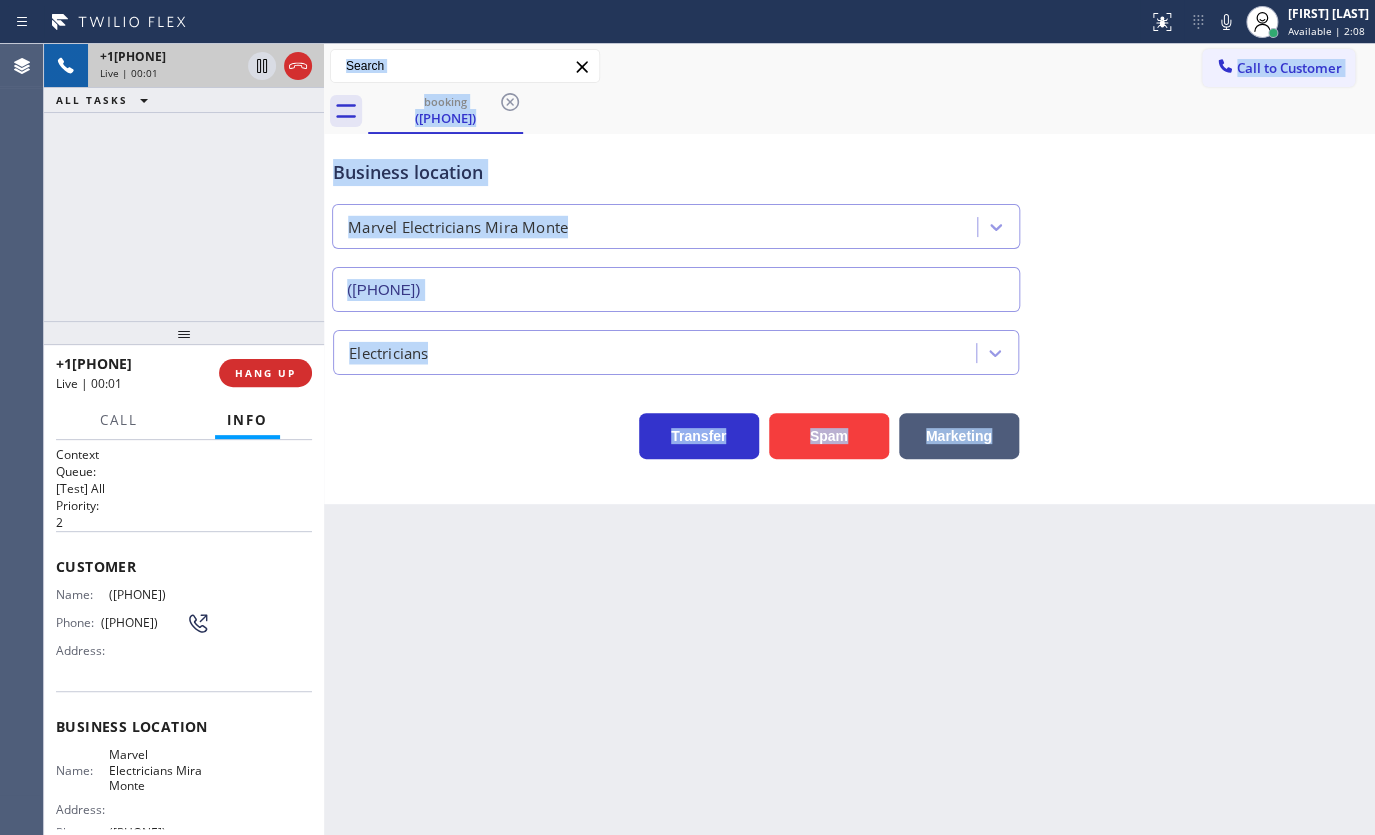 click on "Business location Marvel Electricians Mira Monte (805) 307-3433 Electricians Transfer Spam Marketing" at bounding box center (849, 319) 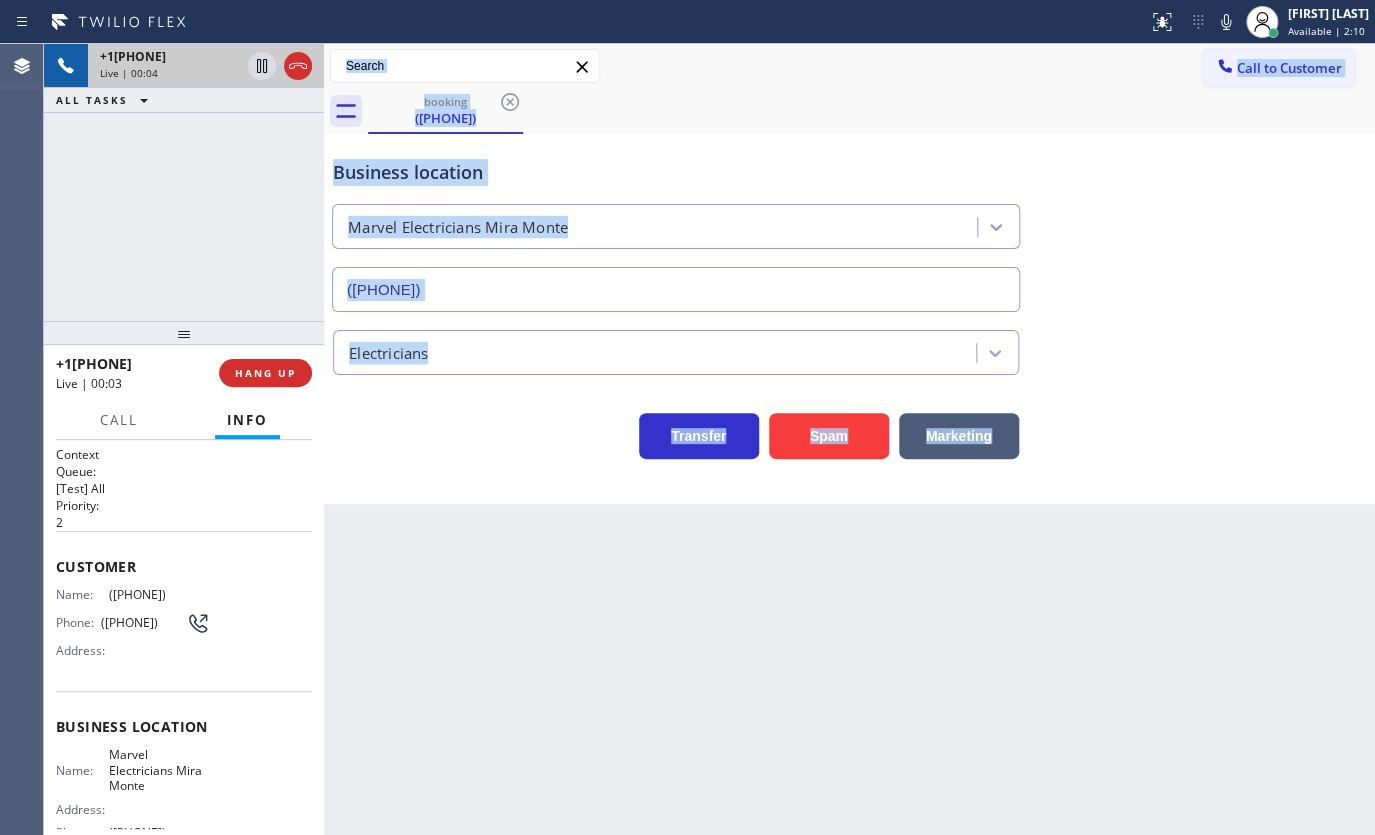 click on "Business location Marvel Electricians Mira Monte (805) 307-3433 Electricians Transfer Spam Marketing" at bounding box center (849, 319) 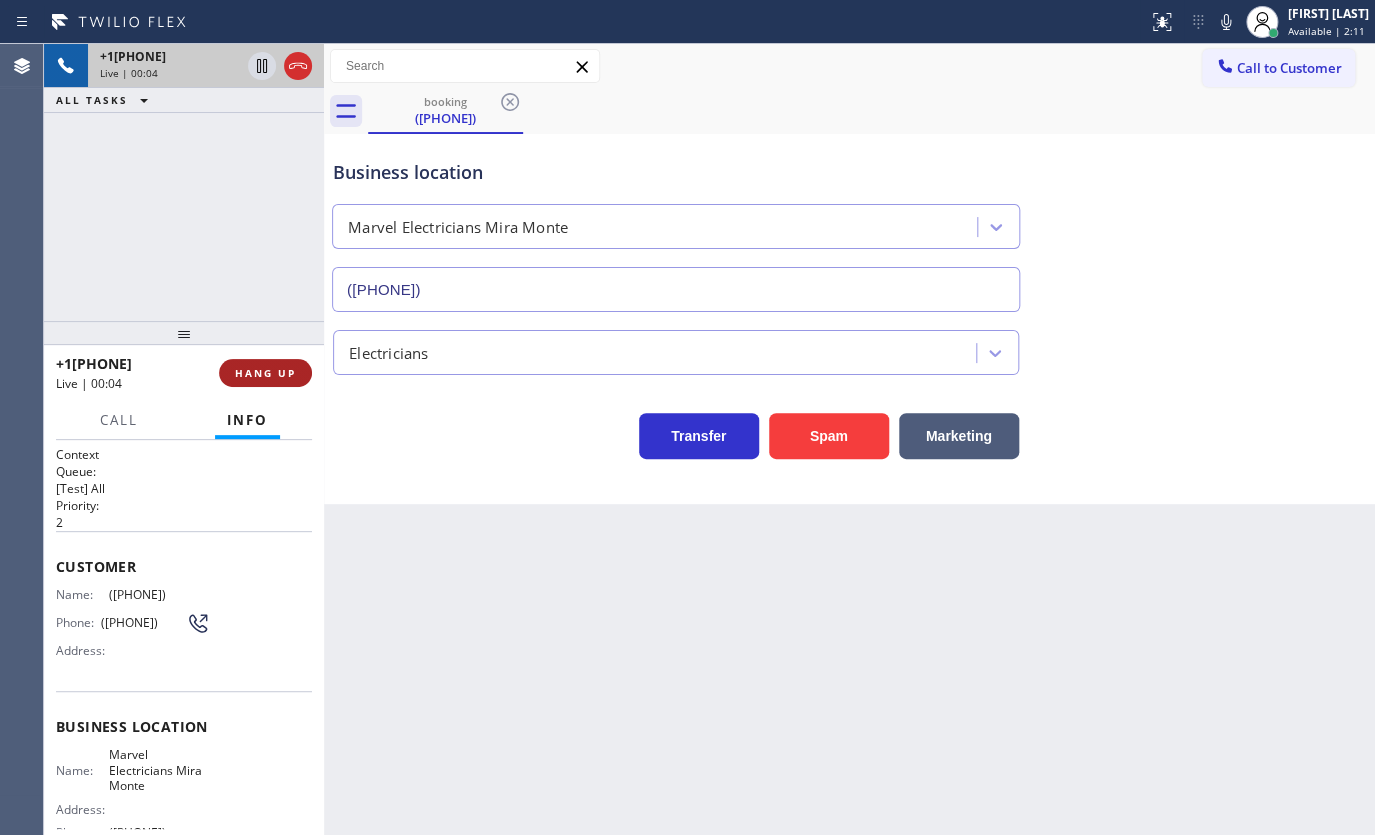 click on "HANG UP" at bounding box center [265, 373] 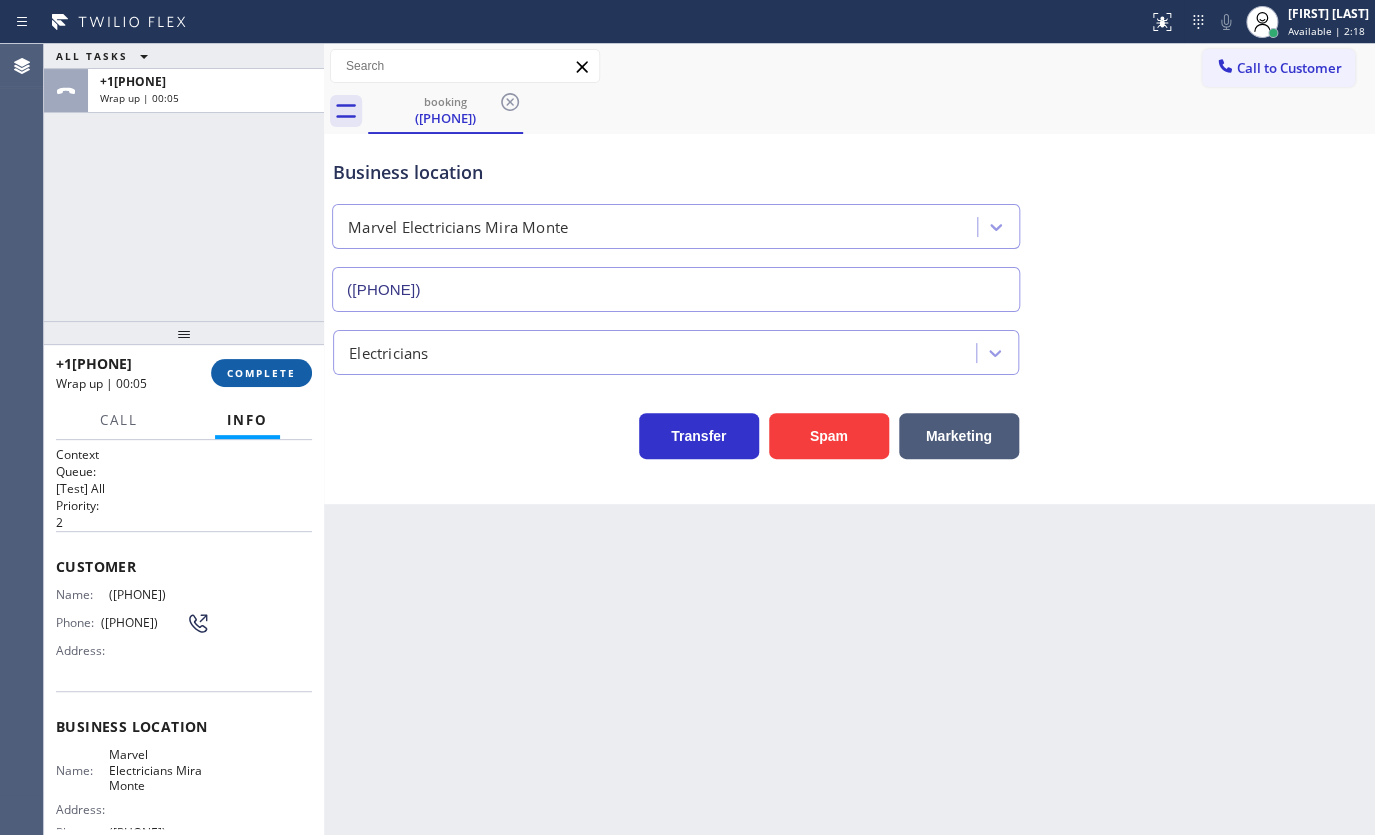click on "COMPLETE" at bounding box center [261, 373] 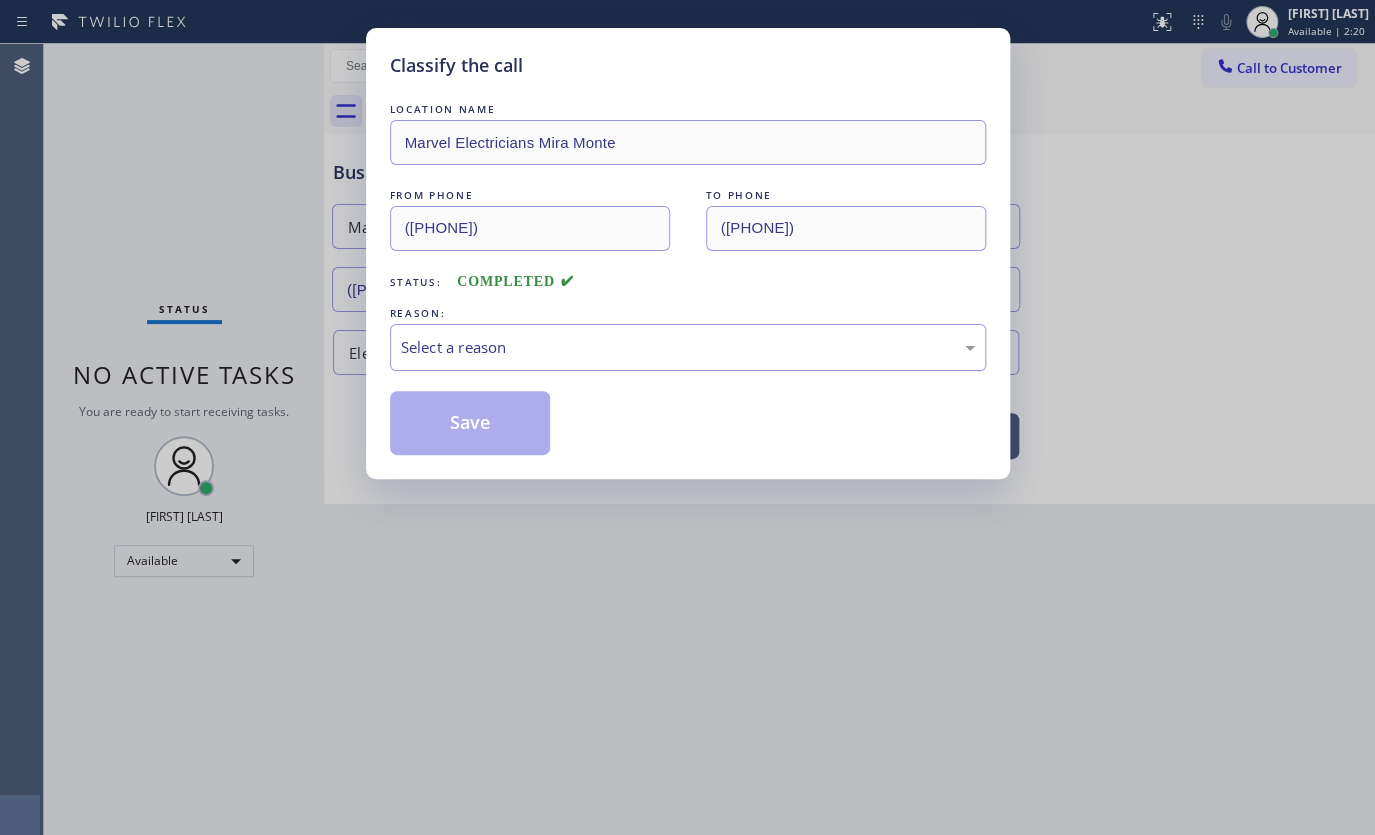 click on "Select a reason" at bounding box center (688, 347) 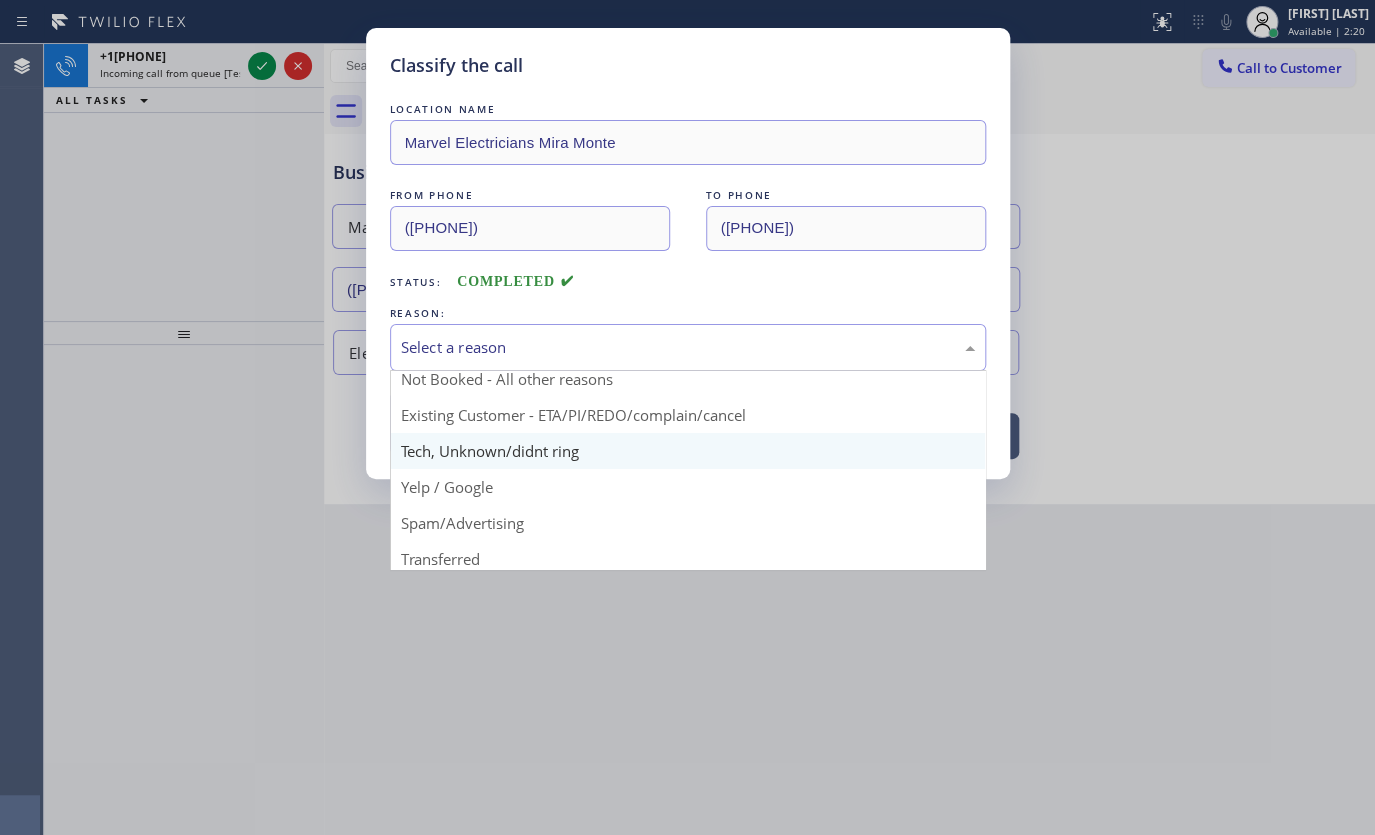 scroll, scrollTop: 90, scrollLeft: 0, axis: vertical 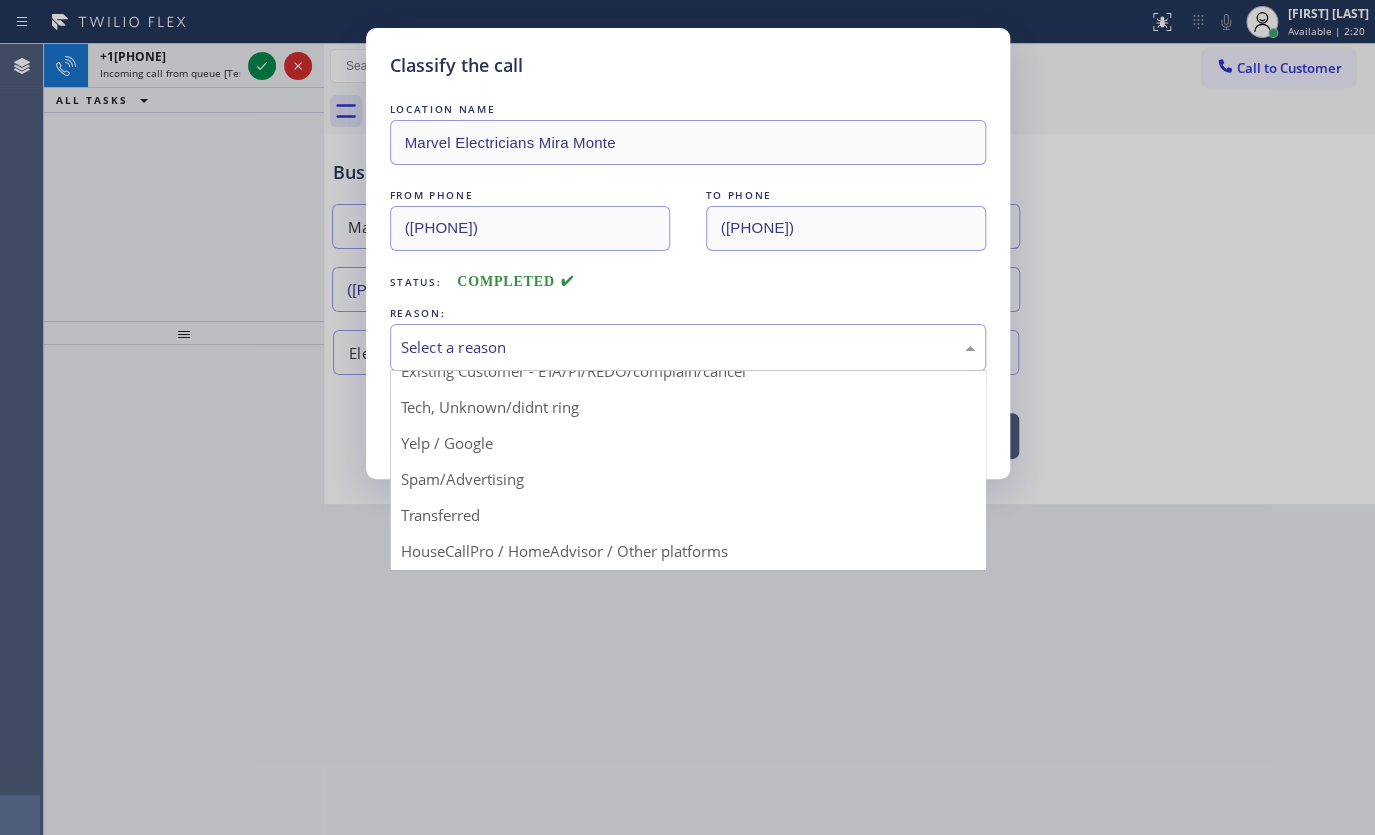 drag, startPoint x: 481, startPoint y: 477, endPoint x: 482, endPoint y: 465, distance: 12.0415945 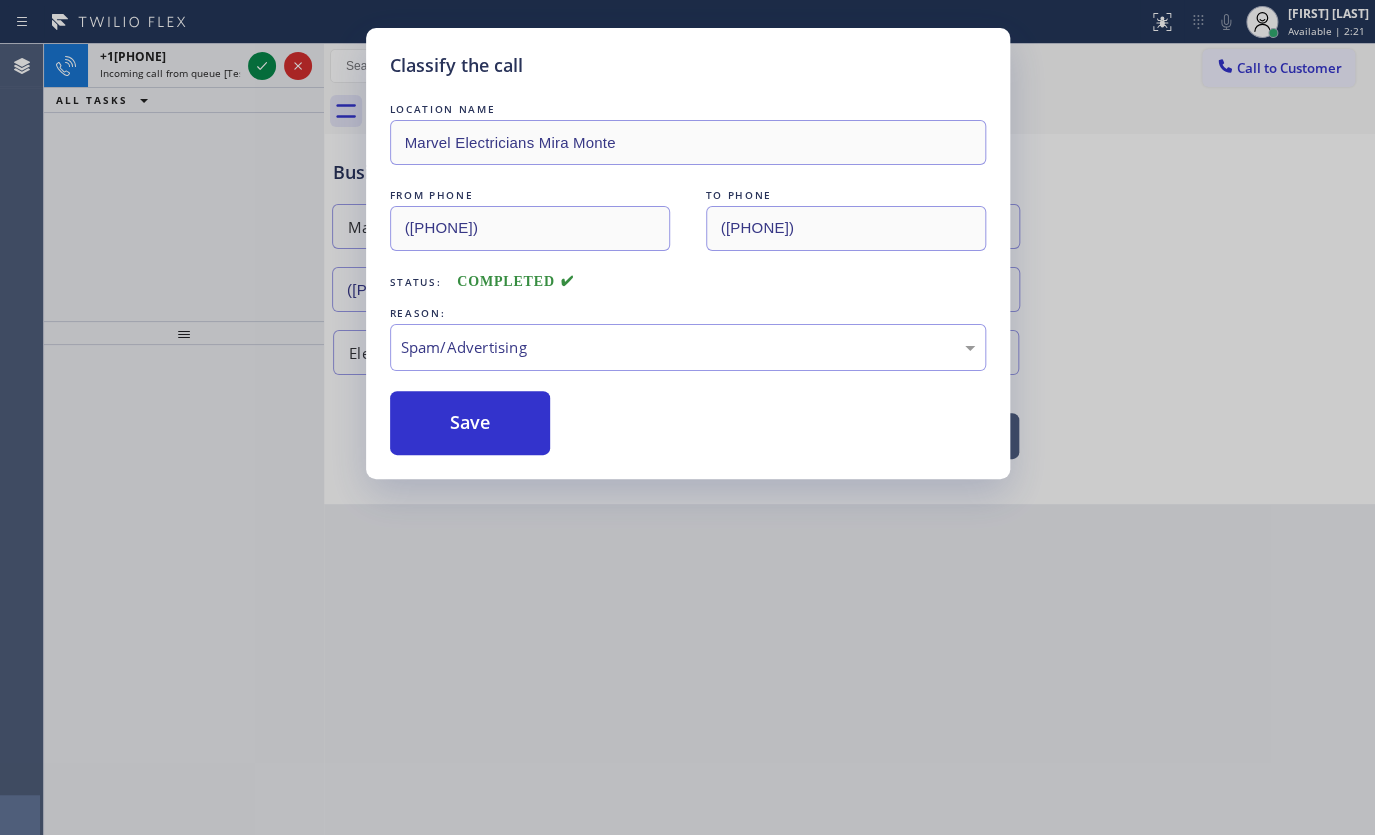 click on "Classify the call LOCATION NAME Marvel Electricians Mira Monte FROM PHONE (805) 273-0970 TO PHONE (805) 307-3433 Status: COMPLETED REASON: Spam/Advertising Save" at bounding box center (688, 253) 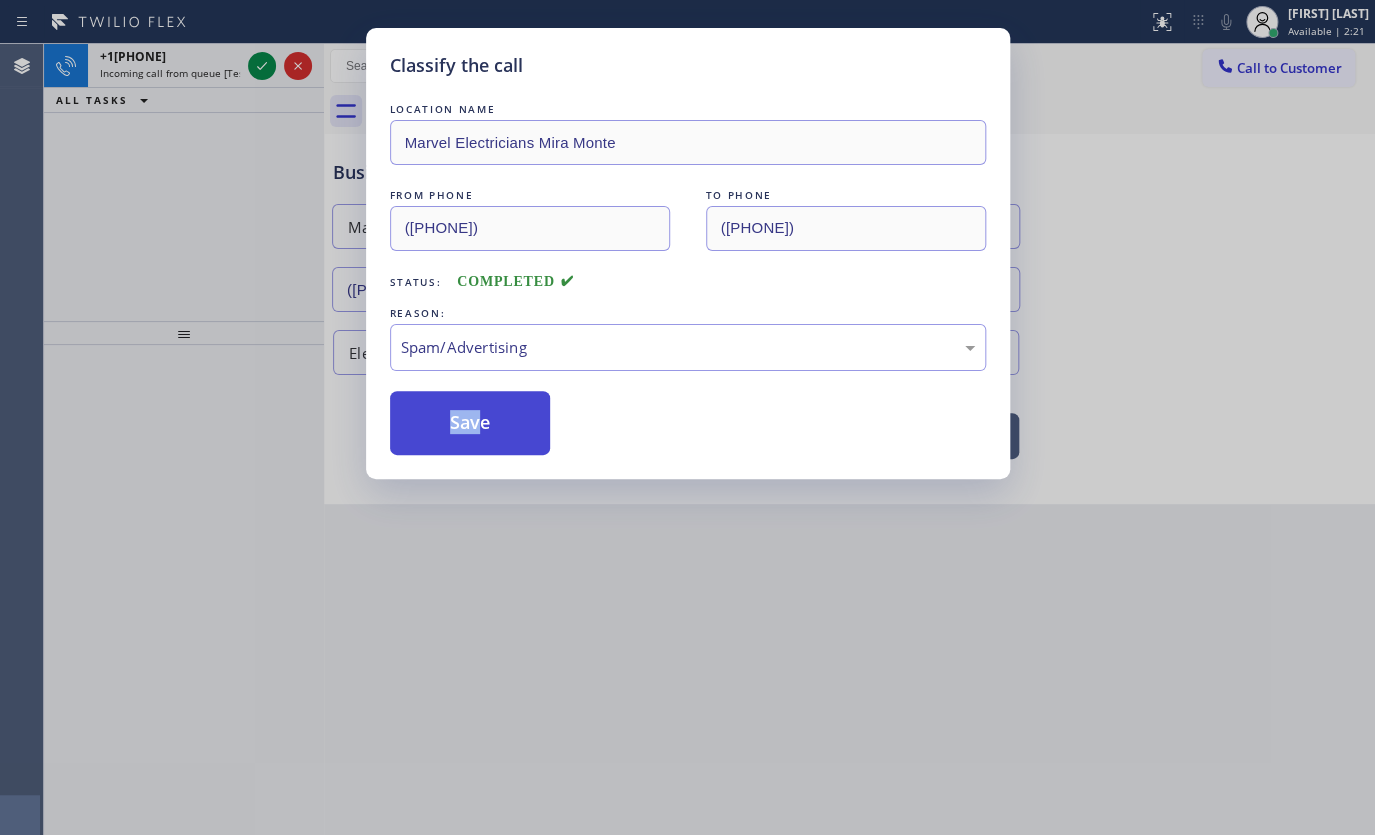 drag, startPoint x: 475, startPoint y: 388, endPoint x: 475, endPoint y: 400, distance: 12 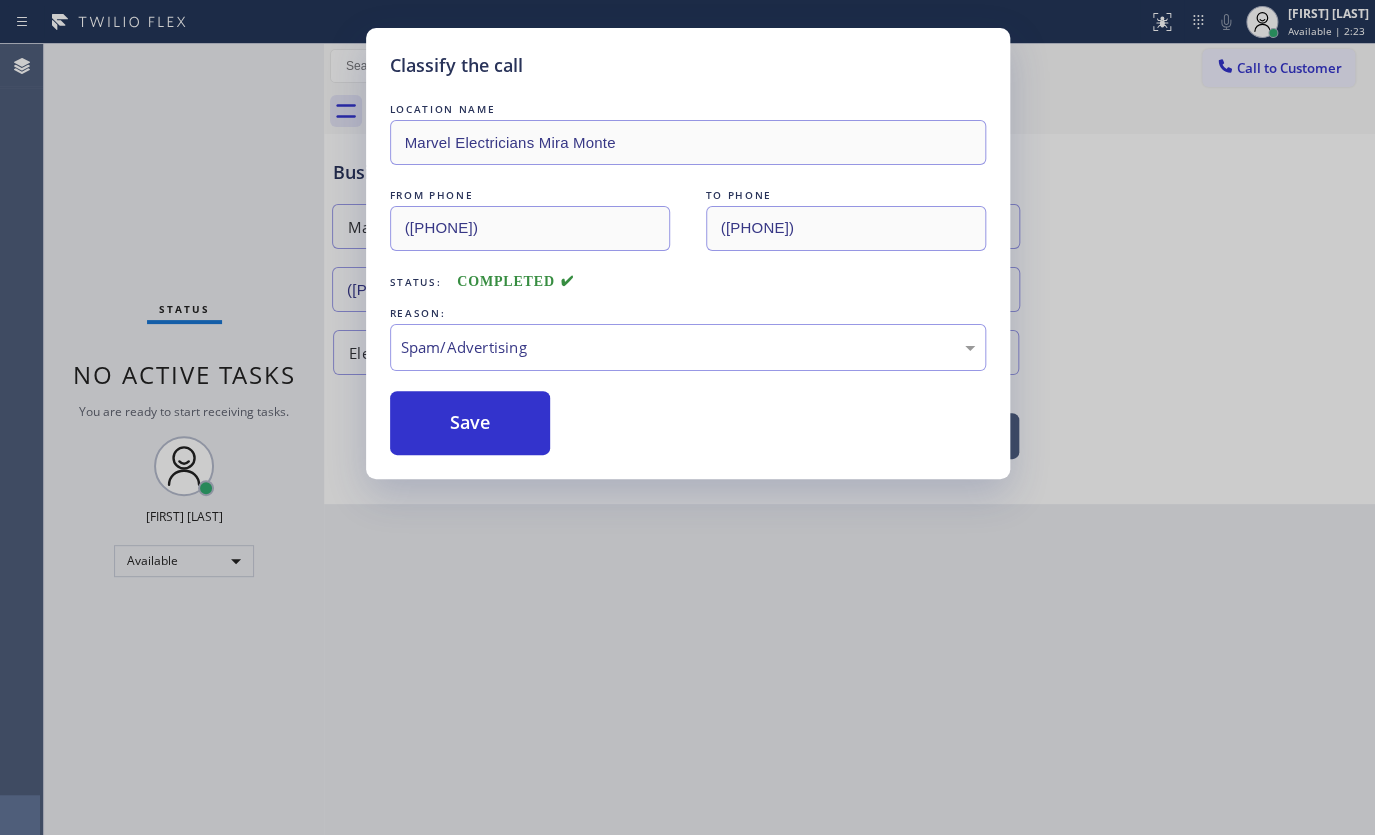 click on "Classify the call LOCATION NAME Marvel Electricians Mira Monte FROM PHONE (805) 273-0970 TO PHONE (805) 307-3433 Status: COMPLETED REASON: Spam/Advertising Save" at bounding box center (687, 417) 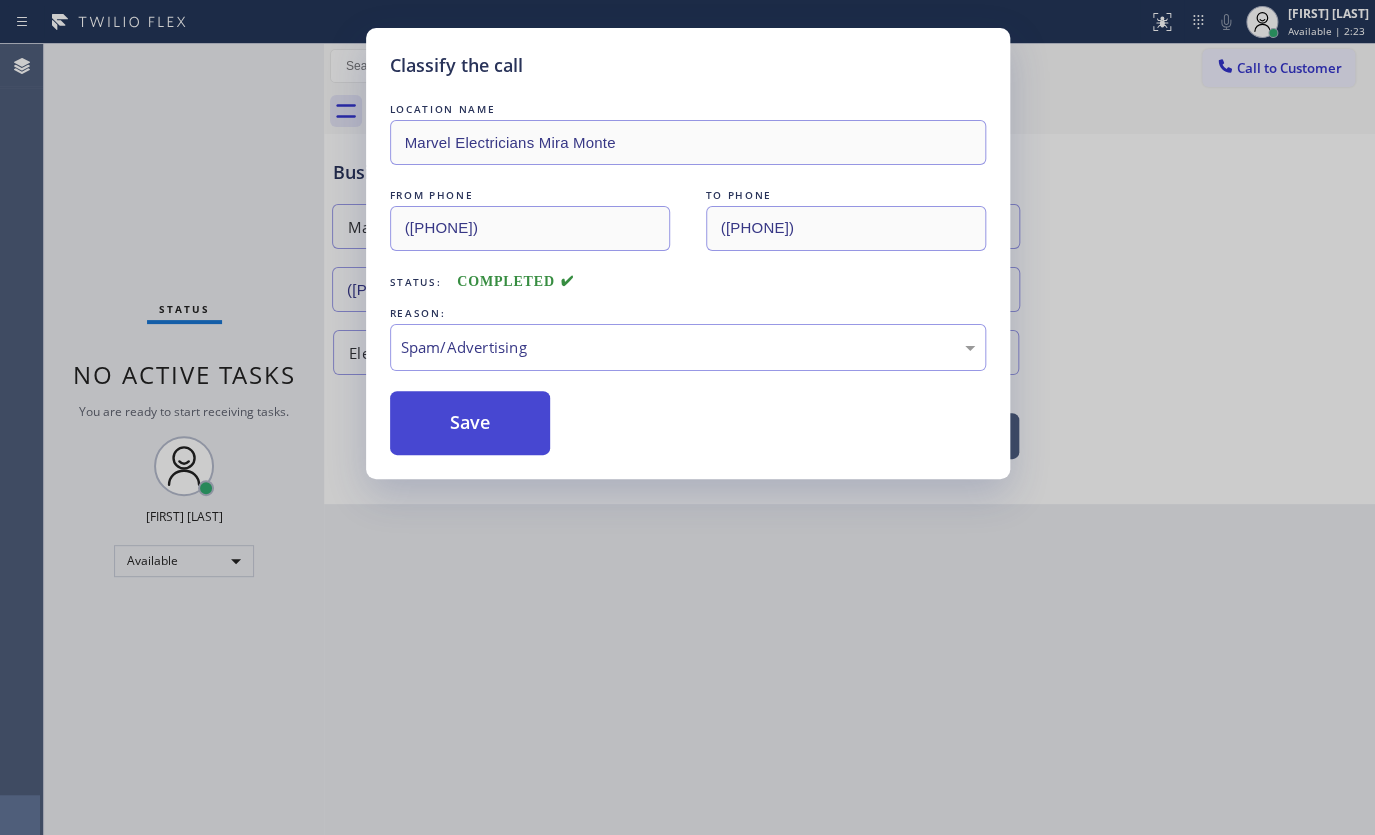 click on "Save" at bounding box center (470, 423) 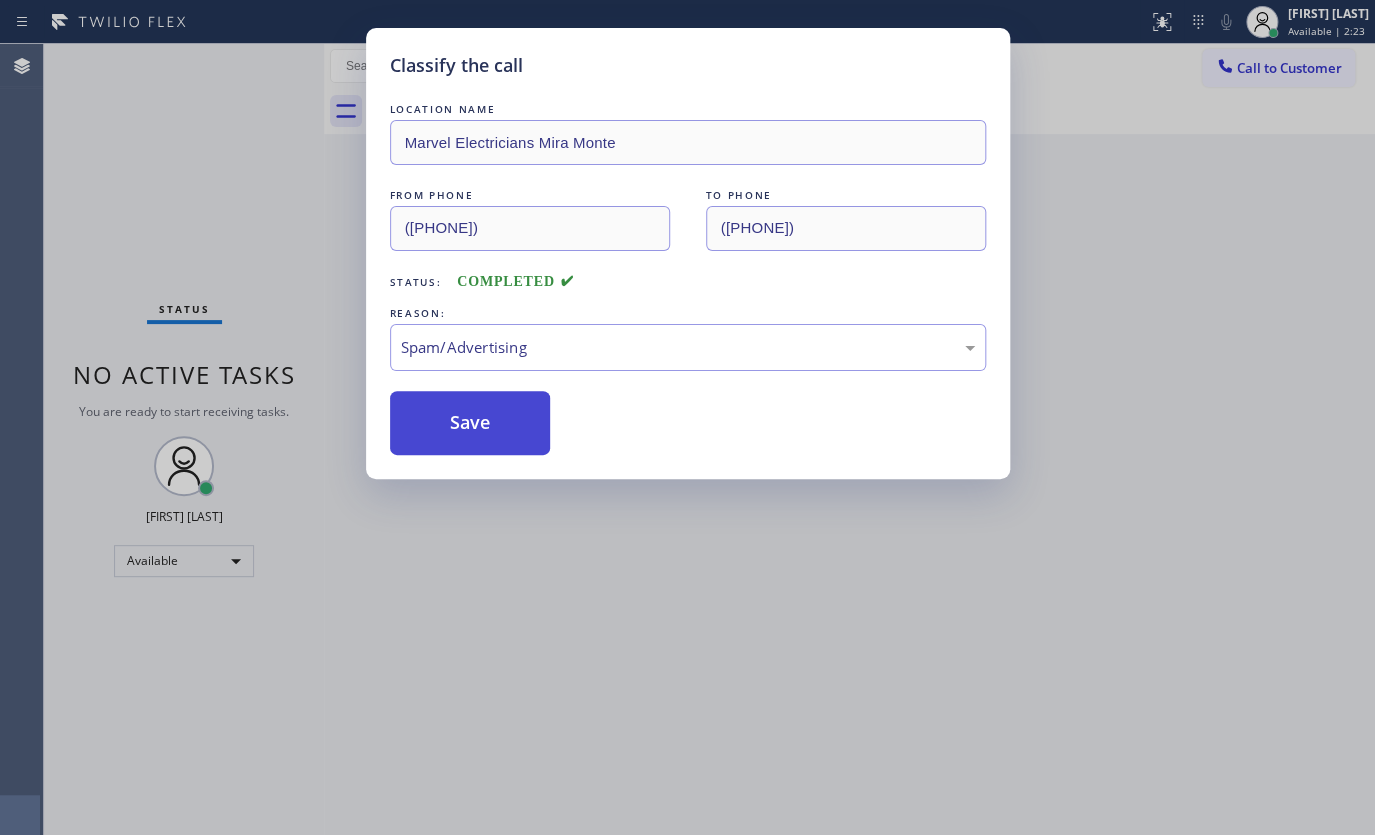 click on "Save" at bounding box center (470, 423) 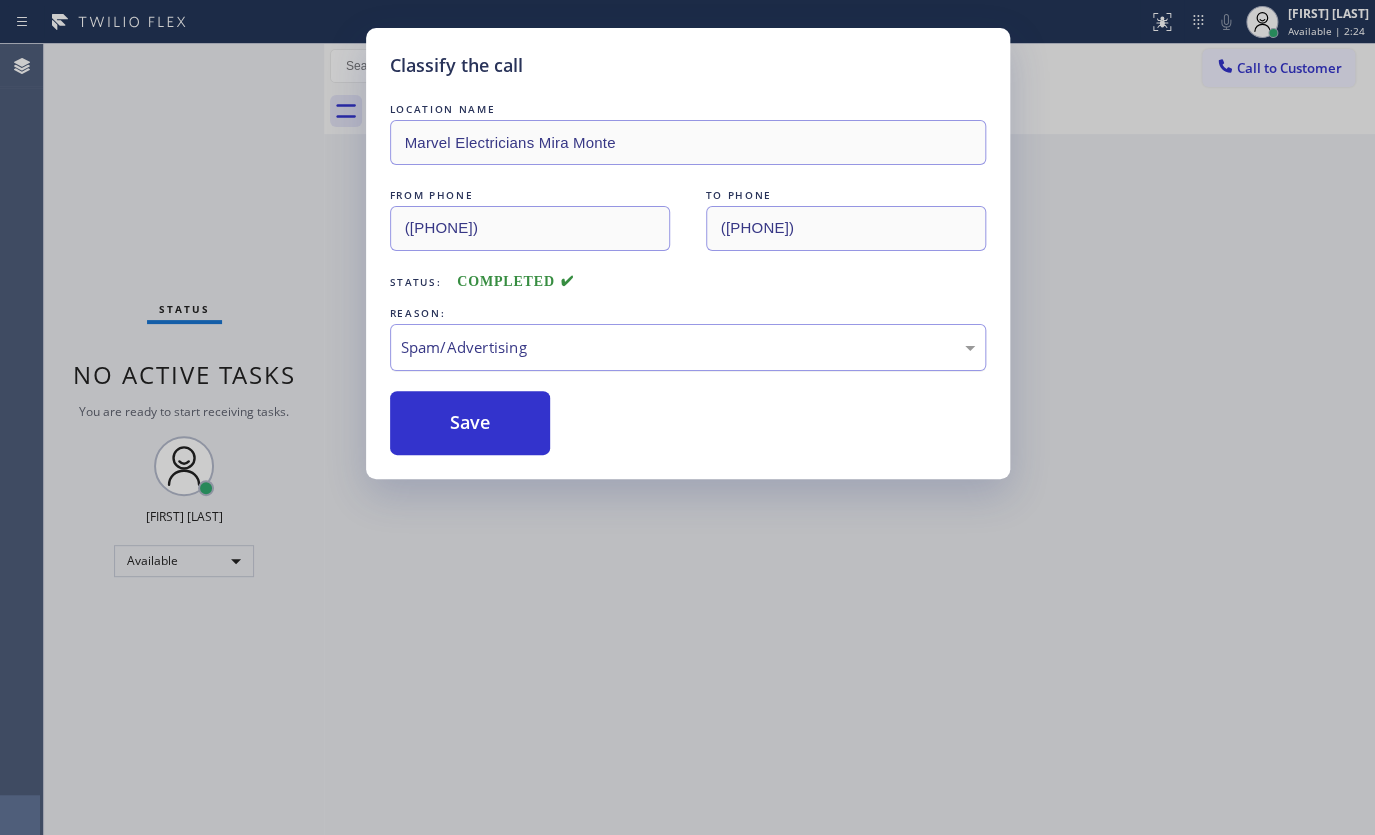 click on "Spam/Advertising" at bounding box center (688, 347) 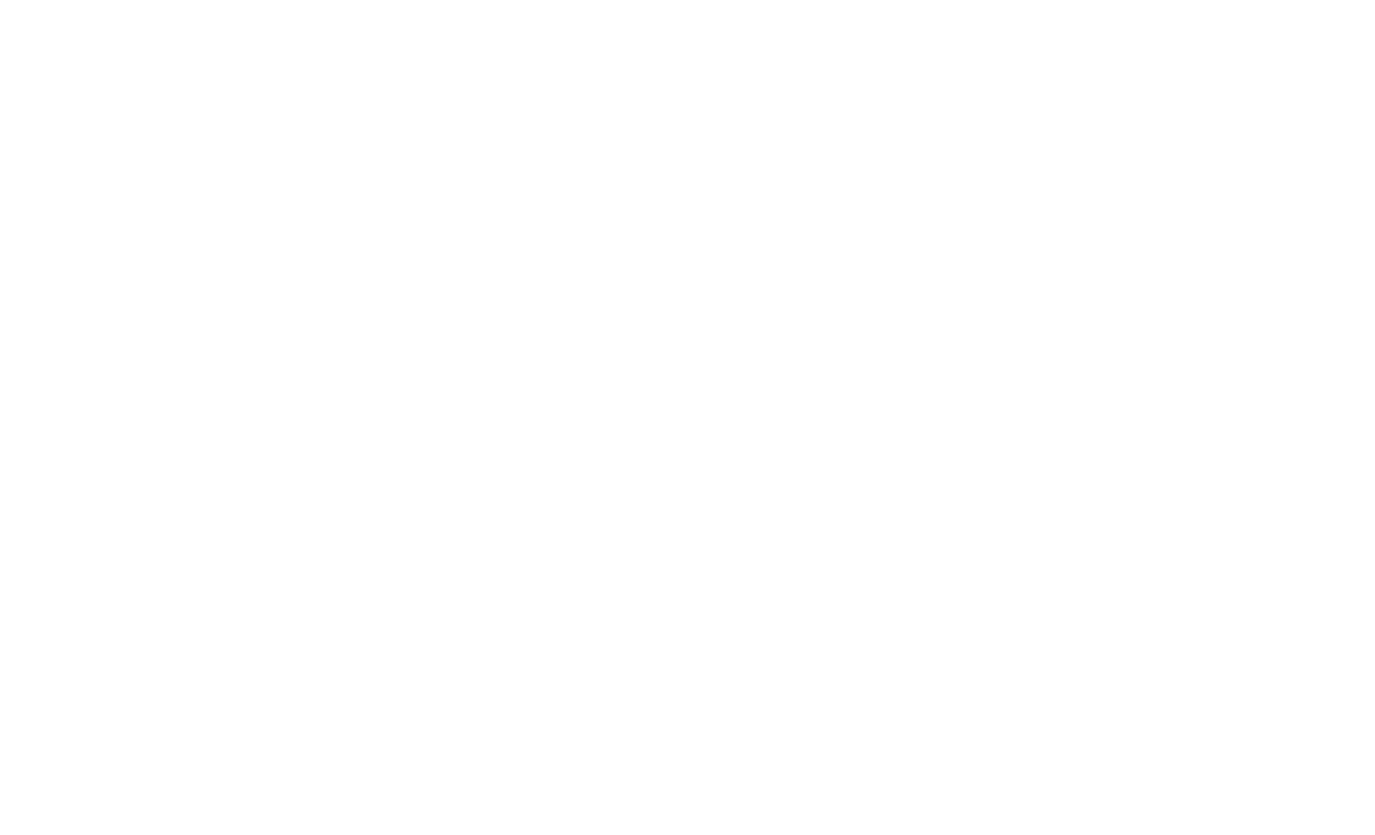 scroll, scrollTop: 0, scrollLeft: 0, axis: both 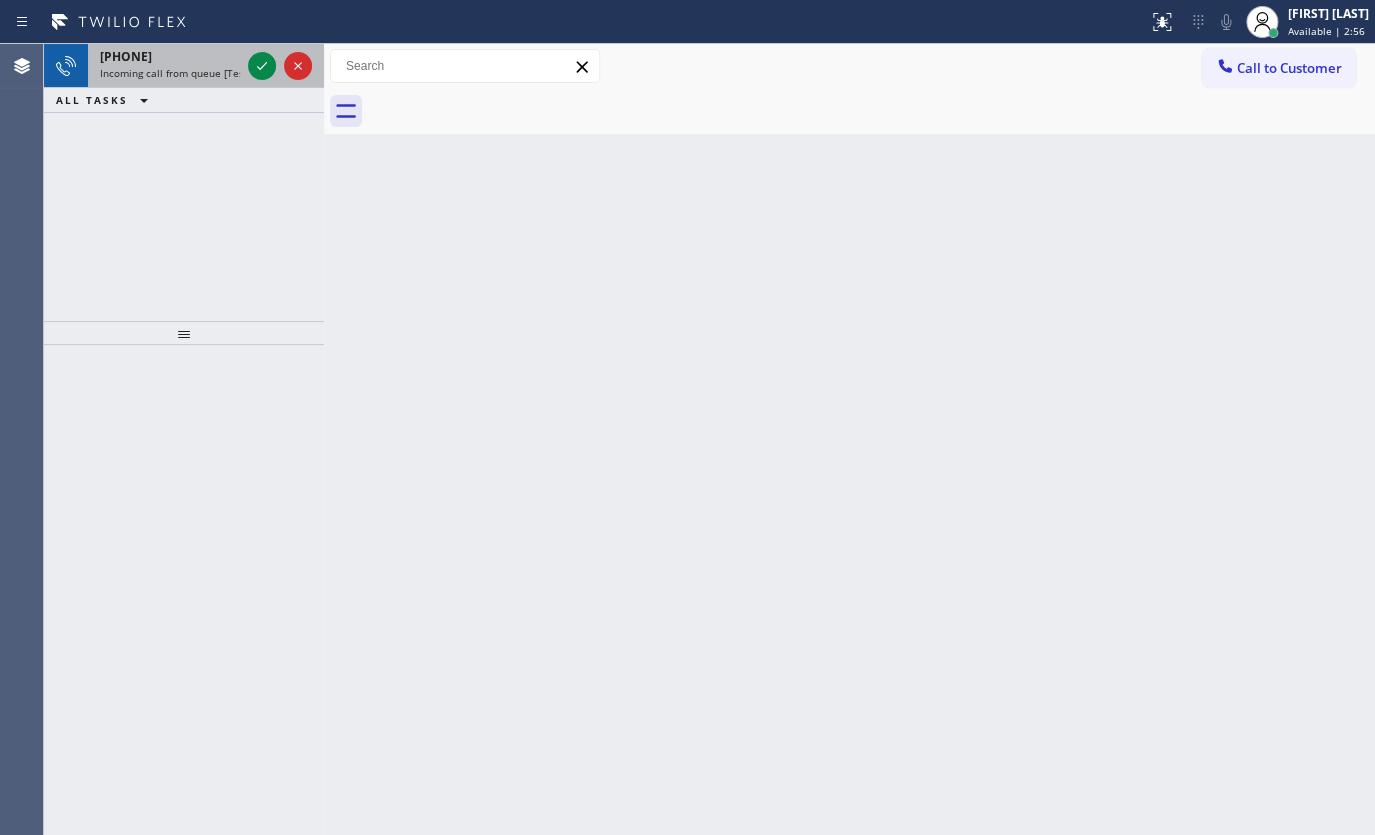 click at bounding box center [280, 66] 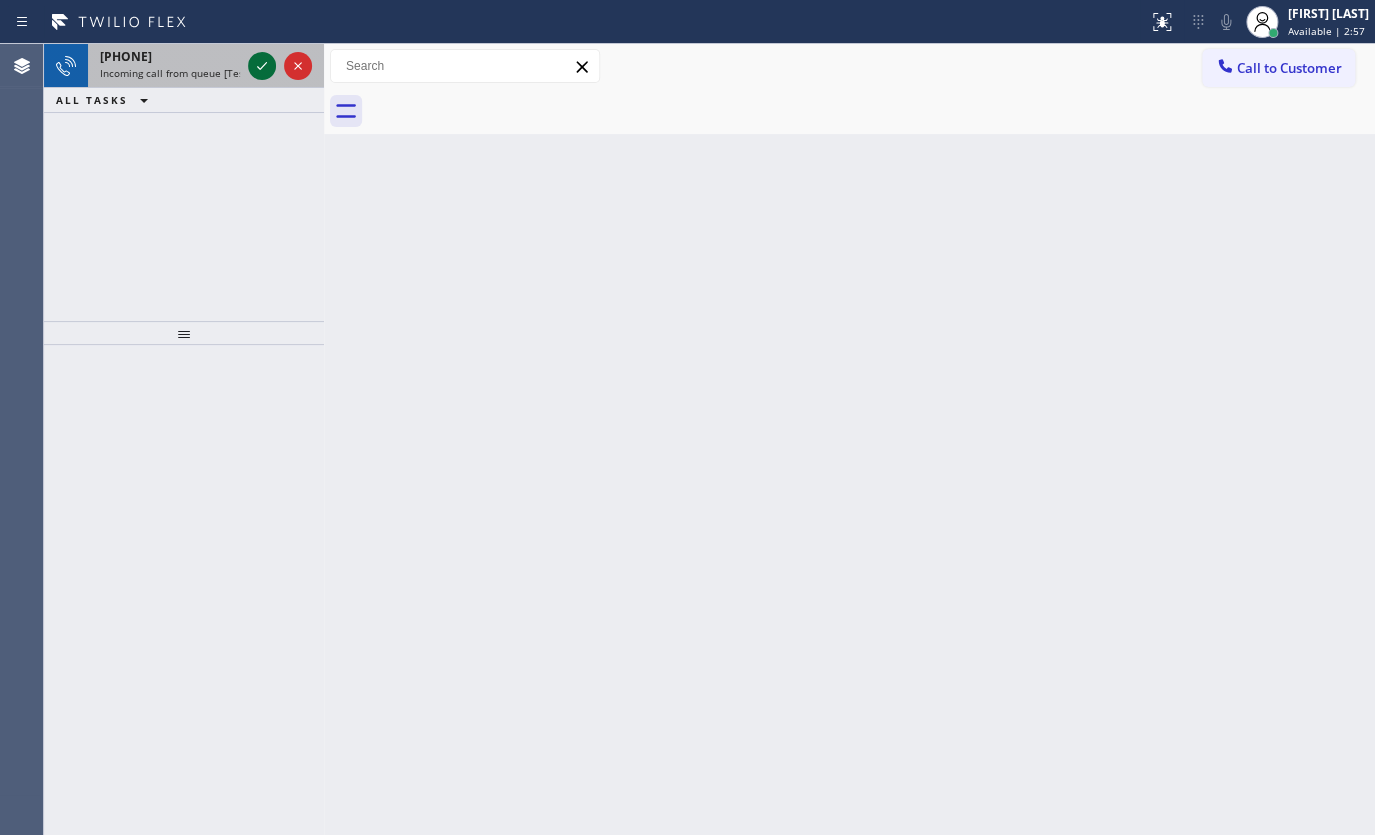 click 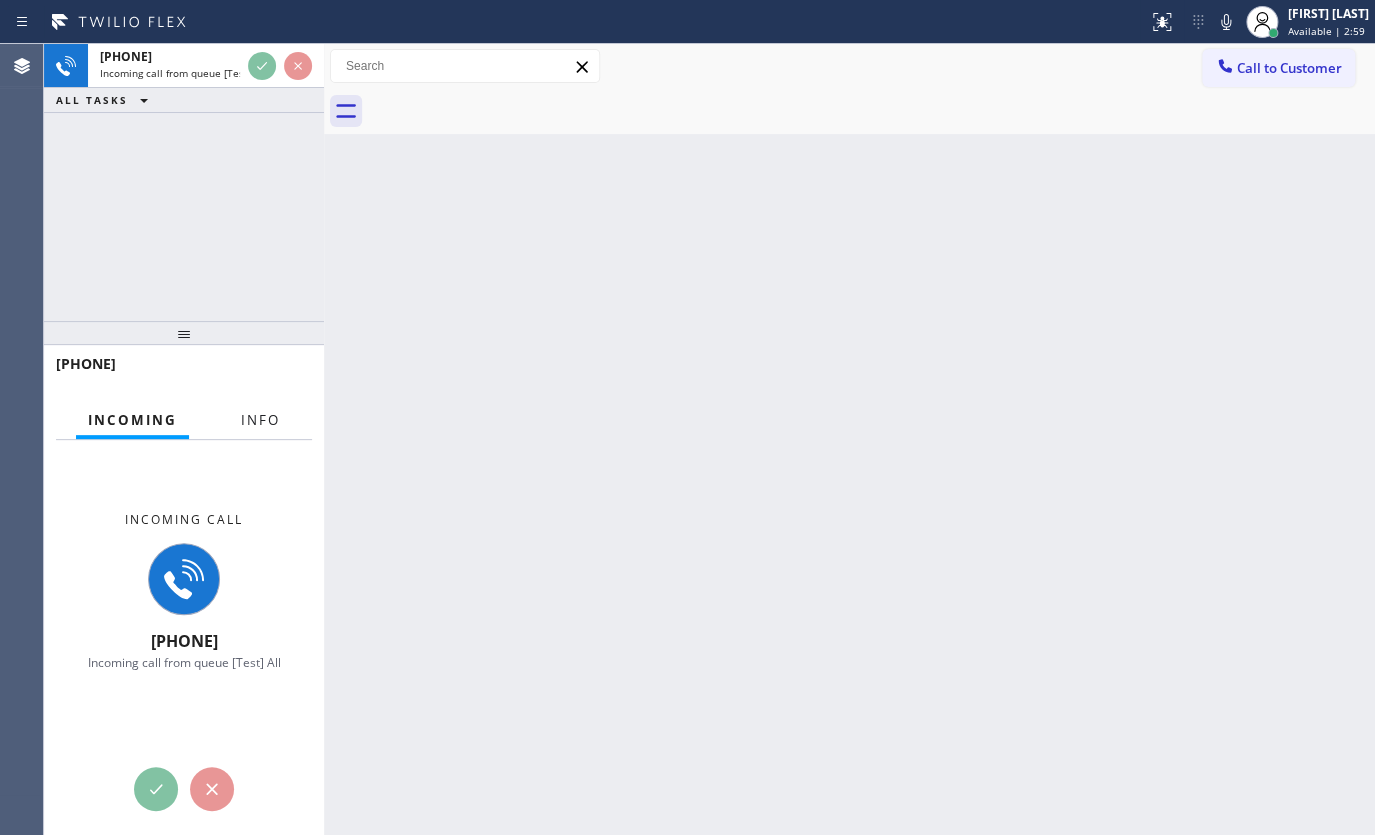 click on "Info" at bounding box center [260, 420] 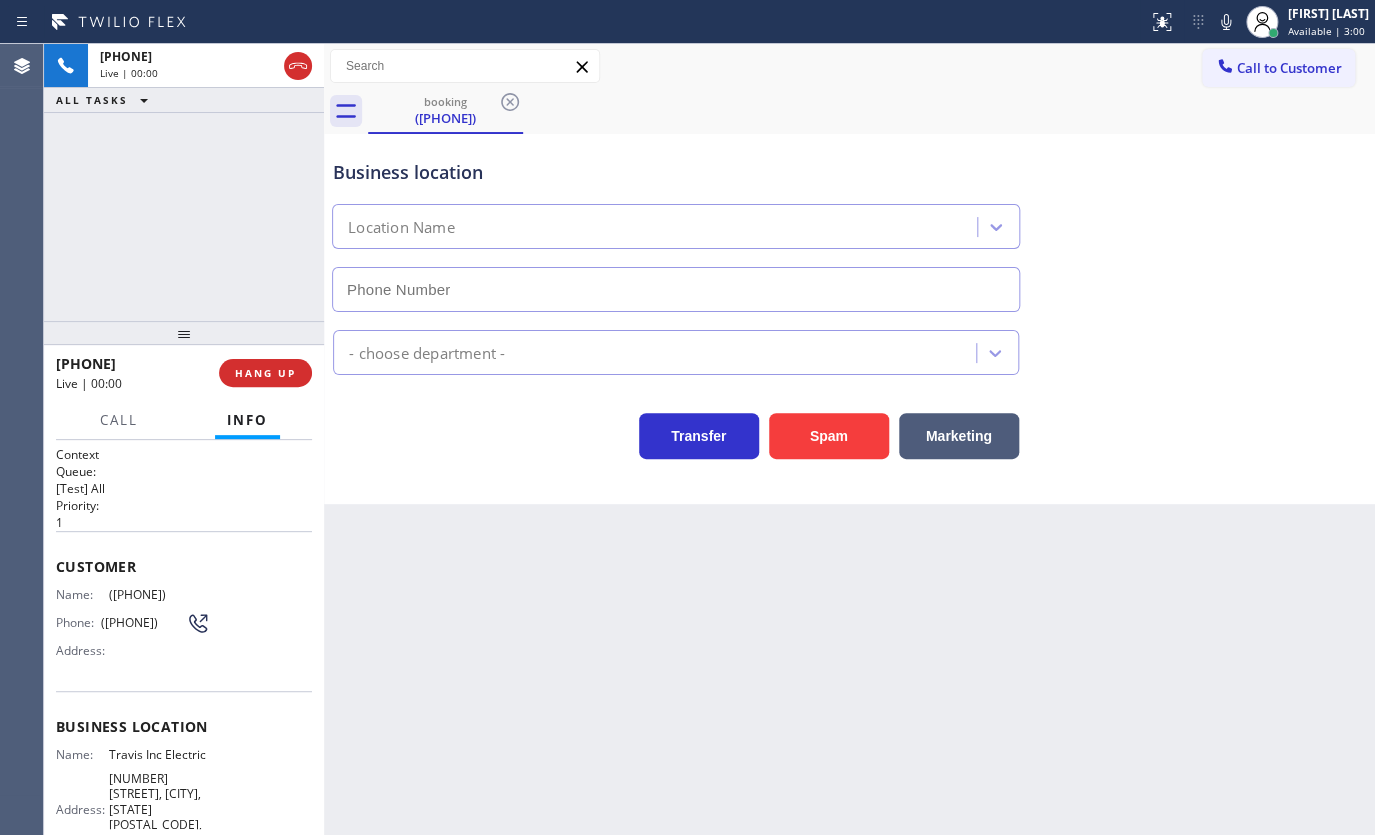 type on "([PHONE])" 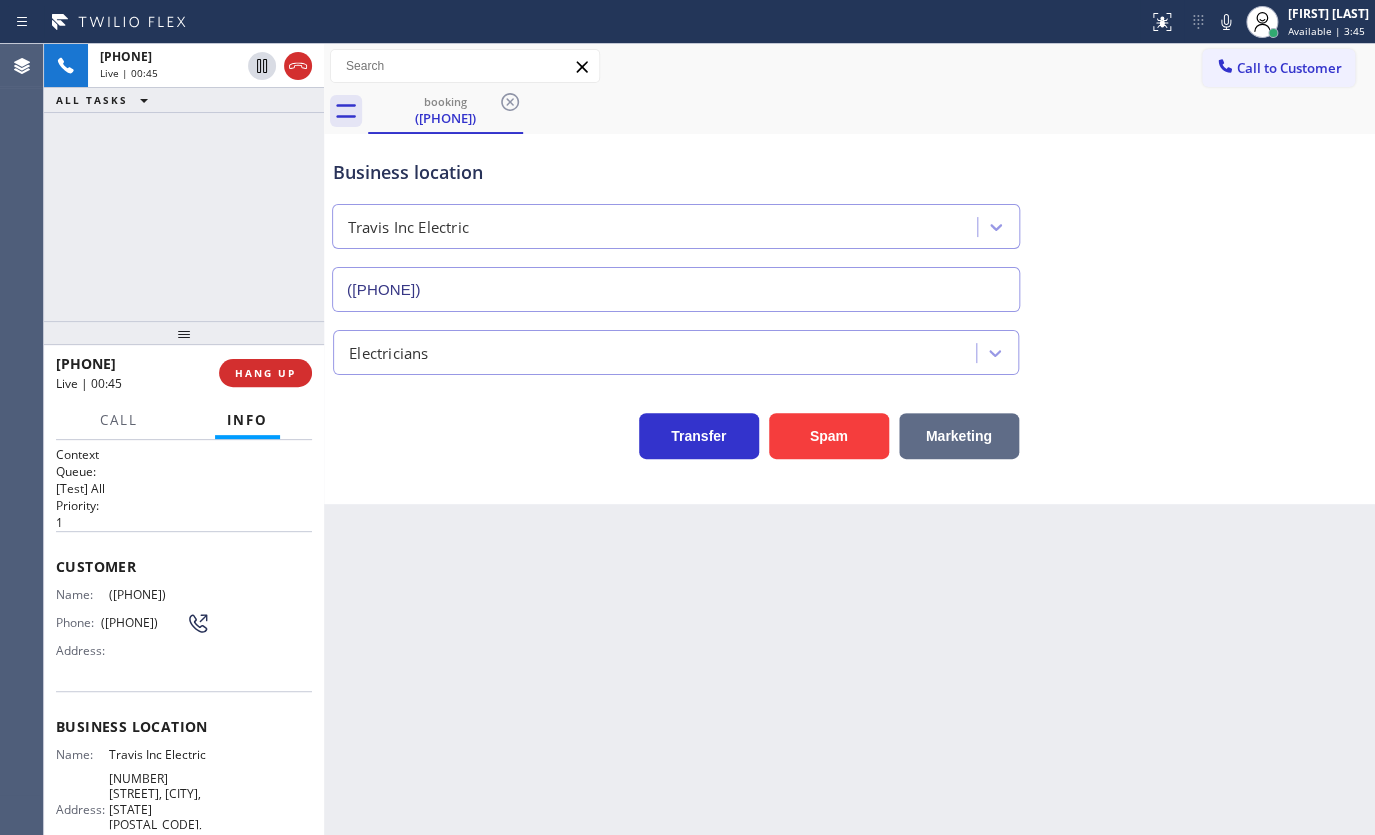 click on "Marketing" at bounding box center (959, 436) 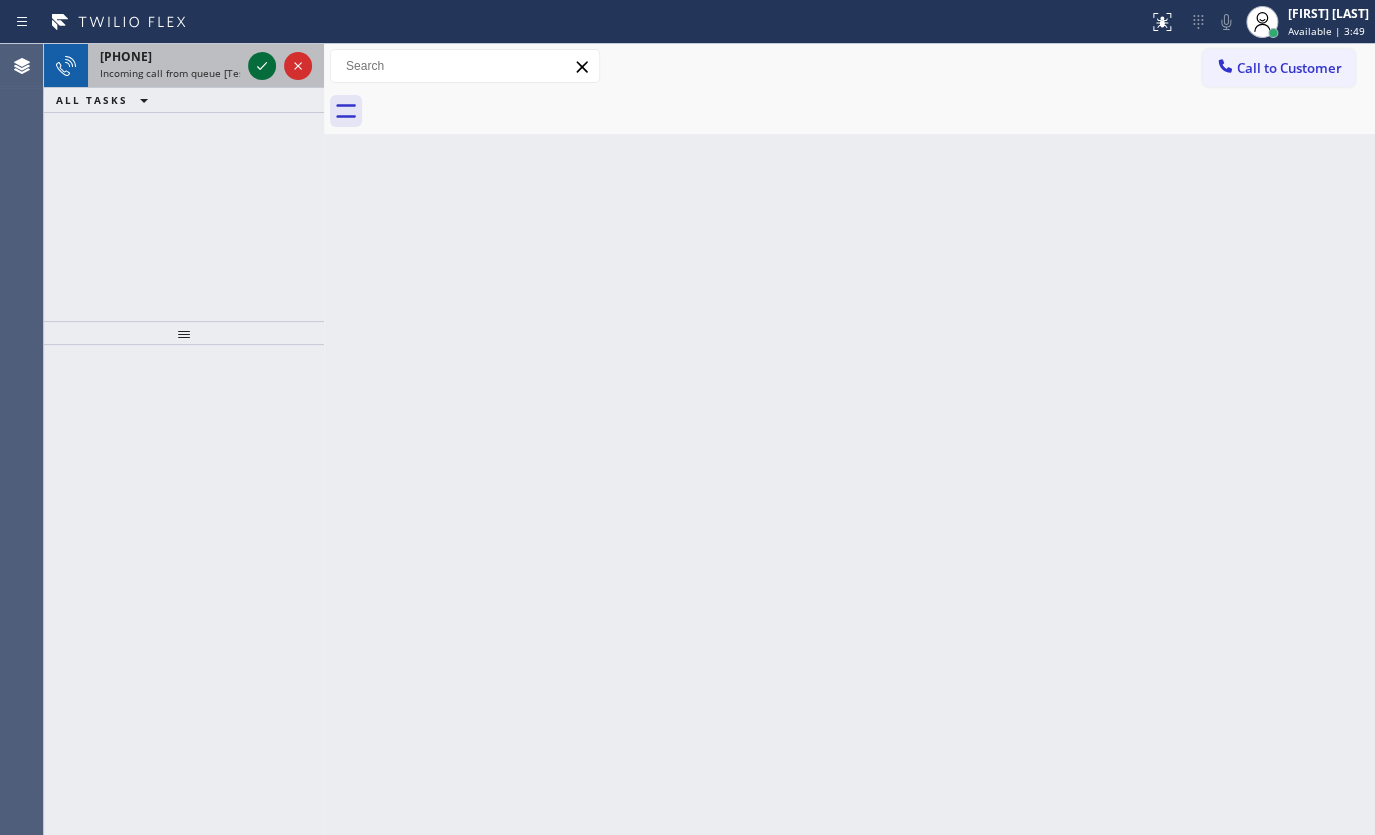 click 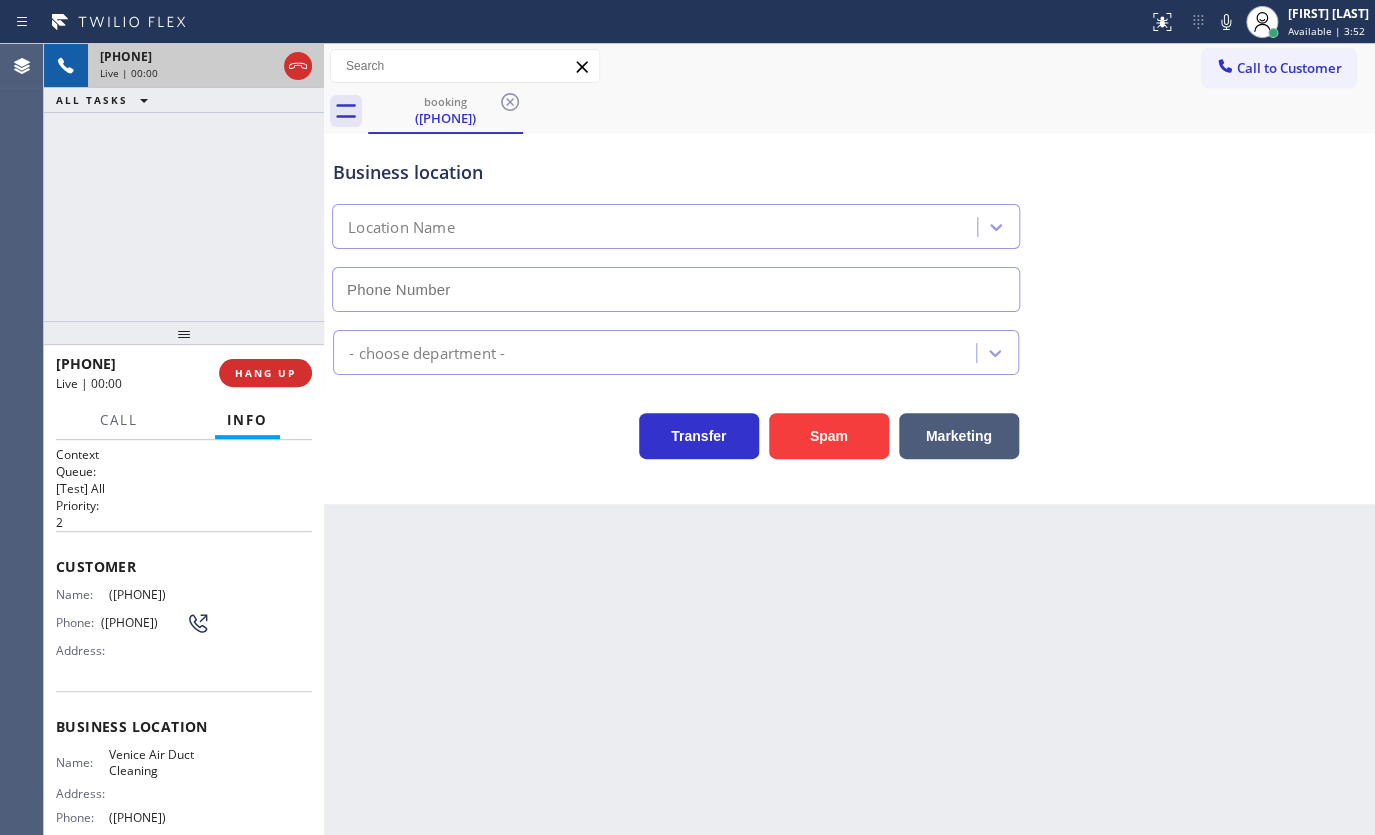 type on "([PHONE])" 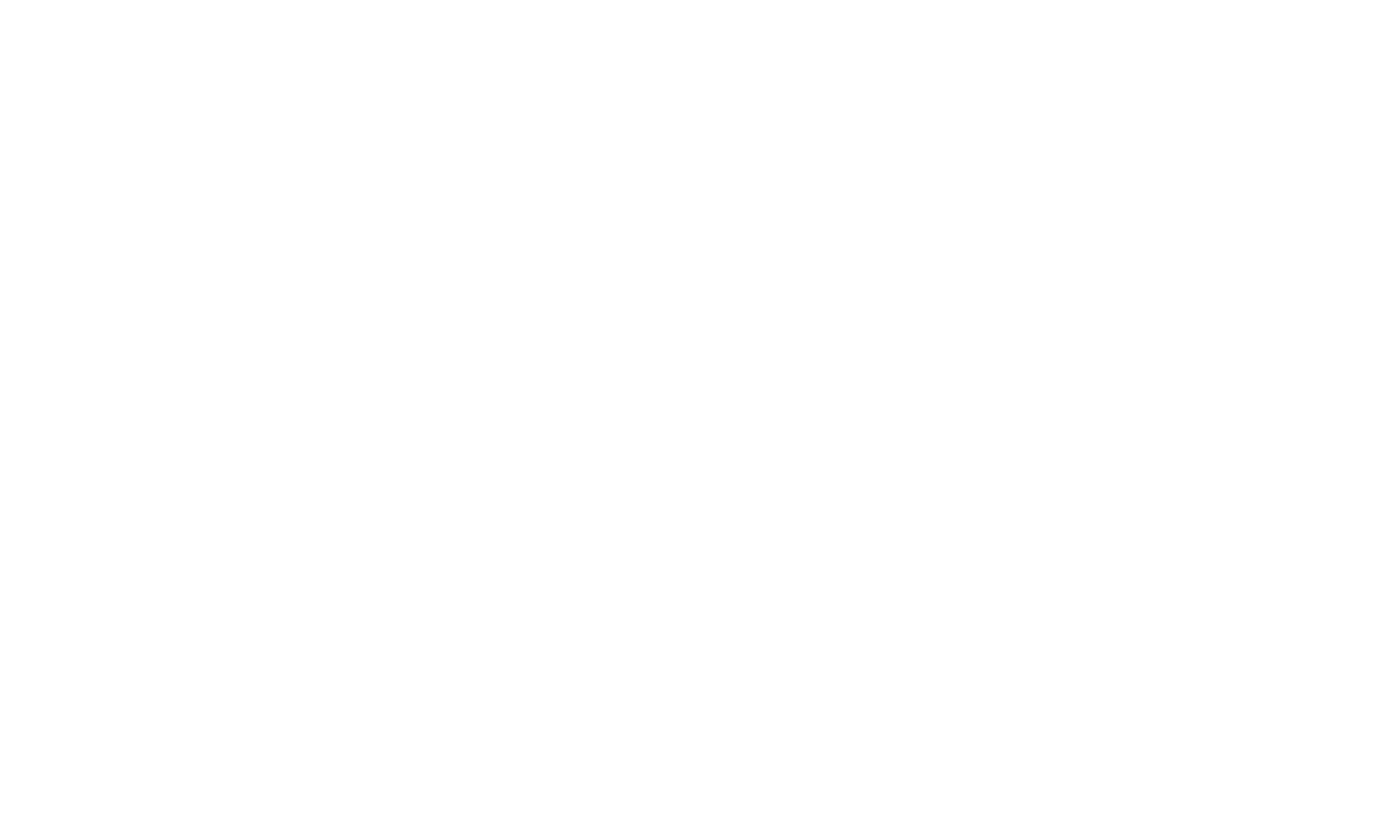 scroll, scrollTop: 0, scrollLeft: 0, axis: both 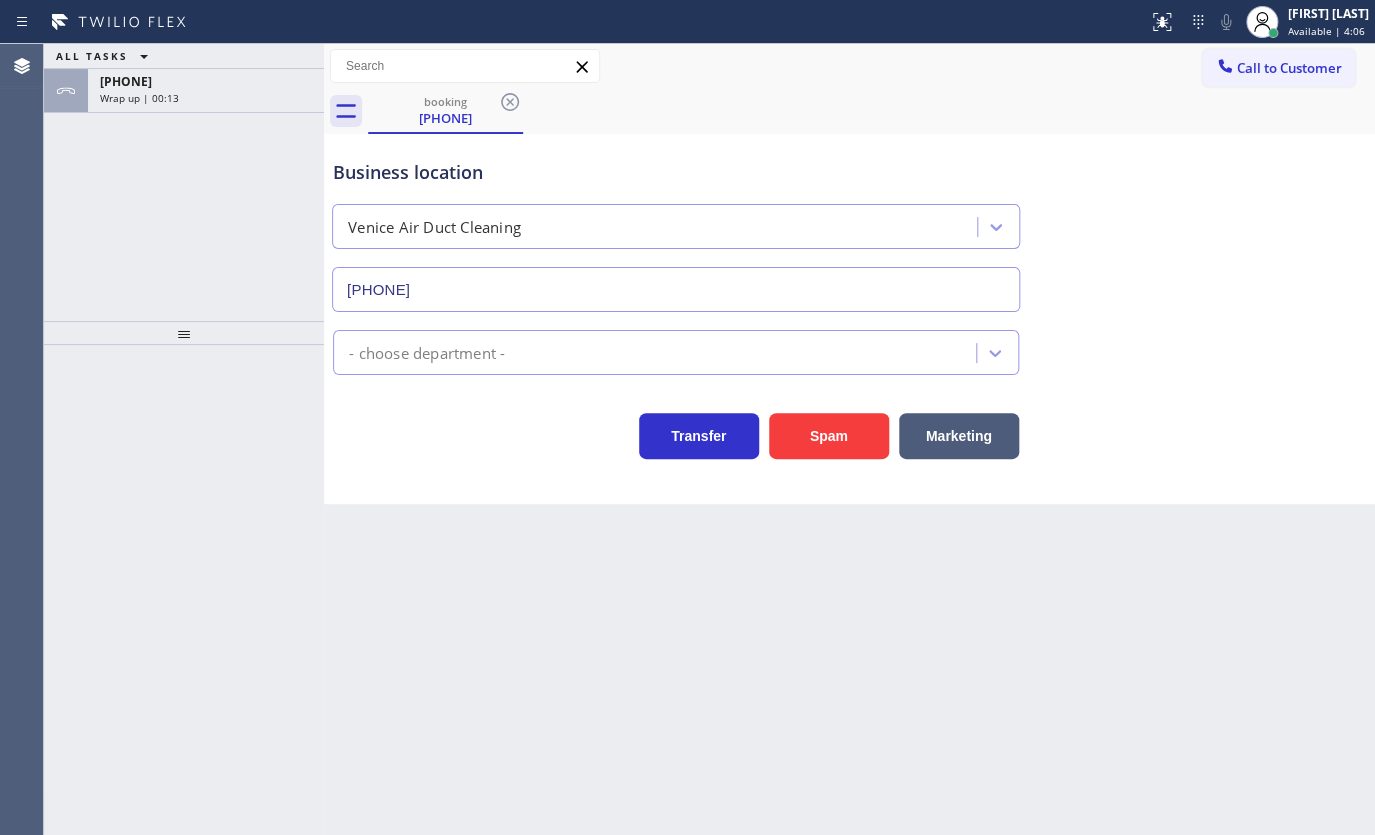 type on "[PHONE]" 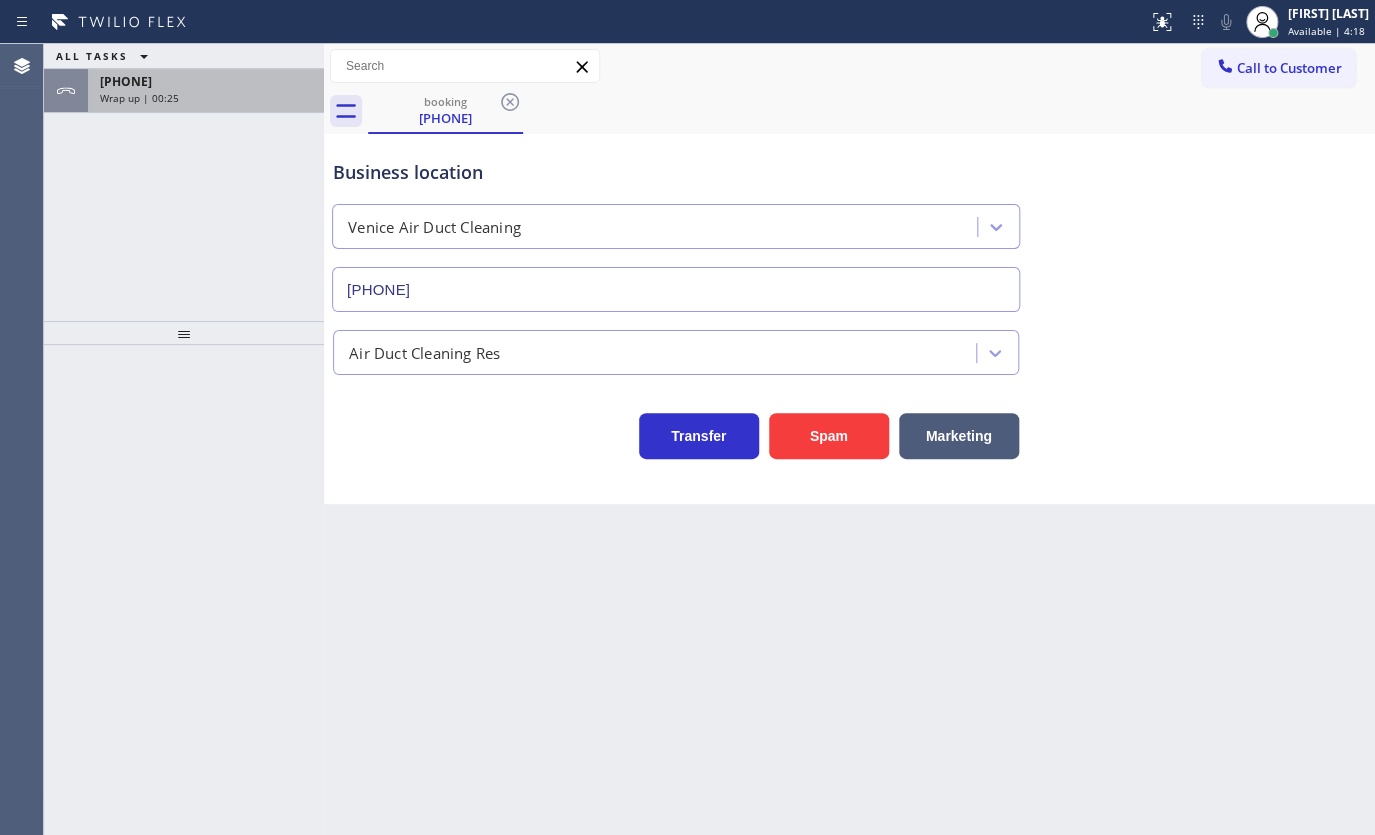 click on "[PHONE]" at bounding box center (206, 81) 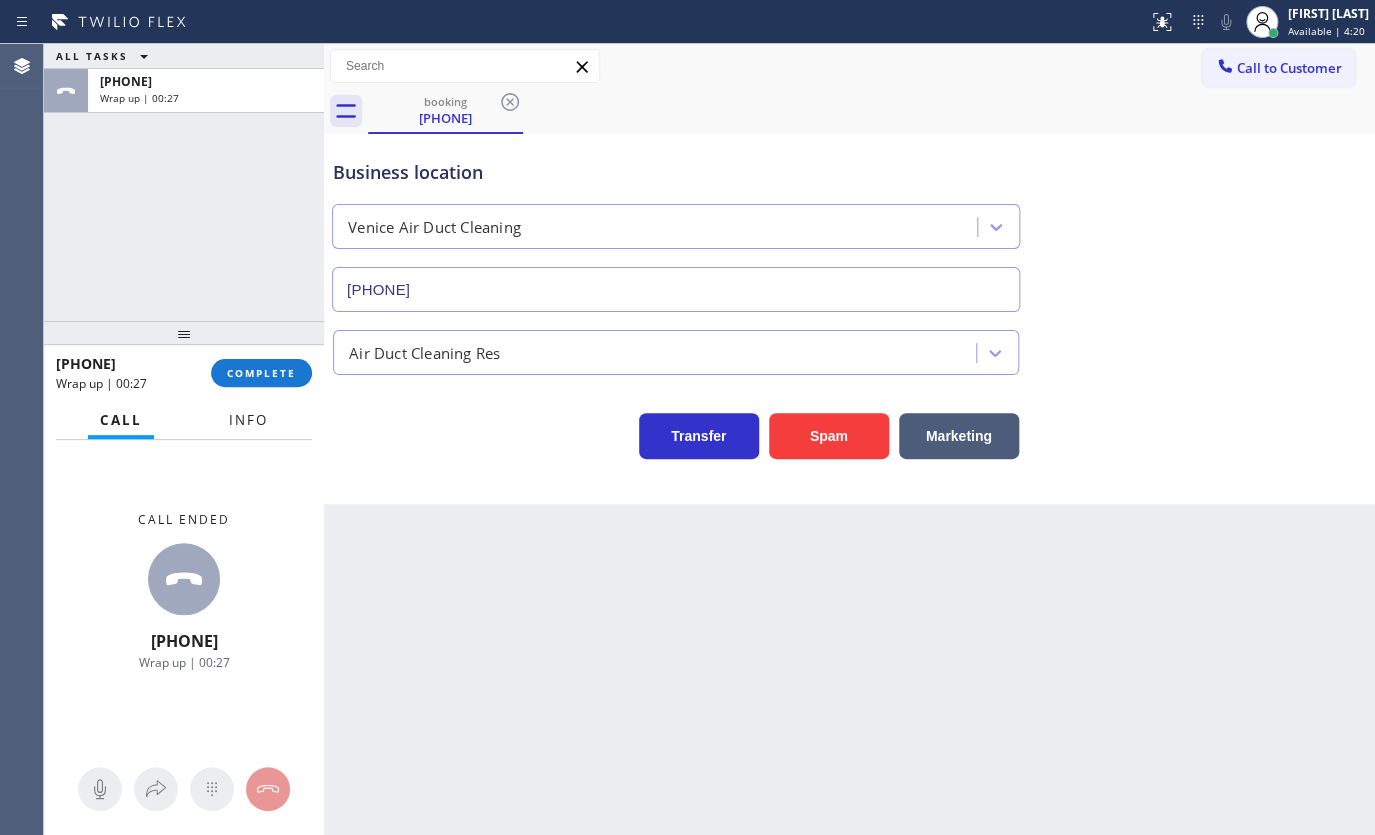 click on "Info" at bounding box center [248, 420] 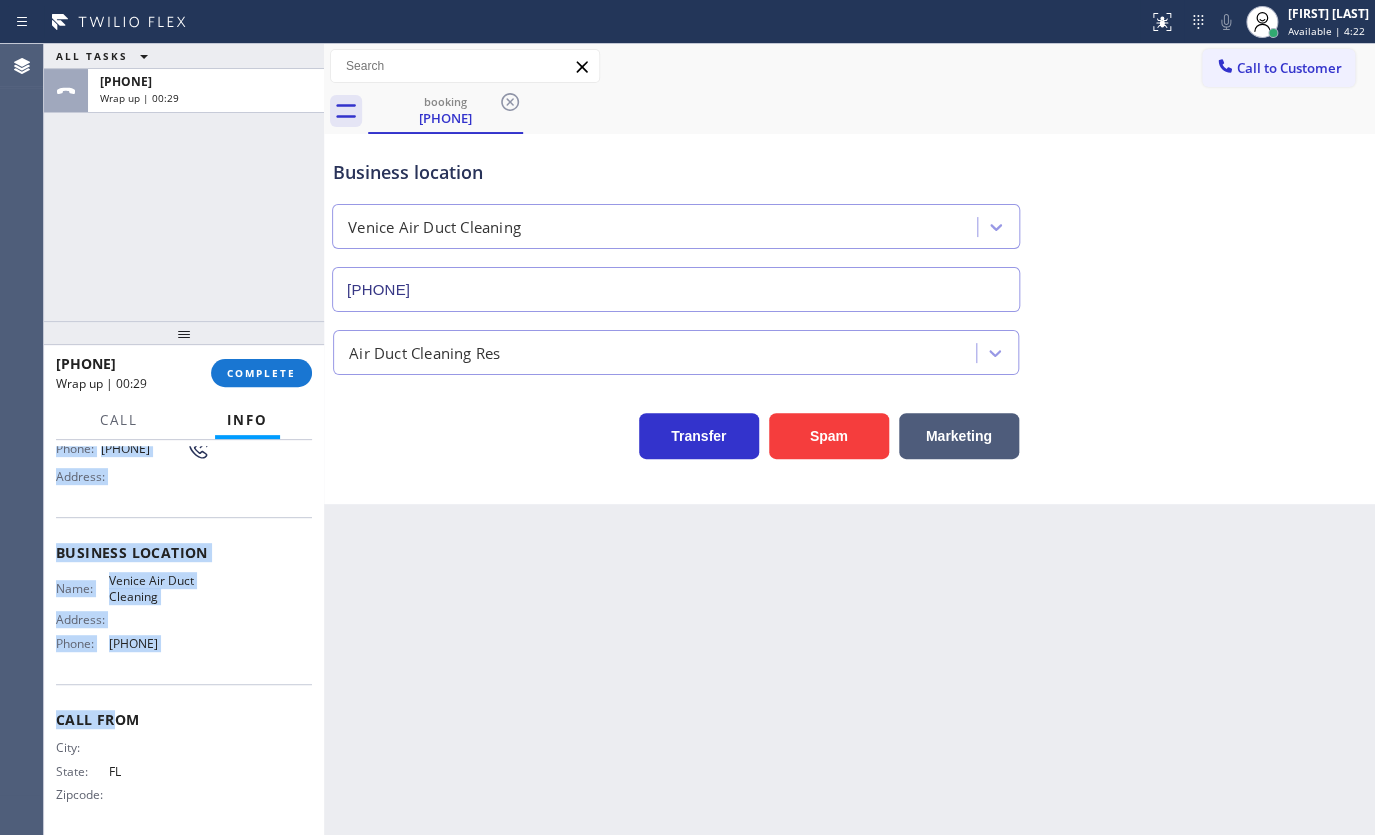 scroll, scrollTop: 184, scrollLeft: 0, axis: vertical 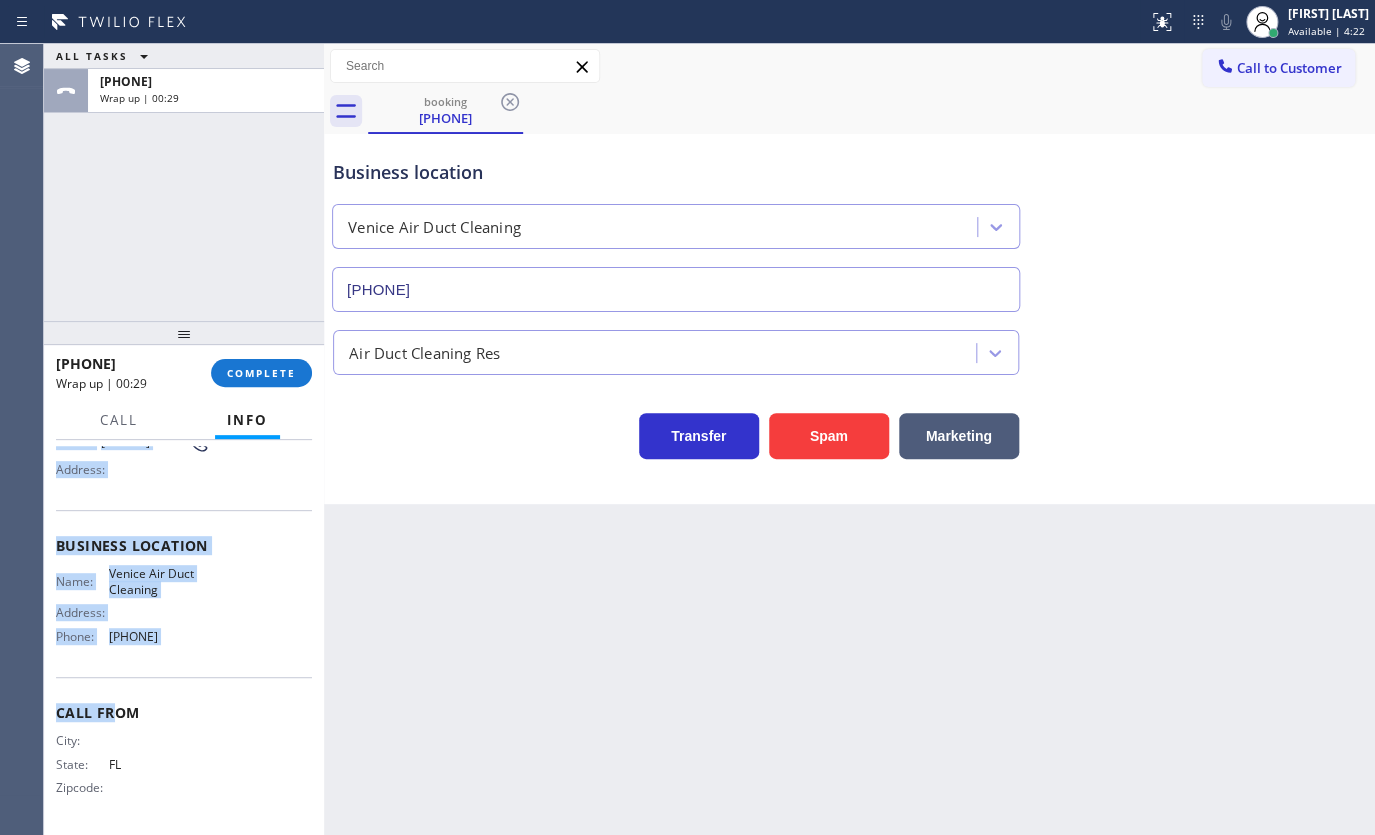 drag, startPoint x: 57, startPoint y: 551, endPoint x: 220, endPoint y: 649, distance: 190.192 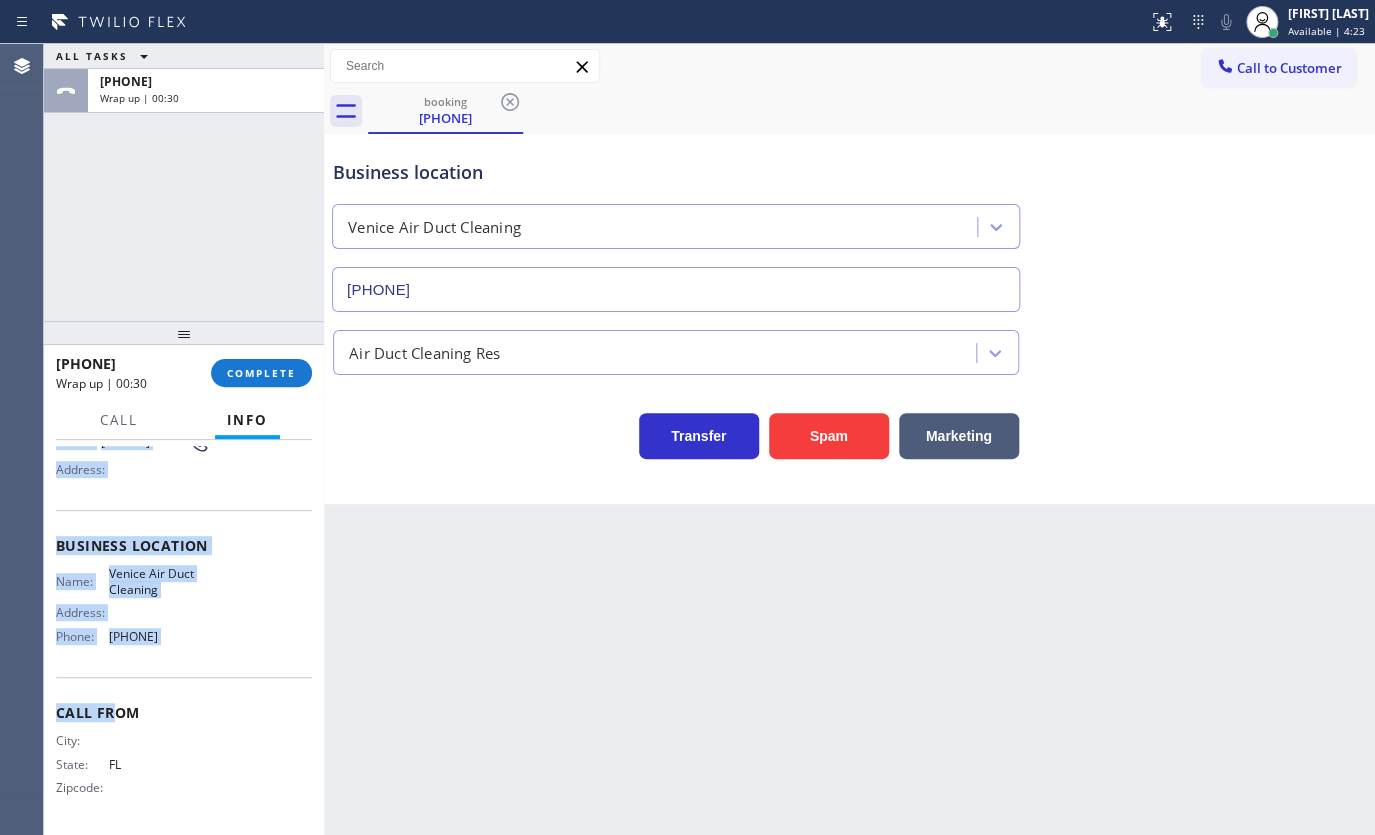 copy on "Customer Name: (941) 646-7861 Phone: (941) 646-7861 Address: Business location Name: Venice Air Duct Cleaning Address:   Phone: (941) 662-2696" 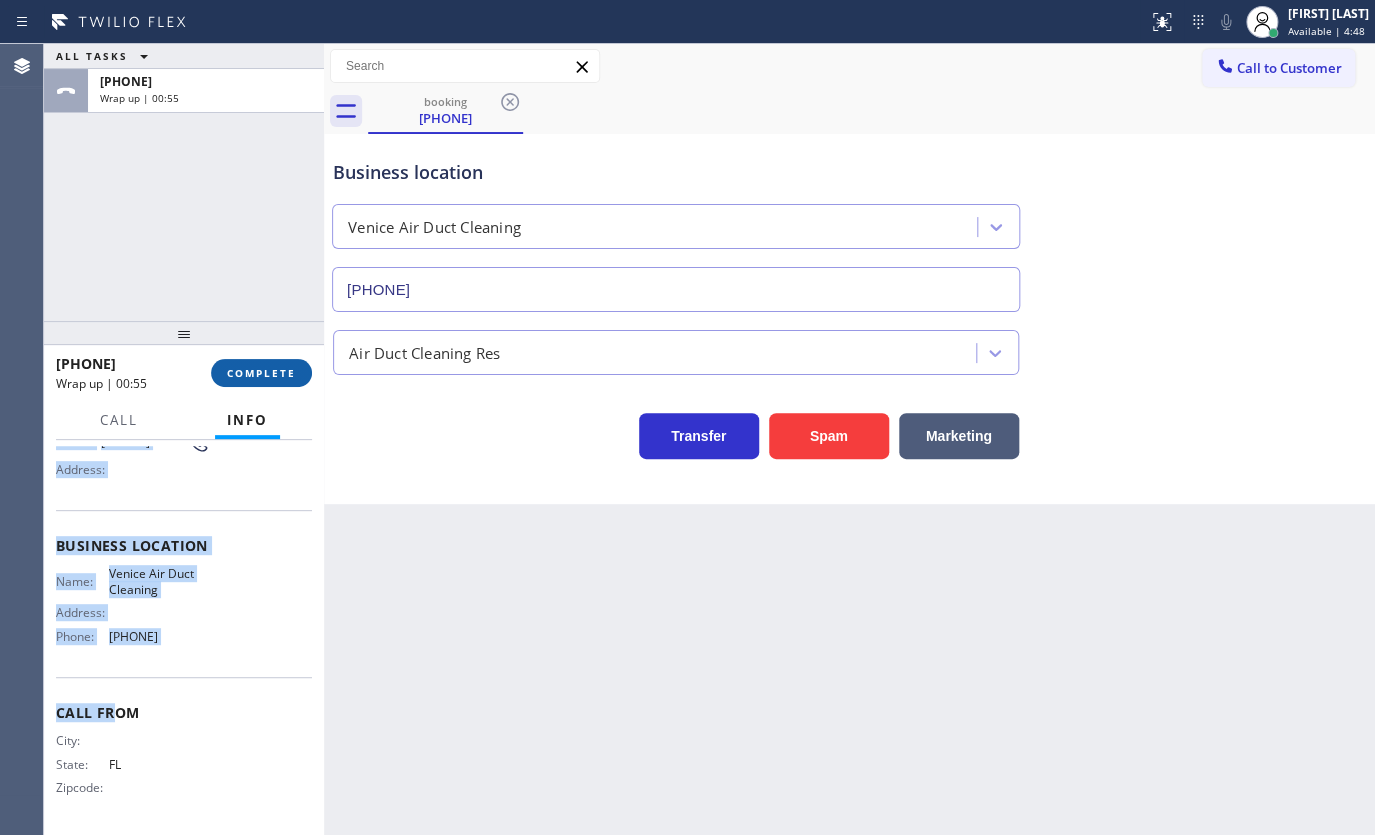click on "COMPLETE" at bounding box center (261, 373) 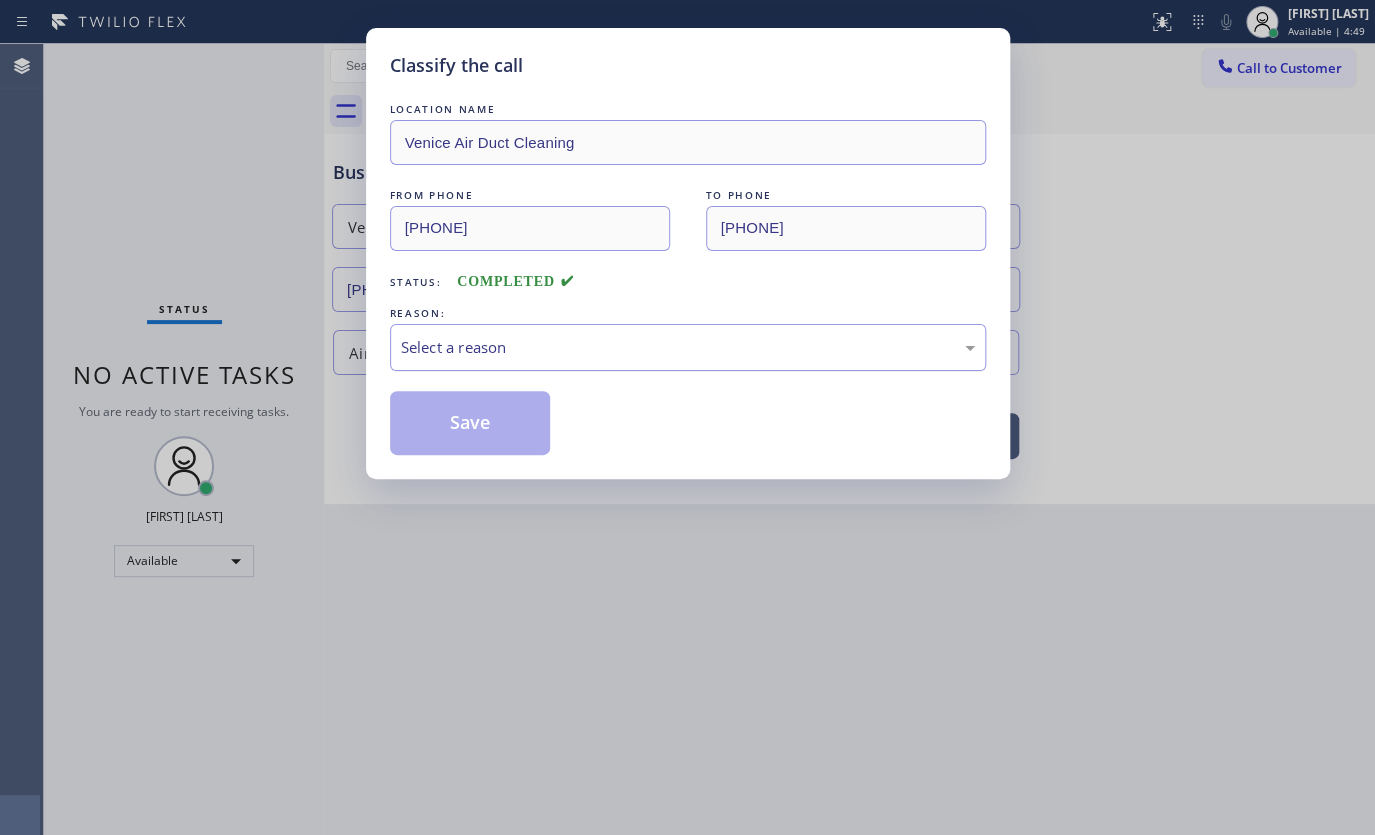 click on "Select a reason" at bounding box center (688, 347) 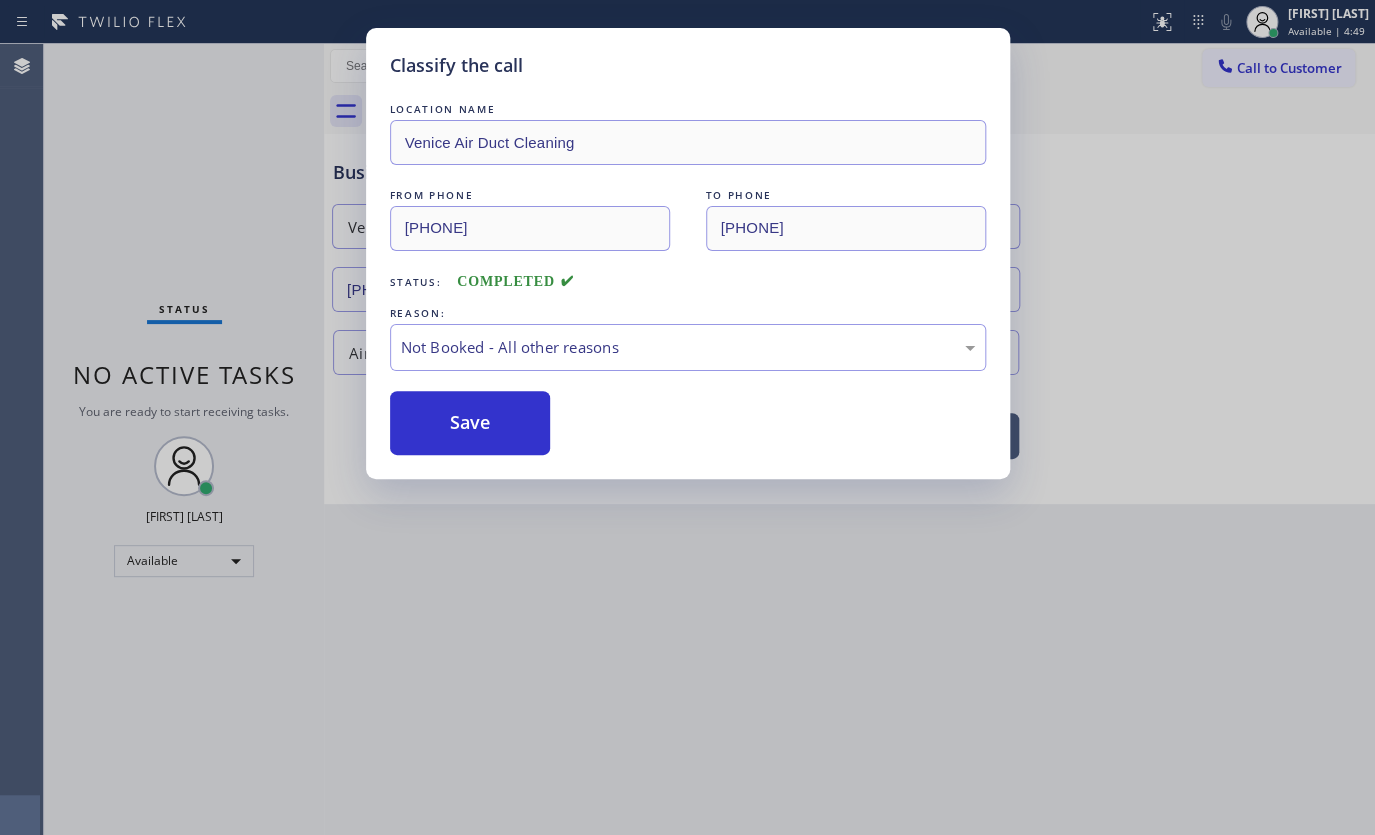 click on "Save" at bounding box center (470, 423) 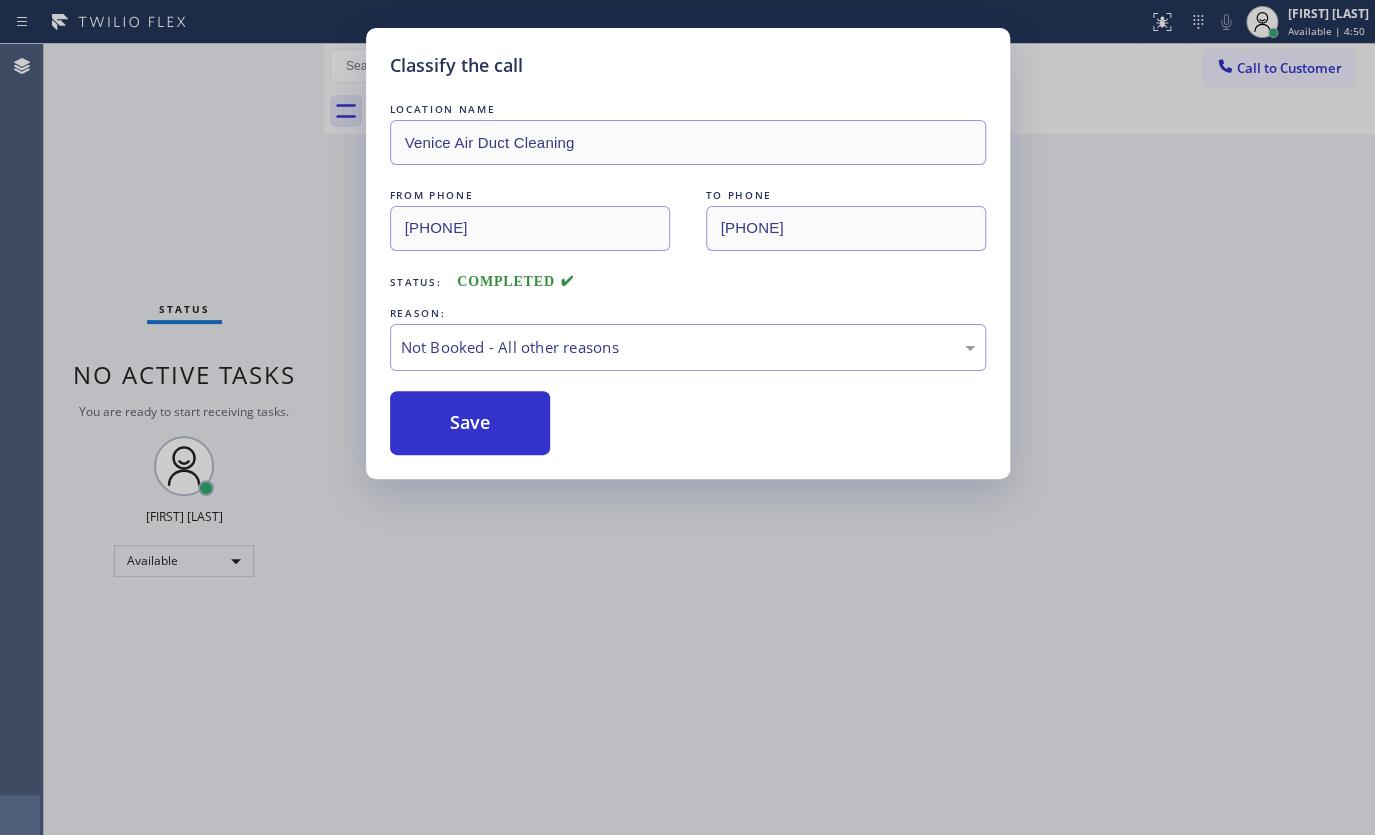 click on "Save" at bounding box center (470, 423) 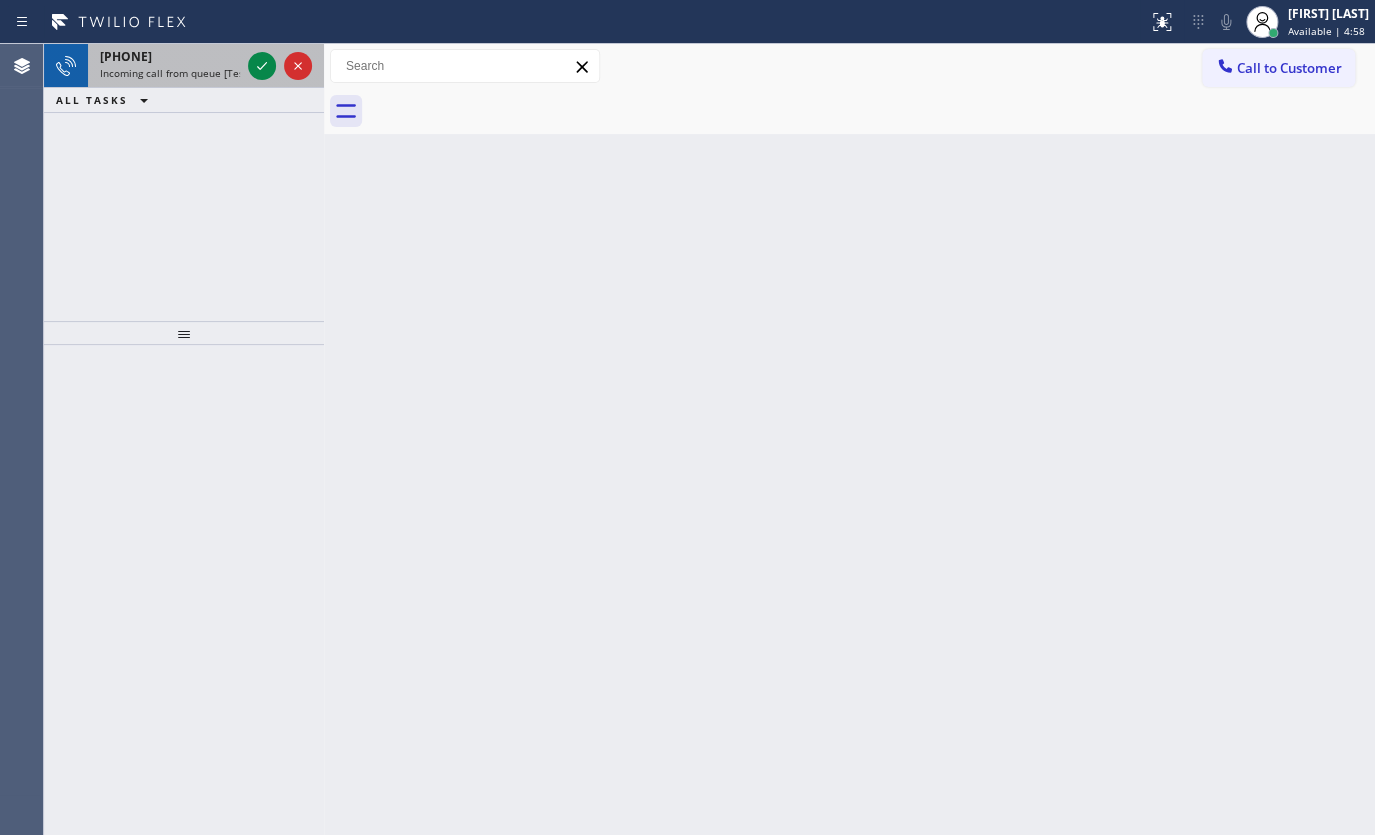 drag, startPoint x: 237, startPoint y: 80, endPoint x: 276, endPoint y: 67, distance: 41.109608 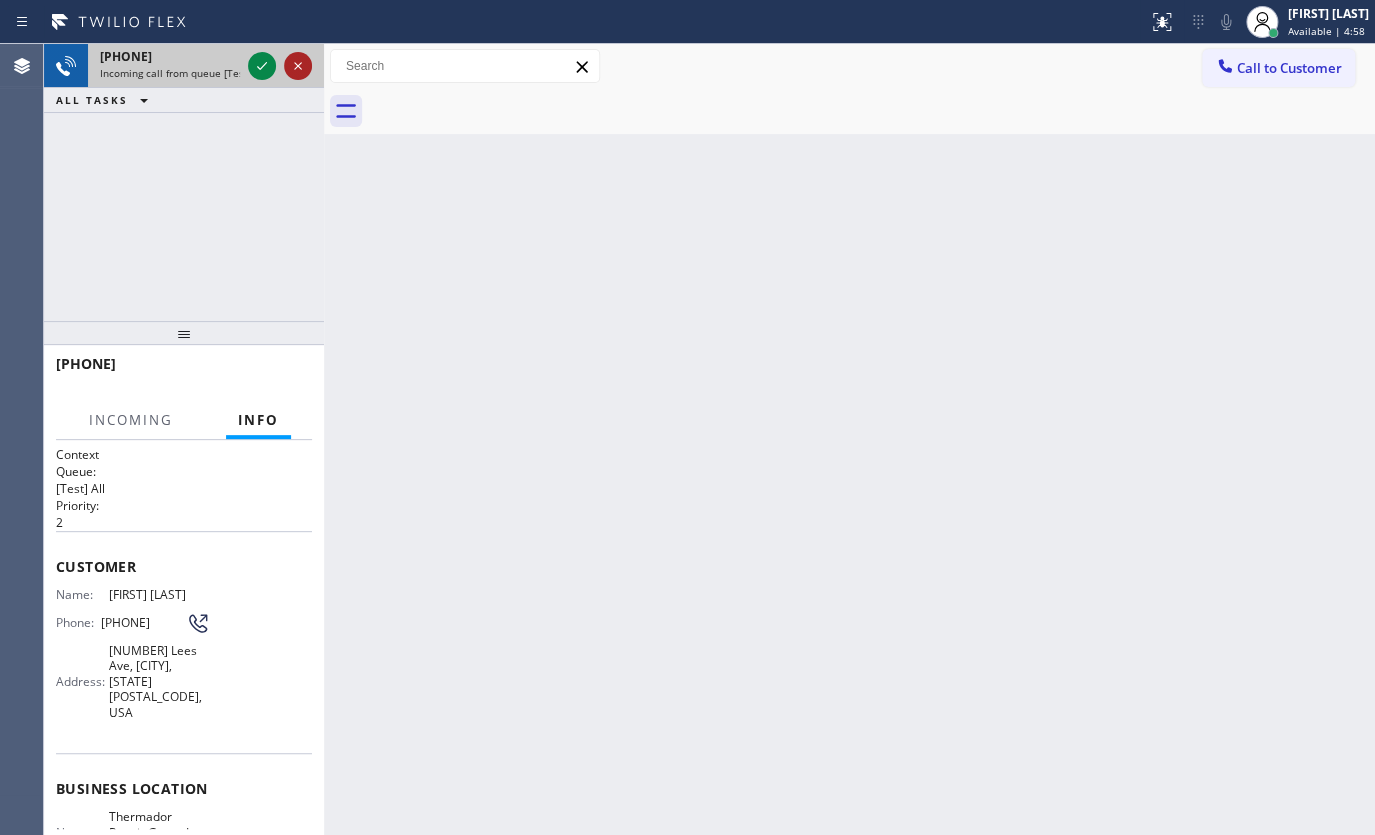 click at bounding box center [298, 66] 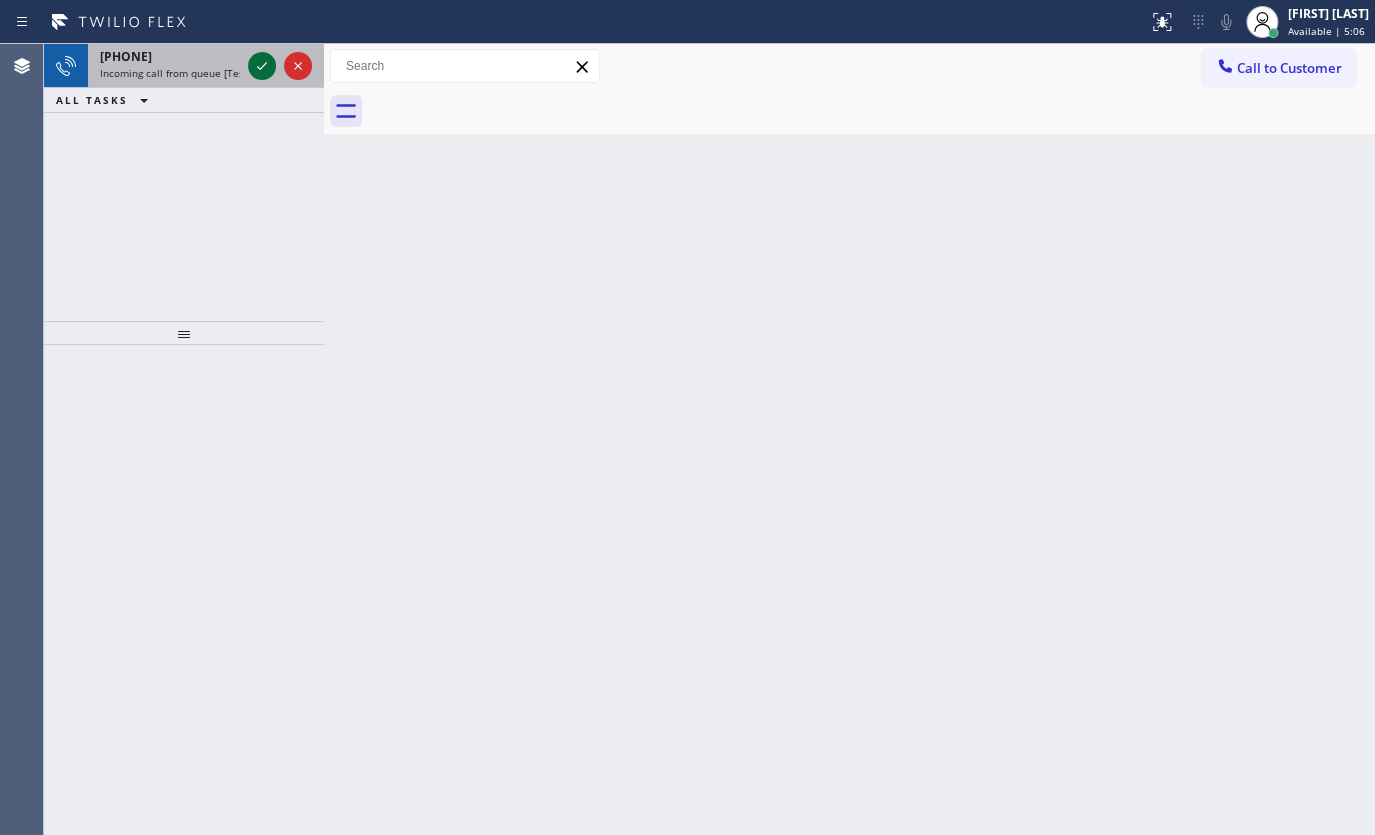 click 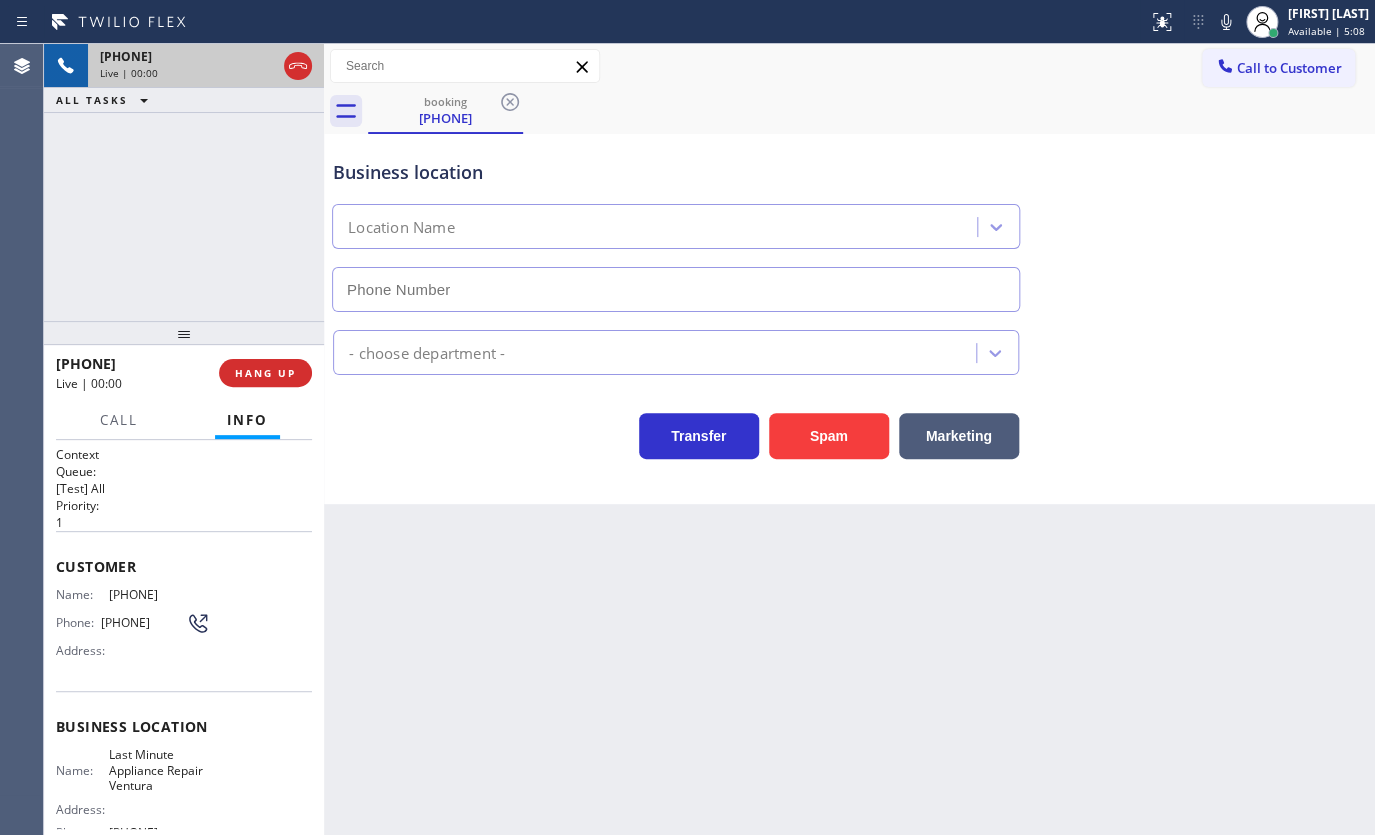 type on "(805) 600-5576" 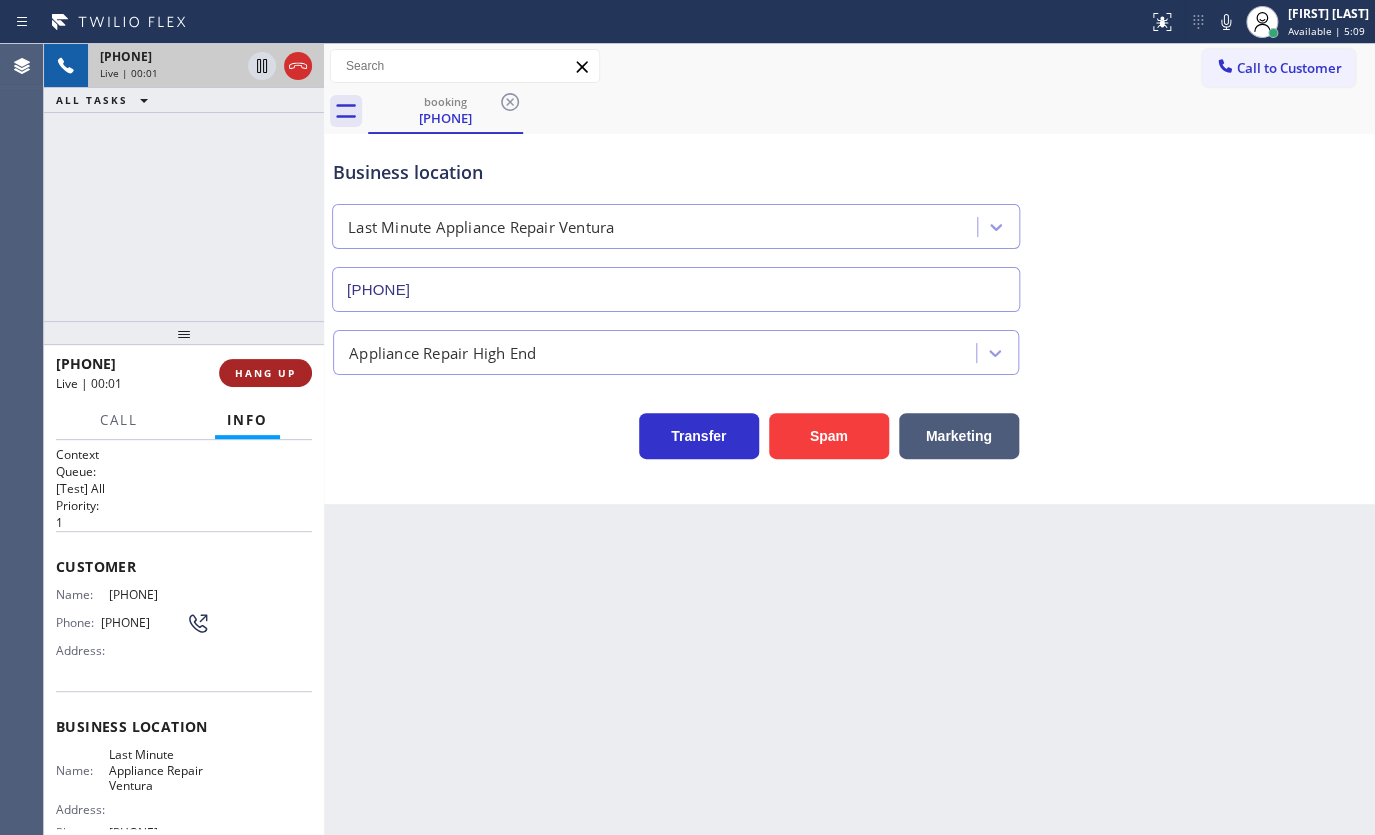 click on "HANG UP" at bounding box center (265, 373) 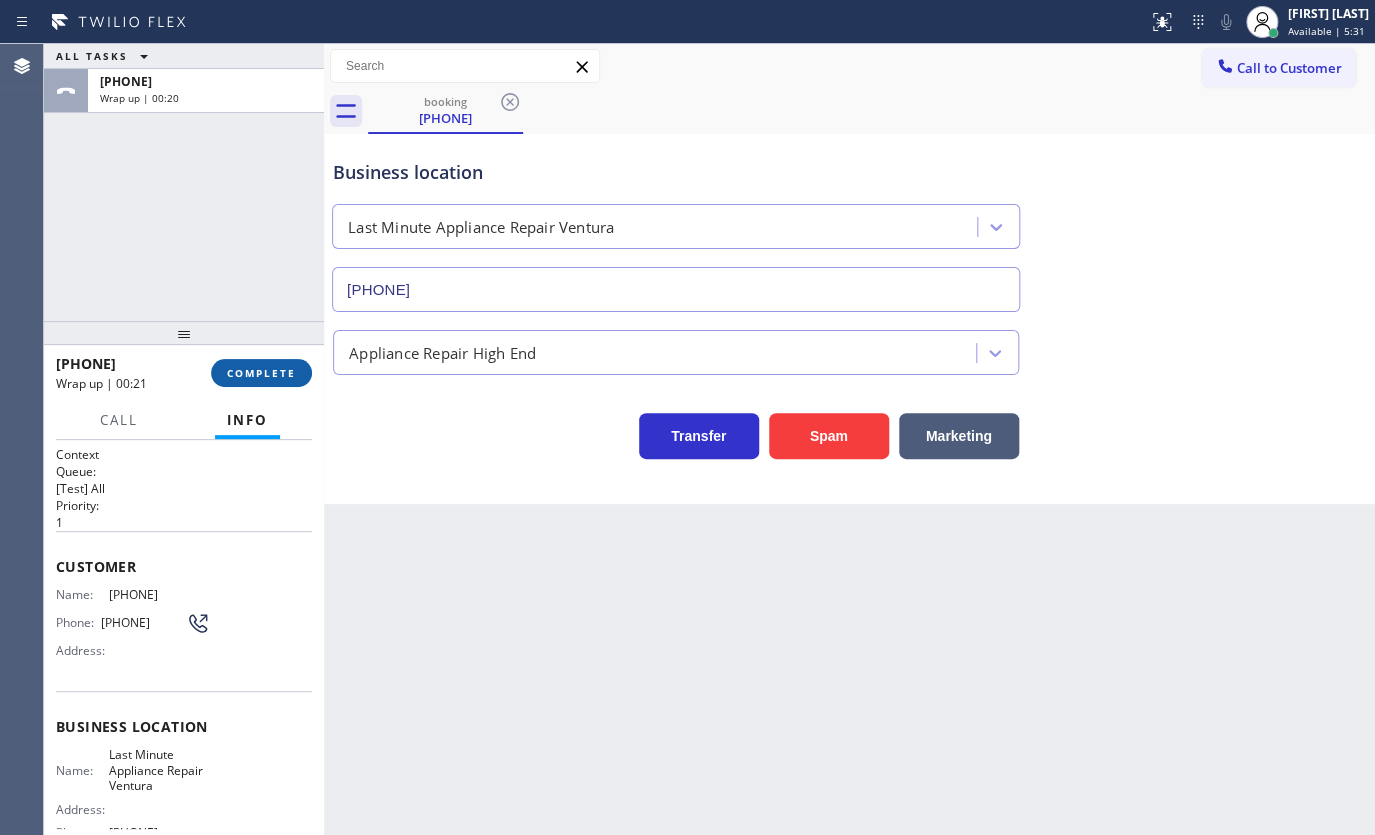 click on "COMPLETE" at bounding box center [261, 373] 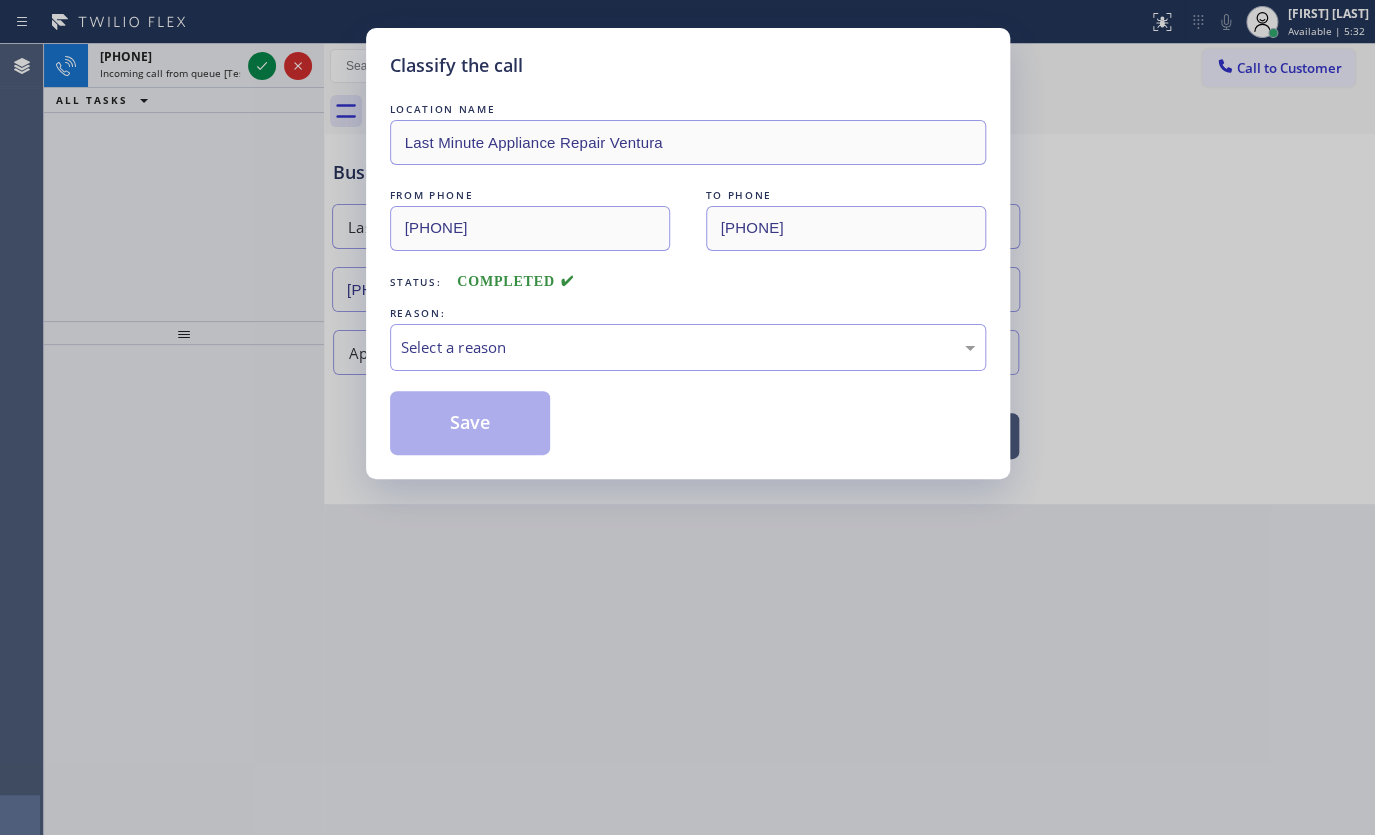 click on "LOCATION NAME Last Minute Appliance Repair Ventura FROM PHONE (619) 292-7465 TO PHONE (805) 600-5576 Status: COMPLETED REASON: Select a reason Save" at bounding box center (688, 277) 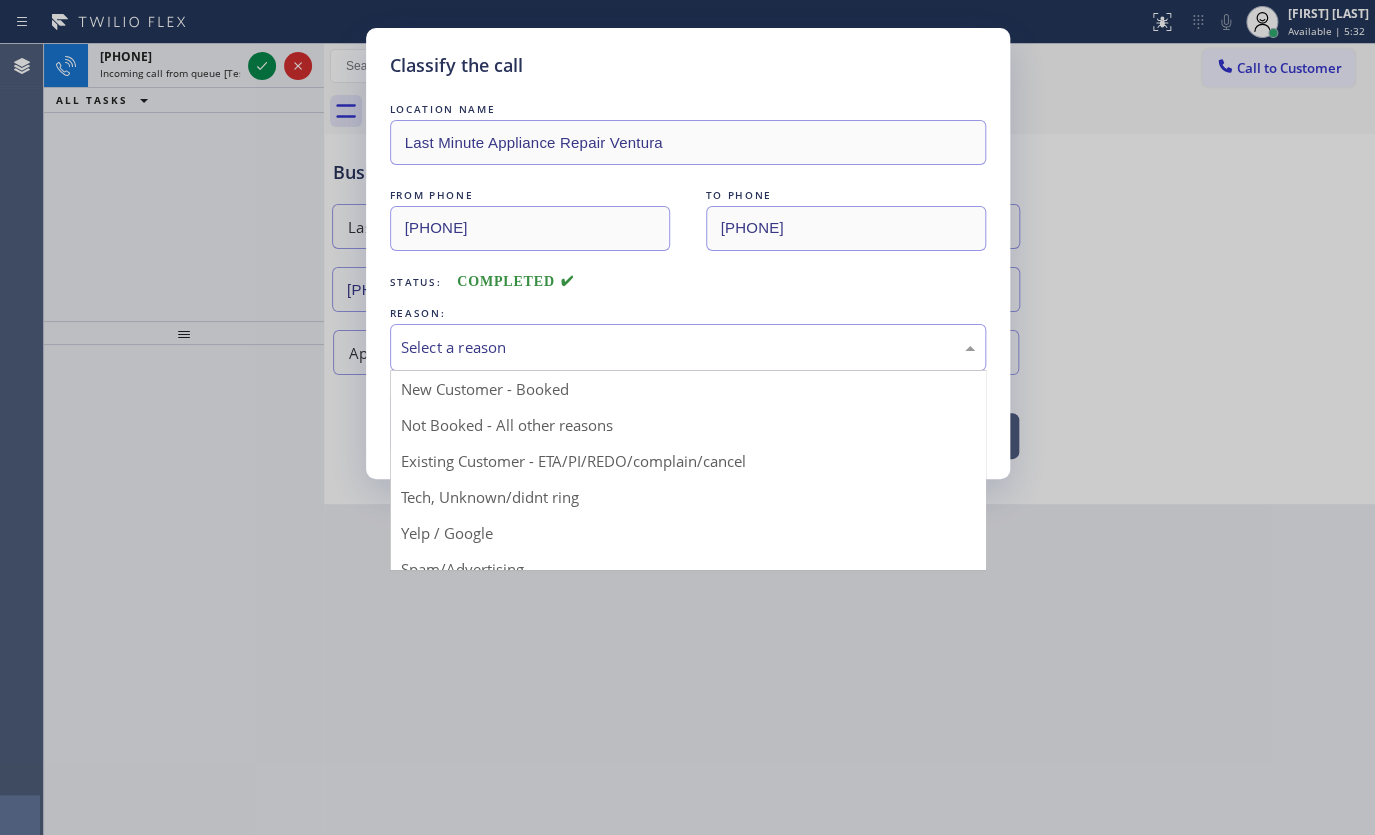 click on "Select a reason" at bounding box center (688, 347) 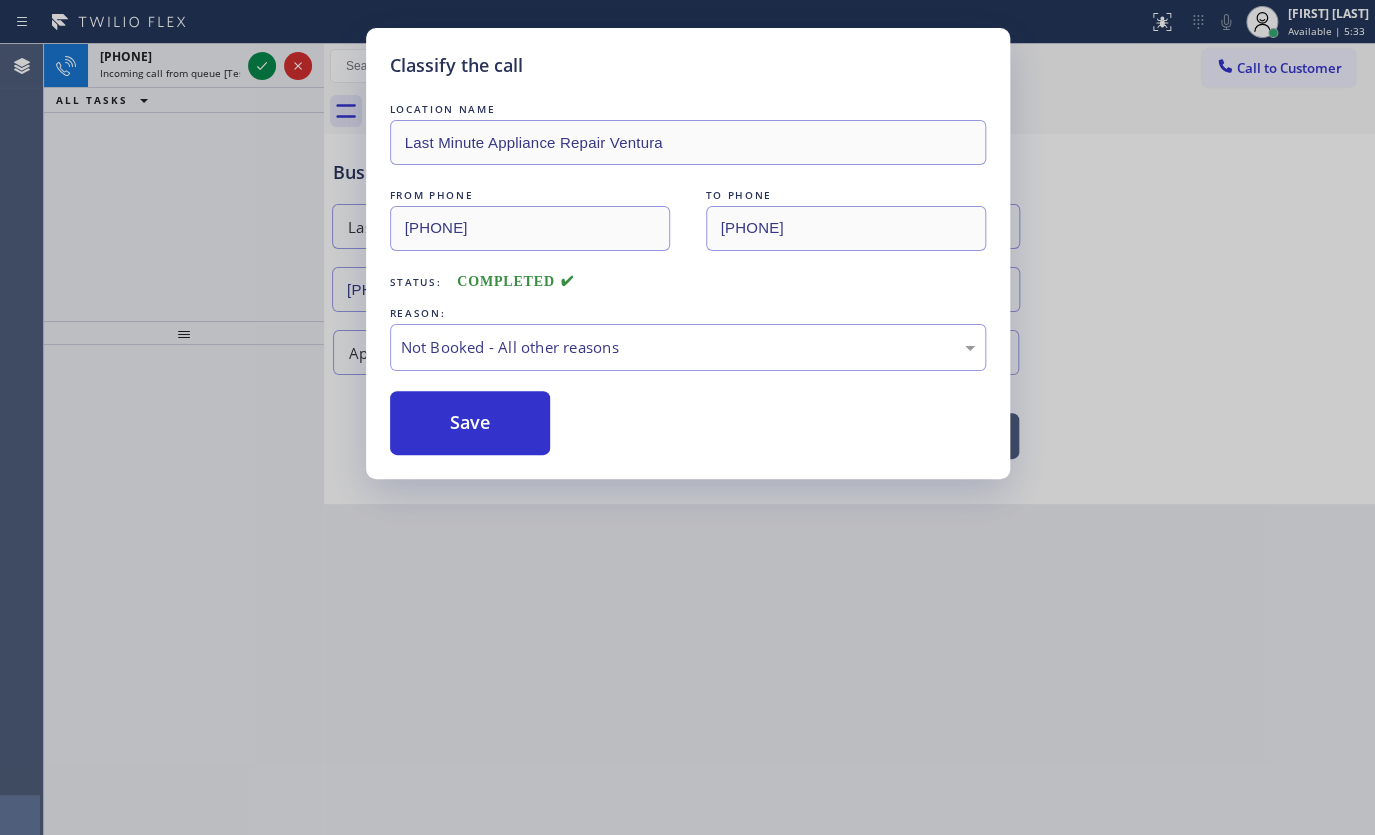 click on "Save" at bounding box center [470, 423] 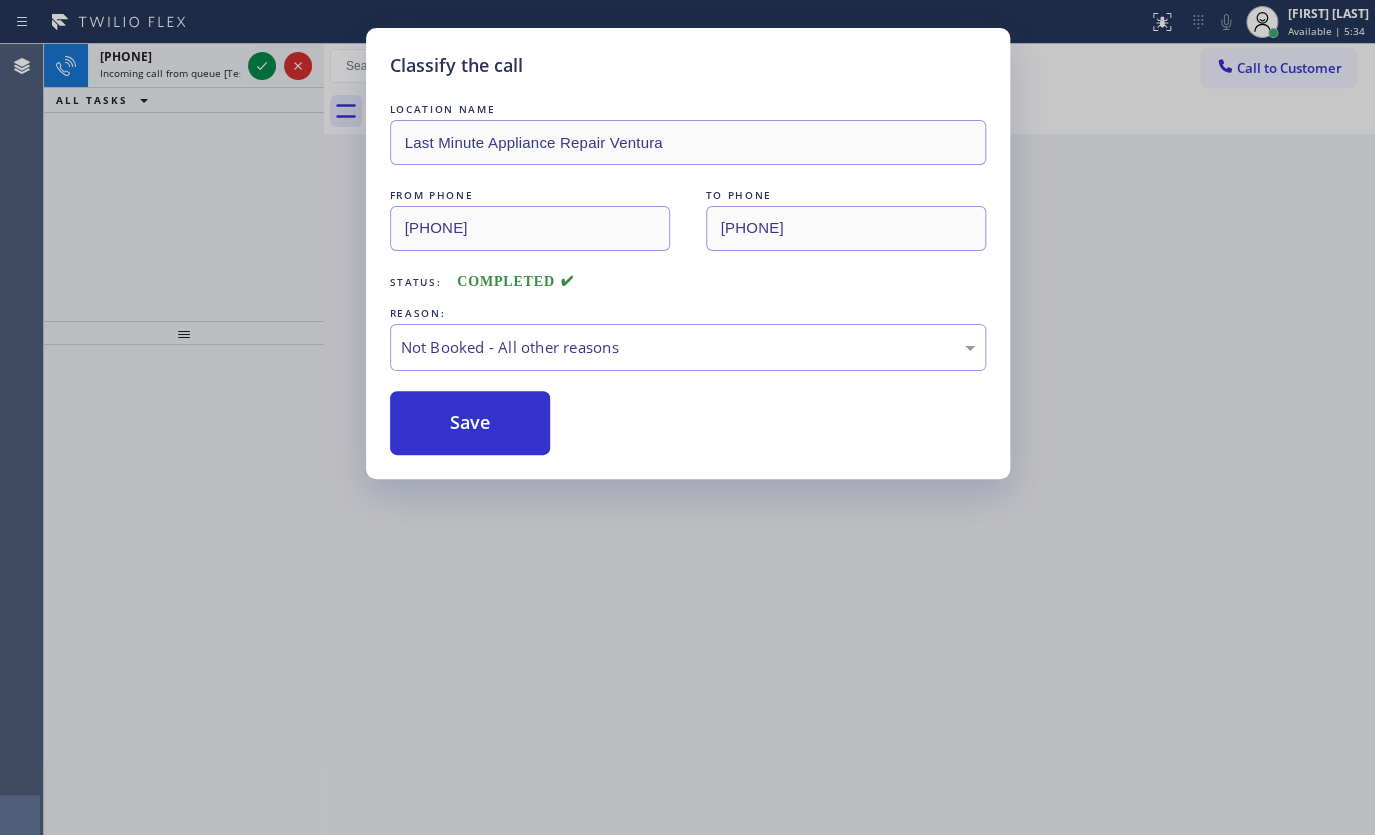 click on "Classify the call LOCATION NAME Last Minute Appliance Repair Ventura FROM PHONE (619) 292-7465 TO PHONE (805) 600-5576 Status: COMPLETED REASON: Not Booked - All other reasons Save" at bounding box center (687, 417) 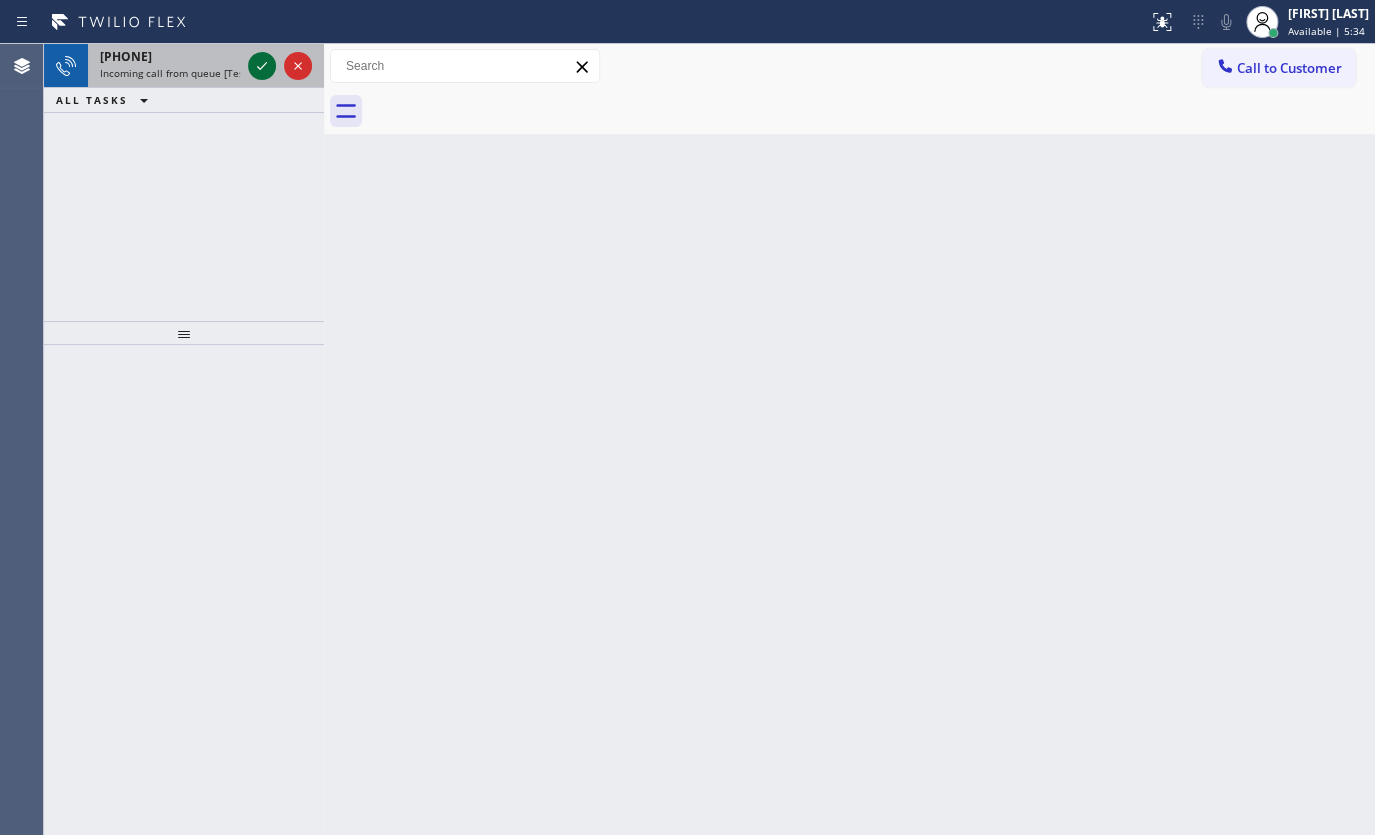 click 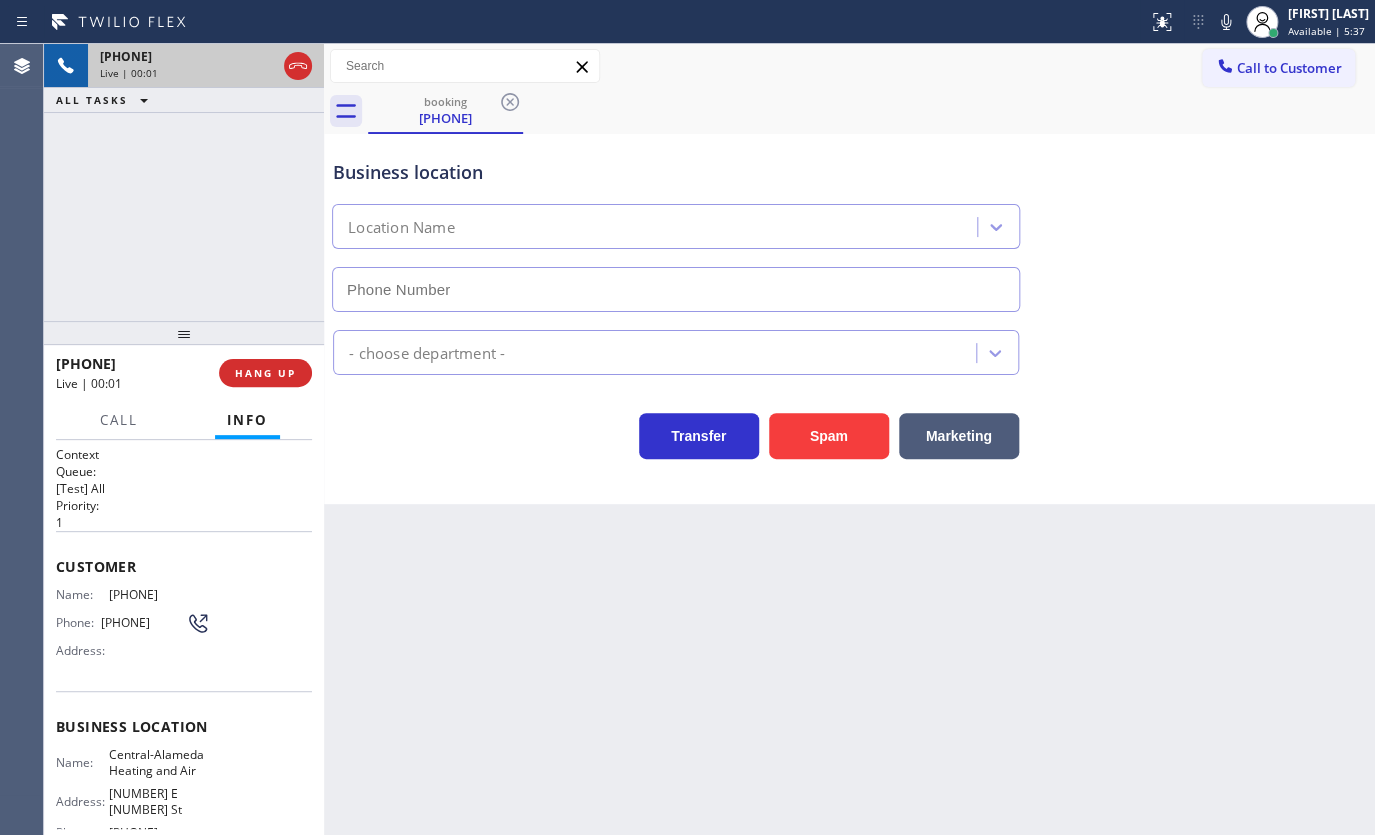 type on "(323) 924-3103" 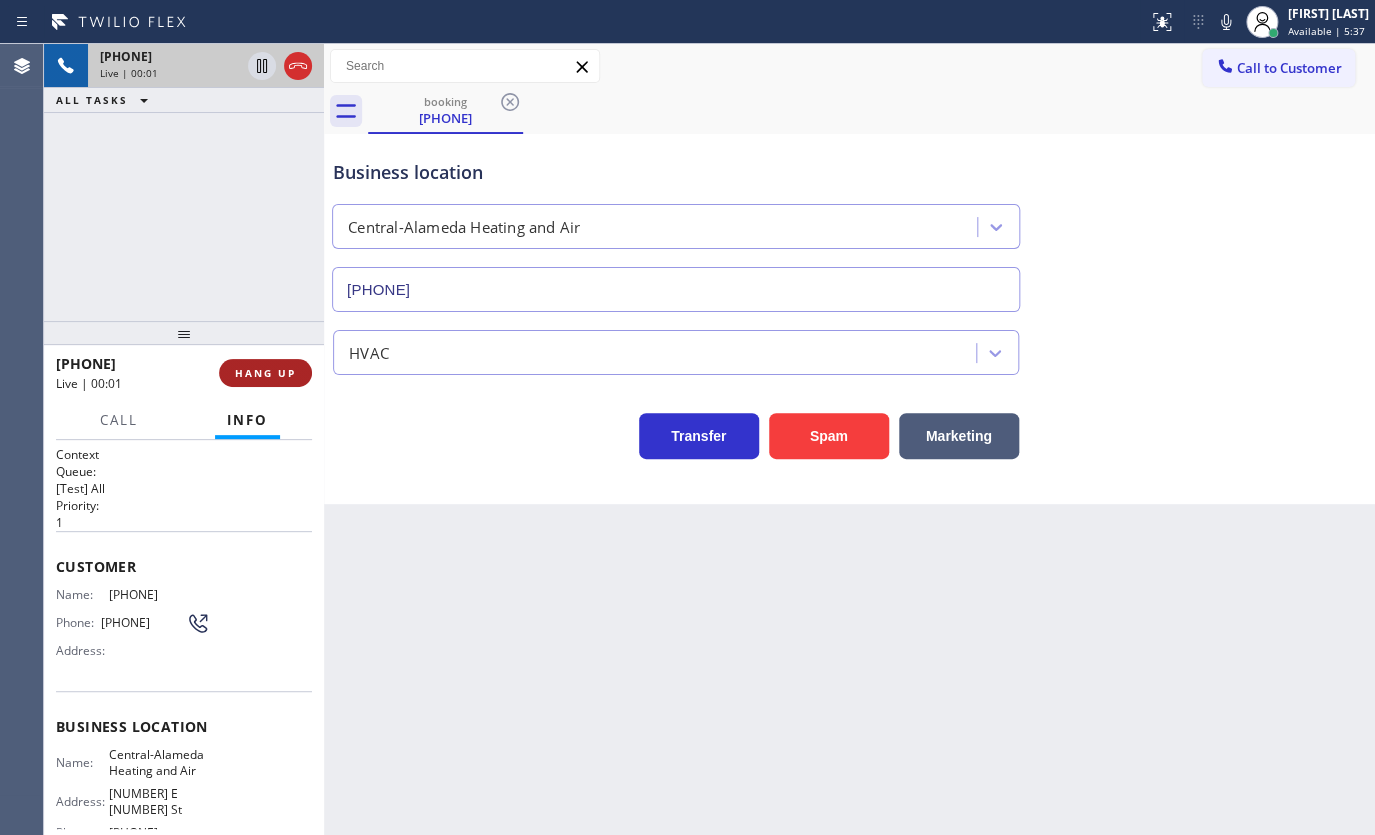 click on "HANG UP" at bounding box center [265, 373] 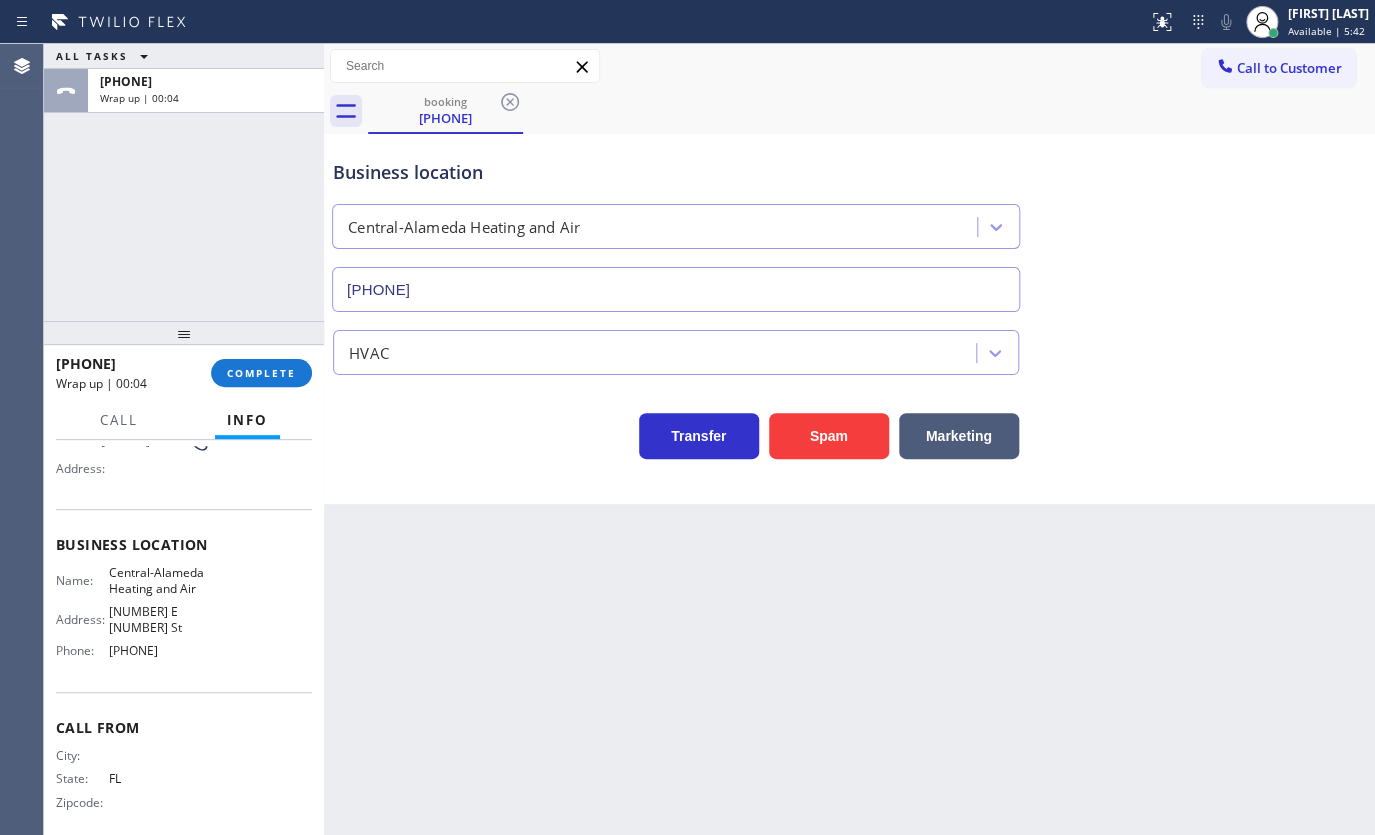 scroll, scrollTop: 184, scrollLeft: 0, axis: vertical 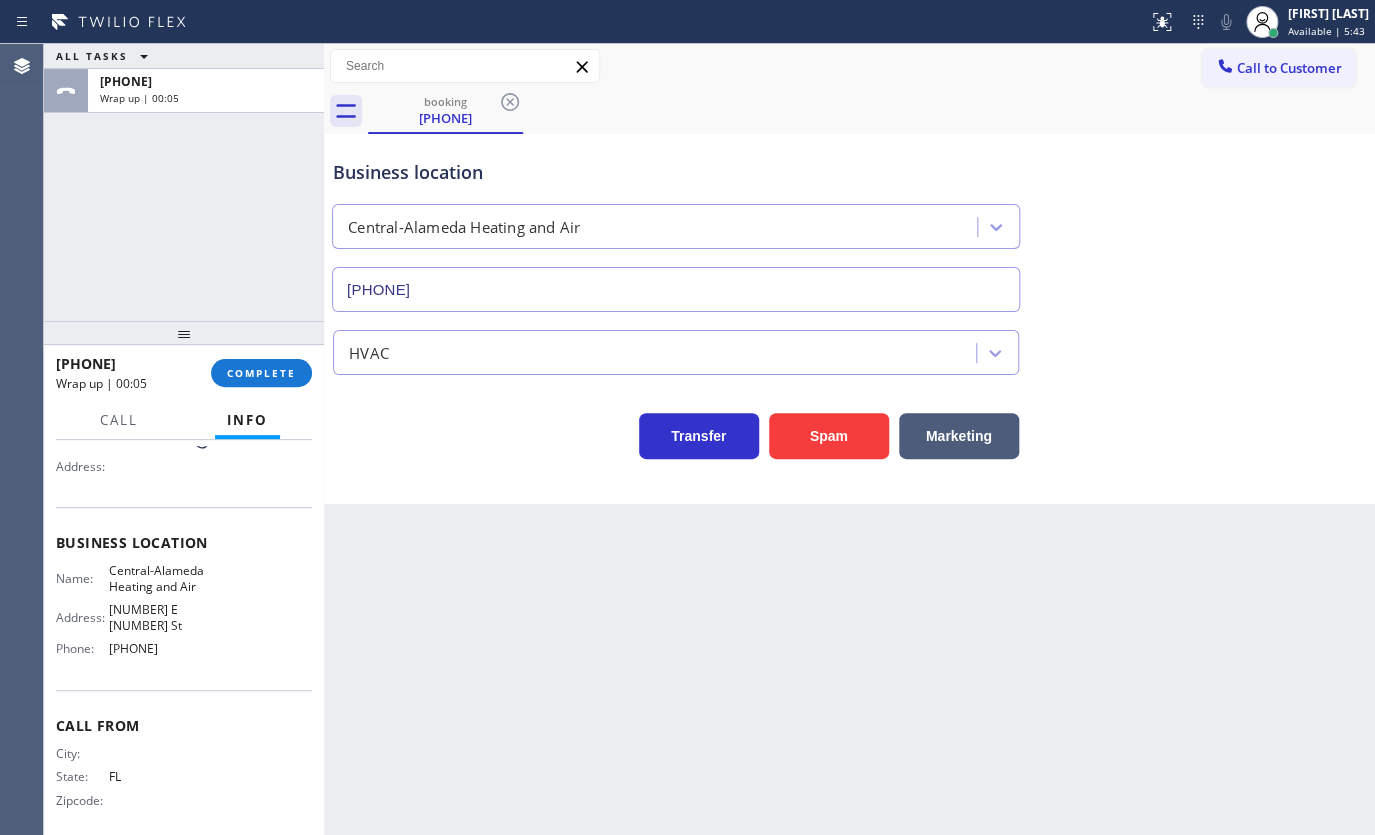 drag, startPoint x: 58, startPoint y: 550, endPoint x: 207, endPoint y: 656, distance: 182.85786 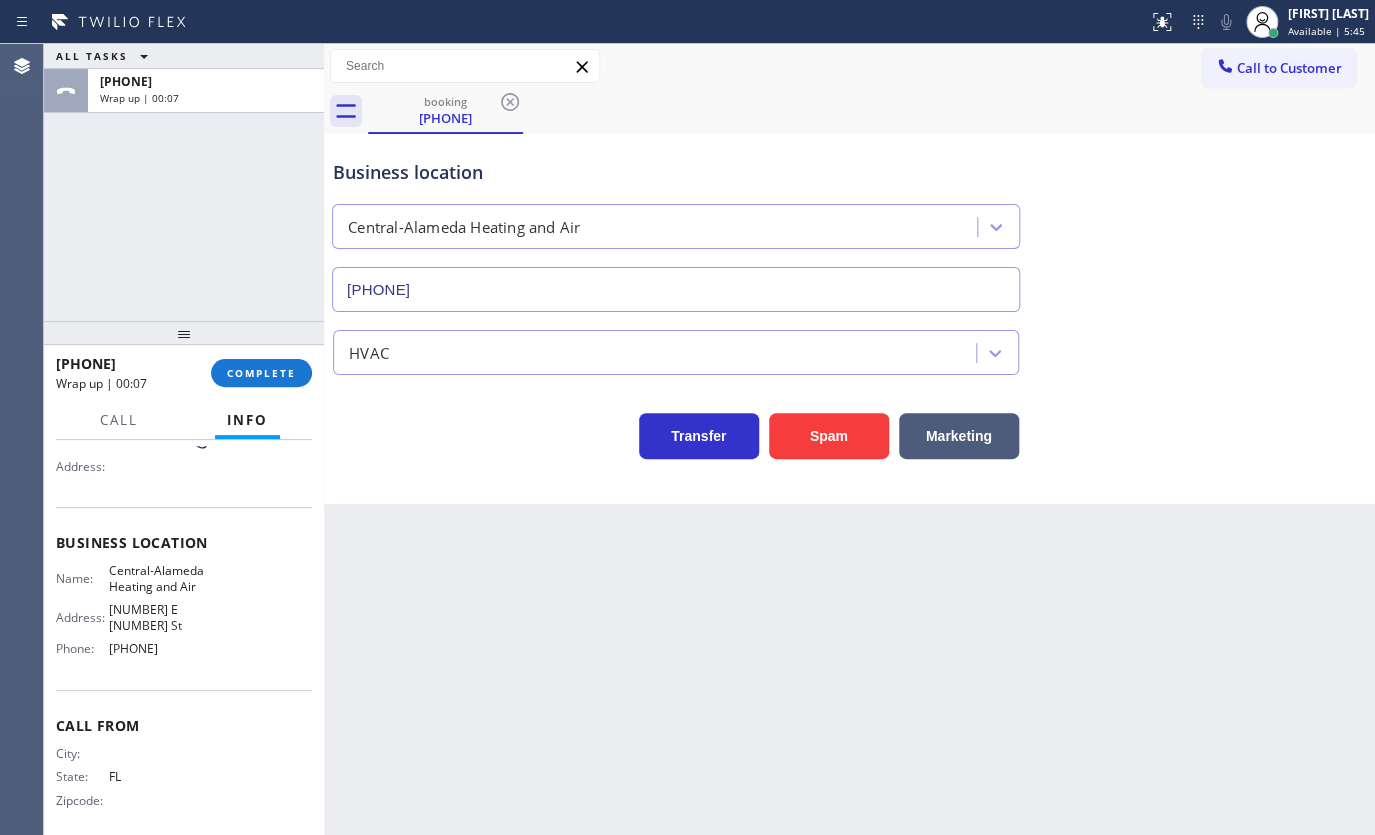 copy on "Customer Name: (754) 336-6799 Phone: (754) 336-6799 Address: Business location Name: Central-Alameda Heating and Air Address: 1224 E 55th St  Phone: (323) 924-3103" 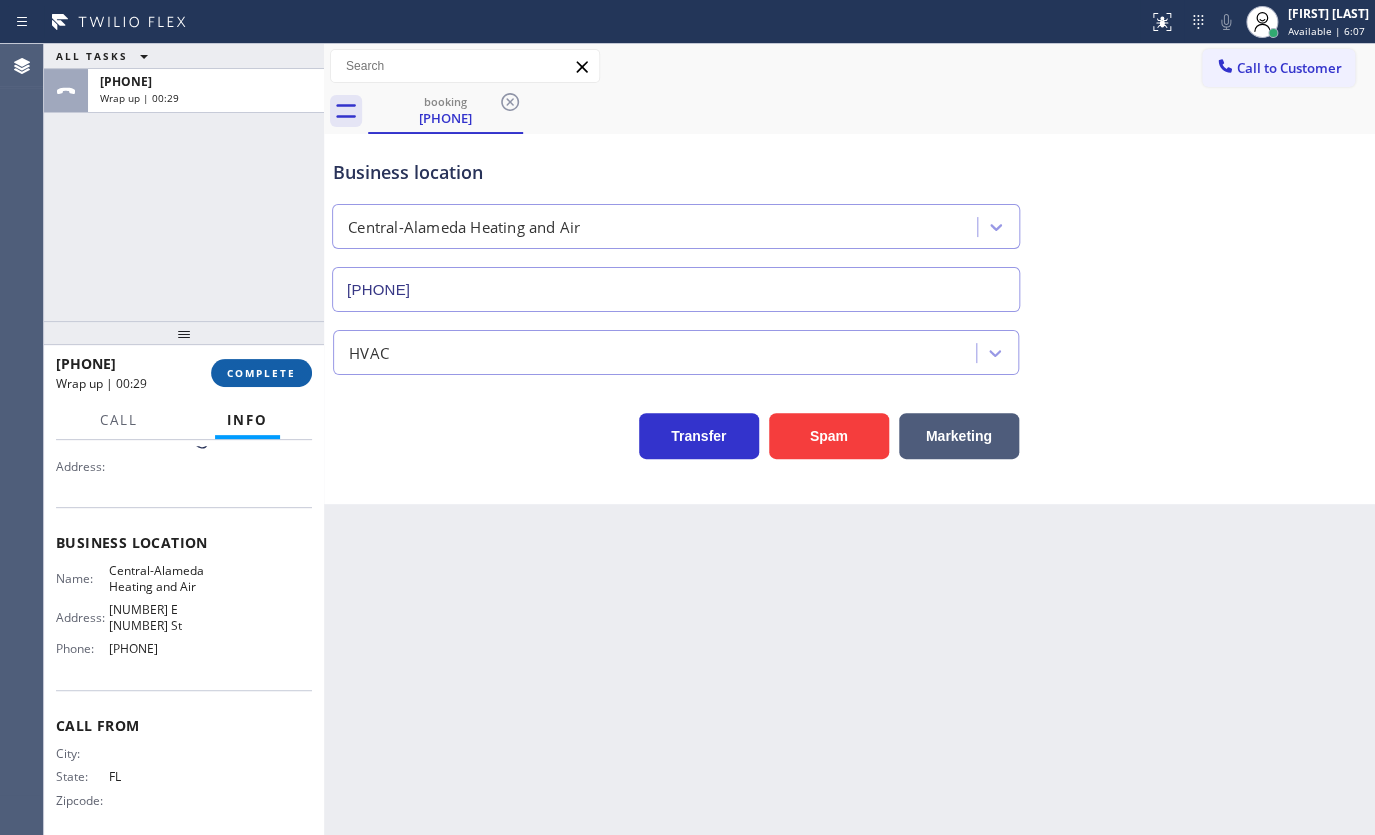 click on "COMPLETE" at bounding box center [261, 373] 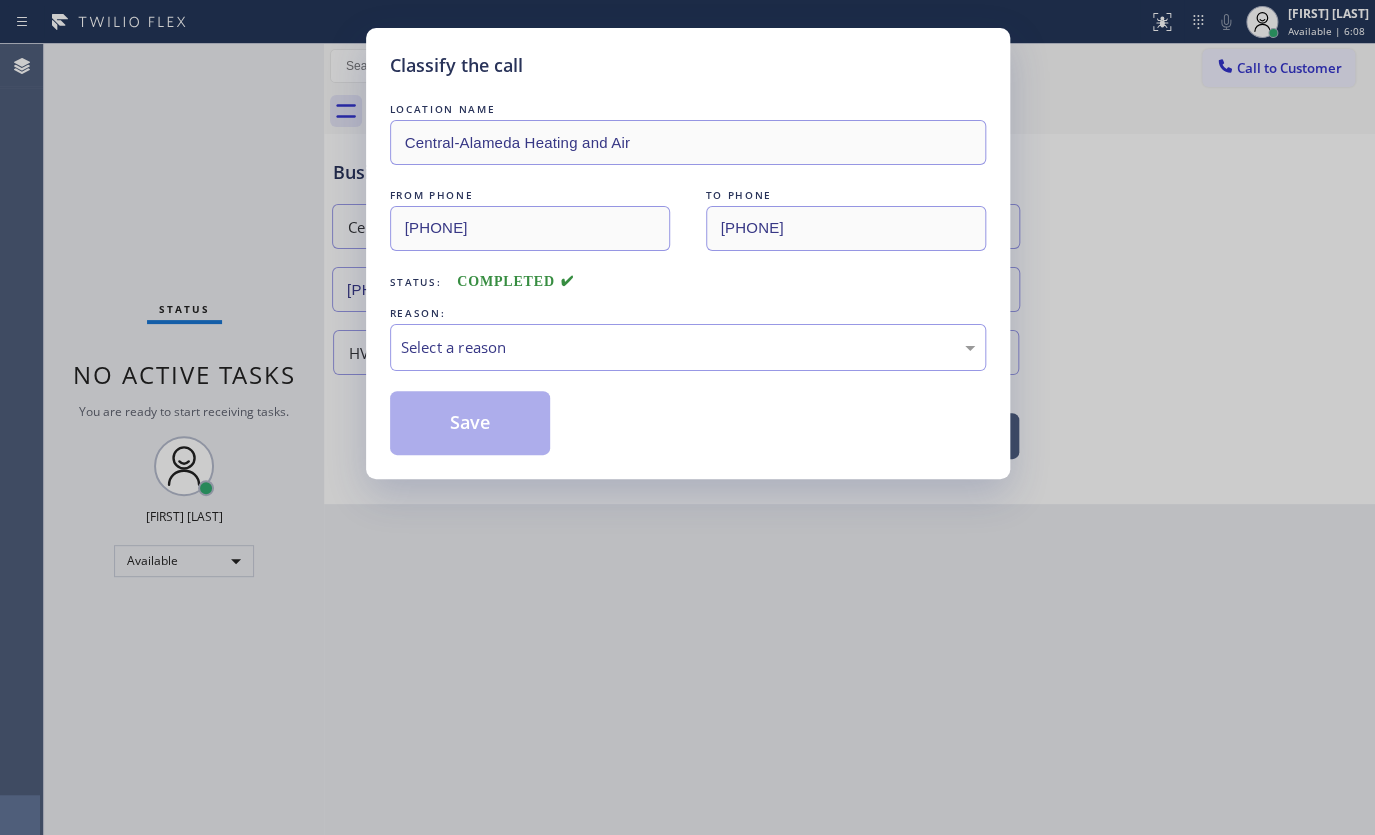 click on "Select a reason" at bounding box center (688, 347) 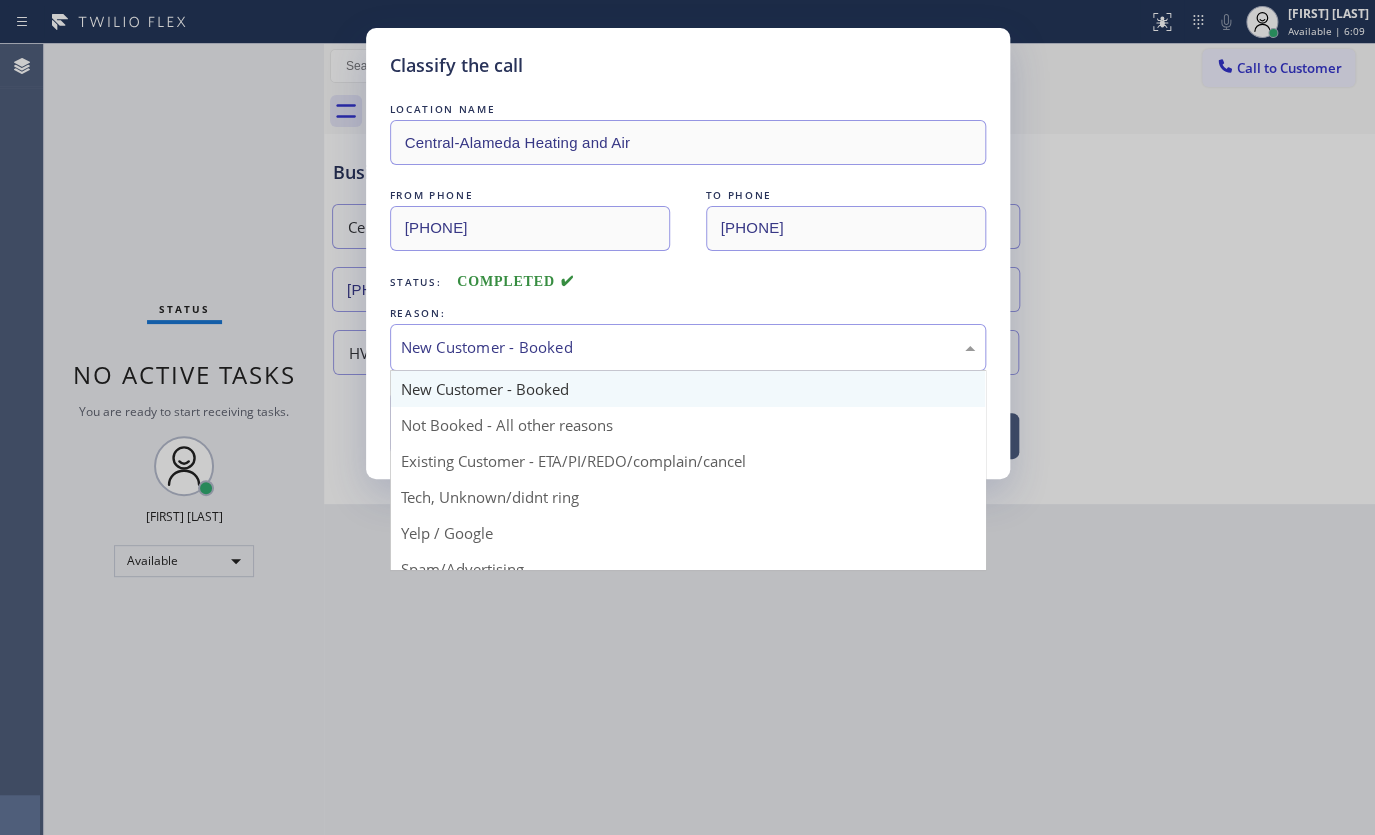 click on "New Customer - Booked" at bounding box center [688, 347] 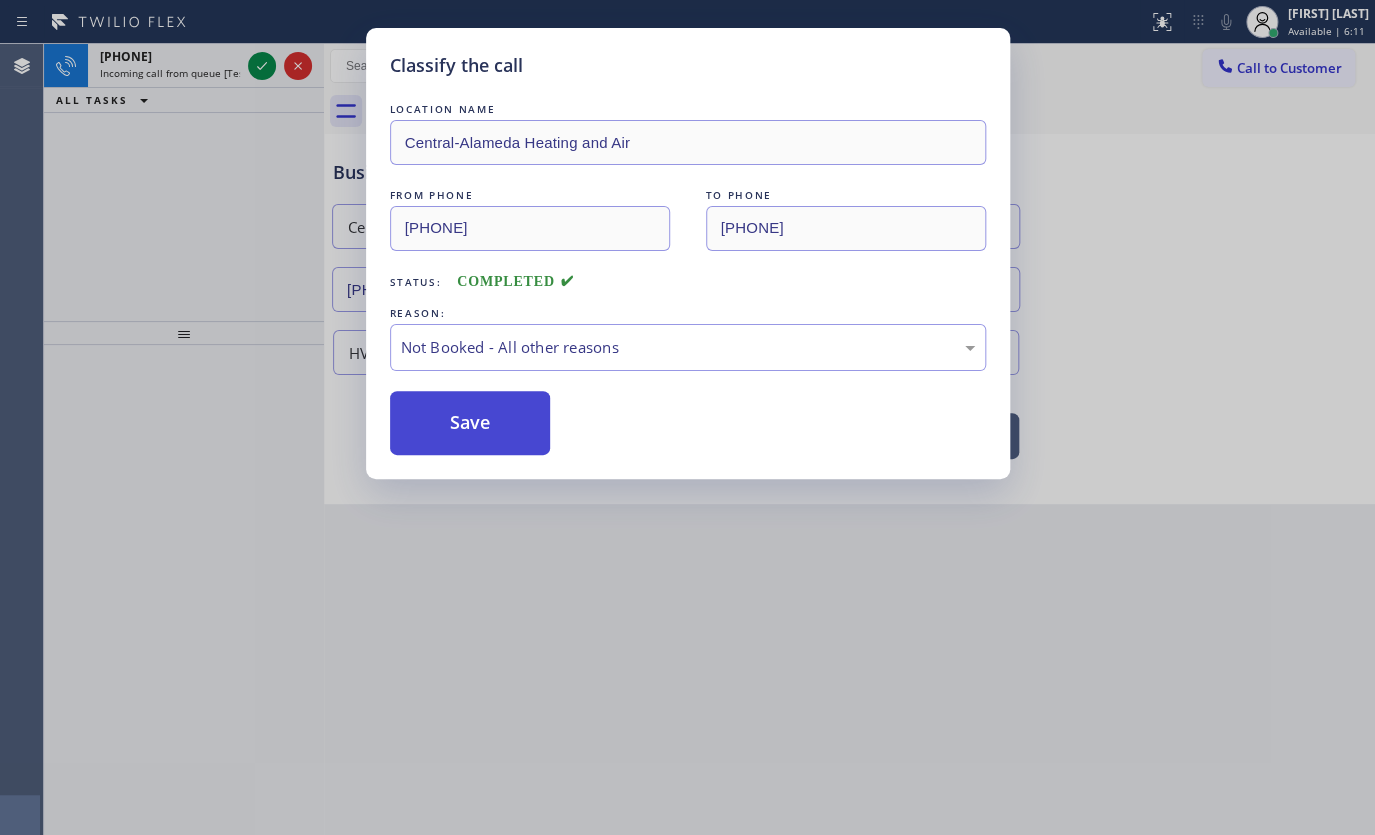 click on "Save" at bounding box center [470, 423] 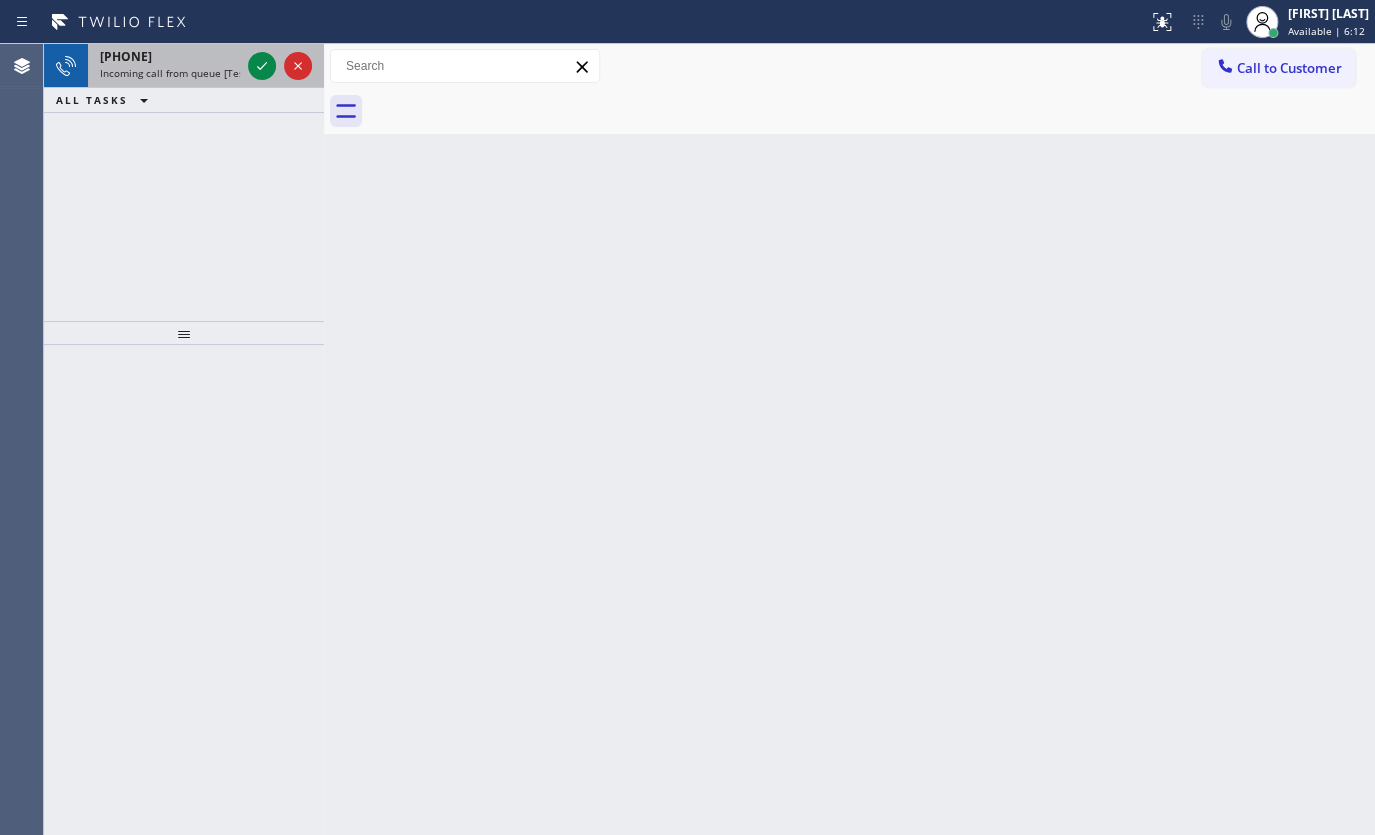 click at bounding box center [280, 66] 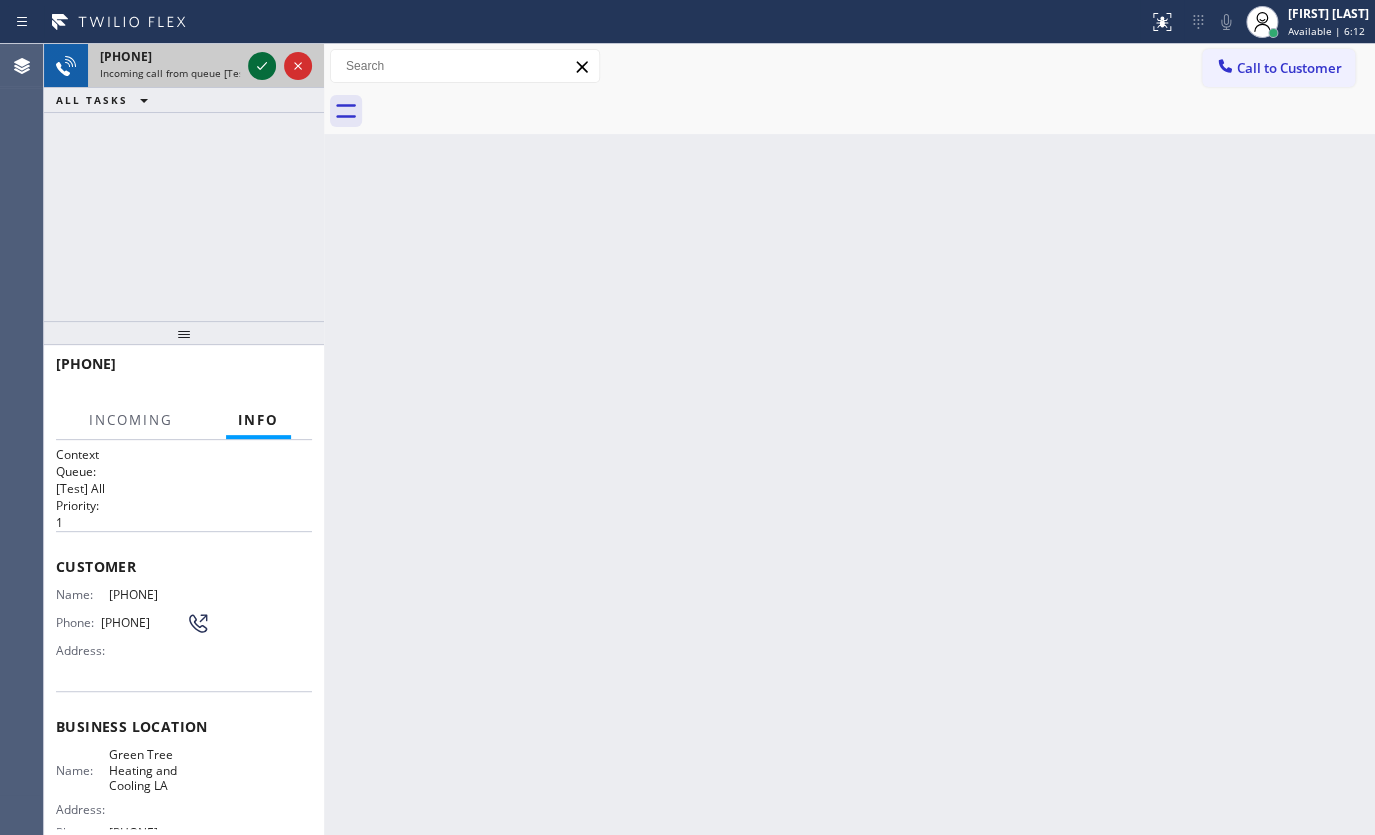 click 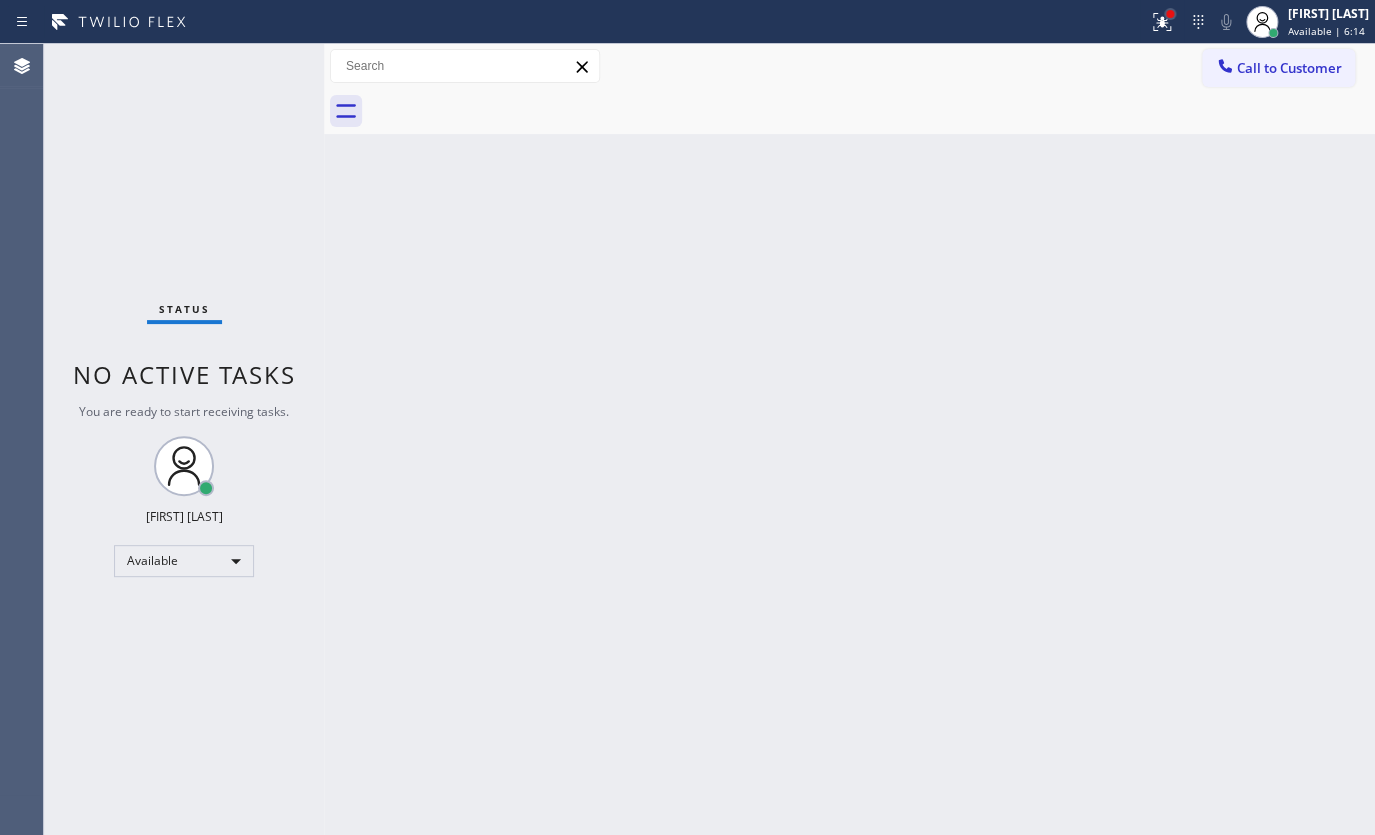 click at bounding box center [1170, 14] 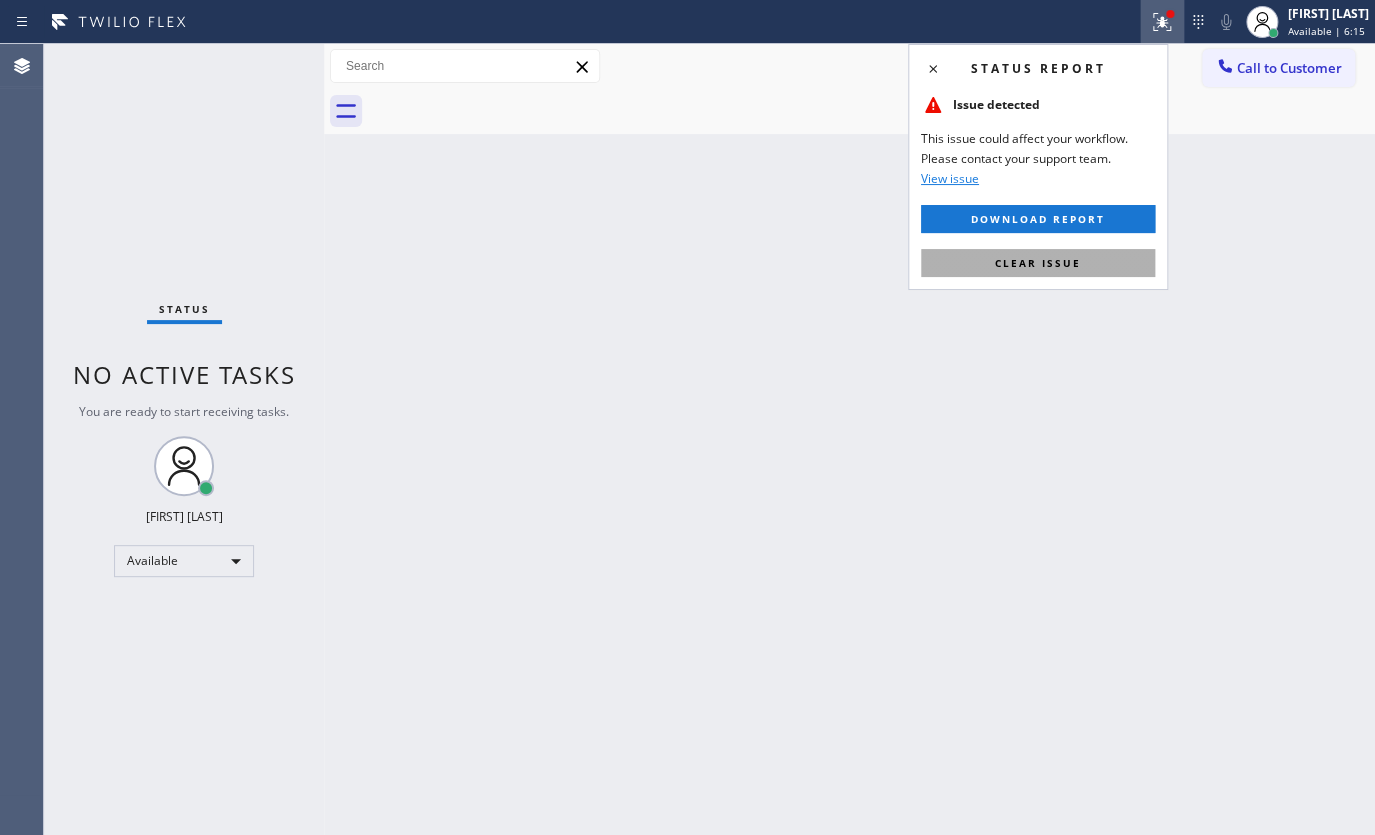 click on "Clear issue" at bounding box center [1038, 263] 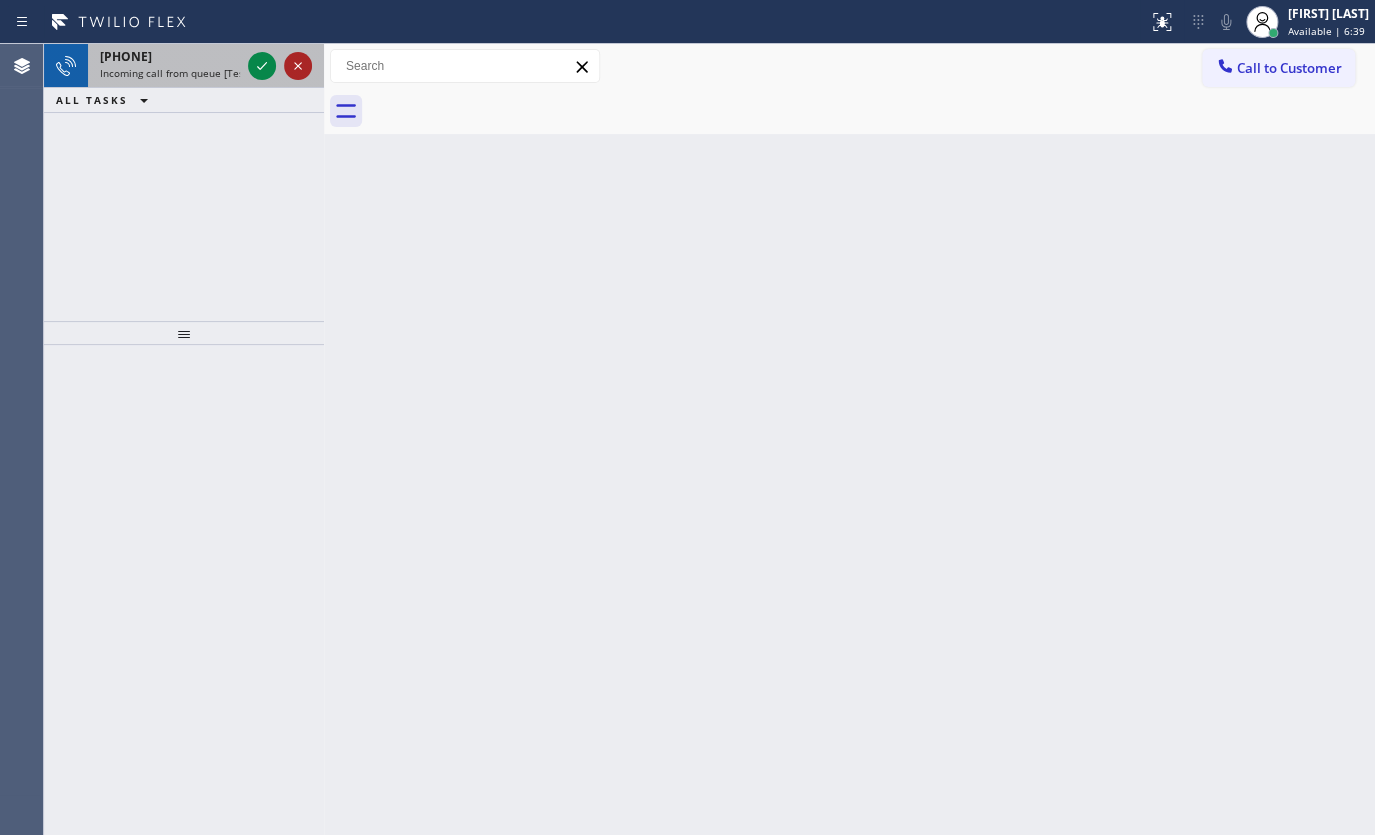 click at bounding box center (298, 66) 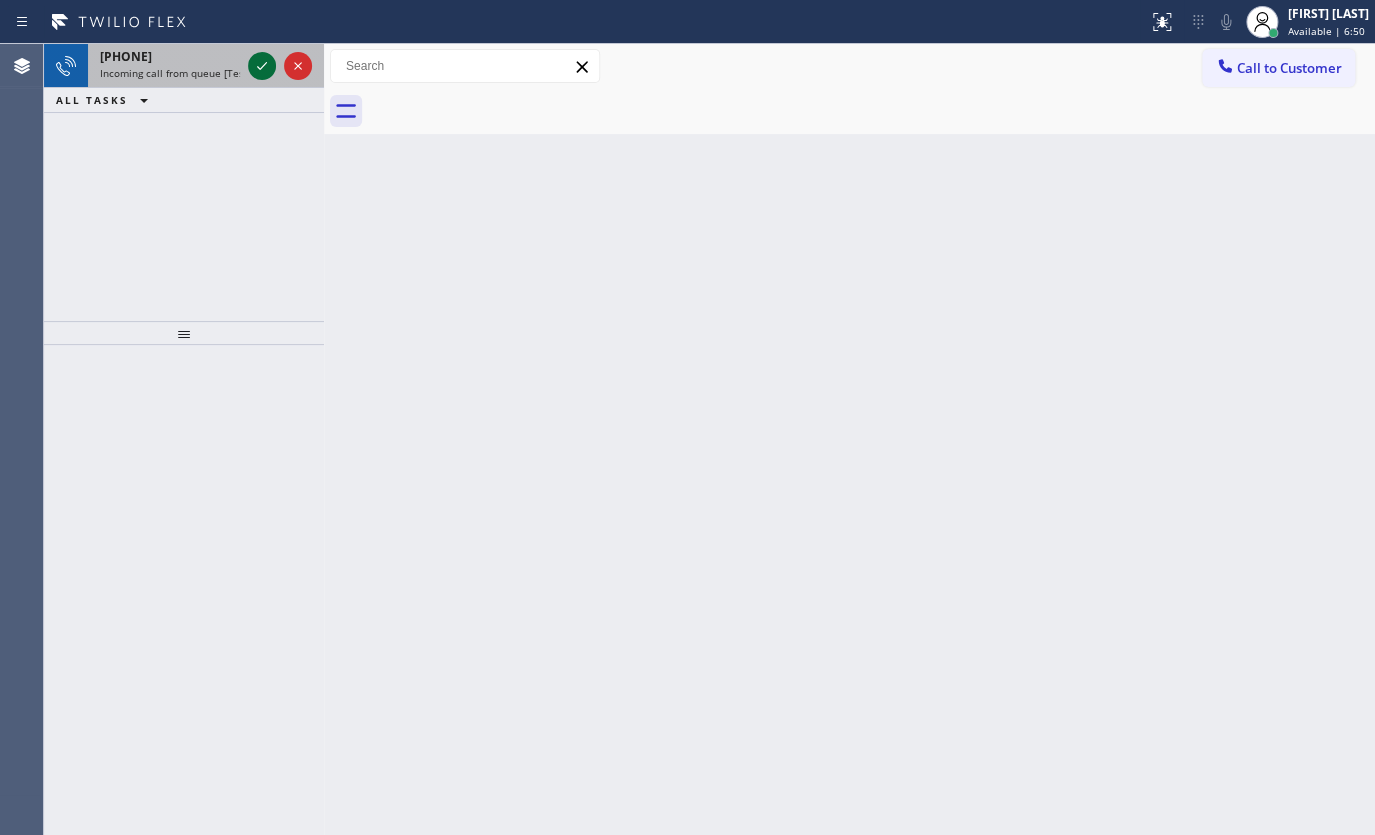 click 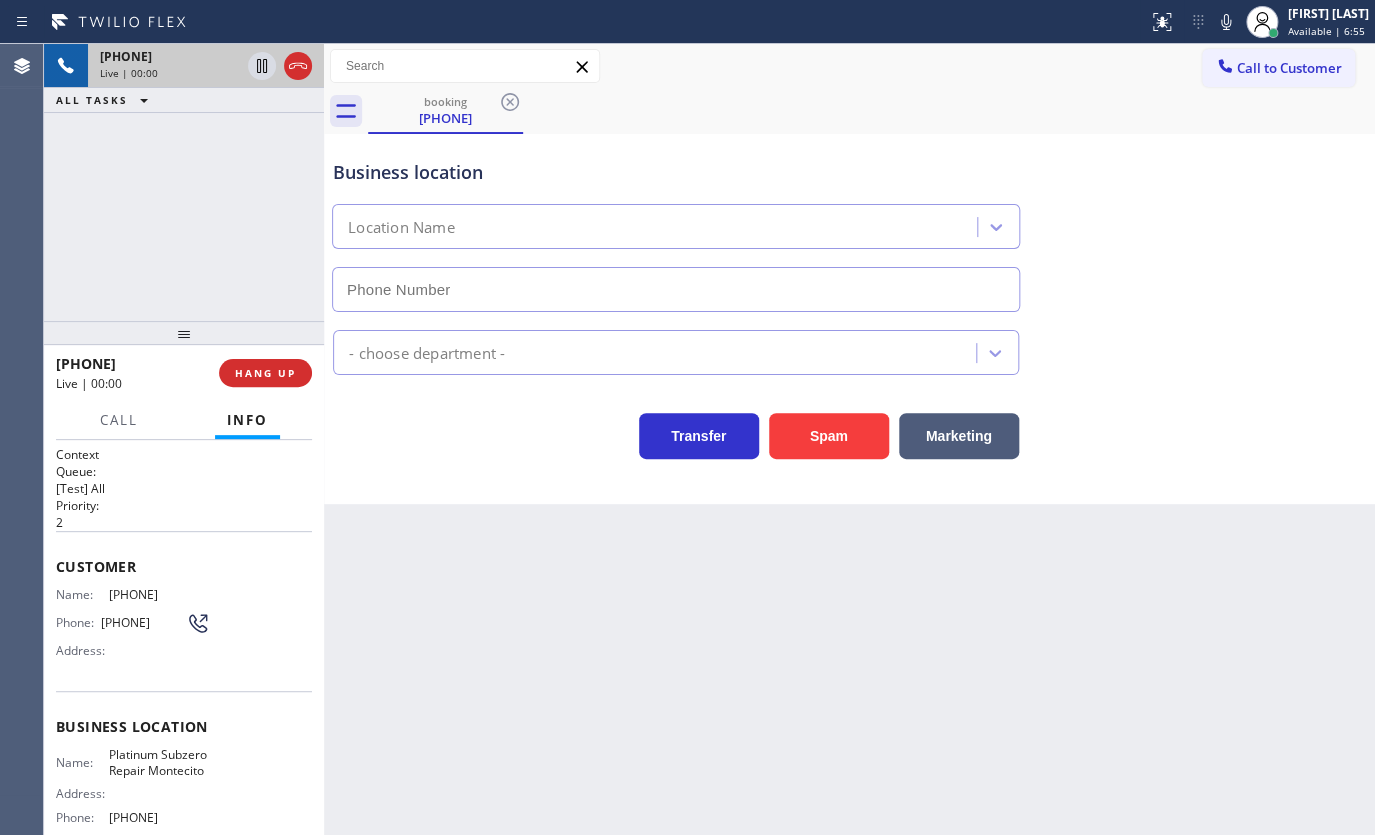 type on "(805) 399-7188" 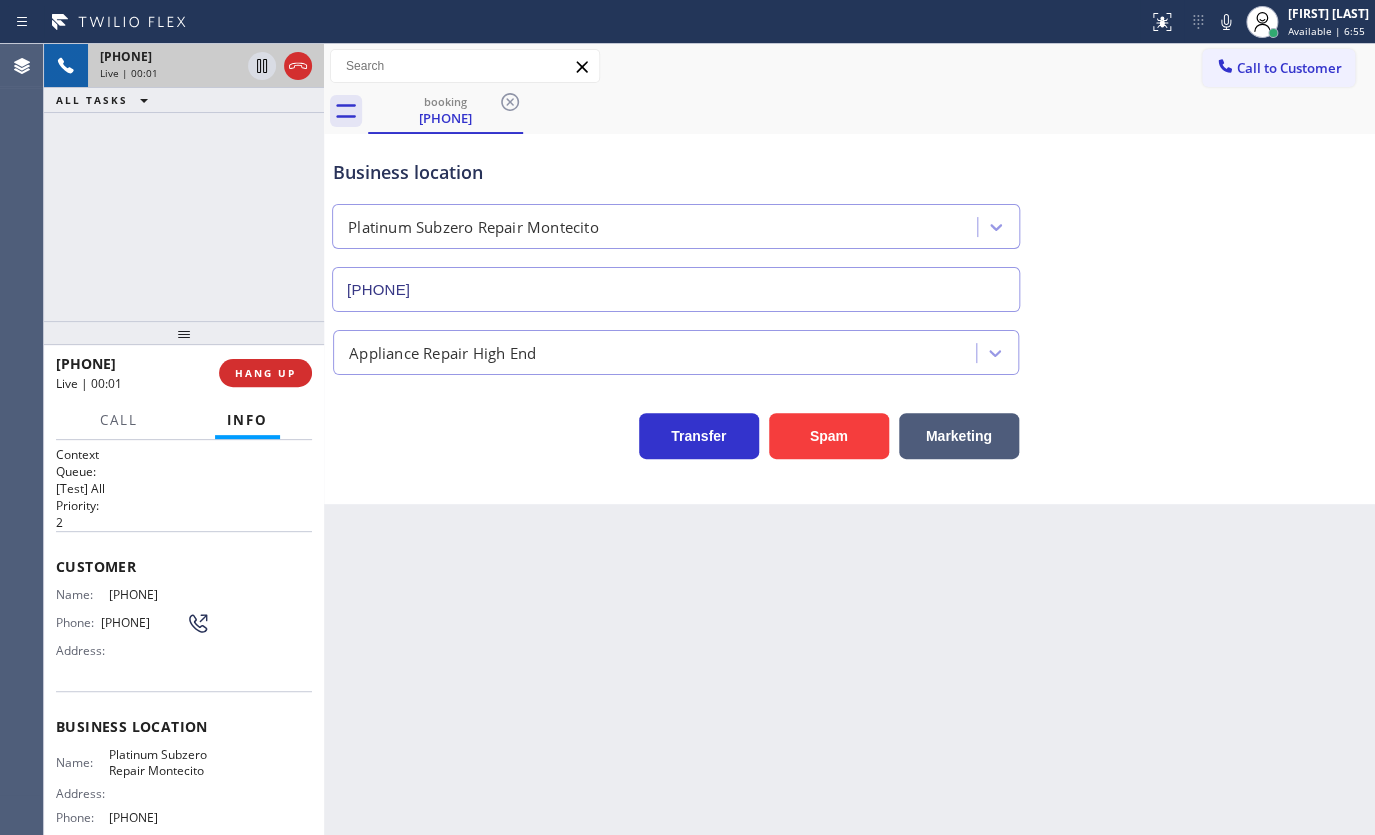 click at bounding box center [184, 333] 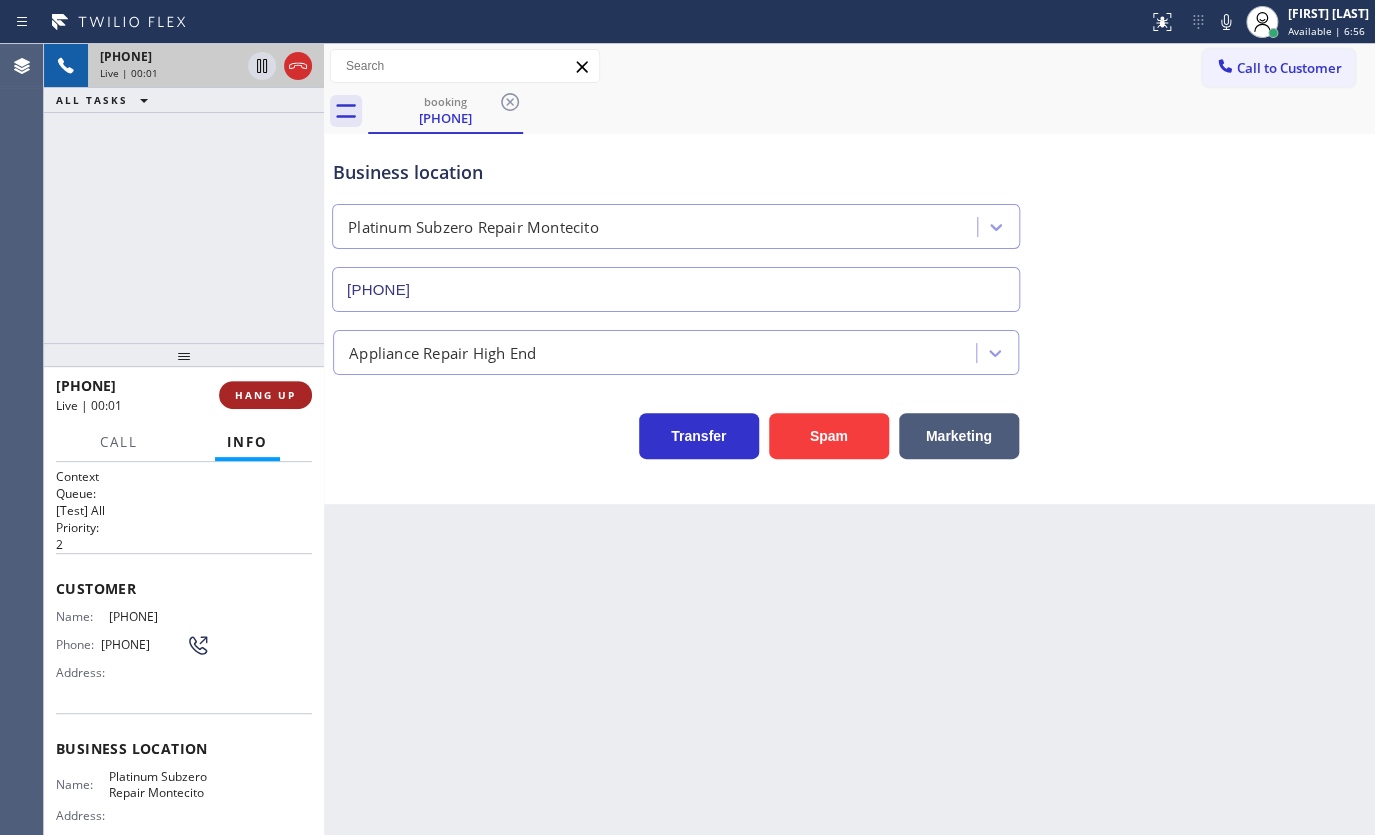 click on "HANG UP" at bounding box center (265, 395) 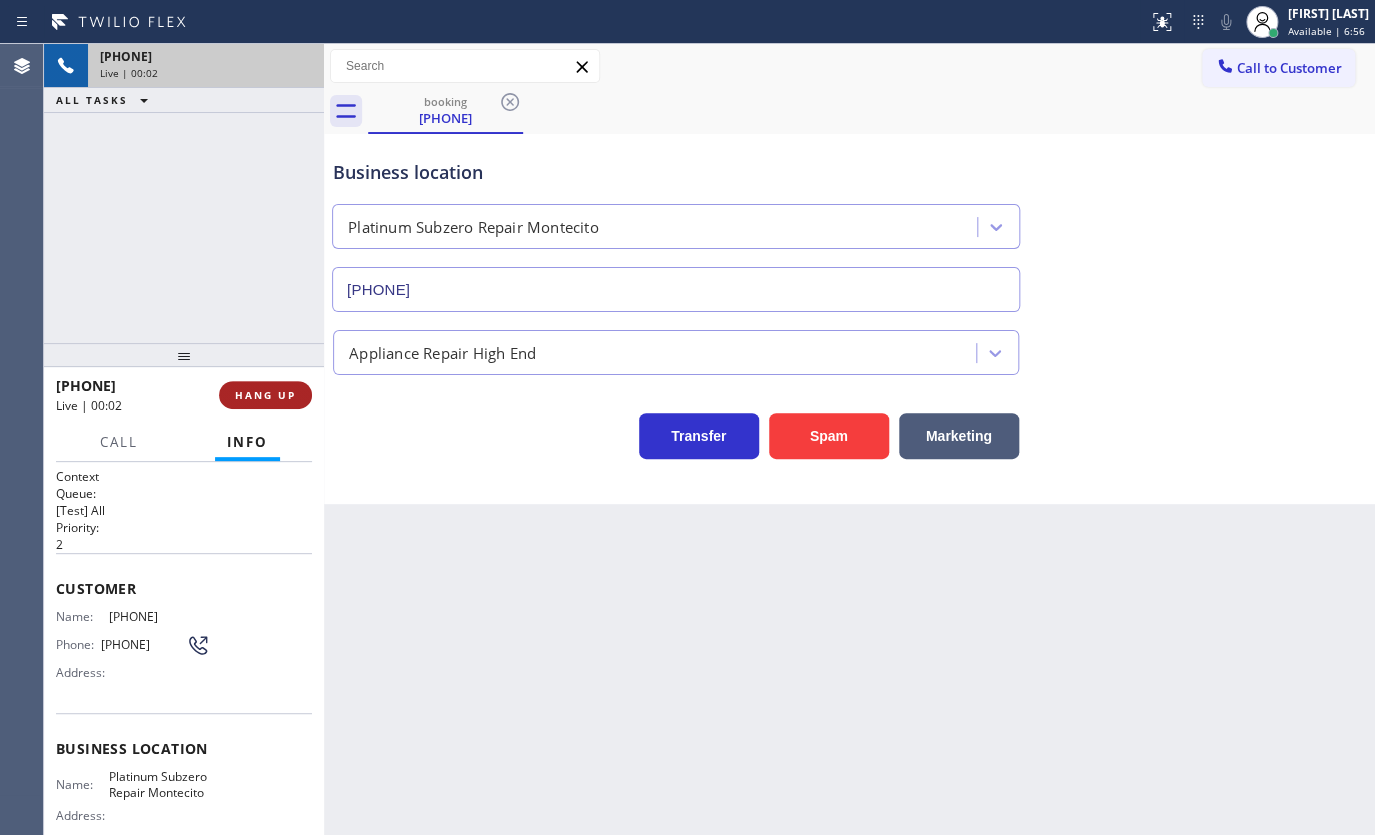 click on "HANG UP" at bounding box center (265, 395) 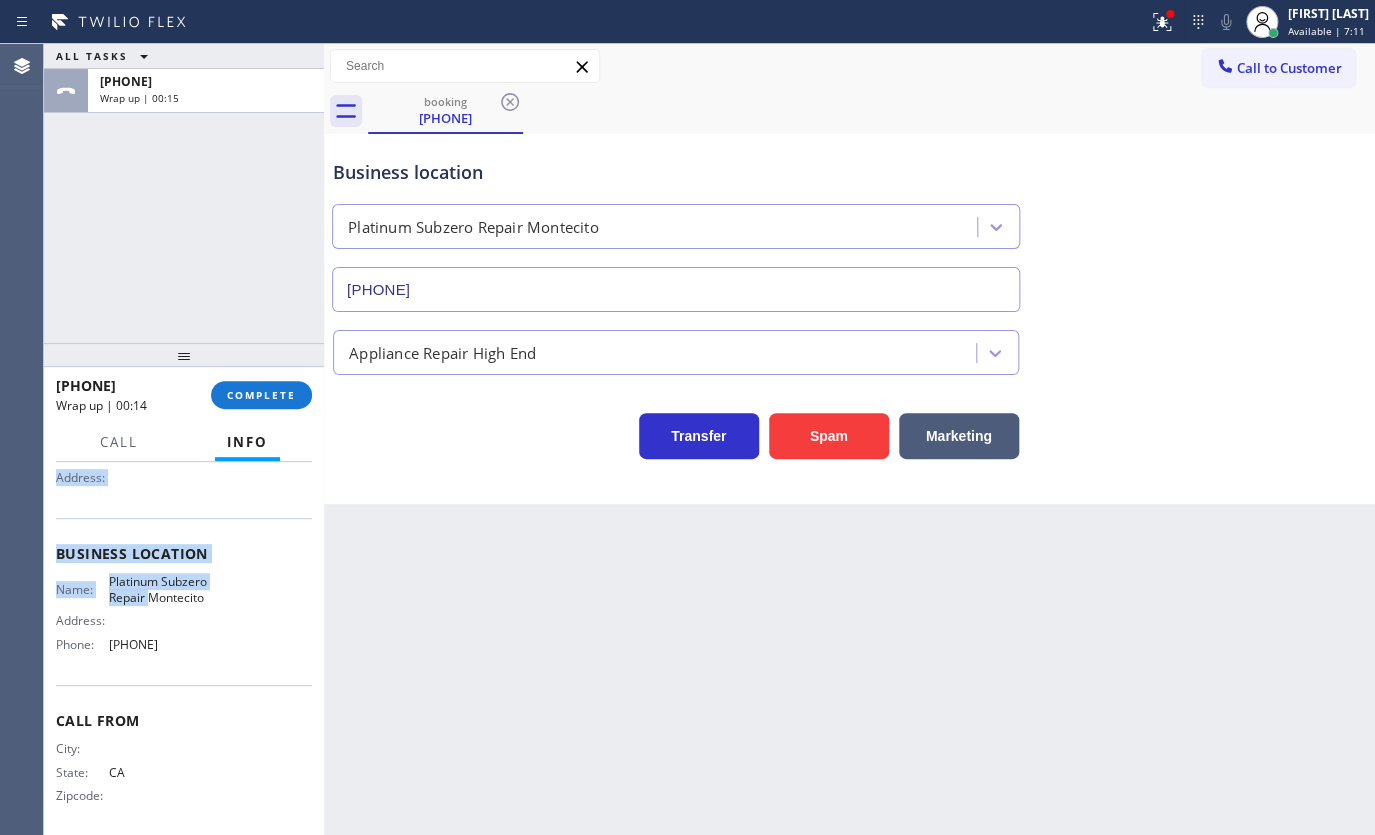 drag, startPoint x: 58, startPoint y: 574, endPoint x: 93, endPoint y: 623, distance: 60.216278 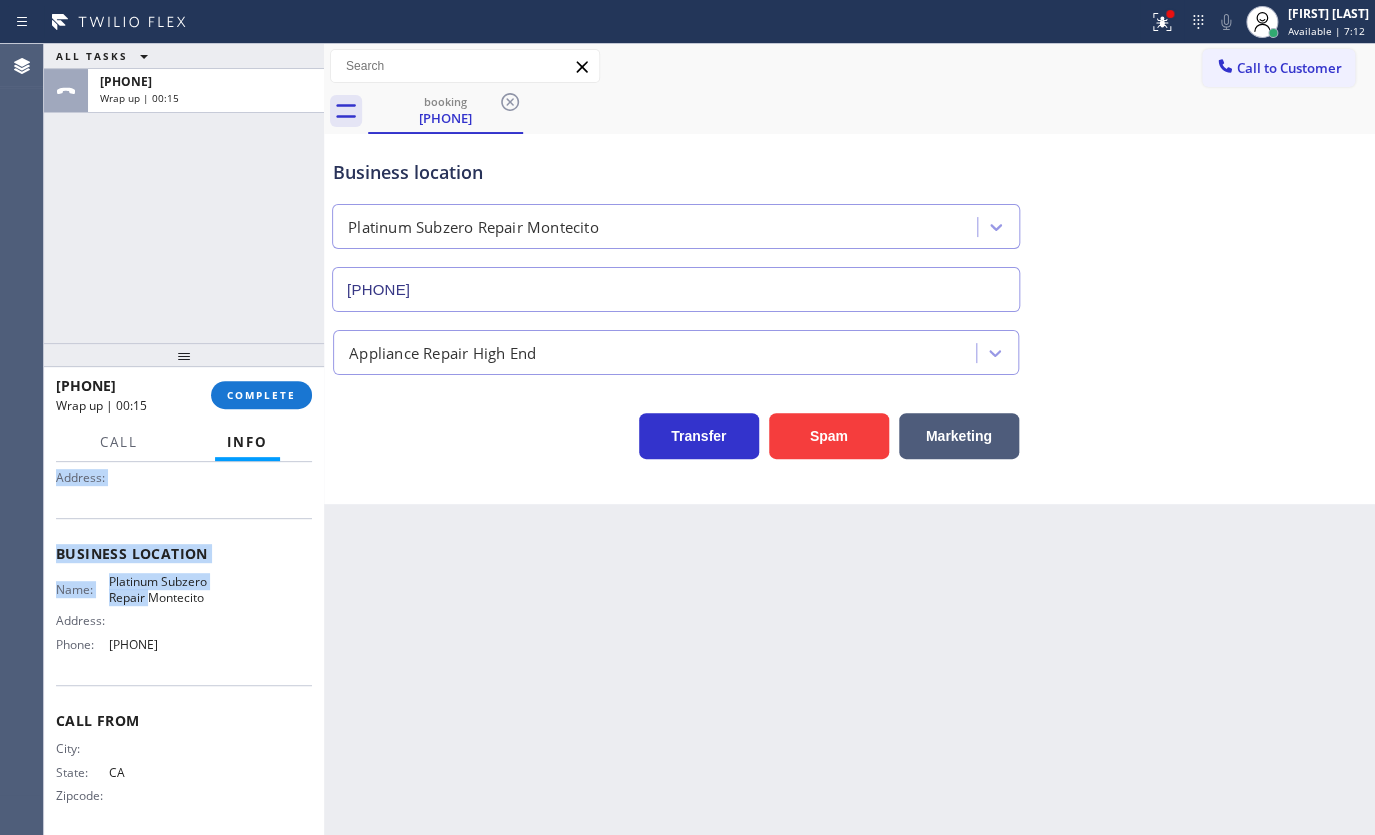 scroll, scrollTop: 222, scrollLeft: 0, axis: vertical 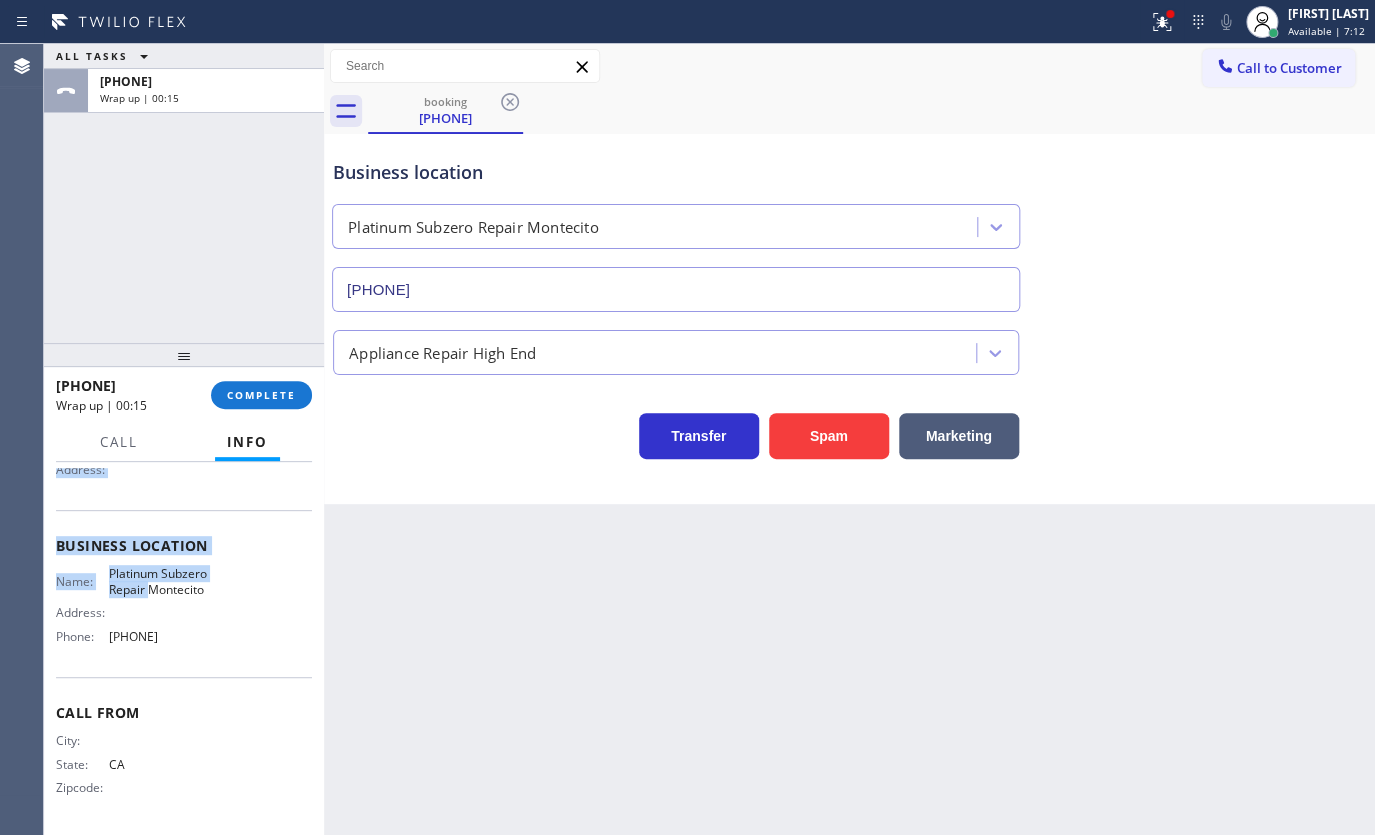 click on "Name: Platinum Subzero Repair Montecito Address:   Phone: (805) 399-7188" at bounding box center [133, 609] 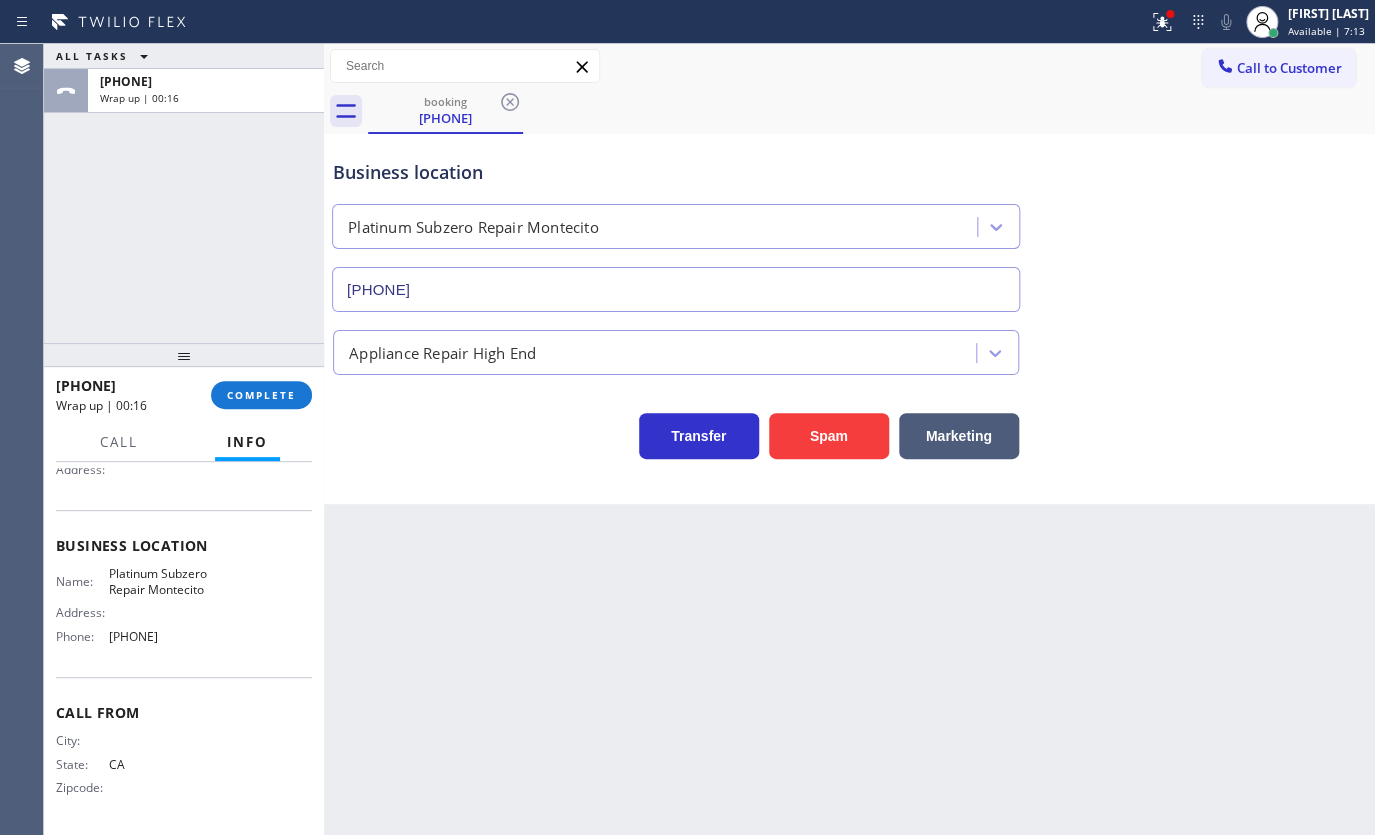 drag, startPoint x: 229, startPoint y: 630, endPoint x: 193, endPoint y: 640, distance: 37.363083 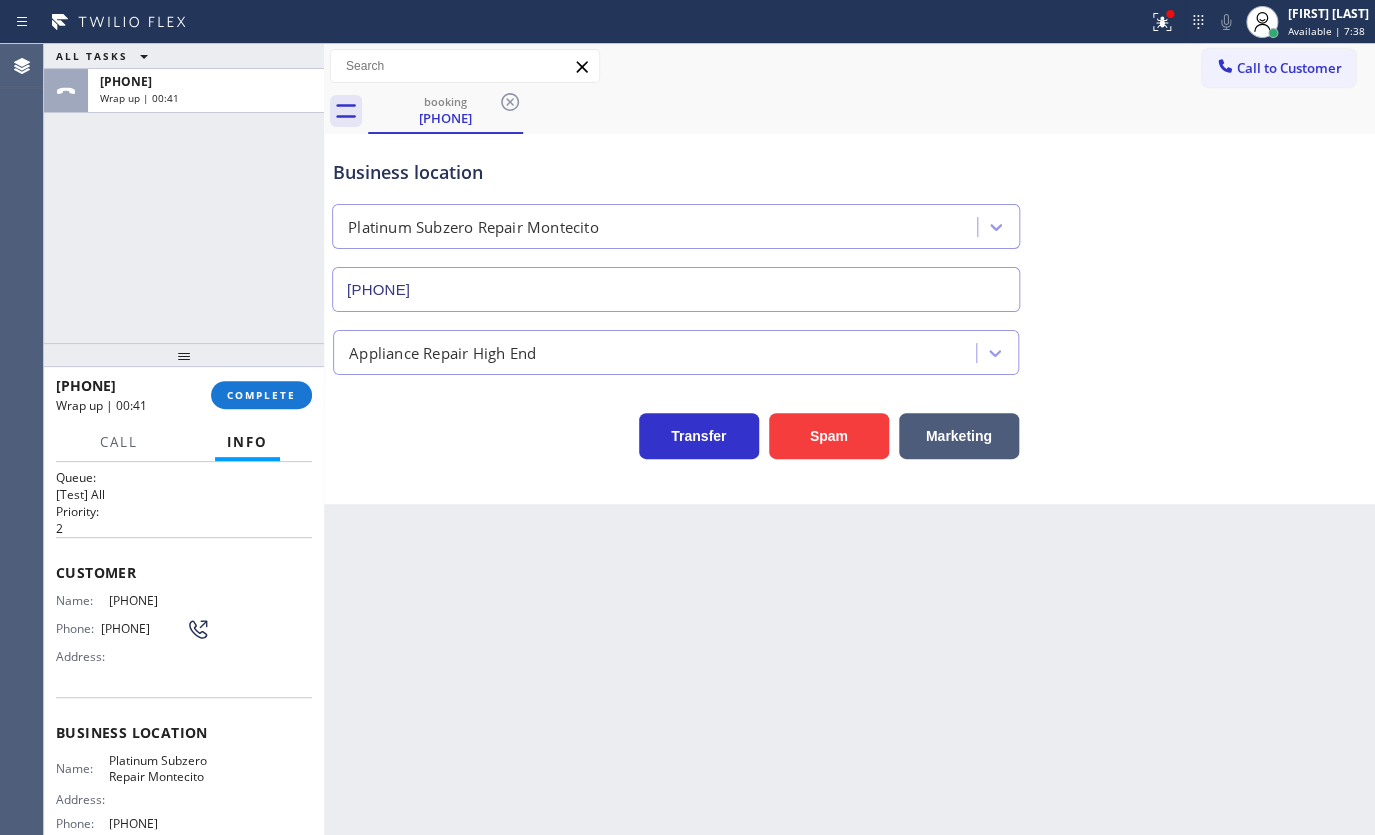 scroll, scrollTop: 0, scrollLeft: 0, axis: both 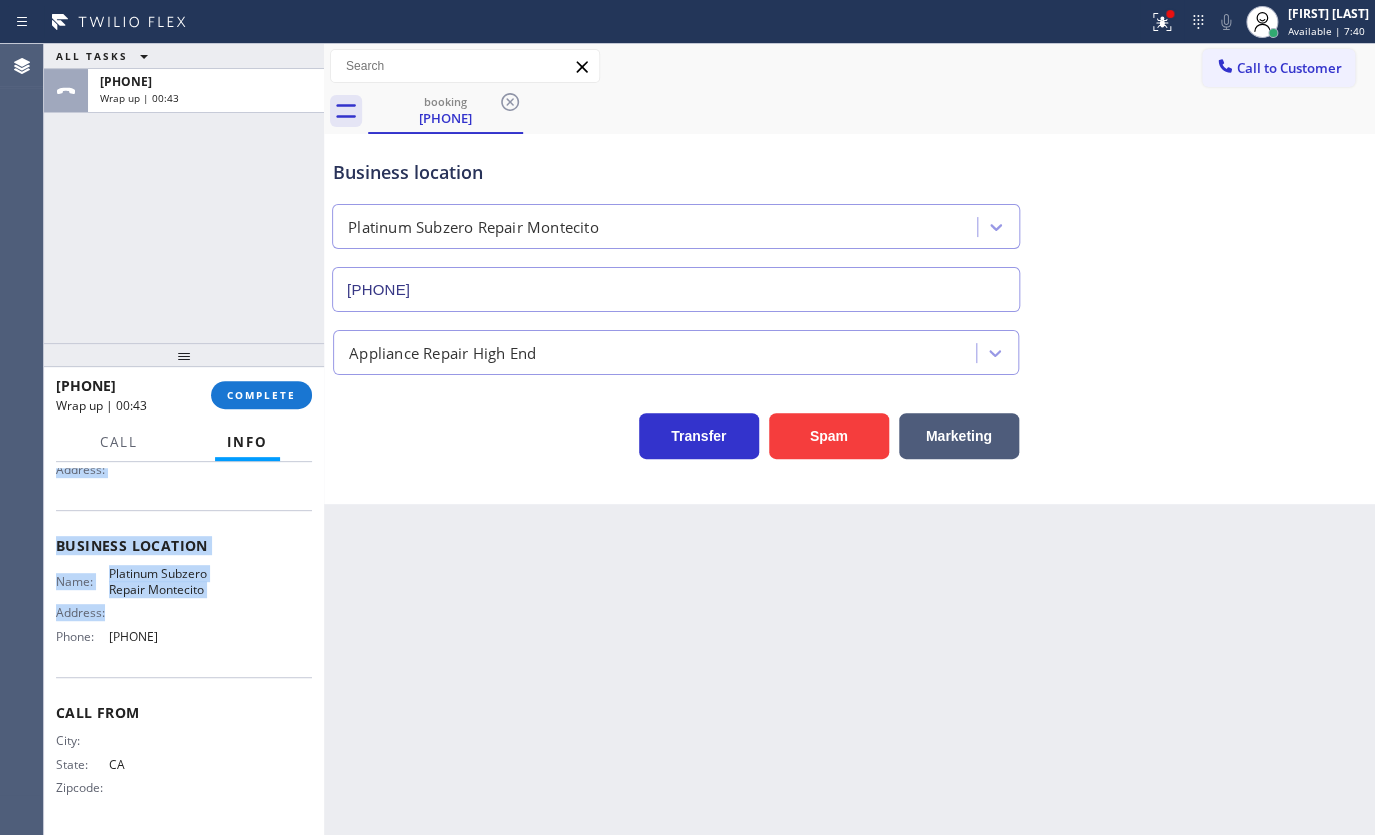 drag, startPoint x: 58, startPoint y: 574, endPoint x: 245, endPoint y: 641, distance: 198.64038 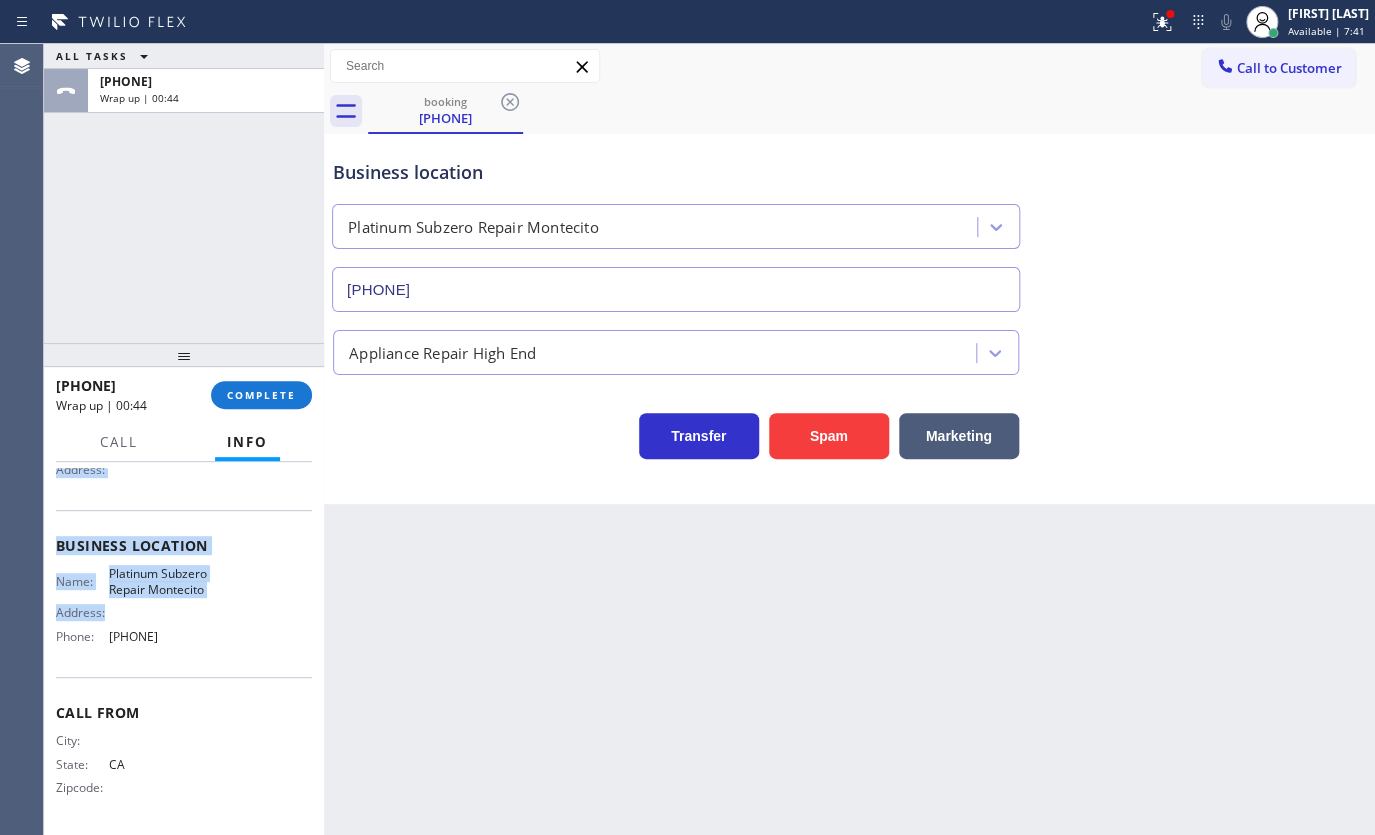 copy on "Customer Name: (805) 631-4588 Phone: (805) 631-4588 Address: Business location Name: Platinum Subzero Repair Montecito Address:   Phone: (805) 399-7188" 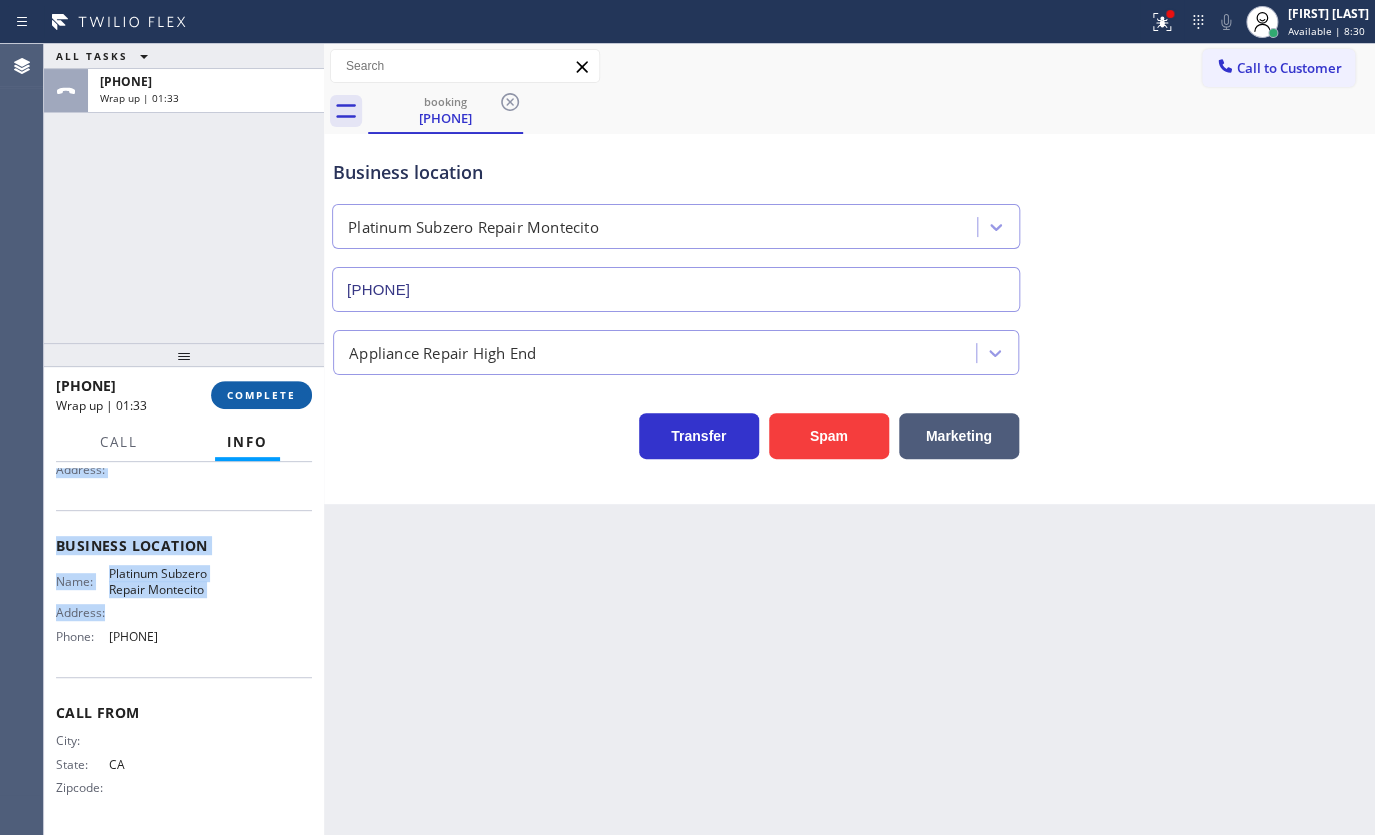 click on "COMPLETE" at bounding box center (261, 395) 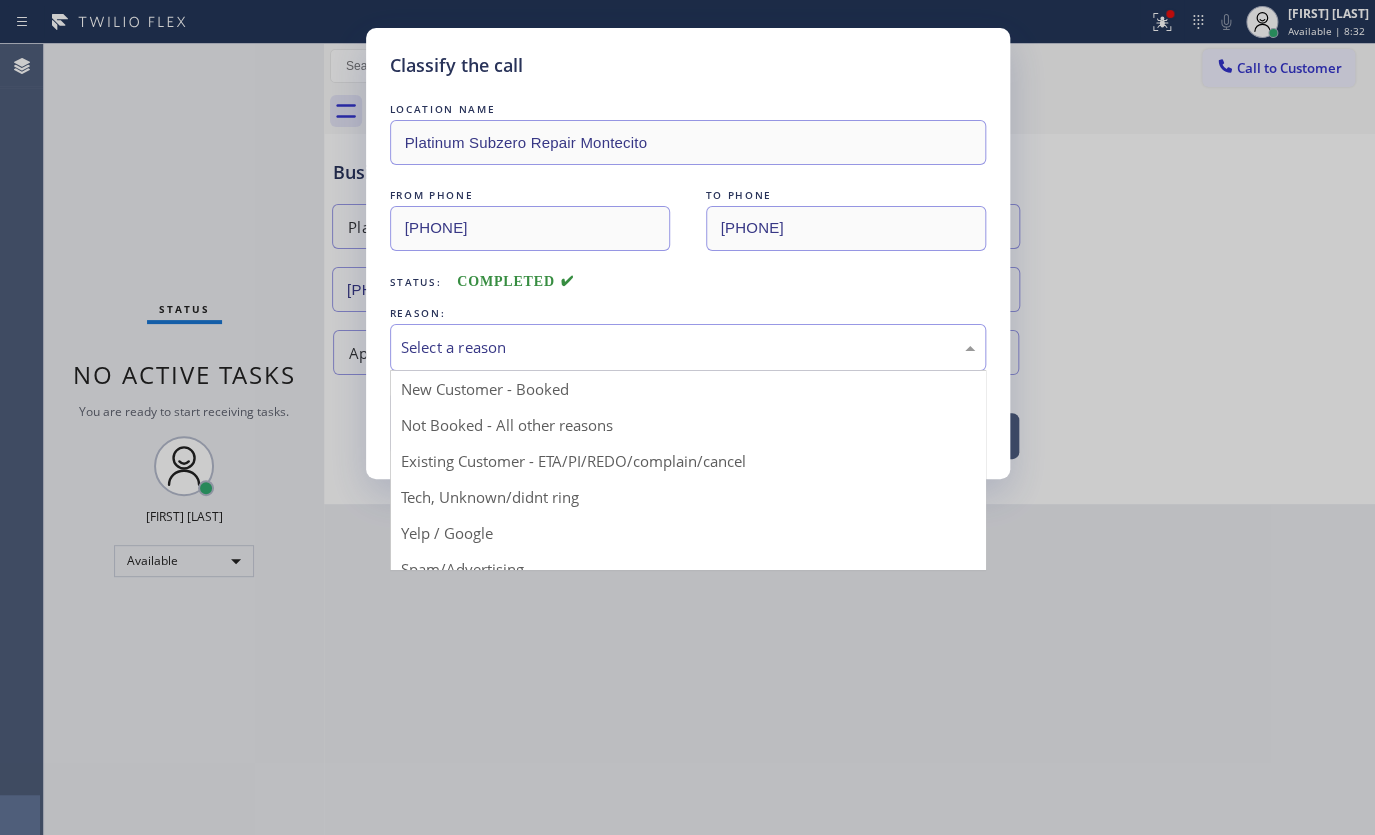 click on "Select a reason" at bounding box center [688, 347] 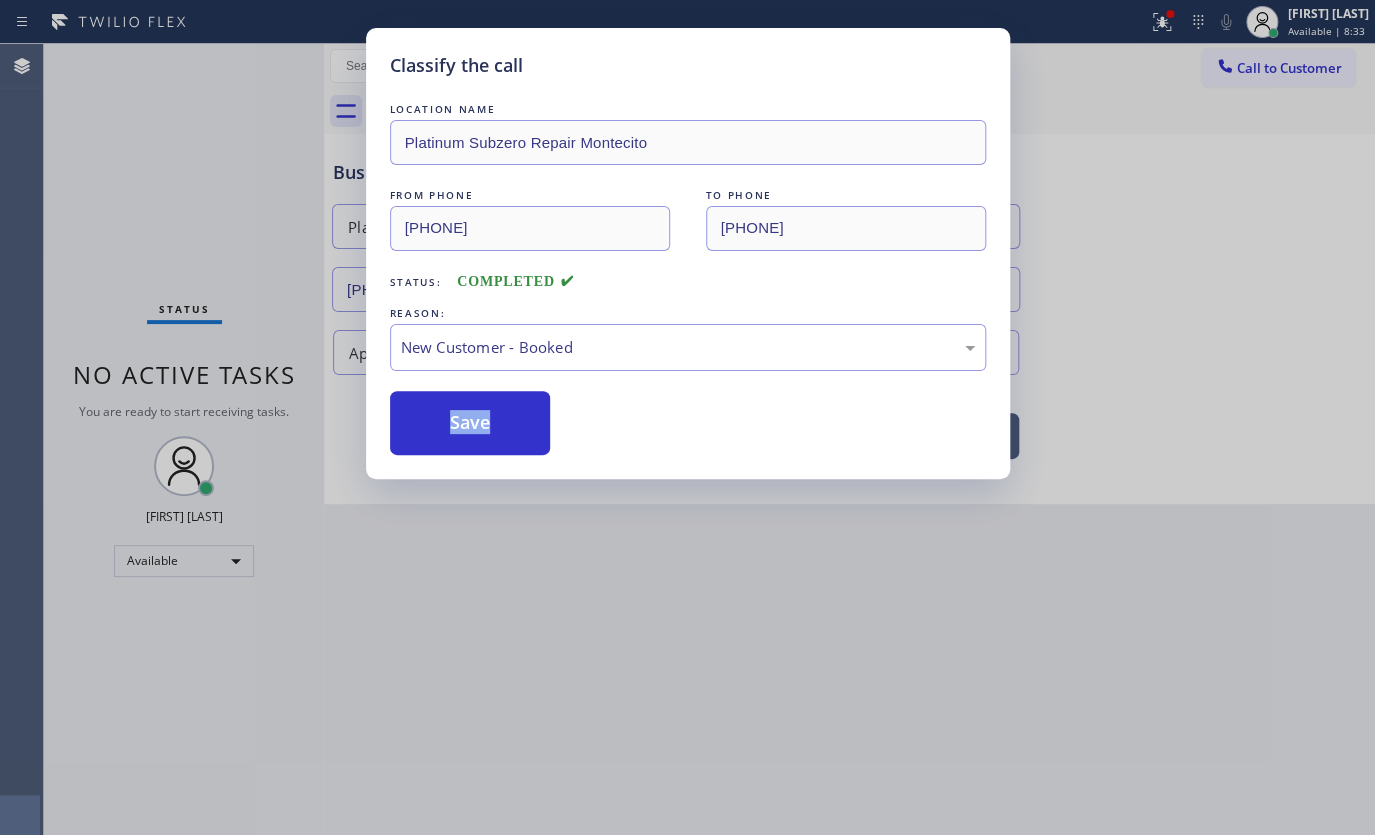 click on "LOCATION NAME Platinum Subzero Repair Montecito FROM PHONE (805) 631-4588 TO PHONE (805) 399-7188 Status: COMPLETED REASON: New Customer - Booked Save" at bounding box center (688, 277) 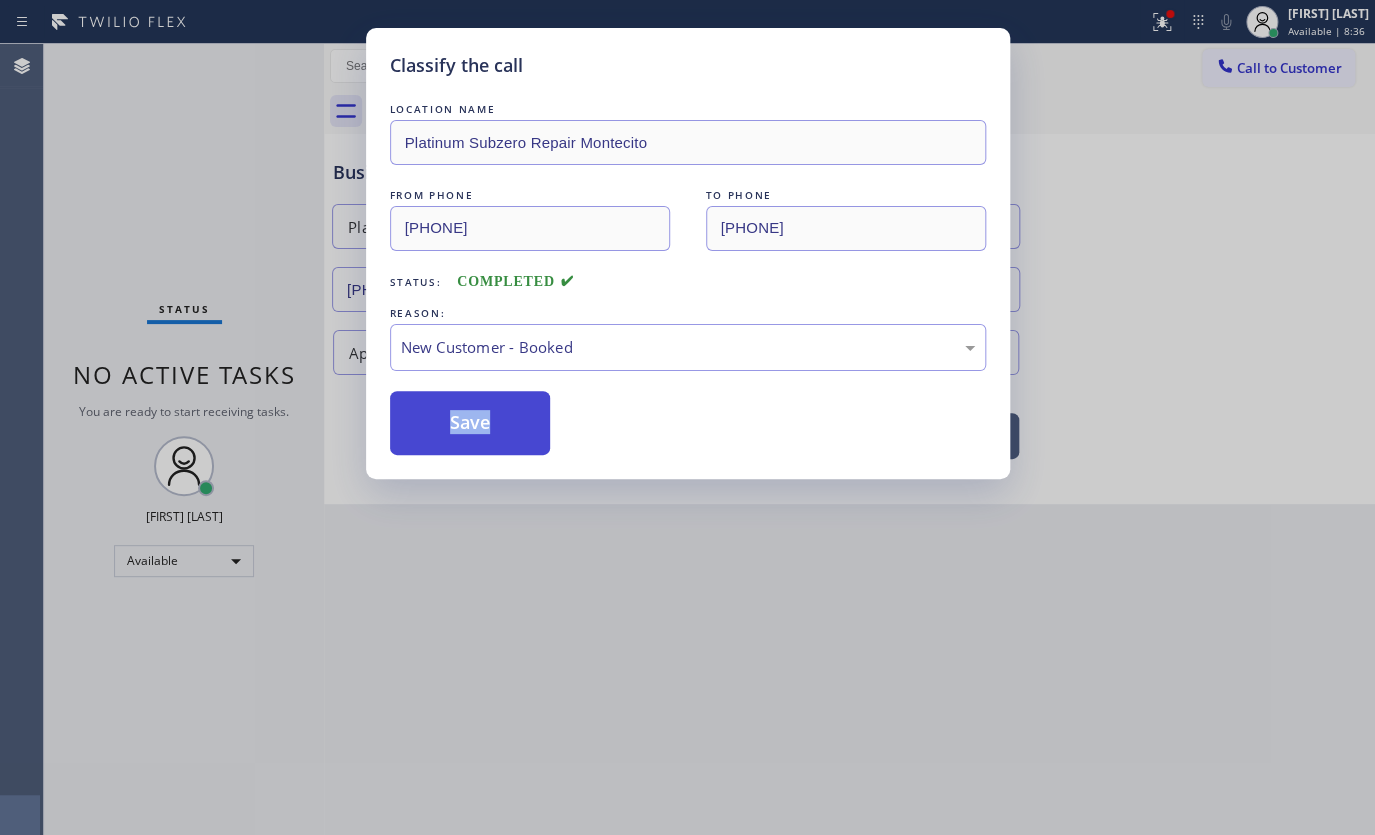 click on "Save" at bounding box center [470, 423] 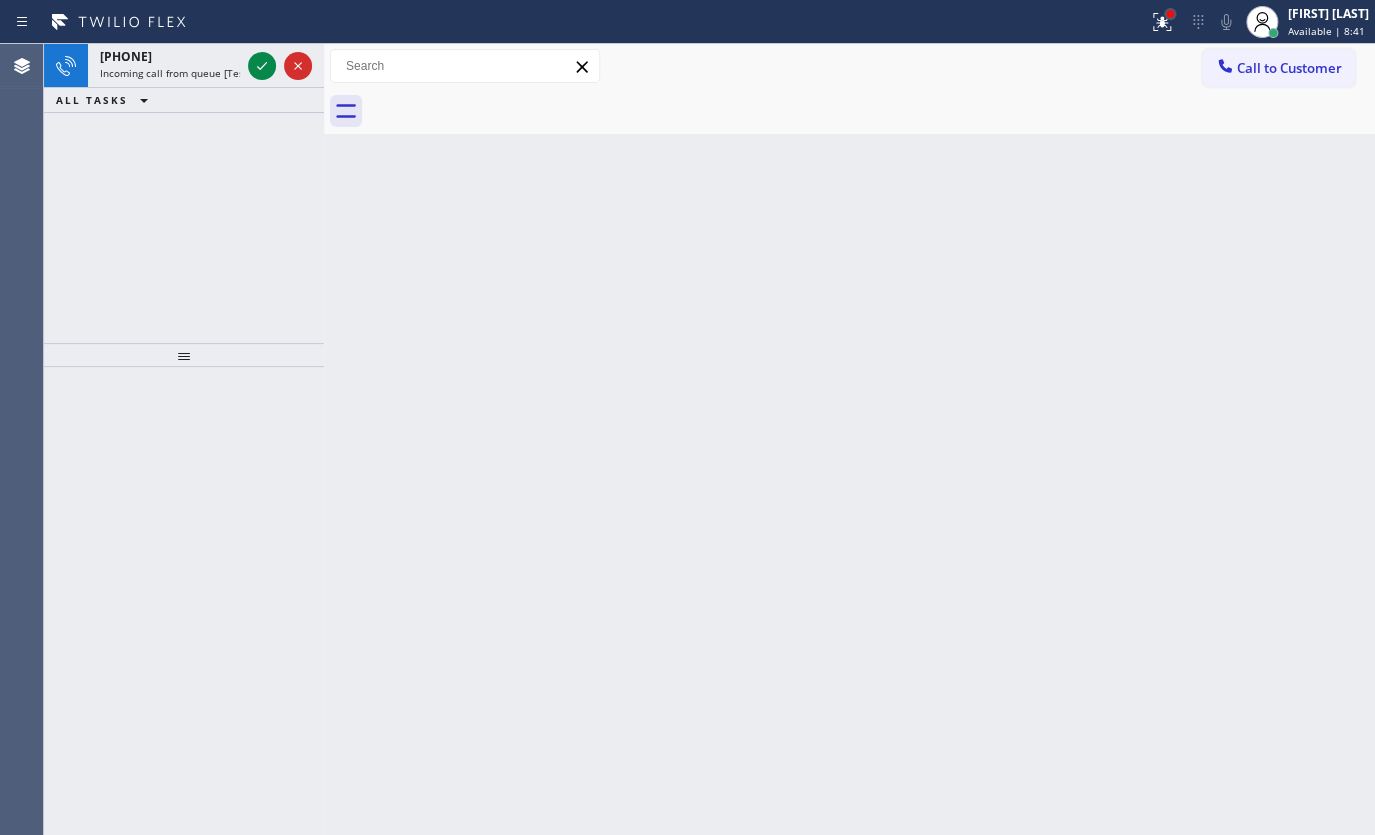 click at bounding box center [1170, 14] 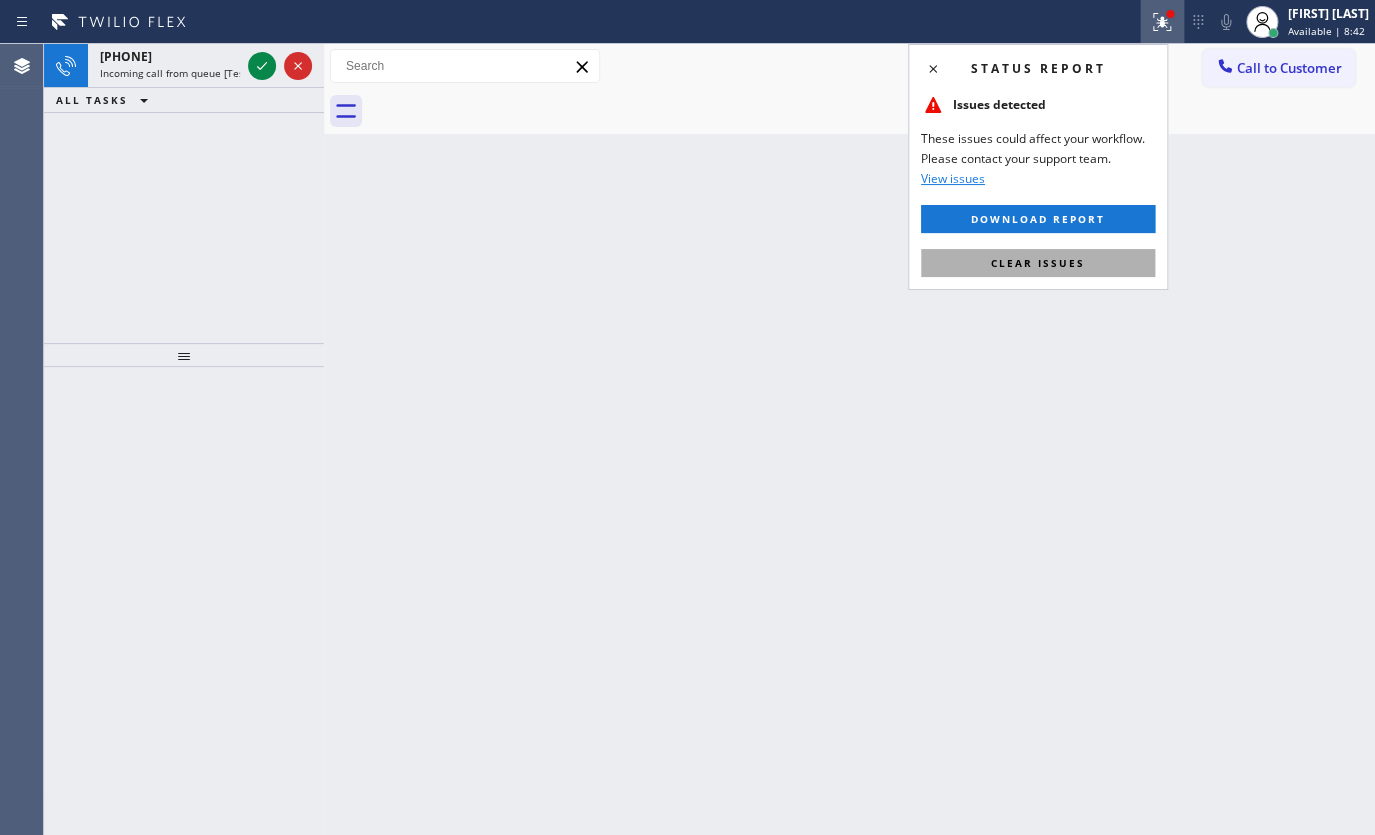 drag, startPoint x: 1125, startPoint y: 255, endPoint x: 860, endPoint y: 252, distance: 265.01697 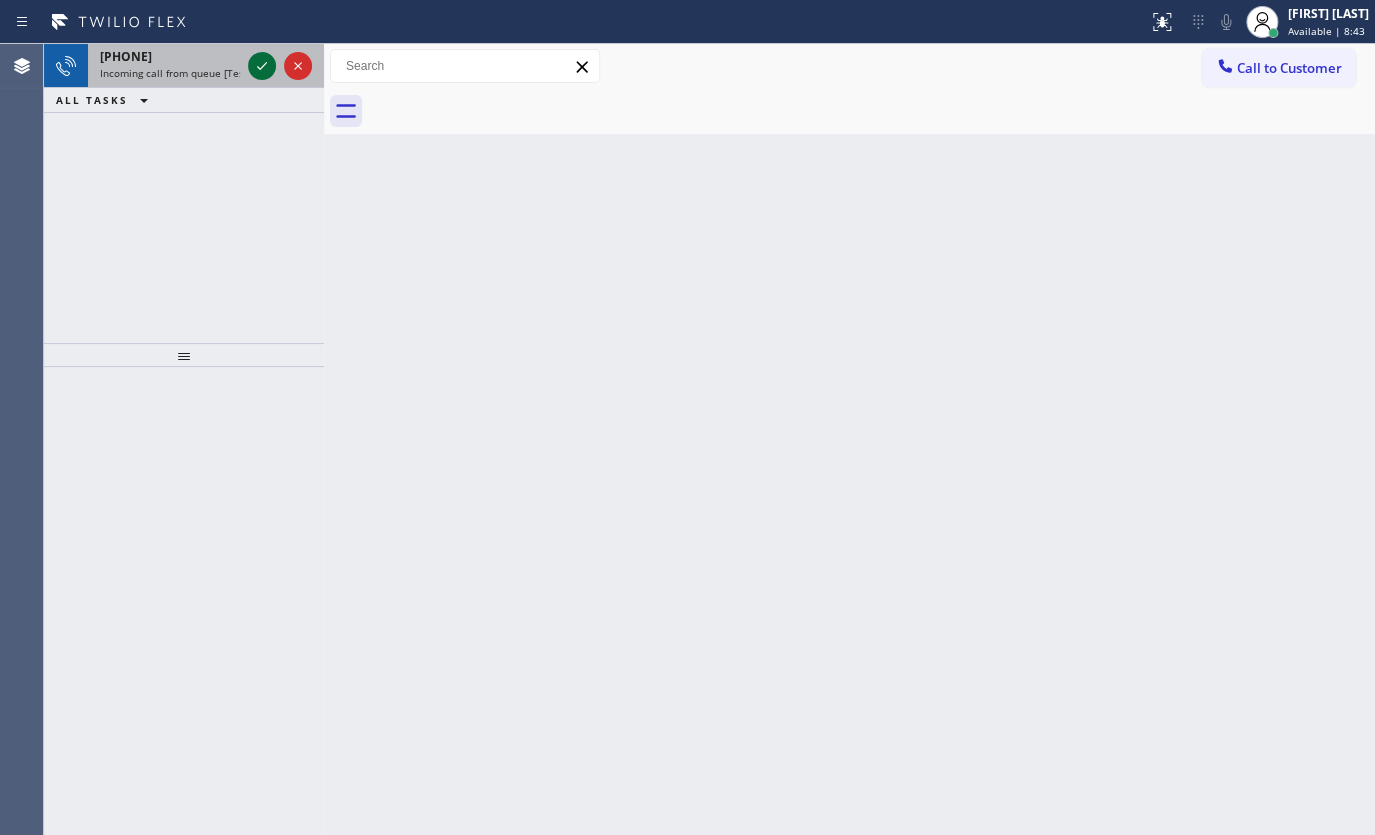 click at bounding box center (262, 66) 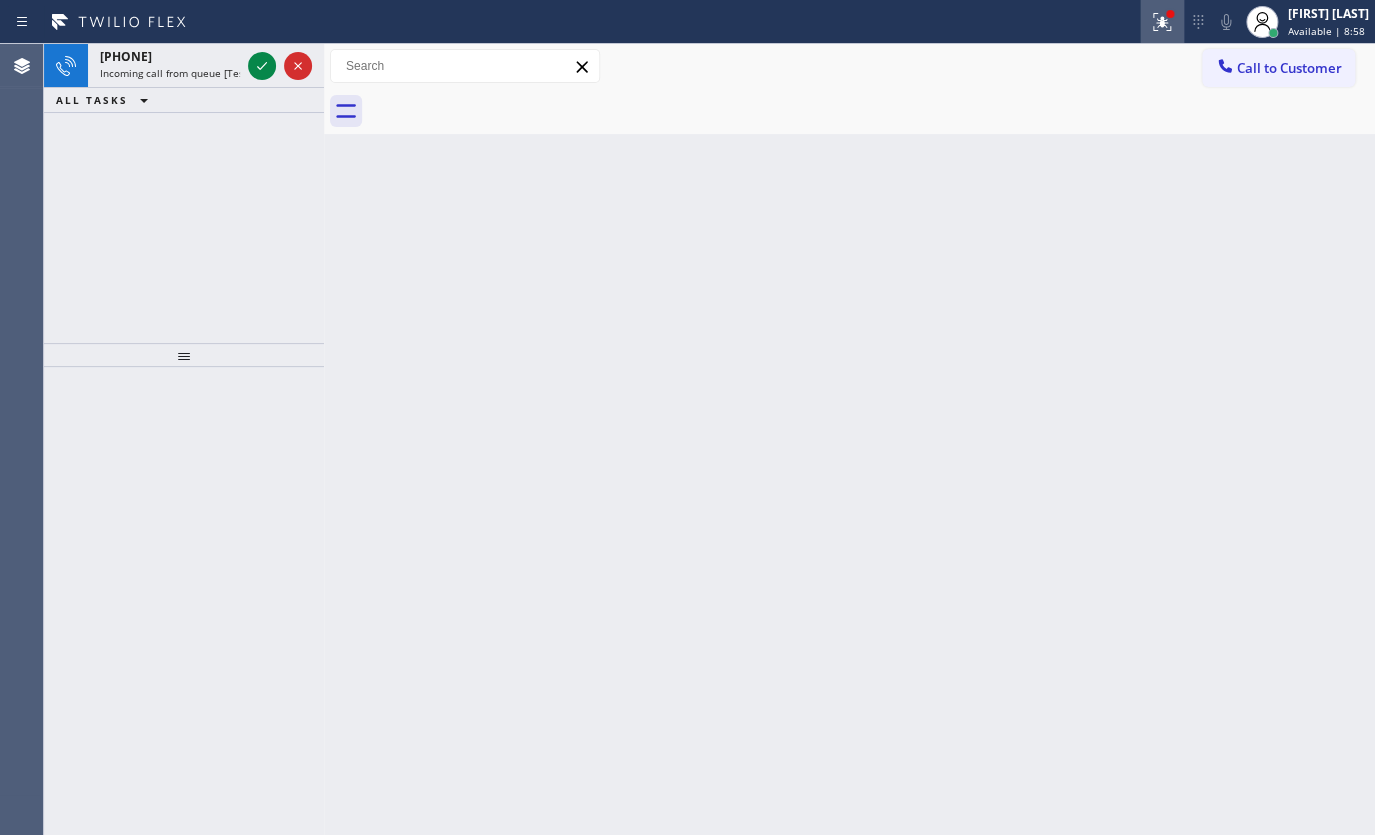 click 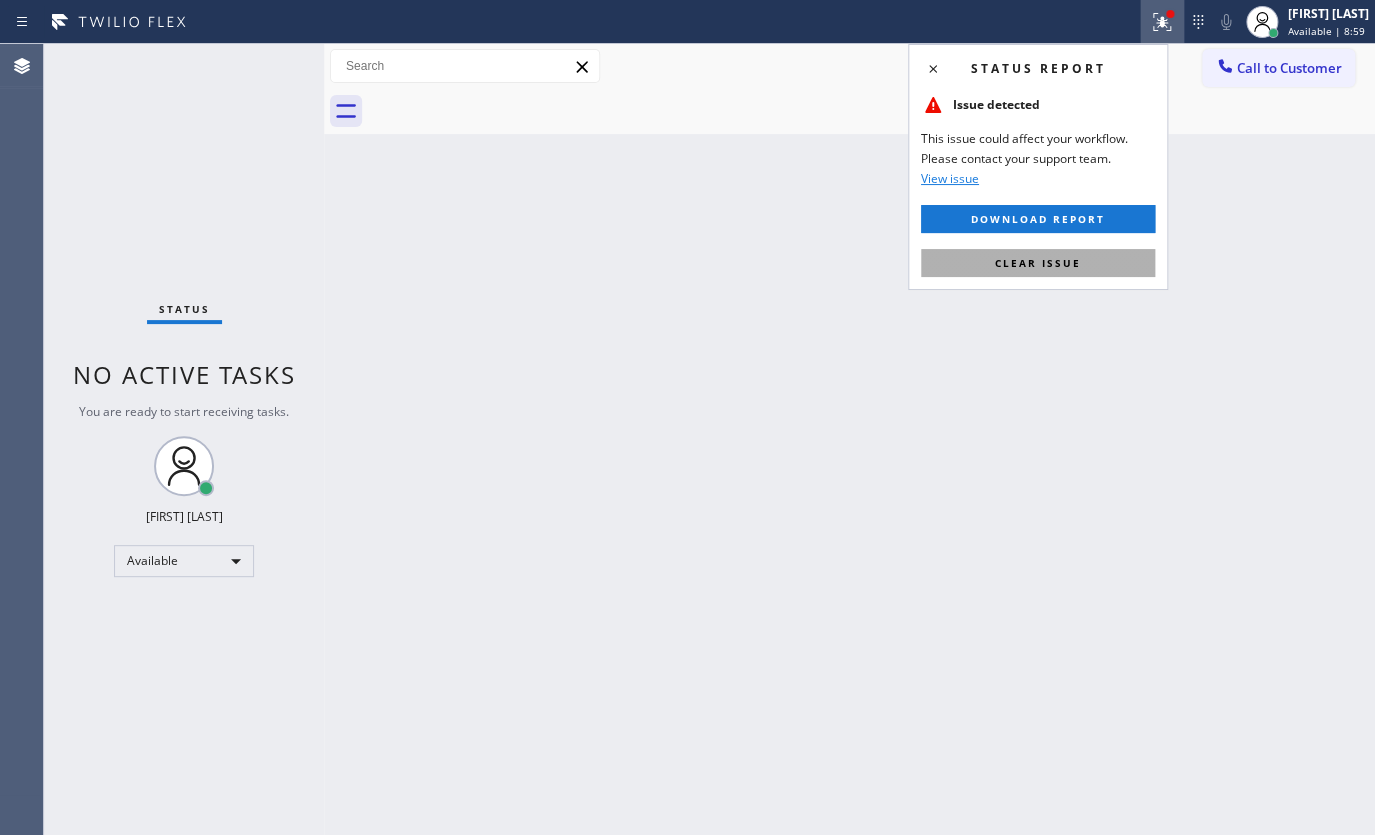 click on "Clear issue" at bounding box center (1038, 263) 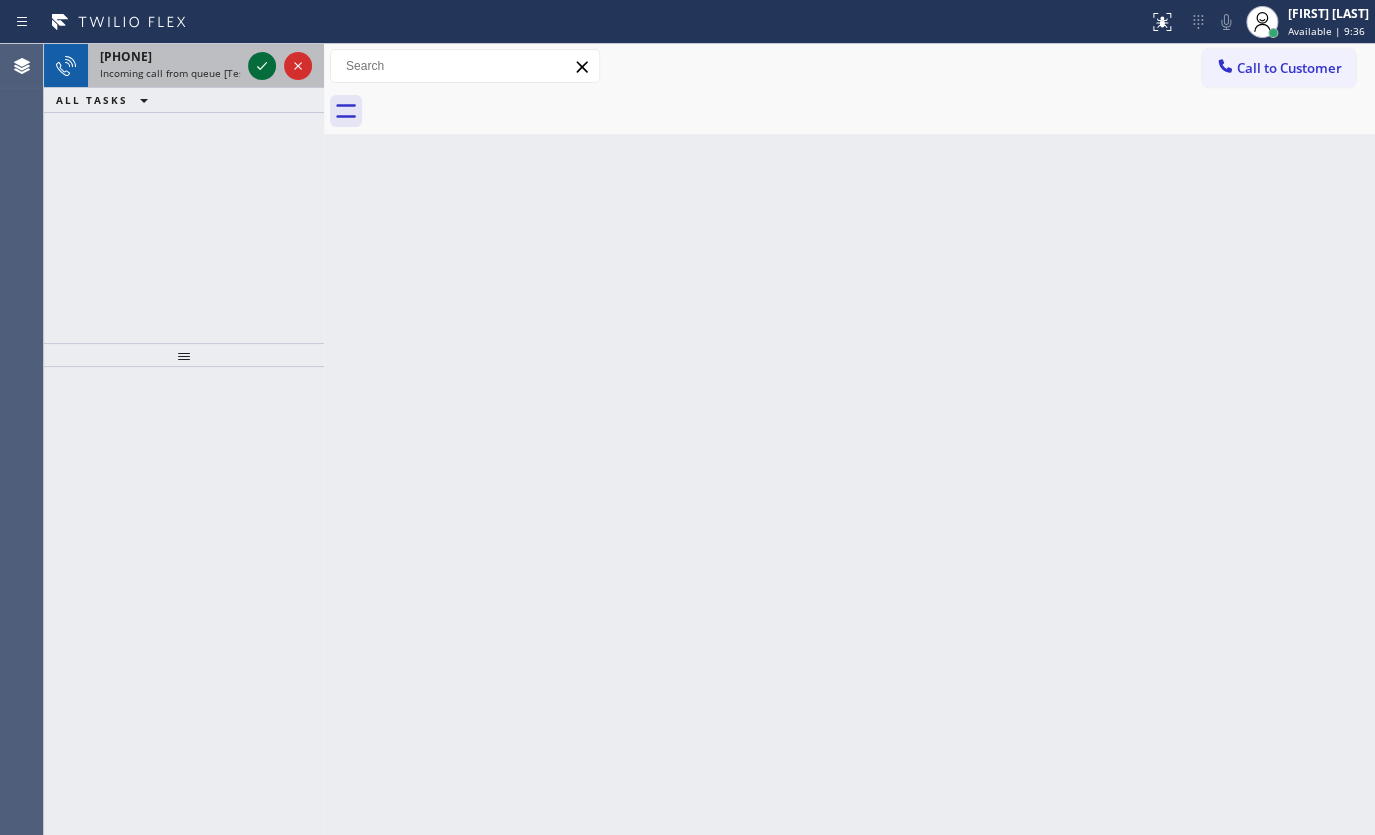 click at bounding box center [280, 66] 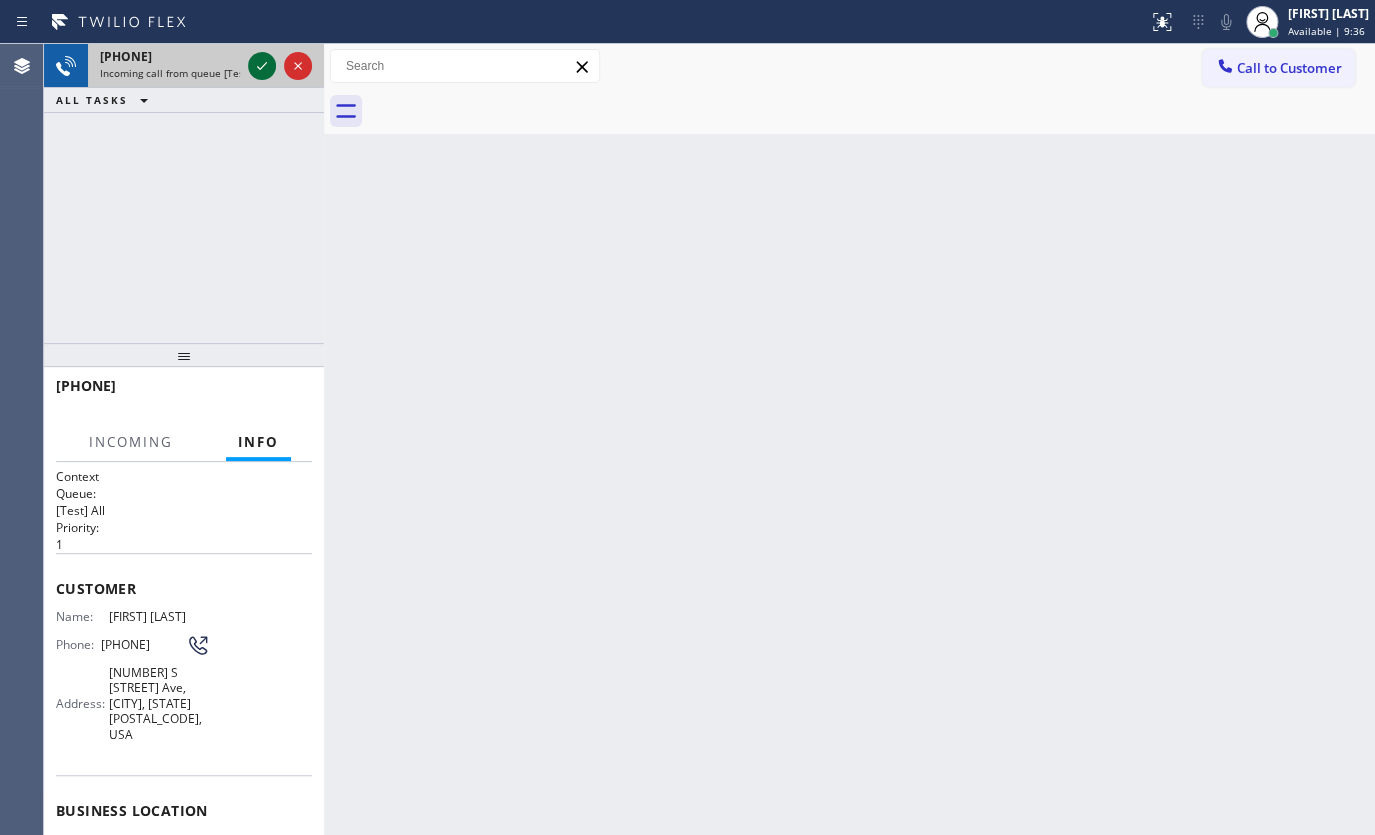 click 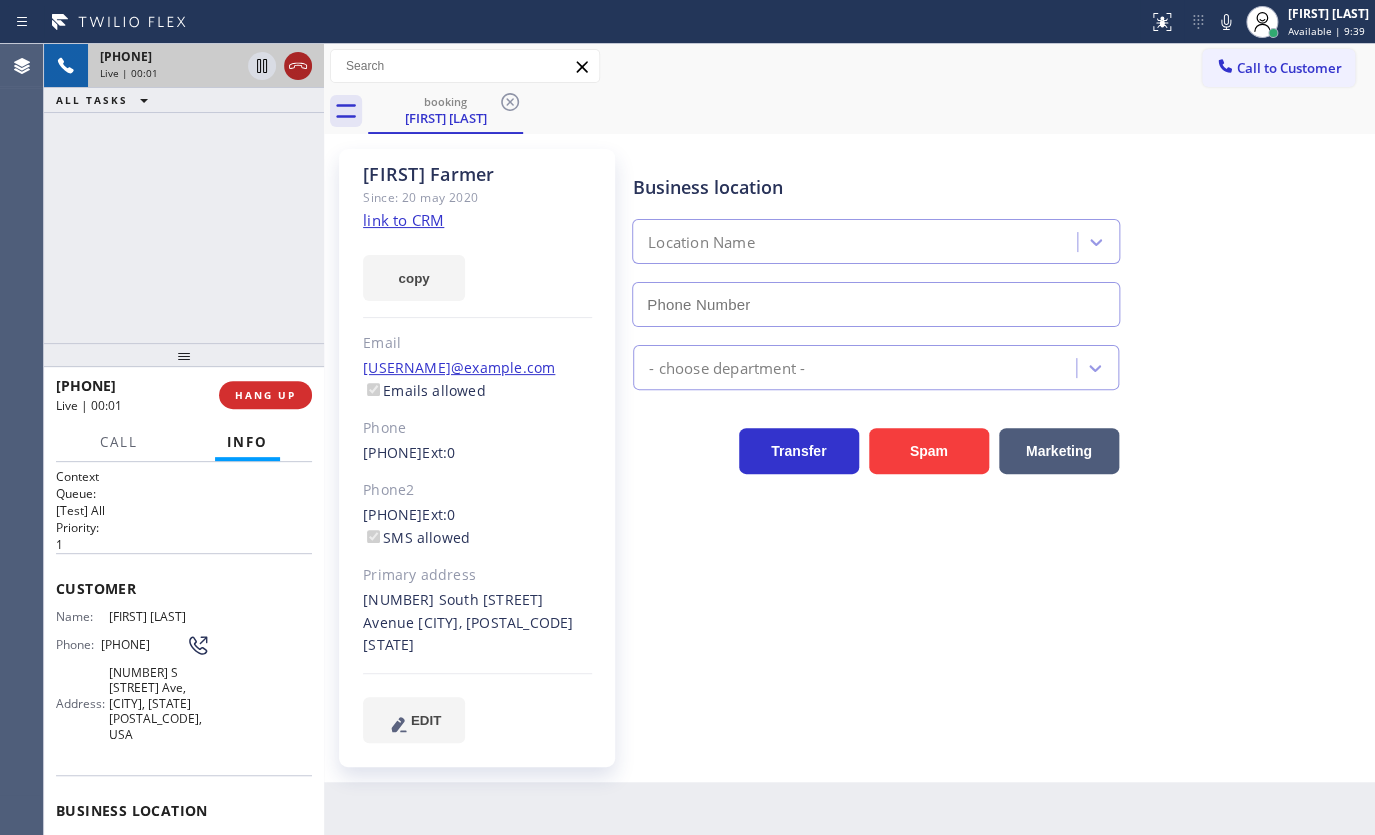 type on "(773) 830-4668" 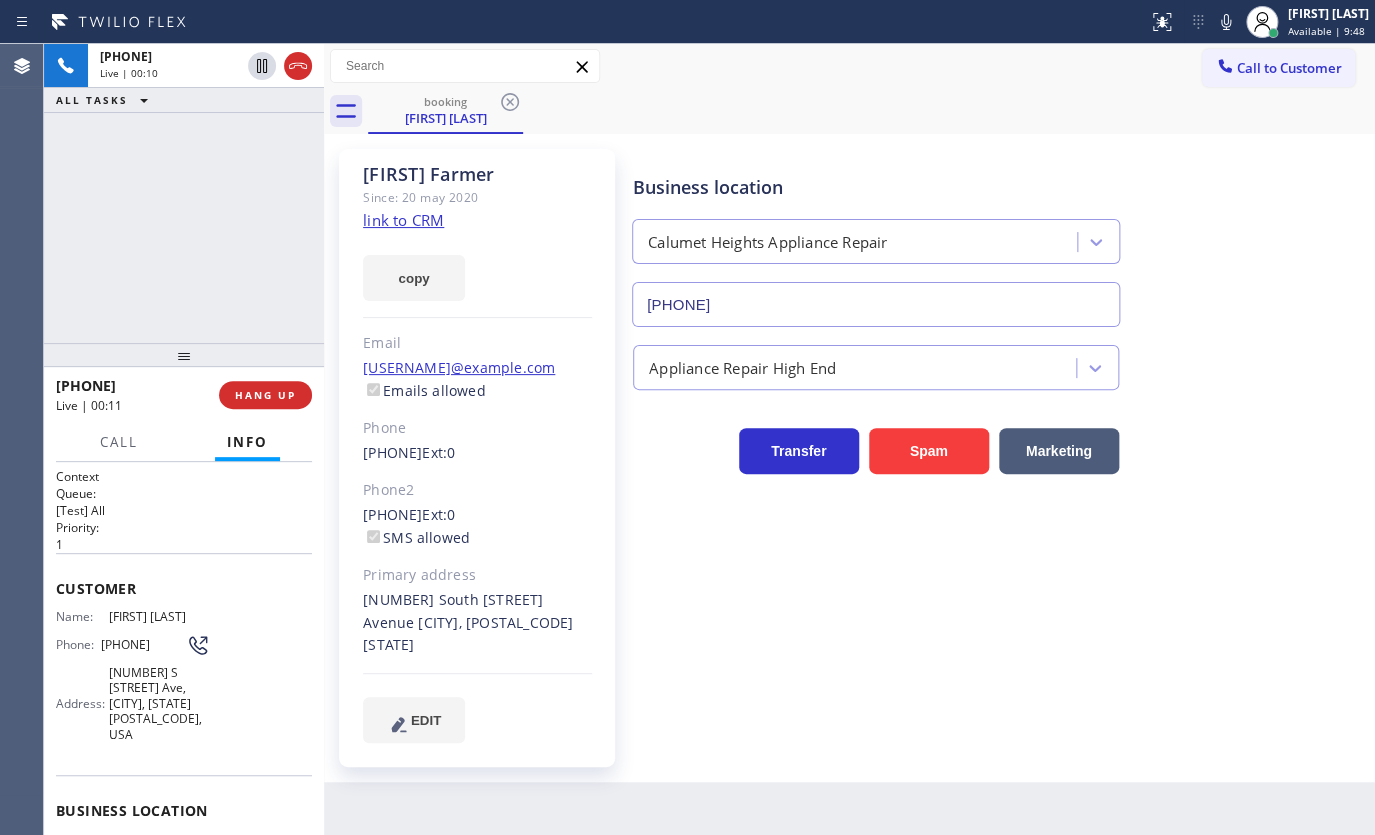 click on "link to CRM" 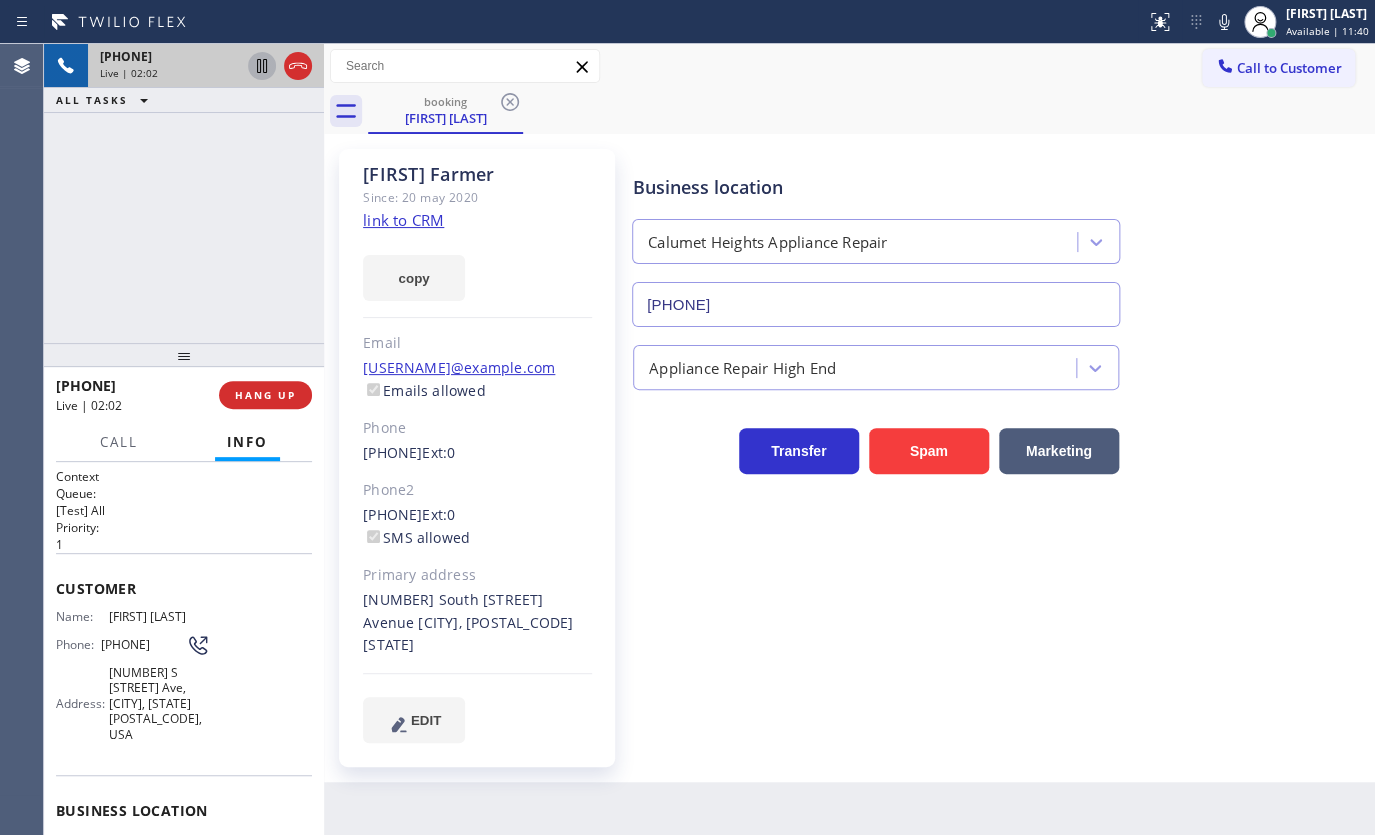 click 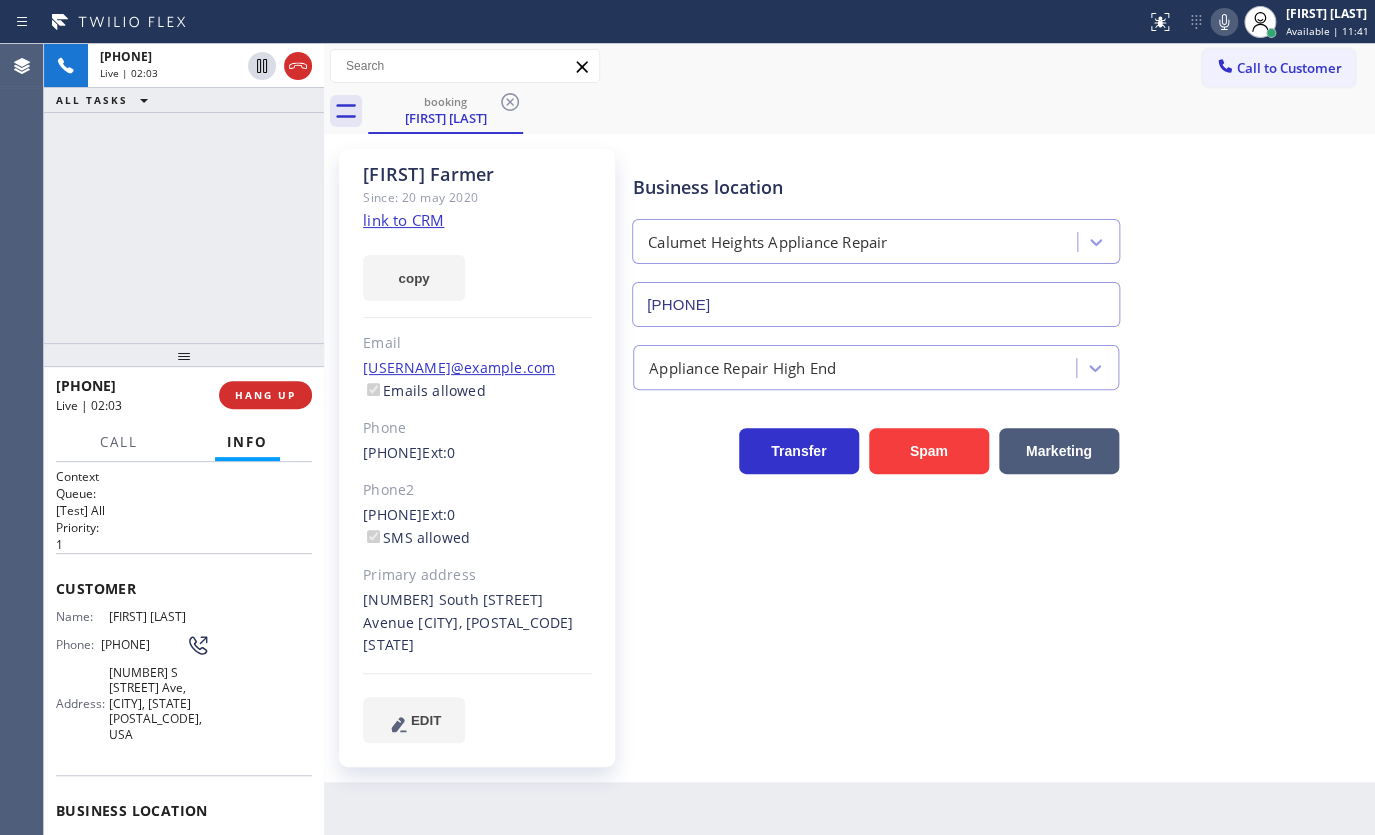 click 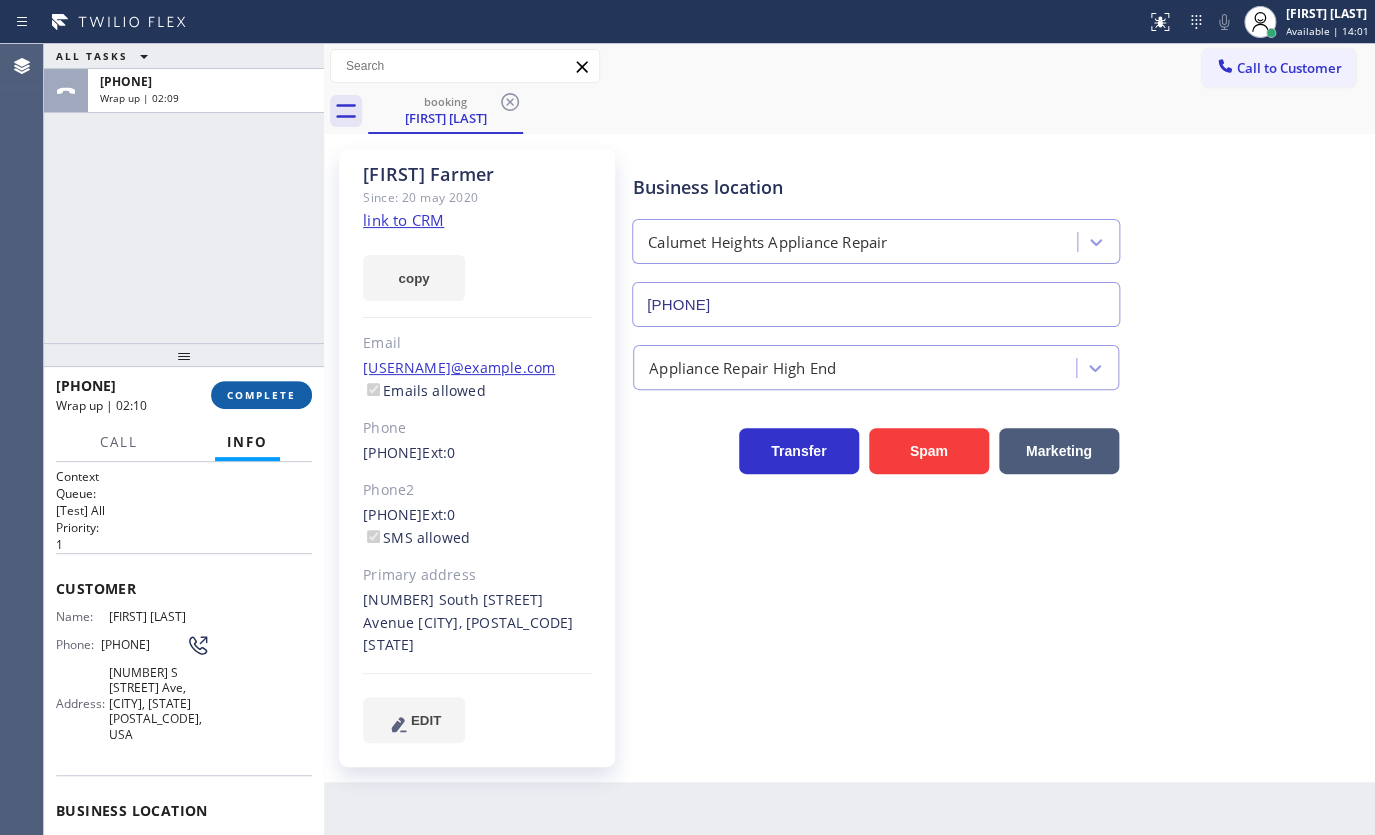 click on "COMPLETE" at bounding box center (261, 395) 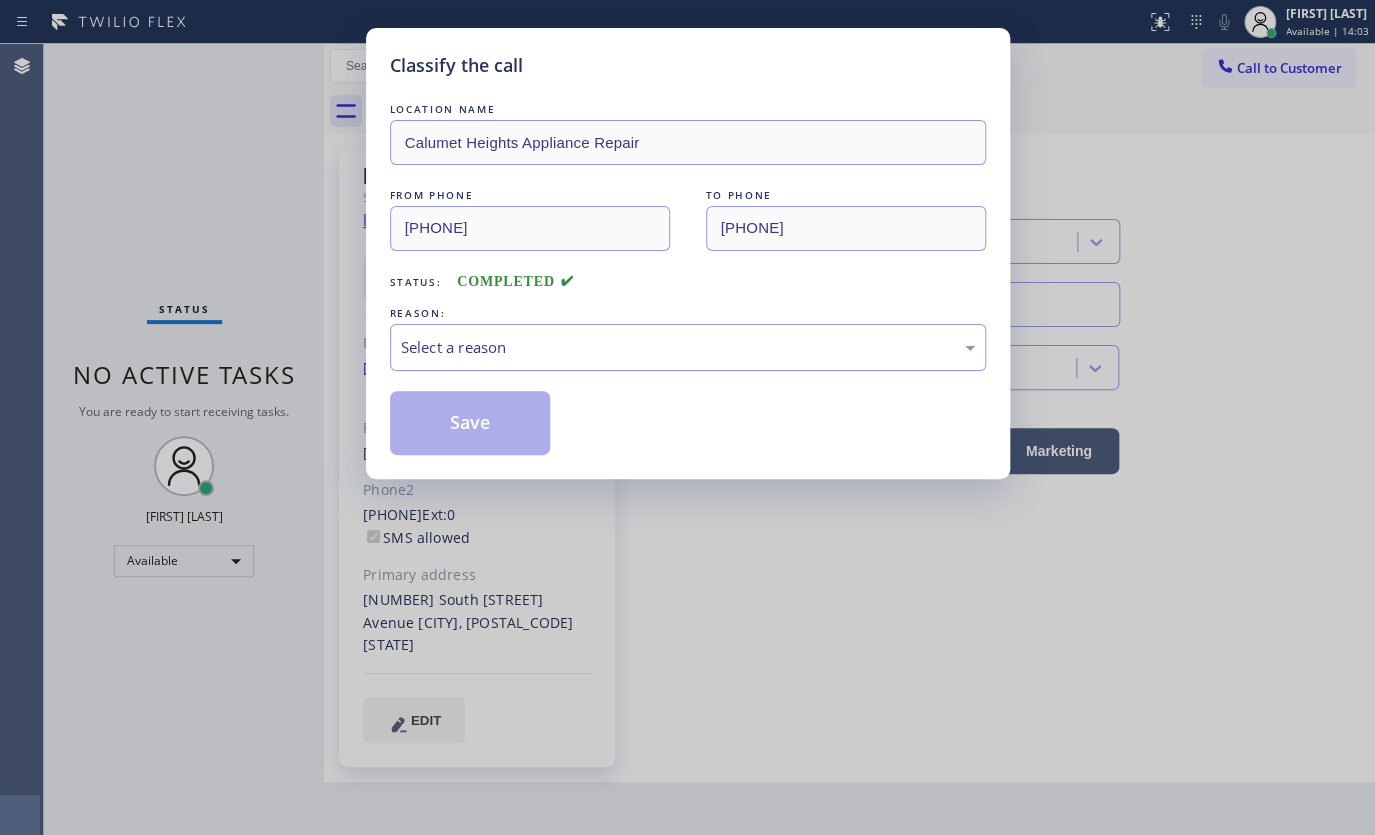click on "Select a reason" at bounding box center [688, 347] 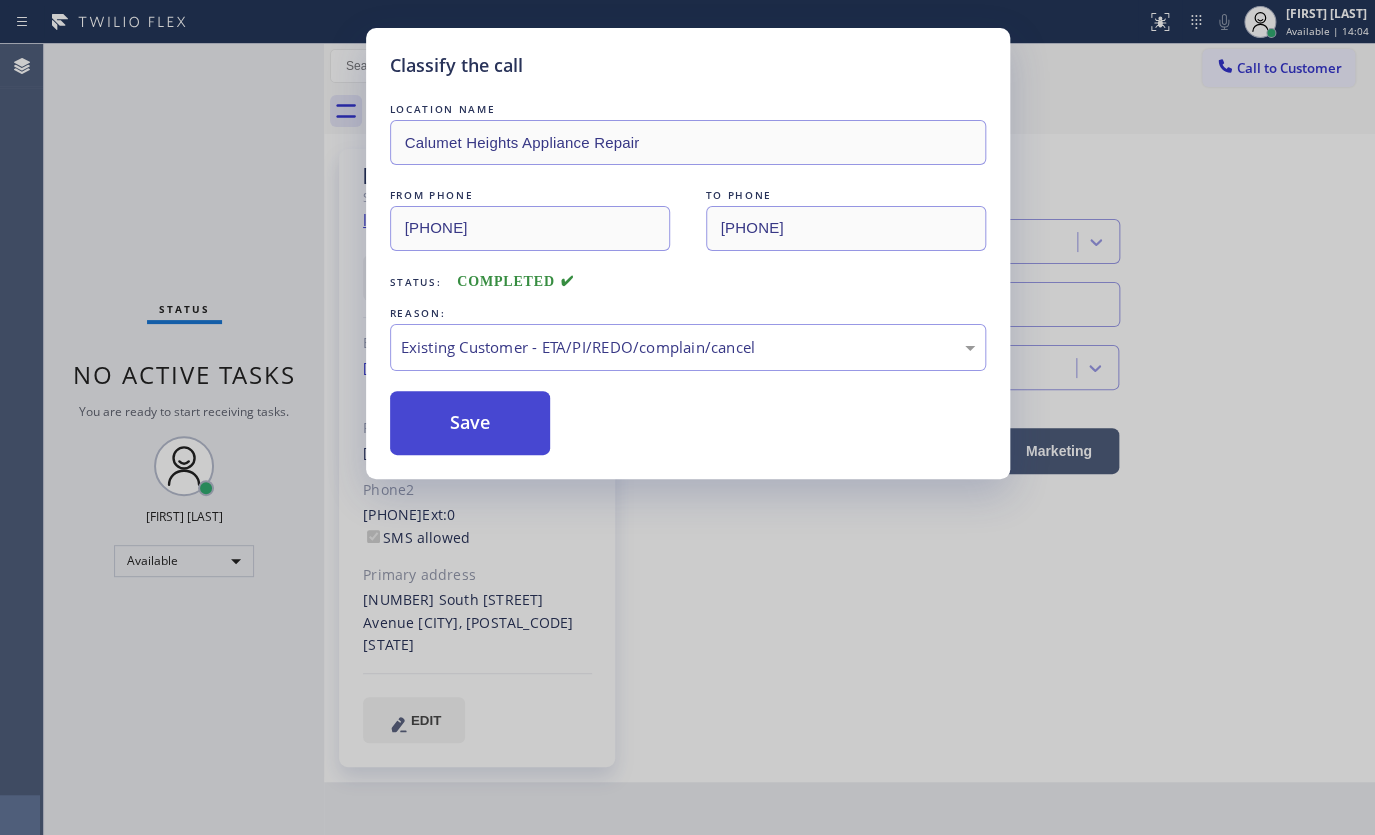 click on "Save" at bounding box center (470, 423) 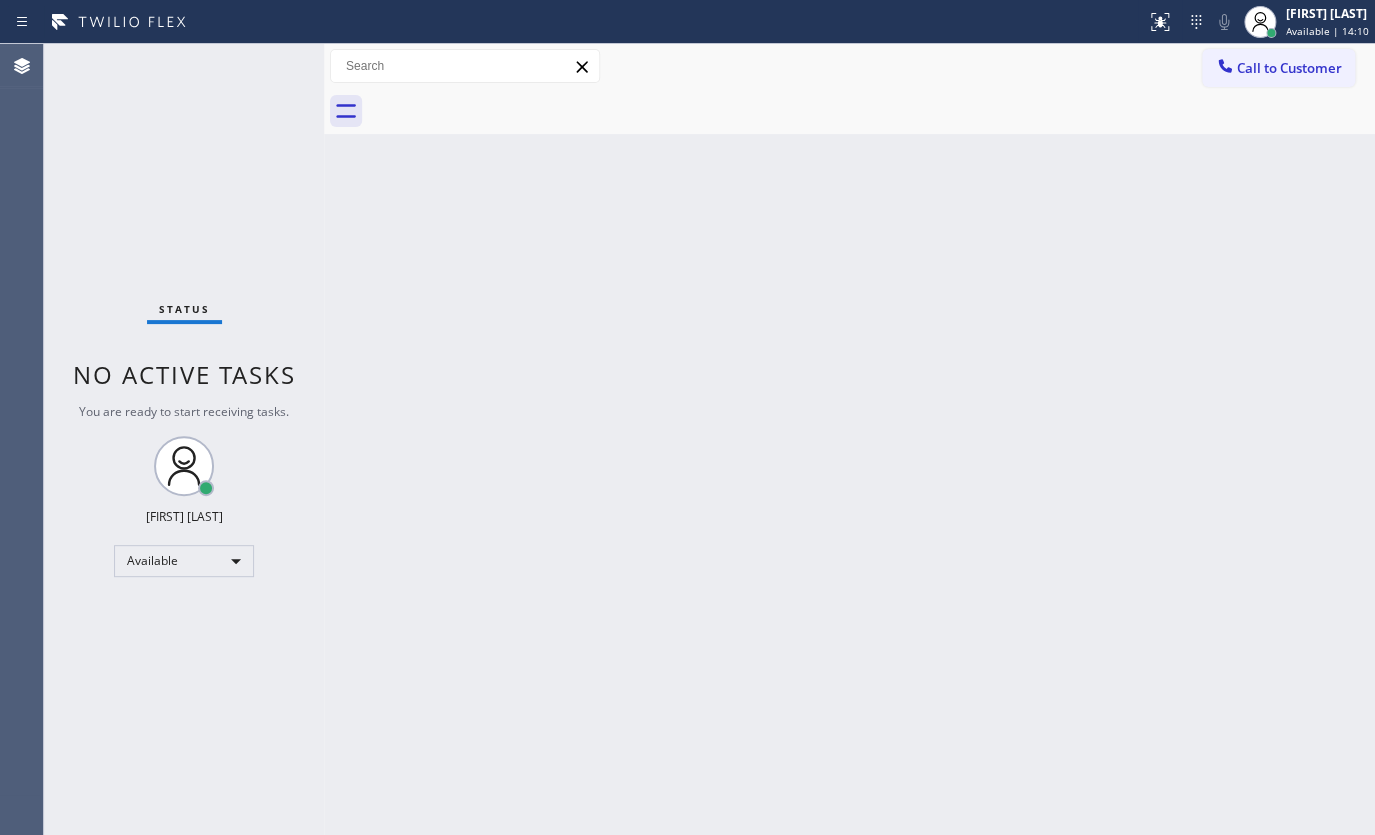 click on "Status   No active tasks     You are ready to start receiving tasks.   JENIZA ALCAYDE Available" at bounding box center (184, 439) 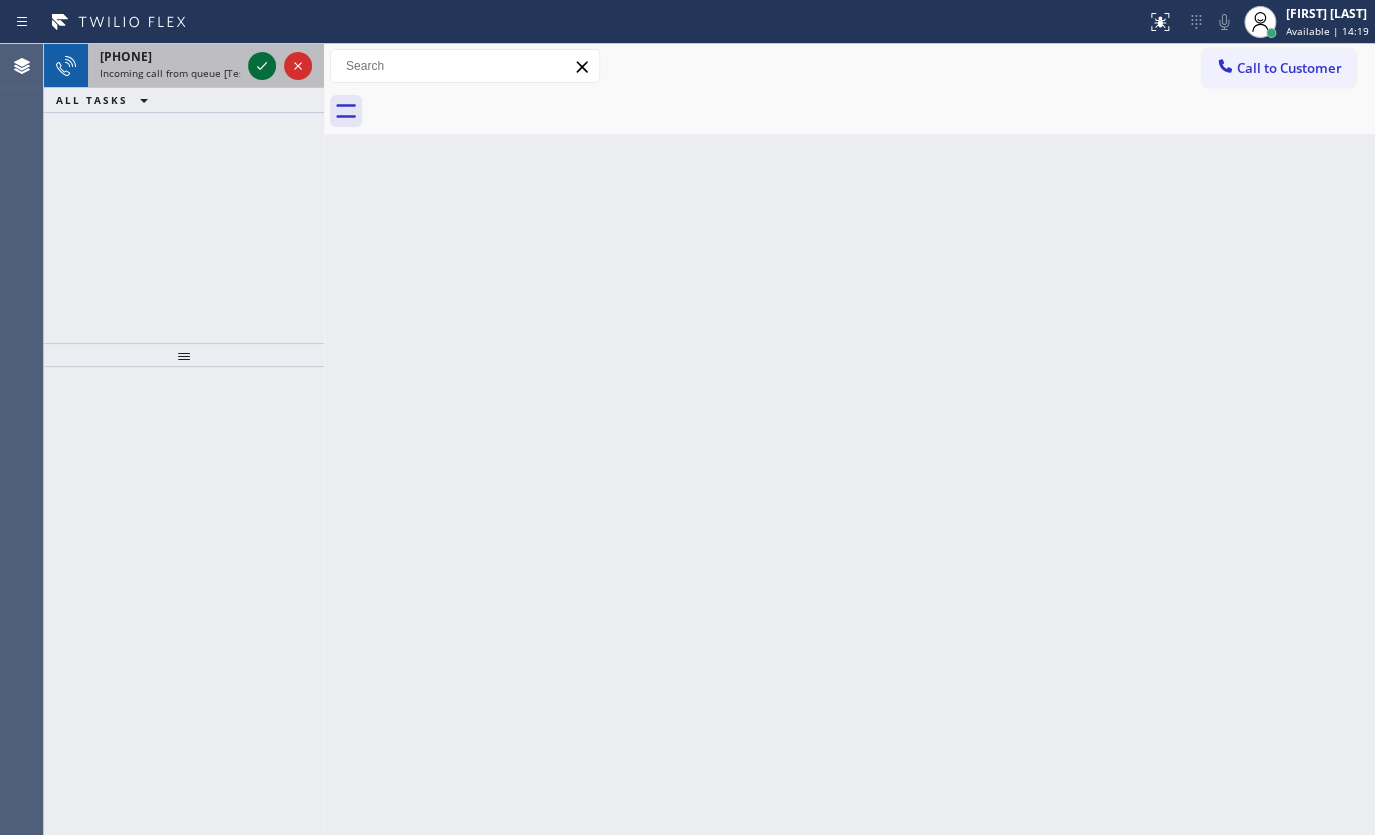 click 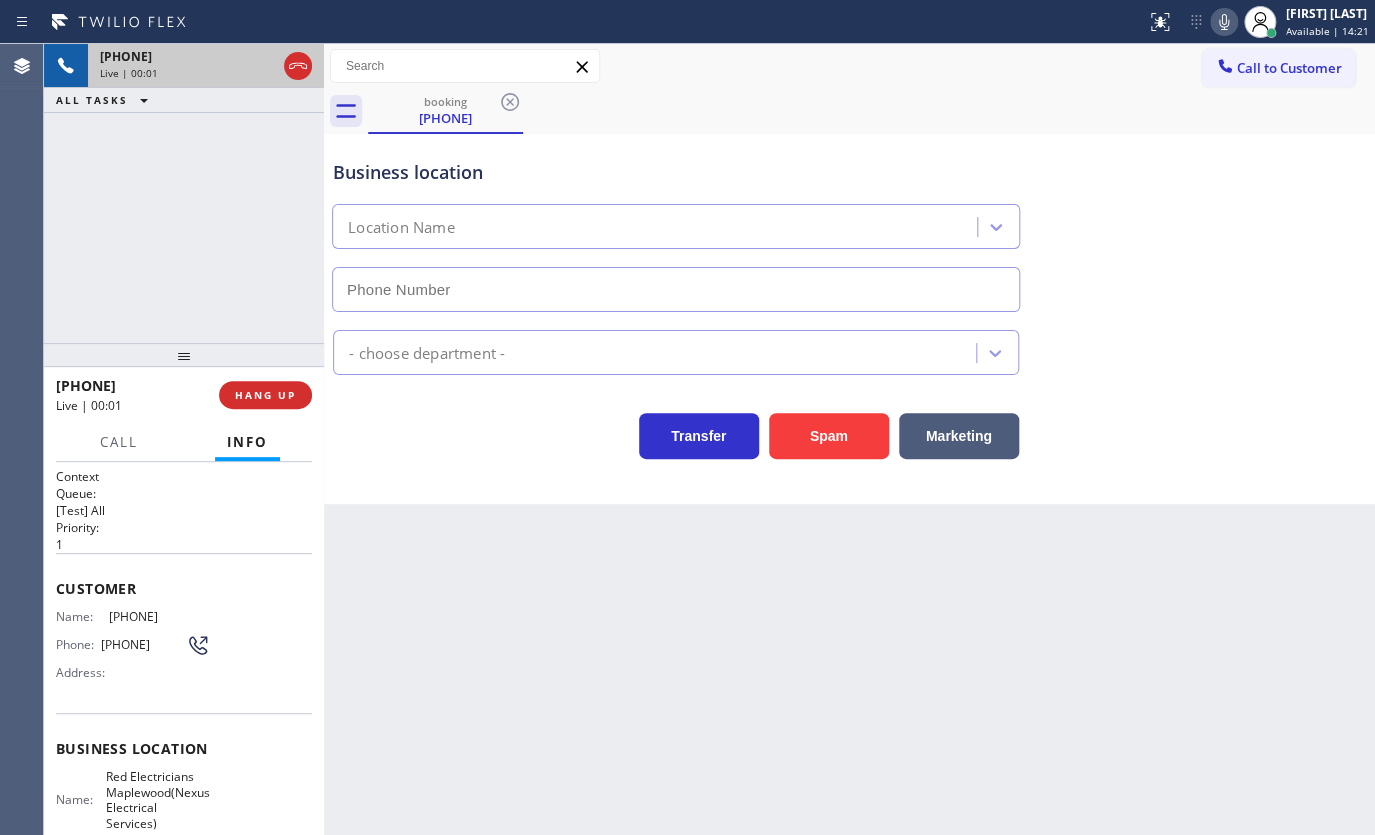 type on "(973) 791-5586" 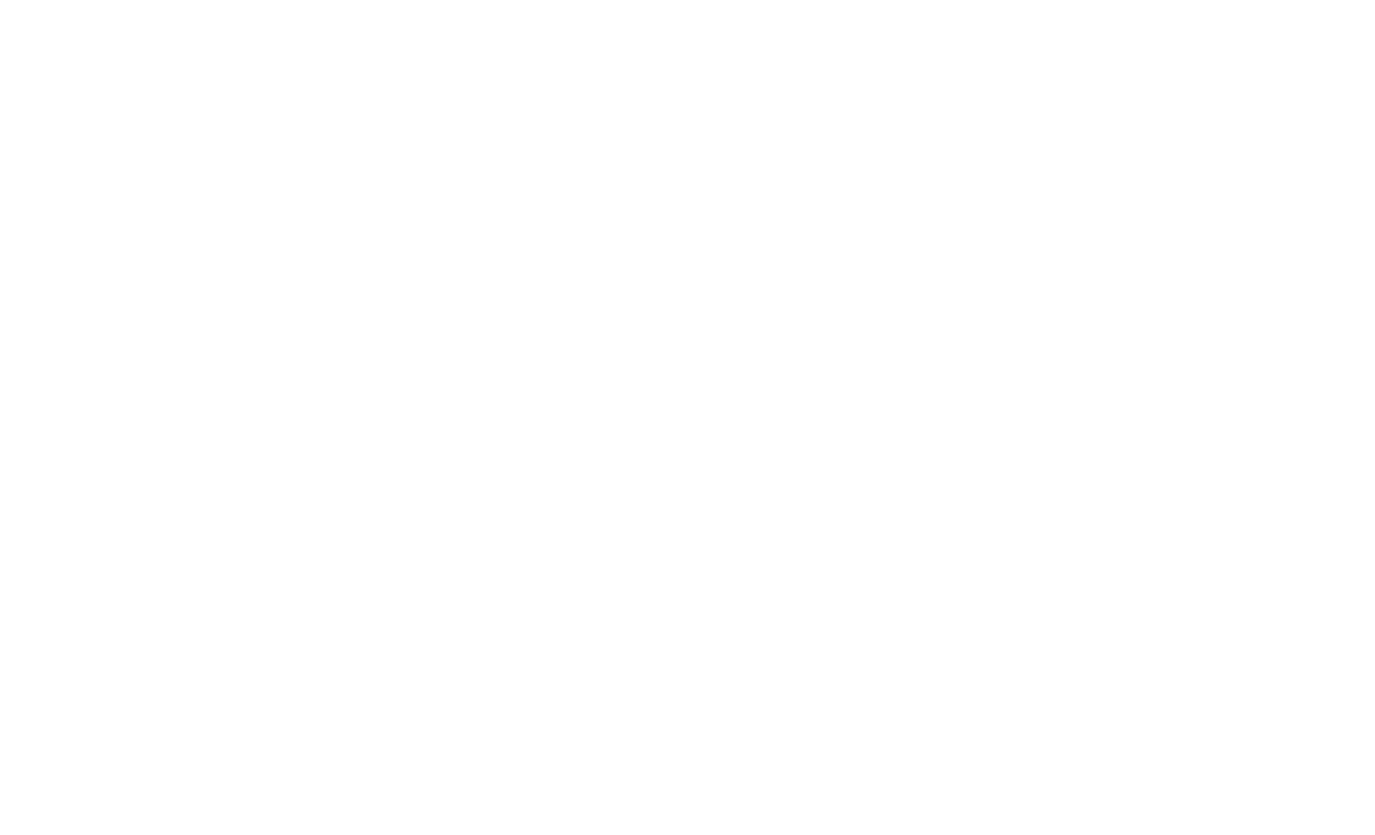 scroll, scrollTop: 0, scrollLeft: 0, axis: both 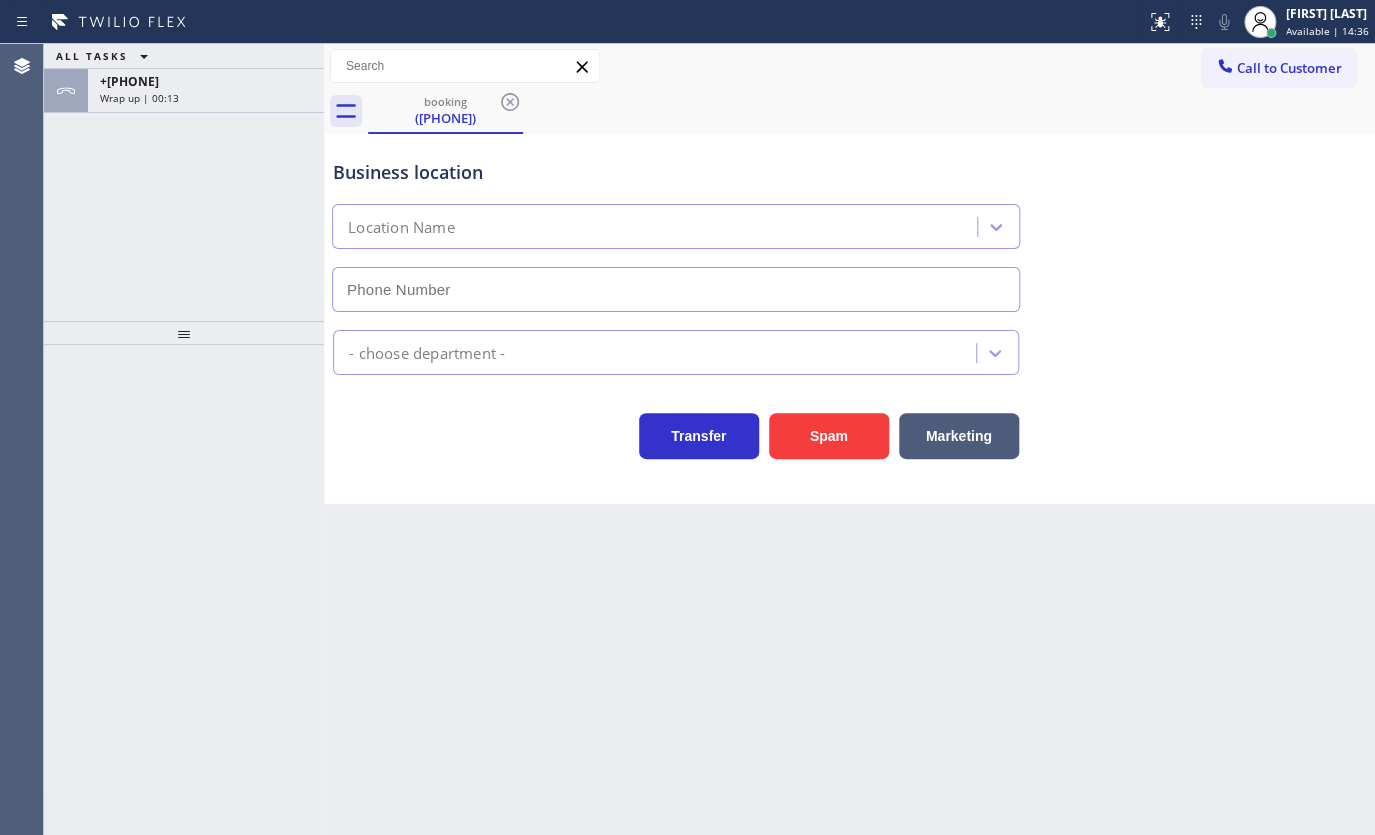 type on "([PHONE])" 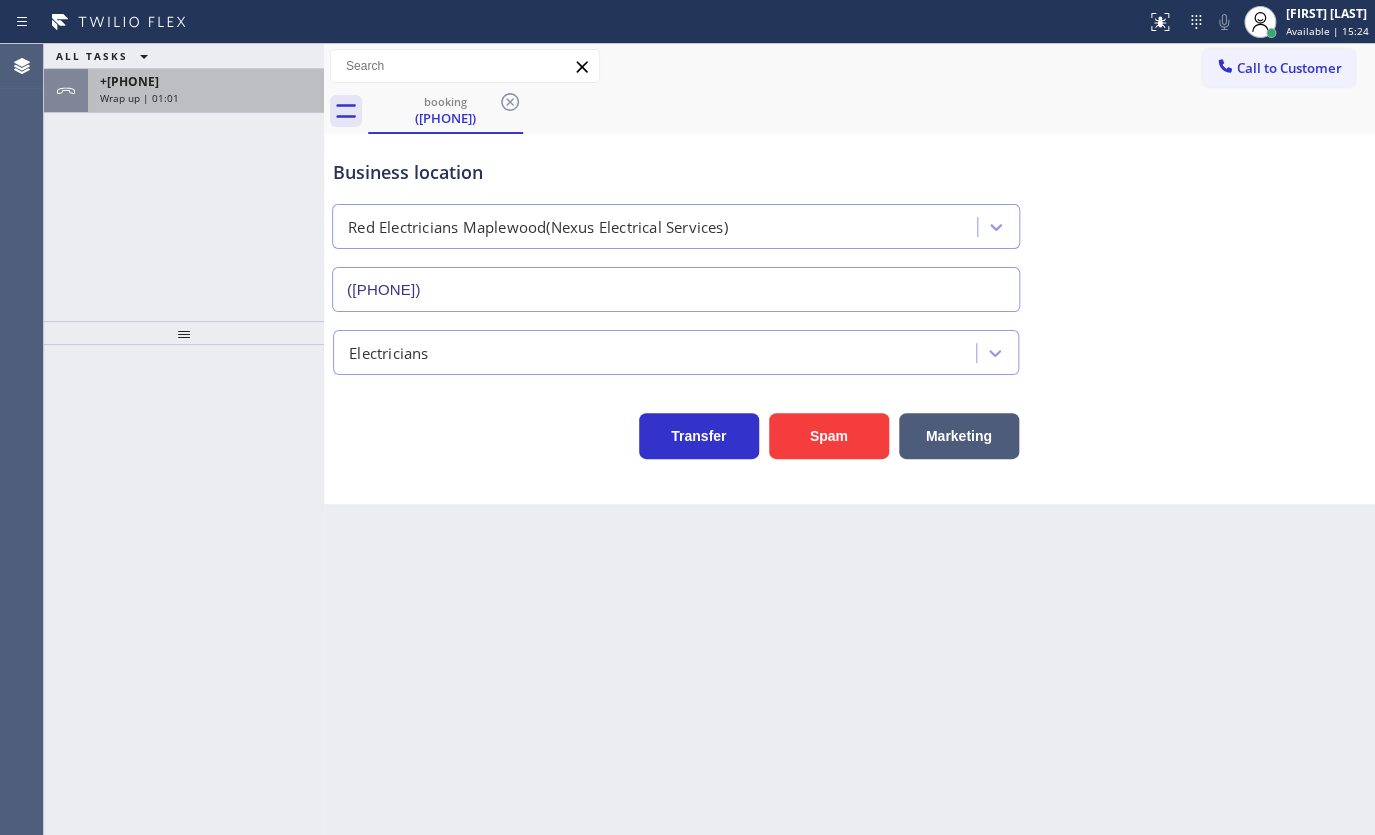 click on "+[PHONE] Wrap up | 01:01" at bounding box center (202, 91) 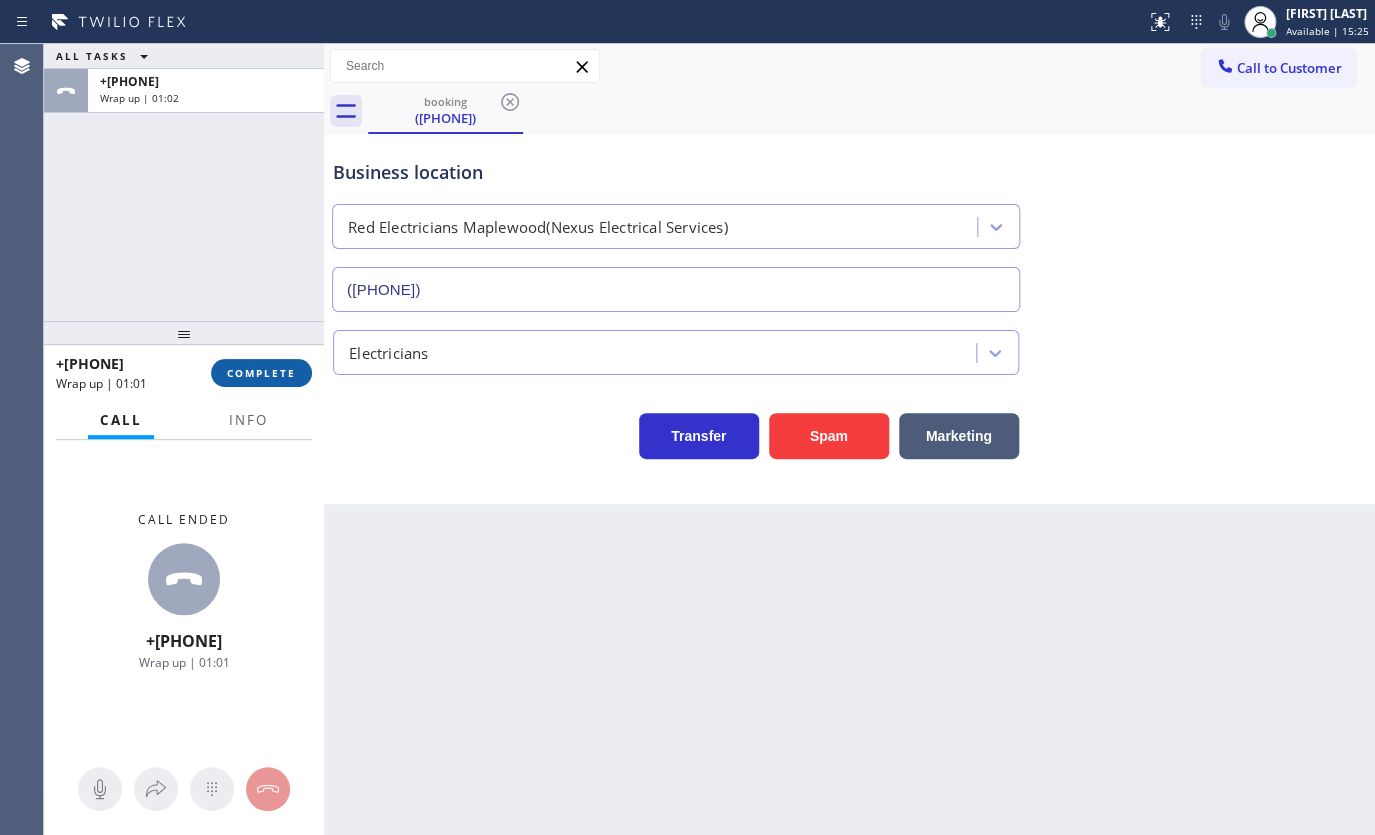 click on "COMPLETE" at bounding box center (261, 373) 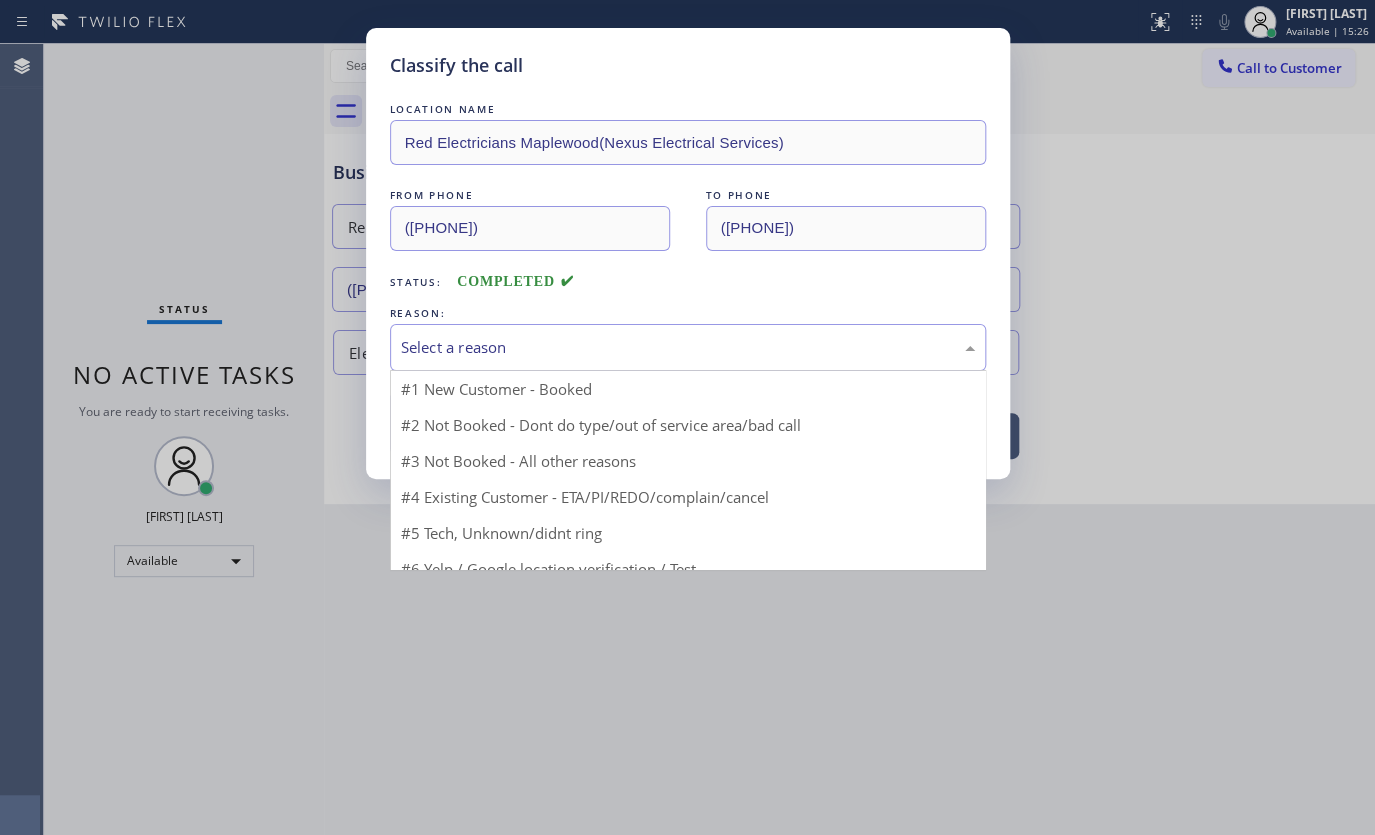 click on "Select a reason" at bounding box center [688, 347] 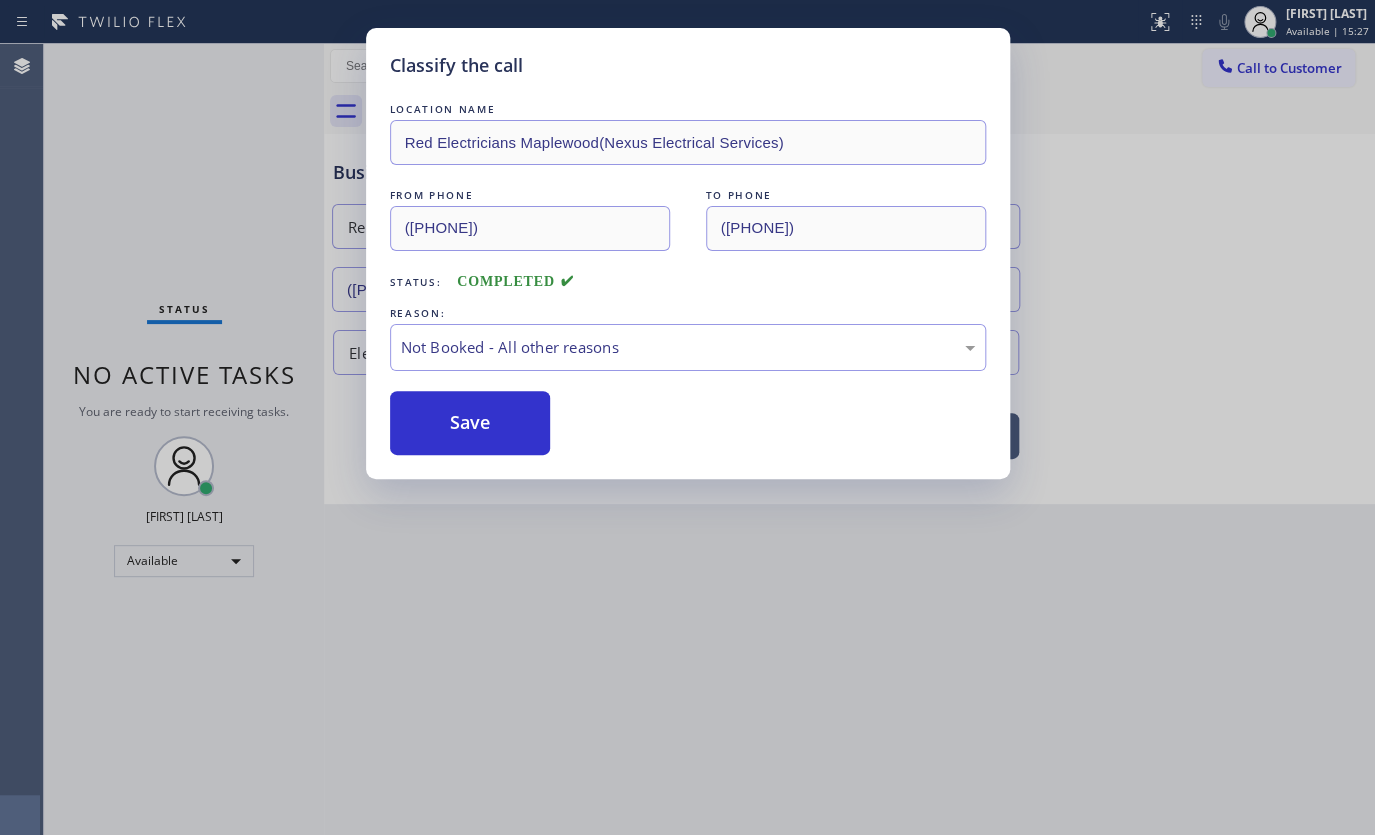 click on "Save" at bounding box center (470, 423) 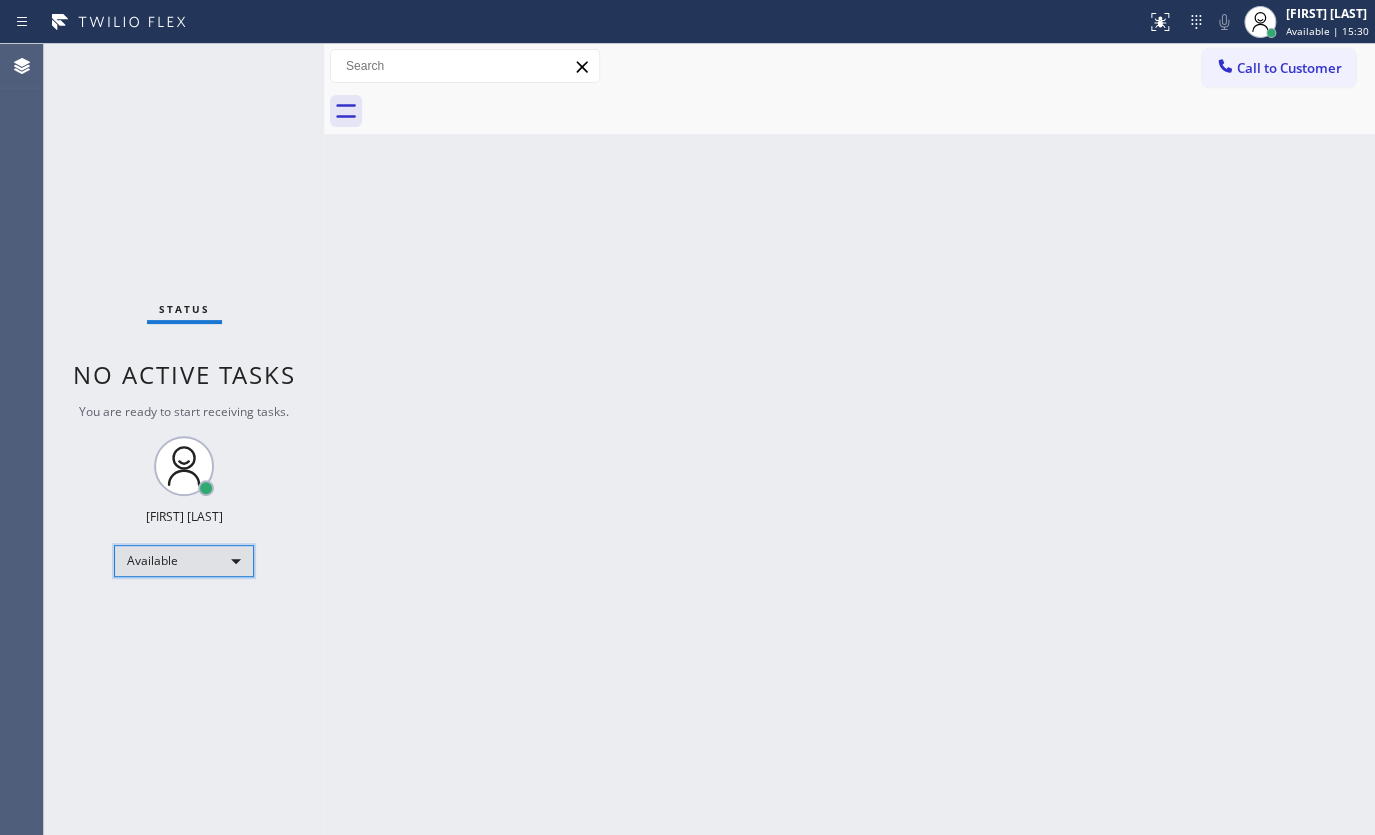 click on "Available" at bounding box center (184, 561) 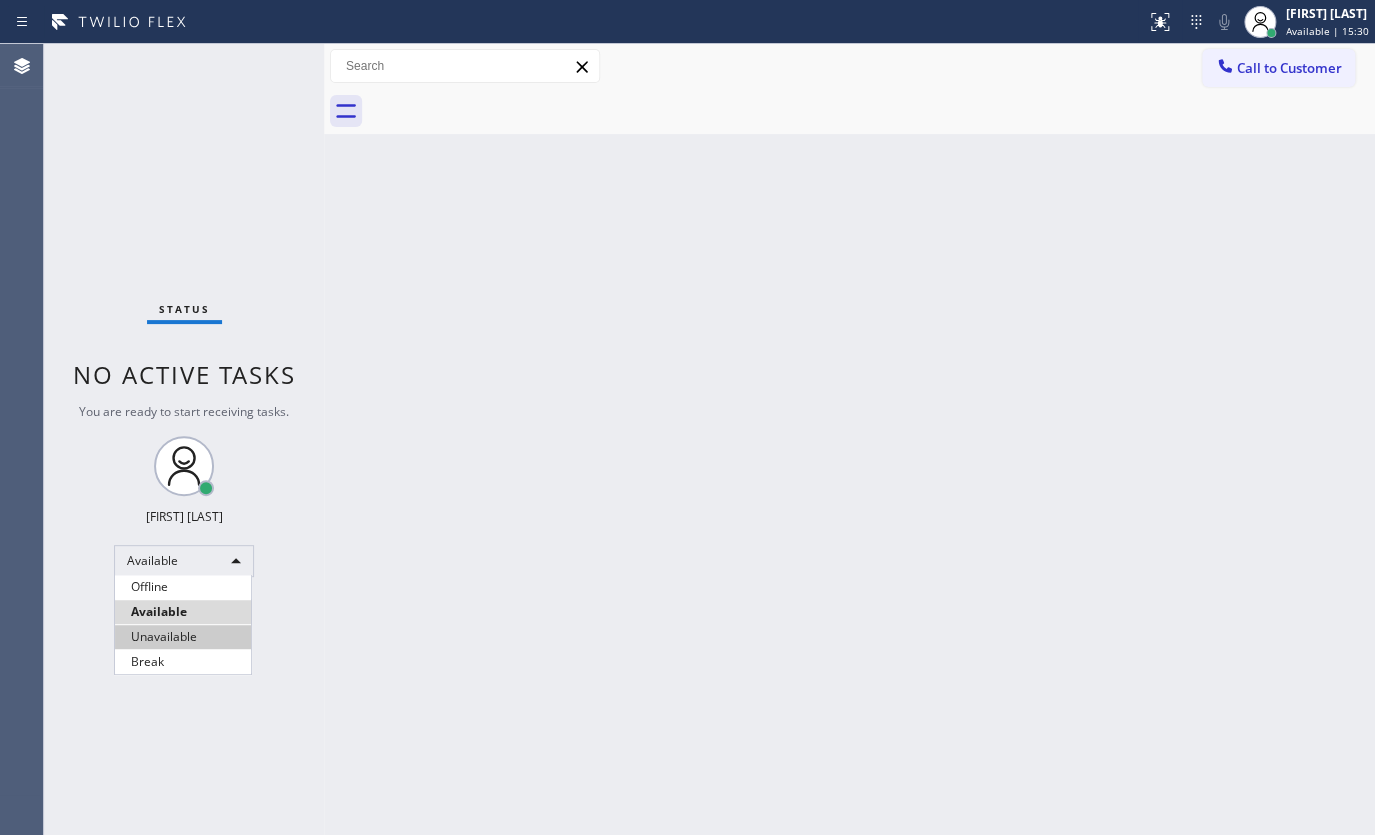 click on "Unavailable" at bounding box center [183, 637] 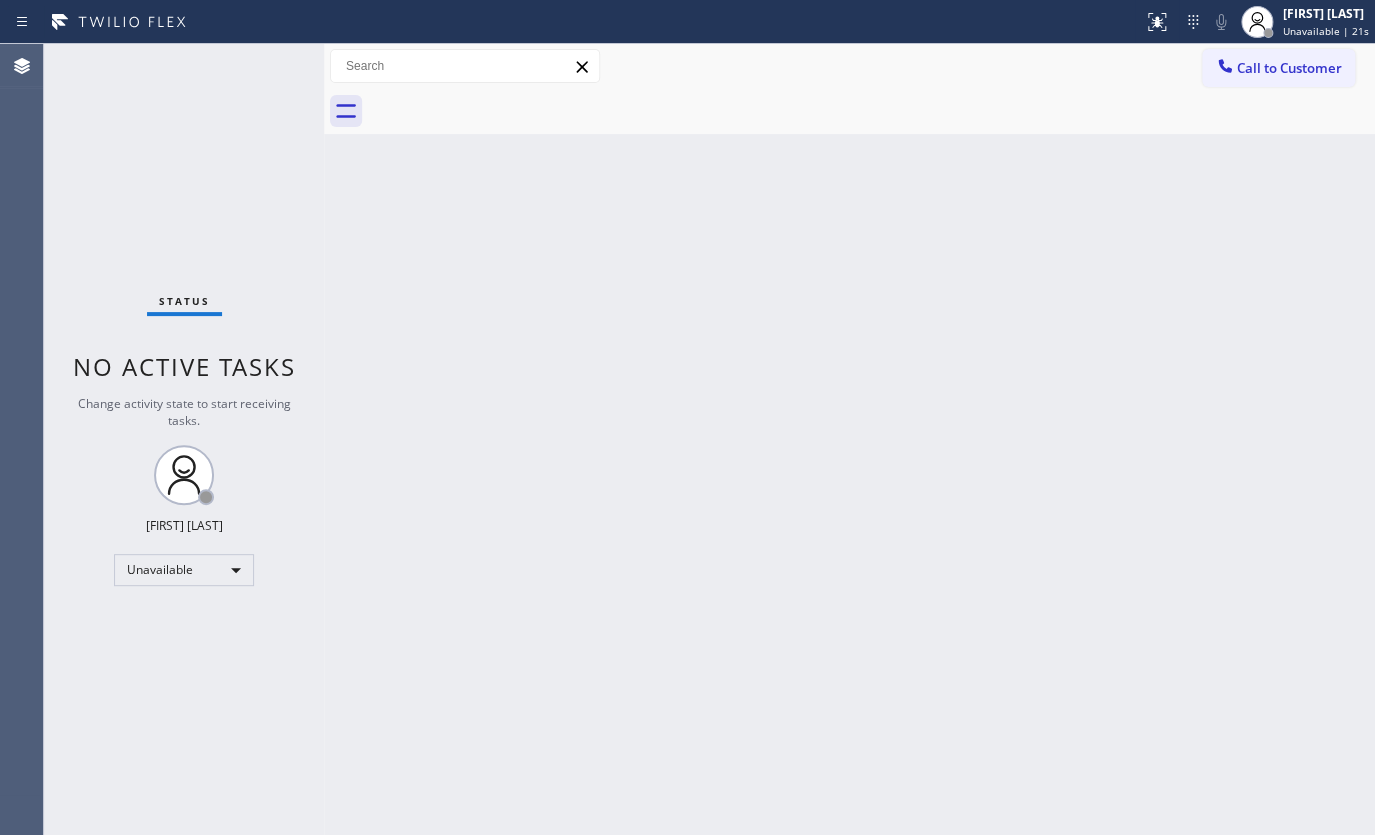 drag, startPoint x: 160, startPoint y: 44, endPoint x: 147, endPoint y: 4, distance: 42.059483 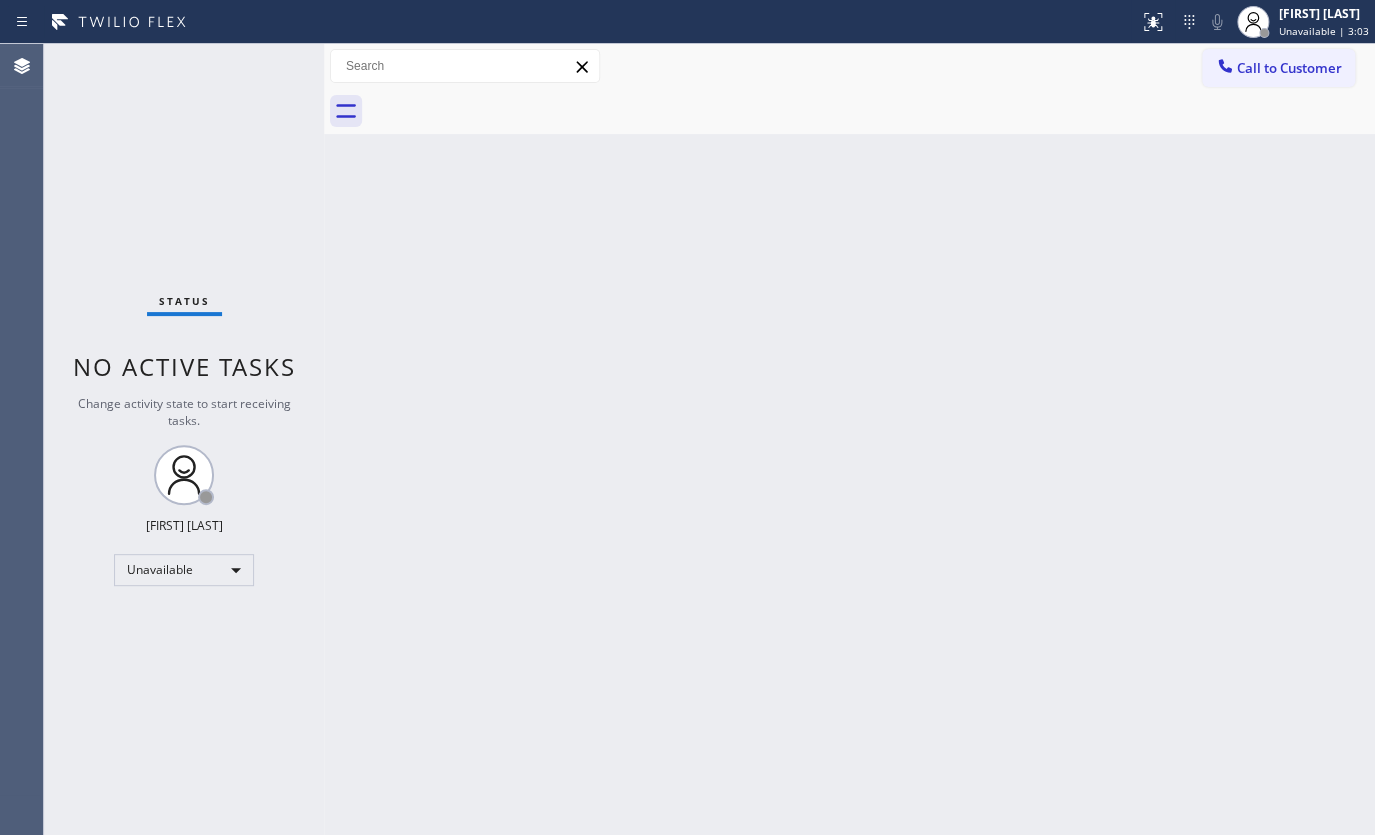 click on "Status   No active tasks     Change activity state to start receiving tasks.   JENIZA ALCAYDE Unavailable" at bounding box center [184, 439] 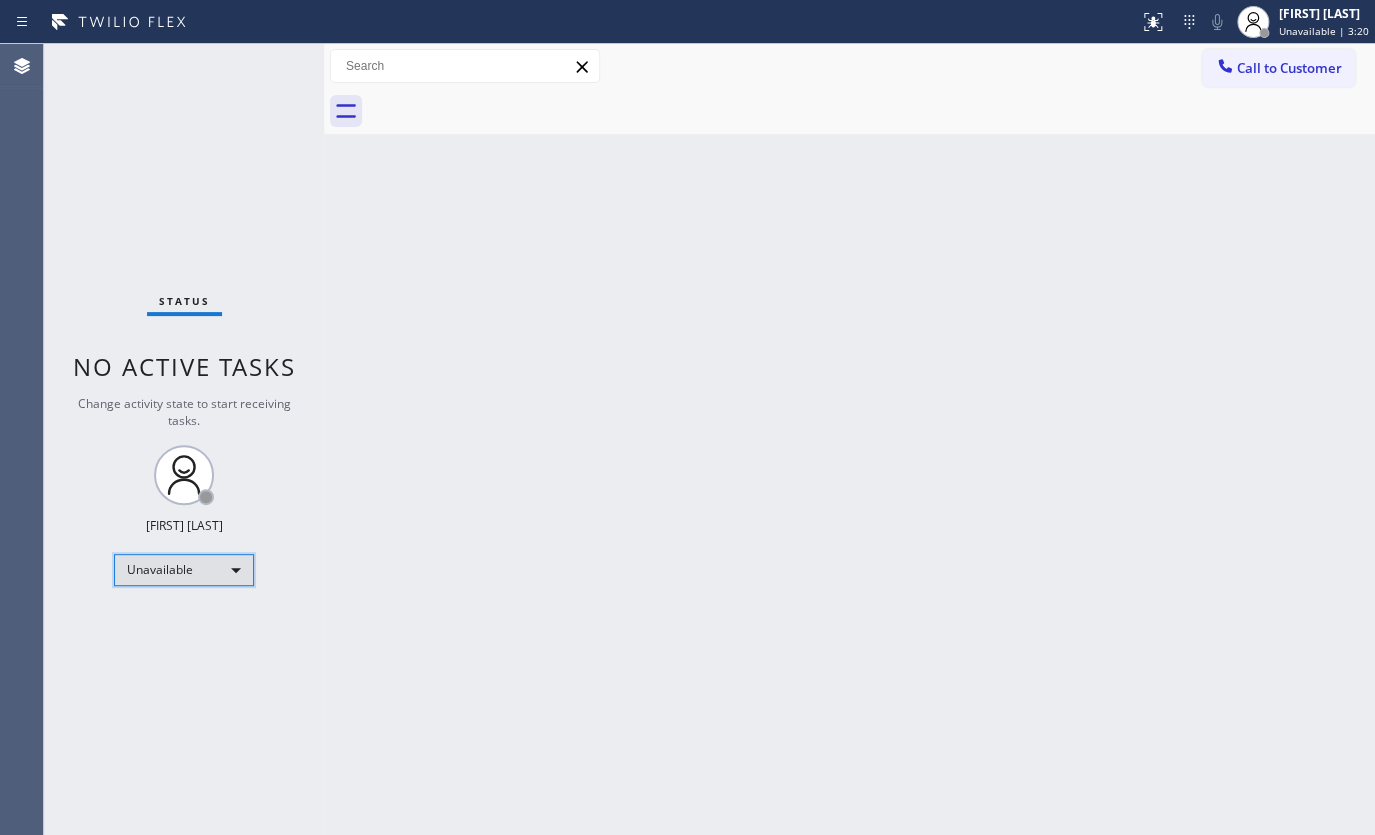 click on "Unavailable" at bounding box center (184, 570) 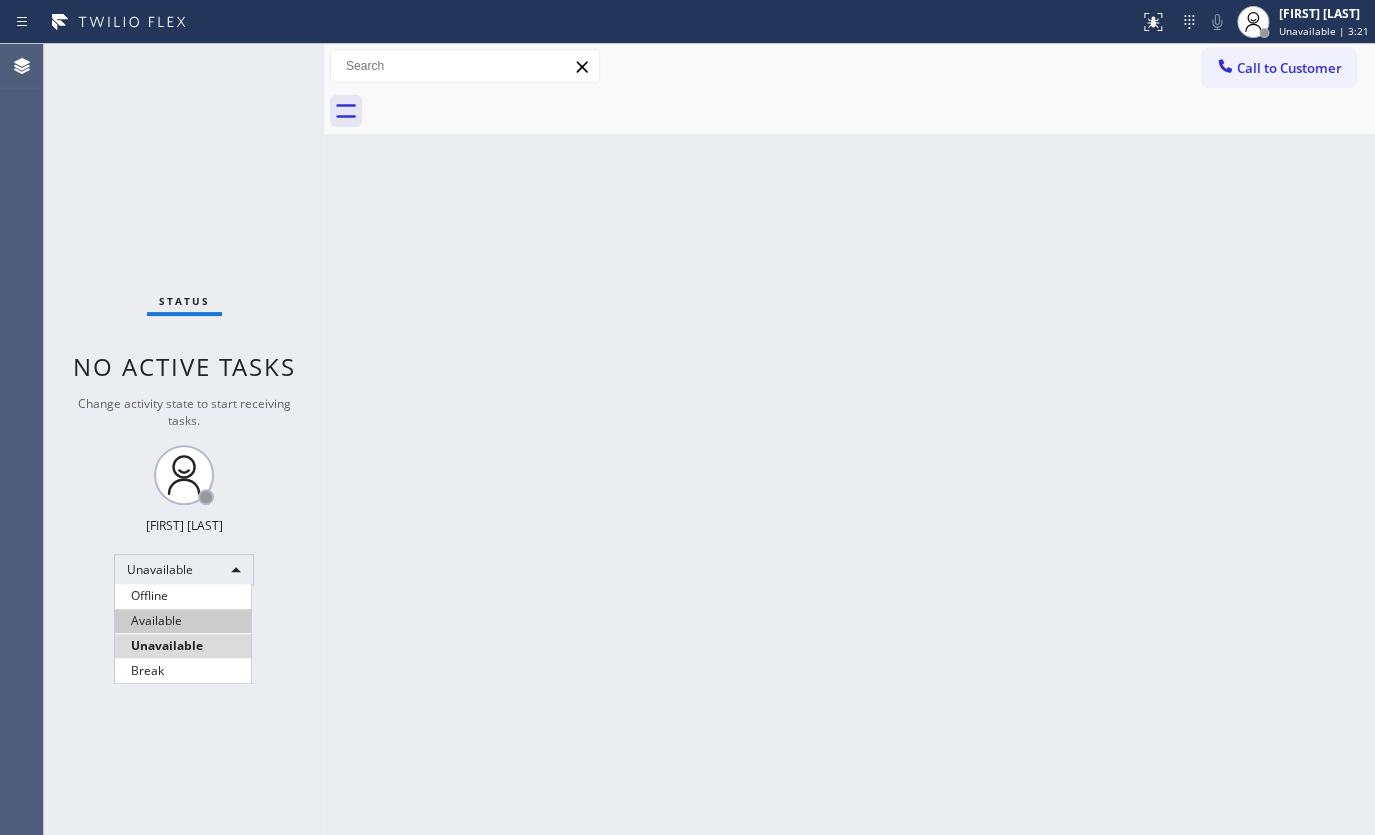 click on "Available" at bounding box center [183, 621] 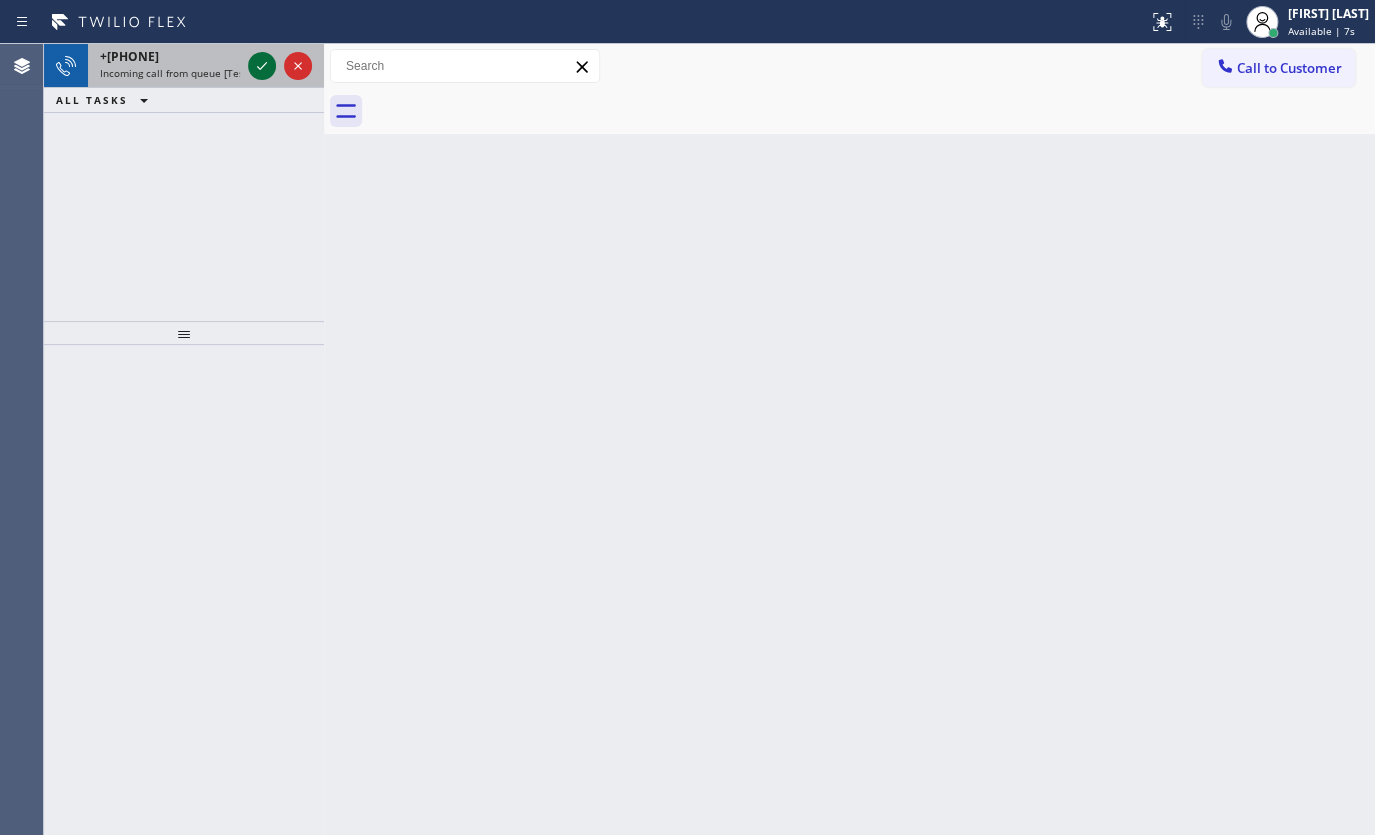 click 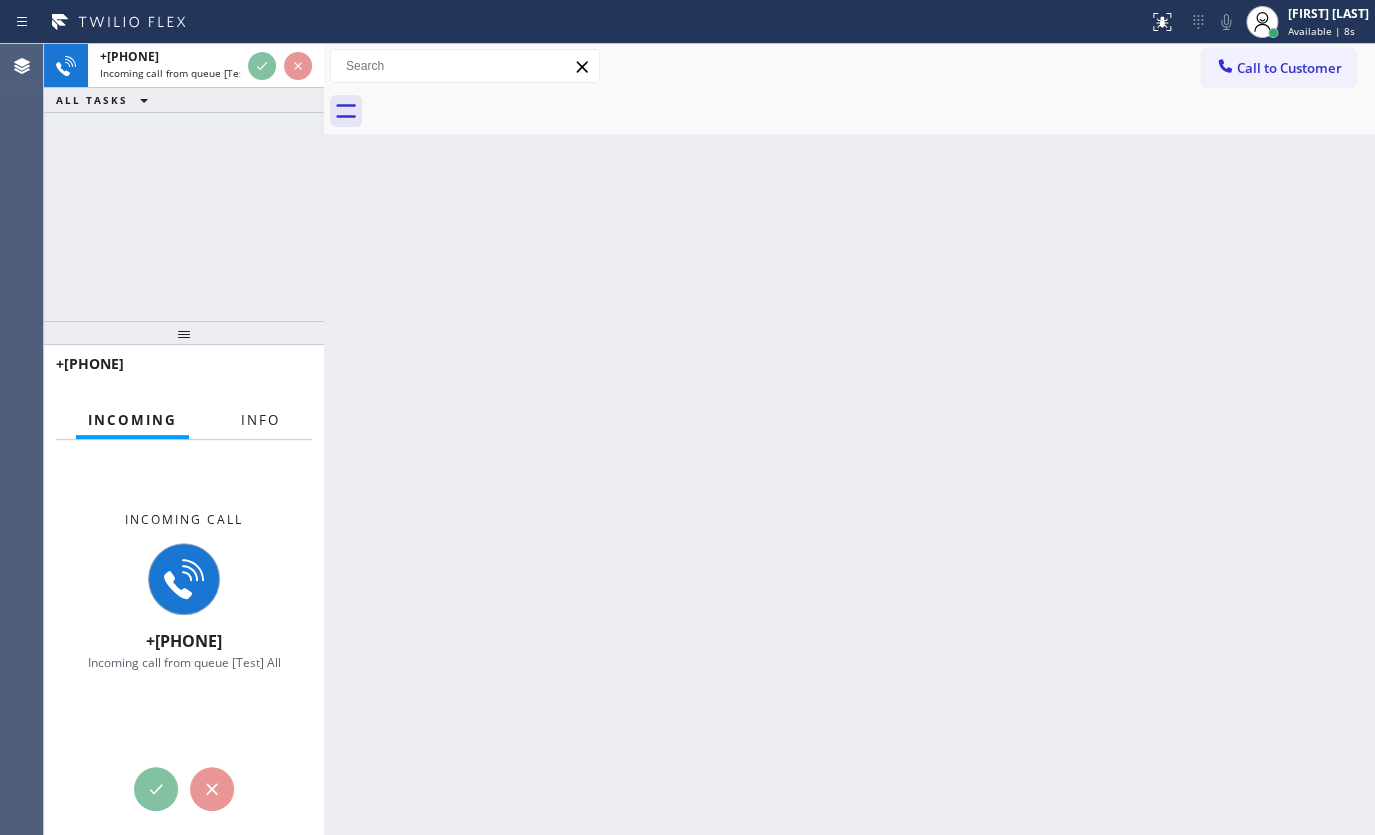 click on "Info" at bounding box center [260, 420] 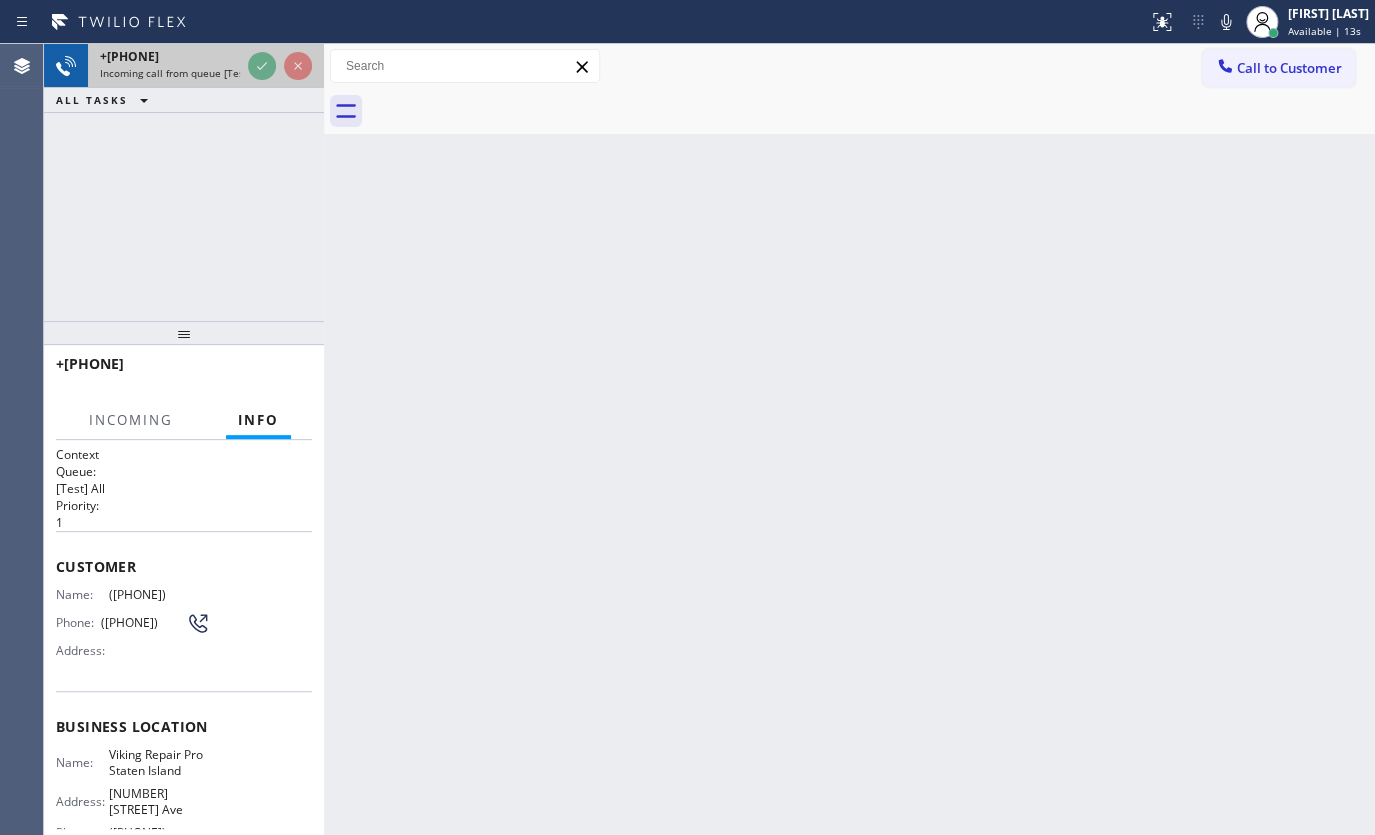 click 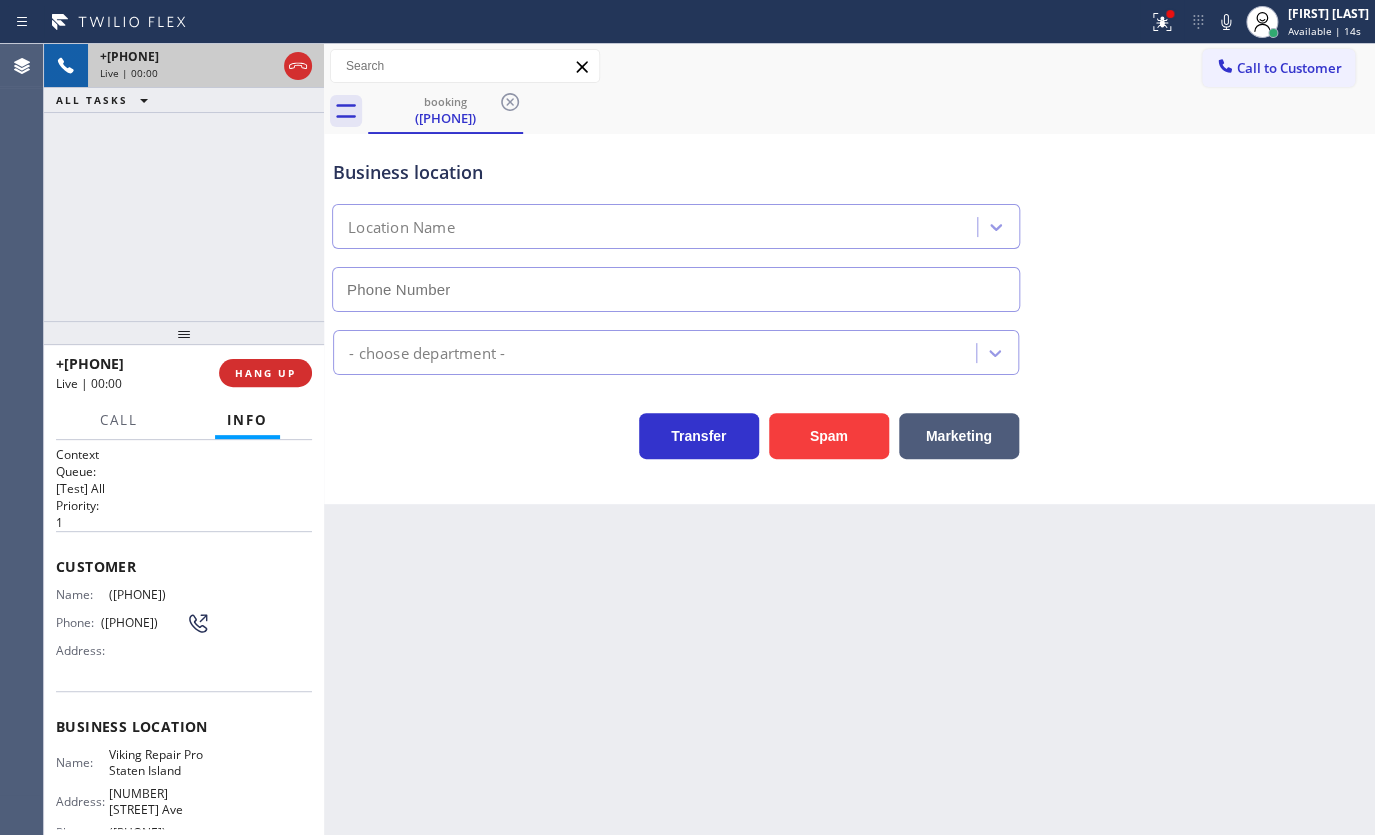 type on "(347) 697-4559" 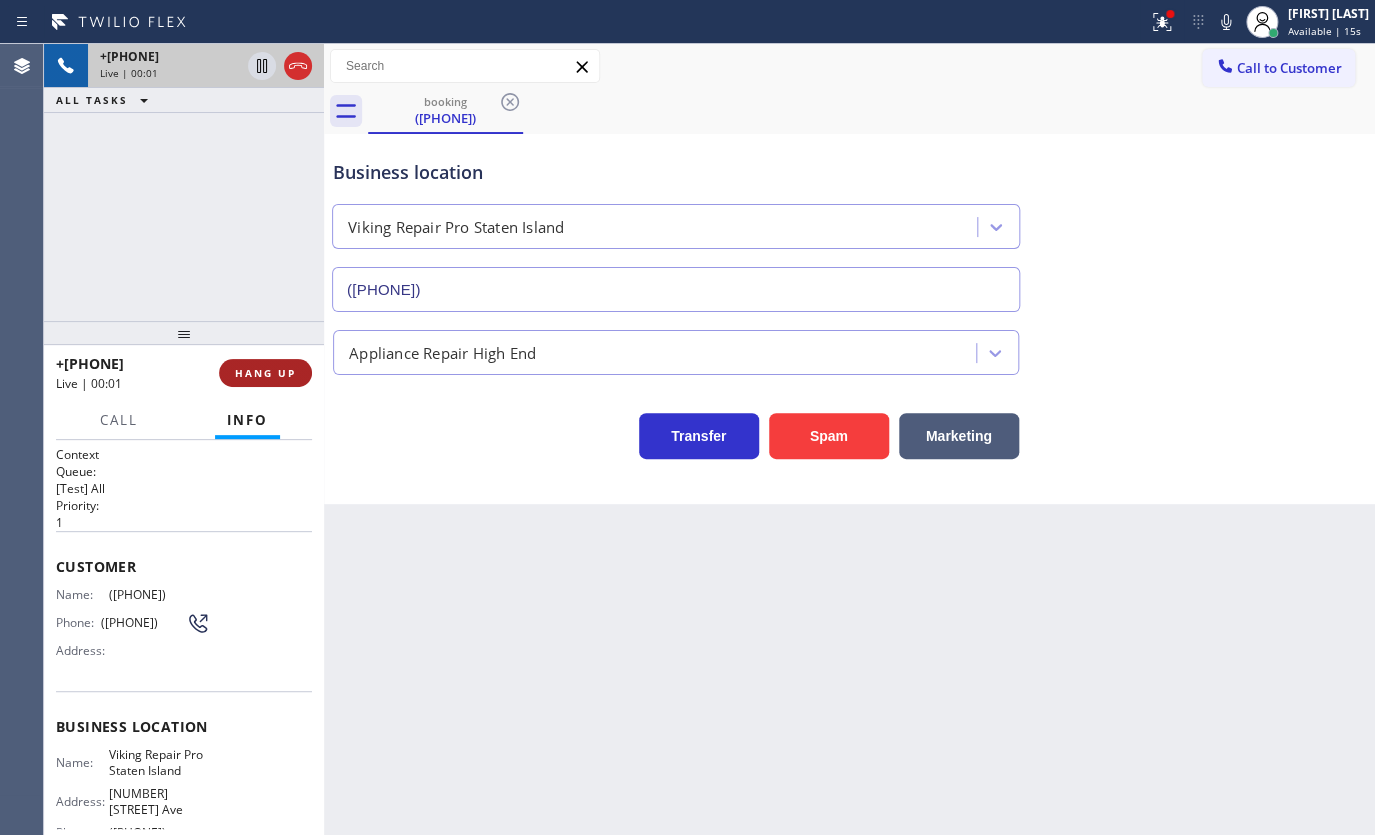 click on "HANG UP" at bounding box center [265, 373] 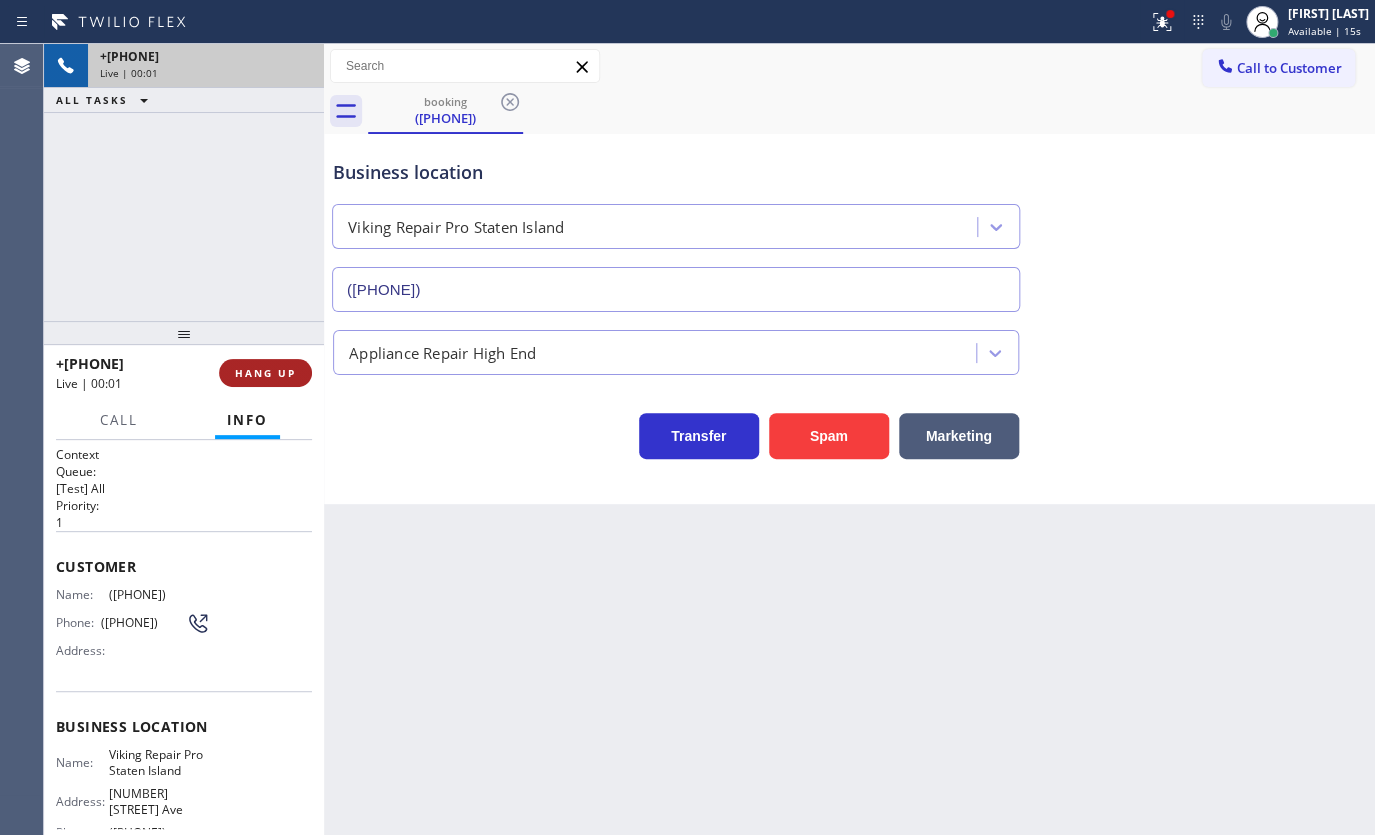 click on "HANG UP" at bounding box center [265, 373] 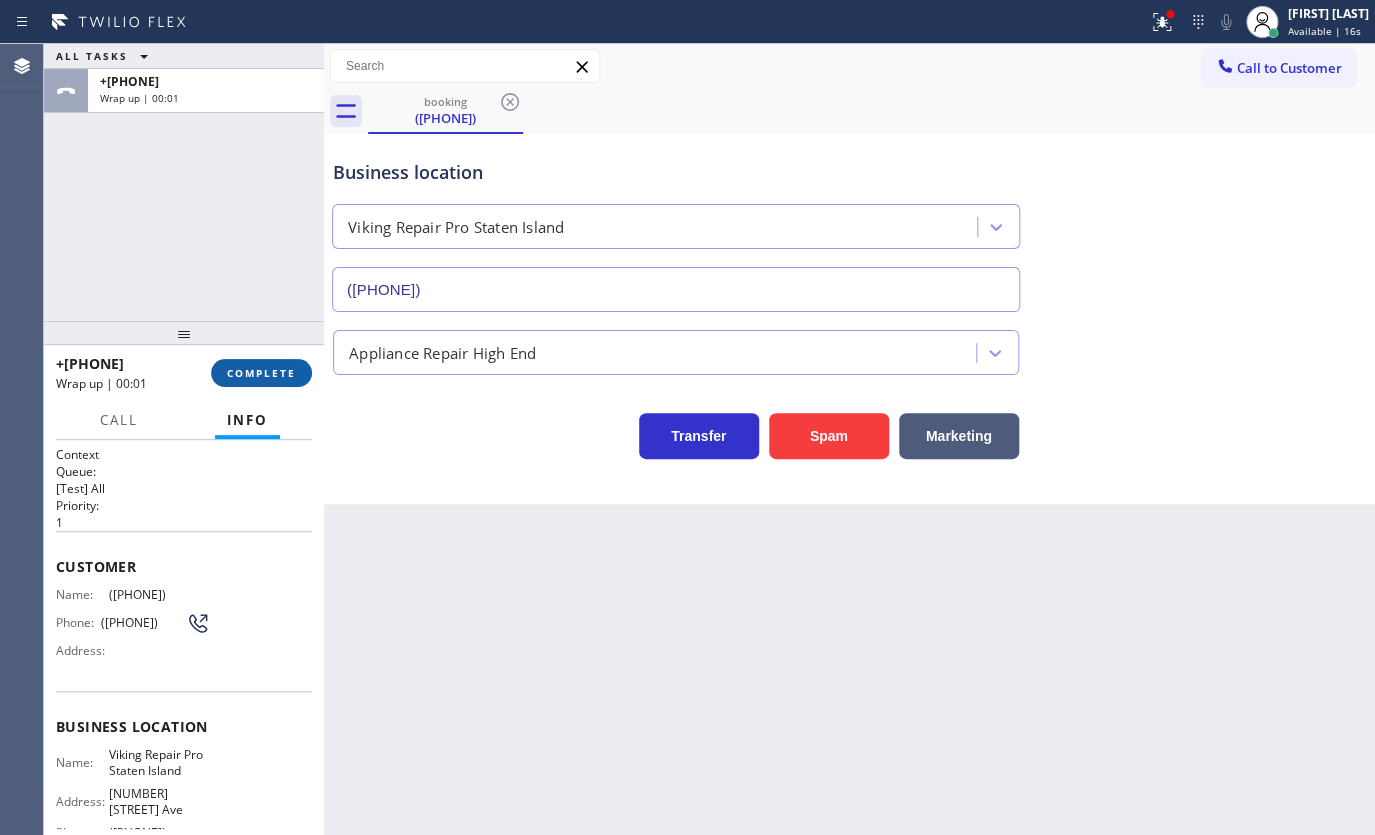 click on "COMPLETE" at bounding box center (261, 373) 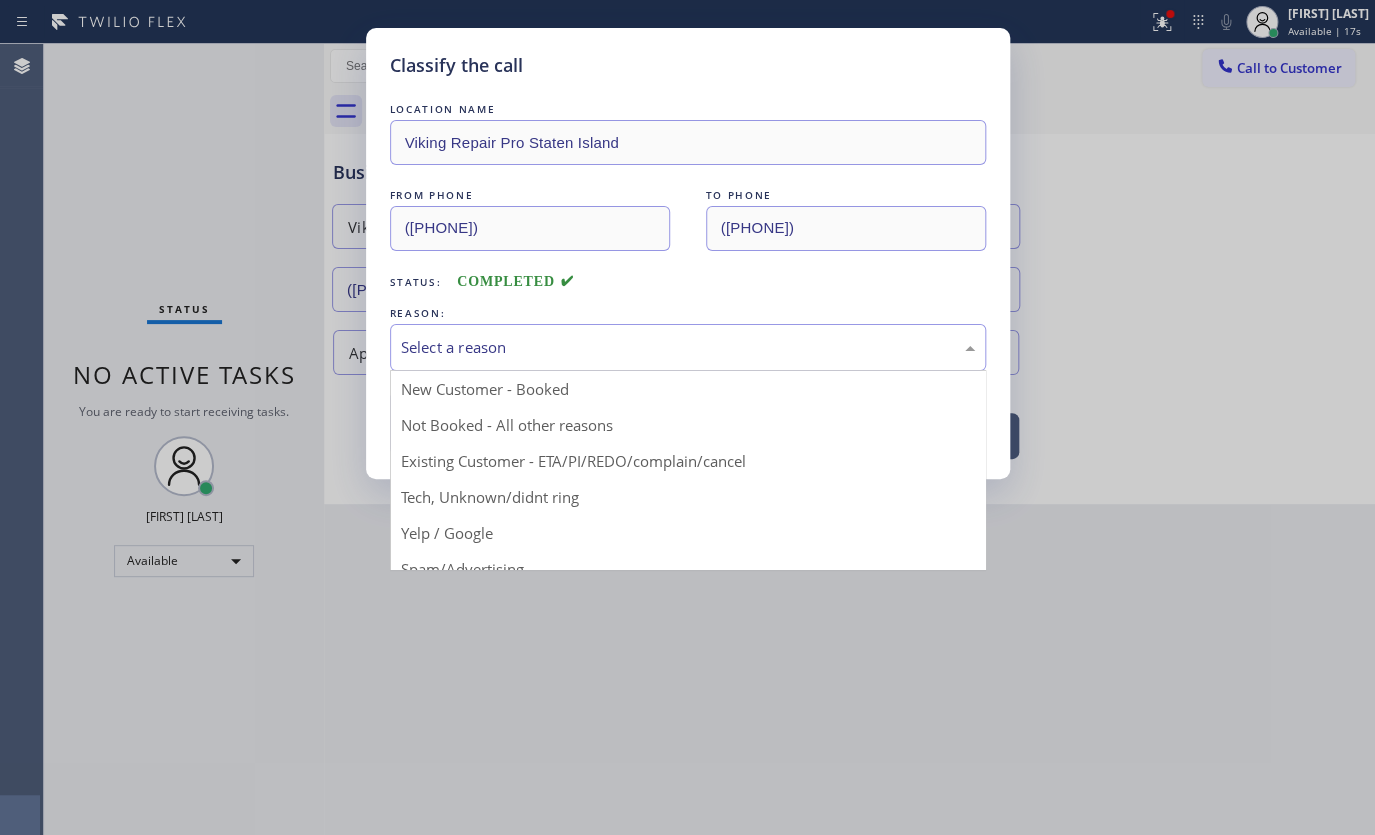 click on "Select a reason" at bounding box center (688, 347) 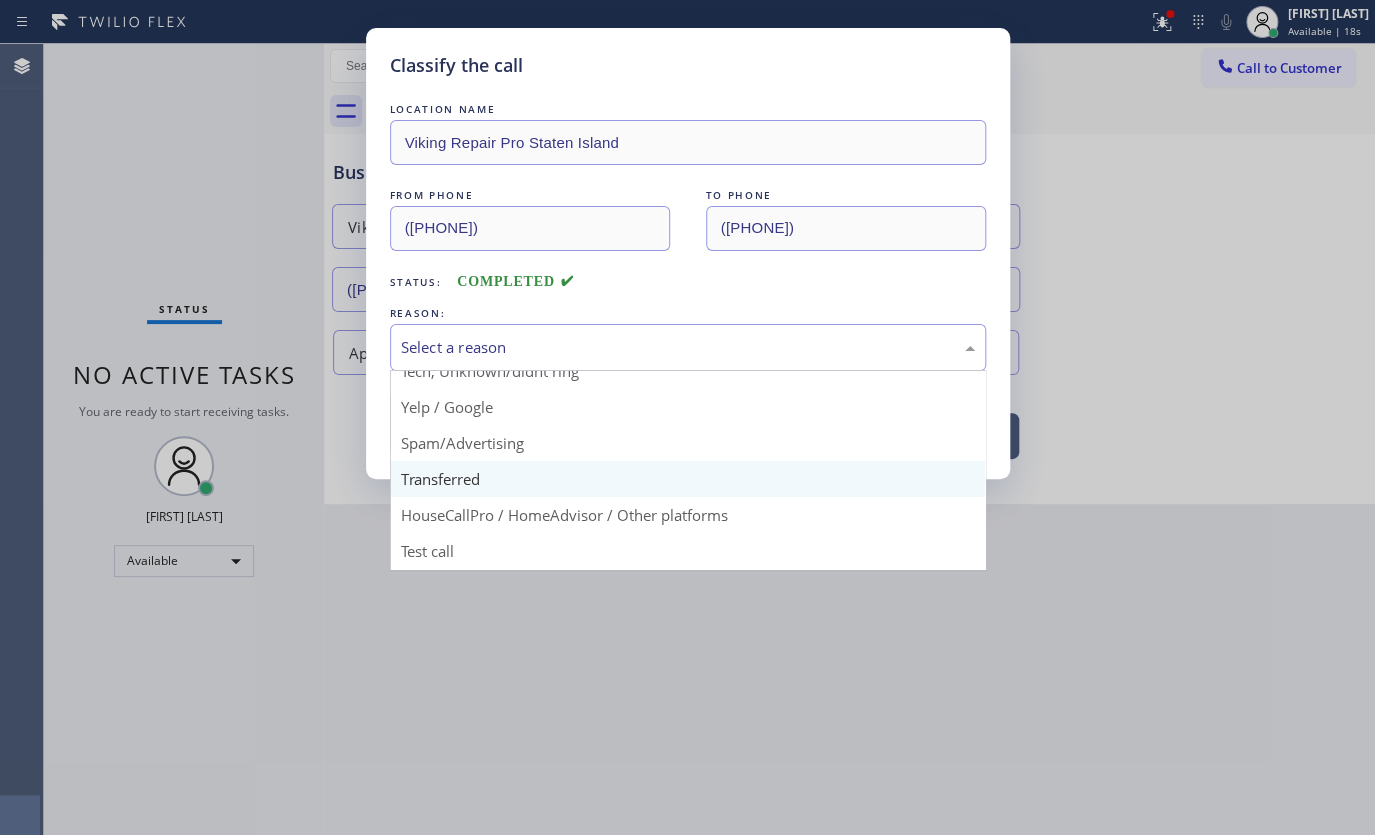 scroll, scrollTop: 133, scrollLeft: 0, axis: vertical 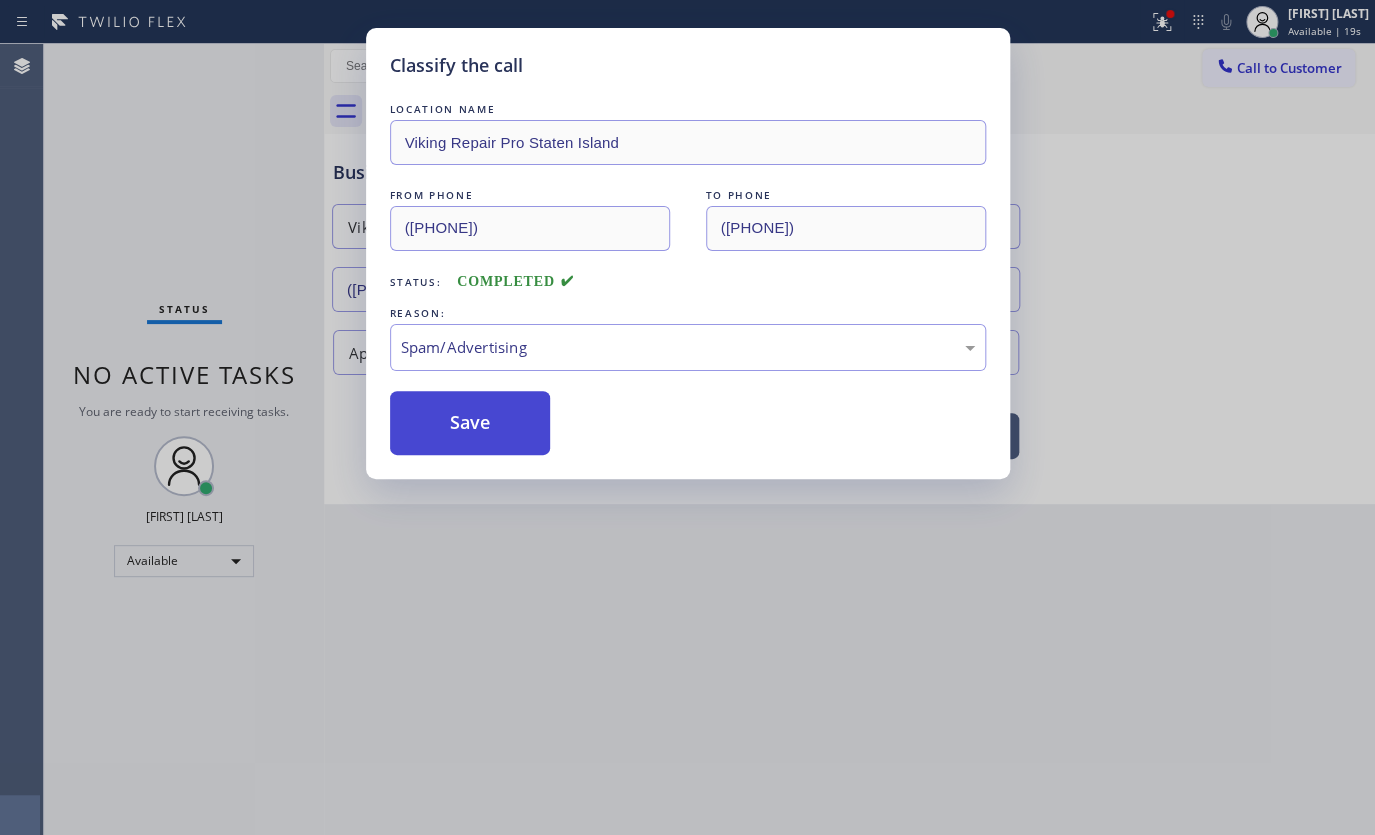 click on "Save" at bounding box center [470, 423] 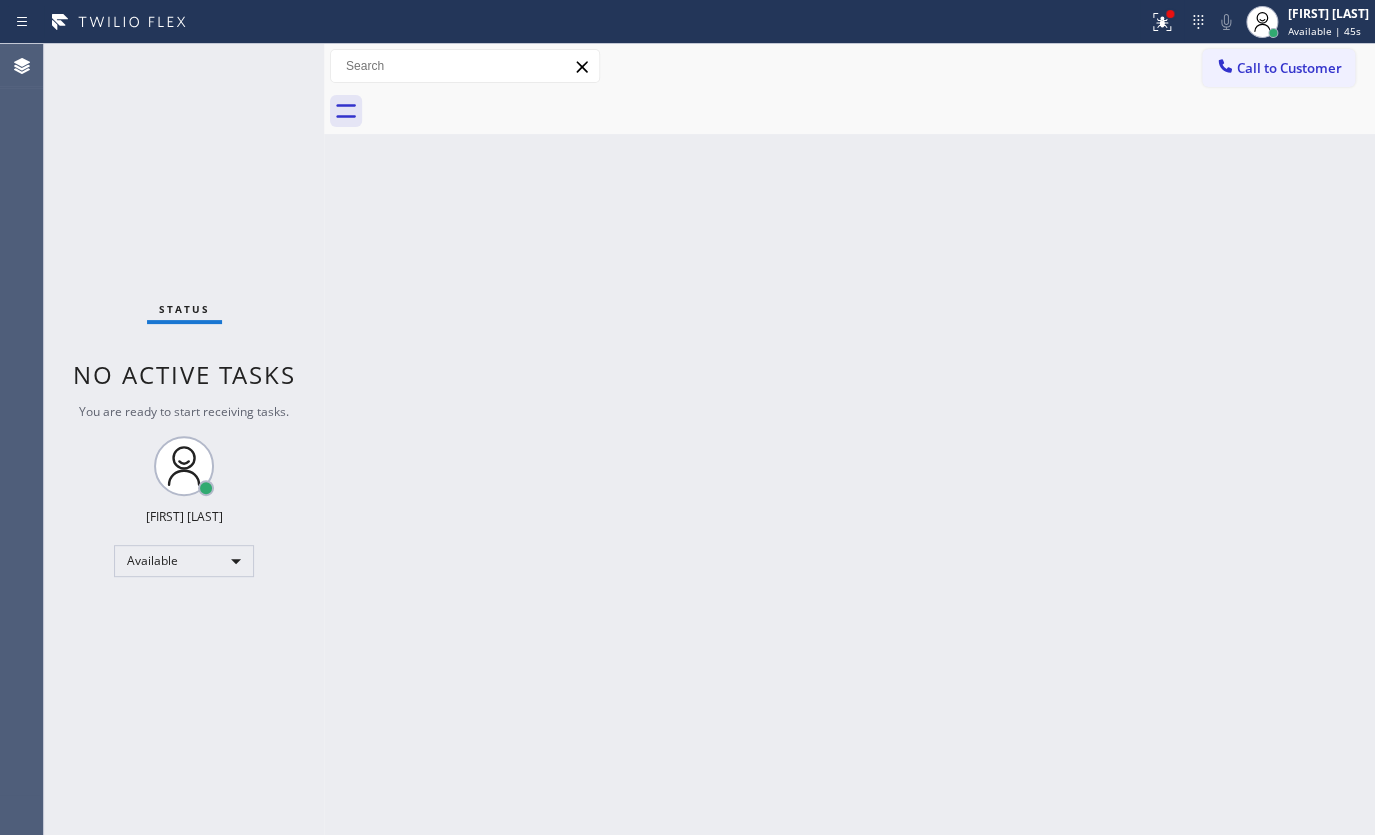 click on "Status   No active tasks     You are ready to start receiving tasks.   JENIZA ALCAYDE Available" at bounding box center [184, 439] 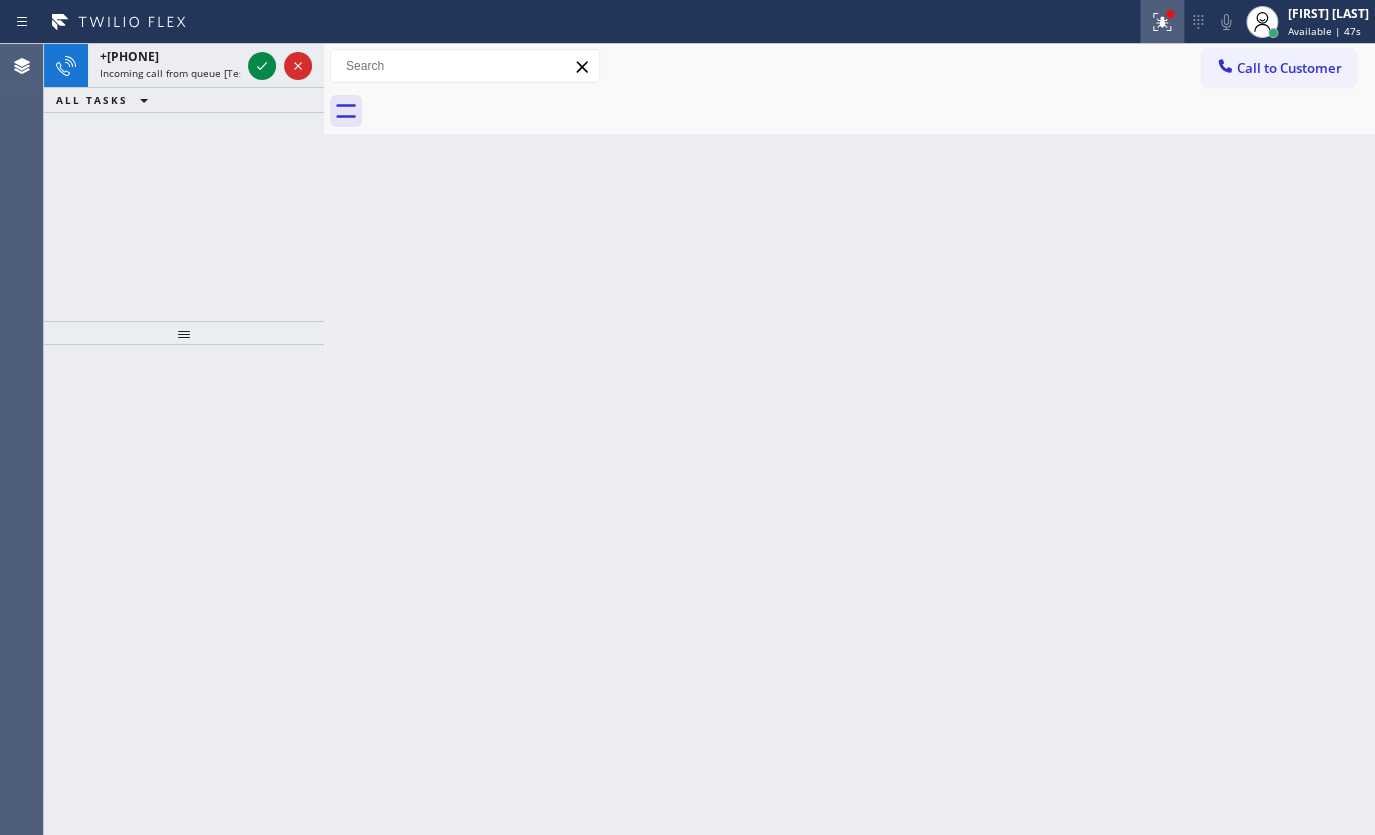 click 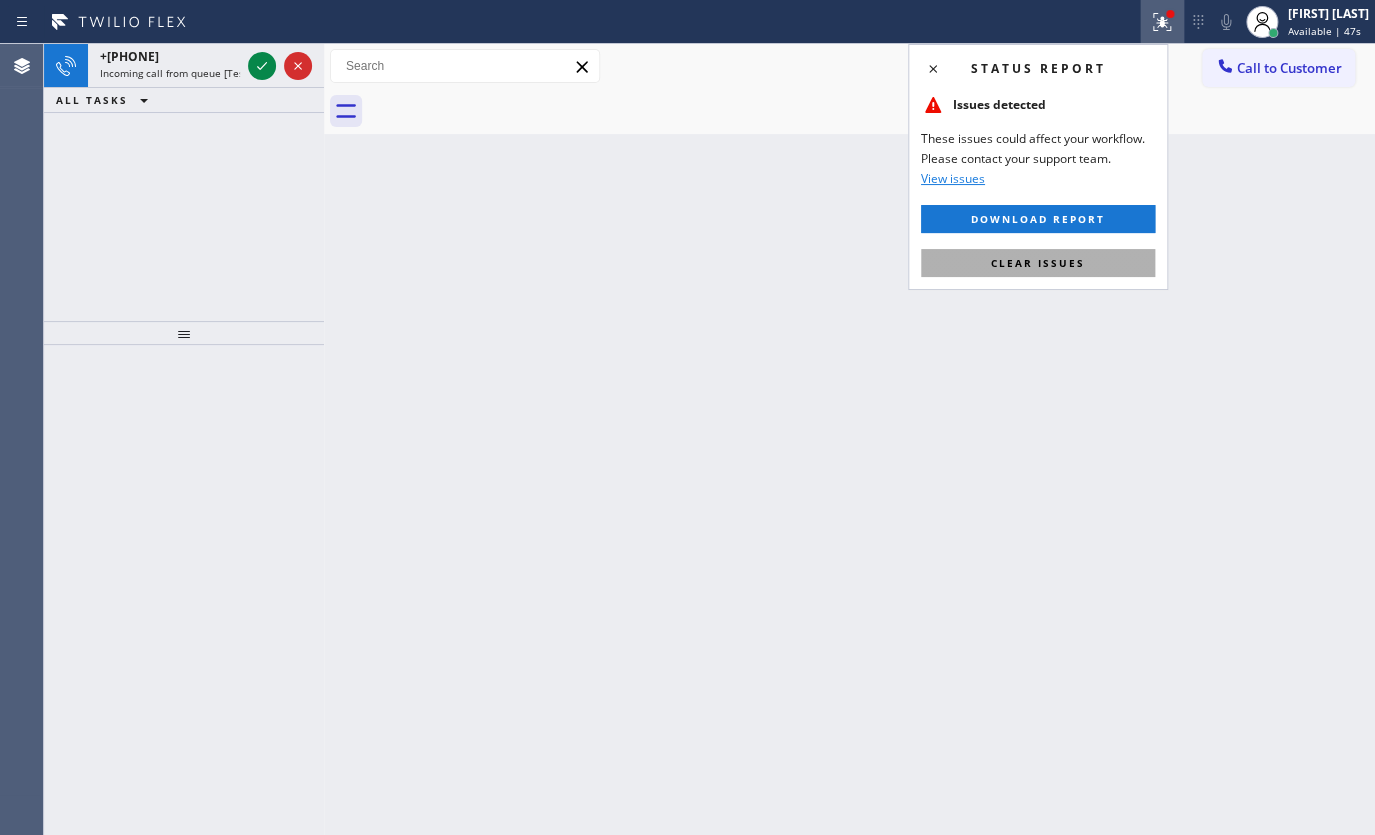 click on "Clear issues" at bounding box center [1038, 263] 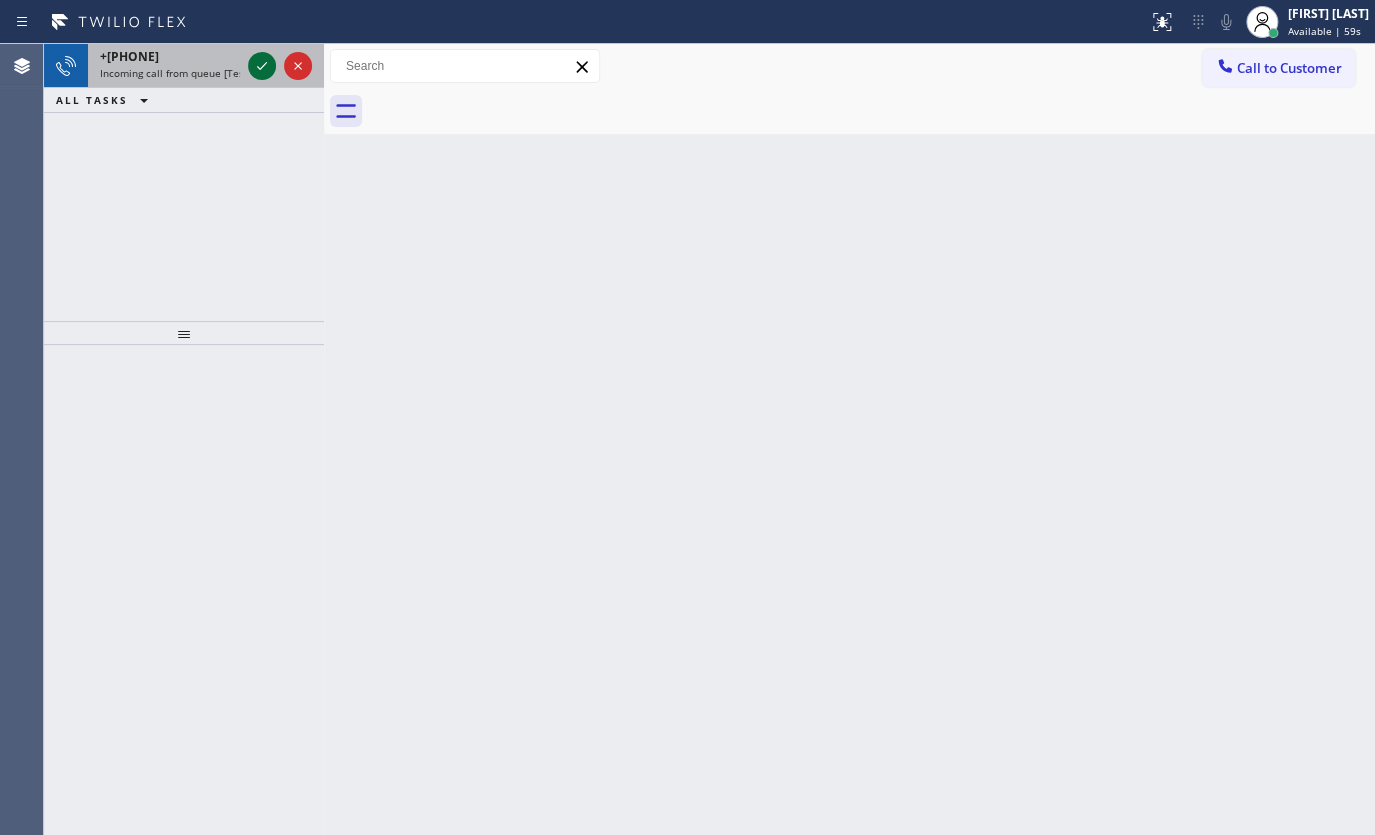 click 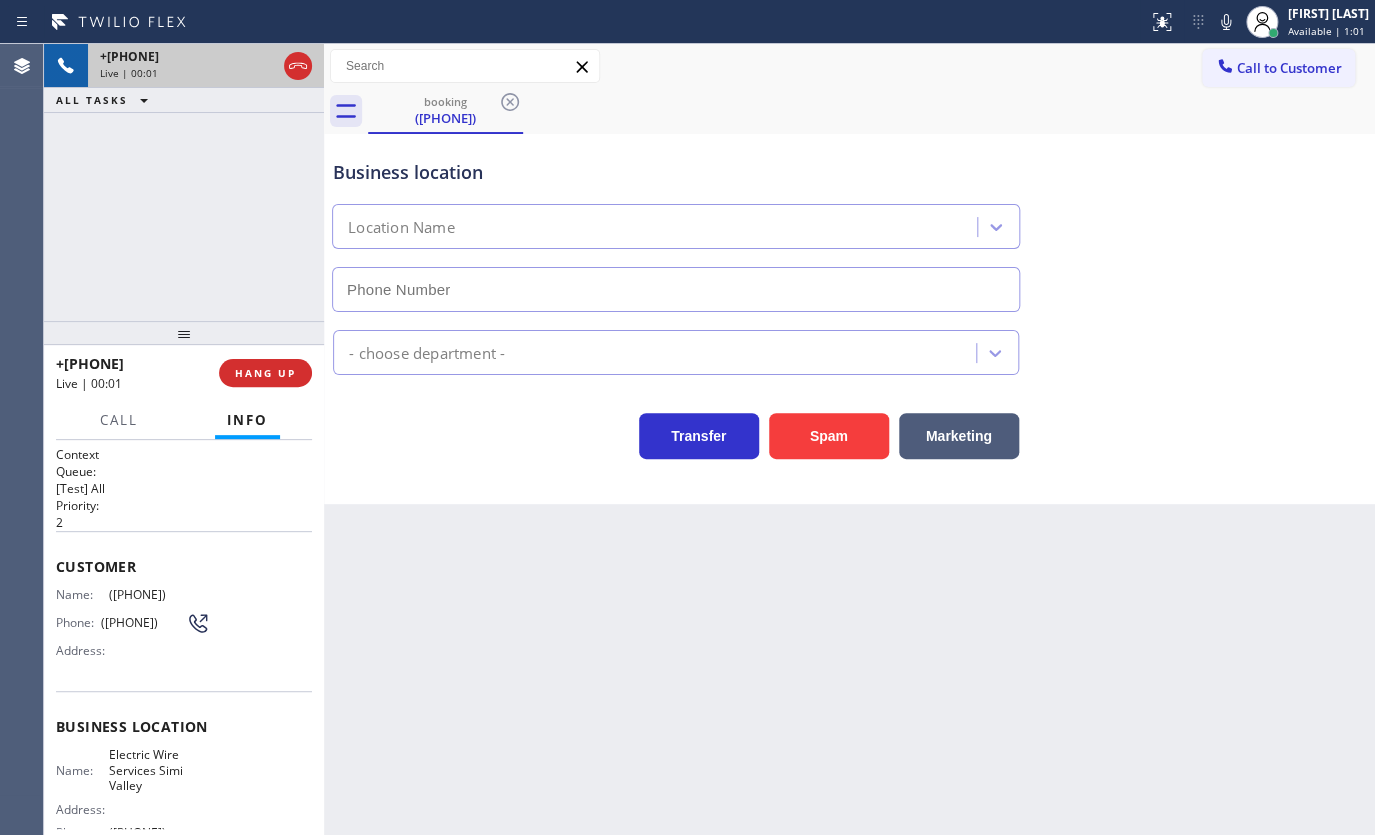 type on "(805) 892-6848" 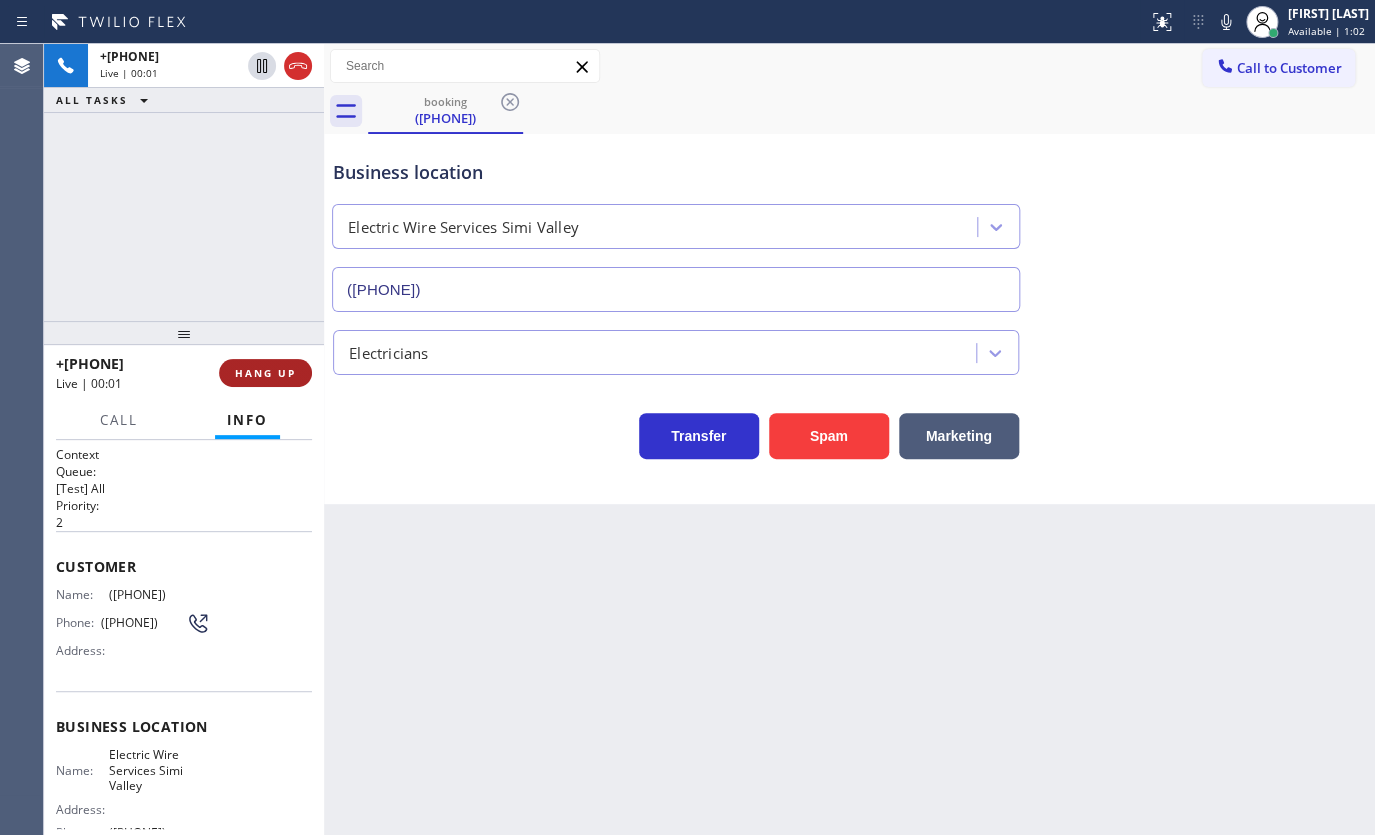 click on "+18059003826 Live | 00:01 HANG UP" at bounding box center (184, 373) 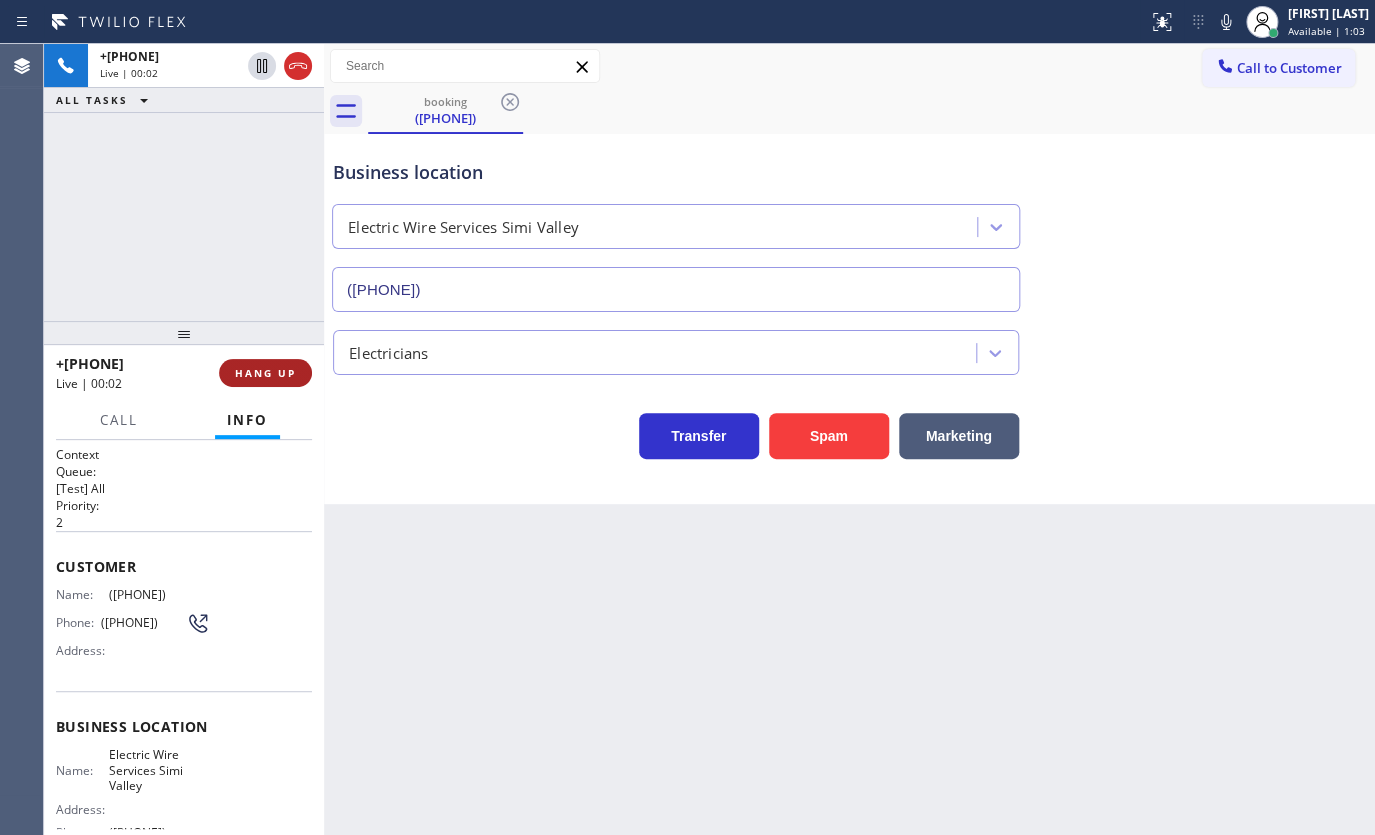click on "HANG UP" at bounding box center [265, 373] 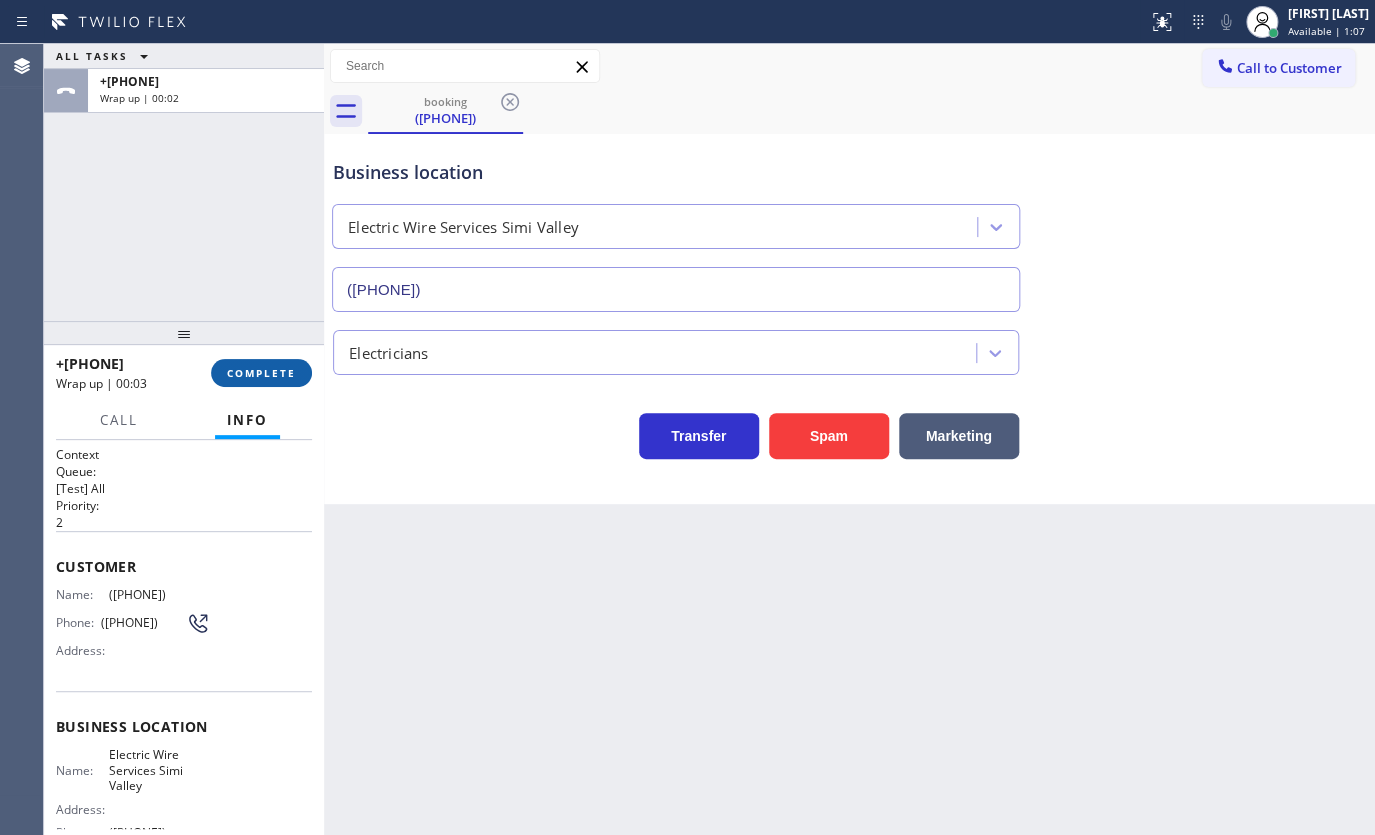 click on "COMPLETE" at bounding box center (261, 373) 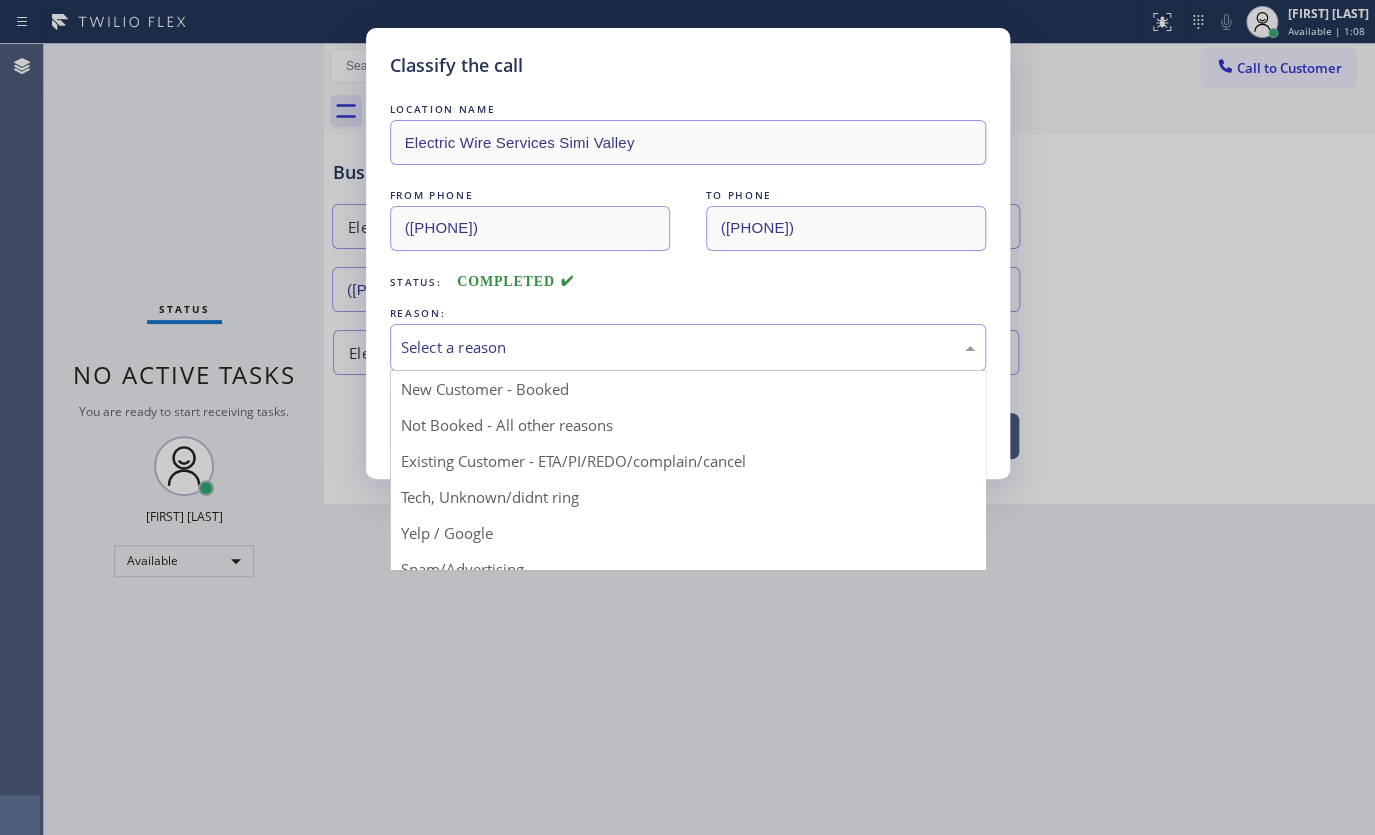 click on "Select a reason" at bounding box center (688, 347) 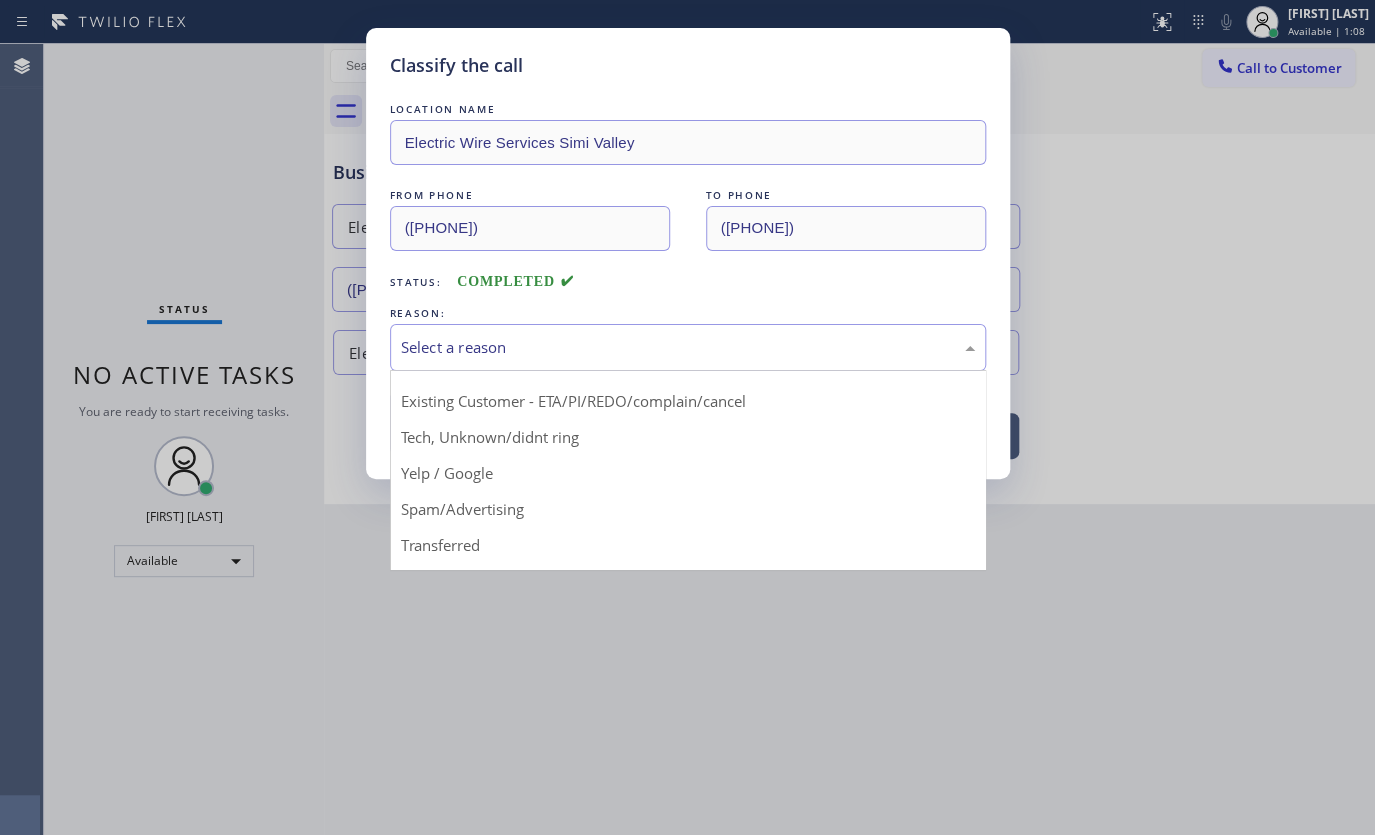 scroll, scrollTop: 133, scrollLeft: 0, axis: vertical 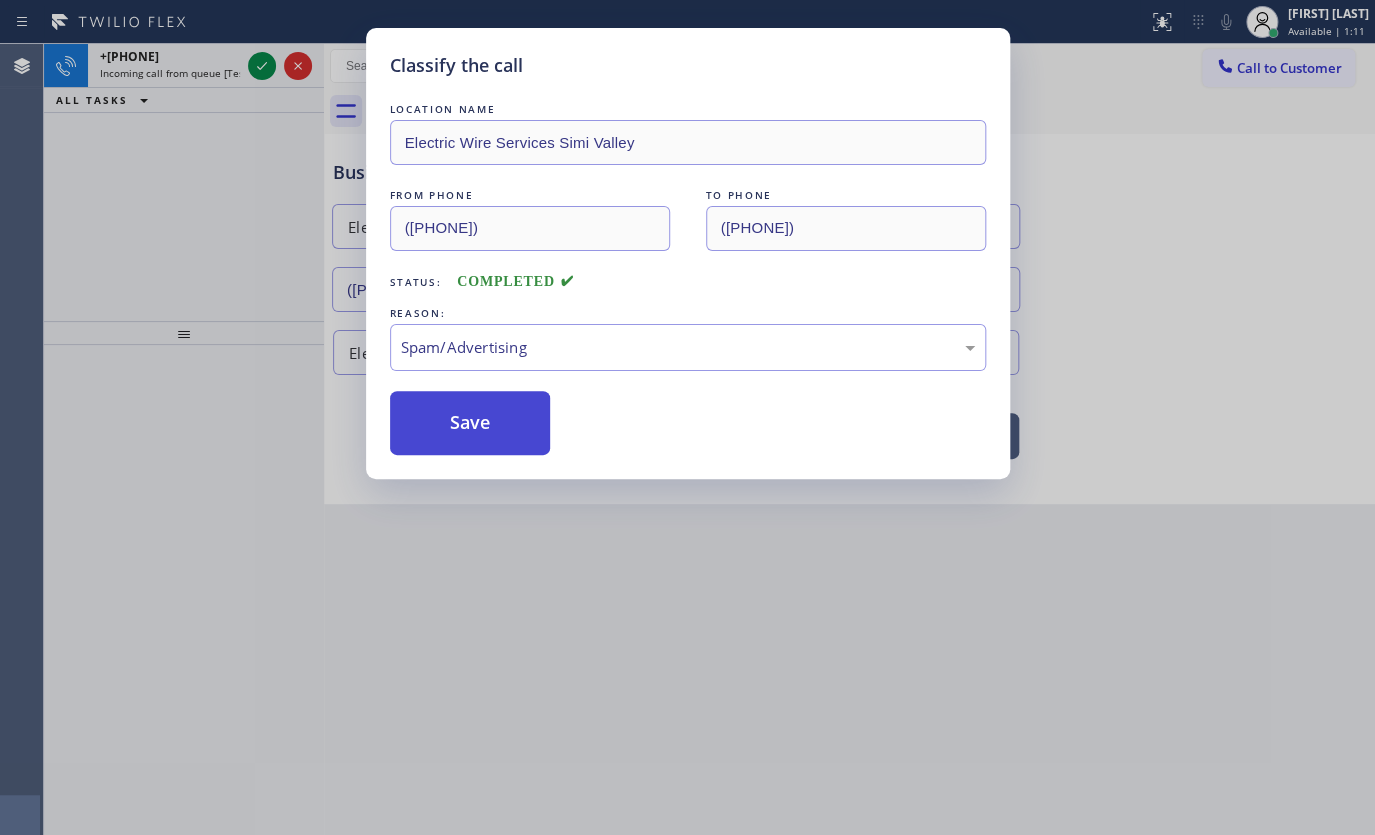 click on "Save" at bounding box center [470, 423] 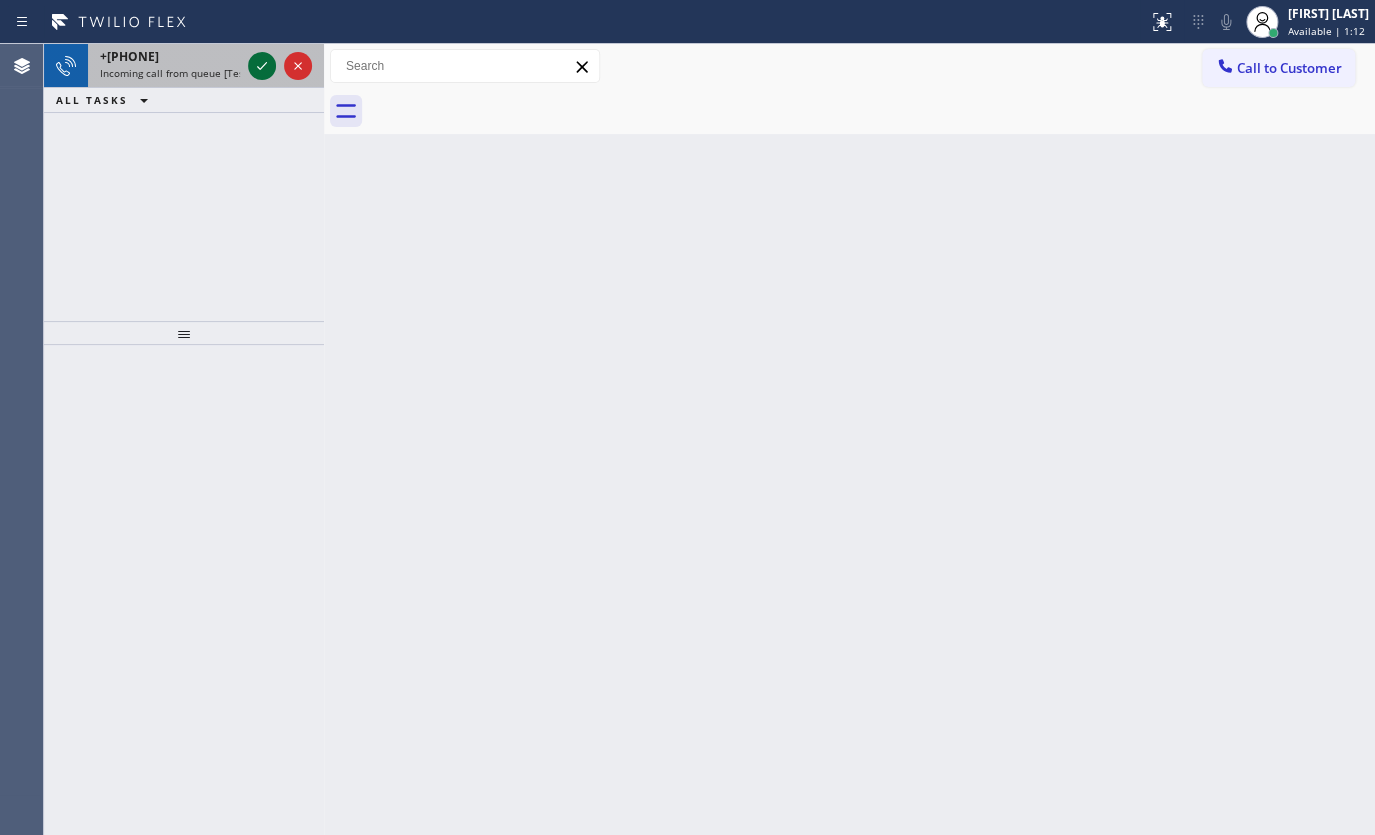 click 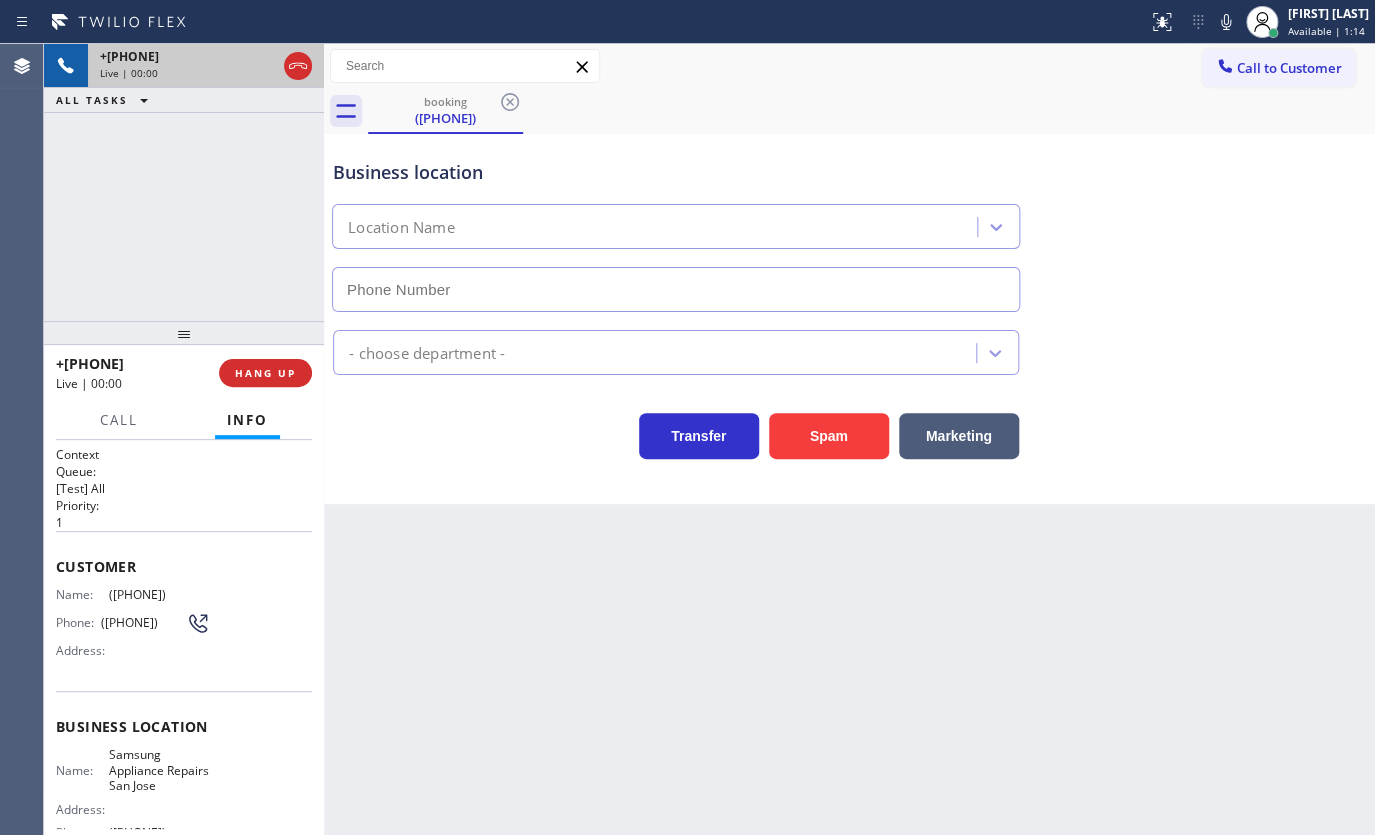 type on "(408) 413-4879" 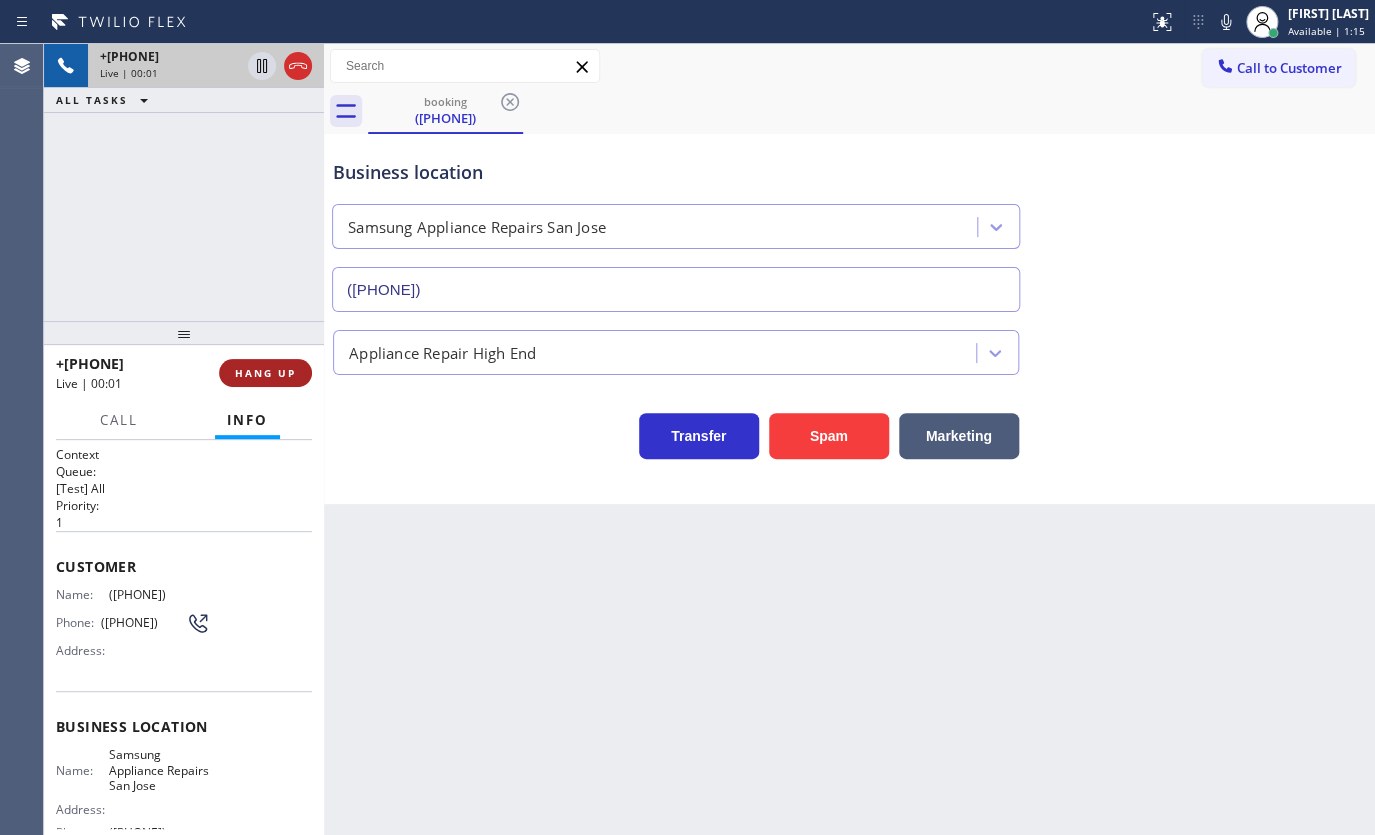 click on "HANG UP" at bounding box center (265, 373) 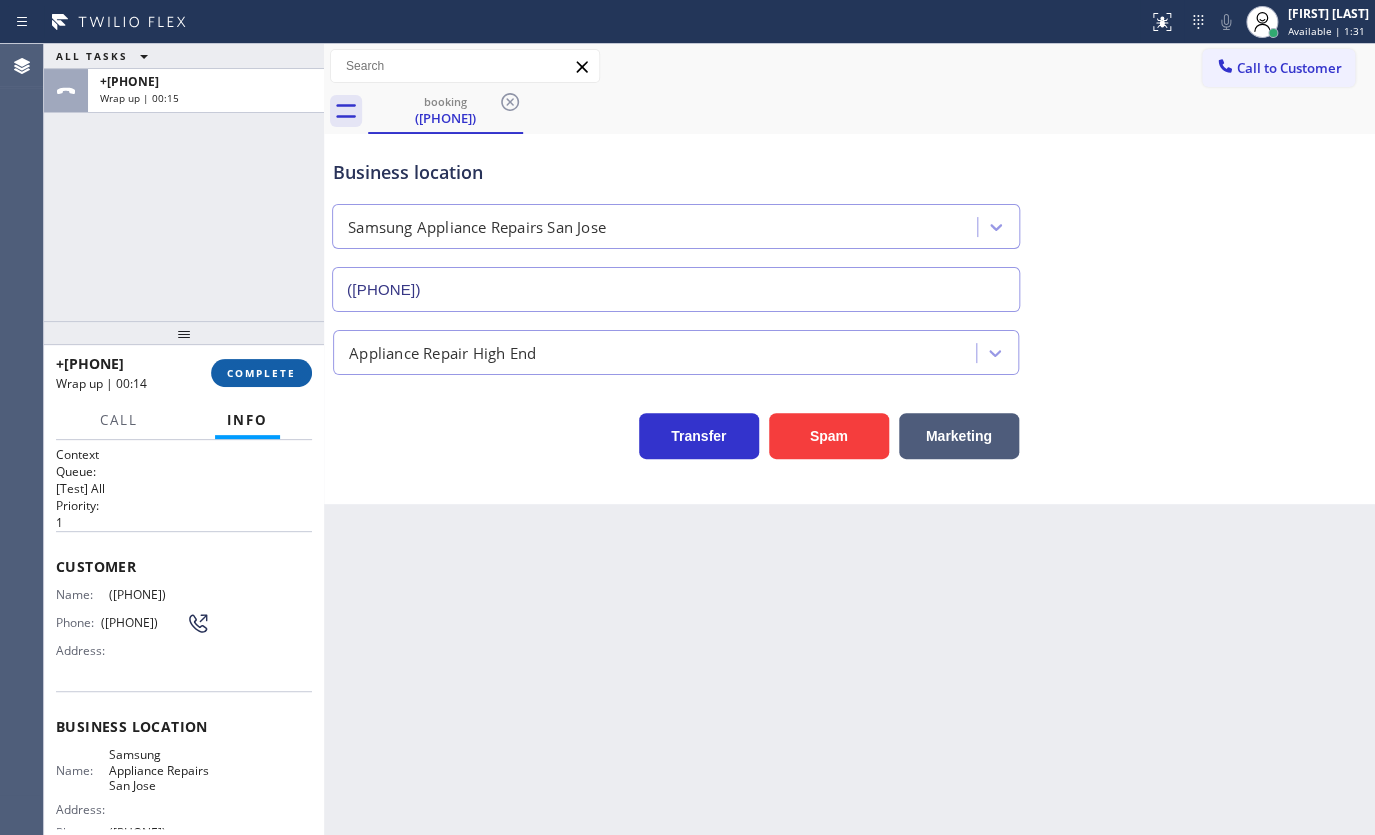 click on "COMPLETE" at bounding box center [261, 373] 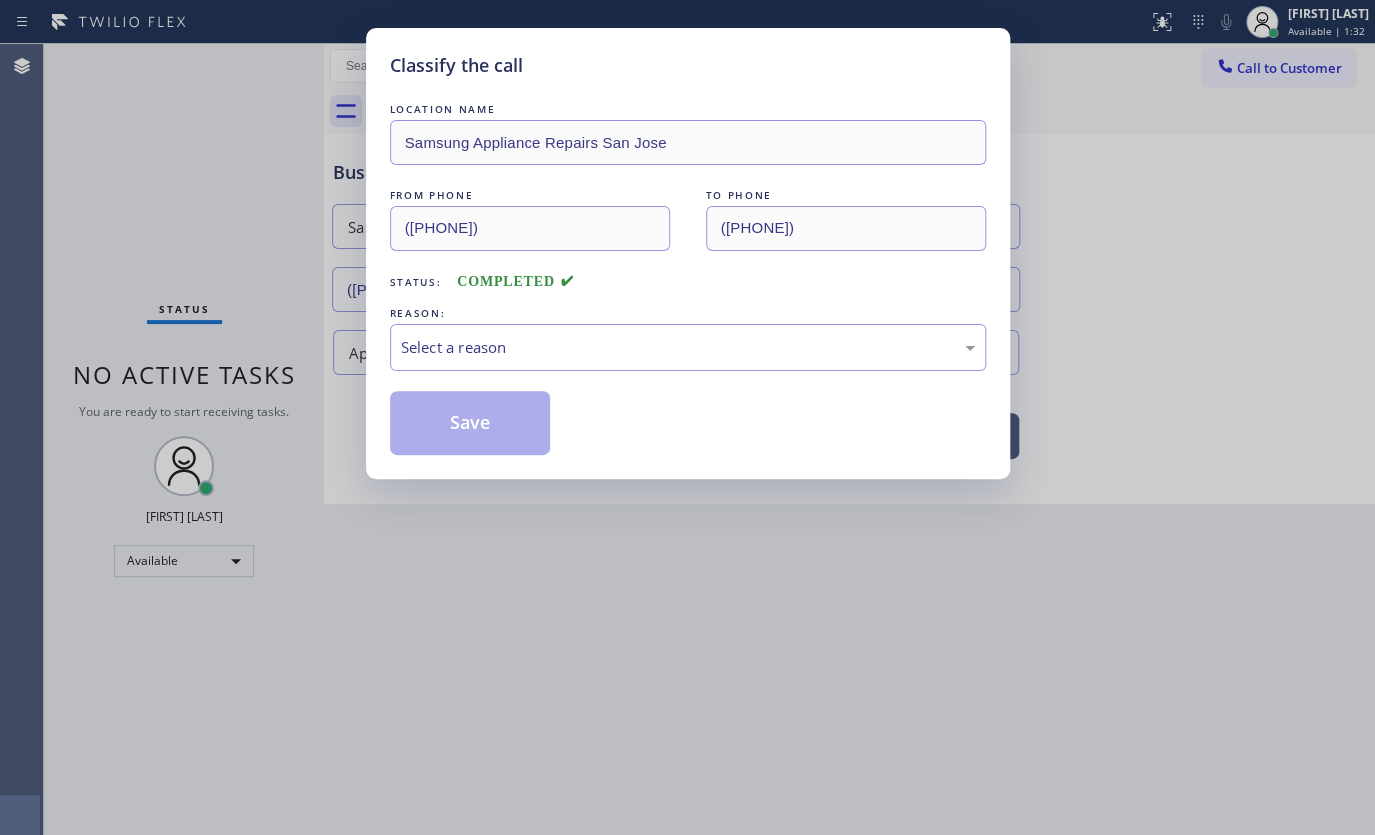 click on "REASON:" at bounding box center [688, 313] 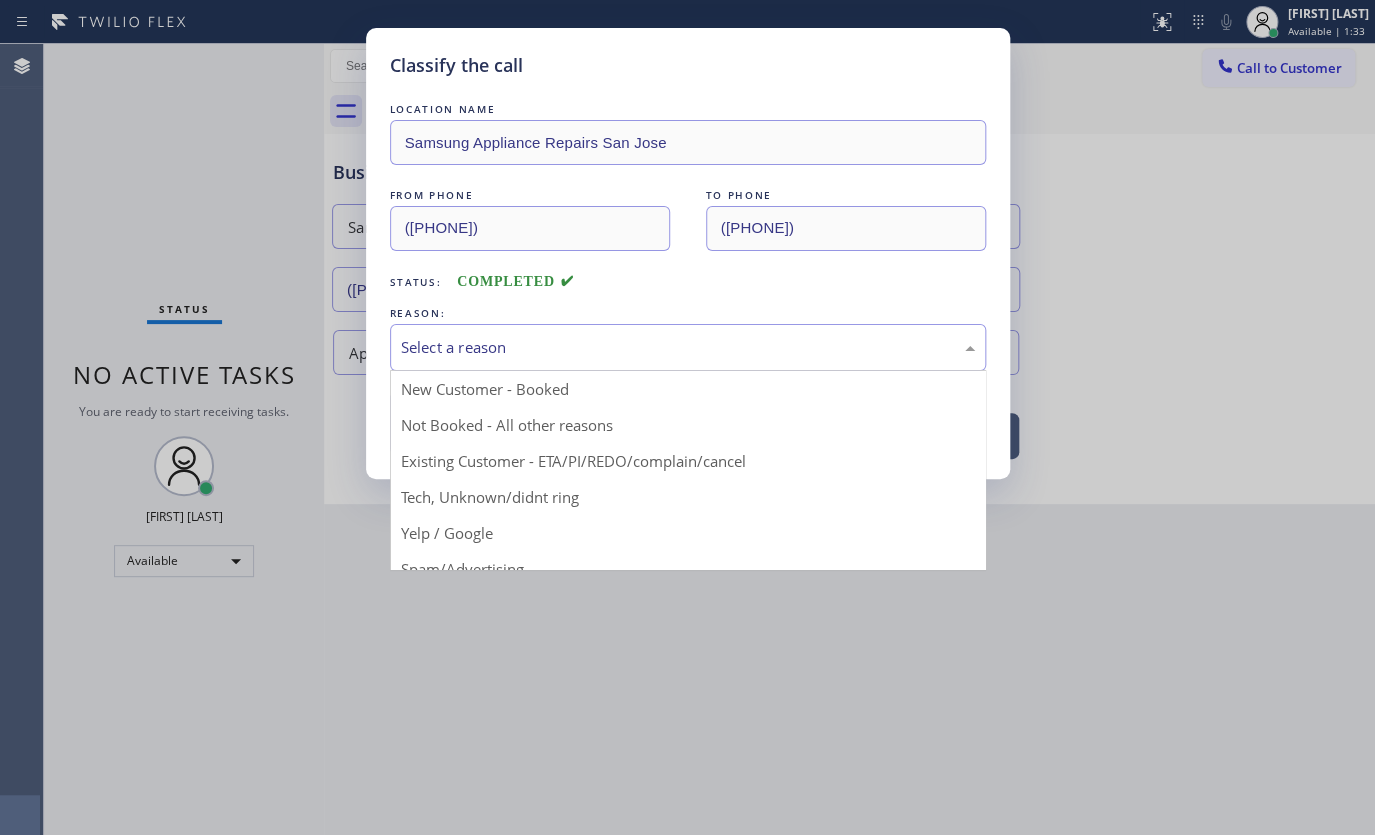 click on "Select a reason" at bounding box center [688, 347] 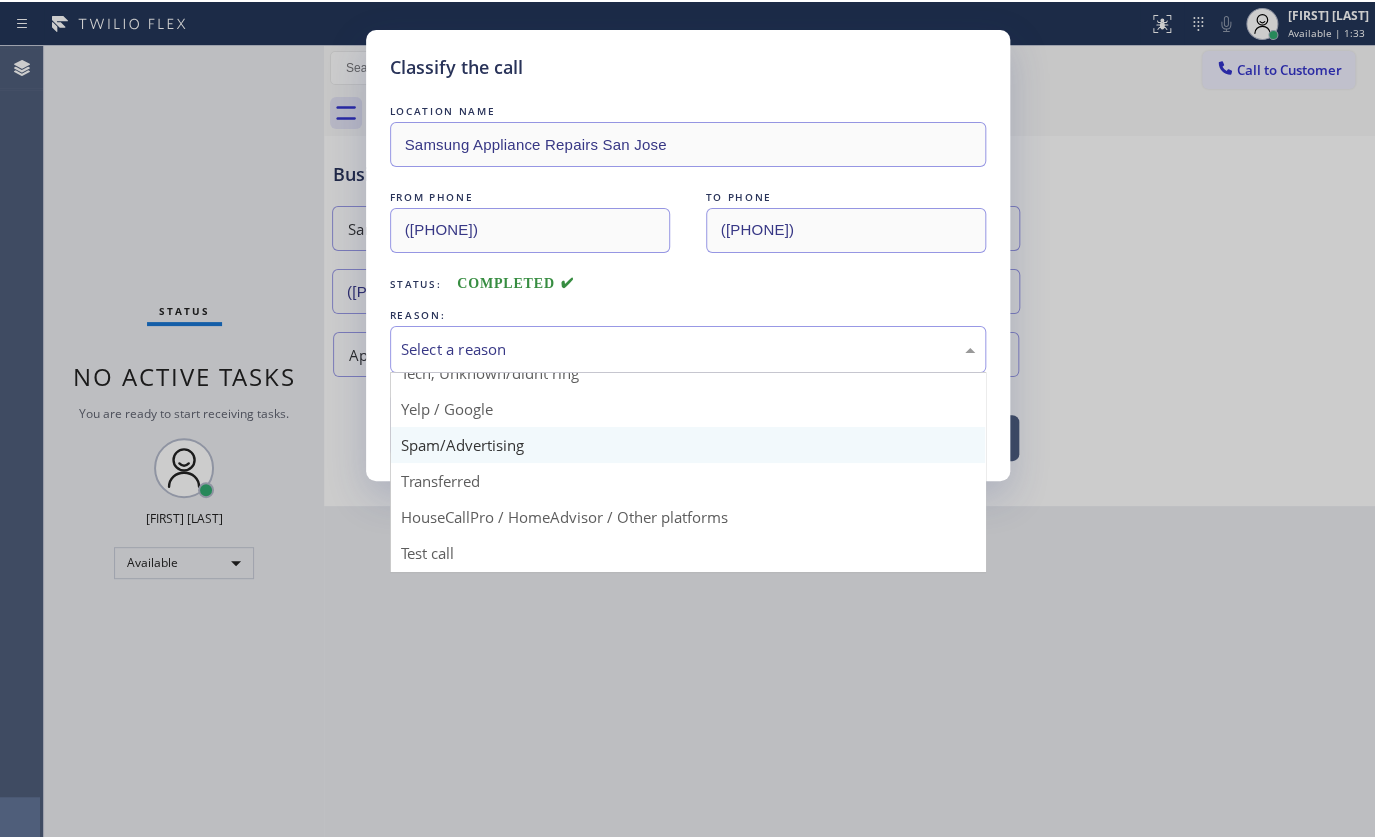 scroll, scrollTop: 133, scrollLeft: 0, axis: vertical 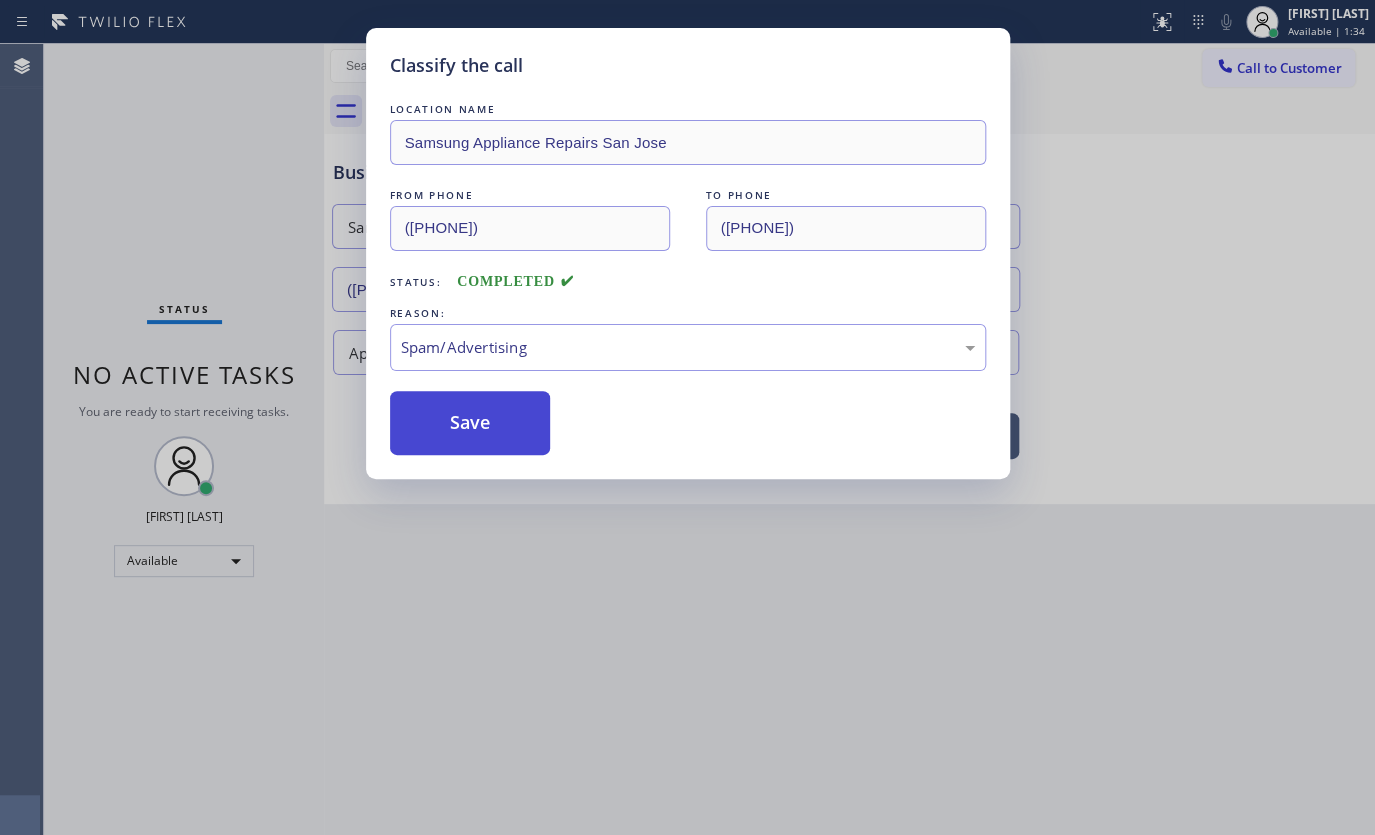 click on "Save" at bounding box center [470, 423] 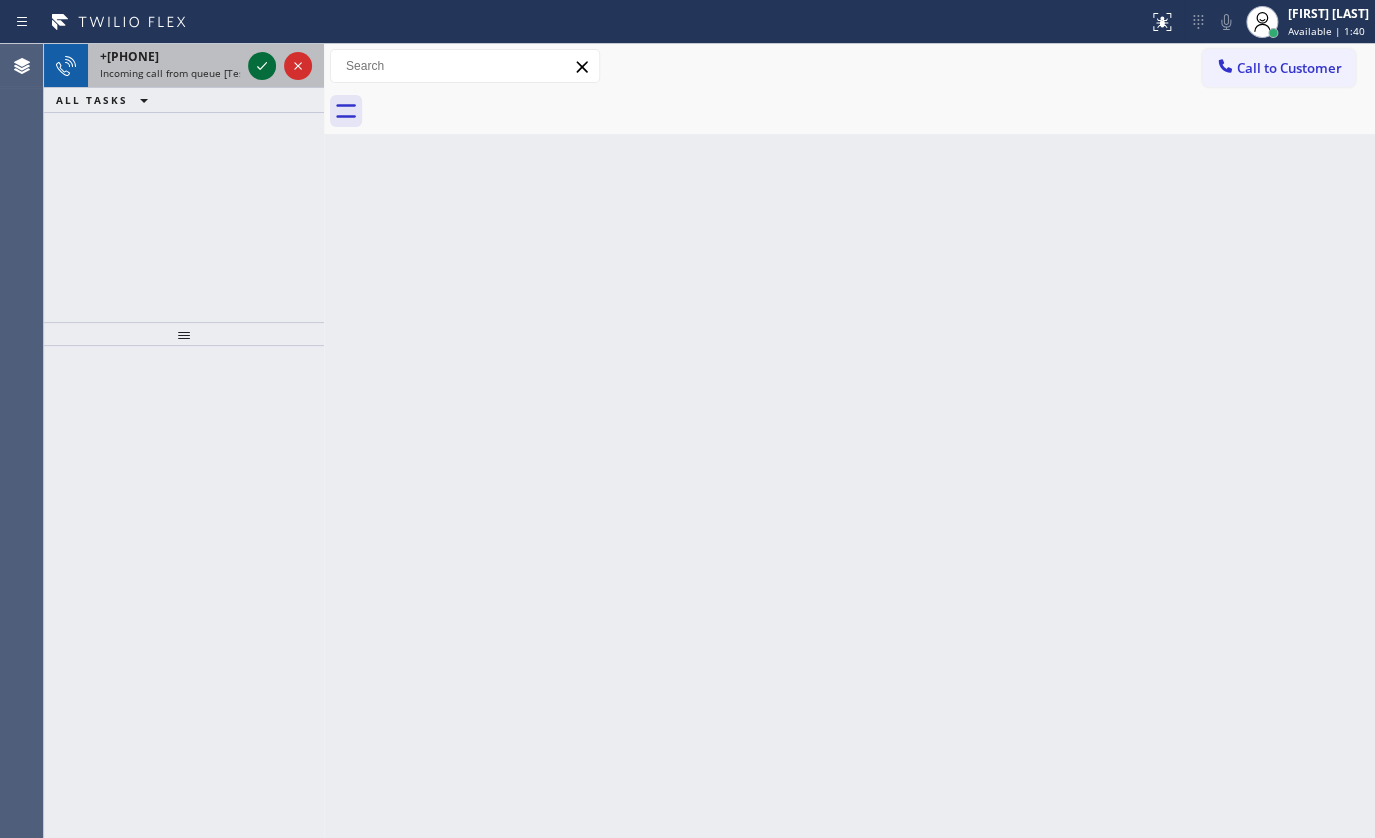 click 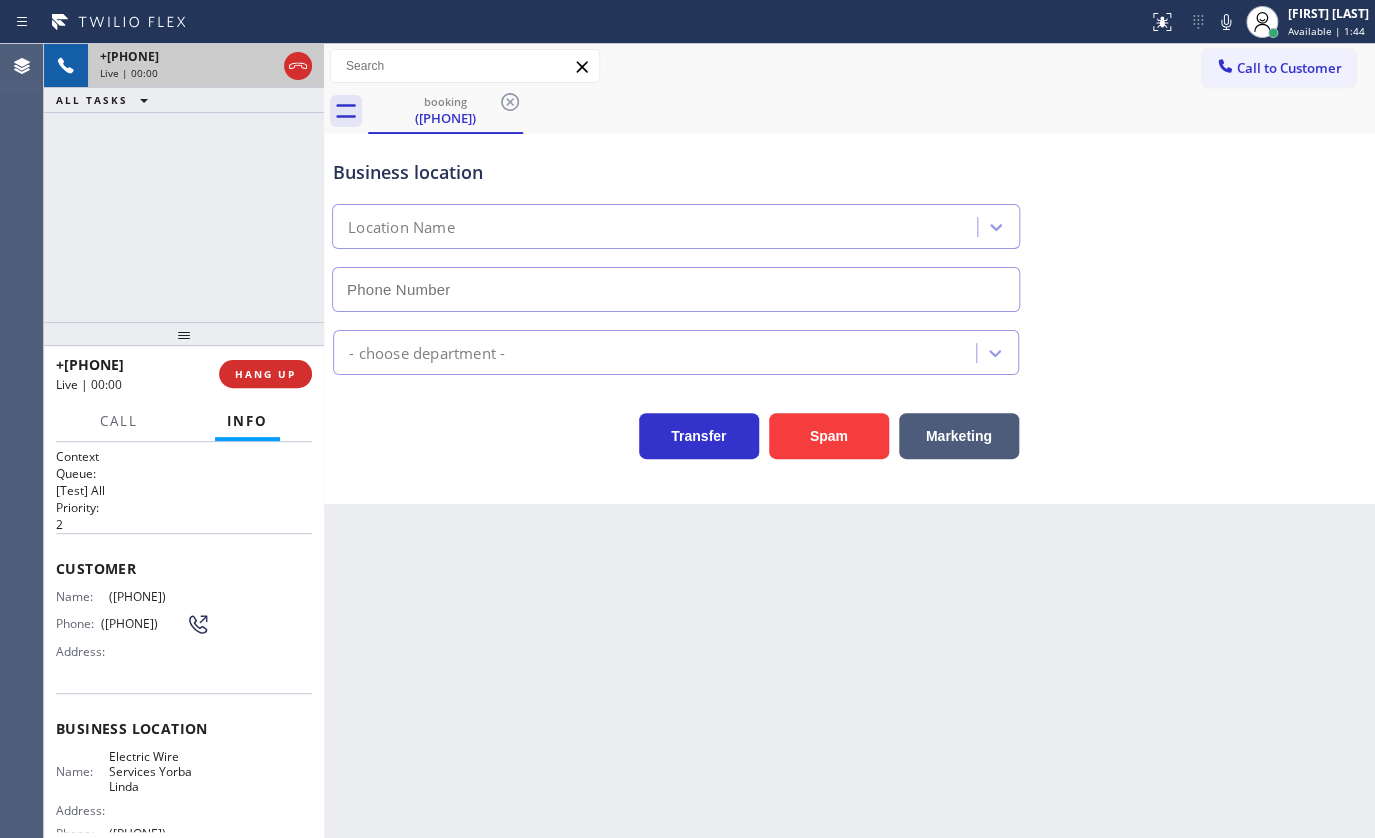 type on "(714) 463-1811" 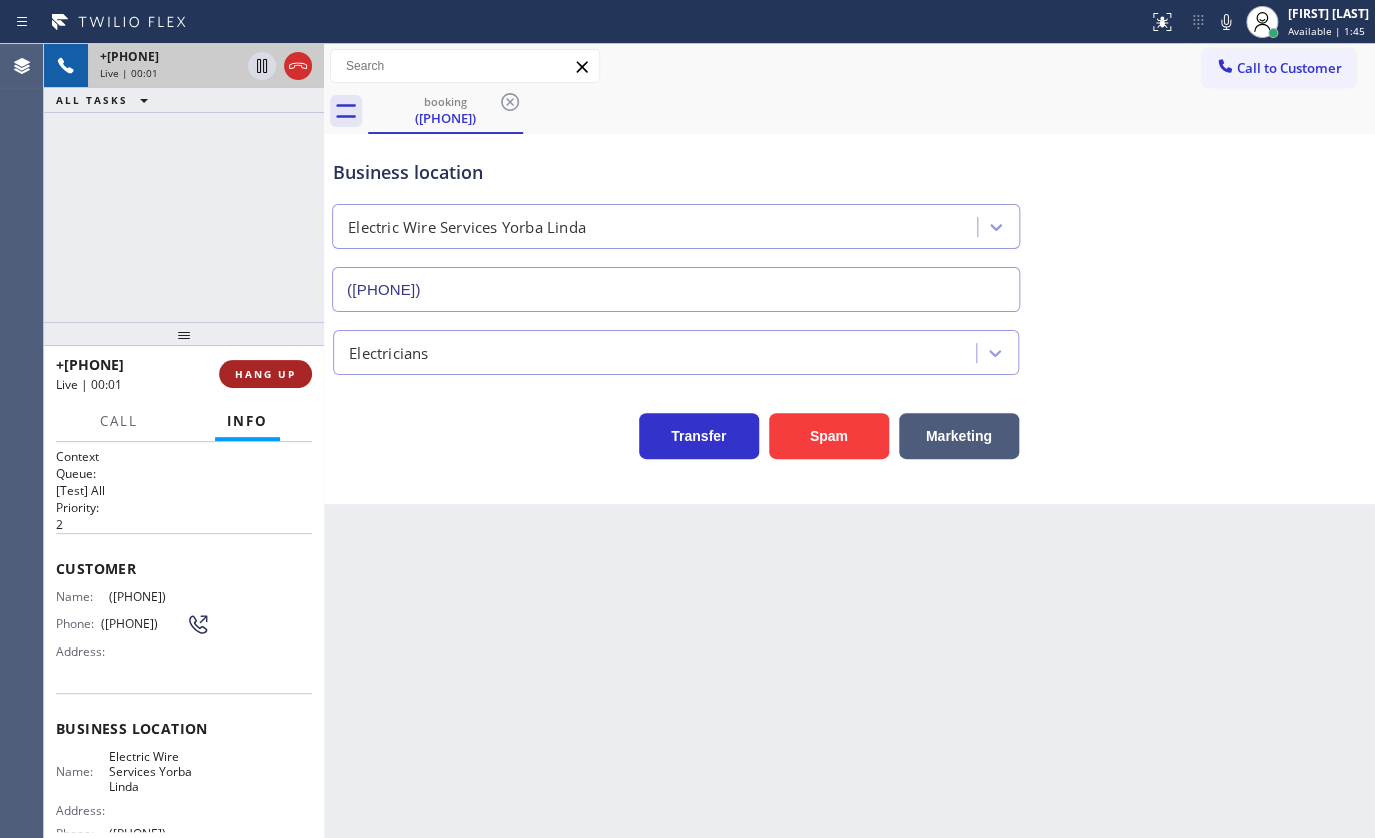 click on "HANG UP" at bounding box center (265, 374) 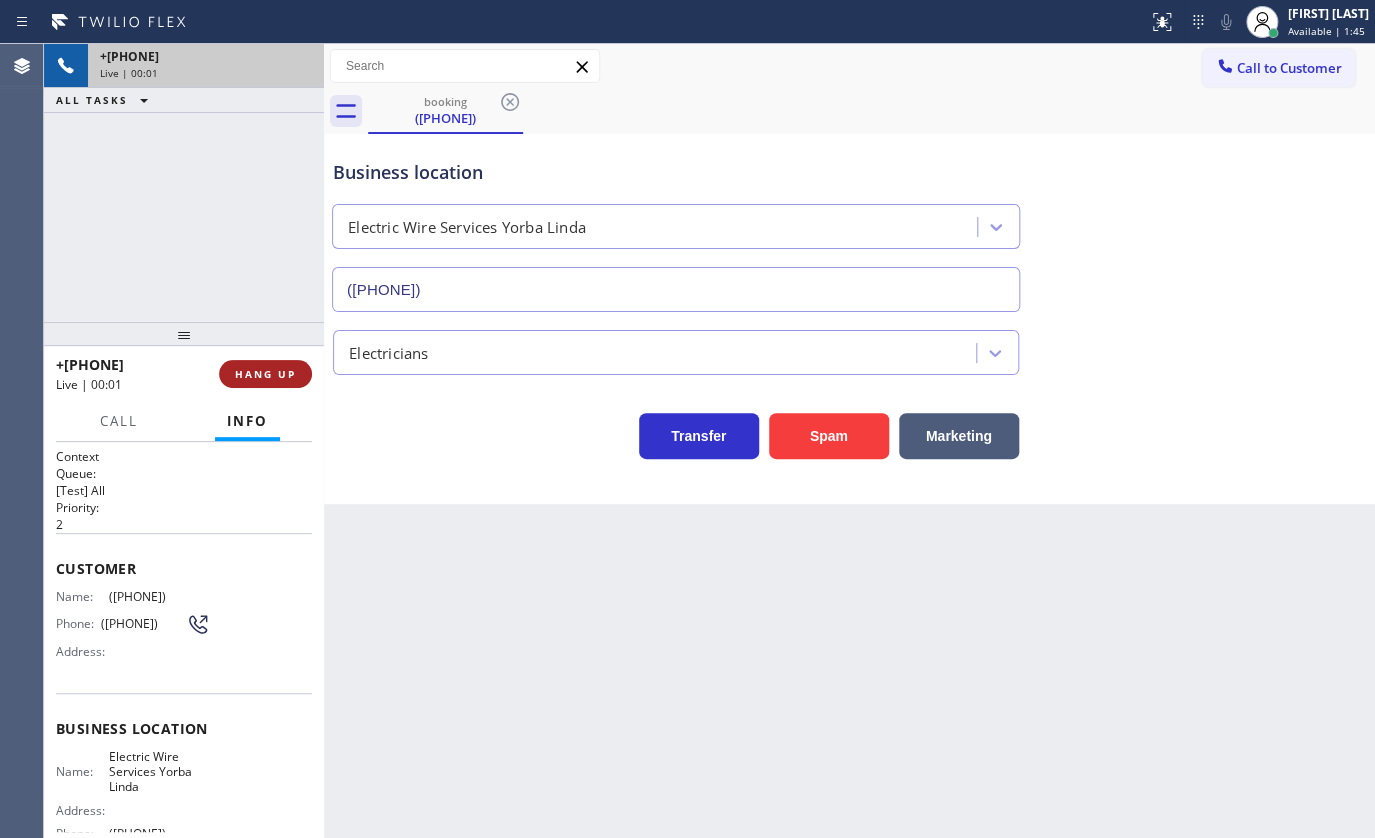 click on "HANG UP" at bounding box center [265, 374] 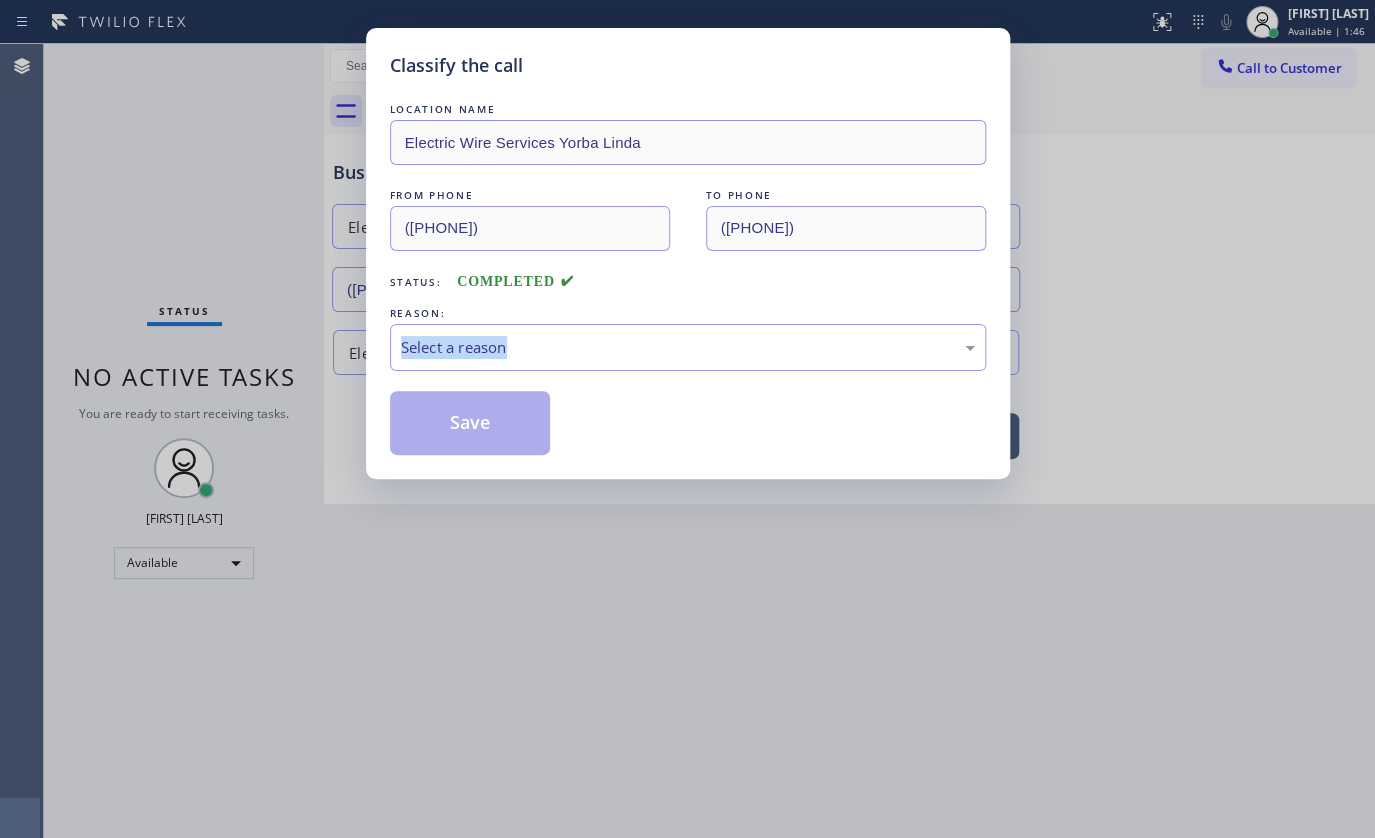 click on "Classify the call LOCATION NAME Electric Wire Services Yorba Linda FROM PHONE (714) 780-5823 TO PHONE (714) 463-1811 Status: COMPLETED REASON: Select a reason Save" at bounding box center [687, 419] 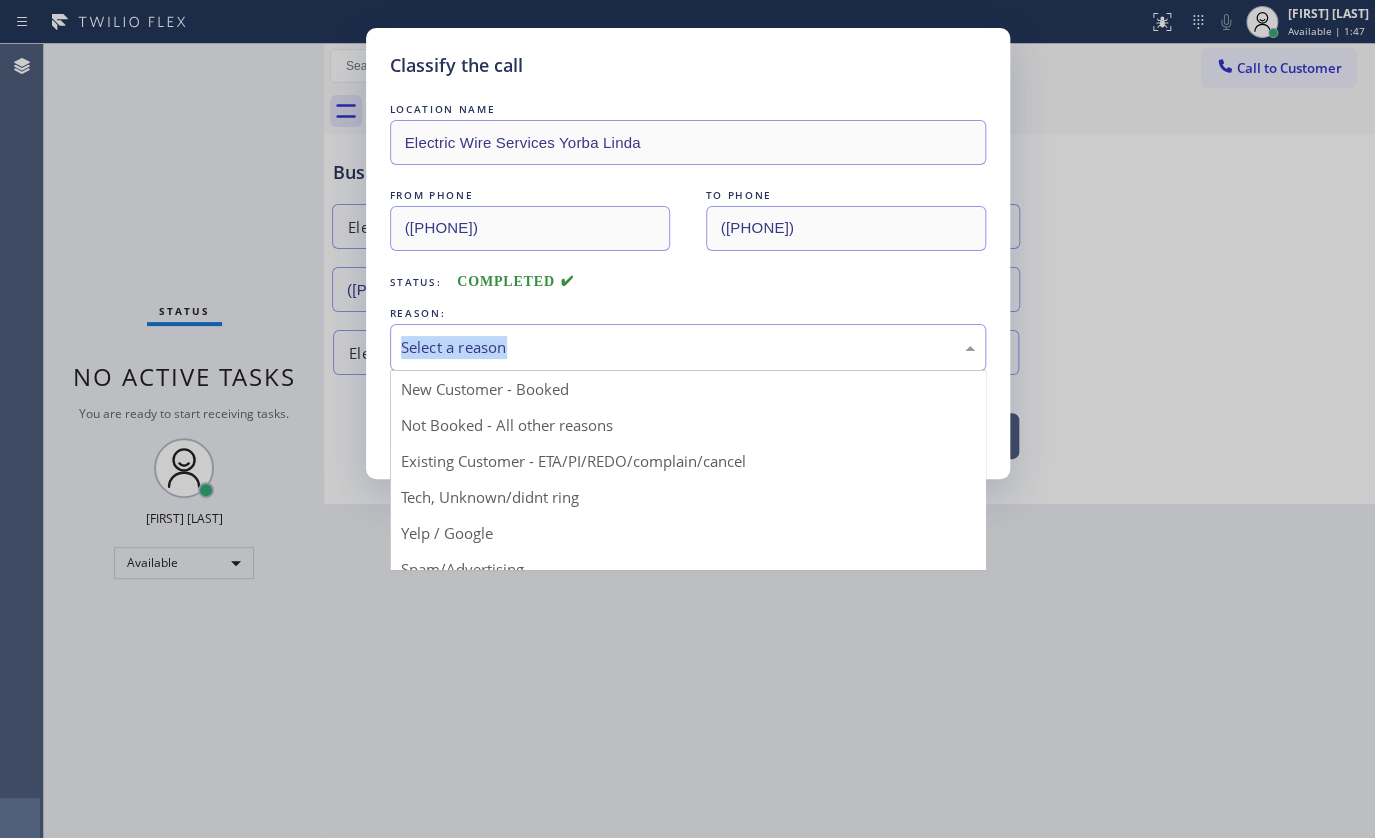 click on "Select a reason" at bounding box center (688, 347) 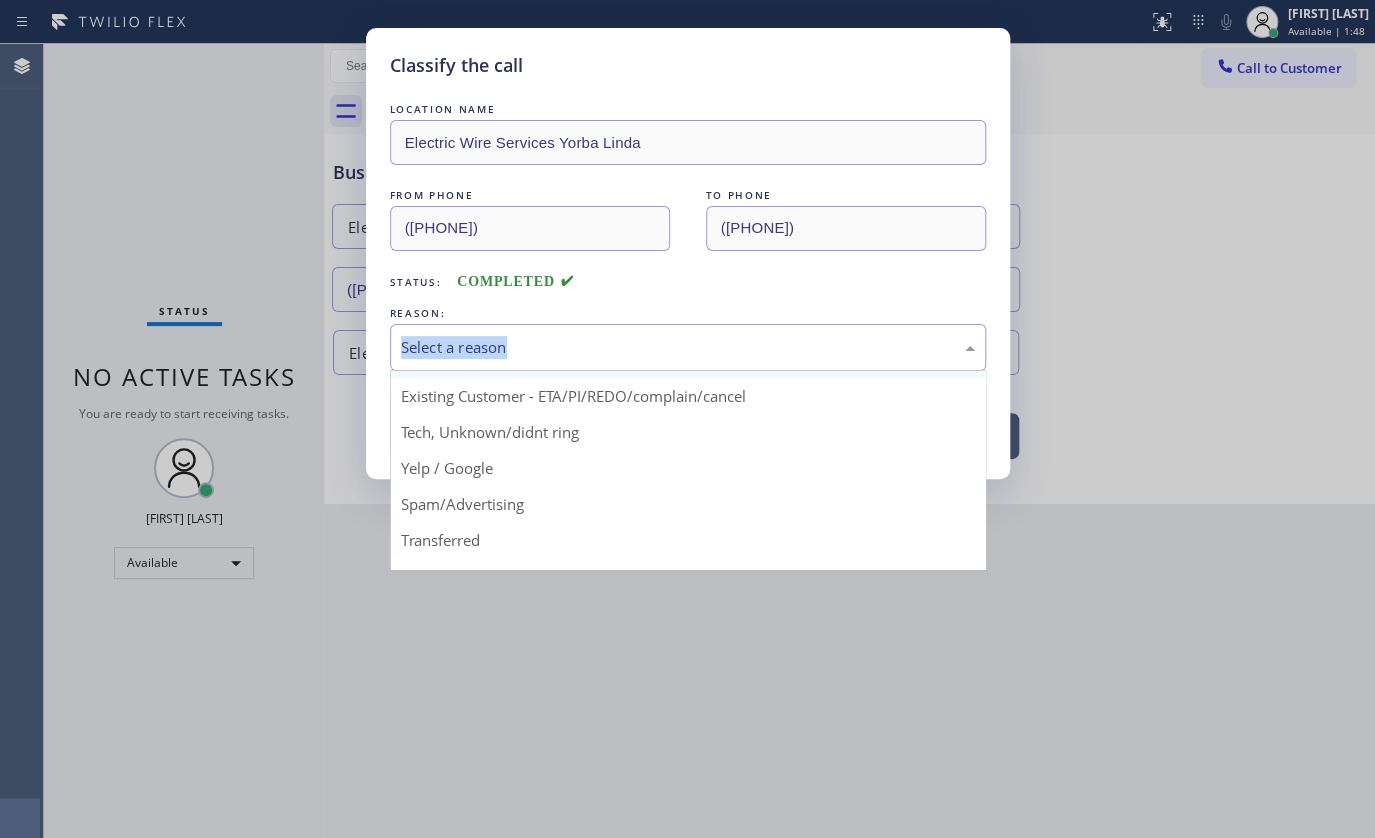 scroll, scrollTop: 133, scrollLeft: 0, axis: vertical 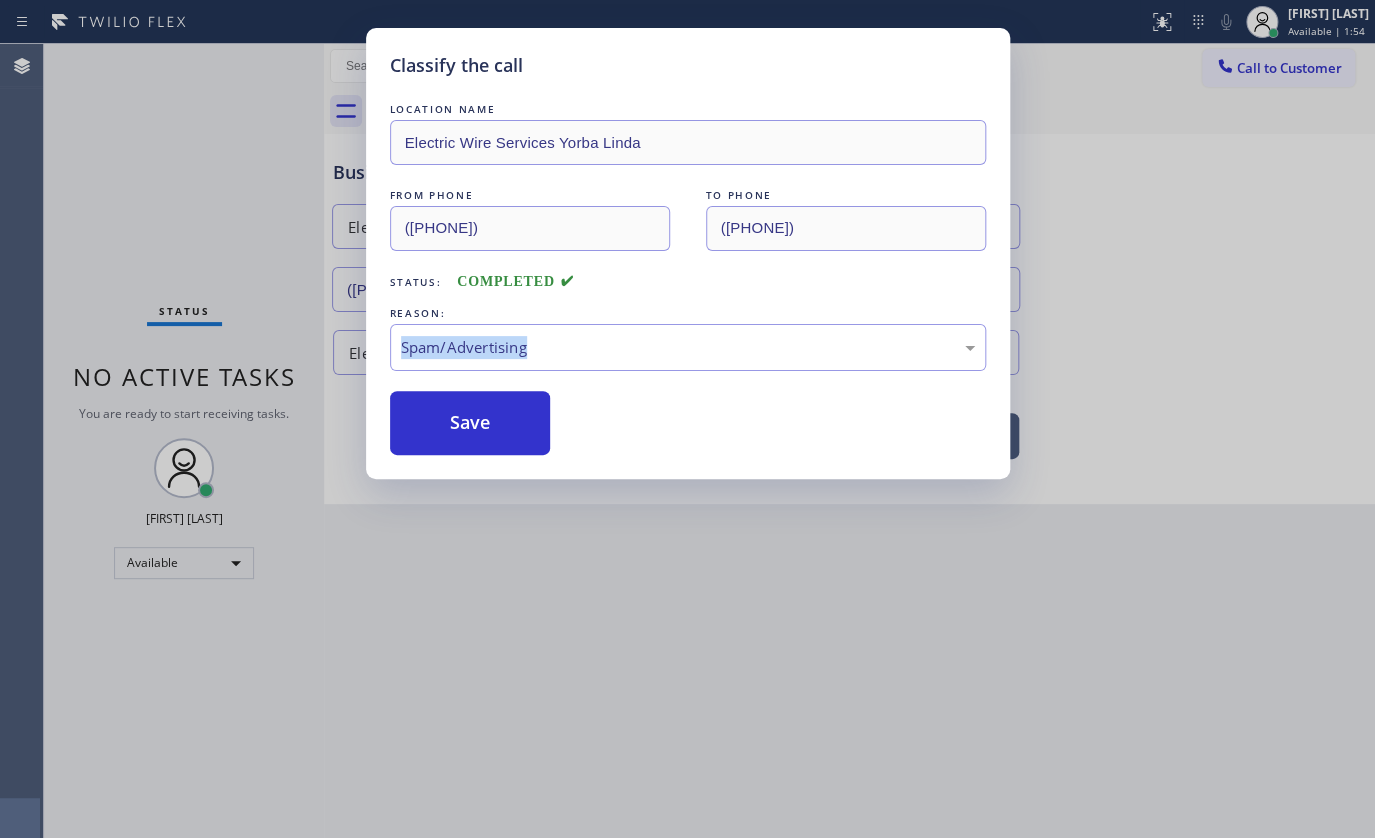 click on "Save" at bounding box center (470, 423) 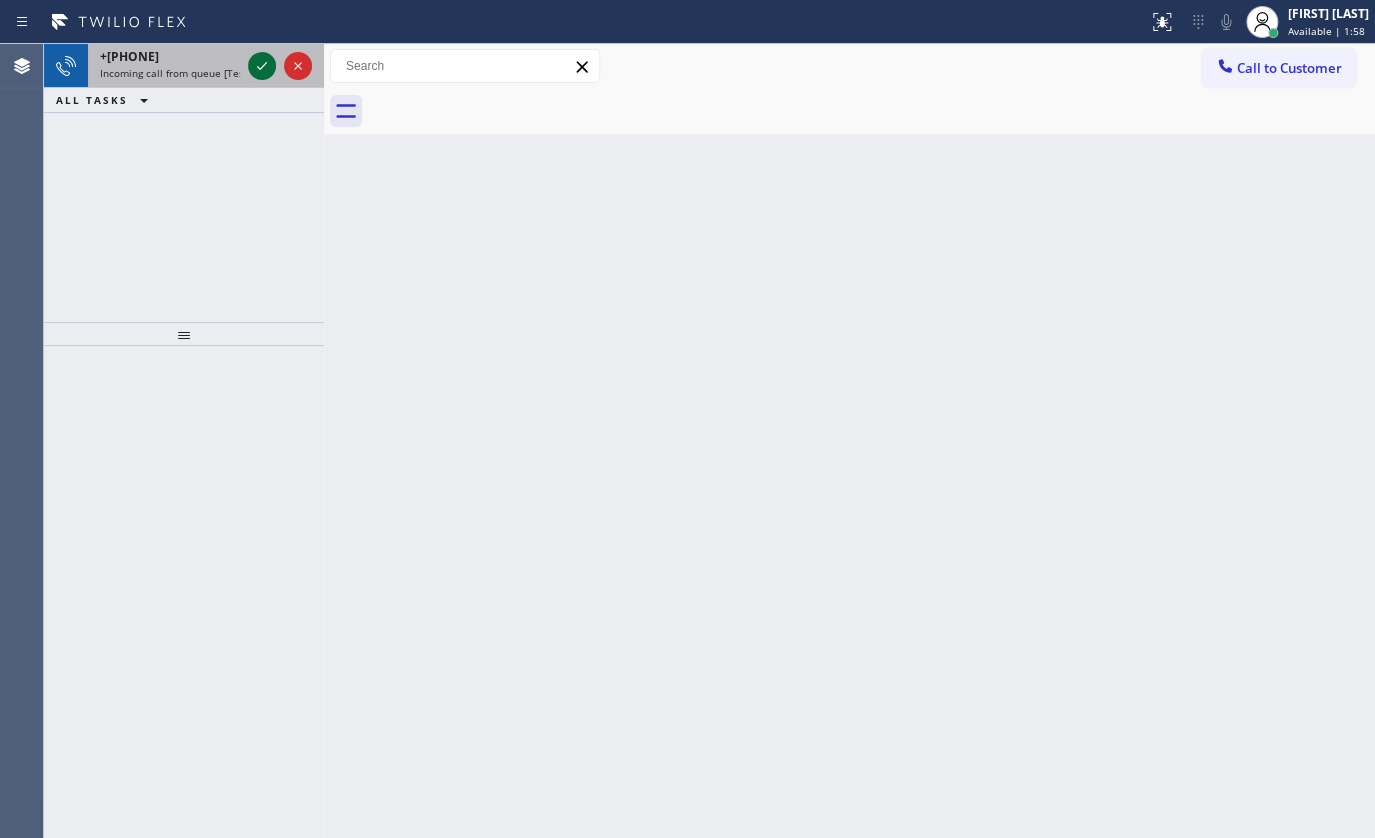 click 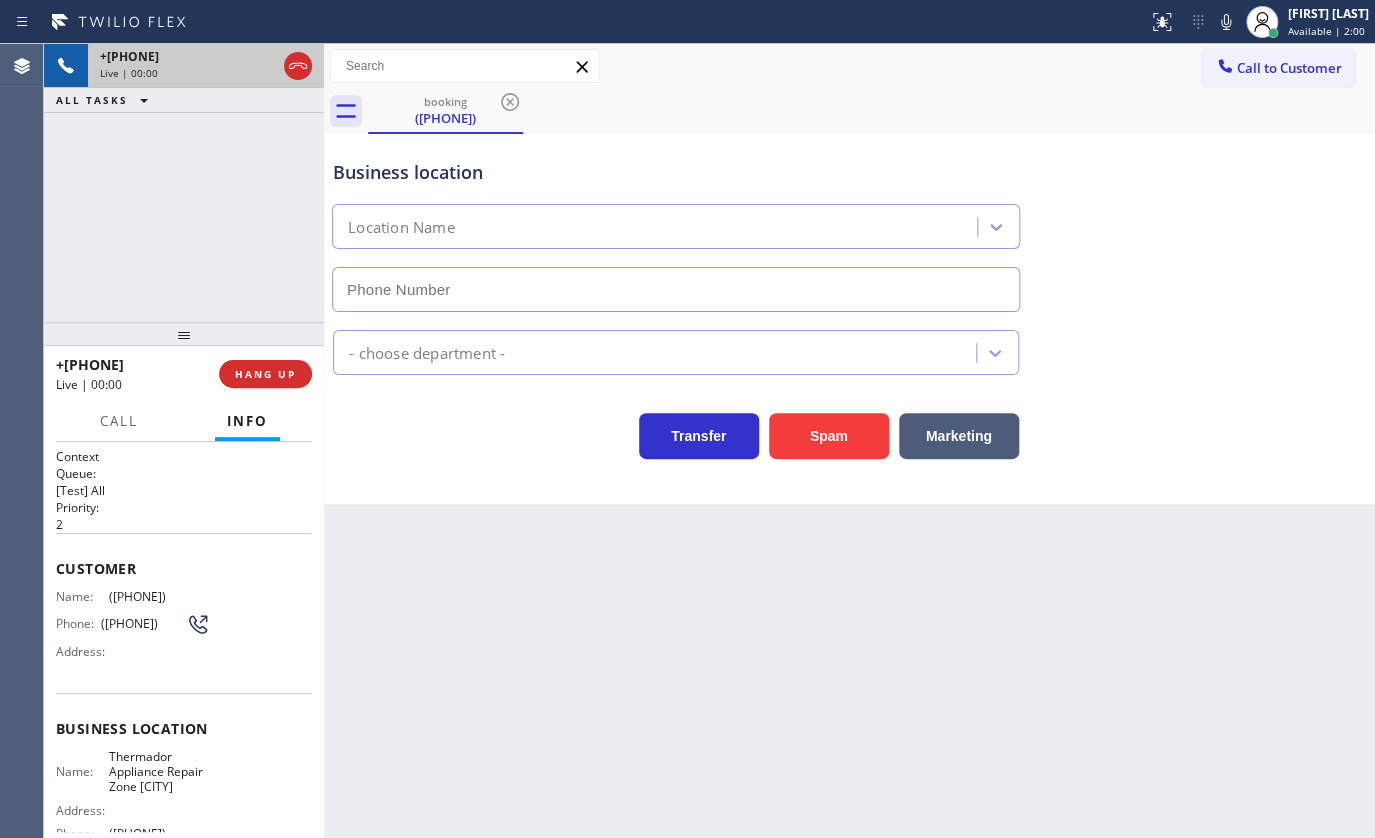 type on "(323) 716-1592" 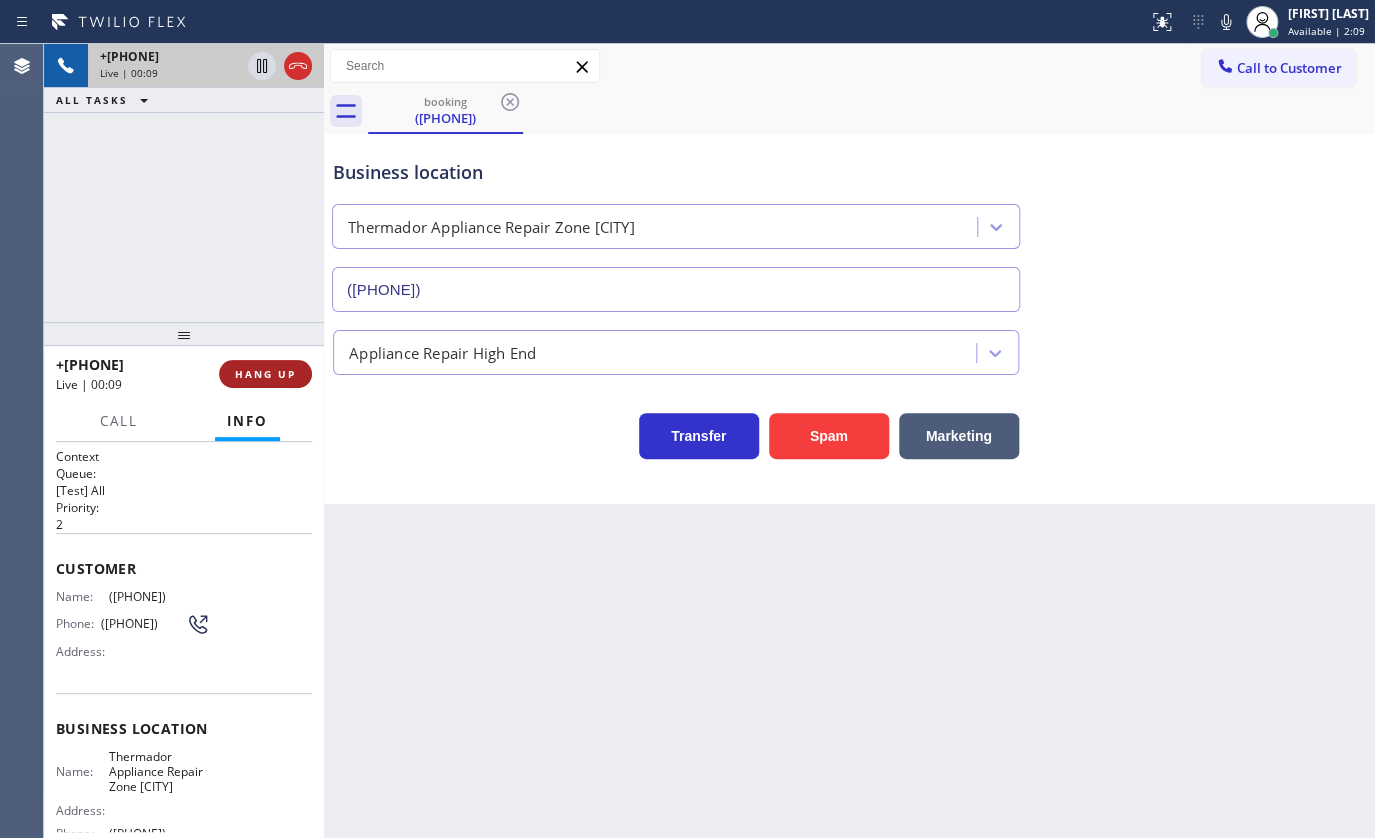 click on "HANG UP" at bounding box center (265, 374) 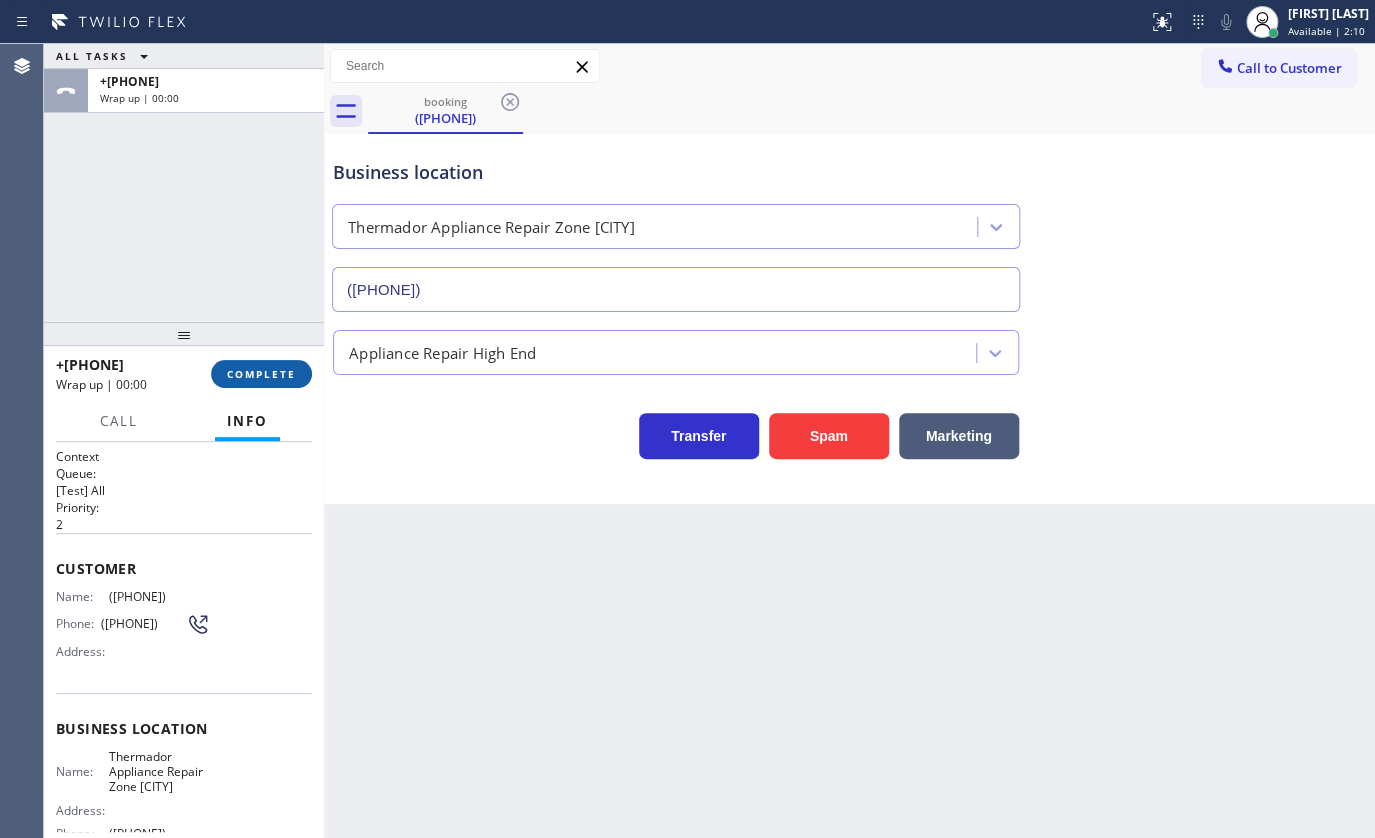 click on "COMPLETE" at bounding box center (261, 374) 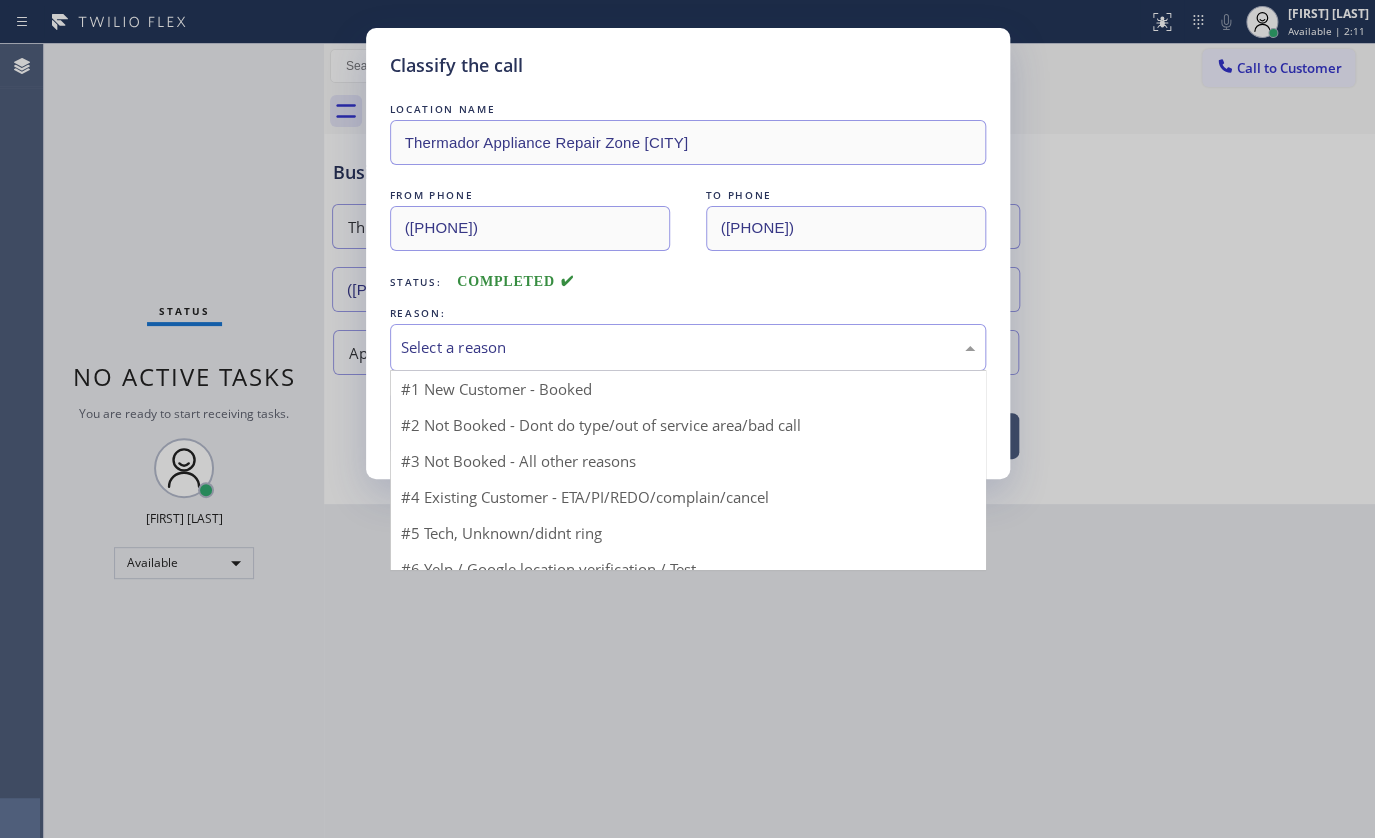 click on "Select a reason" at bounding box center (688, 347) 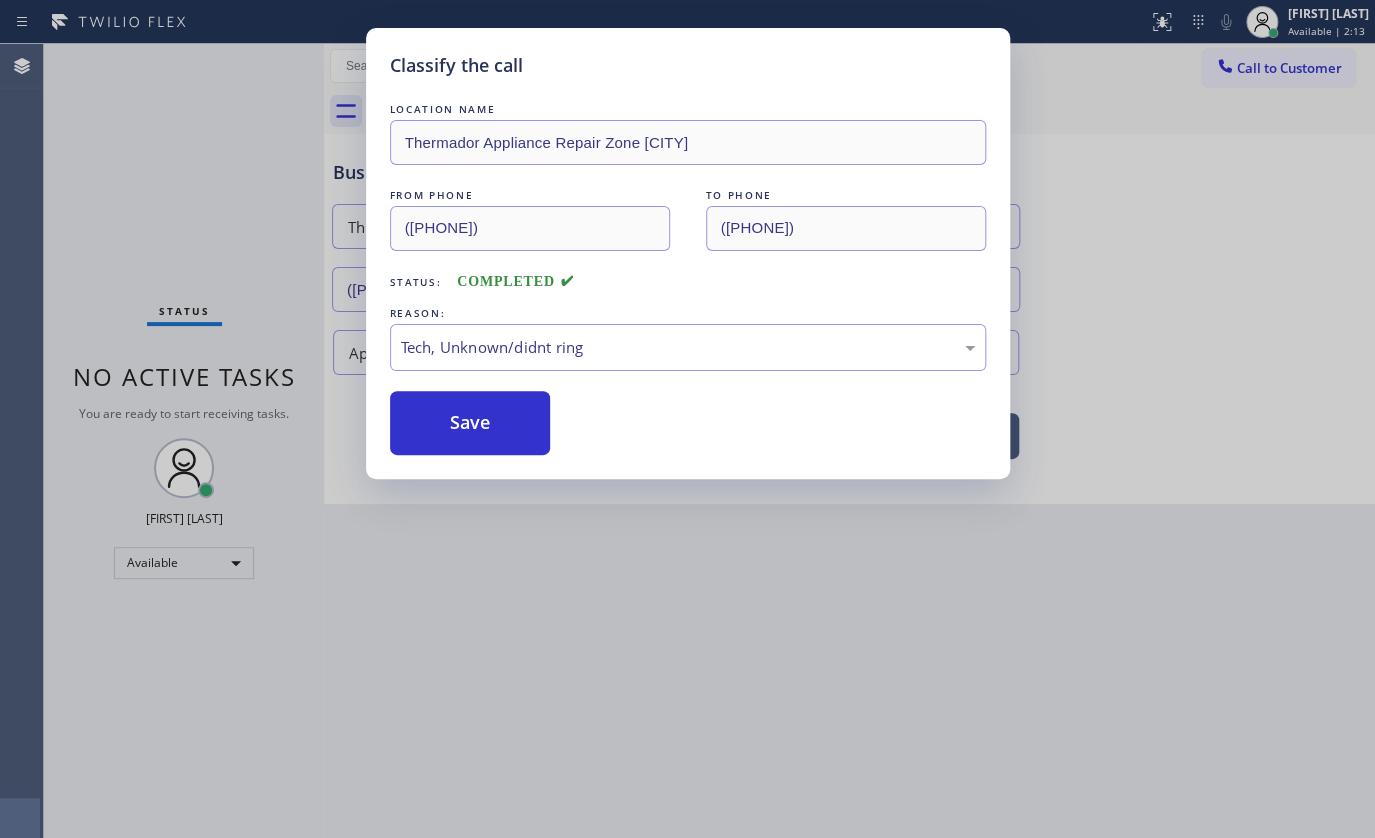 drag, startPoint x: 530, startPoint y: 505, endPoint x: 530, endPoint y: 472, distance: 33 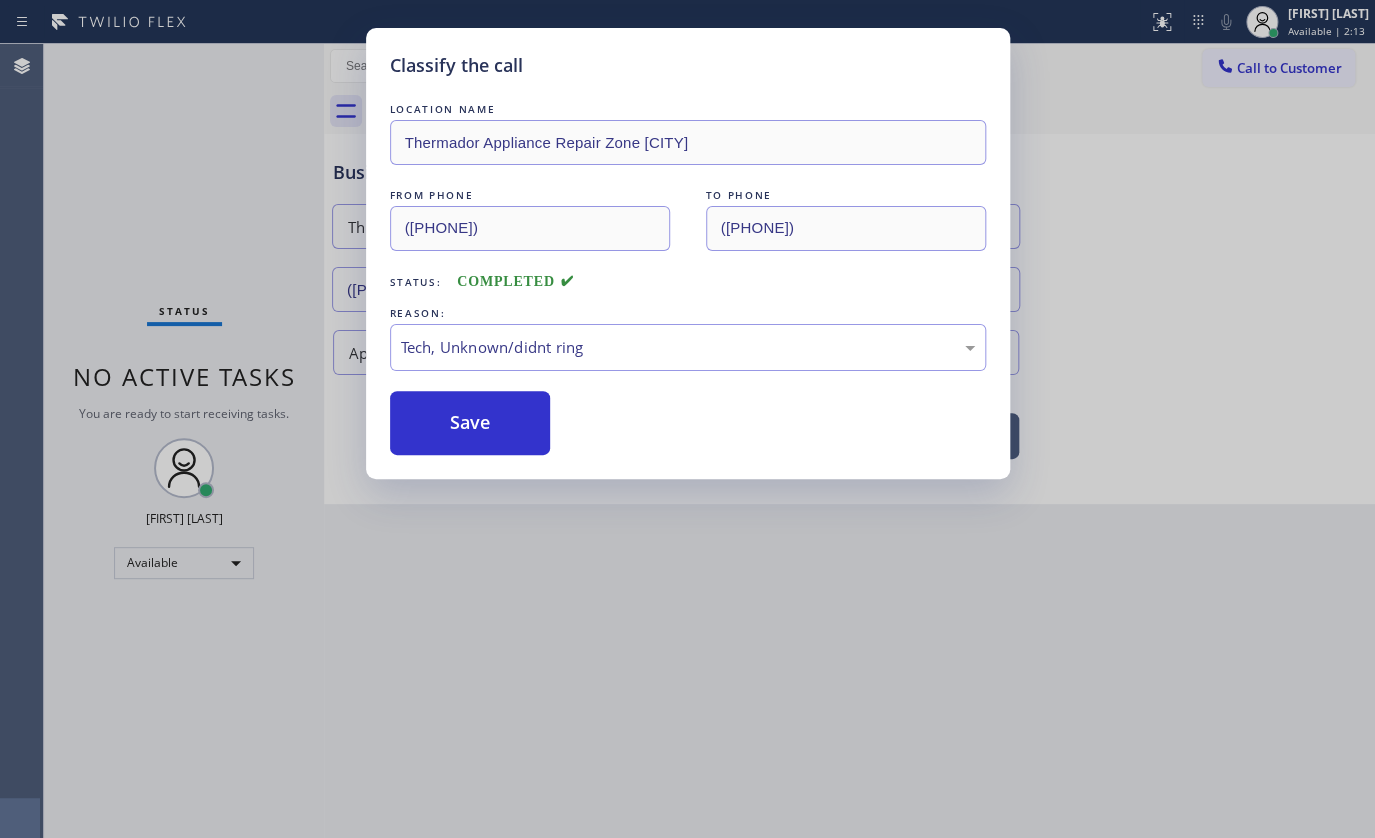 click on "Classify the call LOCATION NAME Thermador Appliance Repair Zone Los Angeles FROM PHONE (754) 336-6793 TO PHONE (323) 716-1592 Status: COMPLETED REASON: Tech, Unknown/didnt ring Save" at bounding box center [688, 253] 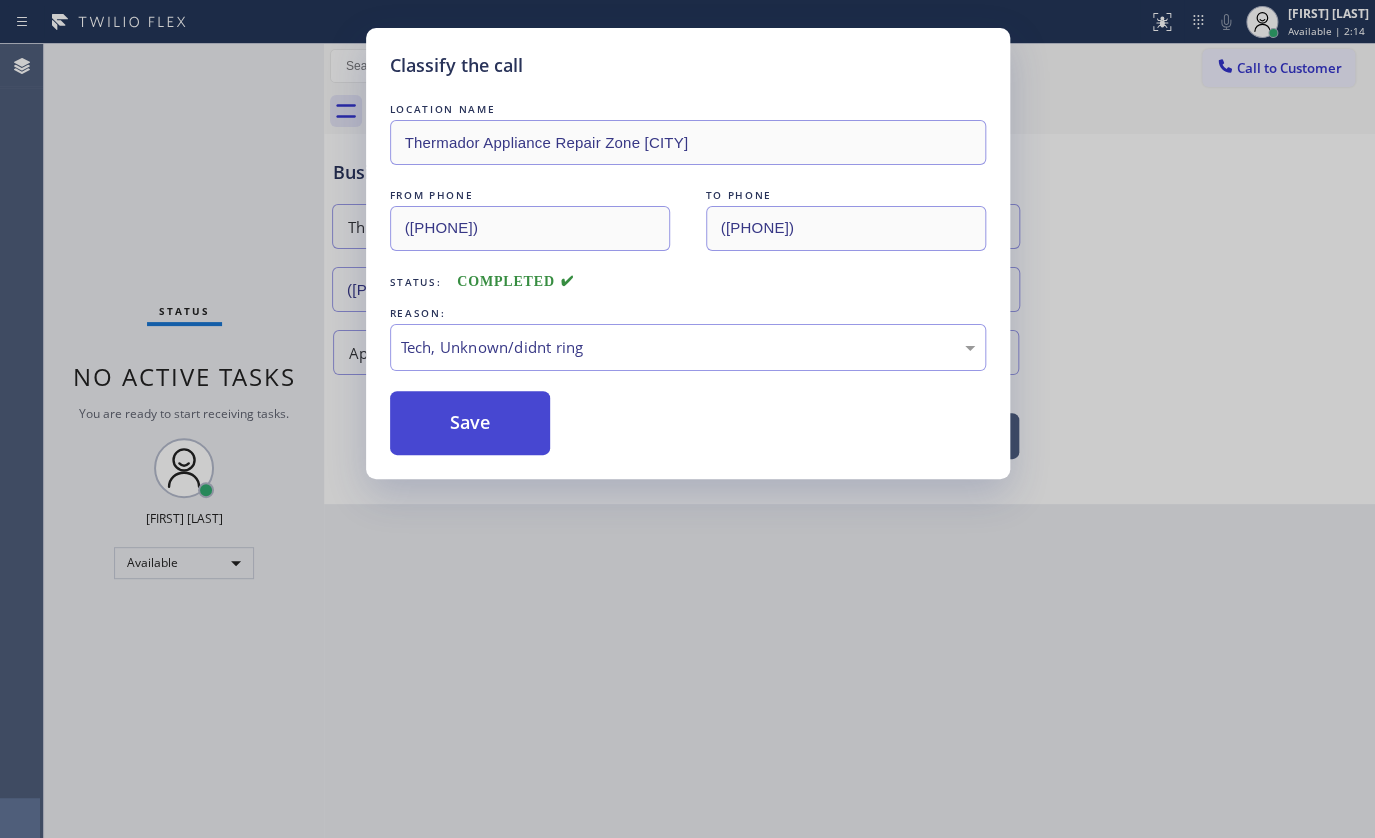click on "Save" at bounding box center [470, 423] 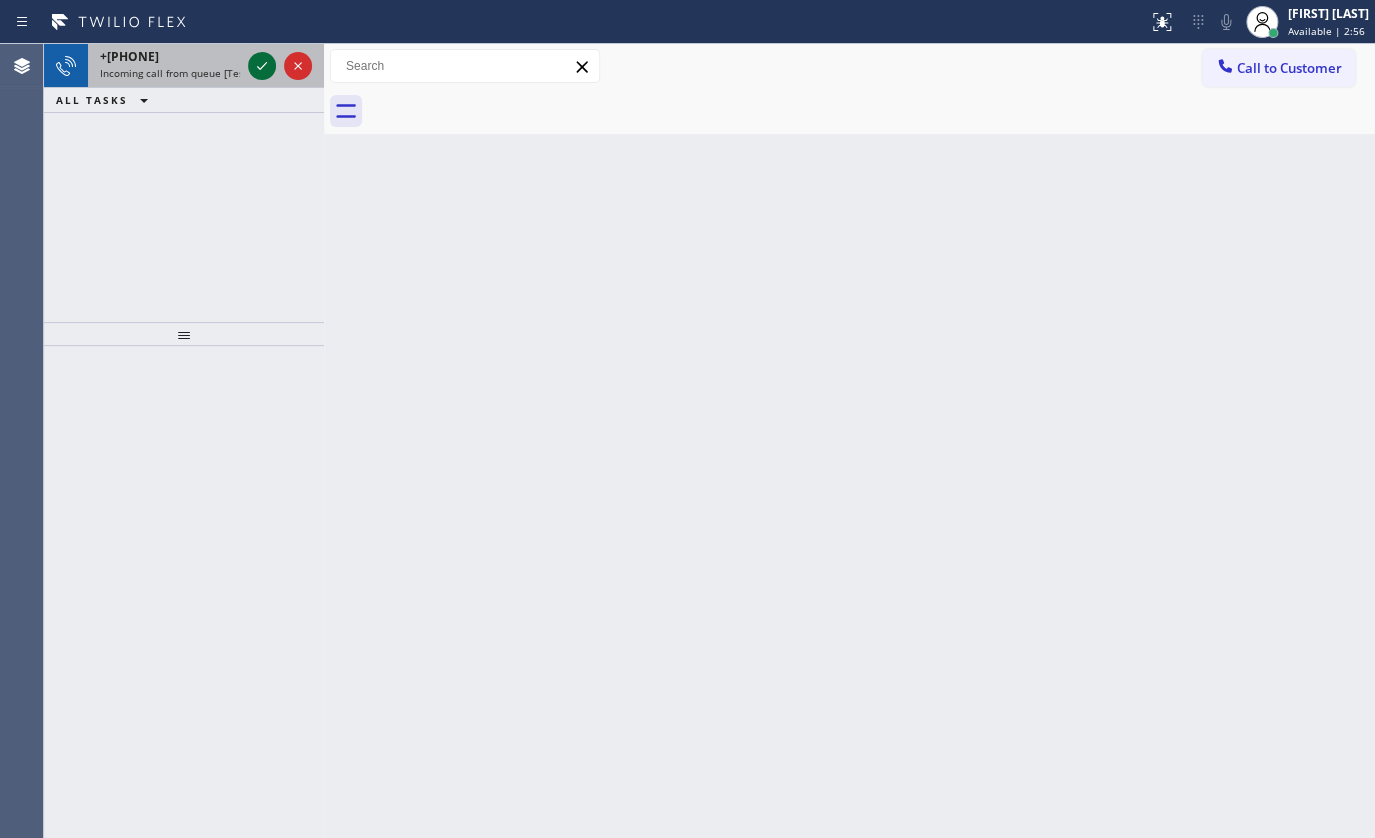 click at bounding box center (280, 66) 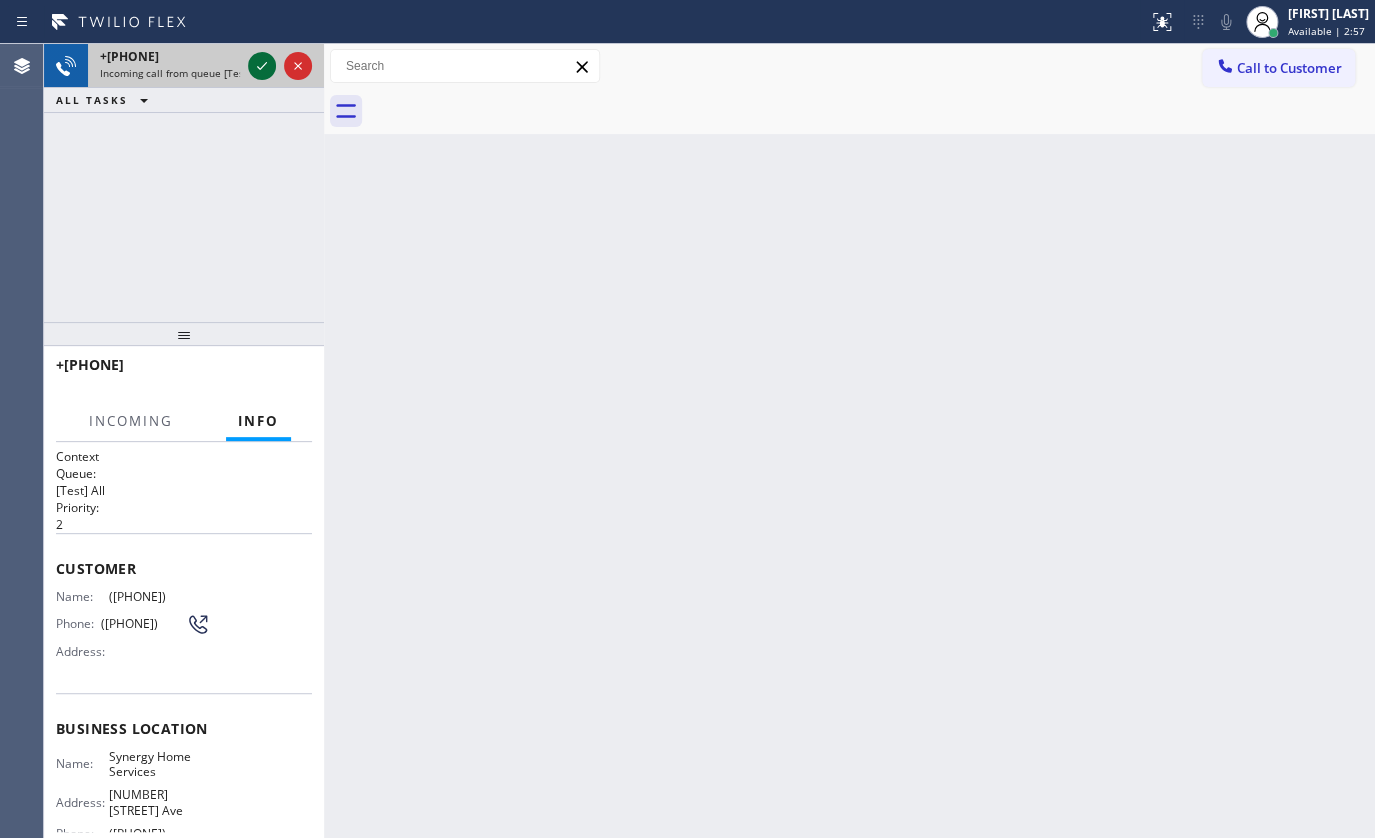 click 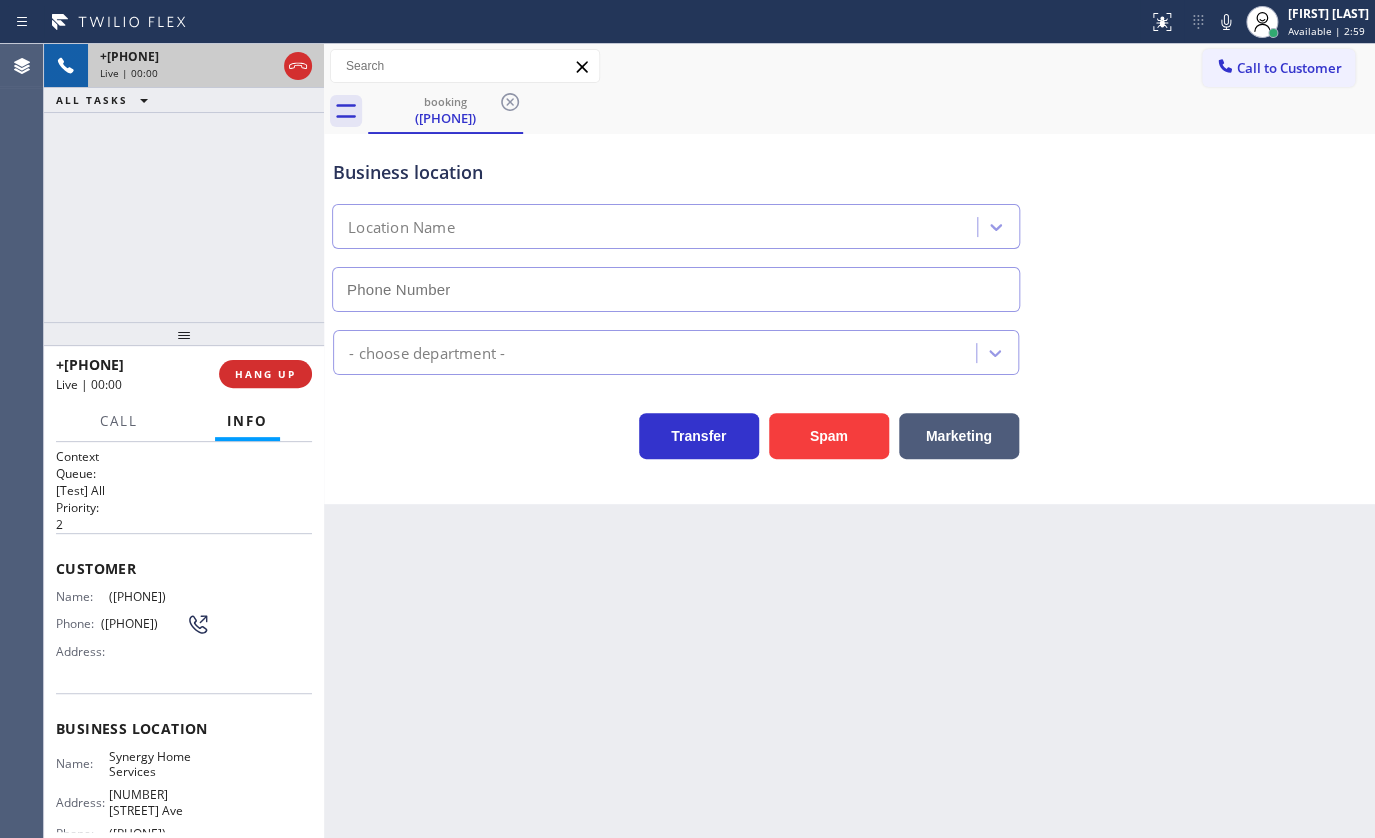 type on "(833) 988-3885" 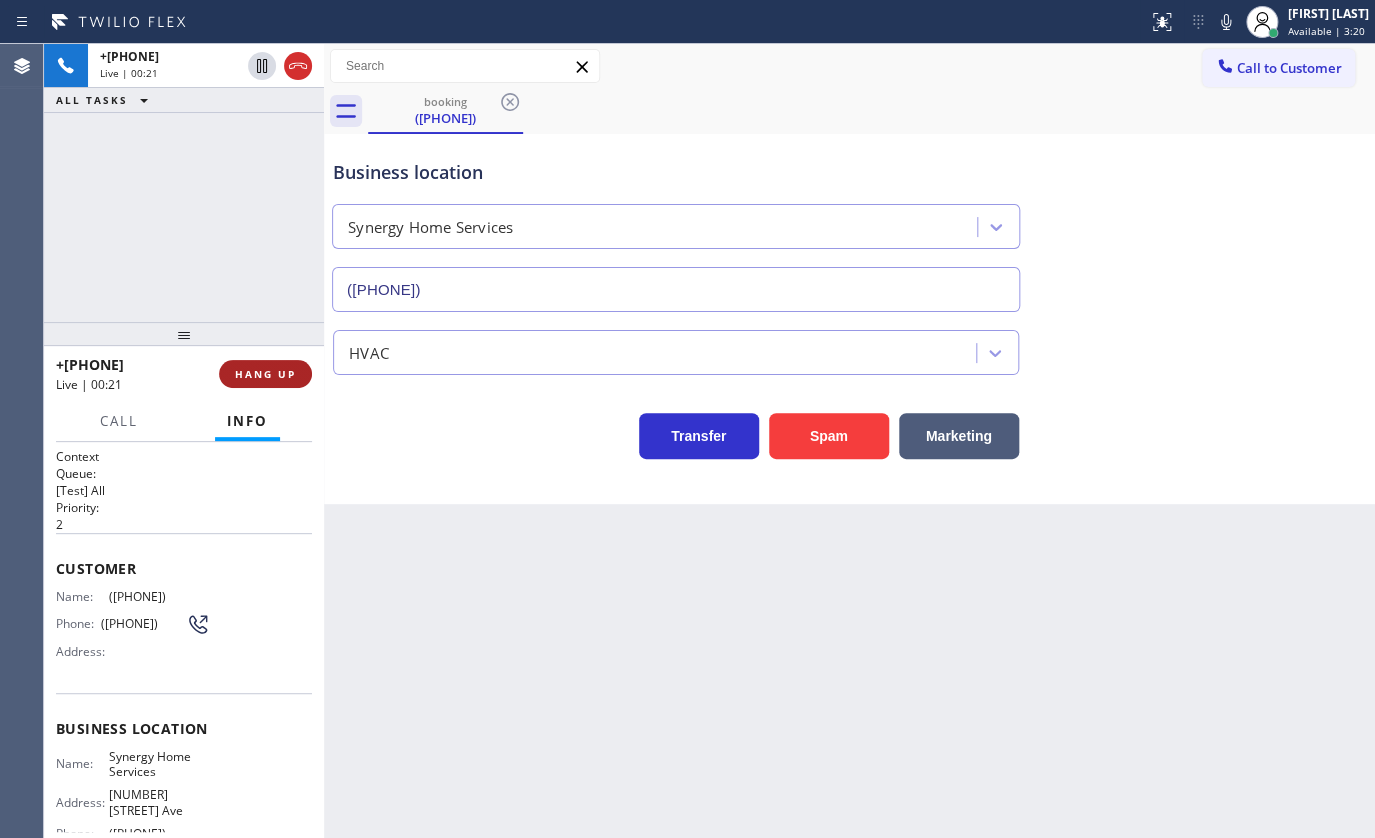 click on "HANG UP" at bounding box center [265, 374] 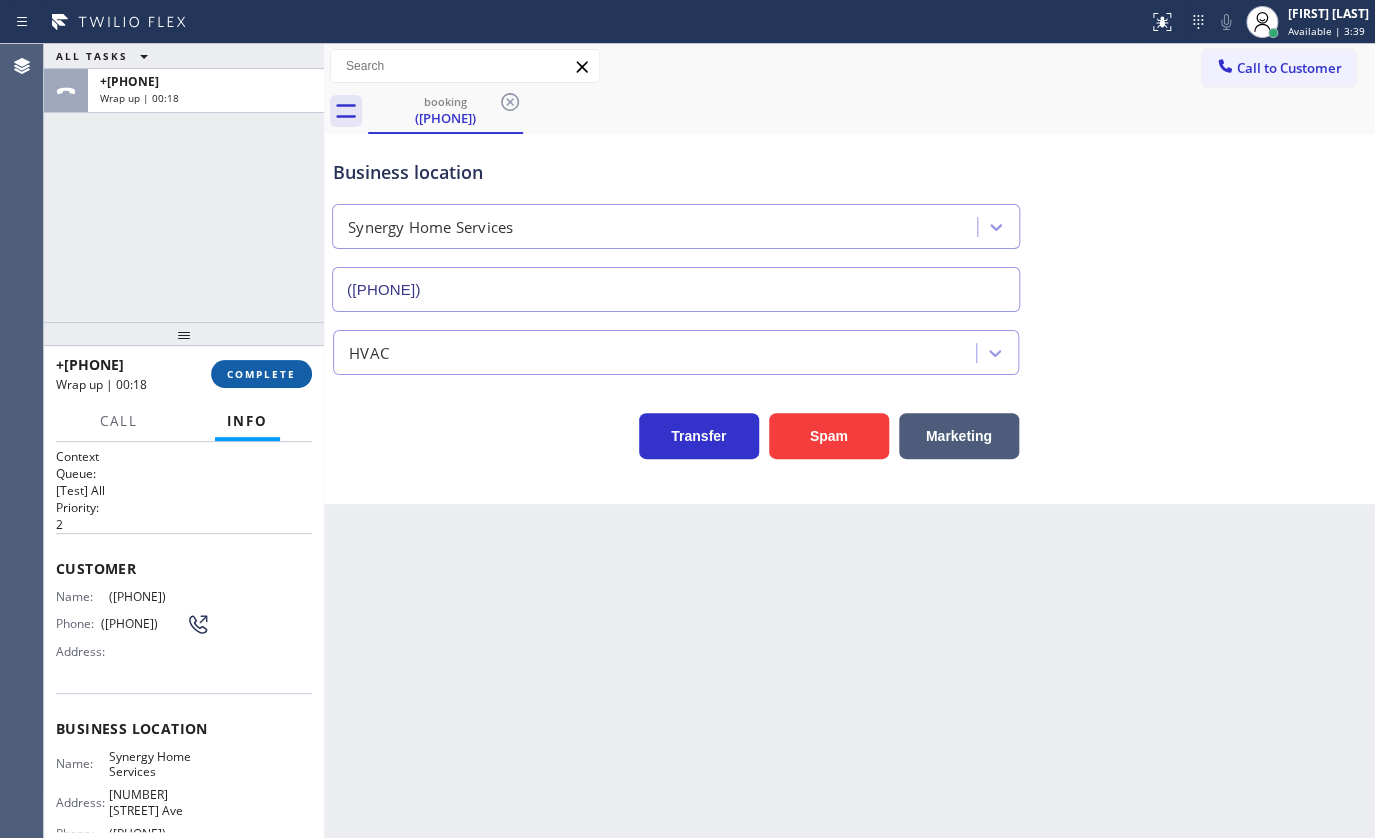 click on "+17543366924 Wrap up | 00:18 COMPLETE" at bounding box center [184, 374] 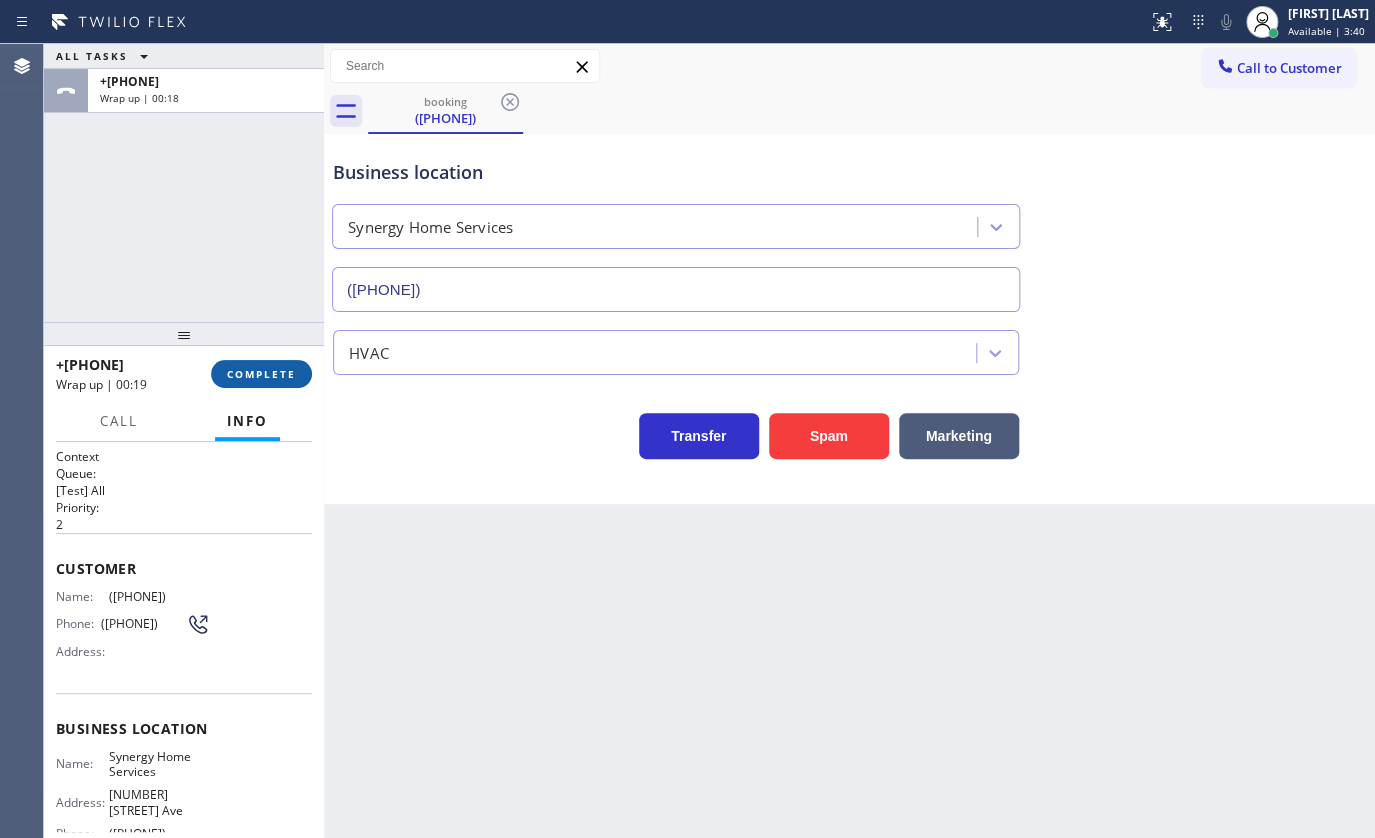 click on "COMPLETE" at bounding box center [261, 374] 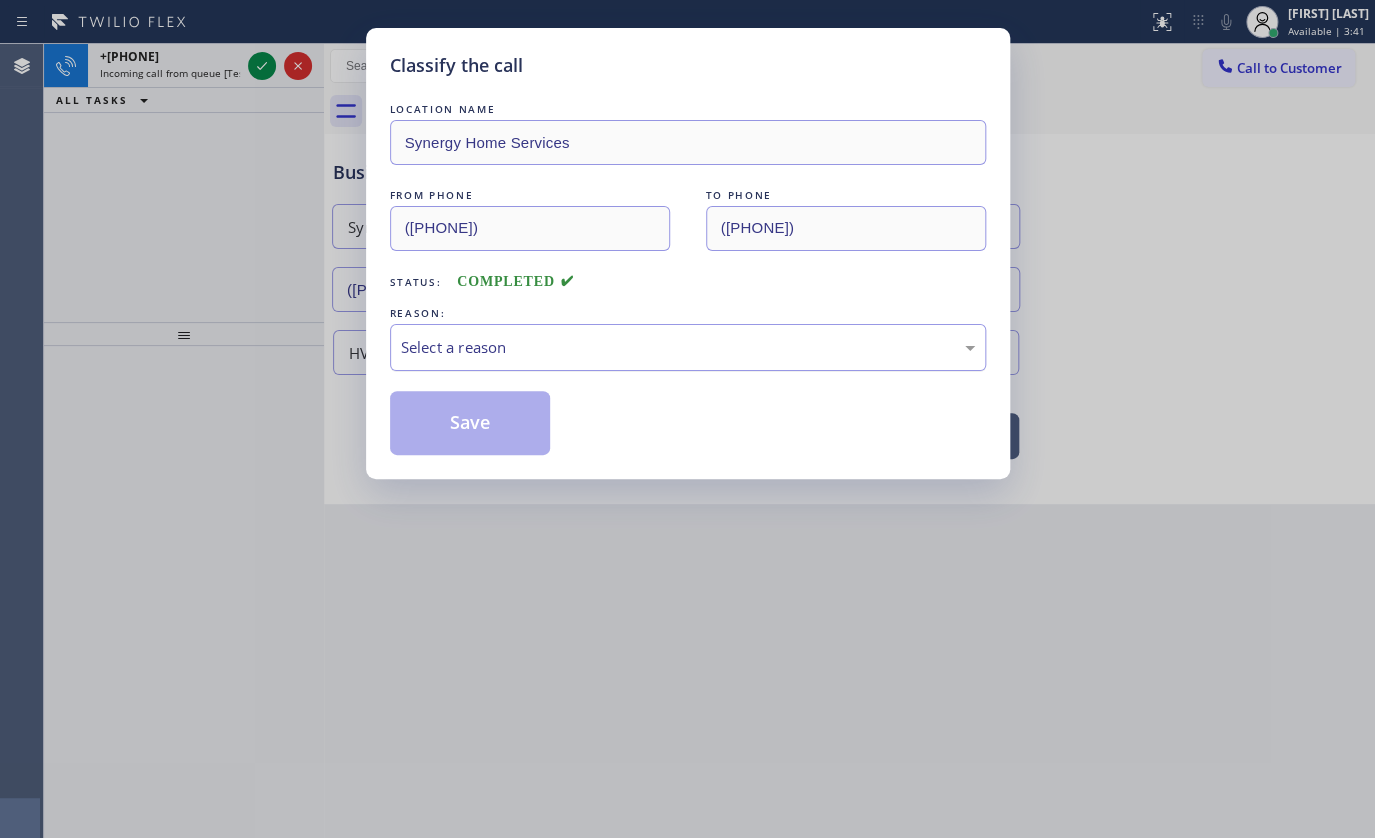 click on "Select a reason" at bounding box center (688, 347) 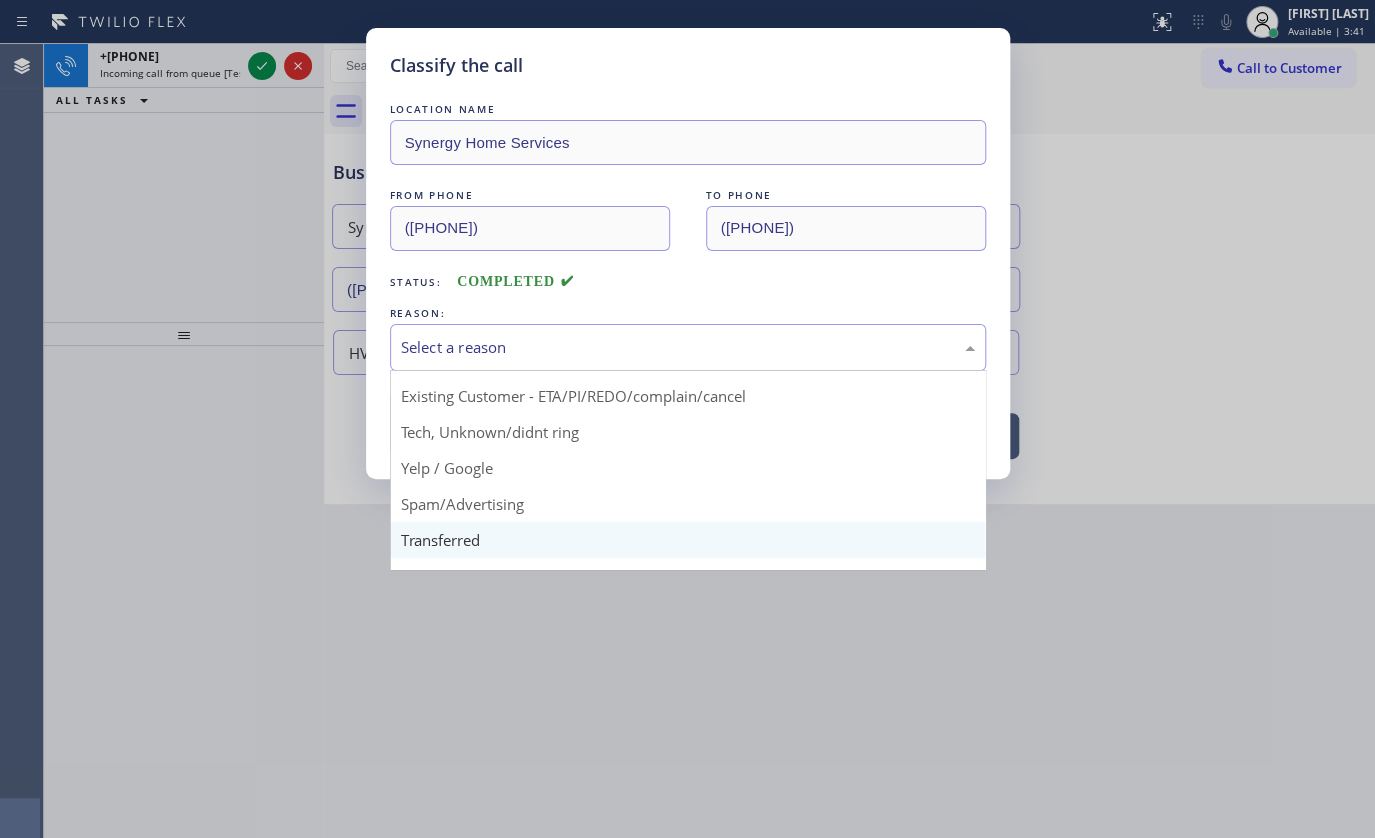 scroll, scrollTop: 133, scrollLeft: 0, axis: vertical 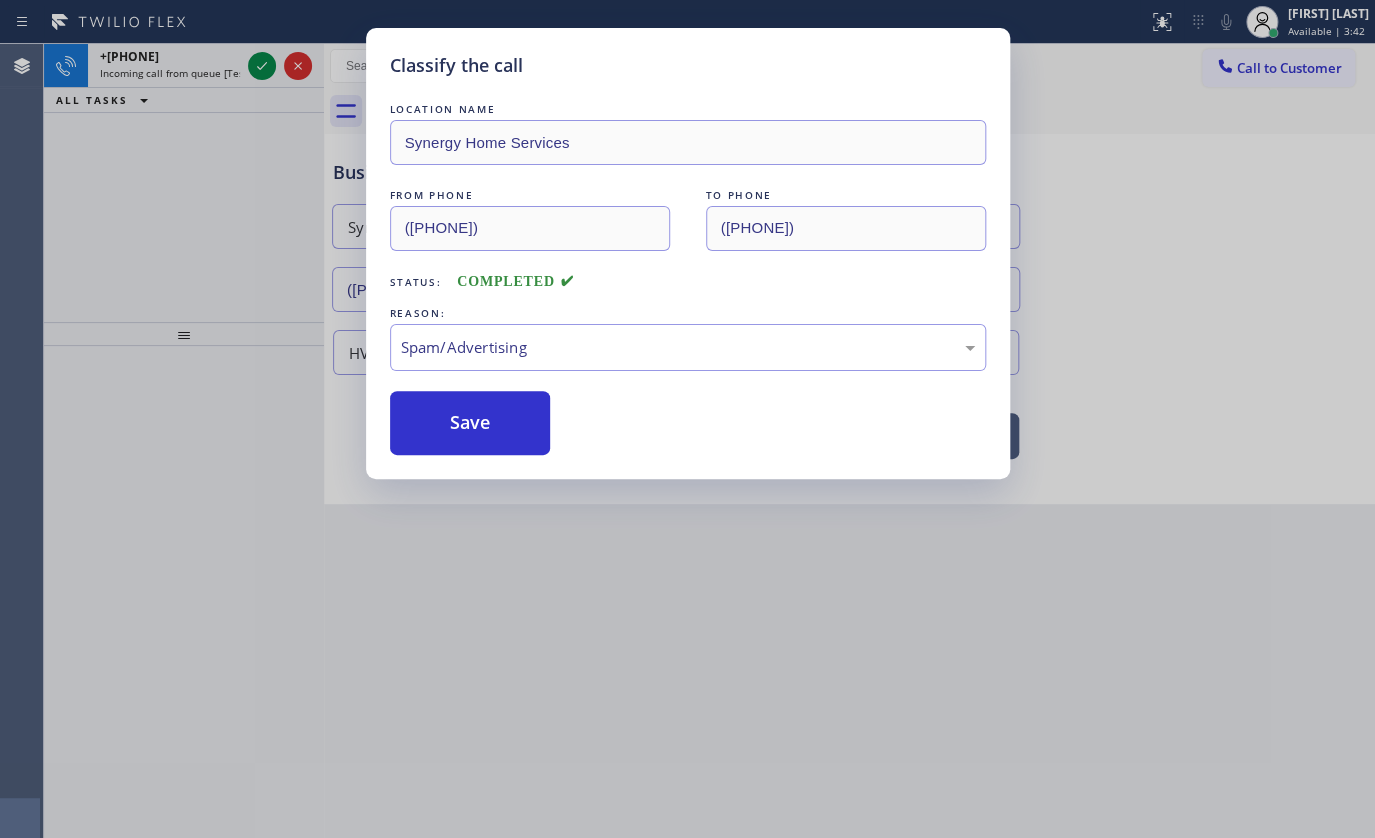 click on "Save" at bounding box center (470, 423) 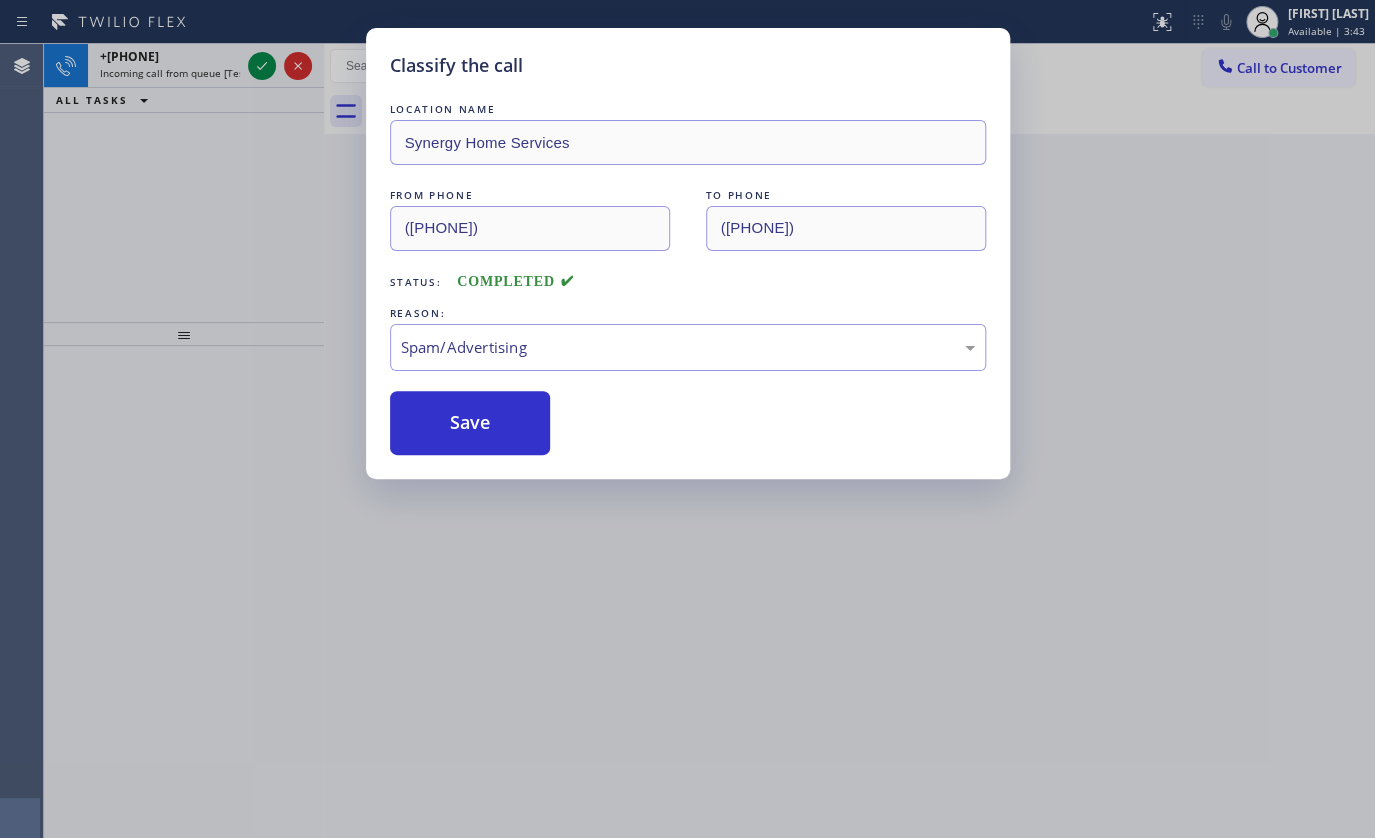 click on "Classify the call LOCATION NAME Red Electricians Maplewood(Nexus Electrical Services) FROM PHONE (201) 844-5007 TO PHONE (973) 791-5586 Status: COMPLETED REASON: Not Booked - All other reasons Save Classify the call LOCATION NAME Viking Repair Pro Staten Island FROM PHONE (315) 207-9274 TO PHONE (347) 697-4559 Status: COMPLETED REASON: Spam/Advertising Save Classify the call LOCATION NAME Electric Wire Services Simi Valley FROM PHONE (805) 900-3826 TO PHONE (805) 892-6848 Status: COMPLETED REASON: Spam/Advertising Save Classify the call LOCATION NAME Samsung Appliance Repairs San Jose FROM PHONE (510) 336-0559 TO PHONE (408) 413-4879 Status: COMPLETED REASON: Spam/Advertising Save Classify the call LOCATION NAME Electric Wire Services Yorba Linda FROM PHONE (714) 780-5823 TO PHONE (714) 463-1811 Status: COMPLETED REASON: Spam/Advertising Save Classify the call LOCATION NAME Thermador Appliance Repair Zone Los Angeles FROM PHONE (754) 336-6793 TO PHONE (323) 716-1592 Status: COMPLETED REASON: Save FROM PHONE" at bounding box center (709, 441) 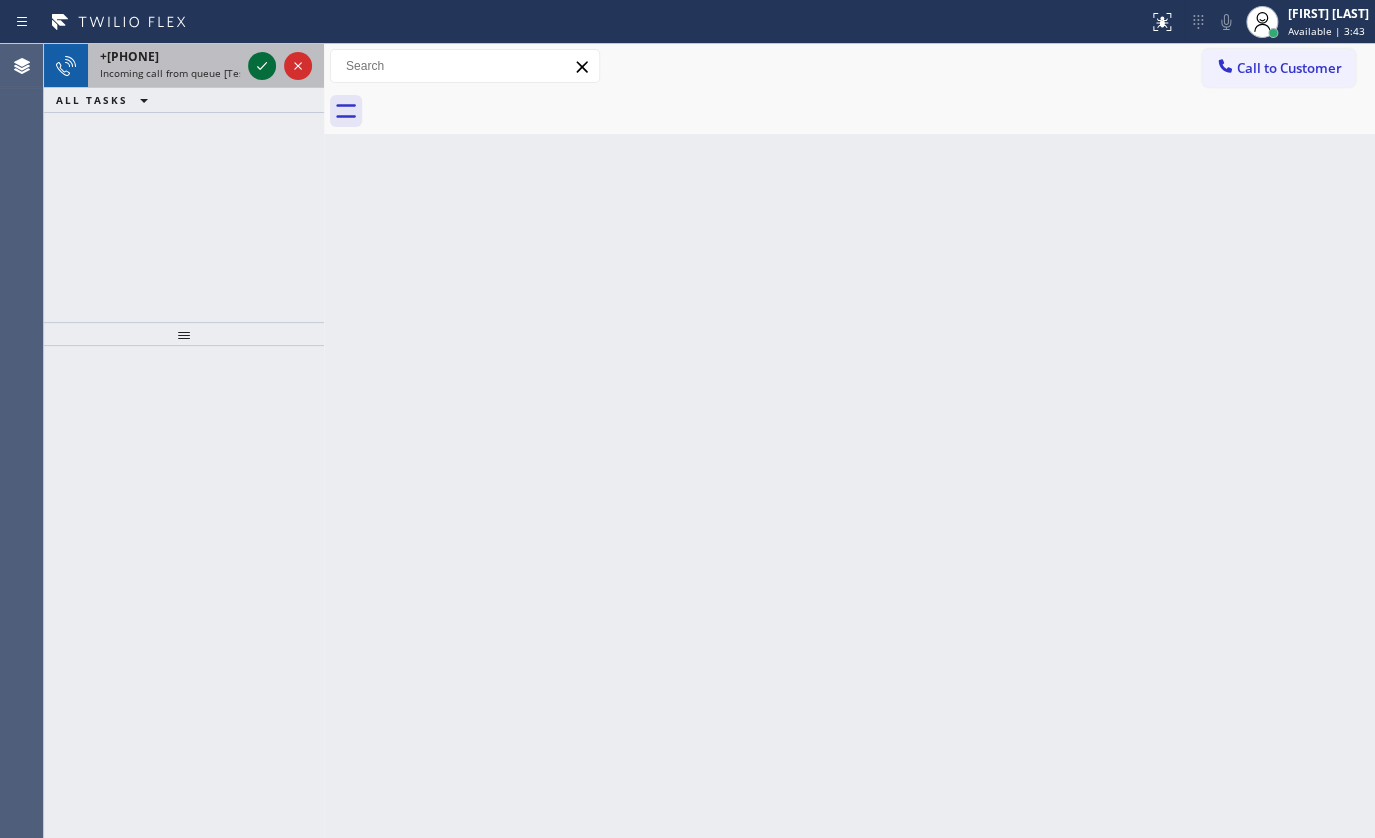 click 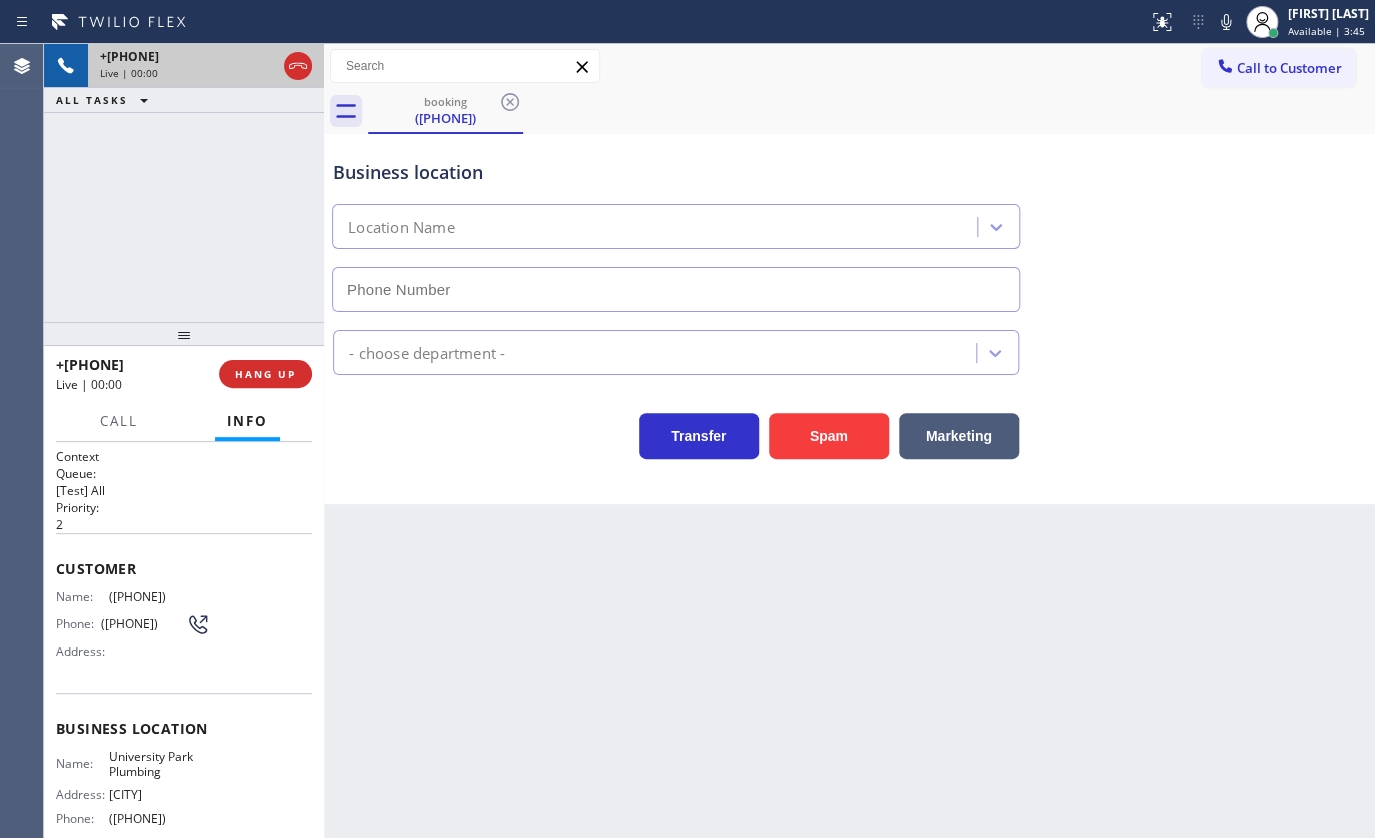 type on "(213) 474-7849" 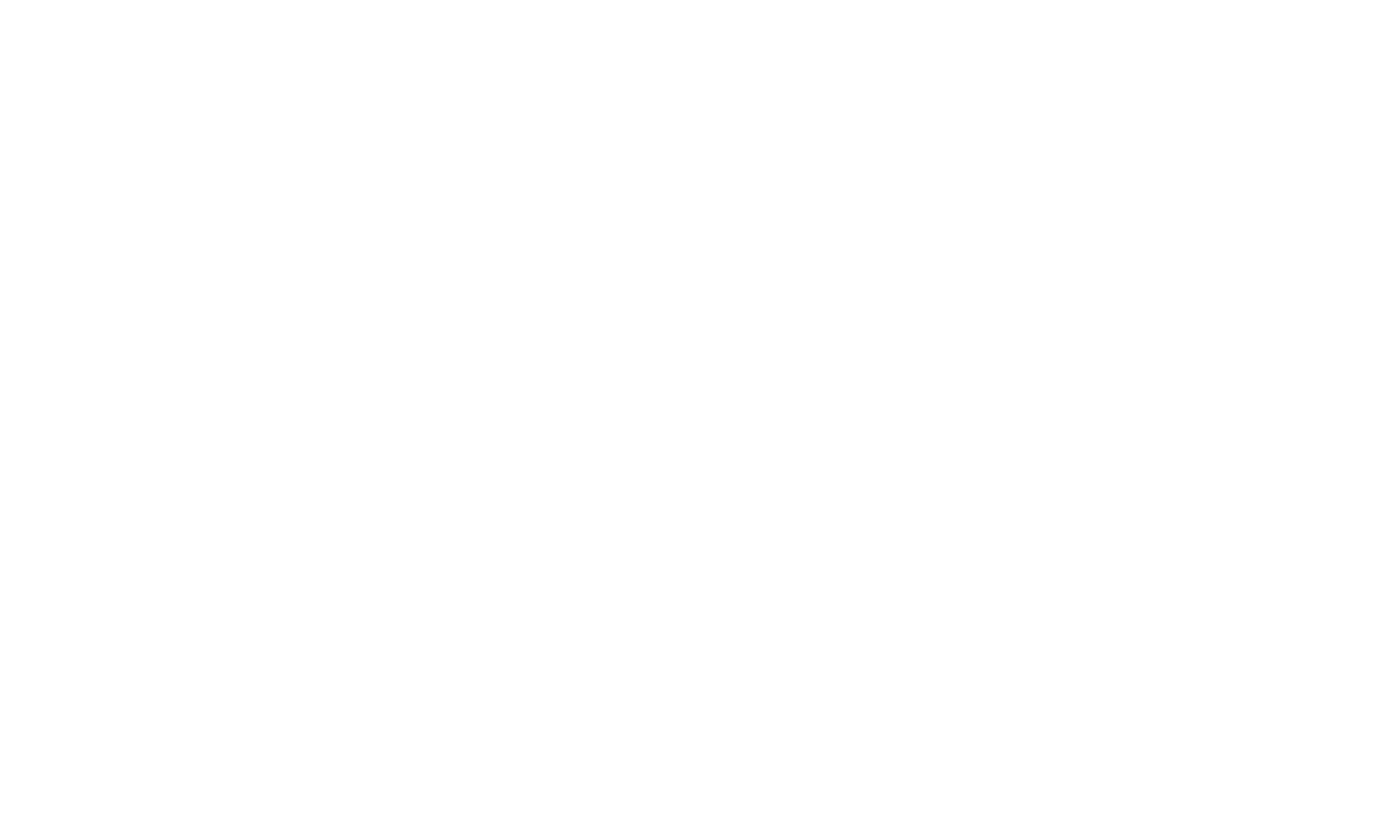 scroll, scrollTop: 0, scrollLeft: 0, axis: both 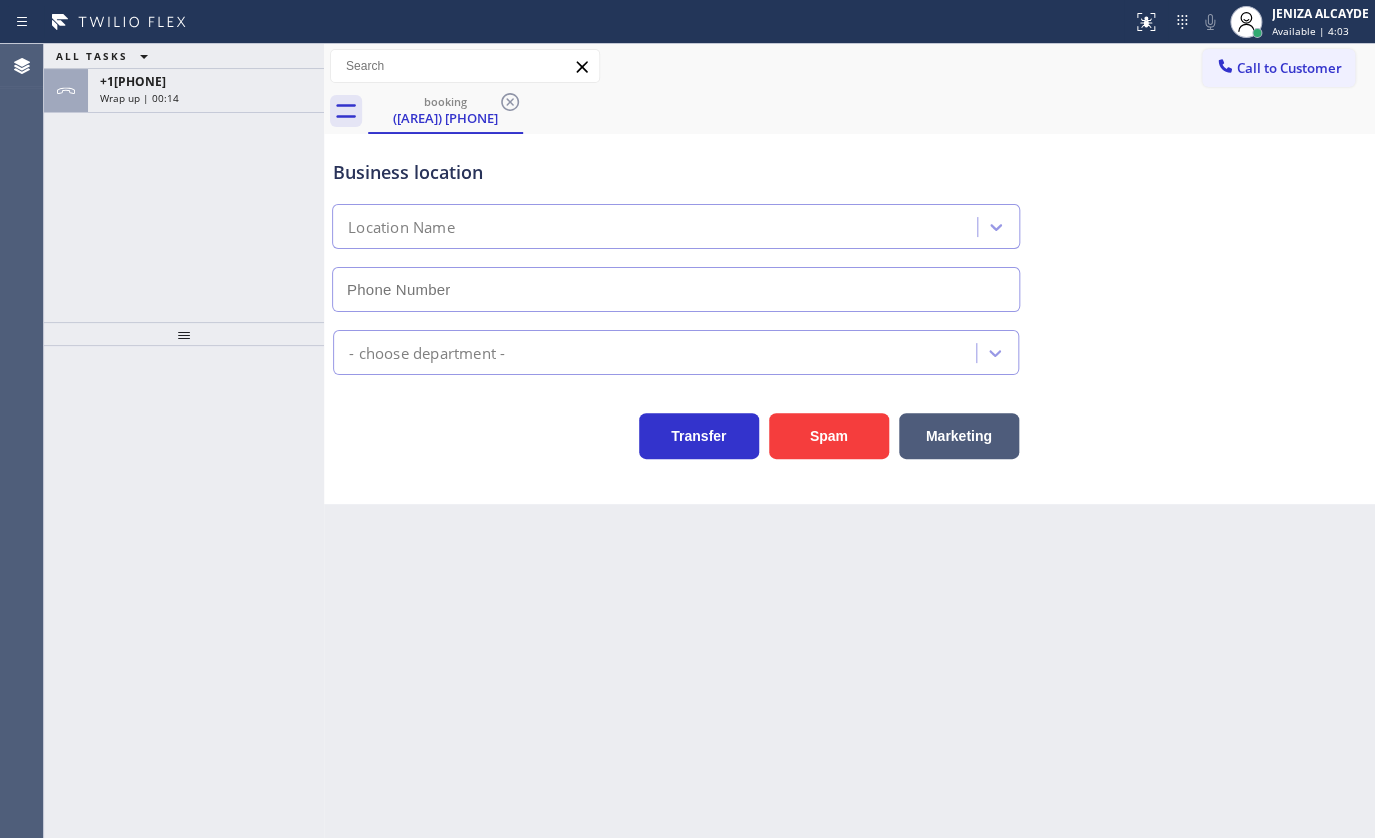 type on "([AREA]) [PHONE]" 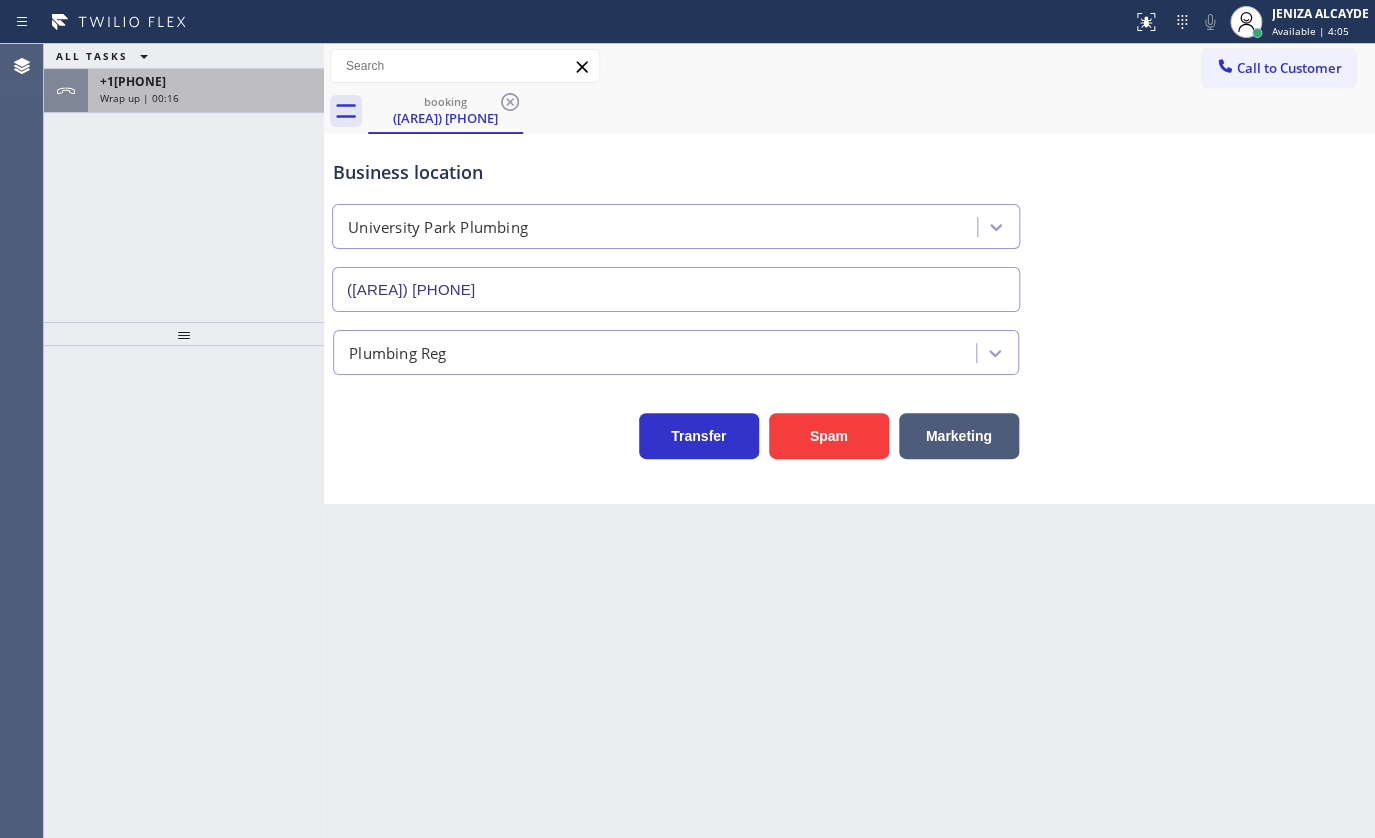 click on "+1[PHONE] Wrap up | 00:16" at bounding box center (184, 91) 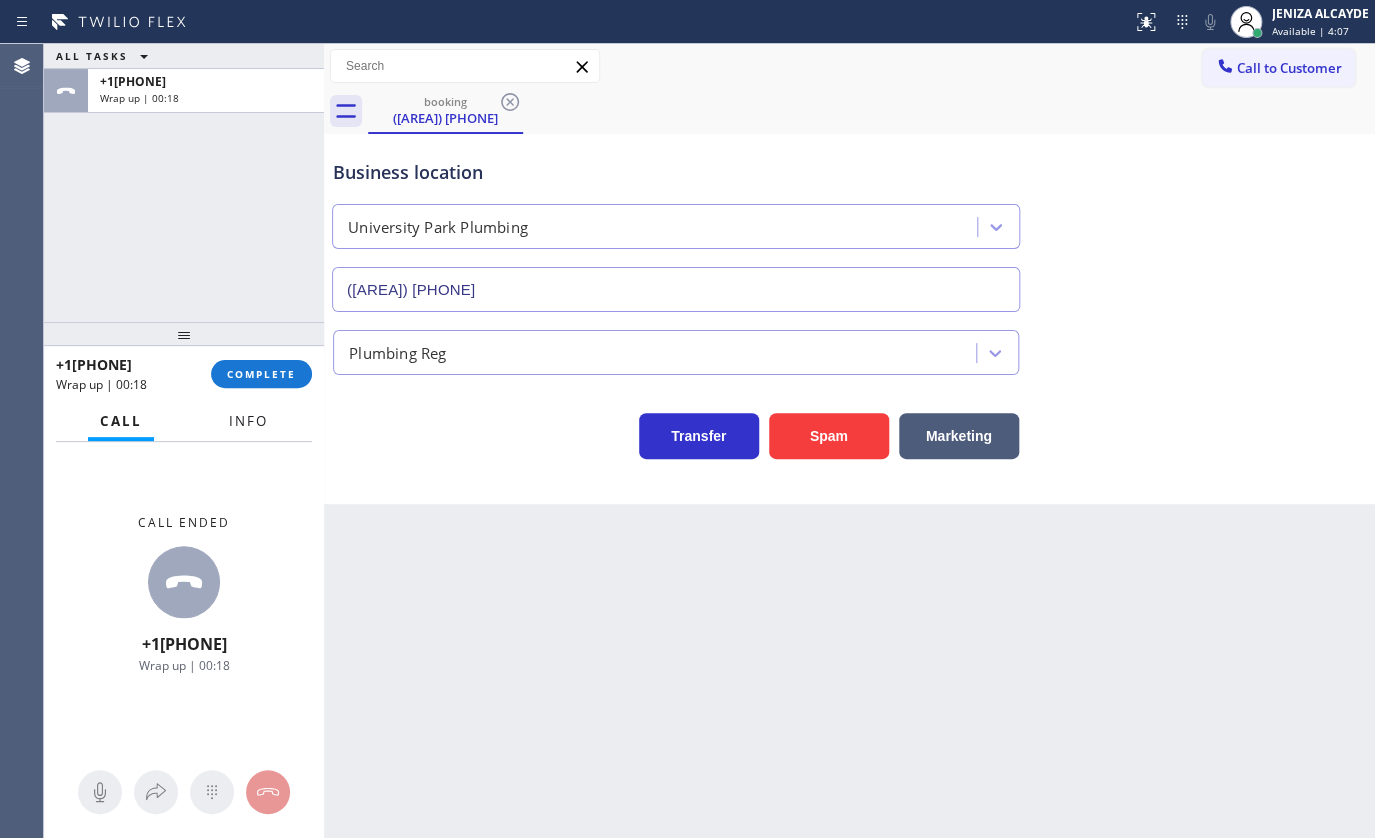 click on "Info" at bounding box center [248, 421] 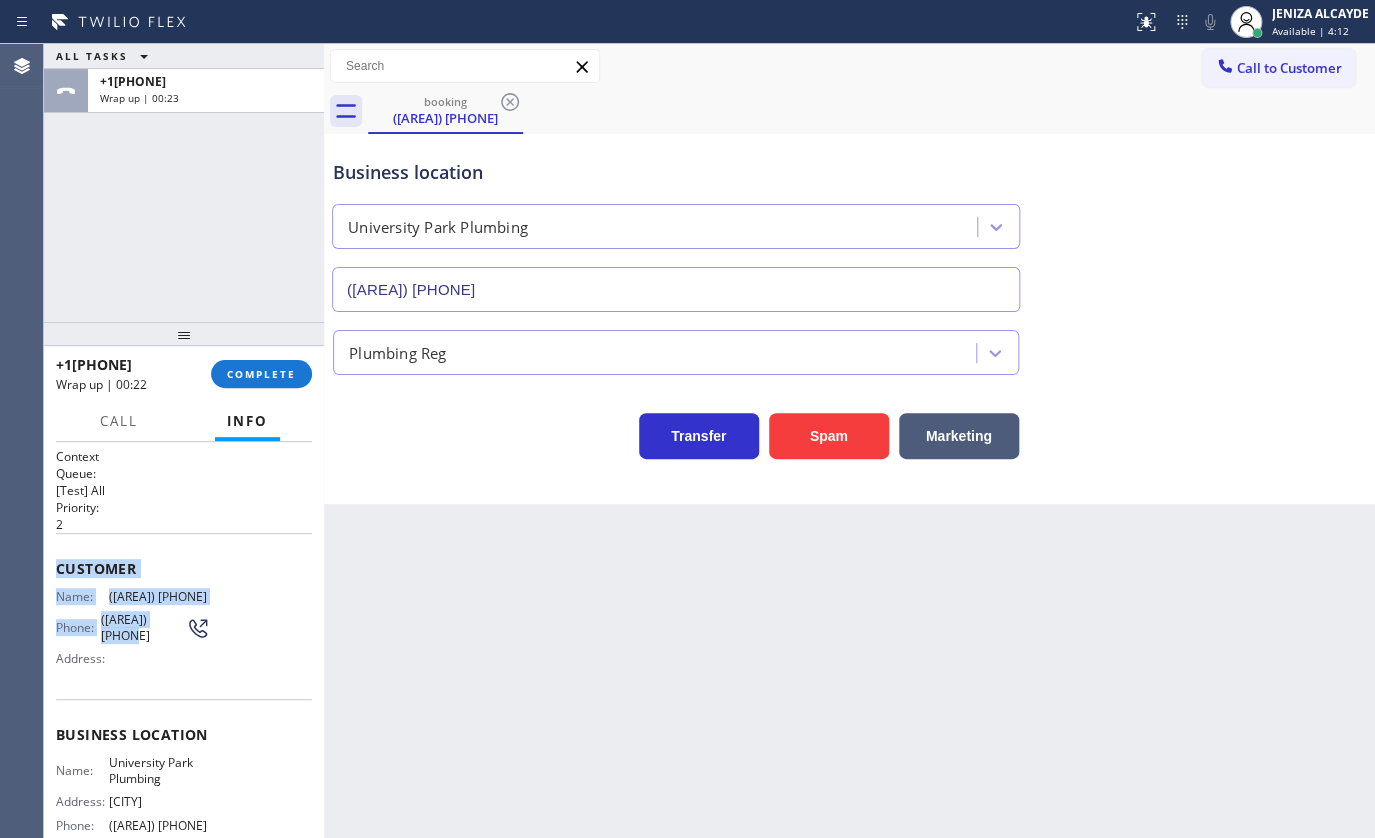 drag, startPoint x: 59, startPoint y: 549, endPoint x: 164, endPoint y: 641, distance: 139.60301 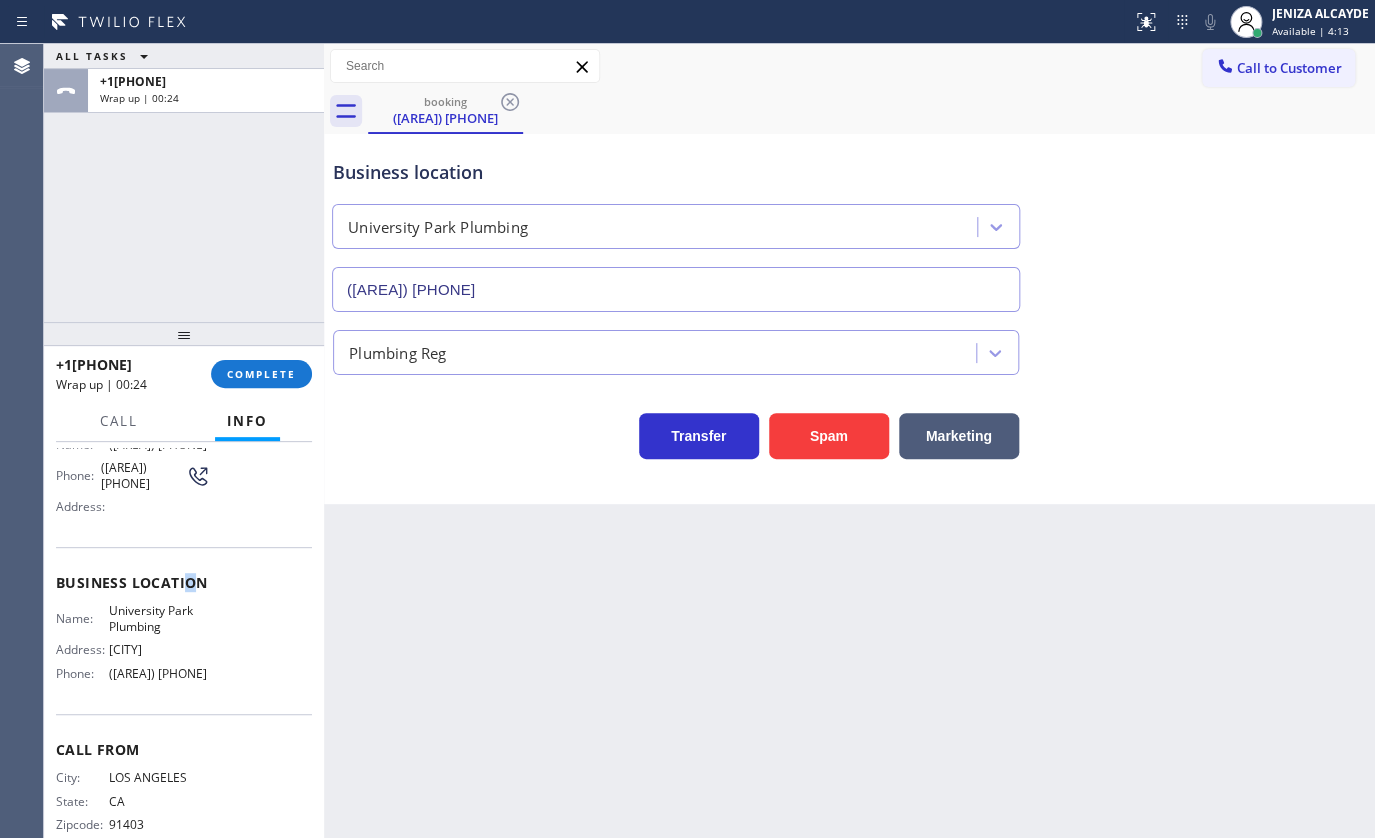 scroll, scrollTop: 182, scrollLeft: 0, axis: vertical 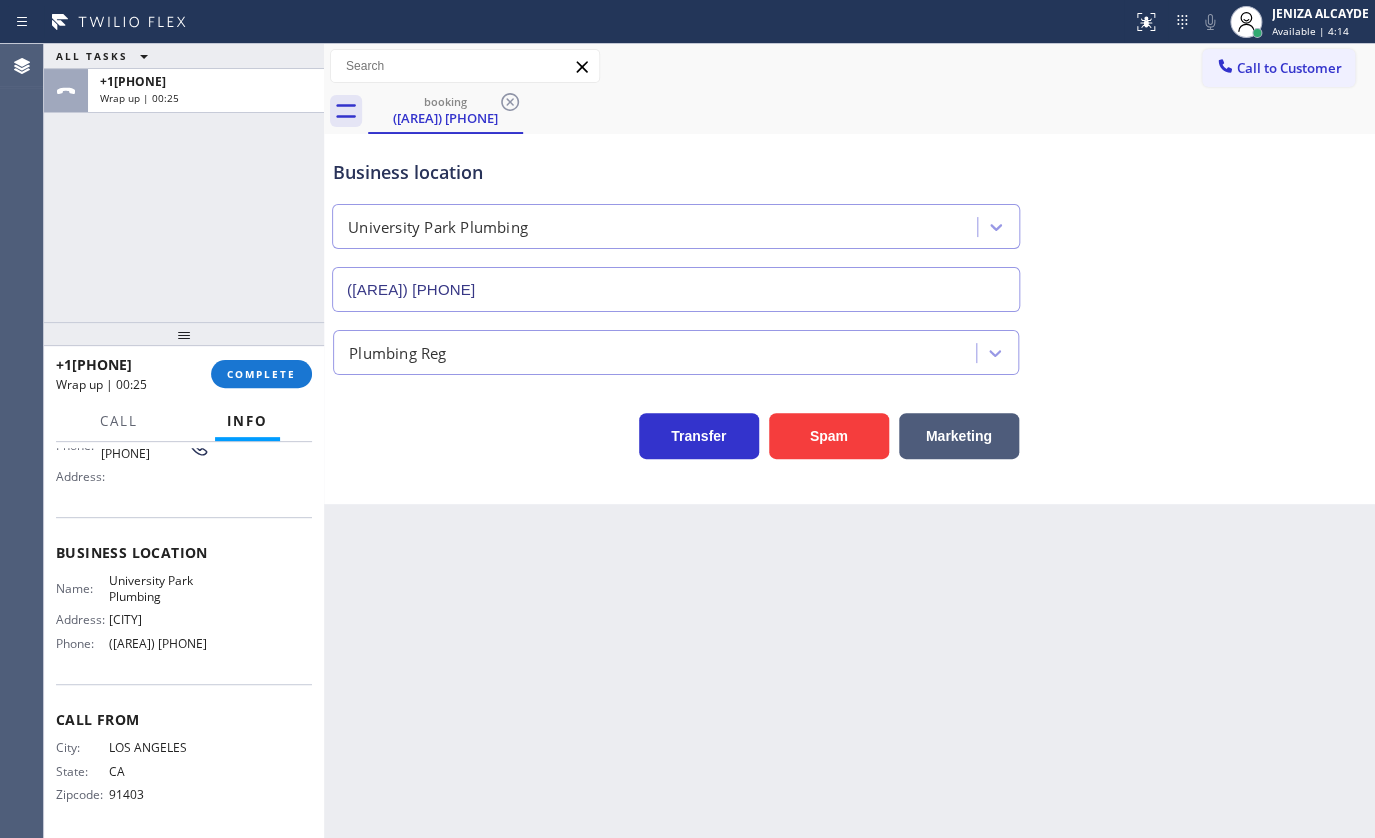 click on "Call From City: [CITY] State: [STATE] Zipcode: [POSTAL]" at bounding box center [184, 759] 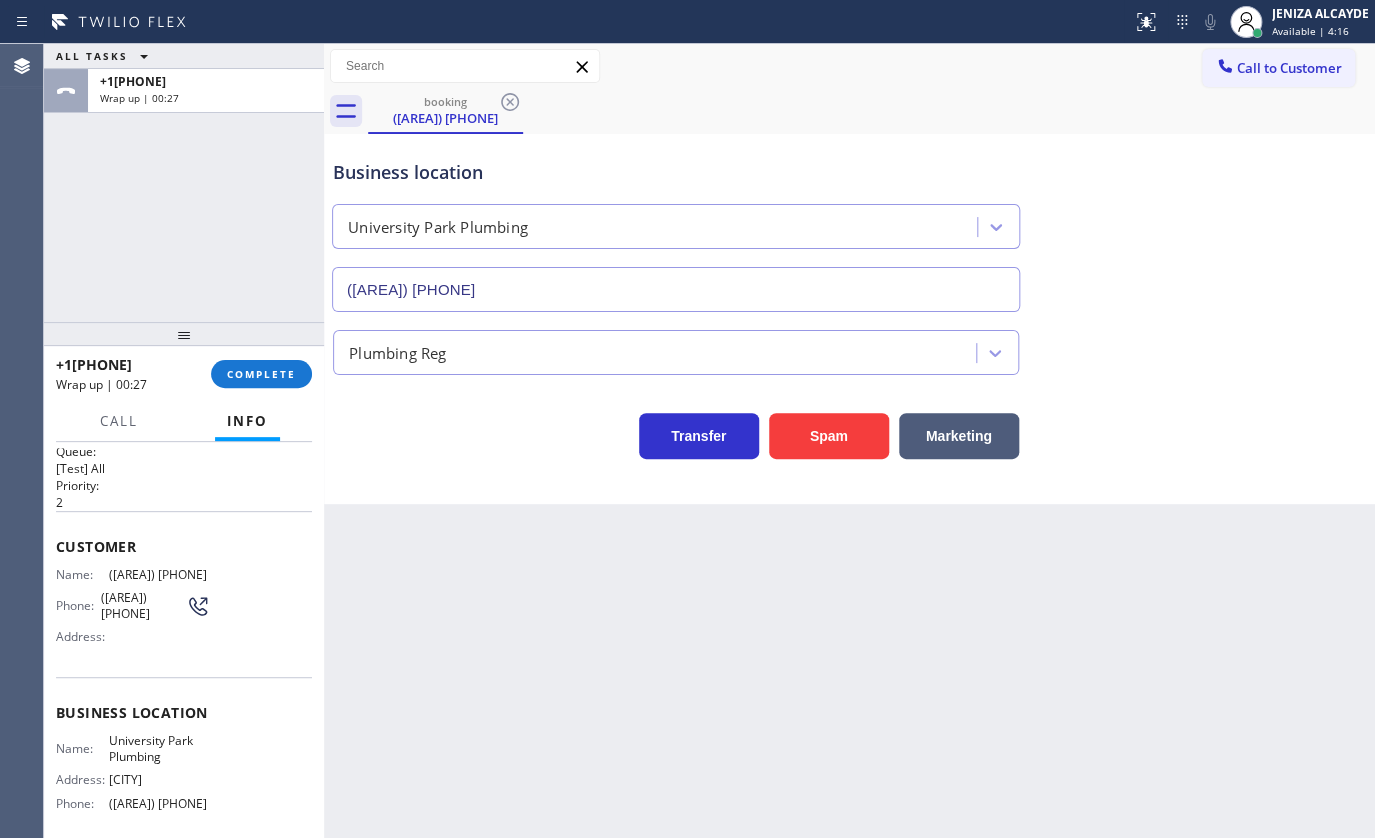 scroll, scrollTop: 0, scrollLeft: 0, axis: both 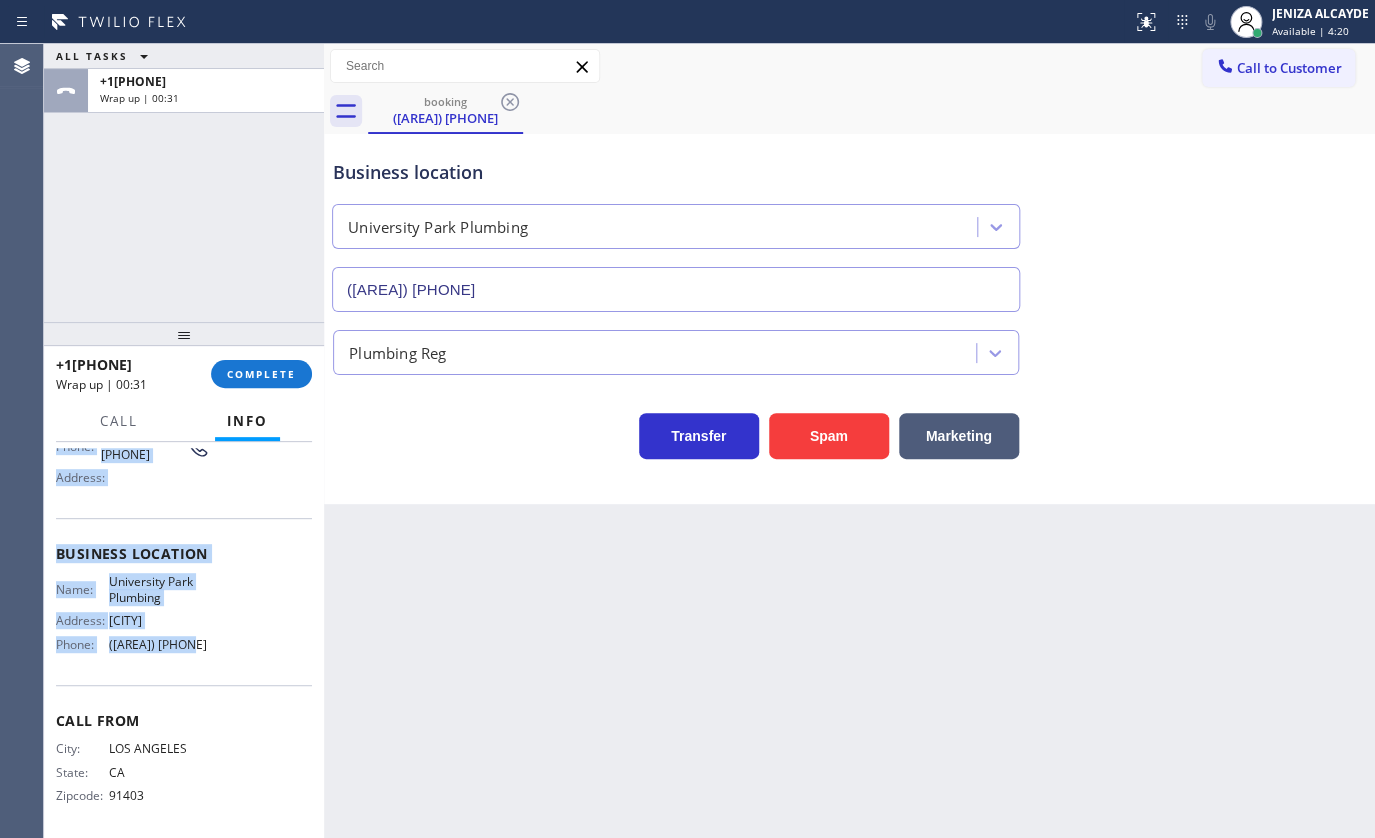 drag, startPoint x: 56, startPoint y: 559, endPoint x: 222, endPoint y: 672, distance: 200.81085 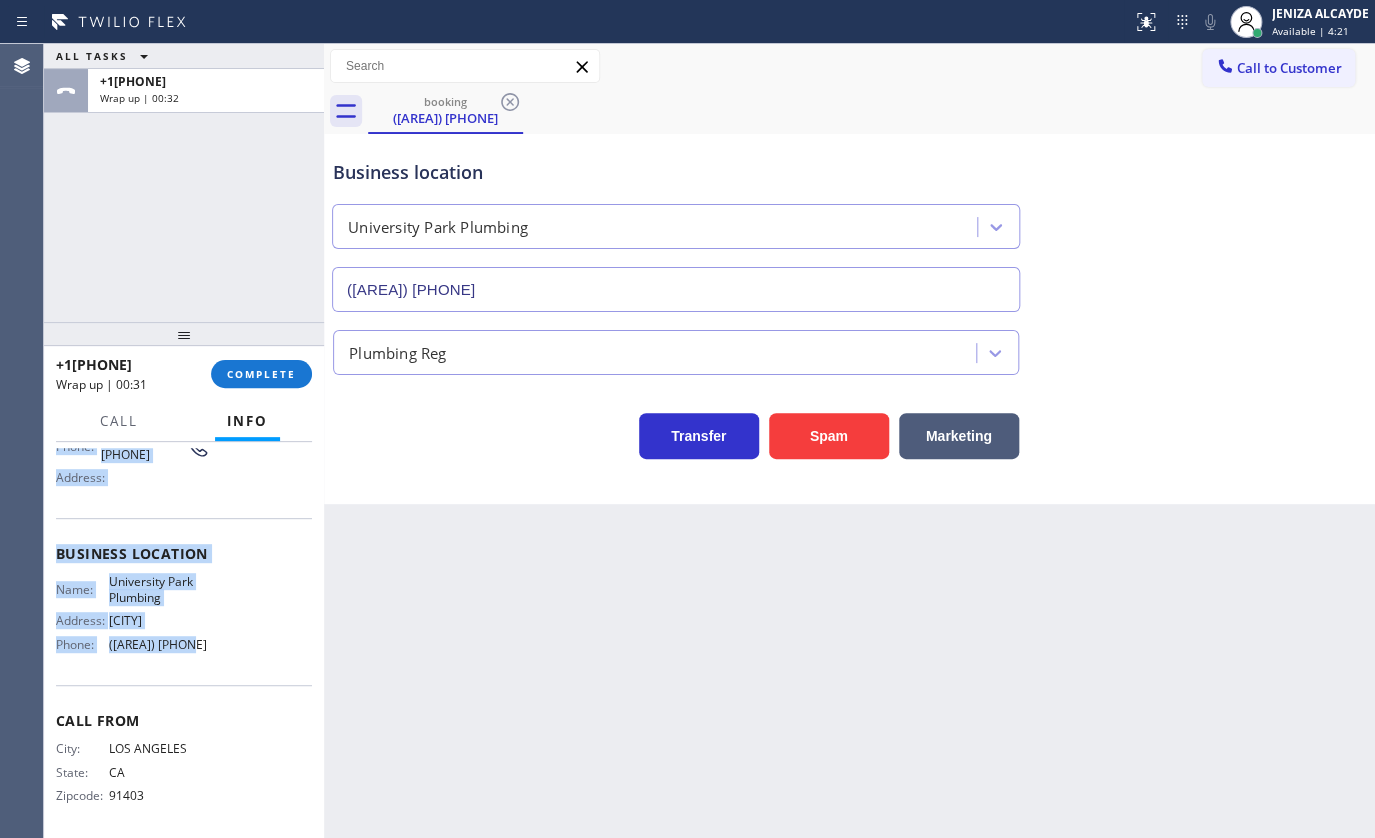 copy on "Customer Name: ([AREA]) [PHONE] Phone: ([AREA]) [PHONE] Address: Business location Name: University Park Plumbing Address: [CITY] Phone: ([AREA]) [PHONE]" 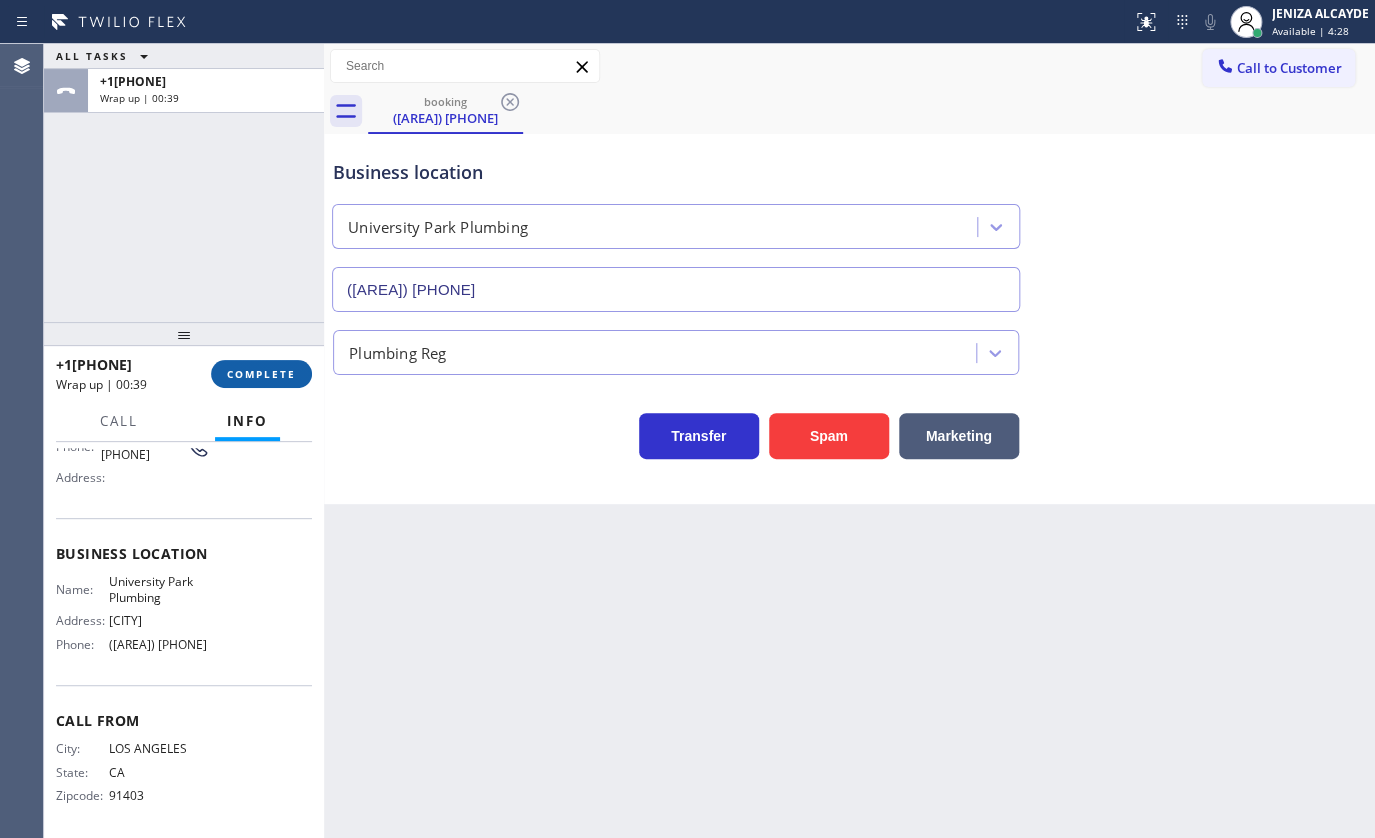 click on "+1[PHONE] Wrap up | 00:39 COMPLETE" at bounding box center [184, 374] 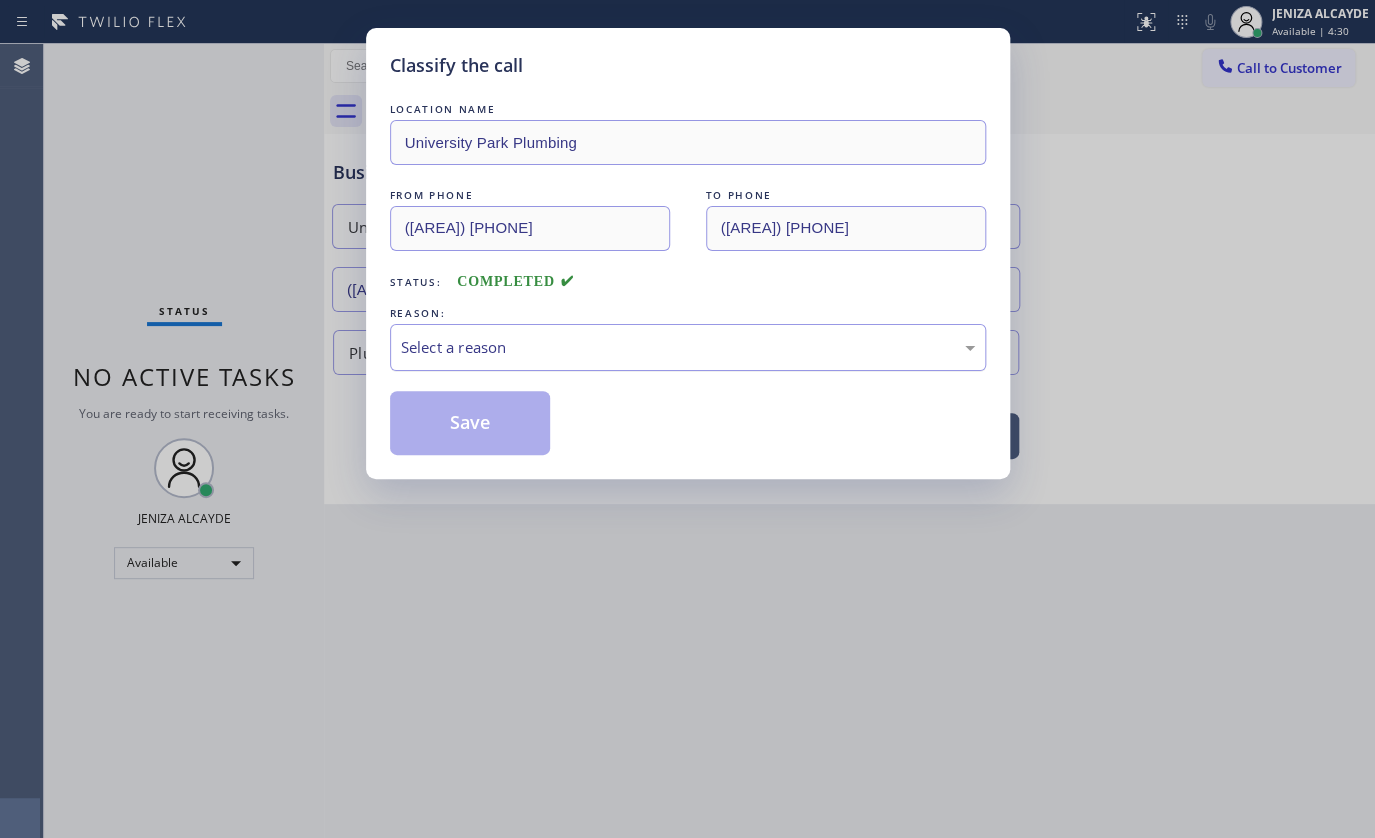 click on "Select a reason" at bounding box center [688, 347] 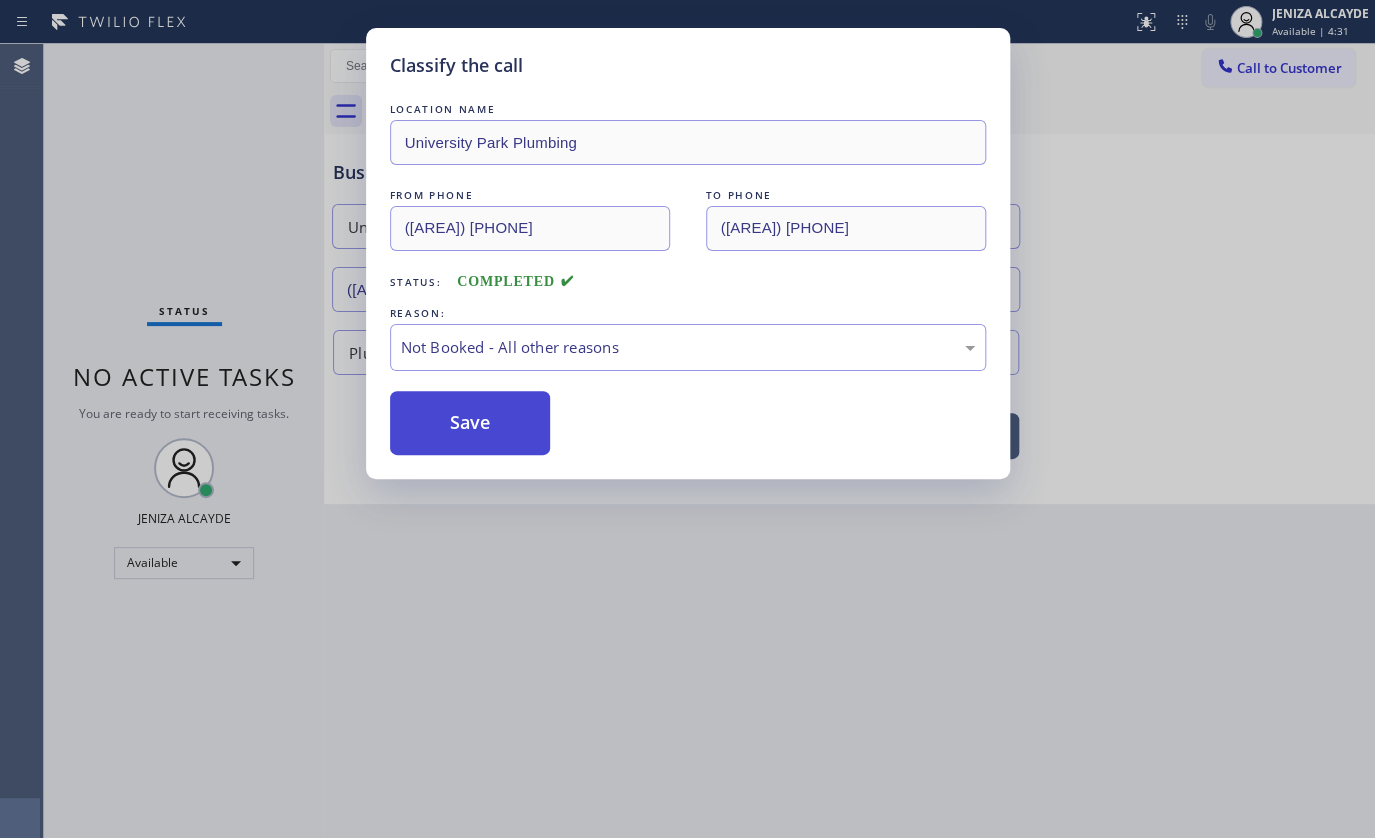 click on "Save" at bounding box center [470, 423] 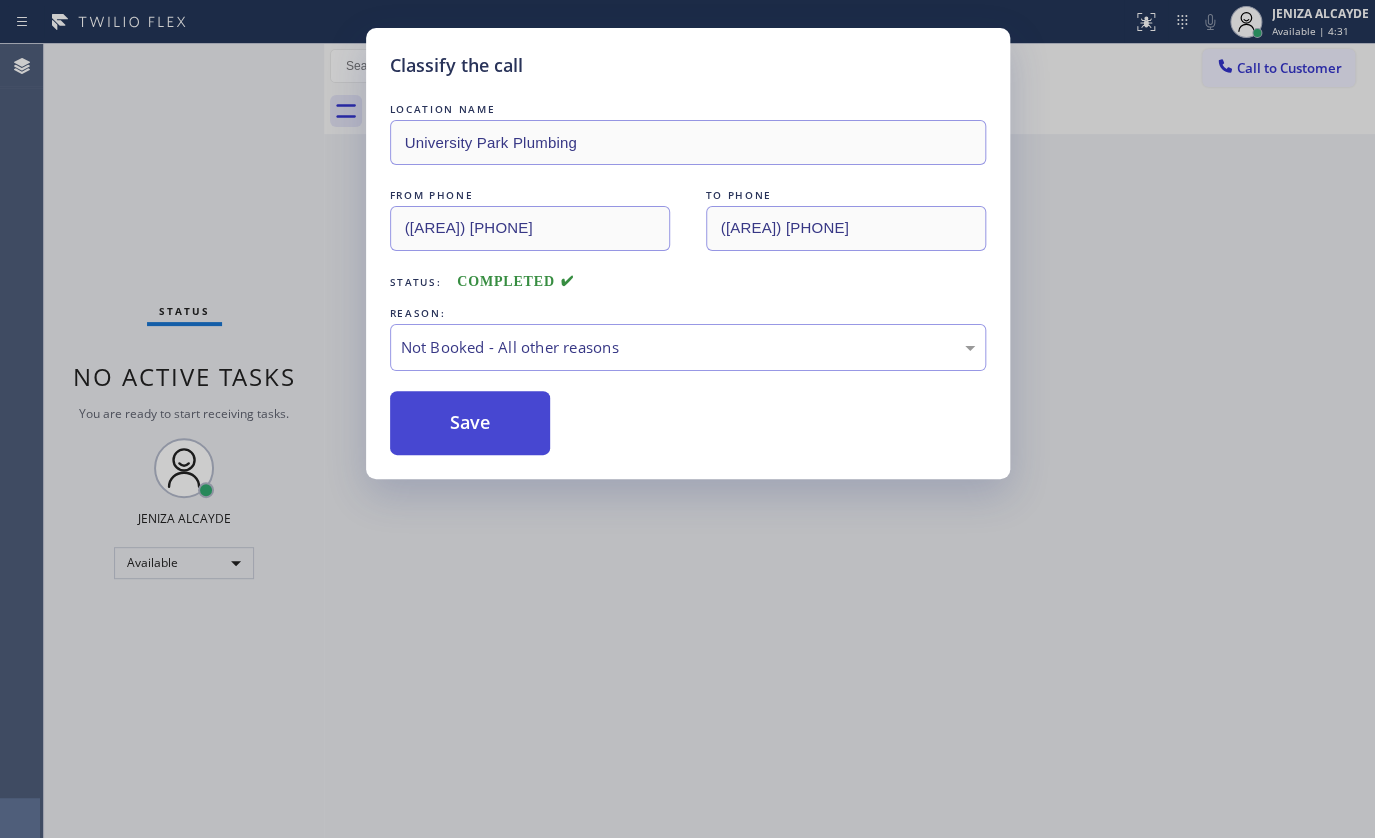 click on "Save" at bounding box center (470, 423) 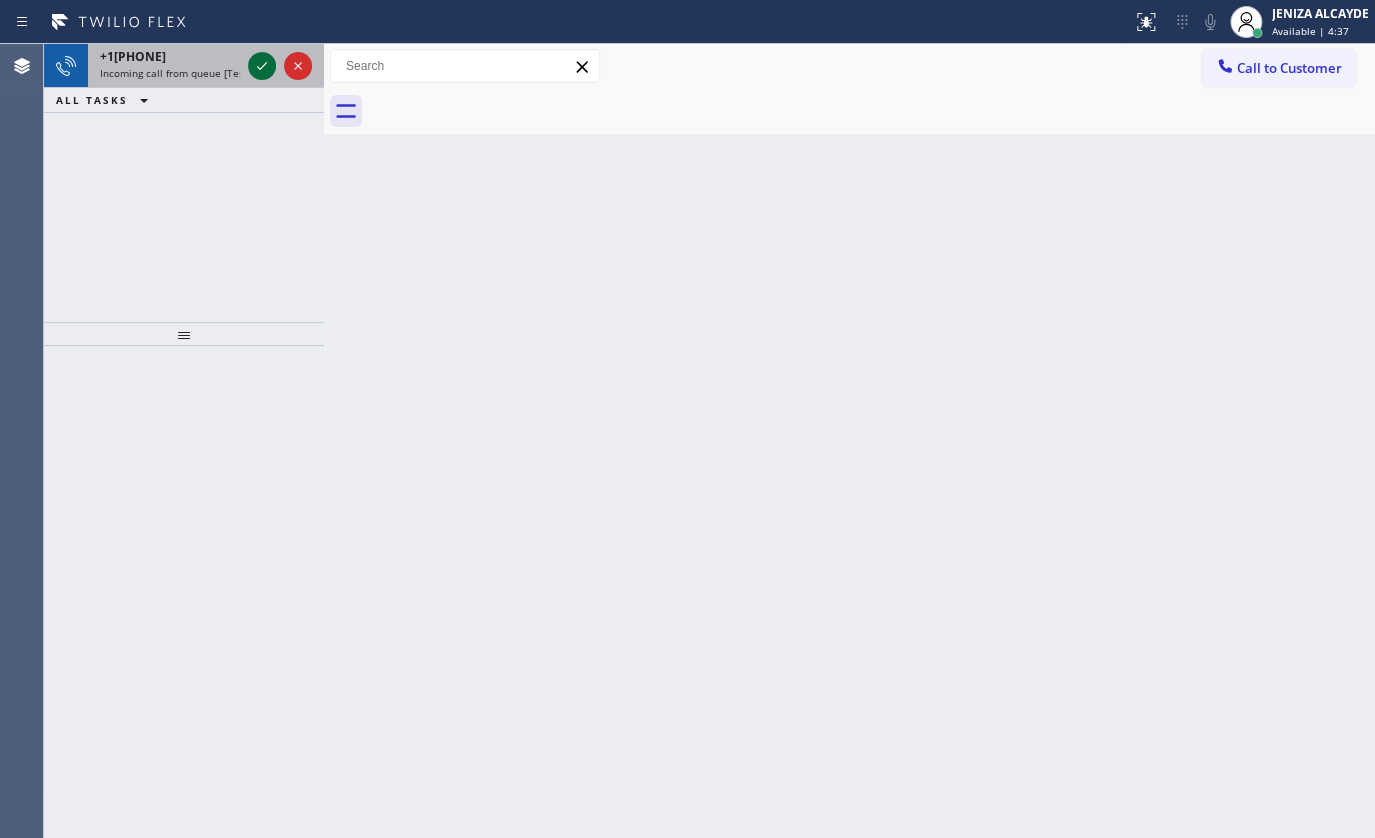 click 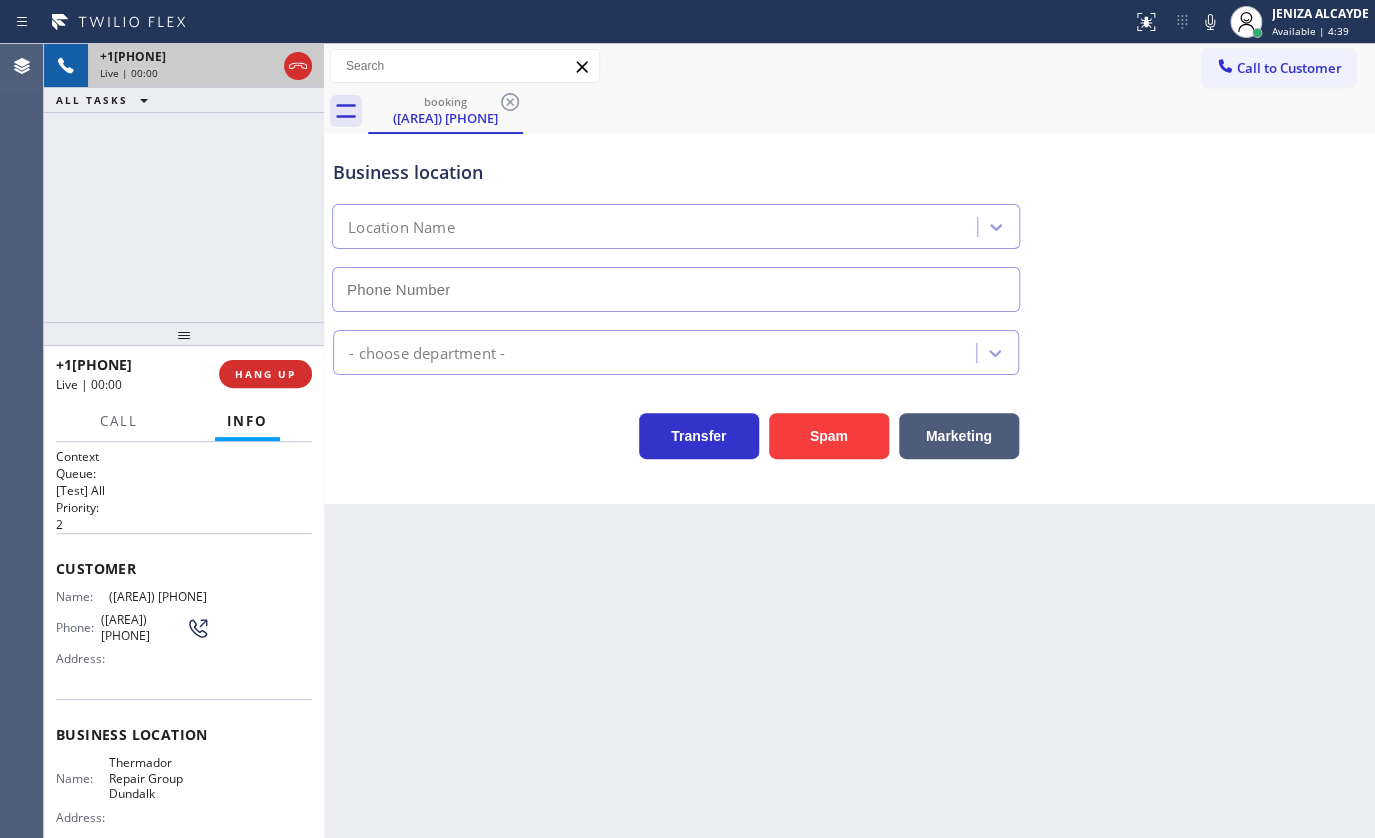 type on "([AREA]) [PHONE]" 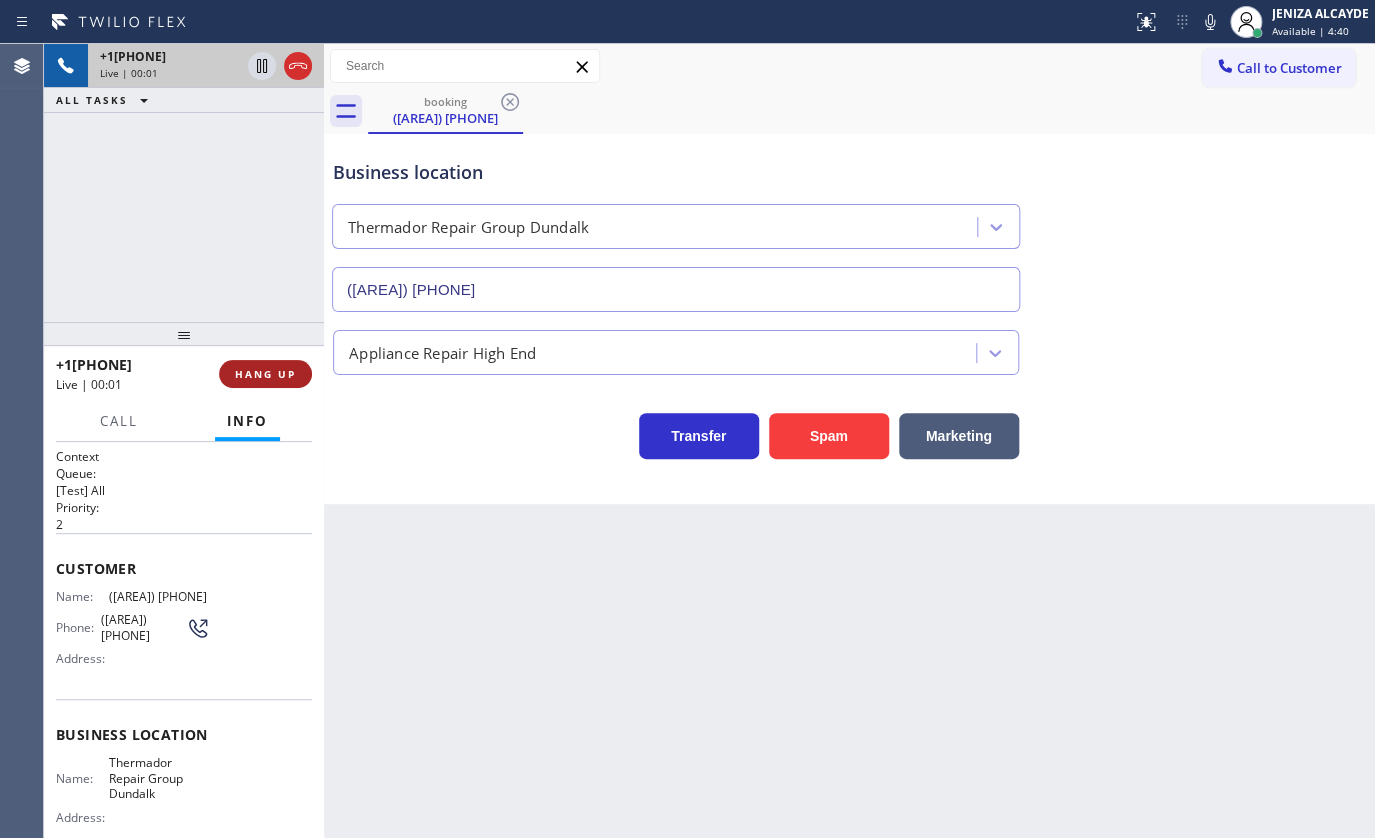 click on "HANG UP" at bounding box center [265, 374] 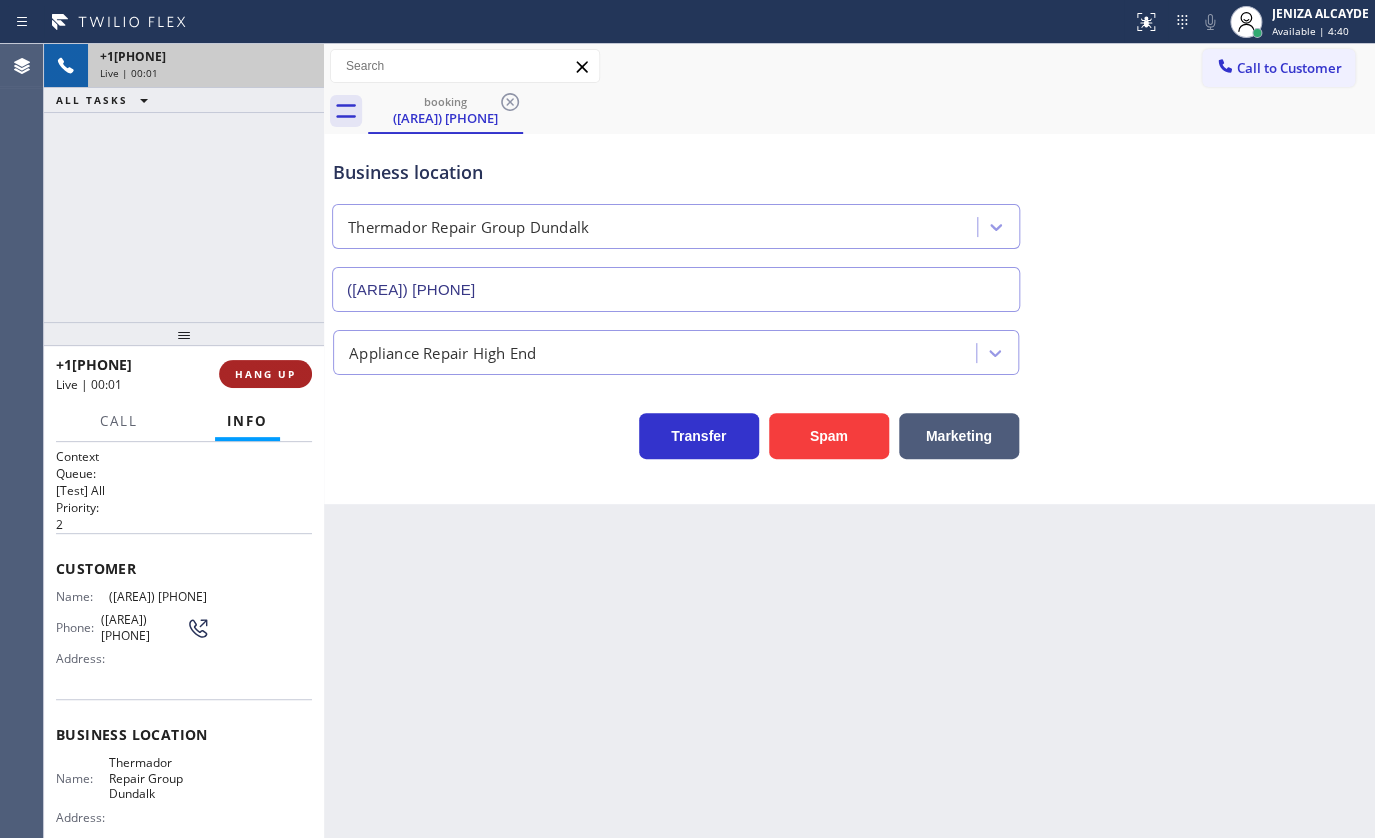 click on "HANG UP" at bounding box center [265, 374] 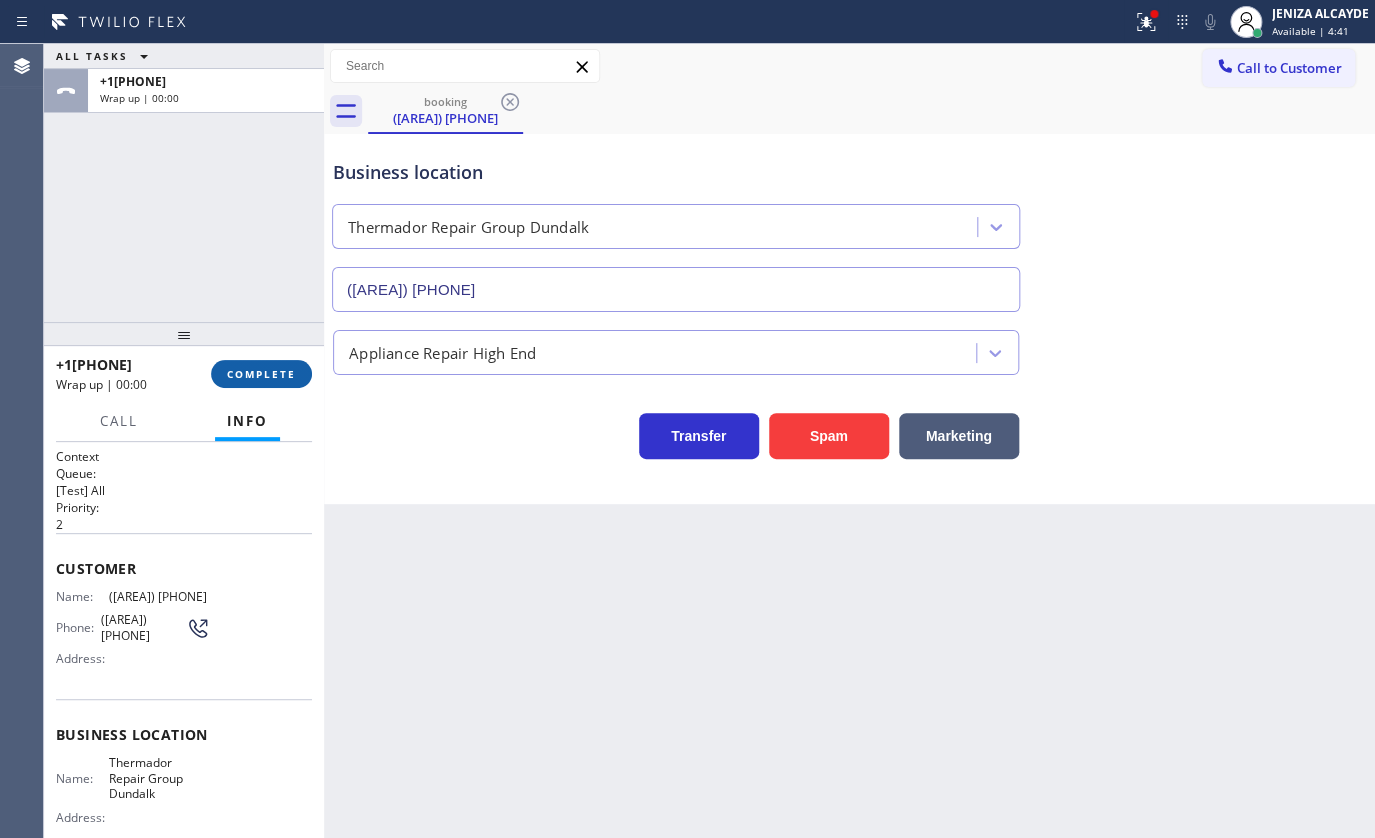 click on "COMPLETE" at bounding box center [261, 374] 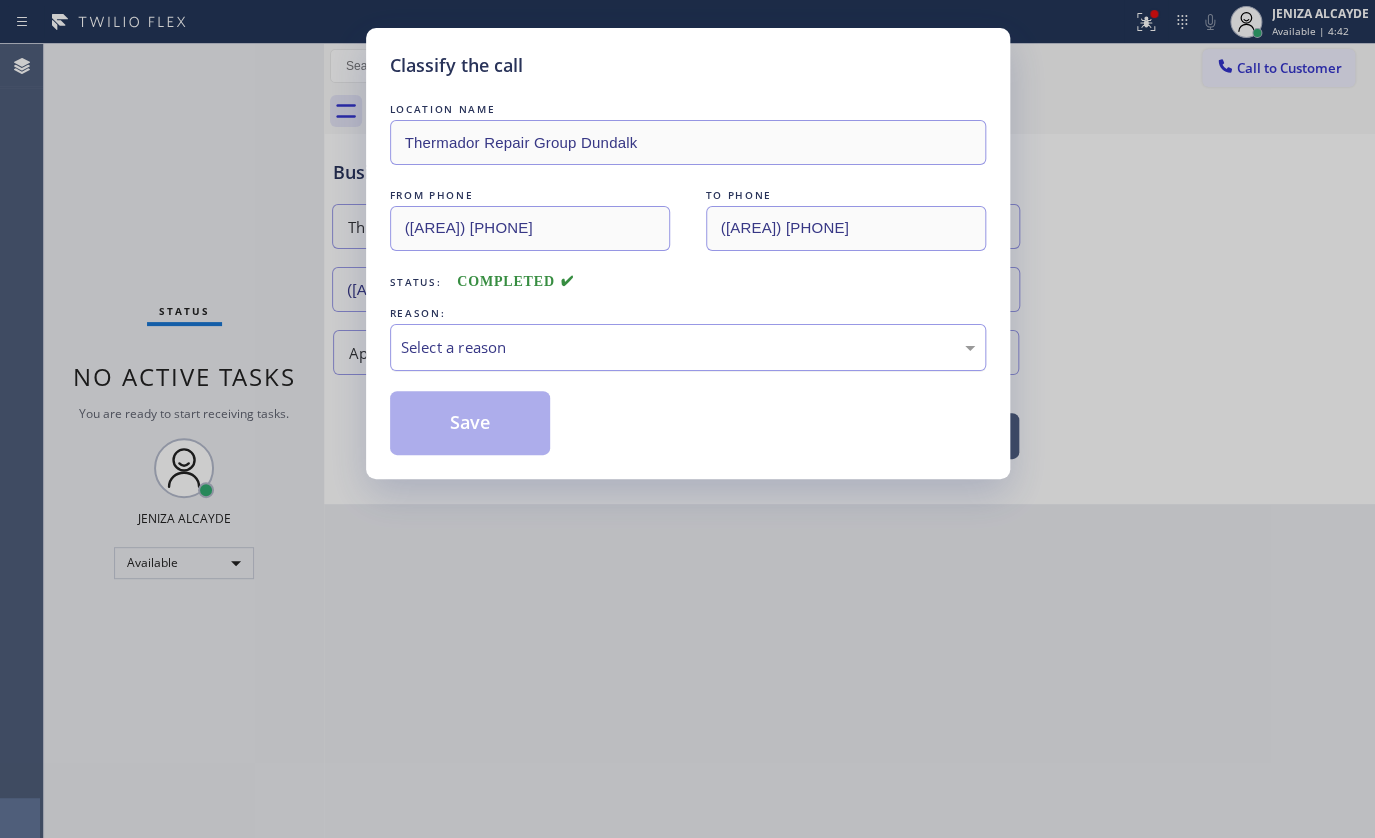 click on "Select a reason" at bounding box center (688, 347) 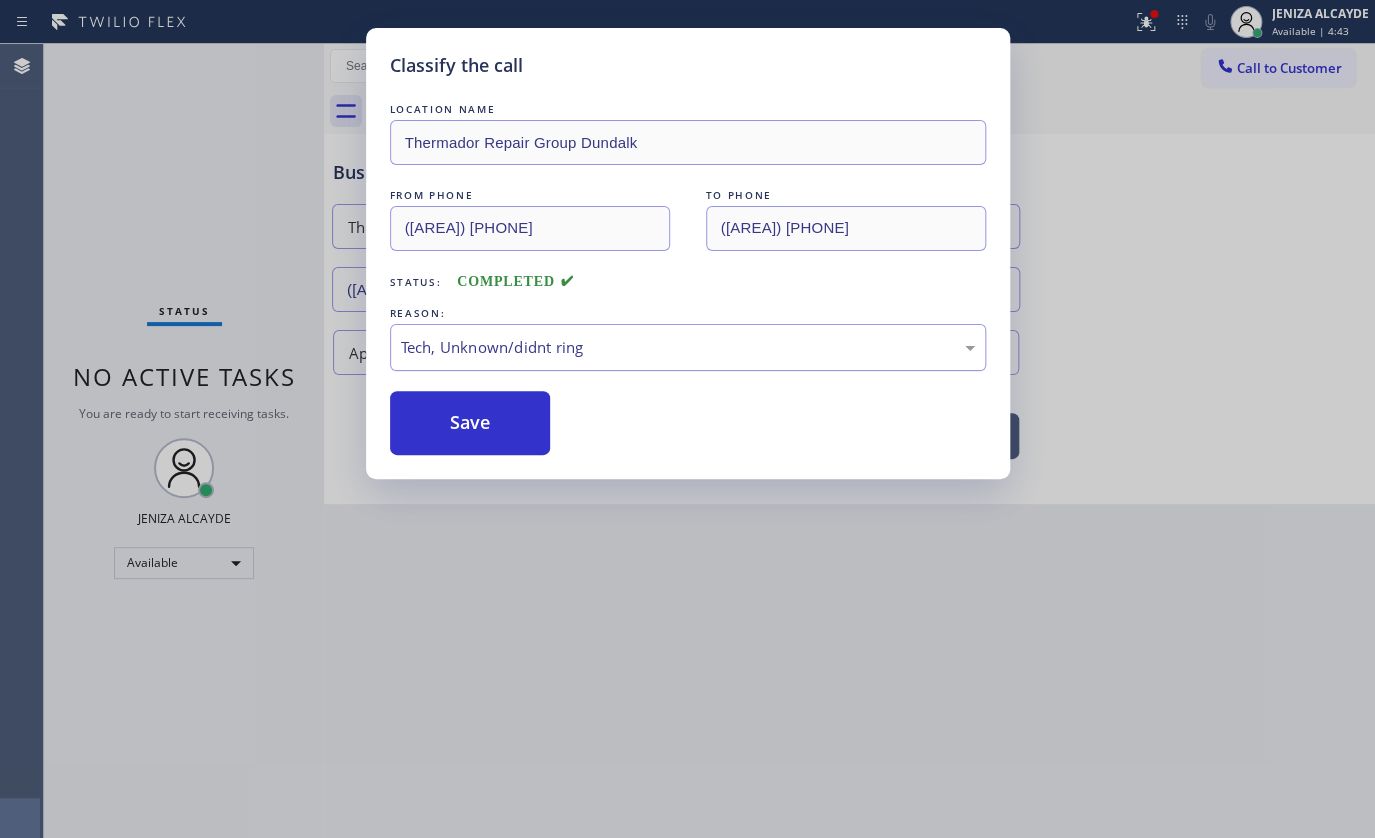 click on "Tech, Unknown/didnt ring" at bounding box center (688, 347) 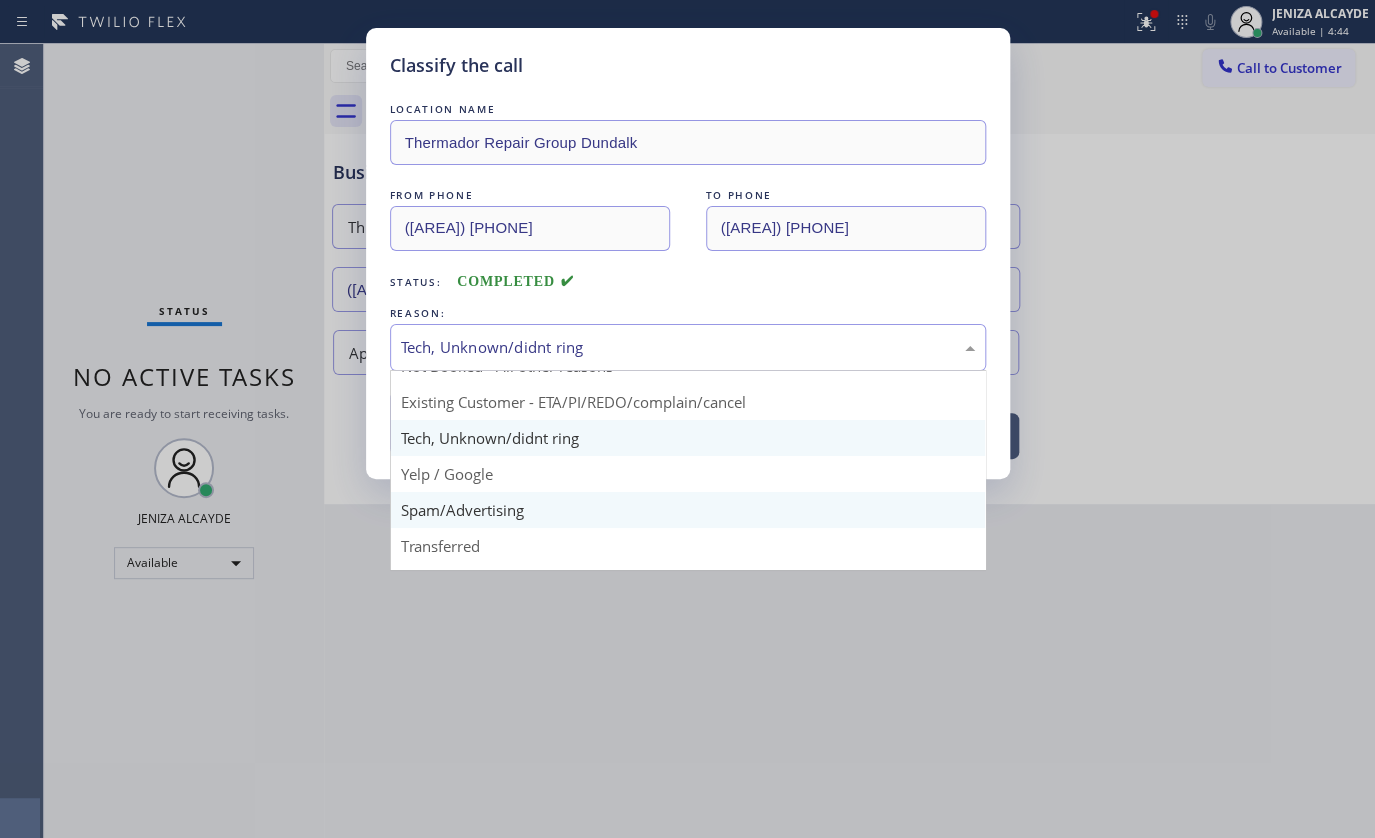 scroll, scrollTop: 133, scrollLeft: 0, axis: vertical 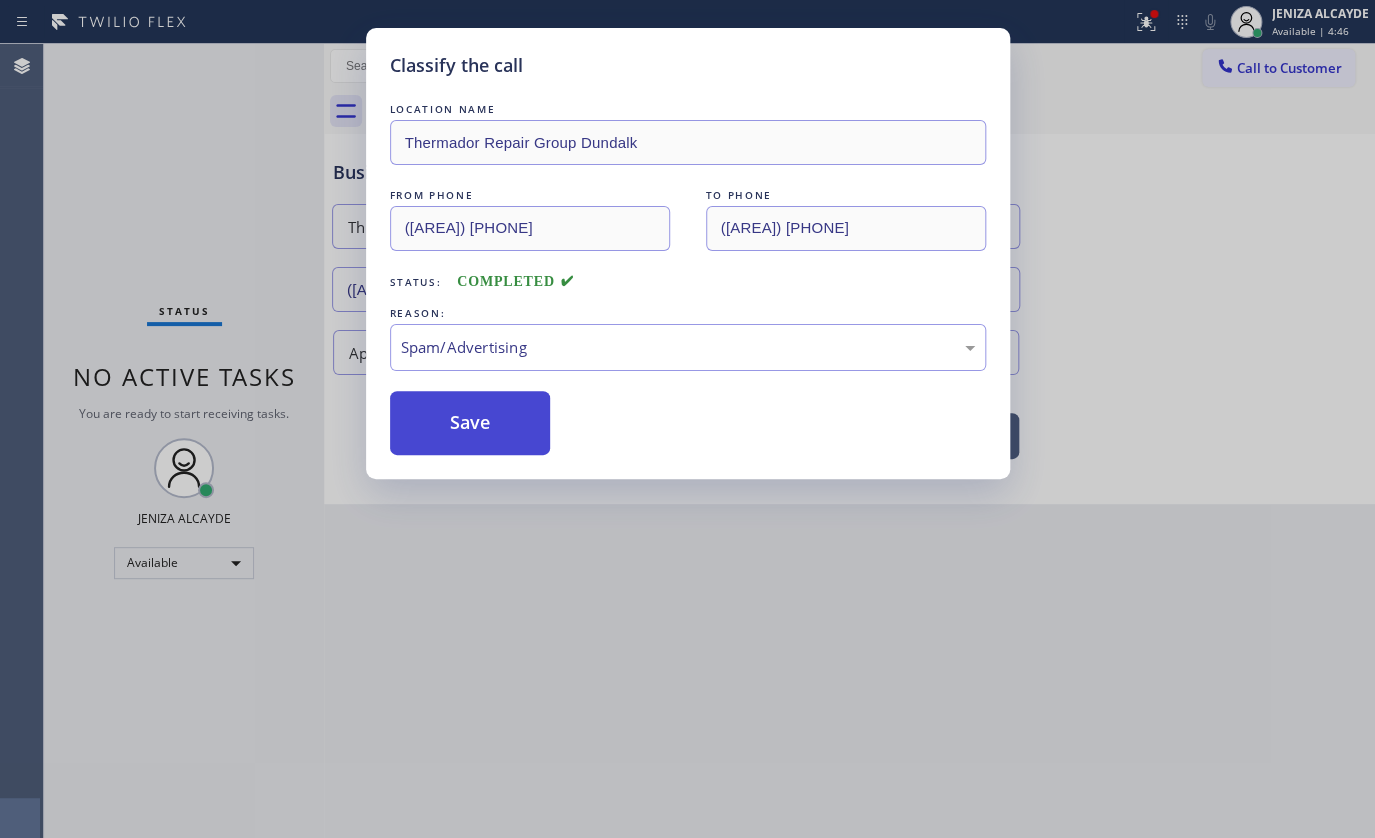 click on "Save" at bounding box center (470, 423) 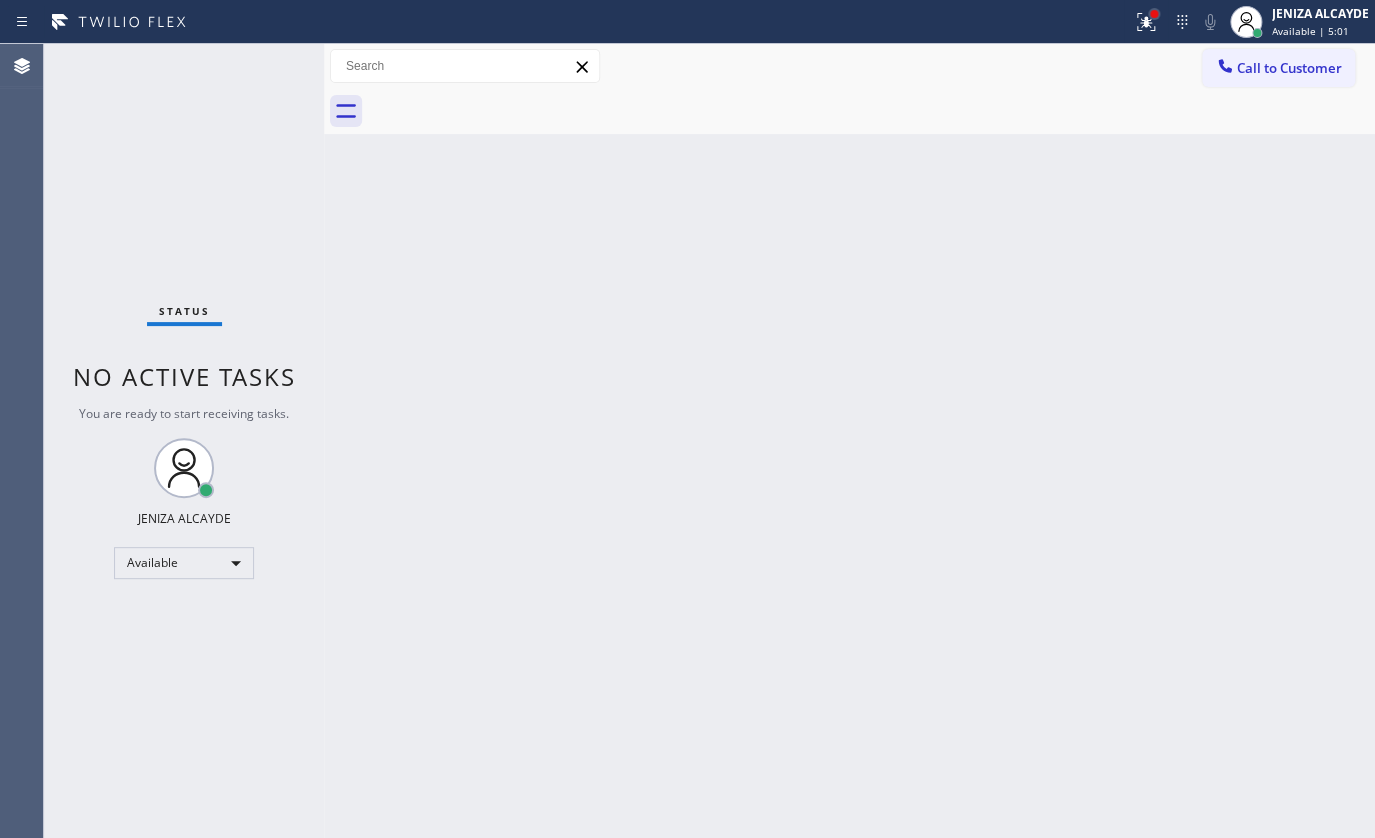 click at bounding box center (1154, 14) 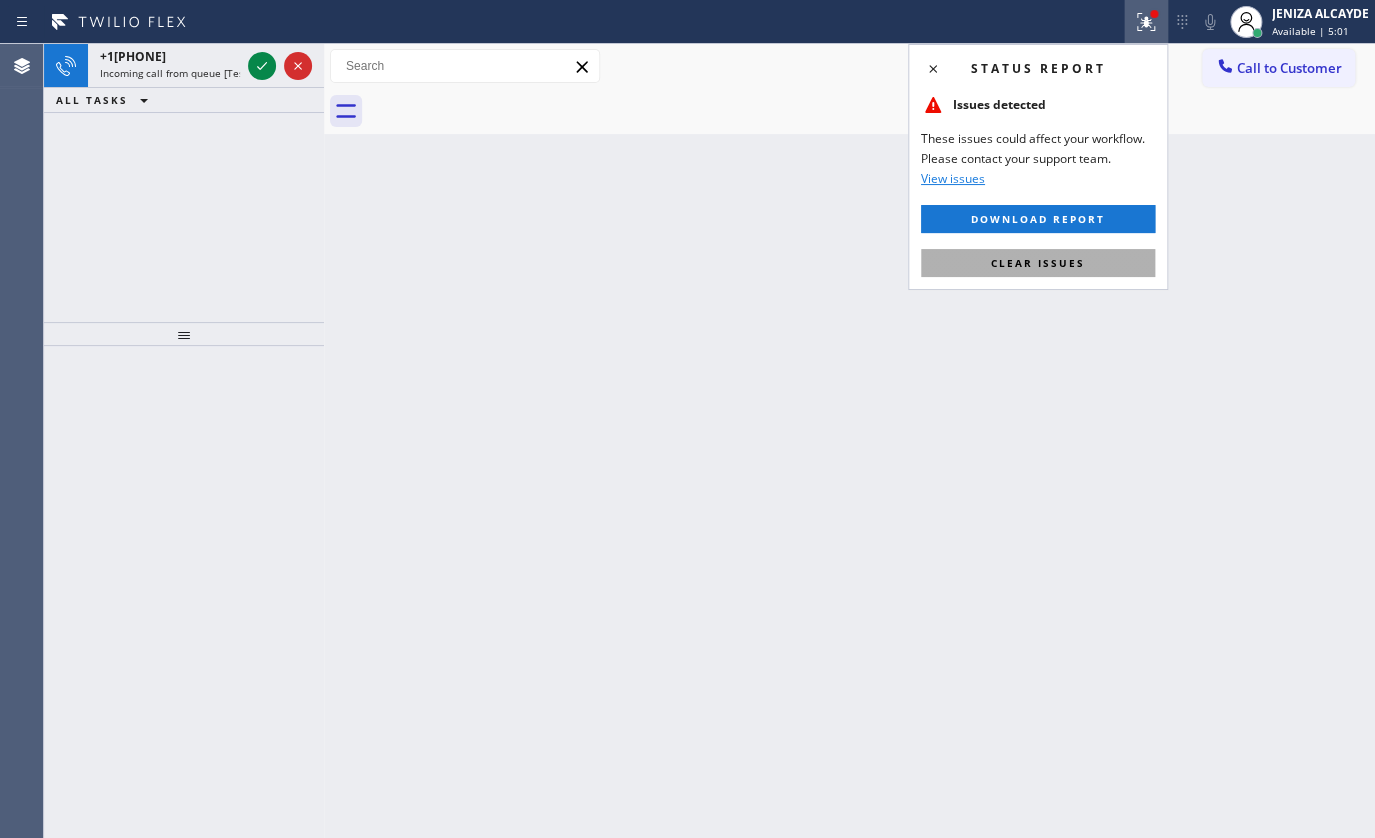 drag, startPoint x: 1102, startPoint y: 287, endPoint x: 1101, endPoint y: 271, distance: 16.03122 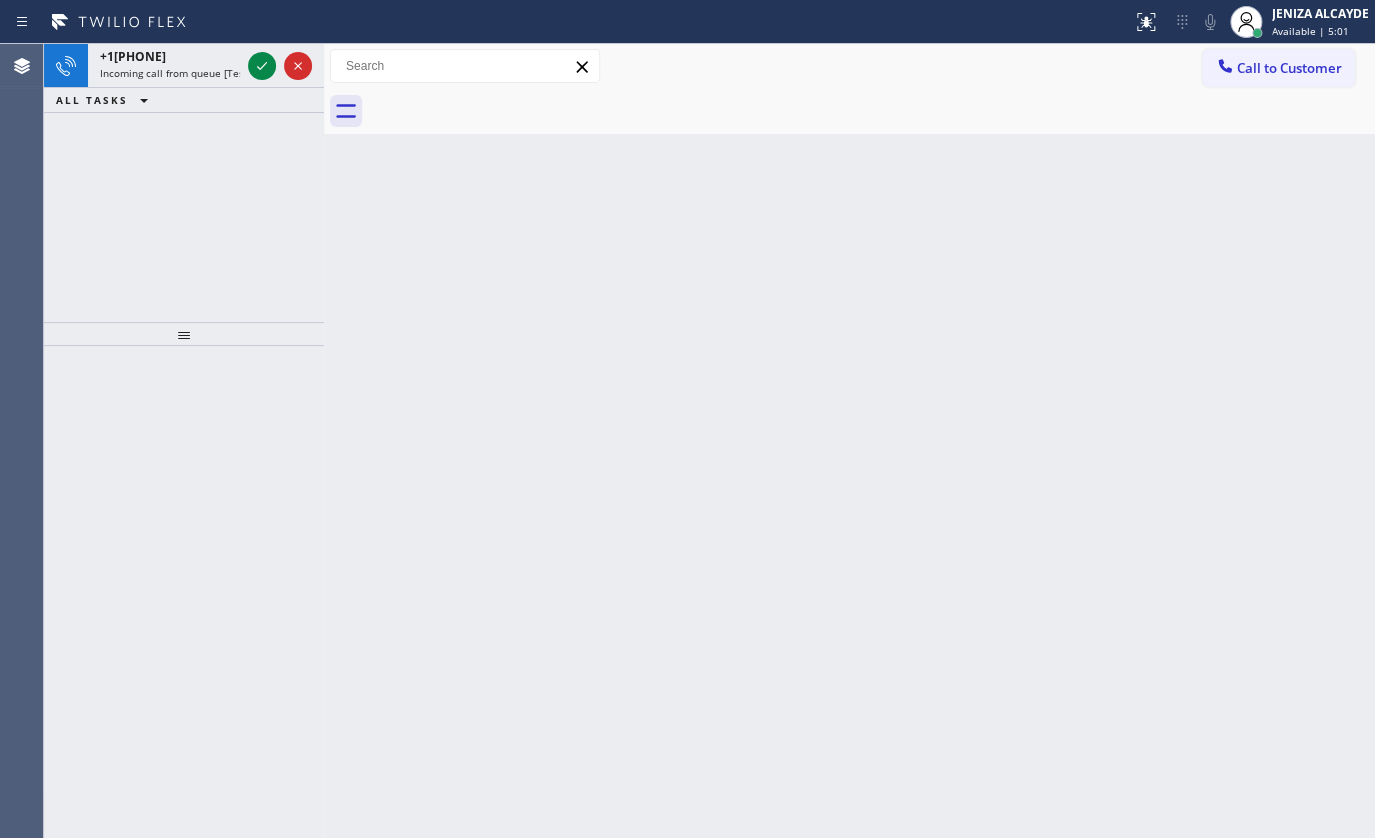 click on "Back to Dashboard Change Sender ID Customers Technicians Select a contact Outbound call Technician Search Technician Your caller id phone number Your caller id phone number Call Technician info Name   Phone none Address none Change Sender ID HVAC +18559994417 5 Star Appliance +18557314952 Appliance Repair +18554611149 Plumbing +18889090120 Air Duct Cleaning +18006865038  Electricians +18005688664 Cancel Change Check personal SMS Reset Change No tabs Call to Customer Outbound call Location Search location Your caller id phone number Customer number Call Outbound call Technician Search Technician Your caller id phone number Your caller id phone number Call" at bounding box center (849, 441) 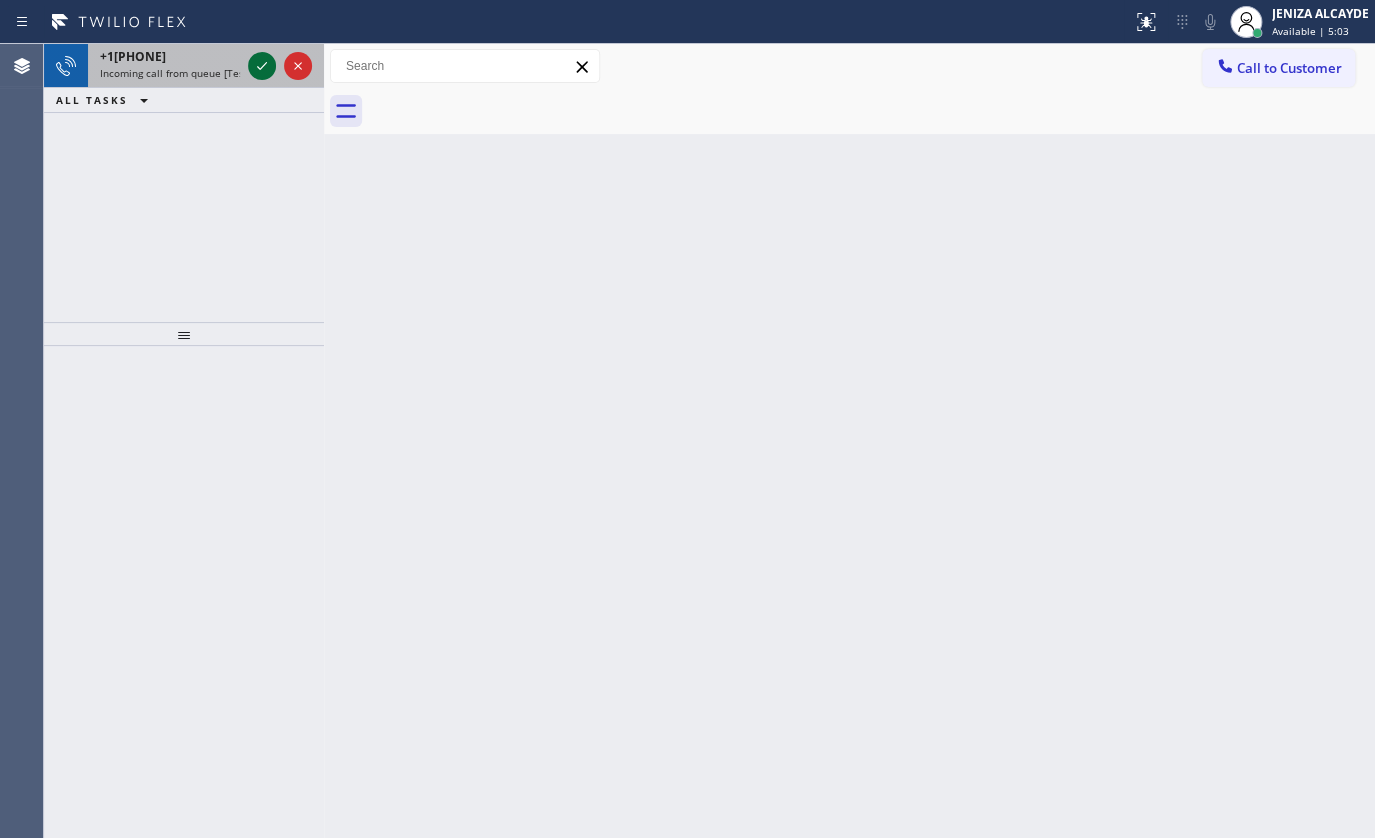 click at bounding box center [262, 66] 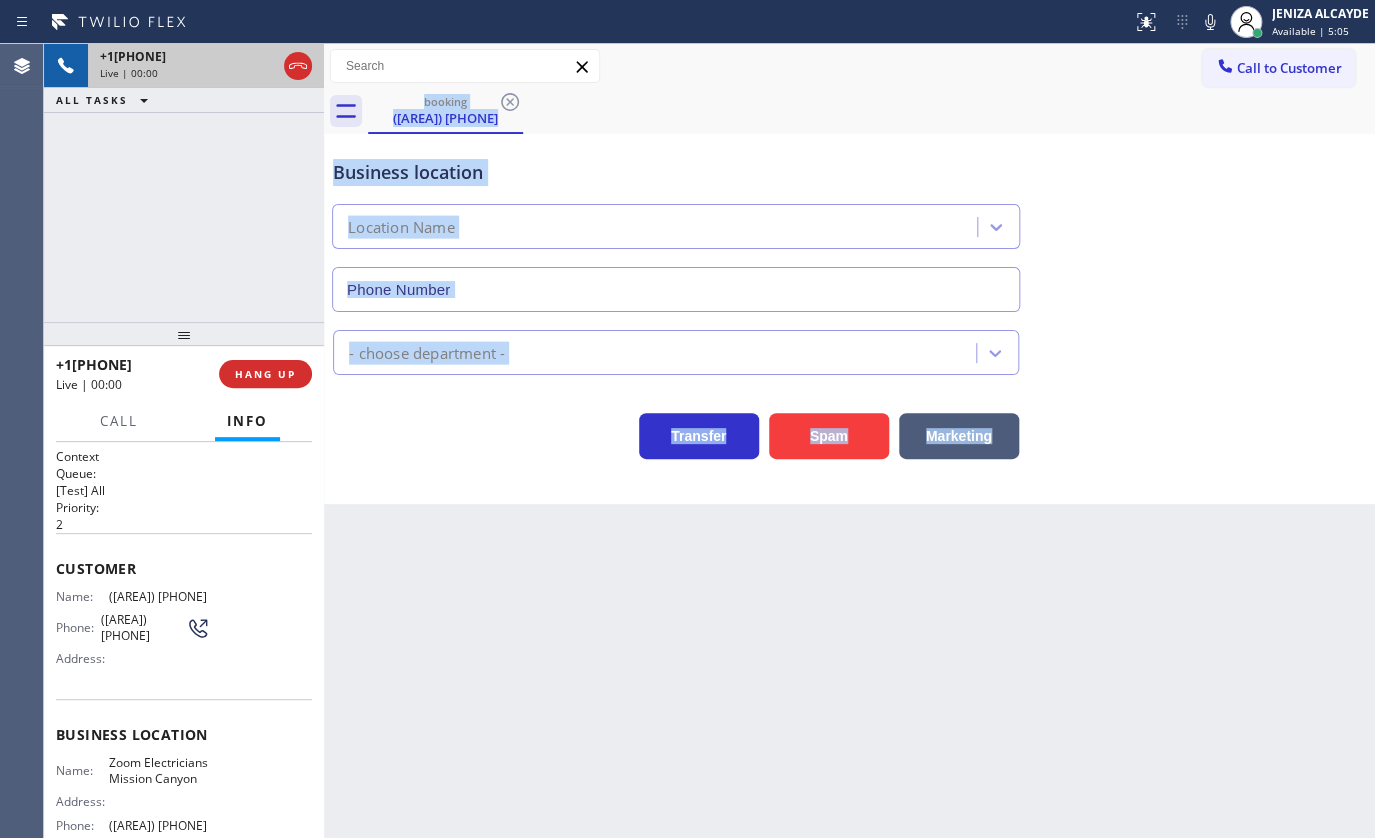 type on "([AREA]) [PHONE]" 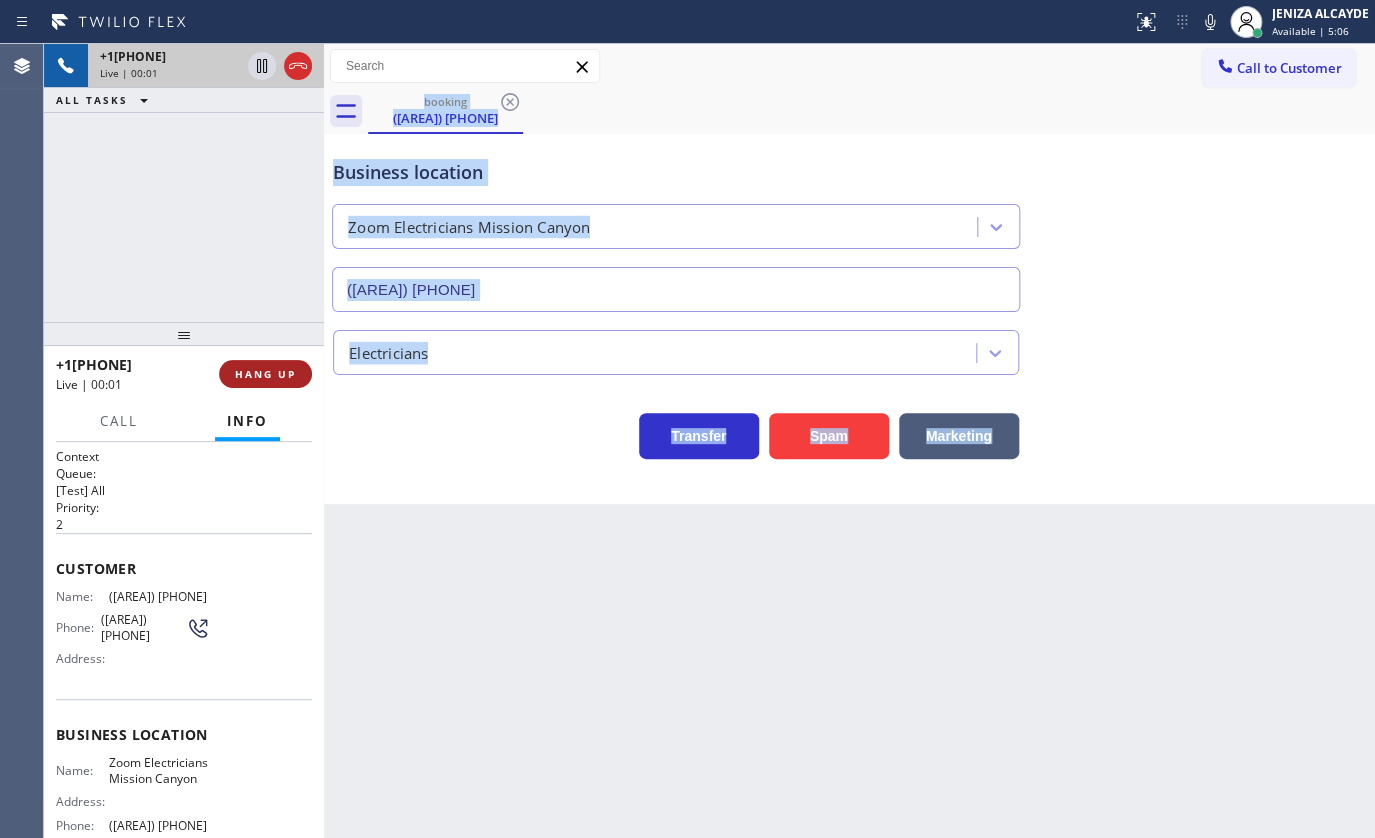 click on "HANG UP" at bounding box center (265, 374) 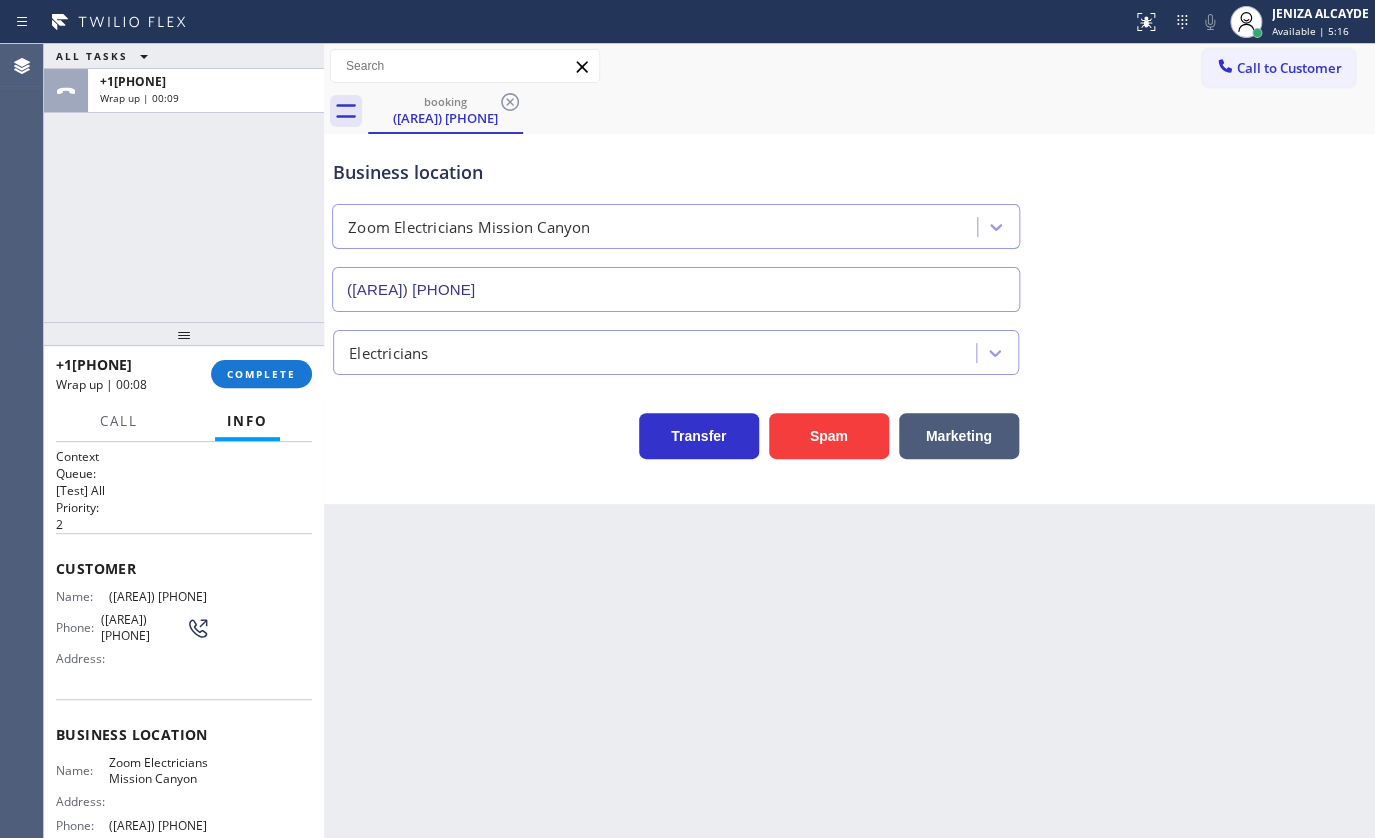 click on "ALL TASKS ALL TASKS ACTIVE TASKS TASKS IN WRAP UP +1[PHONE] Wrap up | 00:09" at bounding box center [184, 183] 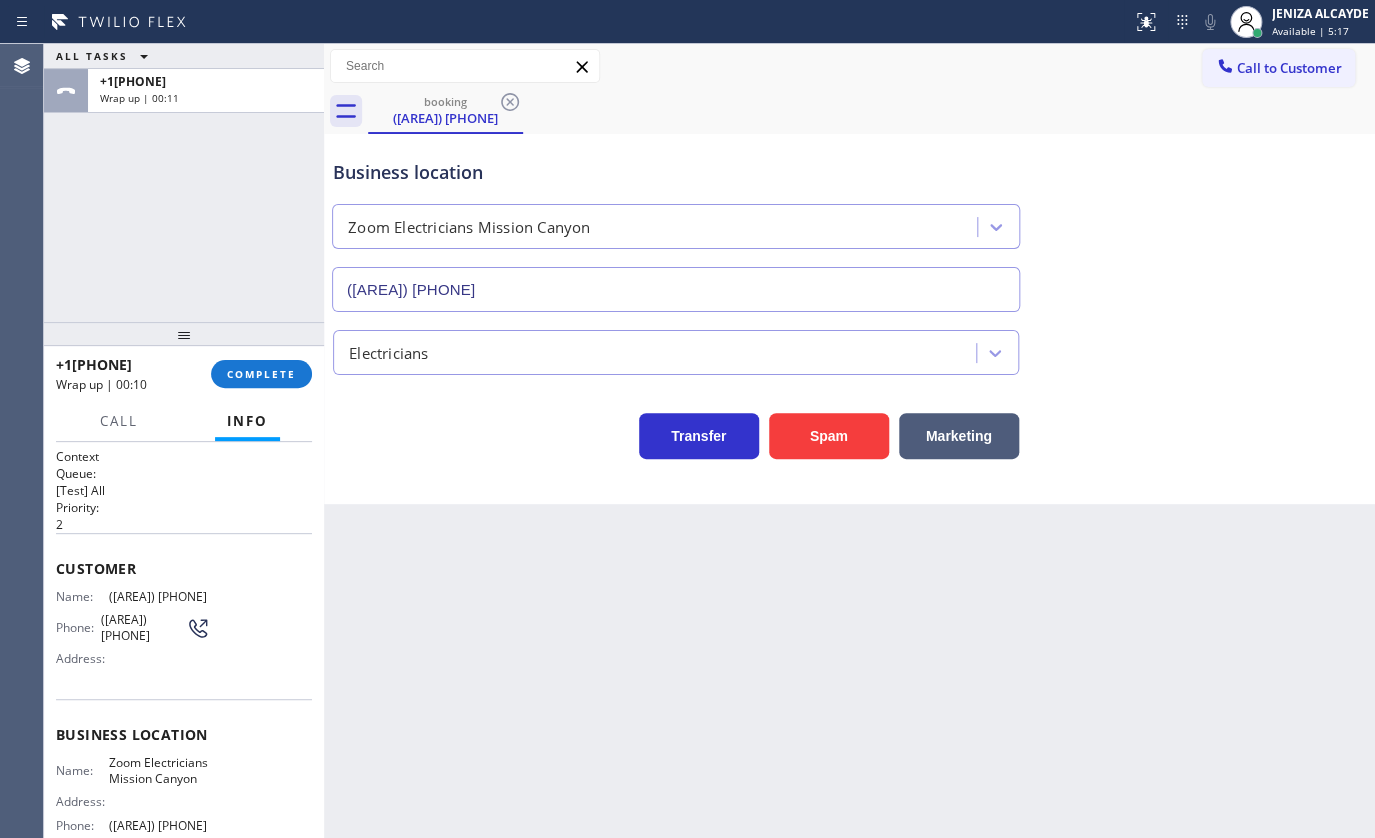 click on "+1[PHONE] Wrap up | 00:10 COMPLETE" at bounding box center (184, 374) 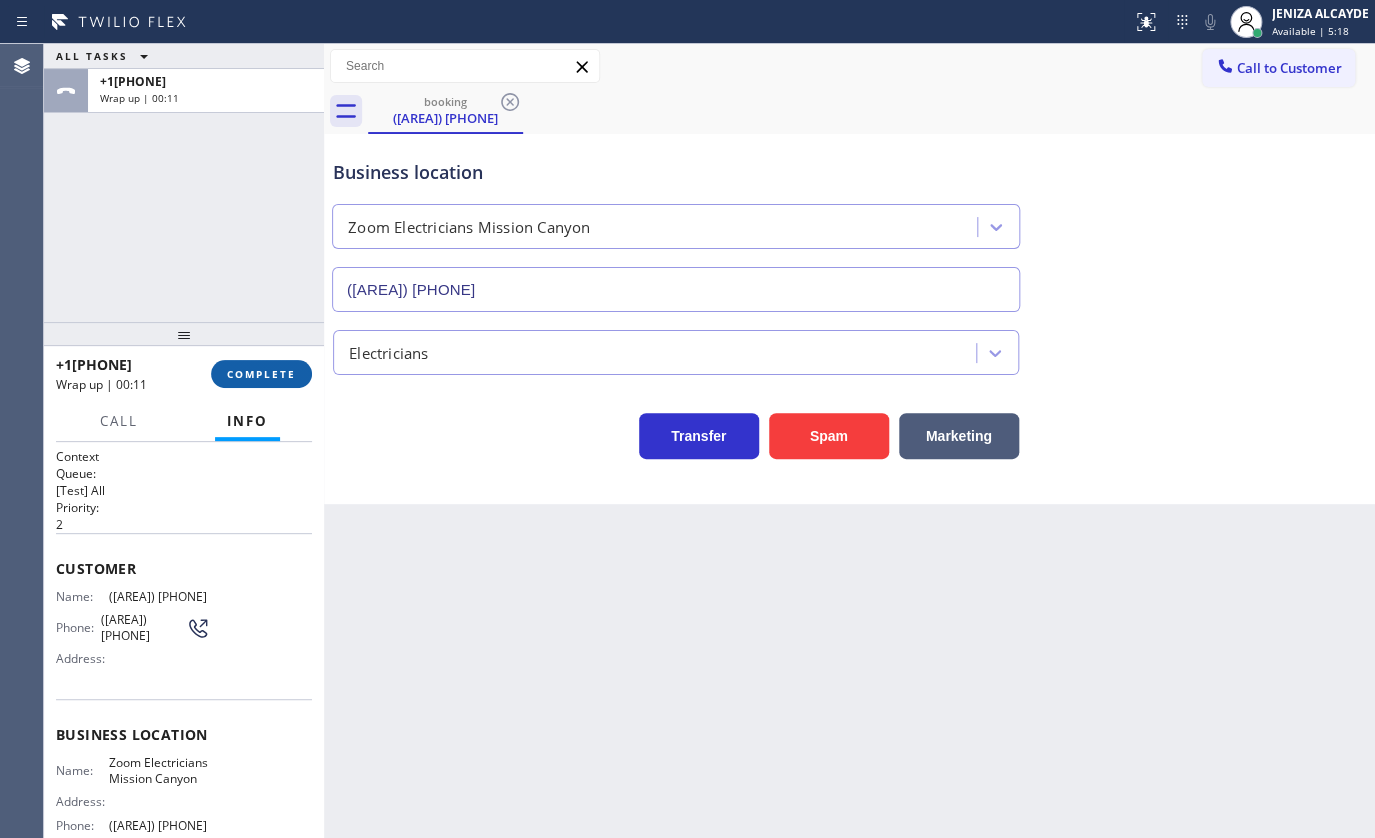 click on "COMPLETE" at bounding box center (261, 374) 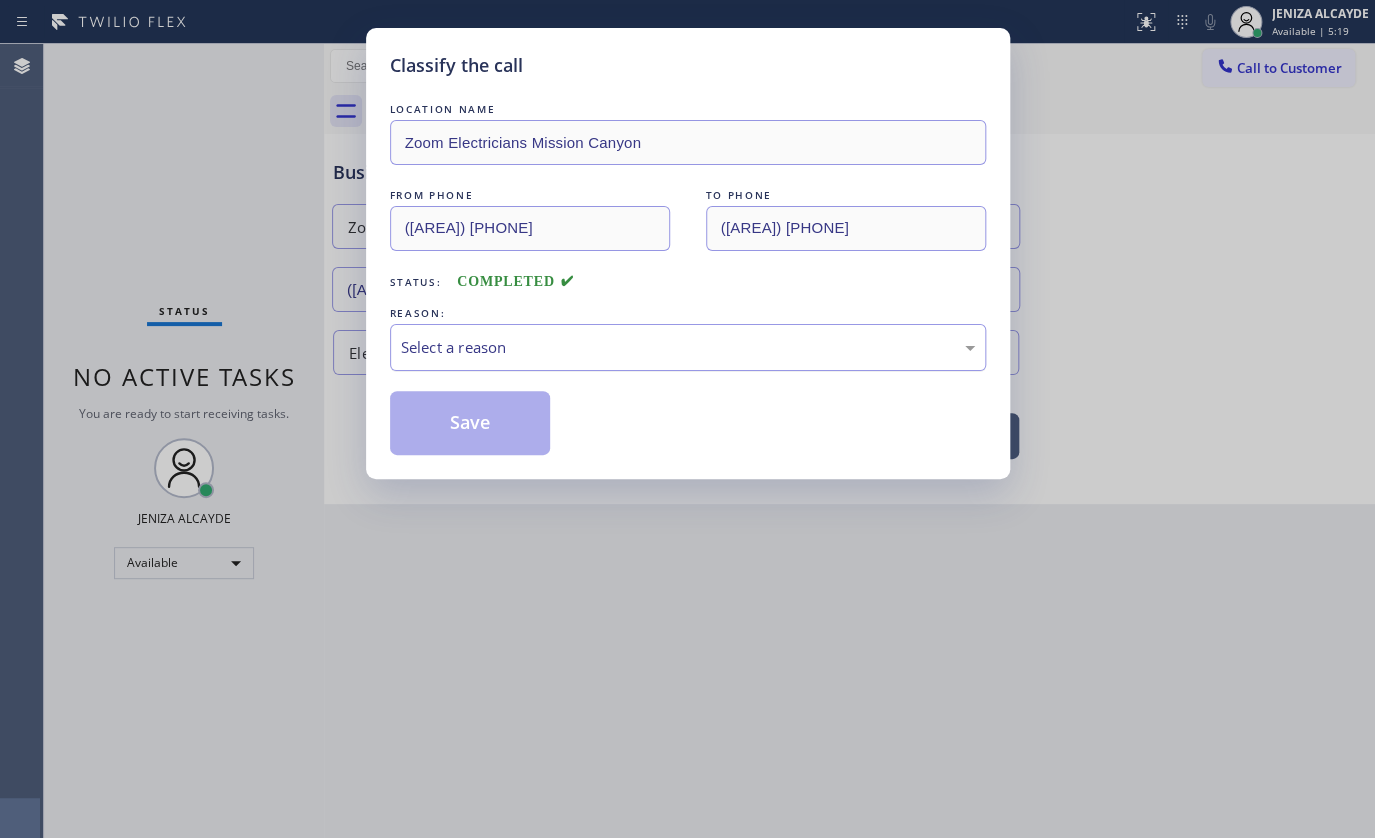 click on "Select a reason" at bounding box center (688, 347) 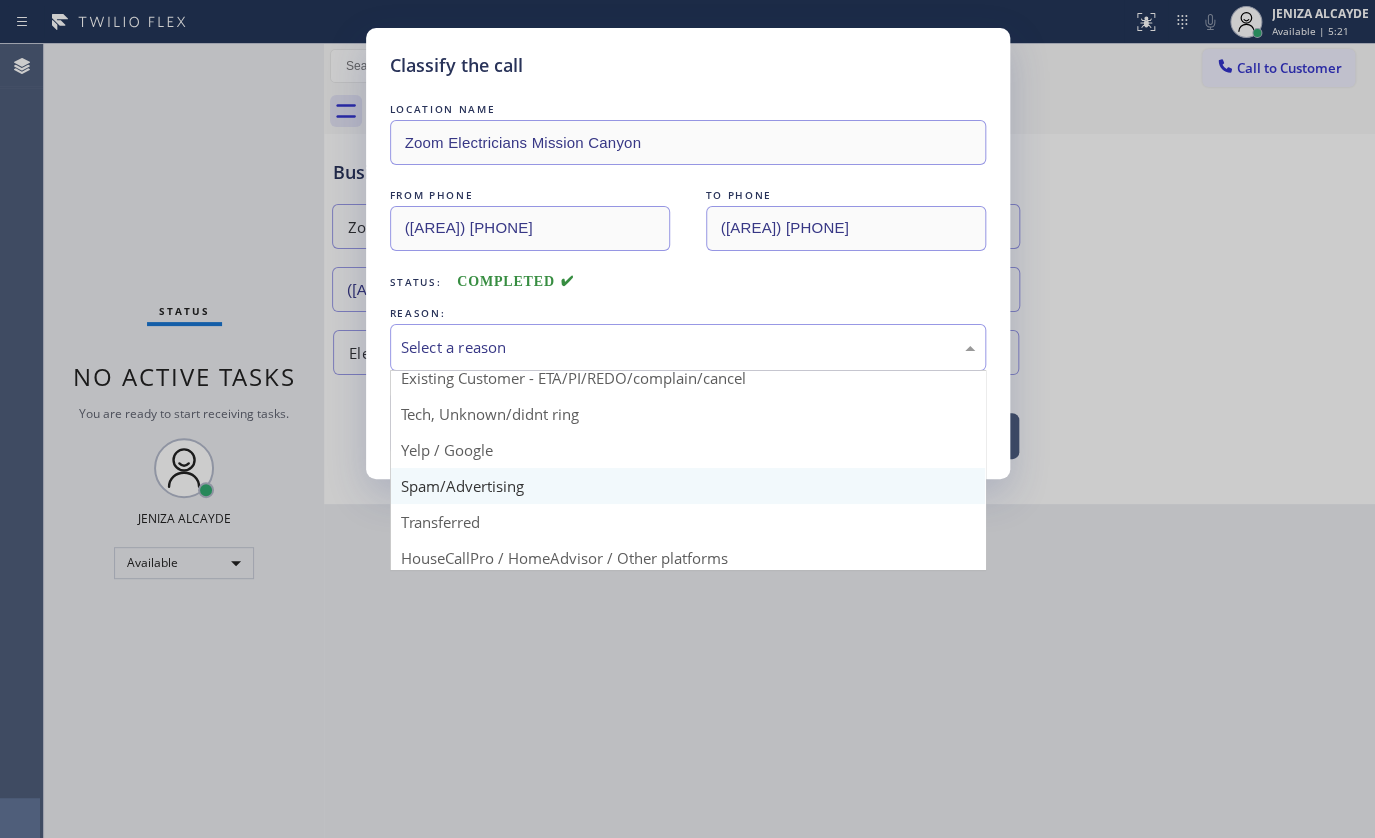 scroll, scrollTop: 42, scrollLeft: 0, axis: vertical 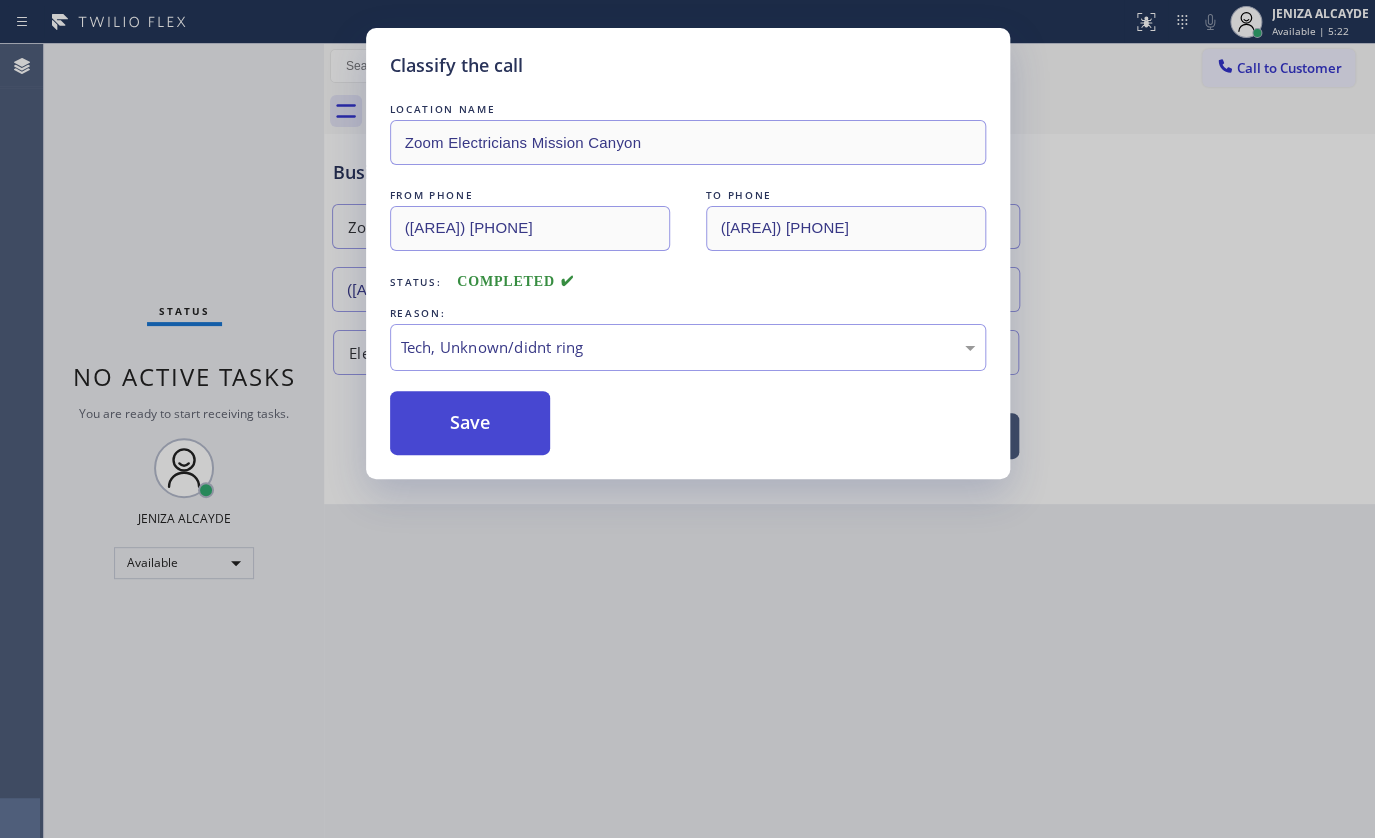 click on "Save" at bounding box center (470, 423) 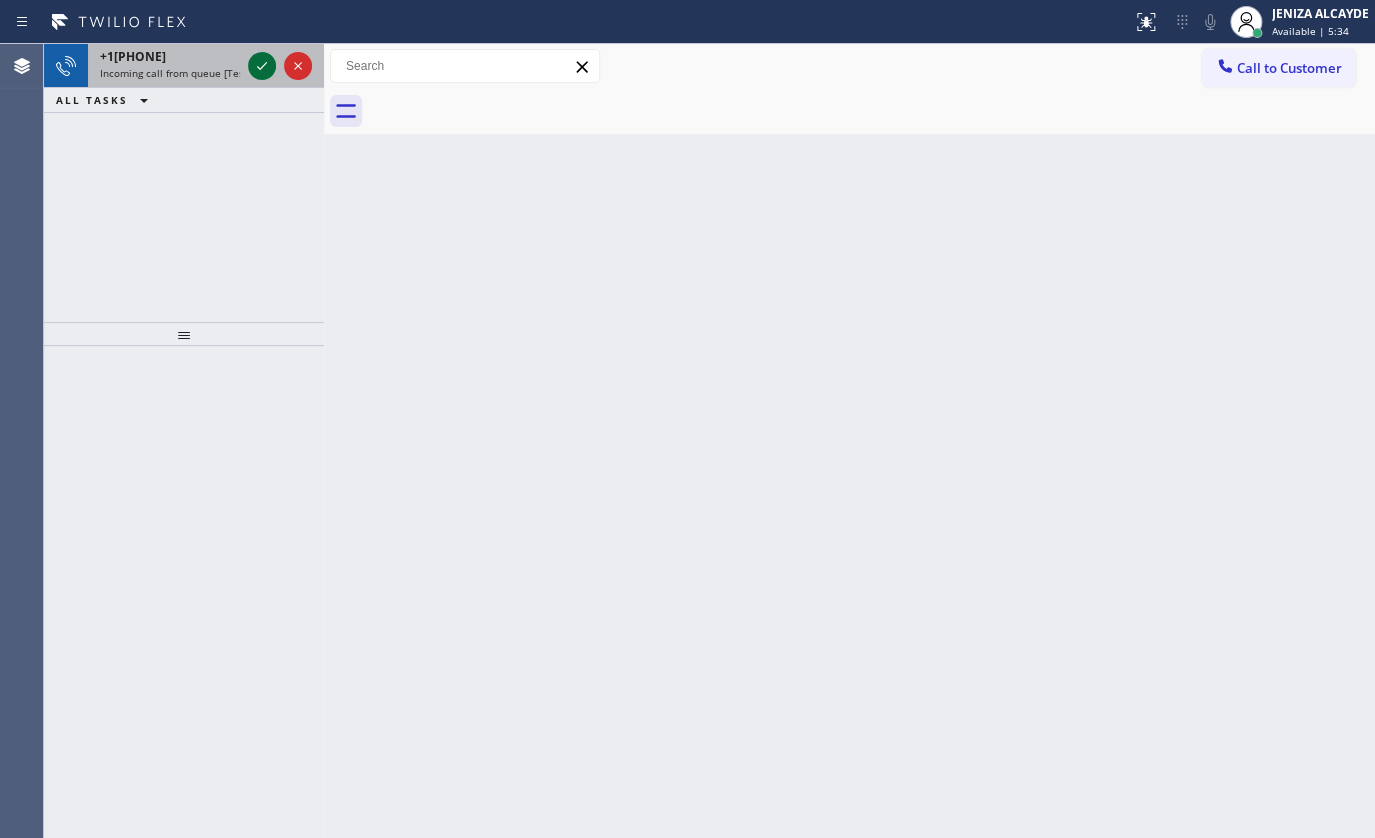 click 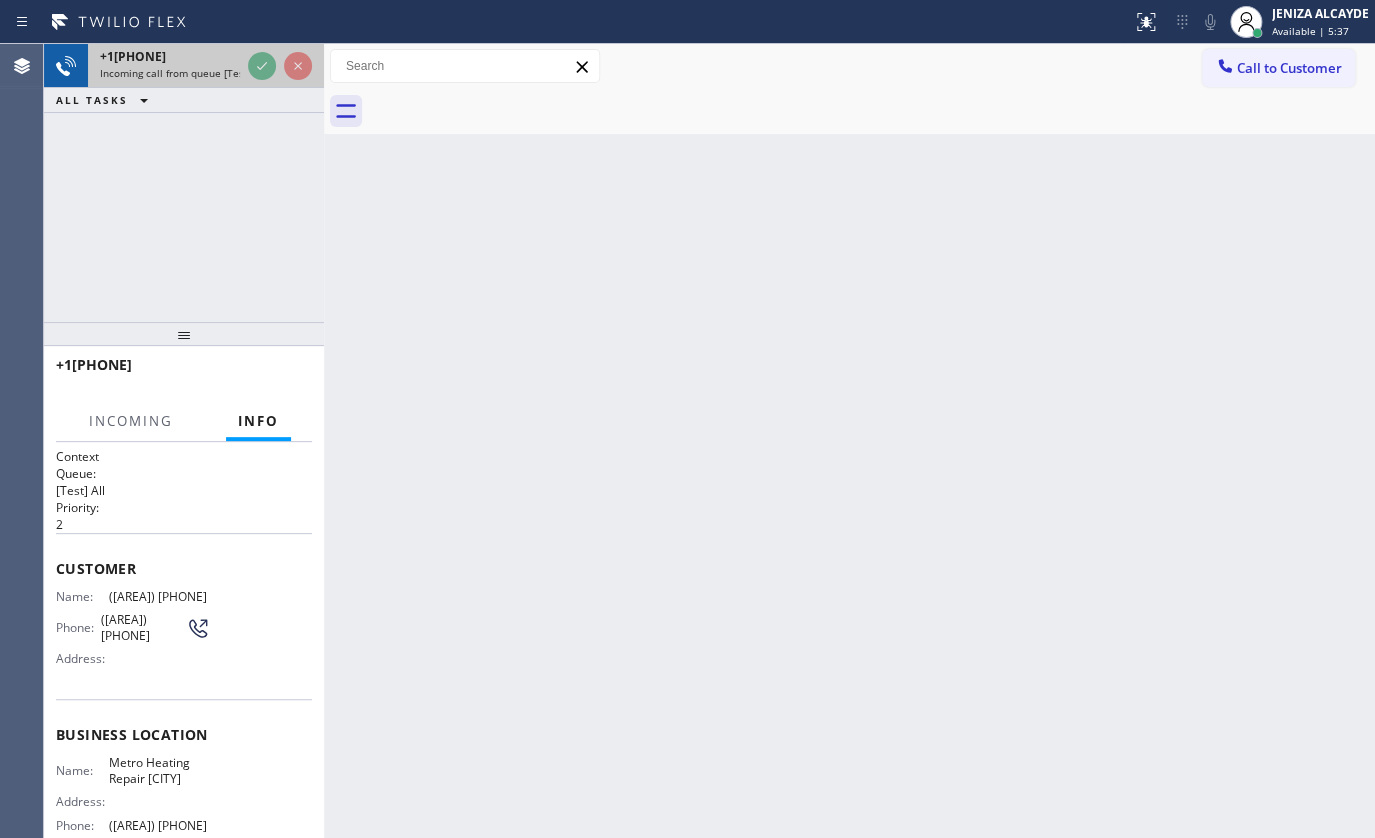click at bounding box center [280, 66] 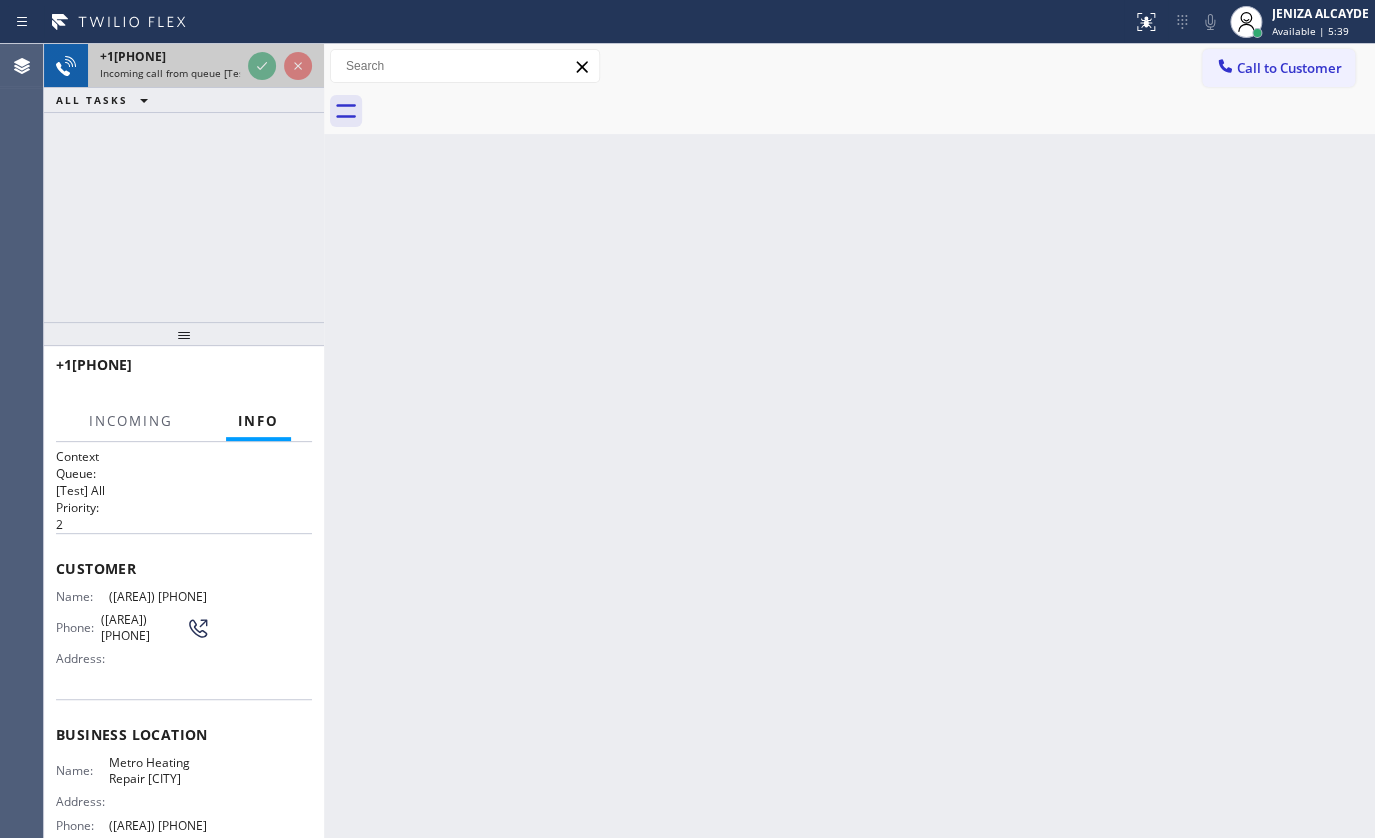 click at bounding box center (280, 66) 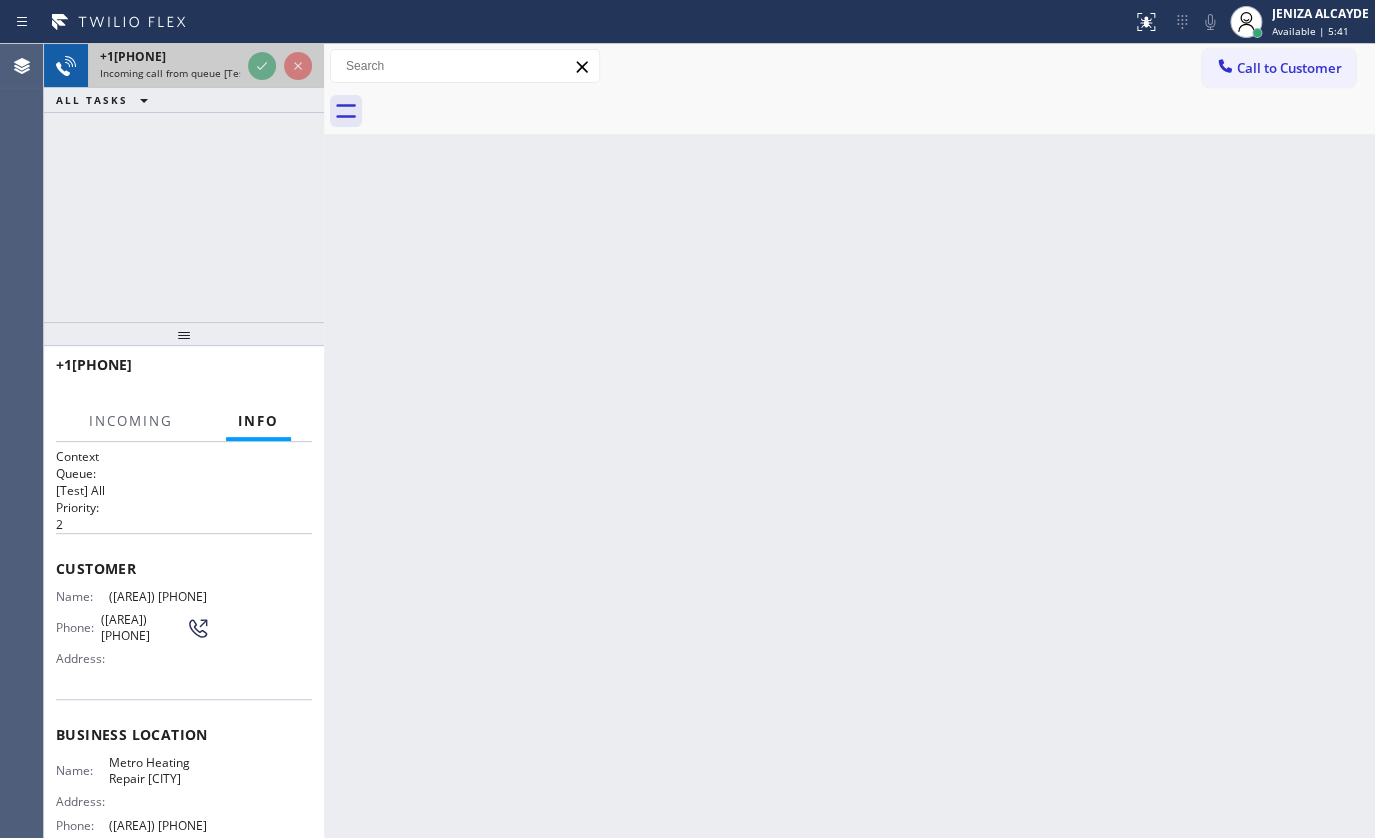 click at bounding box center [280, 66] 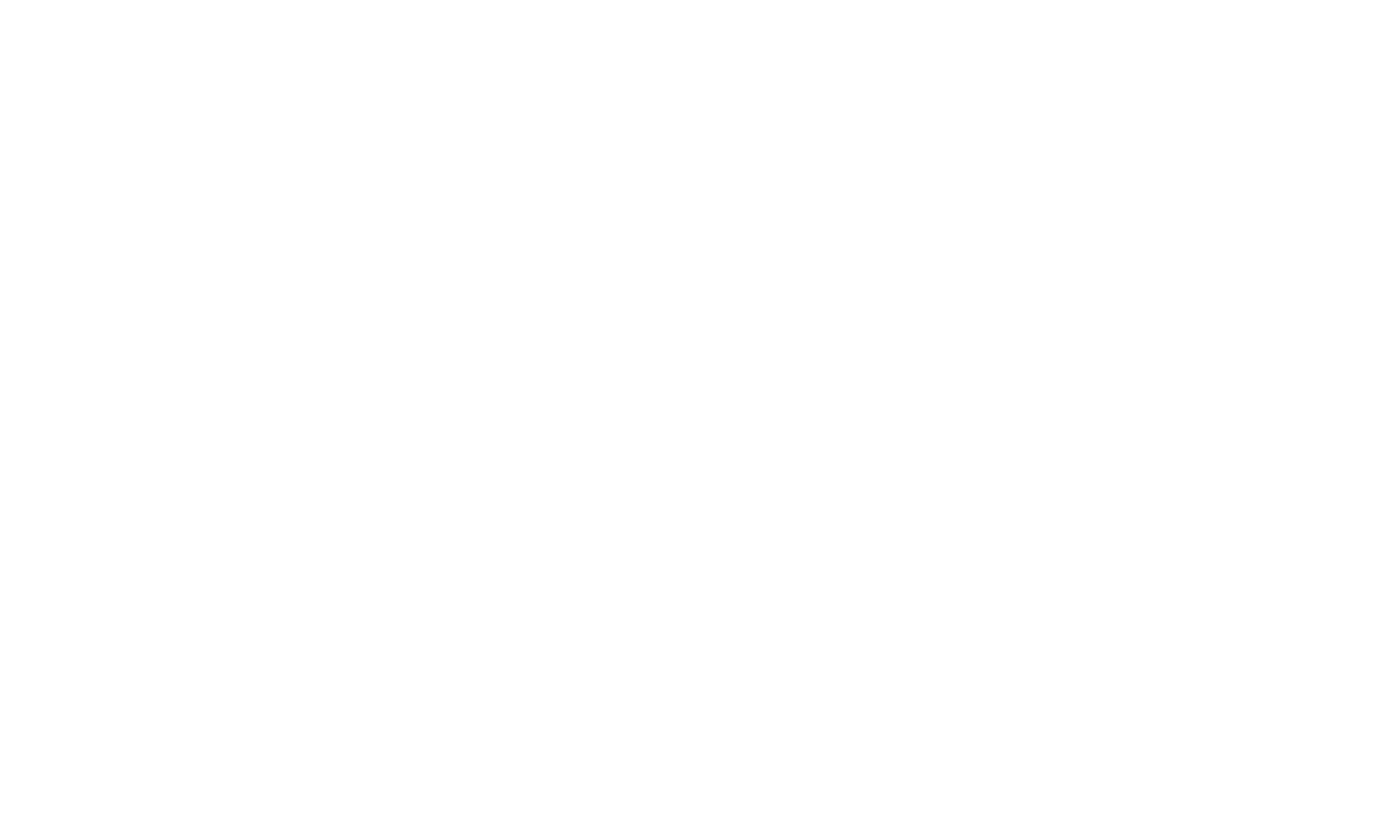 scroll, scrollTop: 0, scrollLeft: 0, axis: both 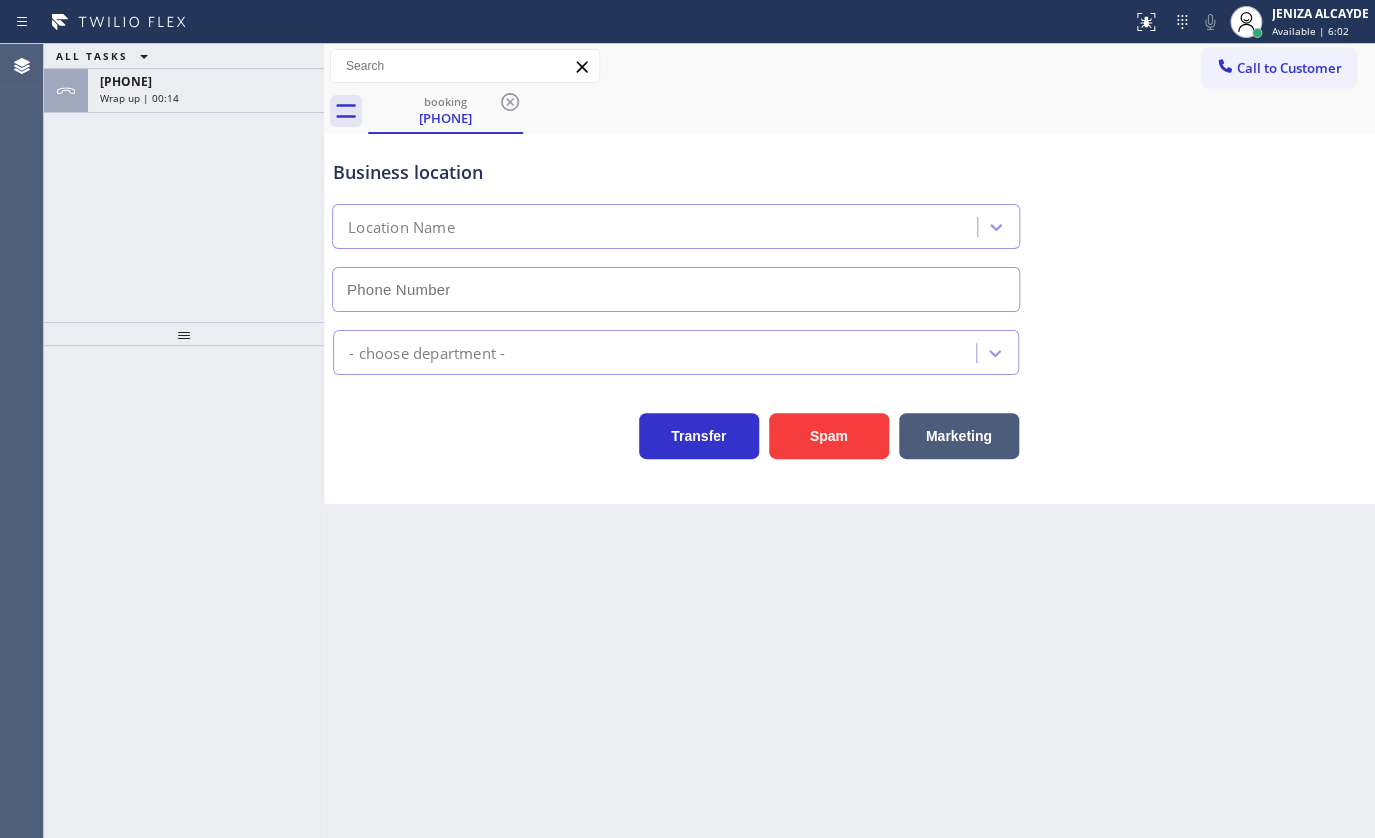type on "[PHONE]" 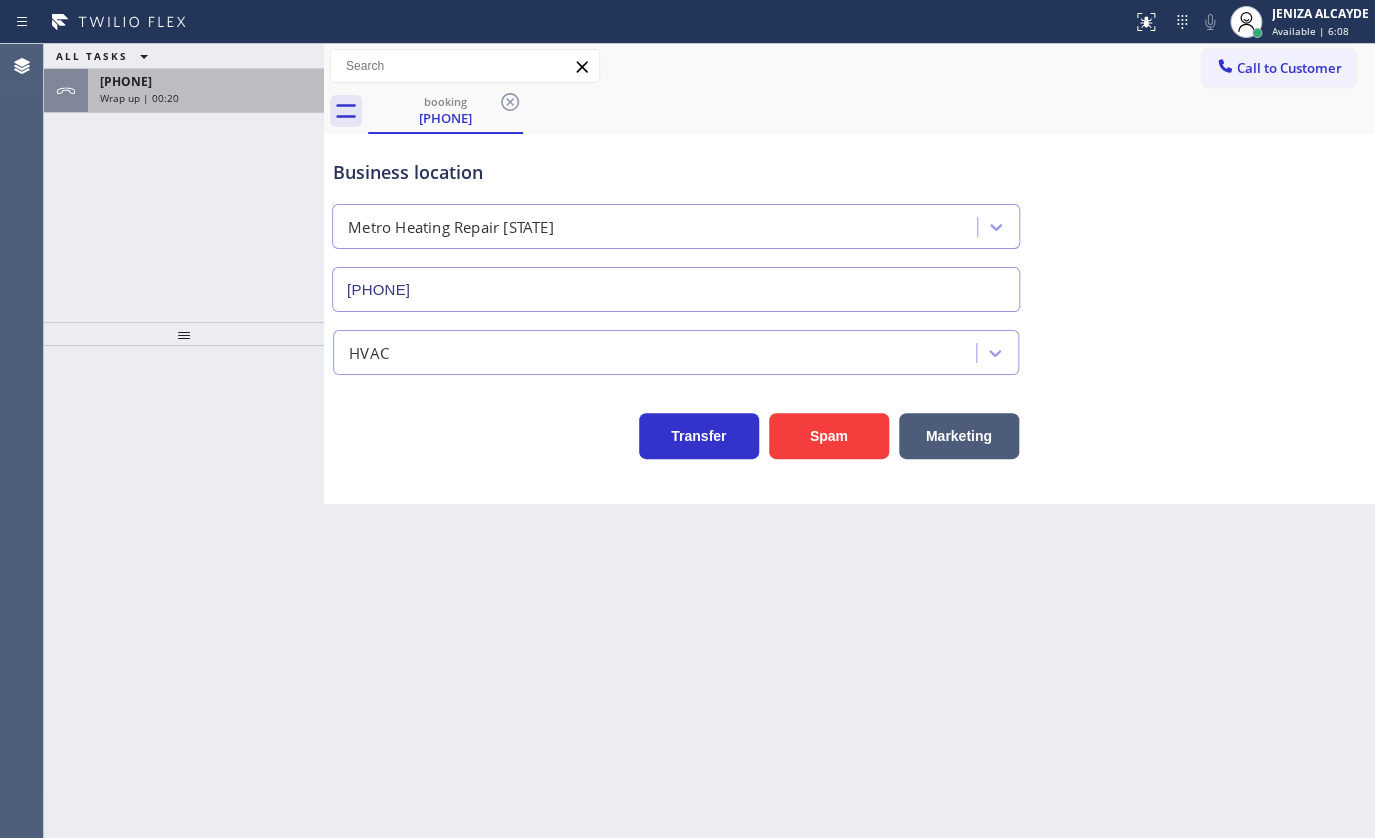 click on "Wrap up | 00:20" at bounding box center (206, 98) 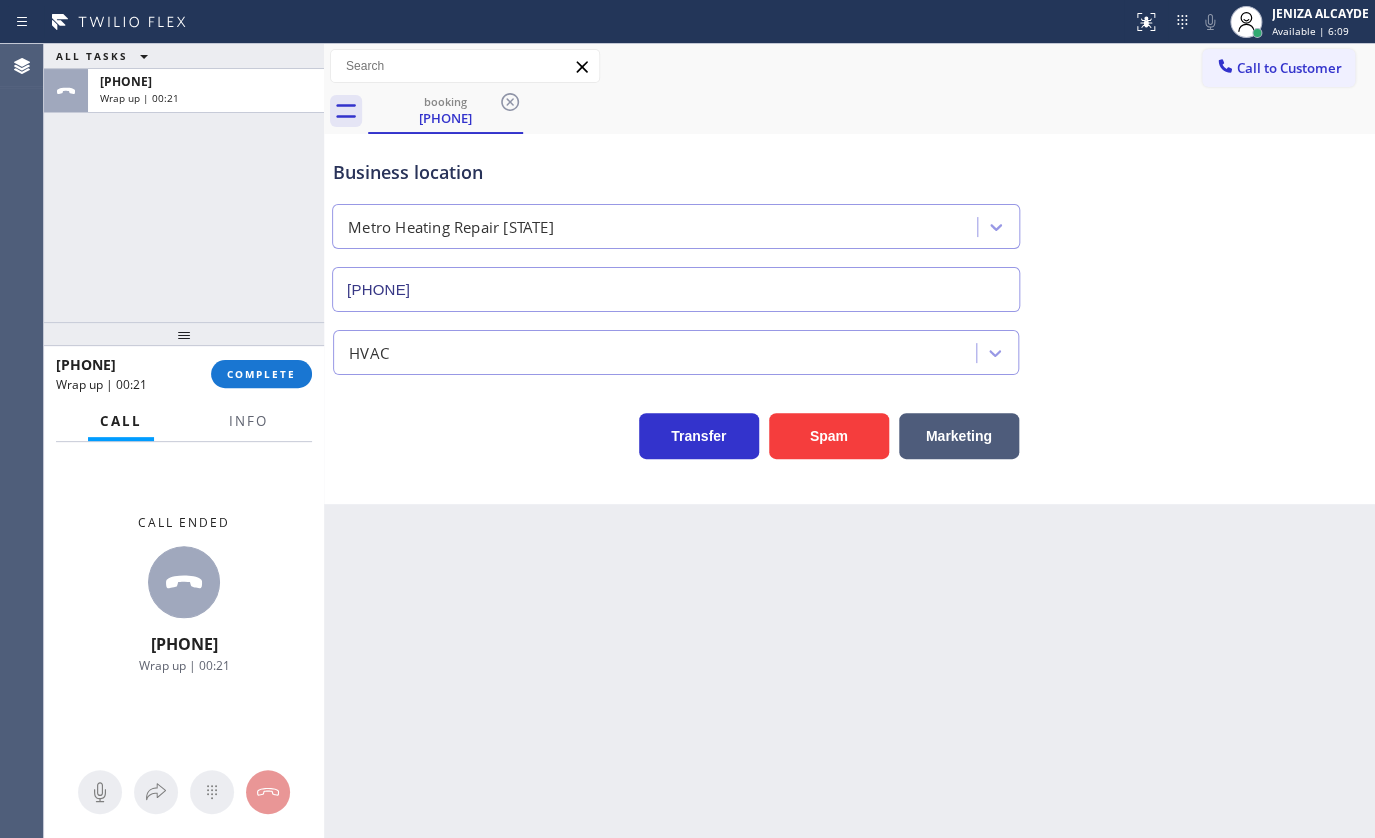 click on "[PHONE] Wrap up | 00:21 COMPLETE" at bounding box center (184, 374) 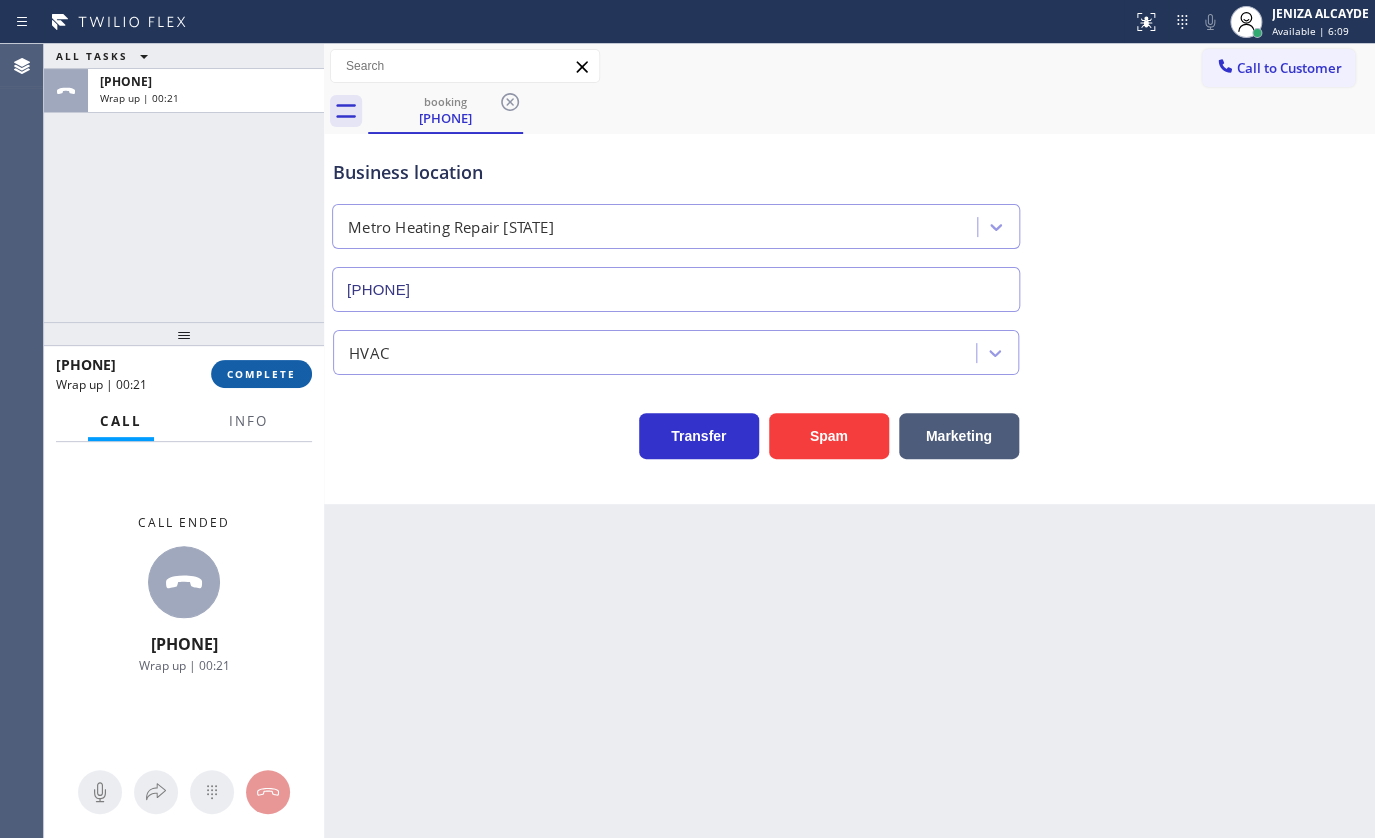 click on "COMPLETE" at bounding box center (261, 374) 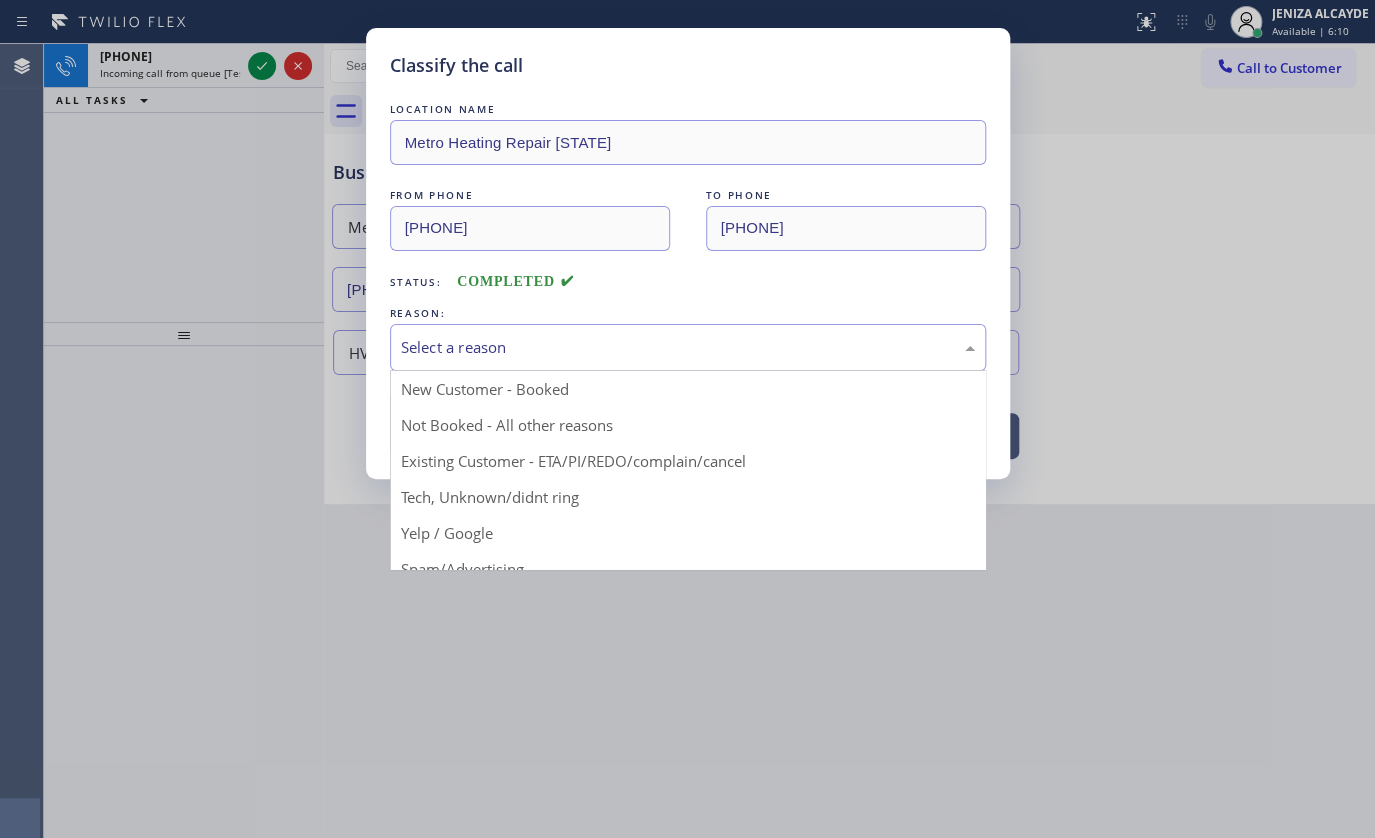 click on "Select a reason" at bounding box center [688, 347] 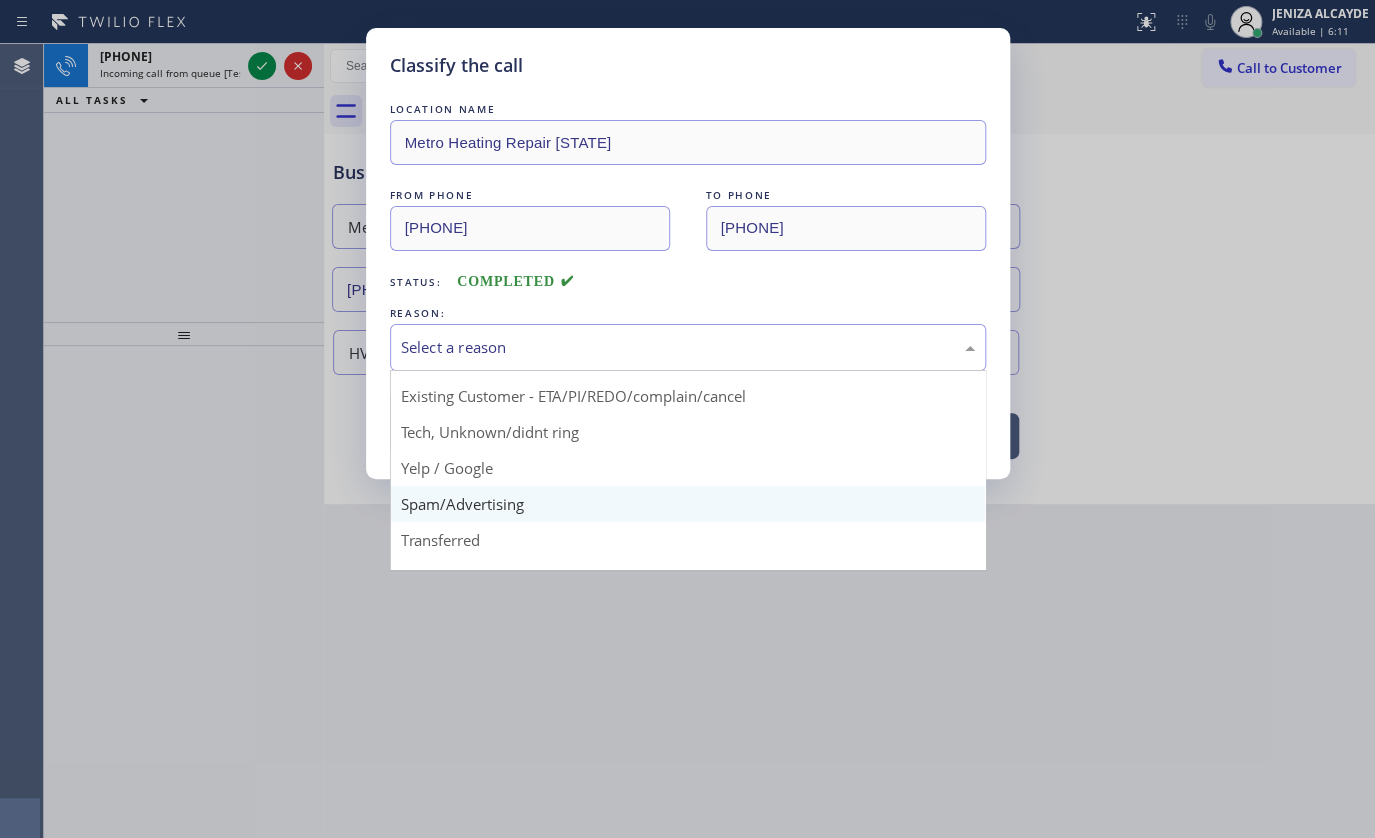 scroll, scrollTop: 133, scrollLeft: 0, axis: vertical 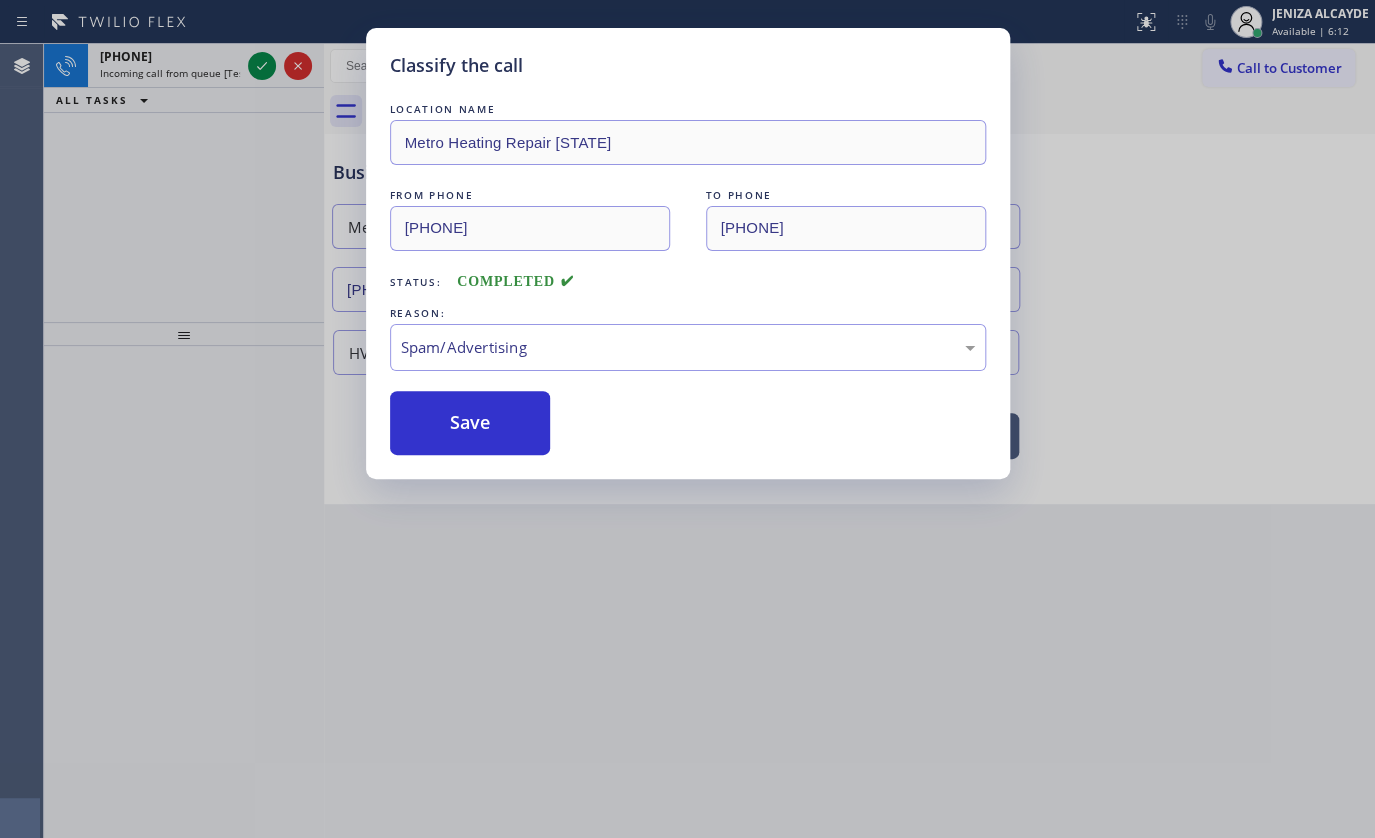 click on "Save" at bounding box center [470, 423] 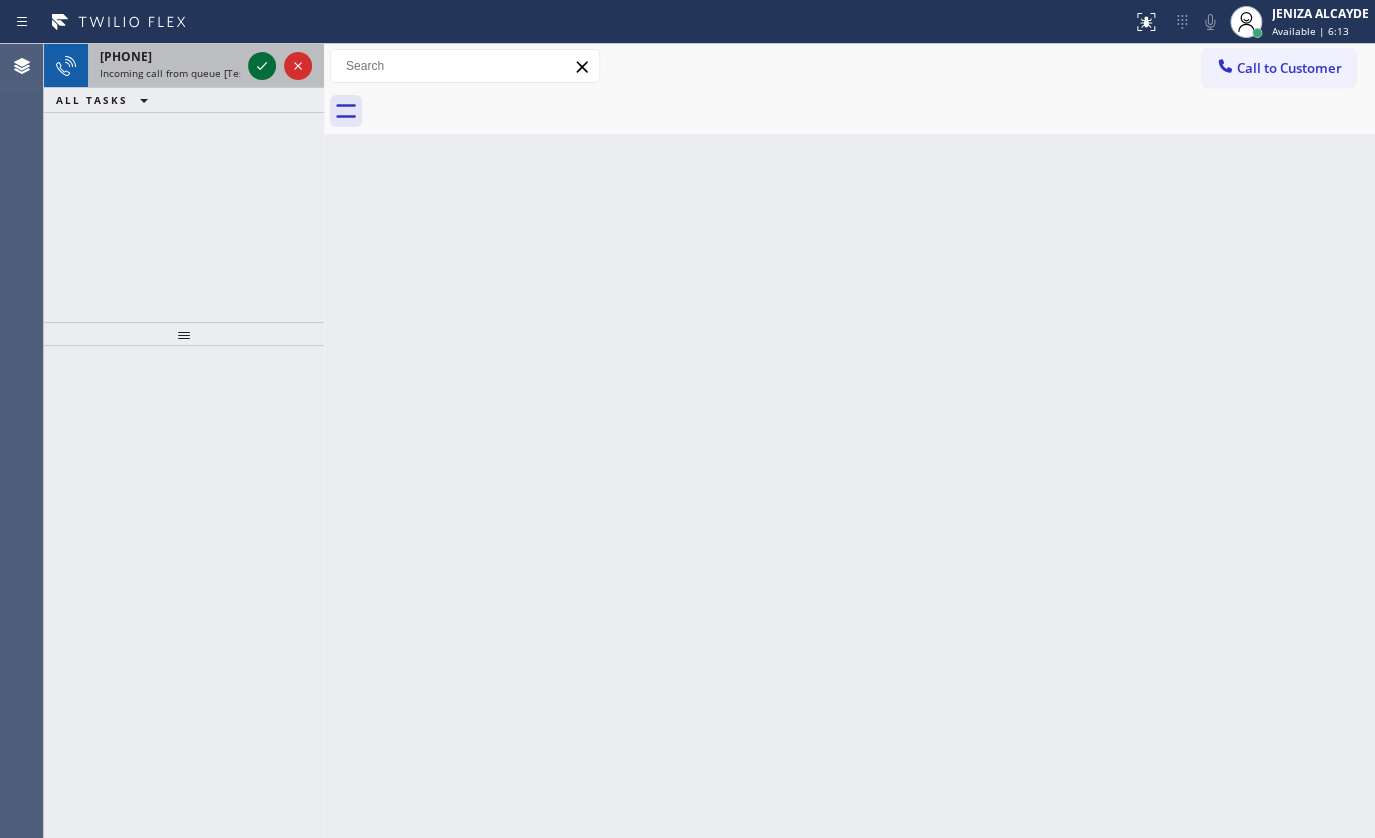click 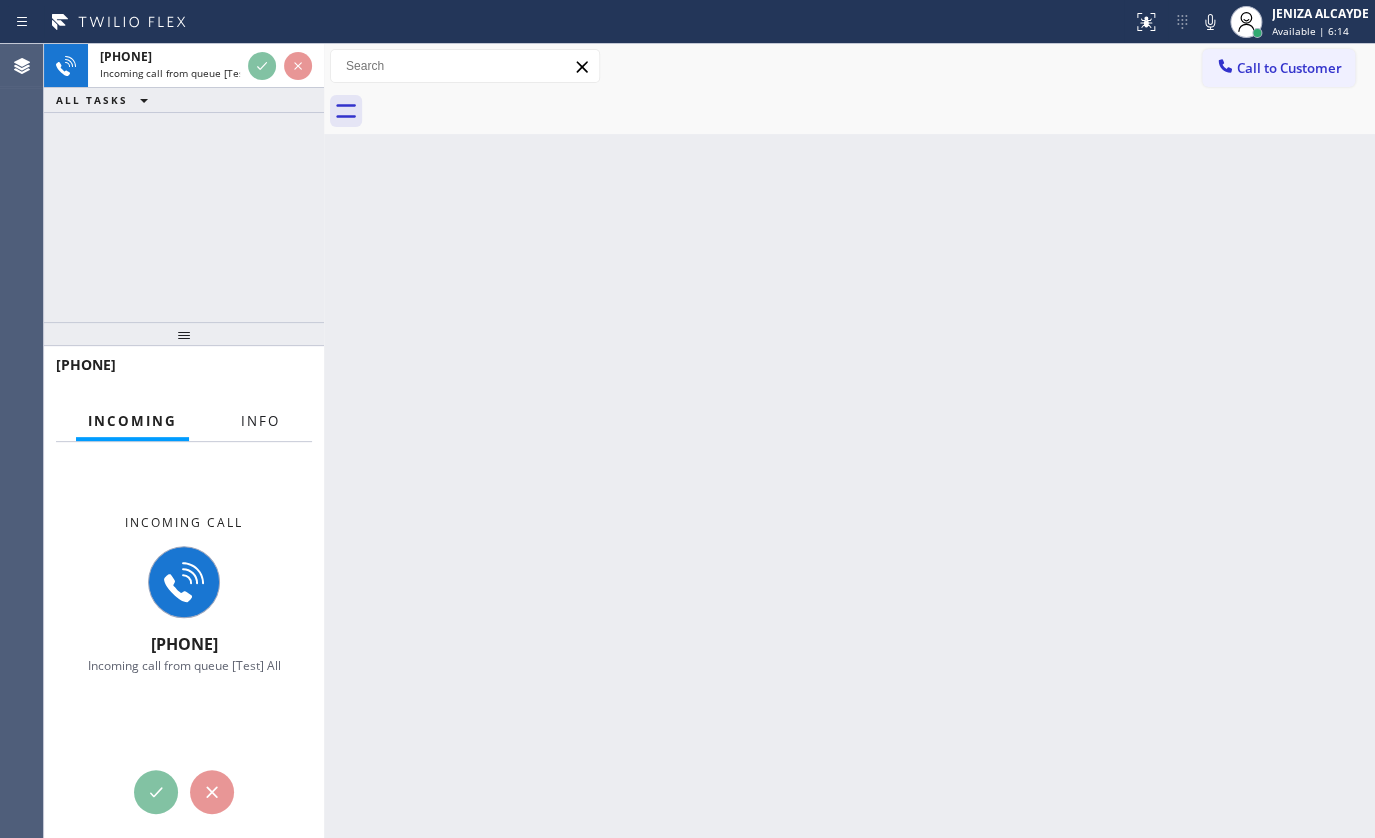 click on "Info" at bounding box center [260, 421] 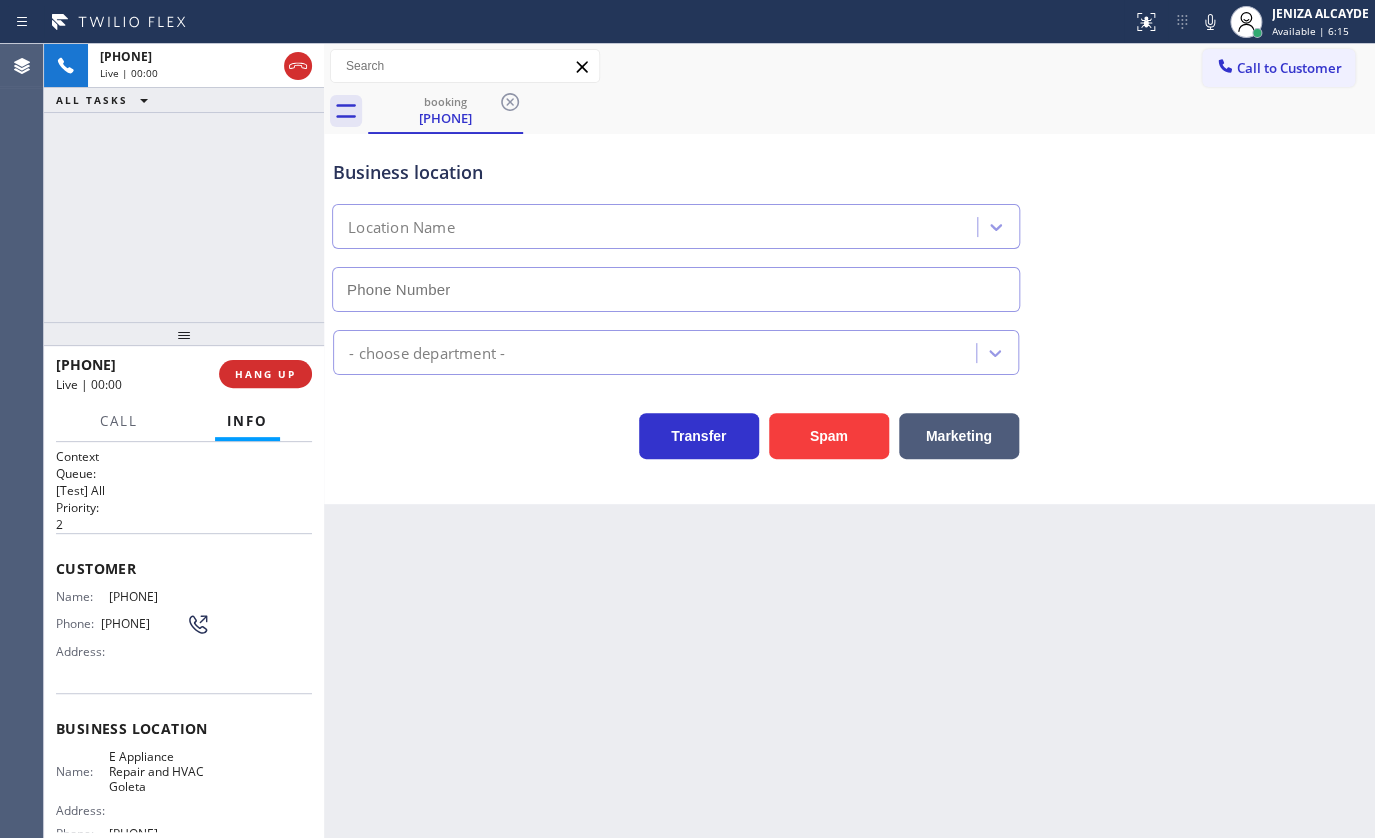 type on "(805) 243-3443" 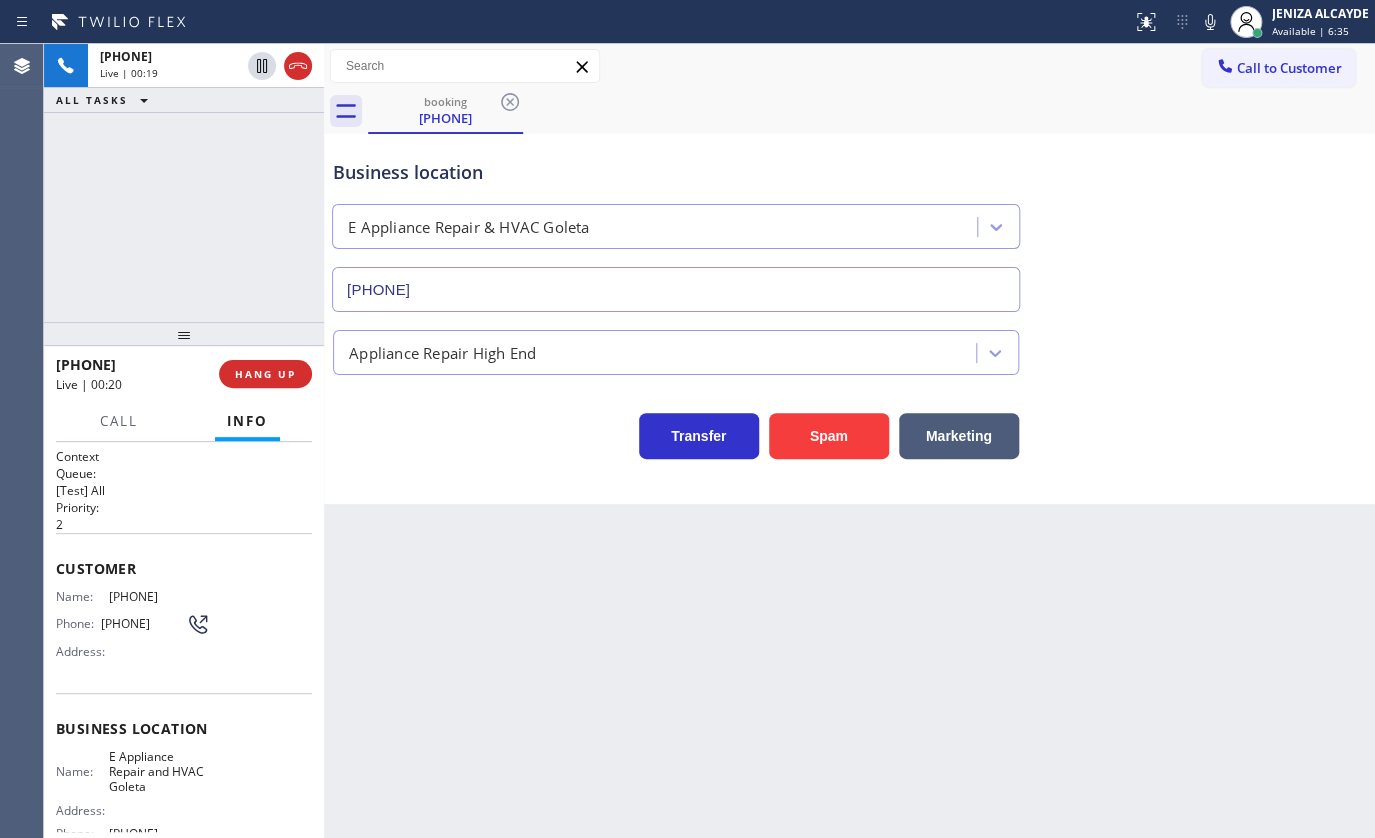 click on "+18057051222 Live | 00:19 ALL TASKS ALL TASKS ACTIVE TASKS TASKS IN WRAP UP" at bounding box center (184, 183) 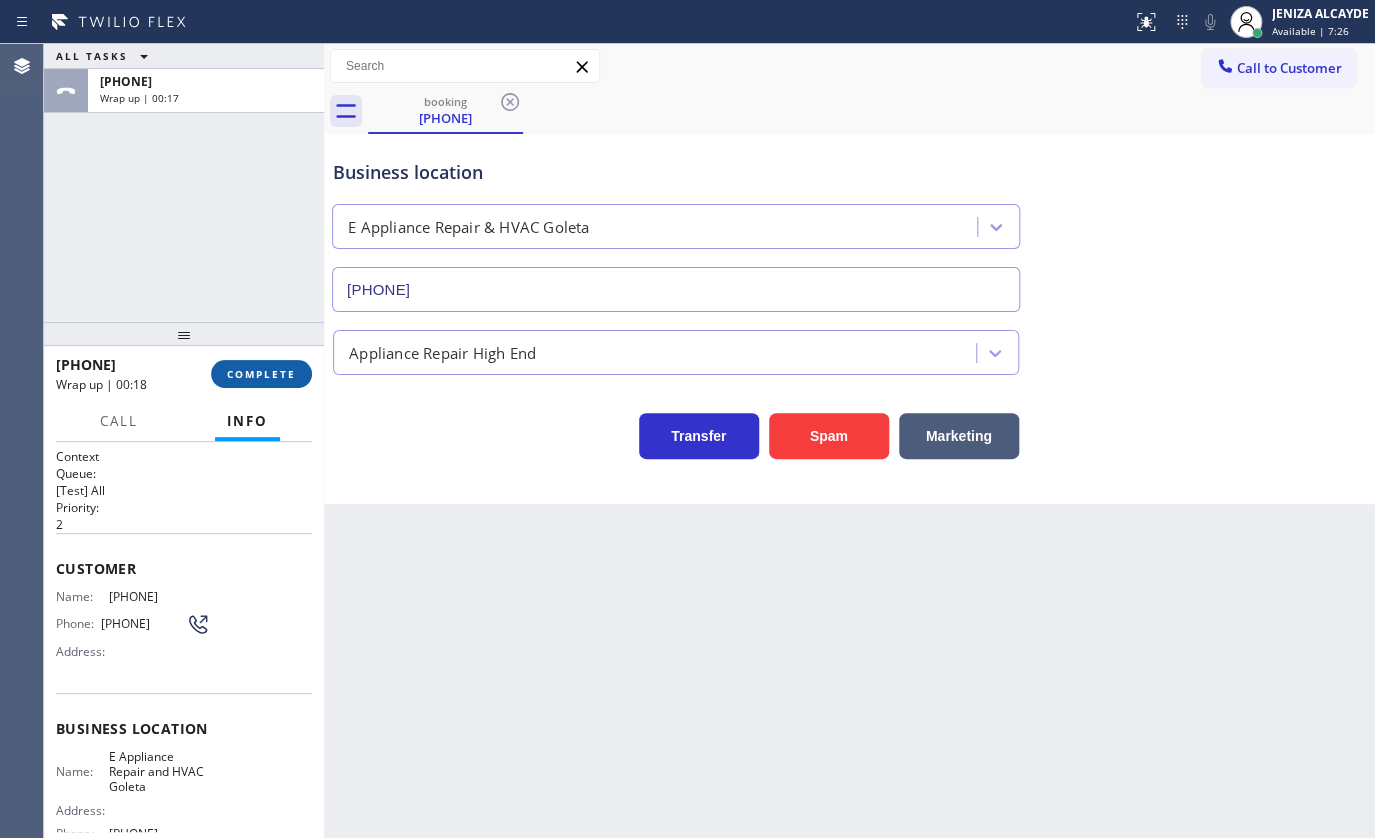 click on "COMPLETE" at bounding box center [261, 374] 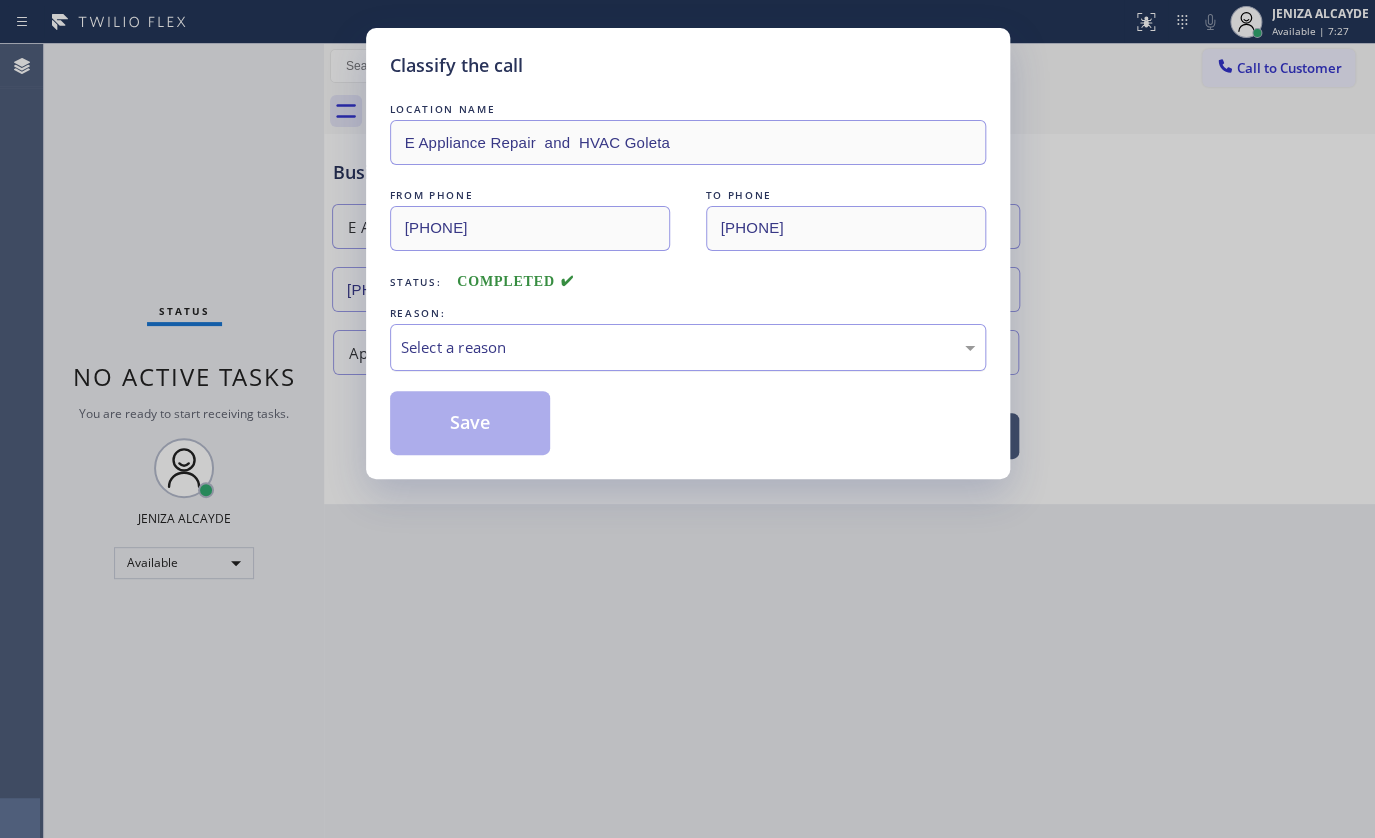 drag, startPoint x: 489, startPoint y: 343, endPoint x: 483, endPoint y: 363, distance: 20.880613 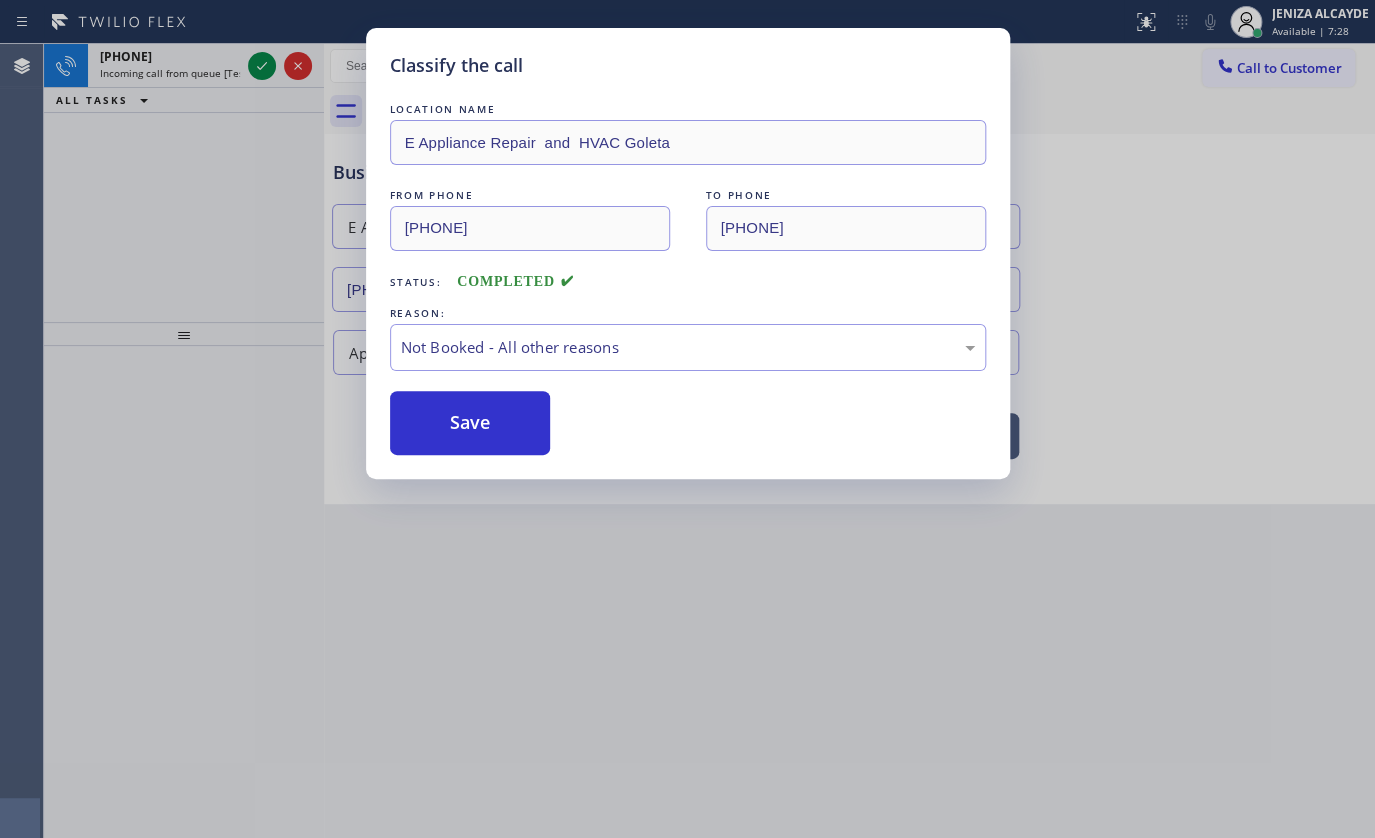 click on "Save" at bounding box center (470, 423) 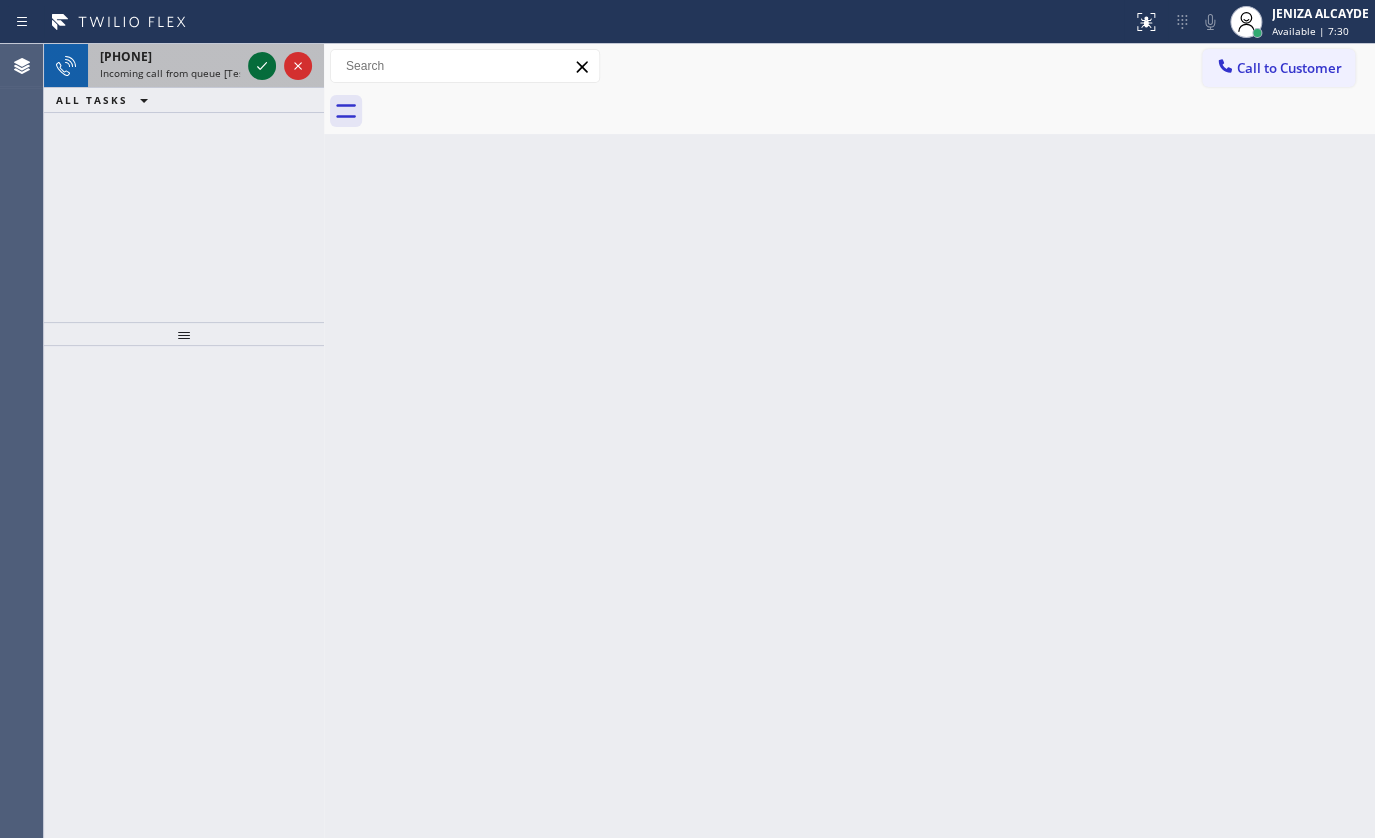 click 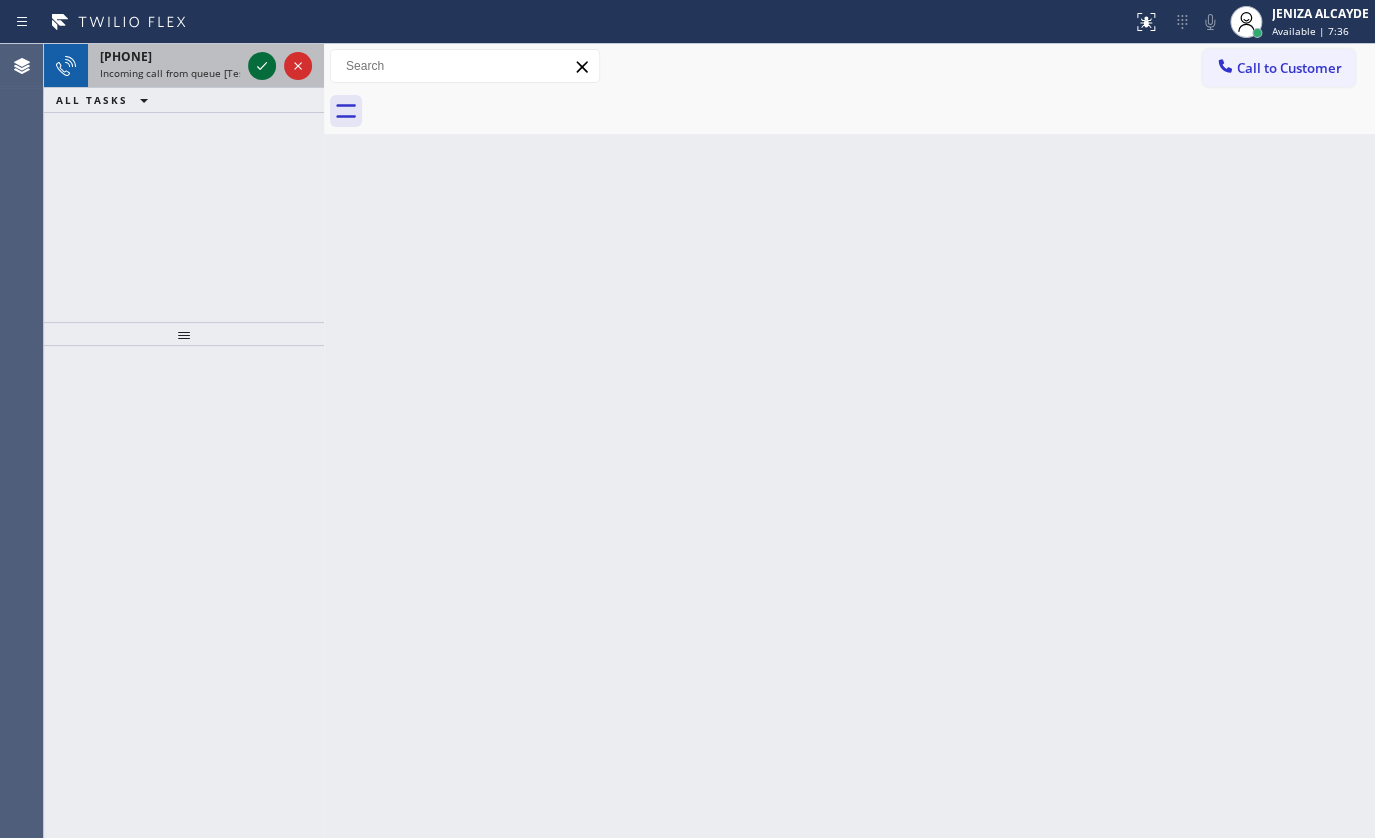 click 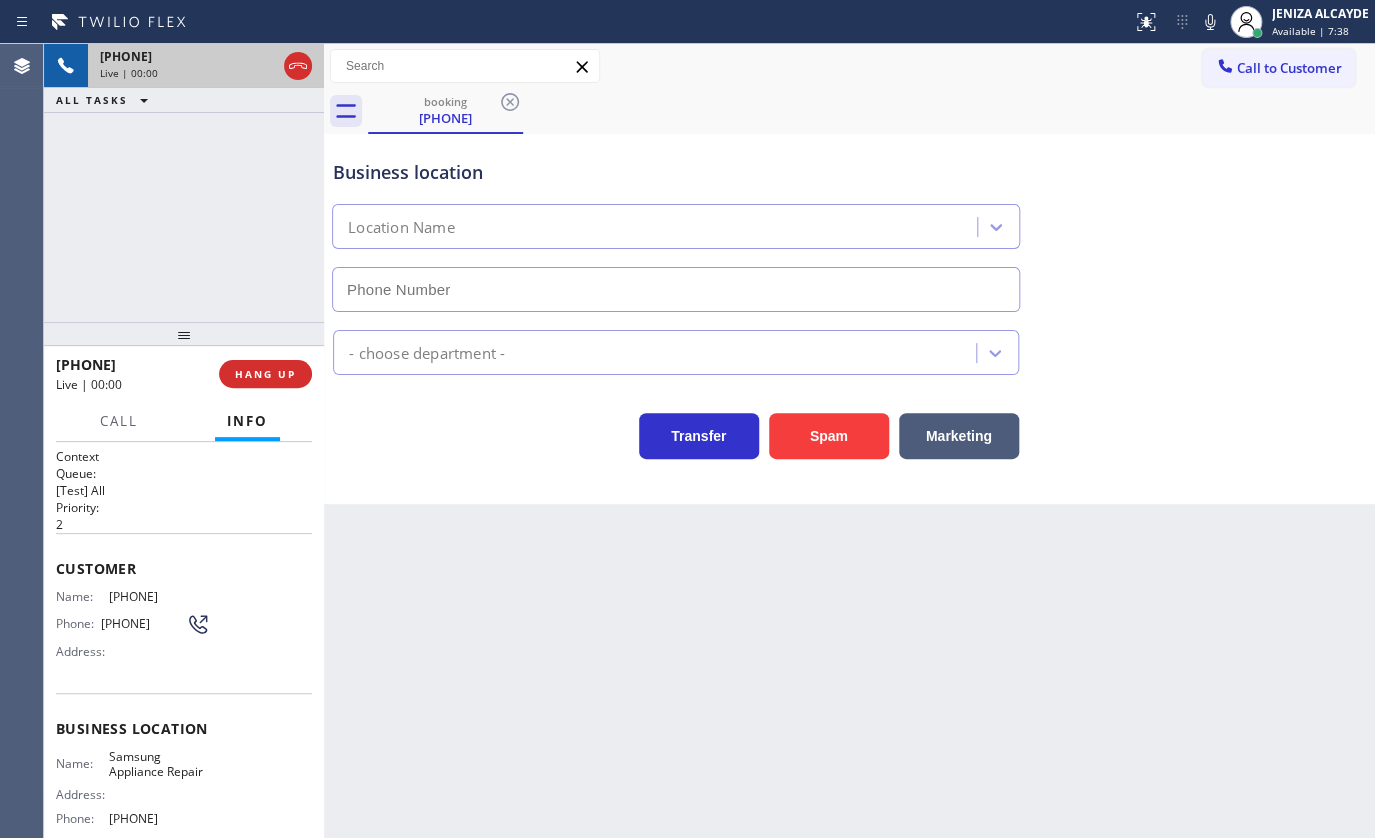 type on "(866) 934-3013" 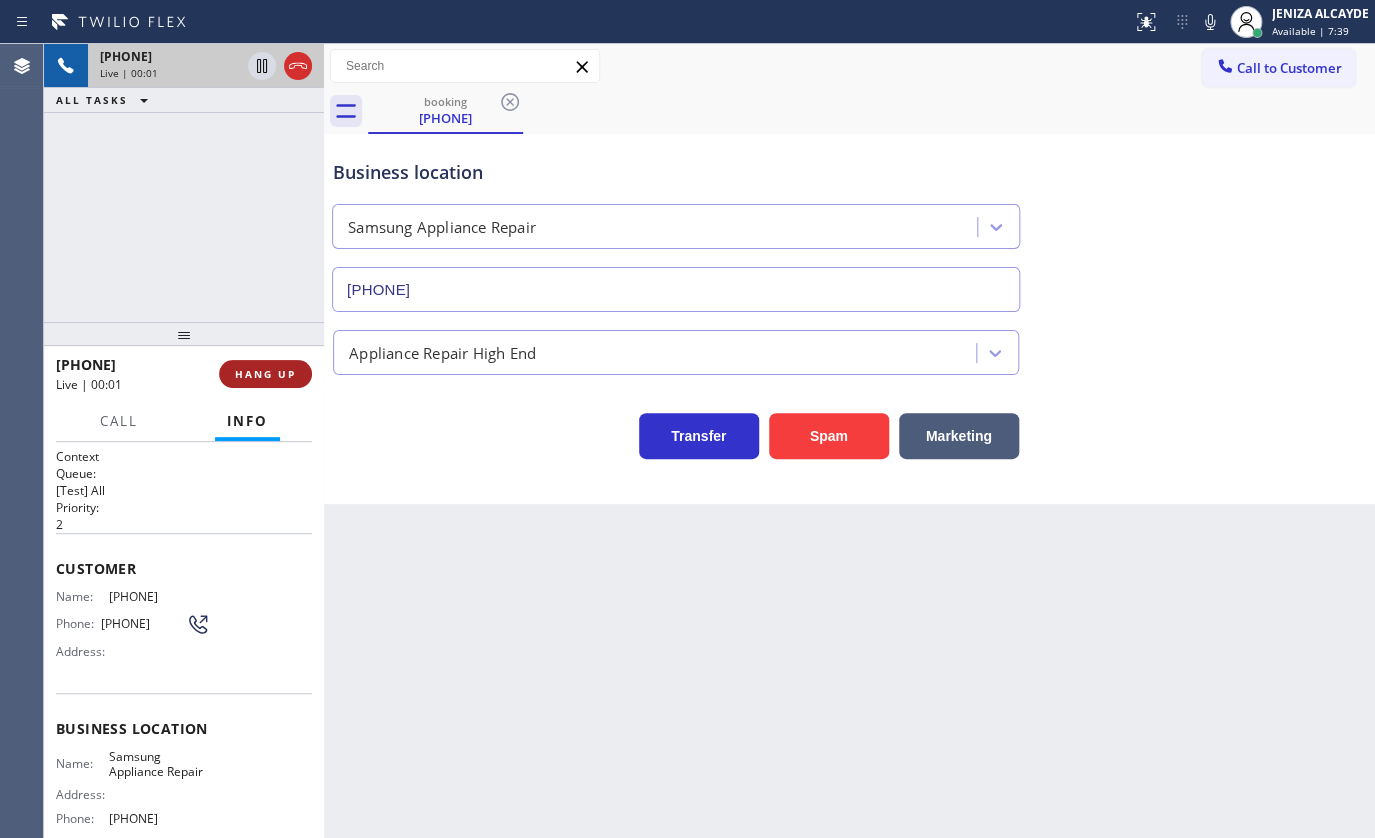click on "HANG UP" at bounding box center (265, 374) 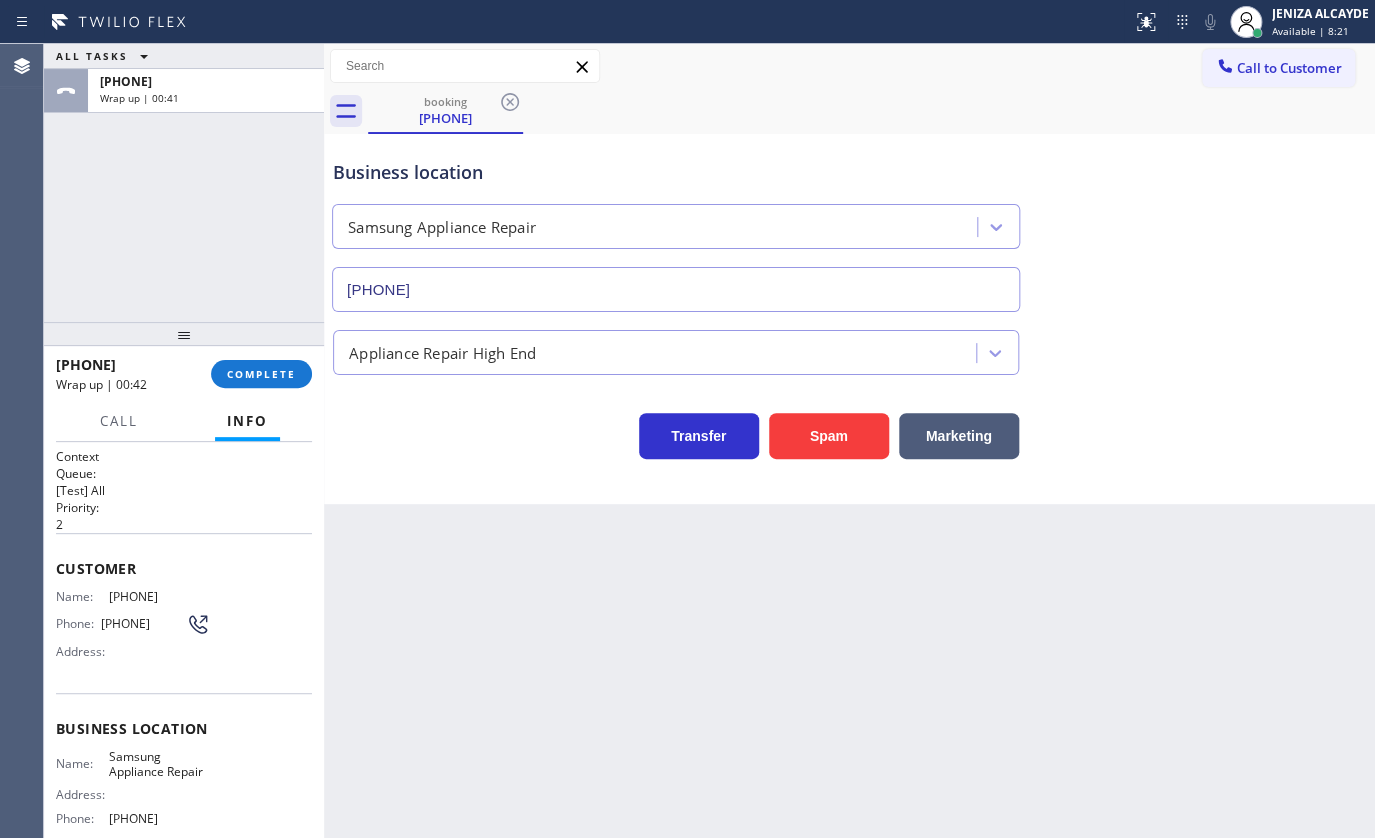 drag, startPoint x: 259, startPoint y: 327, endPoint x: 261, endPoint y: 364, distance: 37.054016 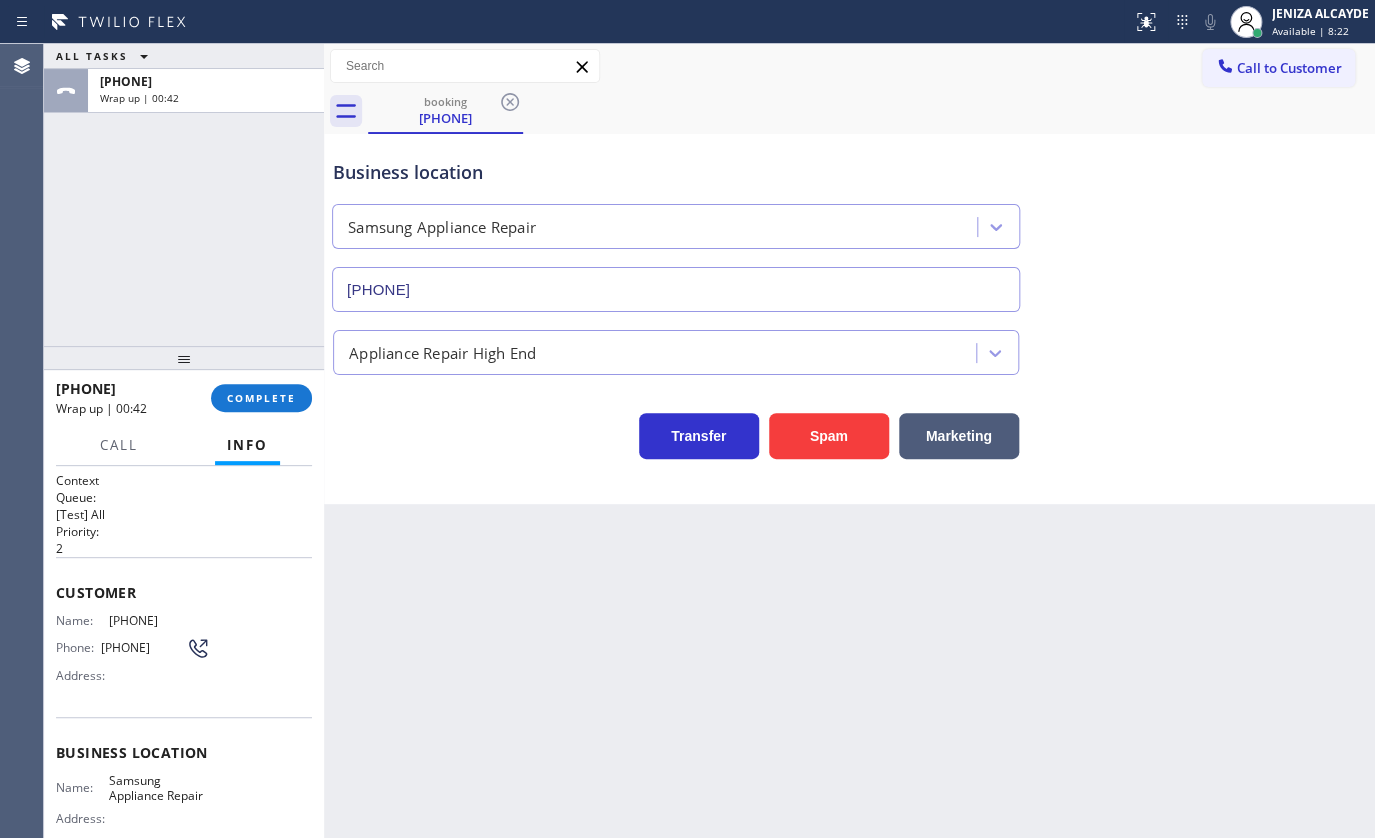 click at bounding box center [184, 358] 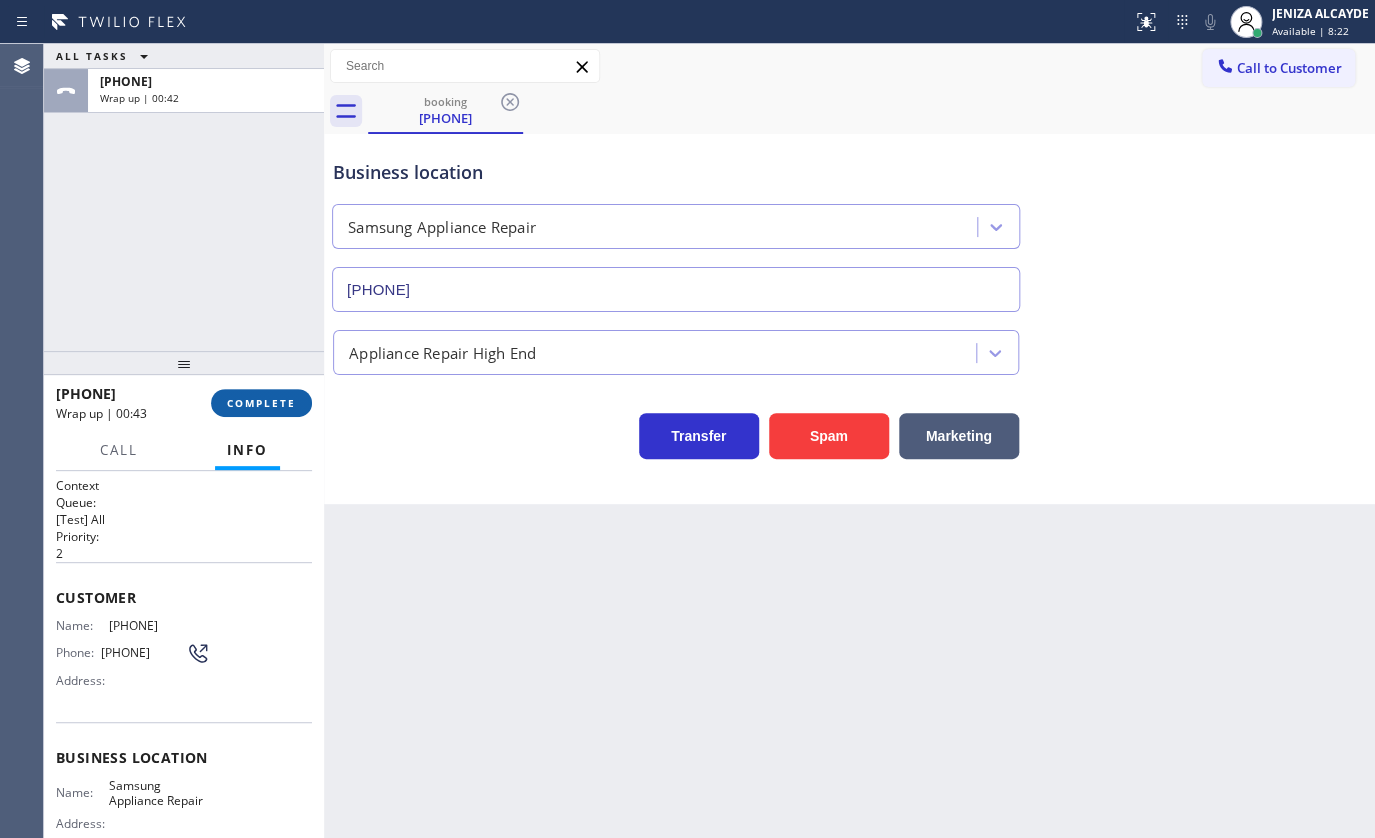 click on "COMPLETE" at bounding box center [261, 403] 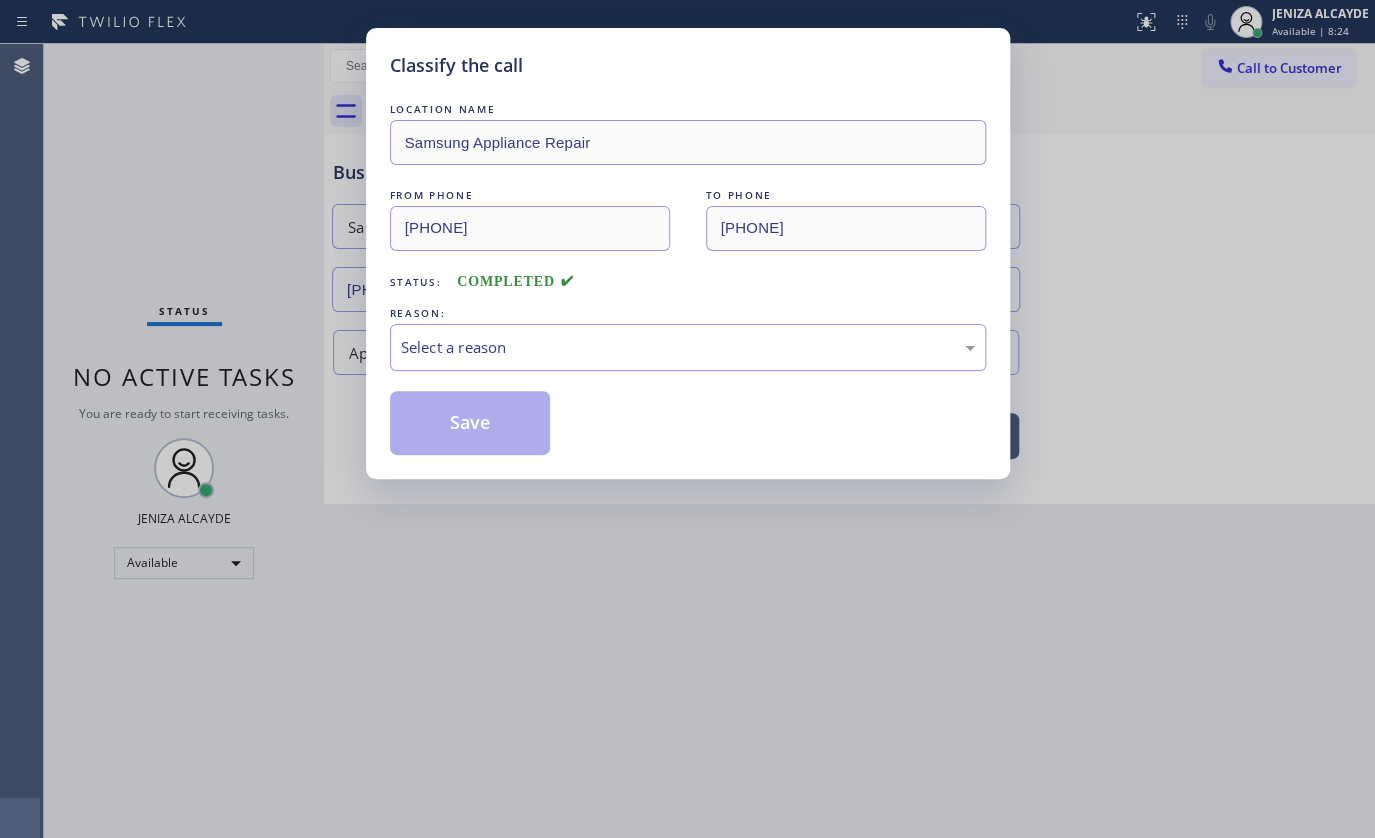 click on "Select a reason" at bounding box center (688, 347) 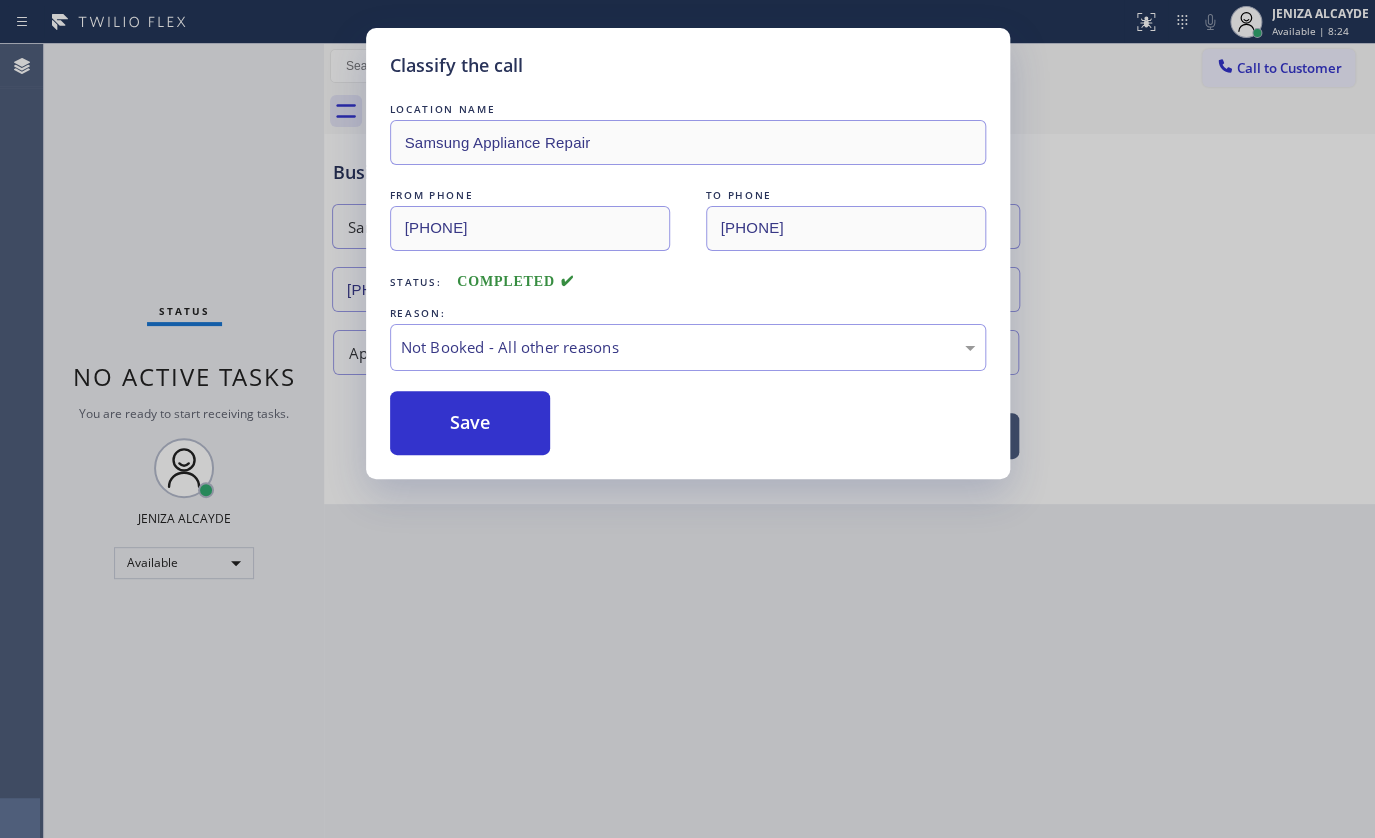 drag, startPoint x: 425, startPoint y: 437, endPoint x: 213, endPoint y: 566, distance: 248.16325 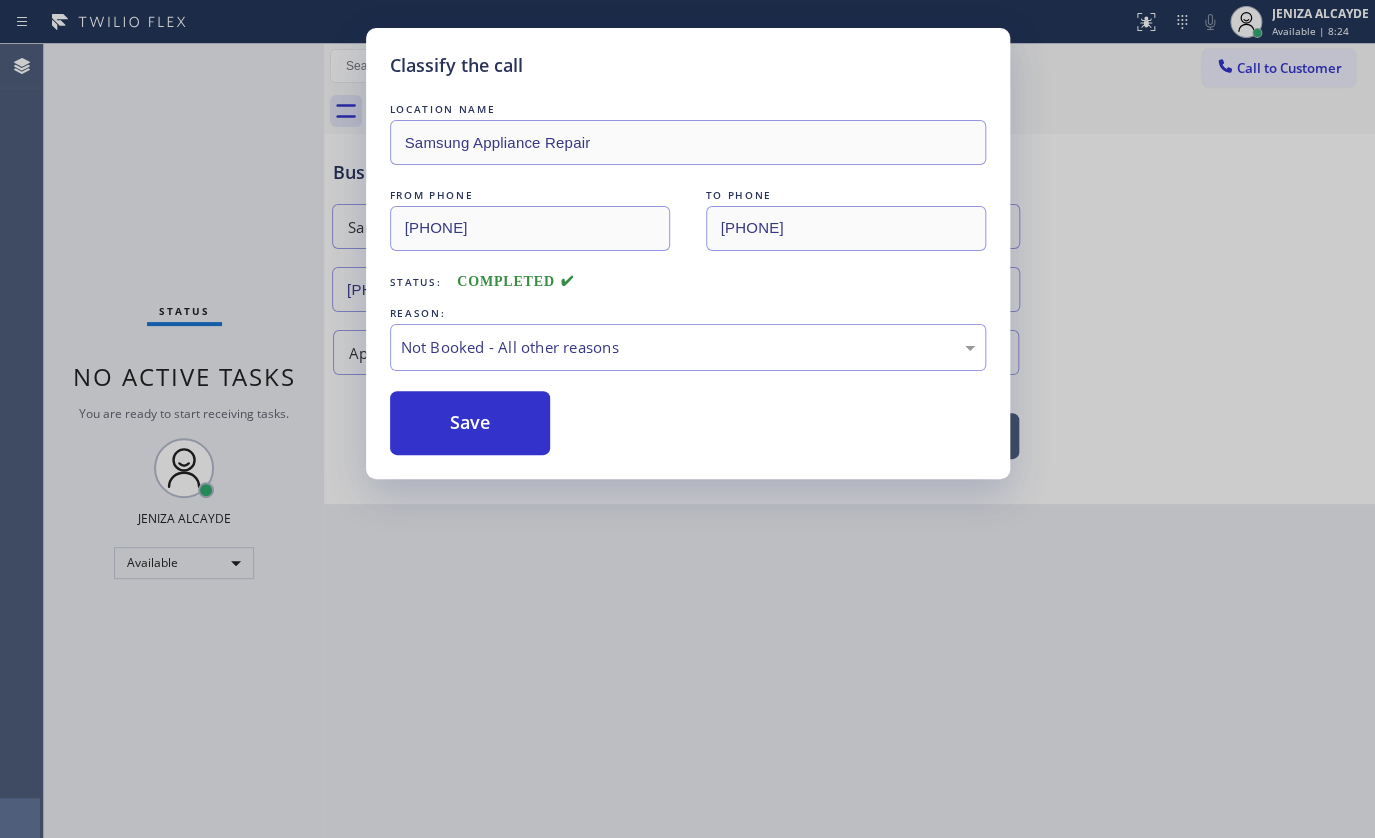 click on "Save" at bounding box center (470, 423) 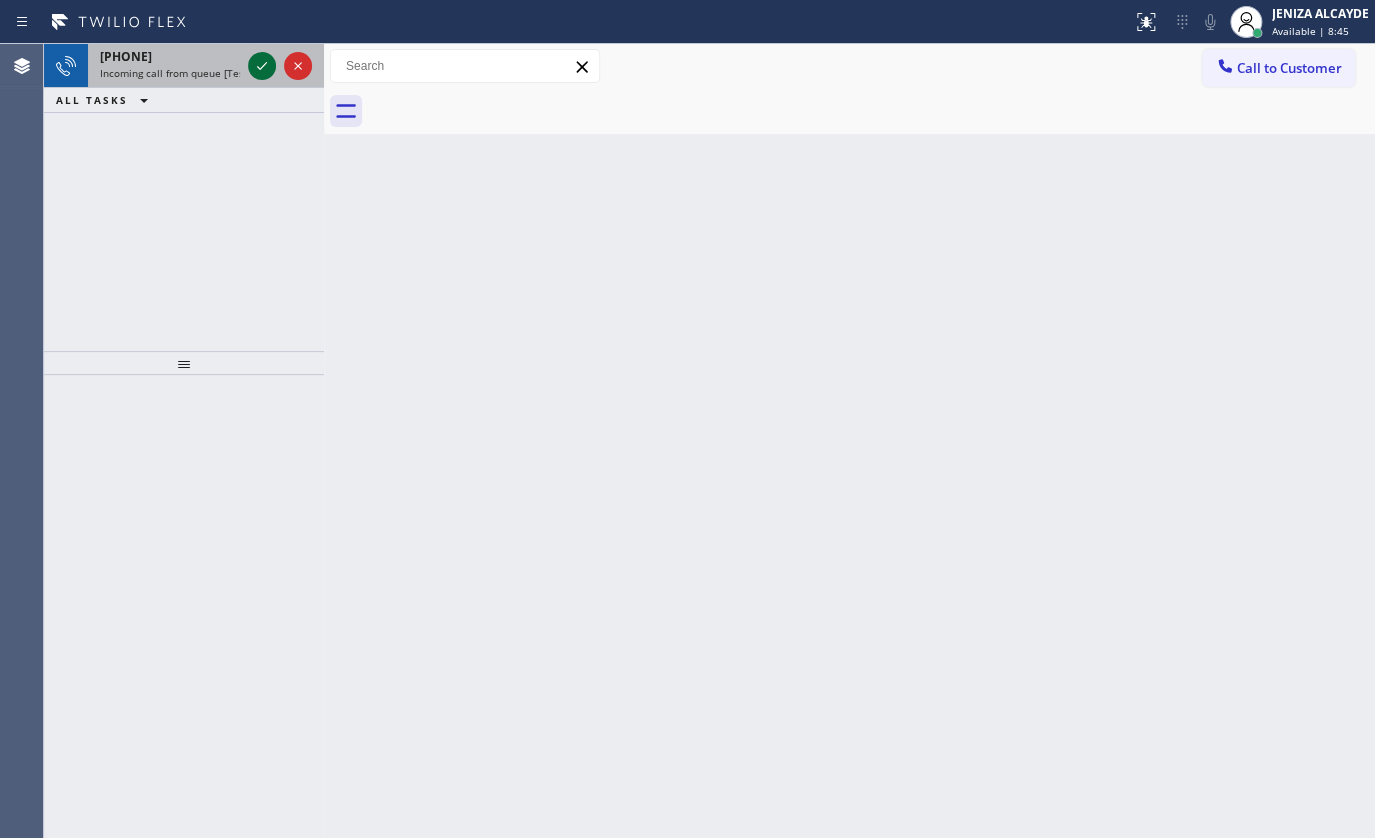 click 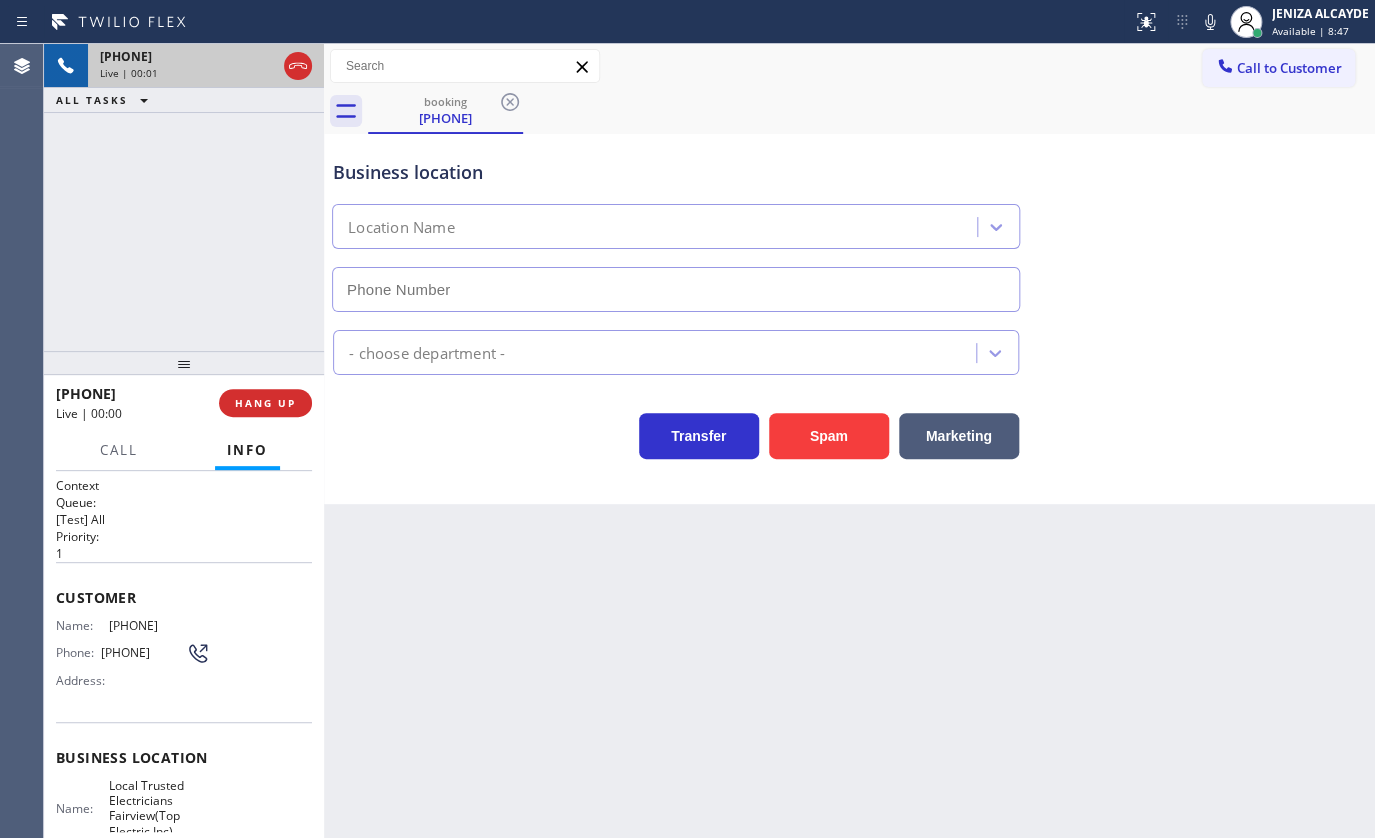 type on "(609) 359-0664" 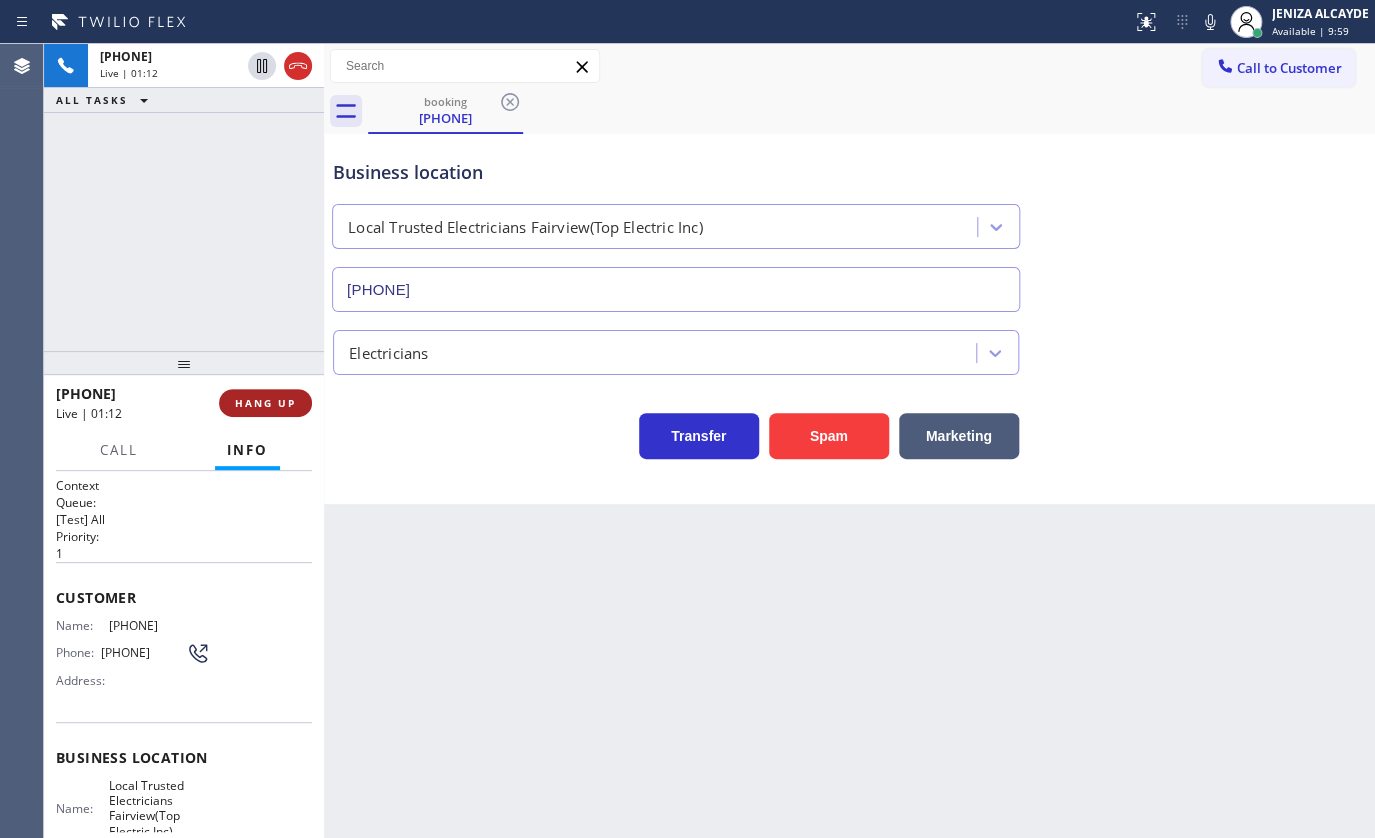 click on "HANG UP" at bounding box center [265, 403] 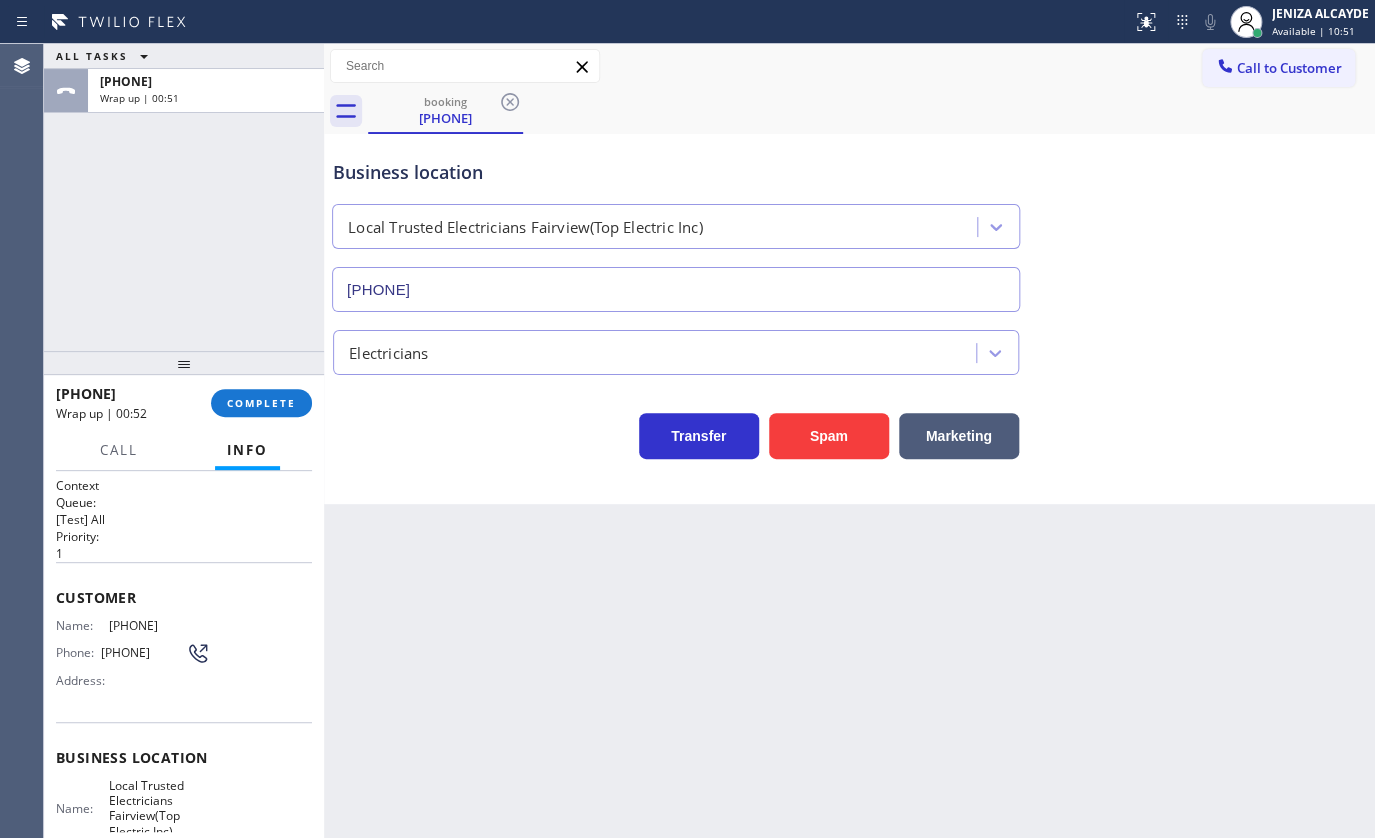click on "+12019669989 Wrap up | 00:52 COMPLETE" at bounding box center (184, 403) 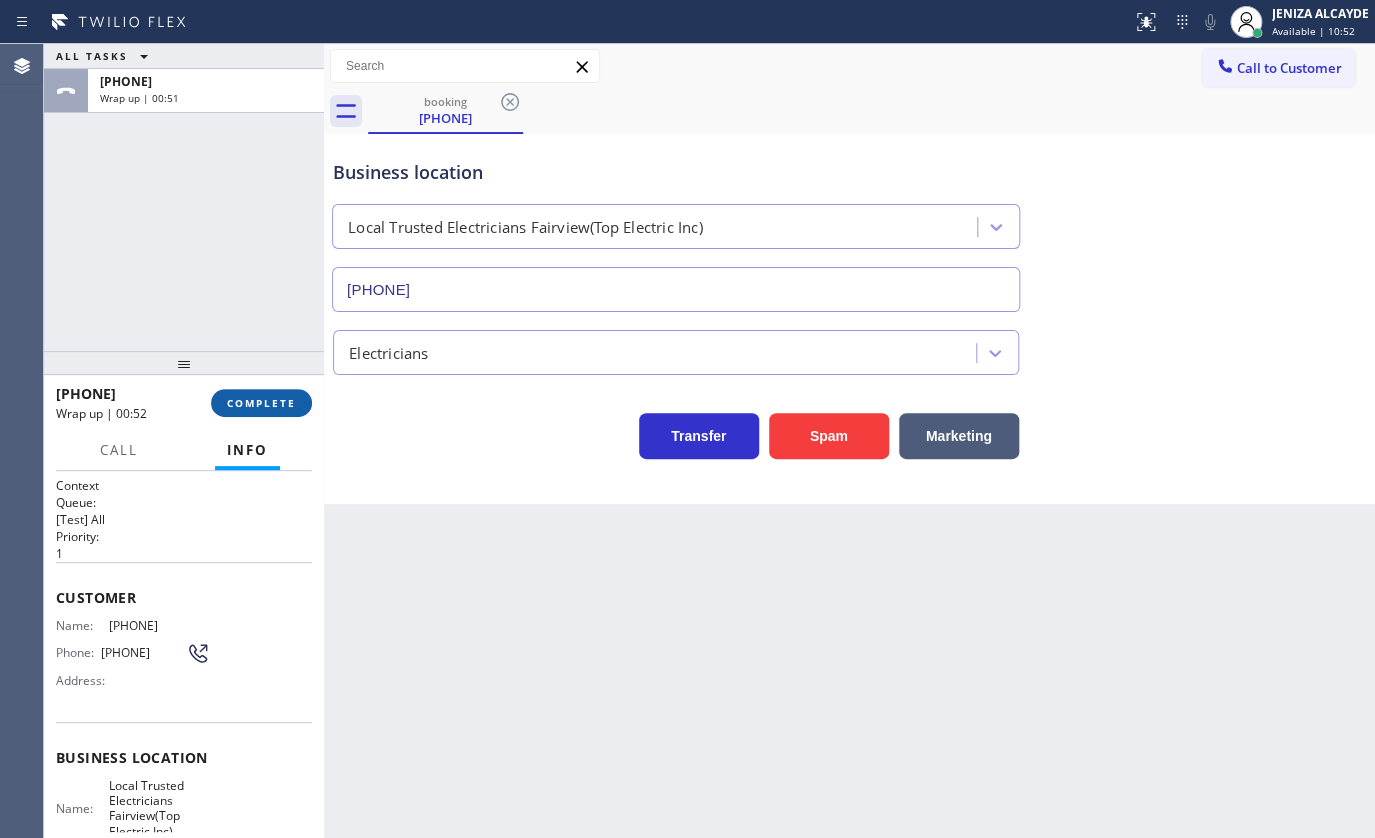 click on "COMPLETE" at bounding box center (261, 403) 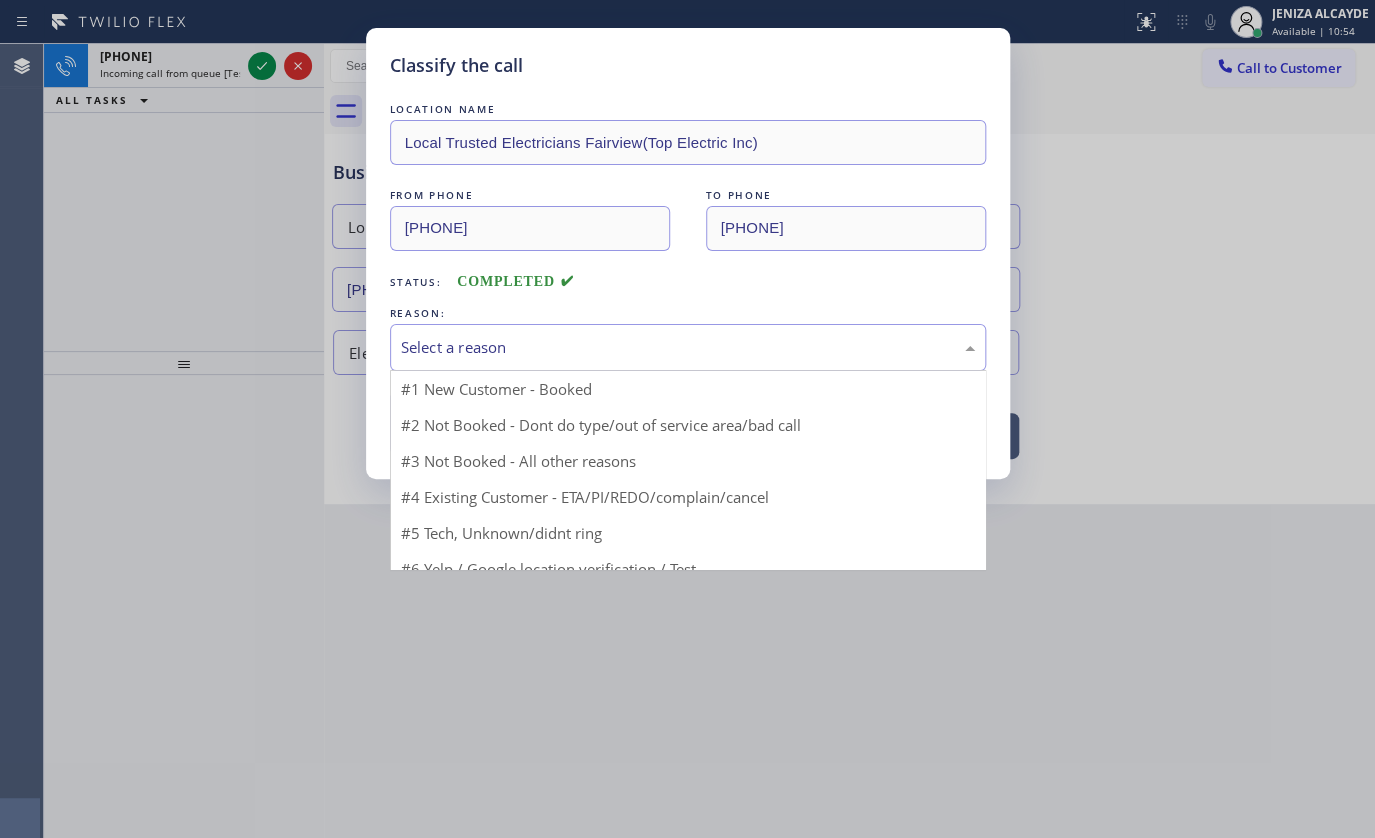 click on "Select a reason" at bounding box center (688, 347) 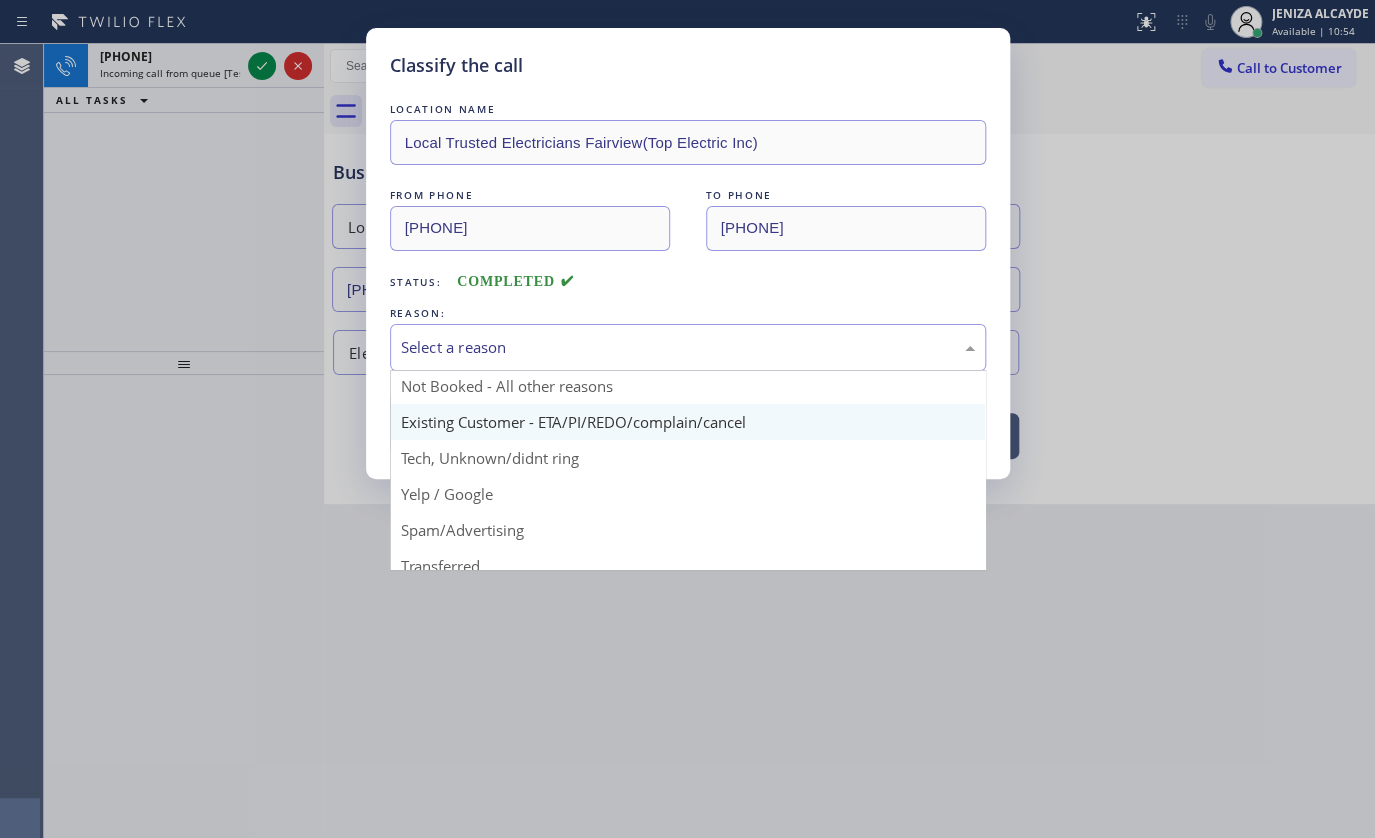 scroll, scrollTop: 23, scrollLeft: 0, axis: vertical 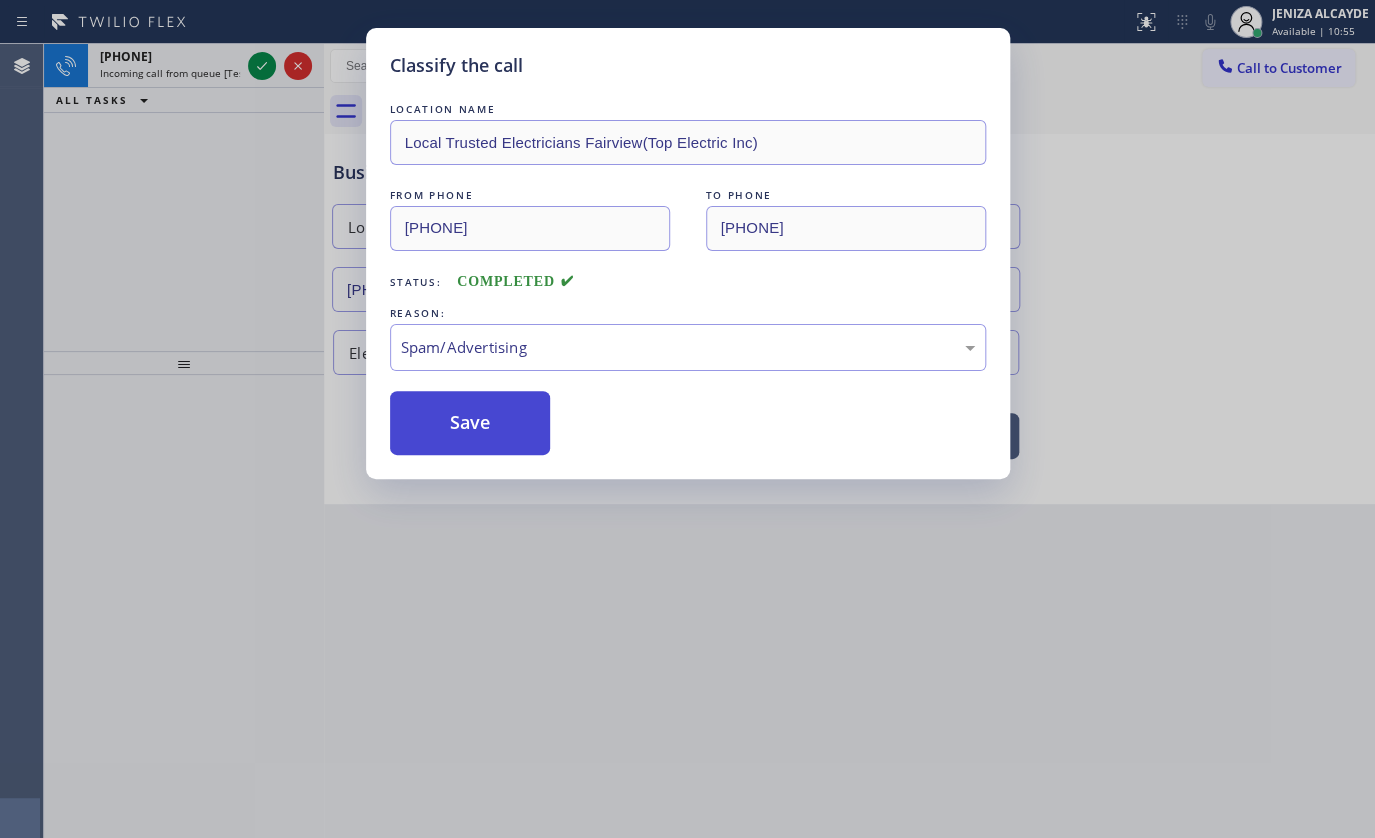 click on "Save" at bounding box center [470, 423] 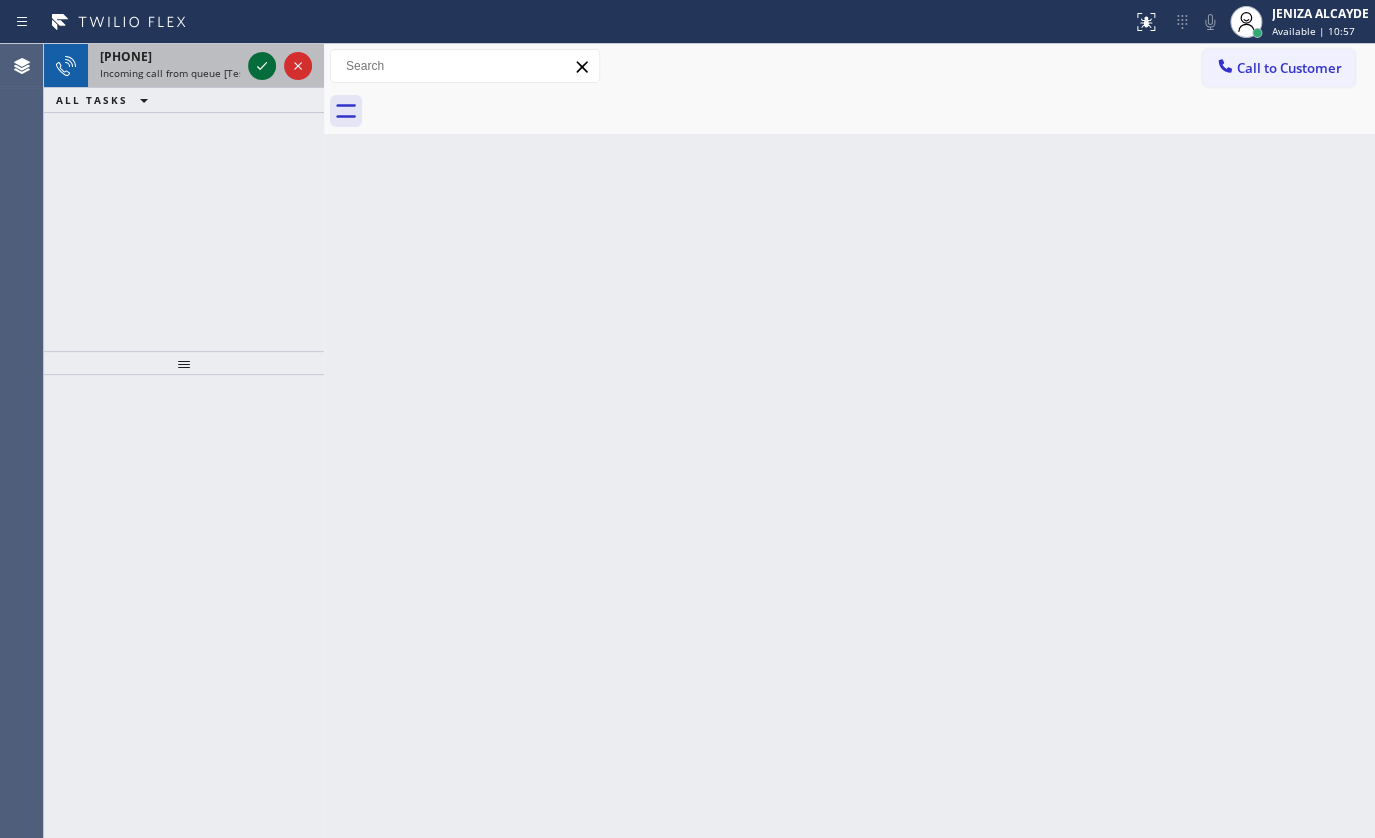 click 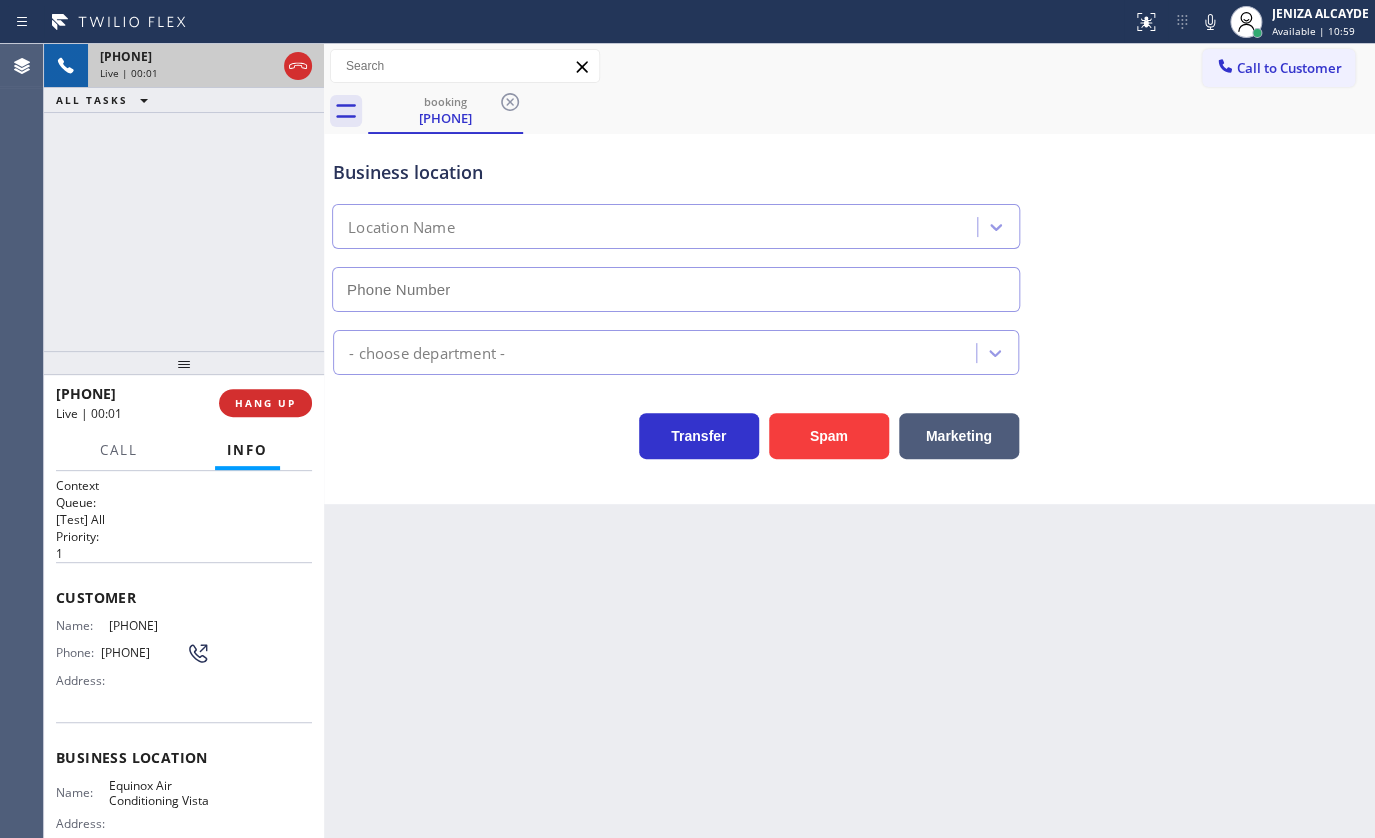 type on "(442) 276-5121" 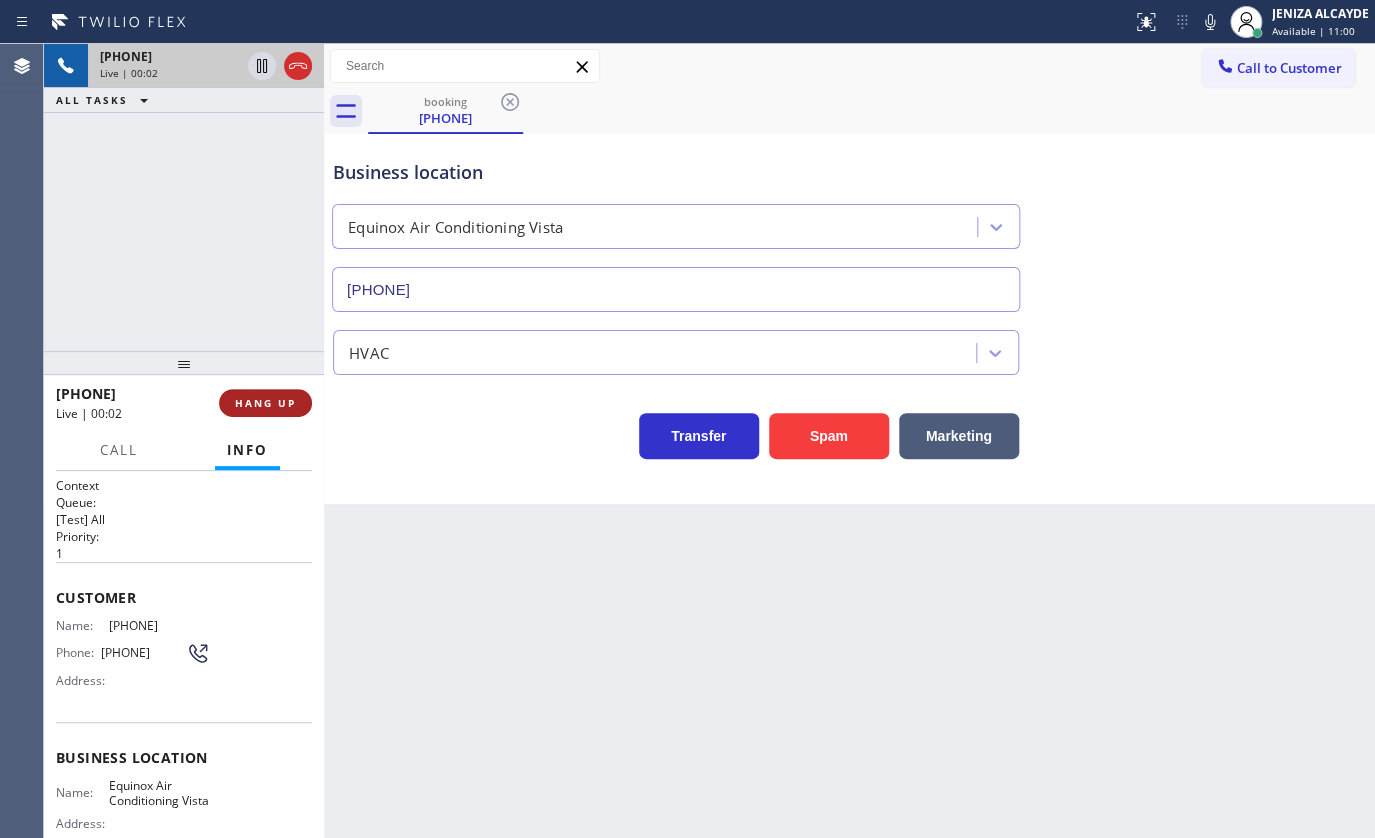click on "HANG UP" at bounding box center [265, 403] 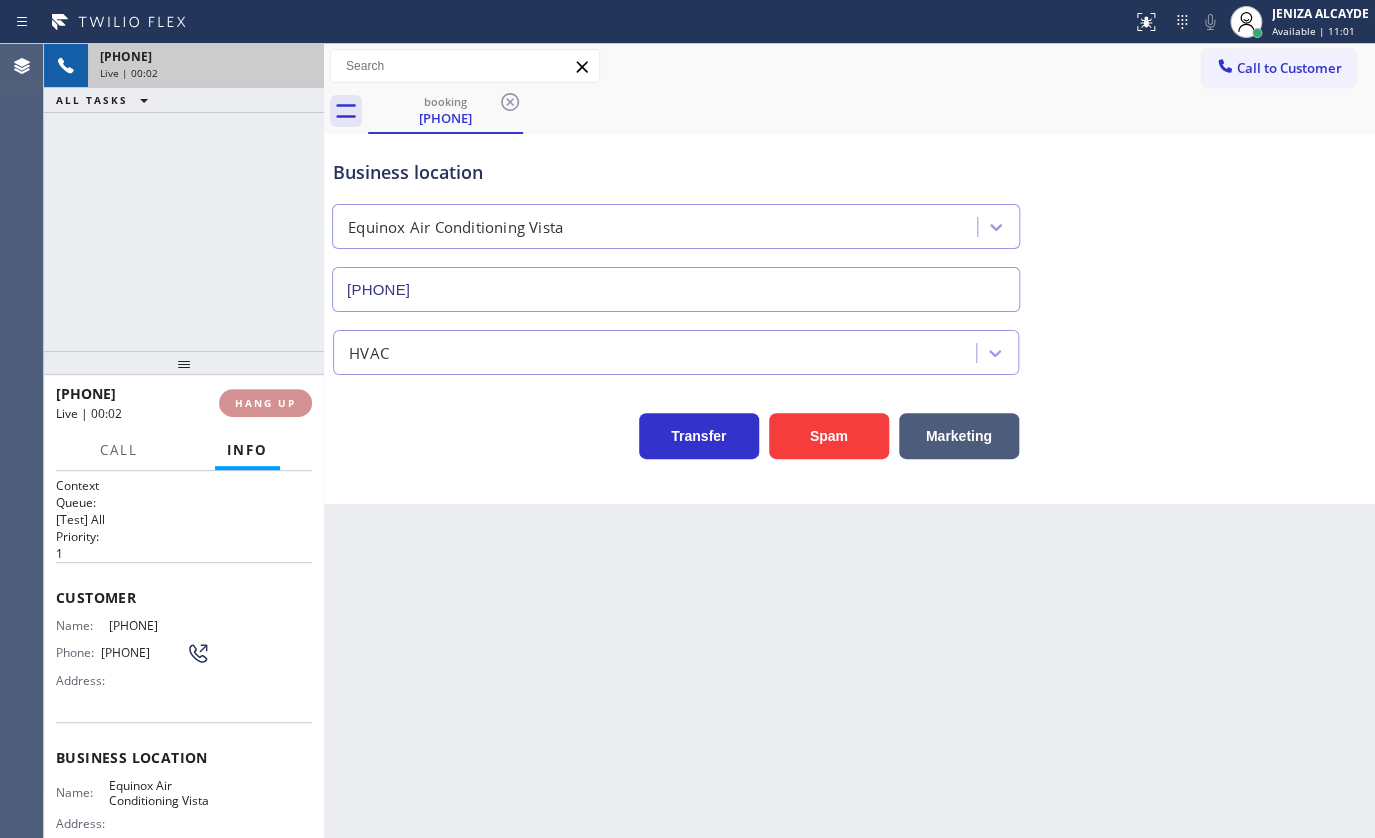 click on "HANG UP" at bounding box center [265, 403] 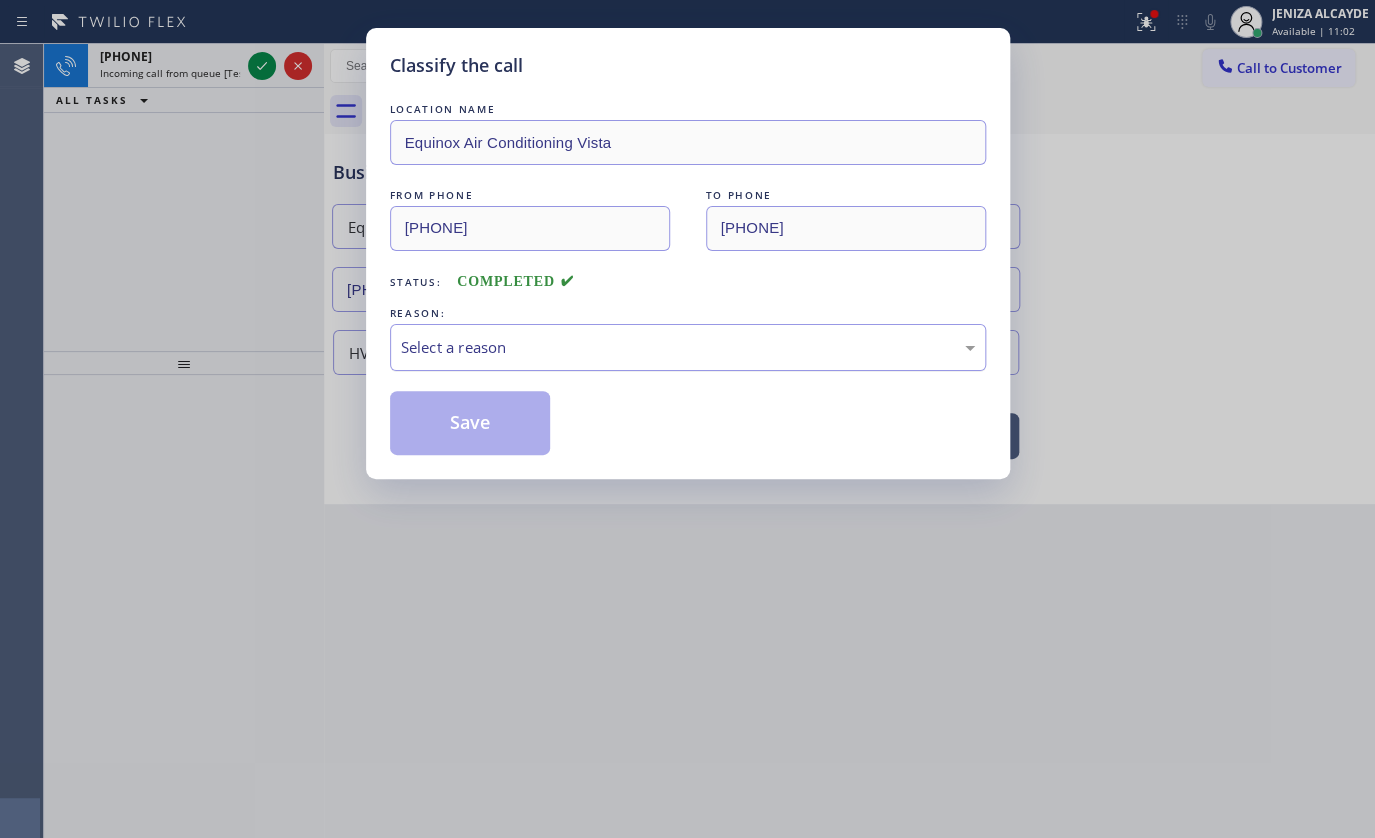 click on "Select a reason" at bounding box center [688, 347] 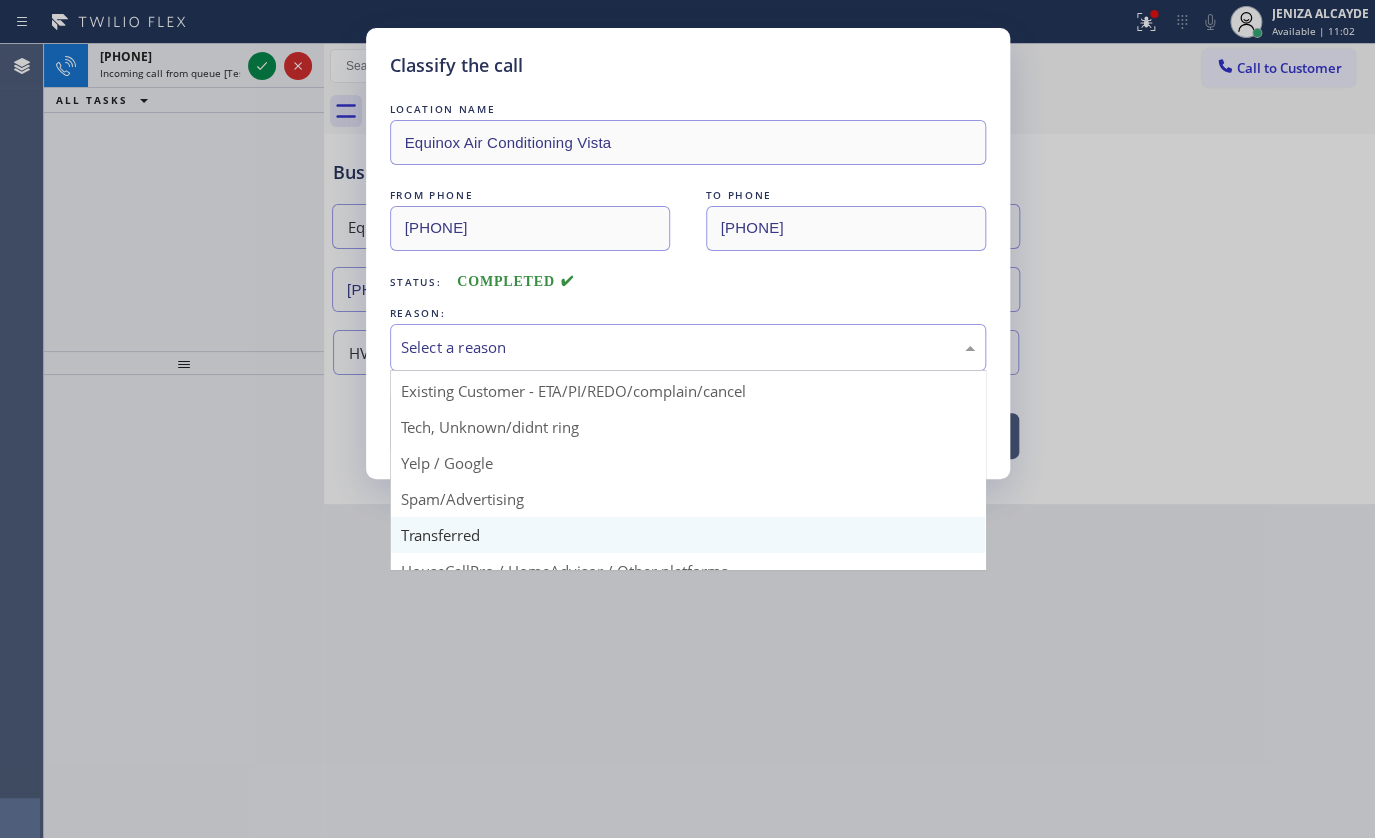 scroll, scrollTop: 133, scrollLeft: 0, axis: vertical 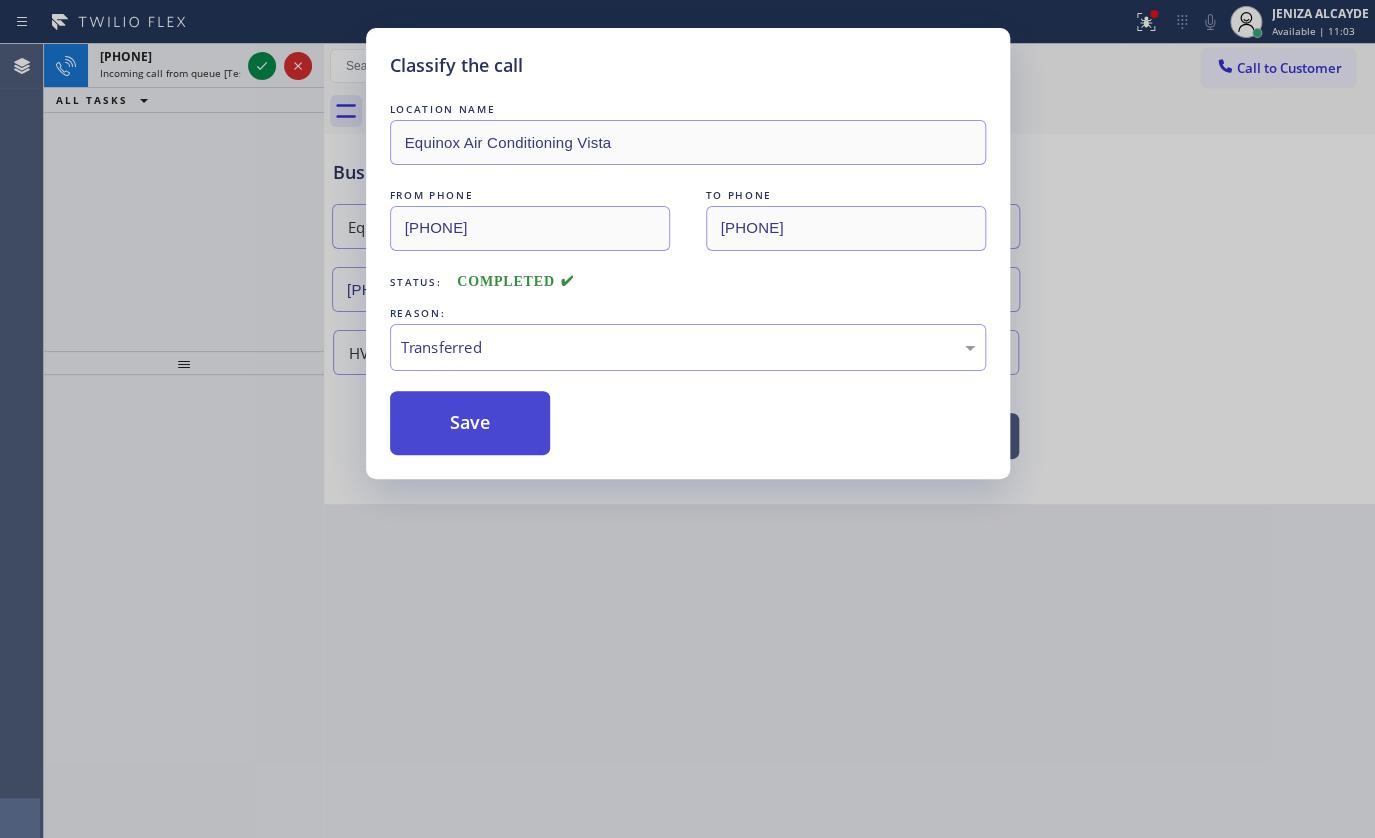 click on "Save" at bounding box center [470, 423] 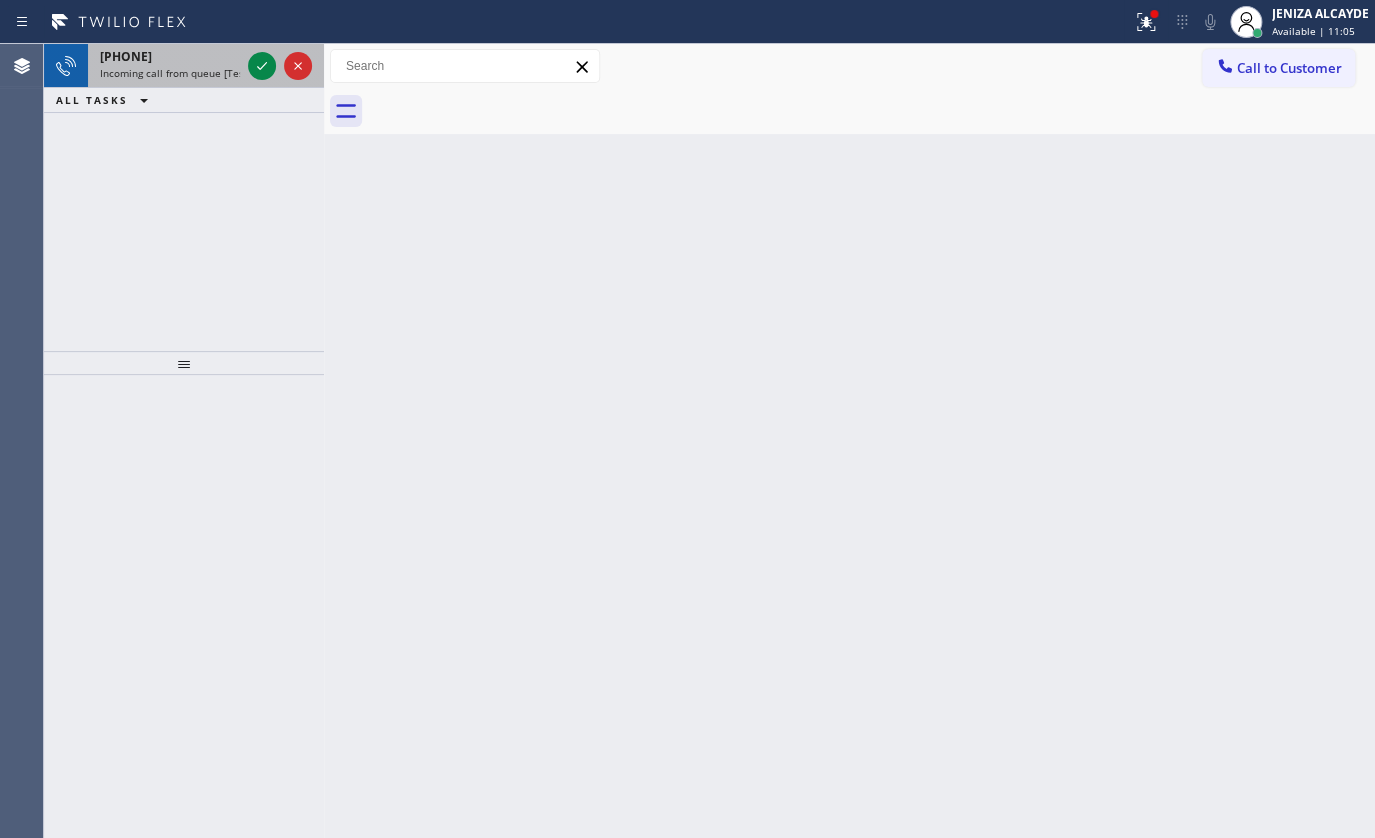 click at bounding box center [280, 66] 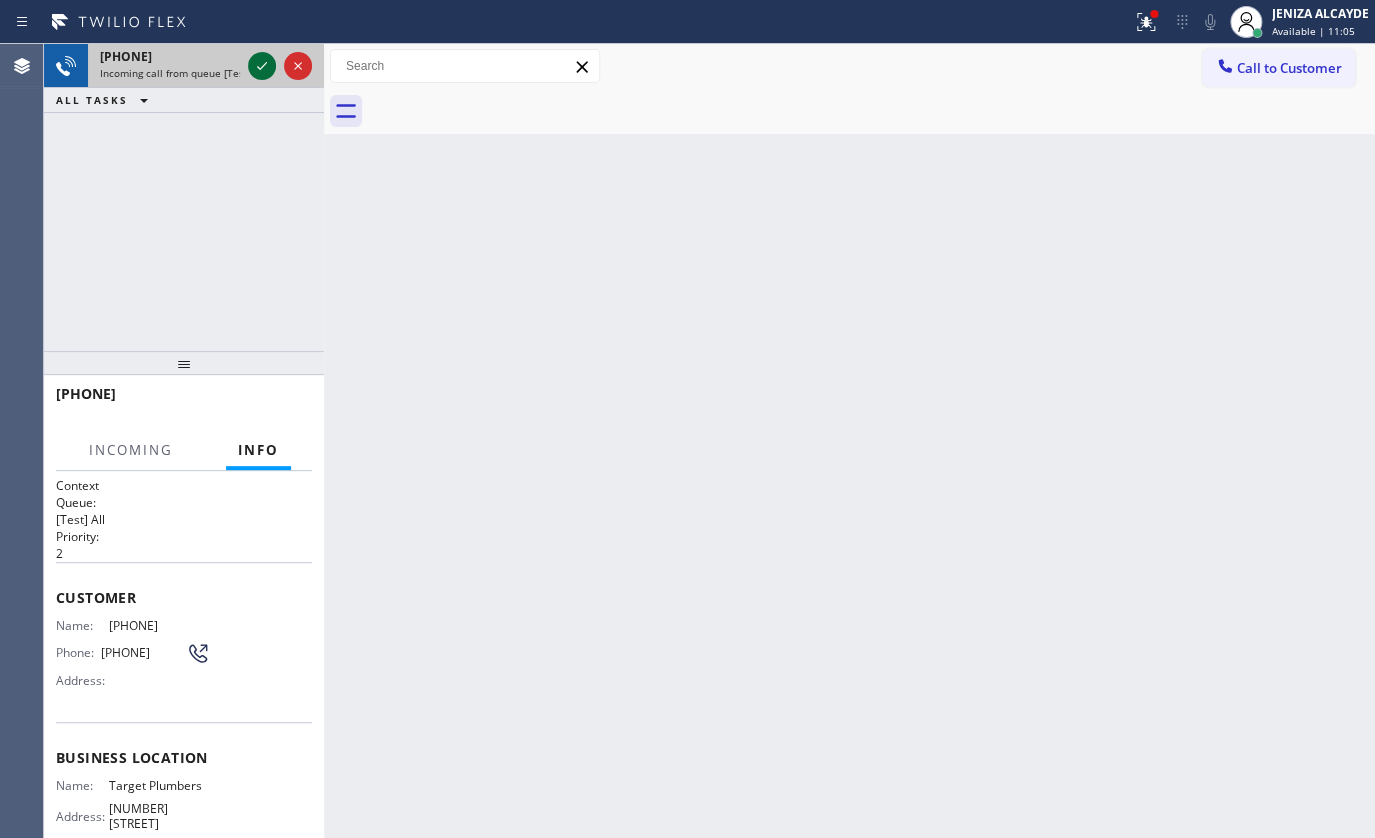 click 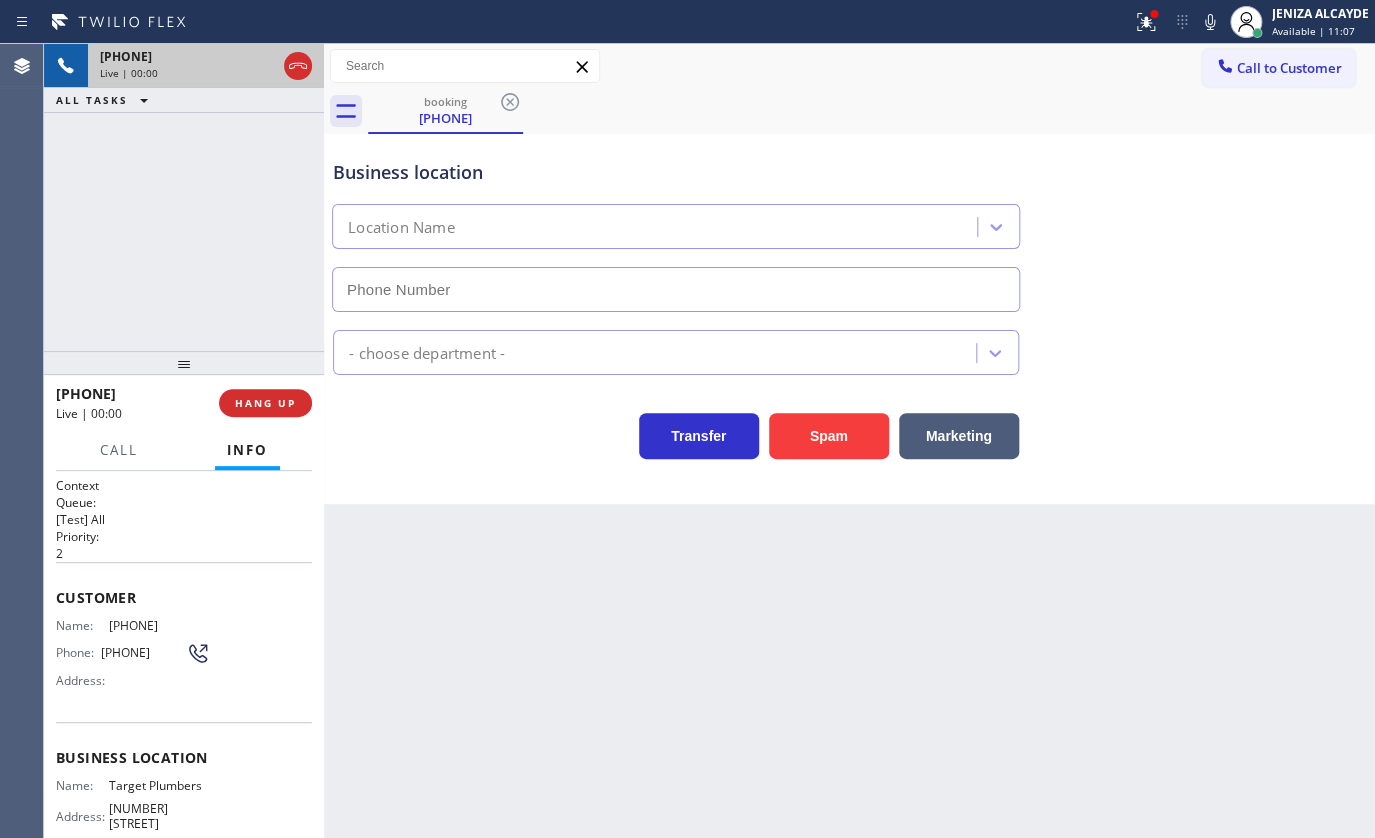 type on "[PHONE]" 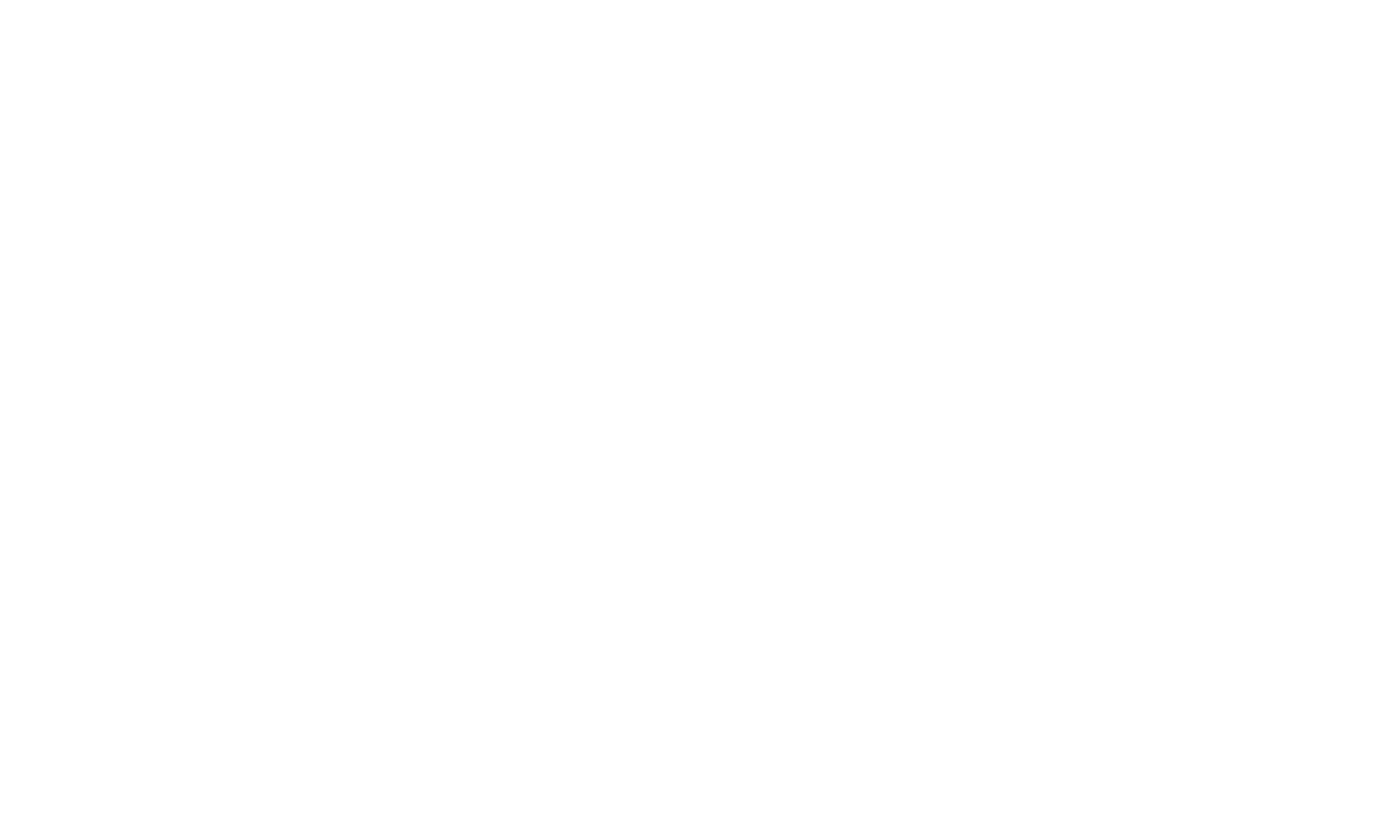 scroll, scrollTop: 0, scrollLeft: 0, axis: both 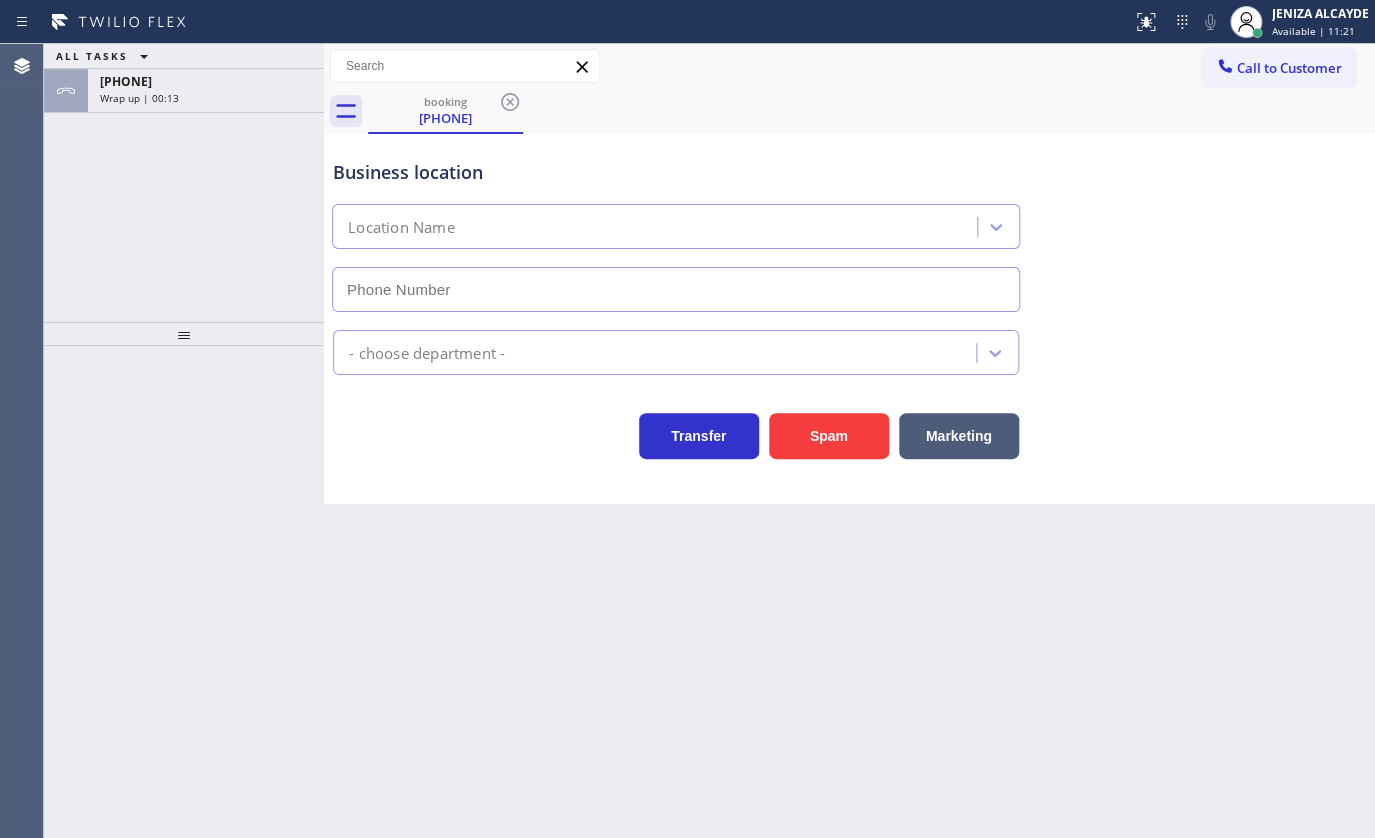 type on "[PHONE]" 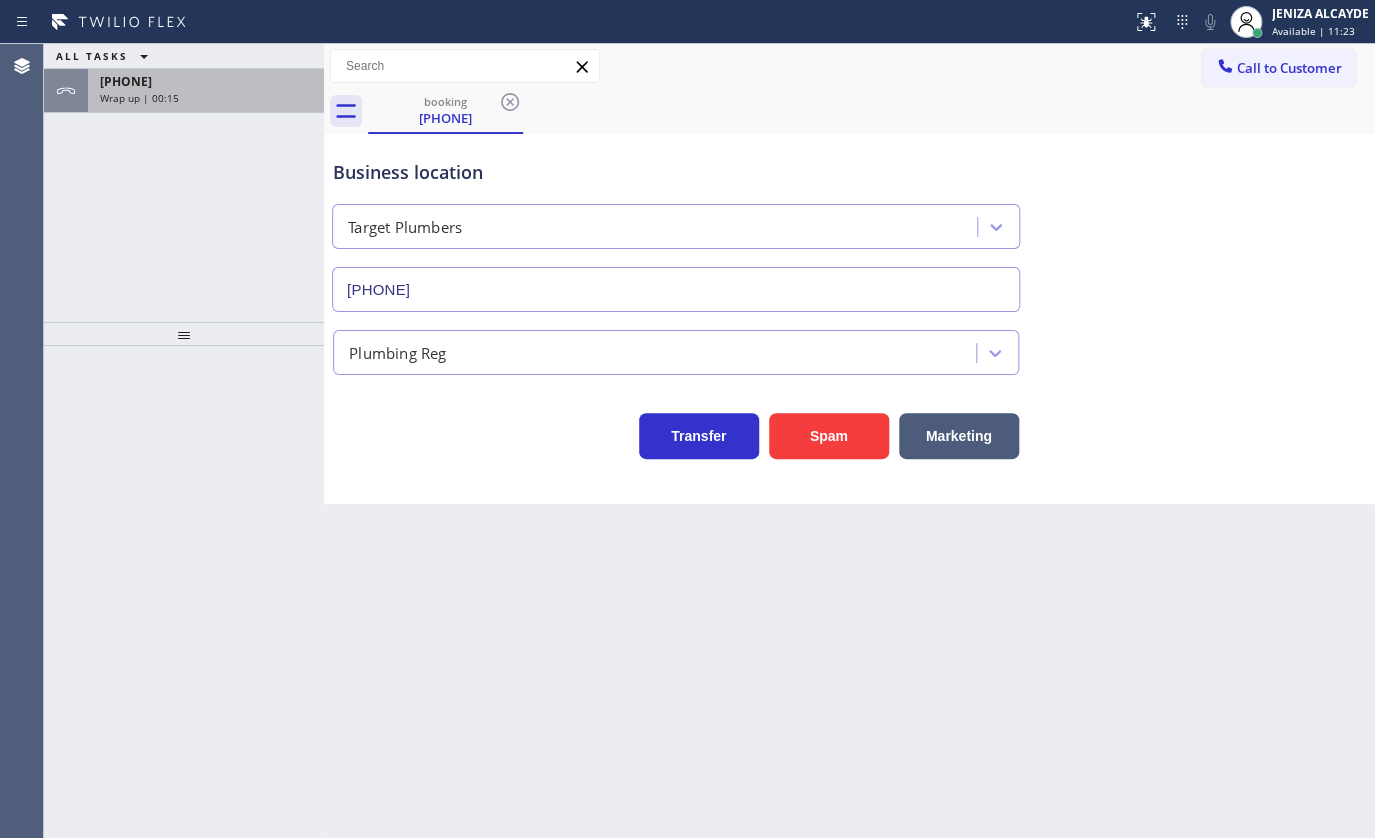 click on "[PHONE]" at bounding box center (126, 81) 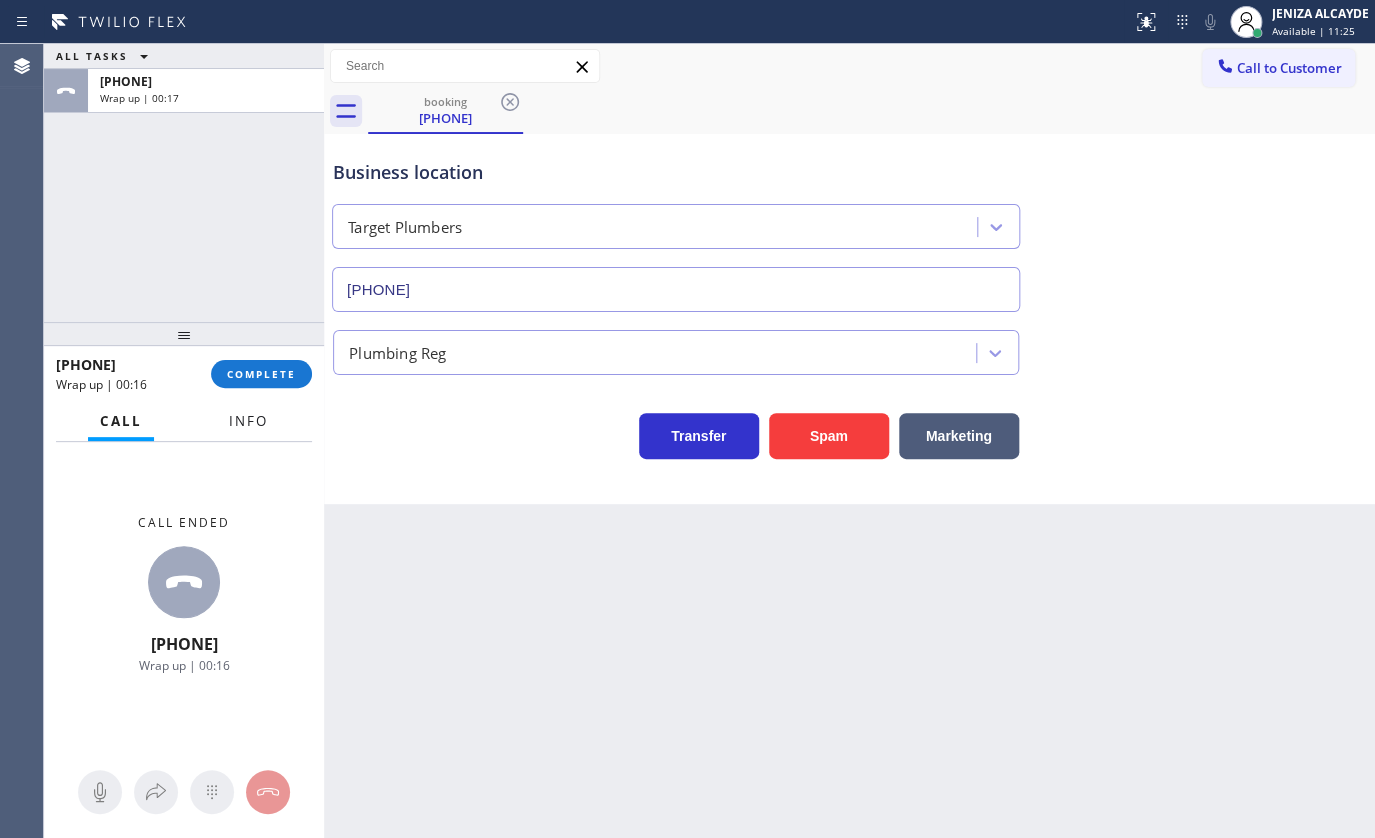 click on "Info" at bounding box center (248, 421) 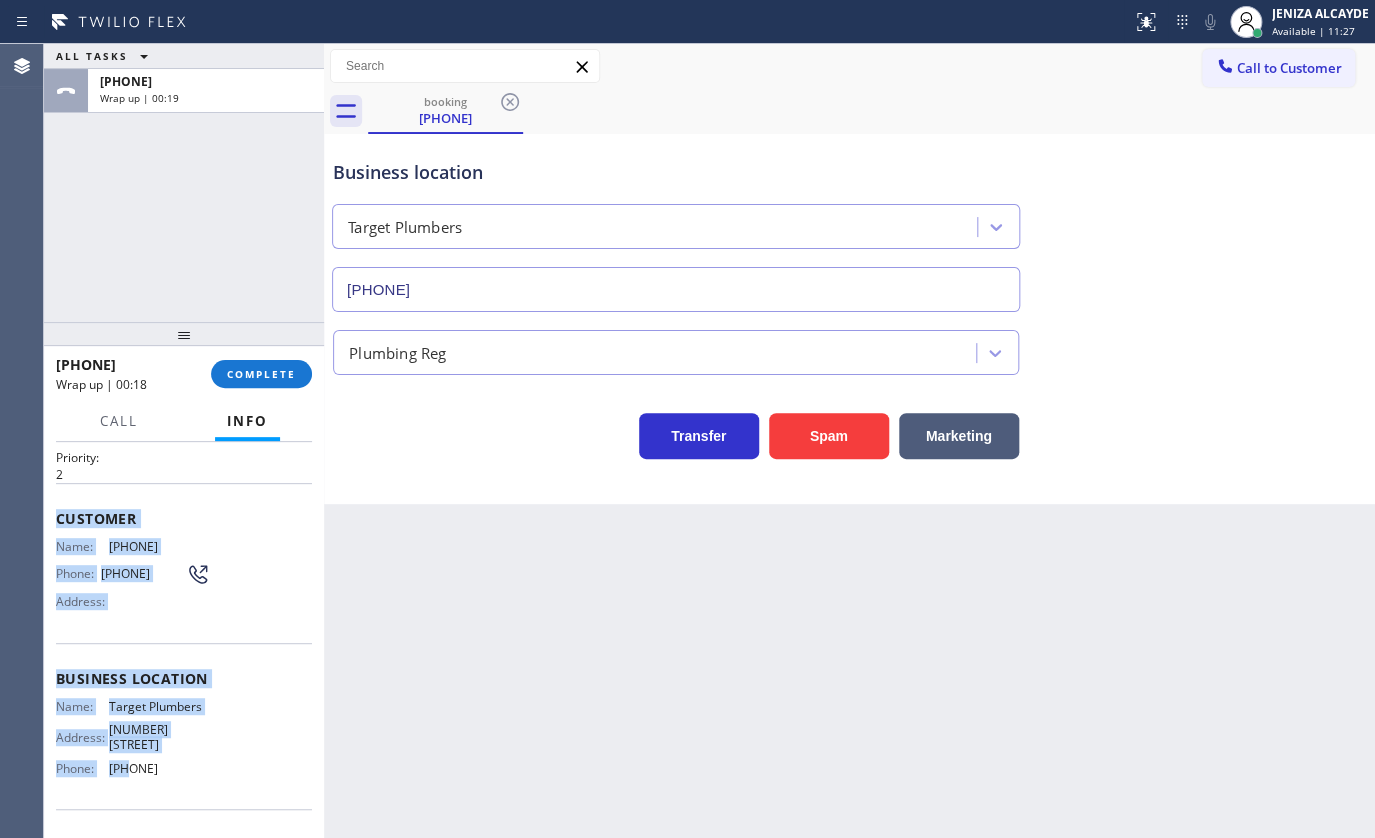 scroll, scrollTop: 167, scrollLeft: 0, axis: vertical 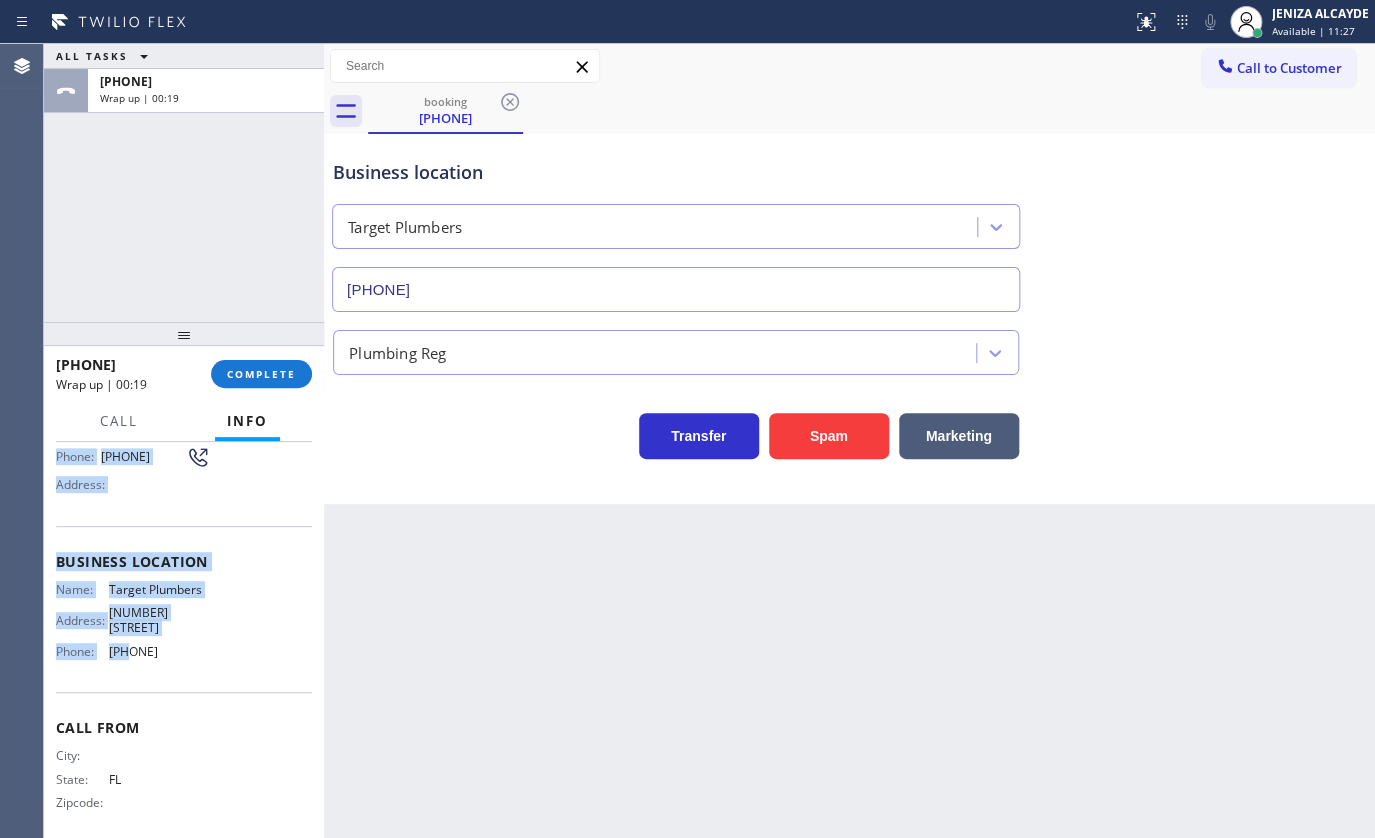 drag, startPoint x: 55, startPoint y: 559, endPoint x: 256, endPoint y: 653, distance: 221.89412 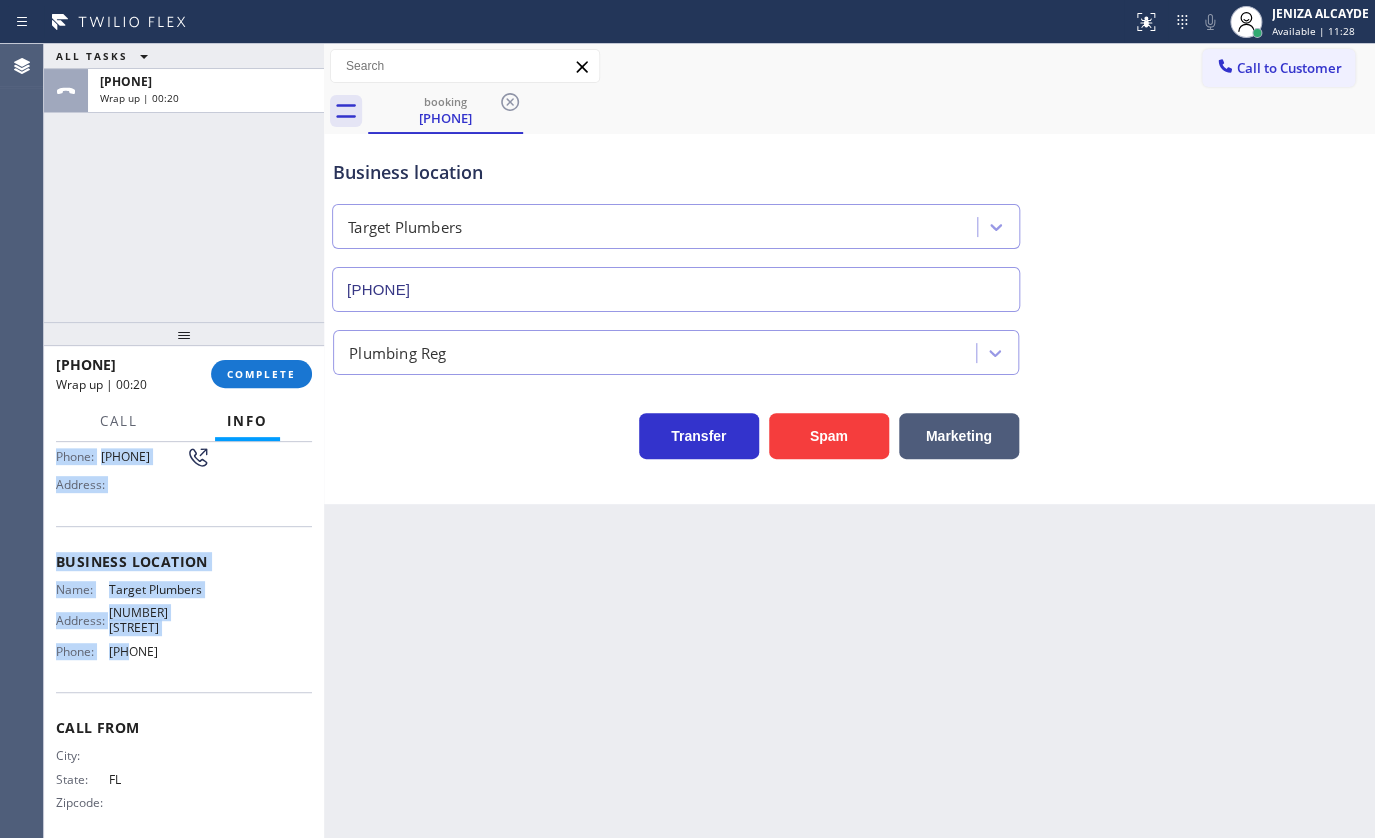 copy on "Customer Name: [PHONE] Phone: [PHONE] Address: Business location Name: Target Plumbers Address: [NUMBER] [STREET] Phone: [PHONE]" 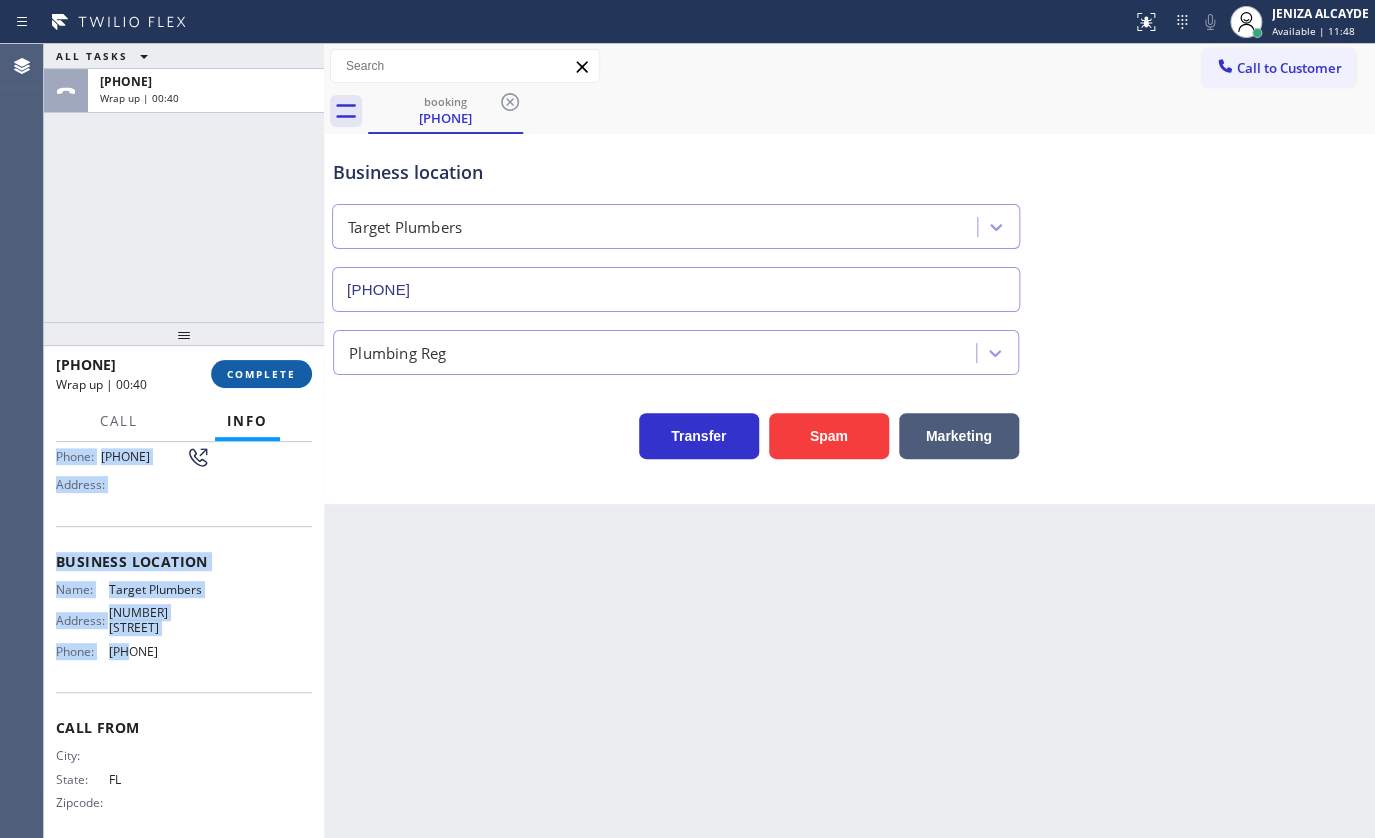 click on "COMPLETE" at bounding box center [261, 374] 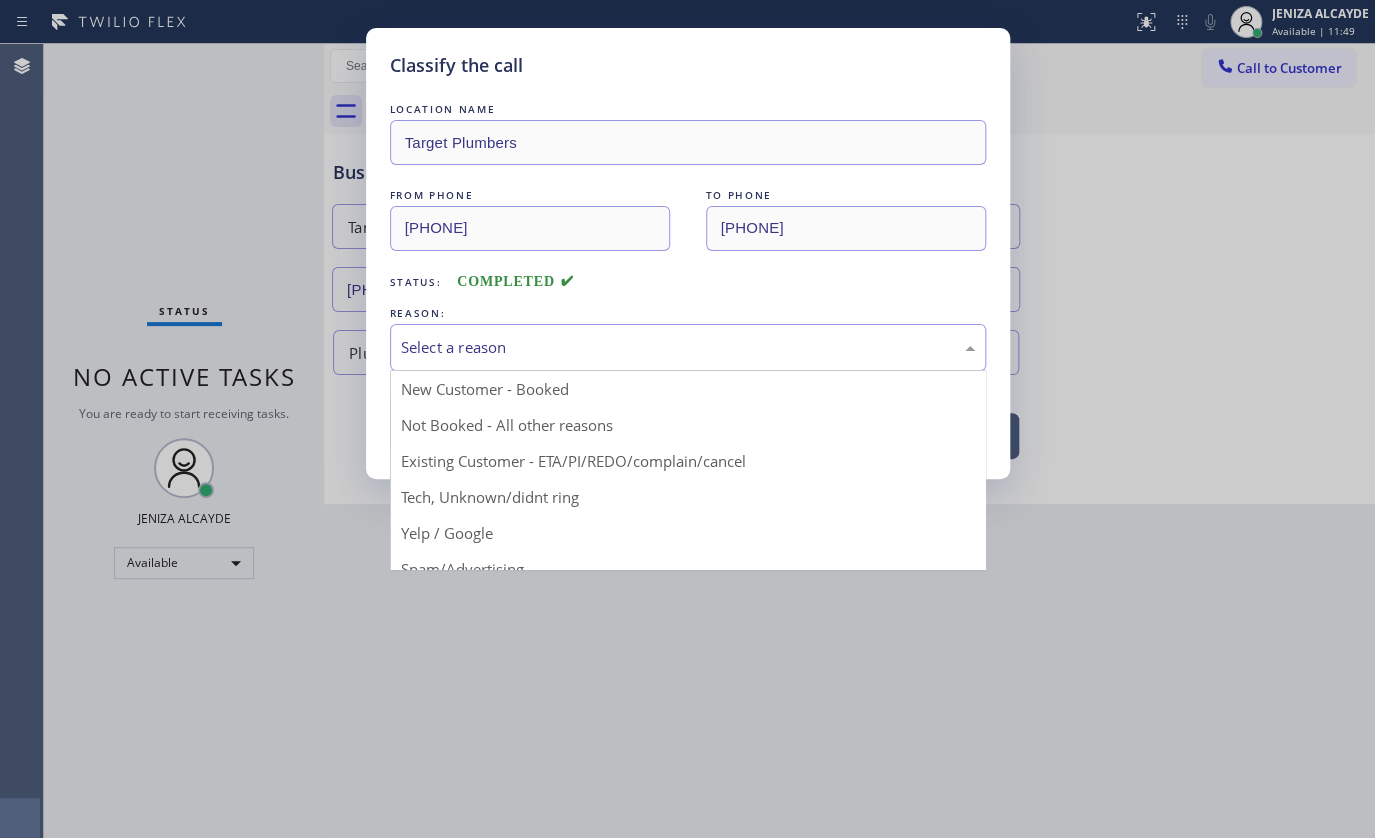 click on "Select a reason" at bounding box center (688, 347) 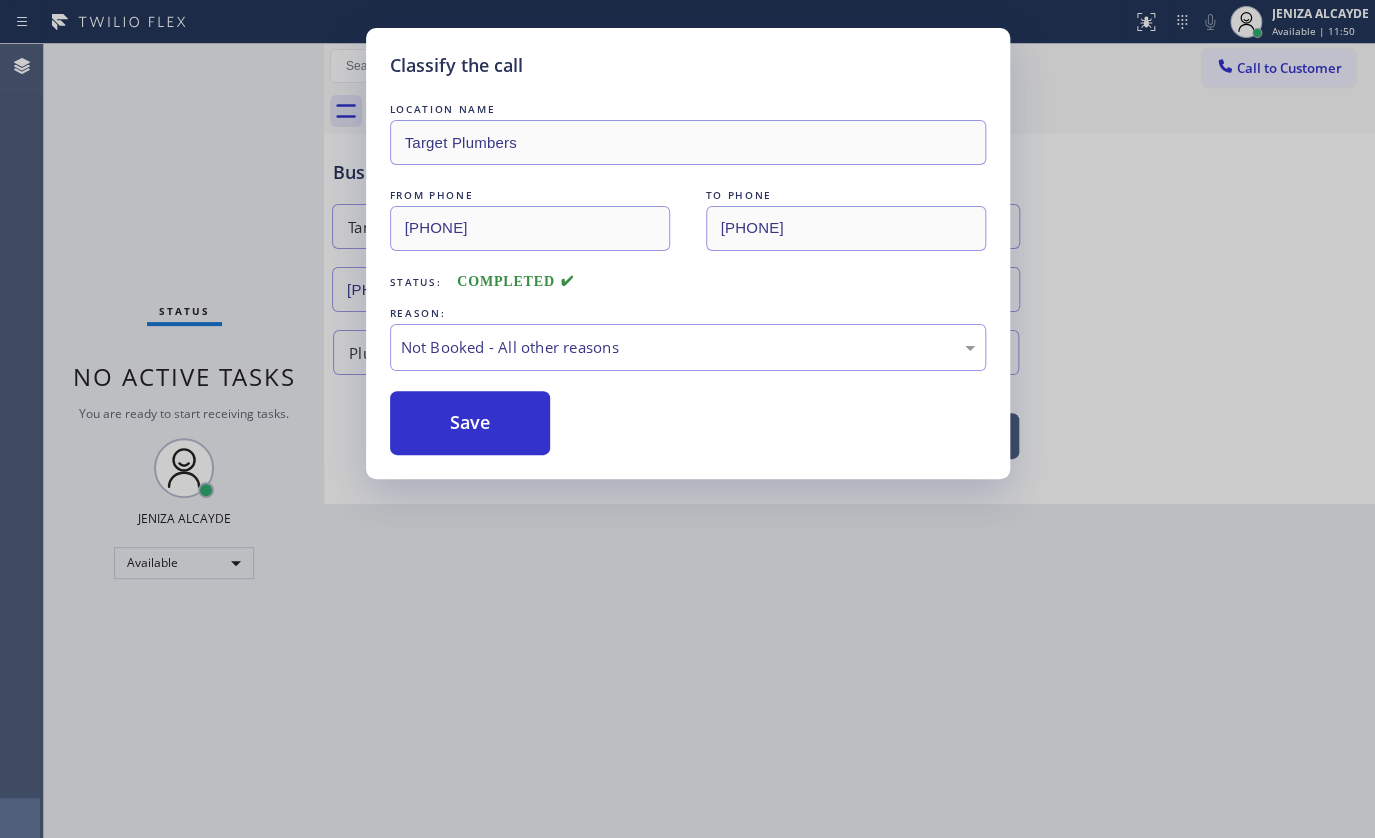 click on "Save" at bounding box center (470, 423) 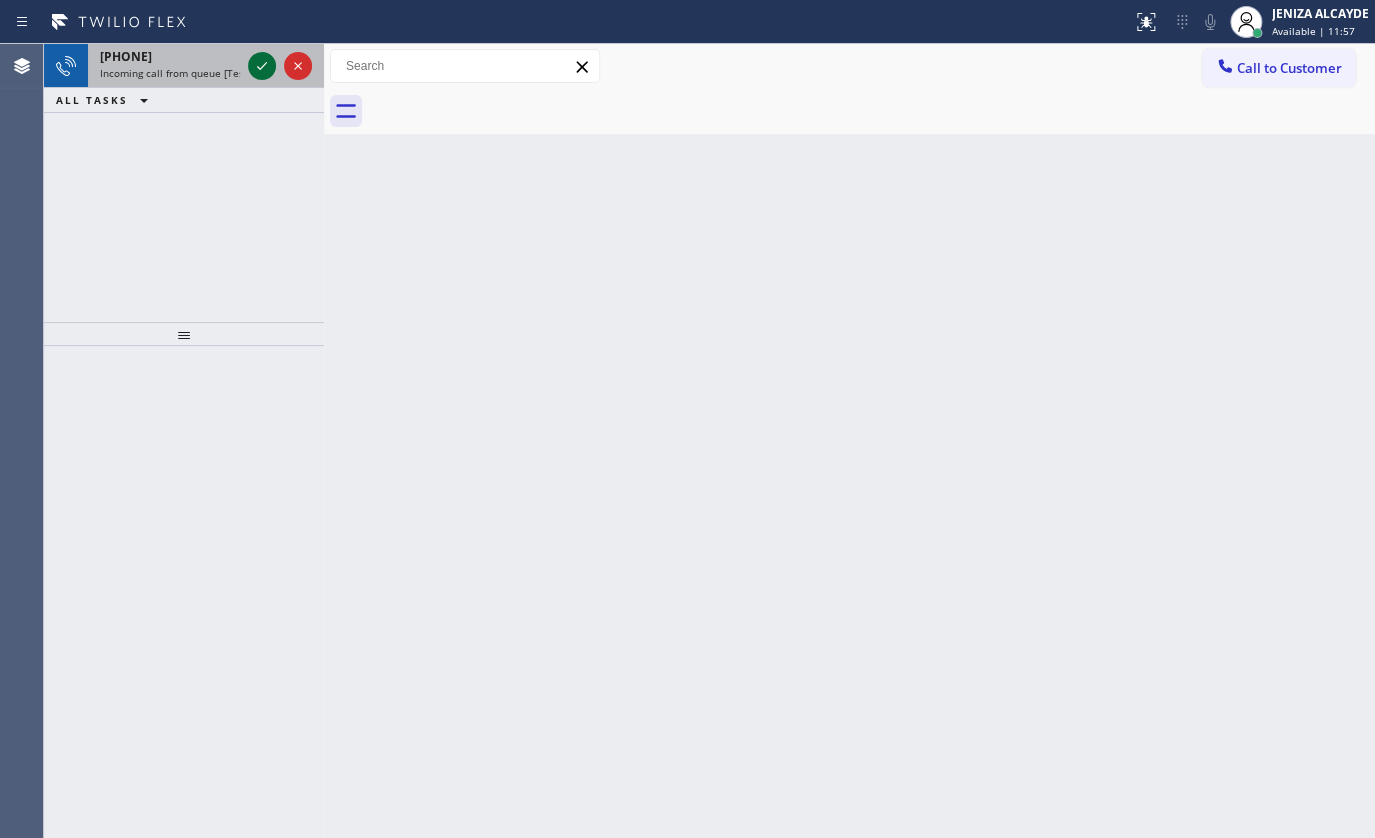 click 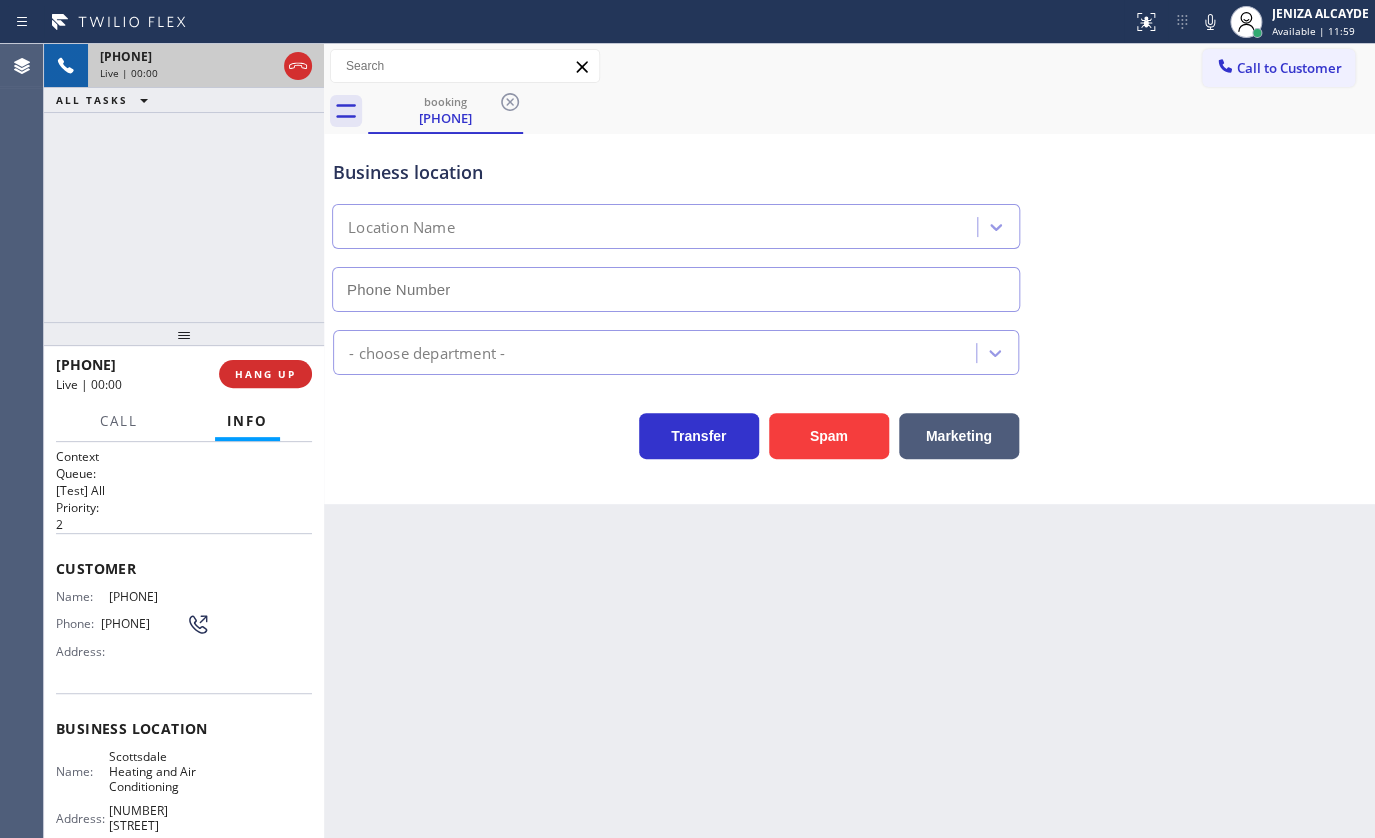 type on "[PHONE]" 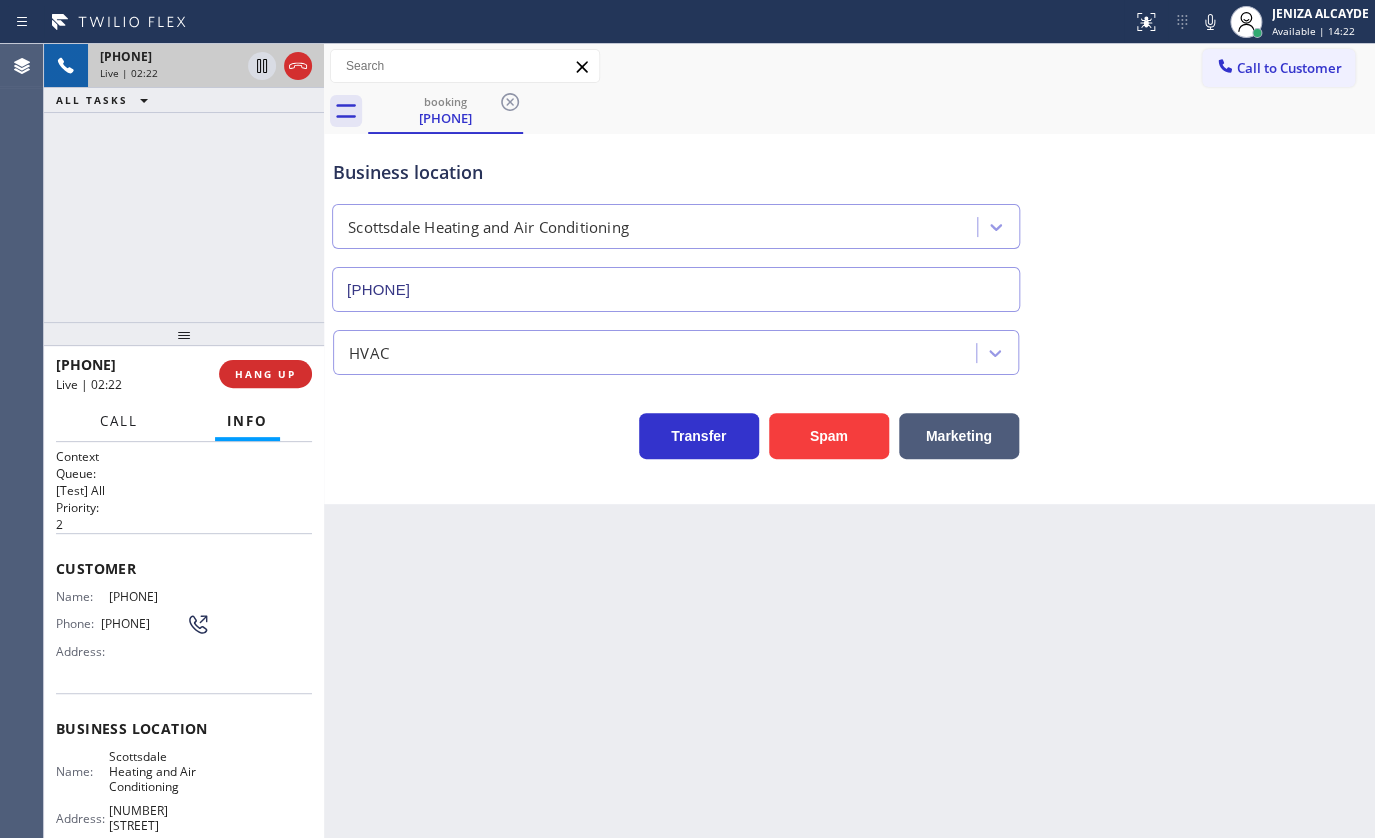 click on "Call" at bounding box center [119, 421] 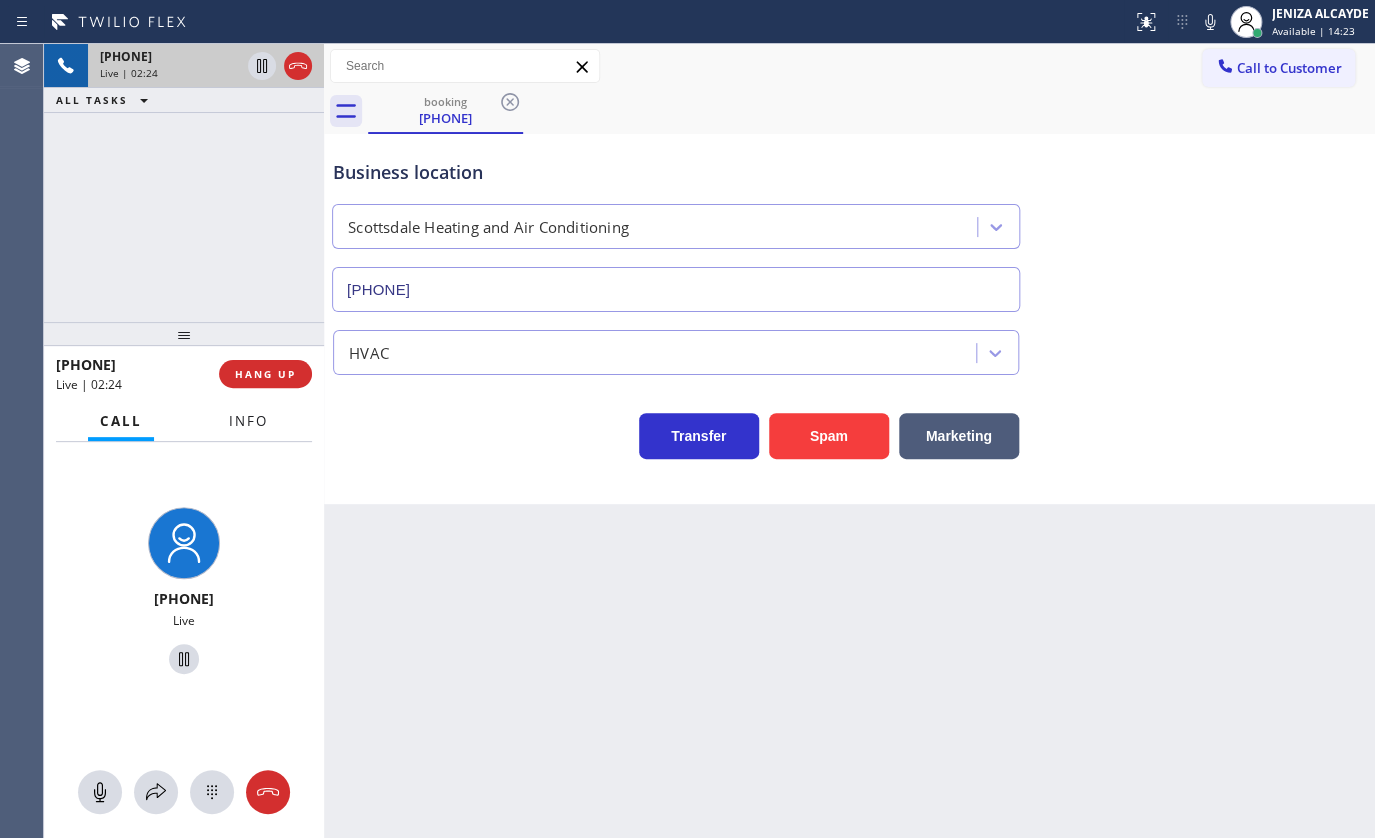 click on "Context Queue: [Test] All Priority: 2 Customer Name: [PHONE] Phone: [PHONE] Address: Business location Name: Scottsdale Heating and Air Conditioning Address: [NUMBER] [STREET] Phone: [PHONE] Call From City: SCOTTSDALE State: AZ Zipcode: 85264 Outbound call Location Scottsdale Heating and Air Conditioning Your caller id phone number [PHONE] Customer number [PHONE] Call" at bounding box center [184, 592] 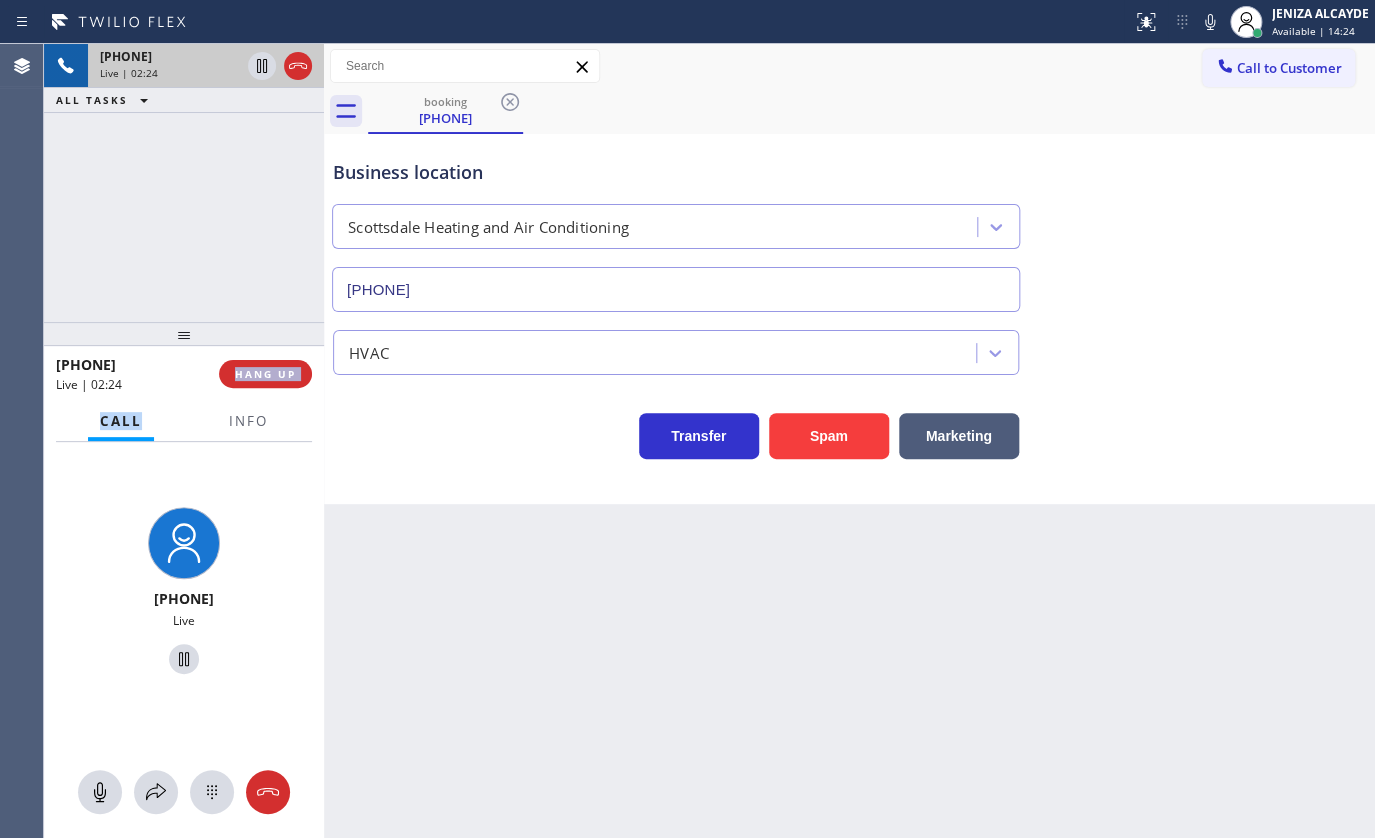 click on "Call Info" at bounding box center [184, 422] 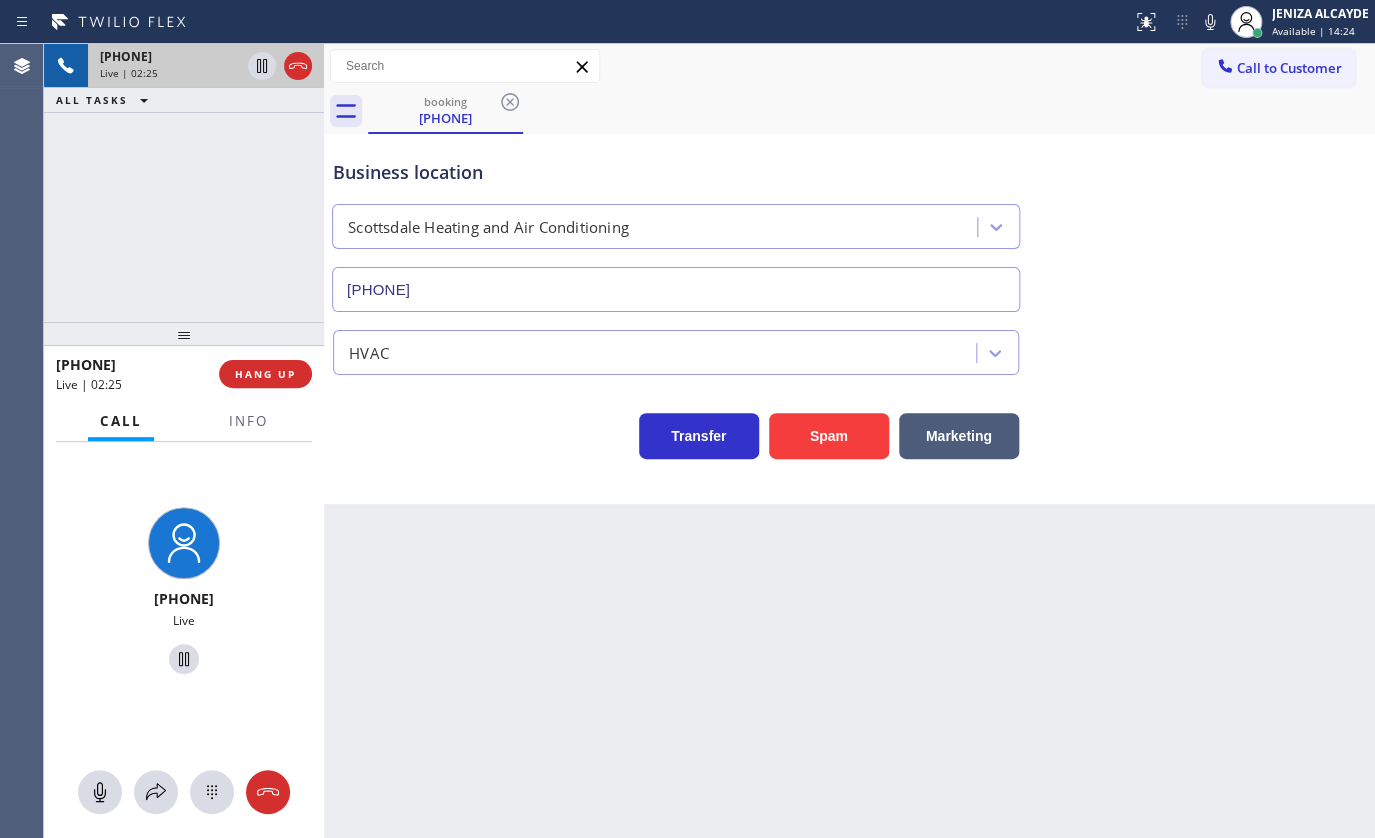 click on "[PHONE]   Live" at bounding box center (184, 594) 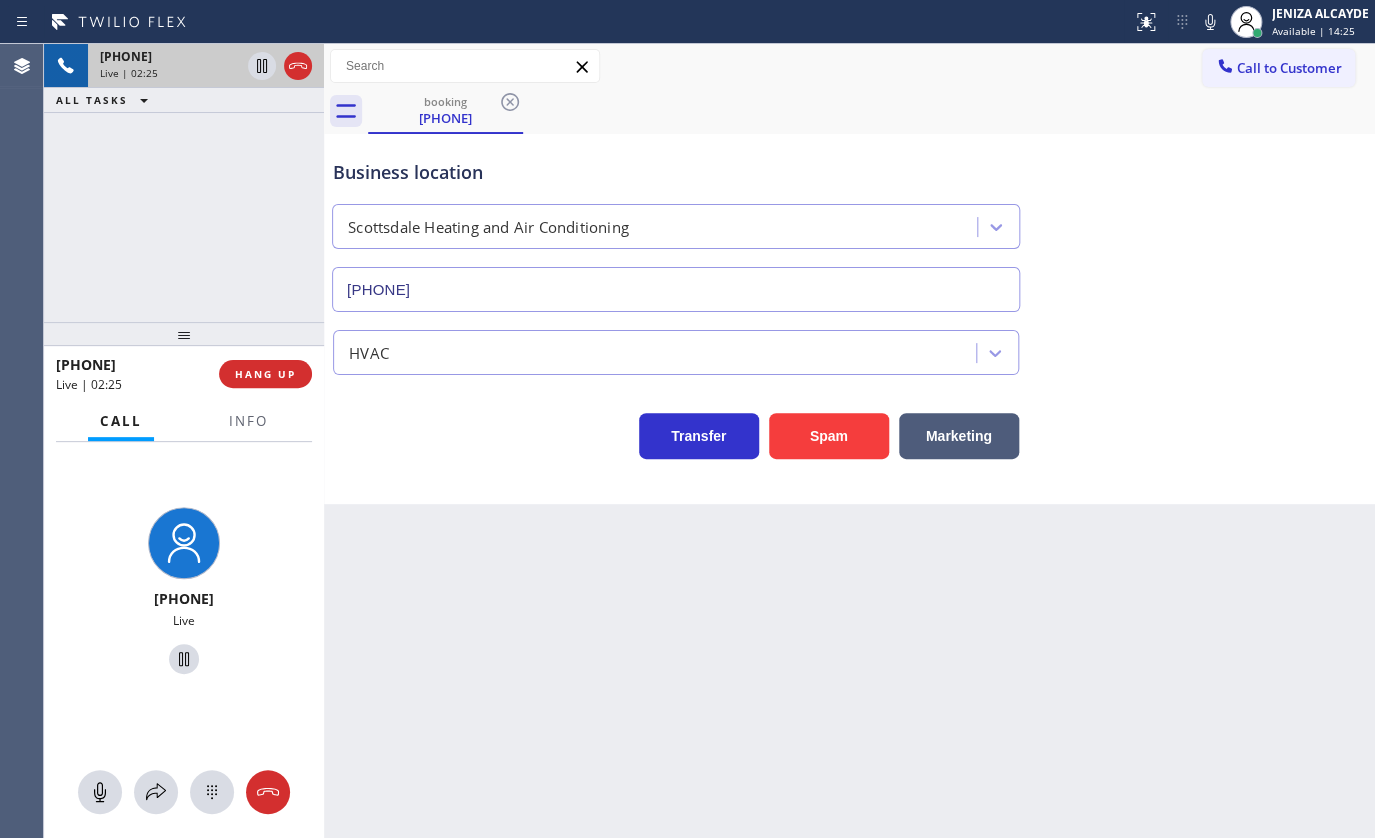 click at bounding box center (248, 439) 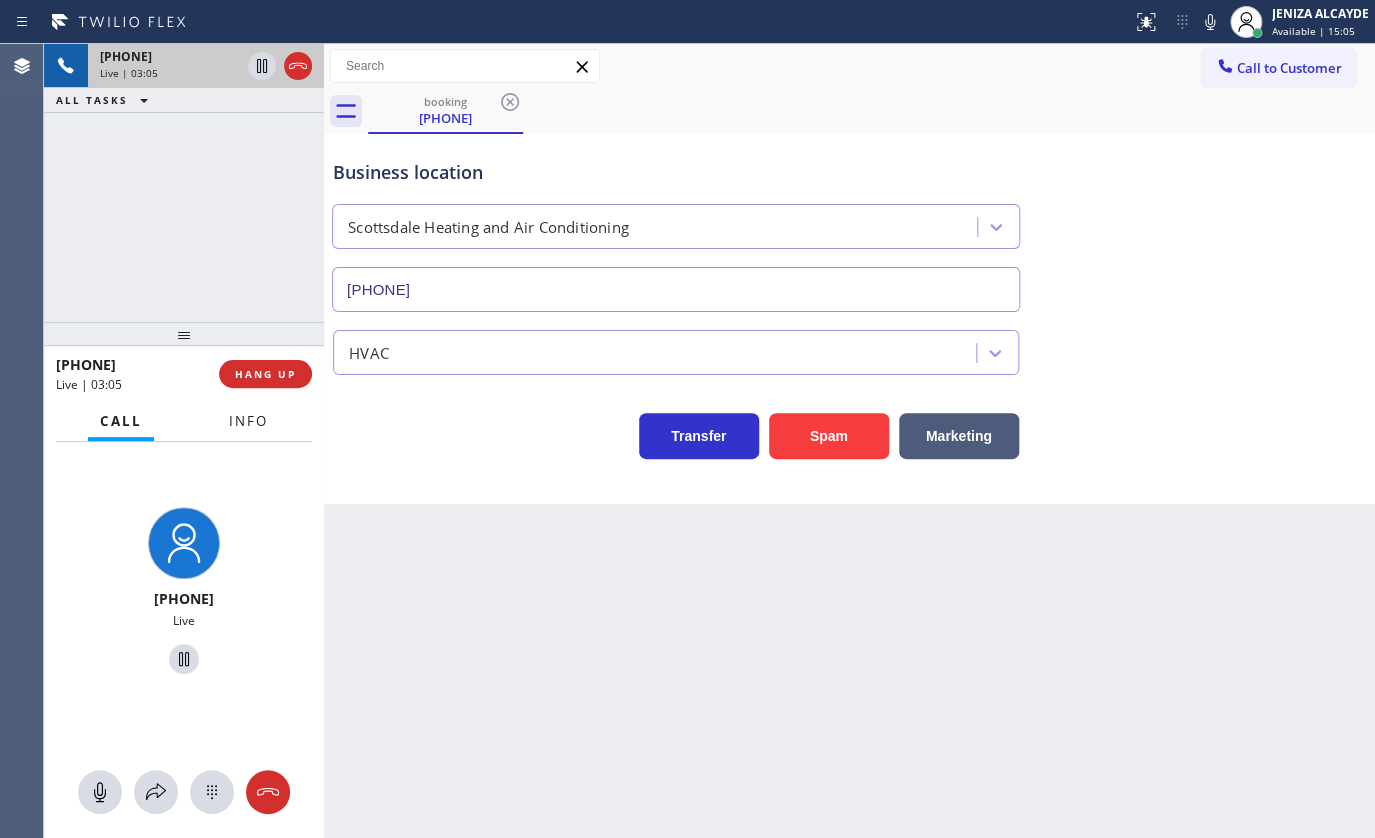 click on "Info" at bounding box center [248, 421] 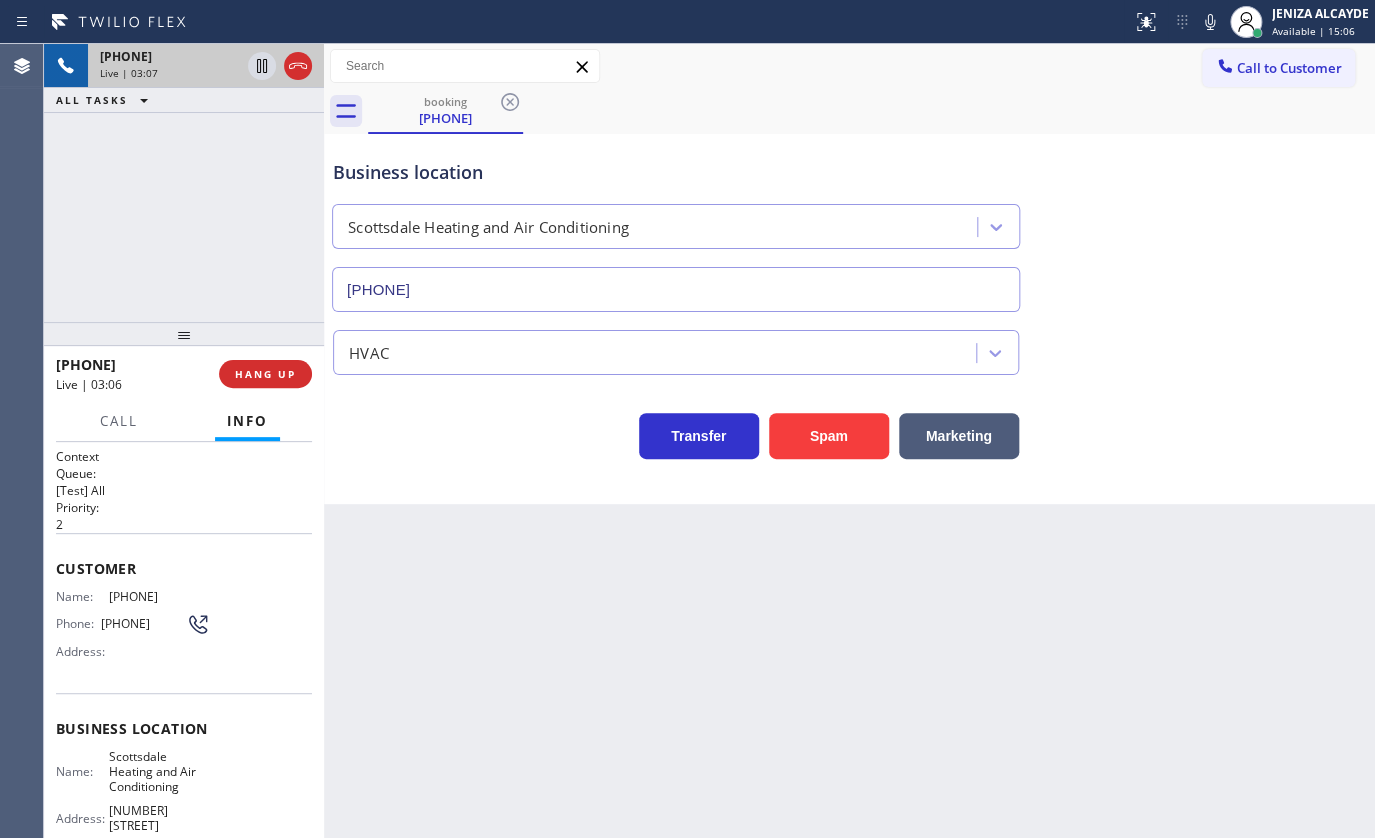 drag, startPoint x: 105, startPoint y: 597, endPoint x: 260, endPoint y: 590, distance: 155.15799 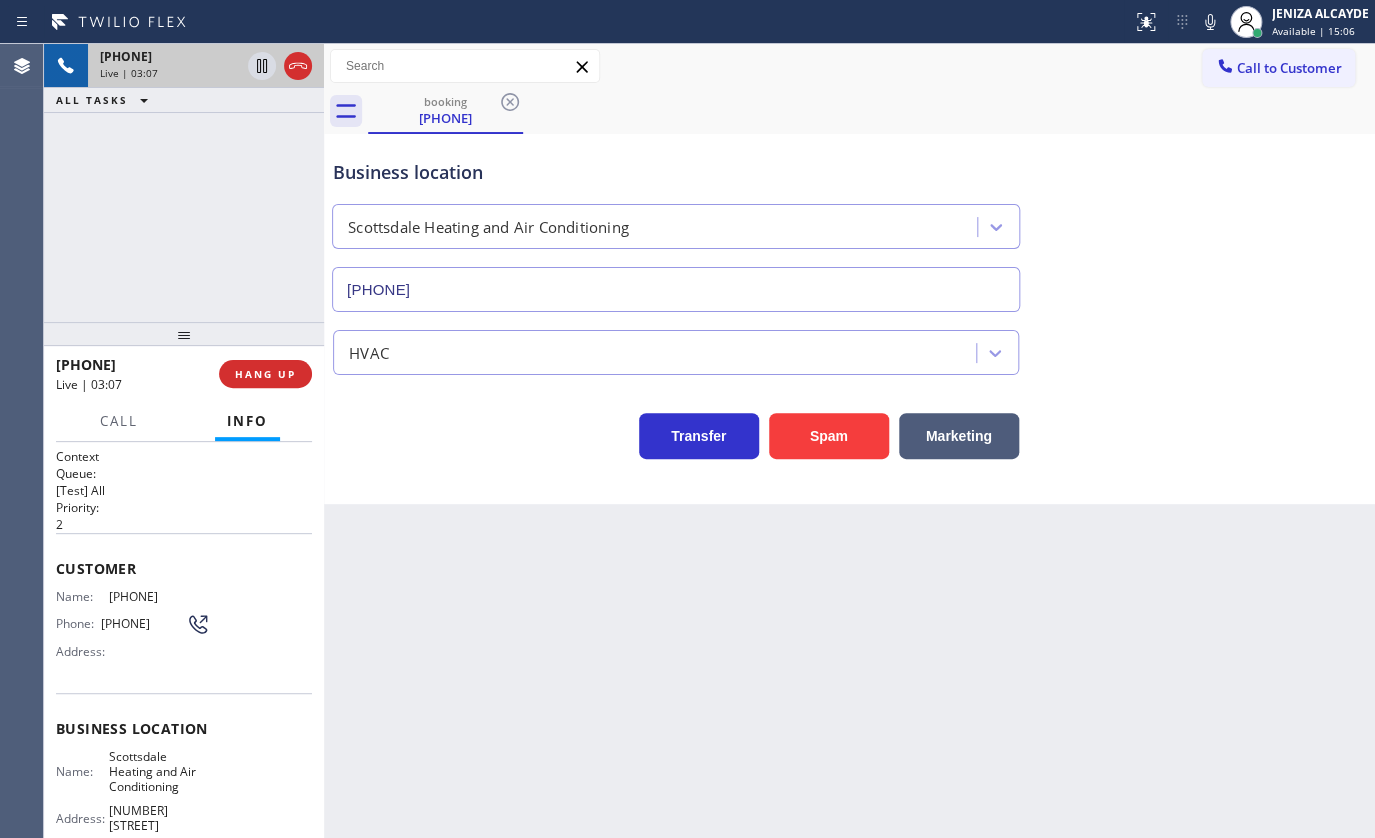 copy on "[PHONE]" 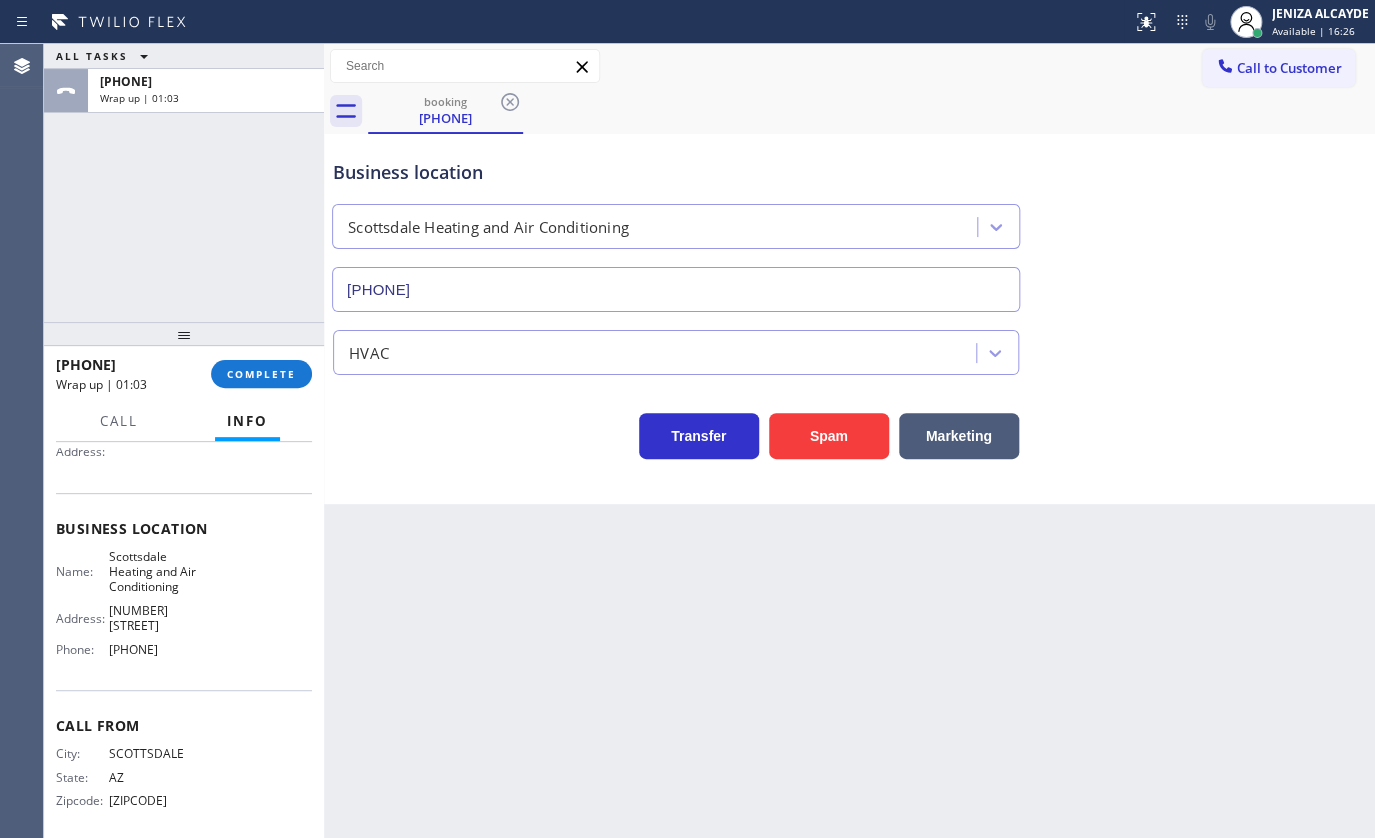 scroll, scrollTop: 213, scrollLeft: 0, axis: vertical 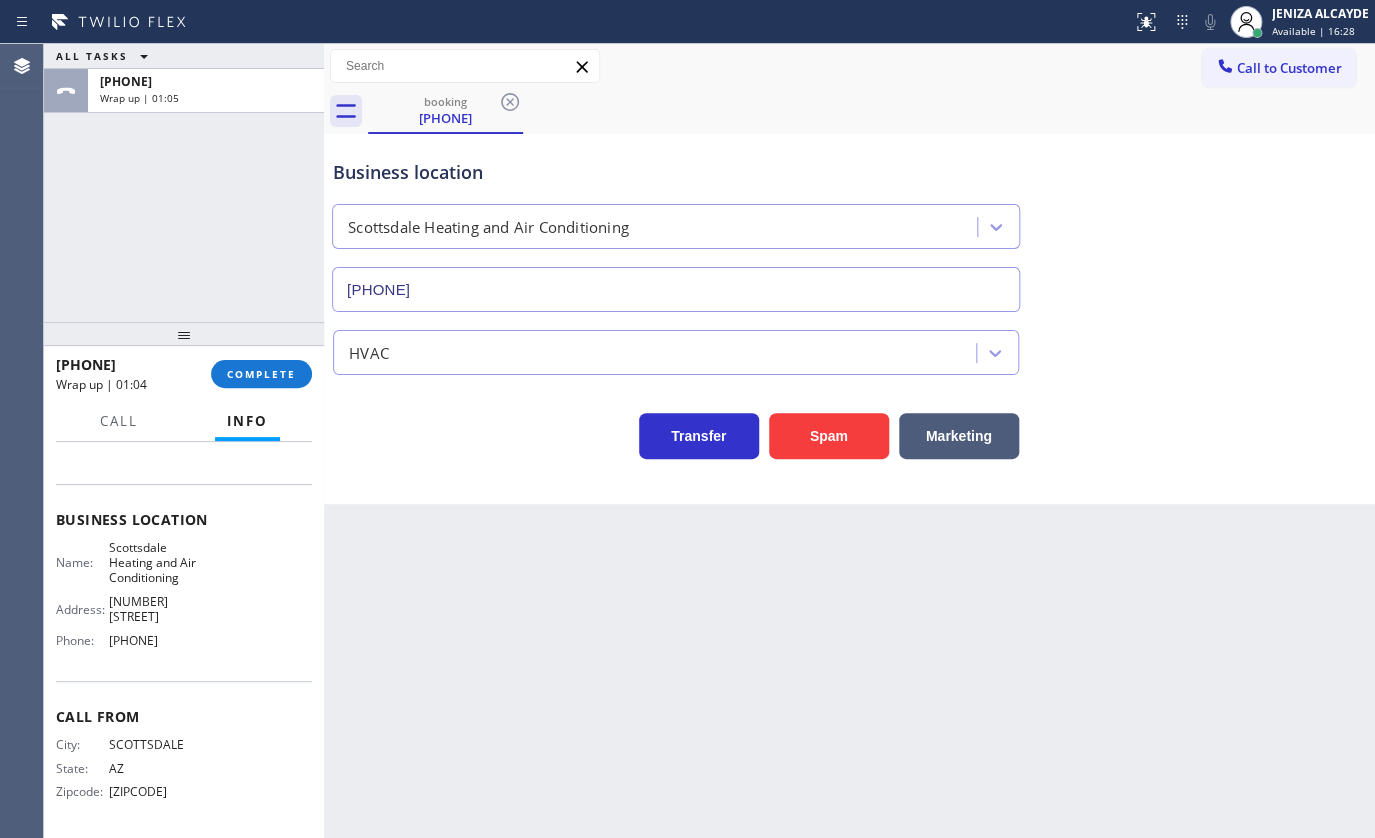 drag, startPoint x: 103, startPoint y: 641, endPoint x: 281, endPoint y: 635, distance: 178.10109 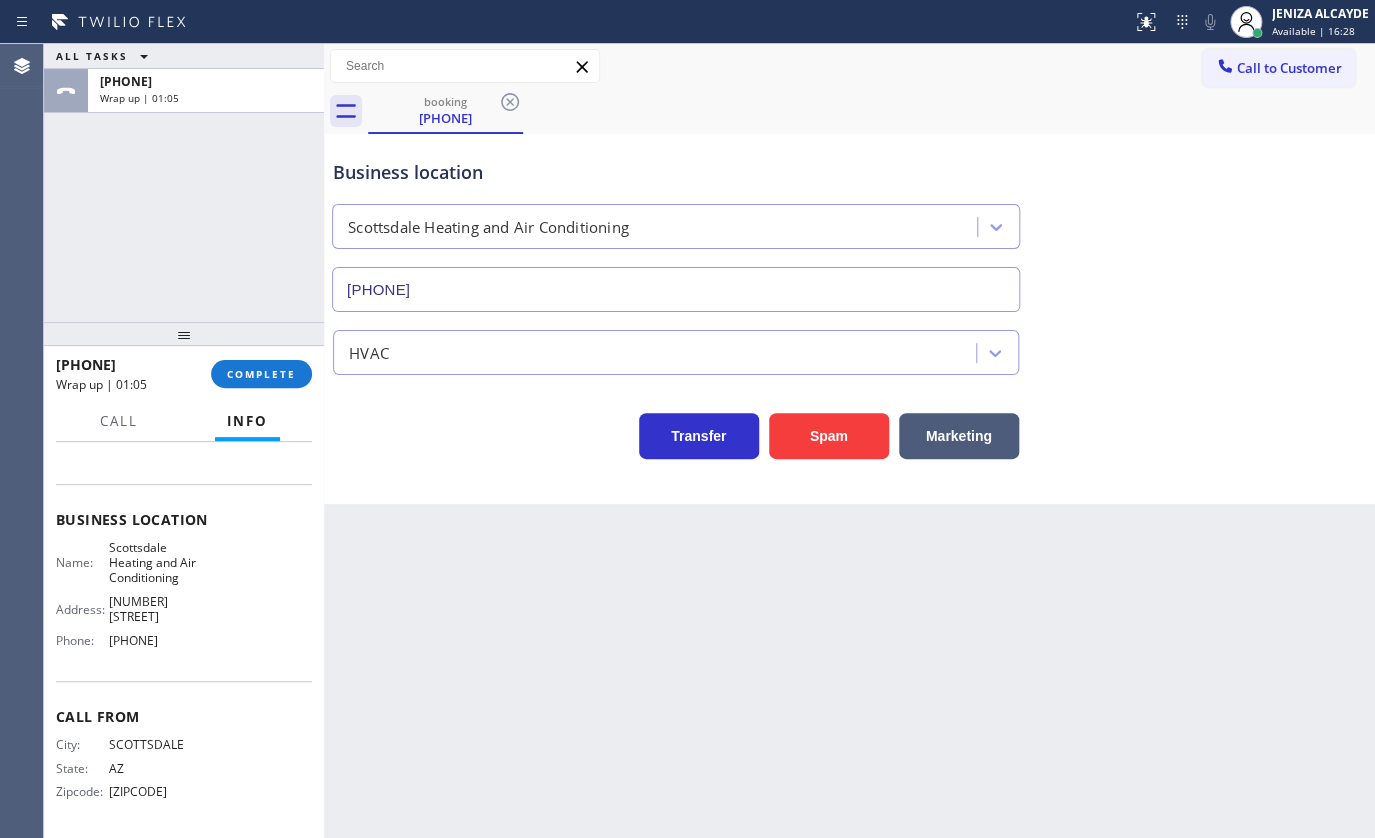 copy on "[PHONE]" 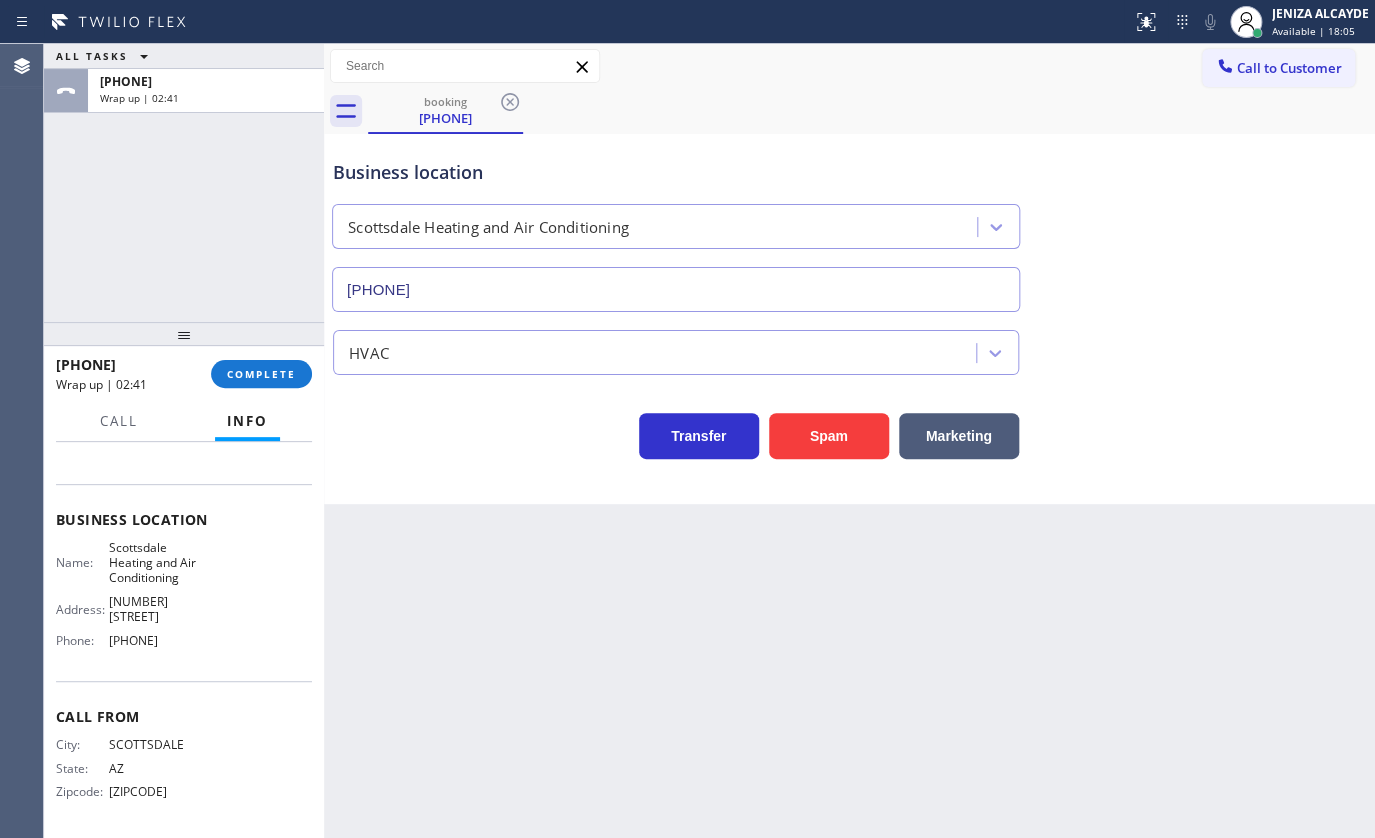 drag, startPoint x: 1306, startPoint y: 32, endPoint x: 1296, endPoint y: 67, distance: 36.40055 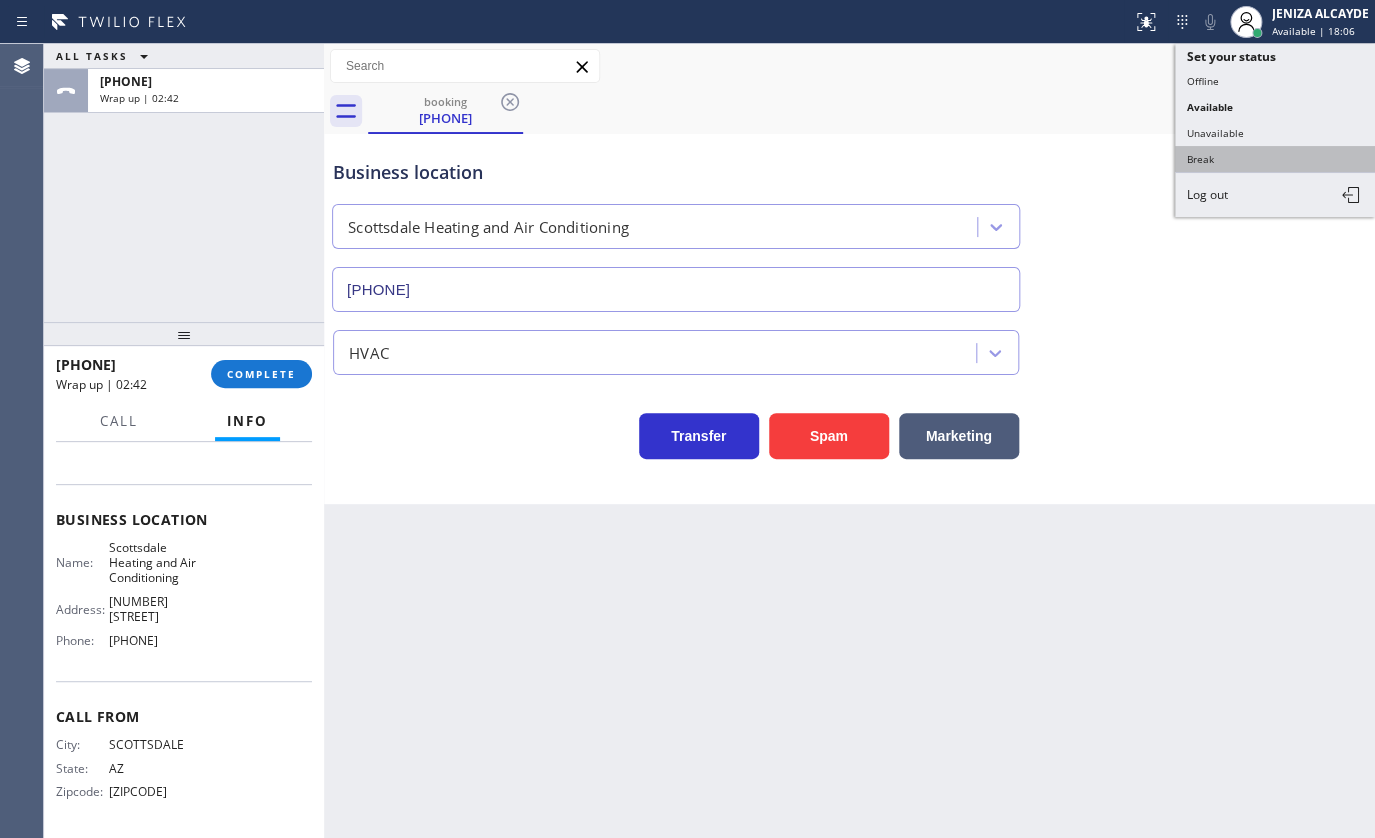 click on "Break" at bounding box center [1275, 159] 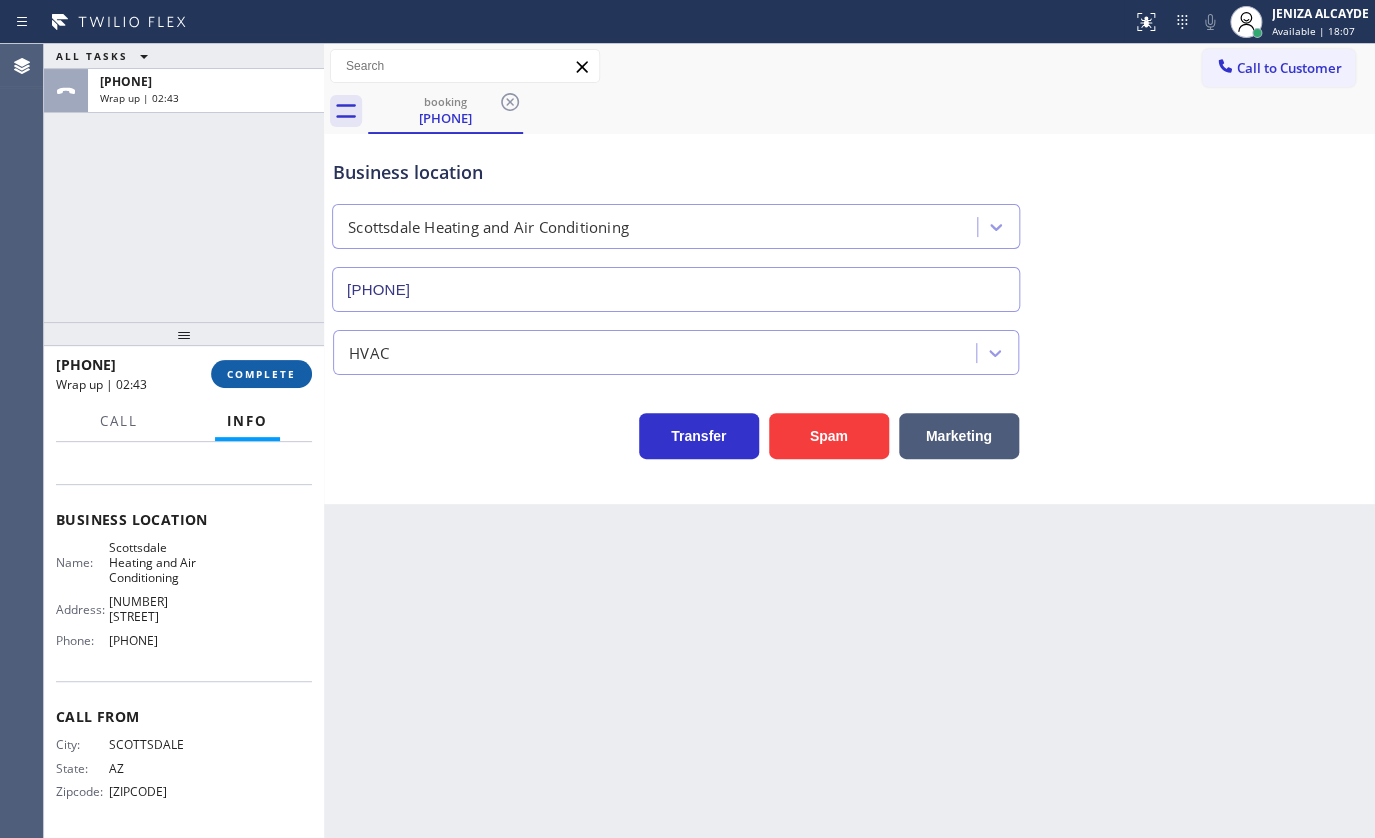click on "COMPLETE" at bounding box center (261, 374) 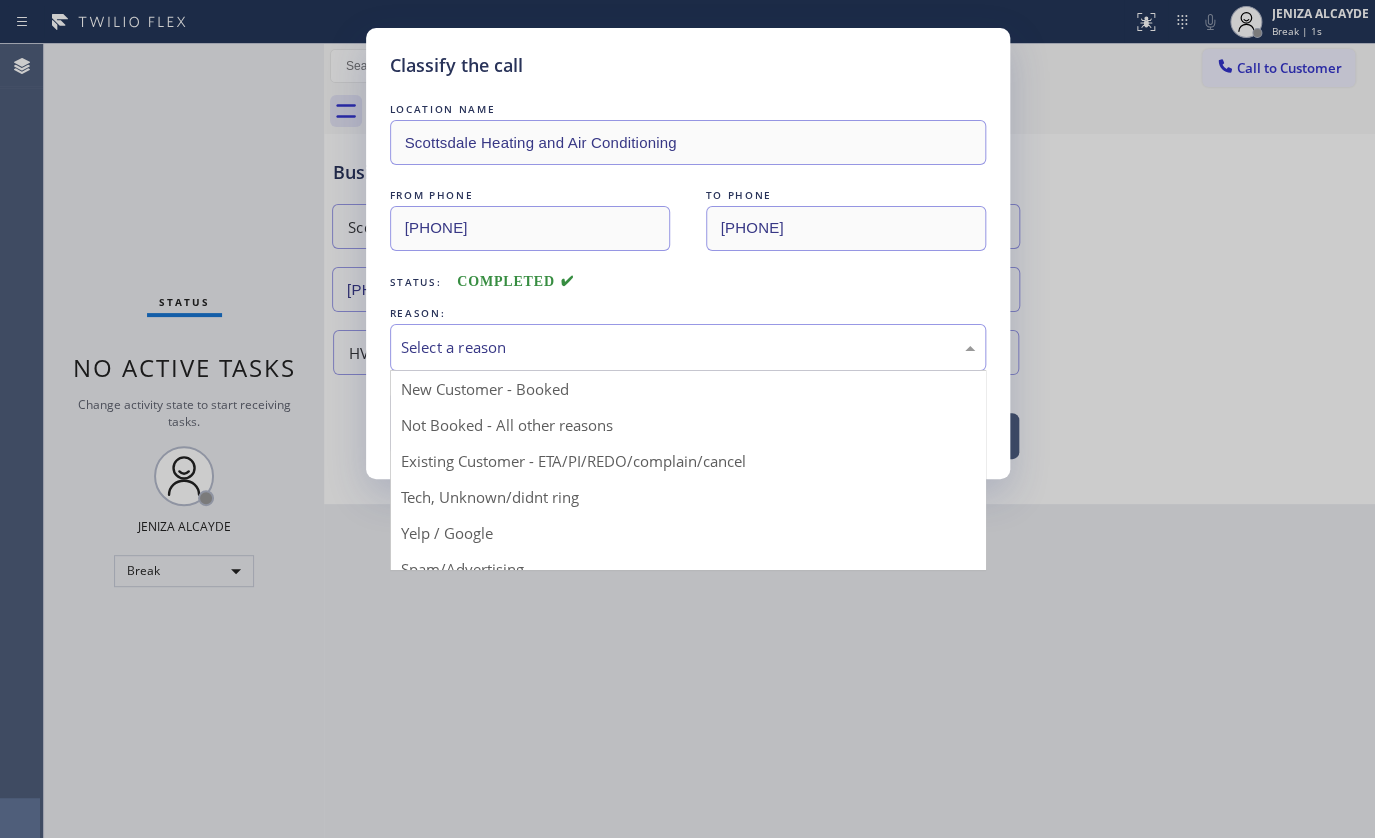 click on "Select a reason" at bounding box center [688, 347] 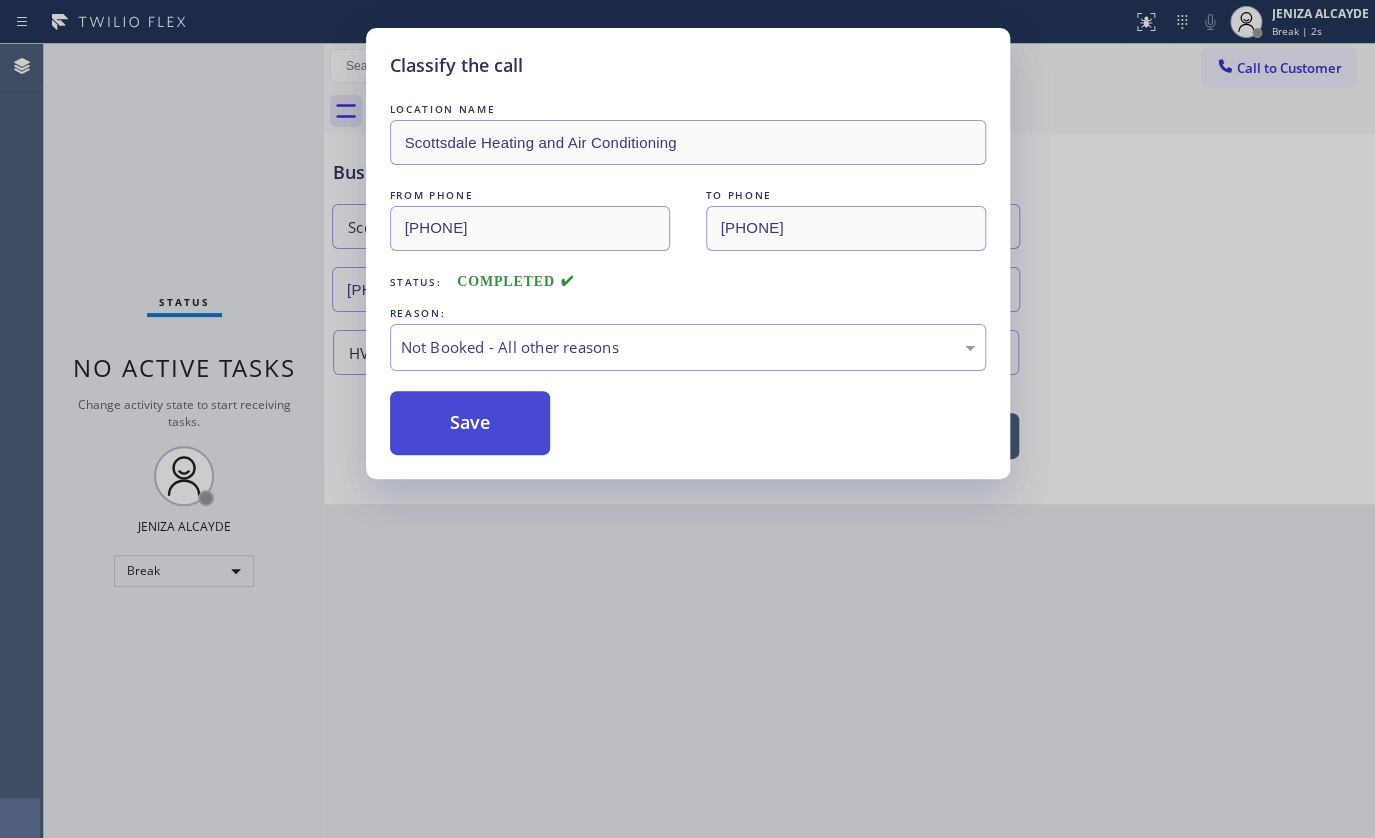 click on "Save" at bounding box center (470, 423) 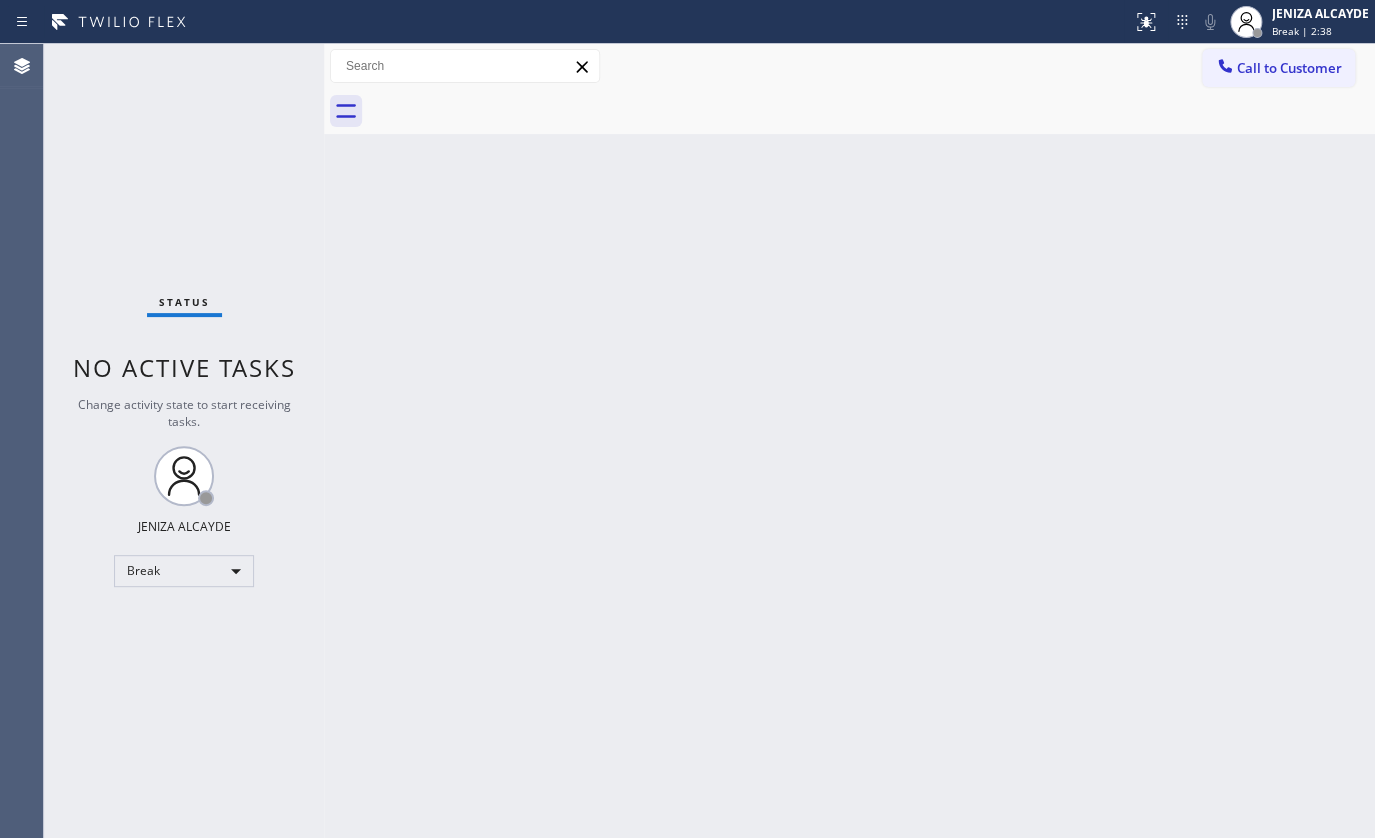 click on "Status   No active tasks     Change activity state to start receiving tasks.   JENIZA ALCAYDE Break" at bounding box center [184, 441] 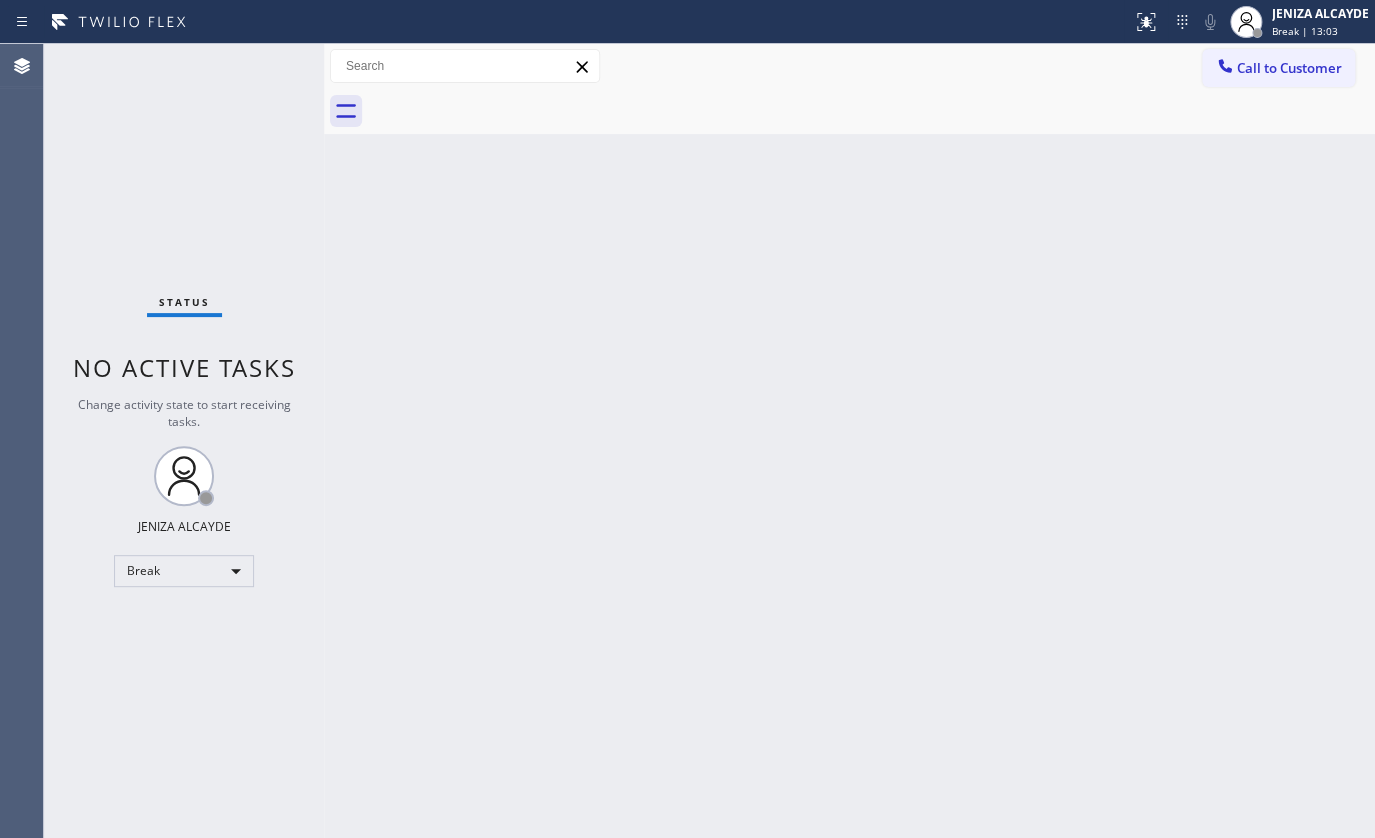 click on "Back to Dashboard Change Sender ID Customers Technicians Select a contact Outbound call Technician Search Technician Your caller id phone number Your caller id phone number Call Technician info Name   Phone none Address none Change Sender ID HVAC +18559994417 5 Star Appliance +18557314952 Appliance Repair +18554611149 Plumbing +18889090120 Air Duct Cleaning +18006865038  Electricians +18005688664 Cancel Change Check personal SMS Reset Change No tabs Call to Customer Outbound call Location Search location Your caller id phone number Customer number Call Outbound call Technician Search Technician Your caller id phone number Your caller id phone number Call" at bounding box center [849, 441] 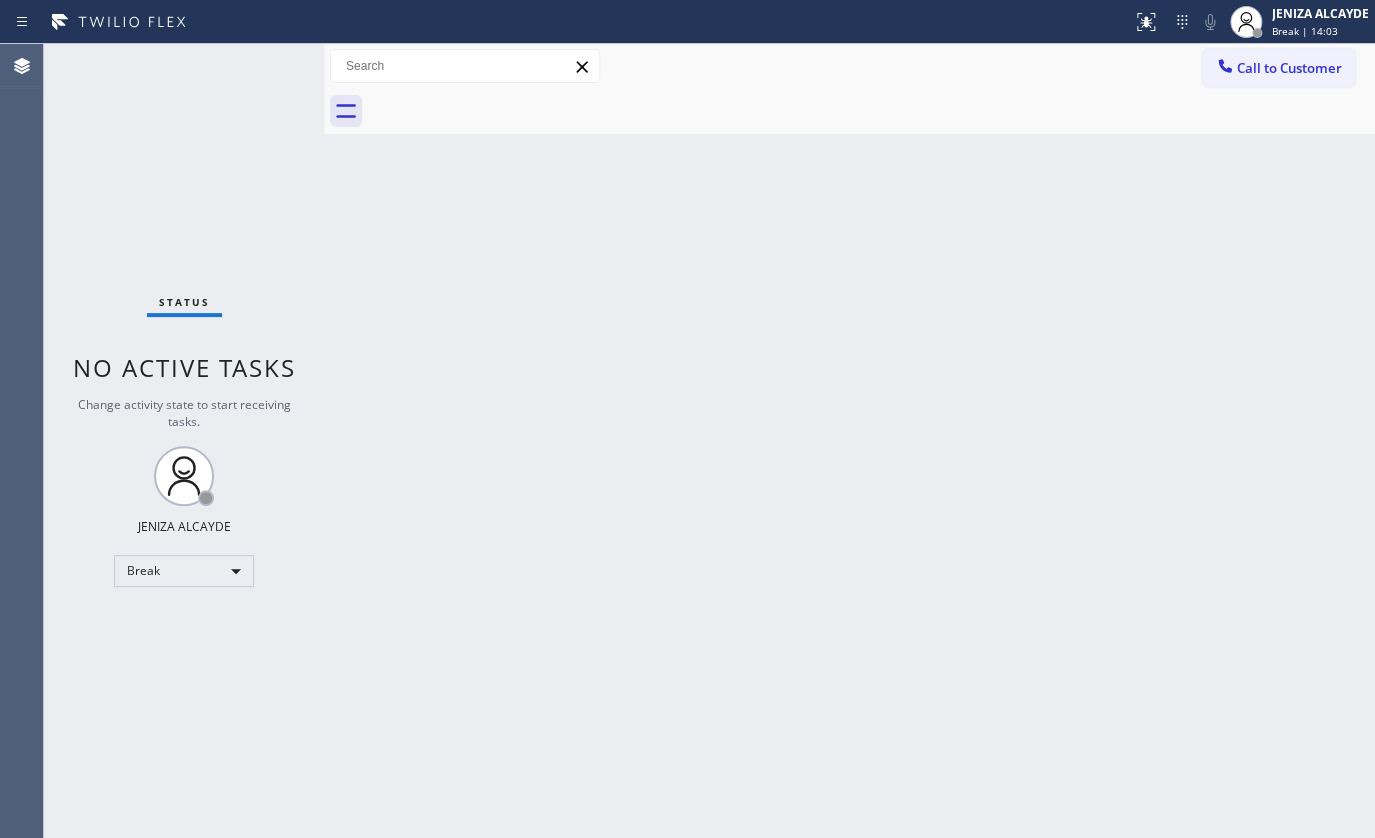 click on "Back to Dashboard Change Sender ID Customers Technicians Select a contact Outbound call Technician Search Technician Your caller id phone number Your caller id phone number Call Technician info Name   Phone none Address none Change Sender ID HVAC +18559994417 5 Star Appliance +18557314952 Appliance Repair +18554611149 Plumbing +18889090120 Air Duct Cleaning +18006865038  Electricians +18005688664 Cancel Change Check personal SMS Reset Change No tabs Call to Customer Outbound call Location Search location Your caller id phone number Customer number Call Outbound call Technician Search Technician Your caller id phone number Your caller id phone number Call" at bounding box center [849, 441] 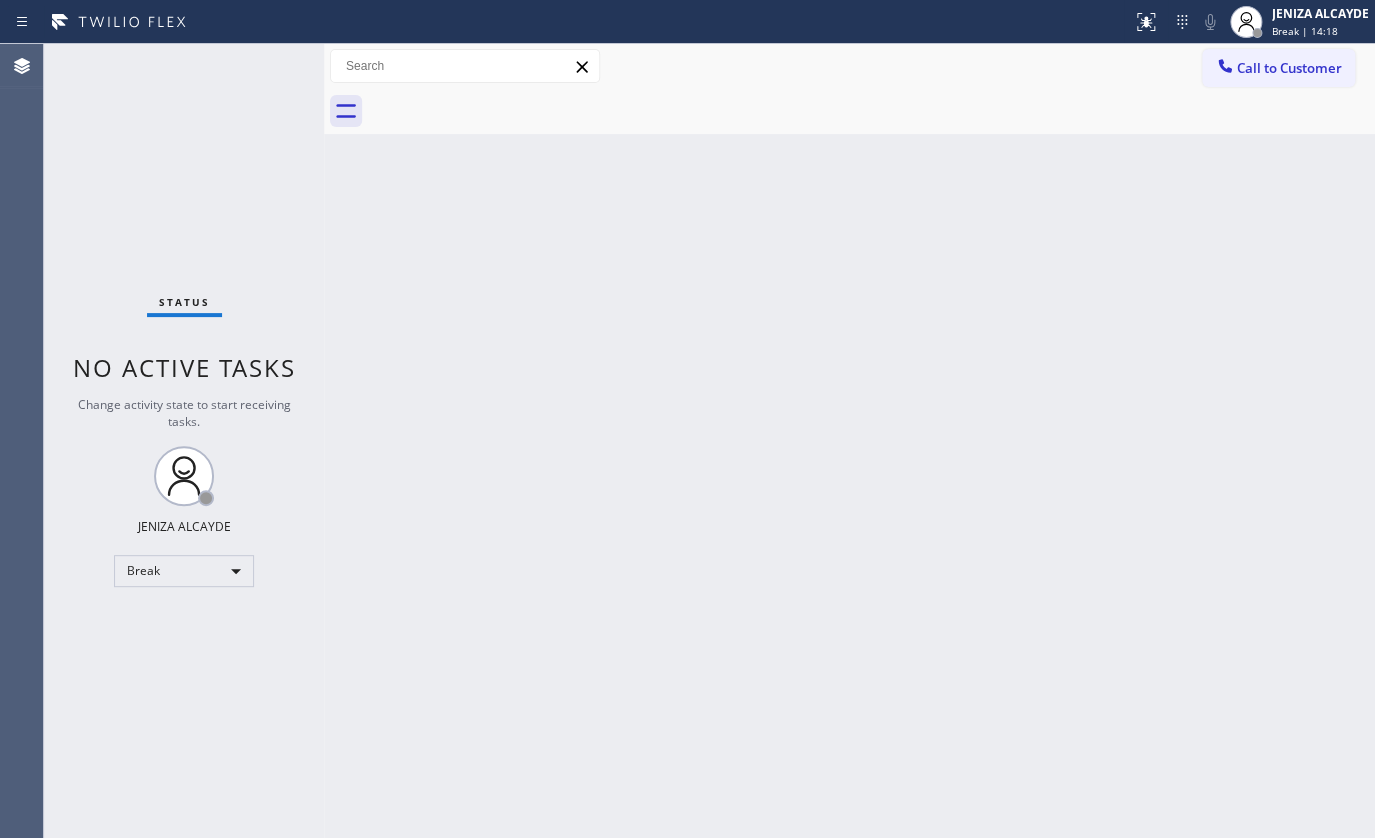 click on "Back to Dashboard Change Sender ID Customers Technicians Select a contact Outbound call Technician Search Technician Your caller id phone number Your caller id phone number Call Technician info Name   Phone none Address none Change Sender ID HVAC +18559994417 5 Star Appliance +18557314952 Appliance Repair +18554611149 Plumbing +18889090120 Air Duct Cleaning +18006865038  Electricians +18005688664 Cancel Change Check personal SMS Reset Change No tabs Call to Customer Outbound call Location Search location Your caller id phone number Customer number Call Outbound call Technician Search Technician Your caller id phone number Your caller id phone number Call" at bounding box center [849, 441] 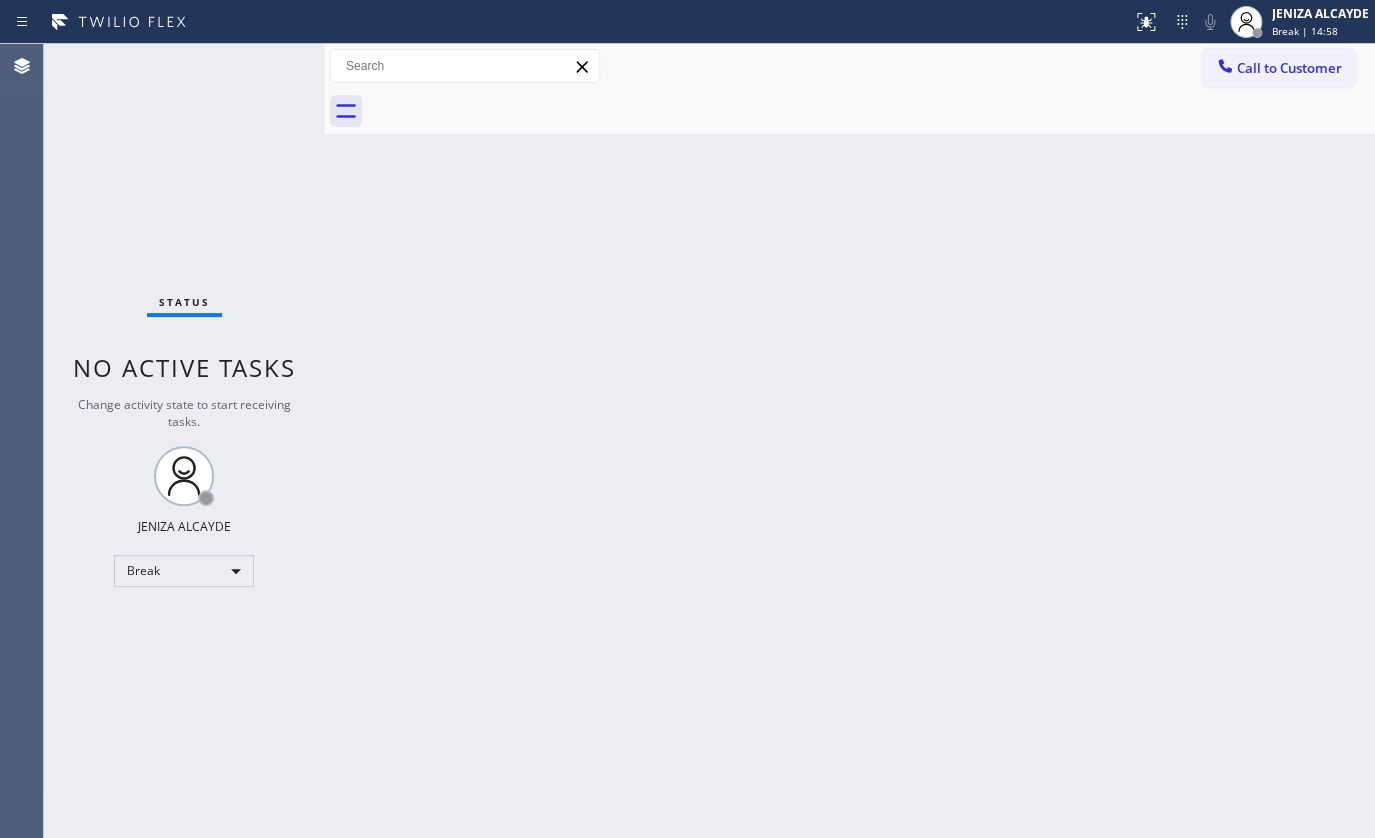 click on "Status   No active tasks     Change activity state to start receiving tasks.   JENIZA ALCAYDE Break" at bounding box center [184, 441] 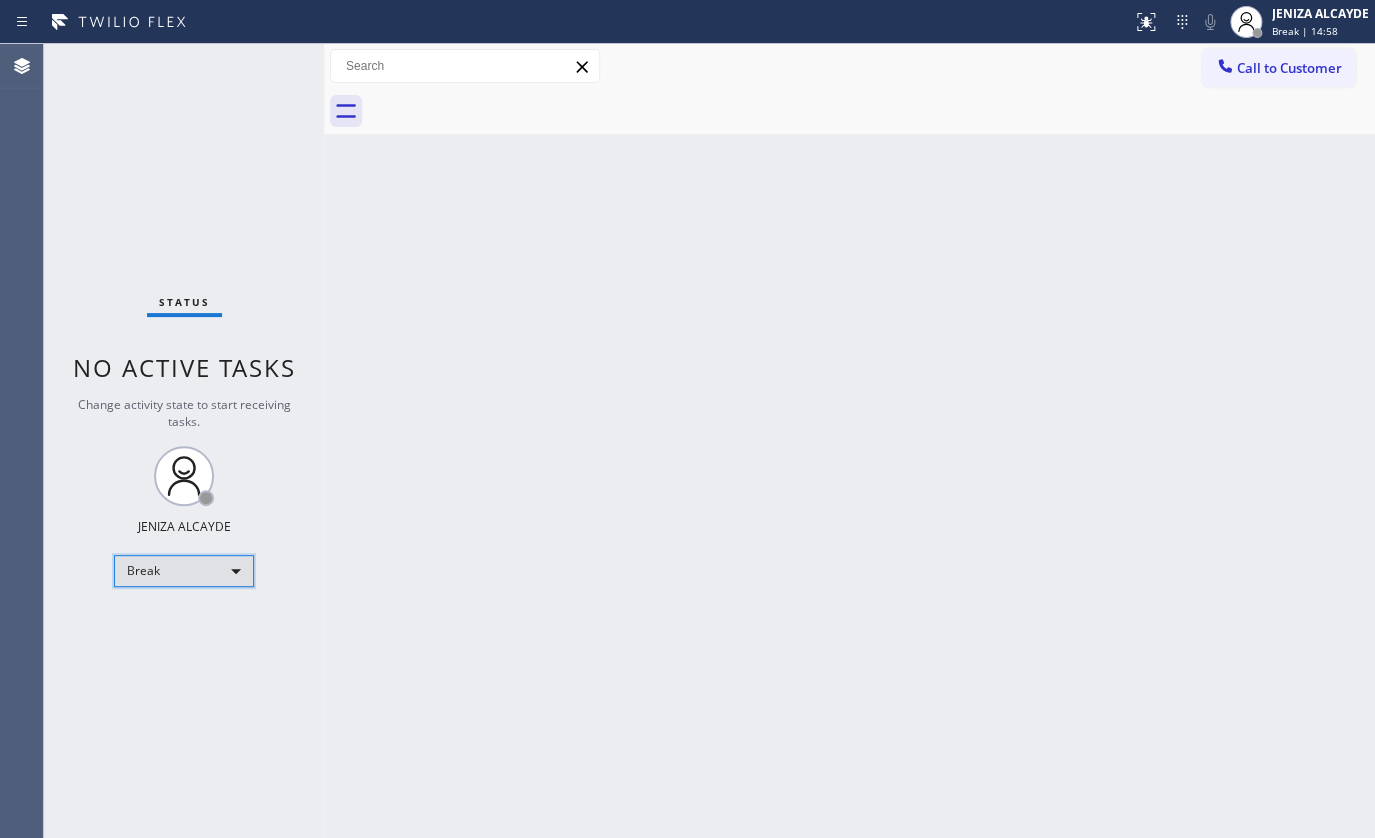 click on "Break" at bounding box center (184, 571) 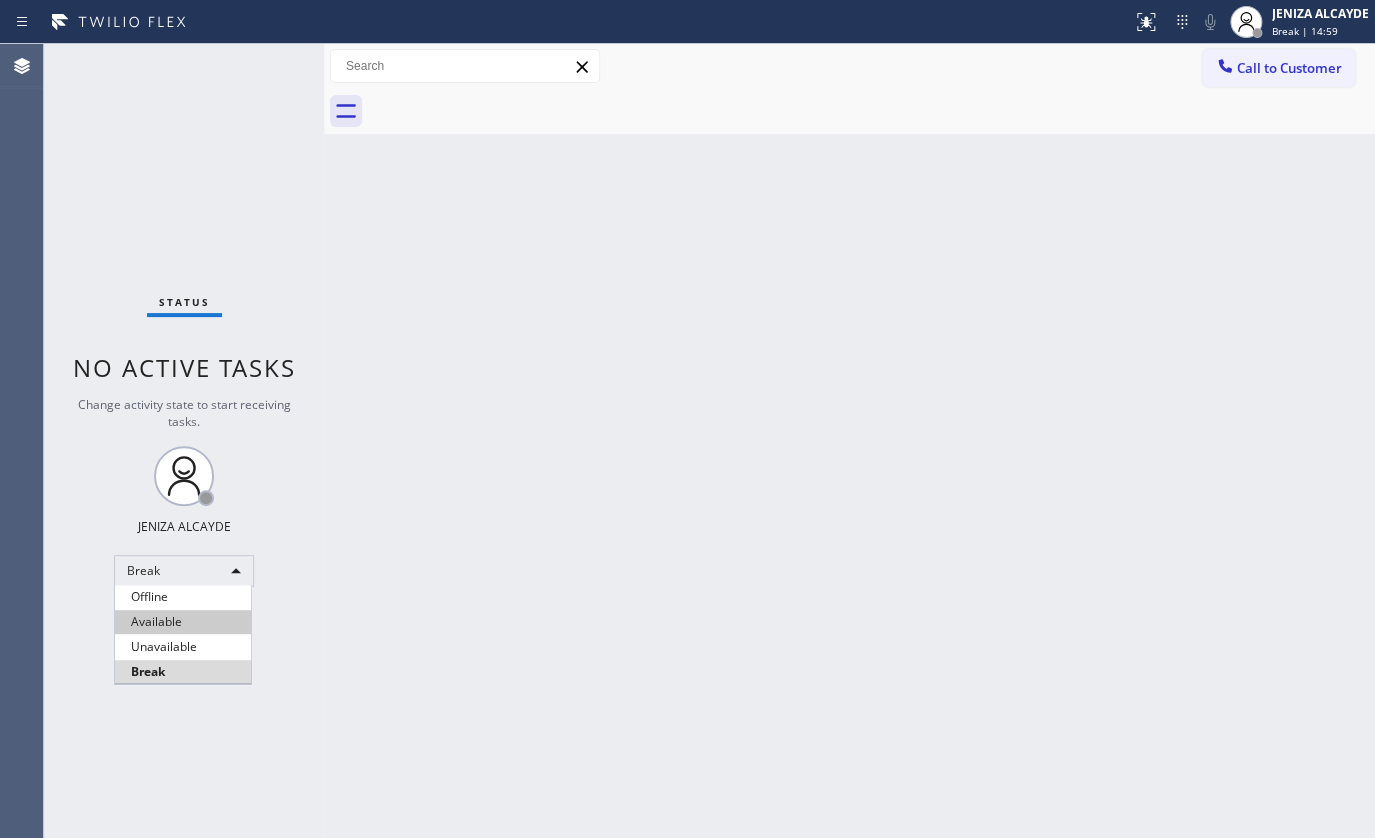 click on "Available" at bounding box center (183, 622) 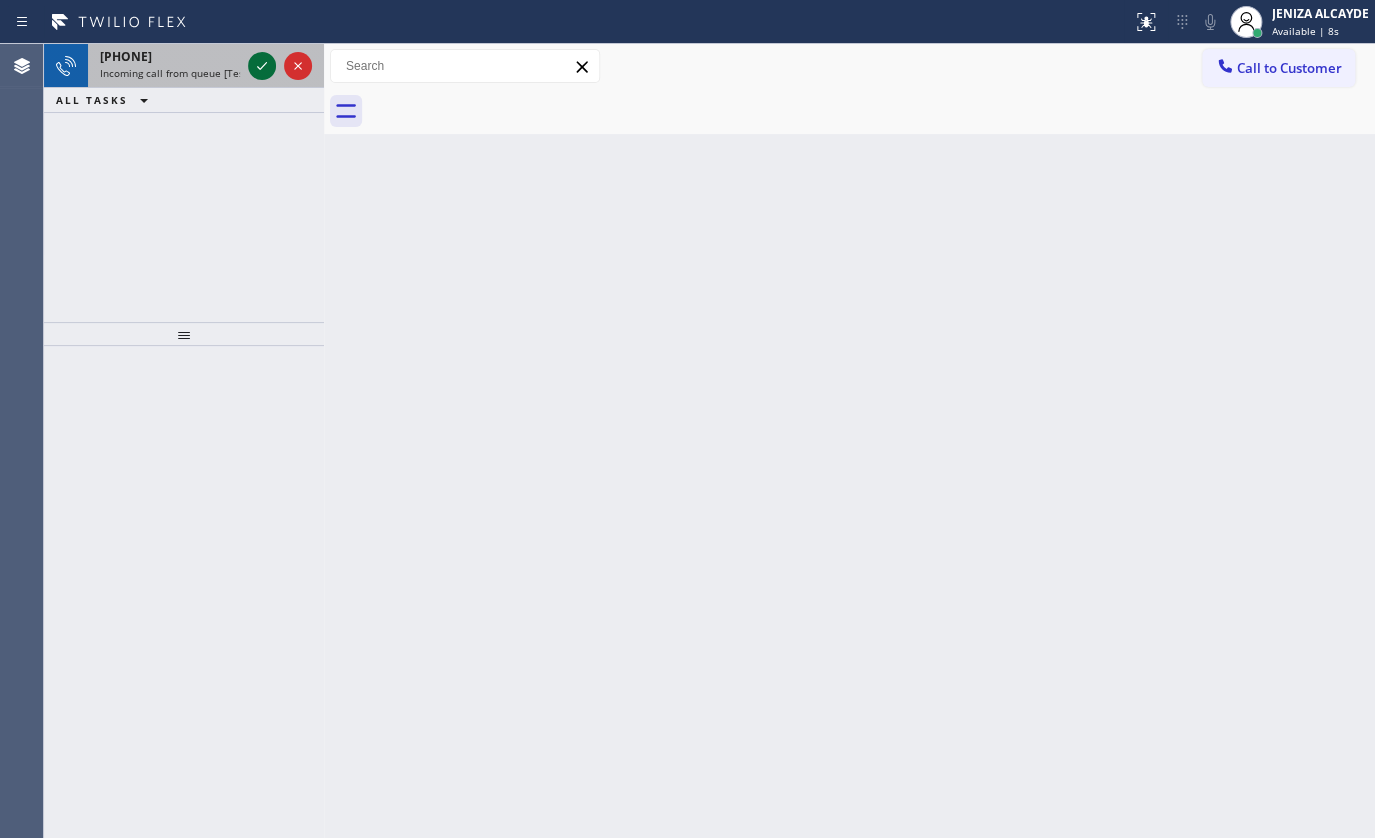 click 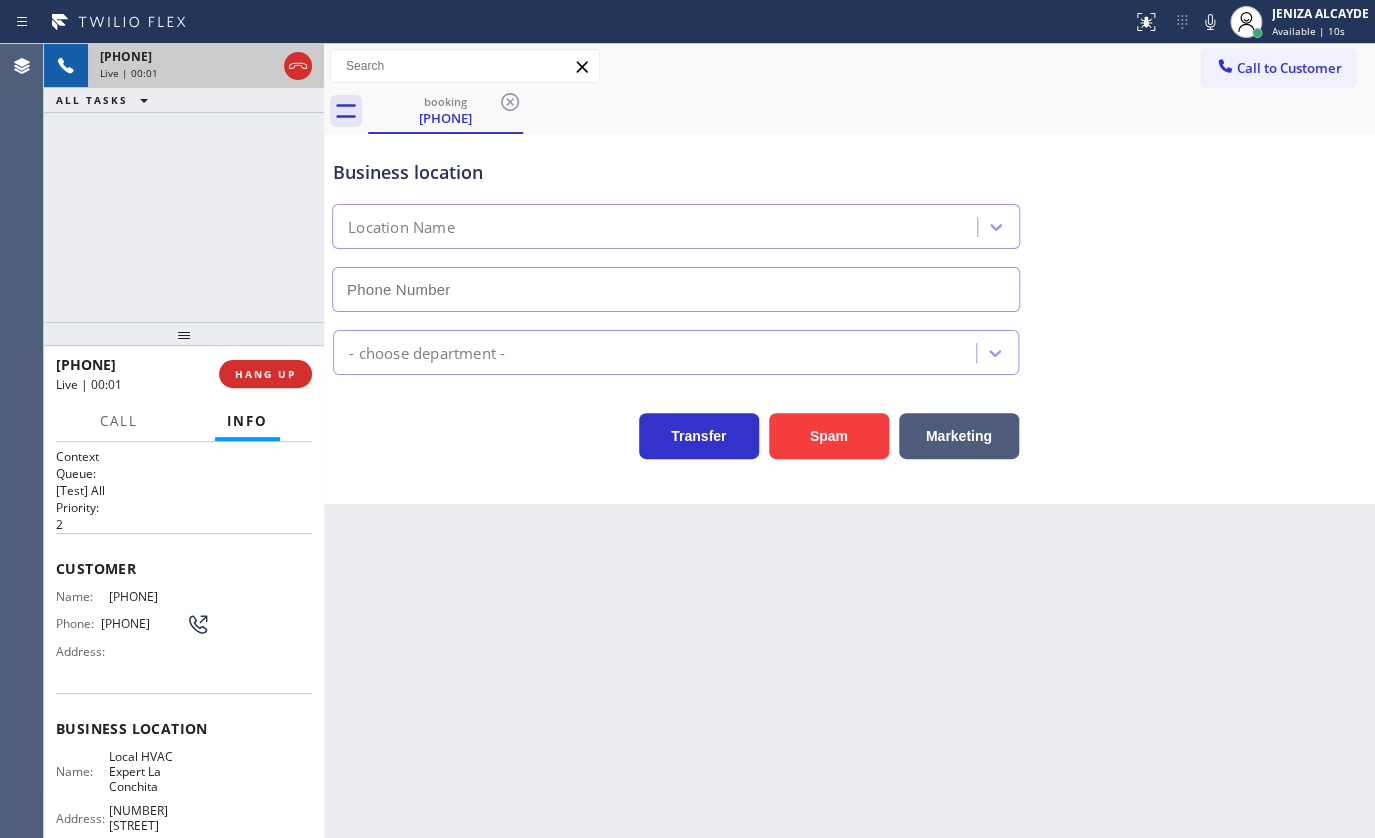 type on "[PHONE]" 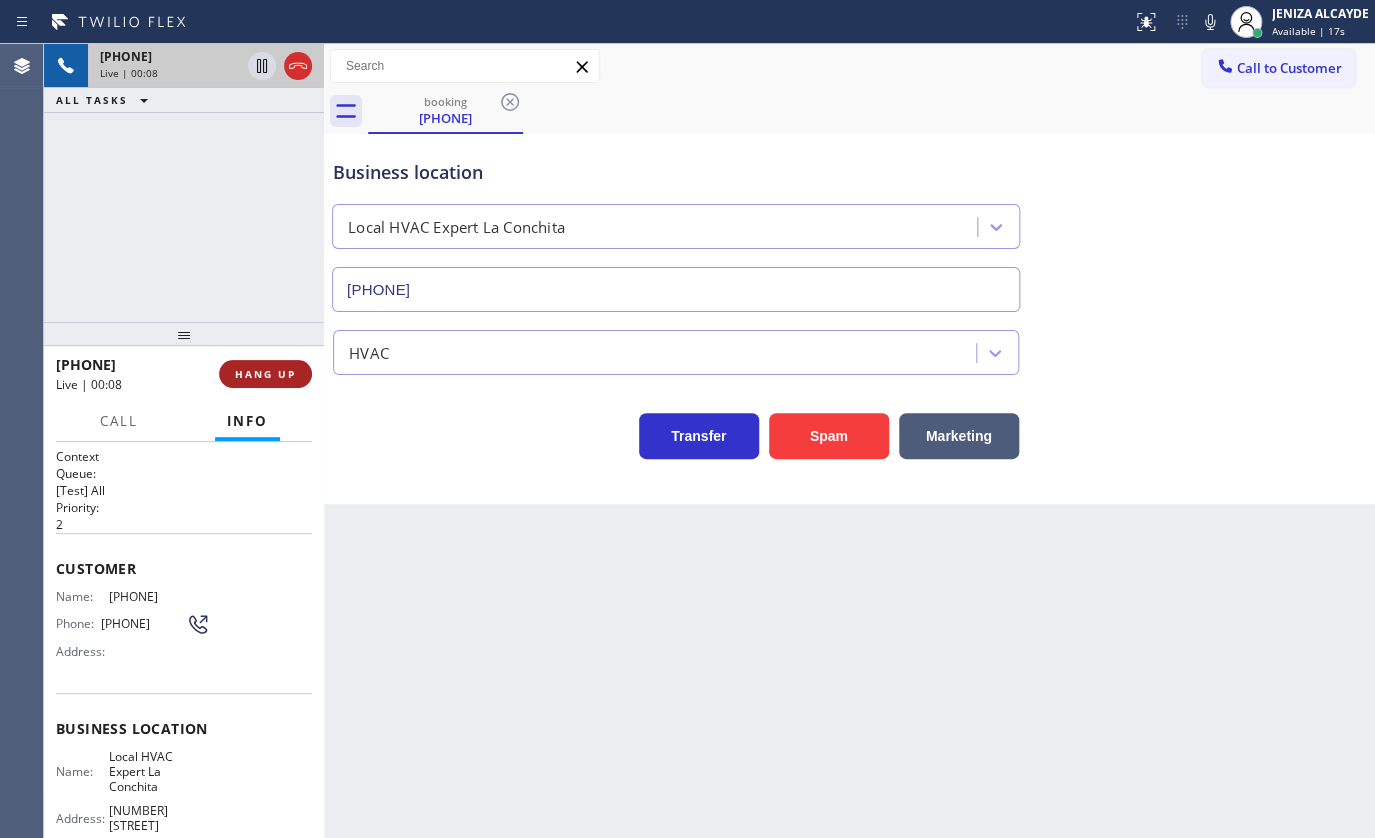 click on "HANG UP" at bounding box center [265, 374] 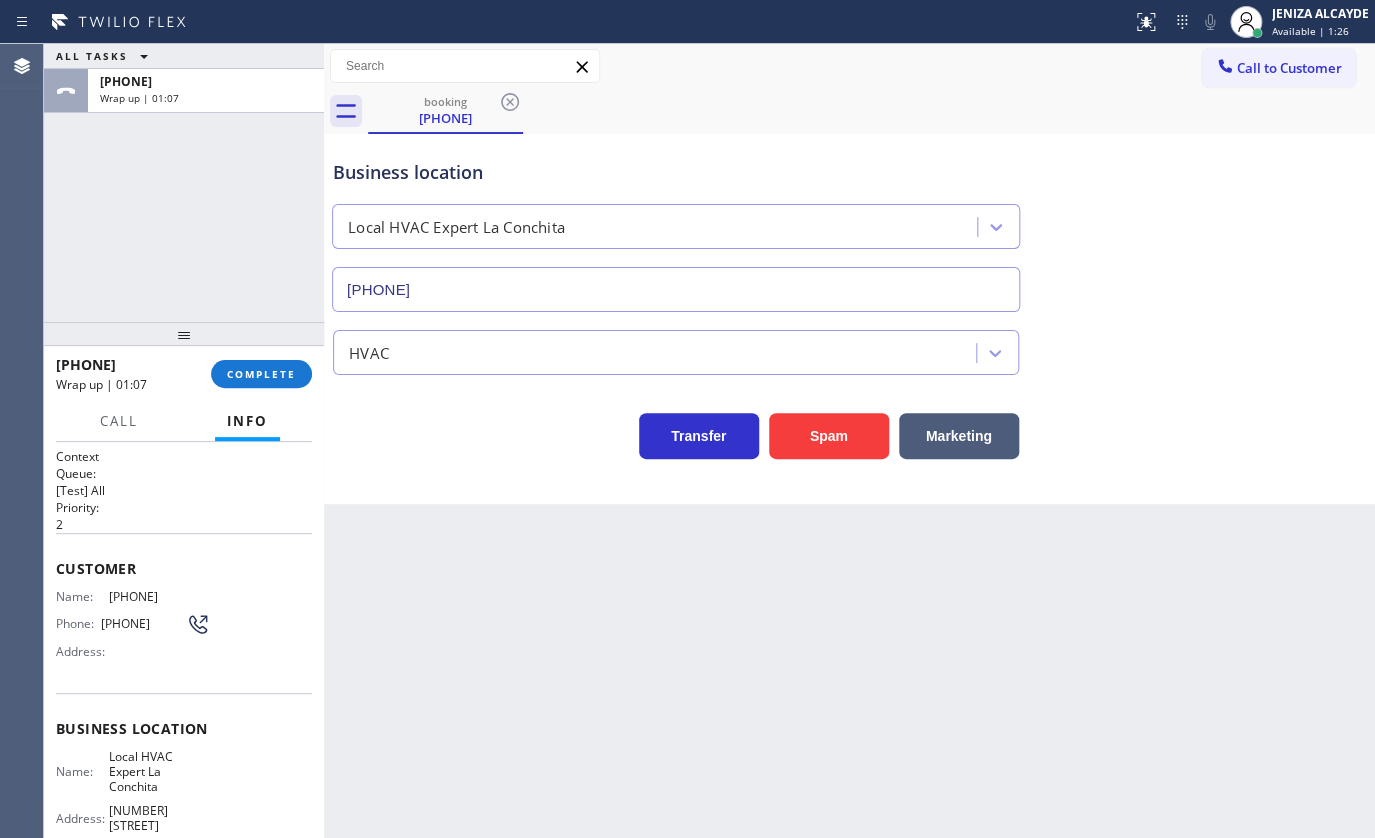drag, startPoint x: 253, startPoint y: 334, endPoint x: 256, endPoint y: 360, distance: 26.172504 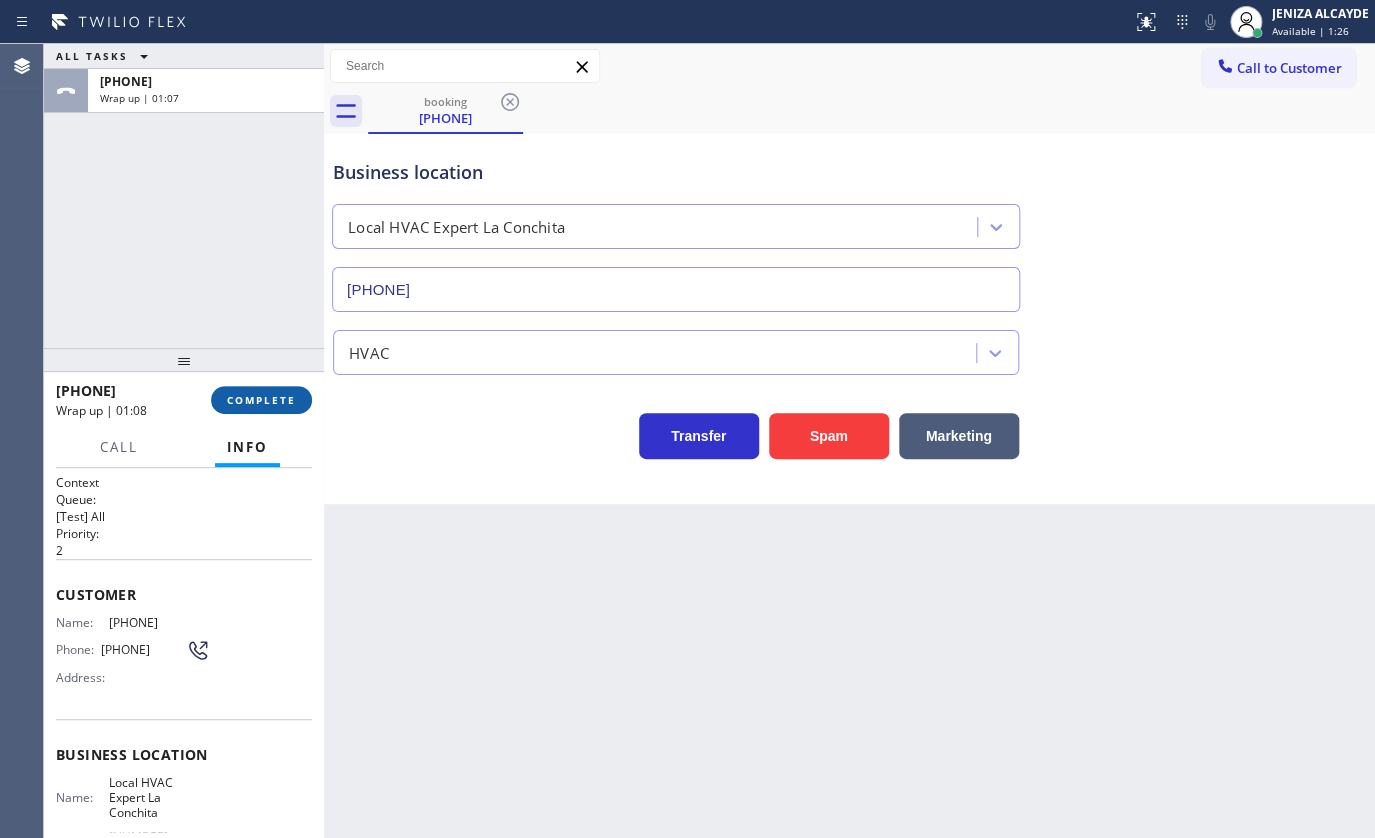 click on "COMPLETE" at bounding box center [261, 400] 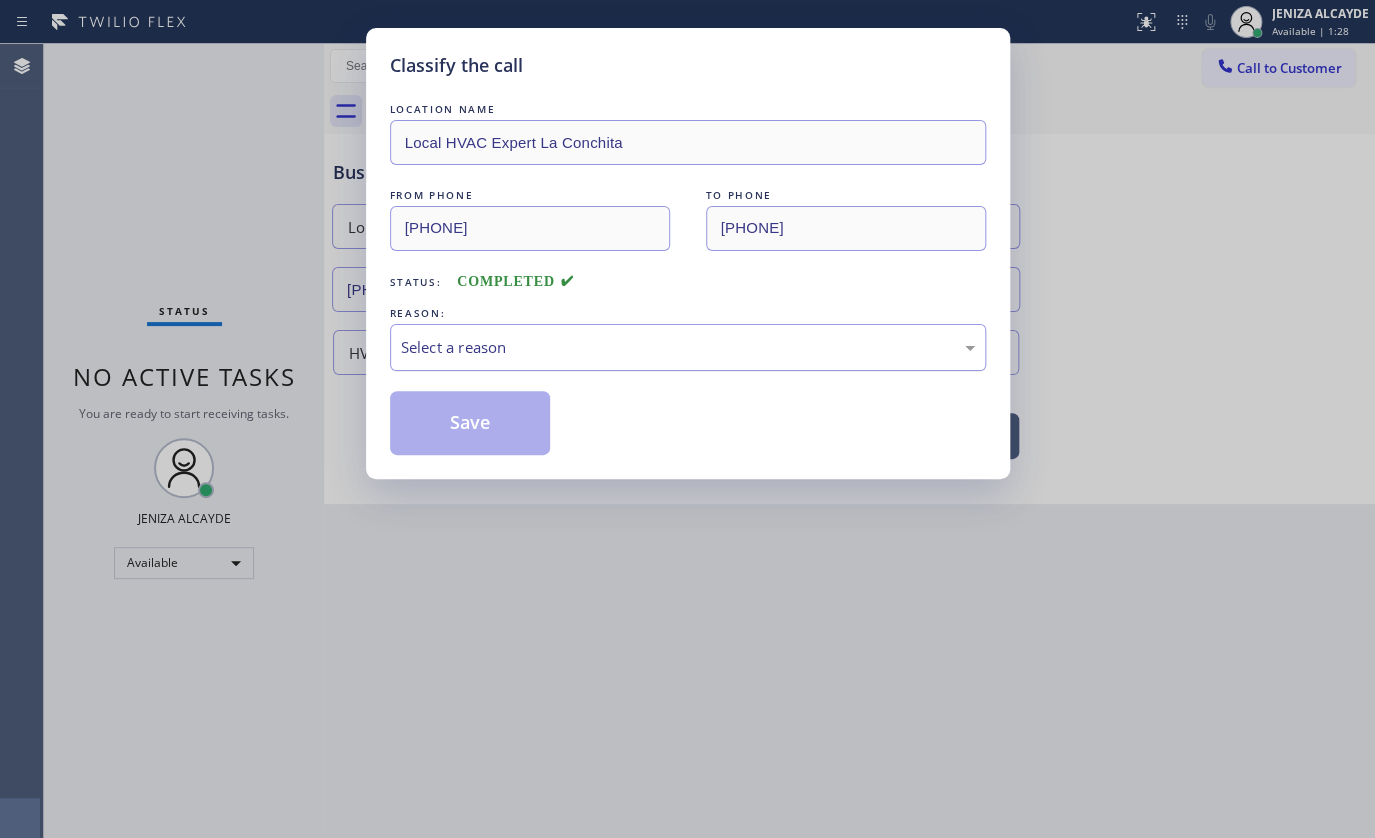 click on "Select a reason" at bounding box center [688, 347] 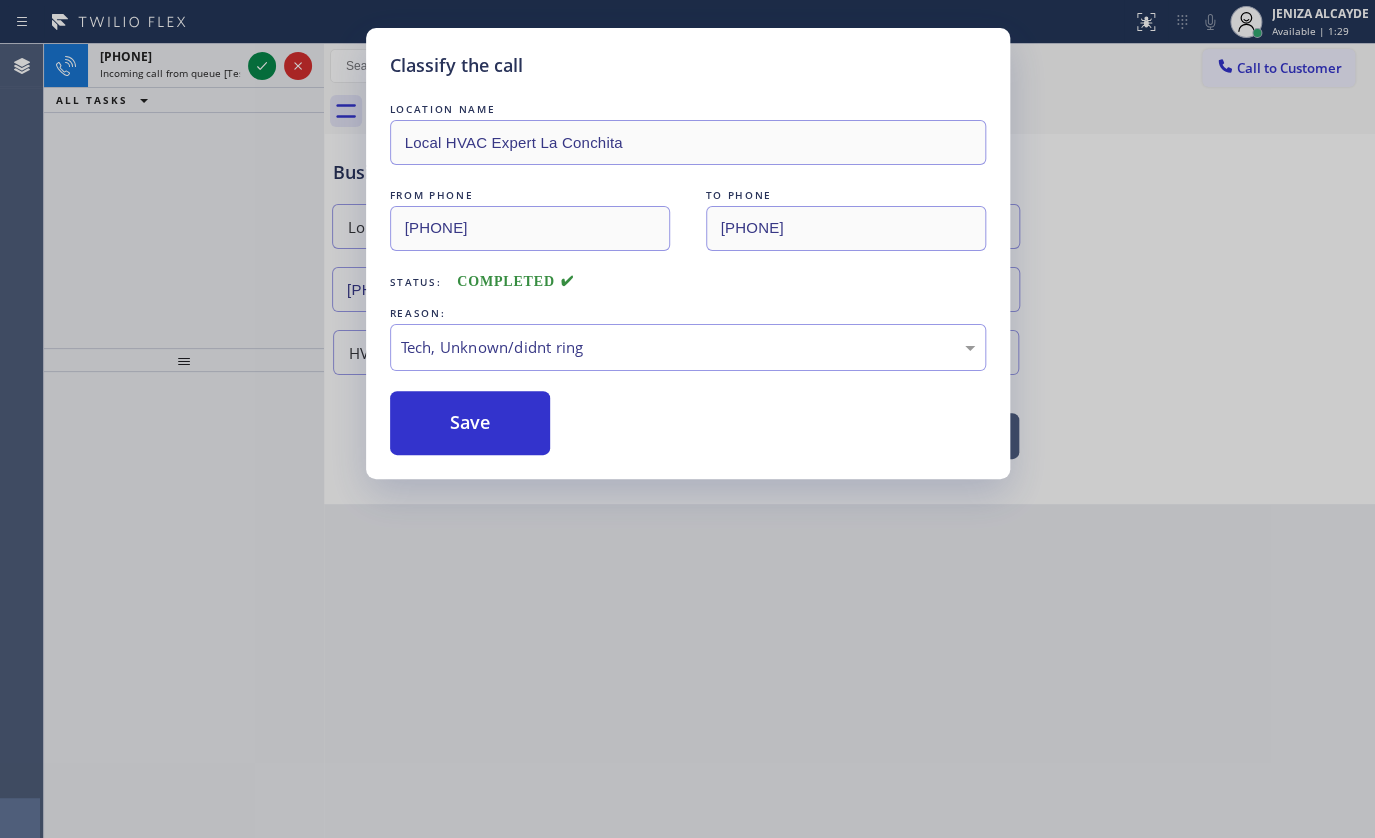 drag, startPoint x: 492, startPoint y: 496, endPoint x: 483, endPoint y: 424, distance: 72.56032 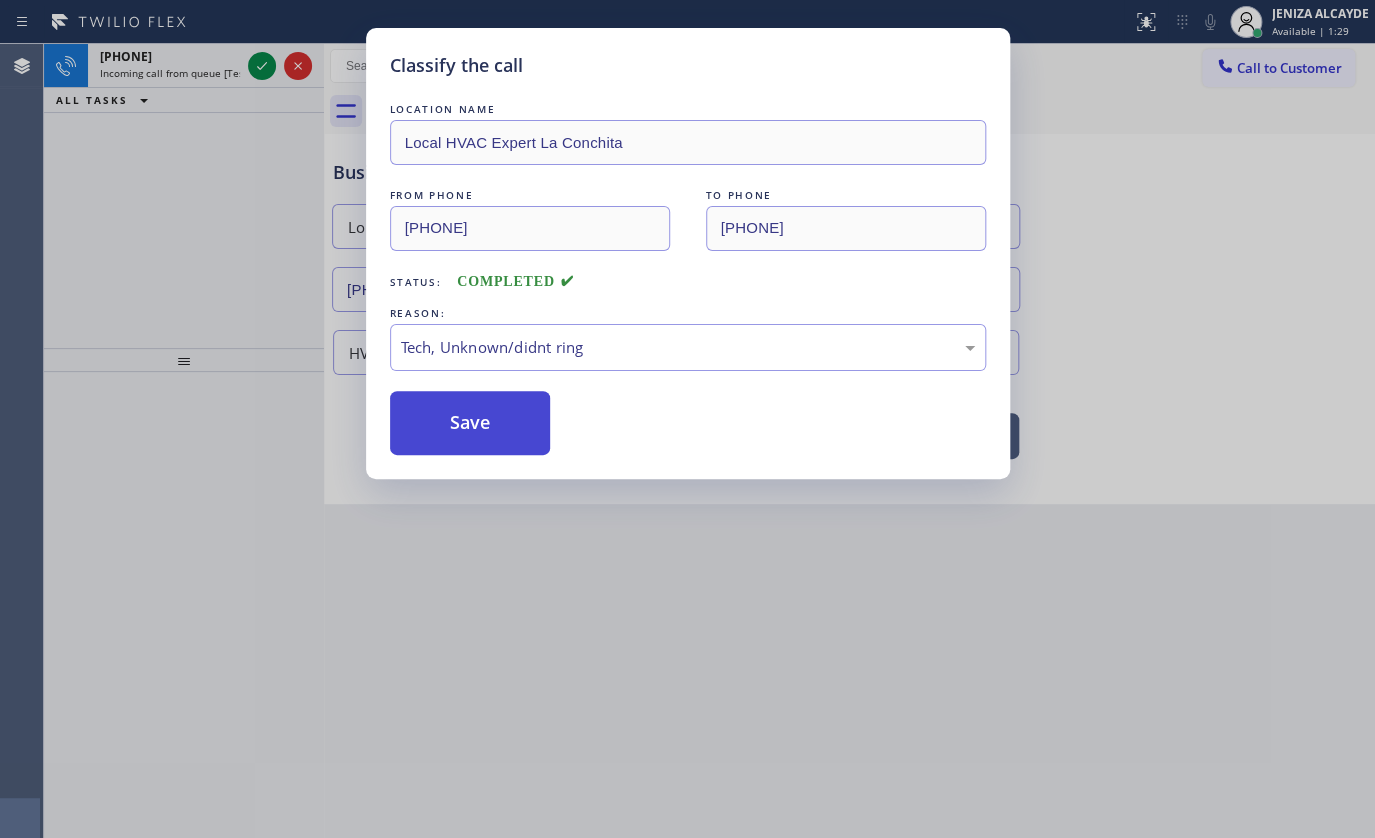 click on "Save" at bounding box center [470, 423] 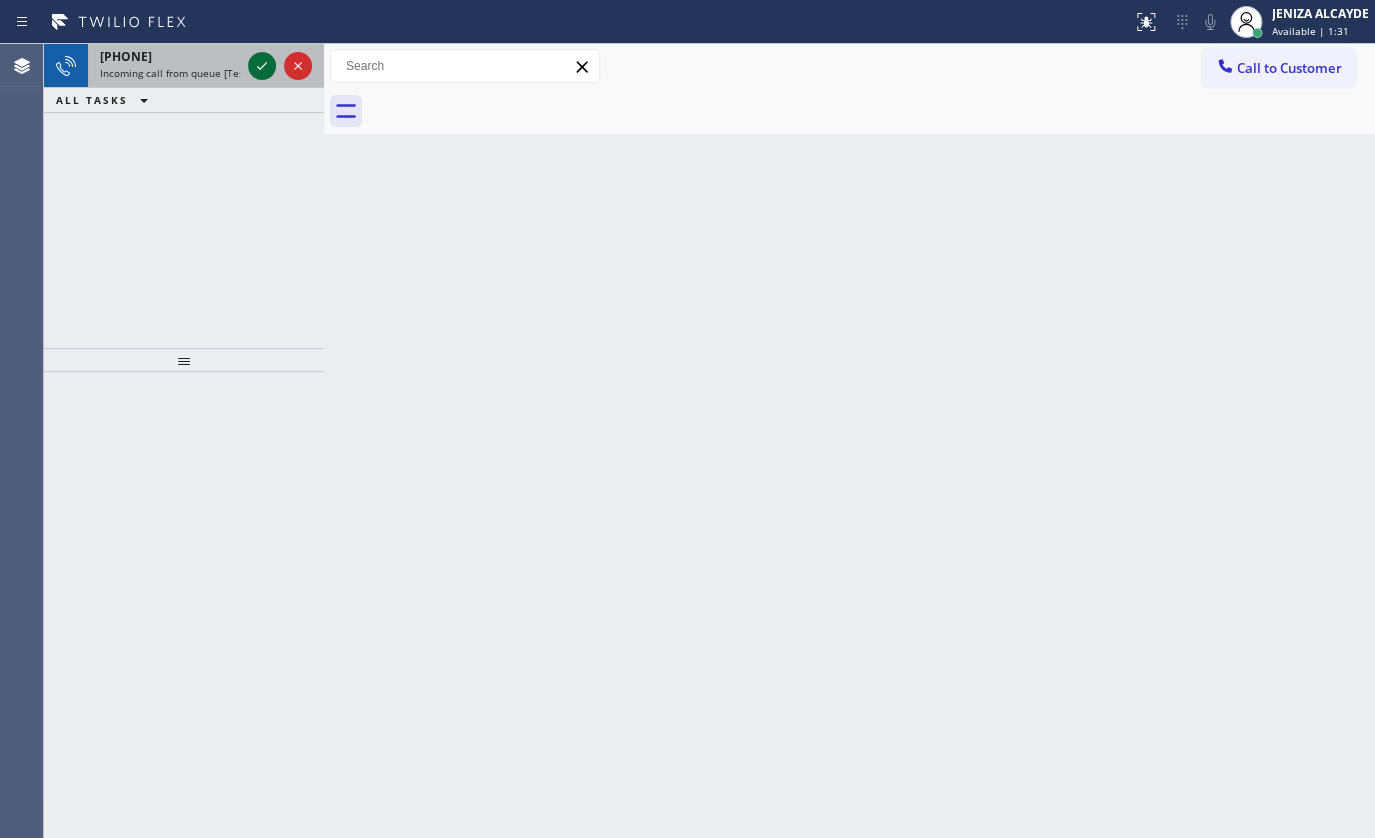 click 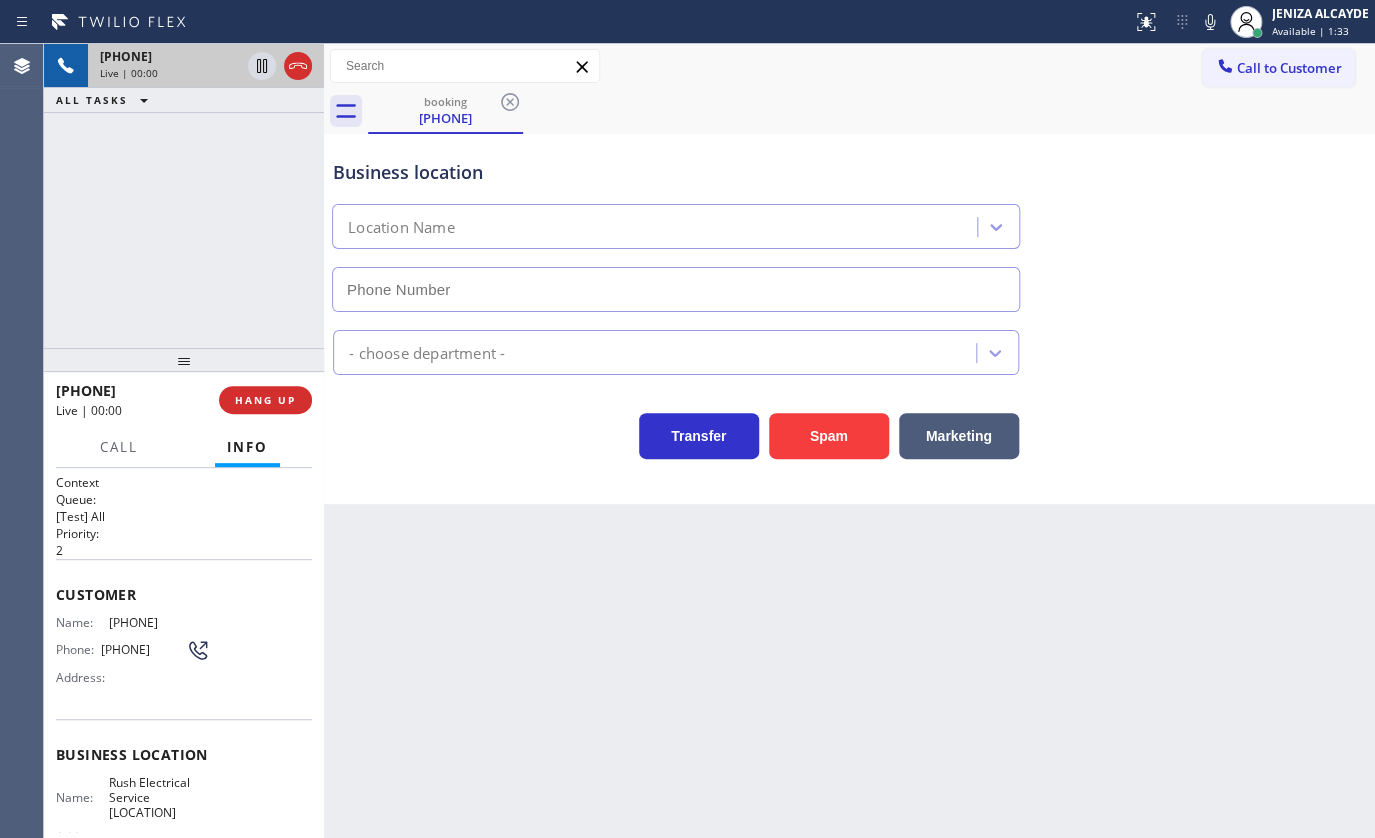 type on "[PHONE]" 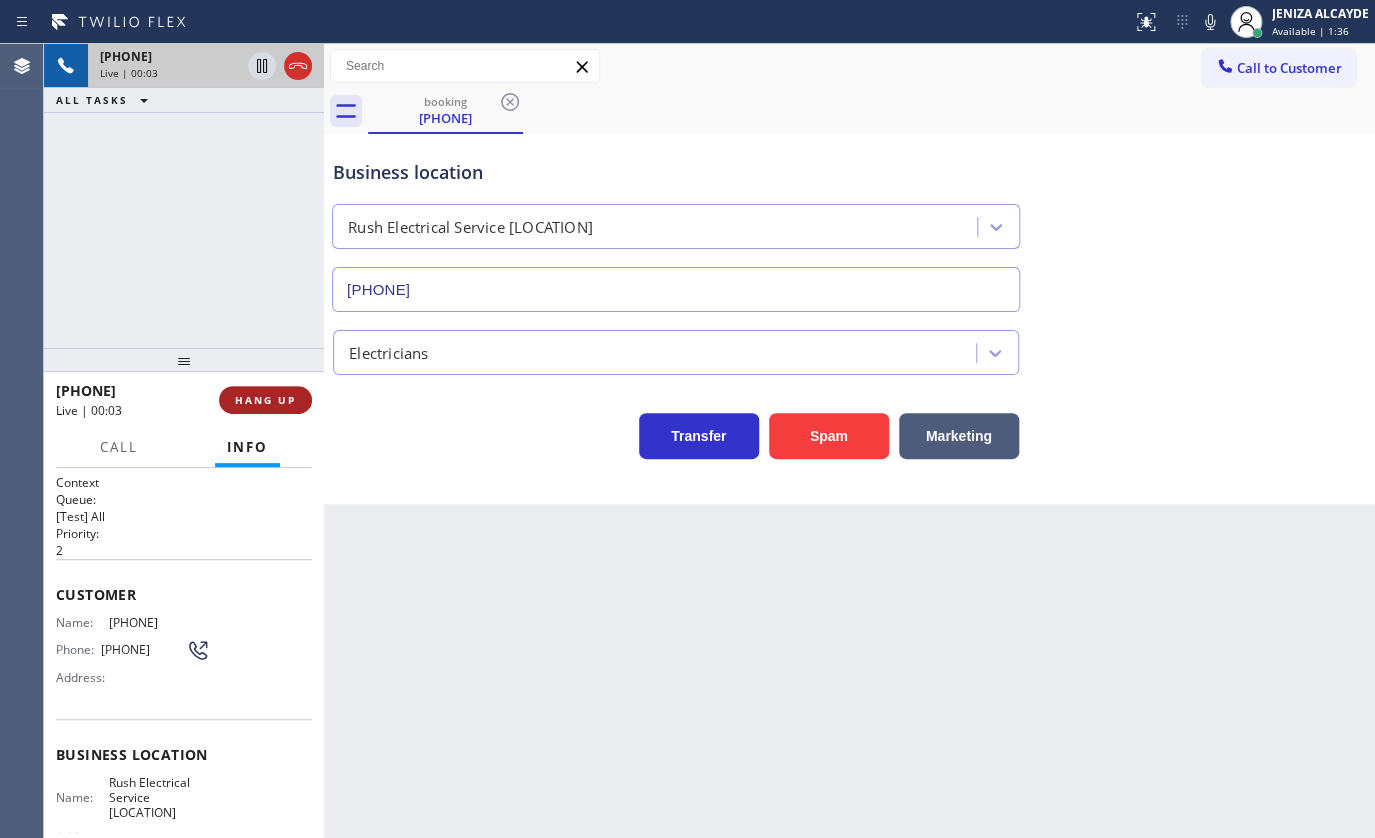click on "HANG UP" at bounding box center (265, 400) 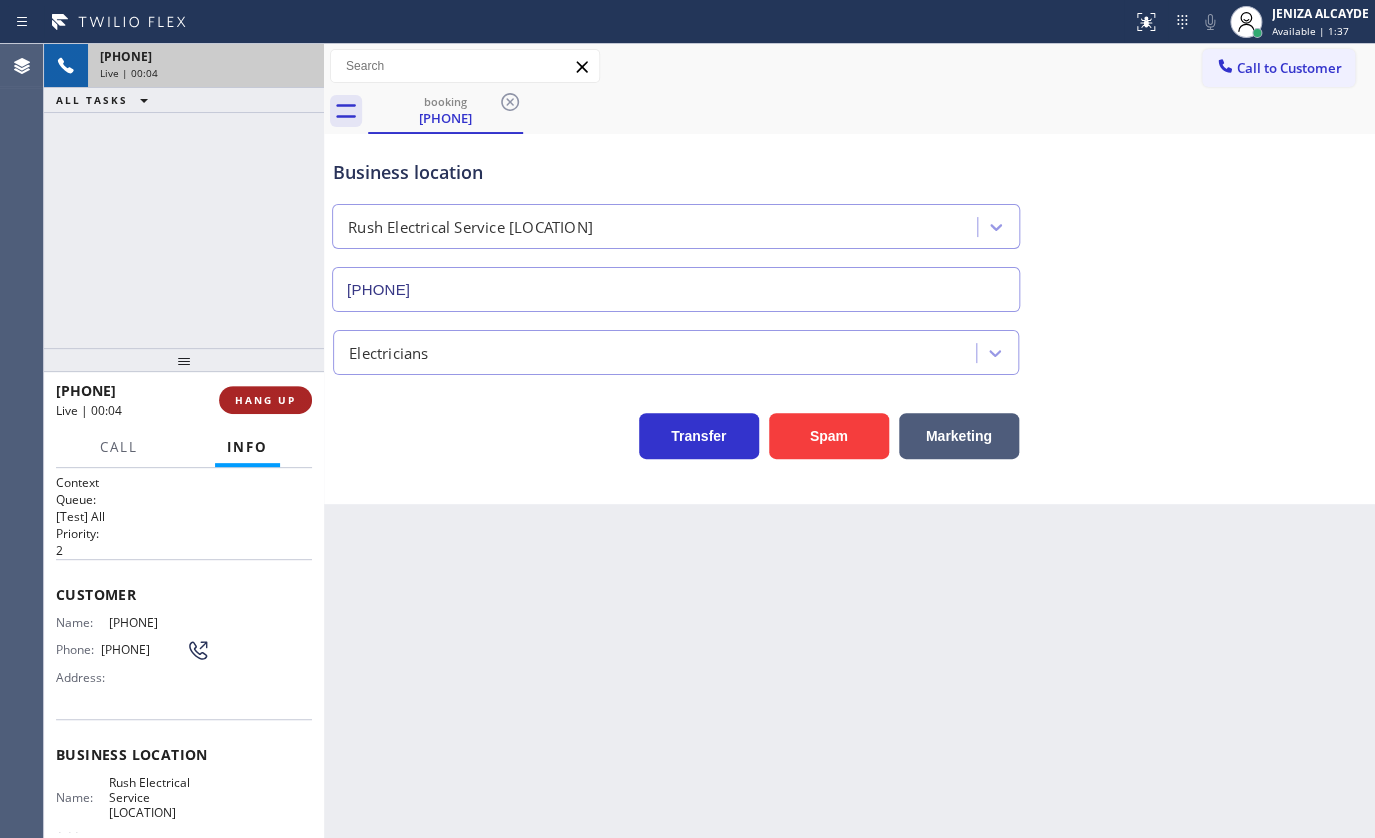 click on "HANG UP" at bounding box center (265, 400) 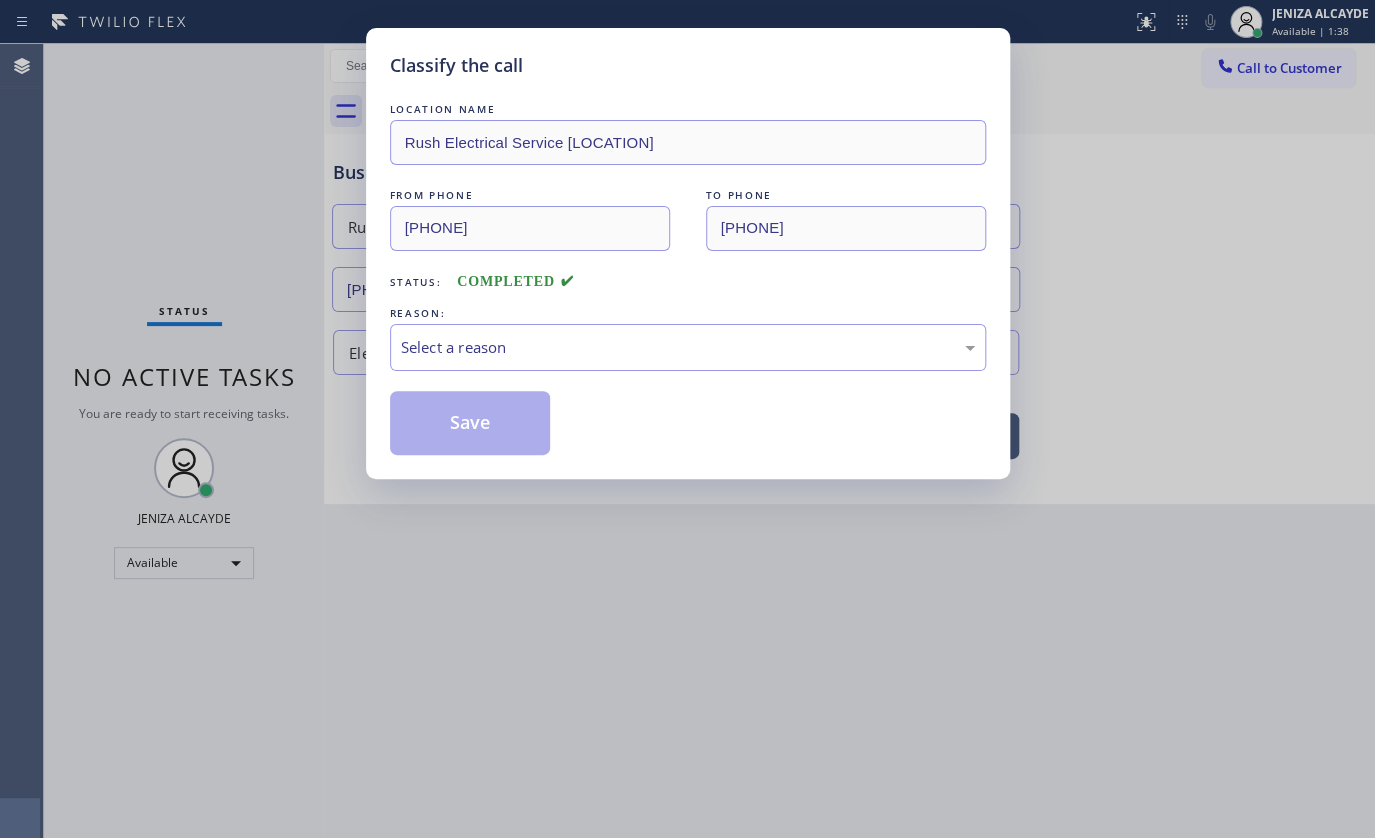 click on "LOCATION NAME Rush Electrical Service Golden Gate Heights FROM PHONE [PHONE] TO PHONE [PHONE] Status: COMPLETED REASON: Select a reason Save" at bounding box center (688, 277) 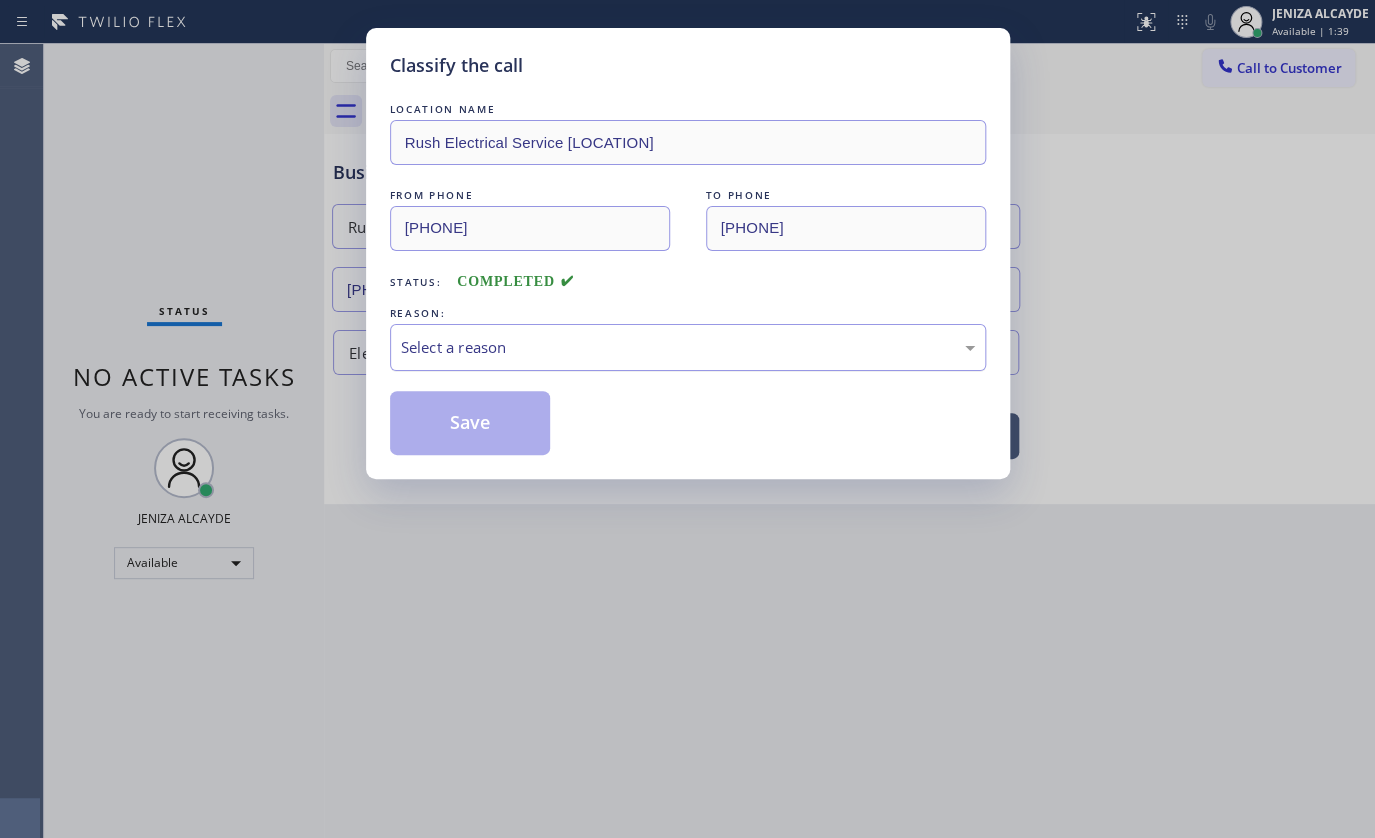 click on "Select a reason" at bounding box center (688, 347) 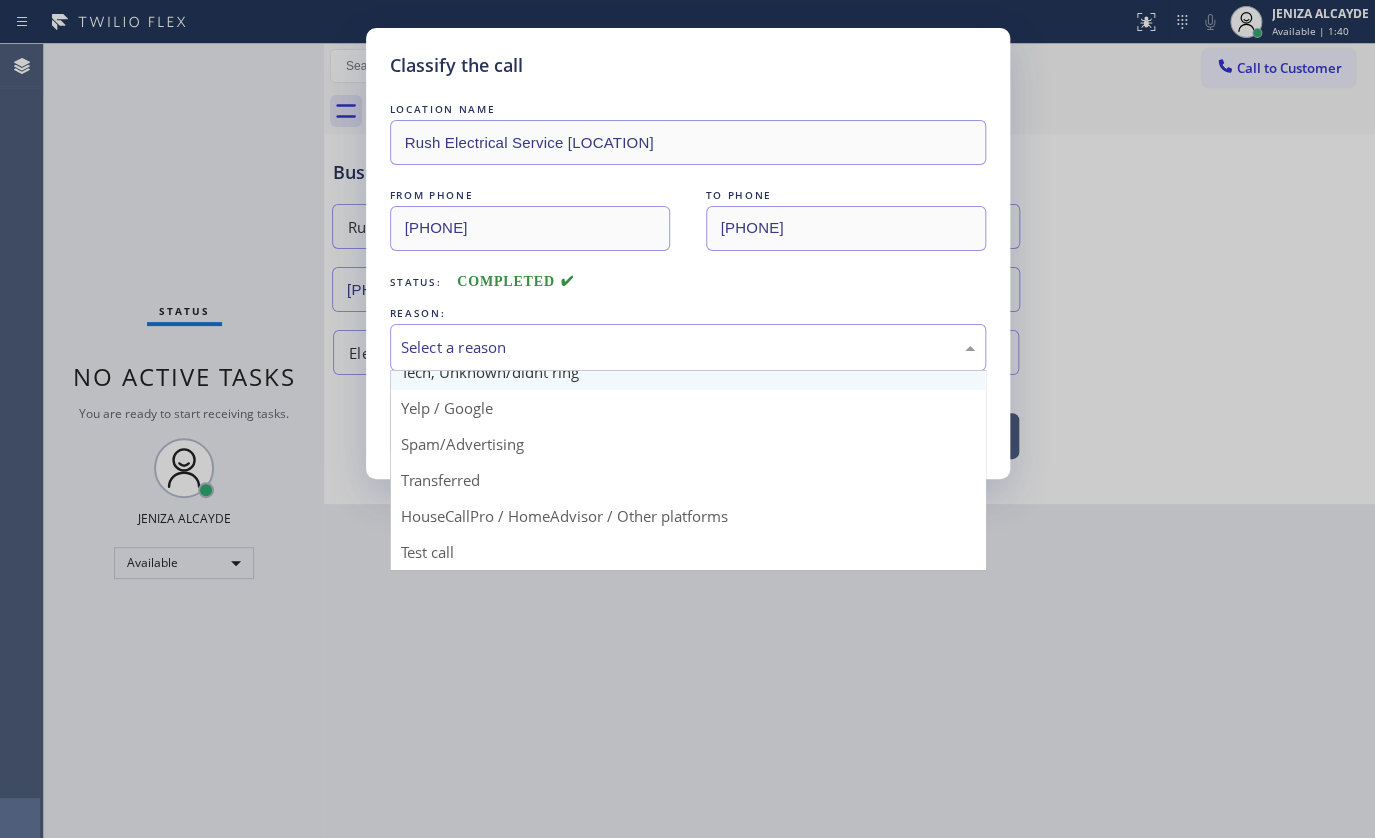 scroll, scrollTop: 133, scrollLeft: 0, axis: vertical 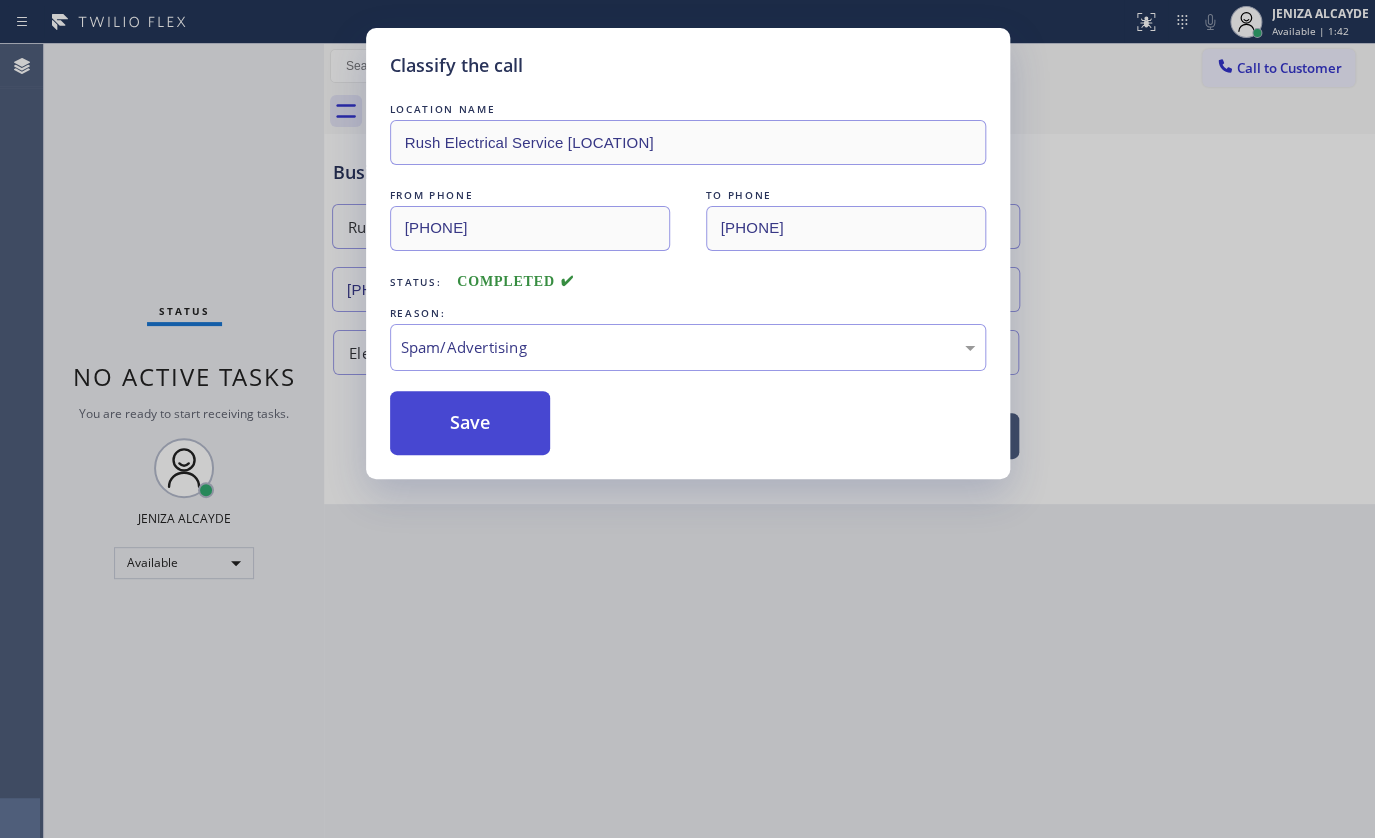 click on "Save" at bounding box center [470, 423] 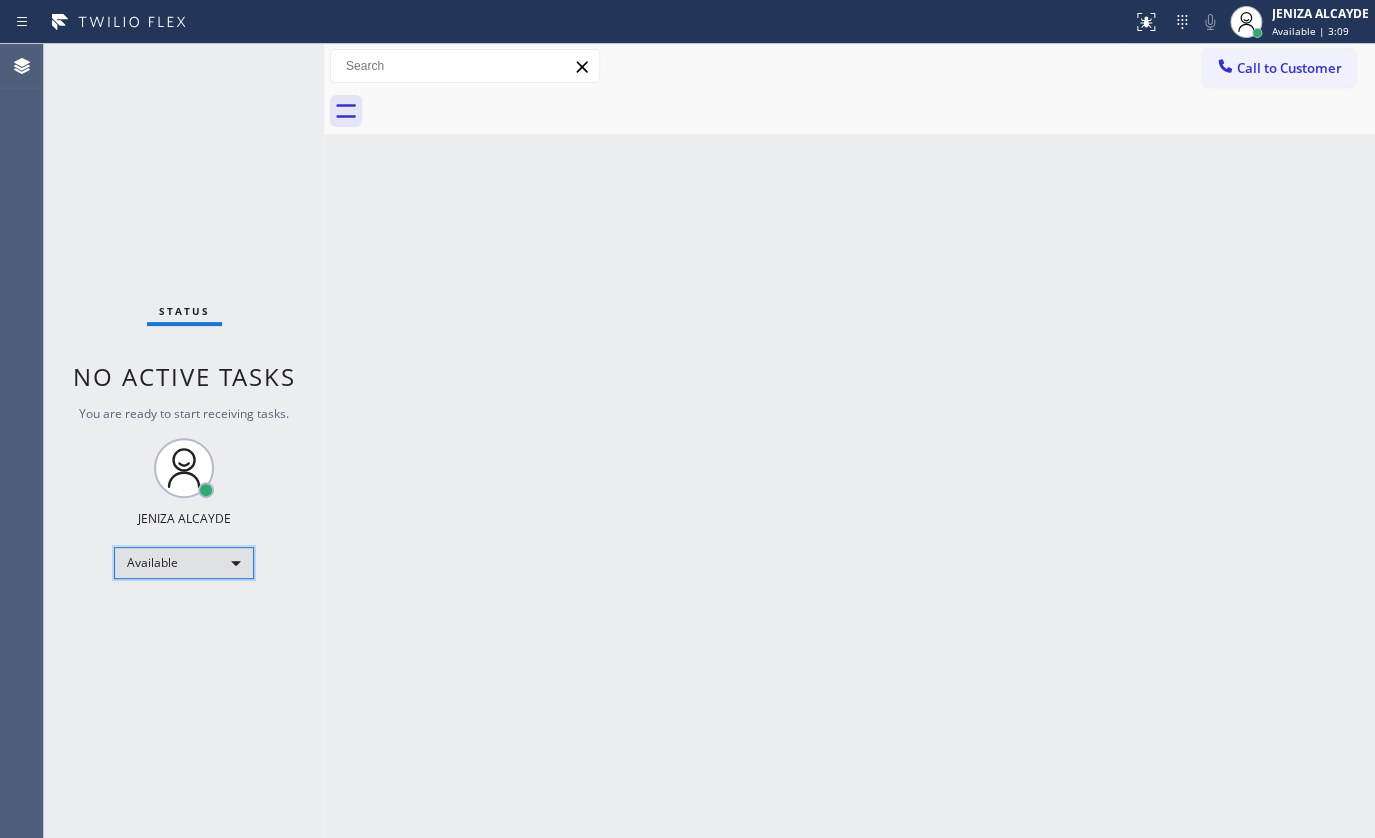 click on "Available" at bounding box center (184, 563) 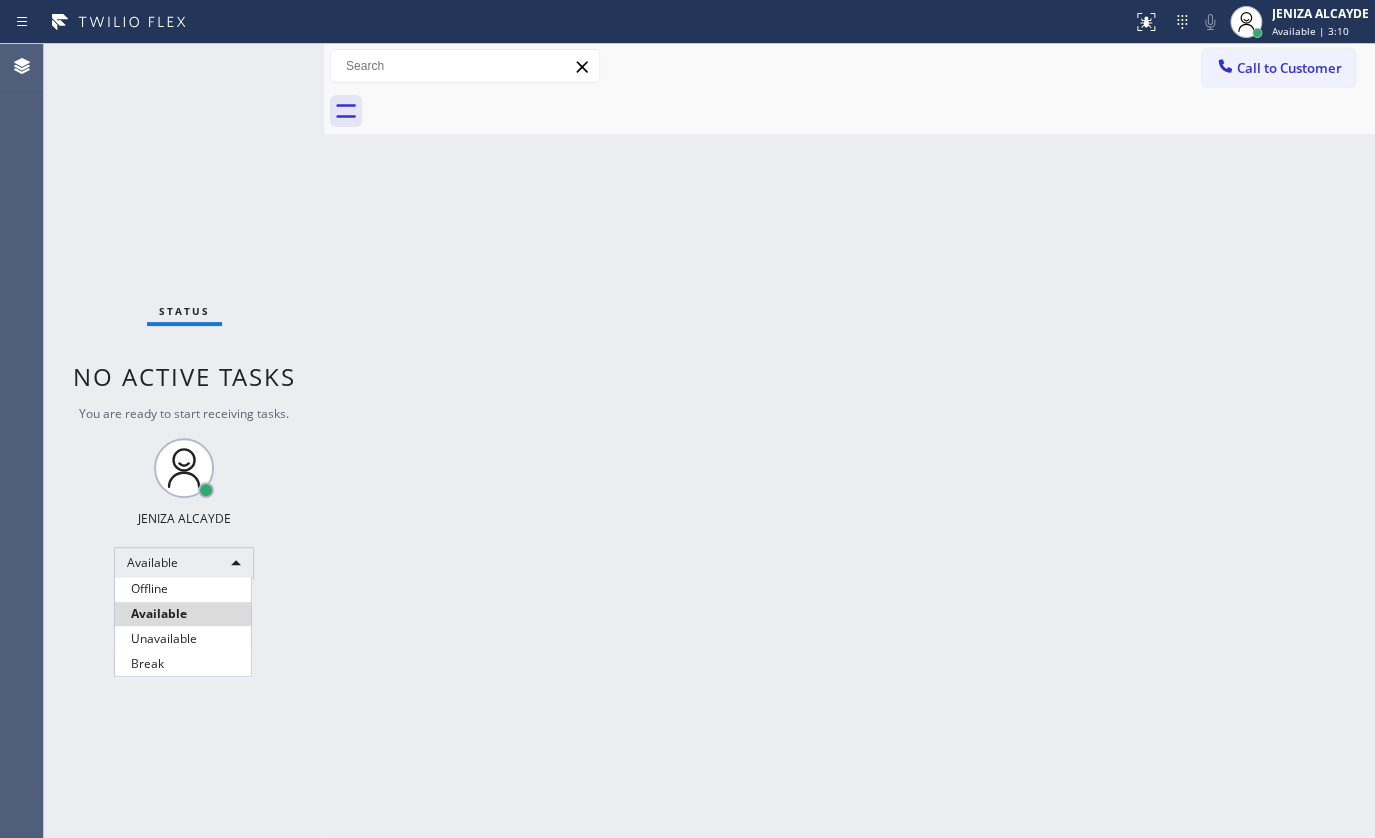 click on "Unavailable" at bounding box center (183, 639) 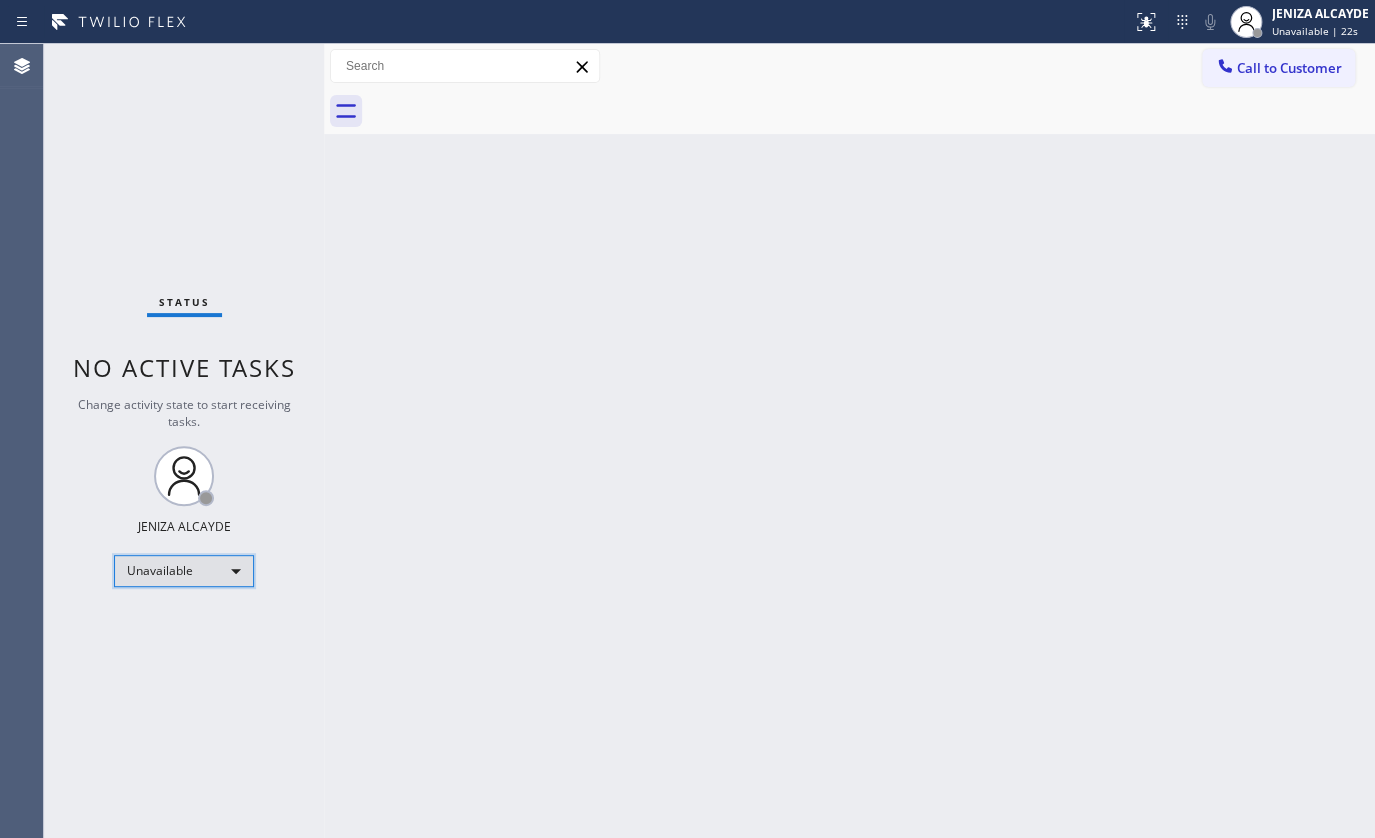 click on "Unavailable" at bounding box center [184, 571] 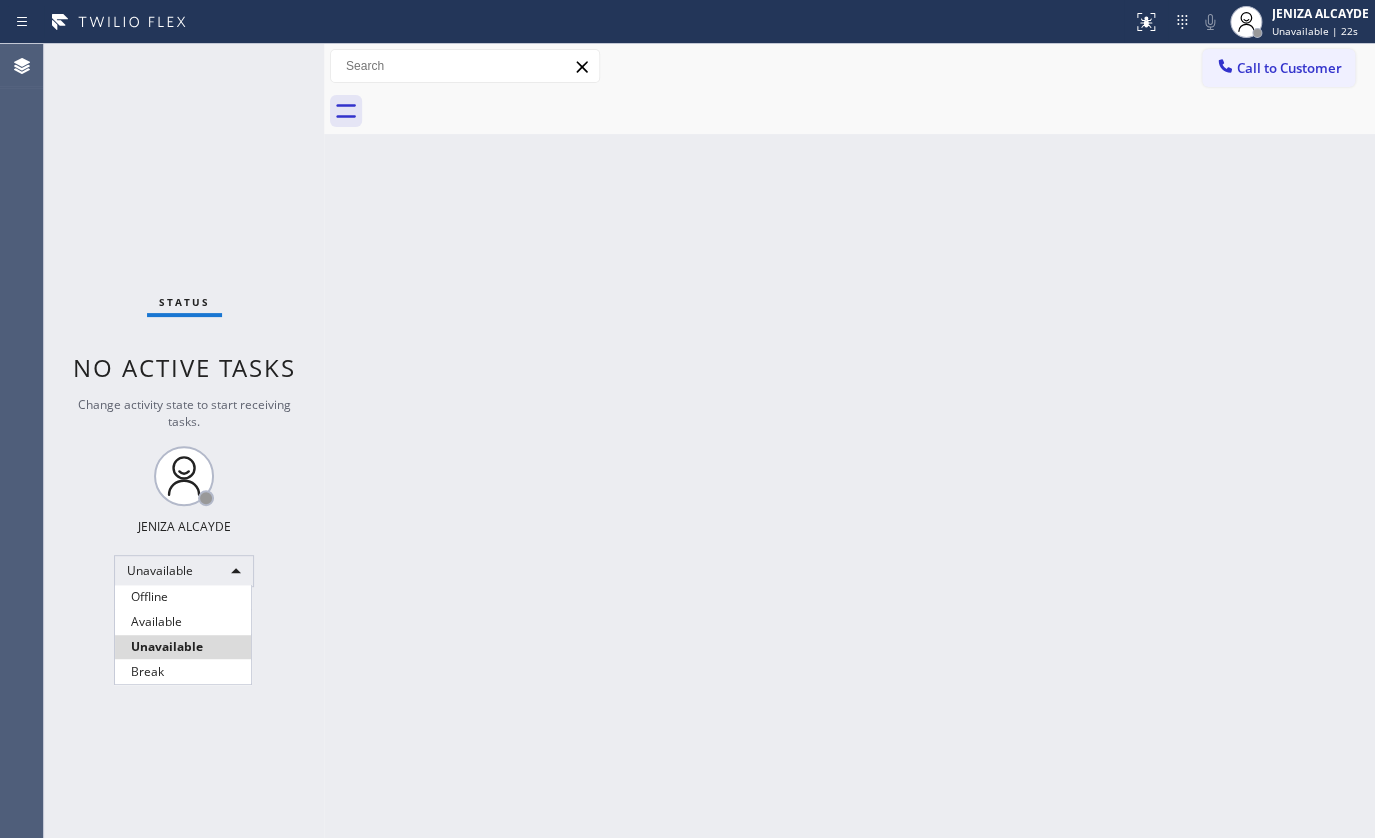 click on "Unavailable" at bounding box center (183, 647) 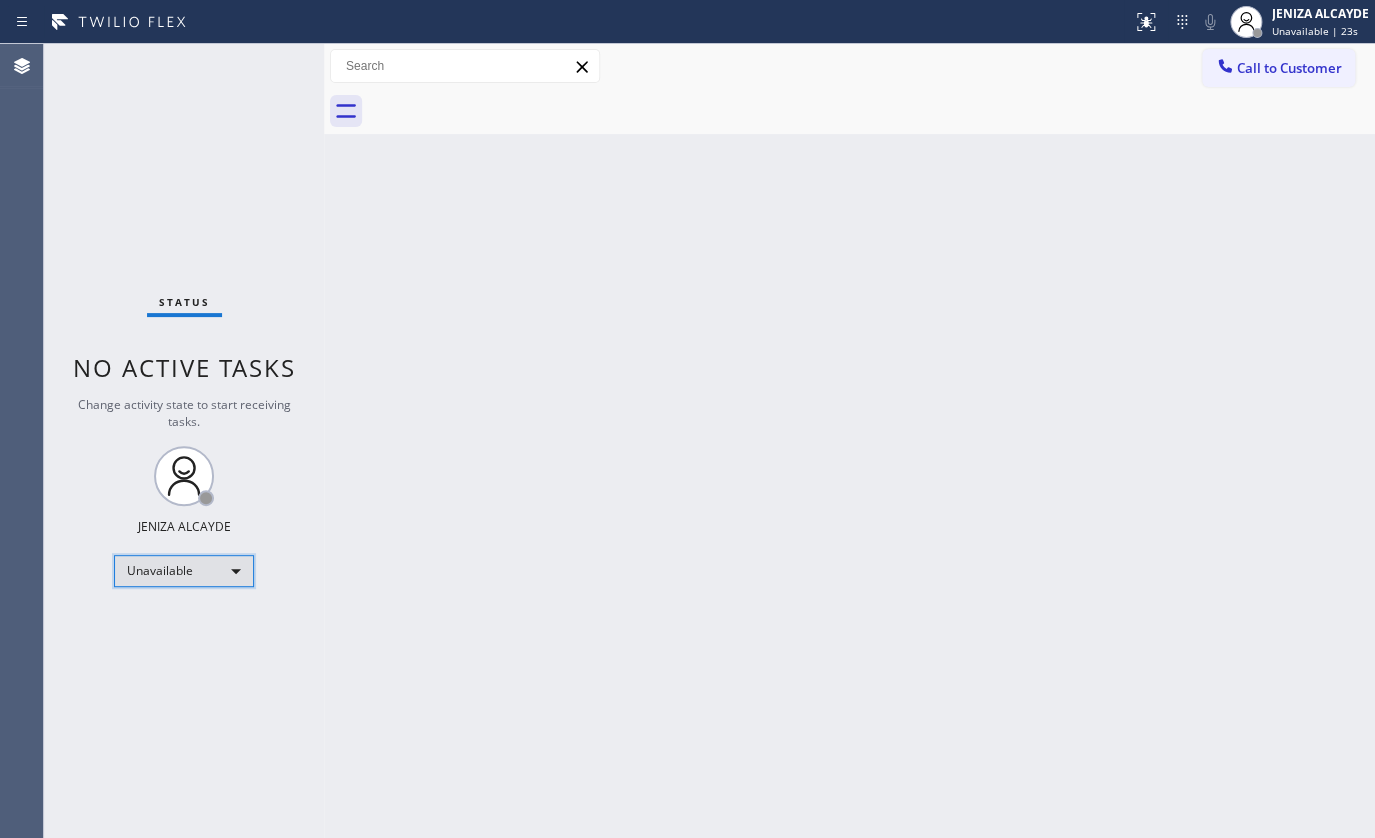 click on "Unavailable" at bounding box center [184, 571] 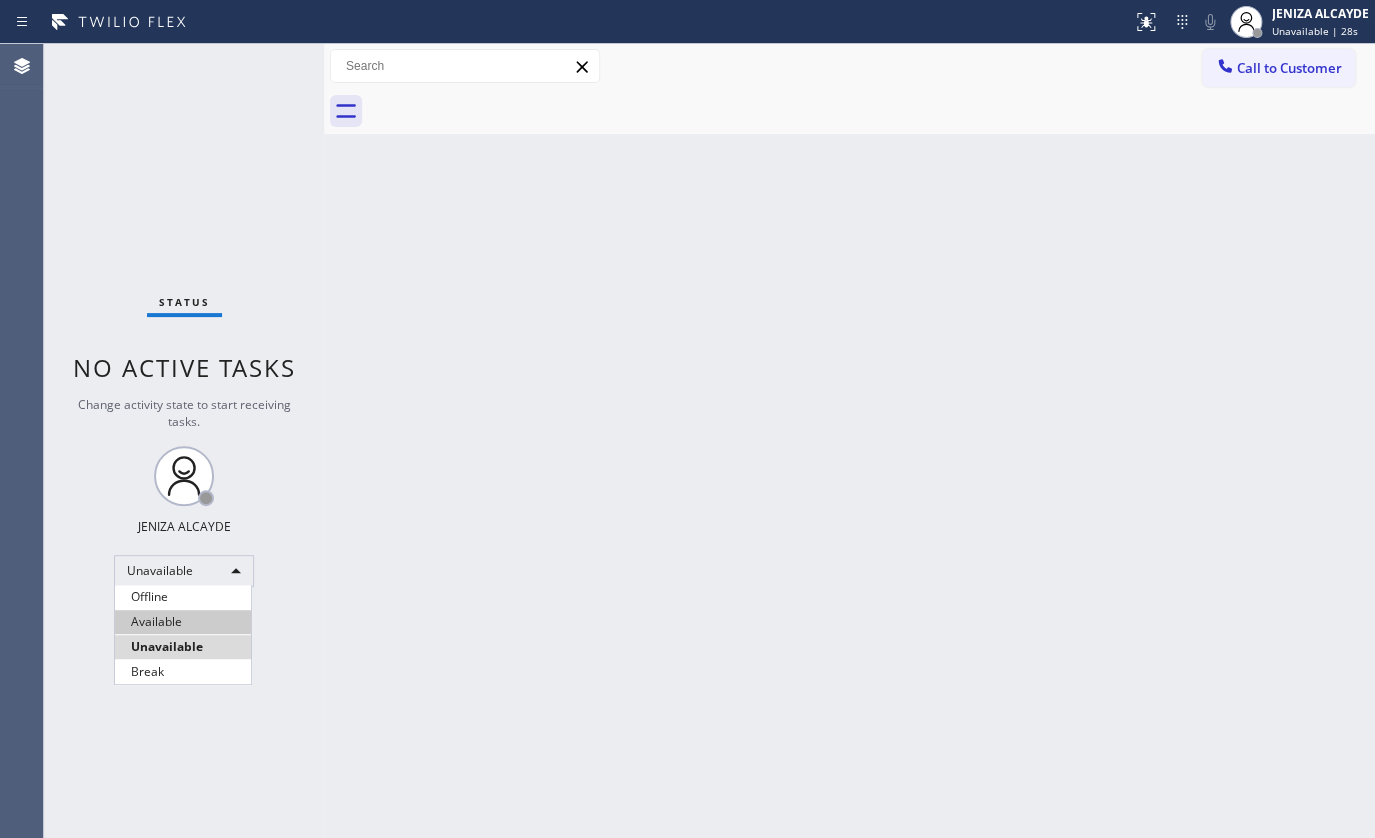 click on "Available" at bounding box center [183, 622] 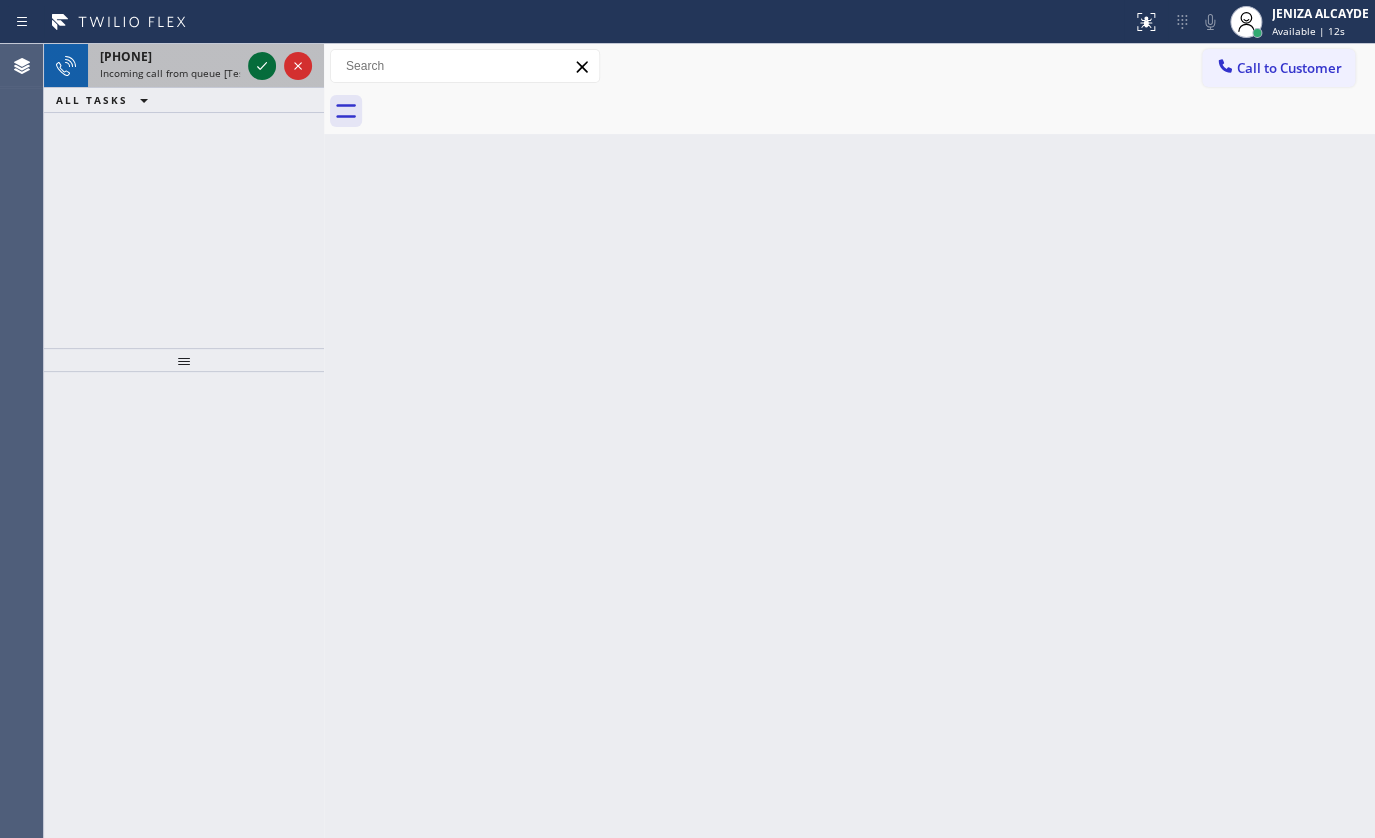 click 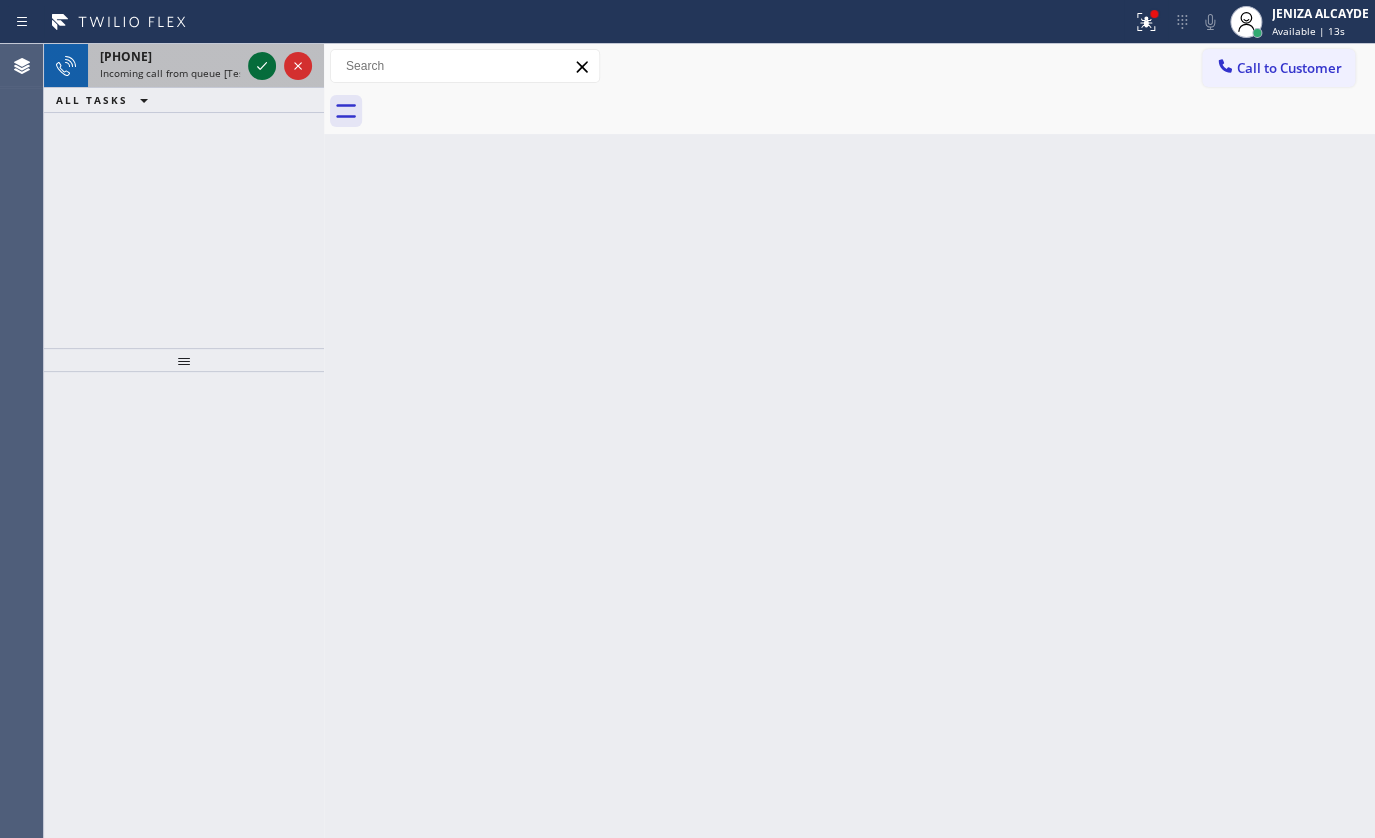 click 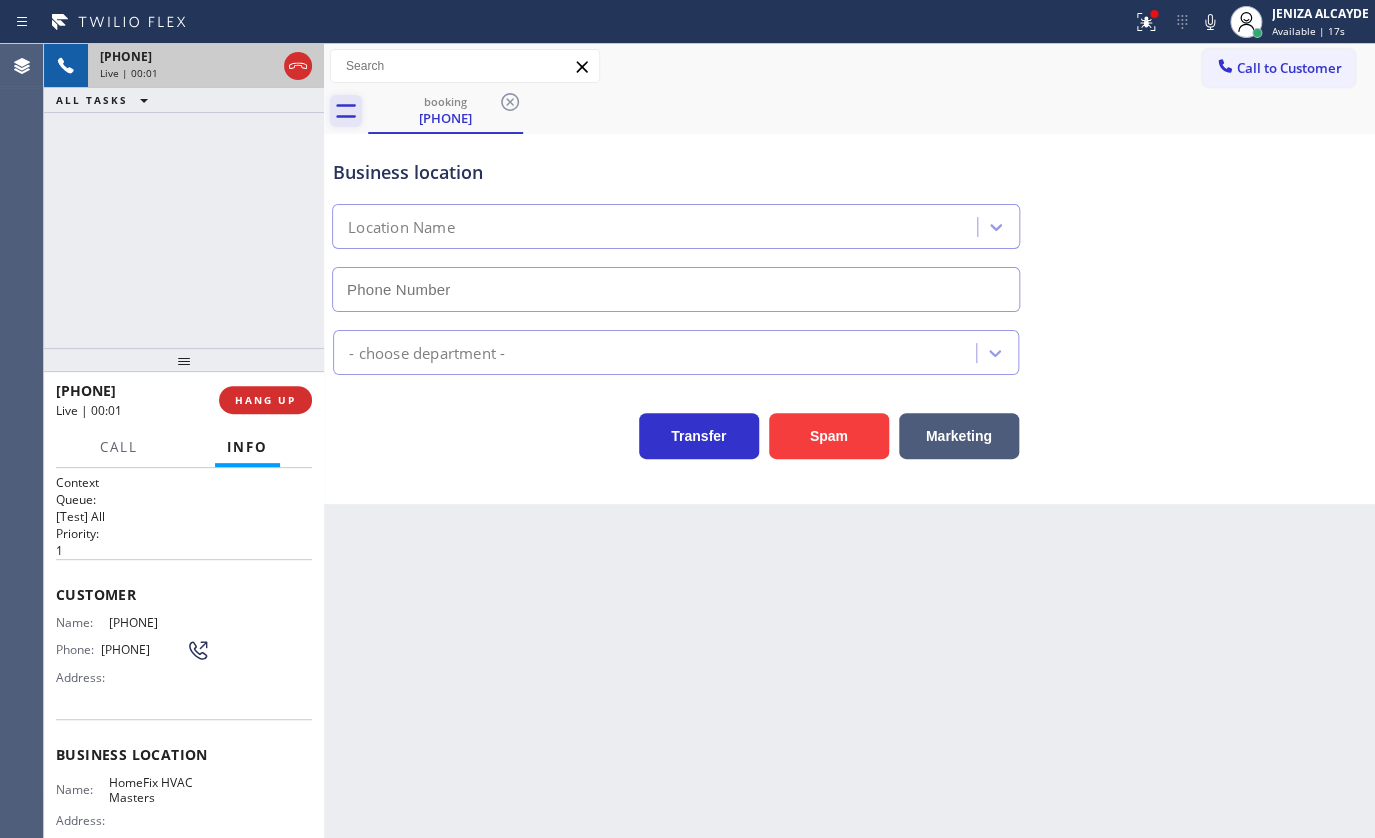 type on "[PHONE]" 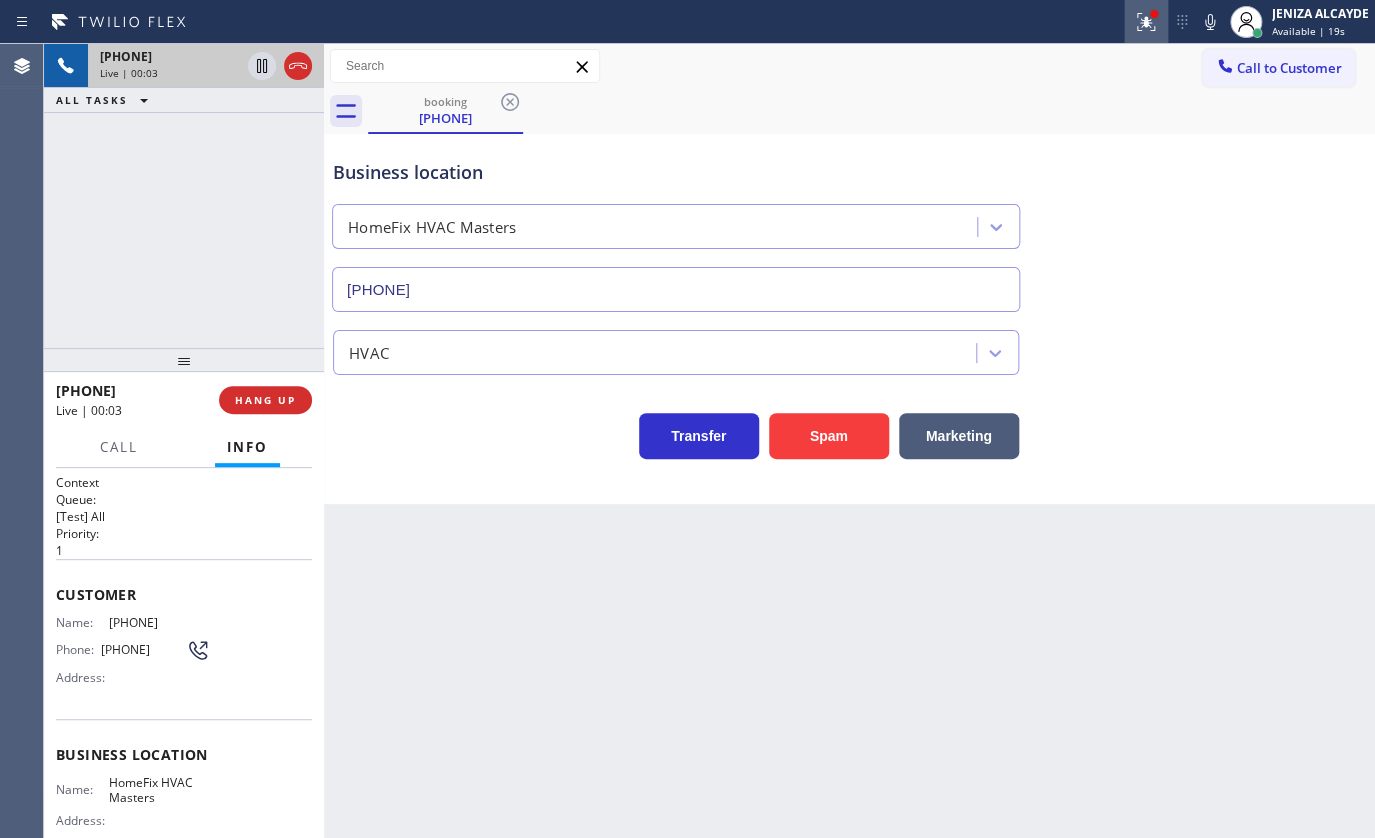 click 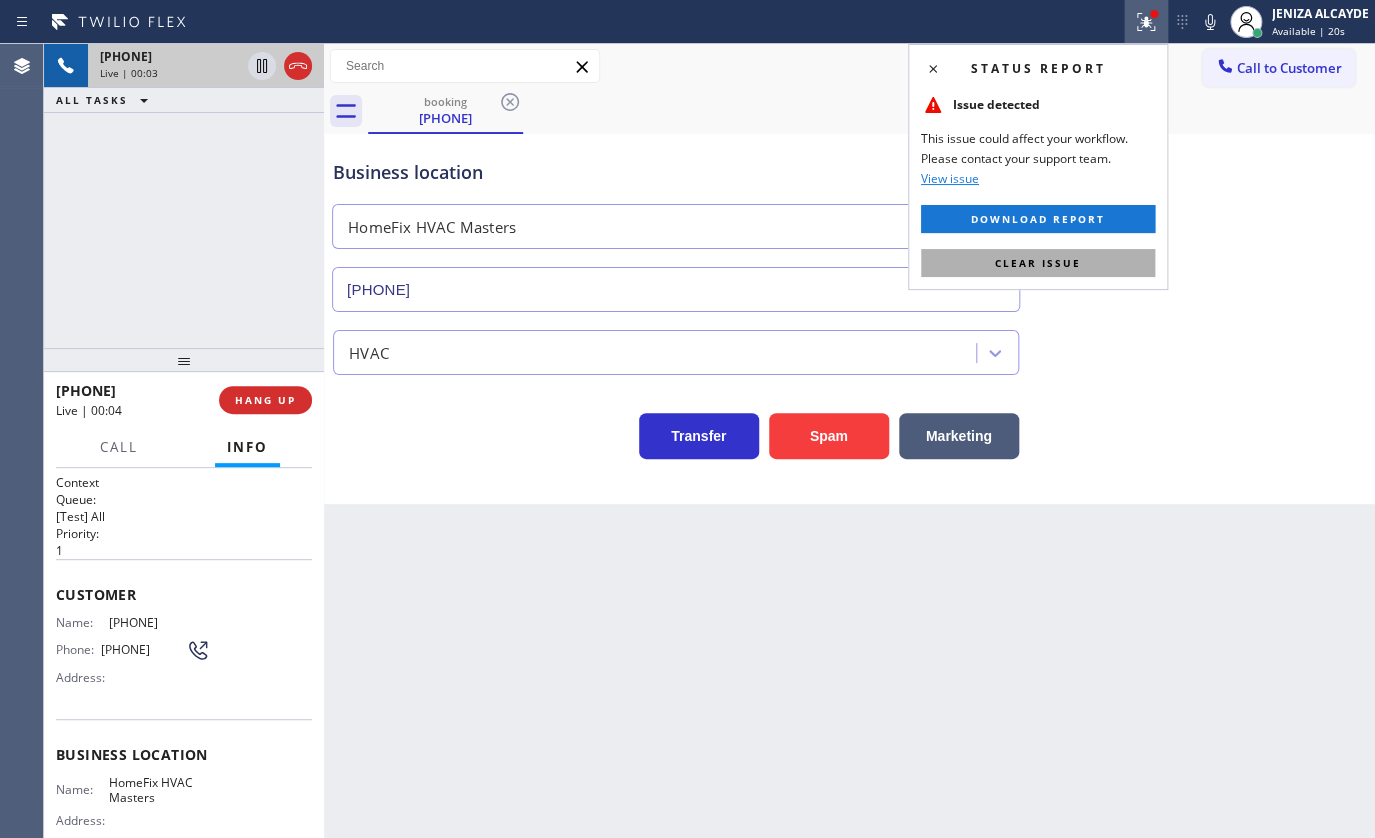 click on "Clear issue" at bounding box center (1038, 263) 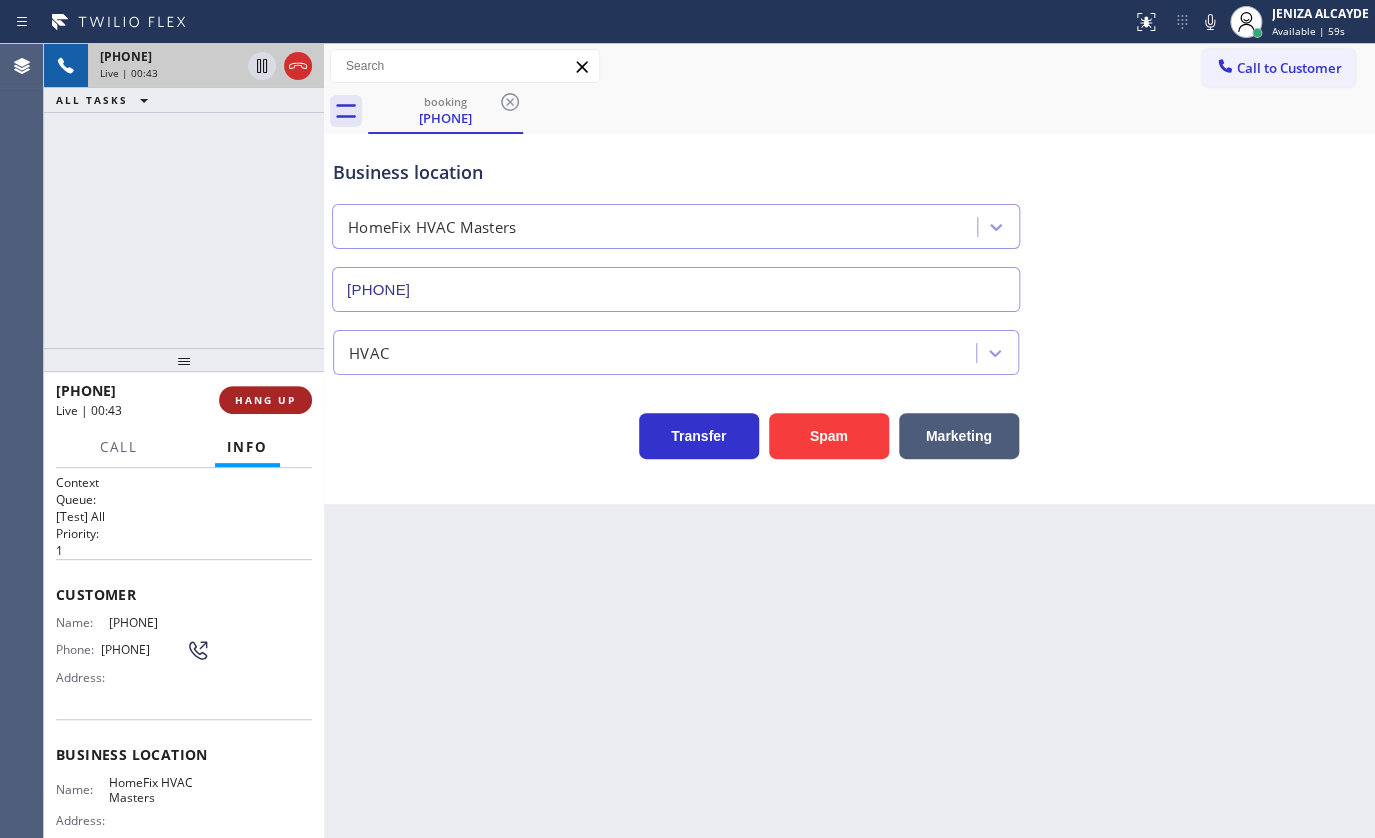 click on "HANG UP" at bounding box center (265, 400) 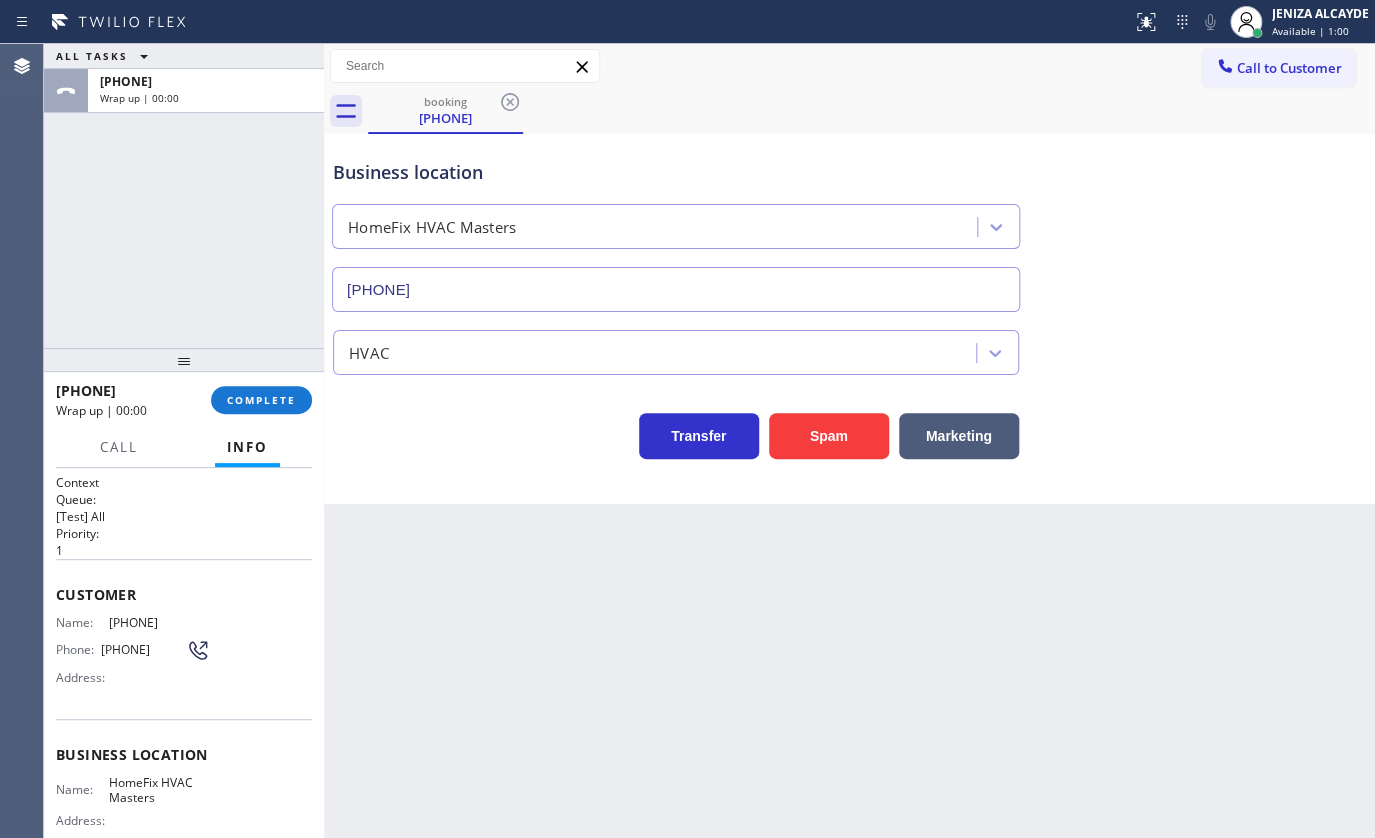 click on "[PHONE] Wrap up | 00:00" at bounding box center [133, 400] 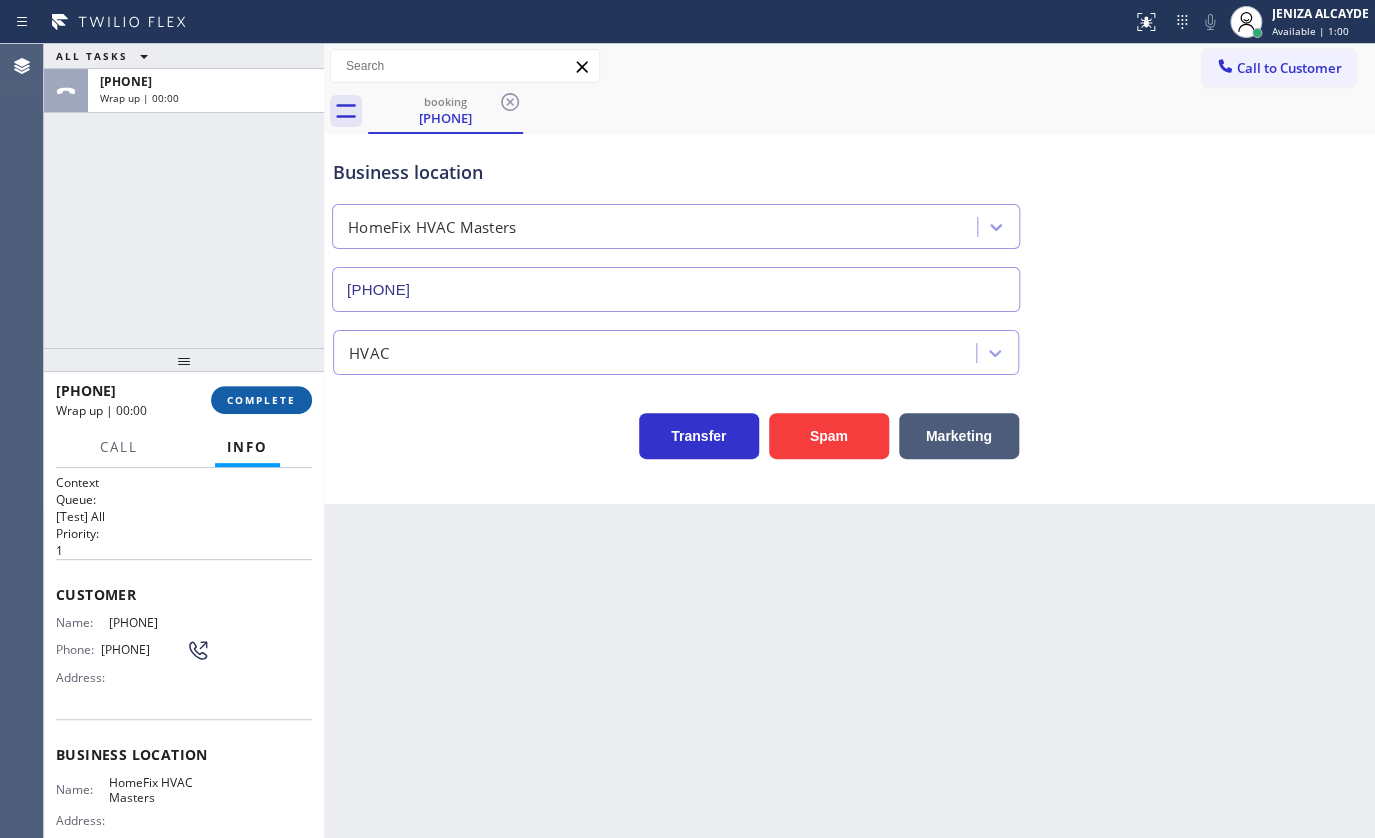 click on "COMPLETE" at bounding box center (261, 400) 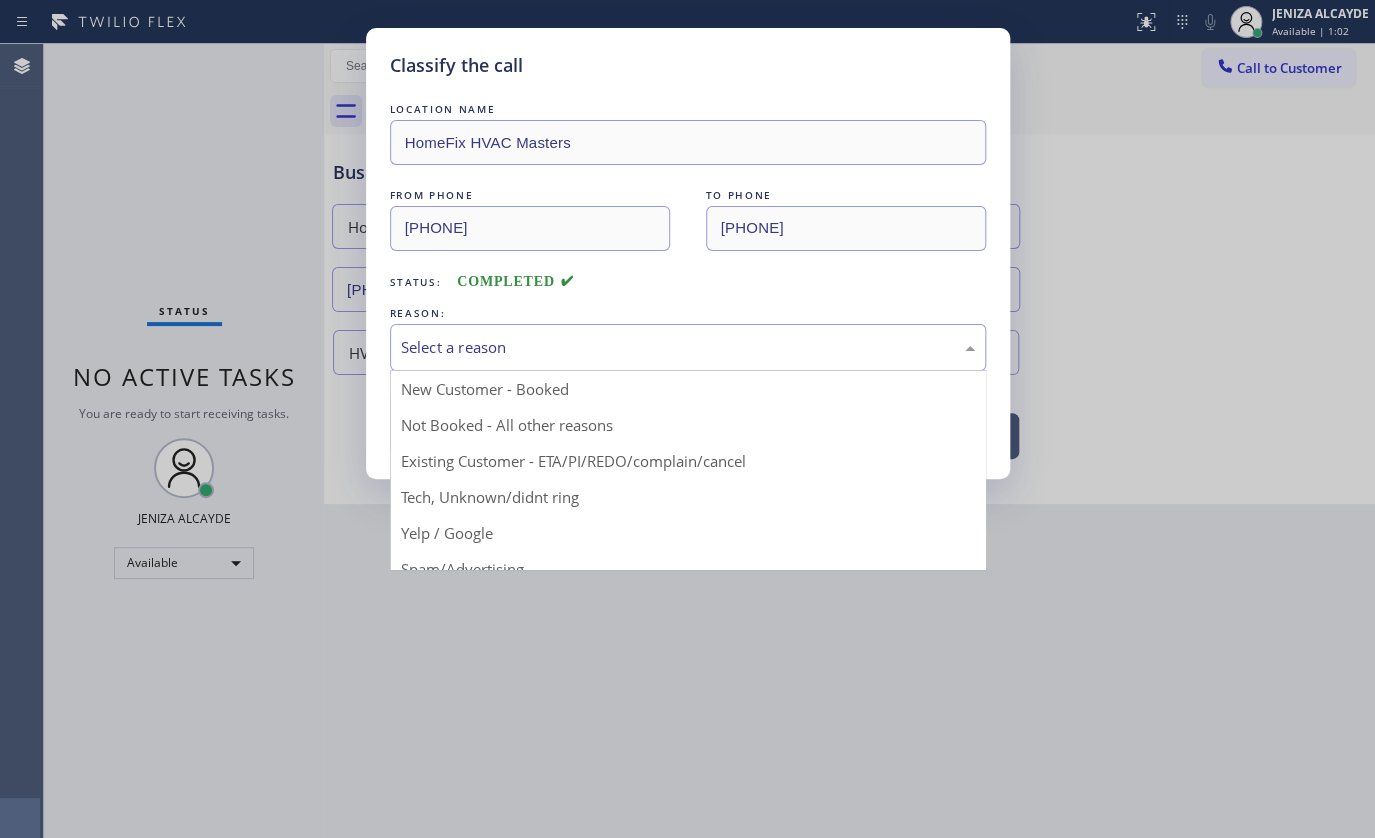 click on "Select a reason" at bounding box center [688, 347] 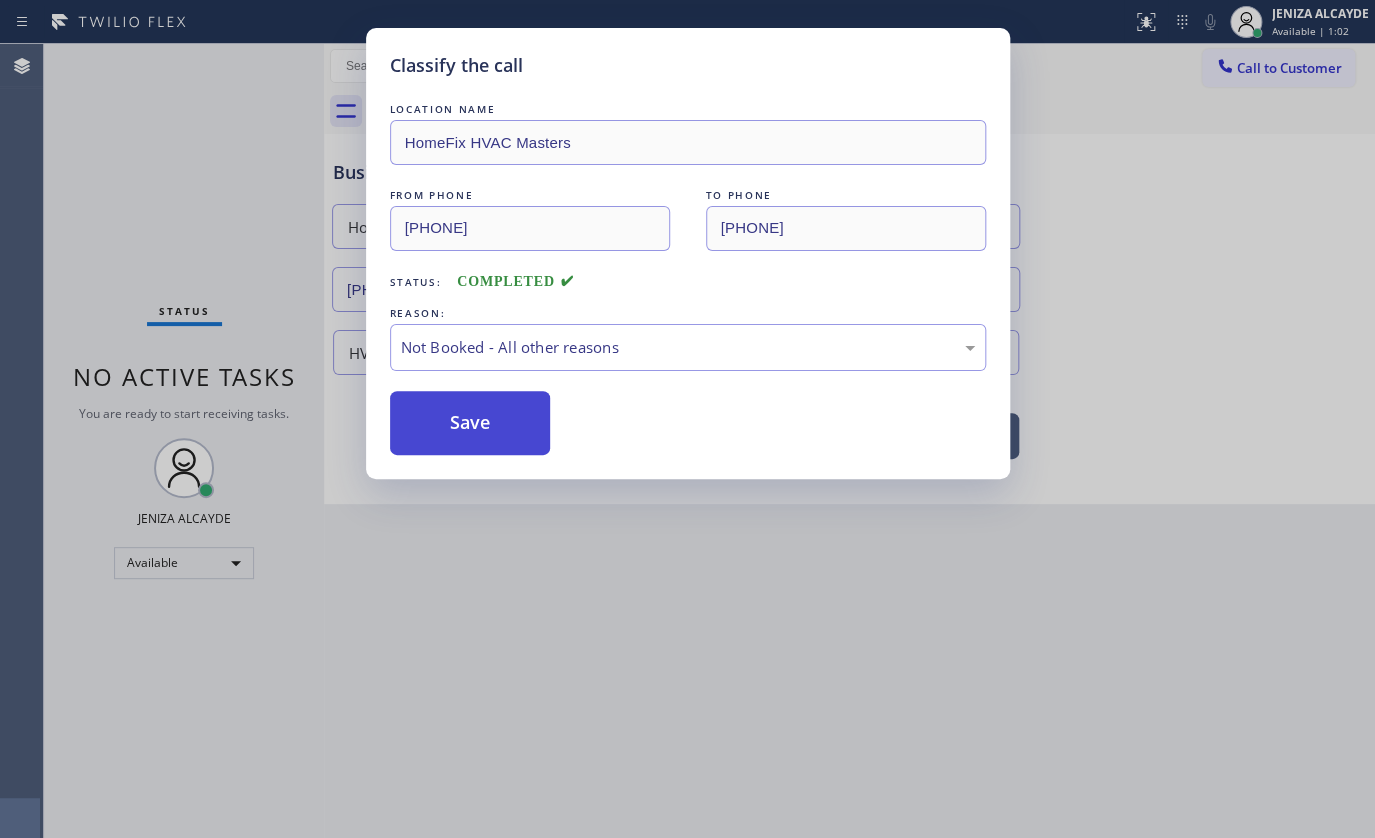 click on "Save" at bounding box center (470, 423) 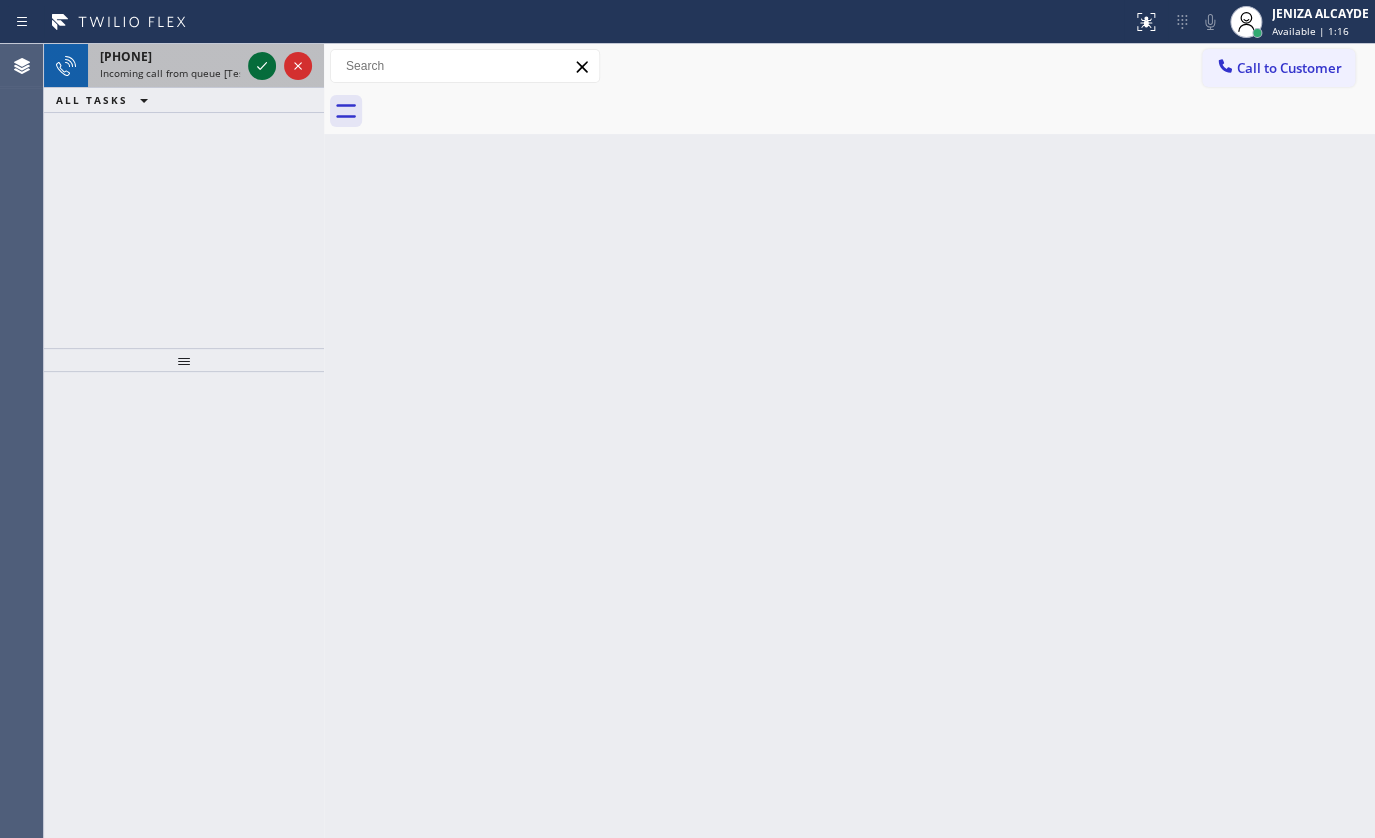 click 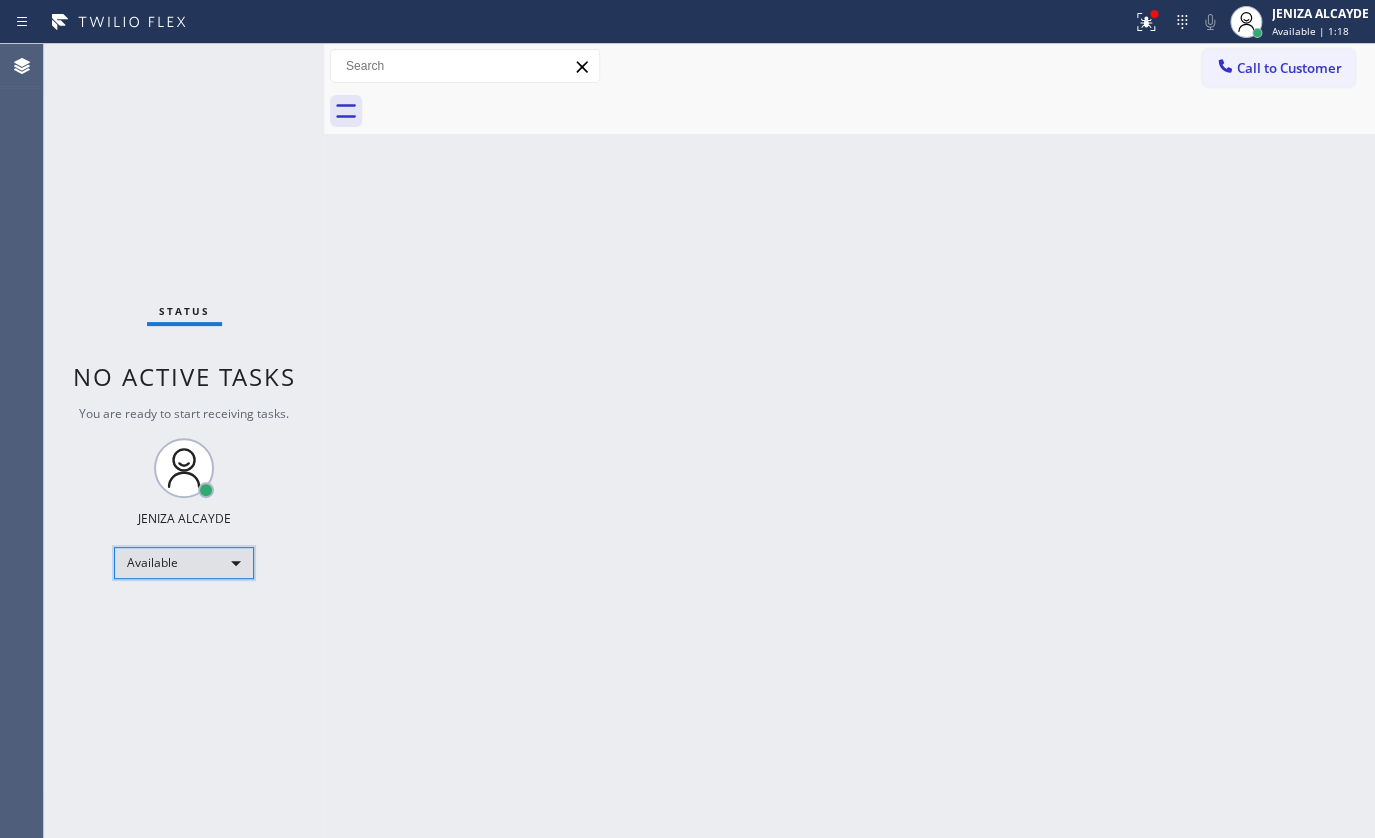 click on "Available" at bounding box center [184, 563] 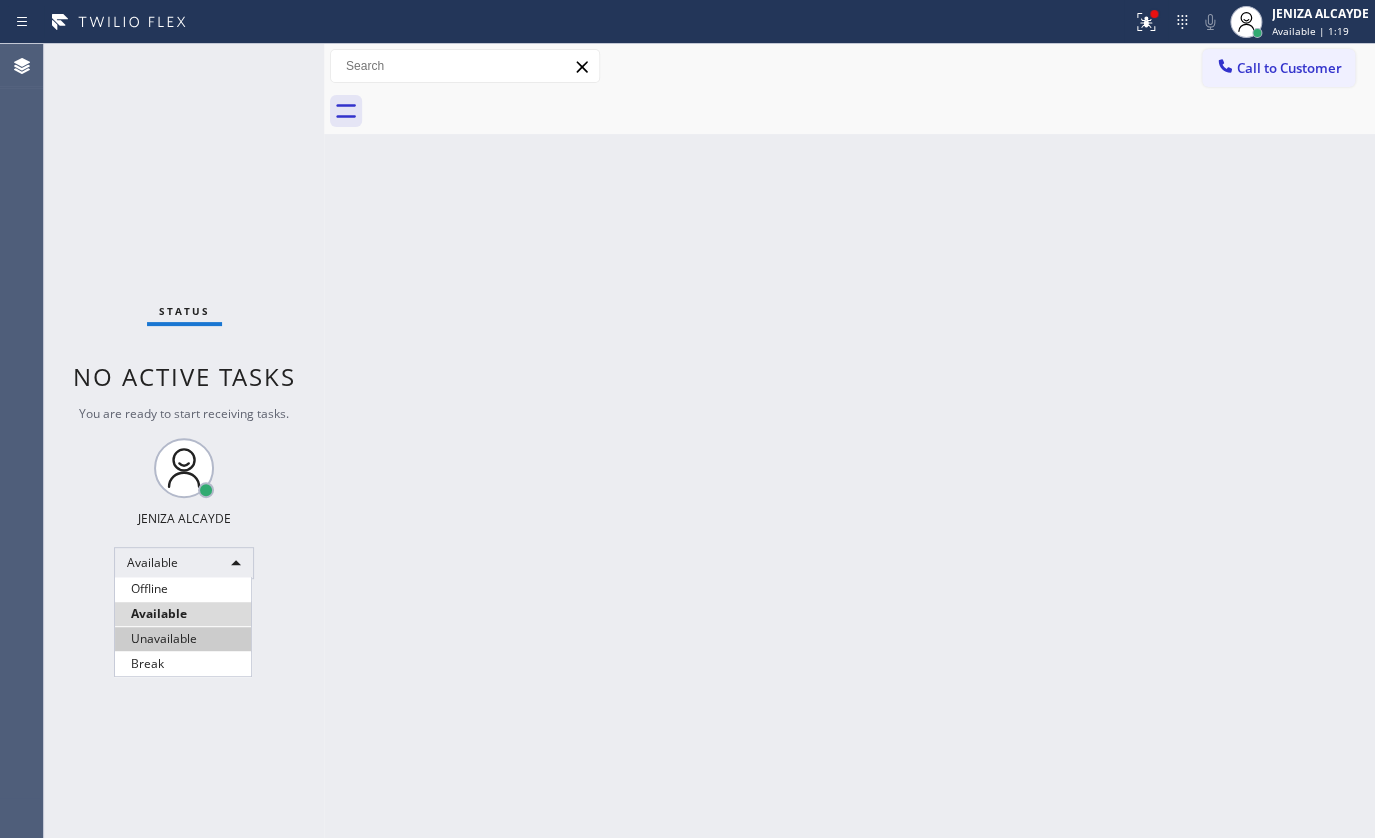 click on "Unavailable" at bounding box center [183, 639] 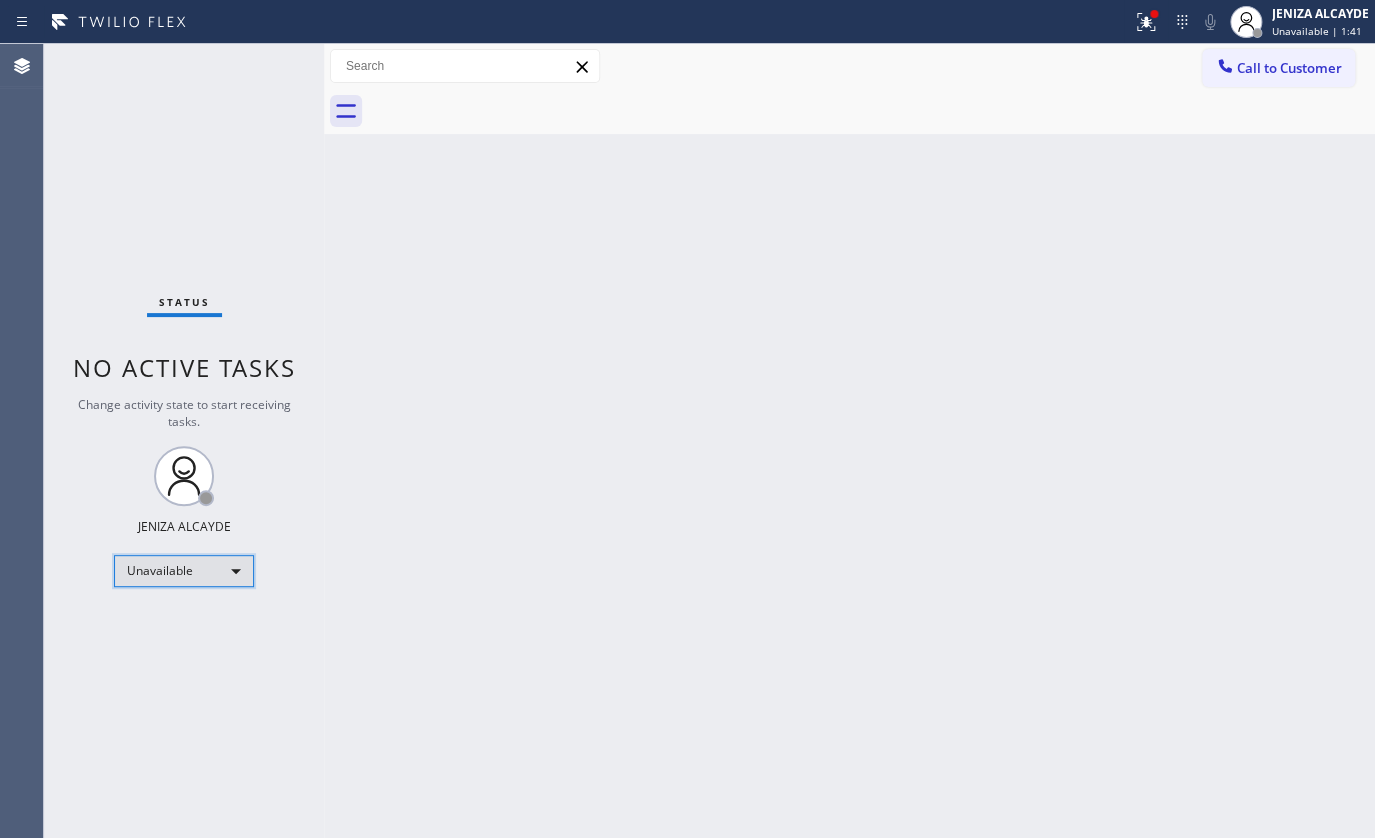 click on "Unavailable" at bounding box center (184, 571) 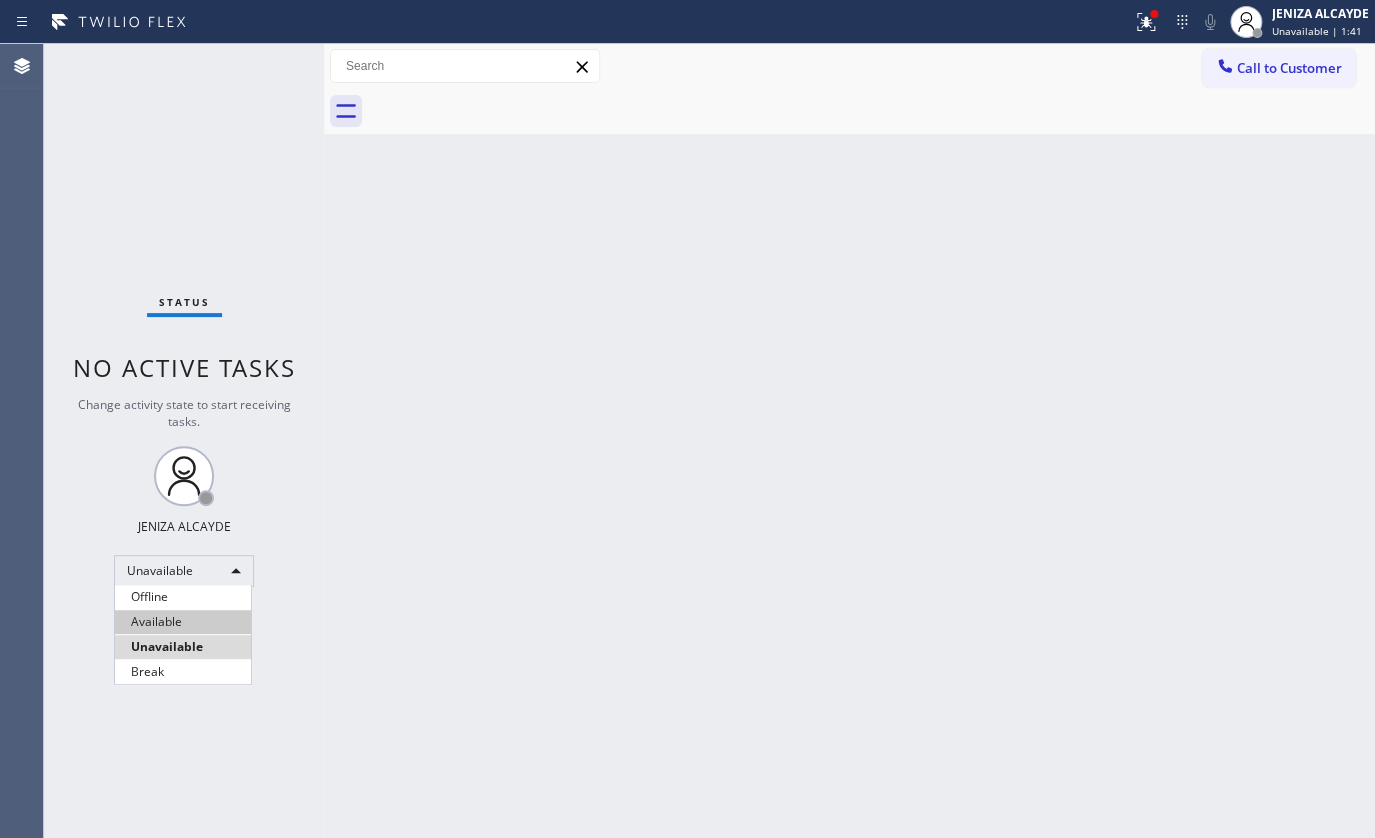 click on "Available" at bounding box center [183, 622] 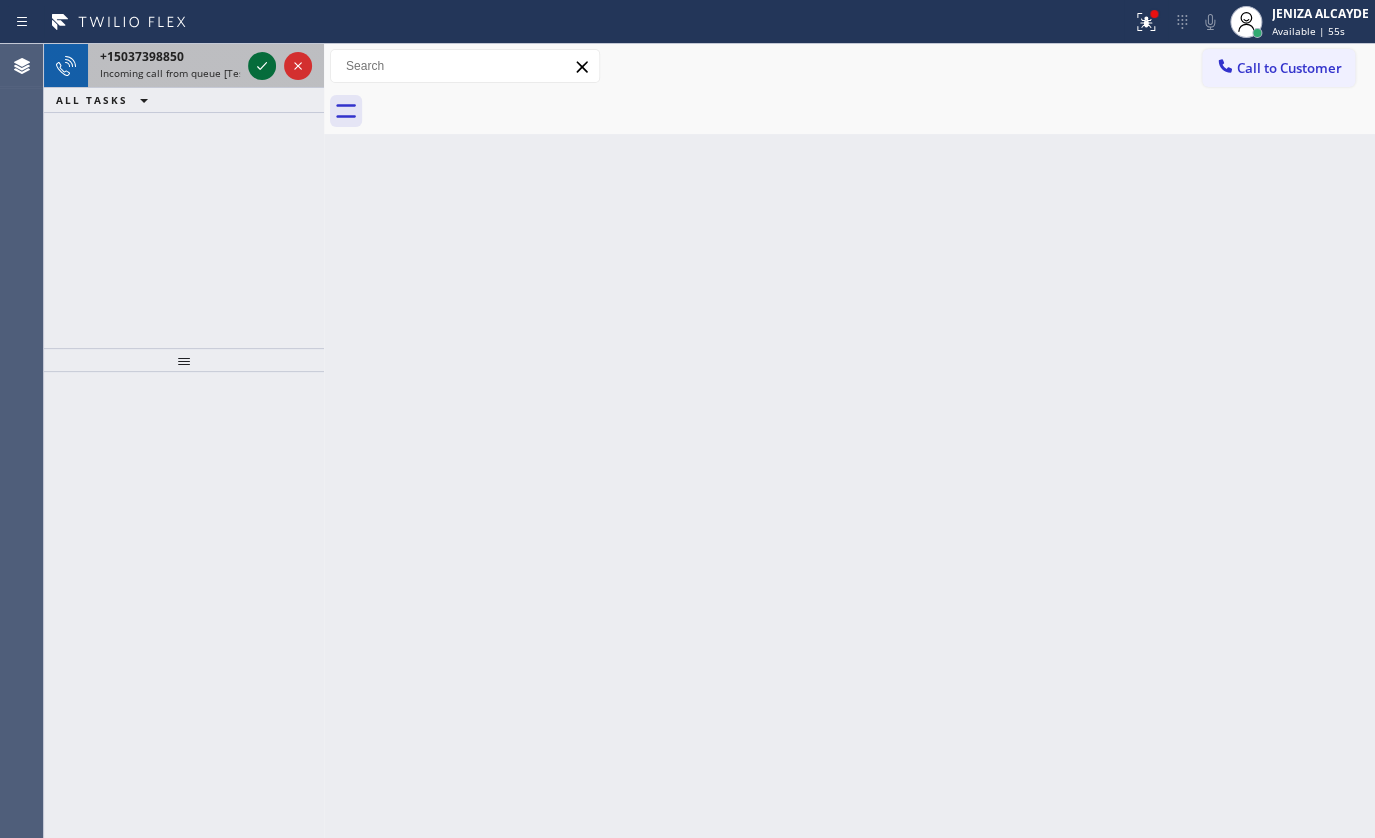 click 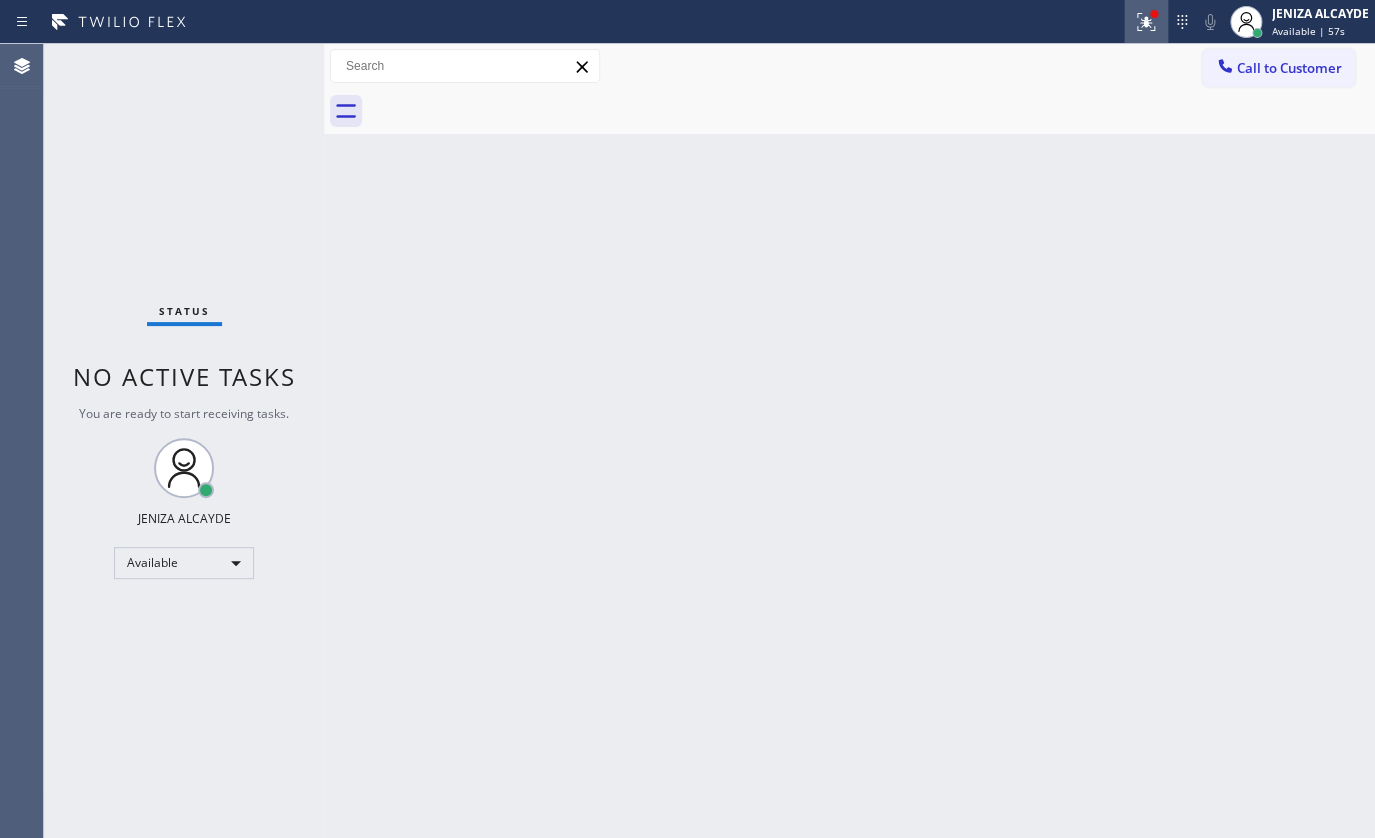click at bounding box center [1146, 22] 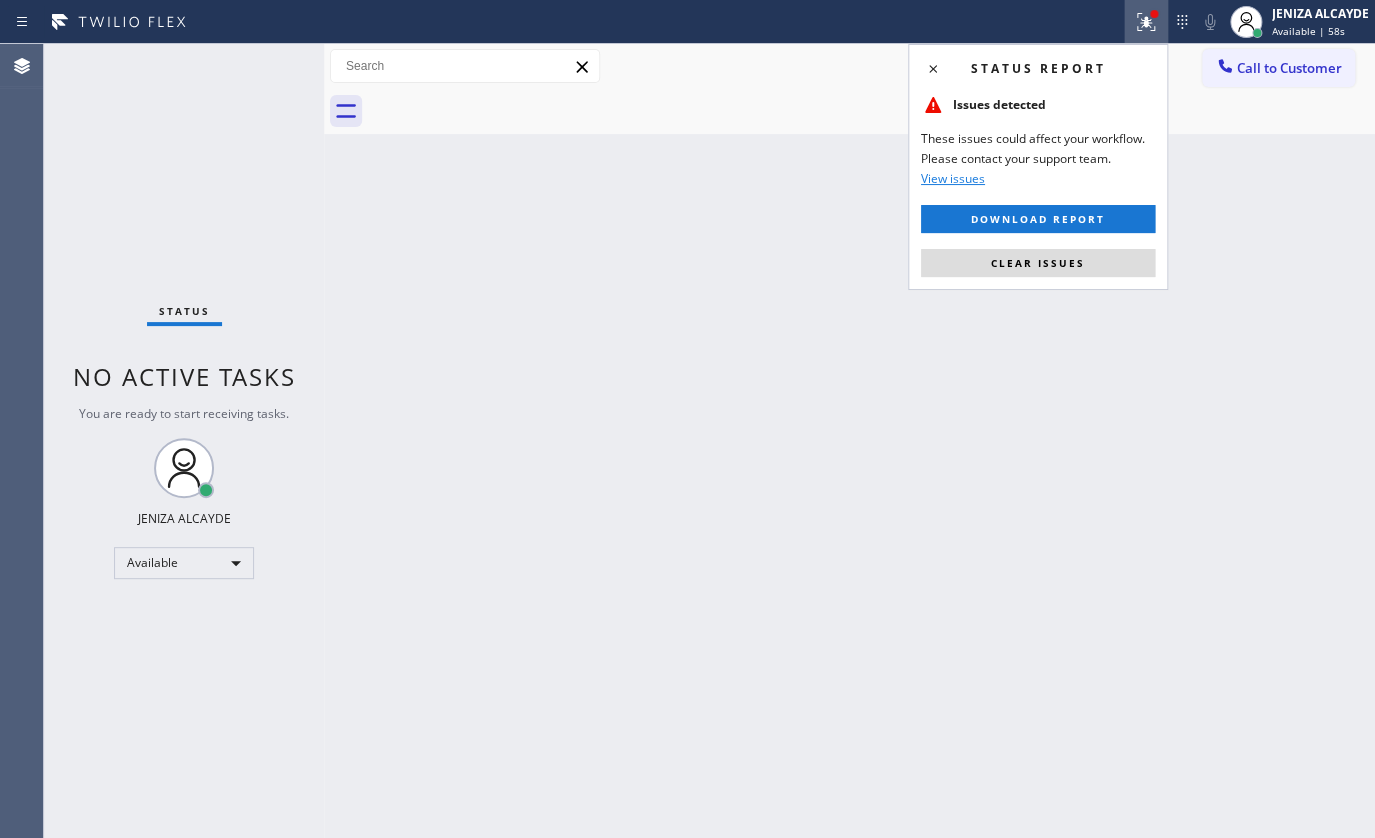 click on "Status report Issues detected These issues could affect your workflow. Please contact your support team. View issues Download report Clear issues" at bounding box center [1038, 167] 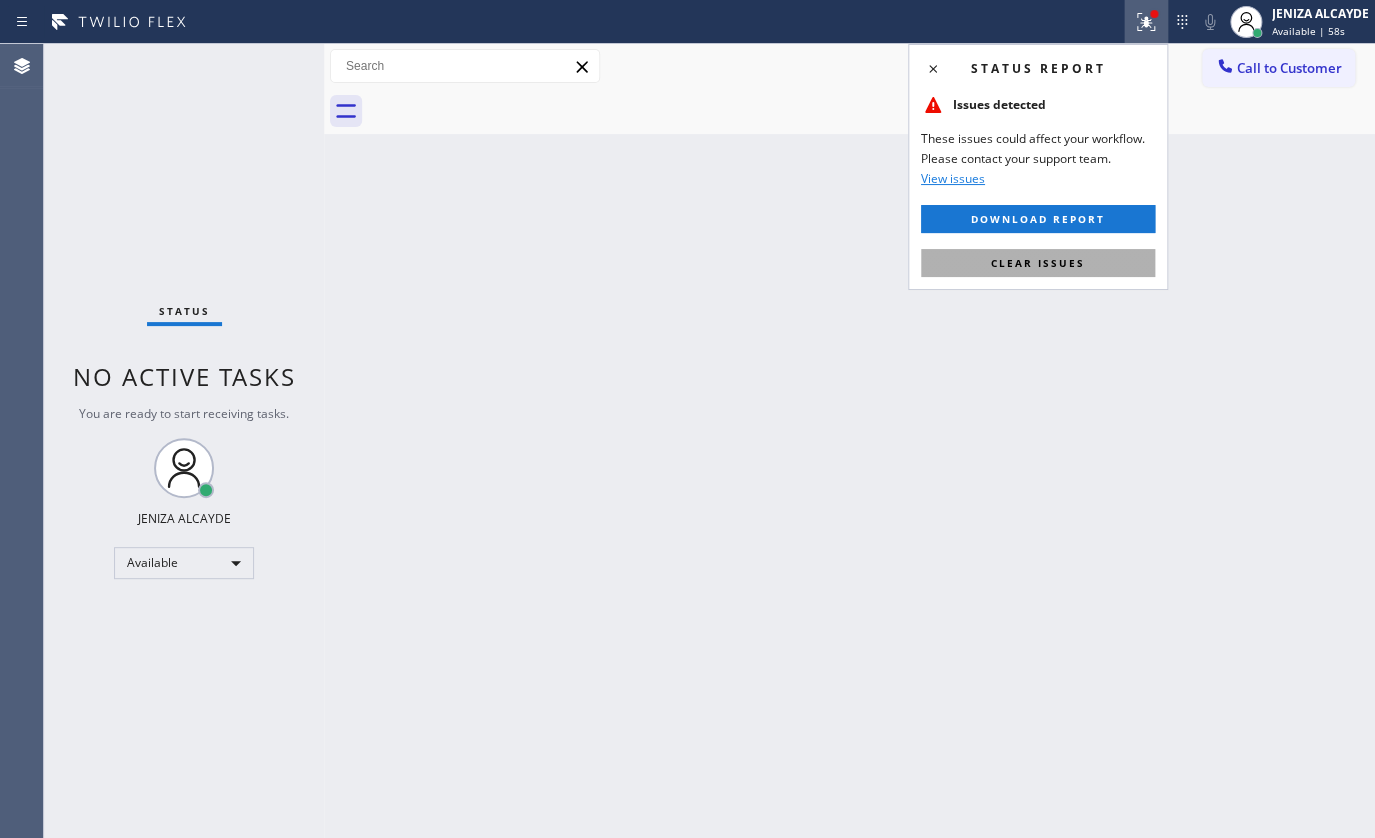 click on "Clear issues" at bounding box center (1038, 263) 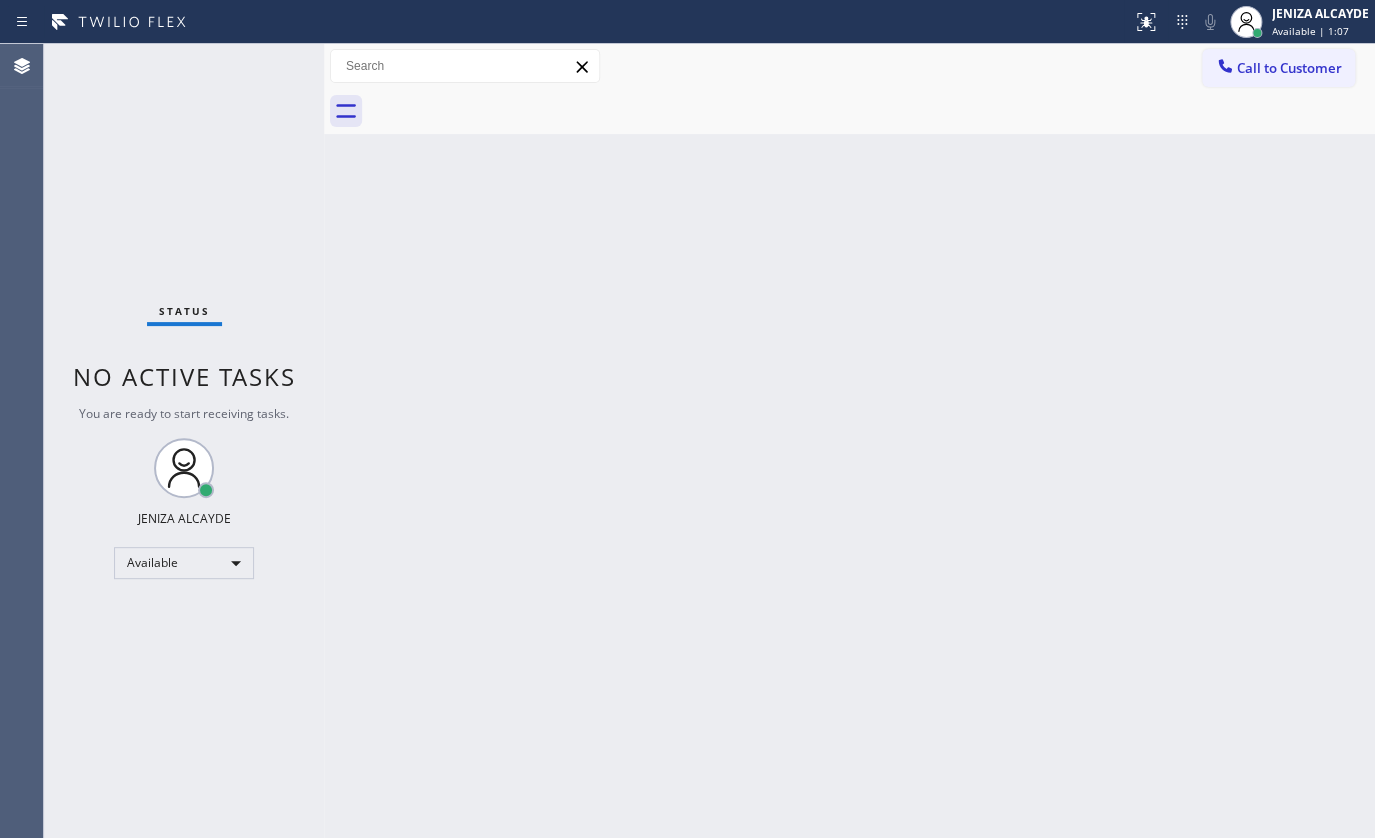 click on "Status   No active tasks     You are ready to start receiving tasks.   JENIZA ALCAYDE Available" at bounding box center (184, 441) 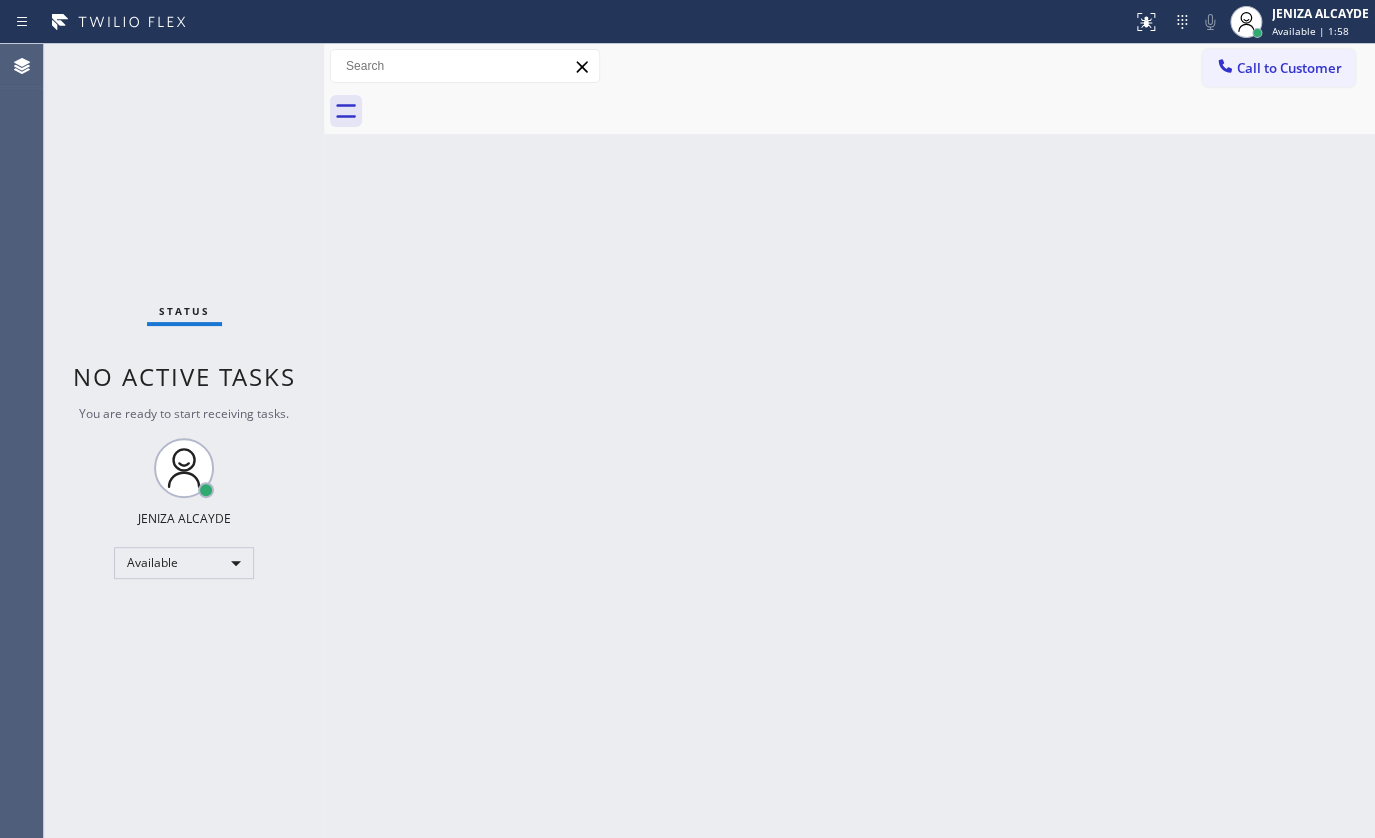 click on "Status   No active tasks     You are ready to start receiving tasks.   JENIZA ALCAYDE Available" at bounding box center [184, 441] 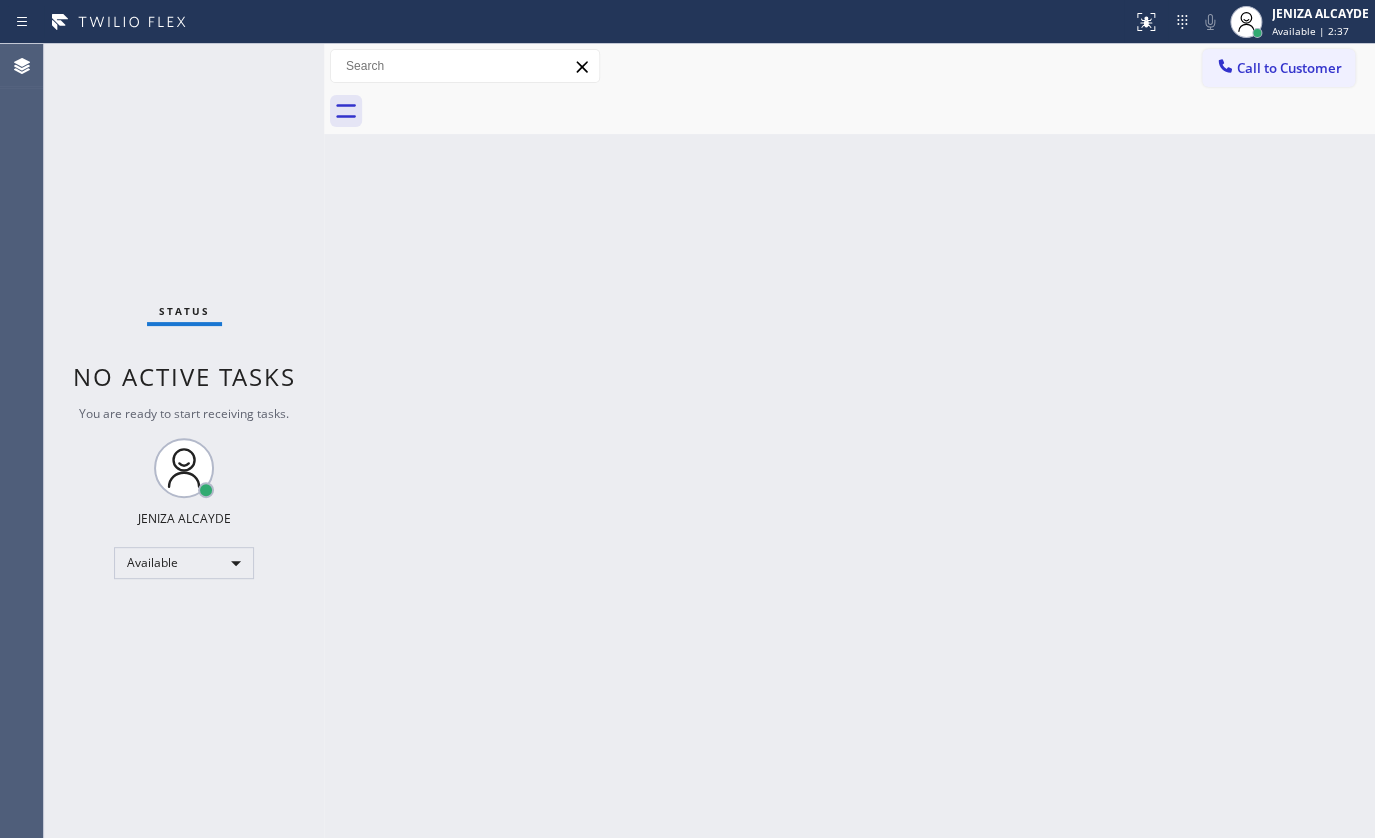 click on "Status   No active tasks     You are ready to start receiving tasks.   JENIZA ALCAYDE Available" at bounding box center (184, 441) 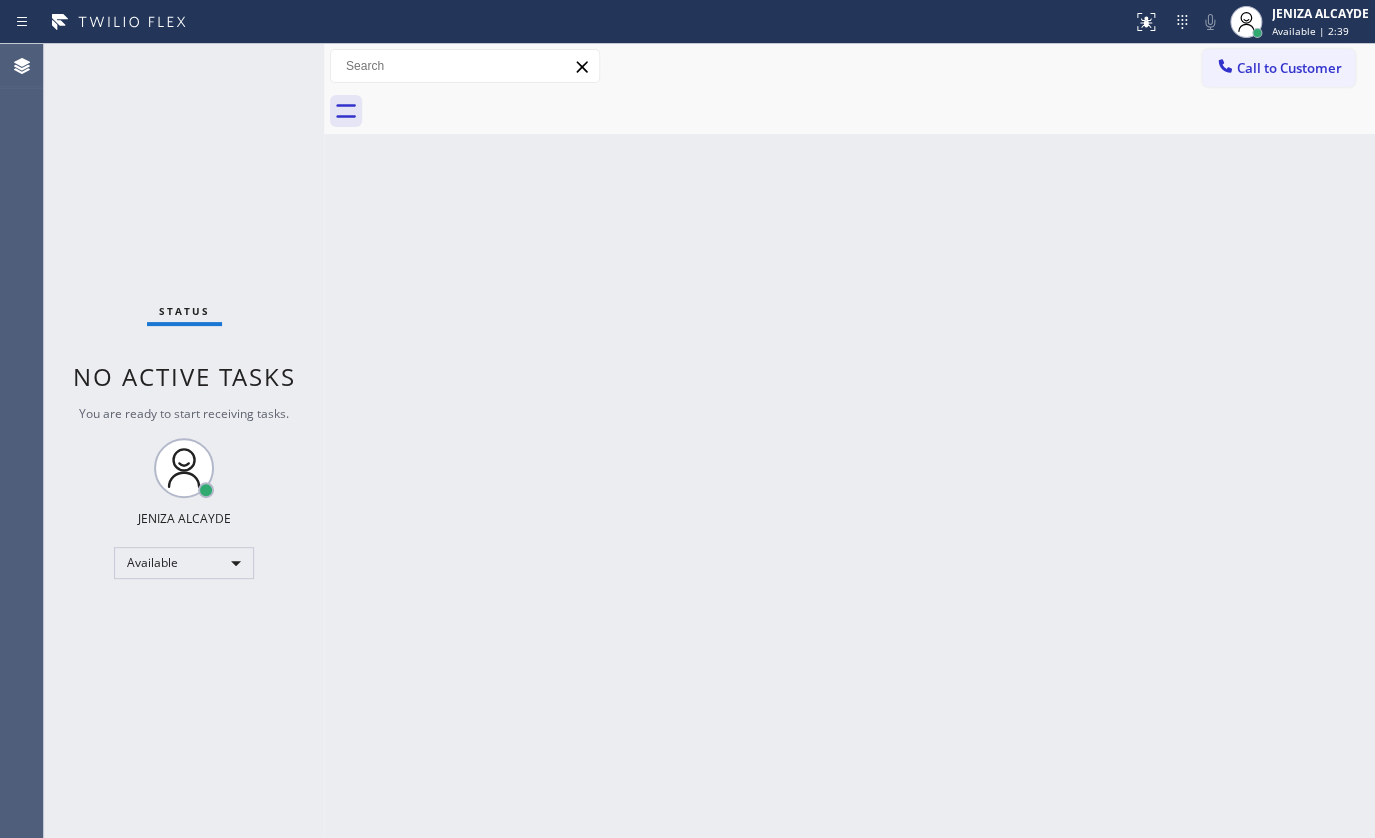 click on "Status   No active tasks     You are ready to start receiving tasks.   JENIZA ALCAYDE Available" at bounding box center [184, 441] 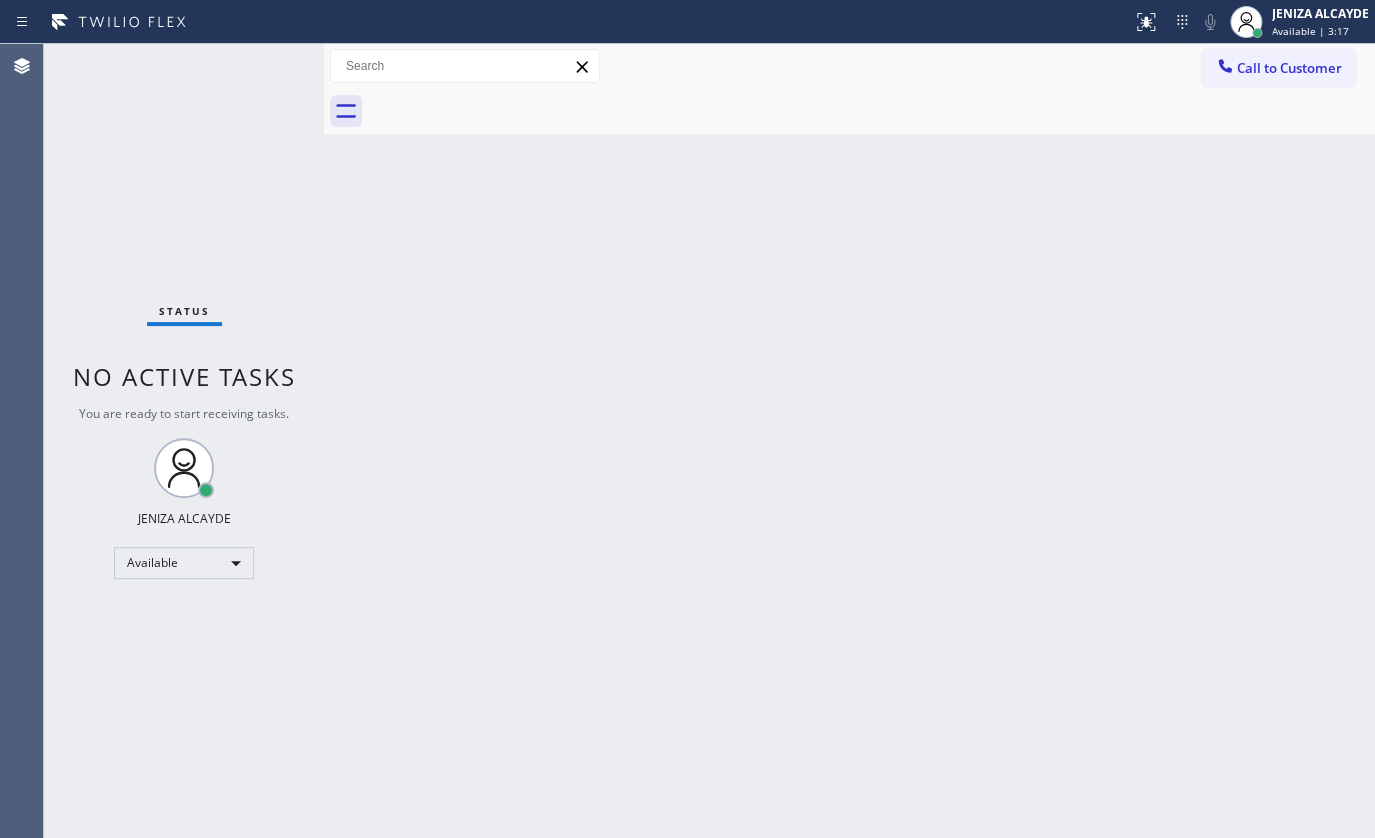 click on "Status   No active tasks     You are ready to start receiving tasks.   JENIZA ALCAYDE Available" at bounding box center [184, 441] 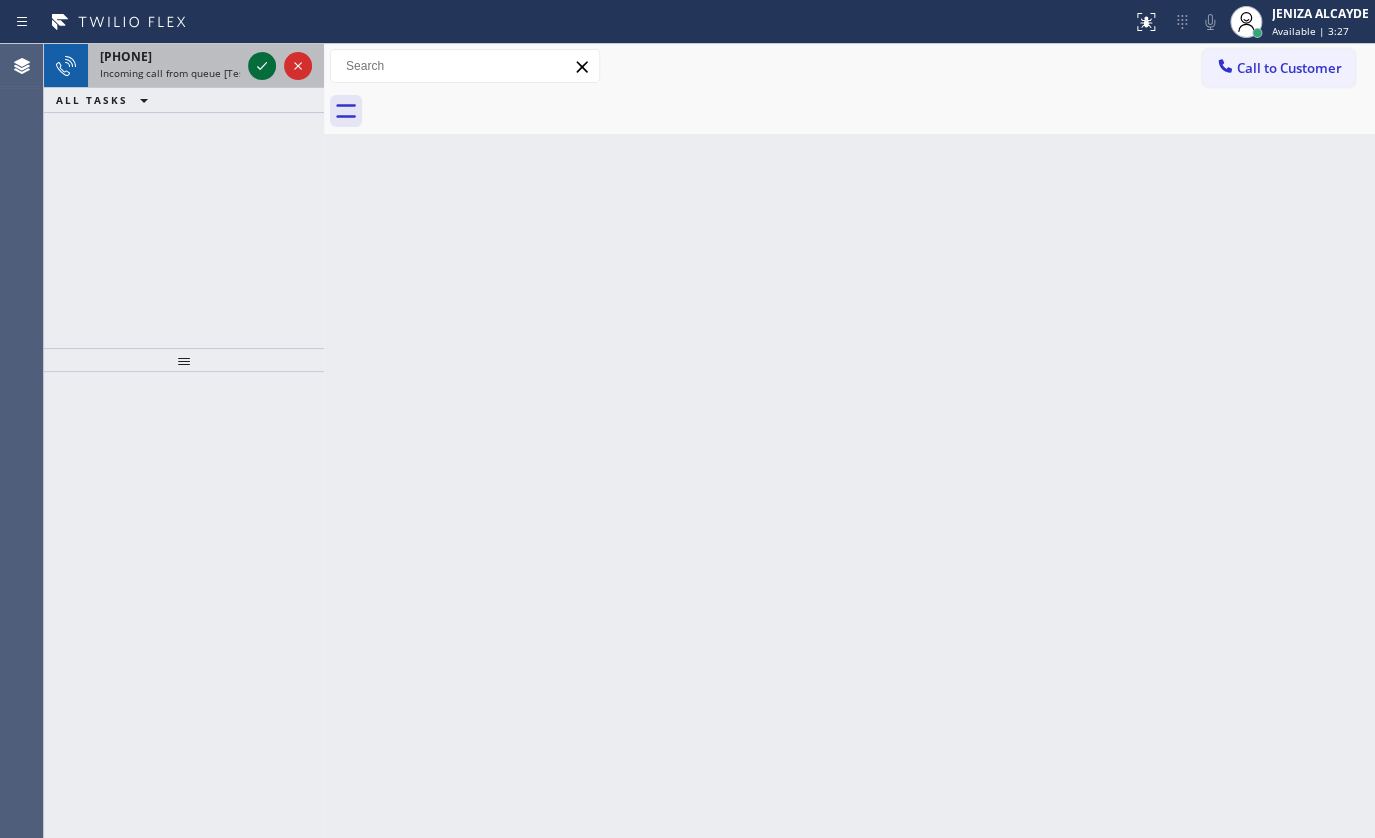 drag, startPoint x: 243, startPoint y: 74, endPoint x: 259, endPoint y: 60, distance: 21.260292 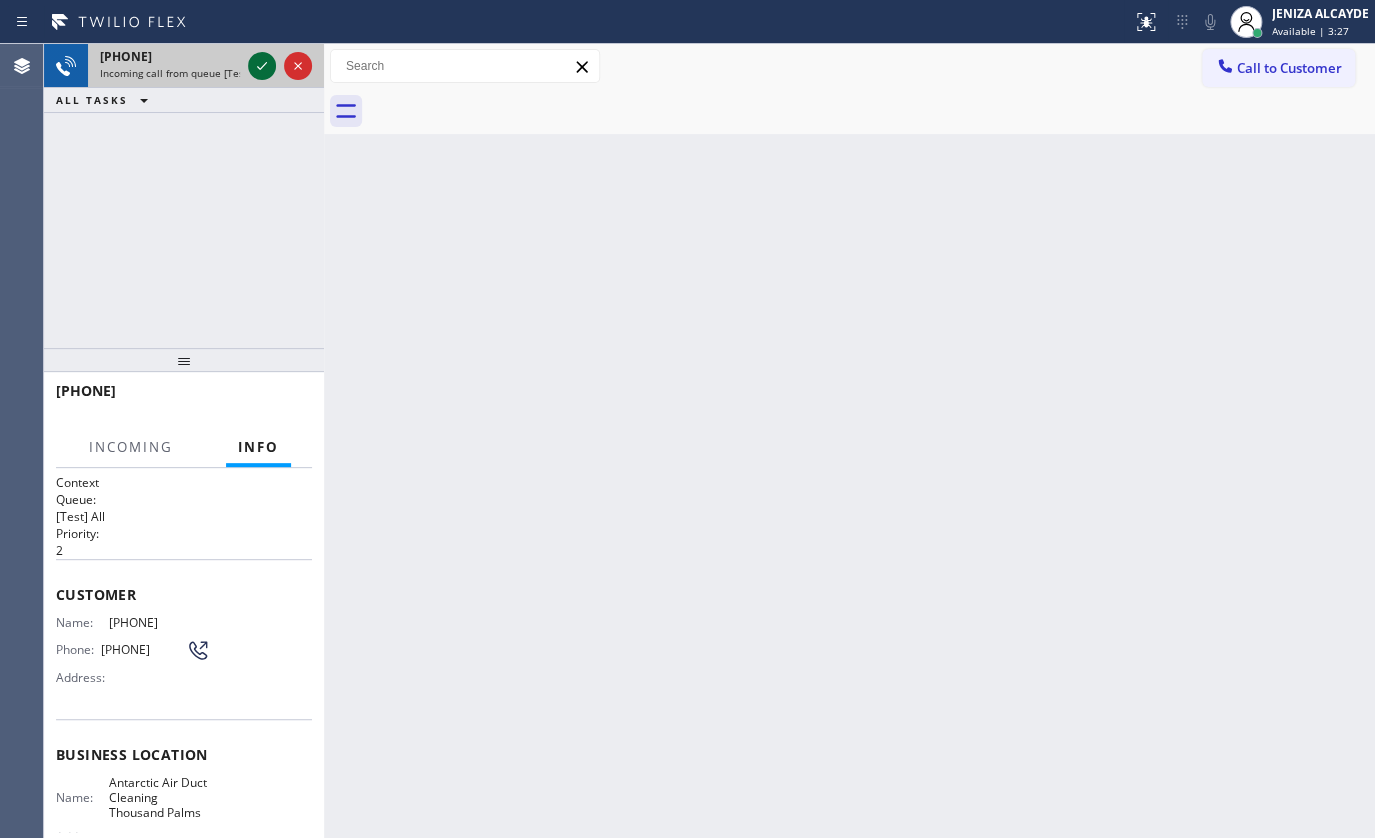 click 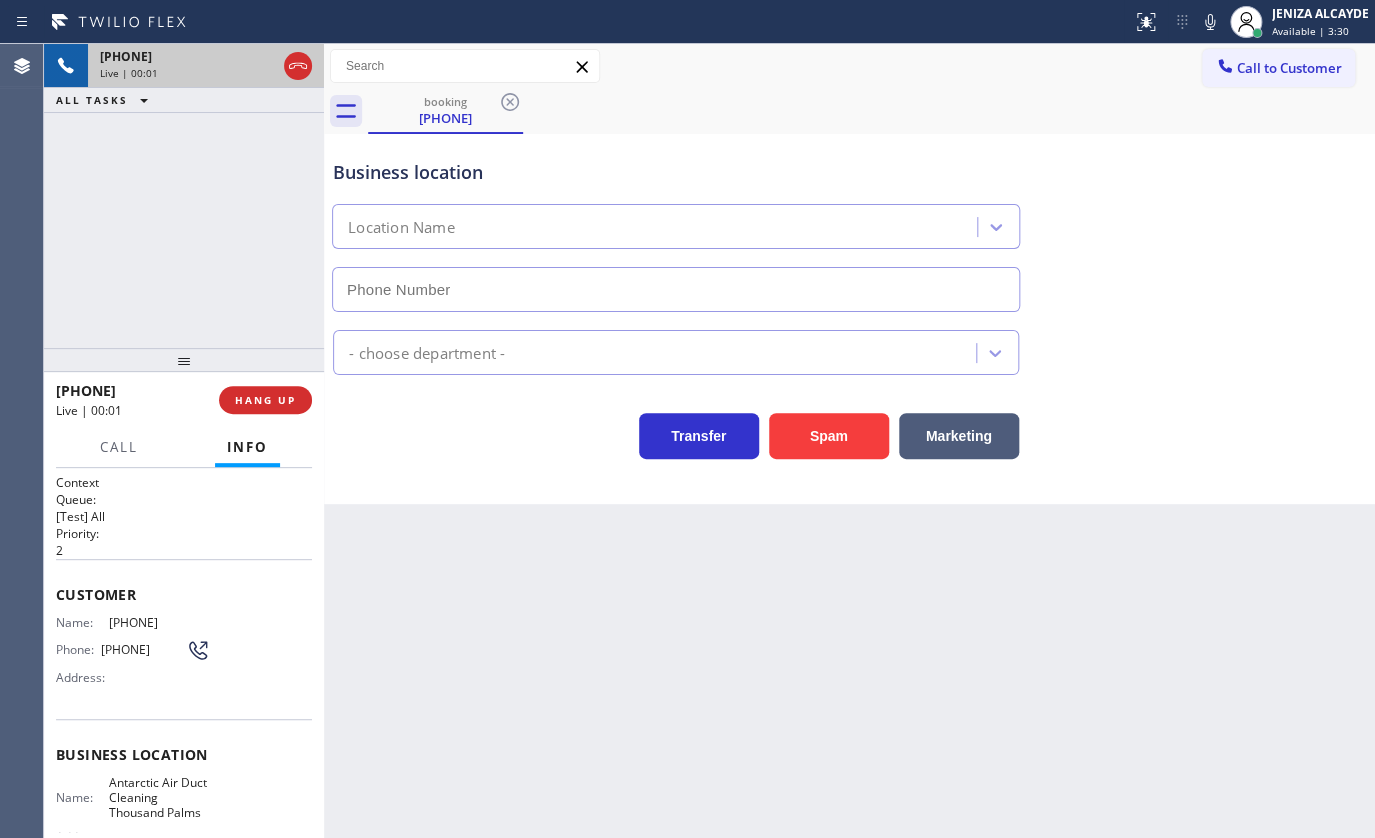 type on "[PHONE]" 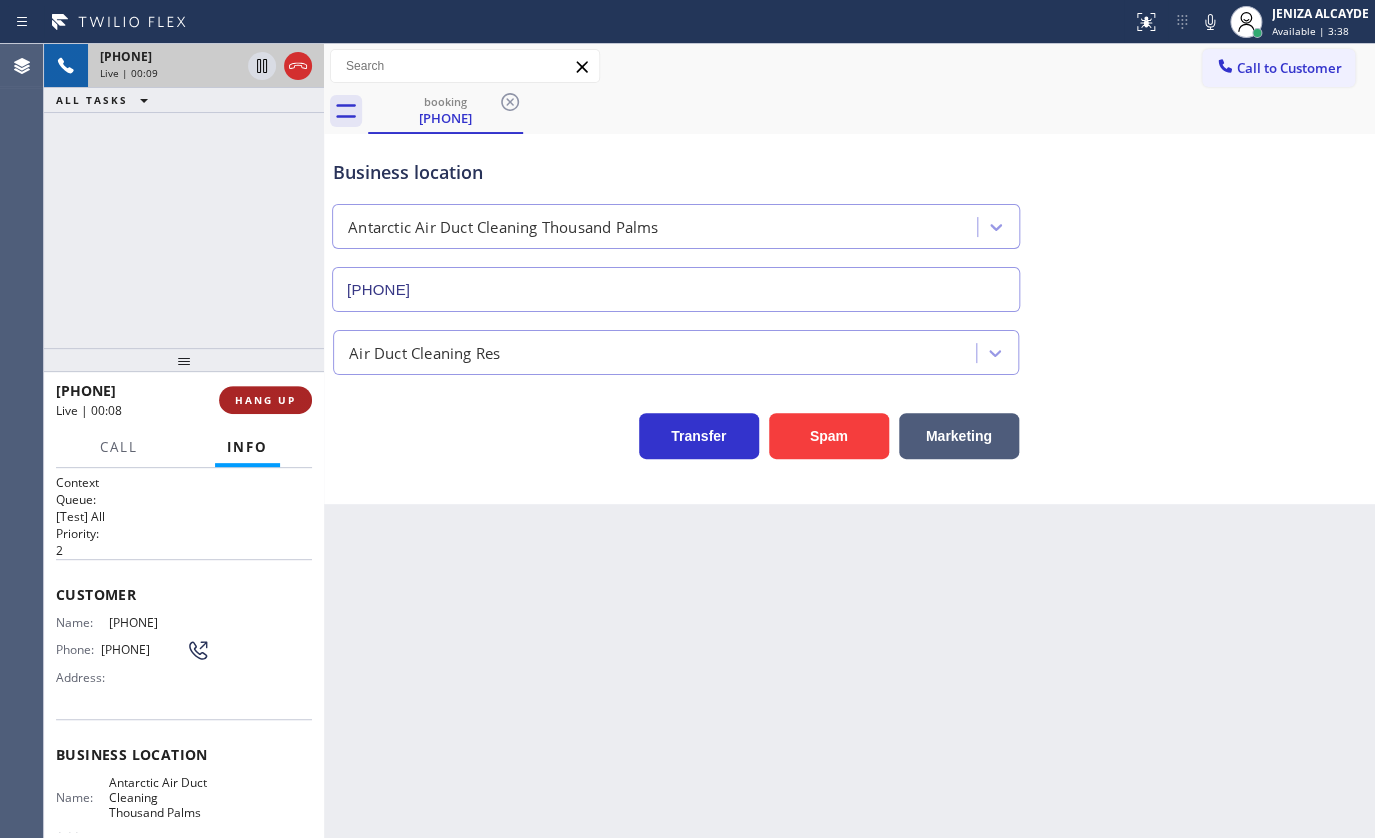 click on "HANG UP" at bounding box center (265, 400) 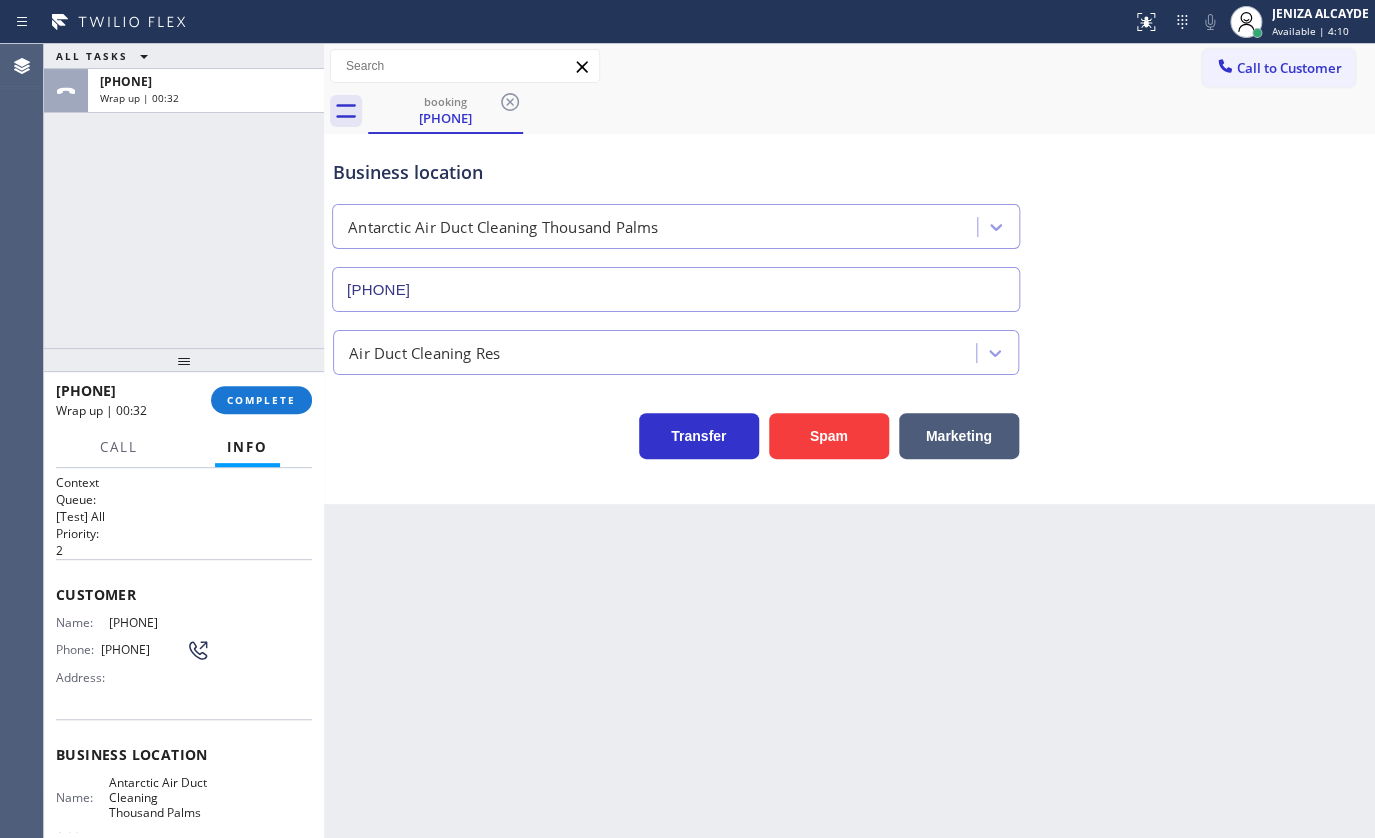 click on "ALL TASKS ALL TASKS ACTIVE TASKS TASKS IN WRAP UP [PHONE] Wrap up | 00:32" at bounding box center (184, 196) 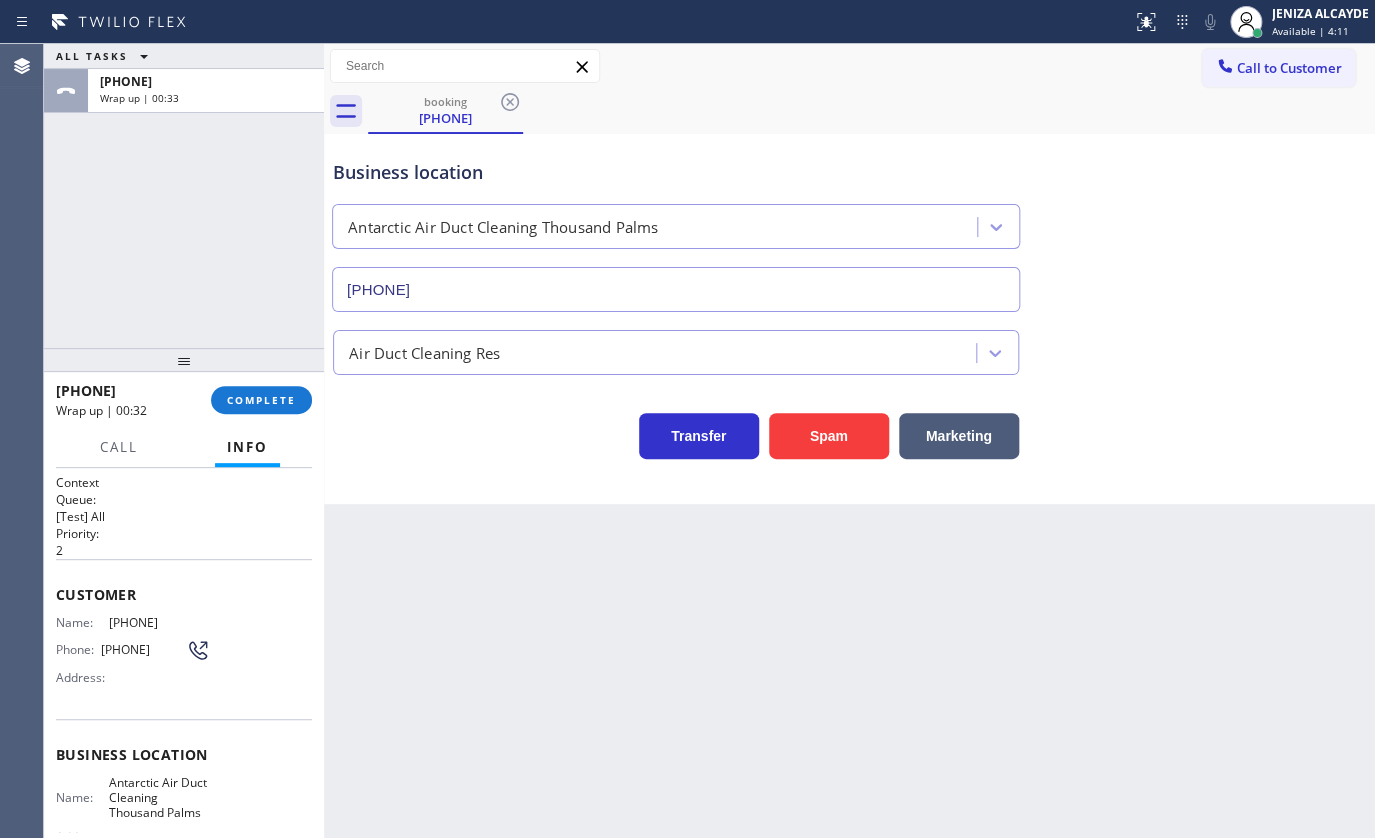 click on "[PHONE] Wrap up | 00:32 COMPLETE" at bounding box center (184, 400) 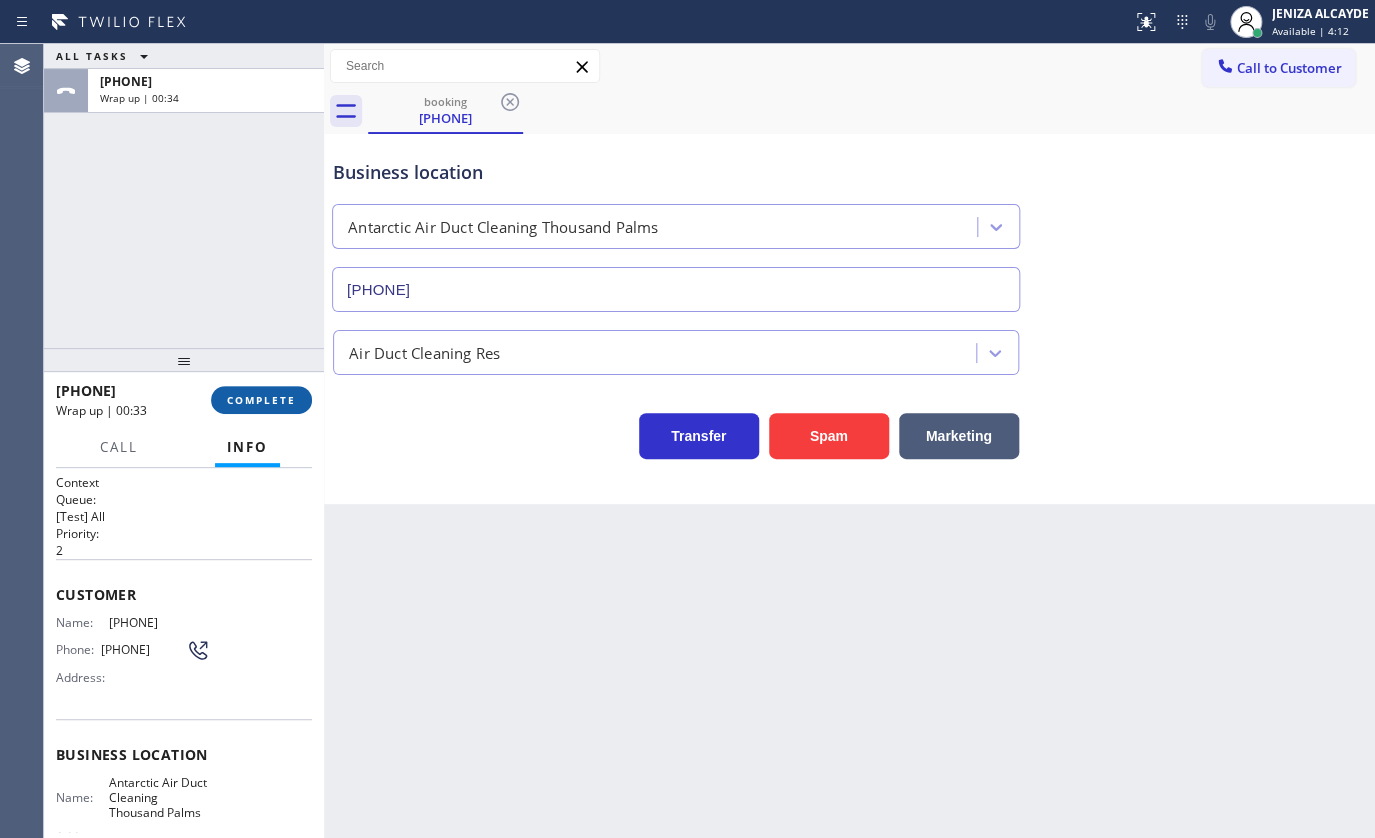 click on "COMPLETE" at bounding box center (261, 400) 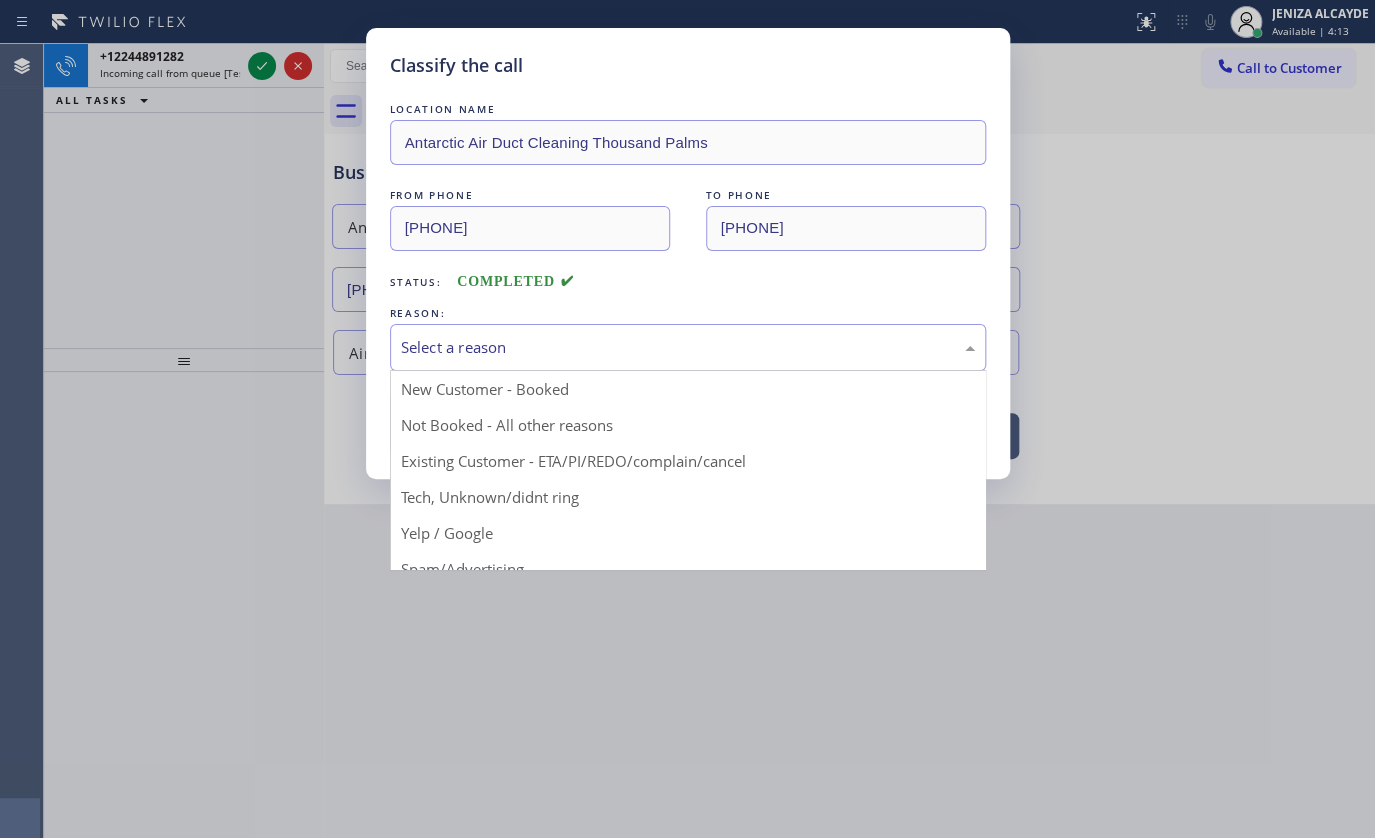 click on "Select a reason" at bounding box center [688, 347] 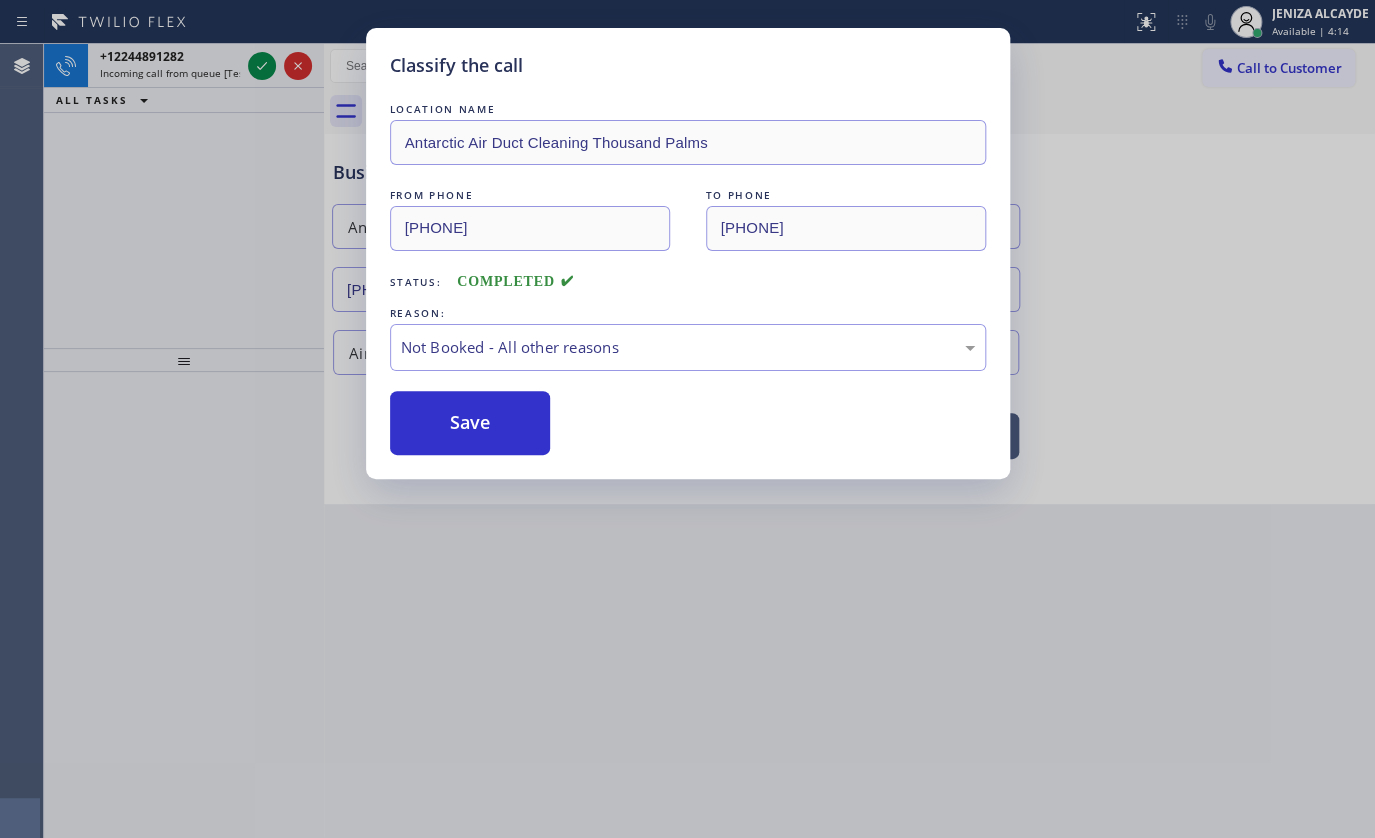 click on "Save" at bounding box center [470, 423] 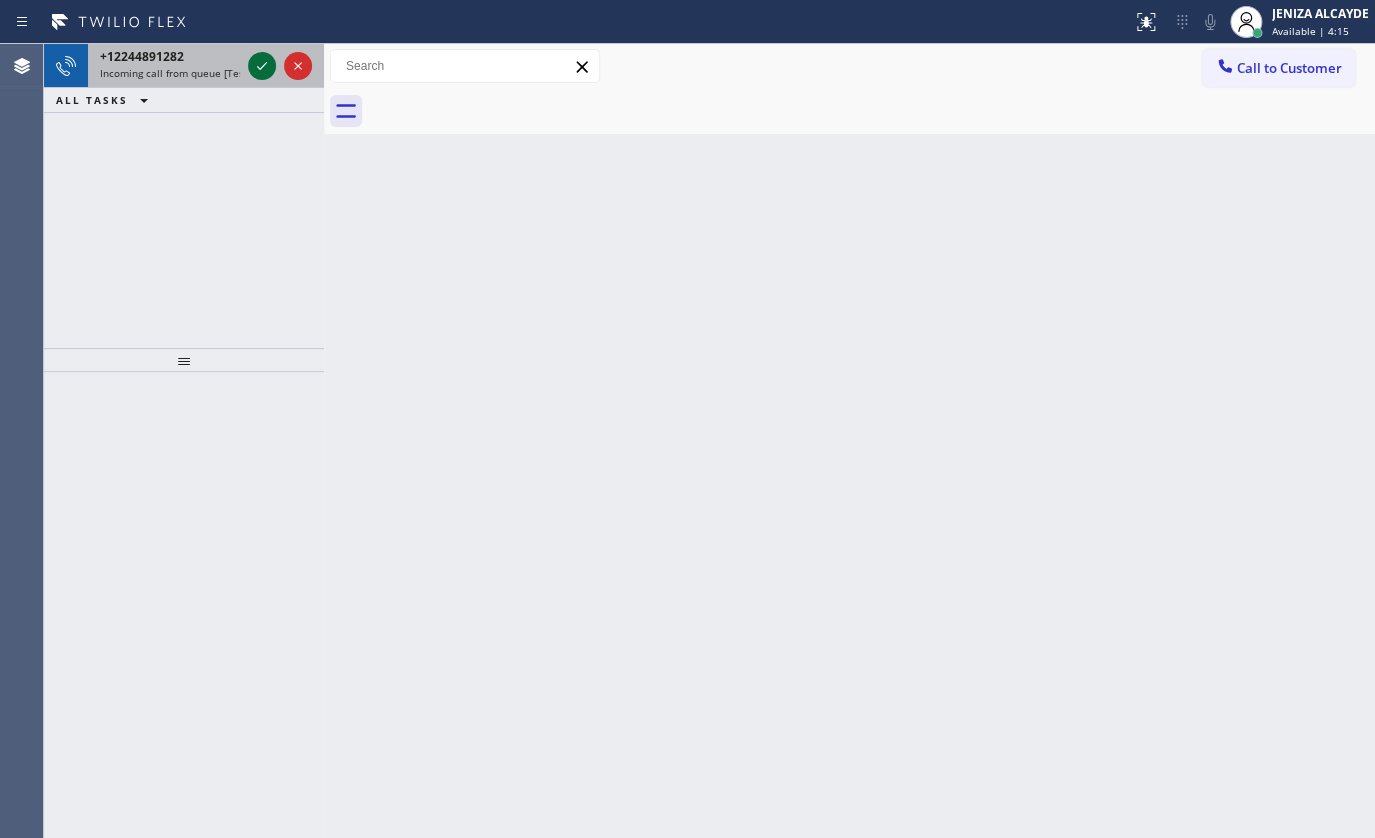 click 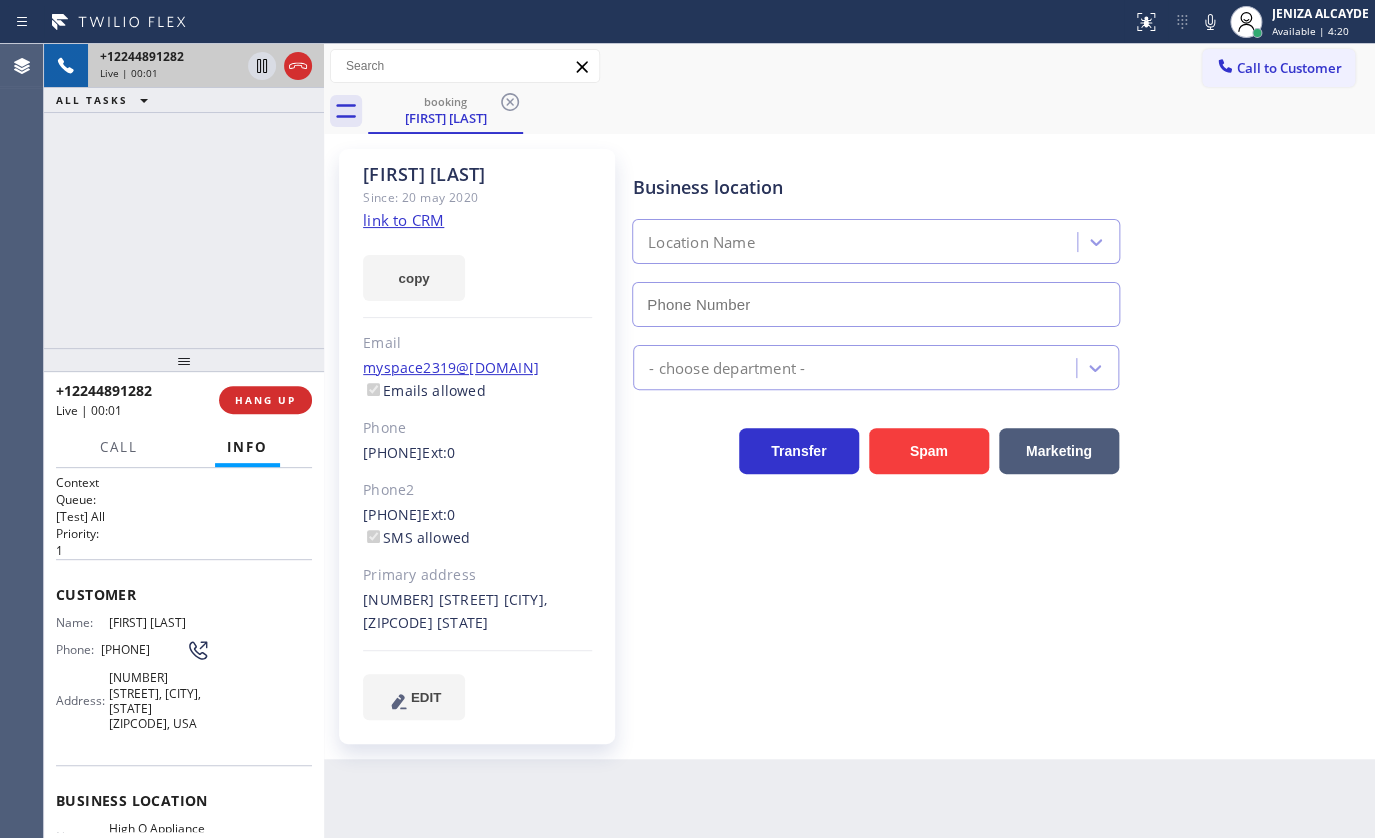 type on "[PHONE]" 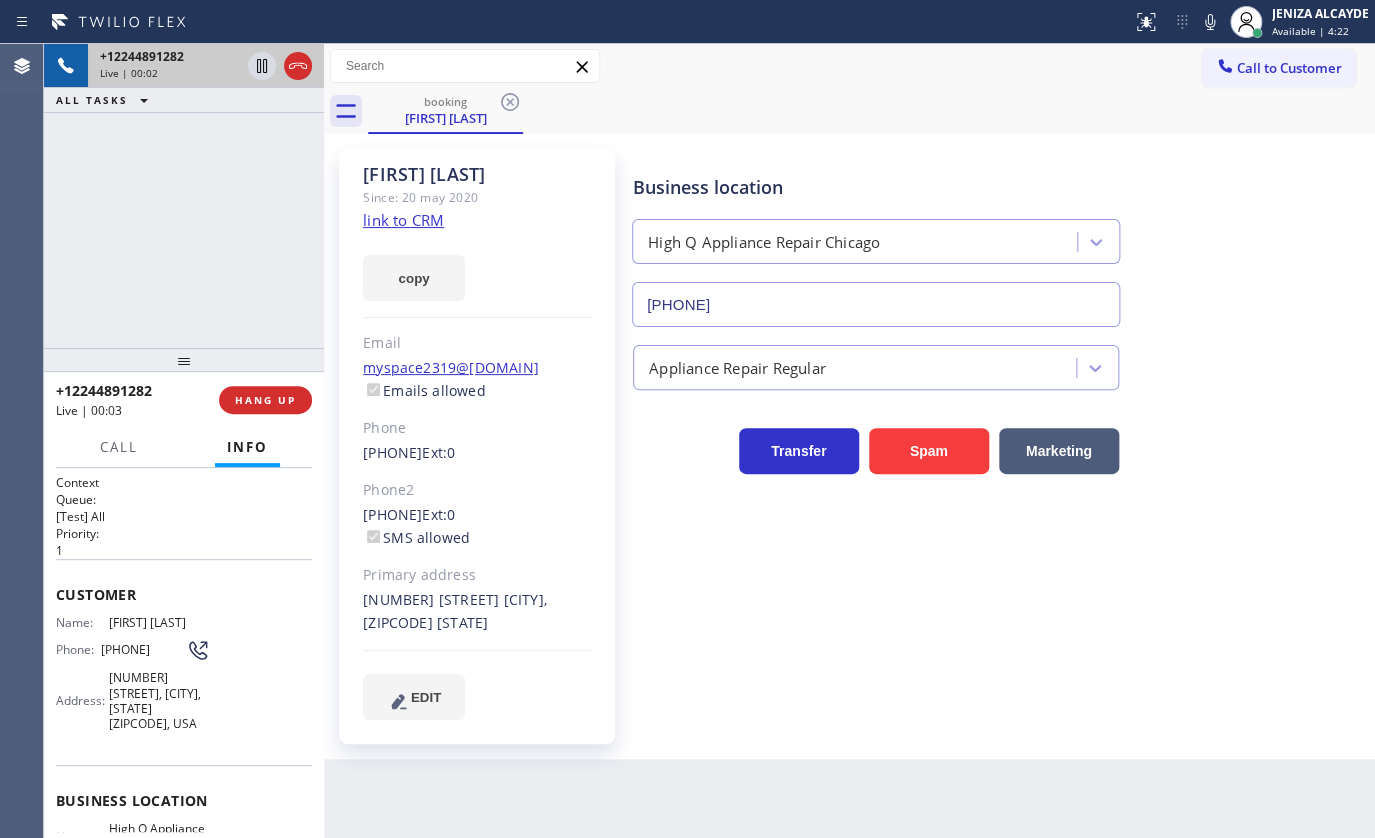 click on "link to CRM" 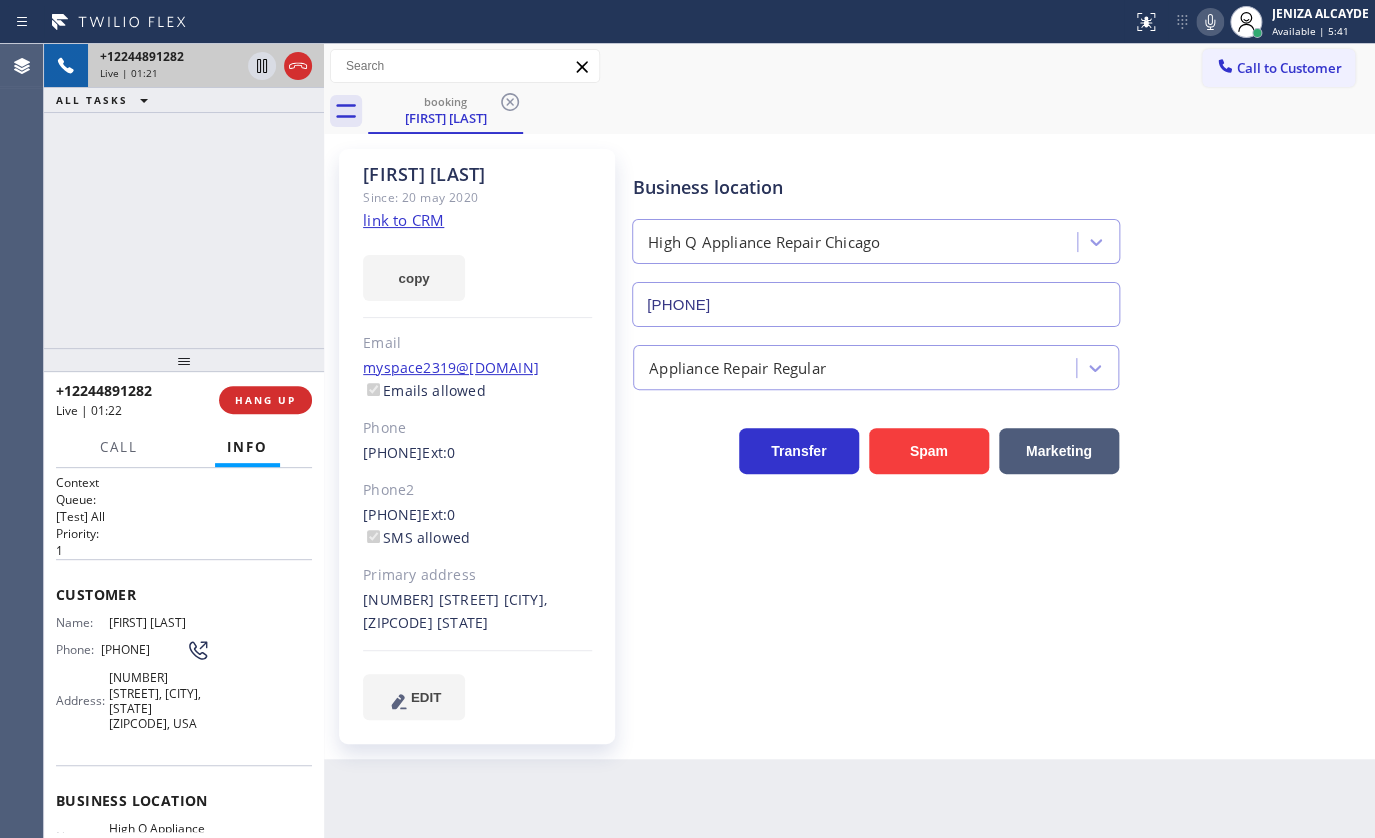 click 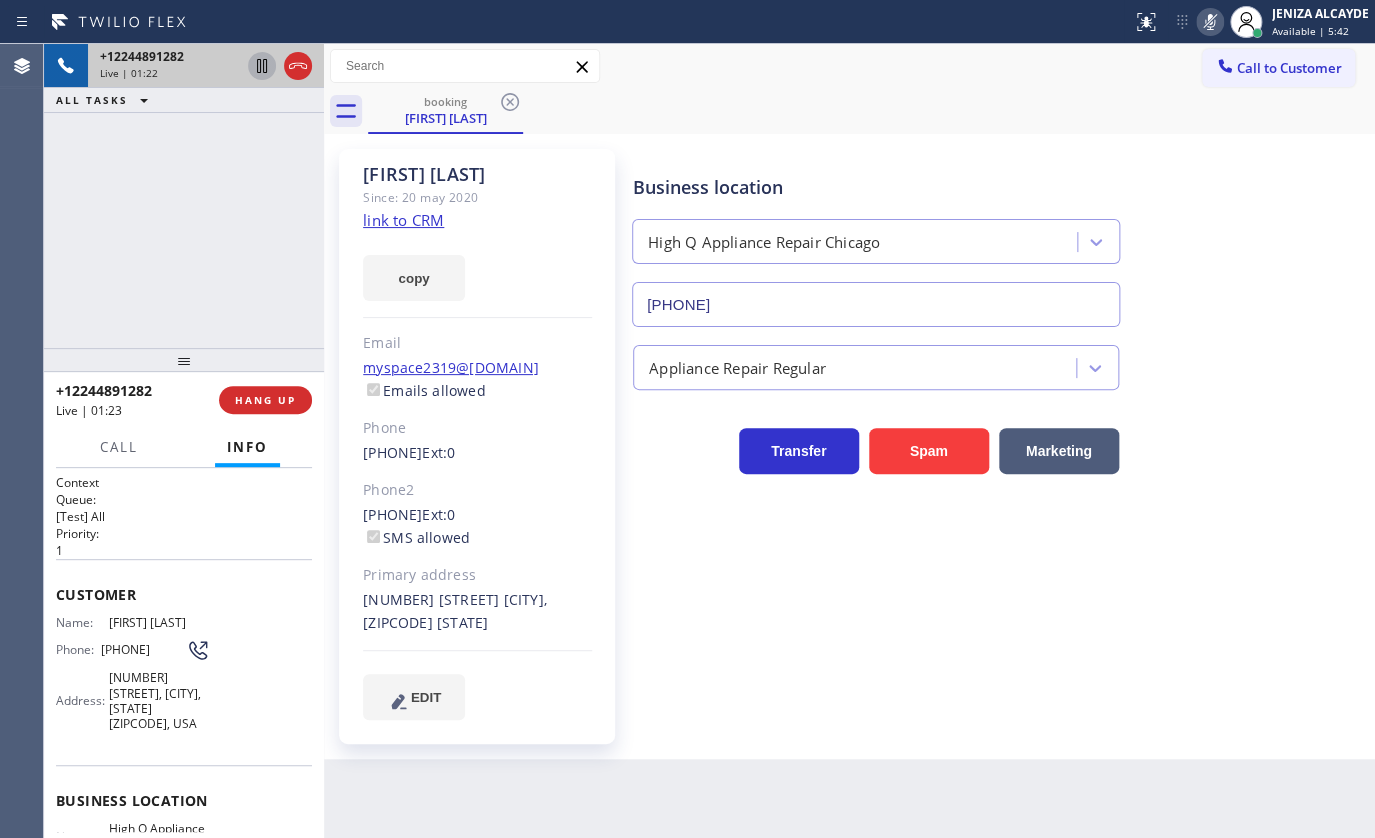 click 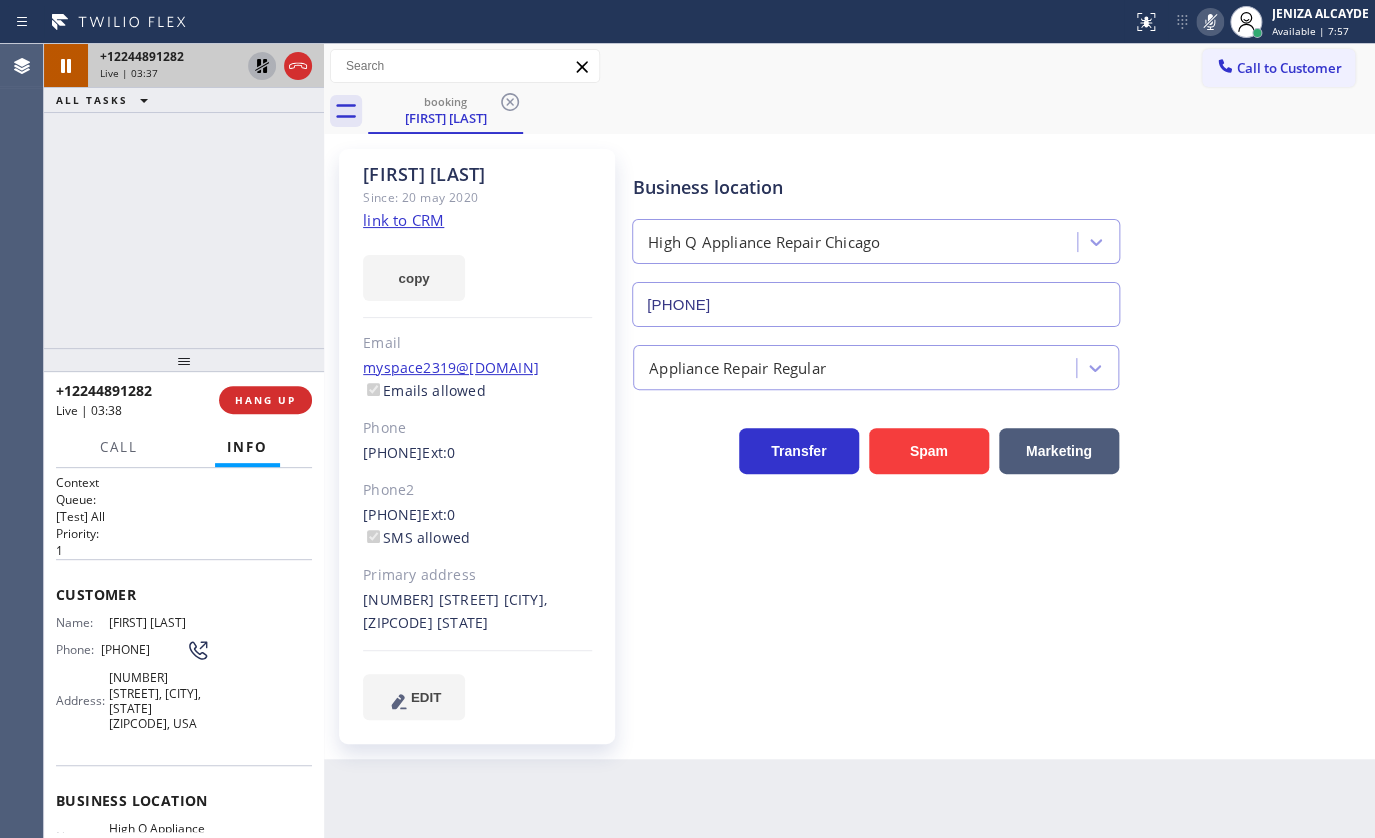 click on "link to CRM" 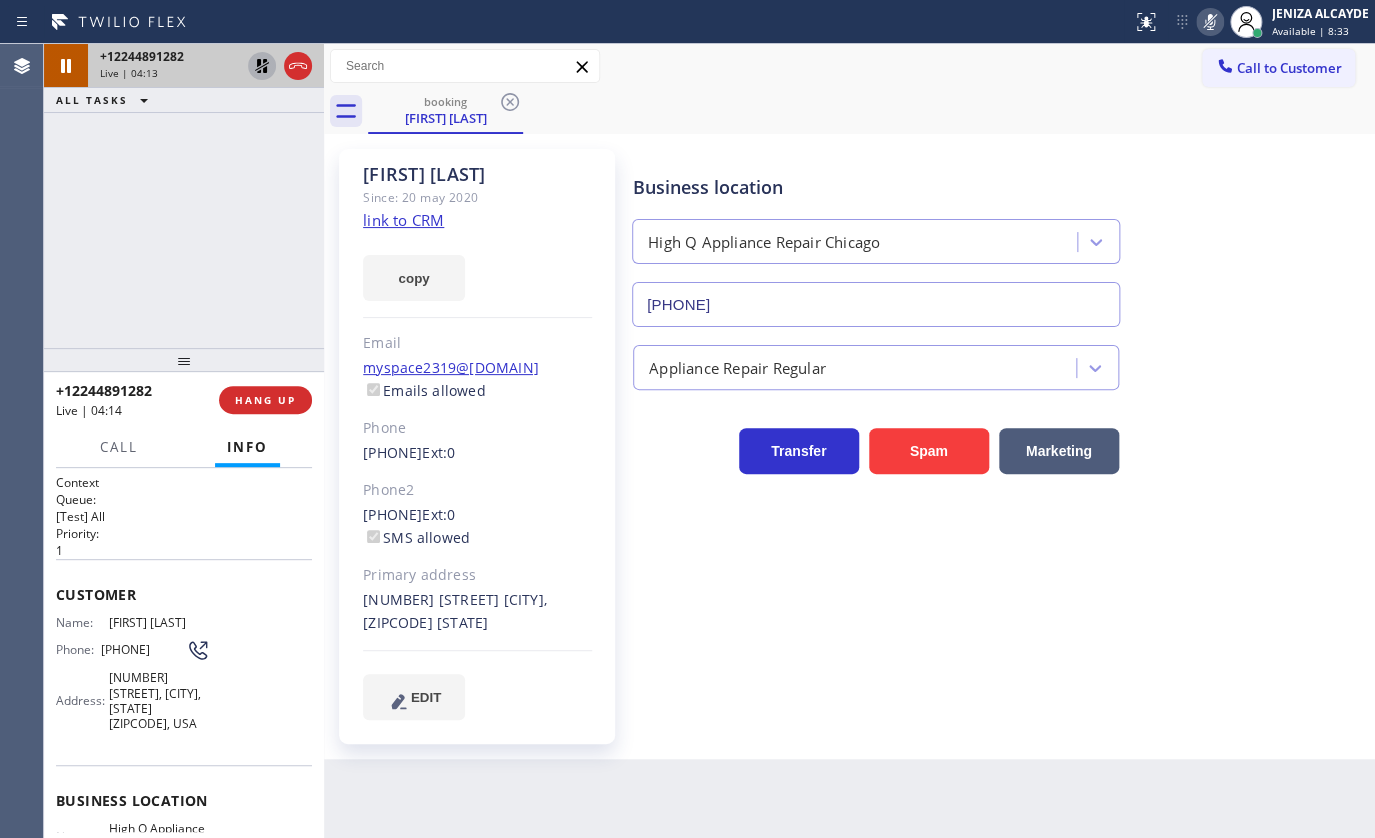 click 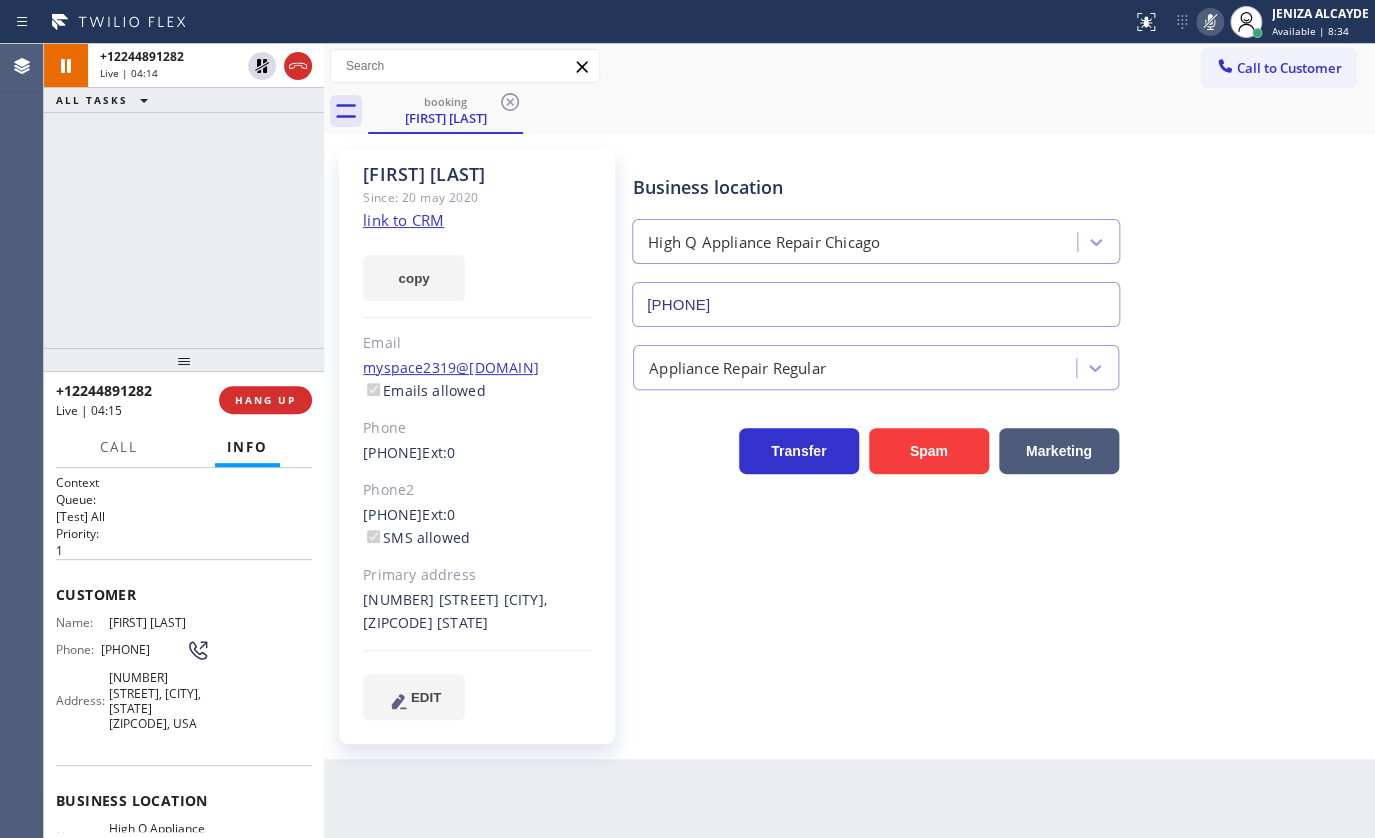 click 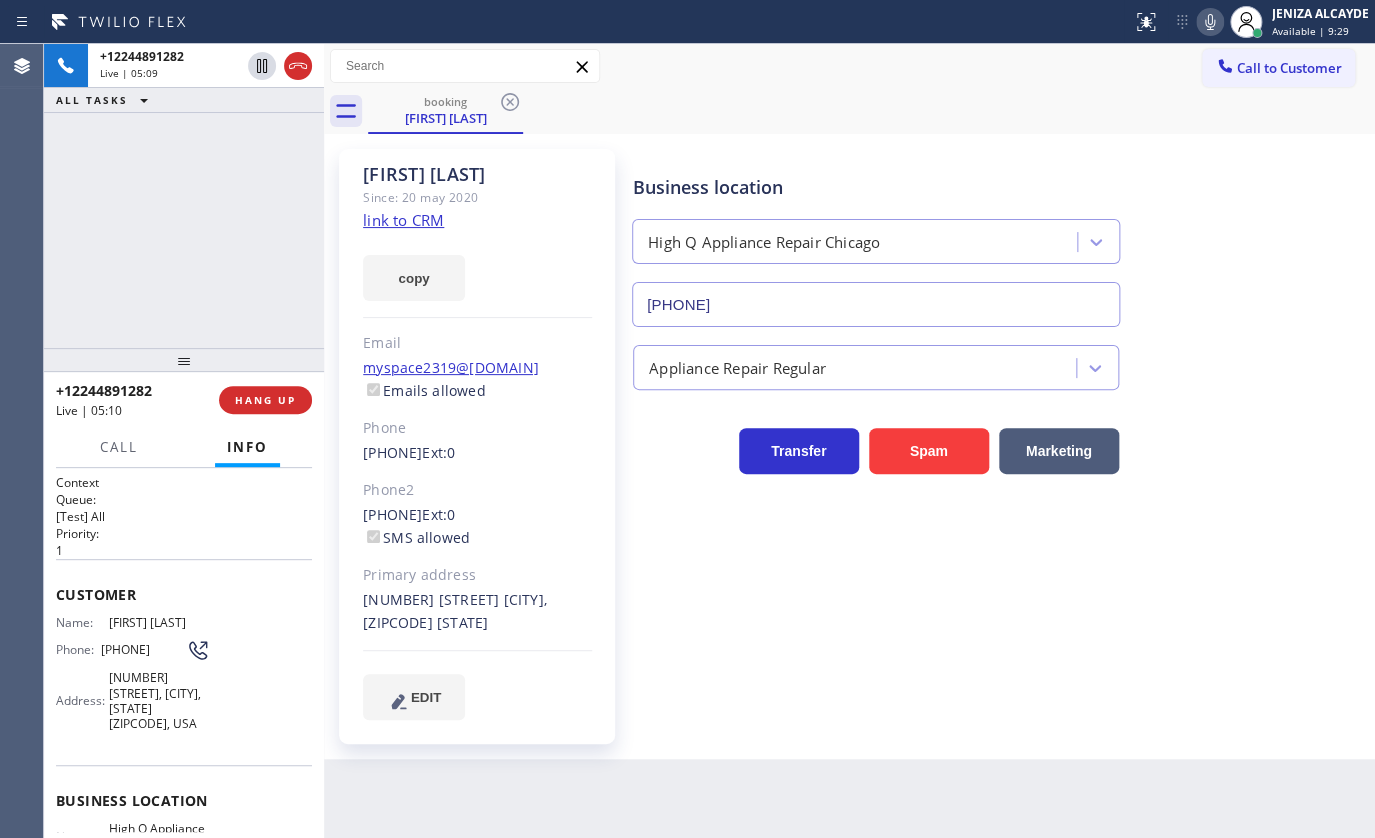 drag, startPoint x: 280, startPoint y: 397, endPoint x: 356, endPoint y: 660, distance: 273.76083 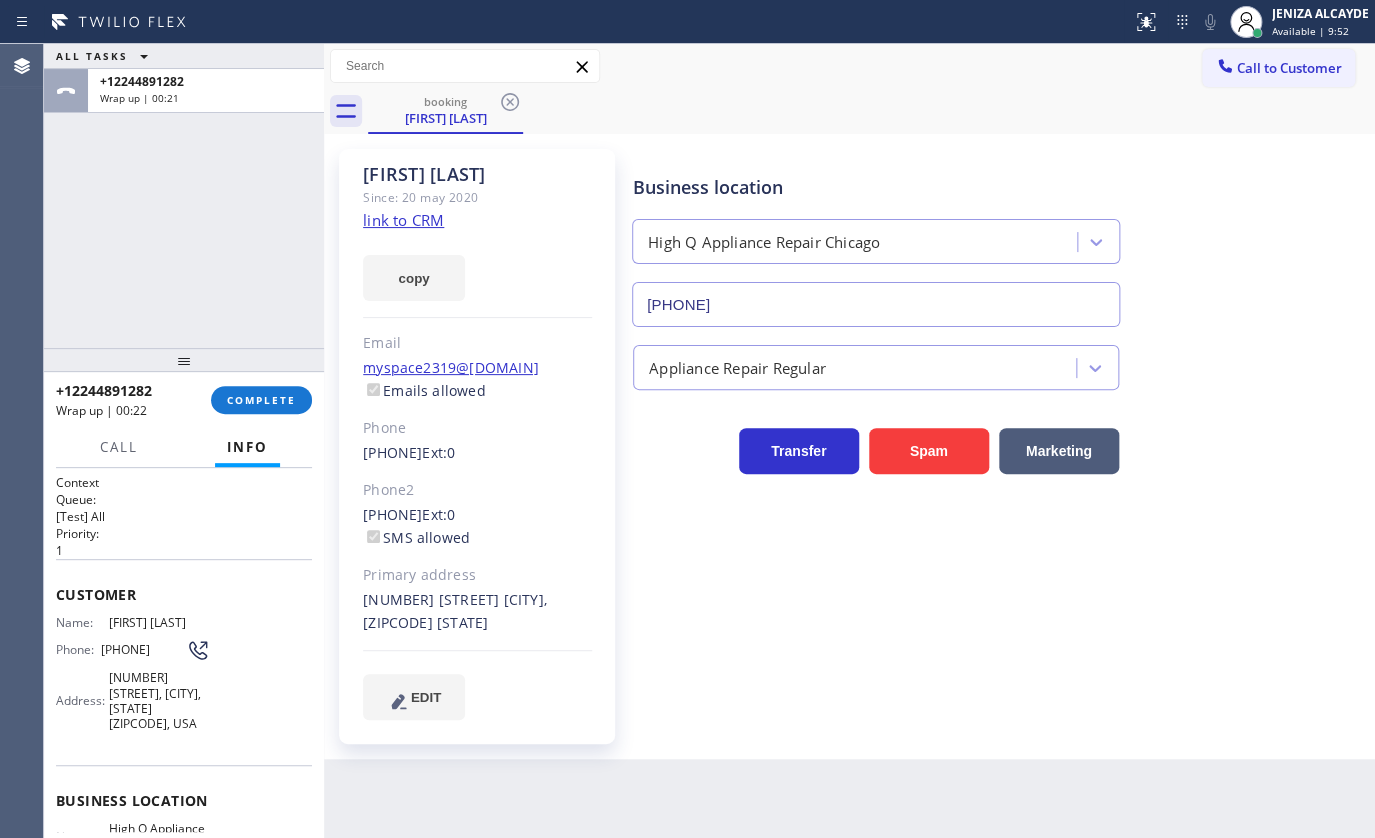 click on "ALL TASKS ALL TASKS ACTIVE TASKS TASKS IN WRAP UP [PHONE] Wrap up | 00:21" at bounding box center (184, 196) 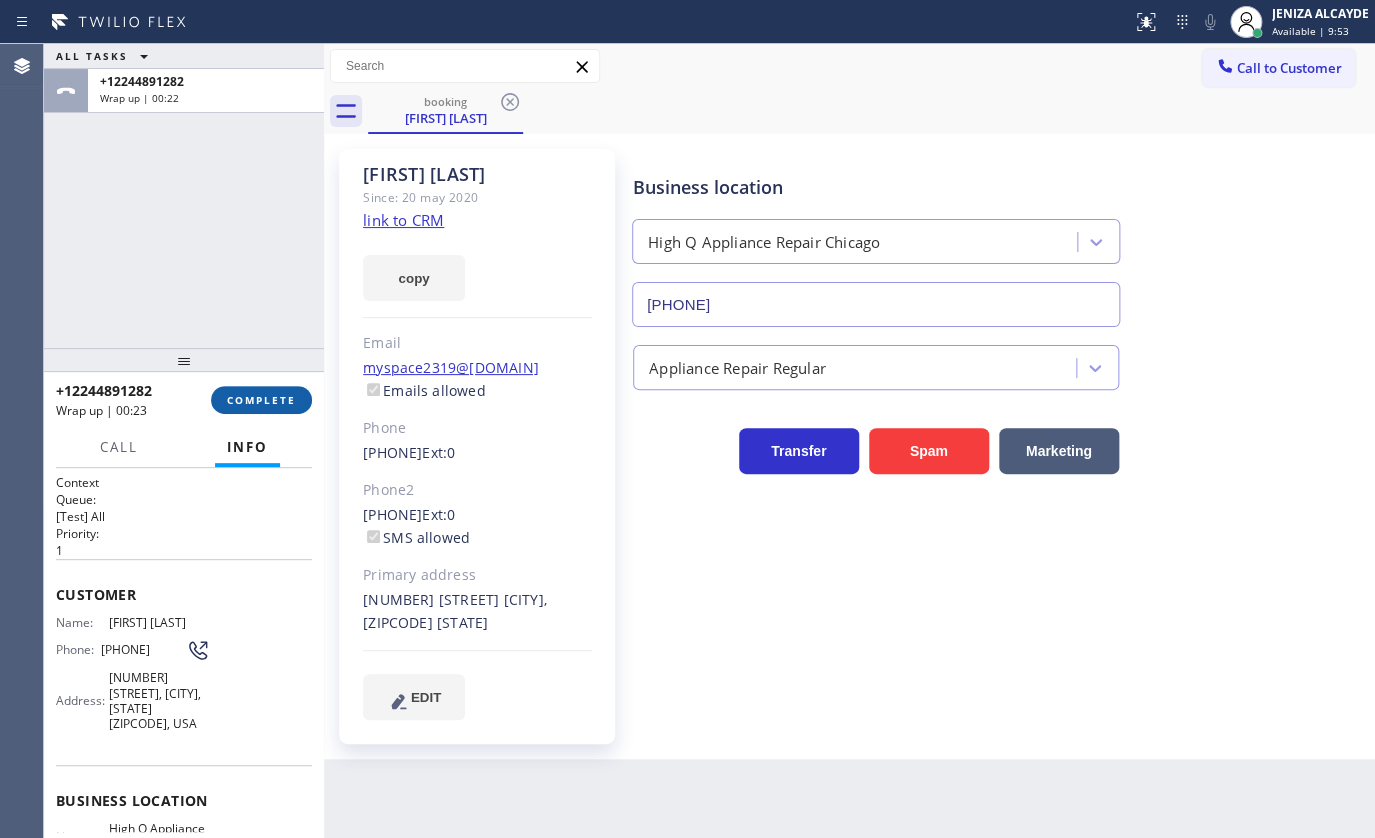 click on "COMPLETE" at bounding box center [261, 400] 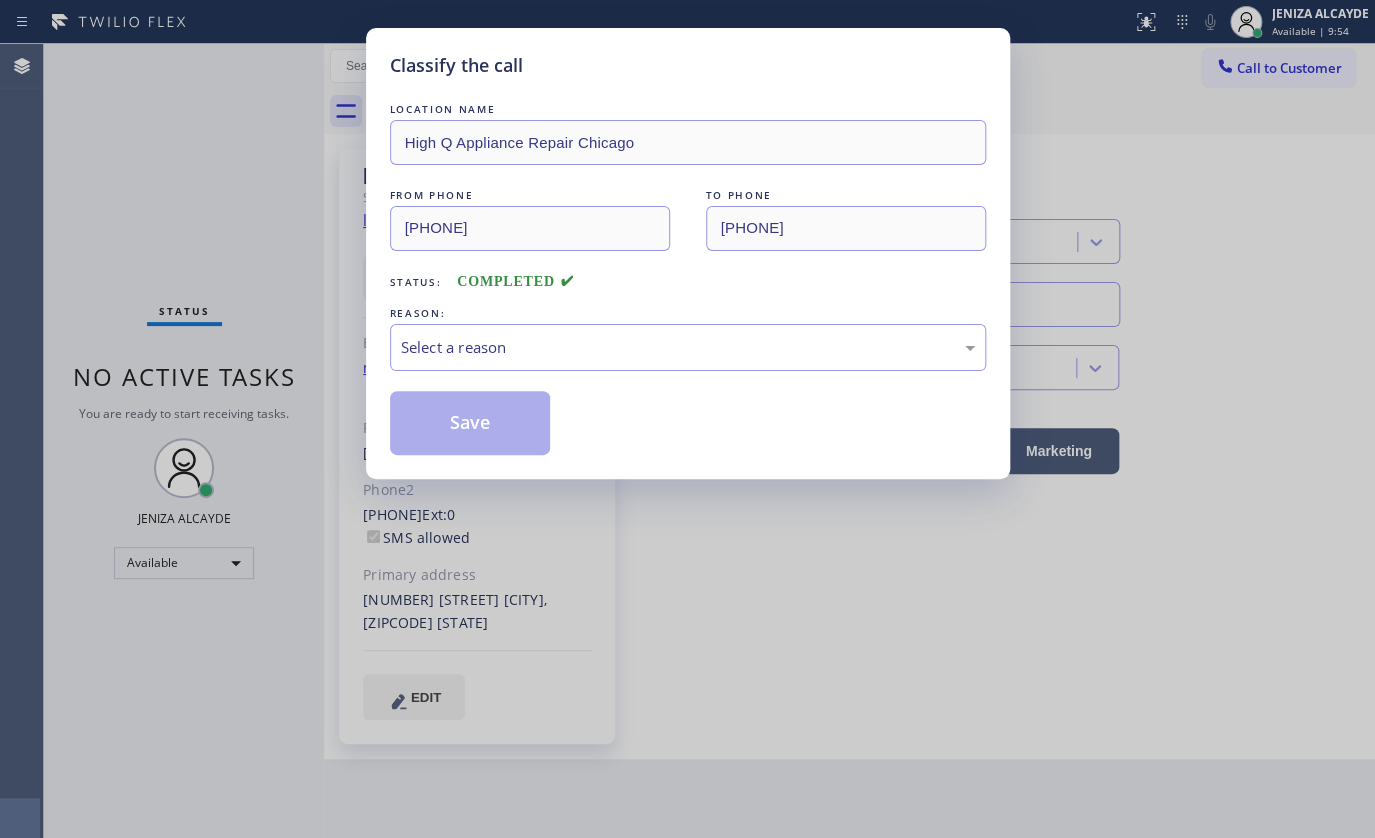 click on "Classify the call LOCATION NAME High Q Appliance Repair Chicago FROM PHONE [PHONE] TO PHONE [PHONE] Status: COMPLETED REASON: Select a reason Save" at bounding box center (687, 419) 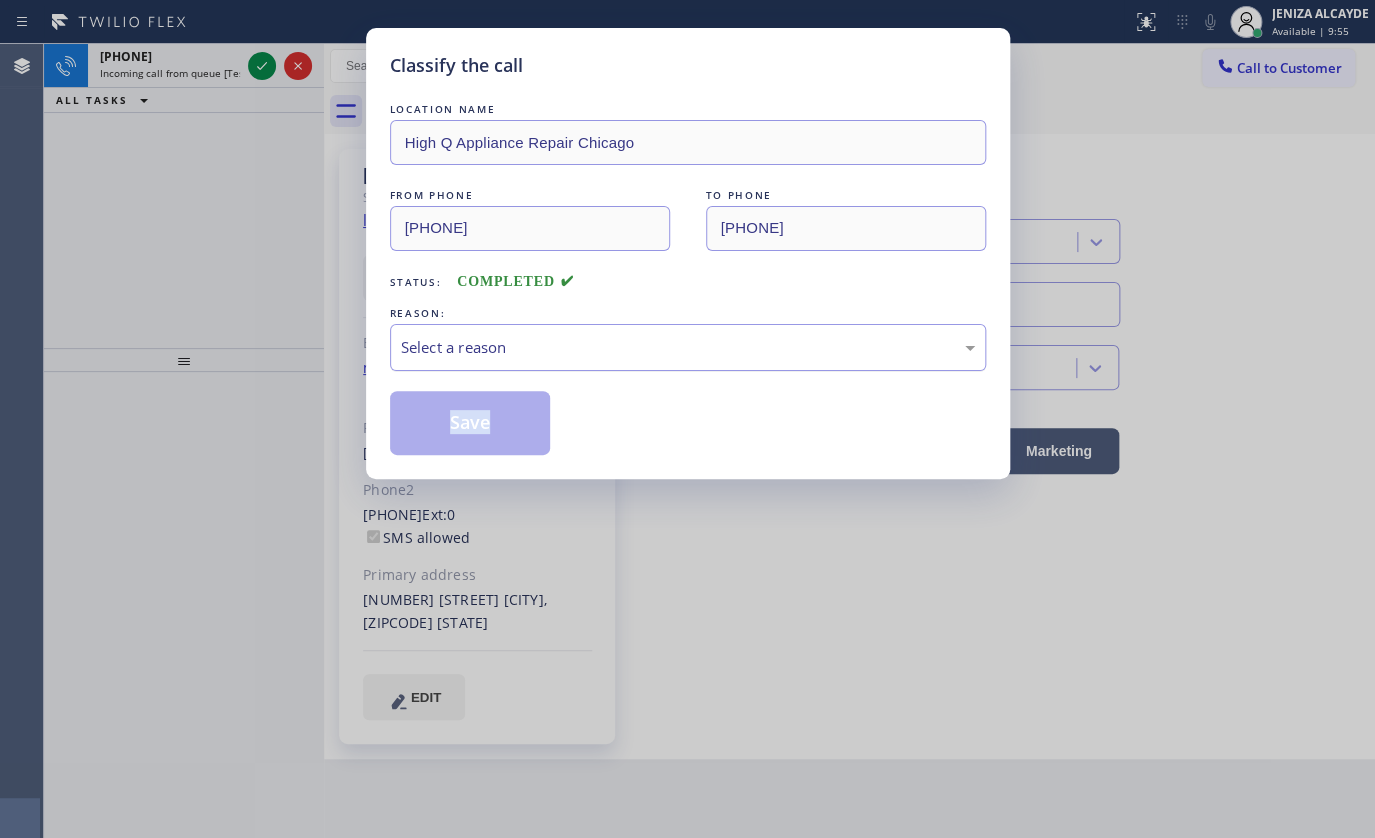 click on "Select a reason" at bounding box center (688, 347) 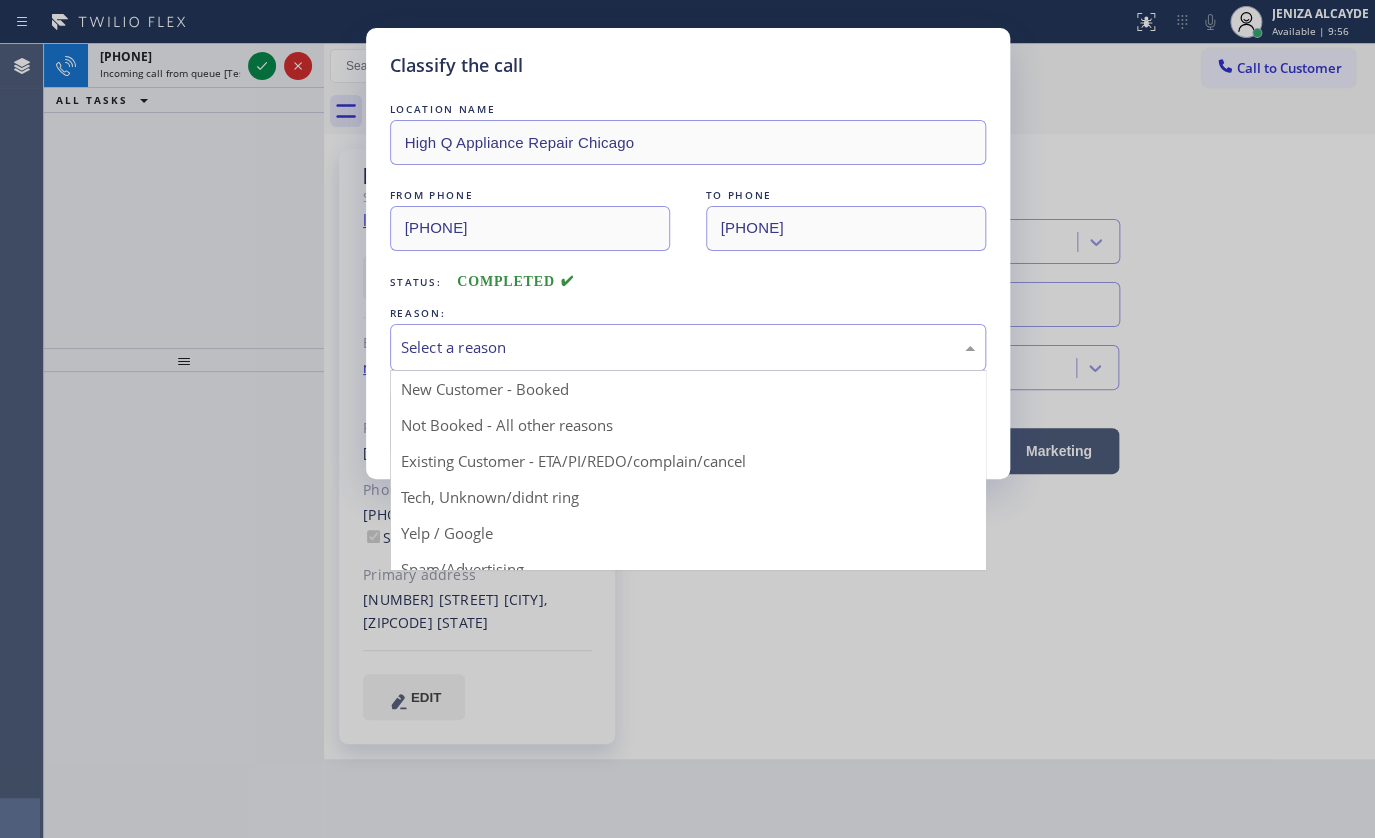 click on "Select a reason" at bounding box center [688, 347] 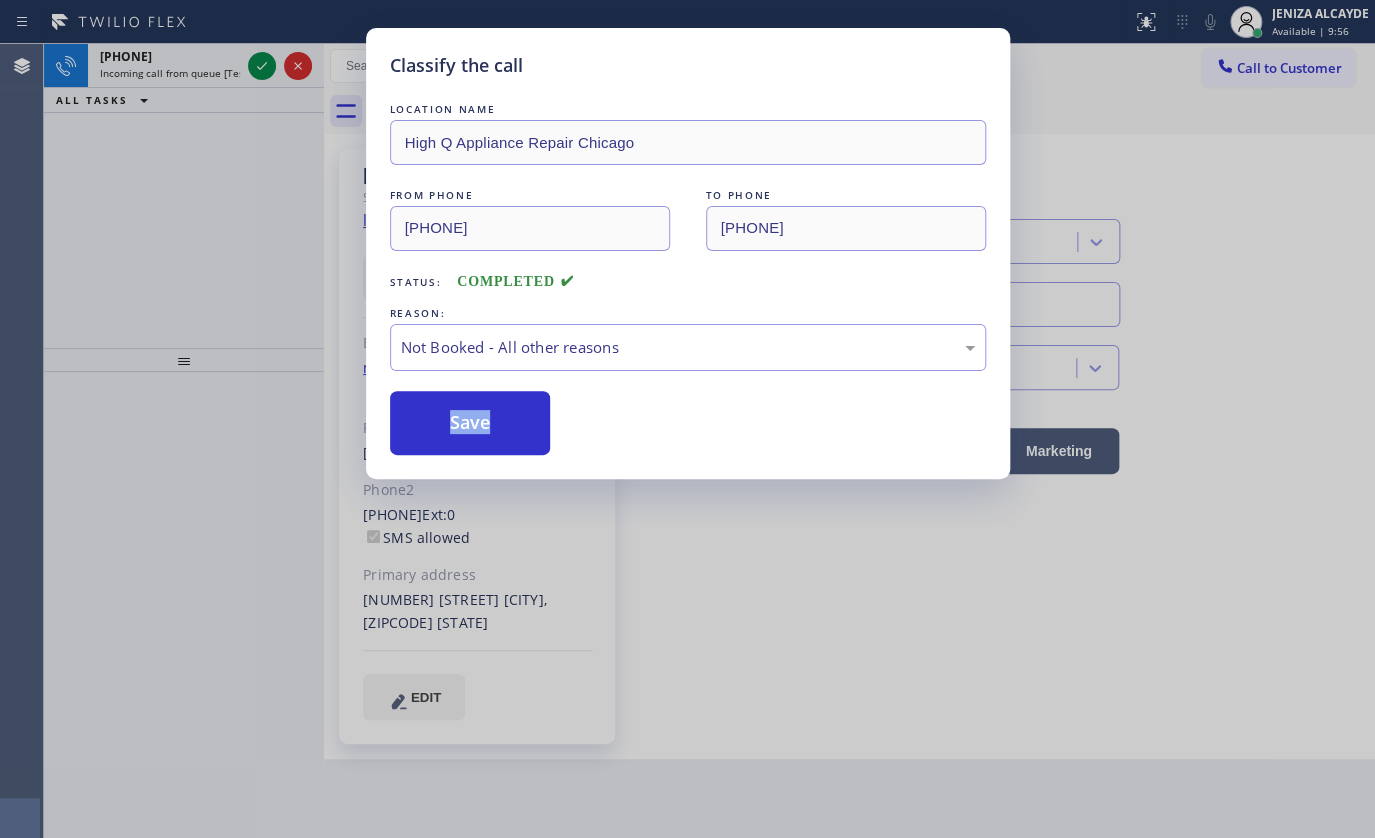 click on "Save" at bounding box center [470, 423] 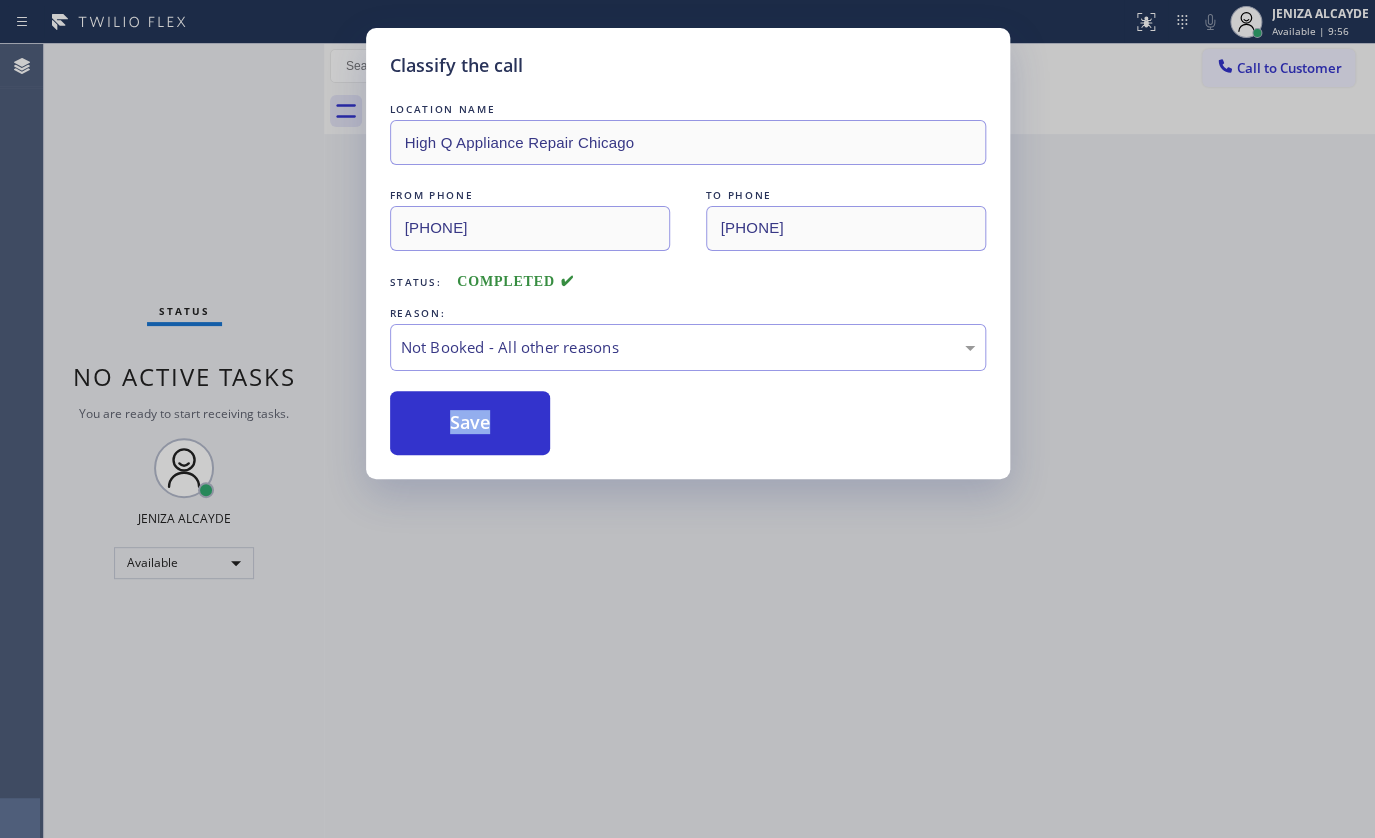 click on "REASON:" at bounding box center [688, 313] 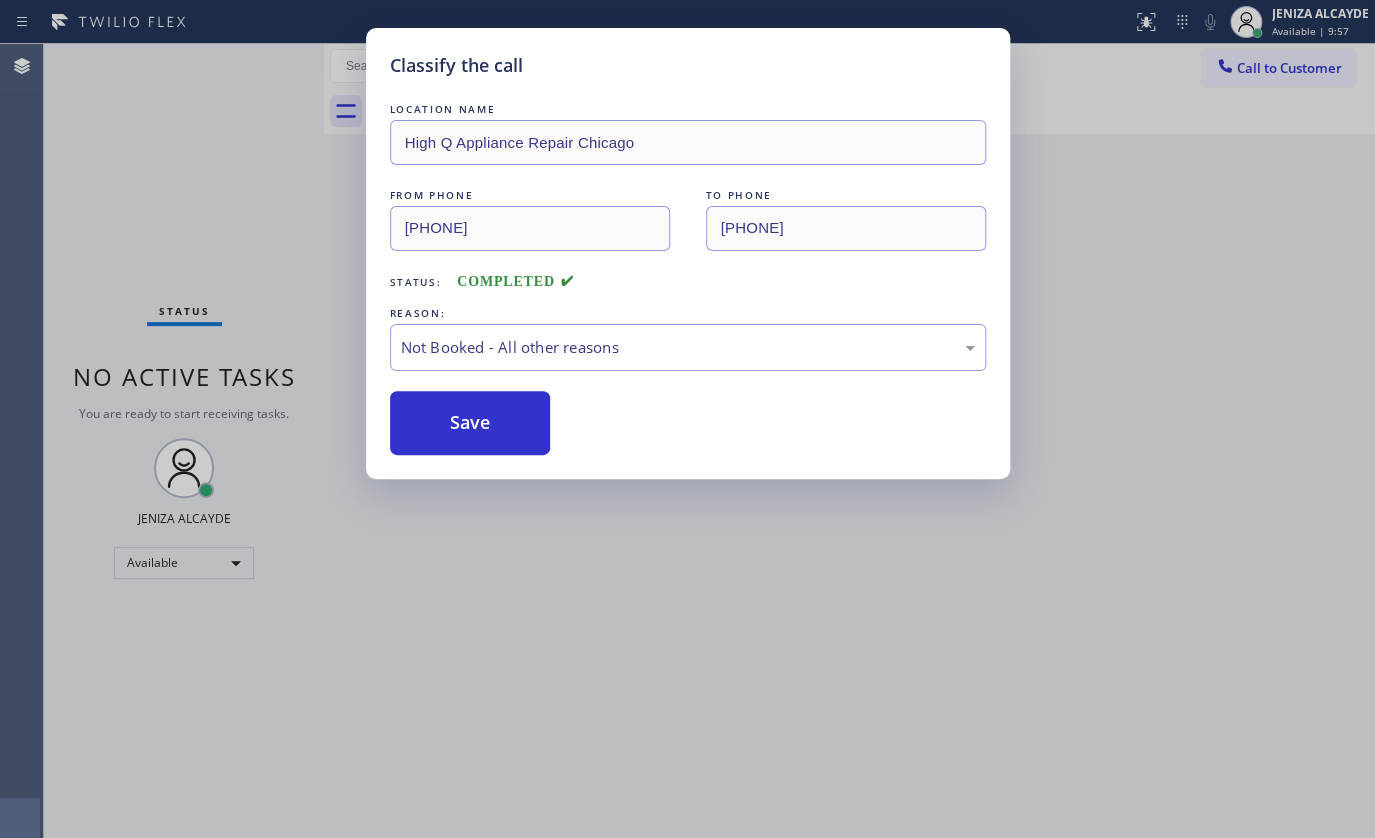 click on "REASON:" at bounding box center [688, 313] 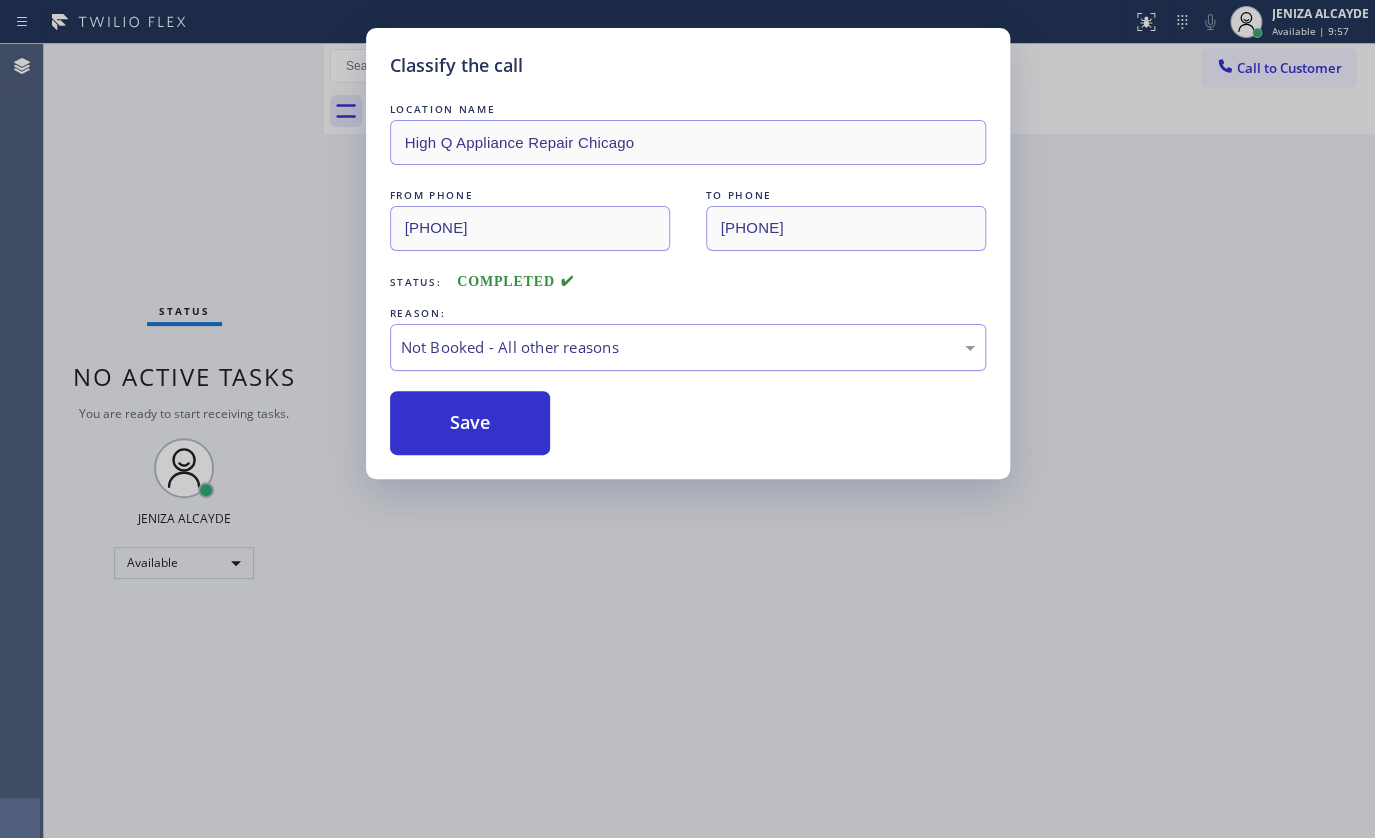 click on "Not Booked - All other reasons" at bounding box center (688, 347) 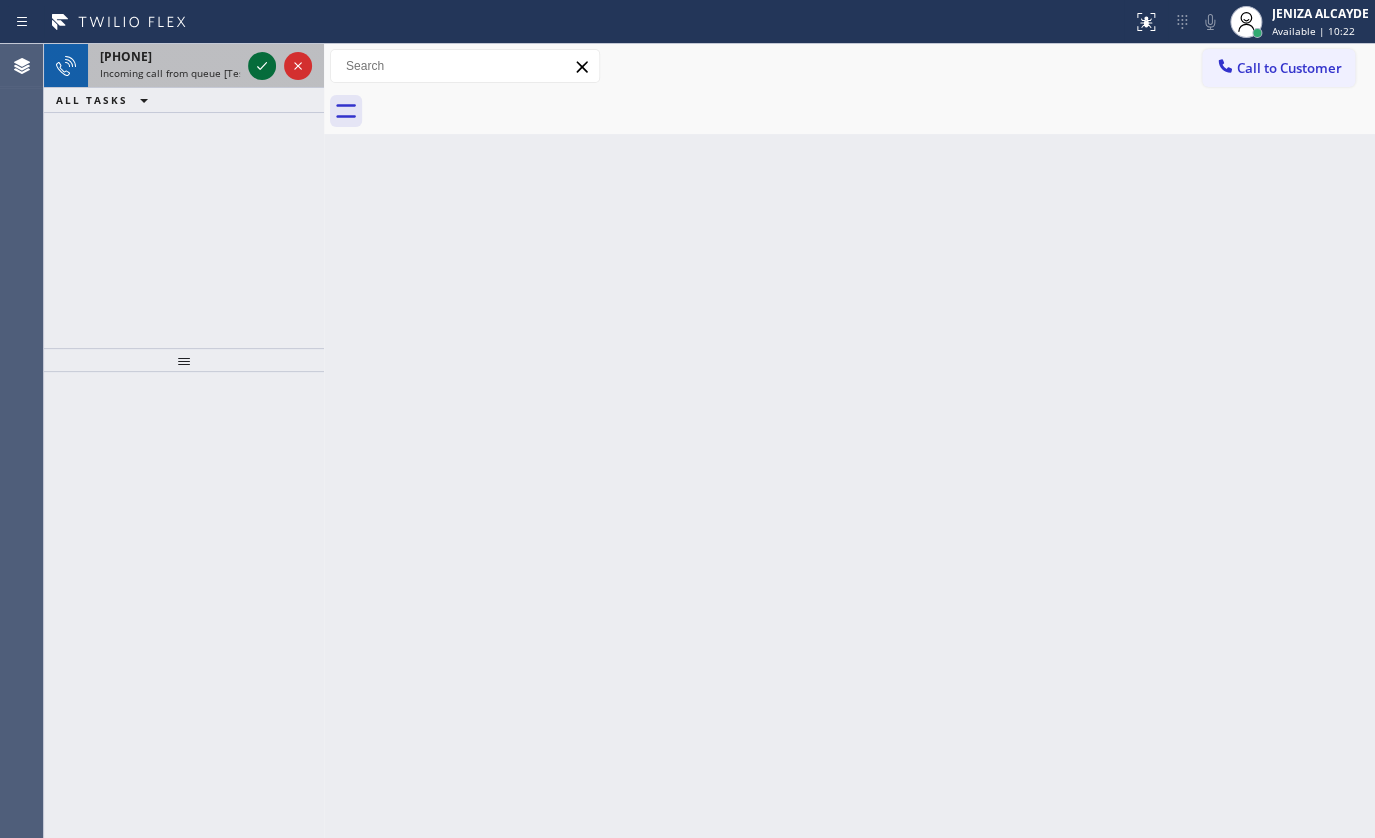 click 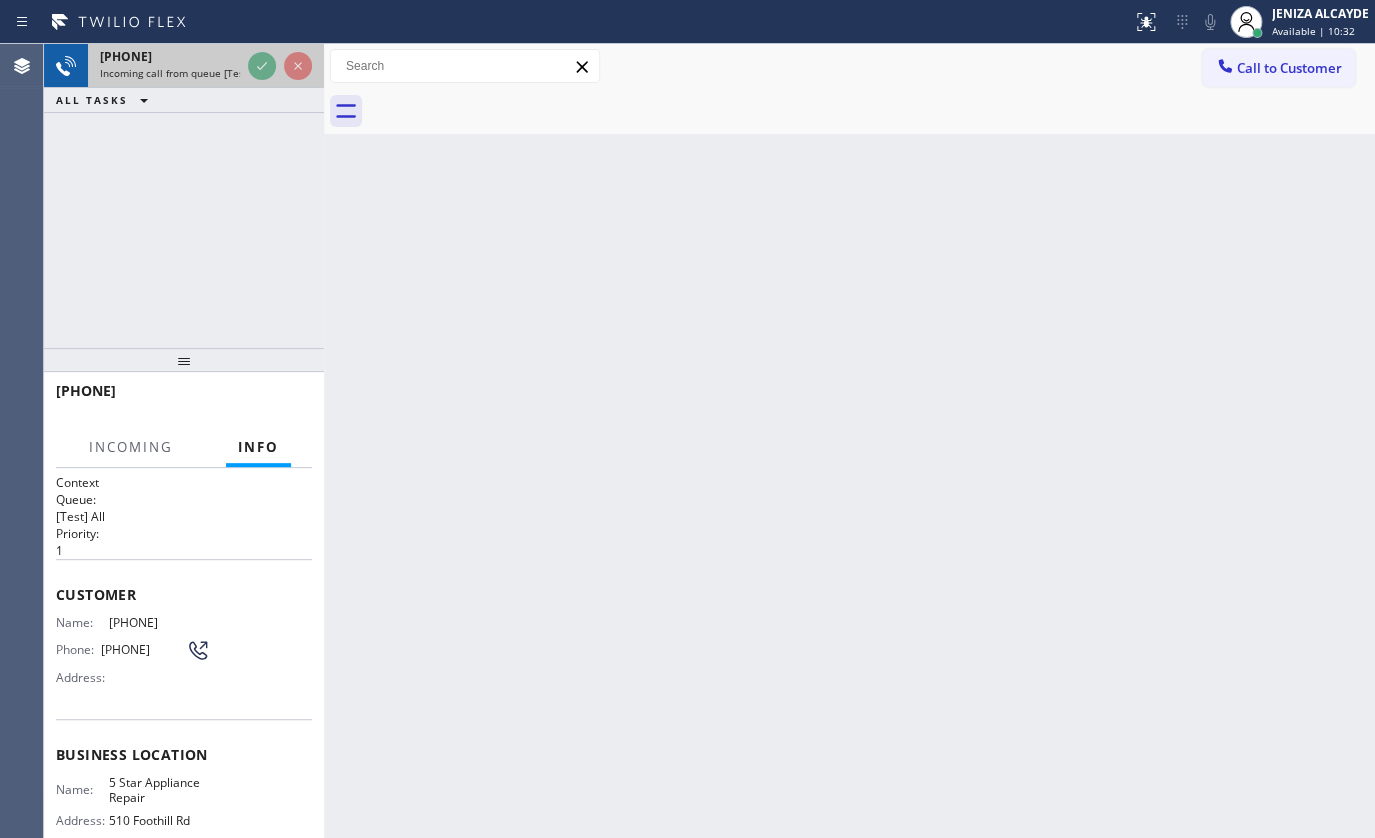 click at bounding box center (280, 66) 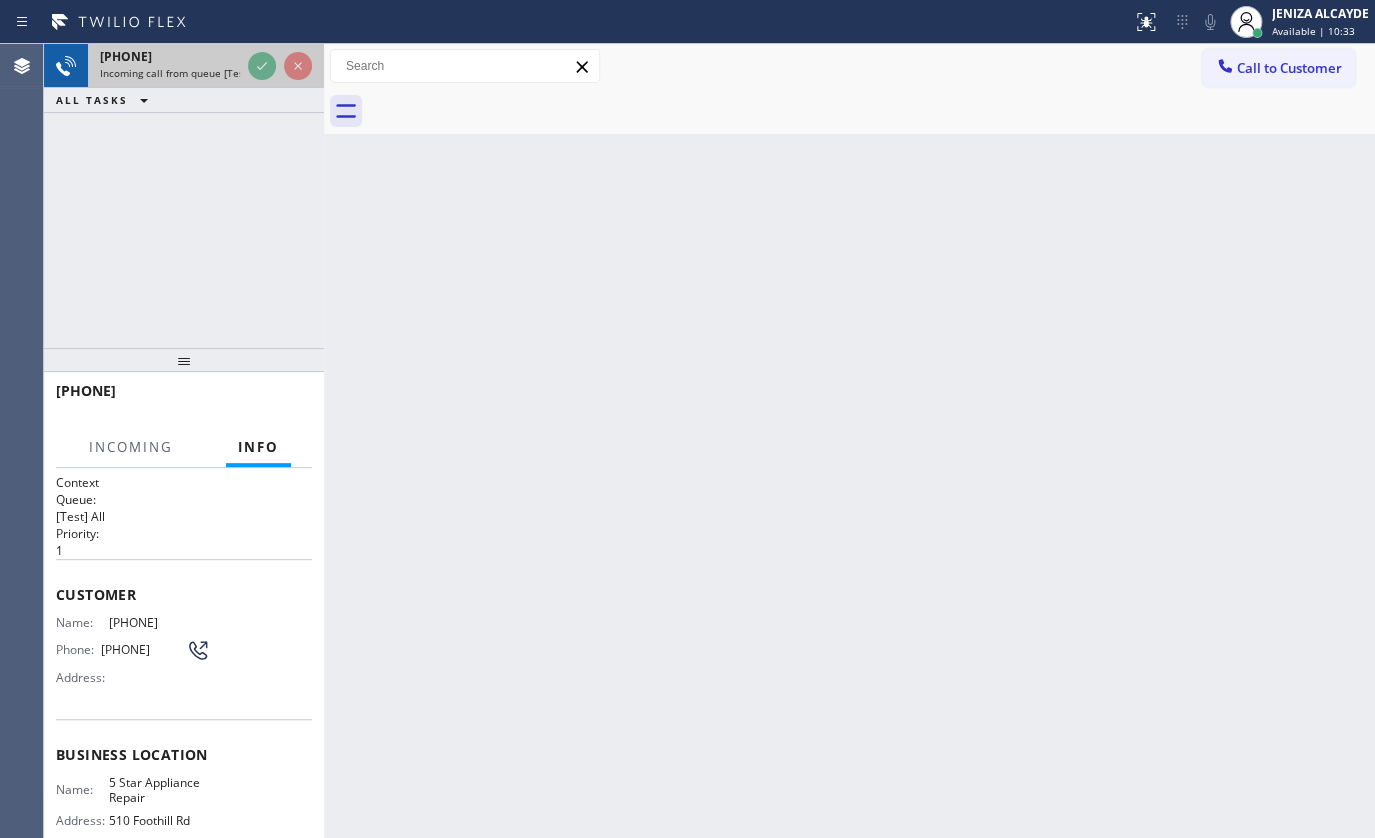 click at bounding box center [280, 66] 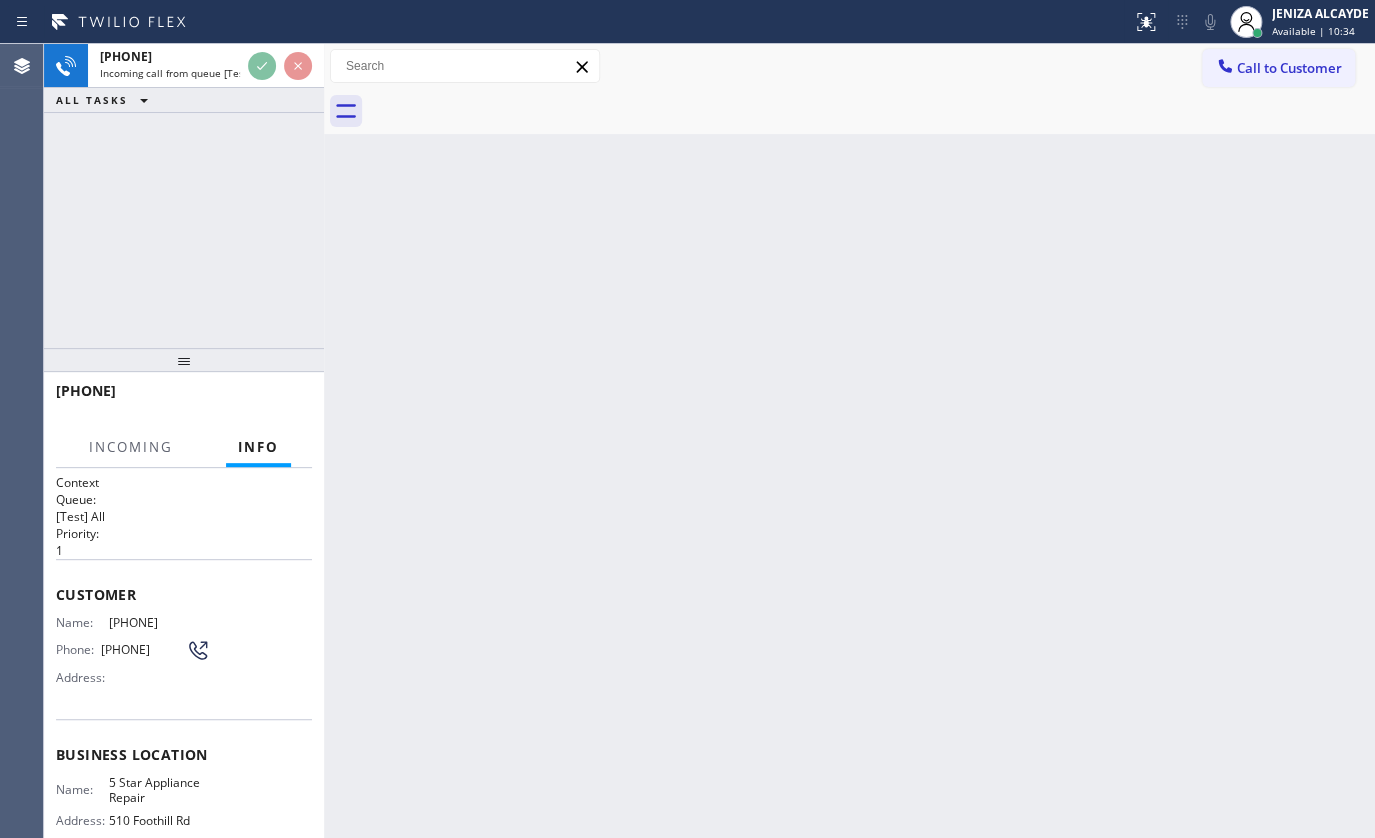 click on "ALL TASKS ALL TASKS ACTIVE TASKS TASKS IN WRAP UP" at bounding box center (184, 100) 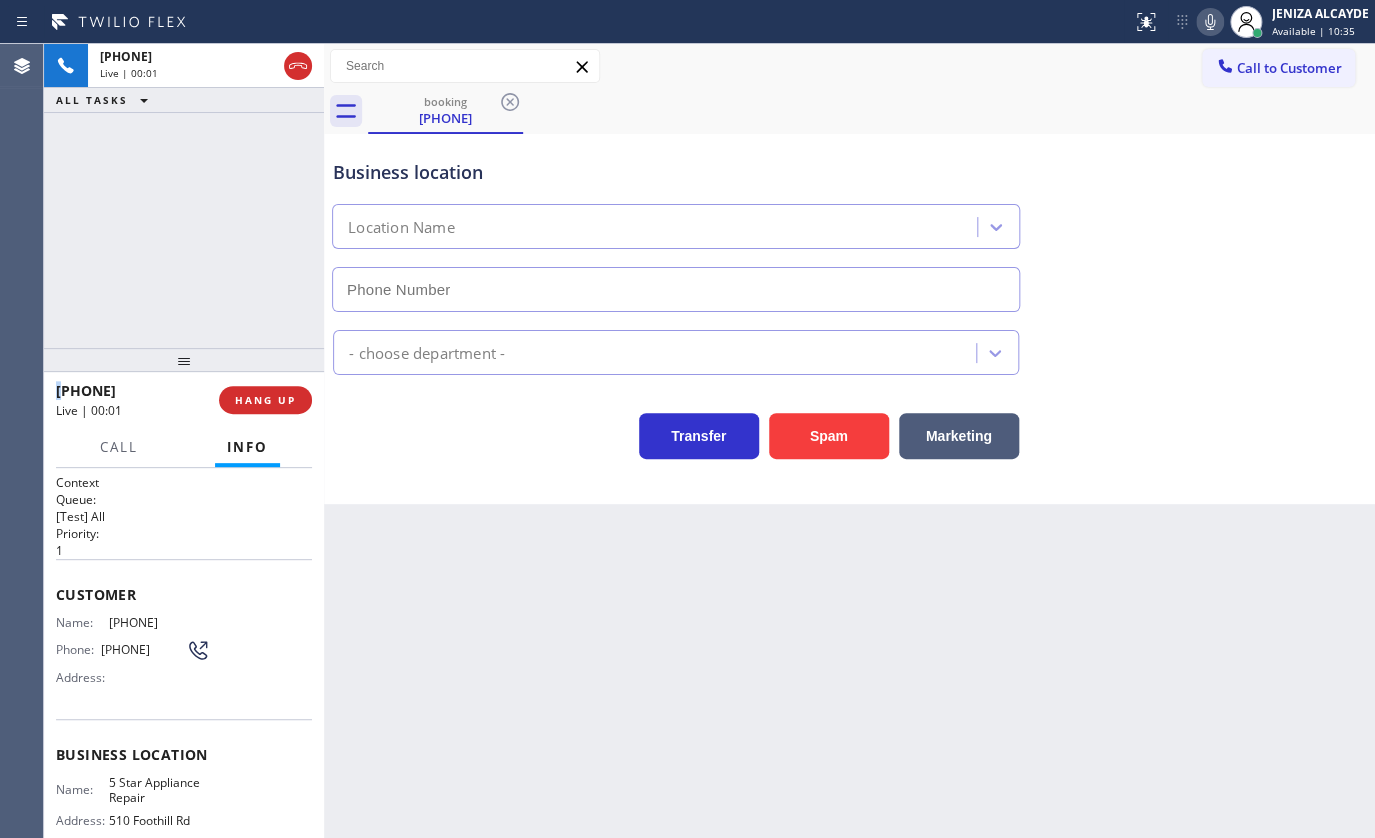 type on "(855) 731-4952" 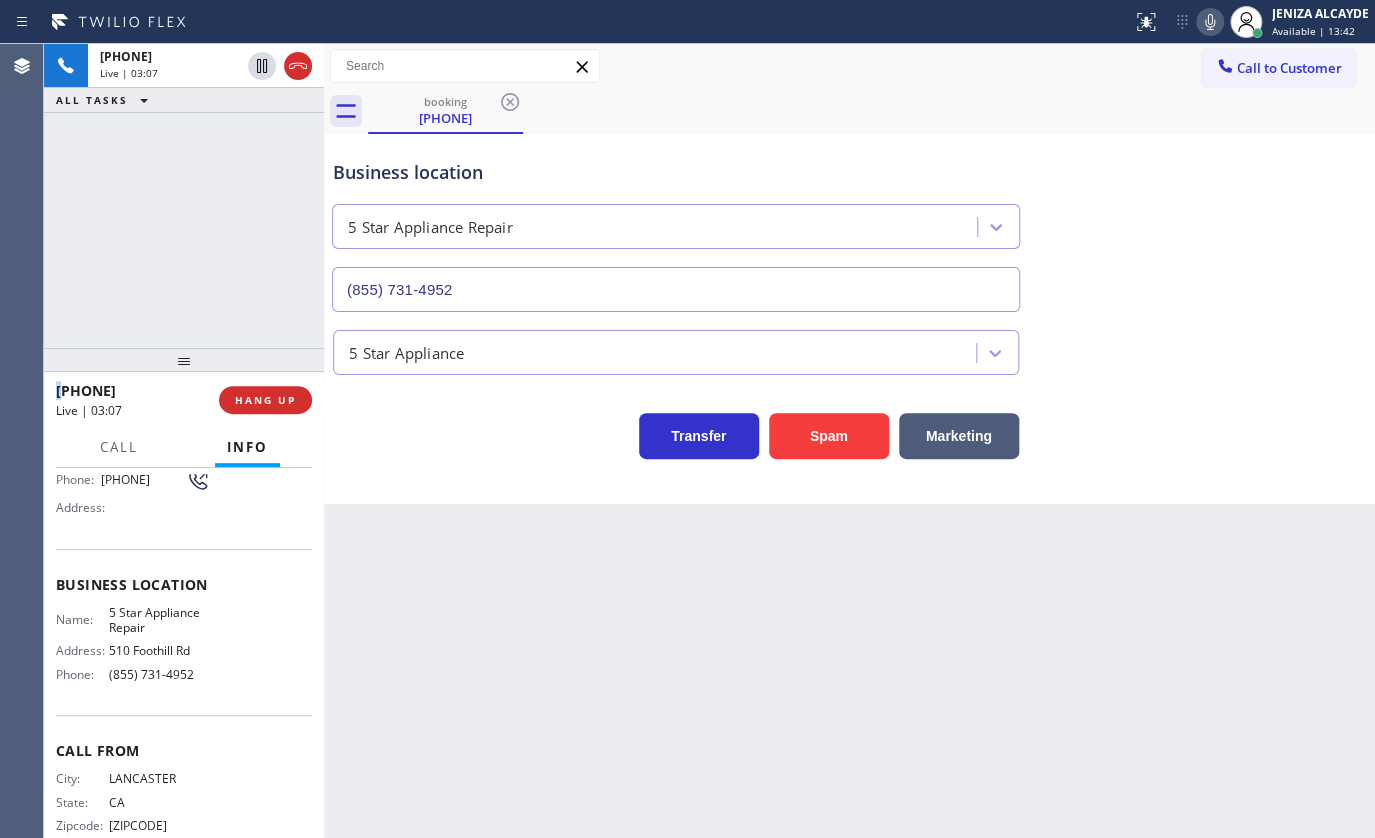 scroll, scrollTop: 208, scrollLeft: 0, axis: vertical 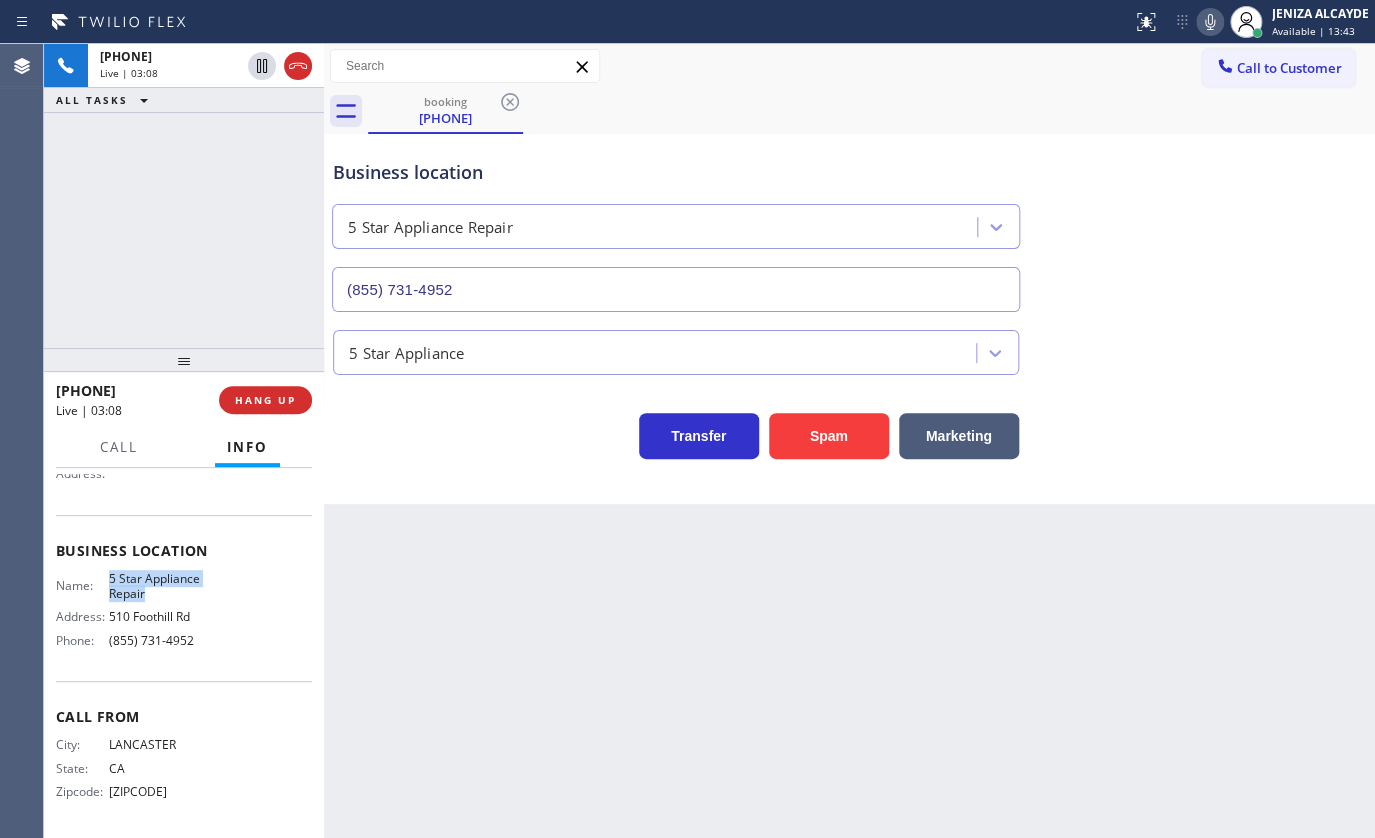 drag, startPoint x: 100, startPoint y: 572, endPoint x: 160, endPoint y: 593, distance: 63.56886 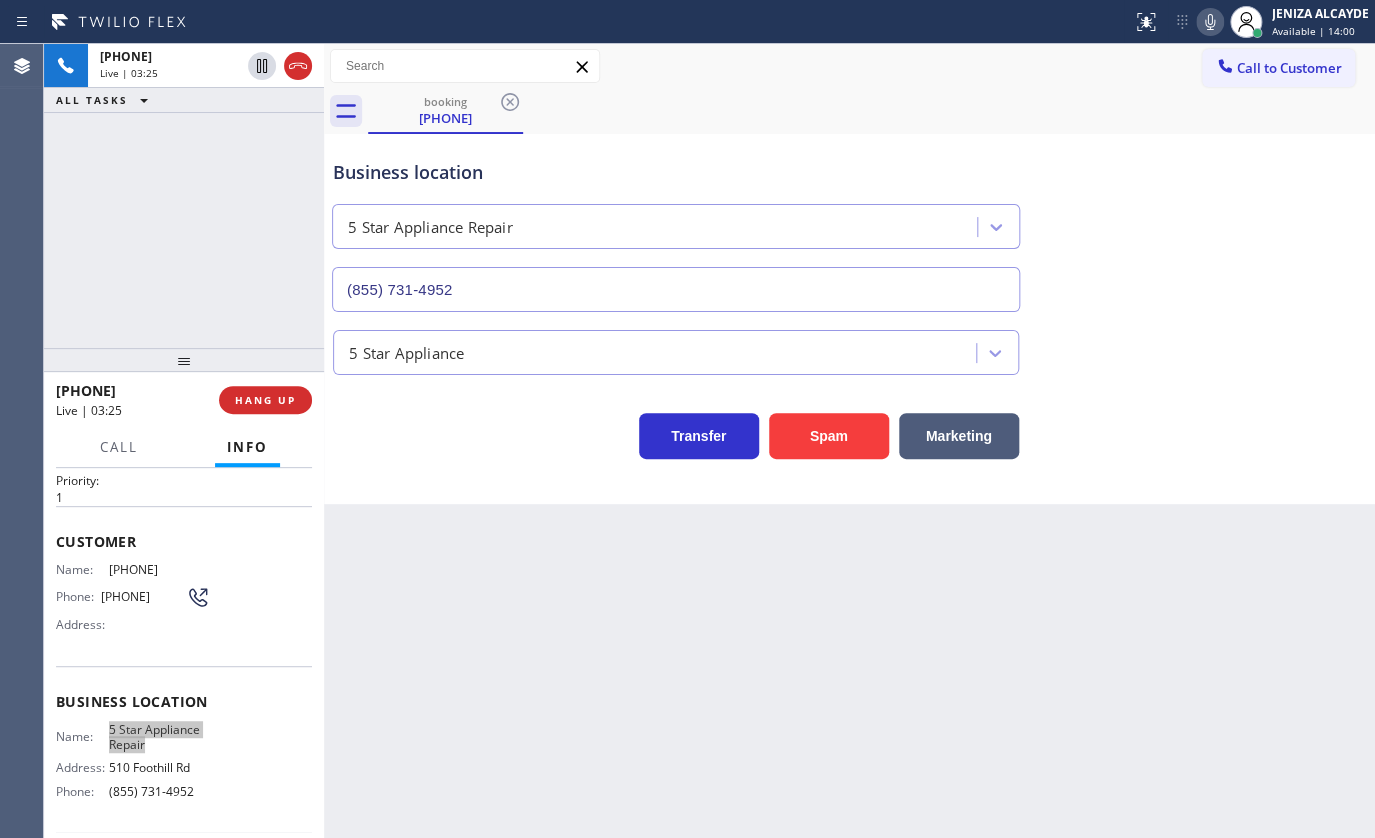 scroll, scrollTop: 0, scrollLeft: 0, axis: both 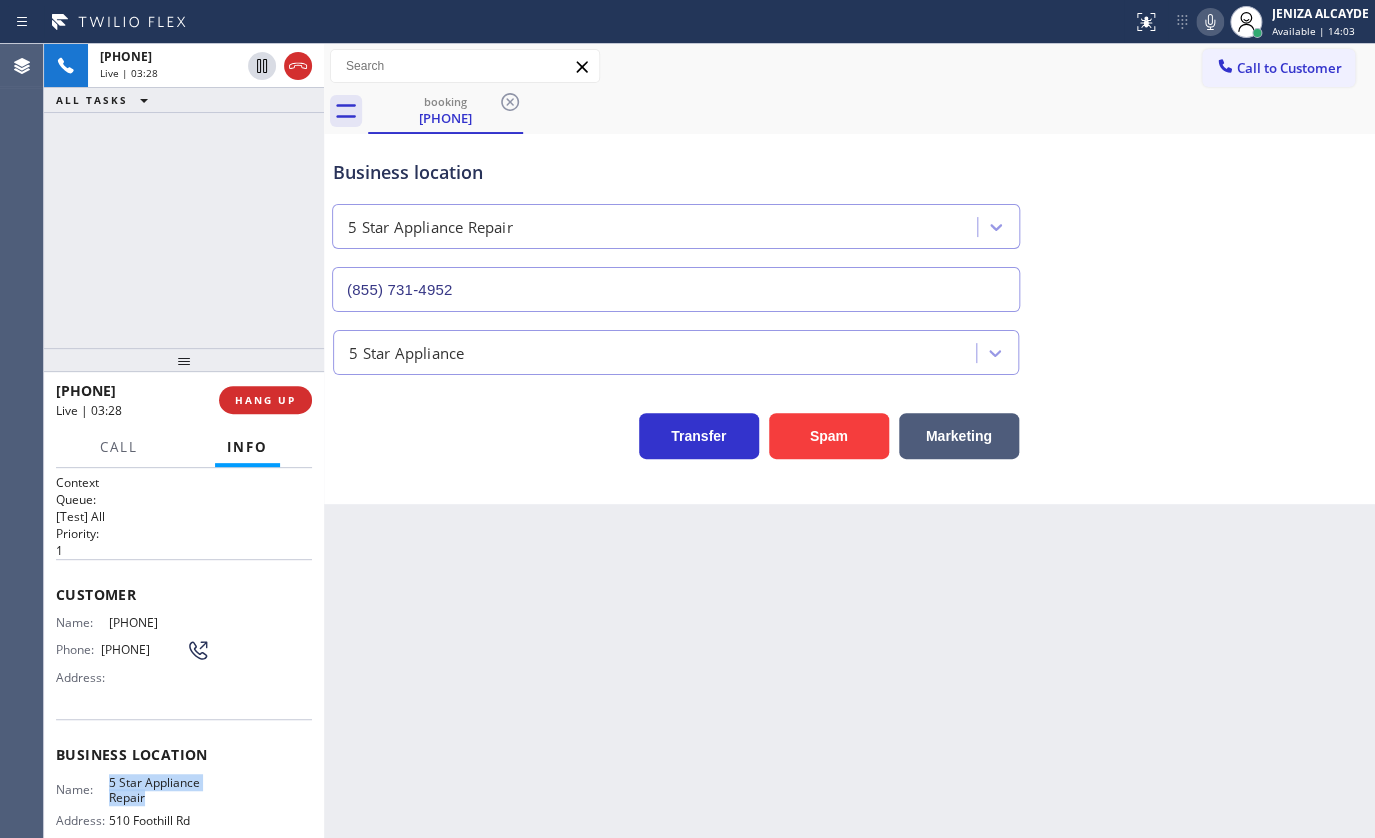 drag, startPoint x: 107, startPoint y: 618, endPoint x: 201, endPoint y: 623, distance: 94.13288 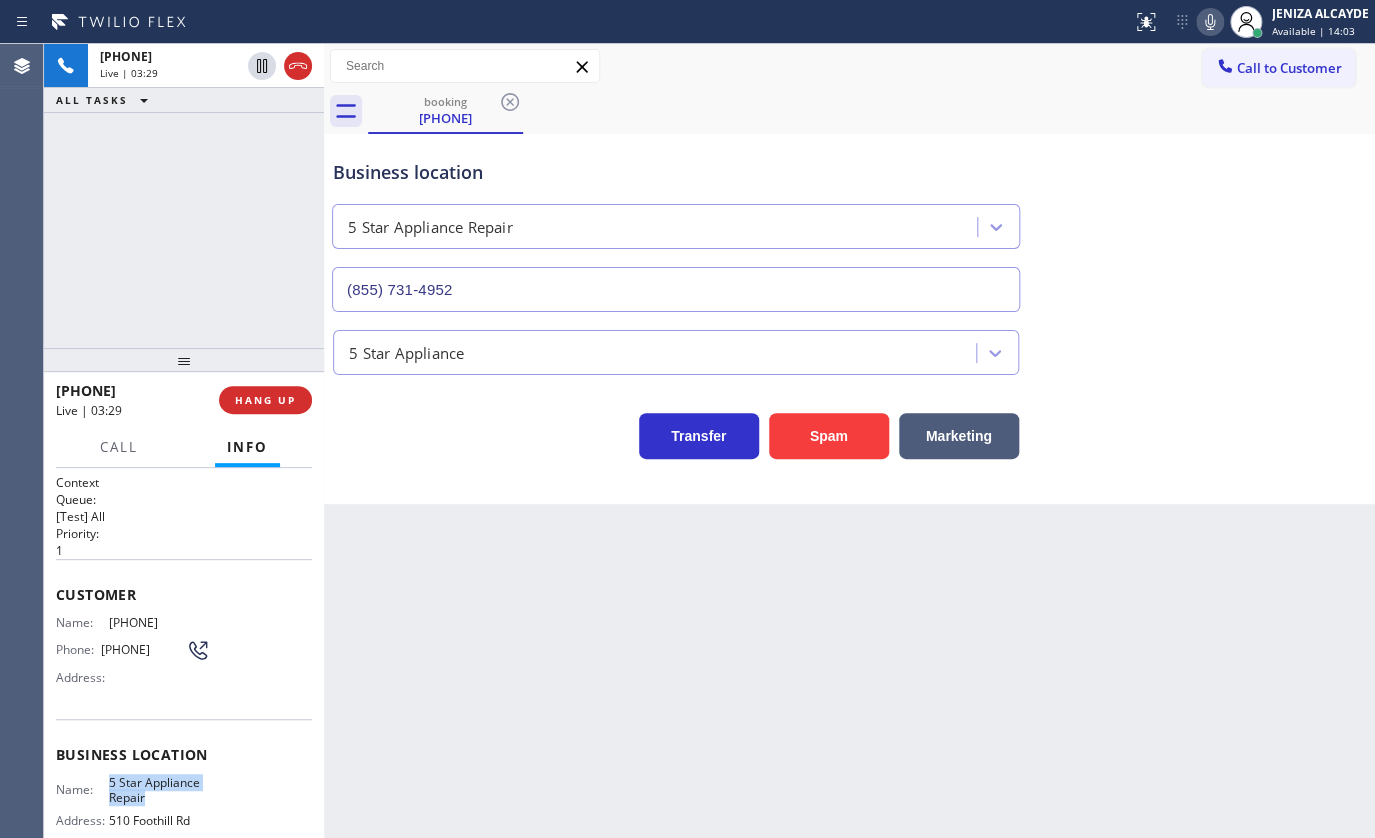 copy on "[PHONE]" 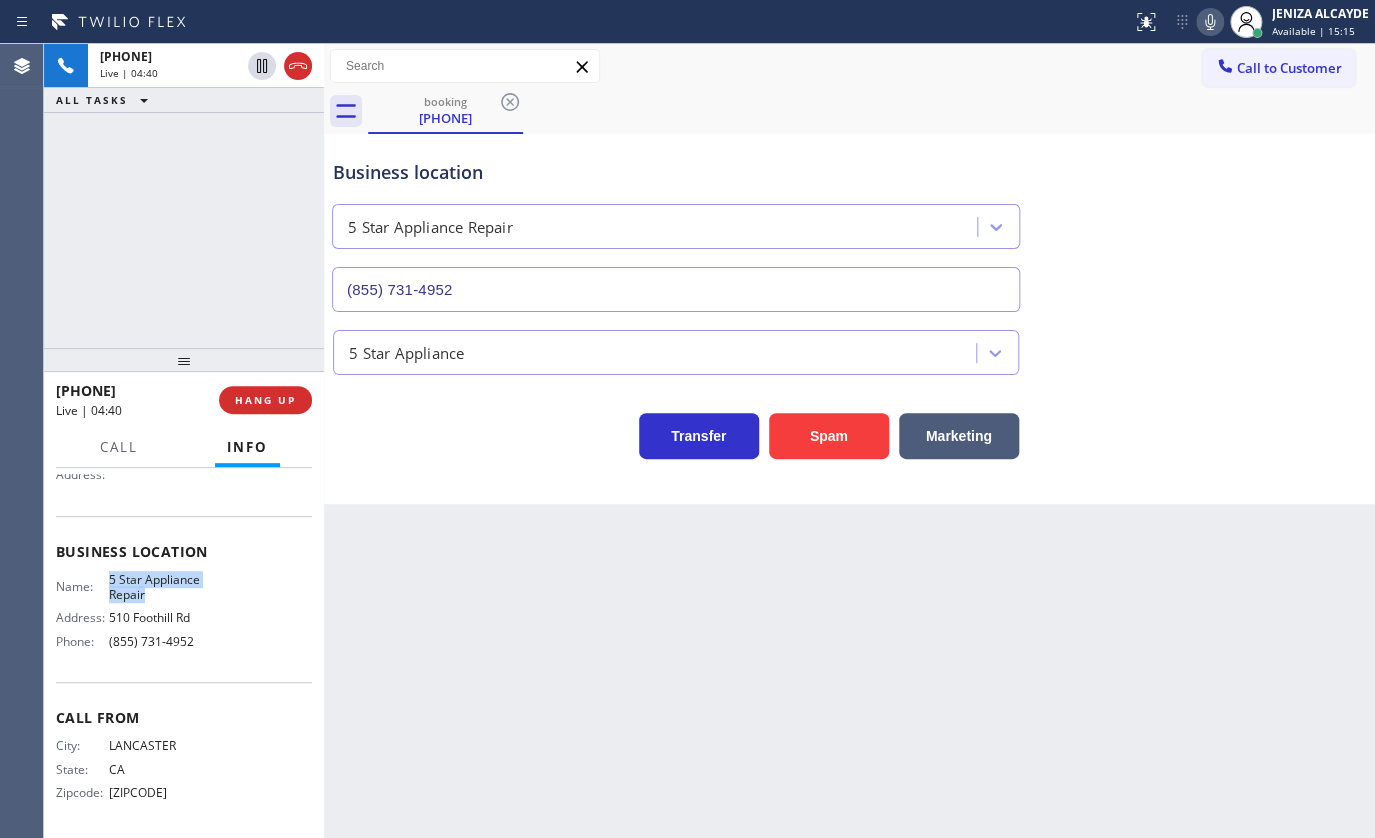 scroll, scrollTop: 208, scrollLeft: 0, axis: vertical 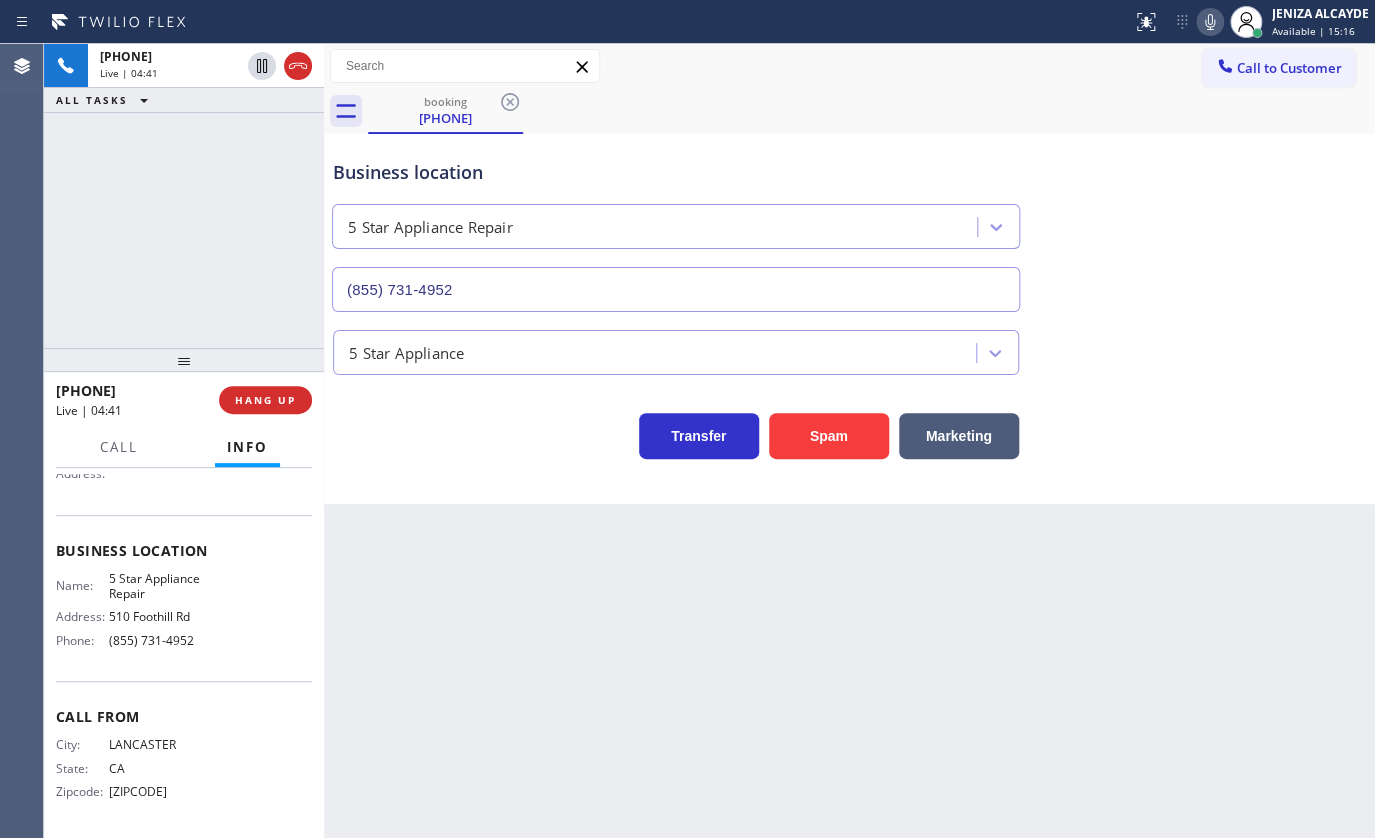 click on "Name: 5 Star Appliance Repair Address: [NUMBER] [STREET] Phone: [PHONE]" at bounding box center [133, 614] 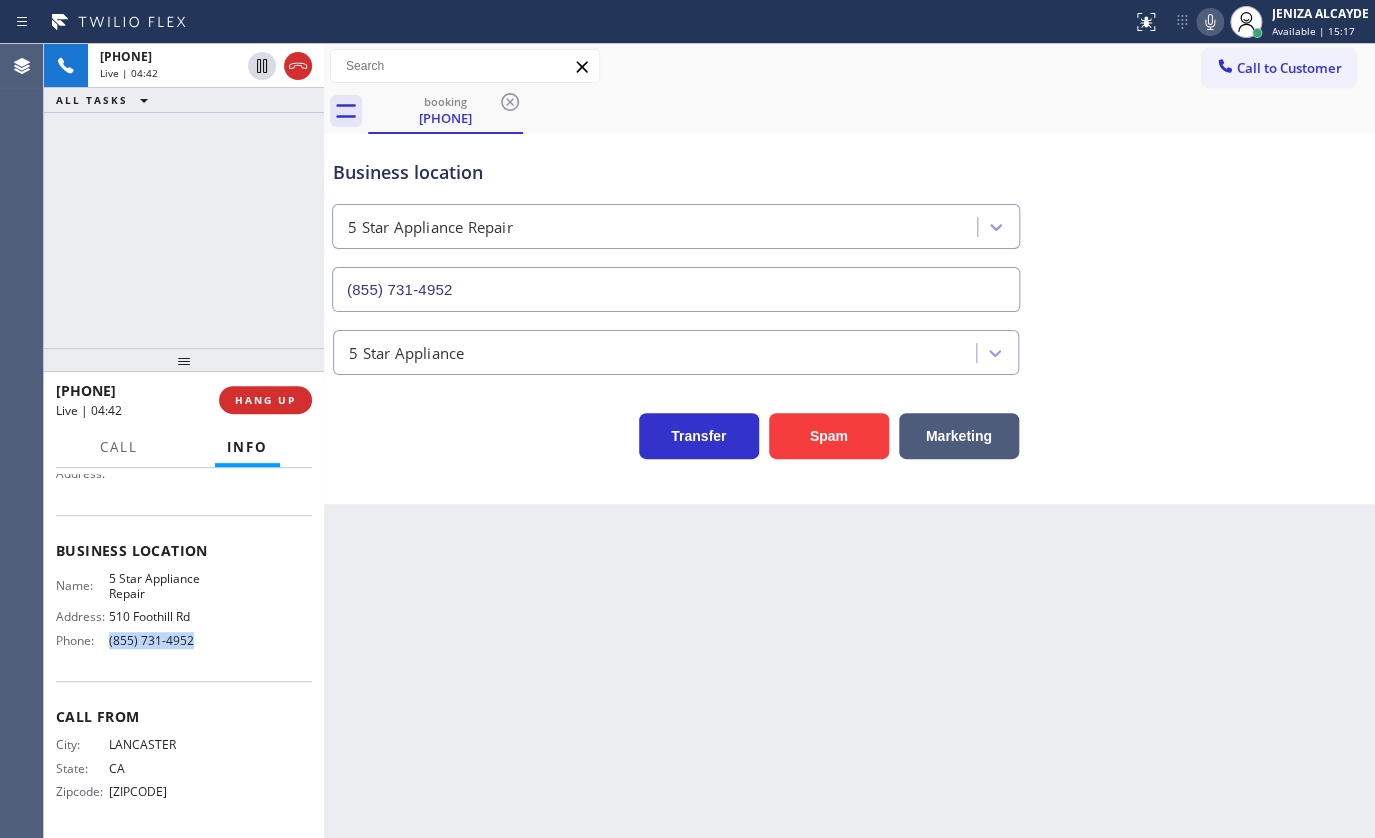 drag, startPoint x: 105, startPoint y: 642, endPoint x: 218, endPoint y: 642, distance: 113 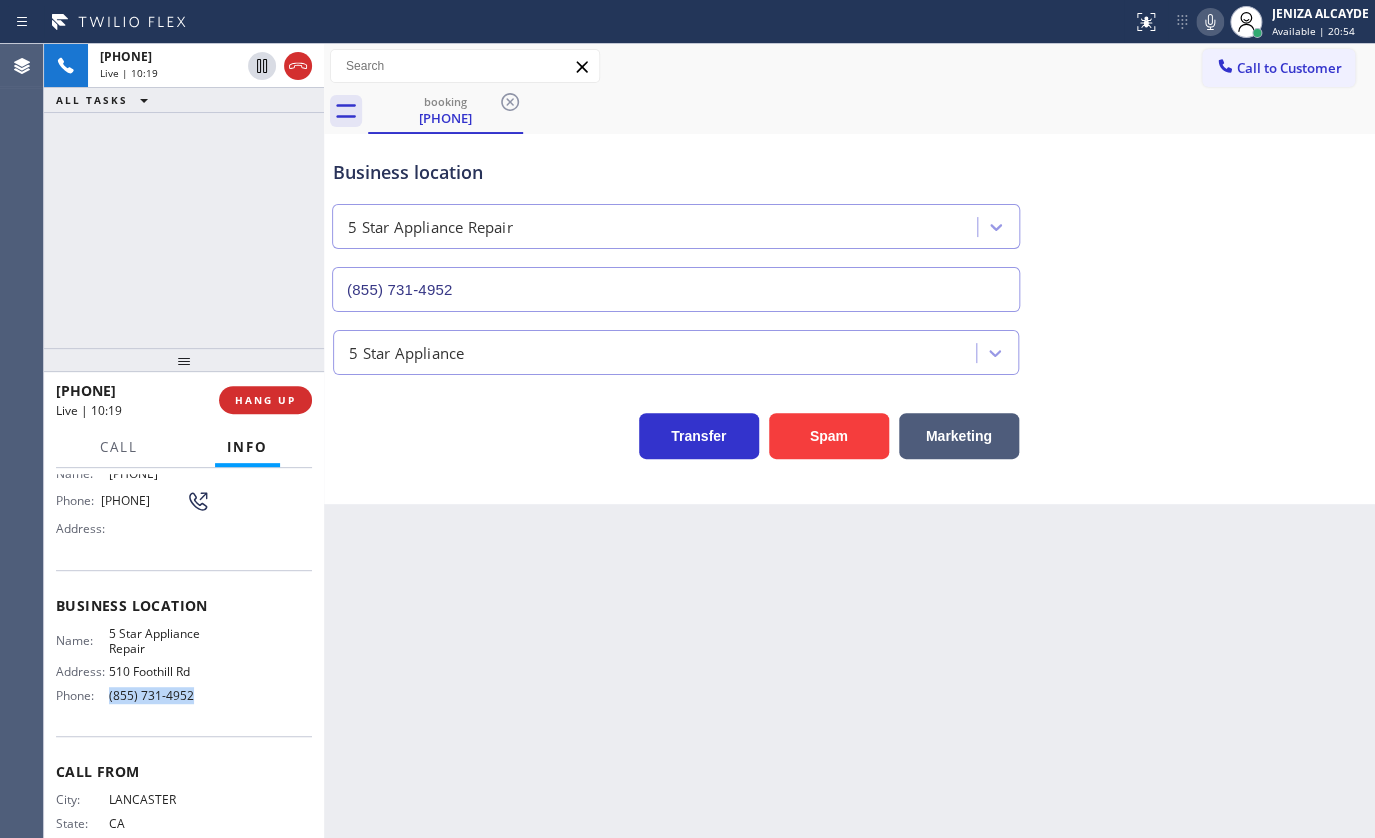 scroll, scrollTop: 117, scrollLeft: 0, axis: vertical 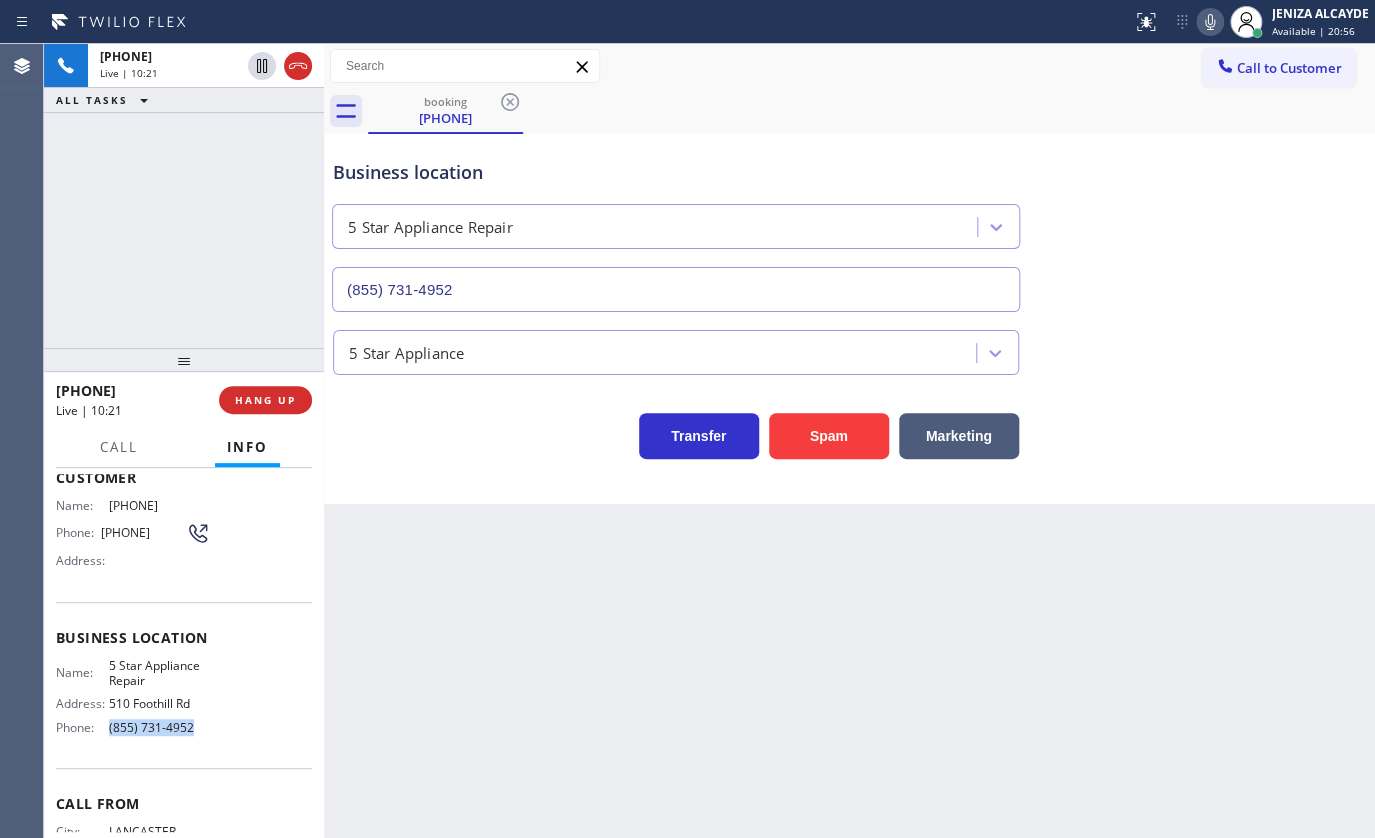 drag, startPoint x: 108, startPoint y: 499, endPoint x: 207, endPoint y: 506, distance: 99.24717 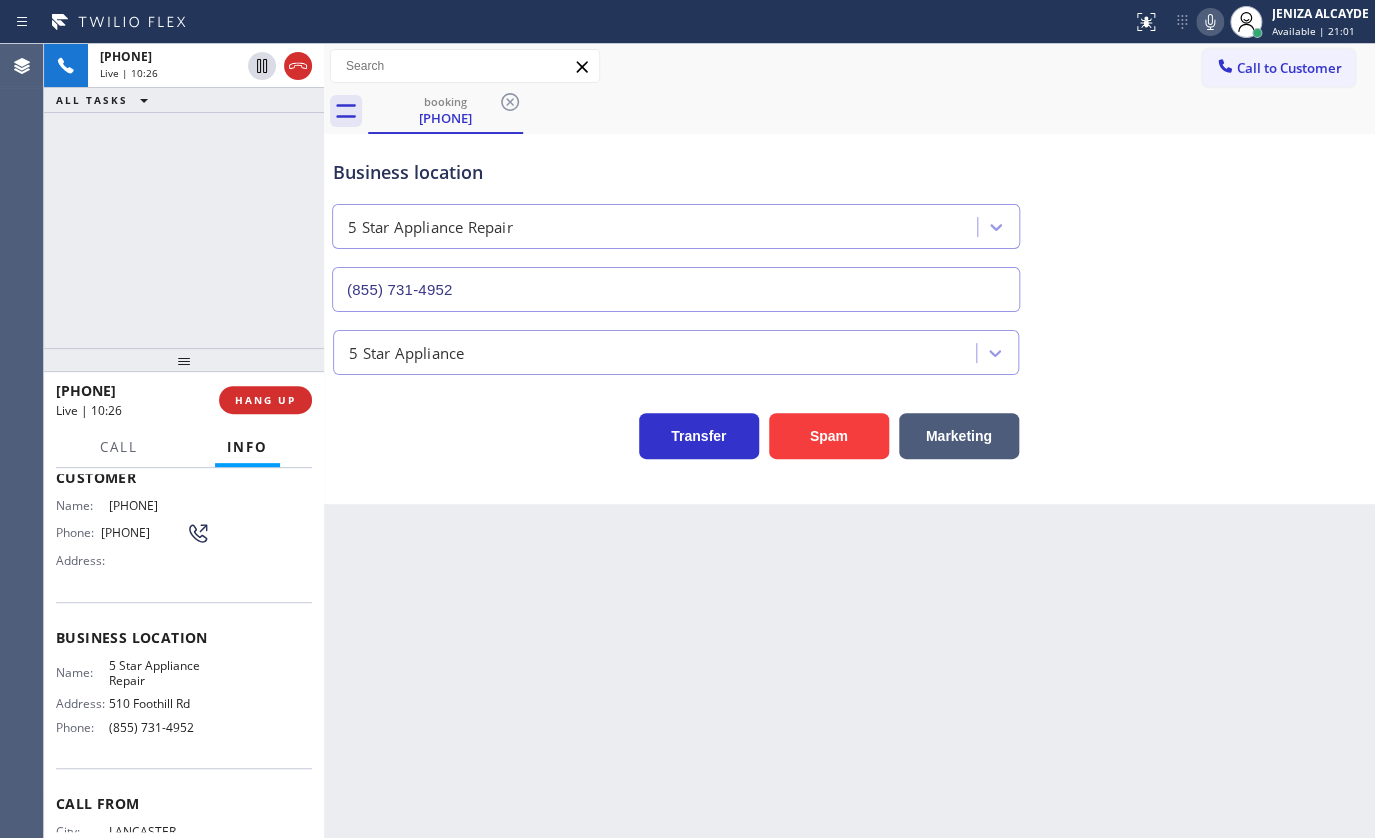 click on "booking [PHONE]" at bounding box center (871, 111) 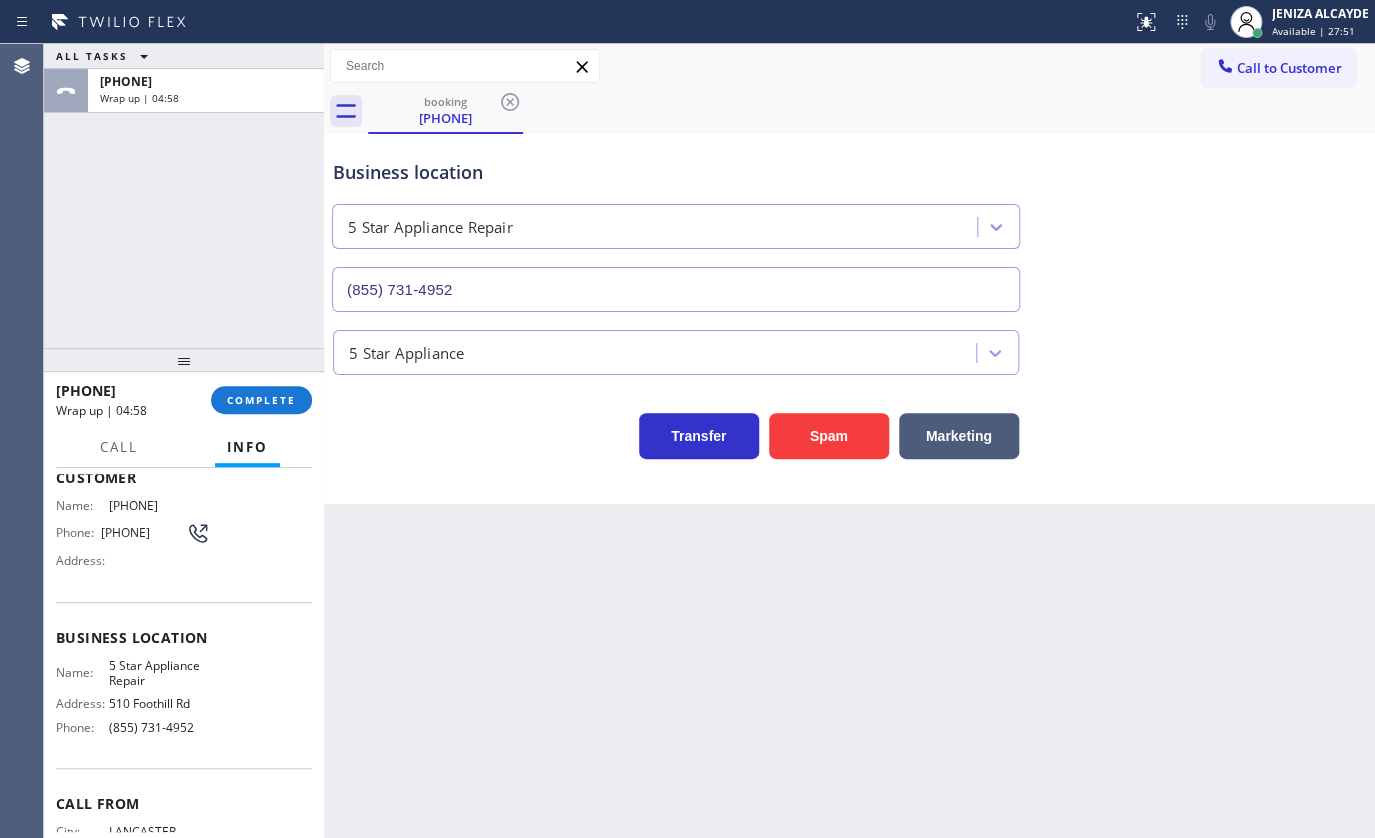 click on "ALL TASKS ALL TASKS ACTIVE TASKS TASKS IN WRAP UP [PHONE] Wrap up | 04:58" at bounding box center [184, 196] 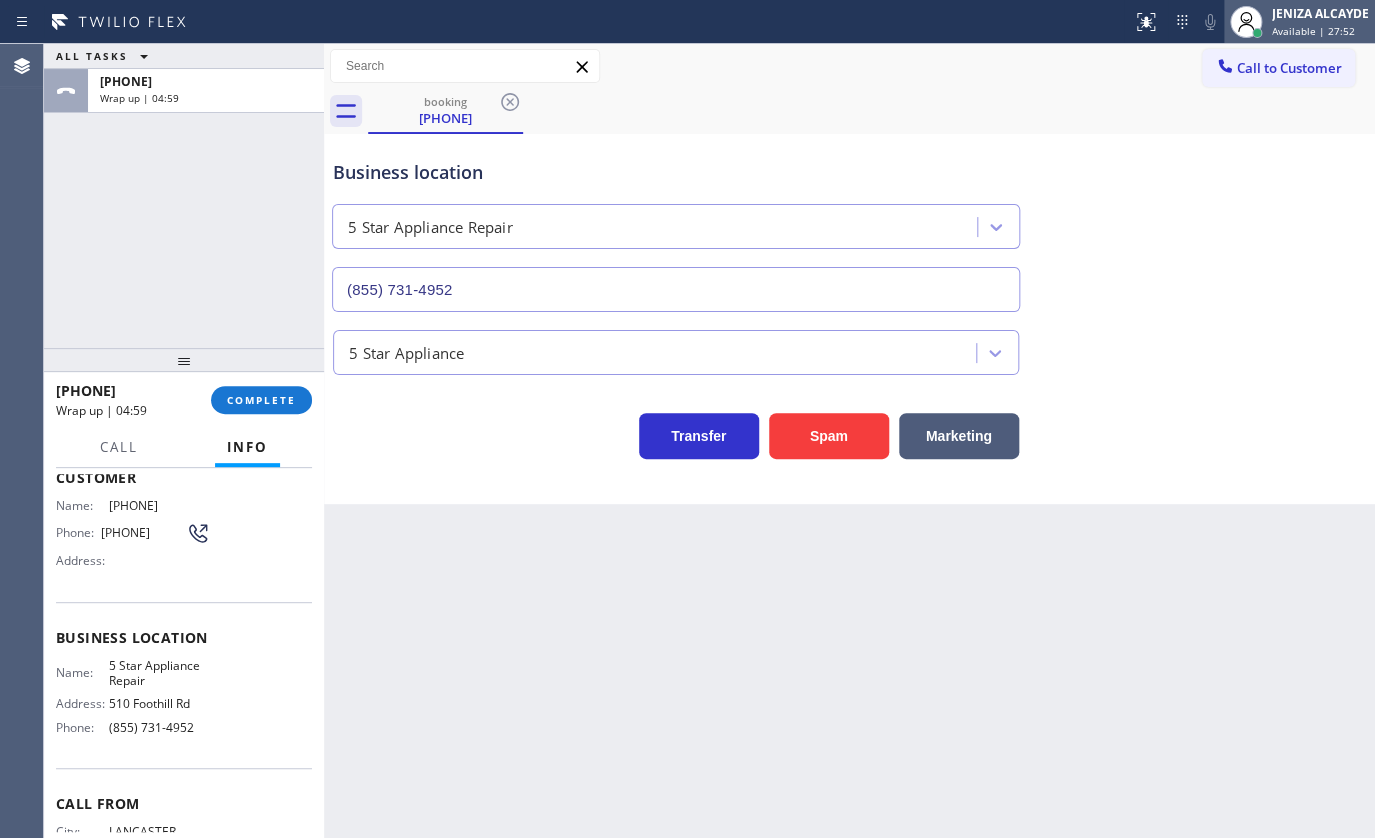 click on "JENIZA ALCAYDE" at bounding box center [1320, 13] 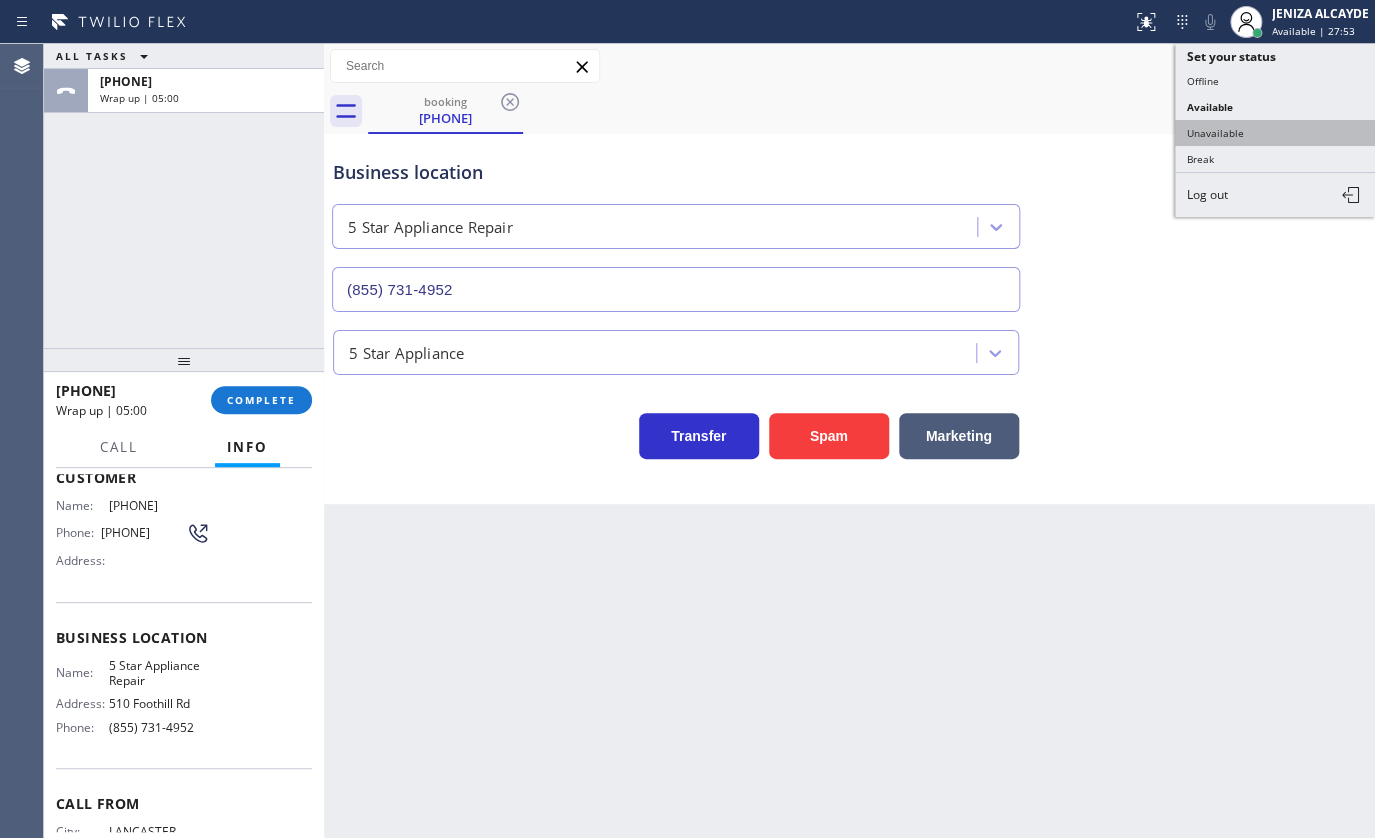 click on "Unavailable" at bounding box center [1275, 133] 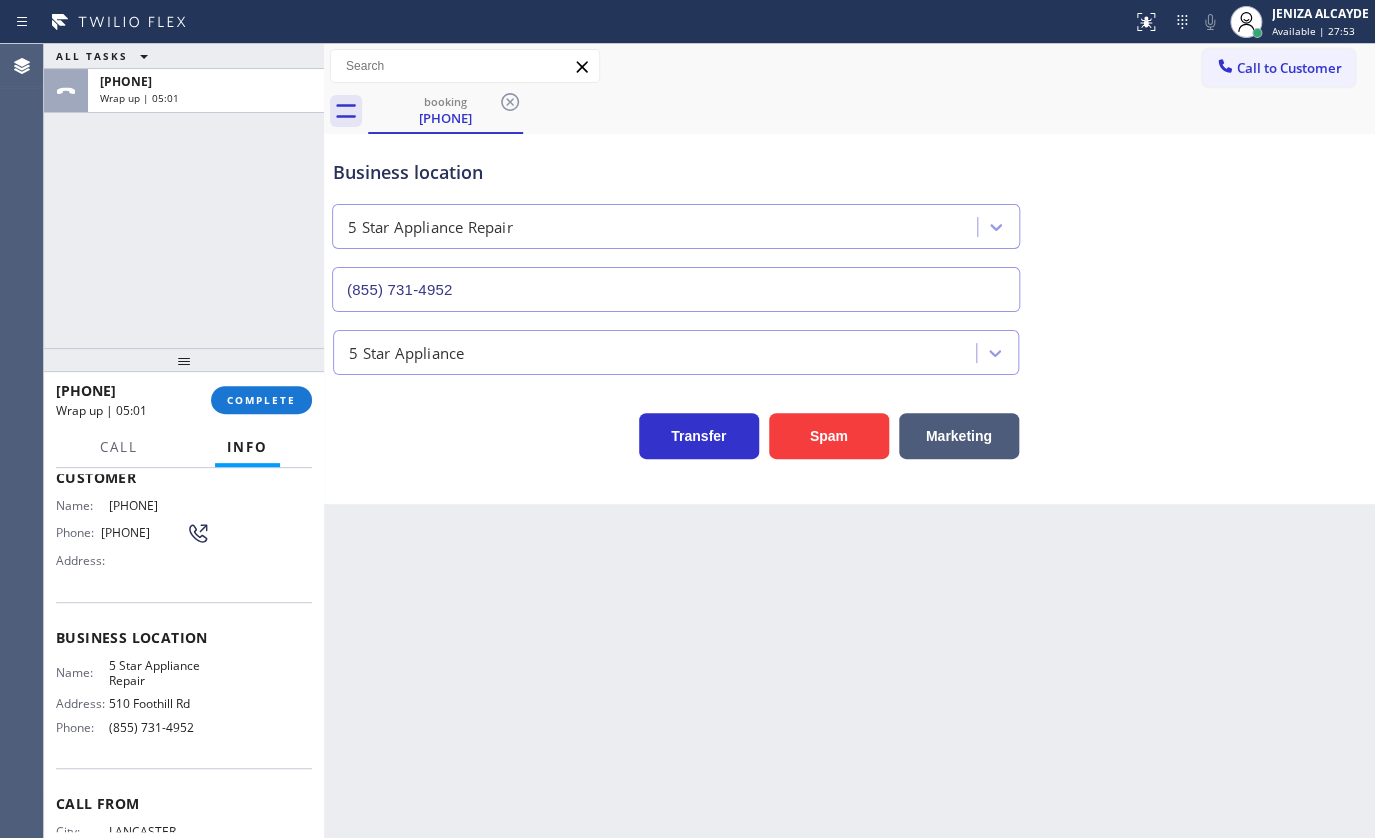 click on "[PHONE] Wrap up | 05:01 COMPLETE" at bounding box center (184, 400) 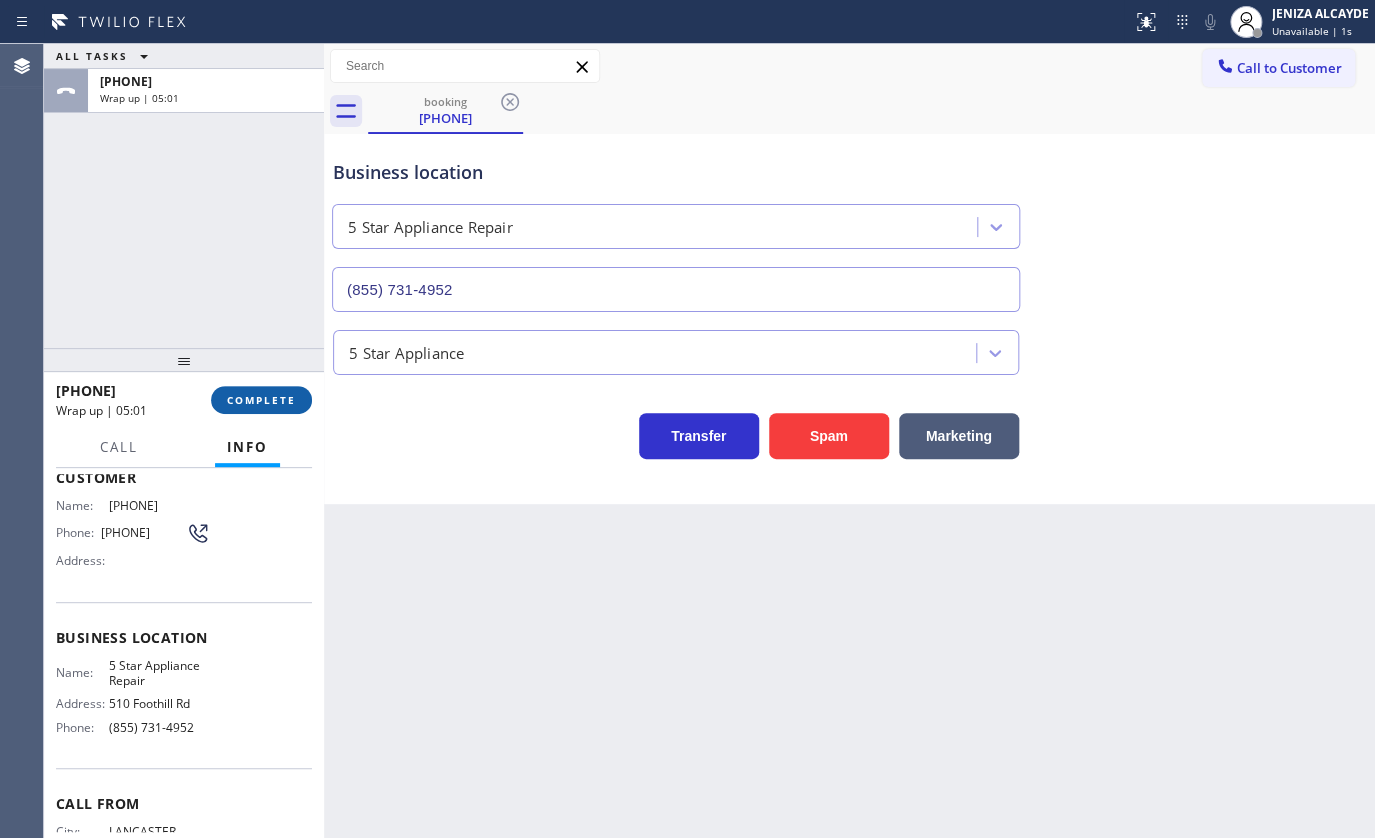 click on "COMPLETE" at bounding box center [261, 400] 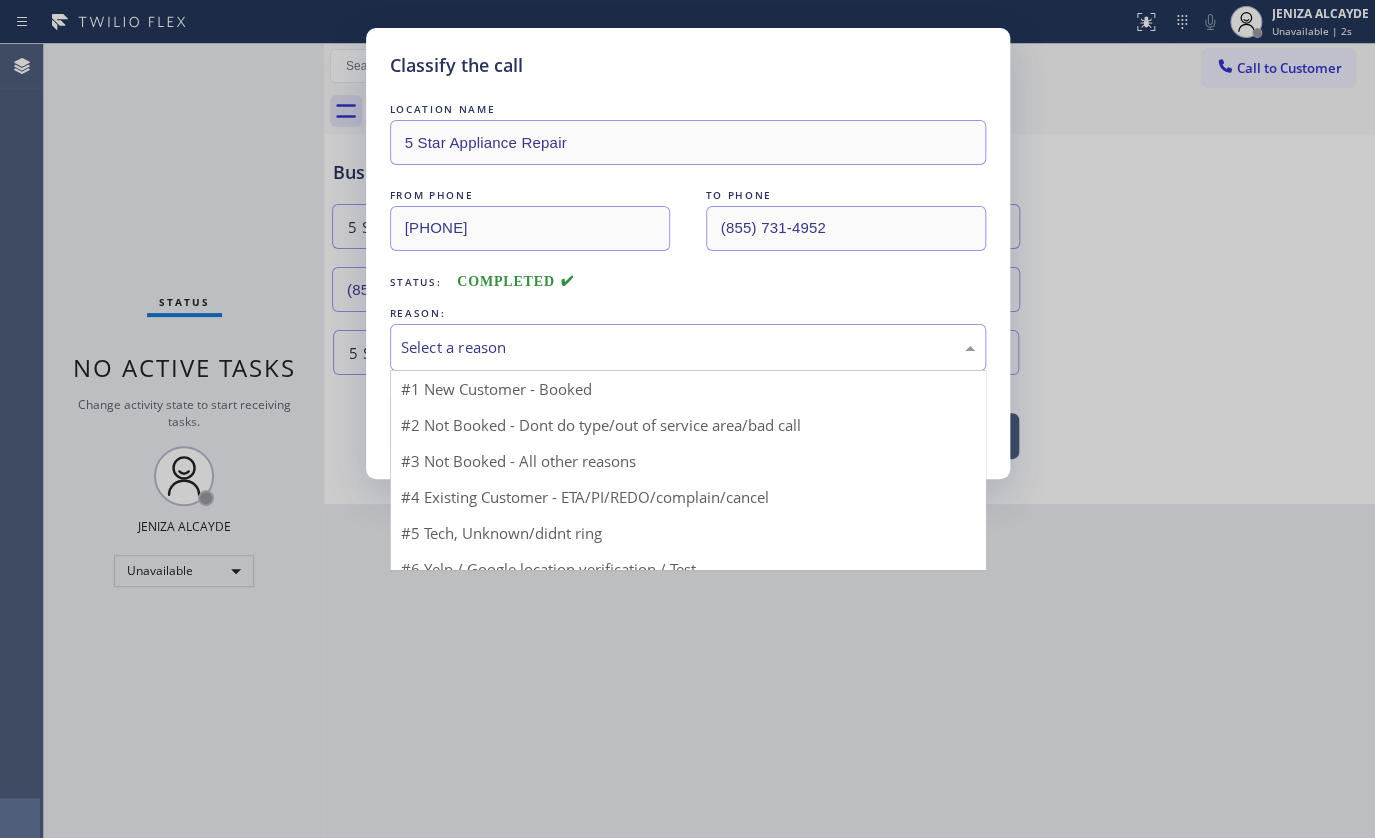 click on "Select a reason" at bounding box center [688, 347] 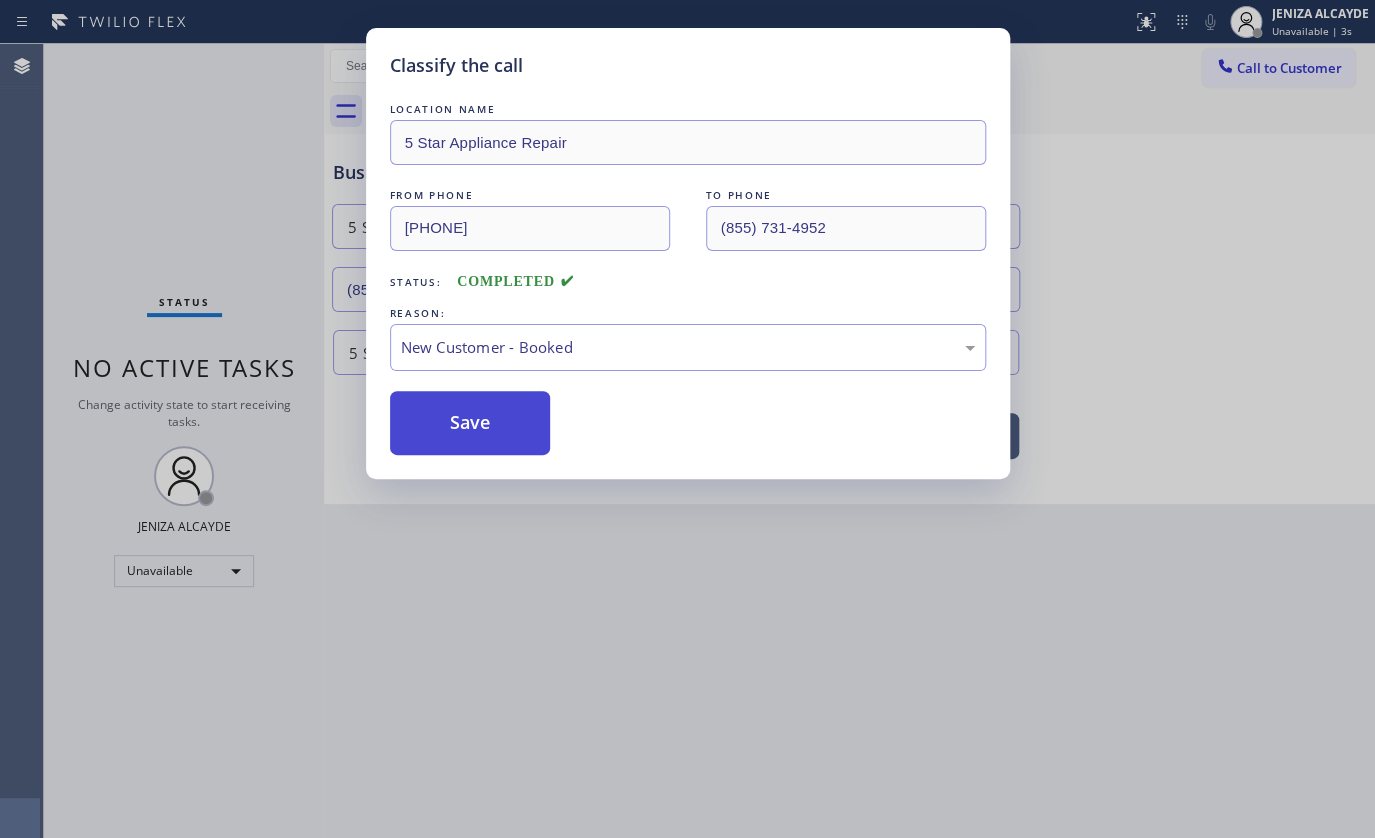 click on "Save" at bounding box center [470, 423] 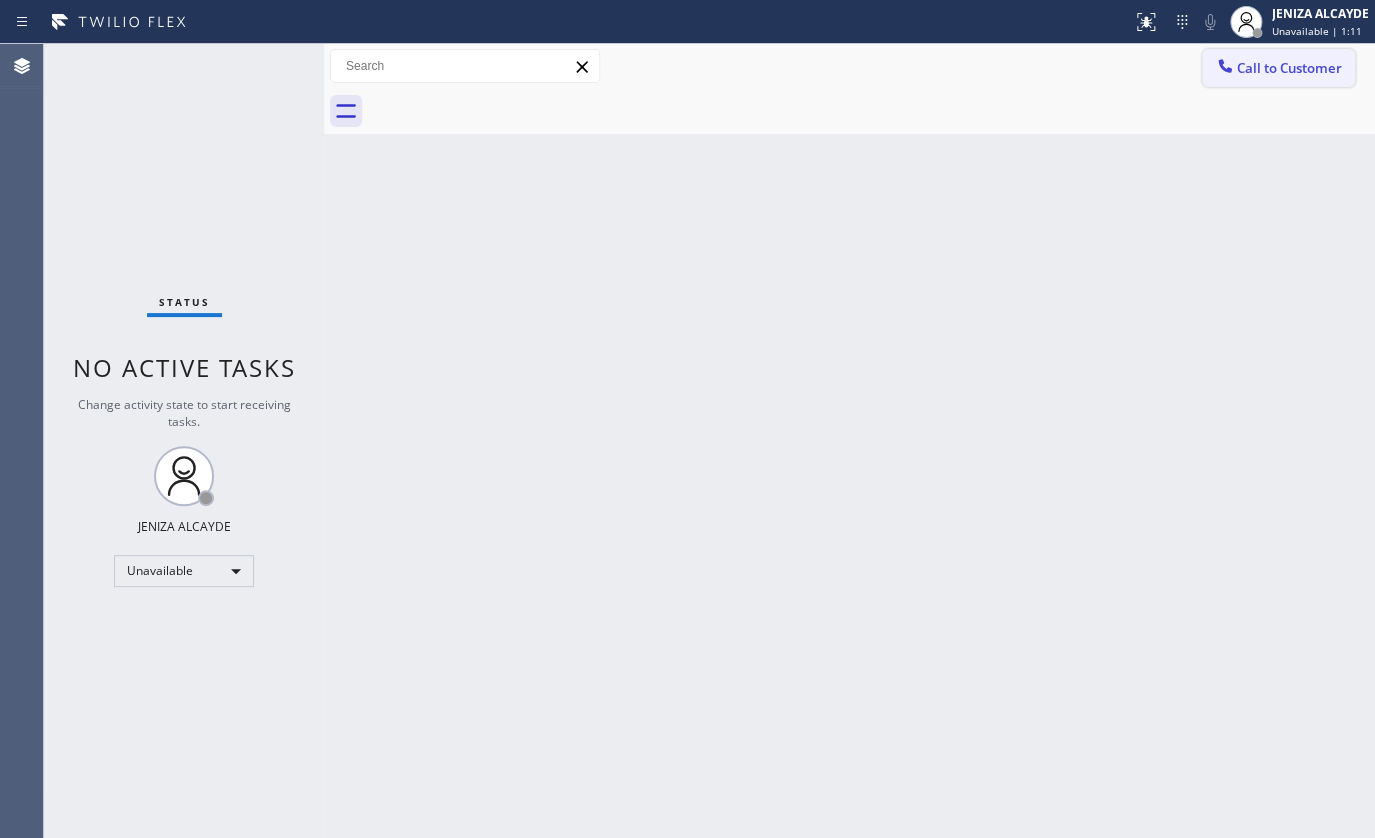click on "Call to Customer" at bounding box center [1289, 68] 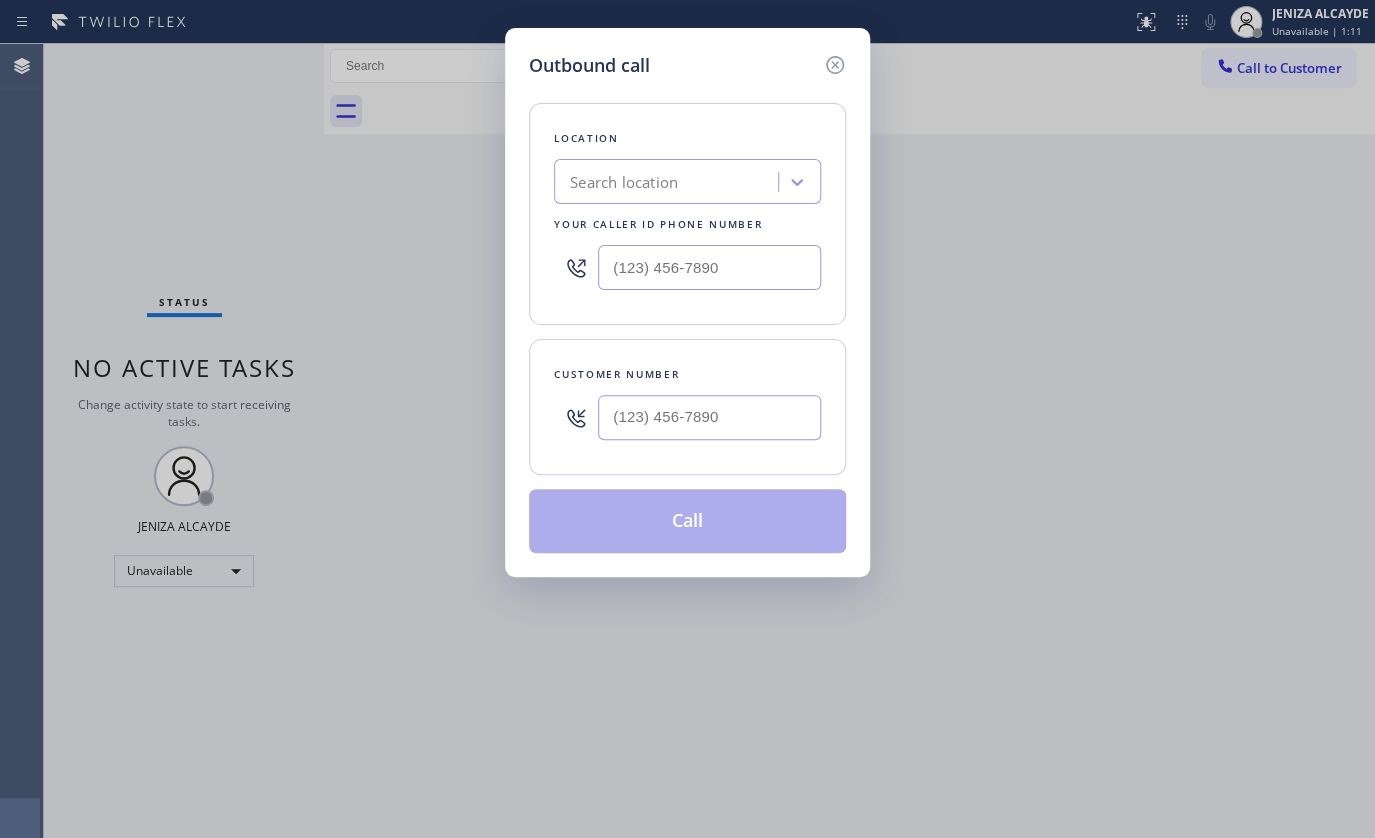 type on "(___) ___-____" 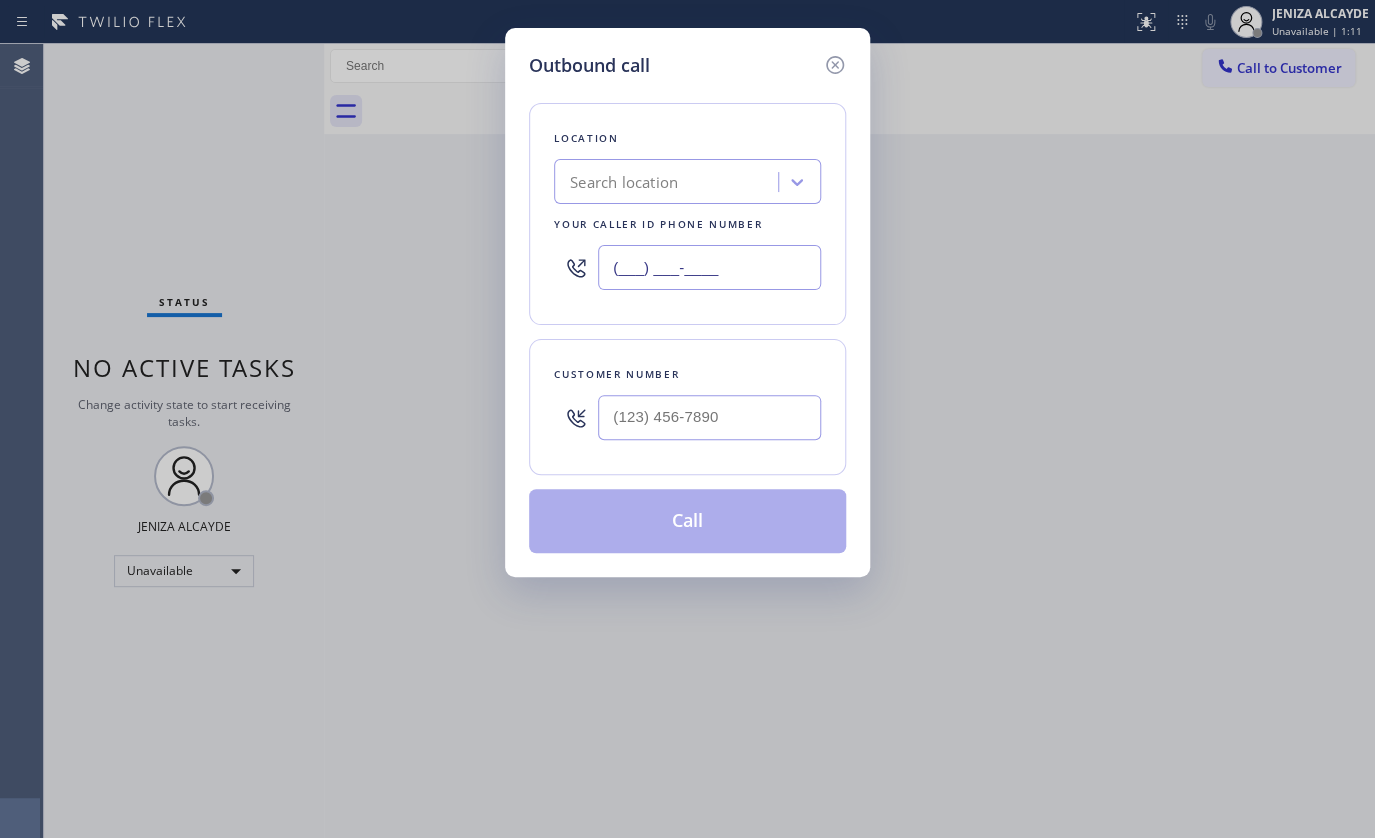 click on "(___) ___-____" at bounding box center (709, 267) 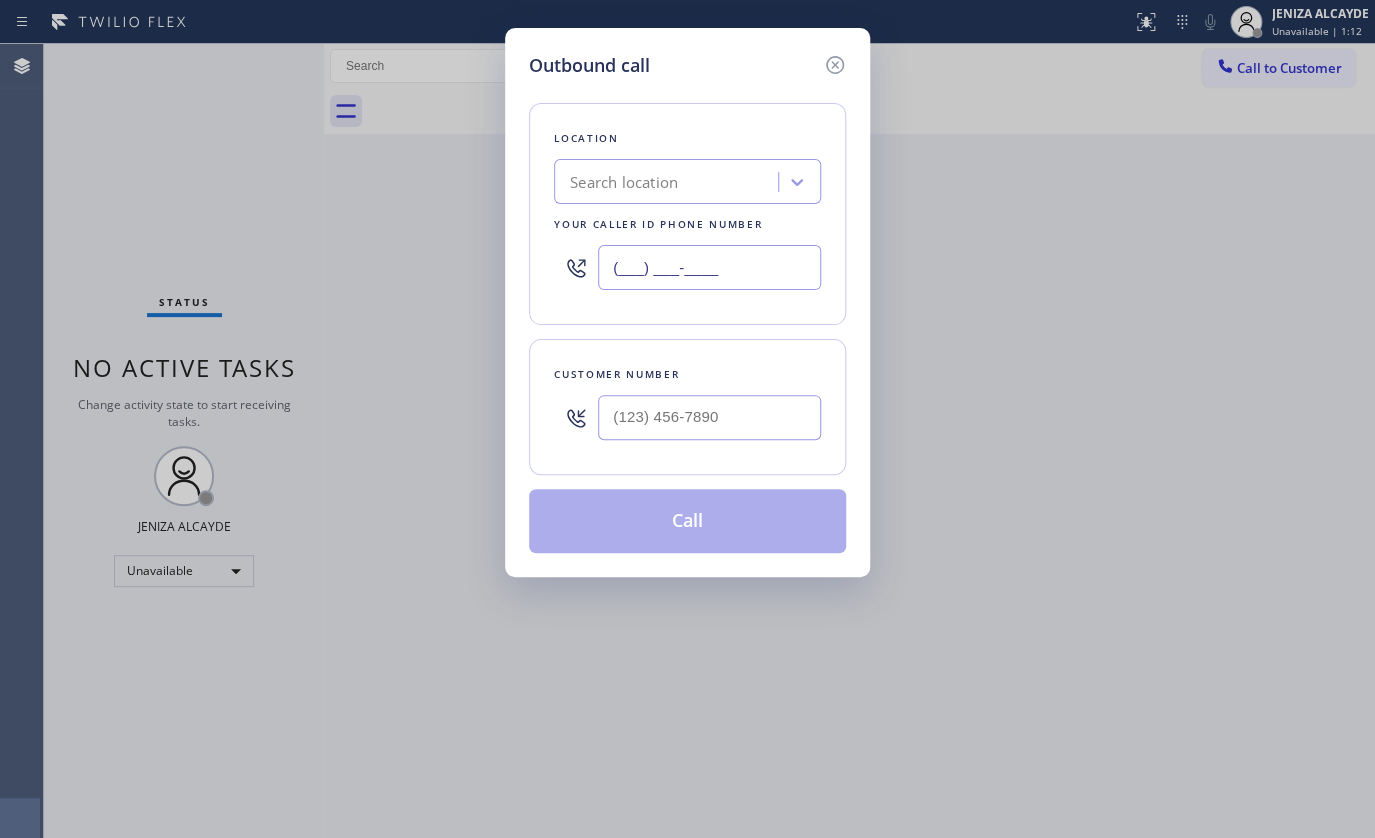 type 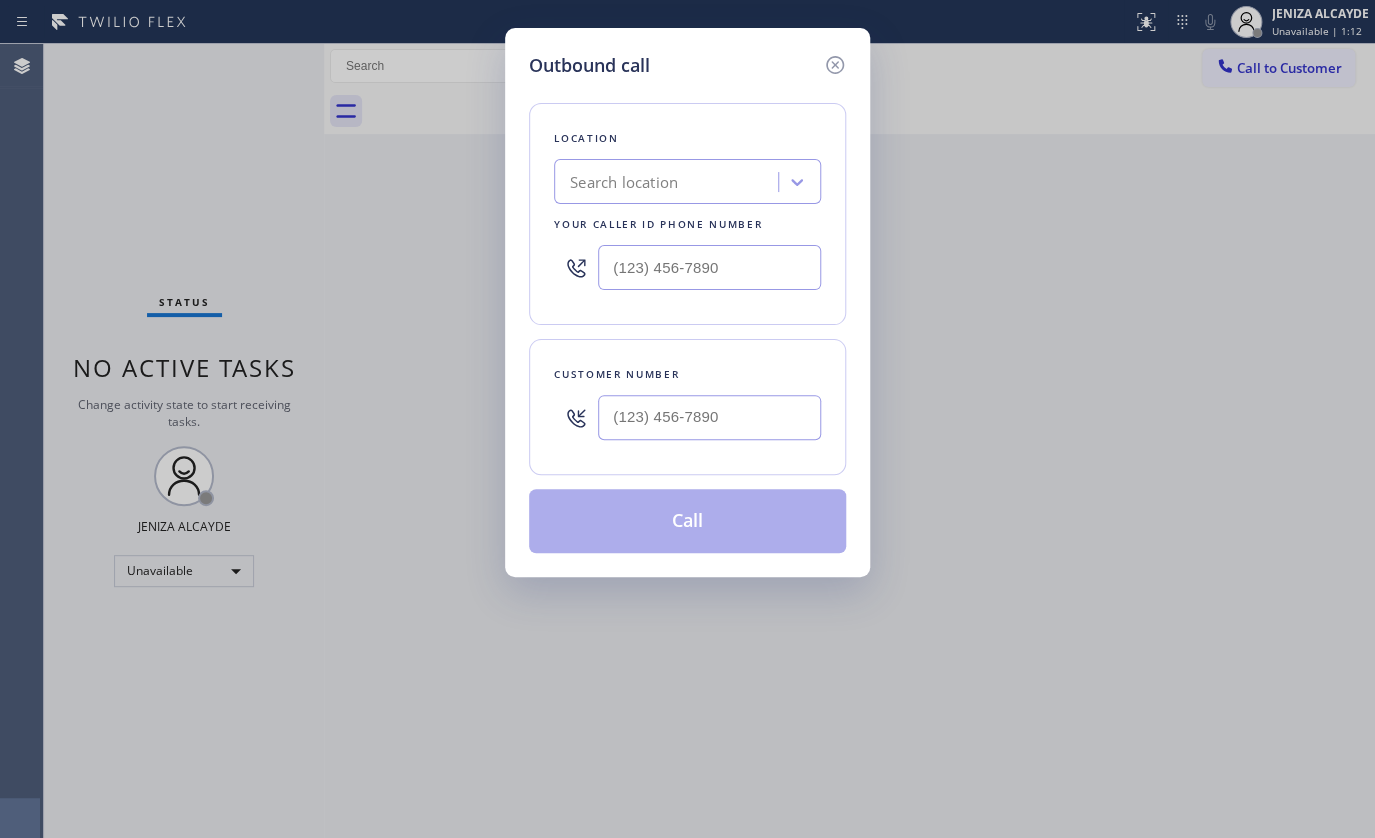 click on "Search location" at bounding box center (624, 182) 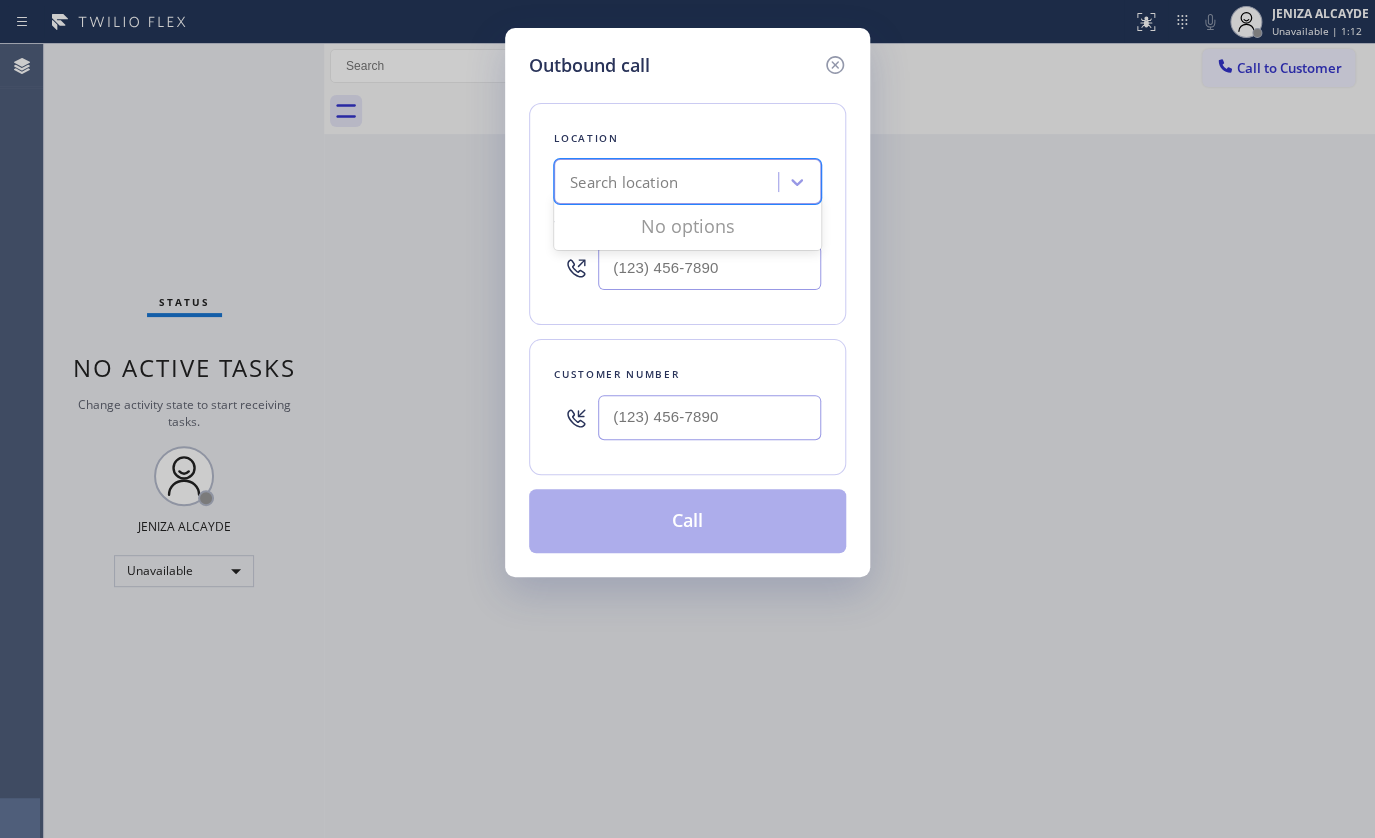 paste on "5 Star Appliance Repair" 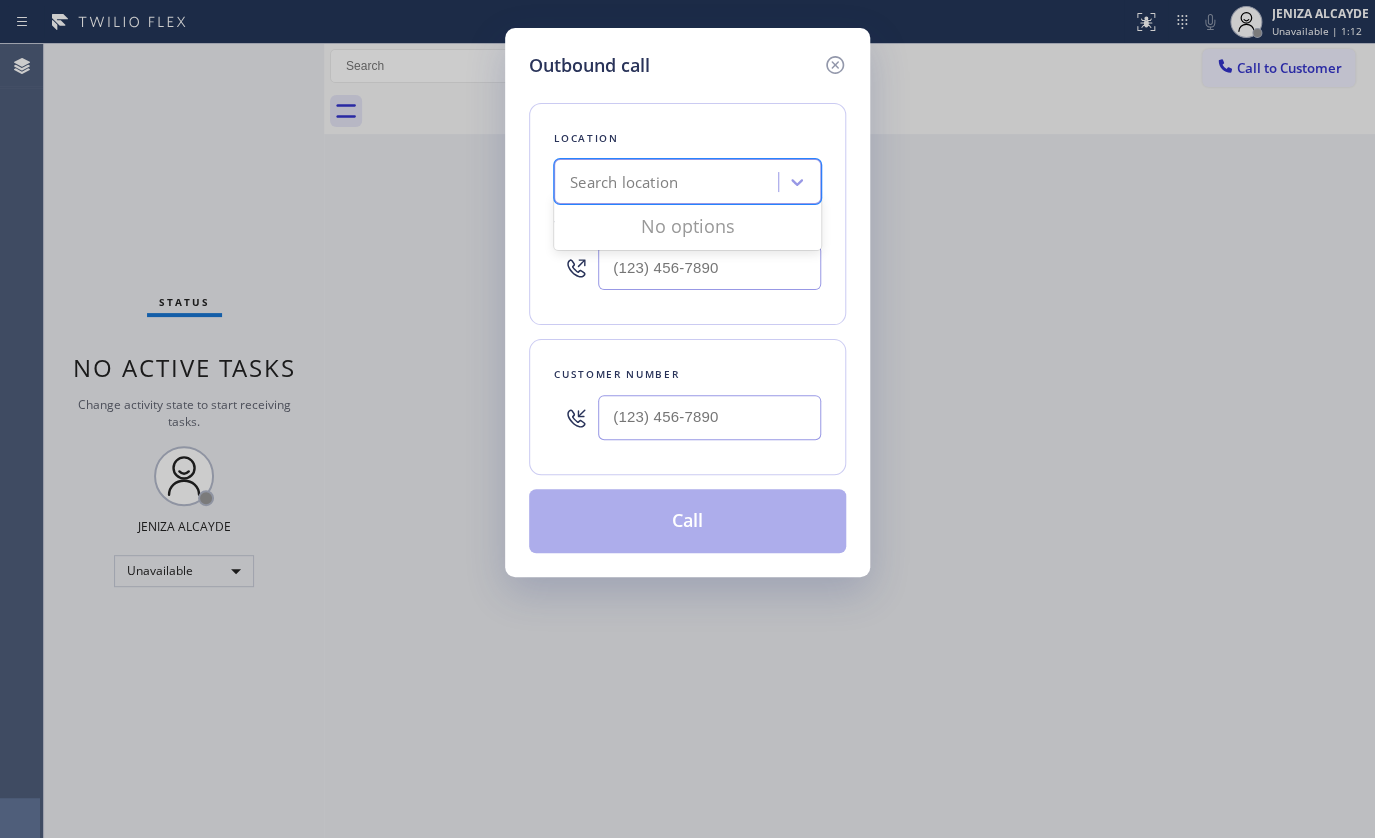 type on "5 Star Appliance Repair" 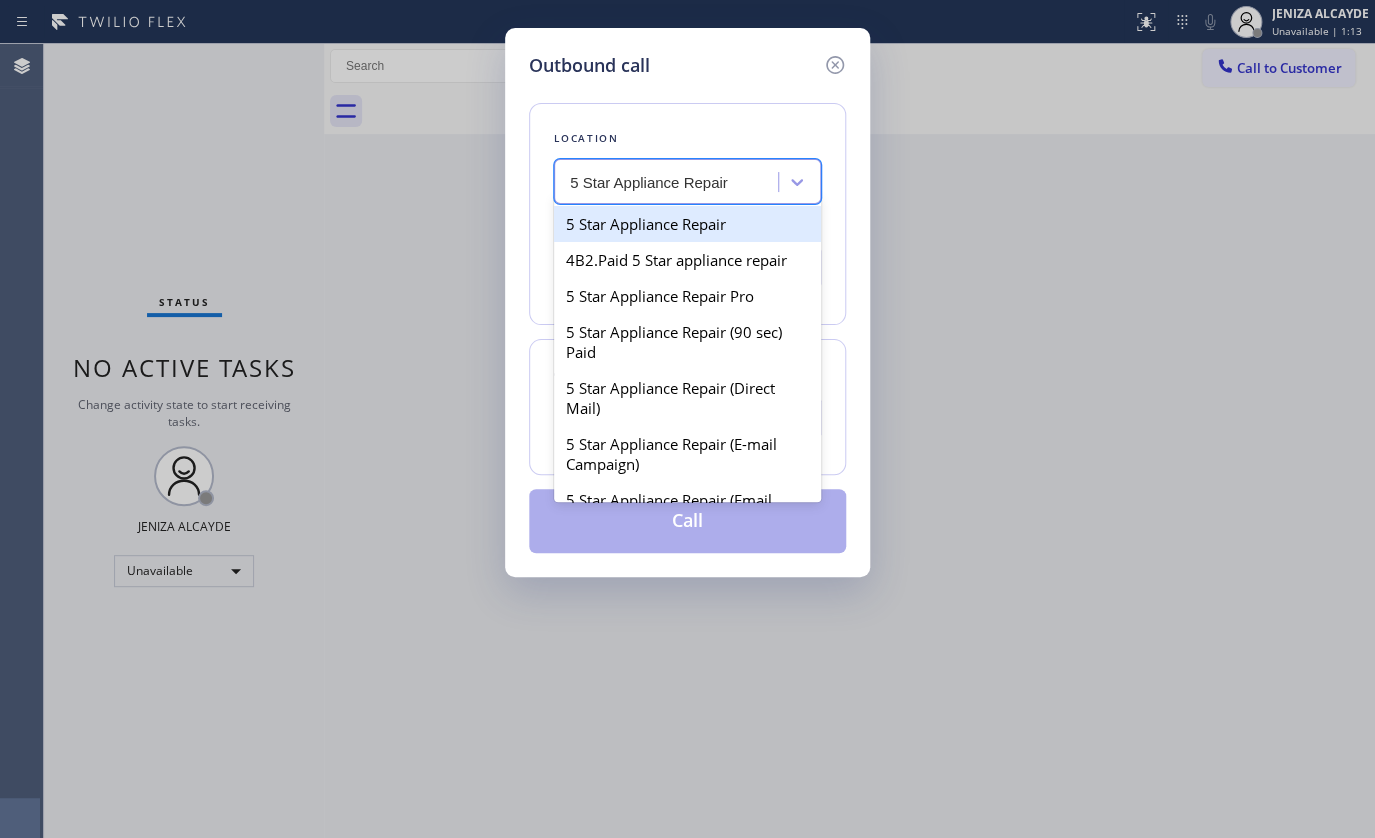 type 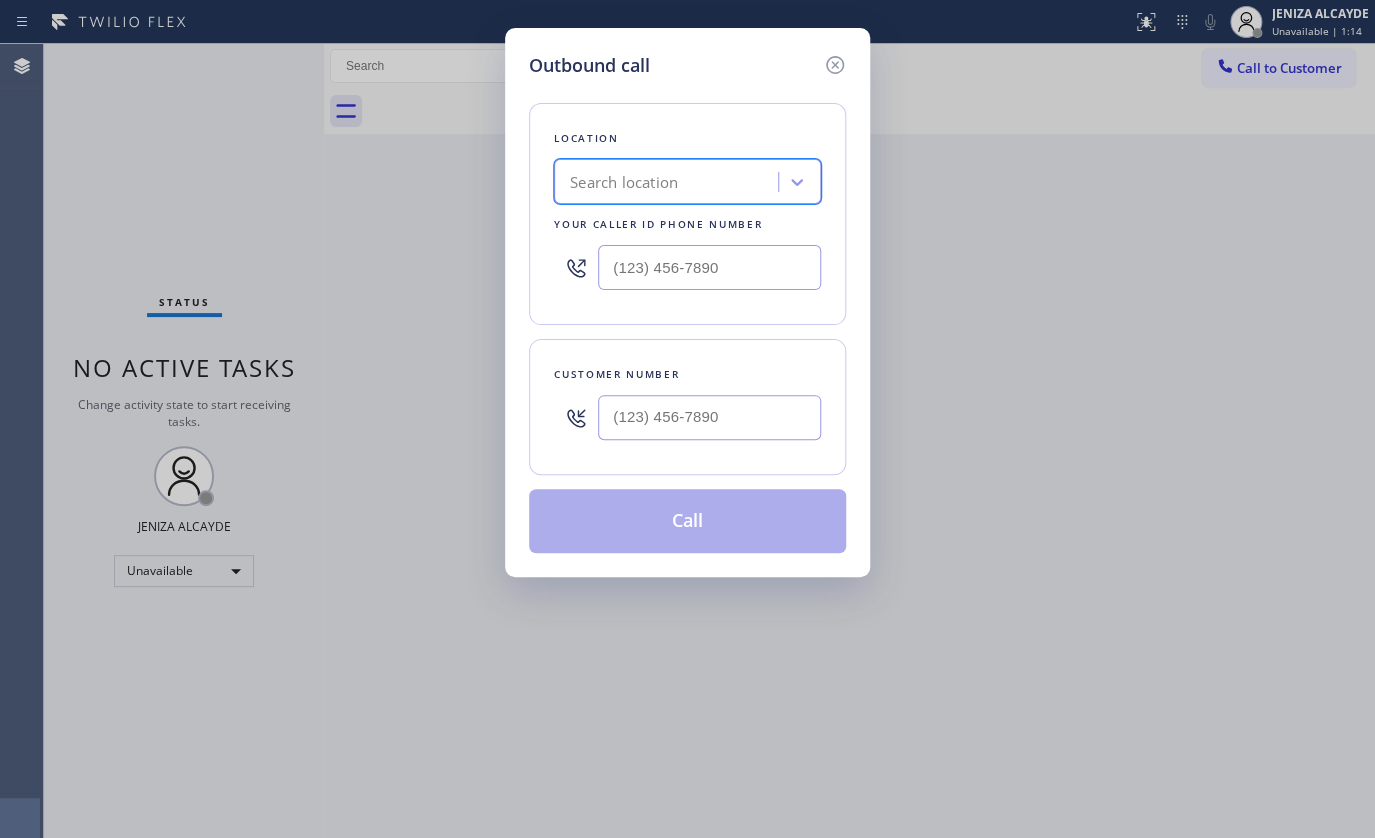 click on "Search location" at bounding box center [669, 182] 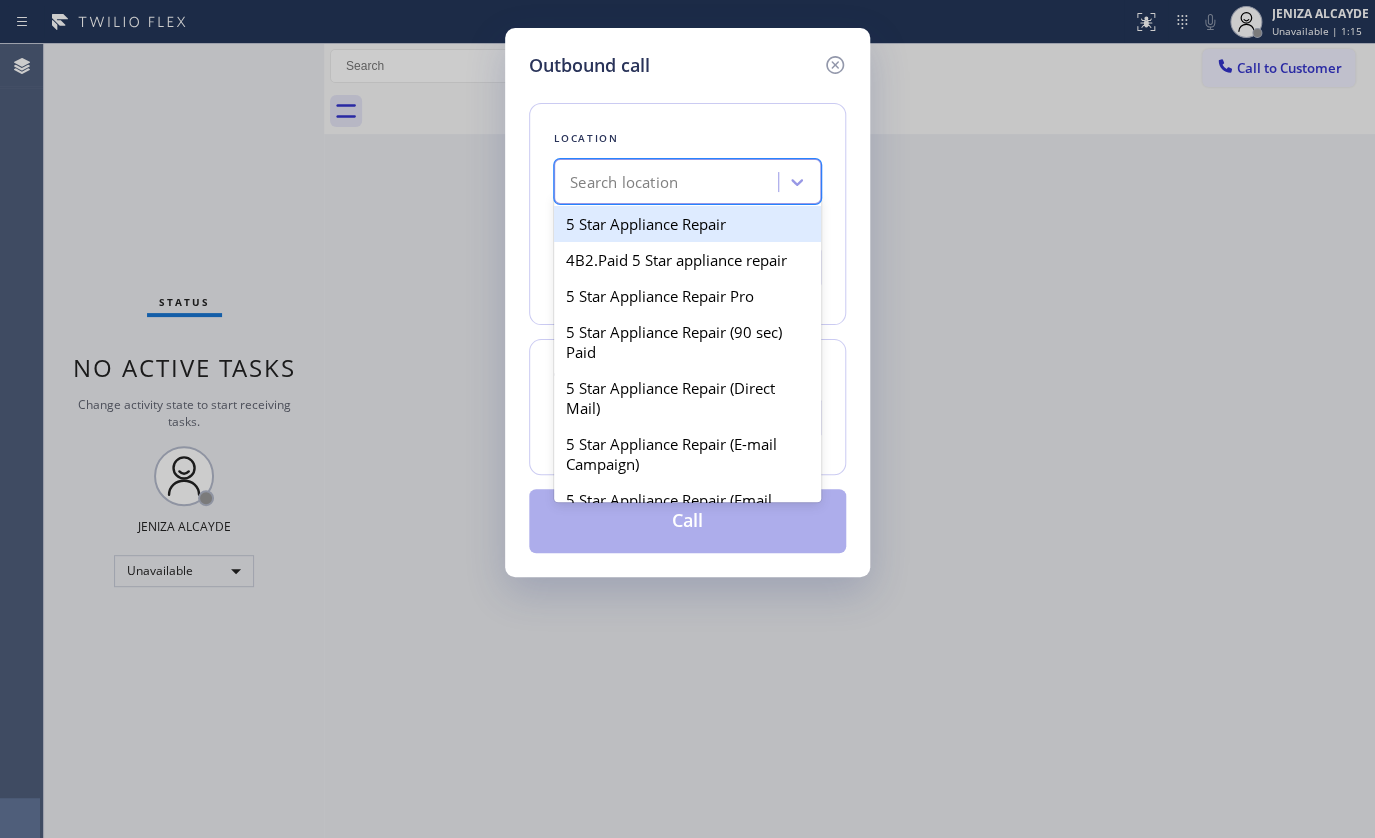 click on "5 Star Appliance Repair" at bounding box center (687, 224) 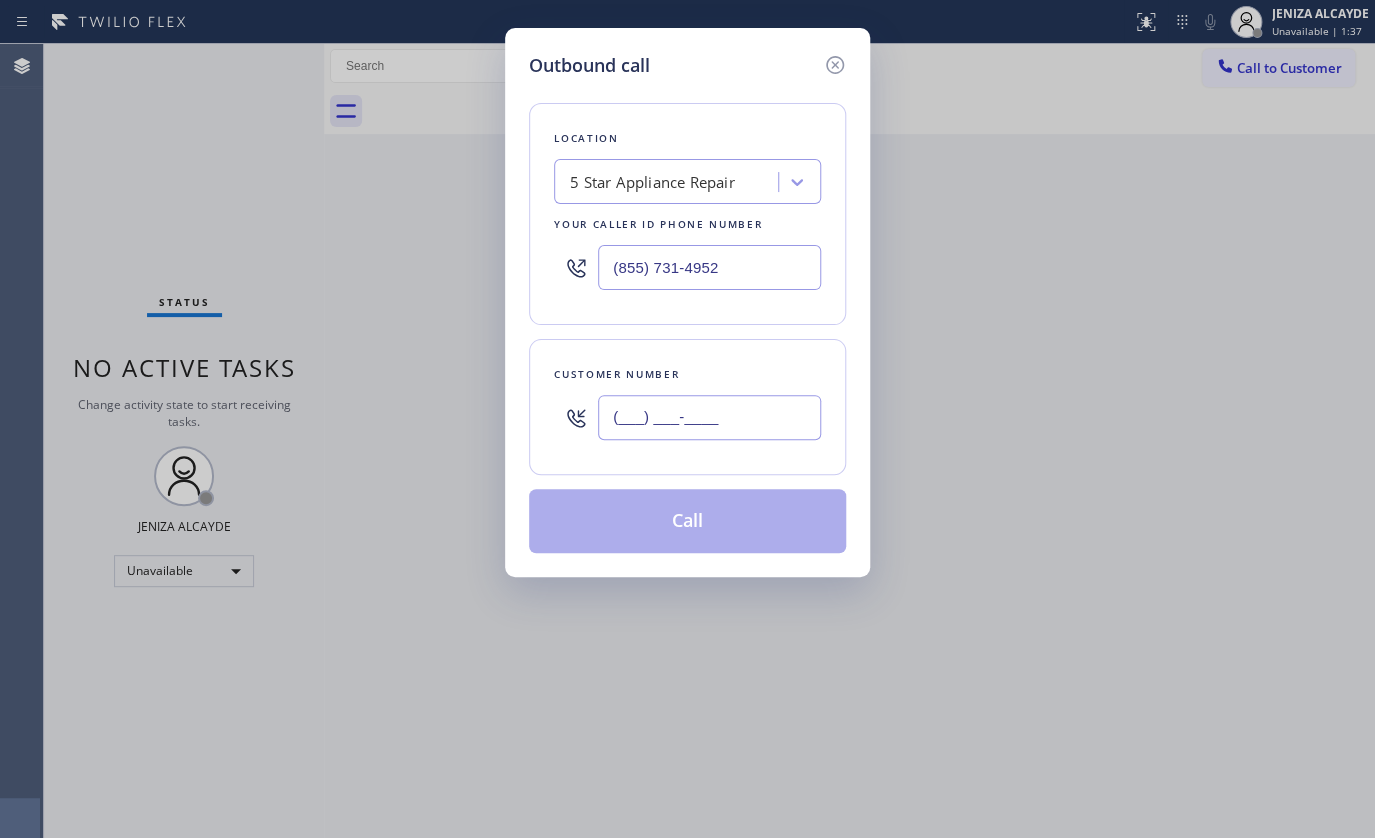 click on "(___) ___-____" at bounding box center (709, 417) 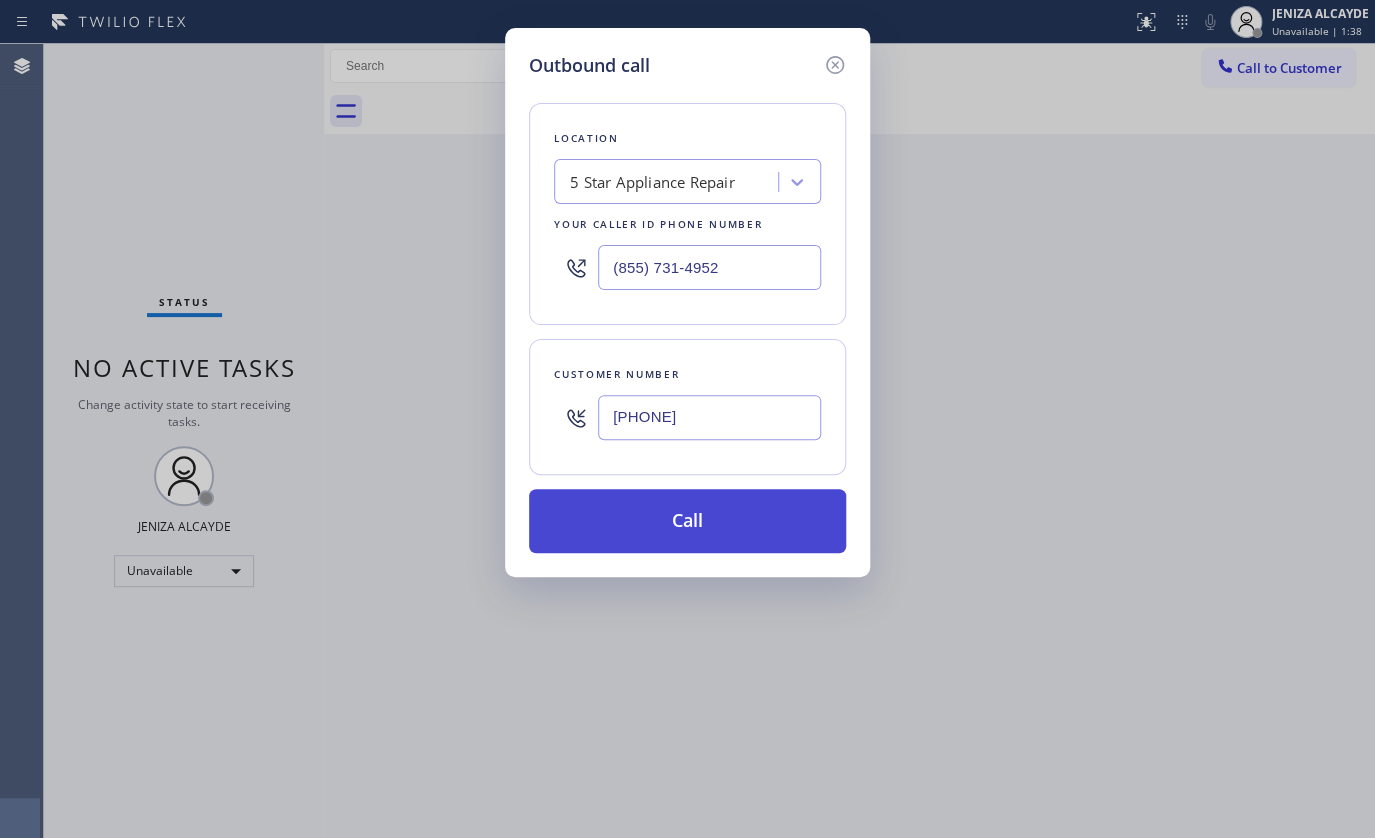 click on "Call" at bounding box center [687, 521] 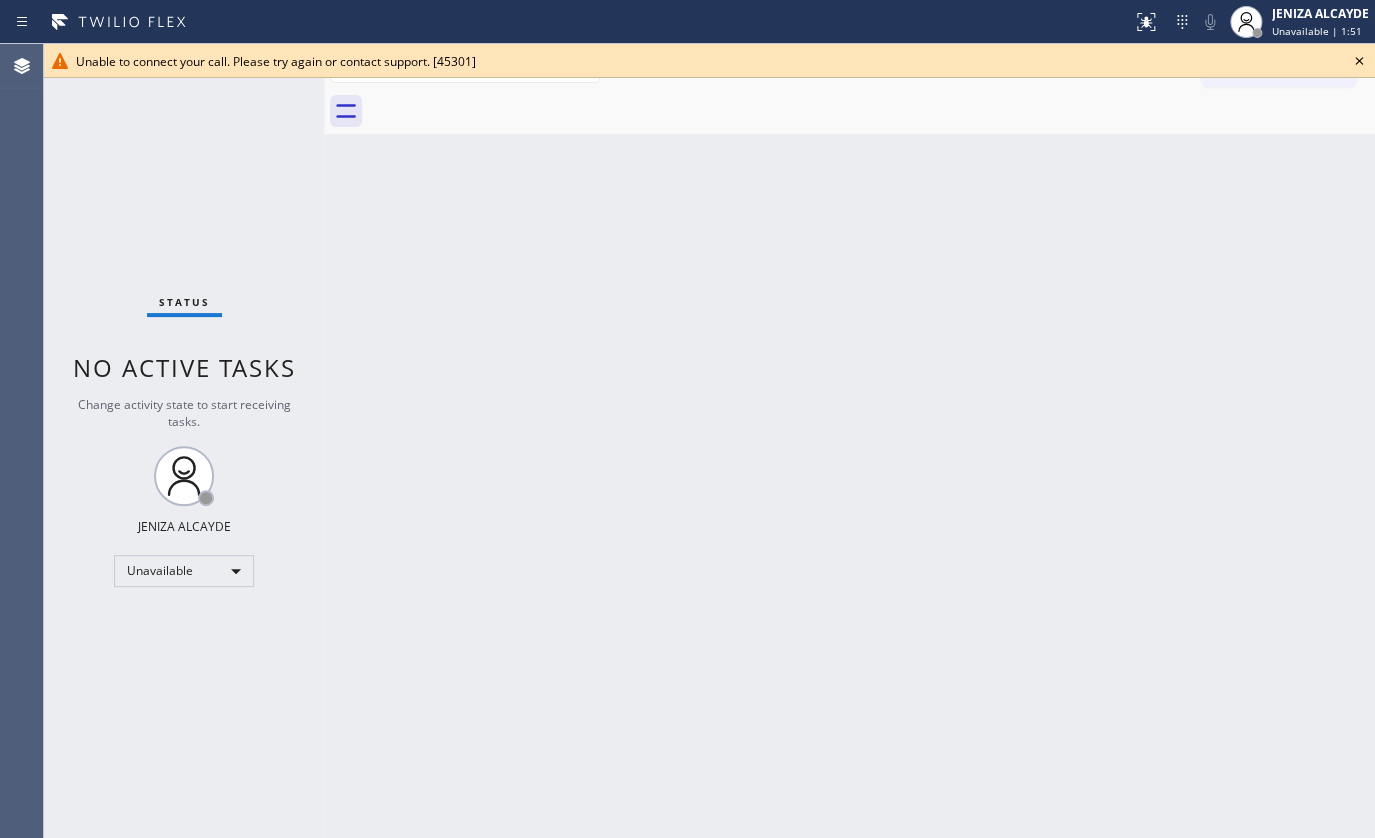 click on "Unable to connect your call. Please try again or contact support. [45301]" at bounding box center (709, 61) 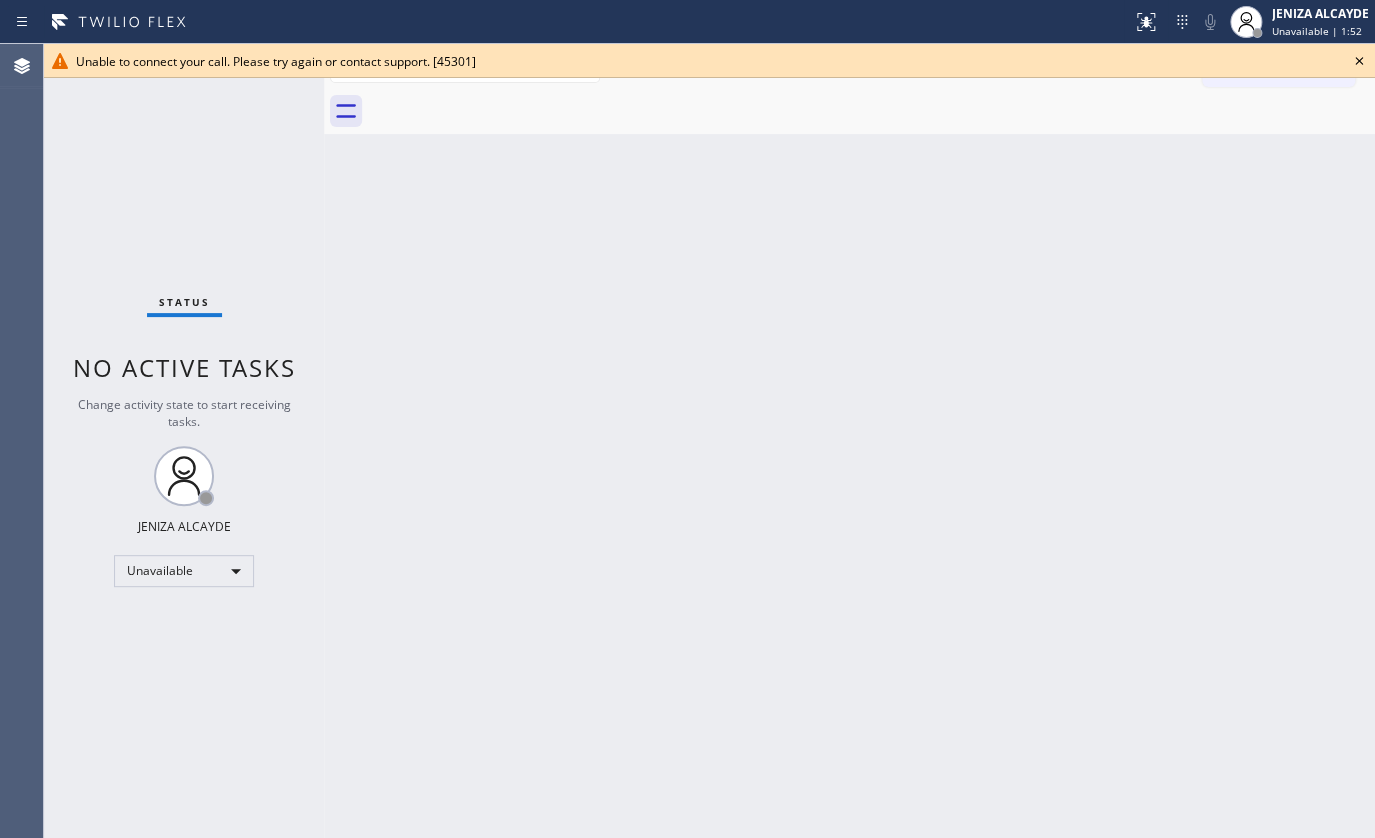 click 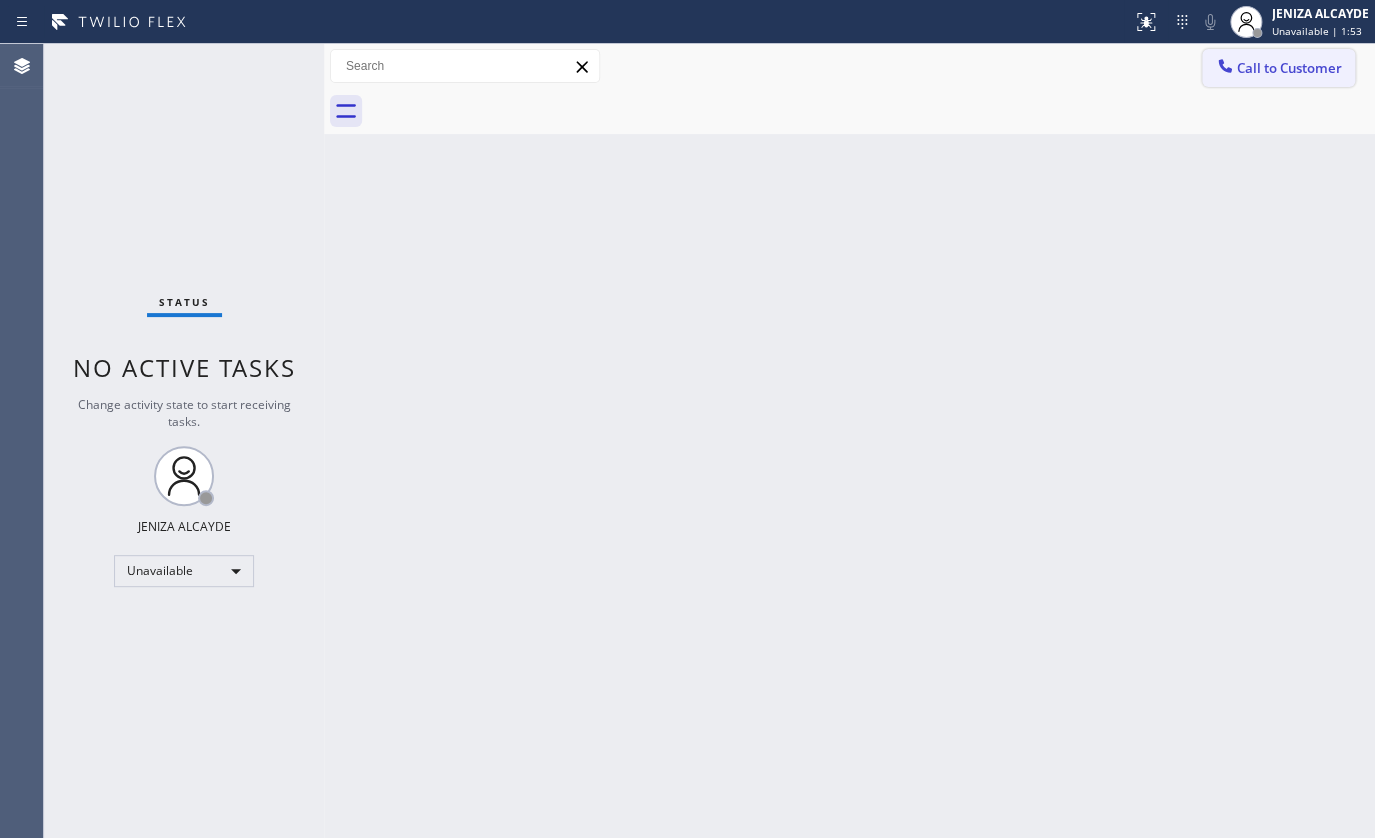 click on "Call to Customer" at bounding box center (1289, 68) 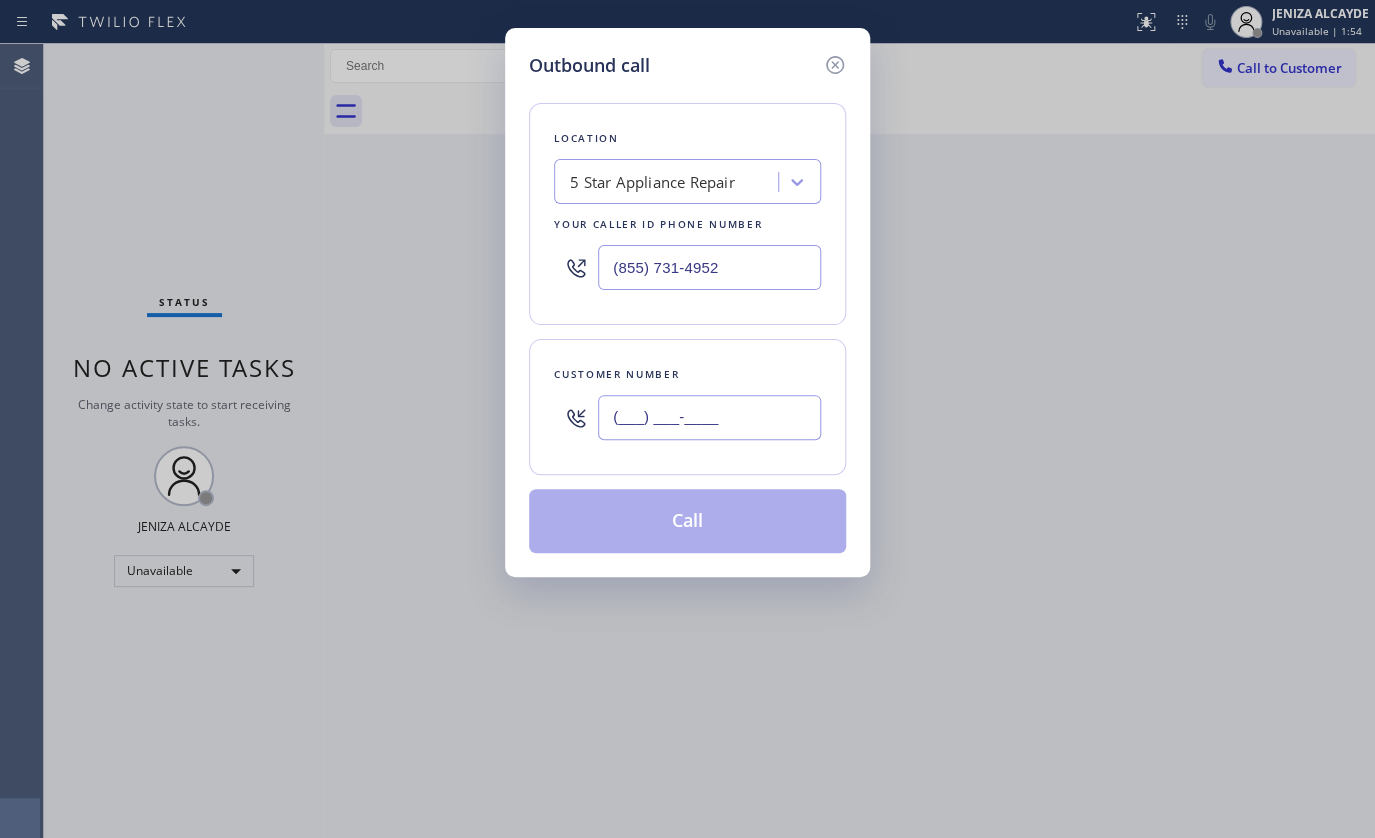 click on "(___) ___-____" at bounding box center [709, 417] 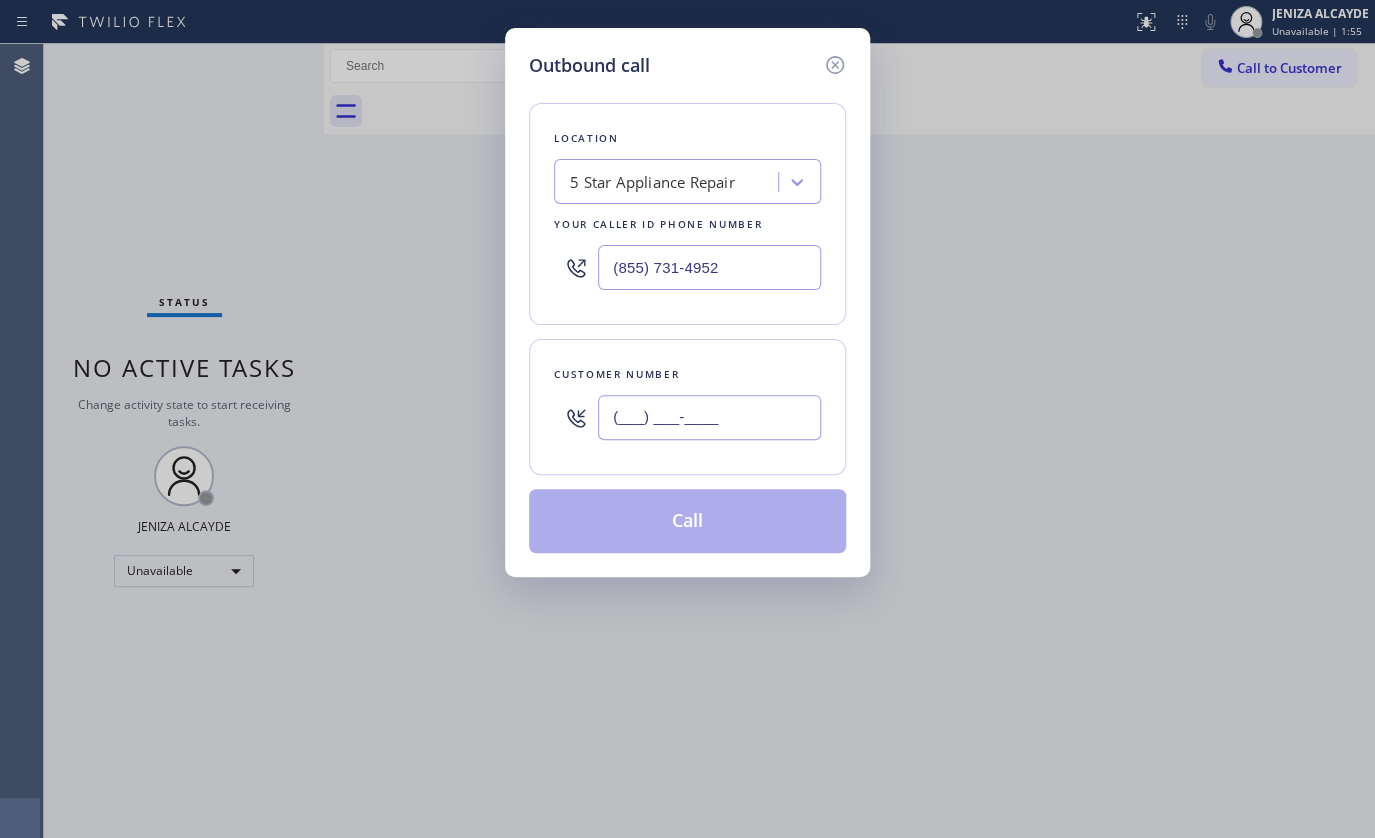 paste on "[PHONE]" 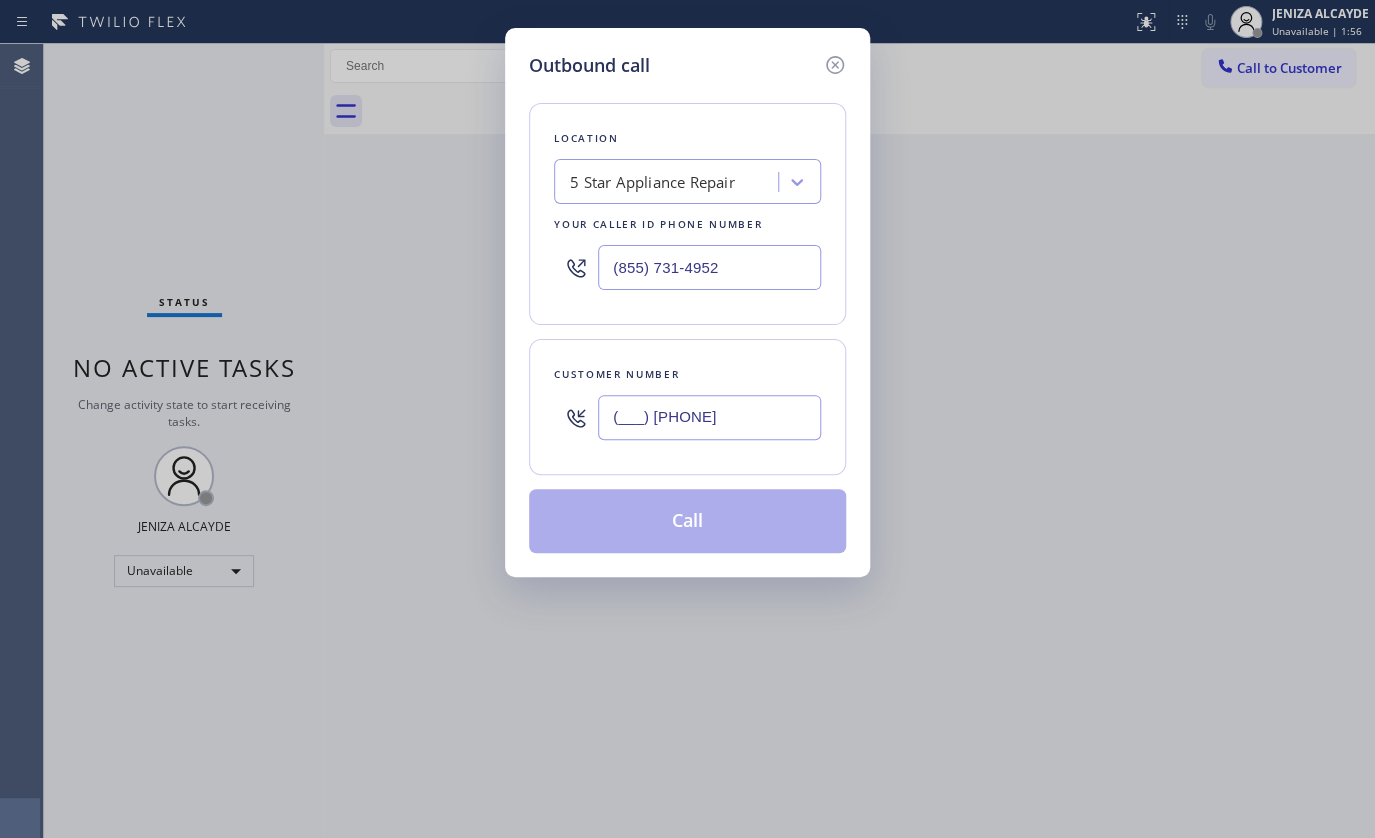 drag, startPoint x: 755, startPoint y: 418, endPoint x: 523, endPoint y: 417, distance: 232.00215 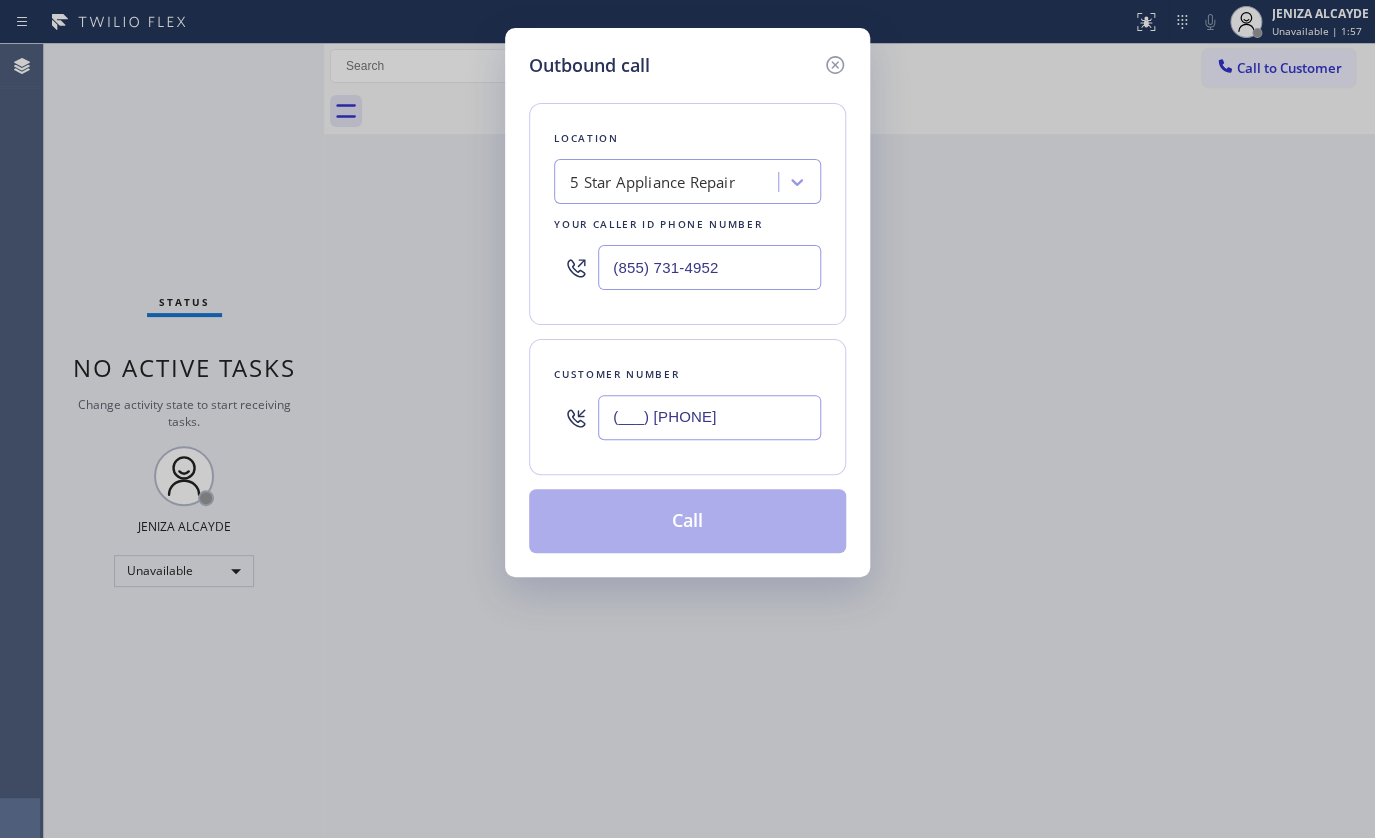 click on "Outbound call Location 5 Star Appliance Repair Your caller id phone number [PHONE] Customer number ([PHONE]) Call" at bounding box center [687, 302] 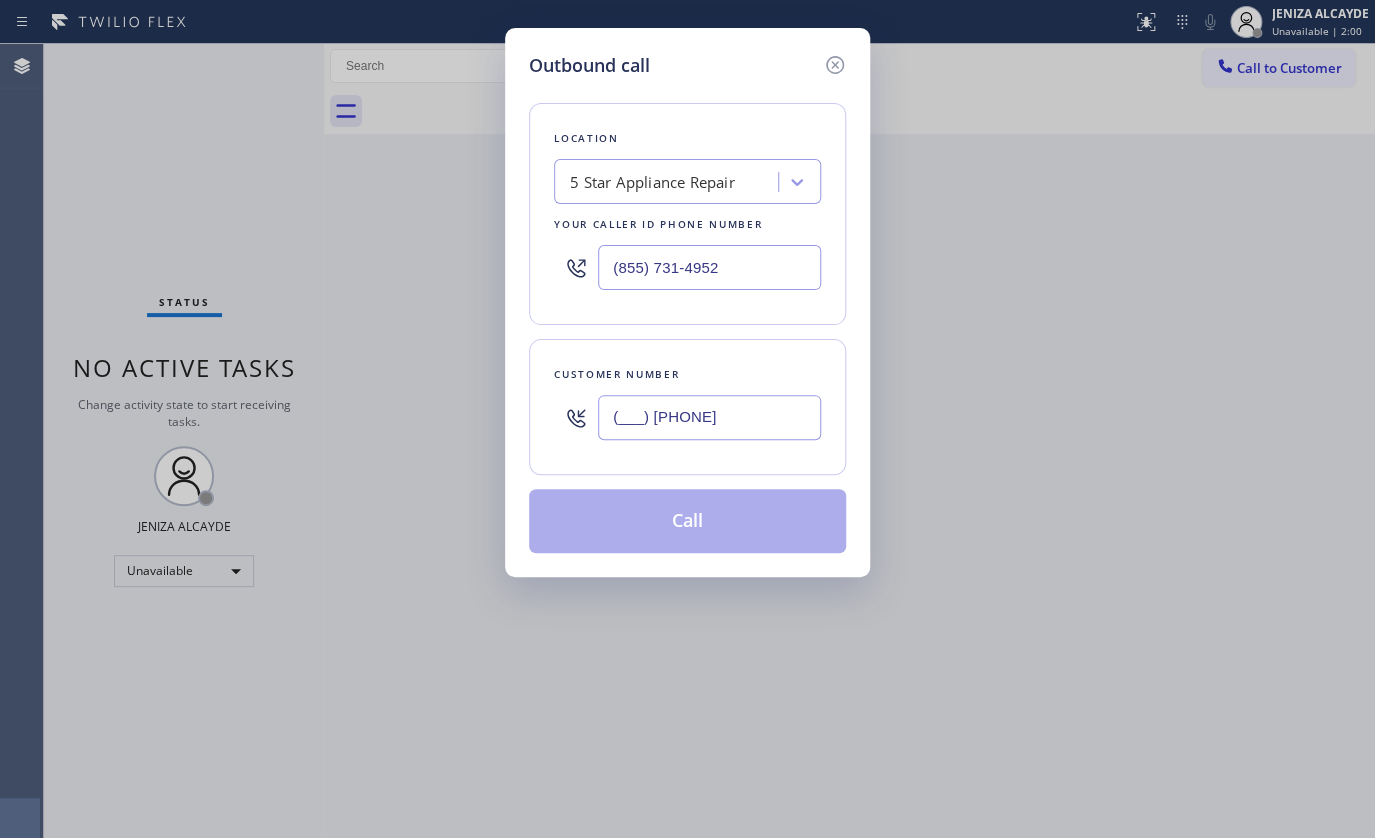 drag, startPoint x: 1021, startPoint y: 207, endPoint x: 1040, endPoint y: 88, distance: 120.50726 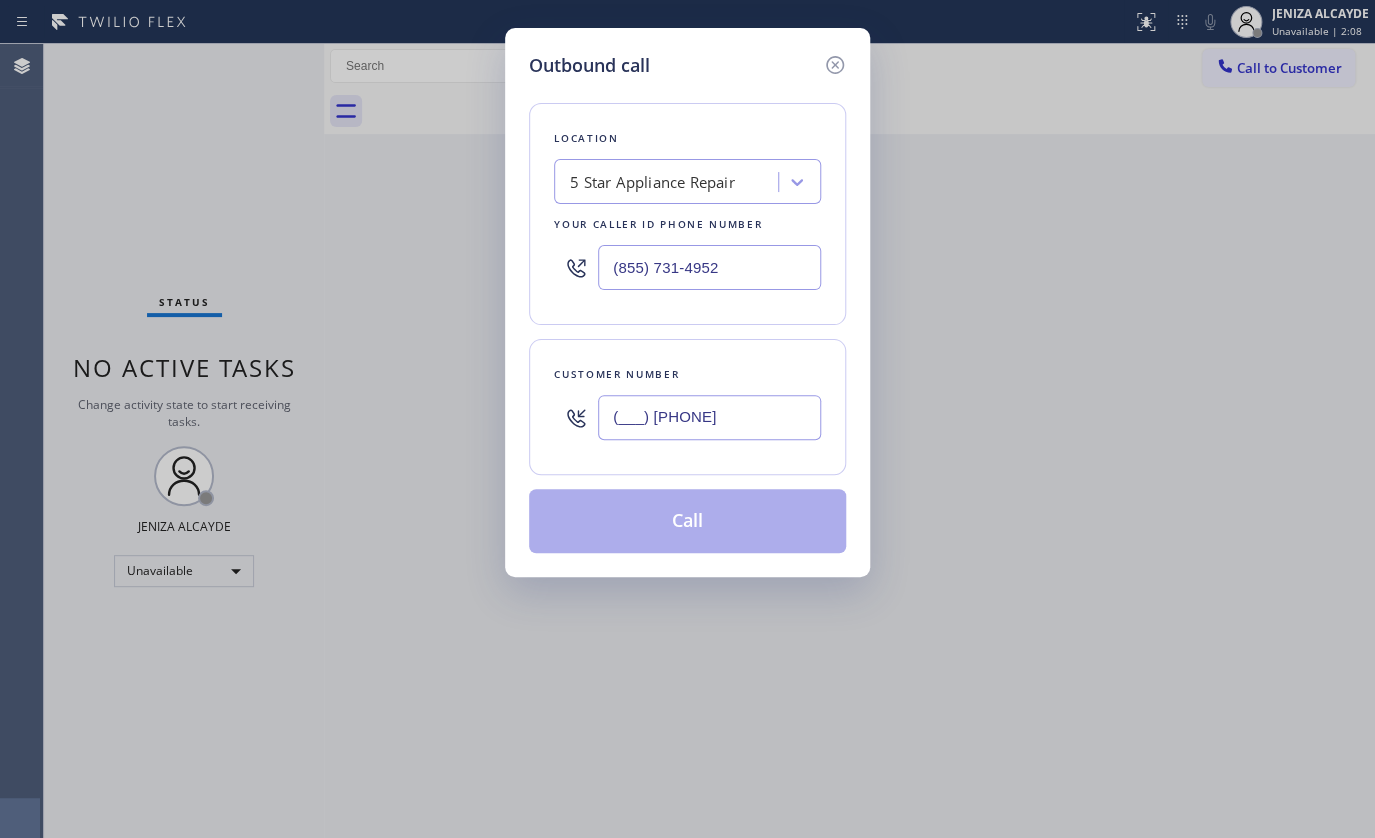 click on "(___) [PHONE]" at bounding box center [709, 417] 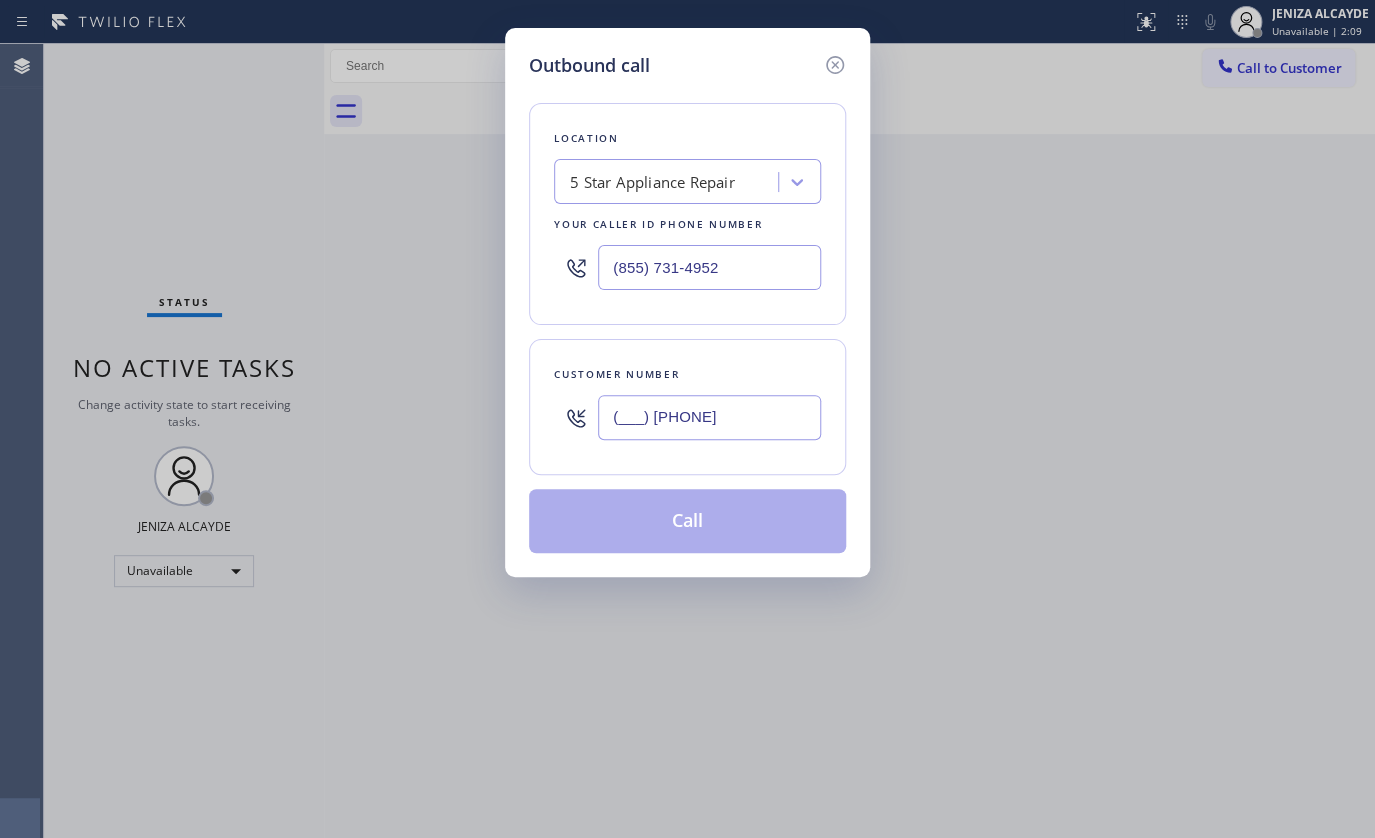 drag, startPoint x: 742, startPoint y: 410, endPoint x: 503, endPoint y: 422, distance: 239.30107 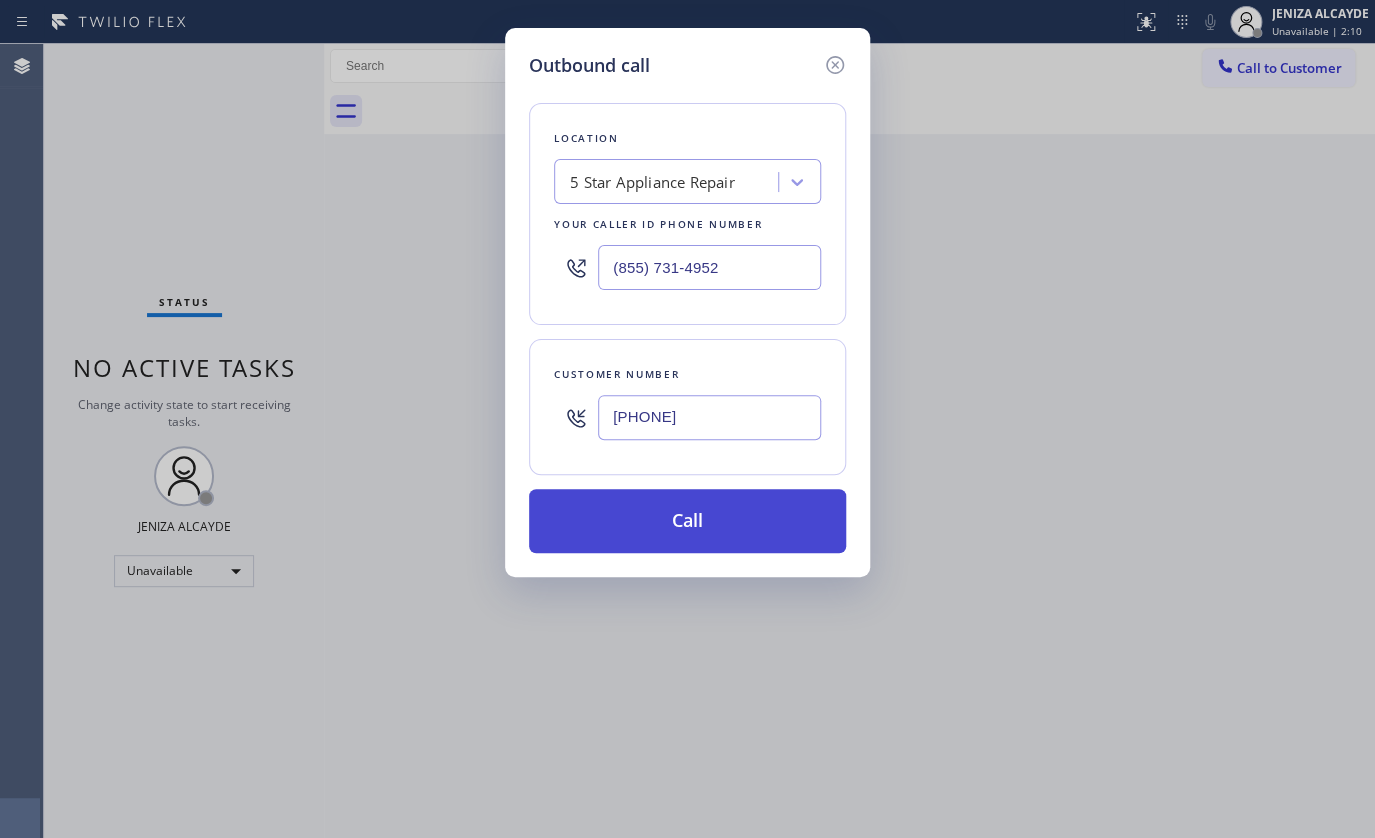 type on "[PHONE]" 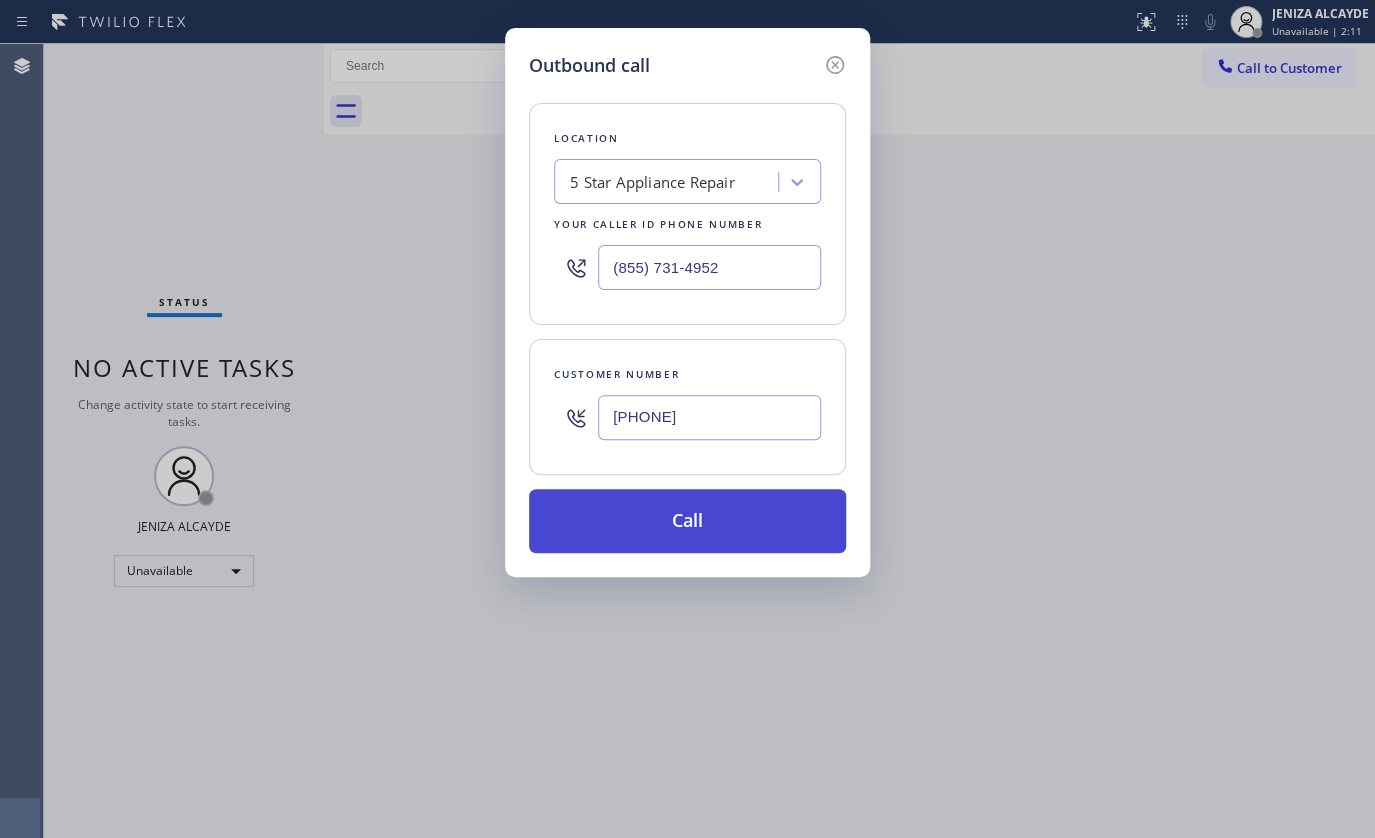 click on "Call" at bounding box center (687, 521) 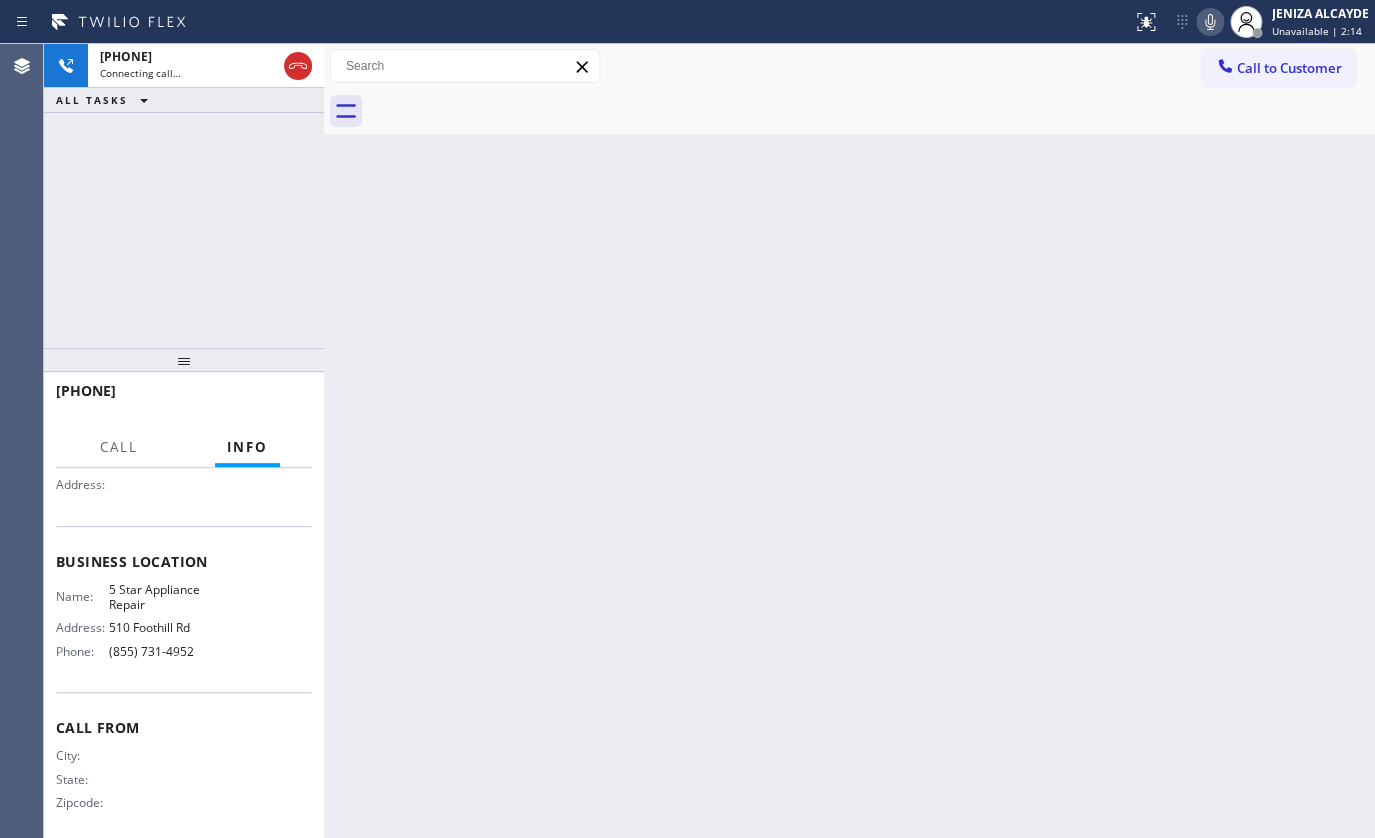 scroll, scrollTop: 208, scrollLeft: 0, axis: vertical 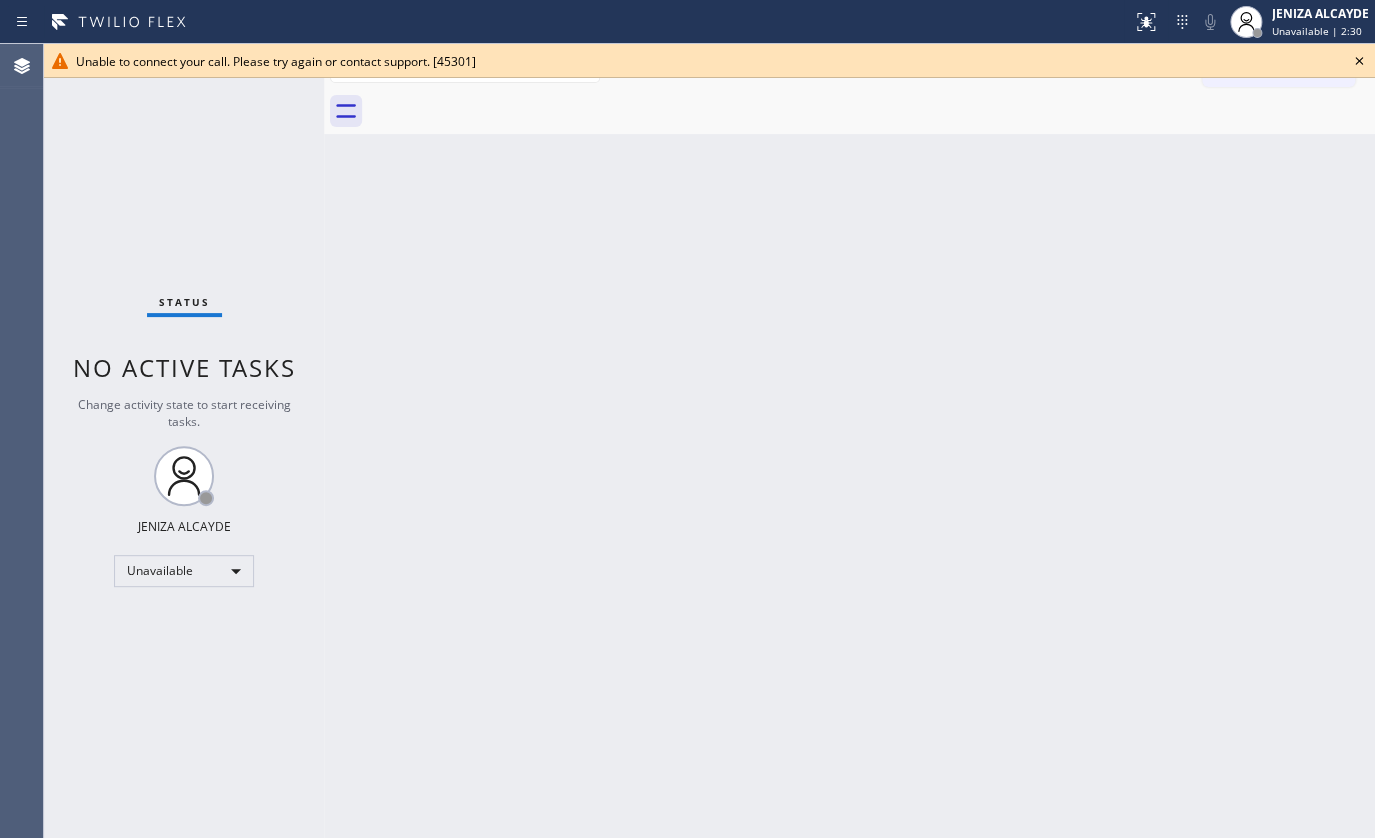 click 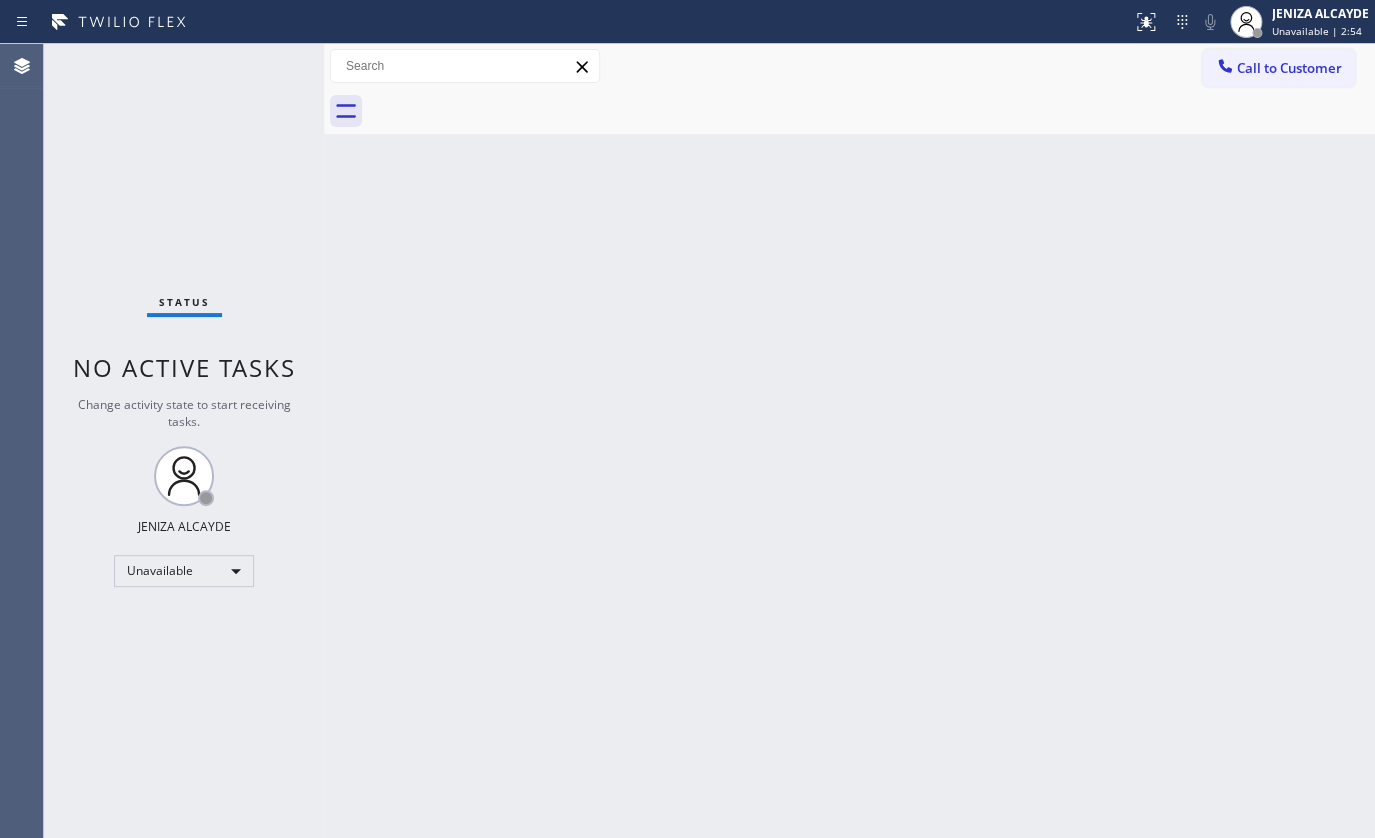 click on "Call to Customer" at bounding box center (1278, 68) 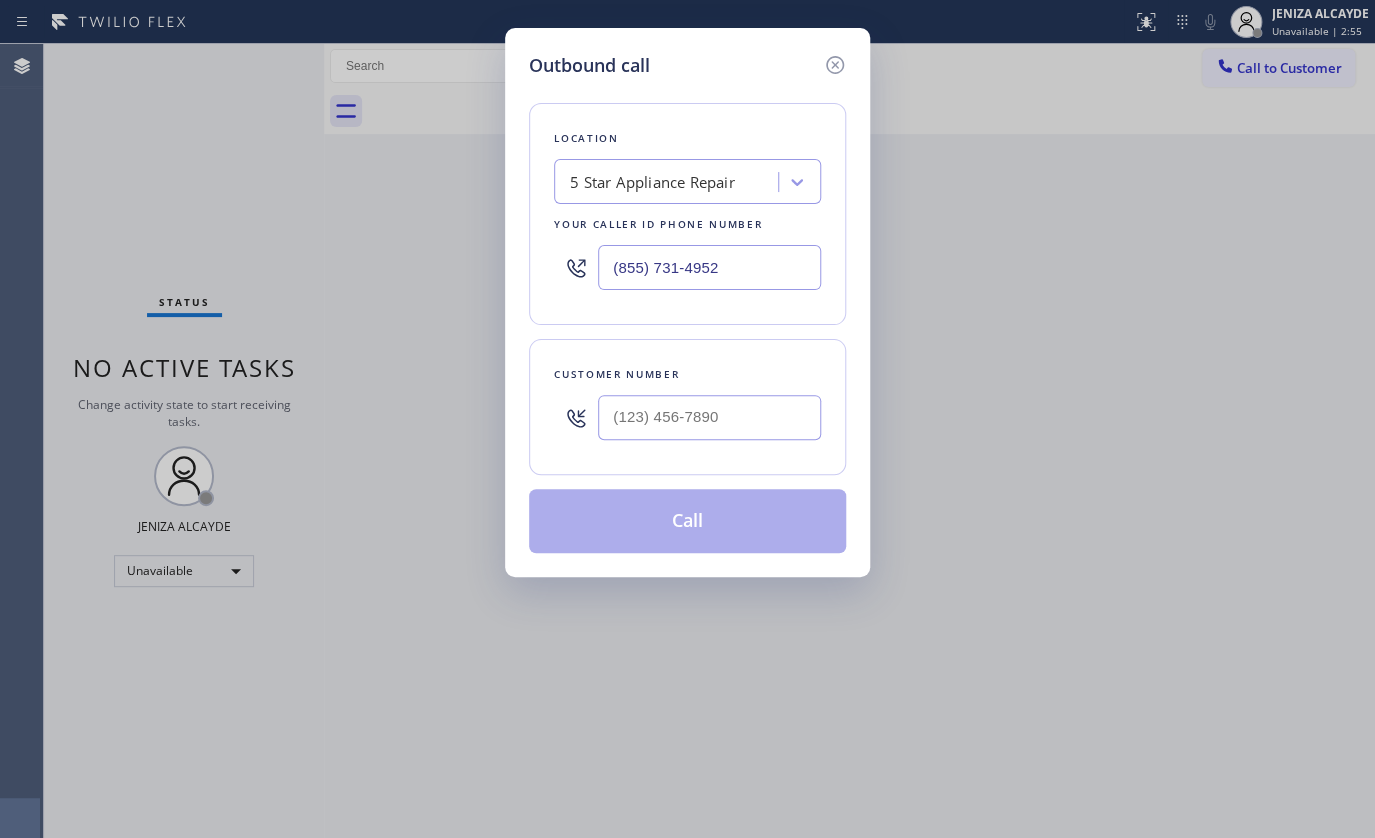 drag, startPoint x: 740, startPoint y: 267, endPoint x: 545, endPoint y: 280, distance: 195.43285 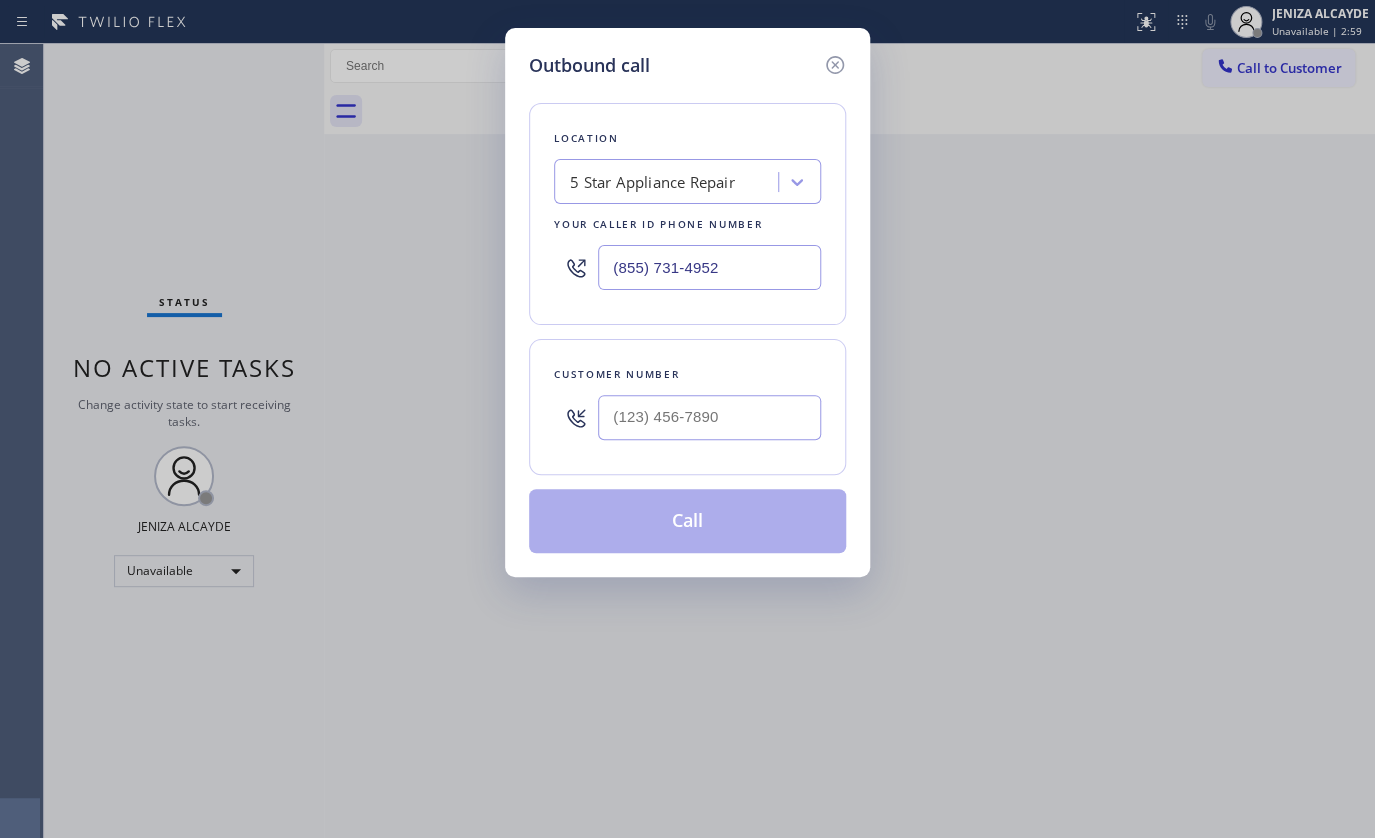 type on "(855) 731-4952" 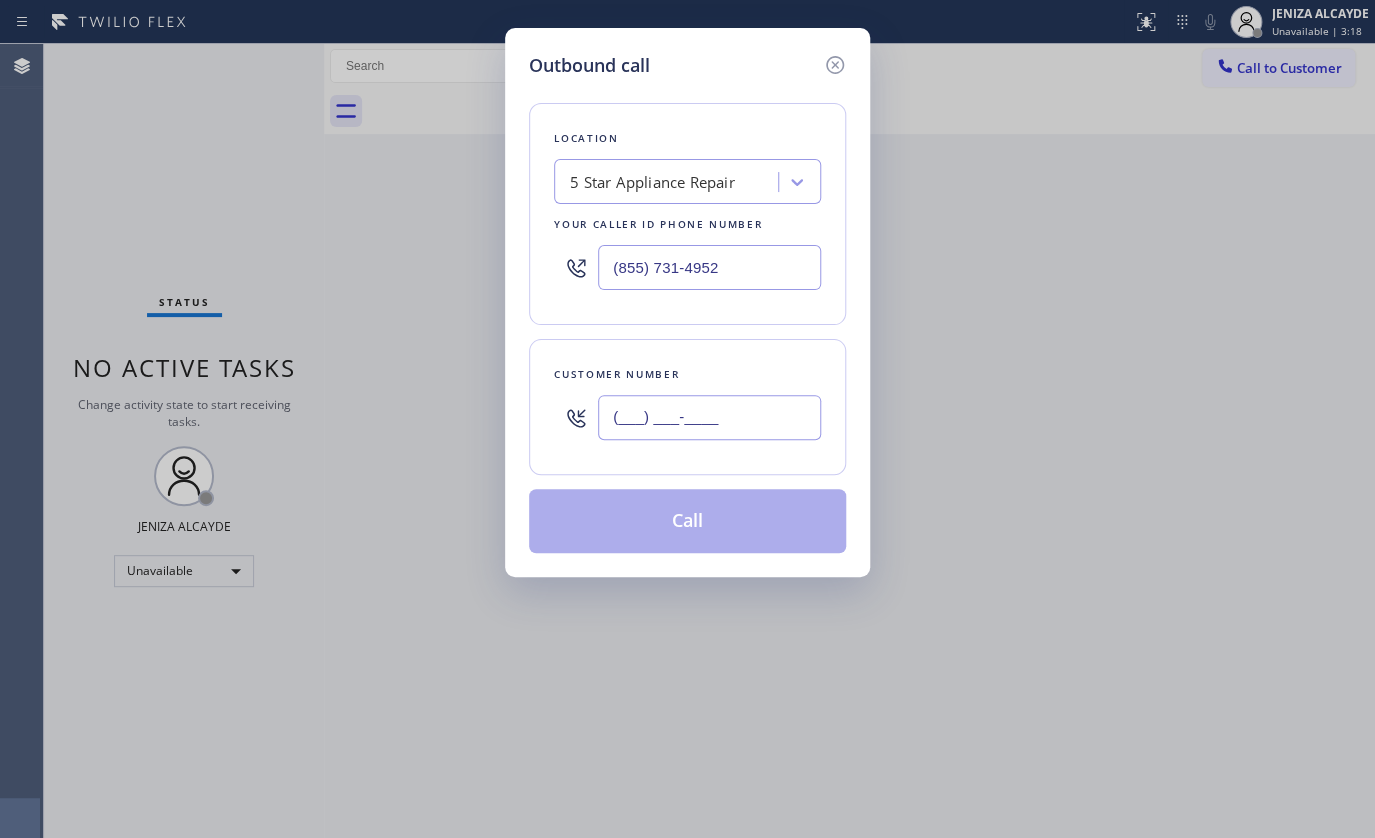 click on "(___) ___-____" at bounding box center [709, 417] 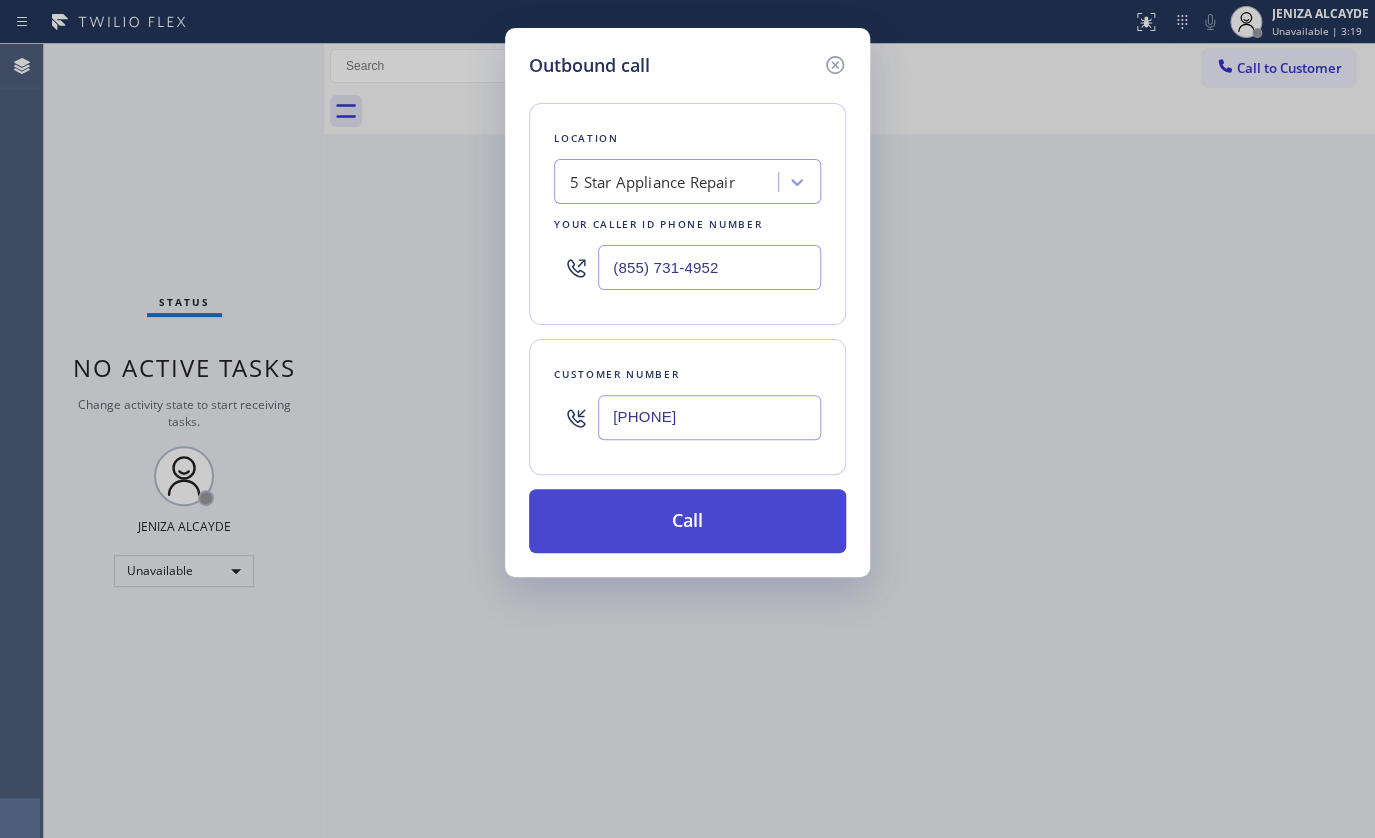 type on "[PHONE]" 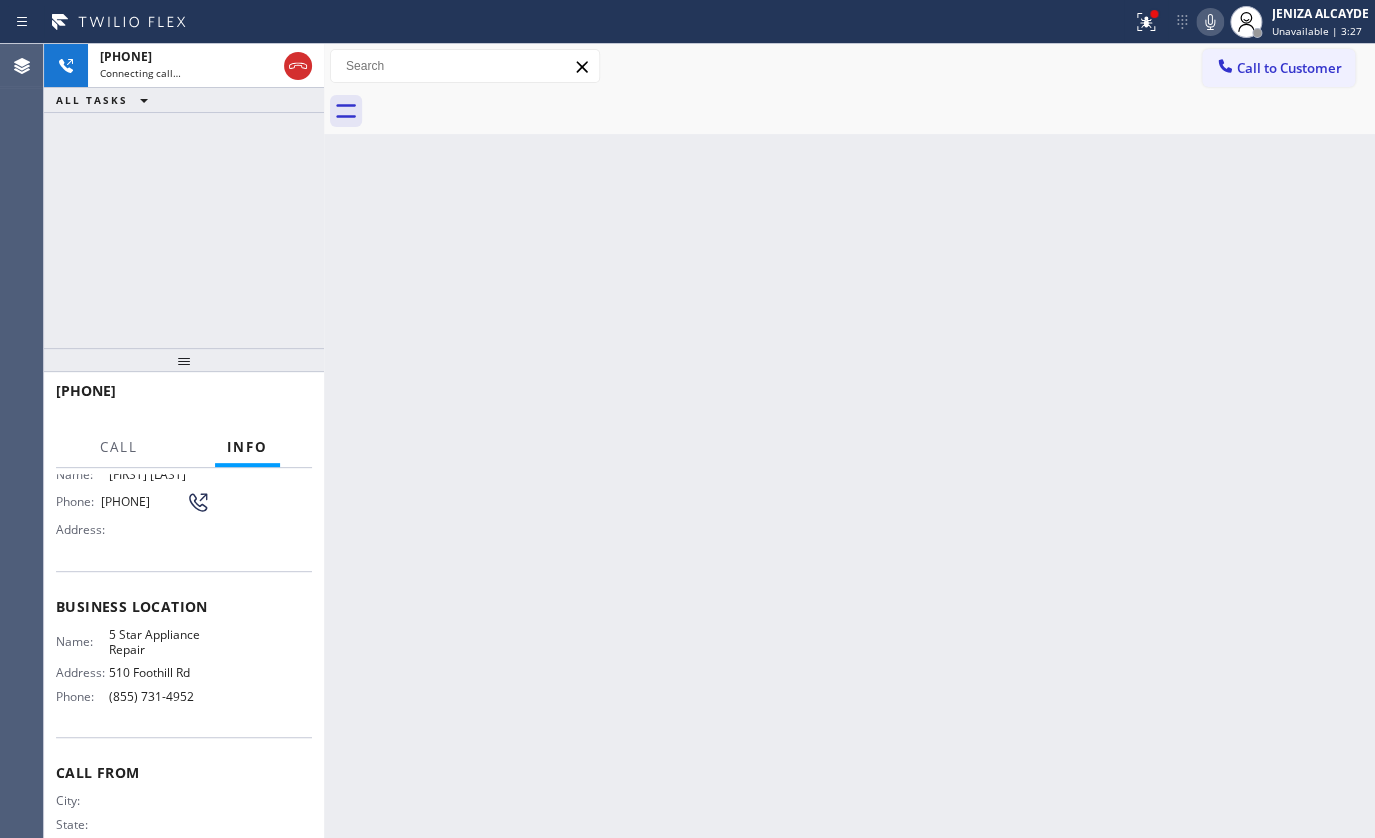 scroll, scrollTop: 208, scrollLeft: 0, axis: vertical 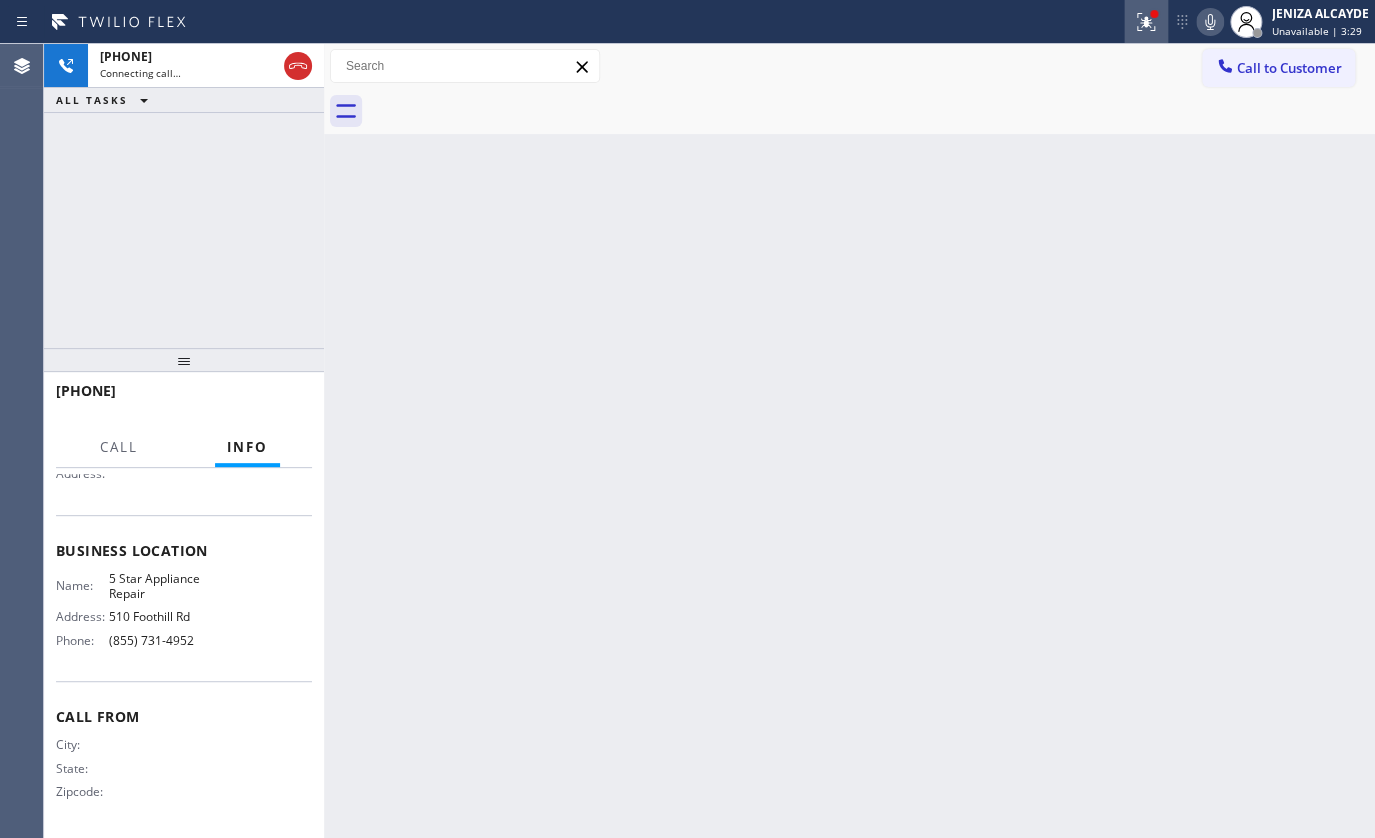click 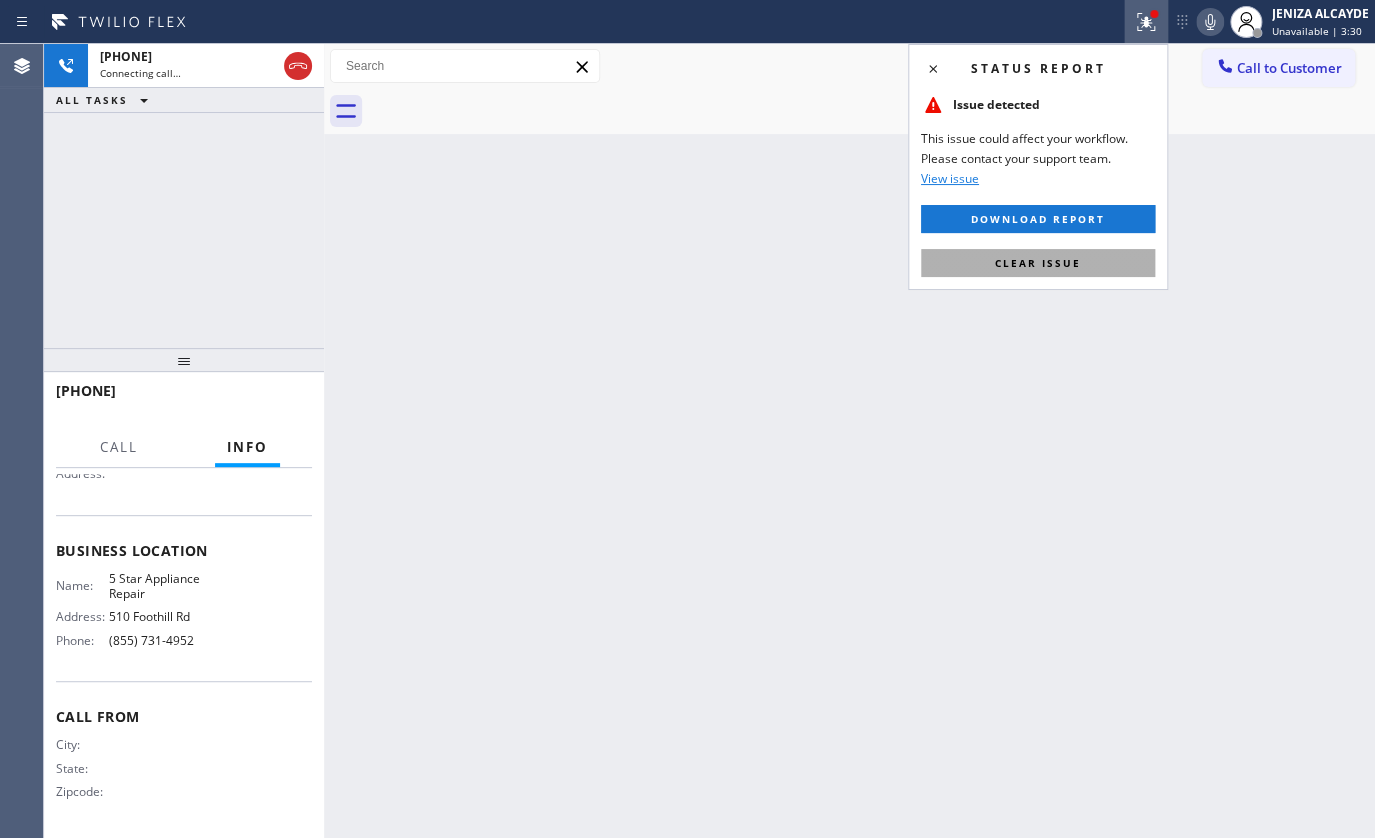 click on "Clear issue" at bounding box center (1038, 263) 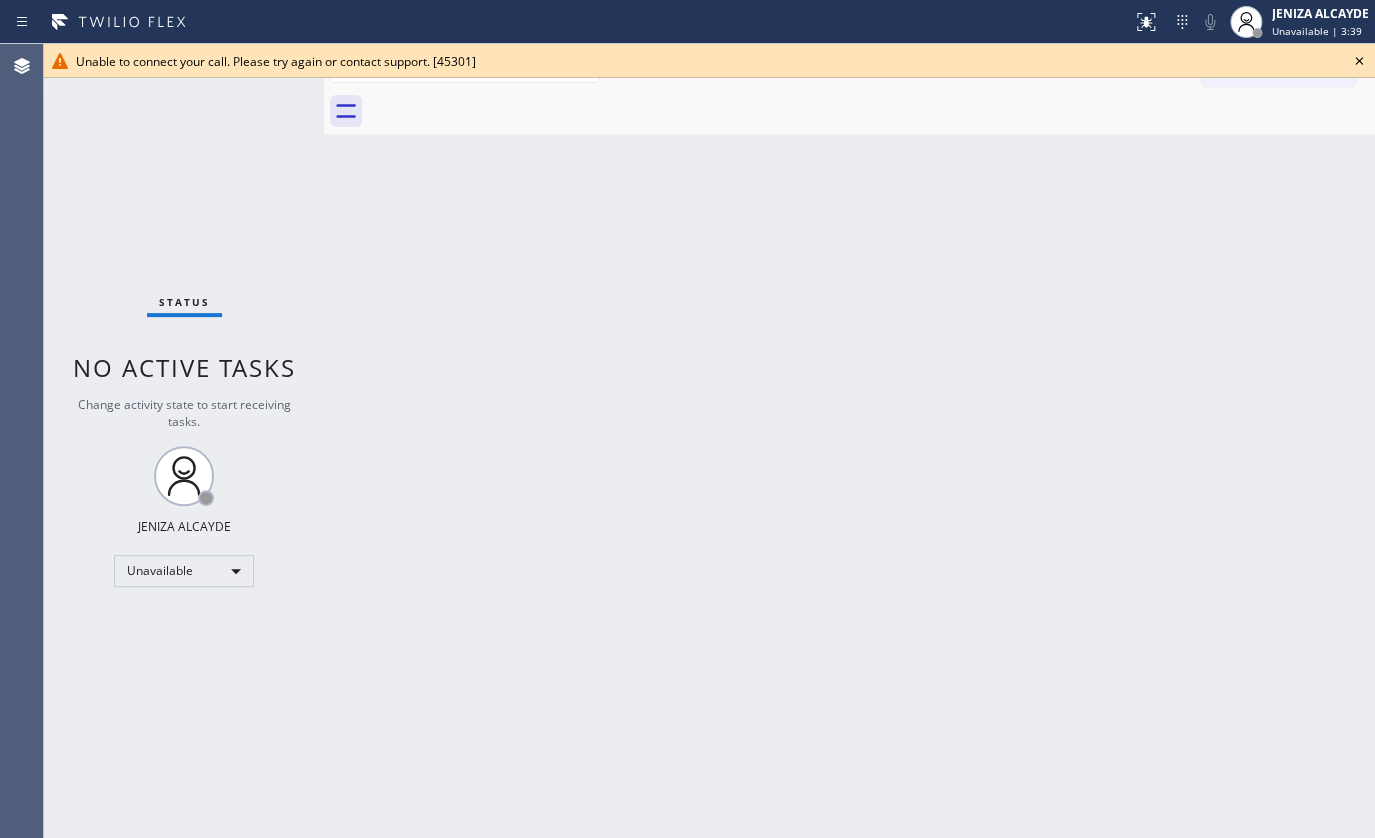 click 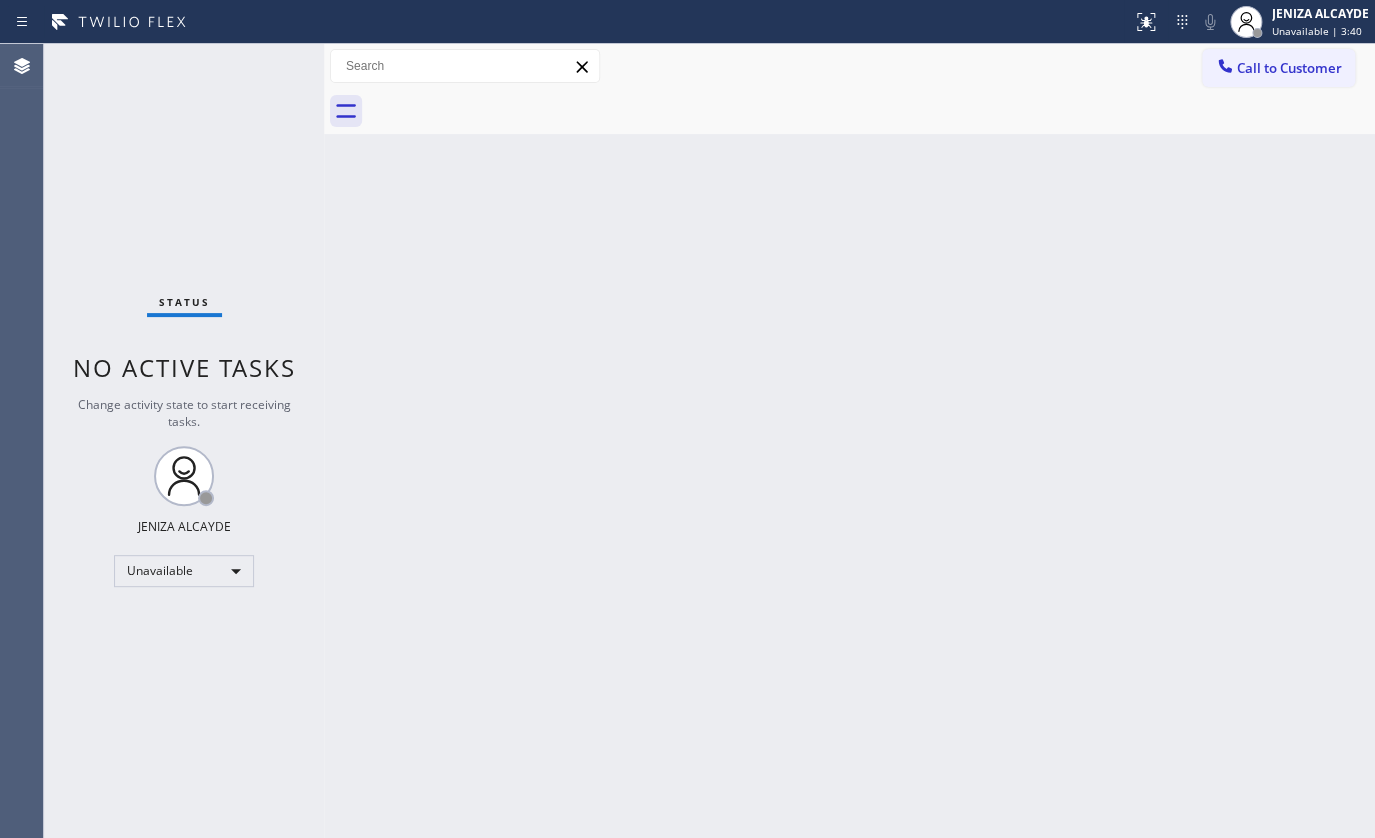 click on "Back to Dashboard Change Sender ID Customers Technicians Select a contact Outbound call Technician Search Technician Your caller id phone number Your caller id phone number Call Technician info Name Phone none Address none Change Sender ID HVAC [PHONE] 5 Star Appliance [PHONE] Appliance Repair [PHONE] Plumbing [PHONE] Air Duct Cleaning [PHONE] Electricians [PHONE] Cancel Change Check personal SMS Reset Change No tabs Call to Customer Outbound call Location 5 Star Appliance Repair Your caller id phone number [PHONE] Customer number Call Outbound call Technician Search Technician Your caller id phone number Your caller id phone number Call" at bounding box center (849, 441) 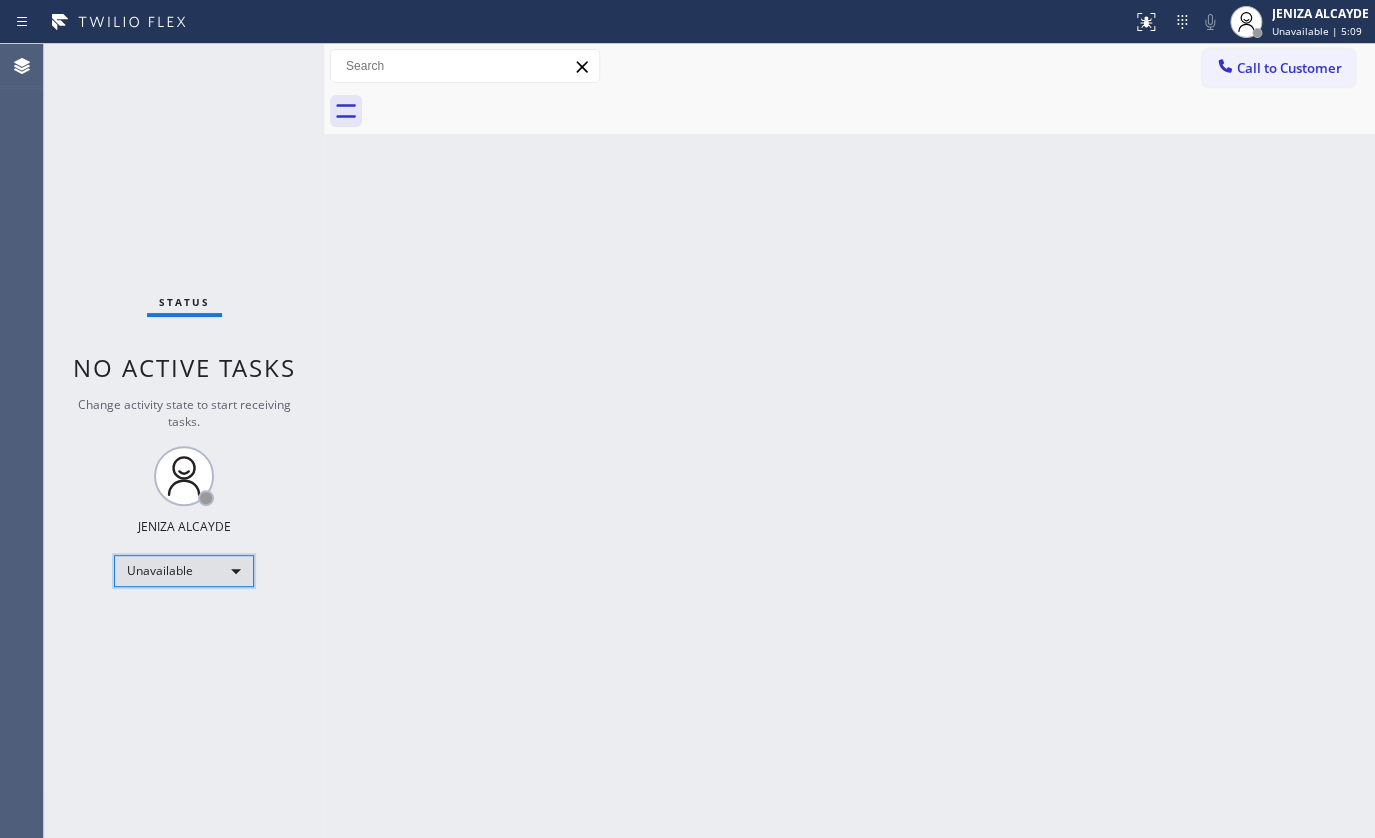 click on "Unavailable" at bounding box center [184, 571] 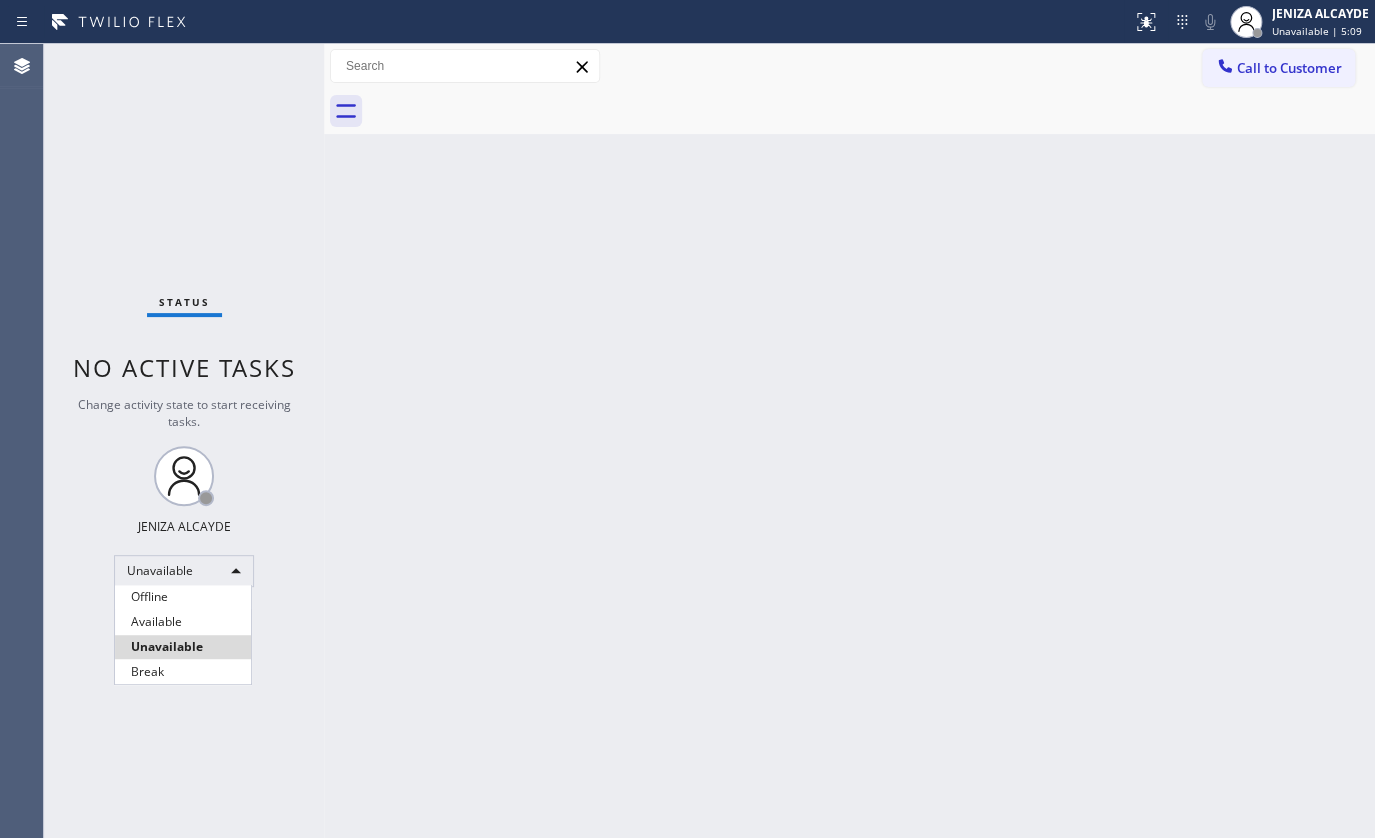 click on "Available" at bounding box center (183, 622) 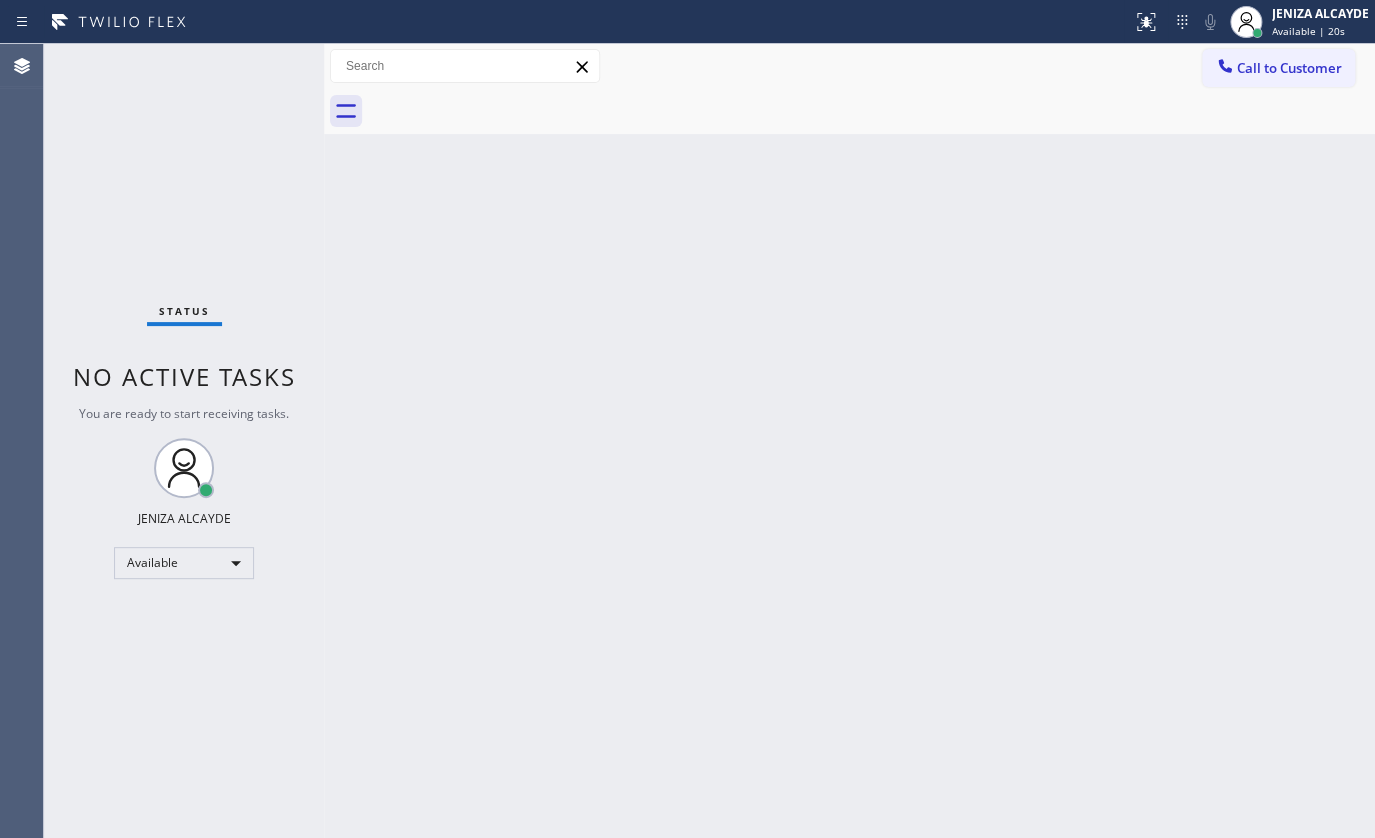 click on "Status   No active tasks     You are ready to start receiving tasks.   JENIZA ALCAYDE Available" at bounding box center (184, 441) 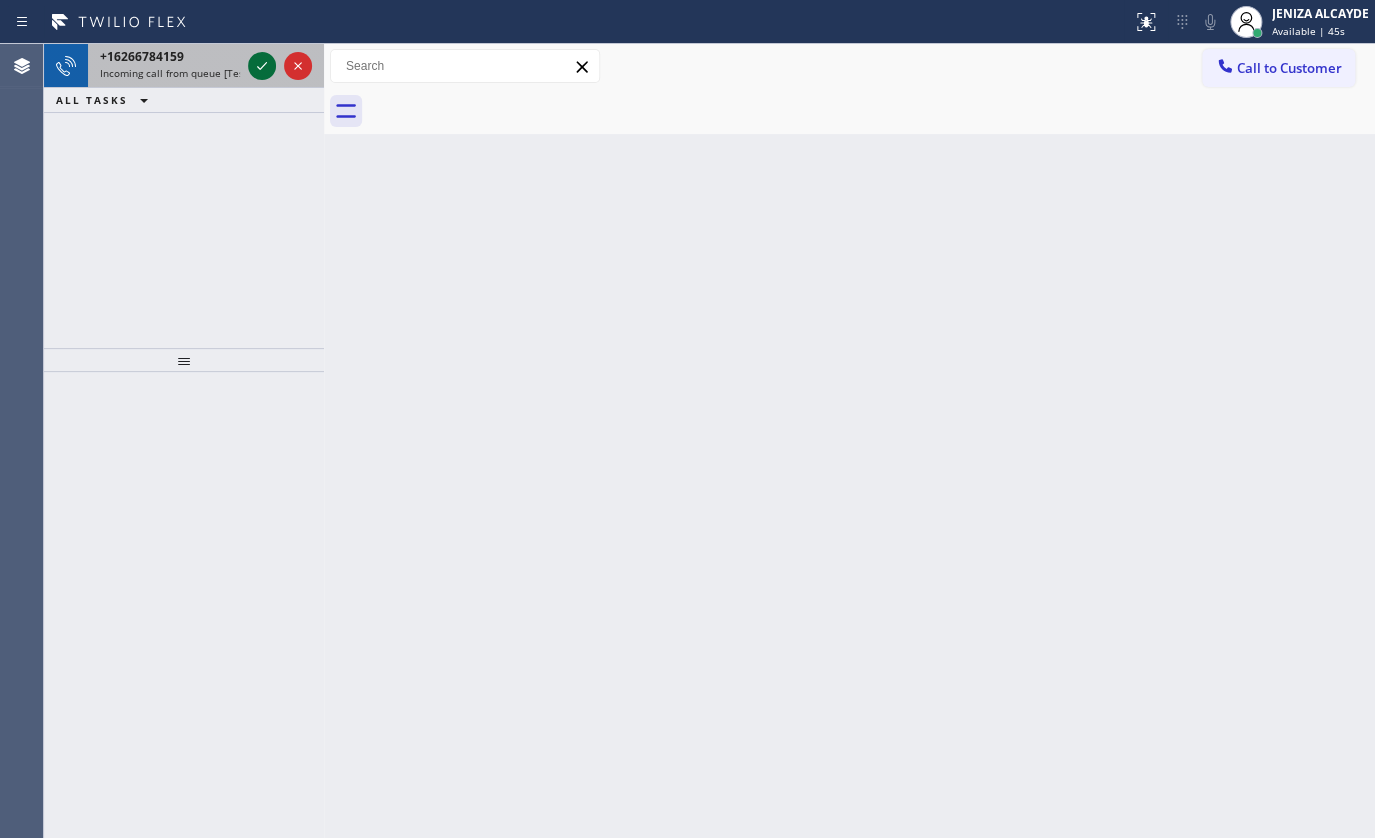 click 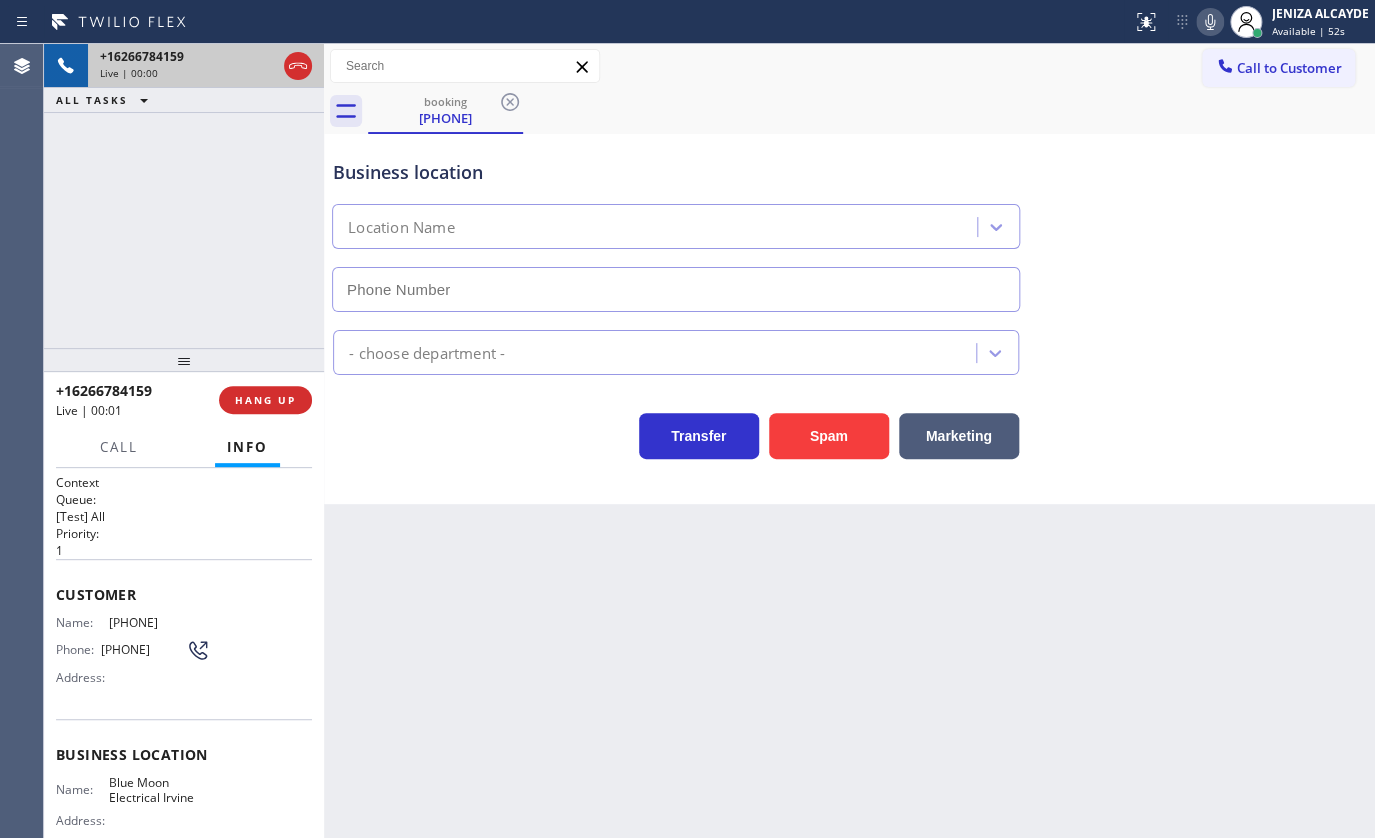 type on "[PHONE]" 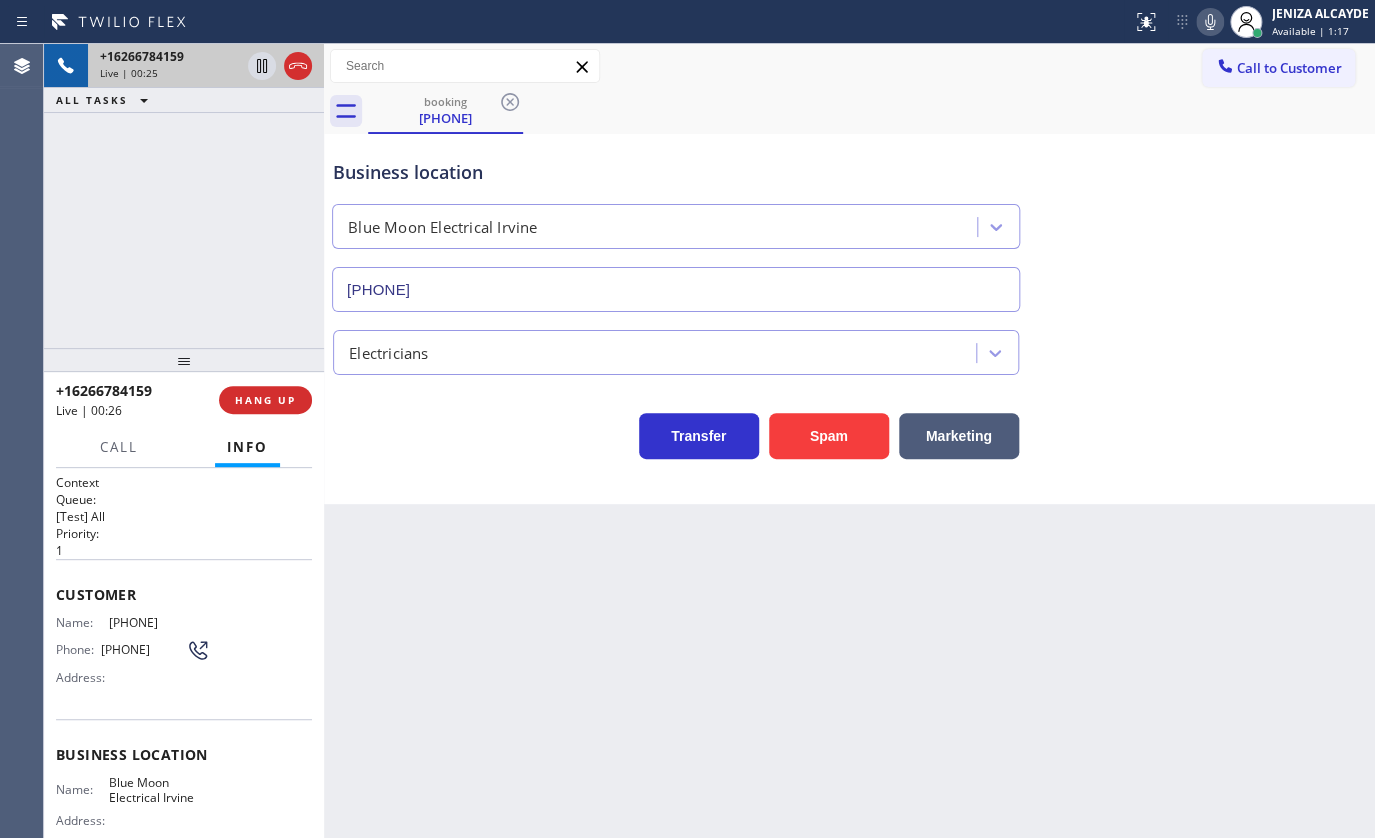 click on "[PHONE] Live | 00:25 ALL TASKS ALL TASKS ACTIVE TASKS TASKS IN WRAP UP" at bounding box center (184, 196) 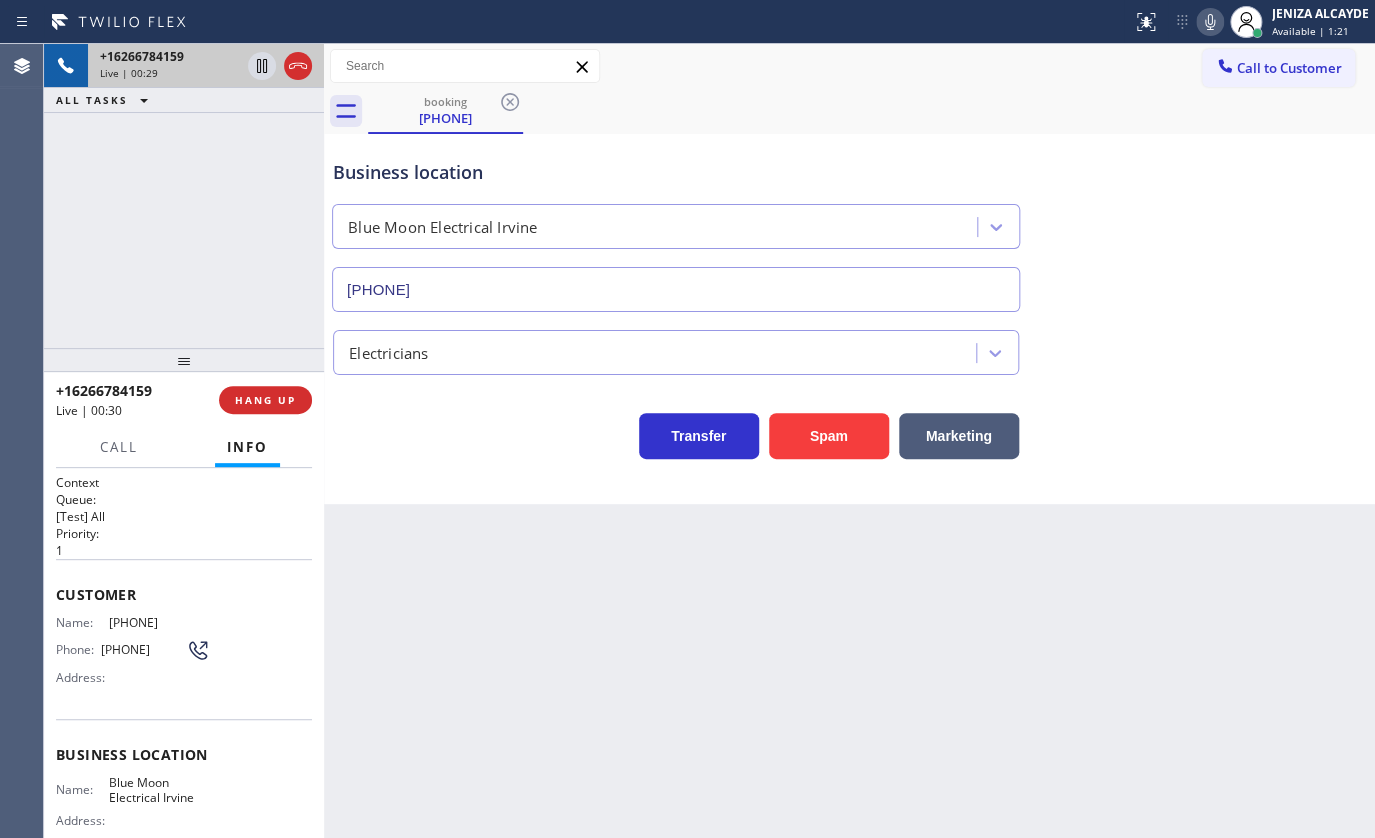 click on "Agent Desktop" at bounding box center [21, 441] 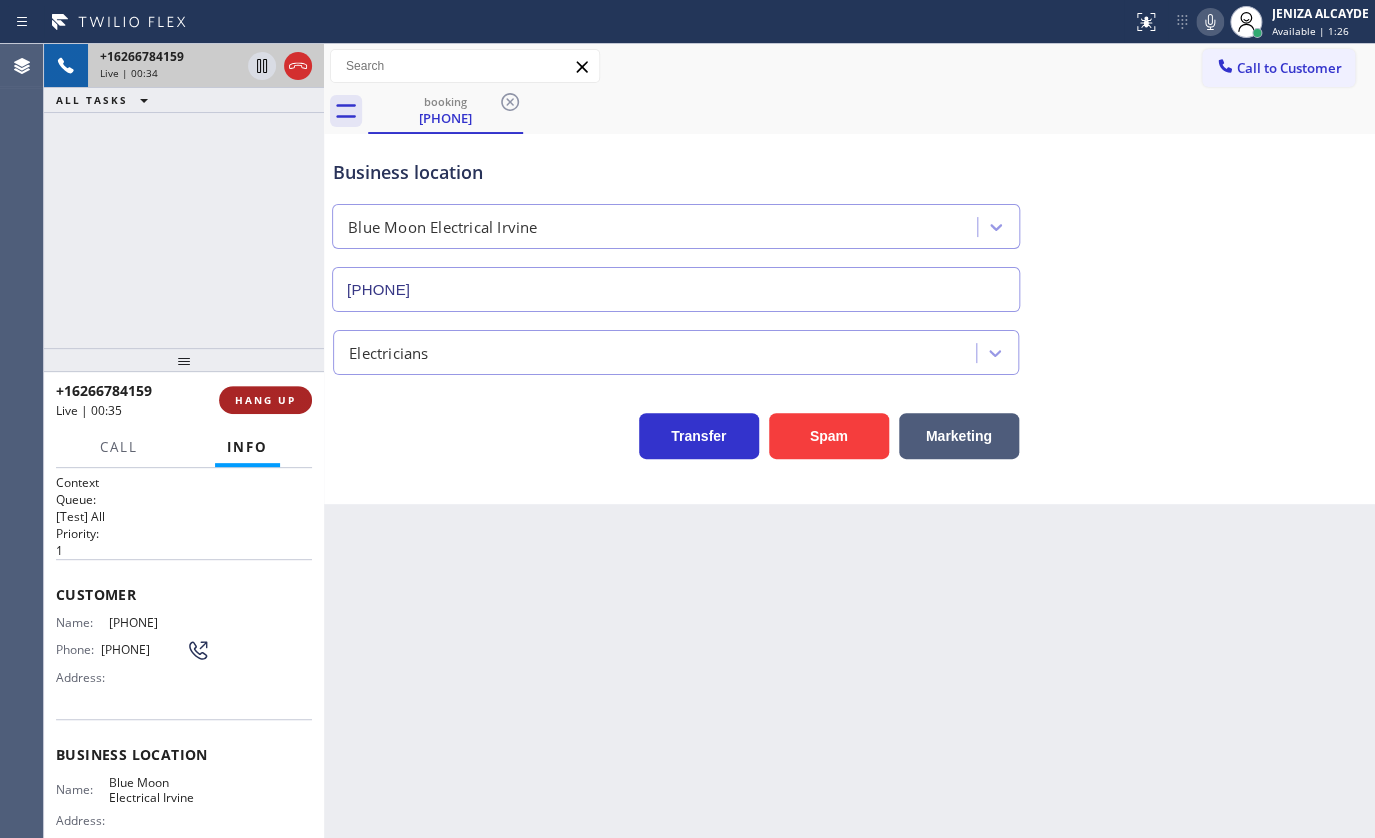 click on "HANG UP" at bounding box center [265, 400] 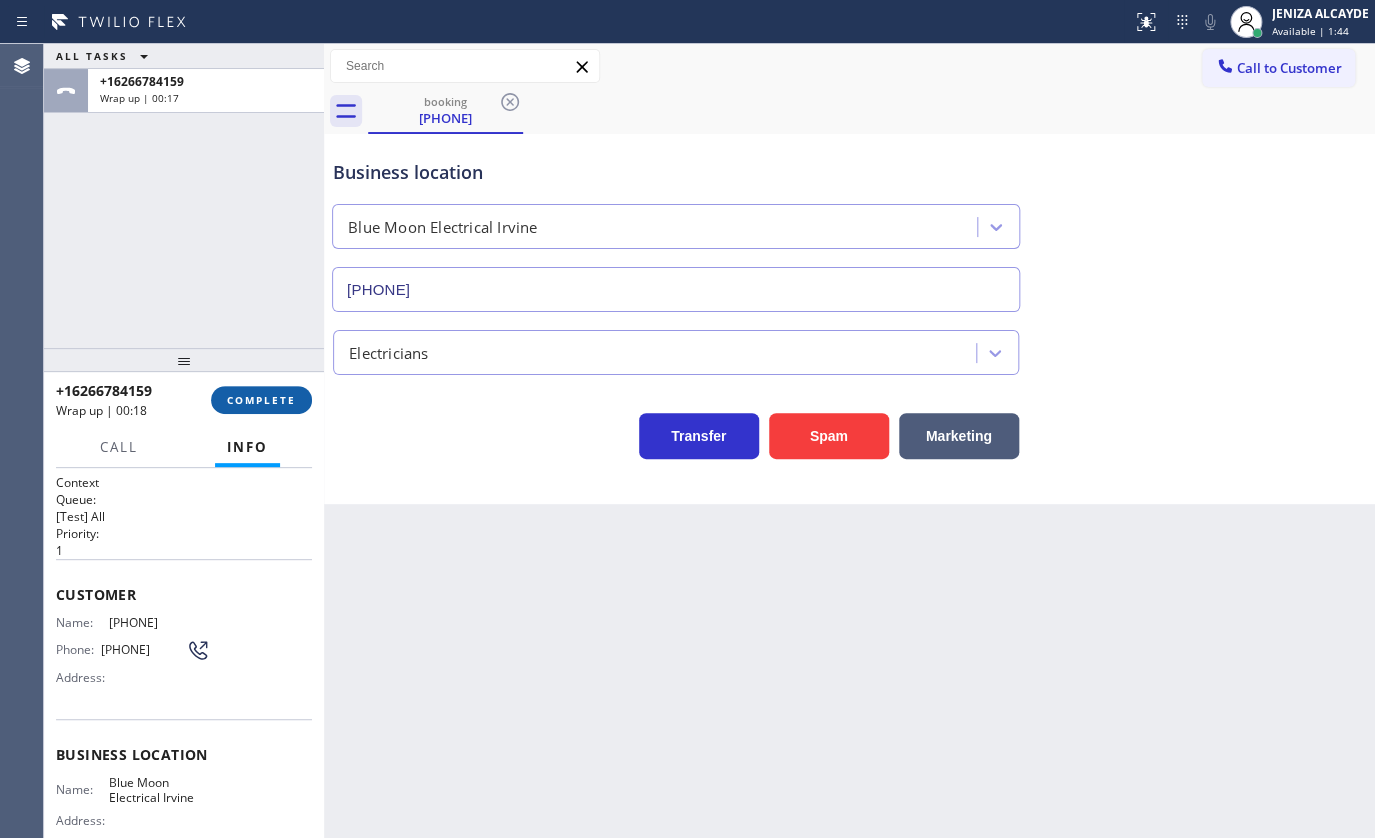 drag, startPoint x: 299, startPoint y: 390, endPoint x: 239, endPoint y: 405, distance: 61.846584 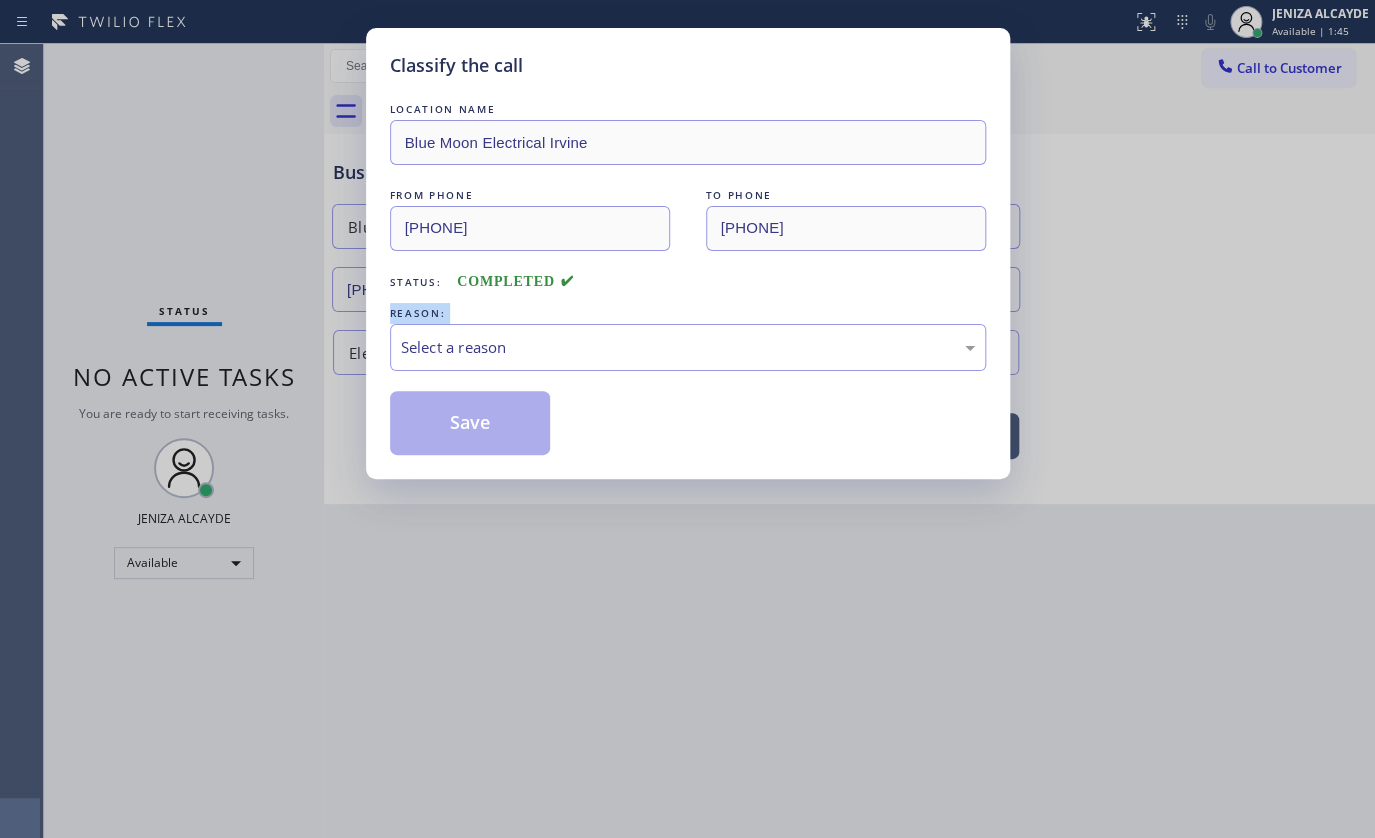drag, startPoint x: 325, startPoint y: 320, endPoint x: 323, endPoint y: 350, distance: 30.066593 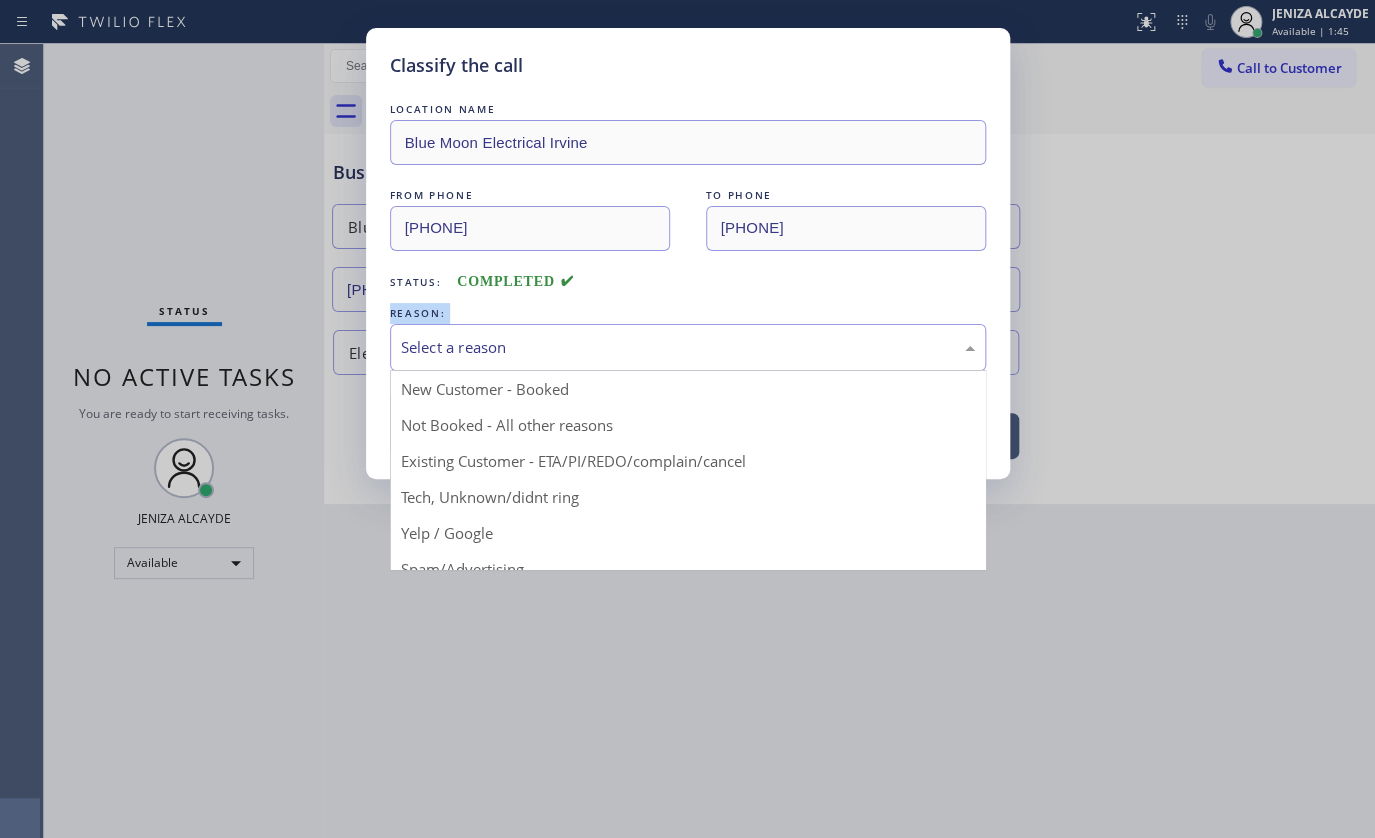 drag, startPoint x: 400, startPoint y: 337, endPoint x: 426, endPoint y: 345, distance: 27.202942 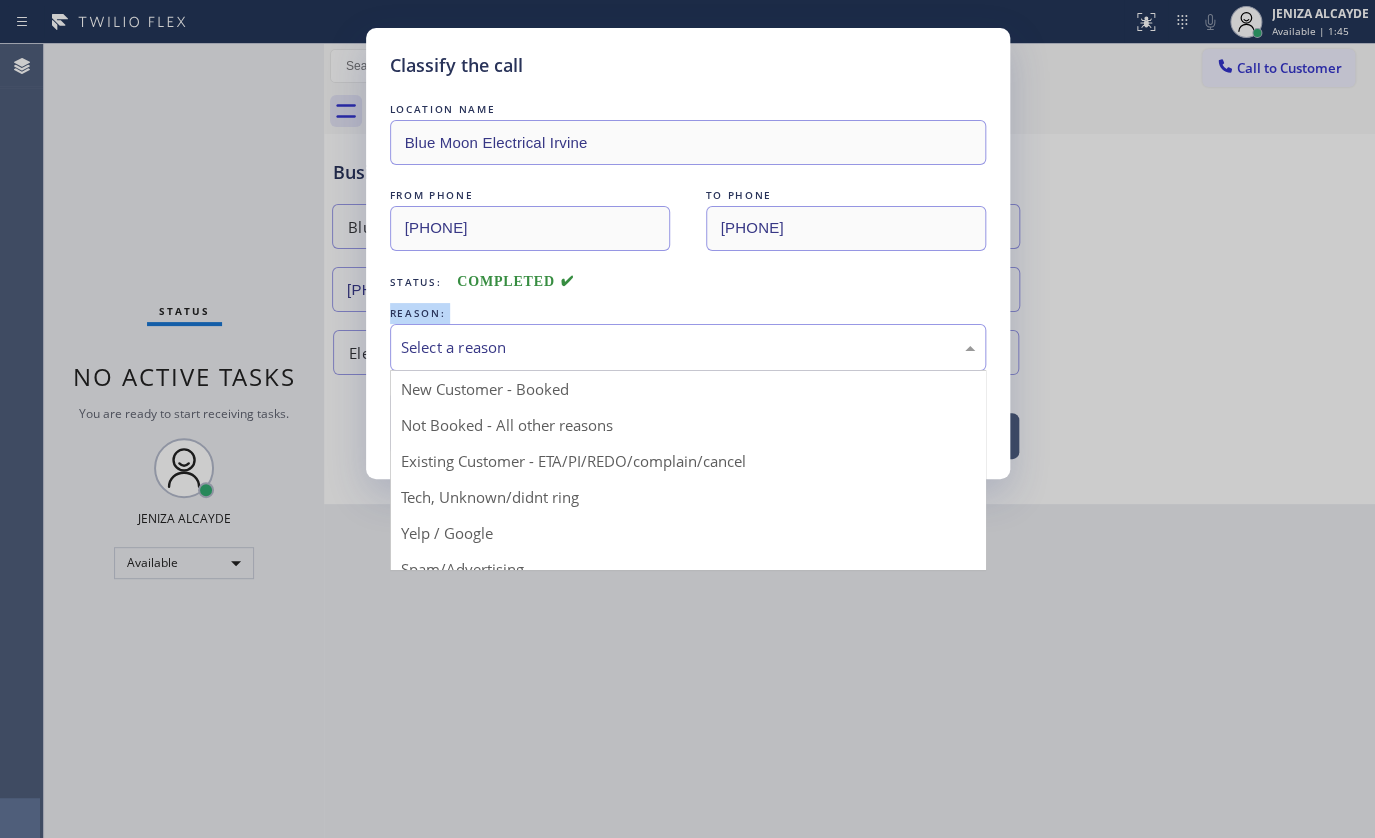 click on "Select a reason" at bounding box center [688, 347] 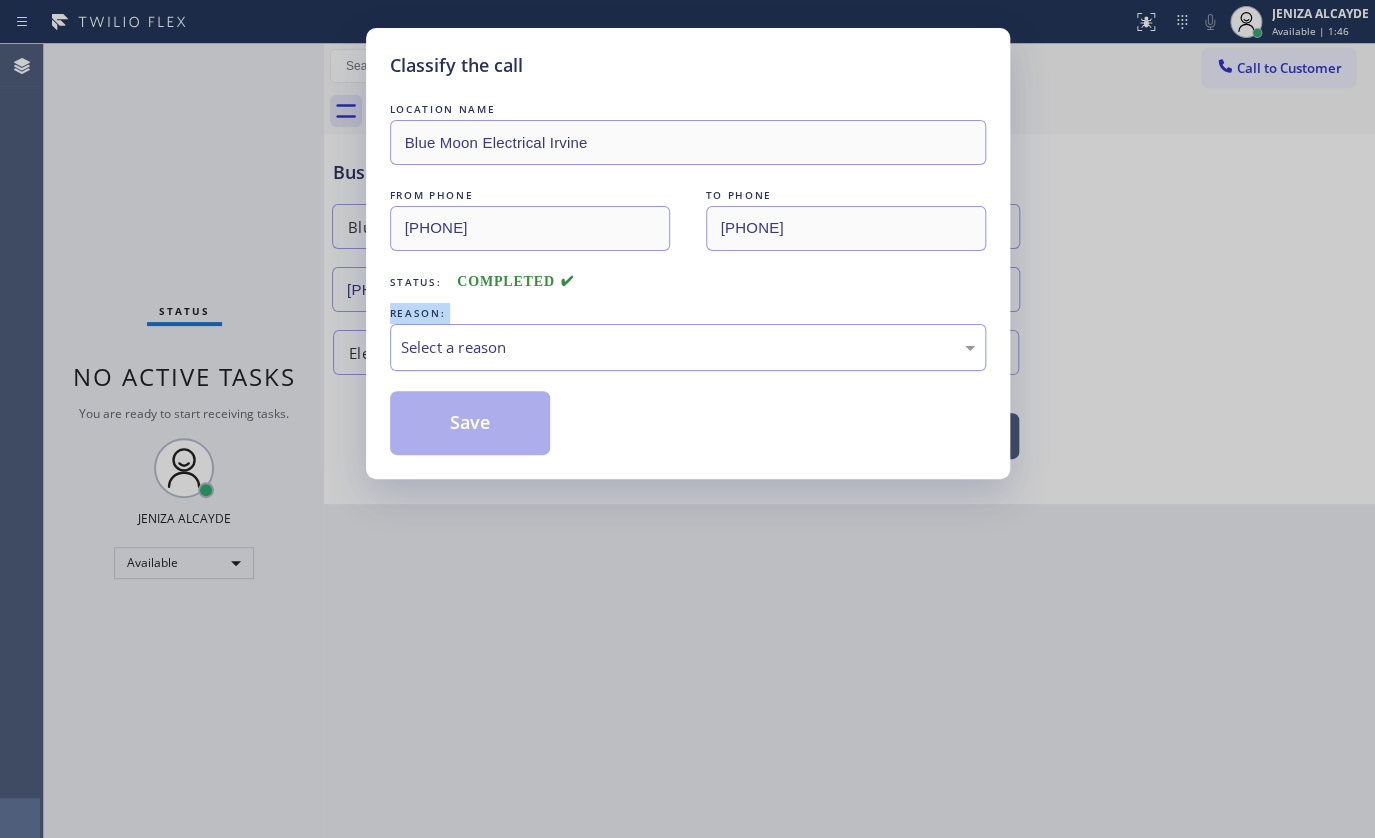 click on "Select a reason" at bounding box center [688, 347] 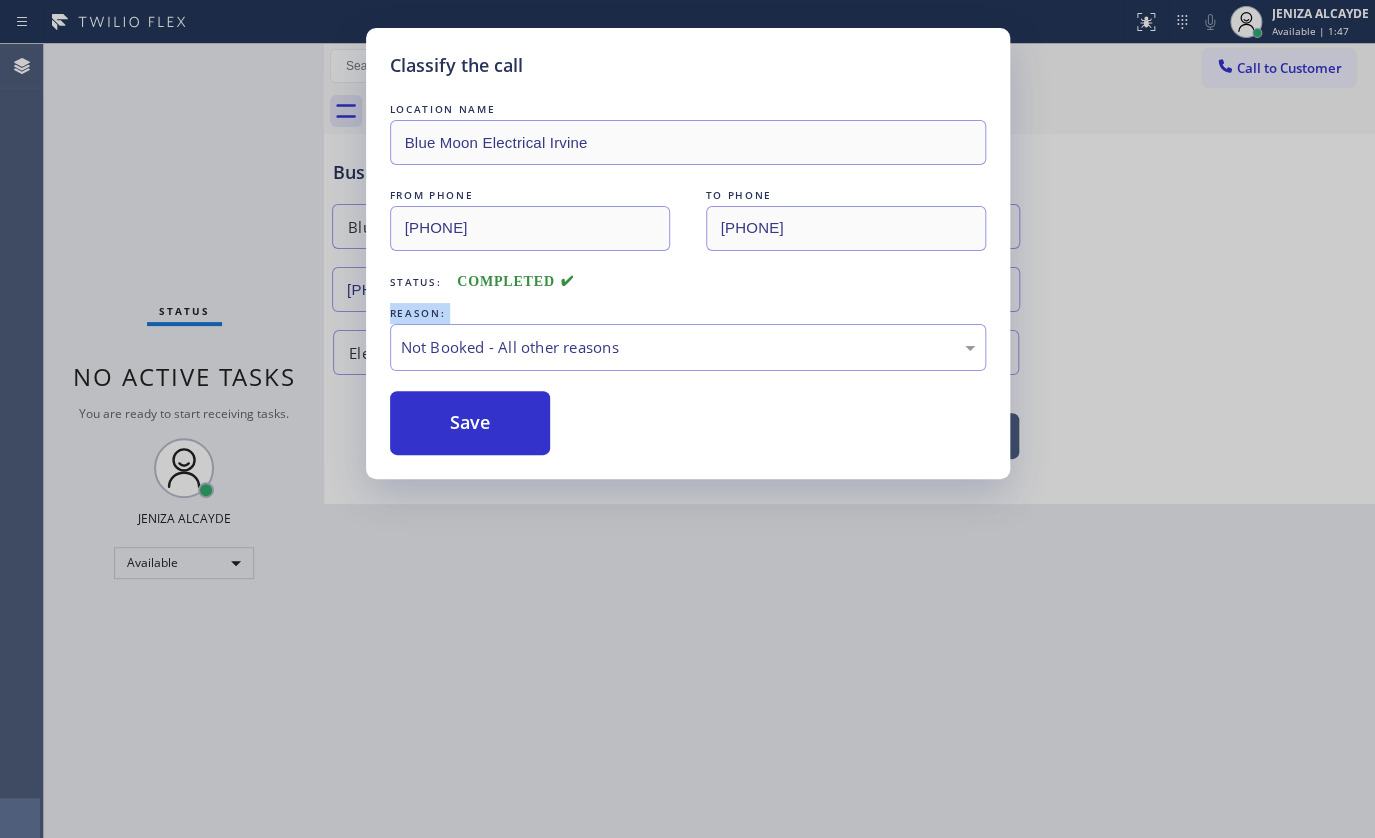click on "Save" at bounding box center [470, 423] 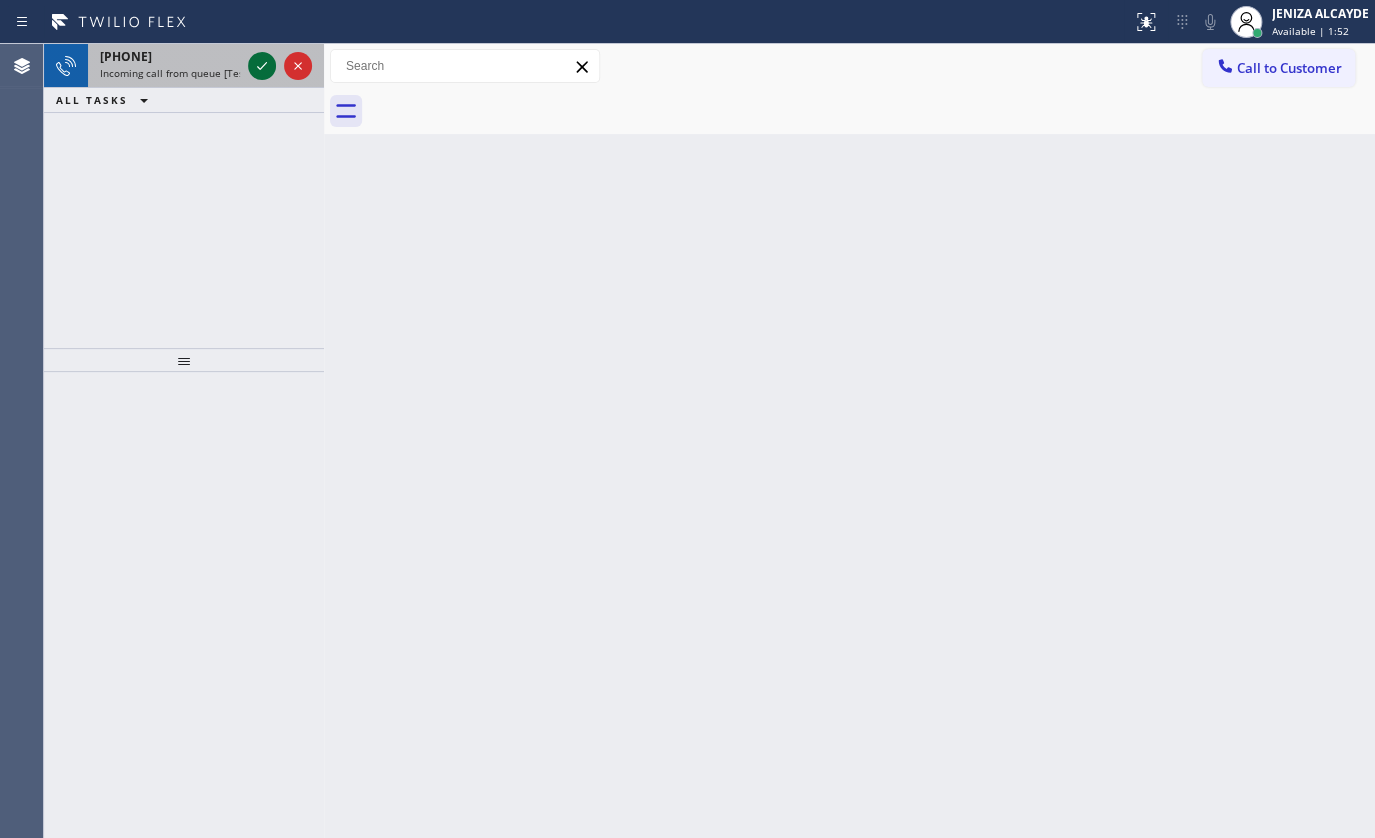 drag, startPoint x: 253, startPoint y: 37, endPoint x: 258, endPoint y: 59, distance: 22.561028 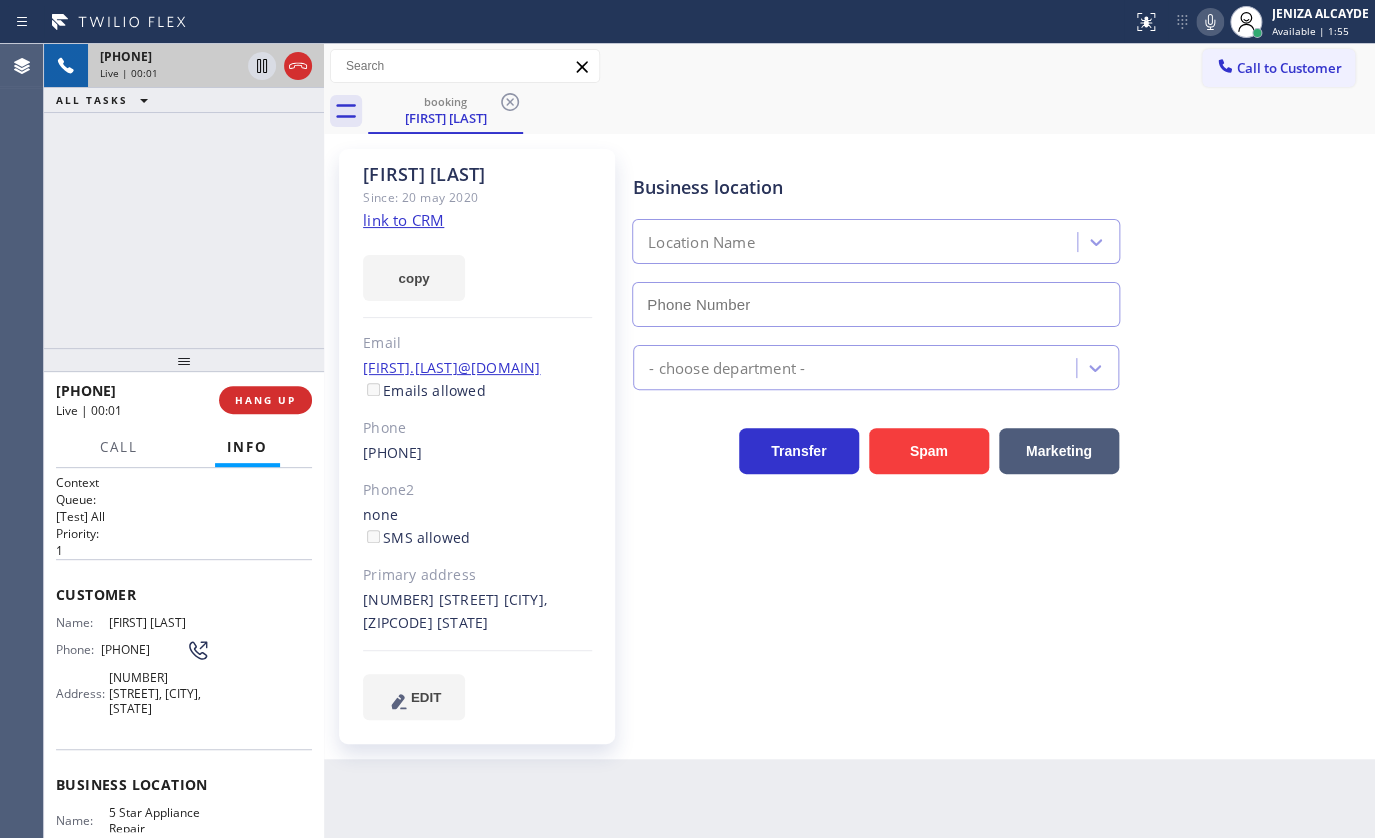 type on "(855) 731-4952" 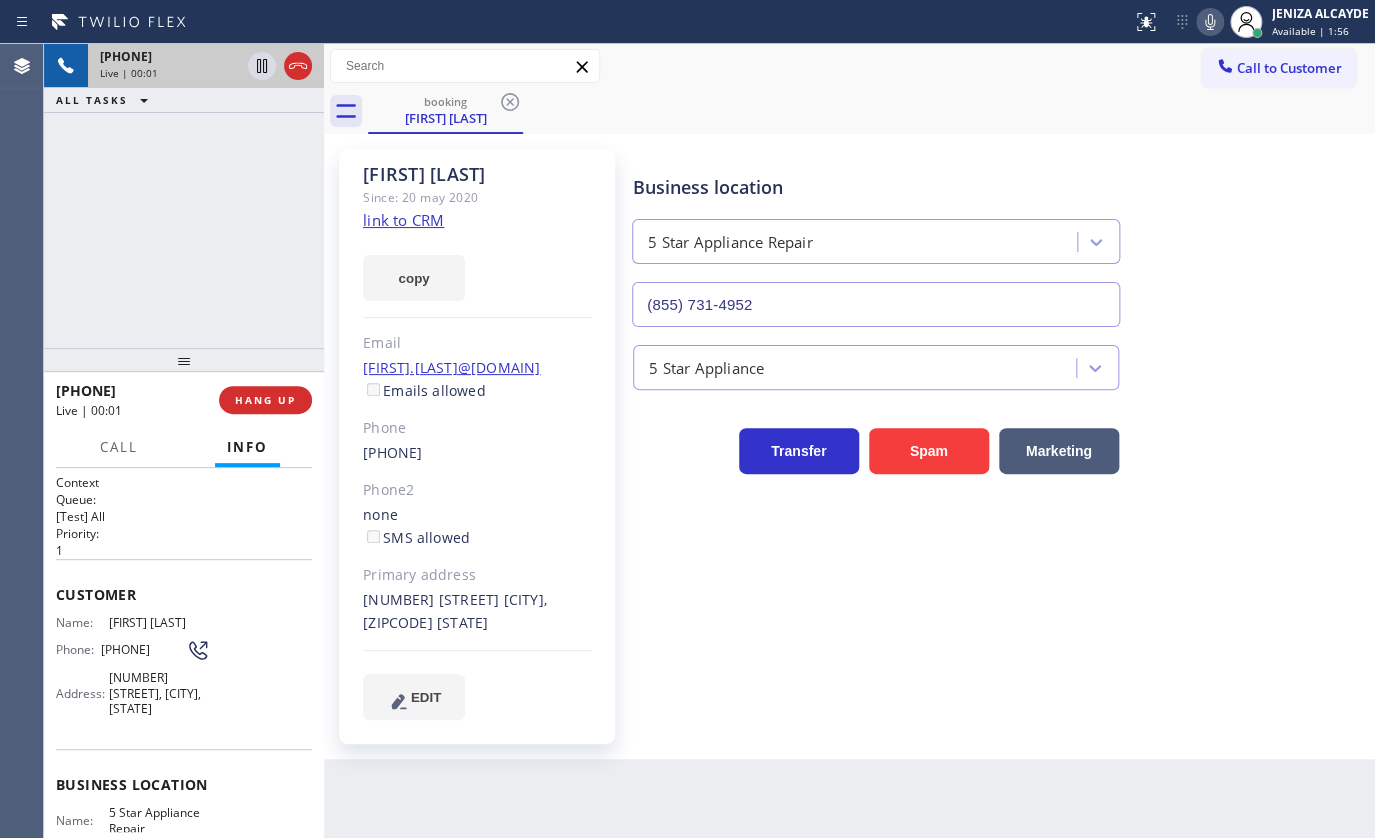 click on "link to CRM" 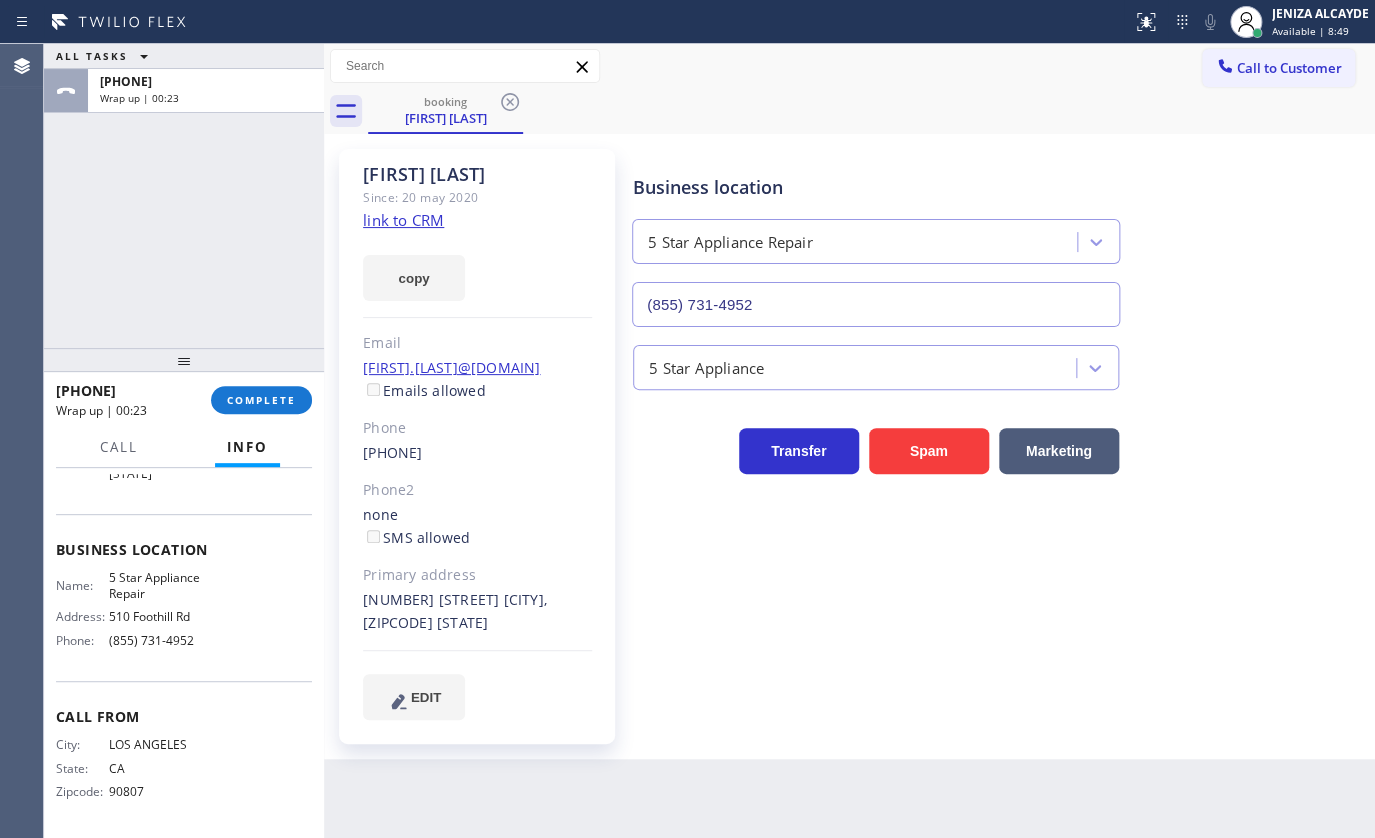 scroll, scrollTop: 239, scrollLeft: 0, axis: vertical 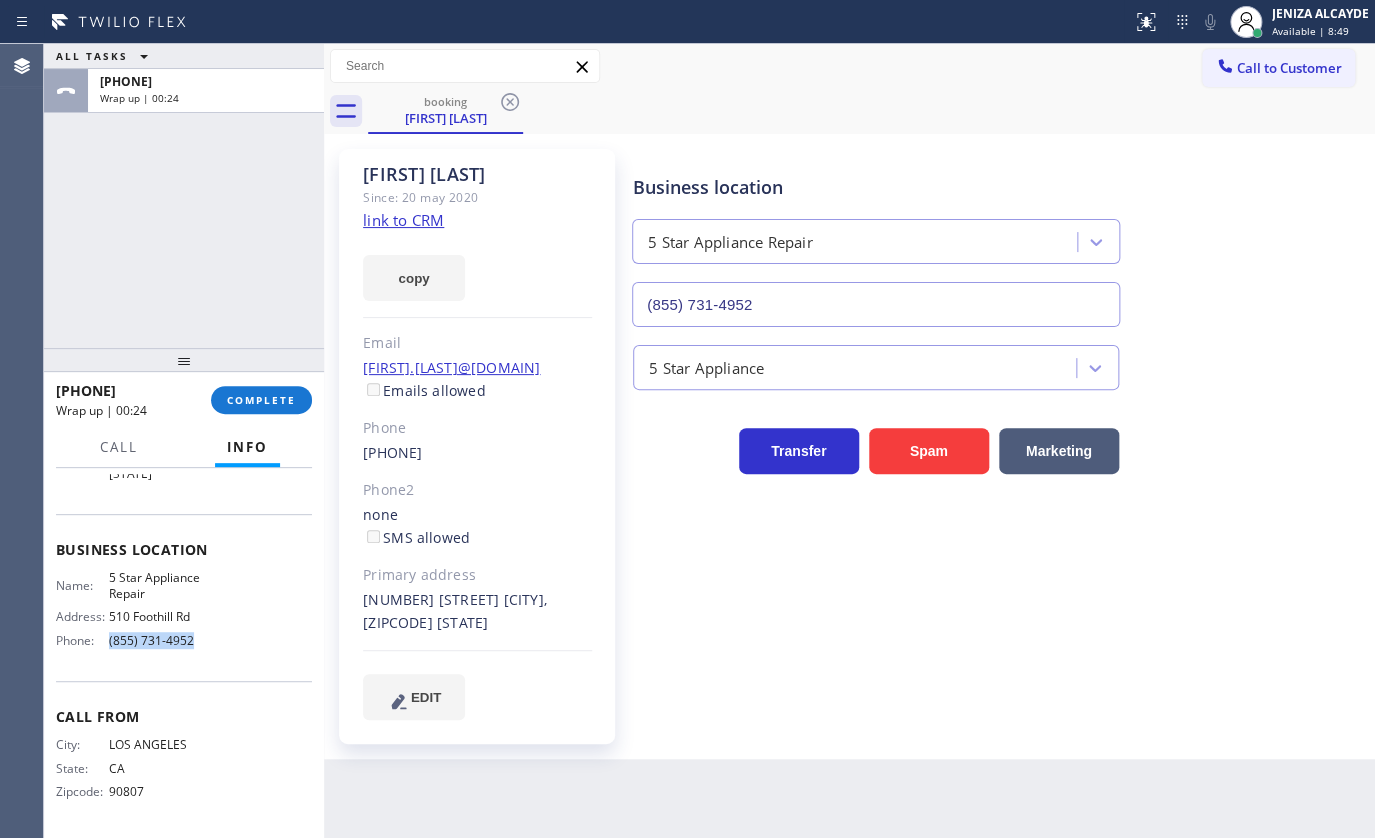 drag, startPoint x: 107, startPoint y: 640, endPoint x: 225, endPoint y: 629, distance: 118.511604 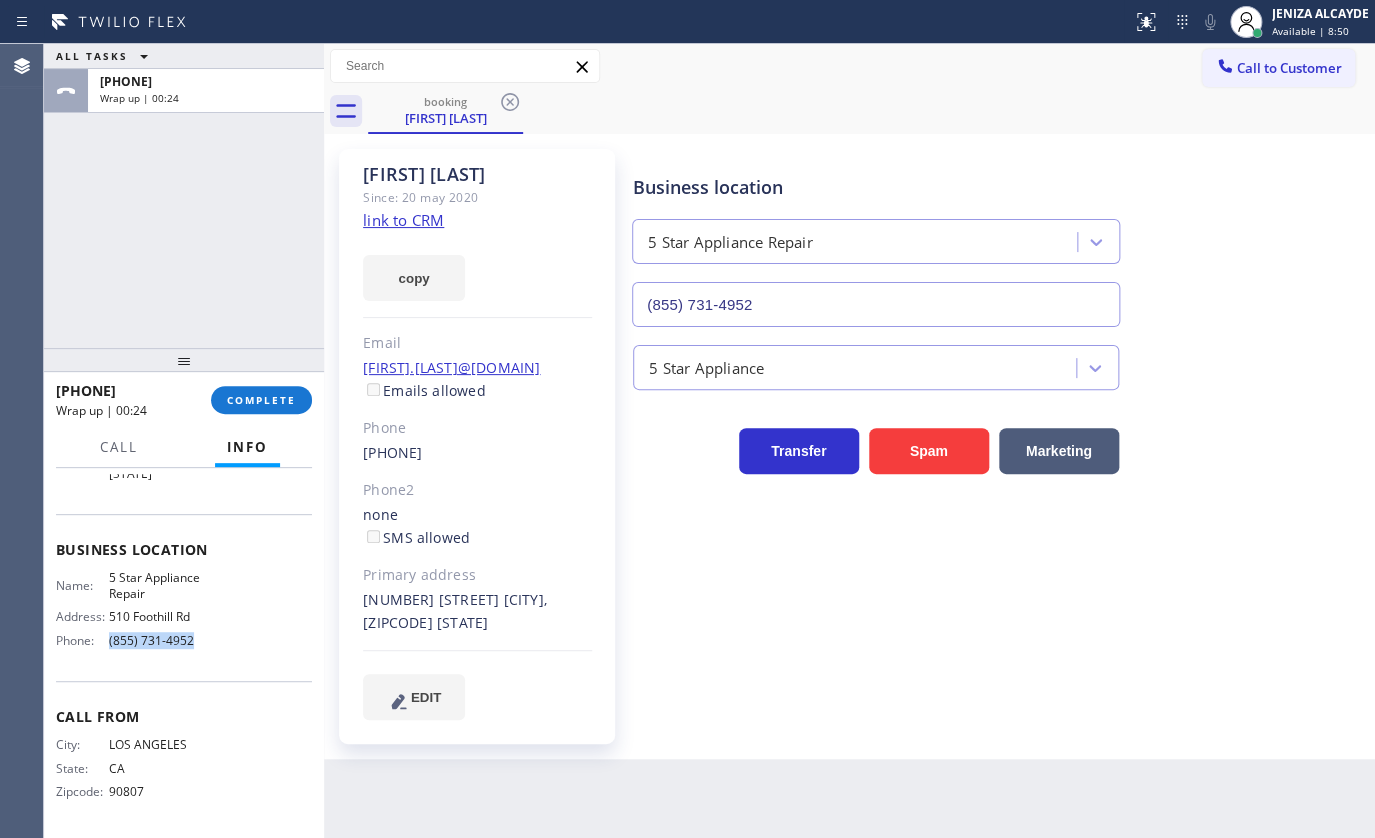 click on "Name: 5 Star Appliance Repair Address: [NUMBER] [STREET] Phone: [PHONE]" at bounding box center (184, 613) 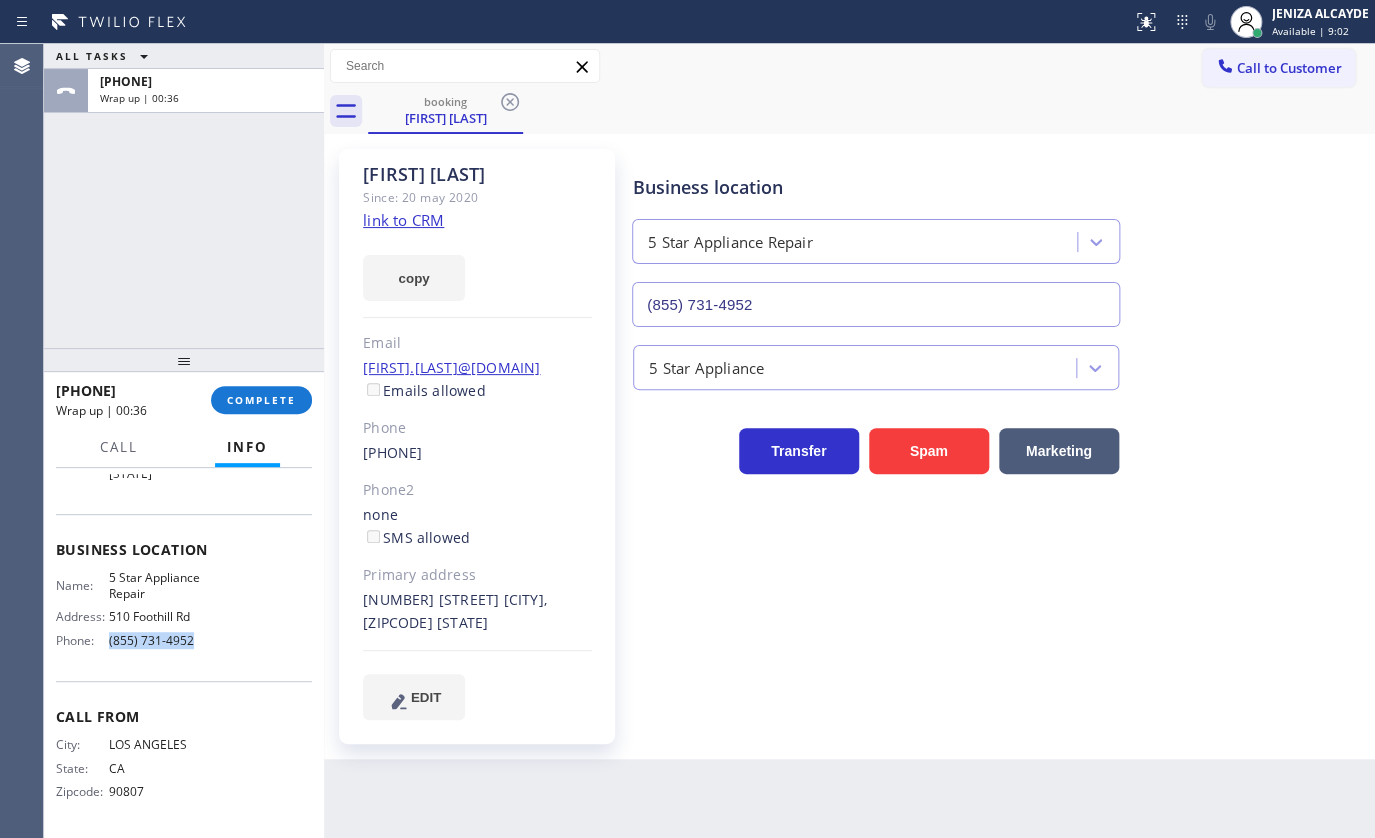 drag, startPoint x: 95, startPoint y: 640, endPoint x: 225, endPoint y: 650, distance: 130.38405 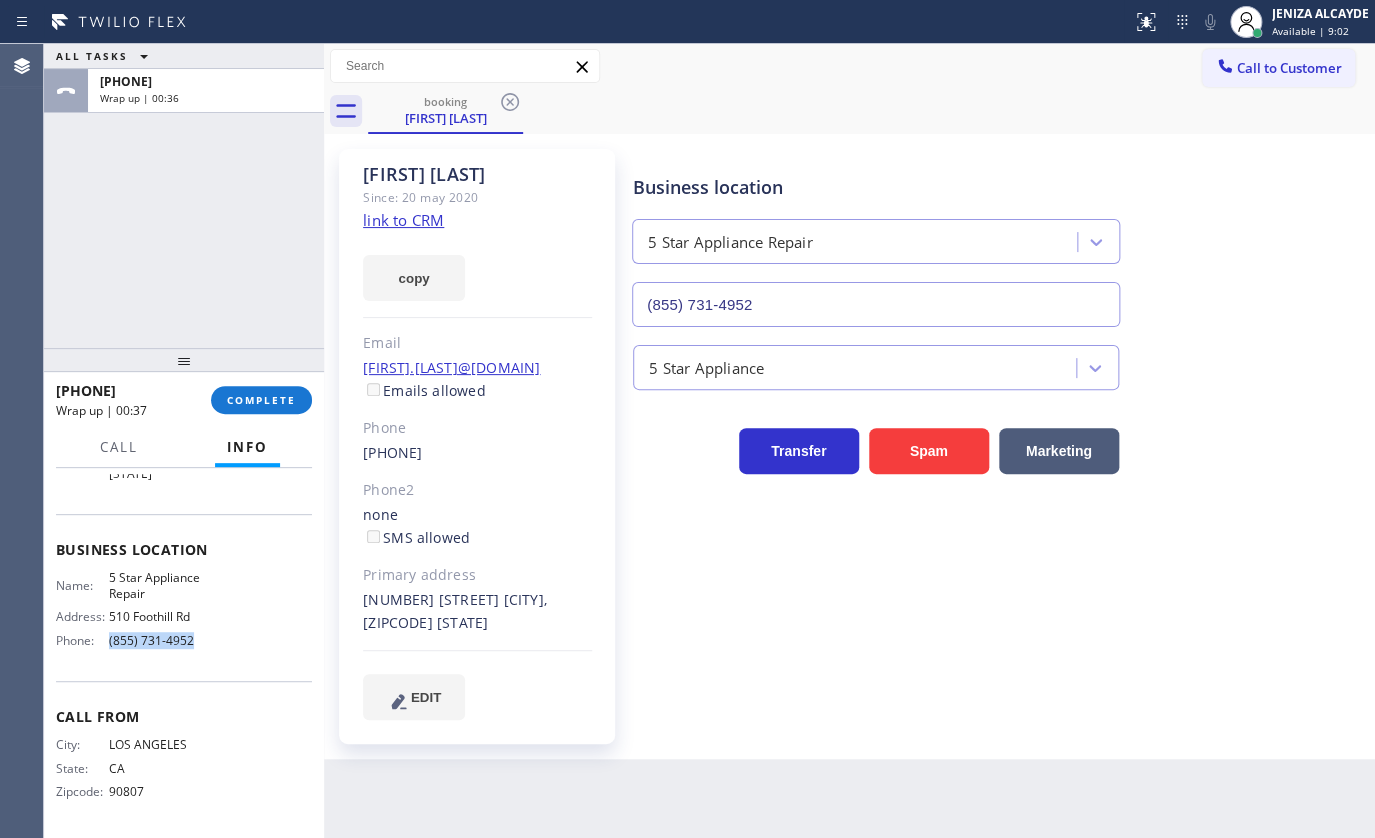copy on "(855) 731-4952" 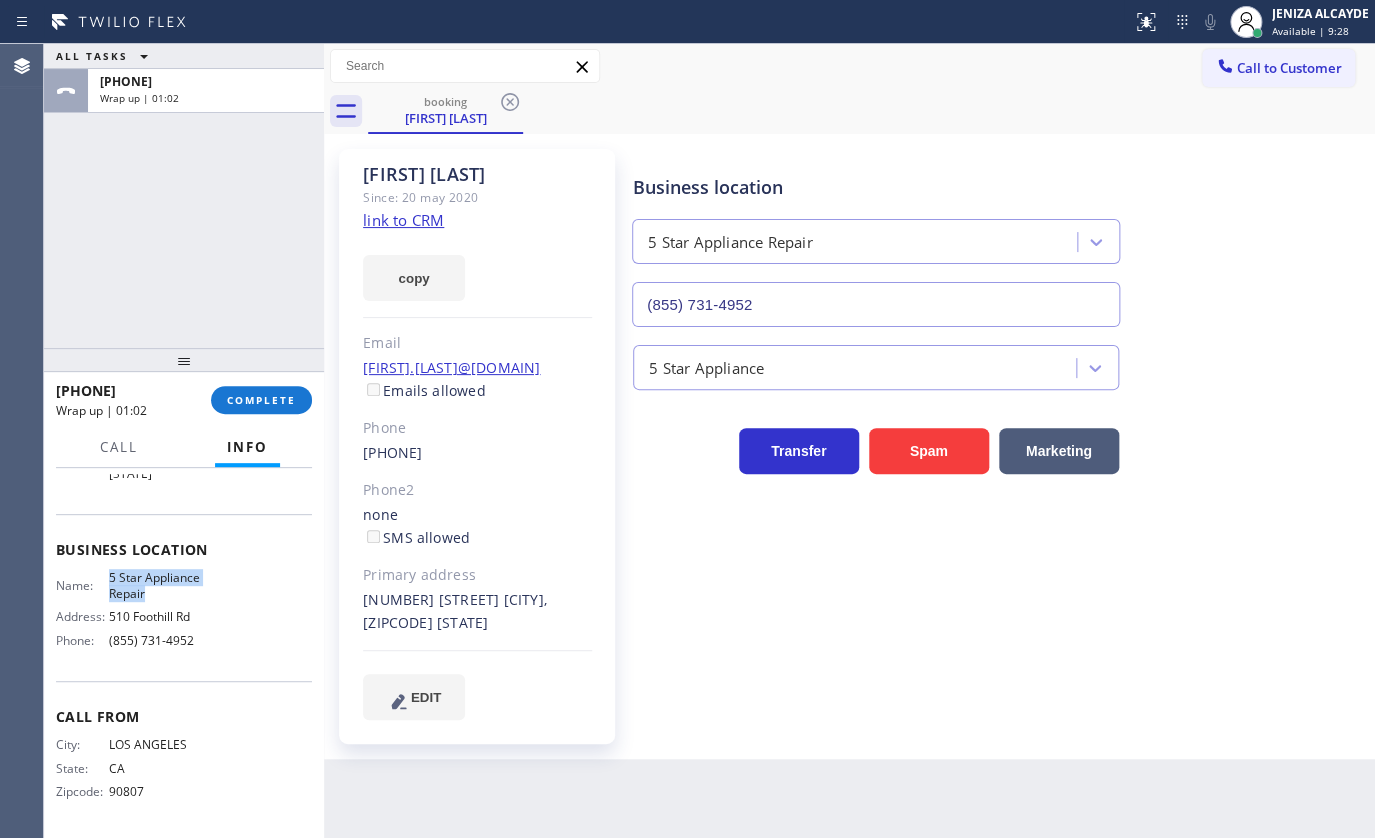 drag, startPoint x: 103, startPoint y: 571, endPoint x: 166, endPoint y: 595, distance: 67.41662 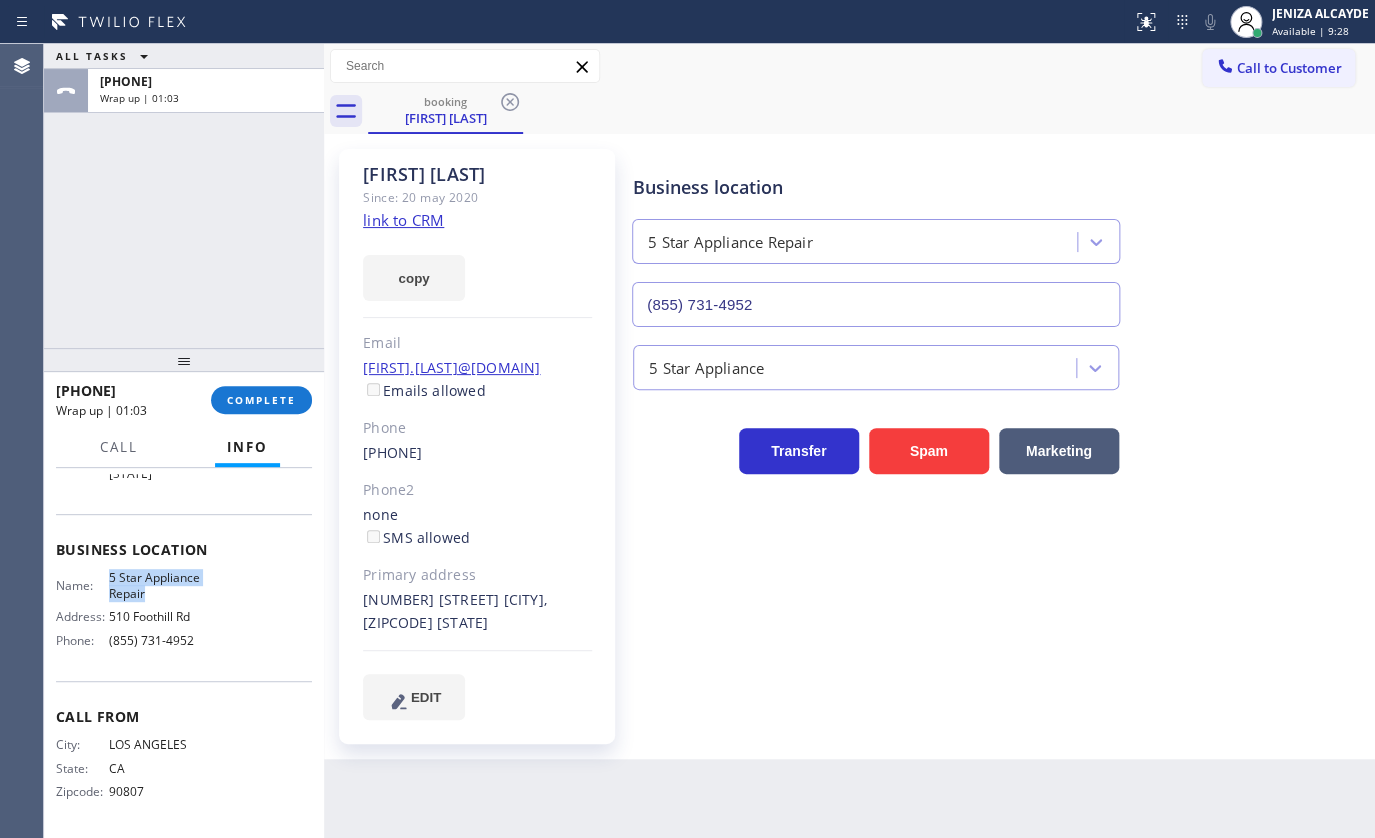 copy on "5 Star Appliance Repair" 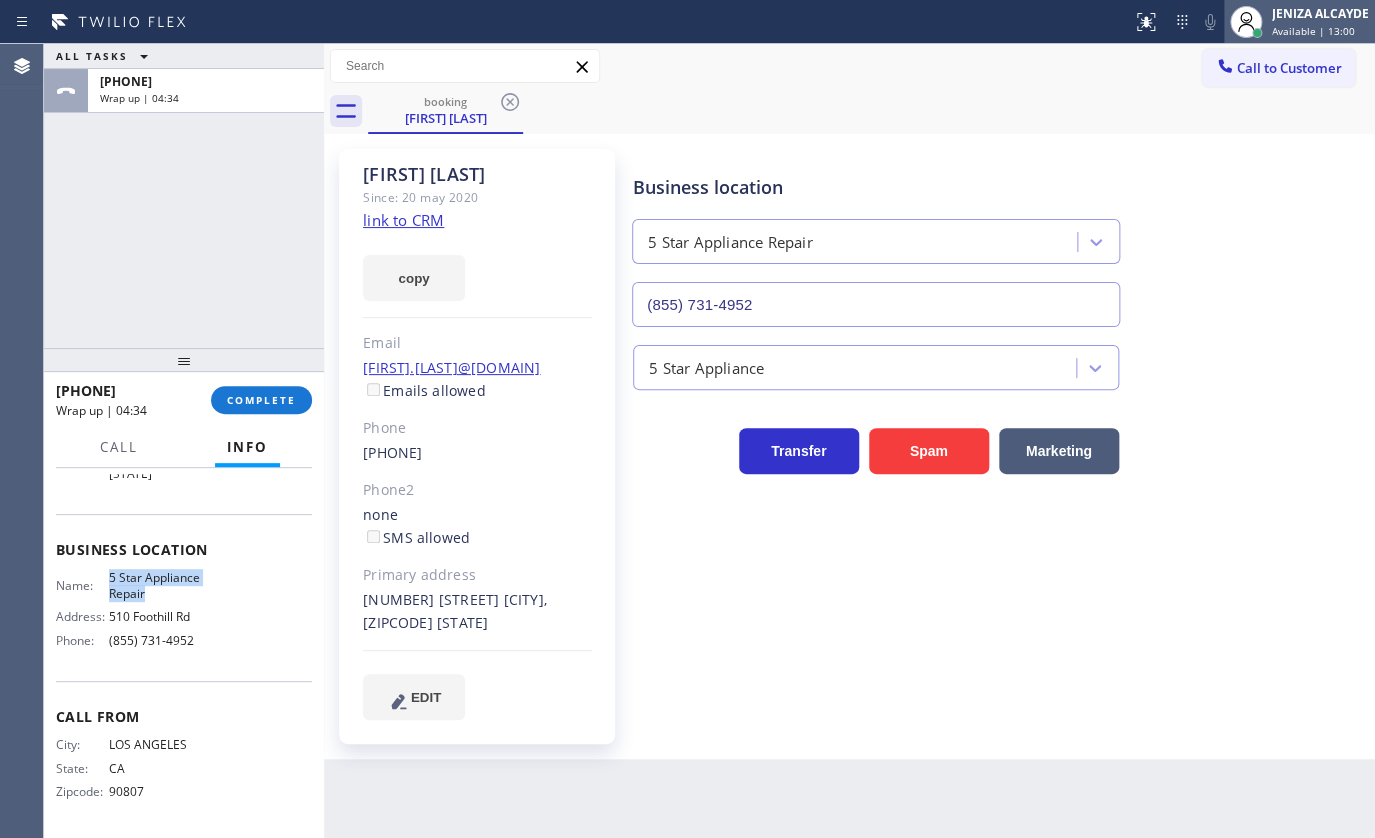 click on "JENIZA ALCAYDE" at bounding box center (1320, 13) 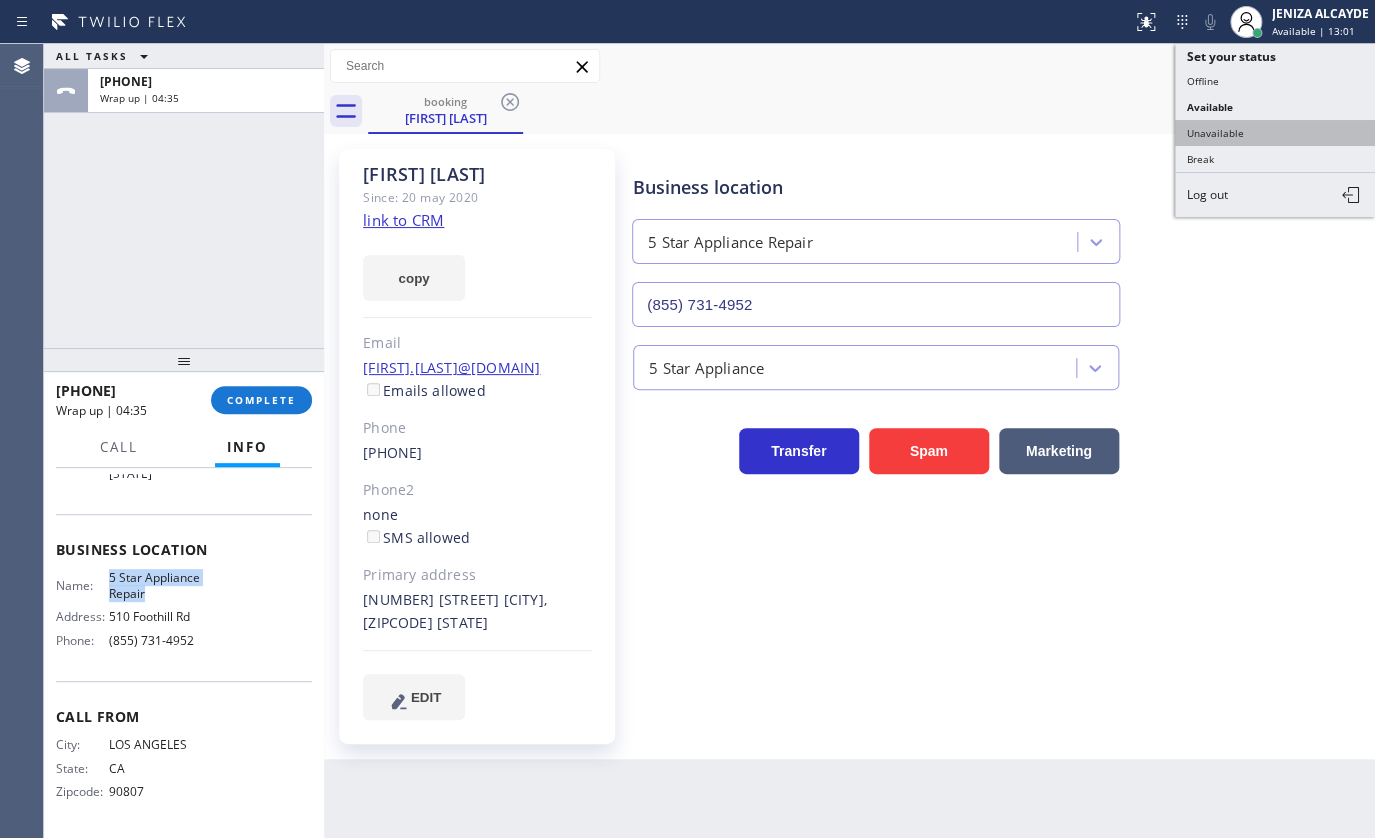 click on "Unavailable" at bounding box center [1275, 133] 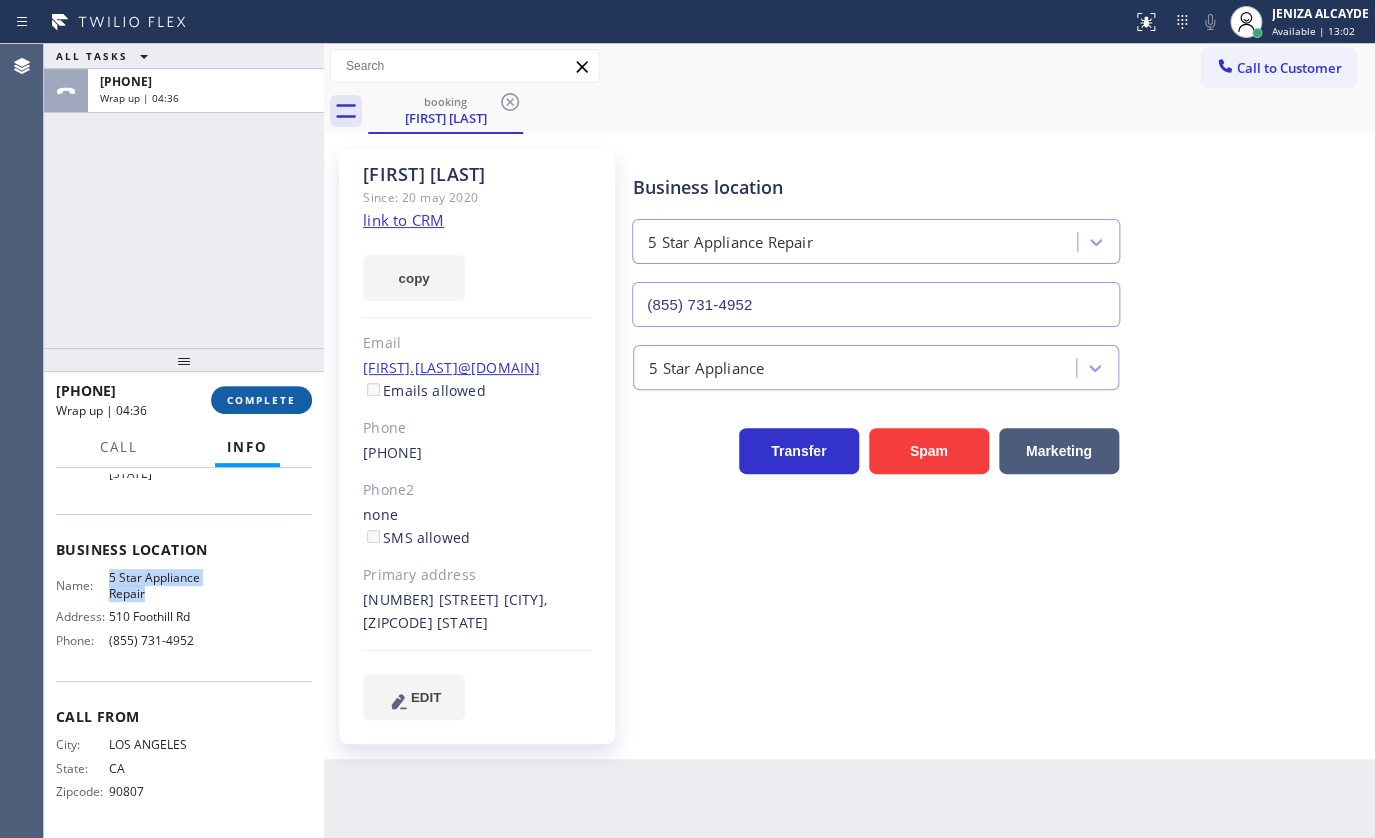 click on "COMPLETE" at bounding box center (261, 400) 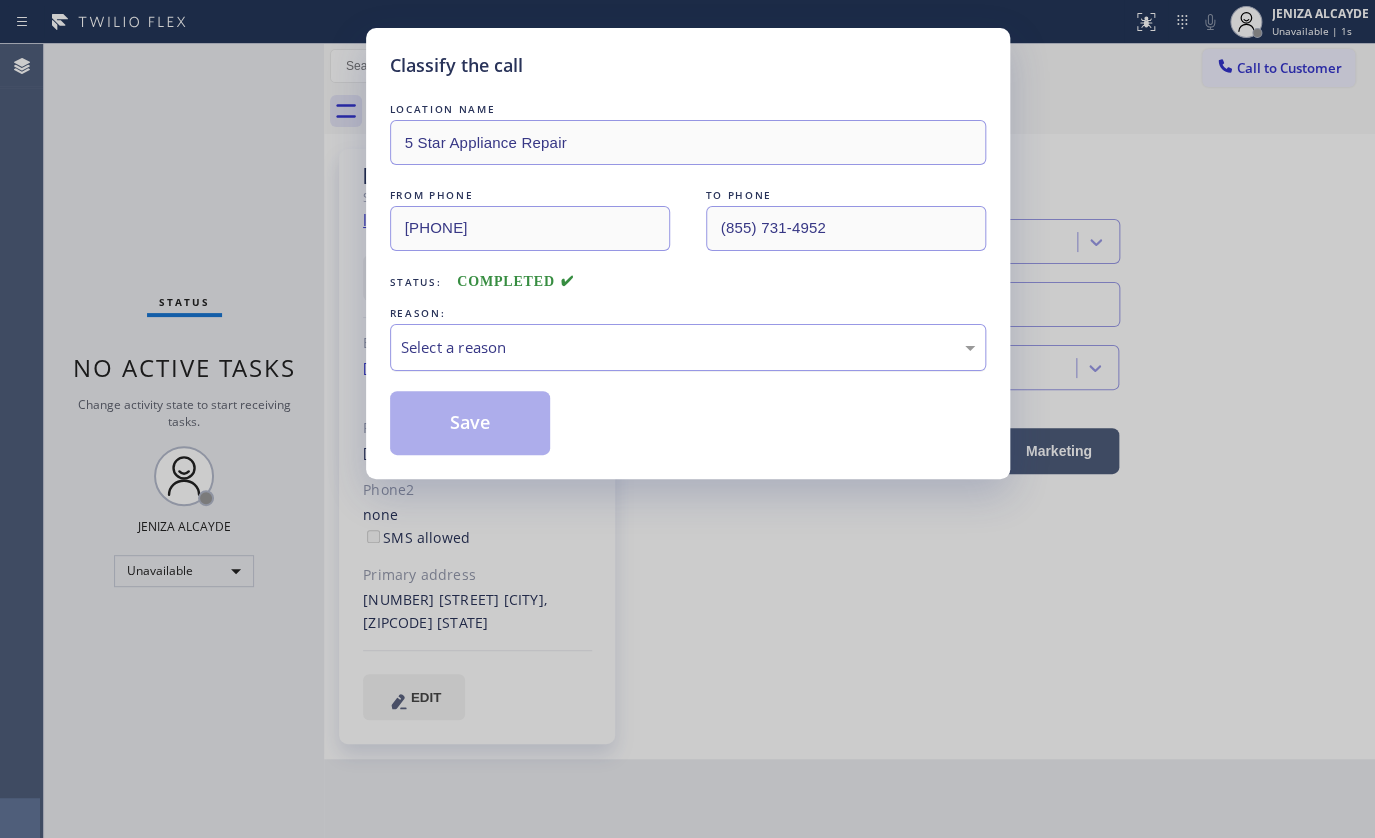 click on "Select a reason" at bounding box center (688, 347) 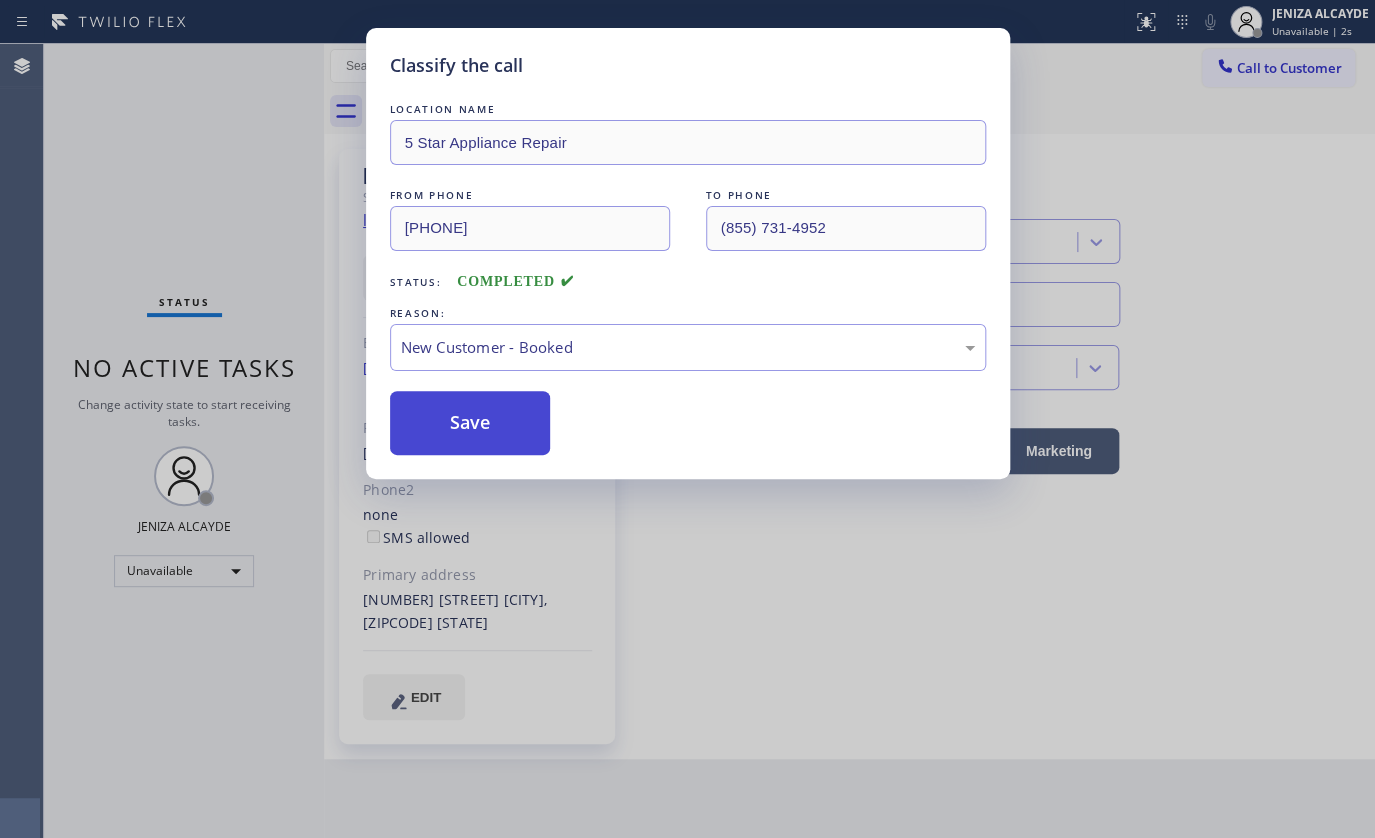 click on "Save" at bounding box center [470, 423] 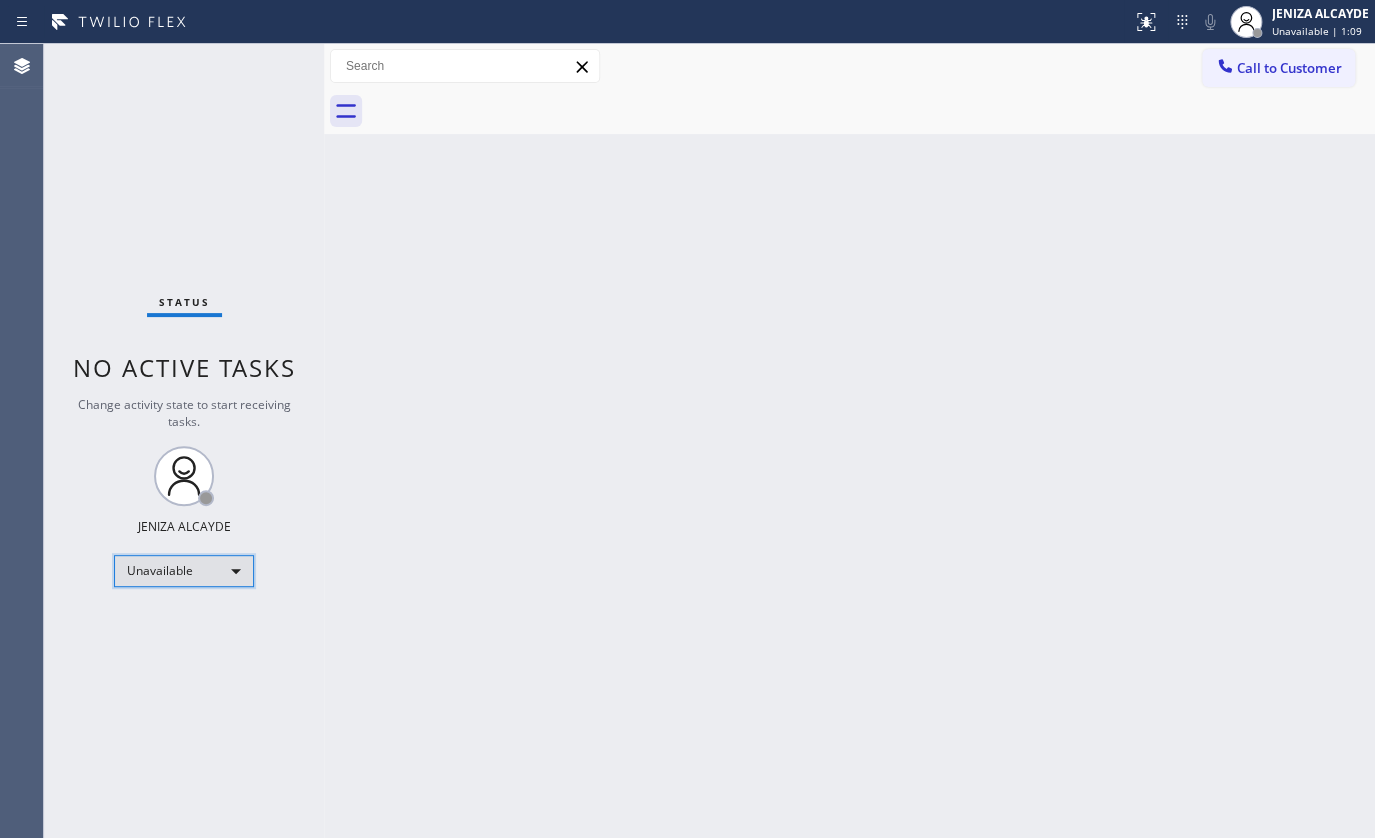 click on "Unavailable" at bounding box center [184, 571] 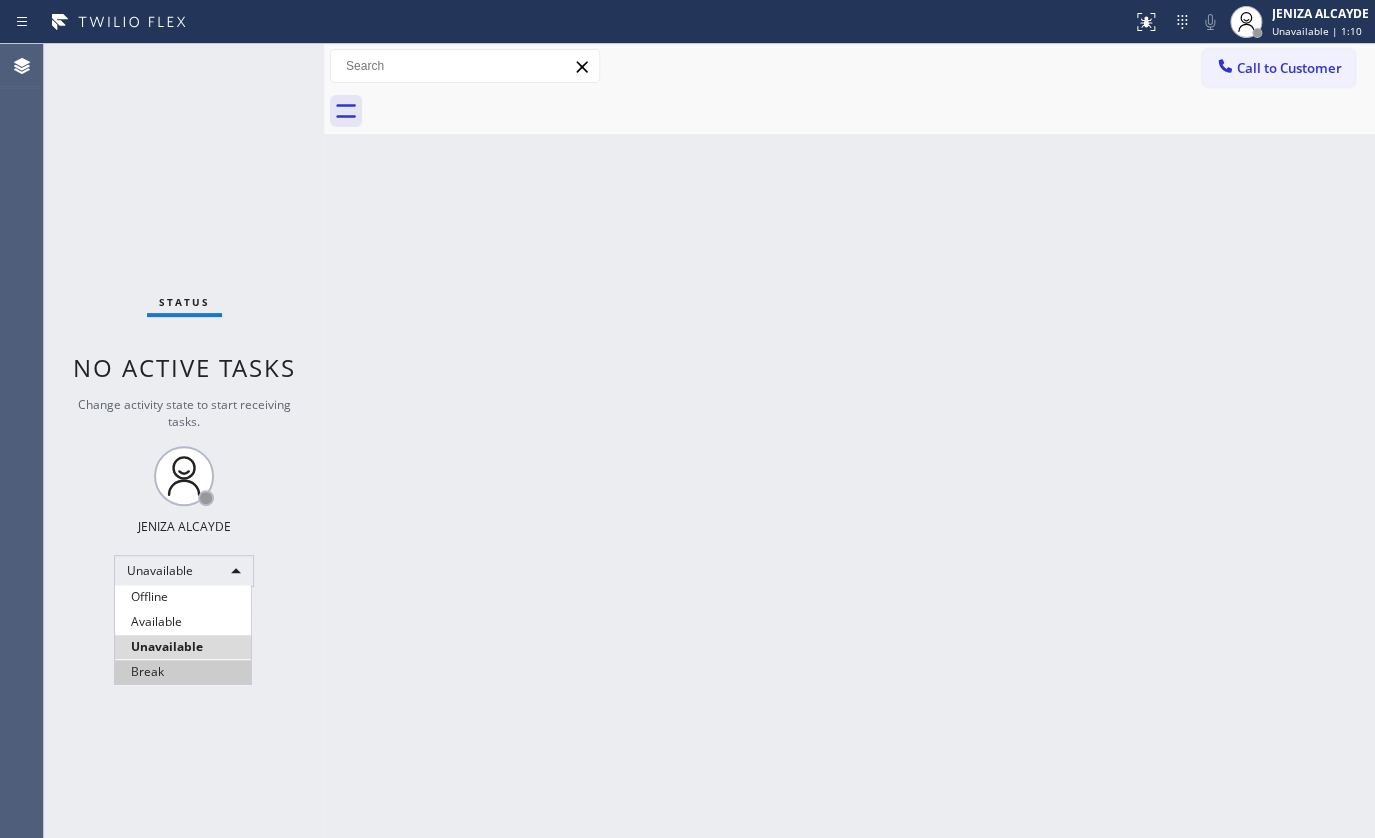 click on "Break" at bounding box center [183, 672] 